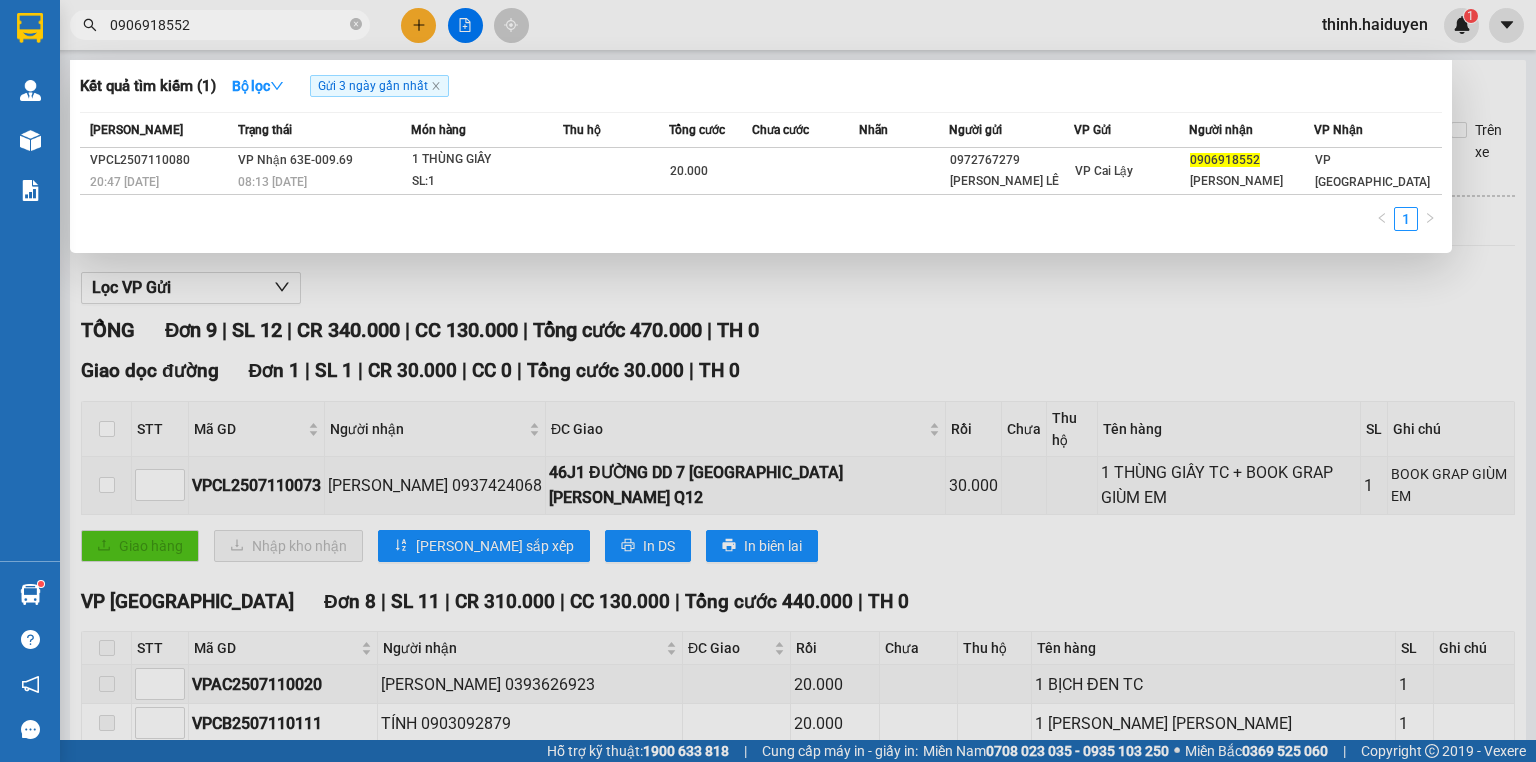 scroll, scrollTop: 0, scrollLeft: 0, axis: both 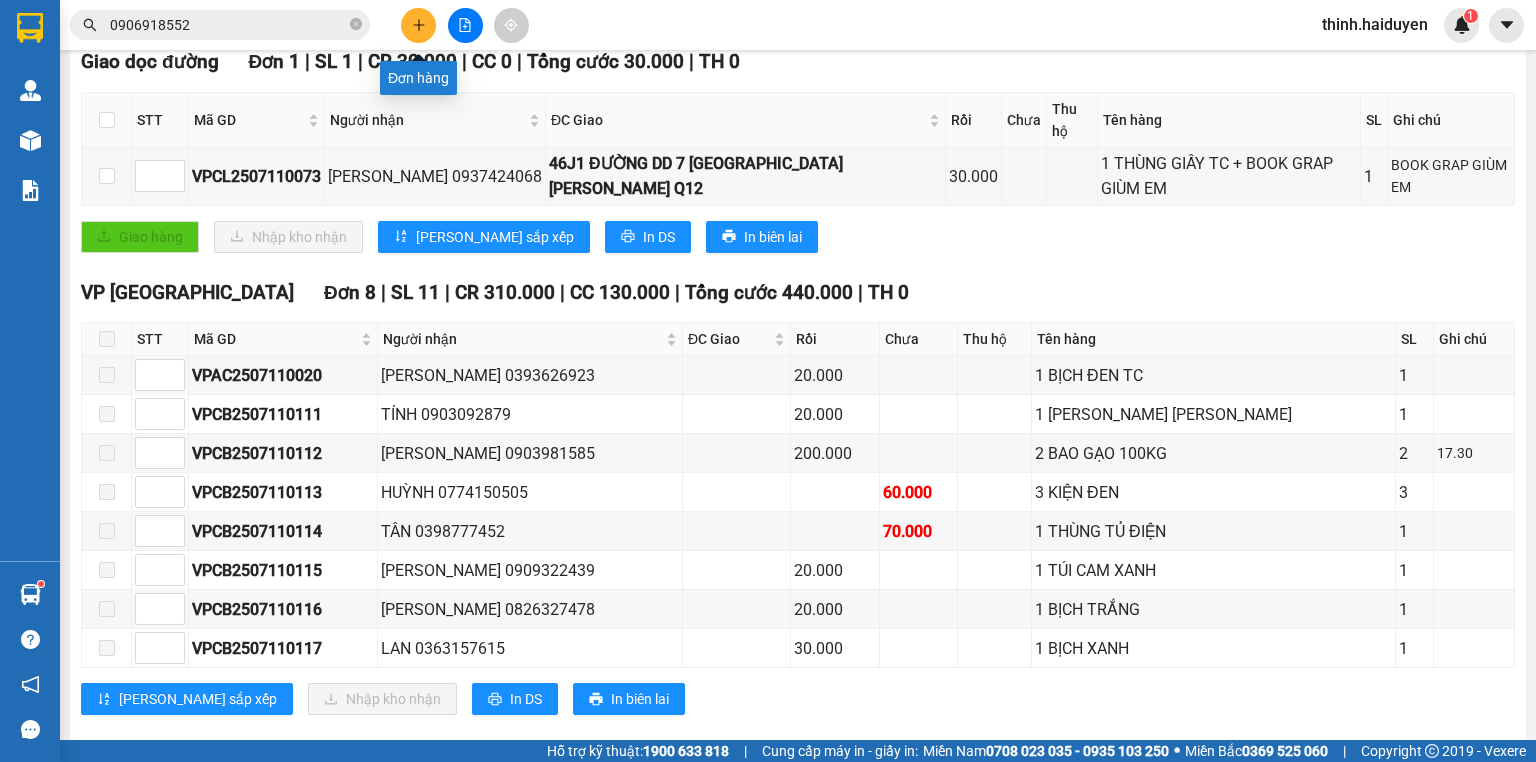 click 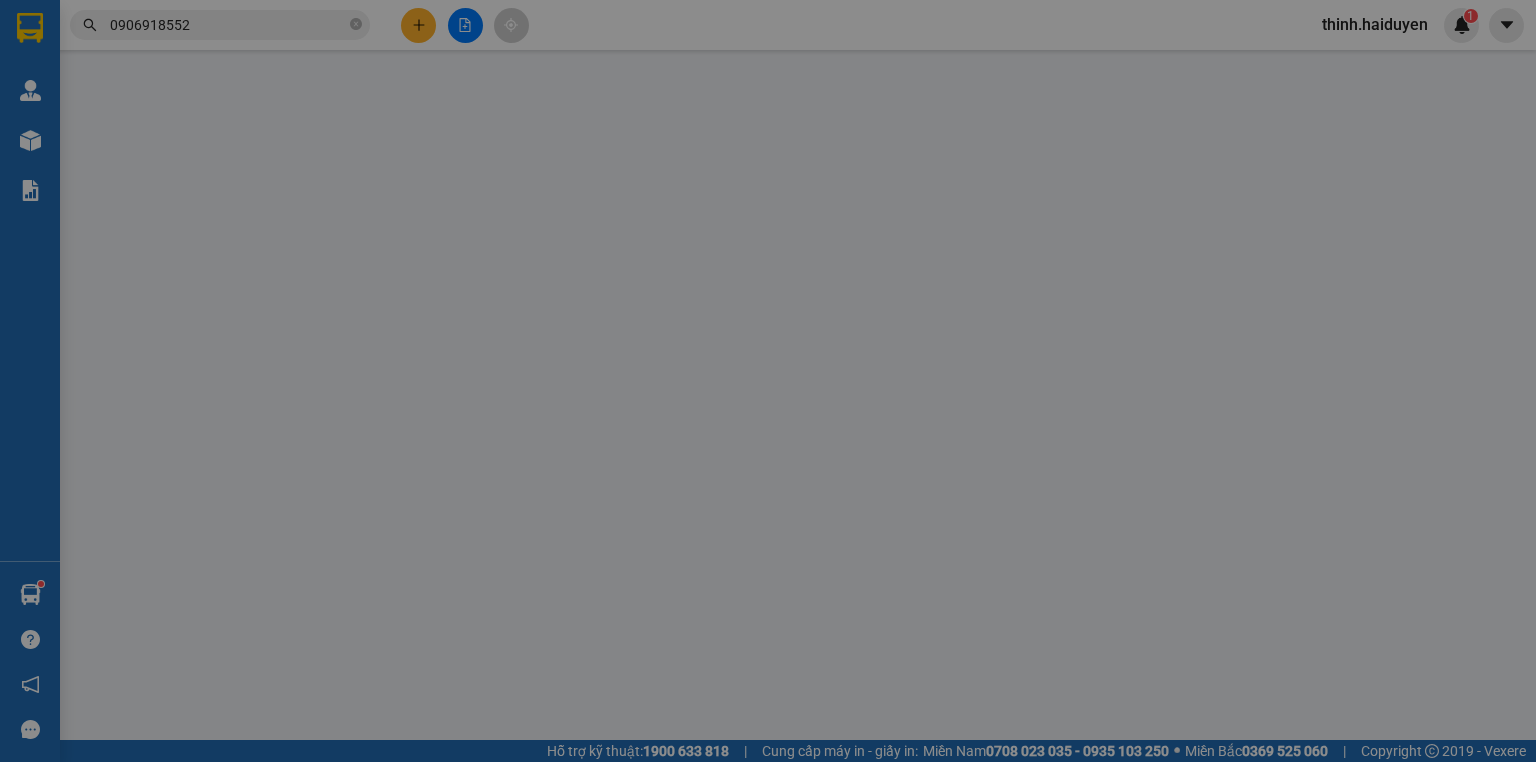 scroll, scrollTop: 0, scrollLeft: 0, axis: both 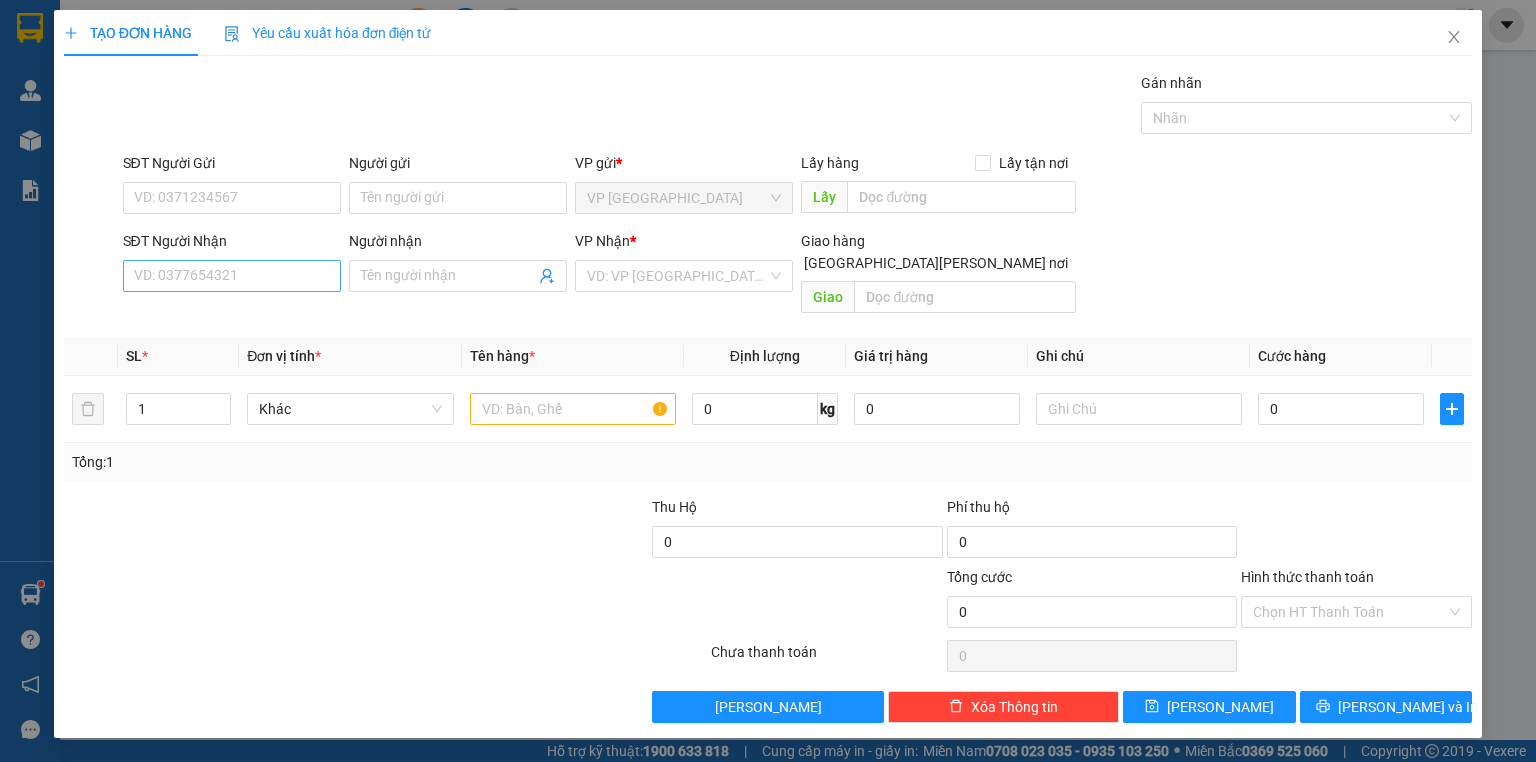 drag, startPoint x: 229, startPoint y: 292, endPoint x: 245, endPoint y: 284, distance: 17.888544 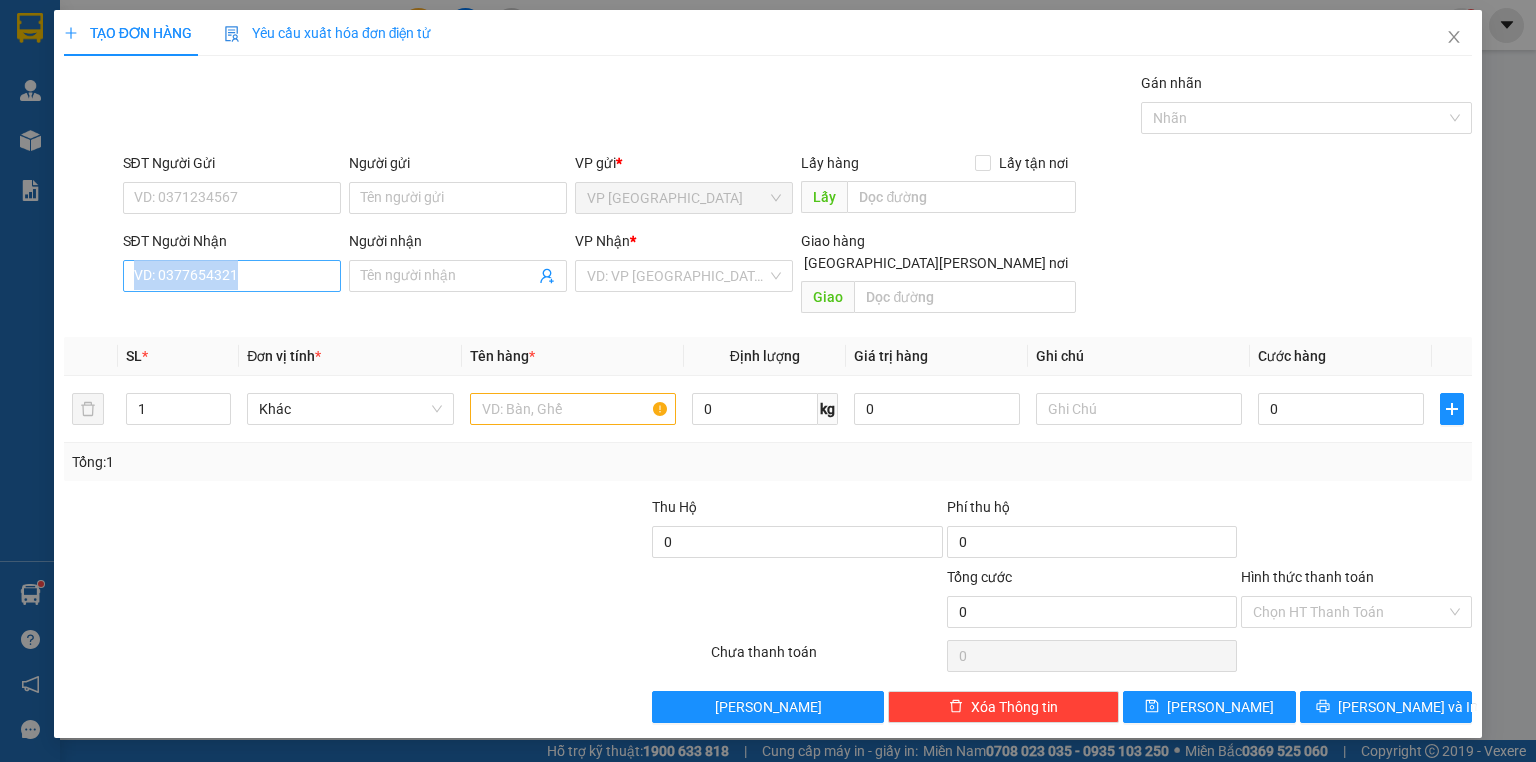 click on "SĐT Người Nhận" at bounding box center [232, 276] 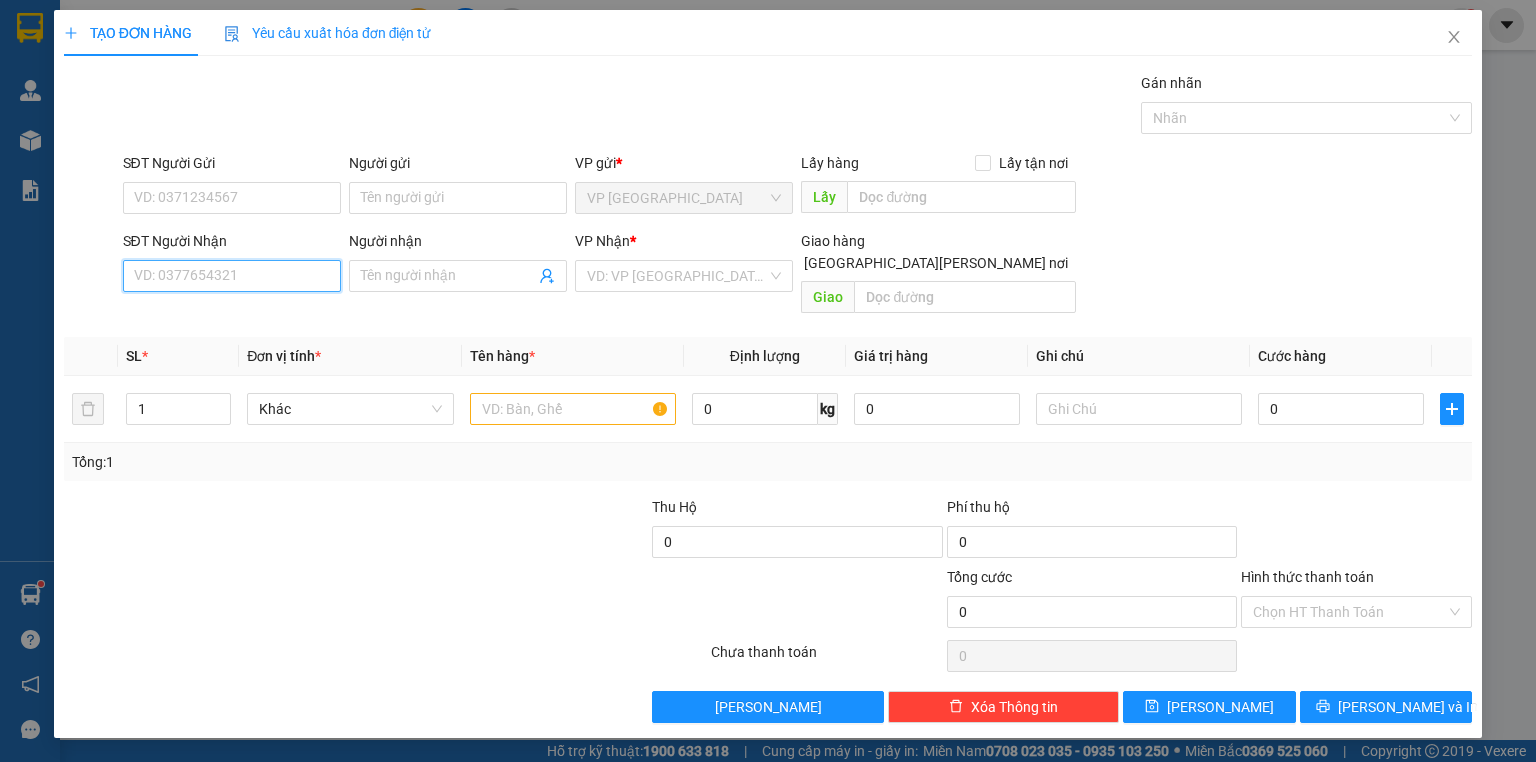 click on "SĐT Người Nhận" at bounding box center (232, 276) 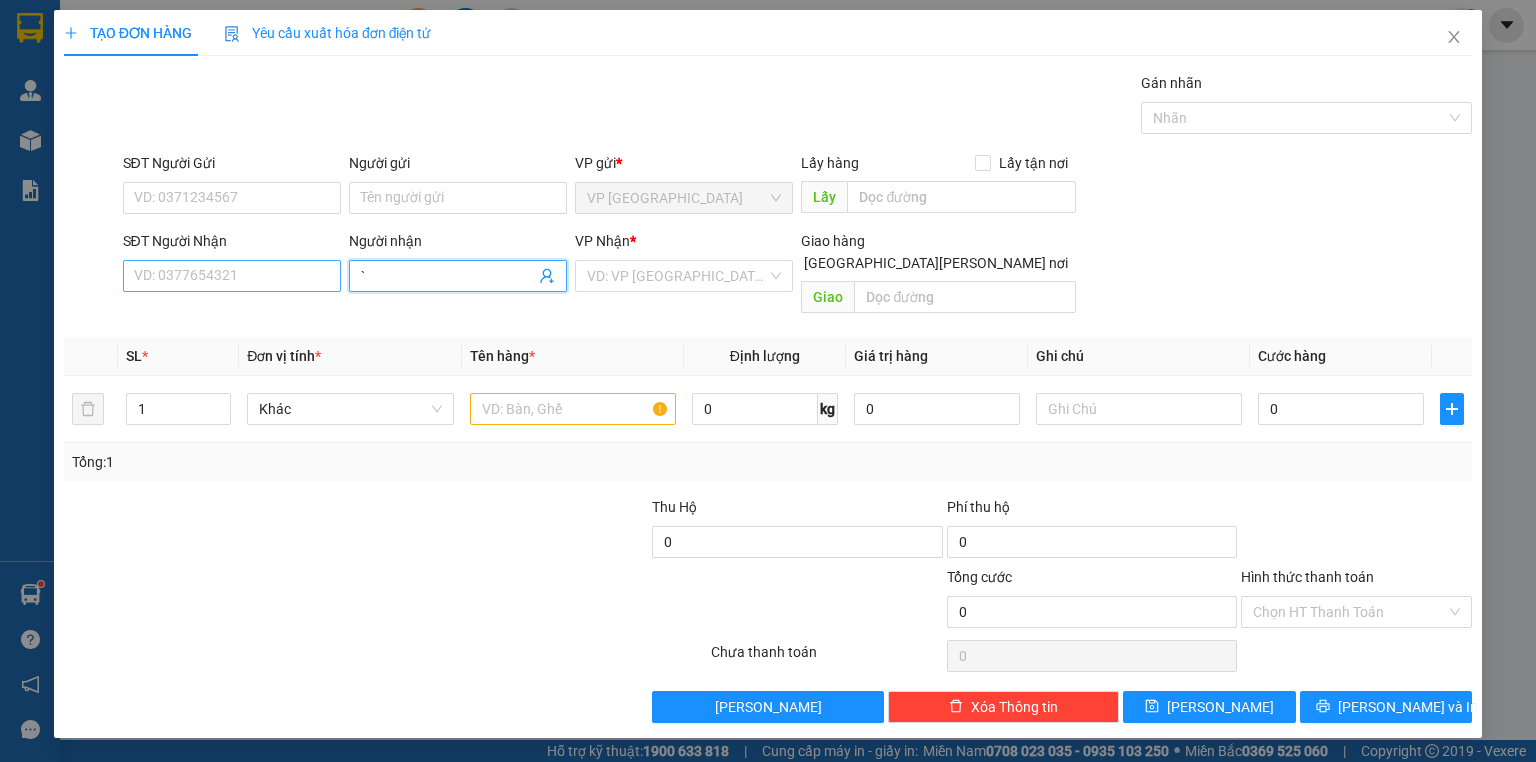type on "`" 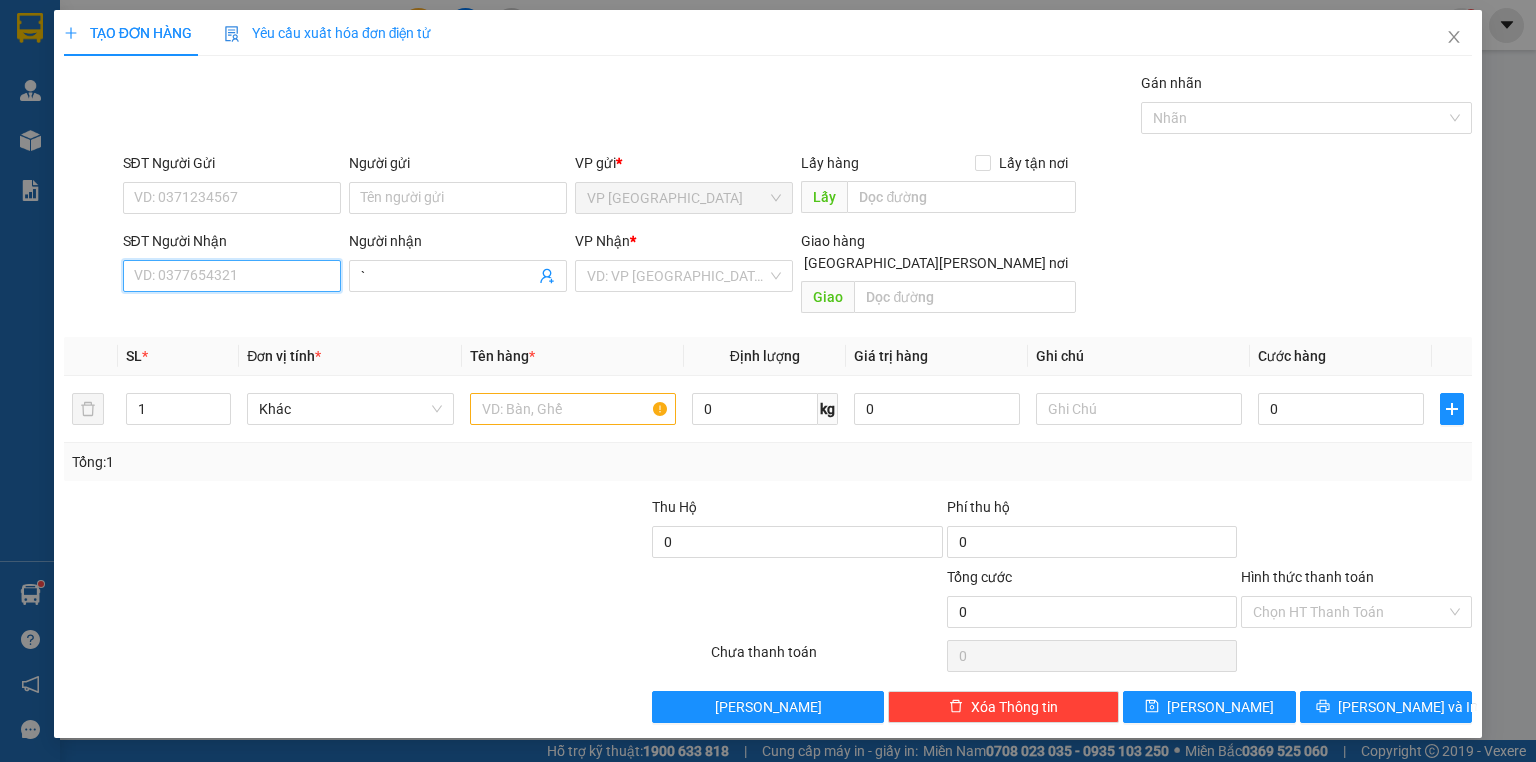 click on "SĐT Người Nhận" at bounding box center (232, 276) 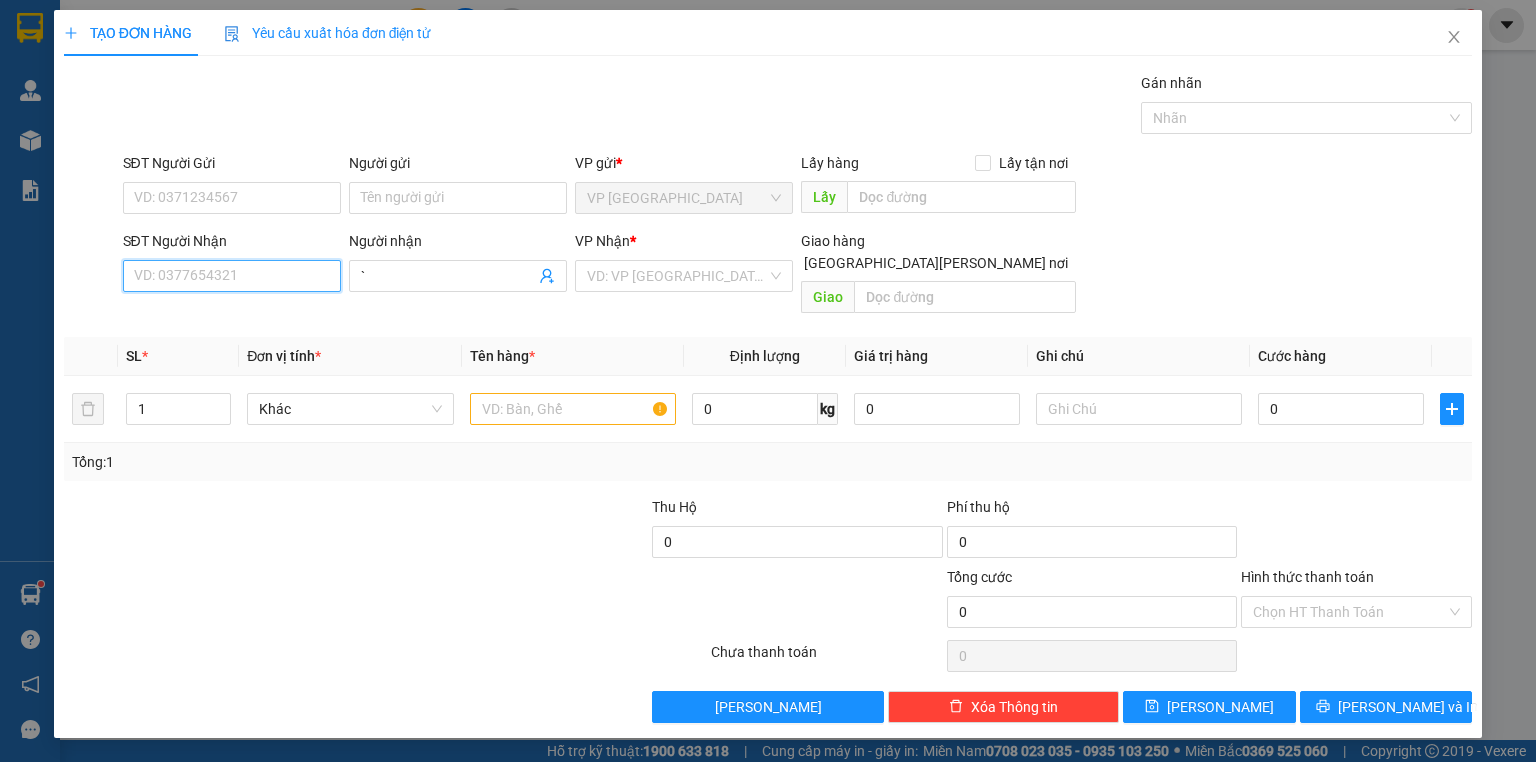 click on "SĐT Người Nhận" at bounding box center (232, 276) 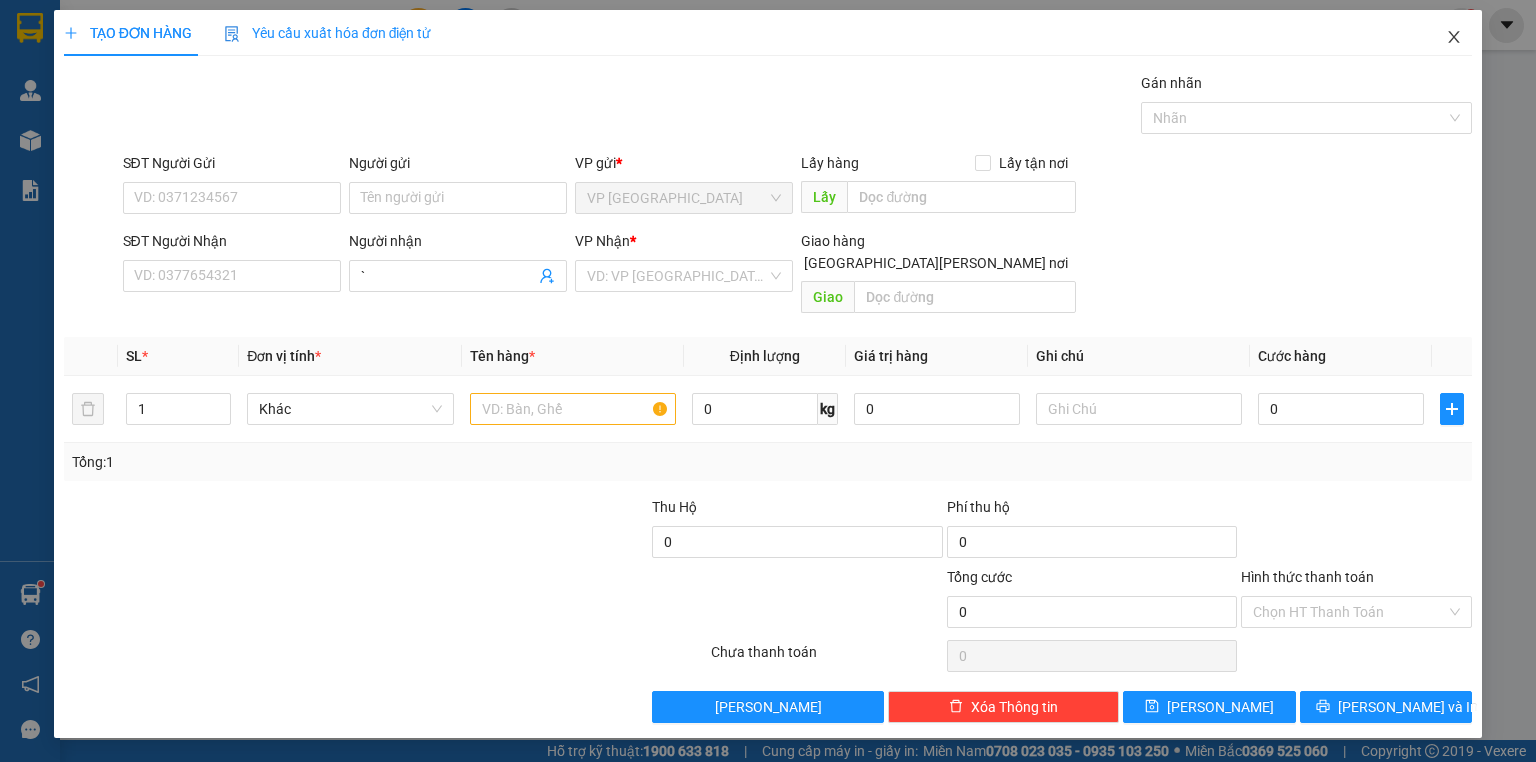click at bounding box center [1454, 38] 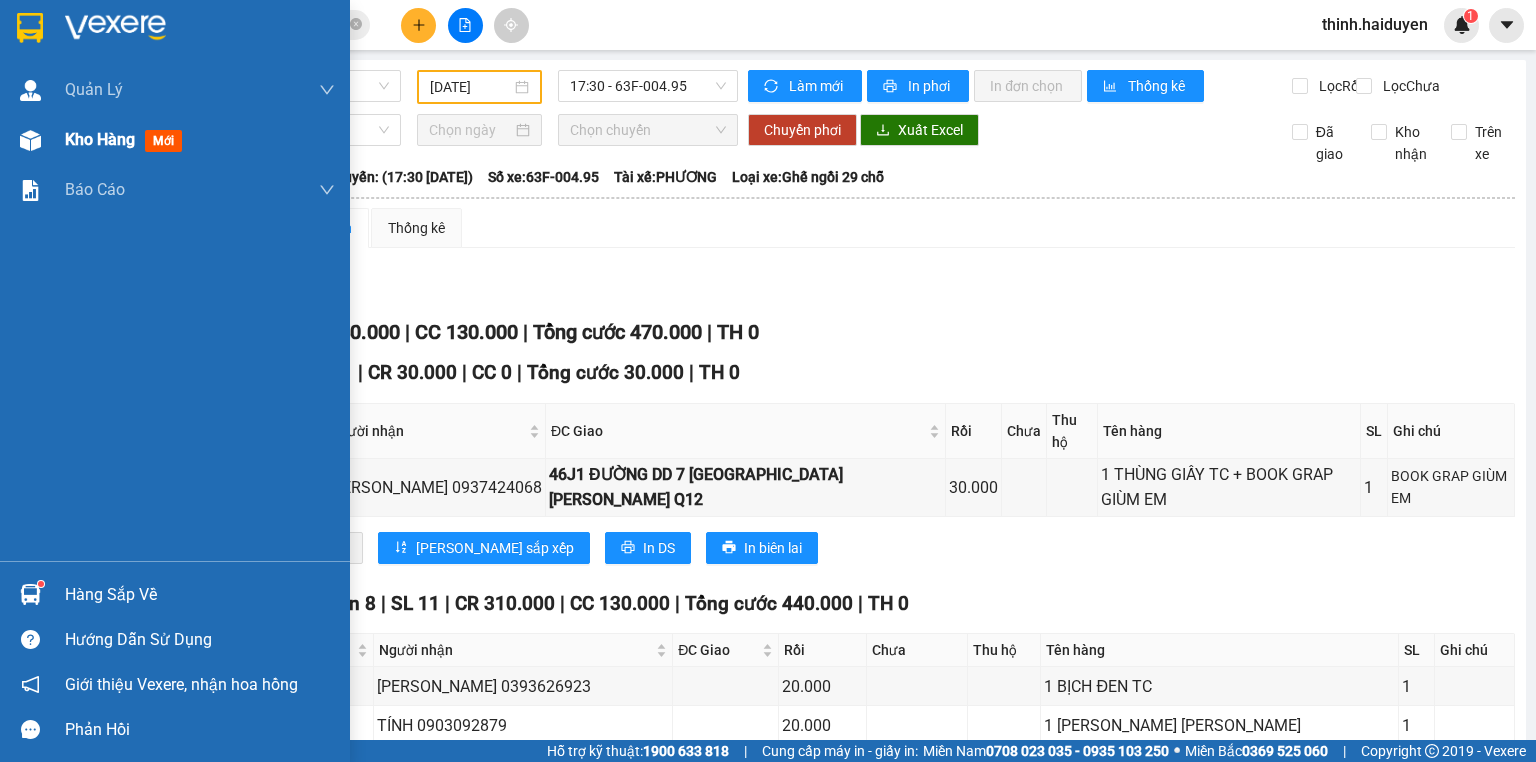 click on "Kho hàng" at bounding box center (100, 139) 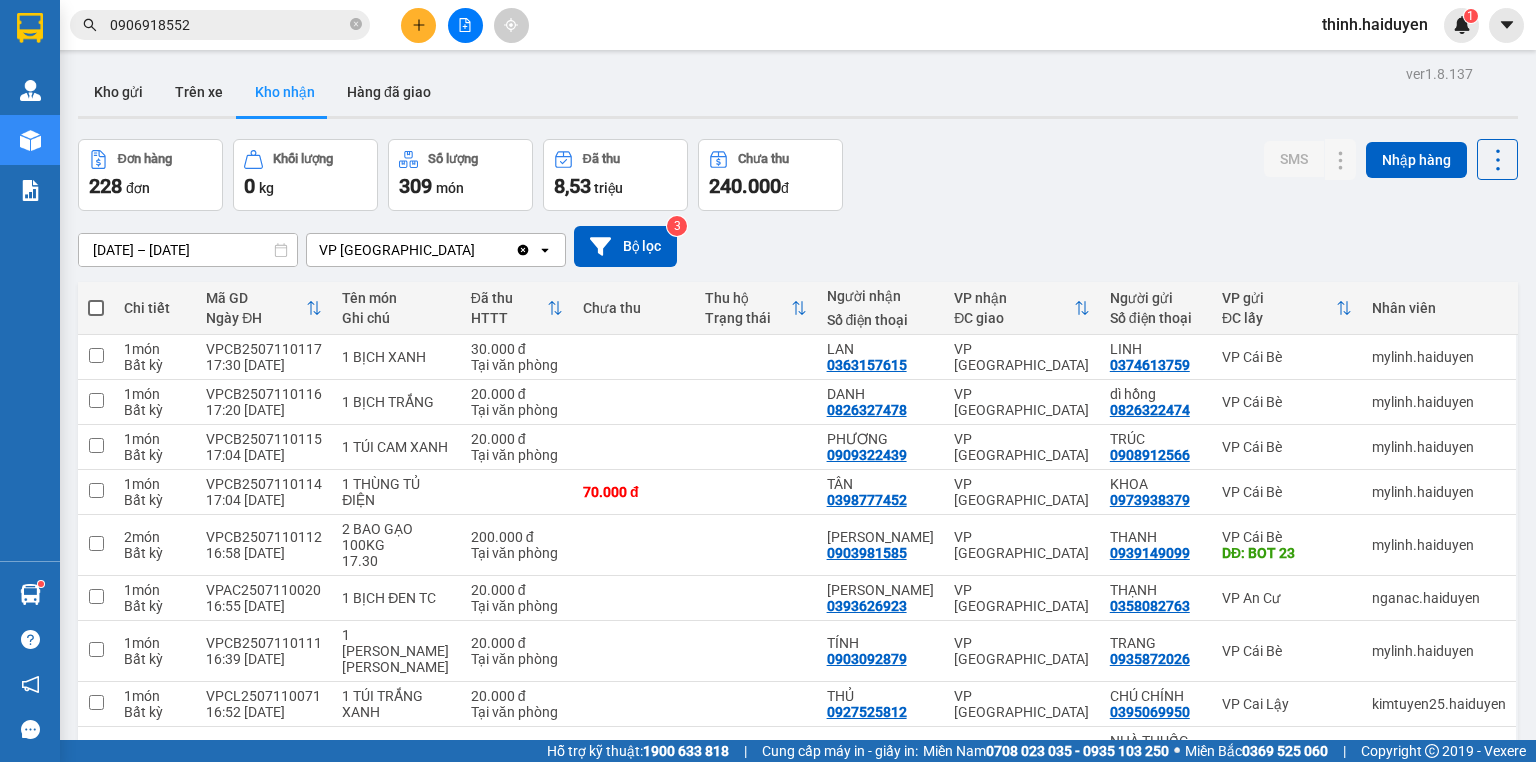click on "09/07/2025 – 11/07/2025 Press the down arrow key to interact with the calendar and select a date. Press the escape button to close the calendar. Selected date range is from 09/07/2025 to 11/07/2025." at bounding box center (188, 250) 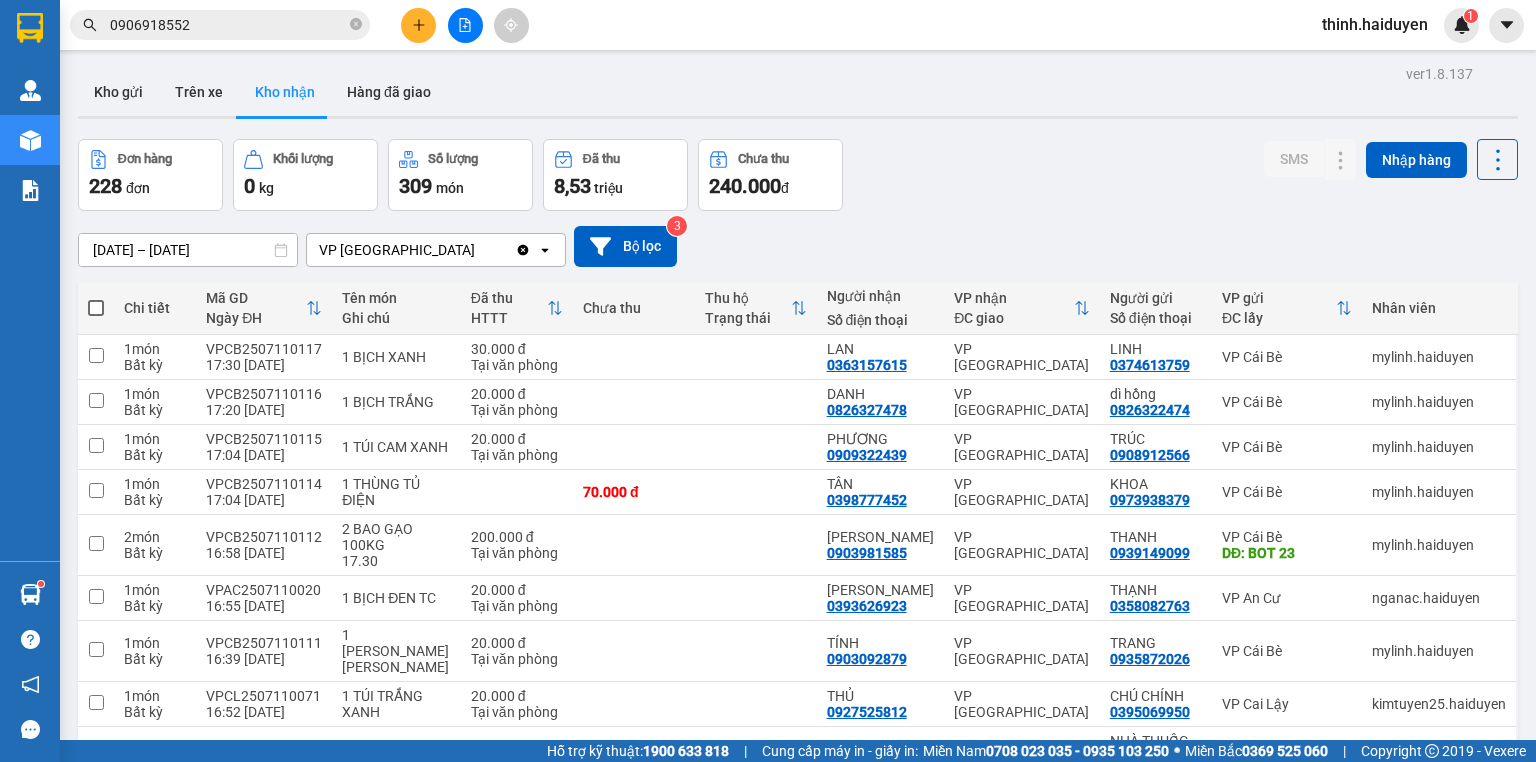 click 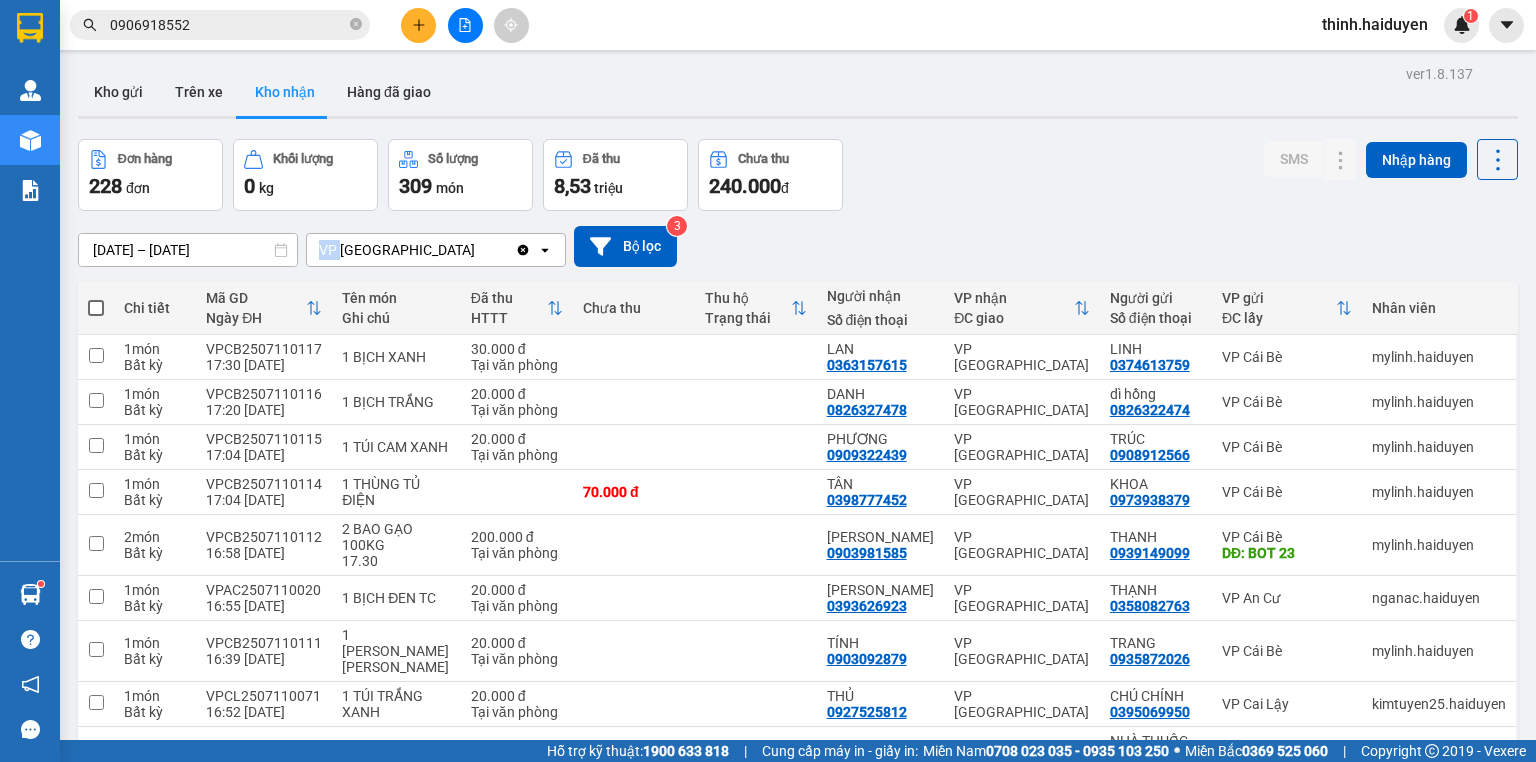 click 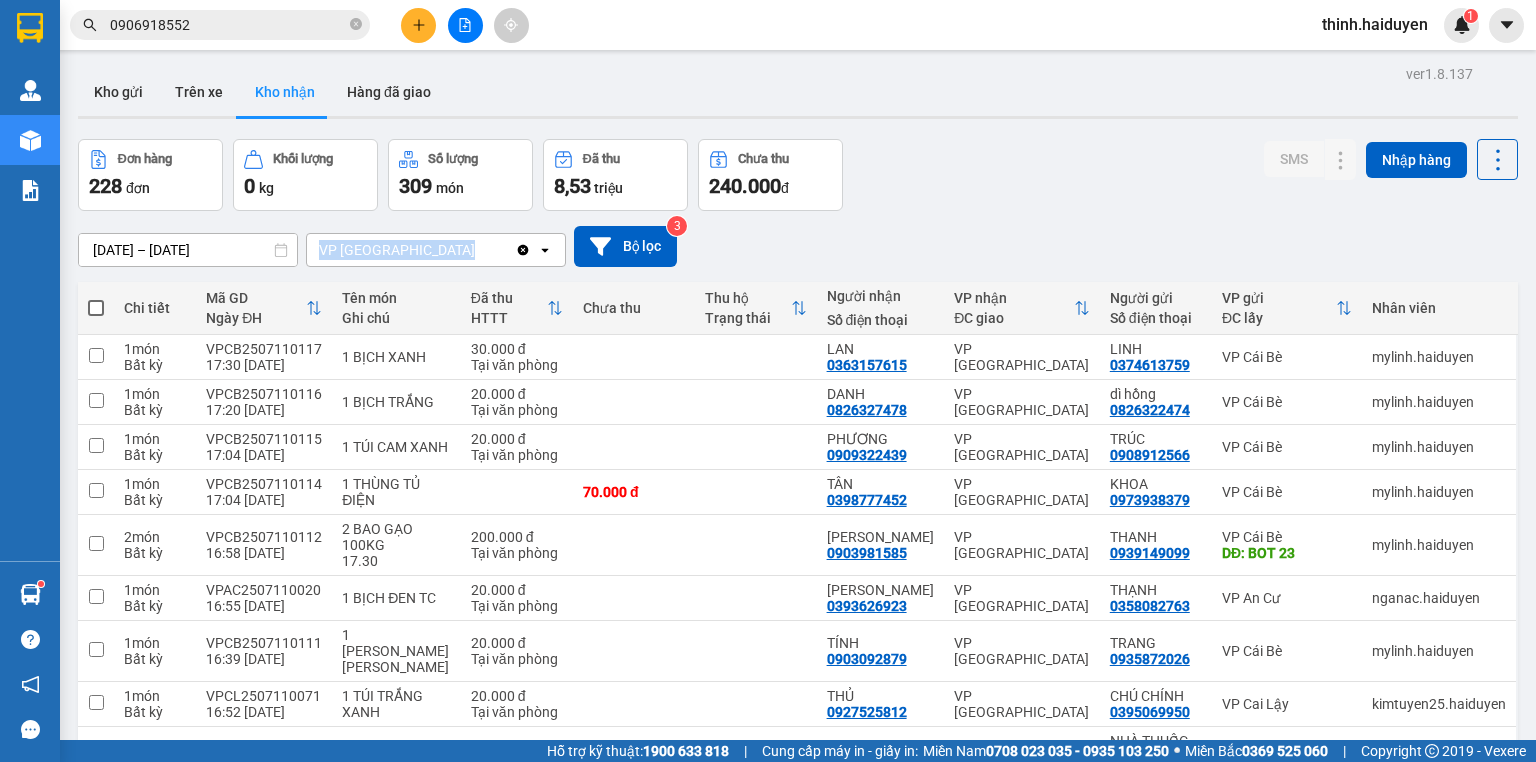 click 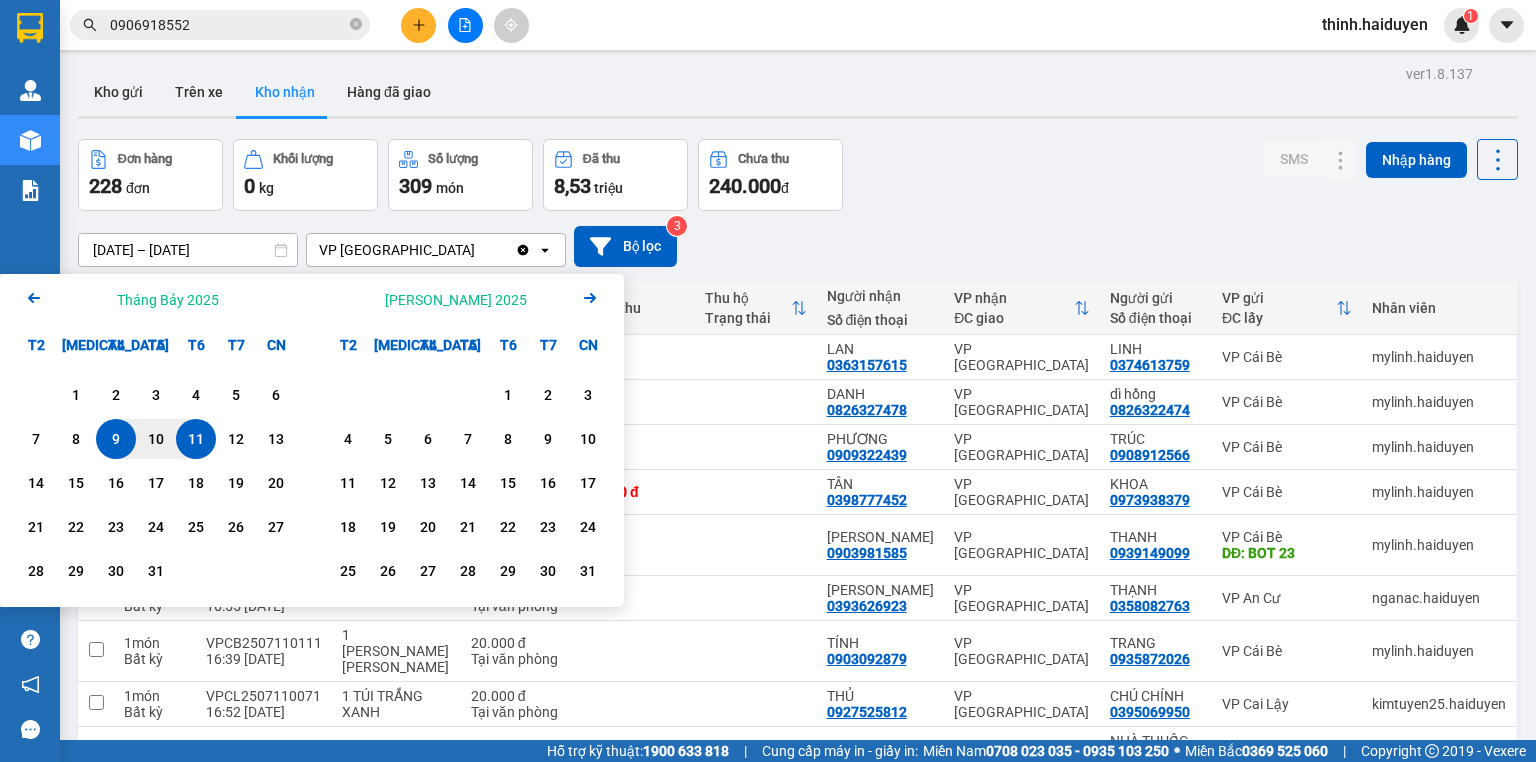 click on "Arrow Left" 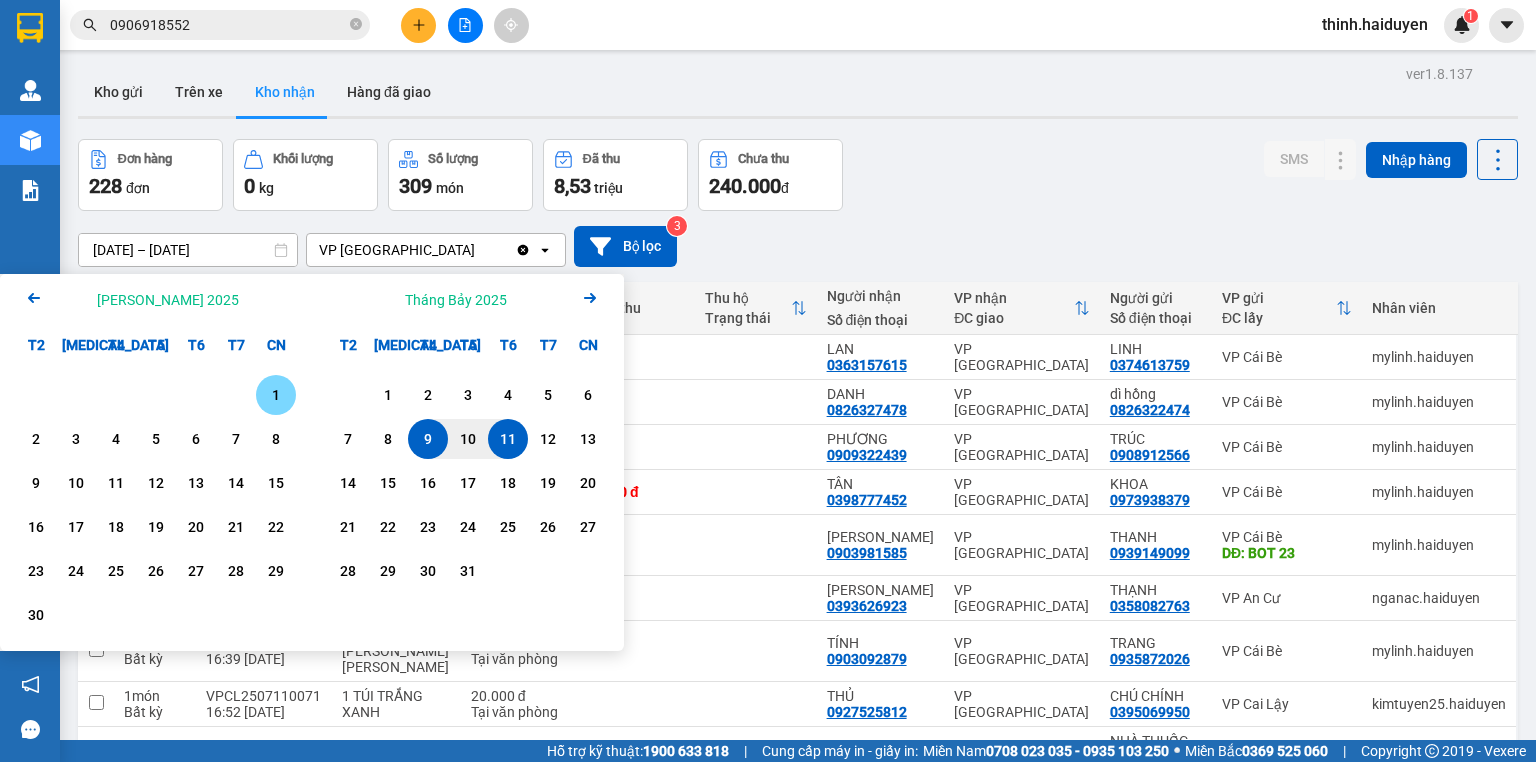 click on "Arrow Left" 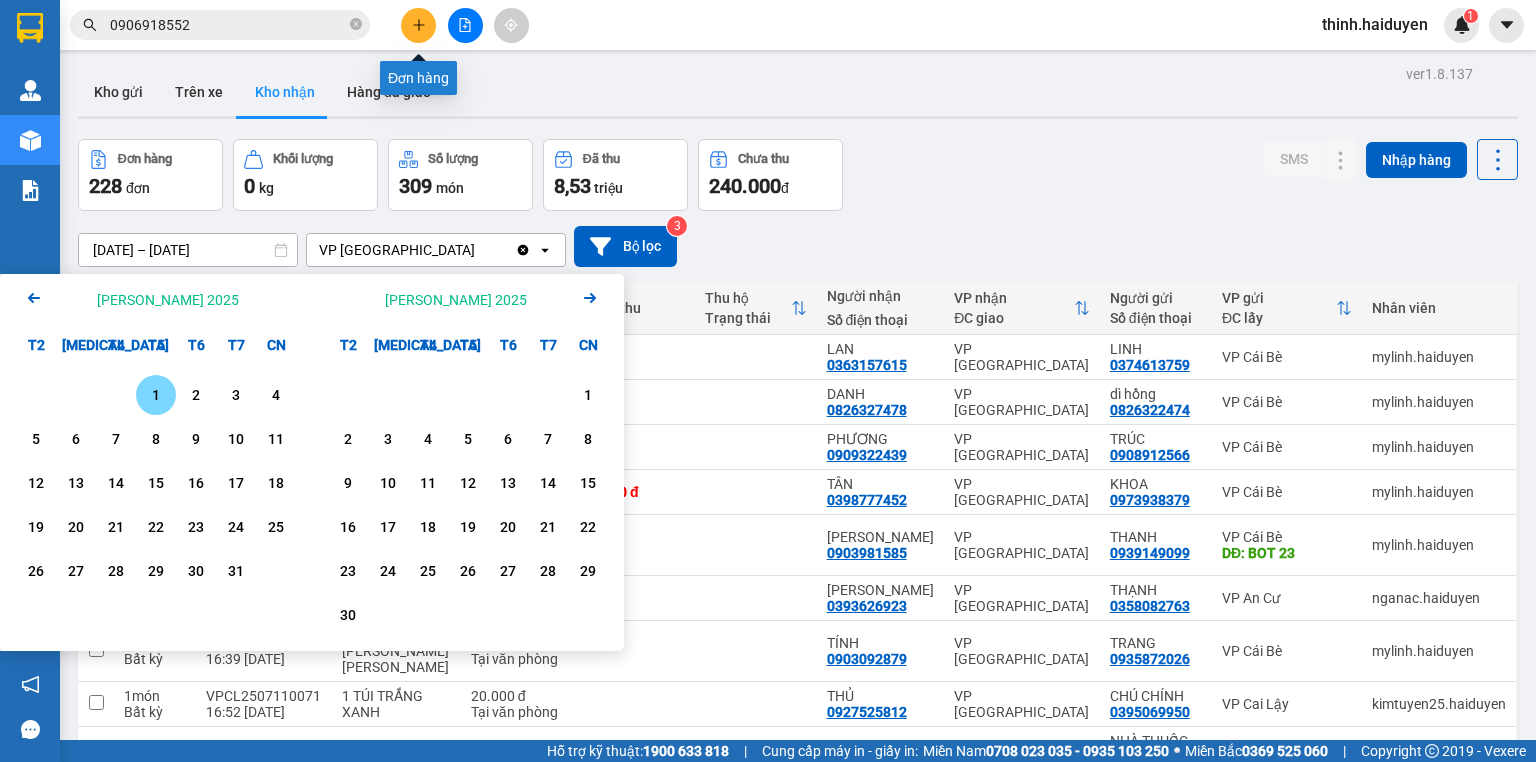 click 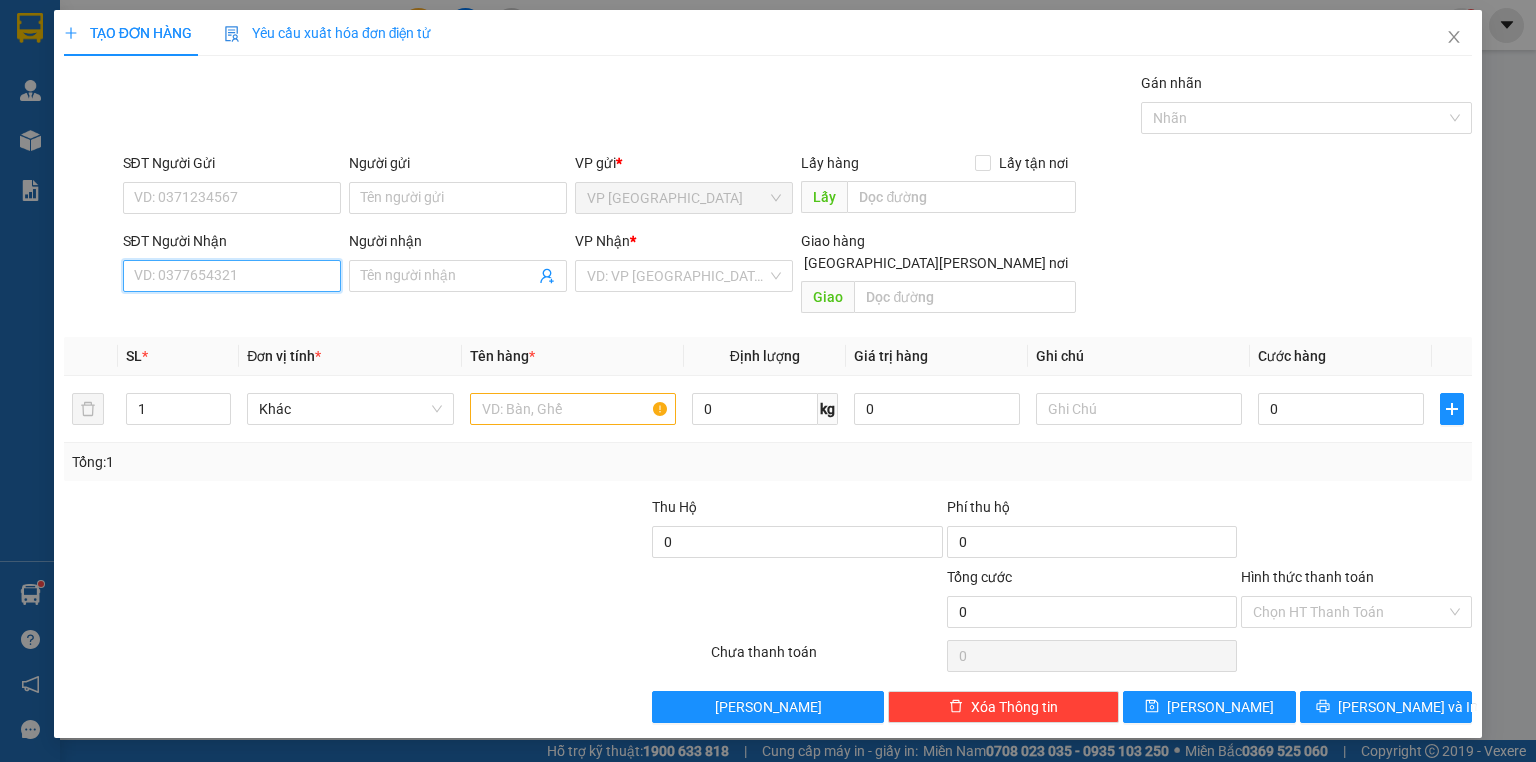 click on "SĐT Người Nhận" at bounding box center [232, 276] 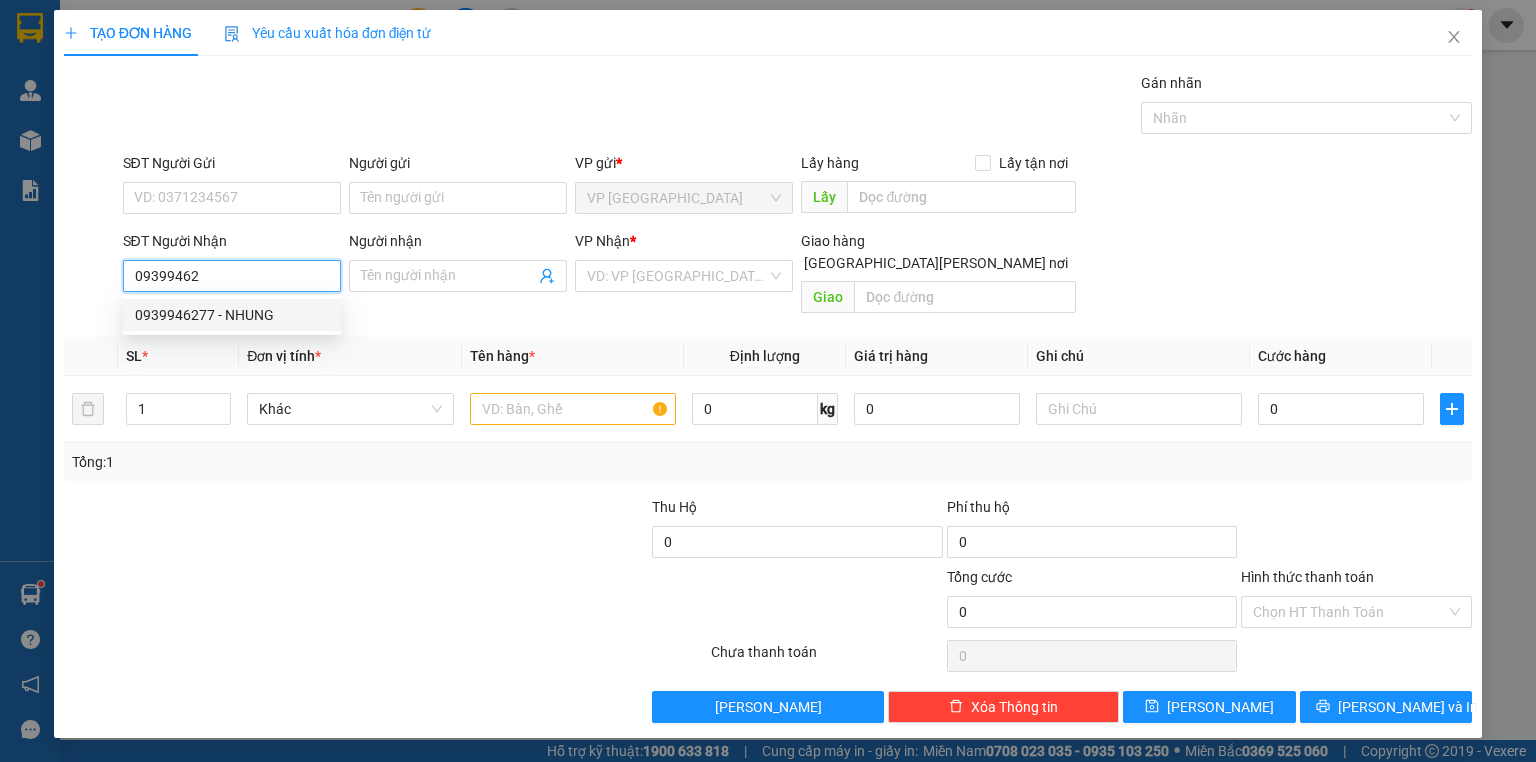 click on "0939946277 - NHUNG" at bounding box center (232, 315) 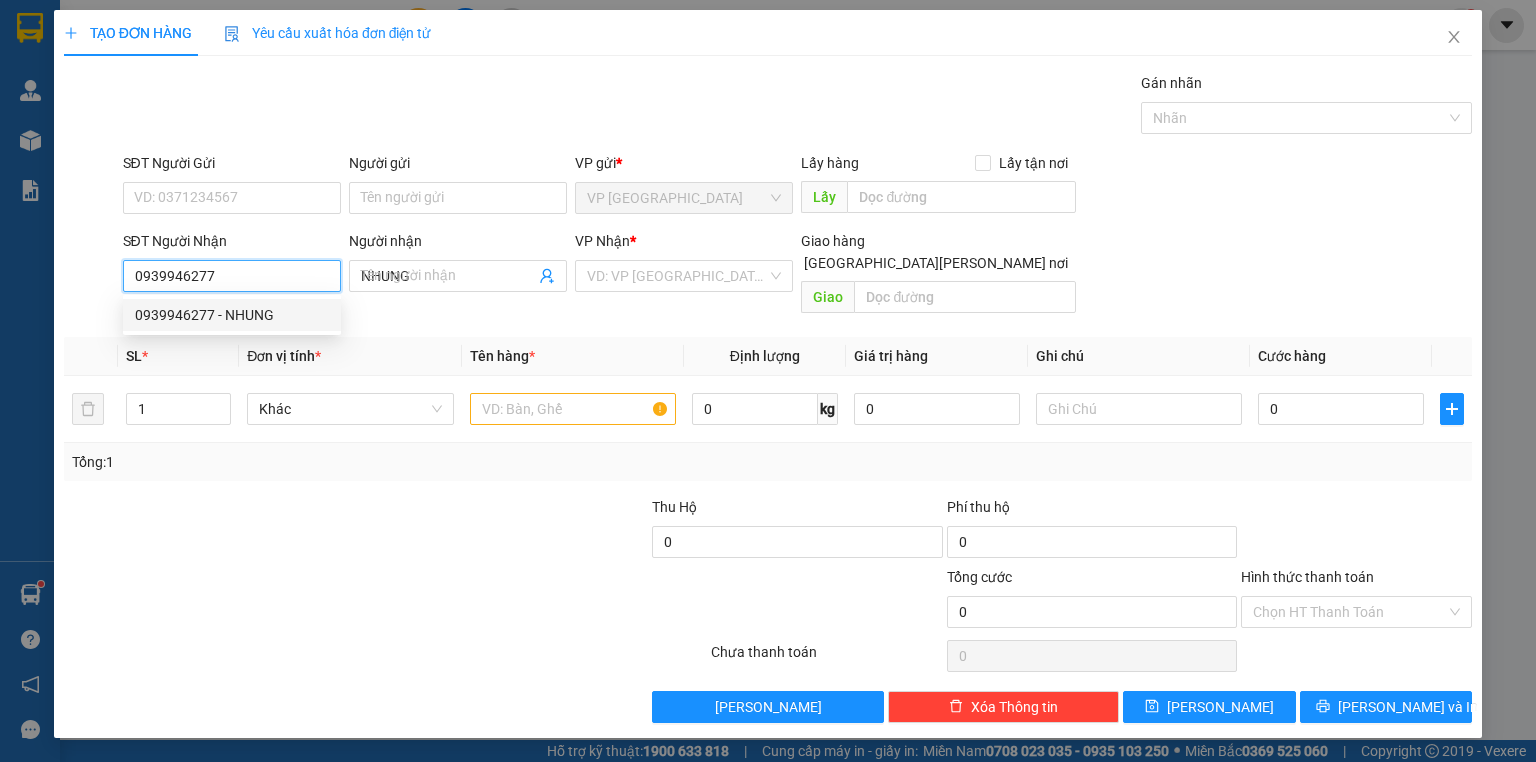 type on "20.000" 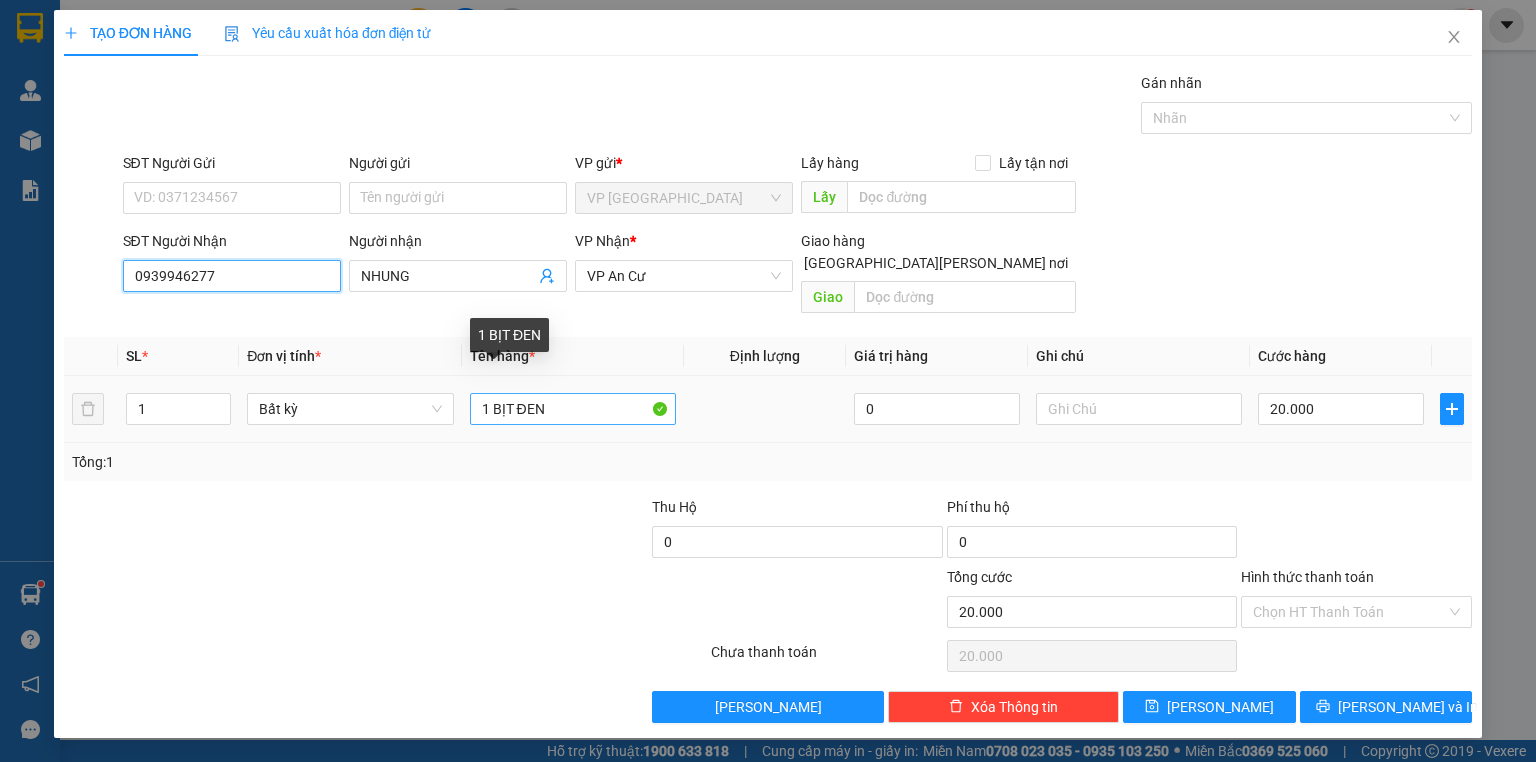 type on "0939946277" 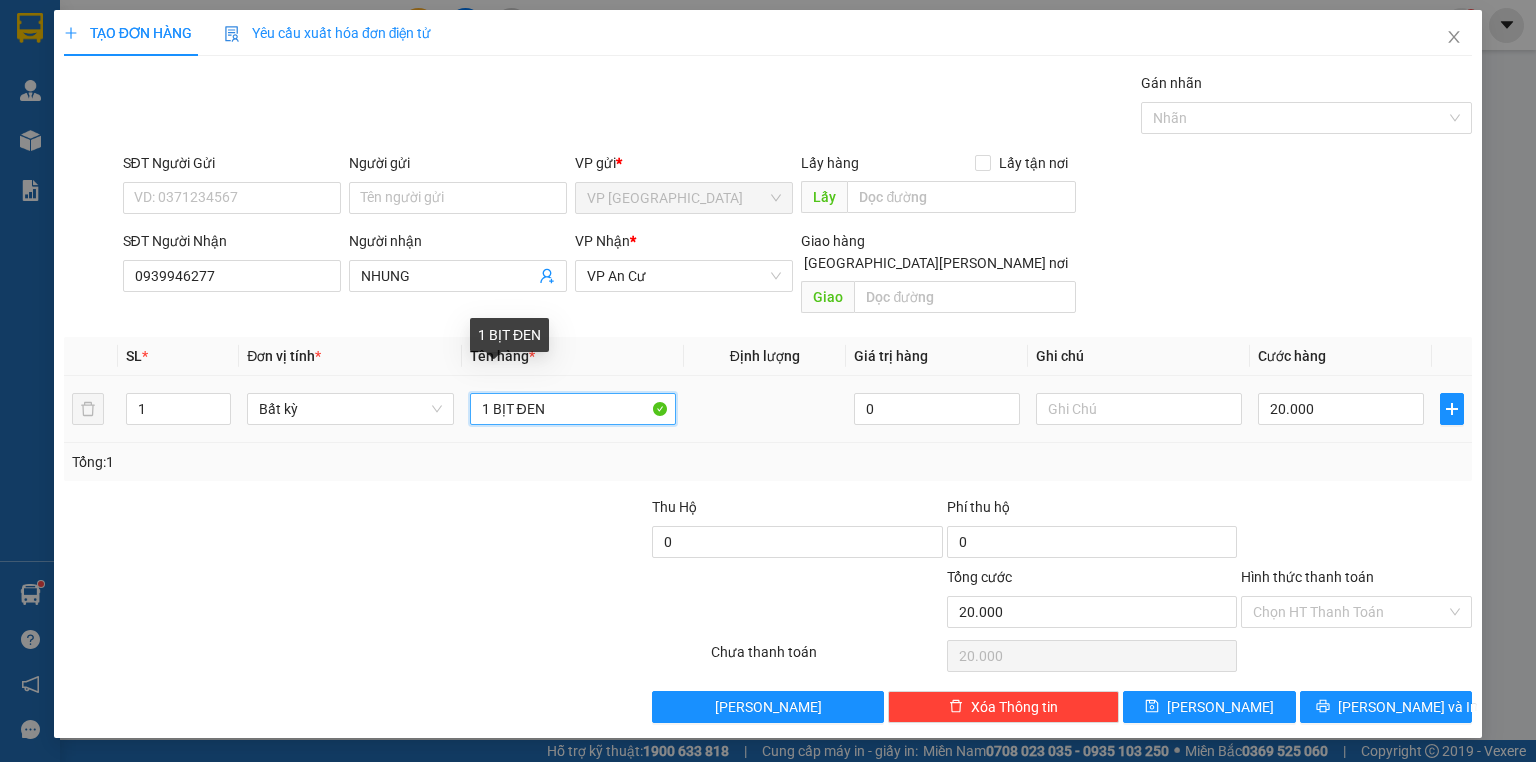 click on "1 BỊT ĐEN" at bounding box center [573, 409] 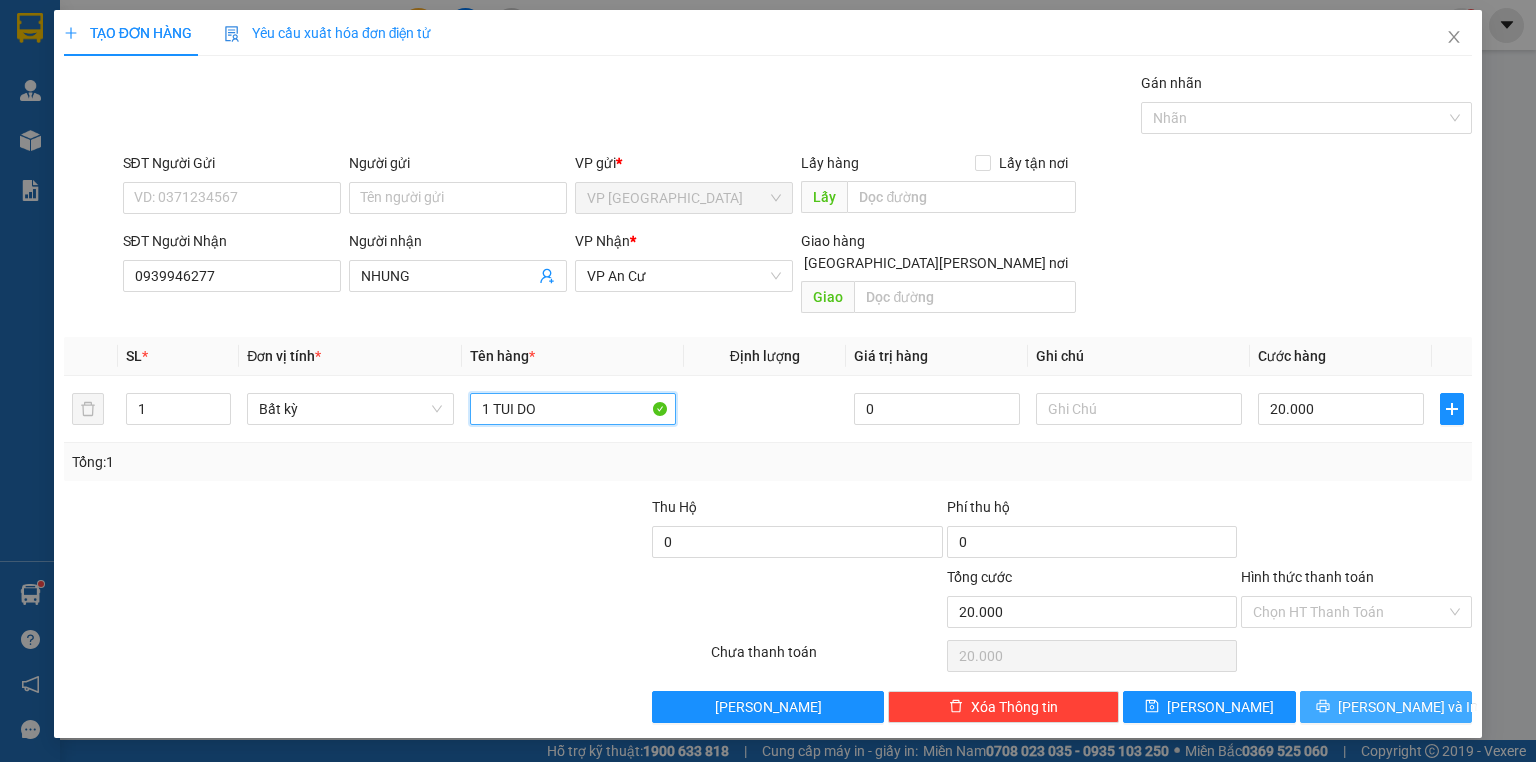 type on "1 TUI DO" 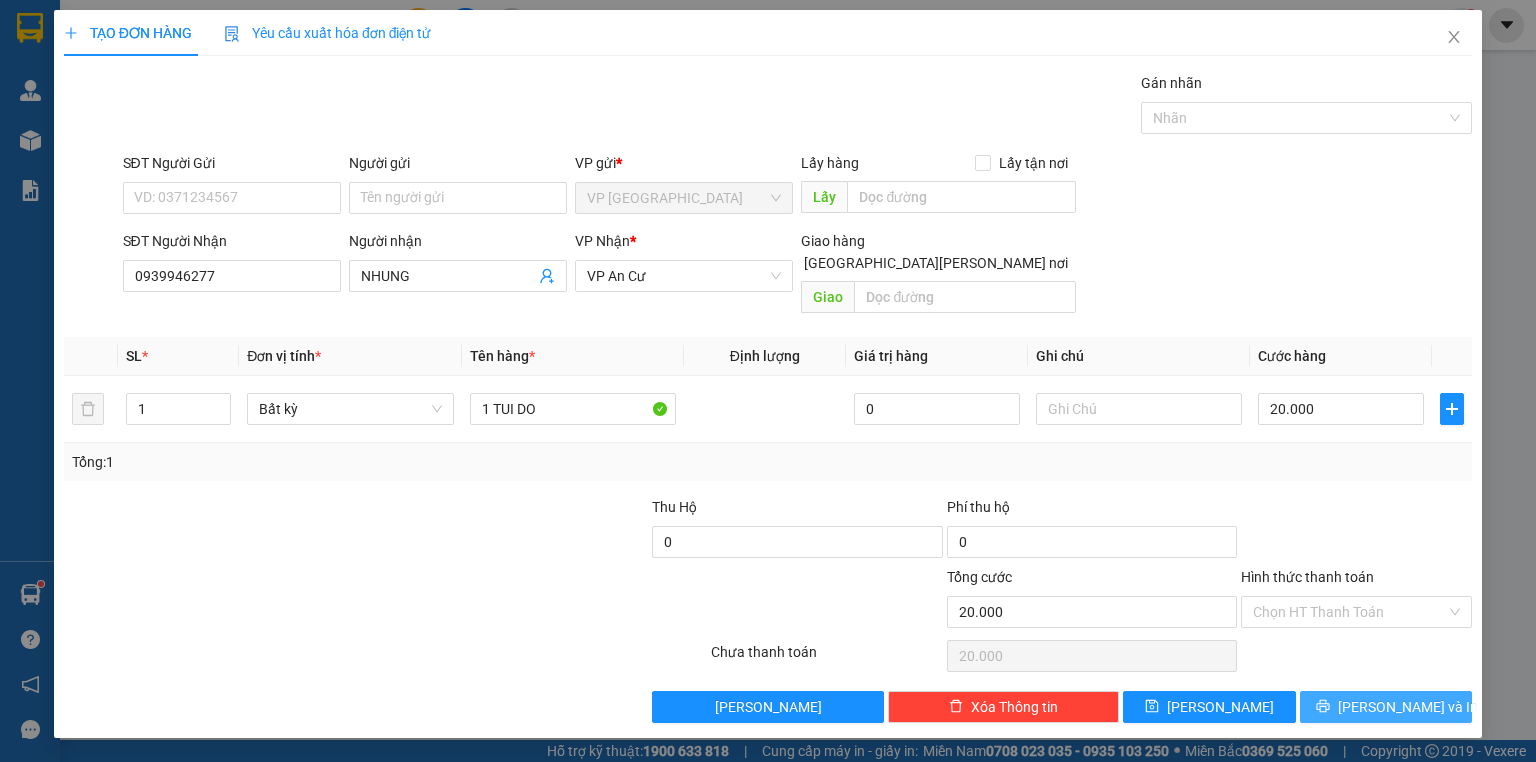 click on "[PERSON_NAME] và In" at bounding box center (1408, 707) 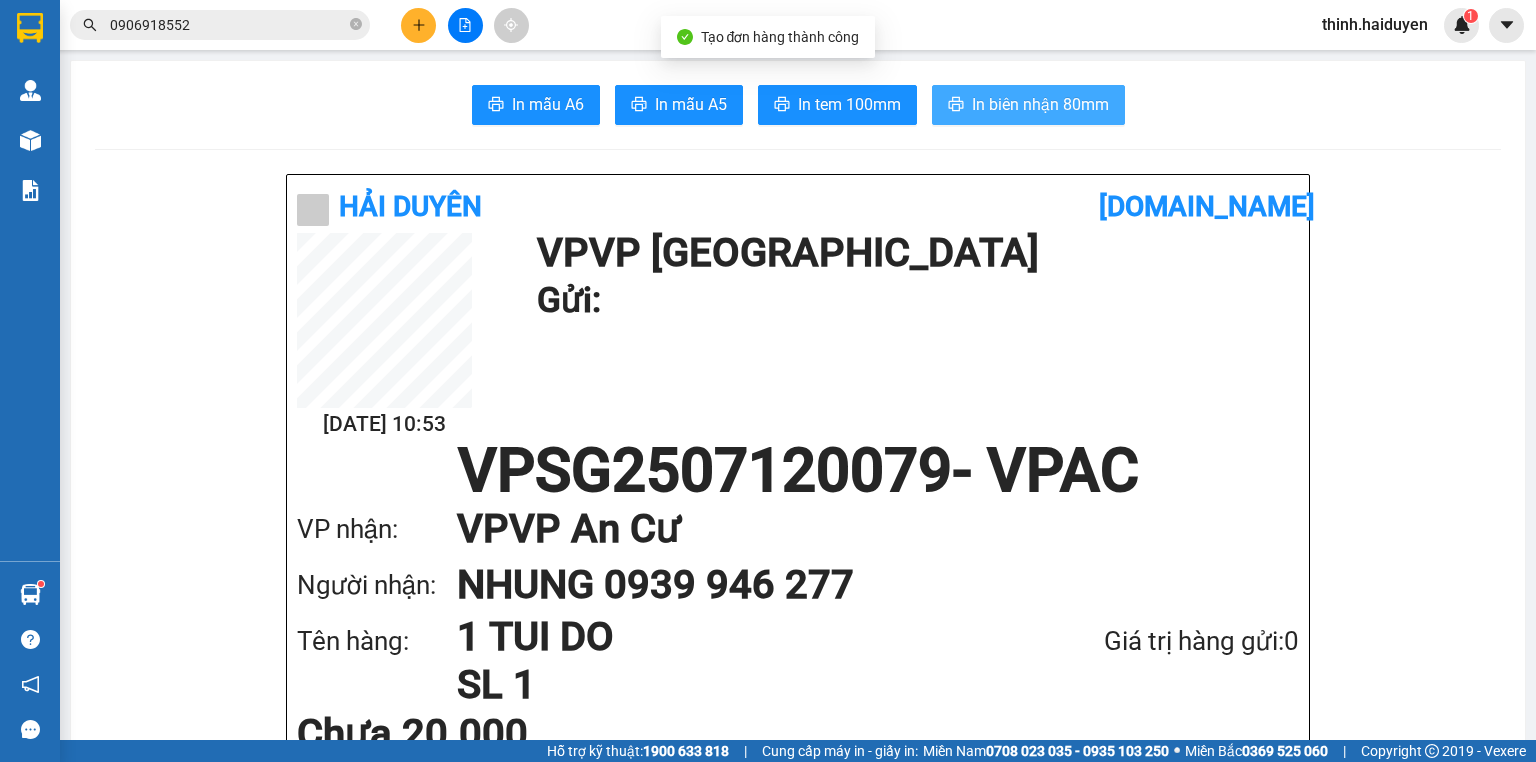 click on "In biên nhận 80mm" at bounding box center (1040, 104) 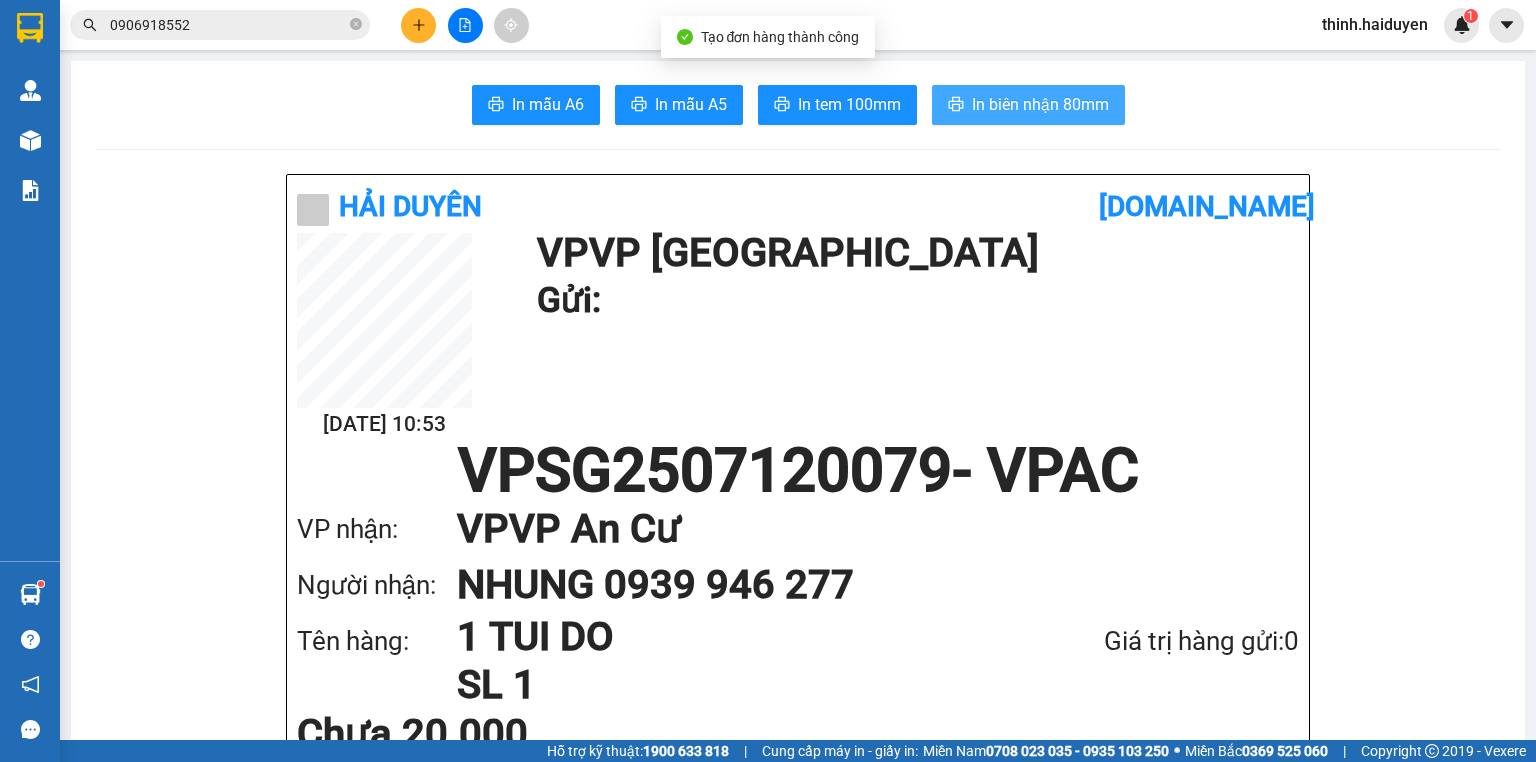 scroll, scrollTop: 0, scrollLeft: 0, axis: both 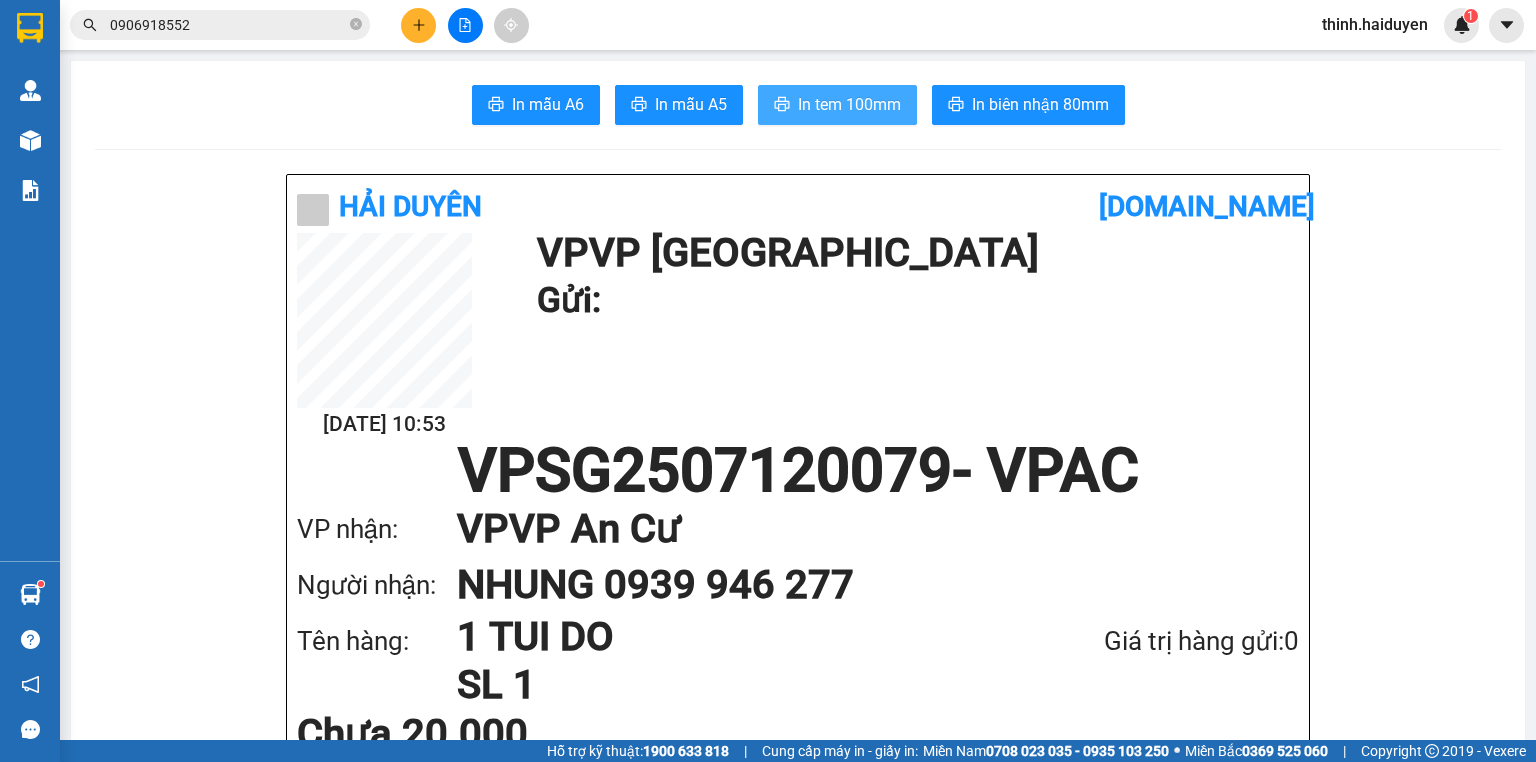 click on "In tem 100mm" at bounding box center (849, 104) 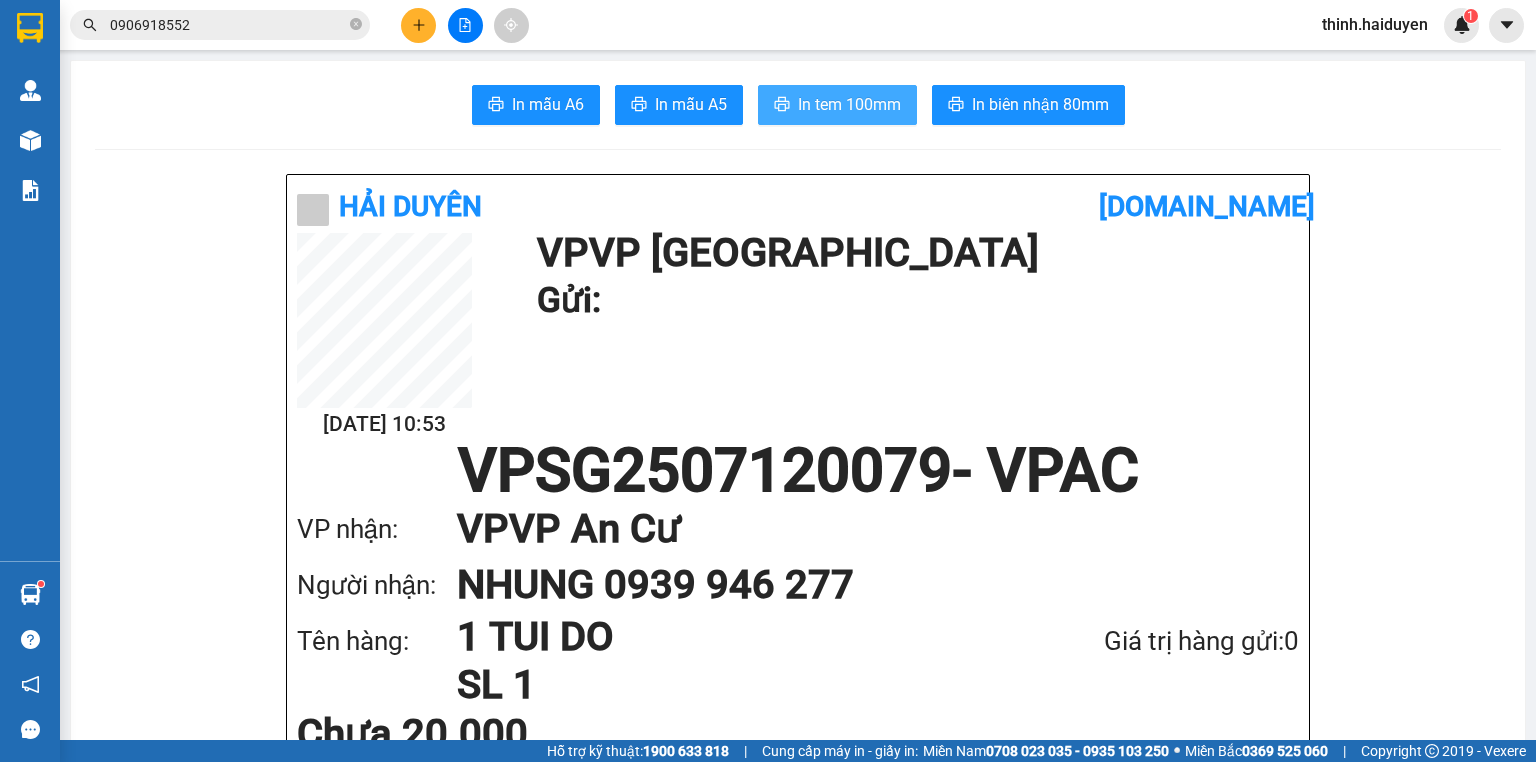 scroll, scrollTop: 0, scrollLeft: 0, axis: both 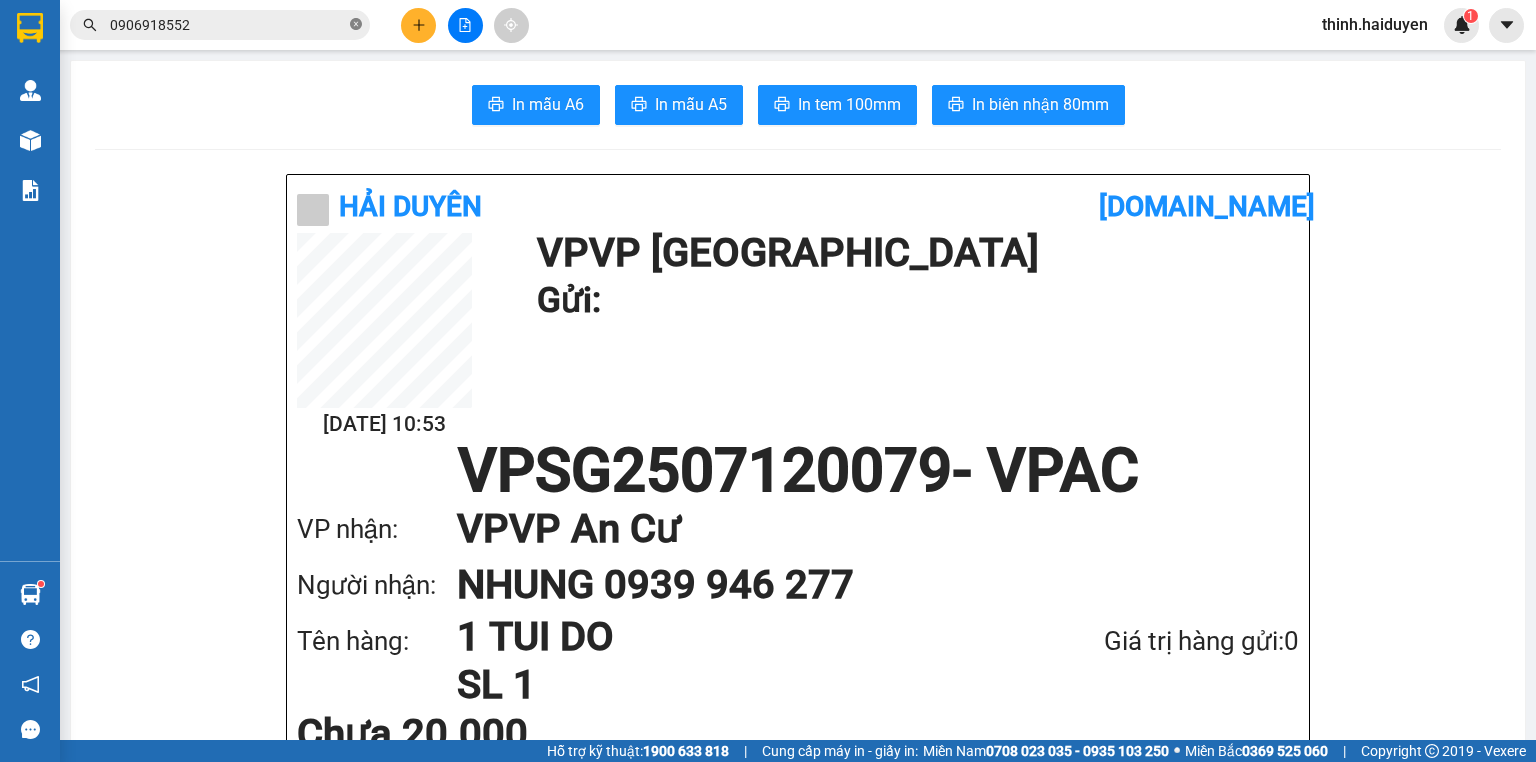 click 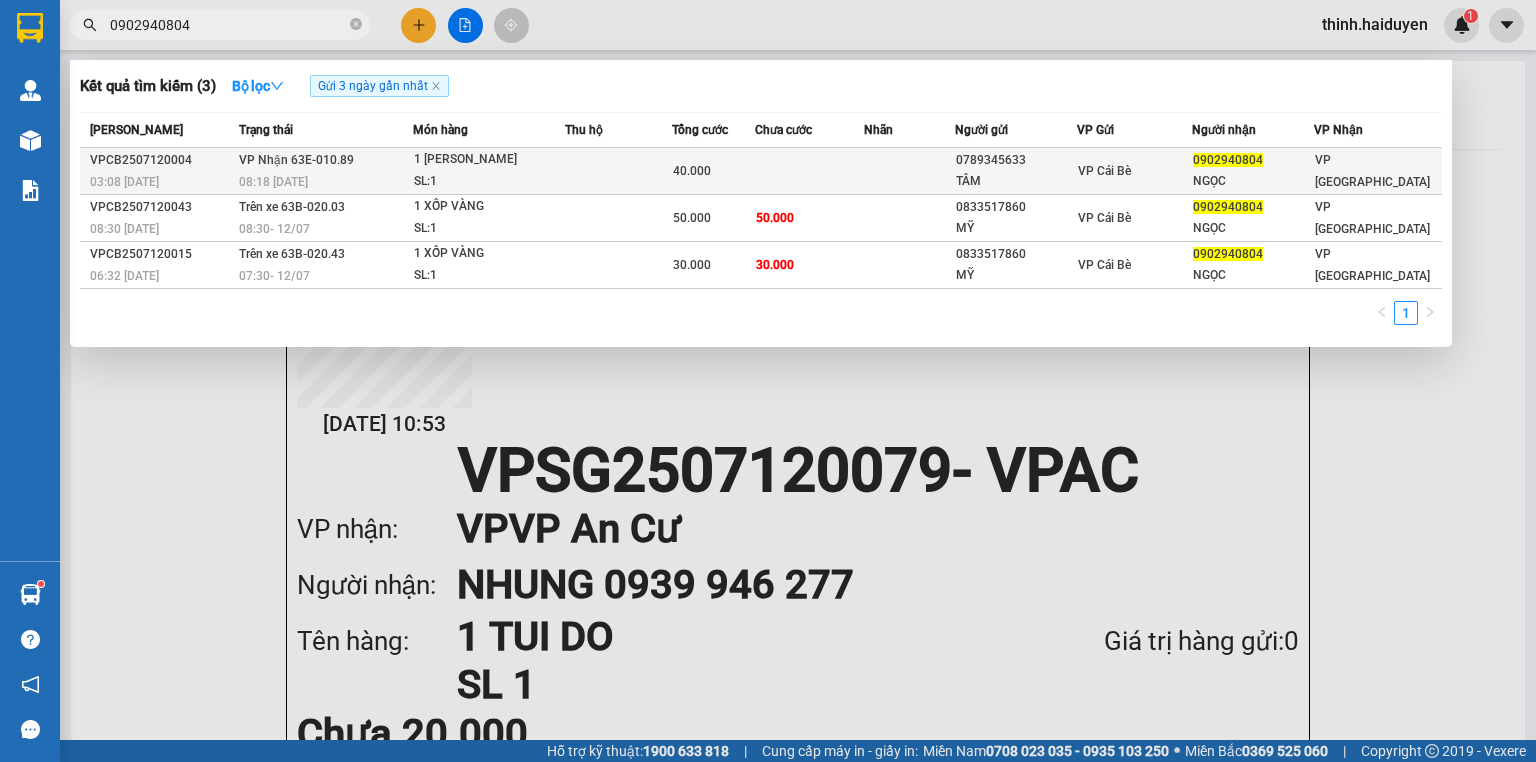 type on "0902940804" 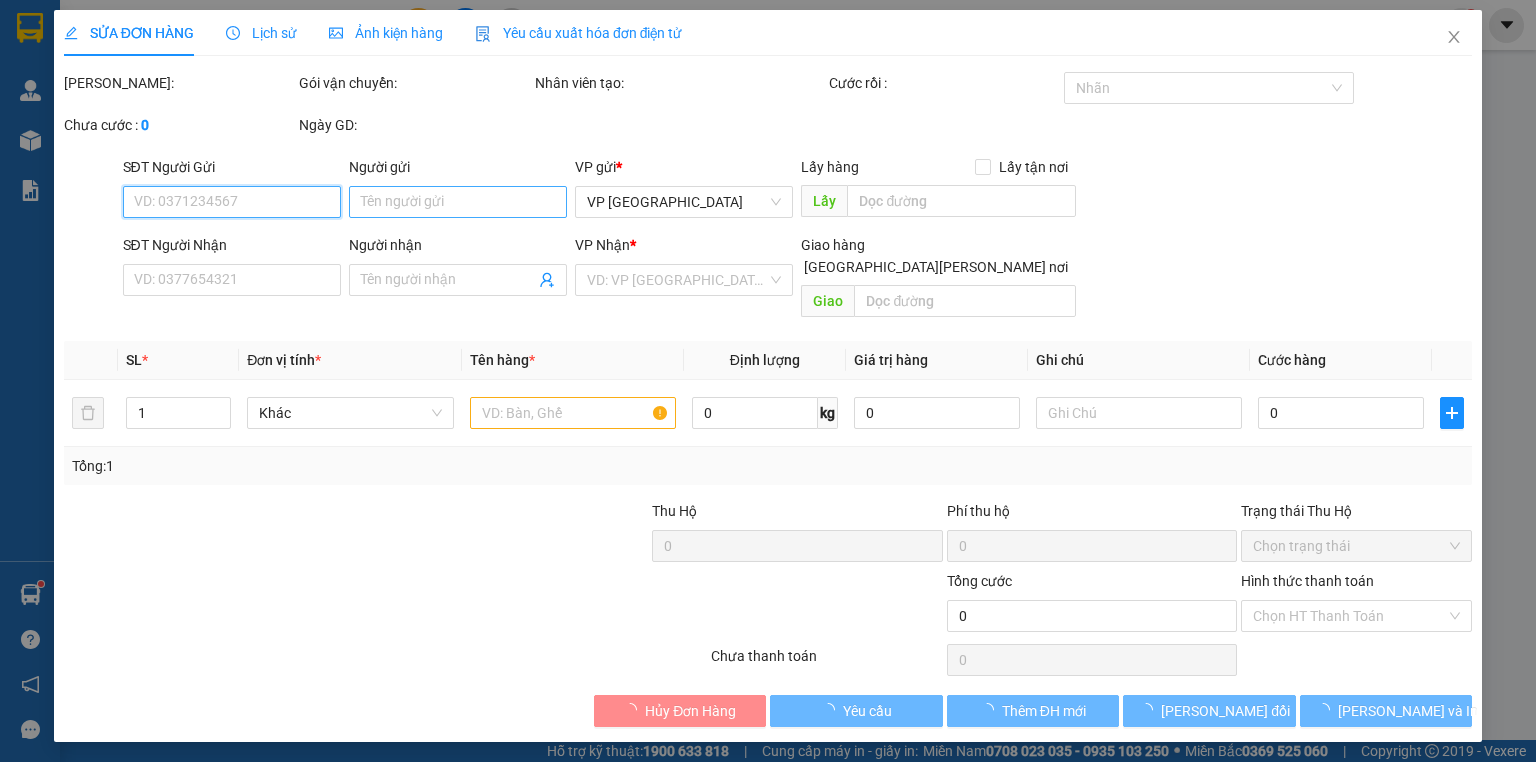 type on "0789345633" 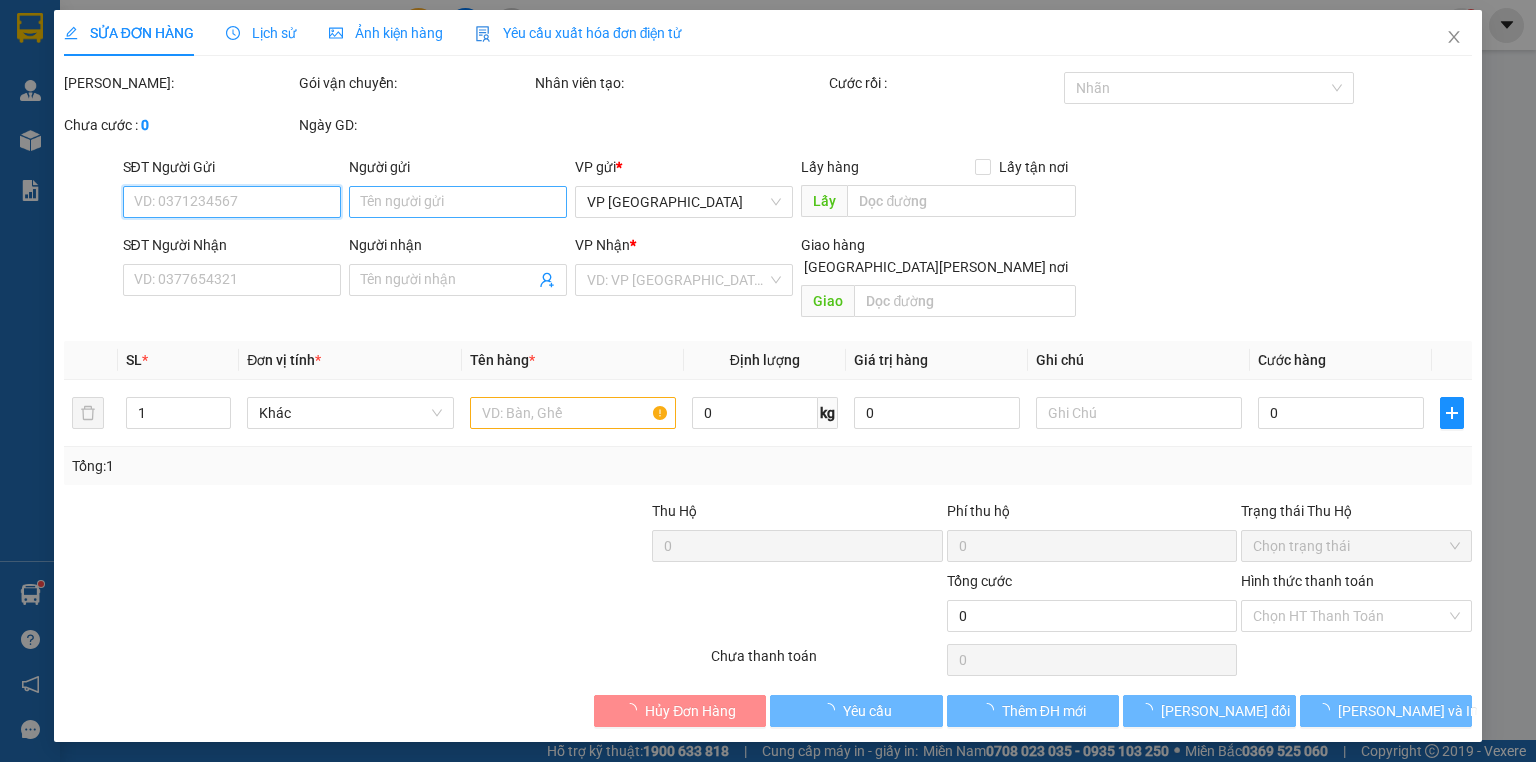 type on "TÂM" 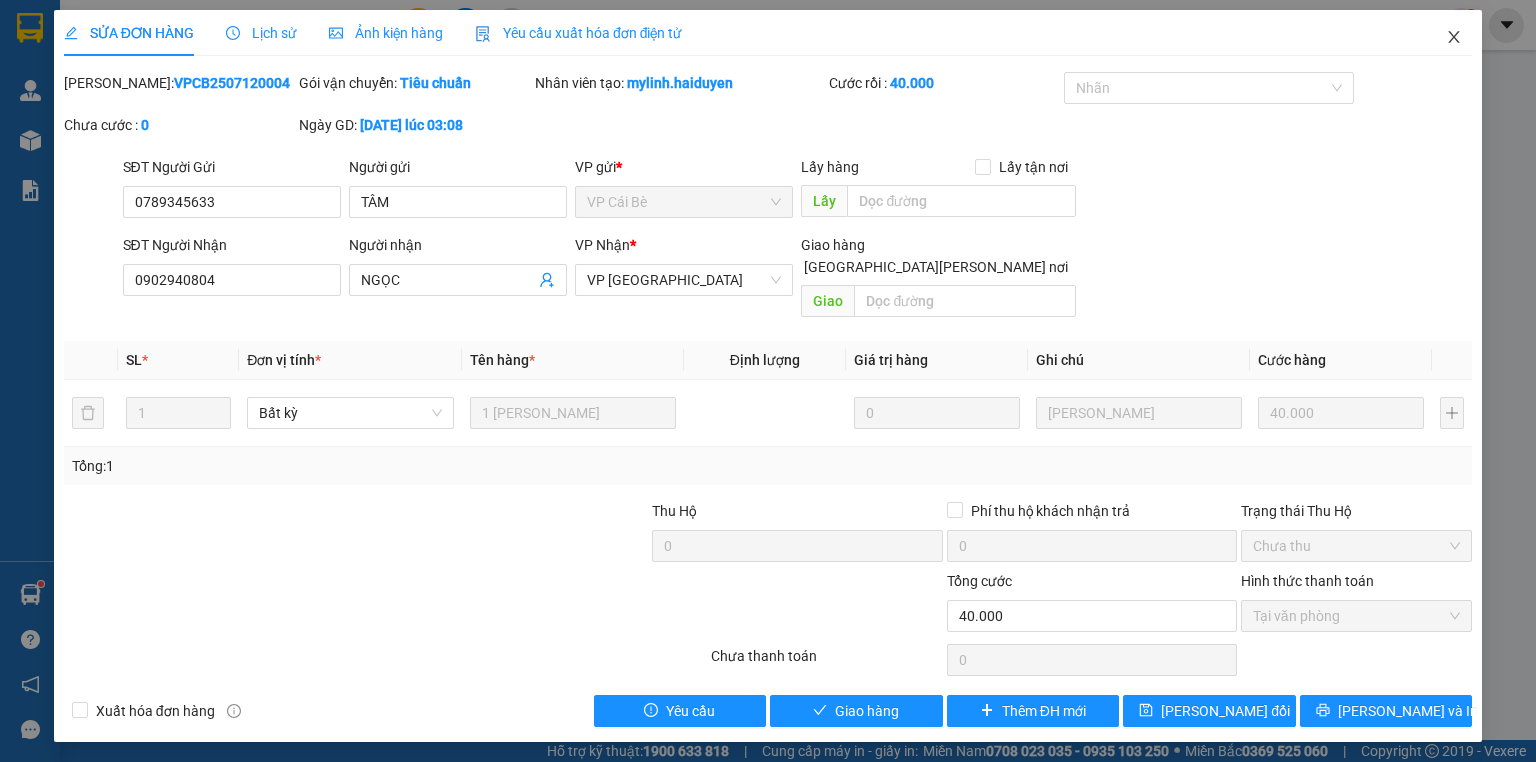 click 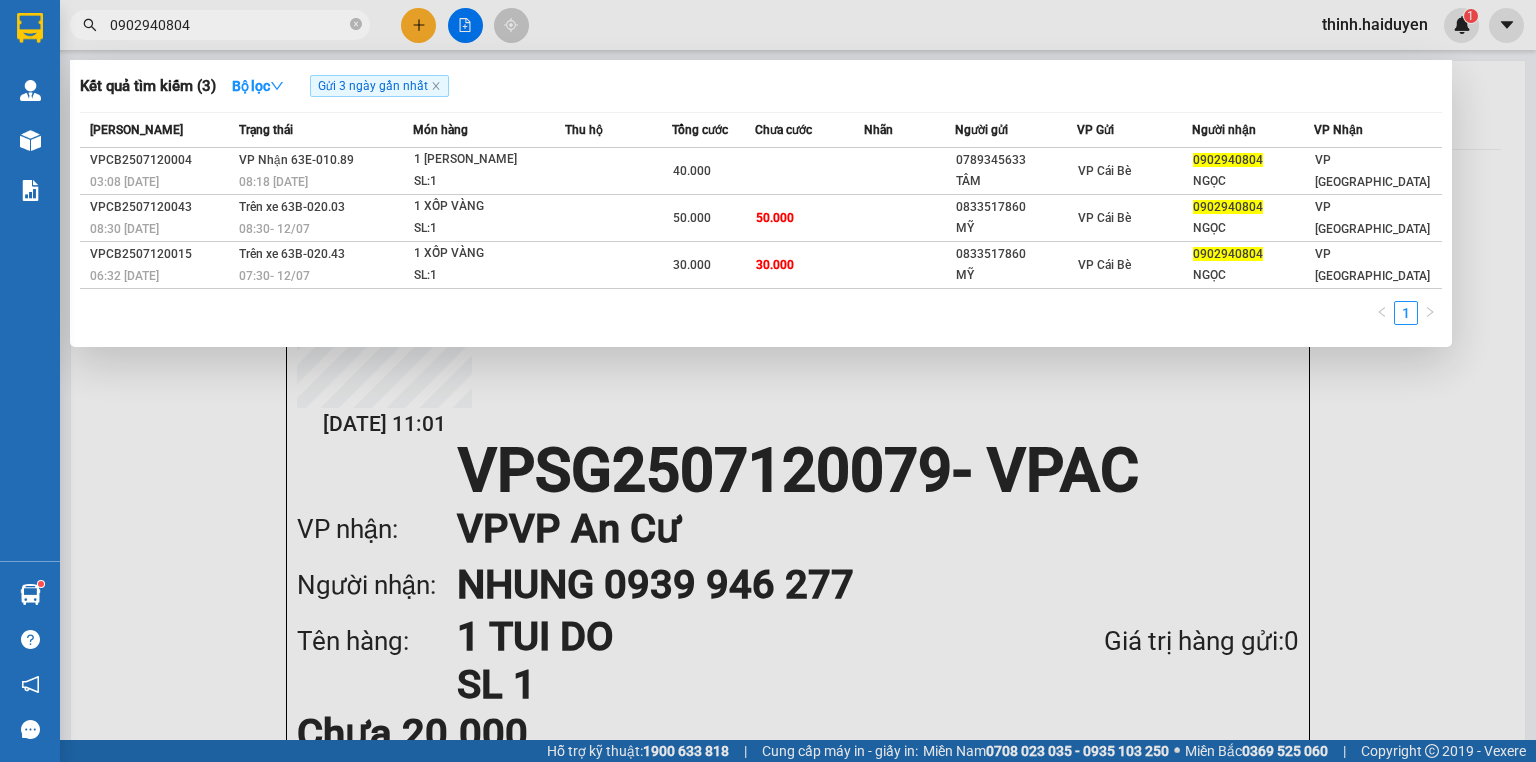 click on "0902940804" at bounding box center [228, 25] 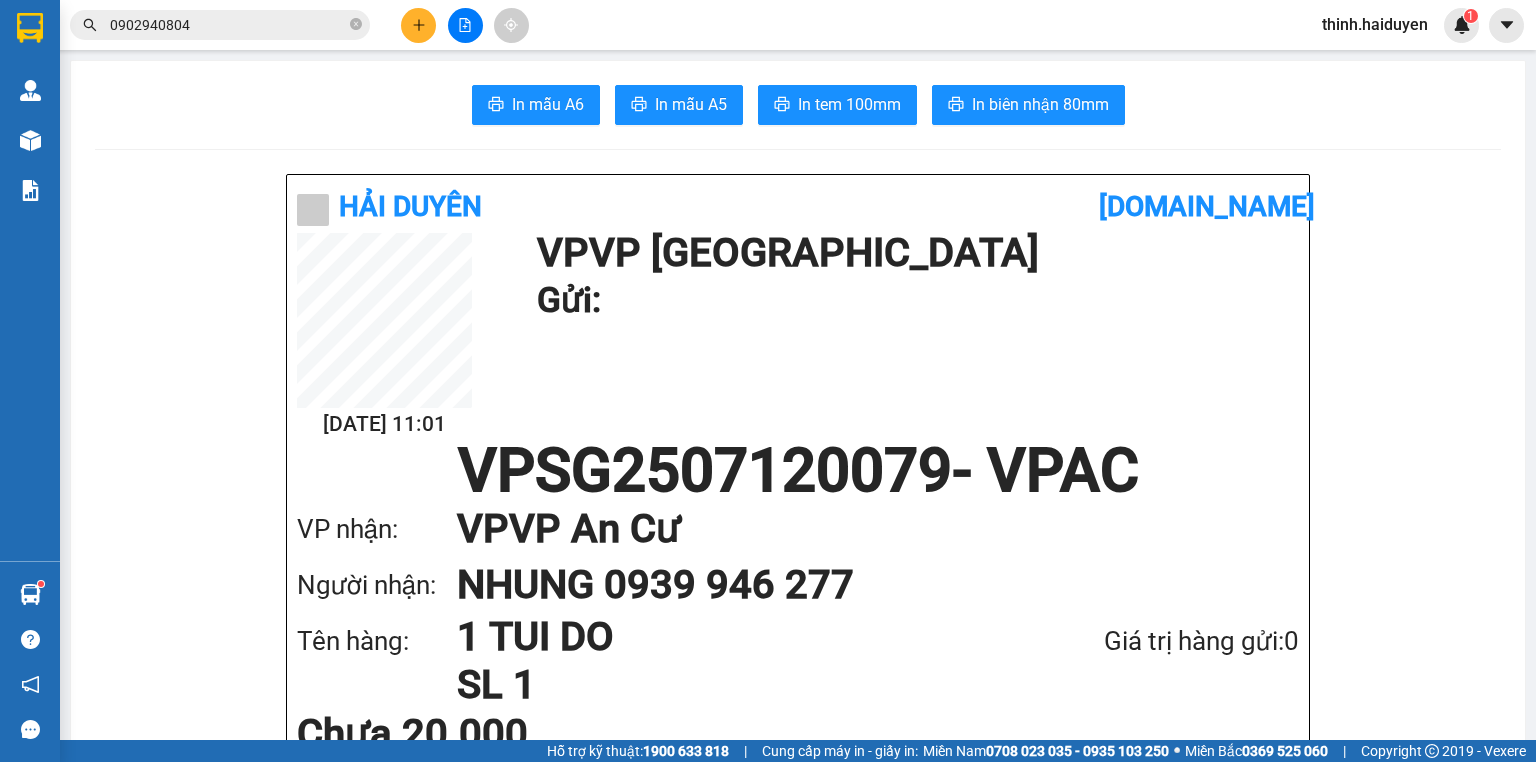 click 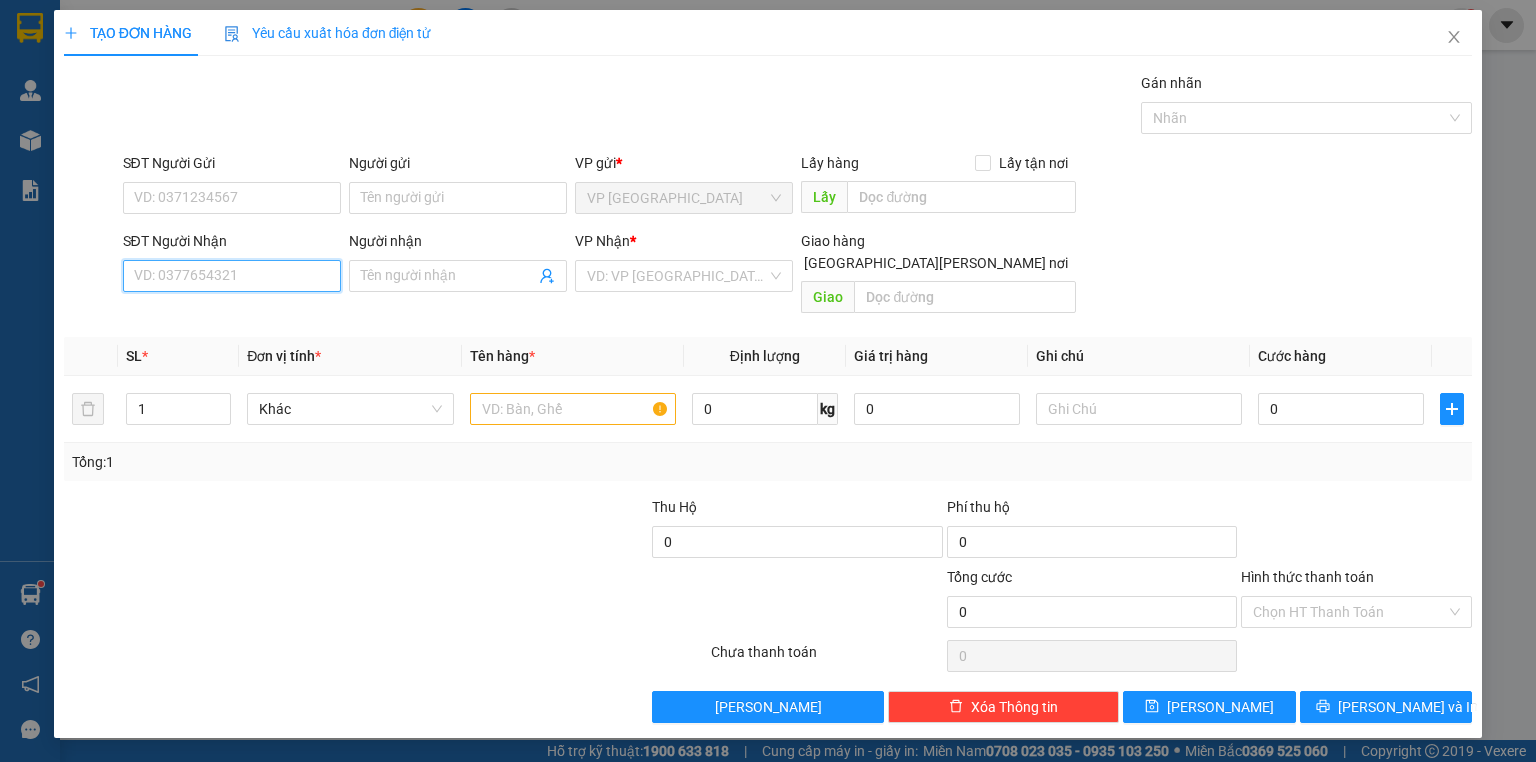 click on "SĐT Người Nhận" at bounding box center (232, 276) 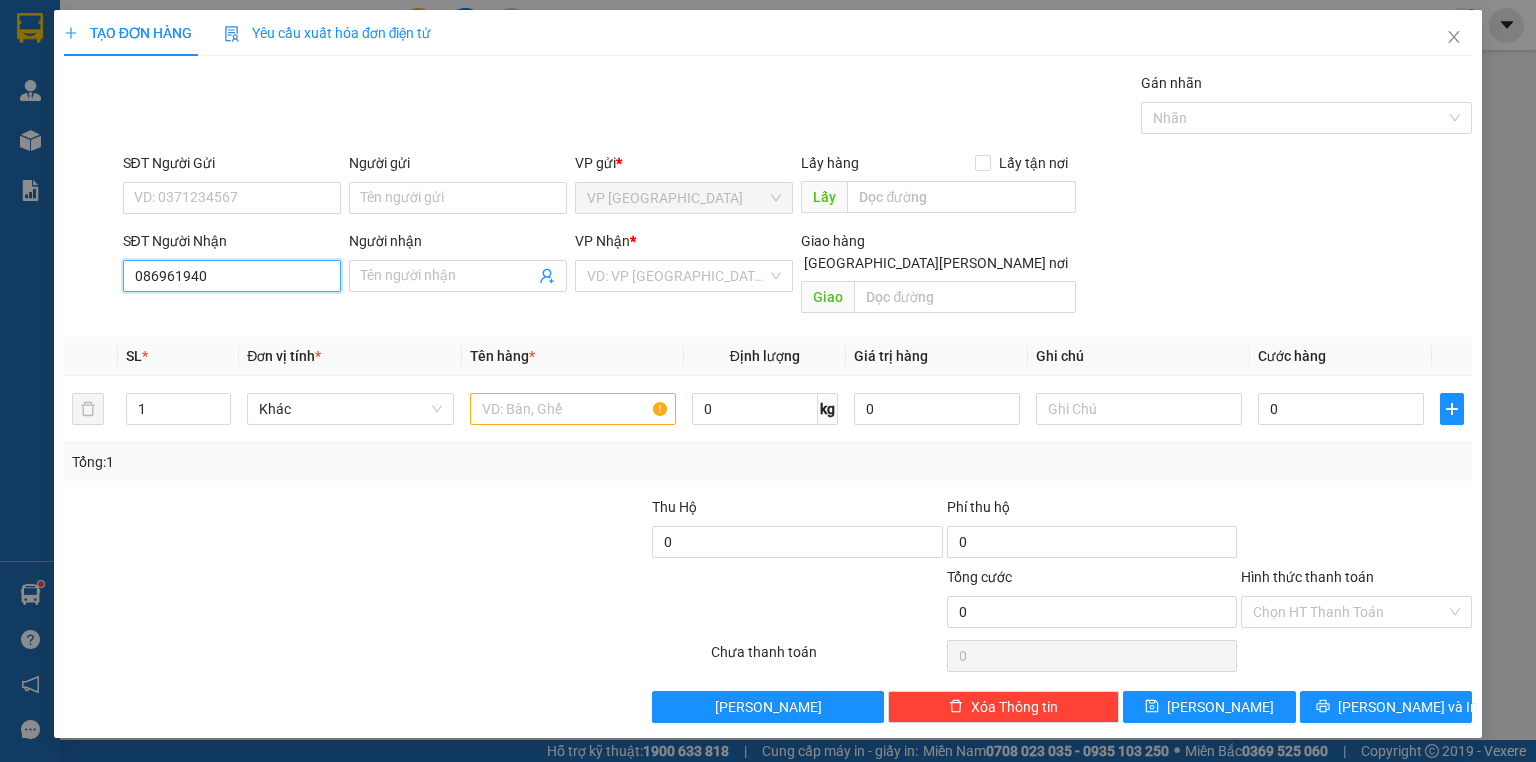 type on "0869619404" 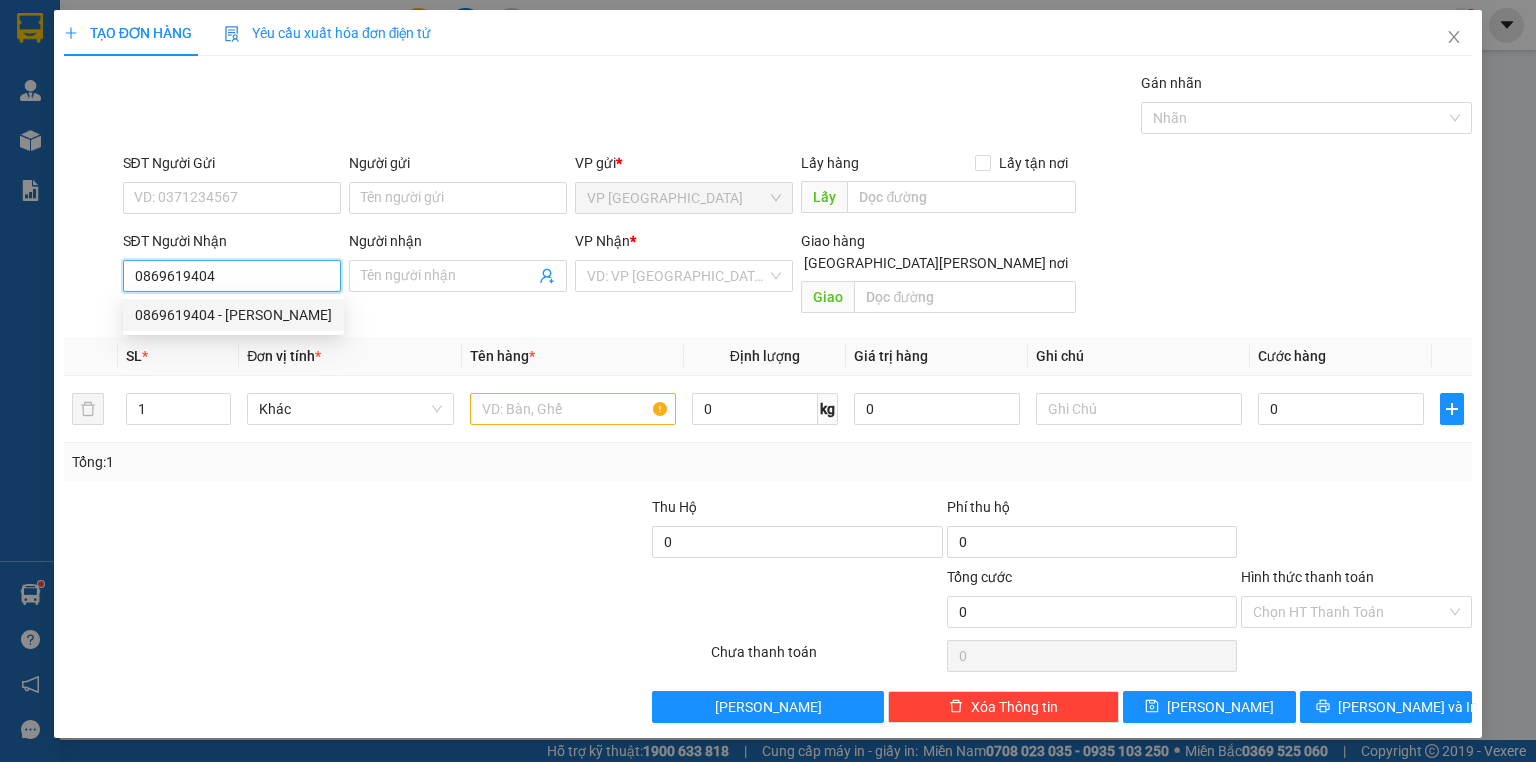 click on "0869619404 - THỊNH" at bounding box center [233, 315] 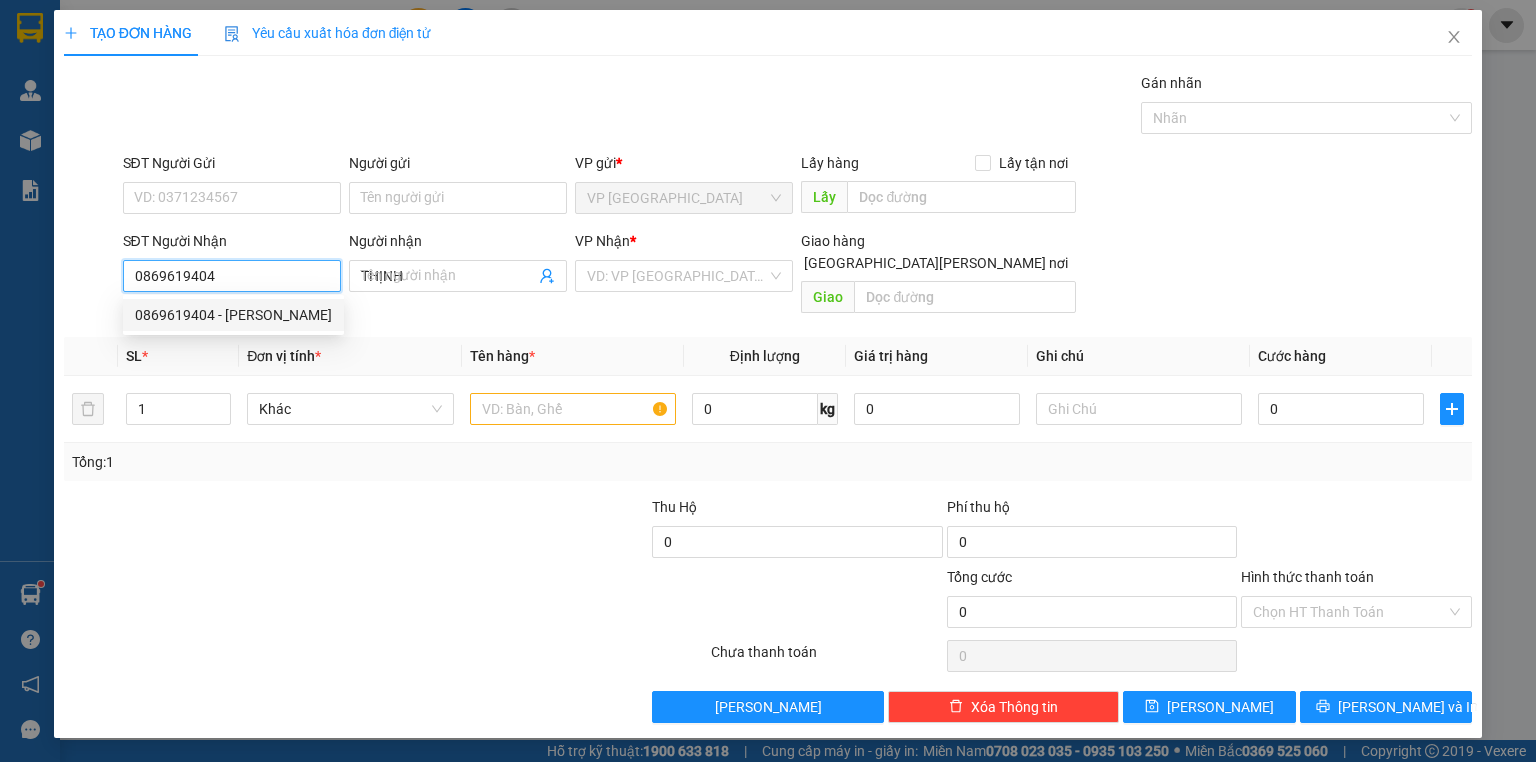 type on "20.000" 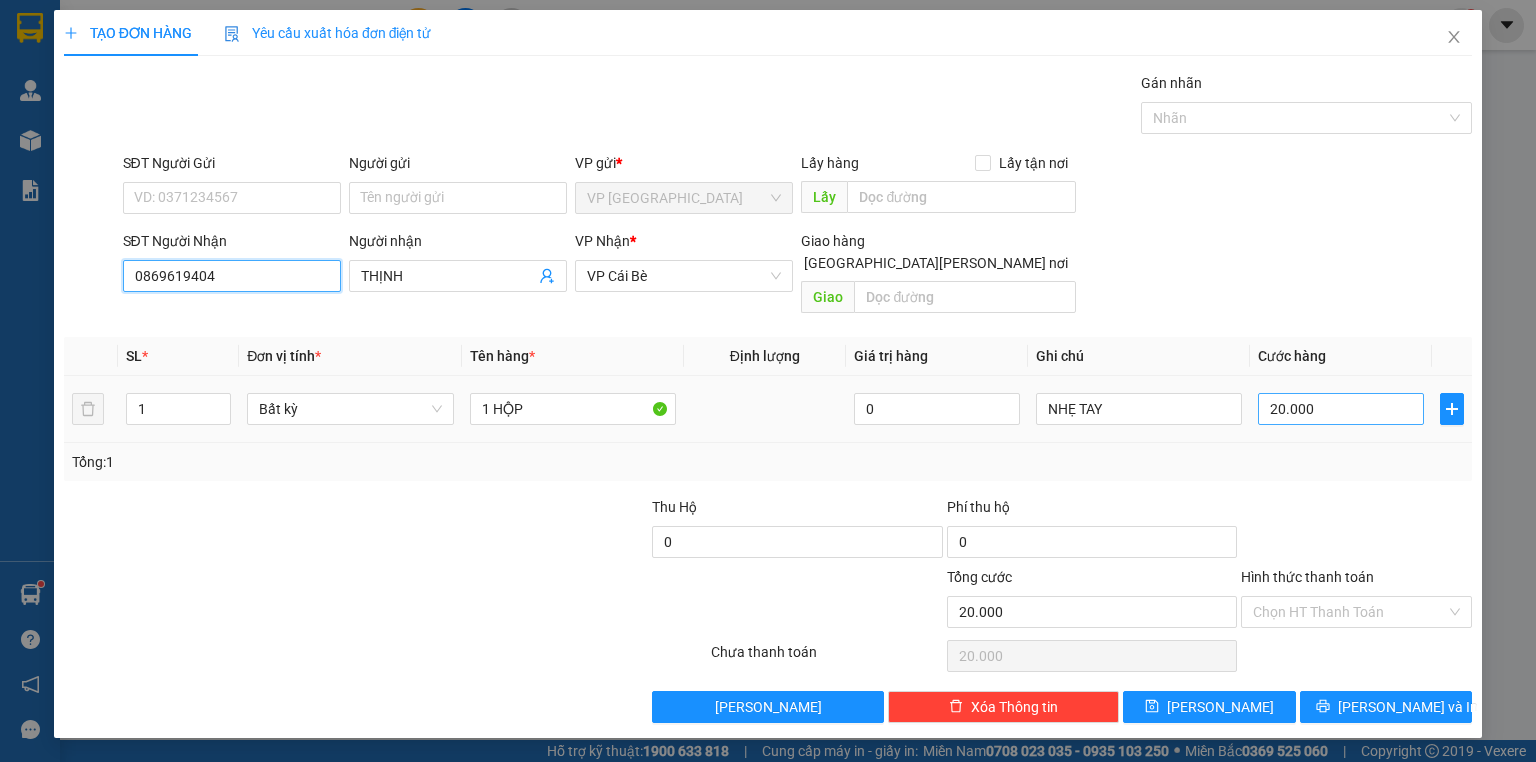 type on "0869619404" 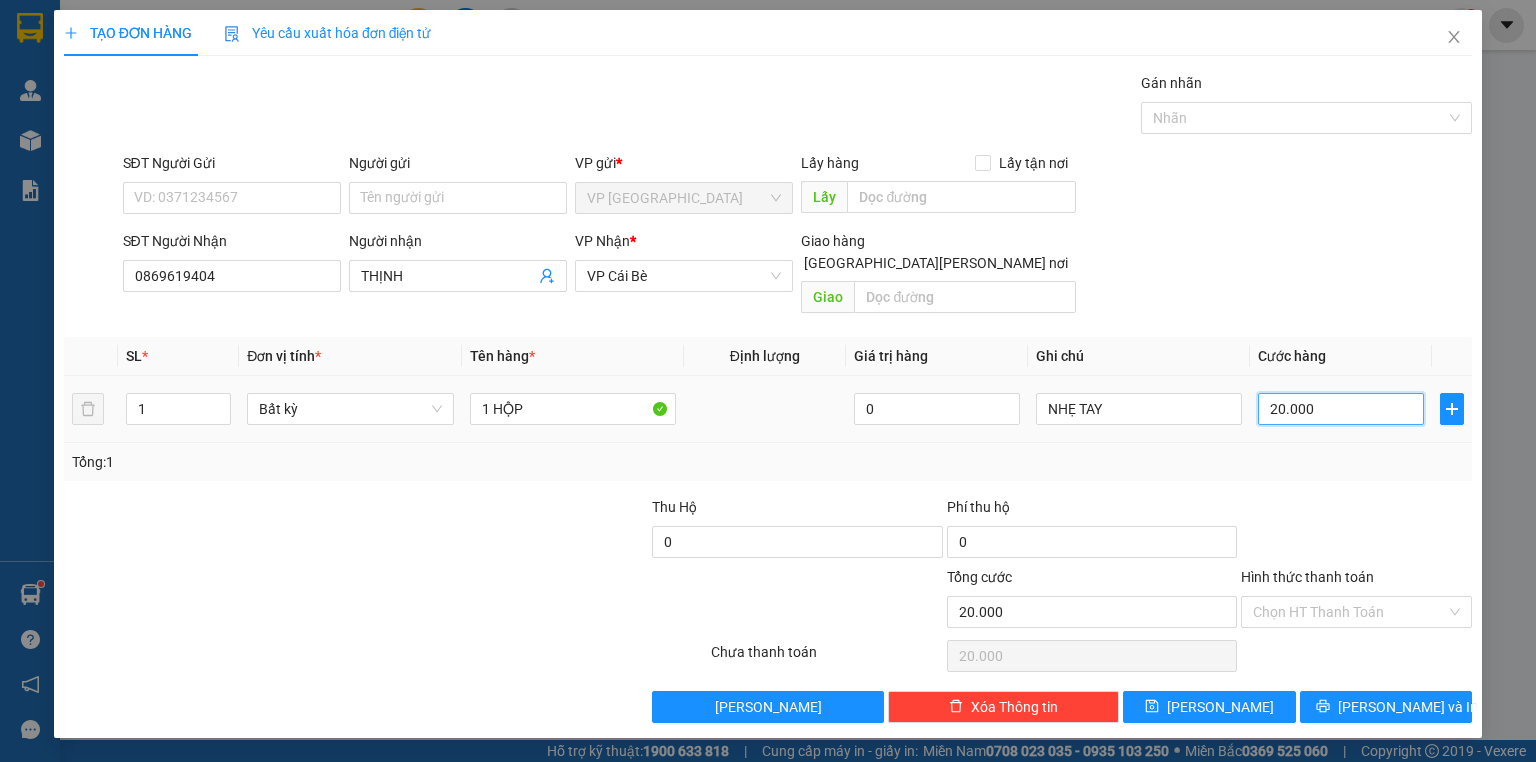click on "20.000" at bounding box center (1341, 409) 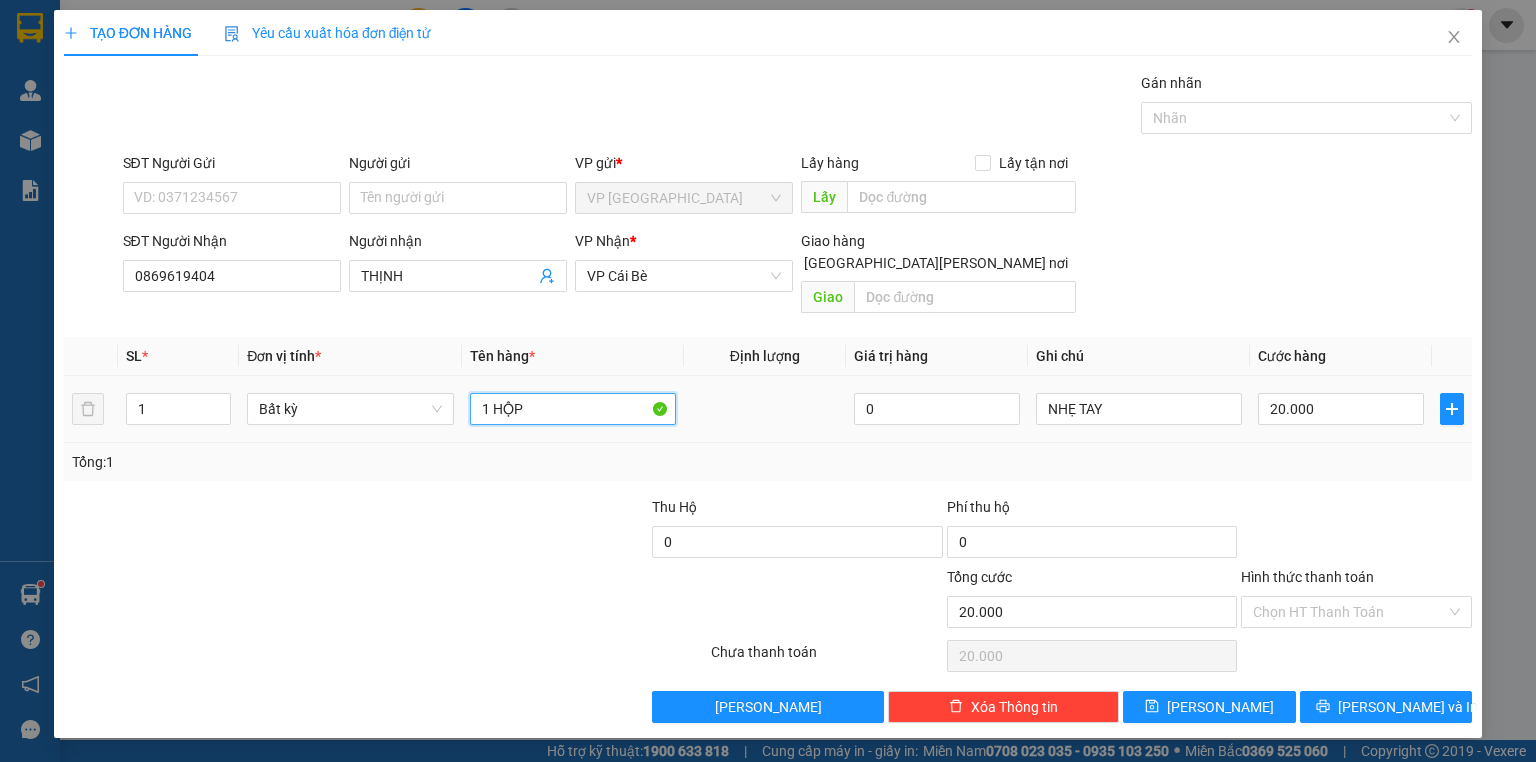 click on "1 HỘP" at bounding box center [573, 409] 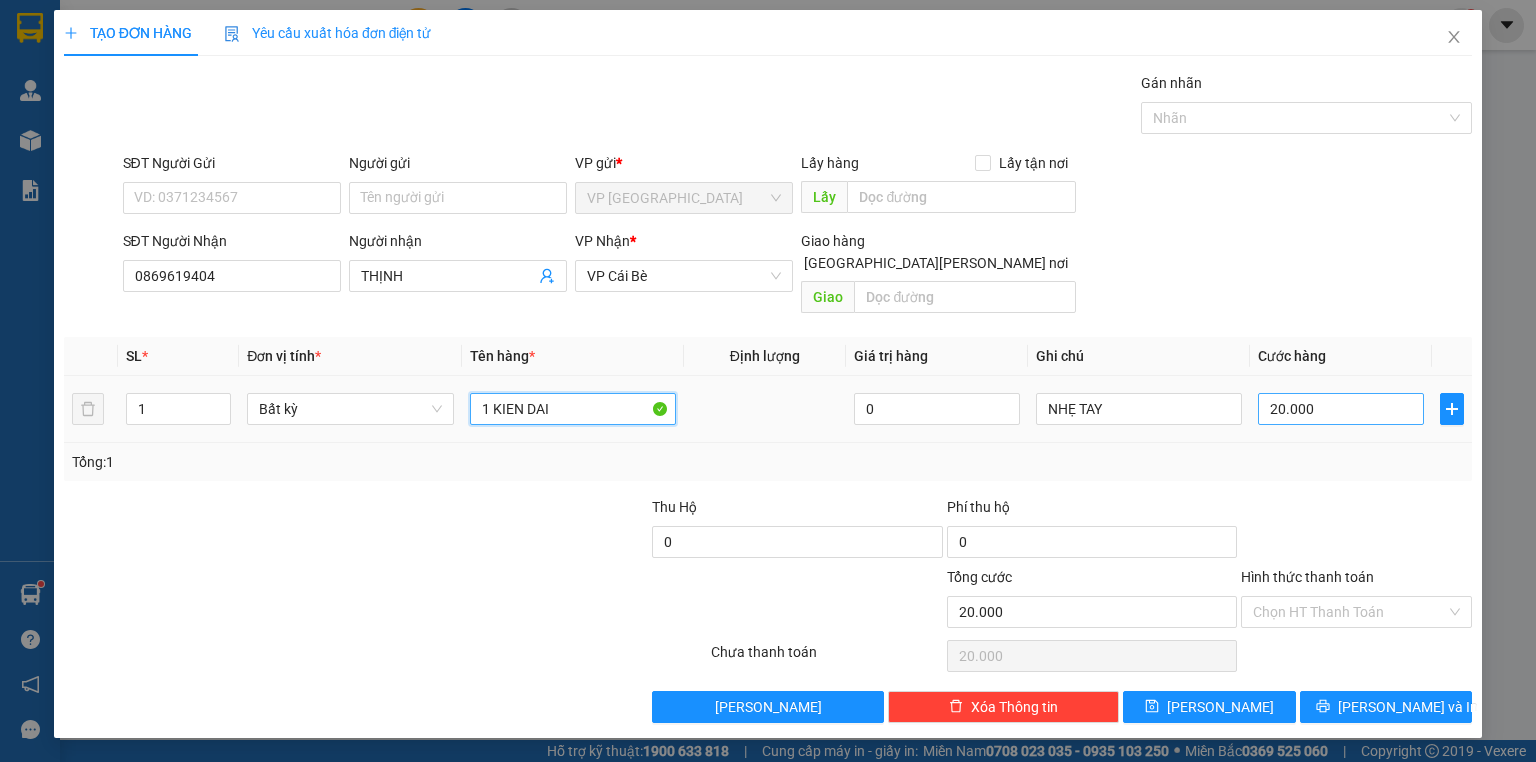 type on "1 KIEN DAI" 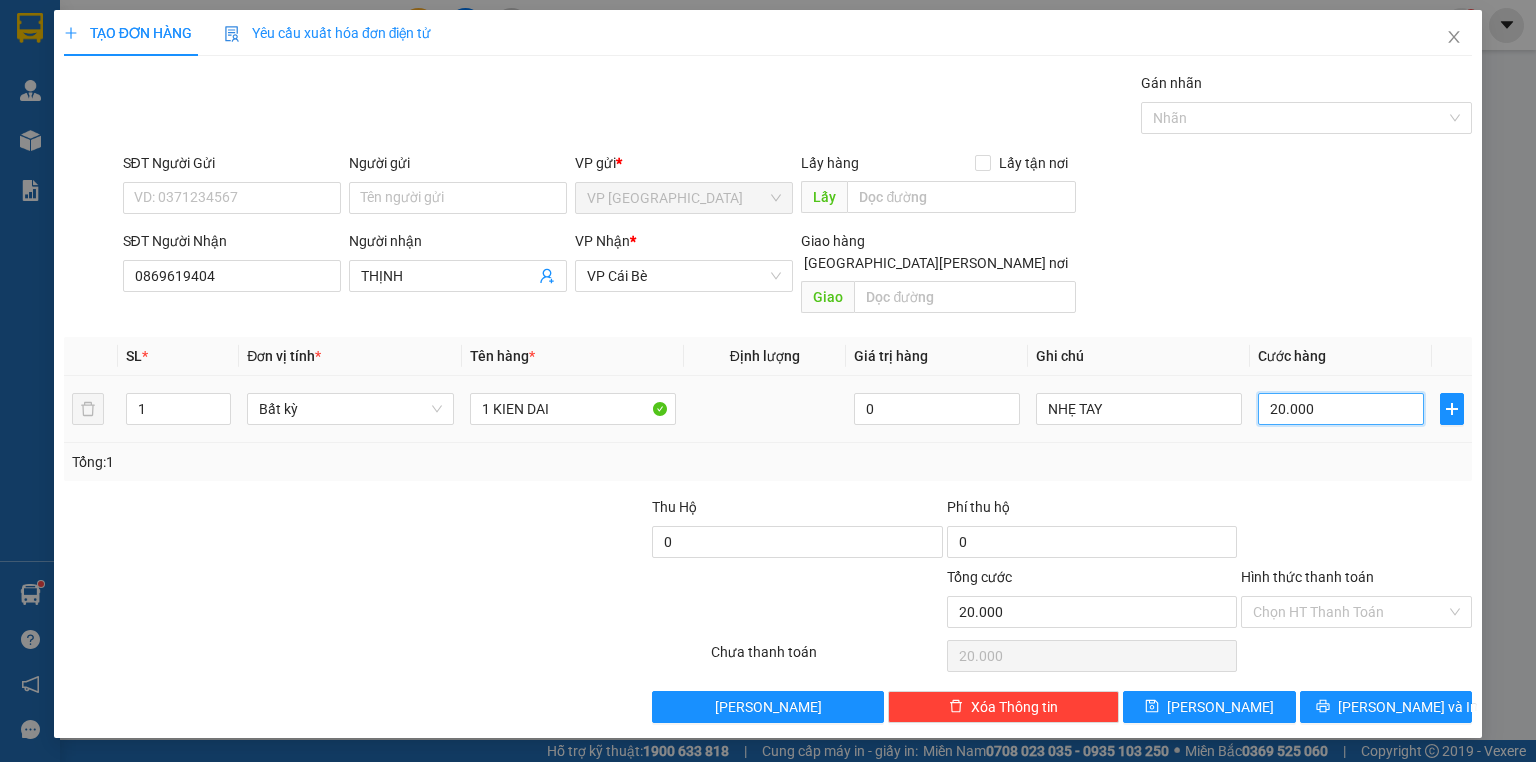click on "20.000" at bounding box center (1341, 409) 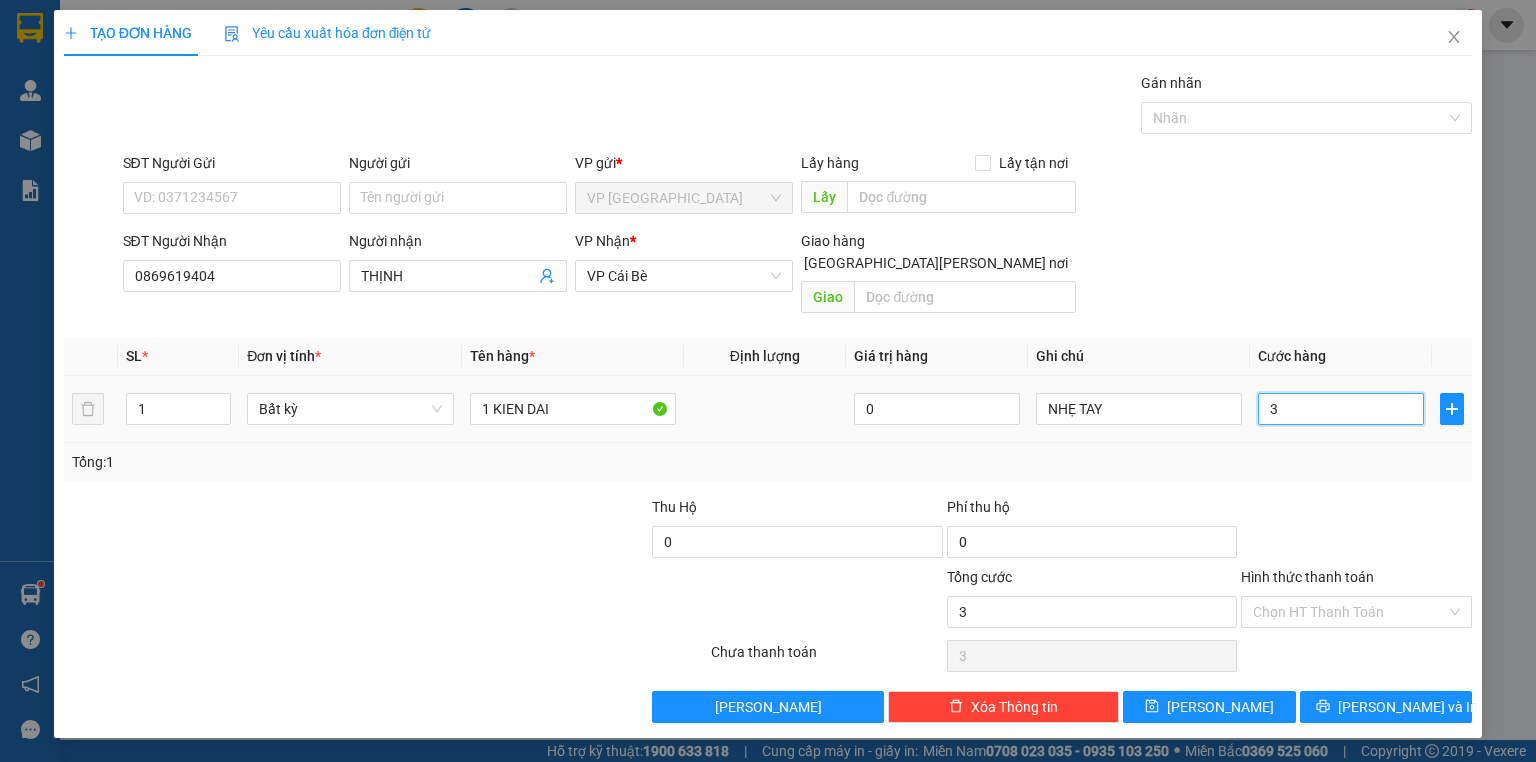 type on "30" 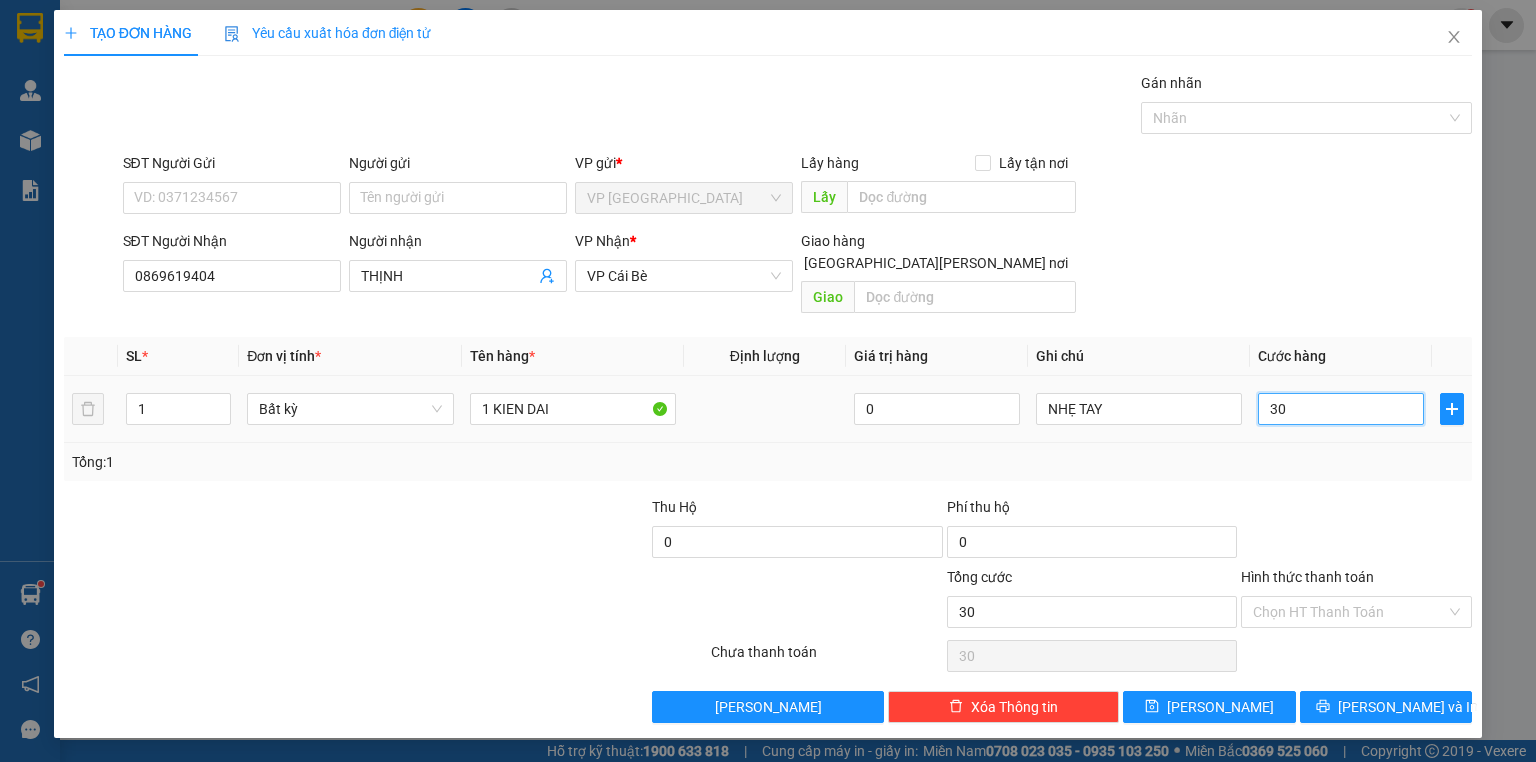 type on "300" 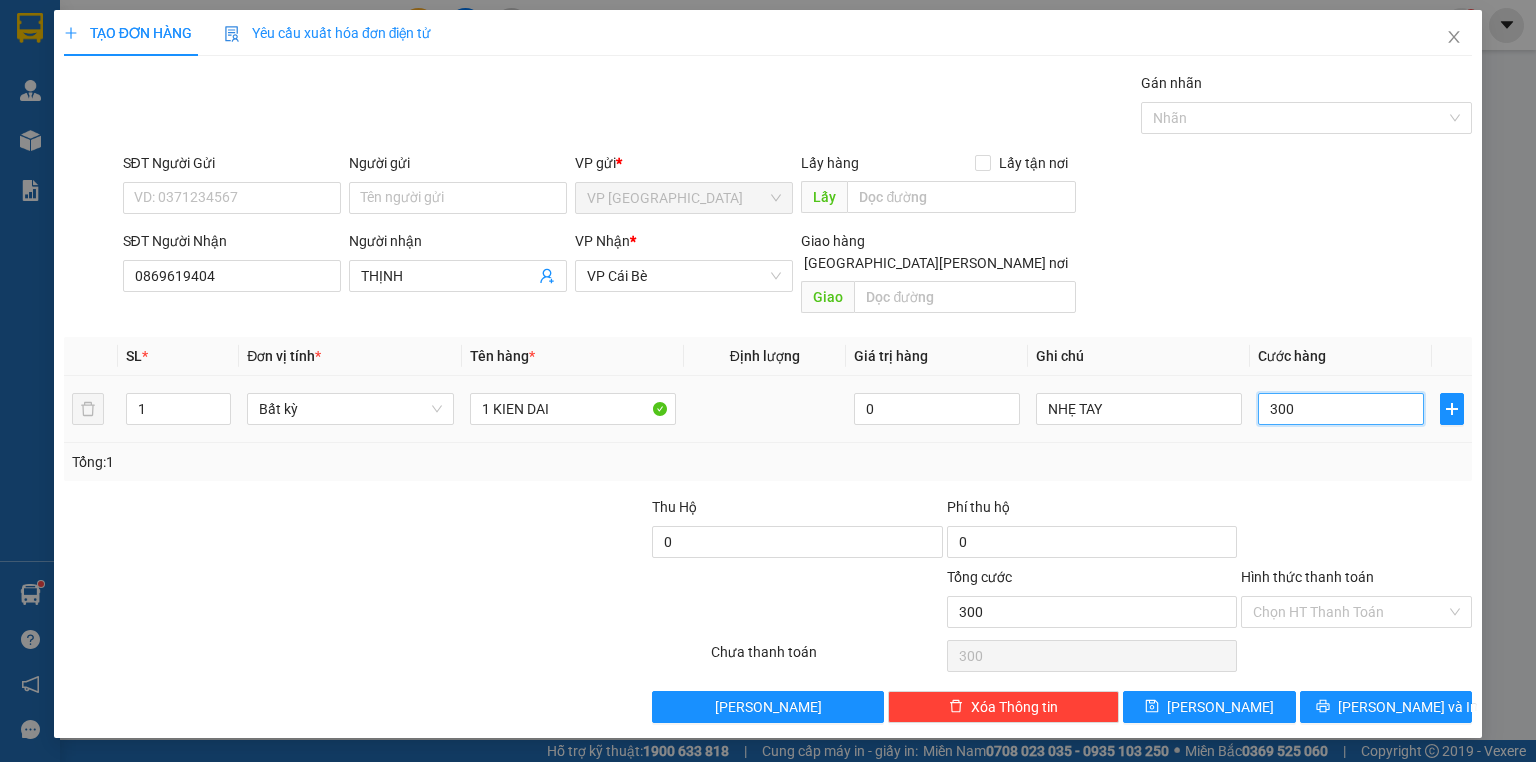 type on "3.000" 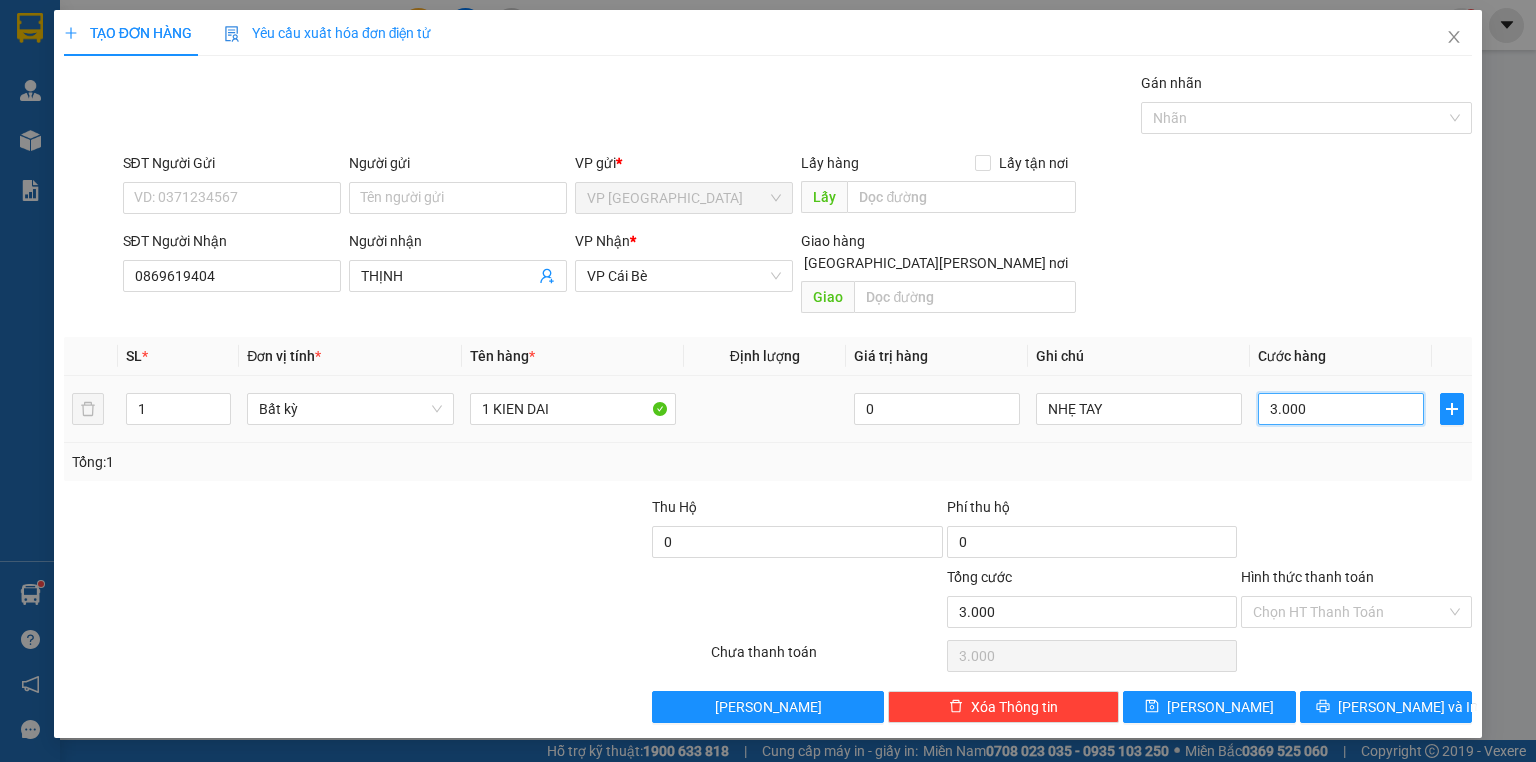 type on "30.000" 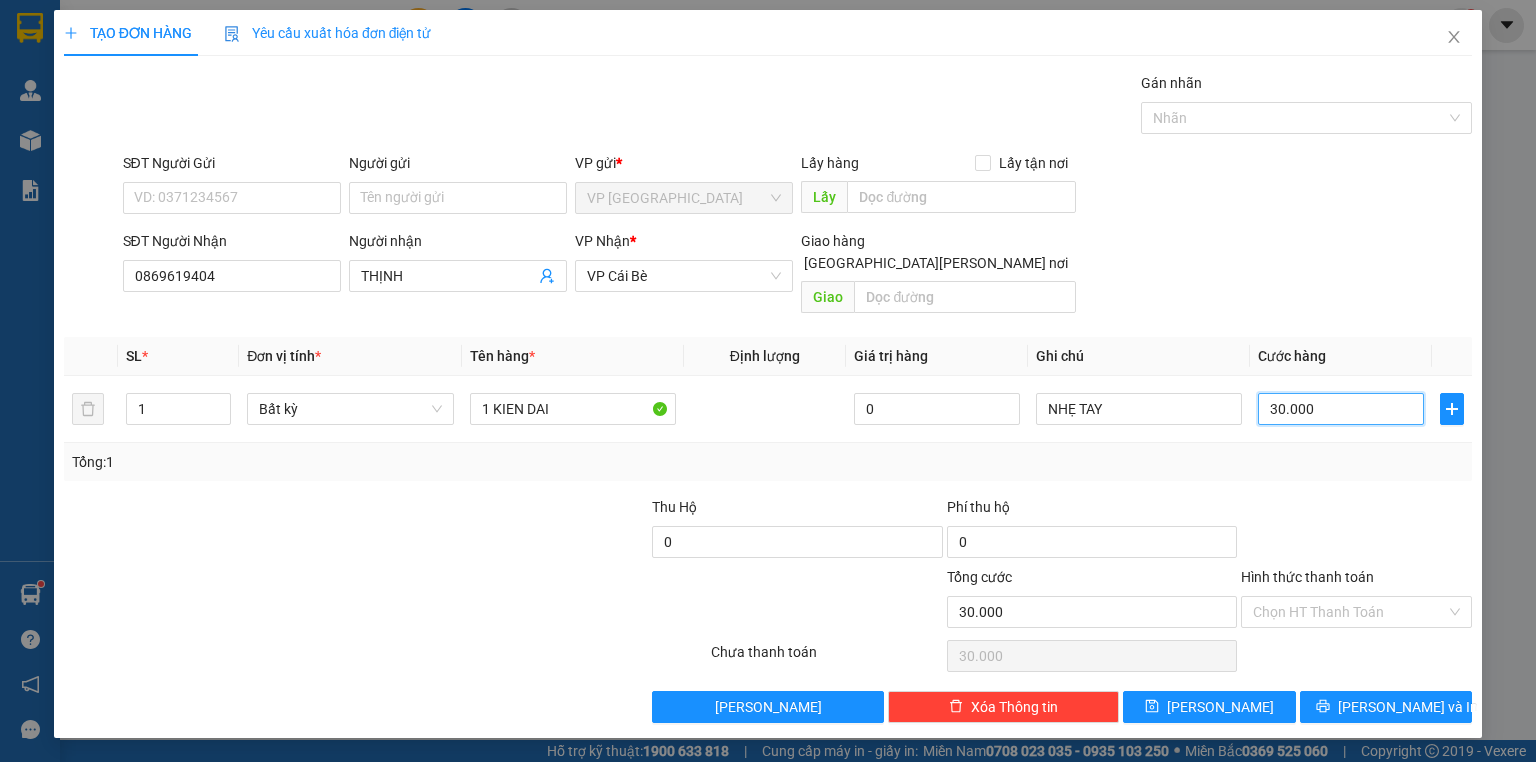type on "3.000" 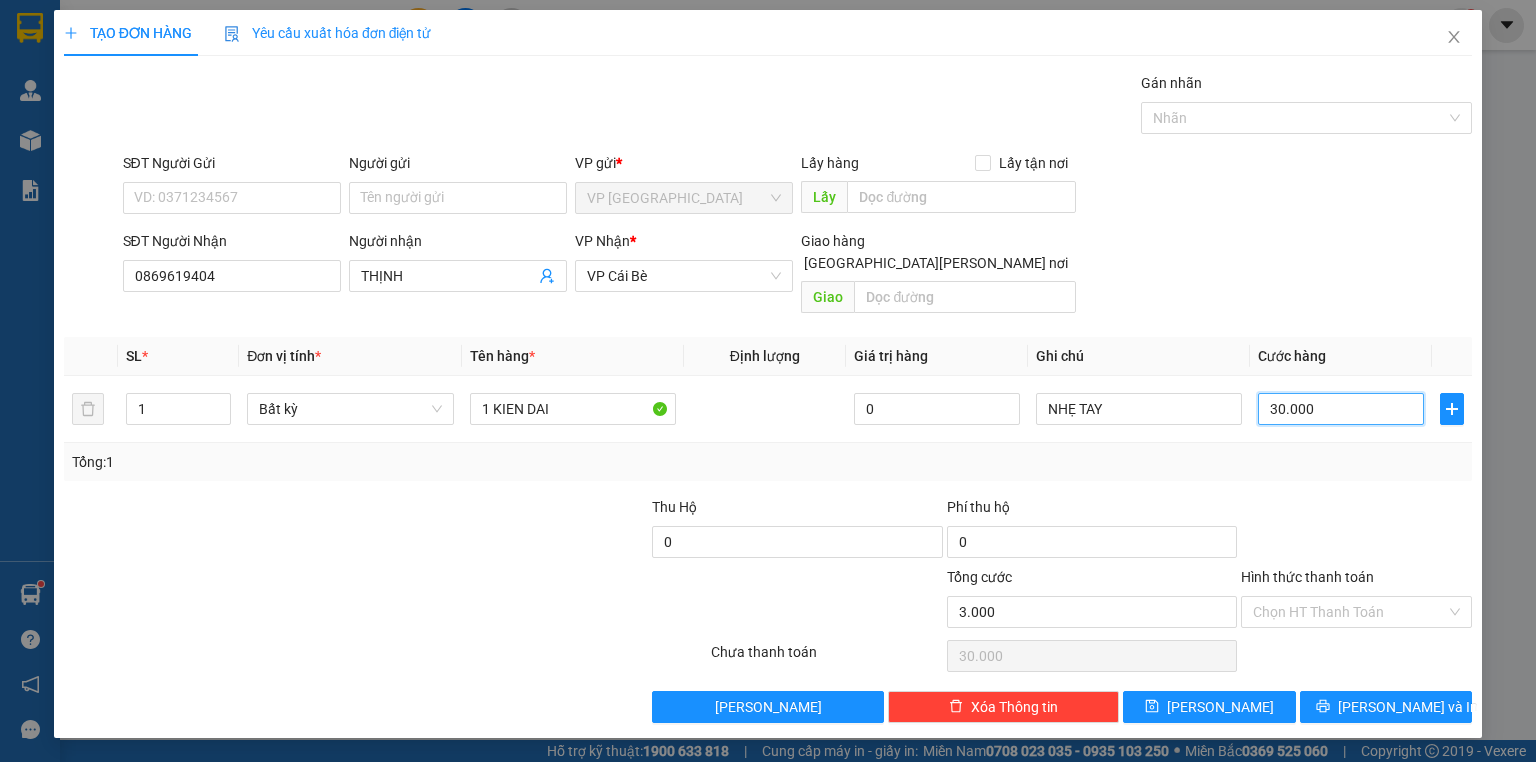 type on "3.000" 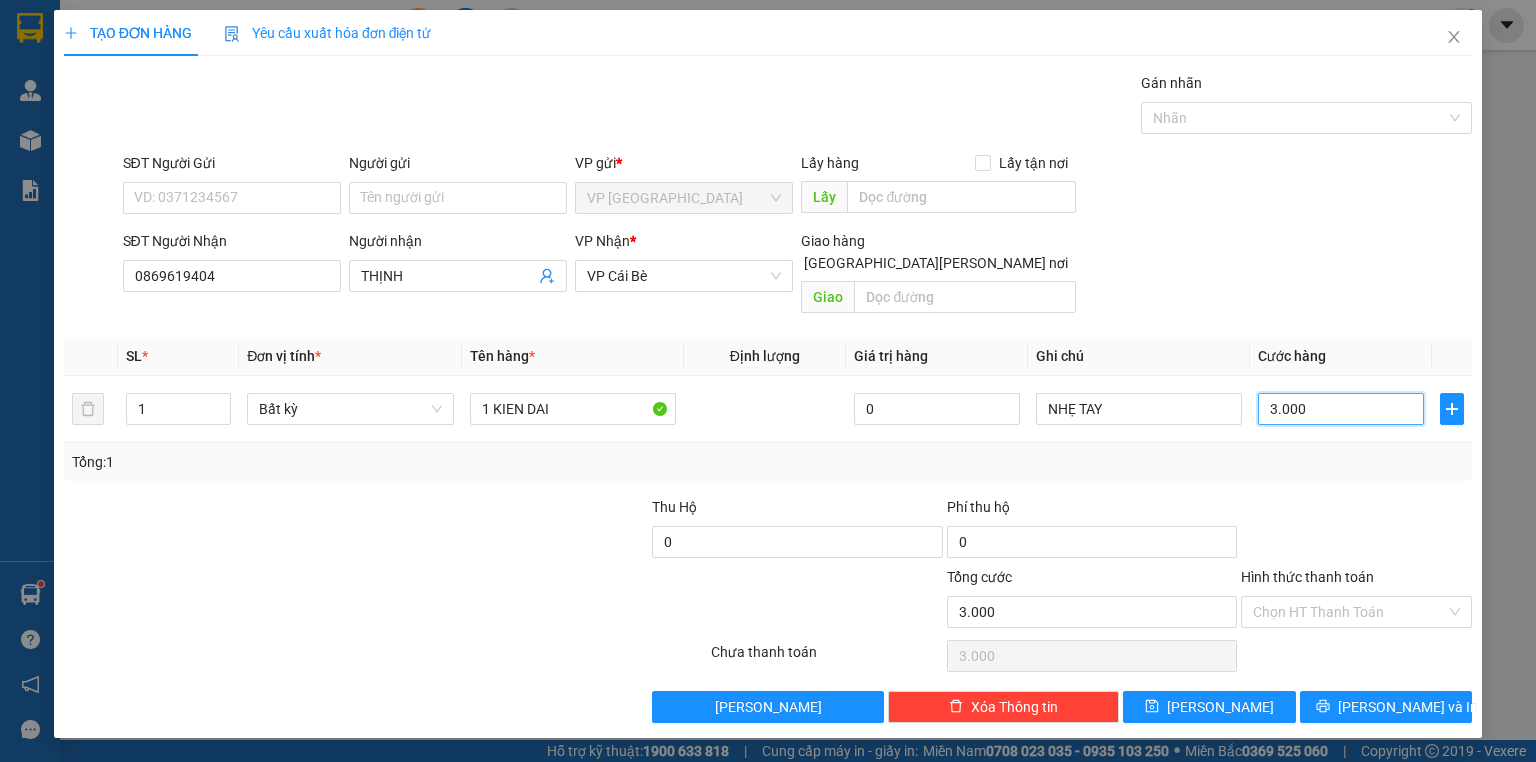 type on "300" 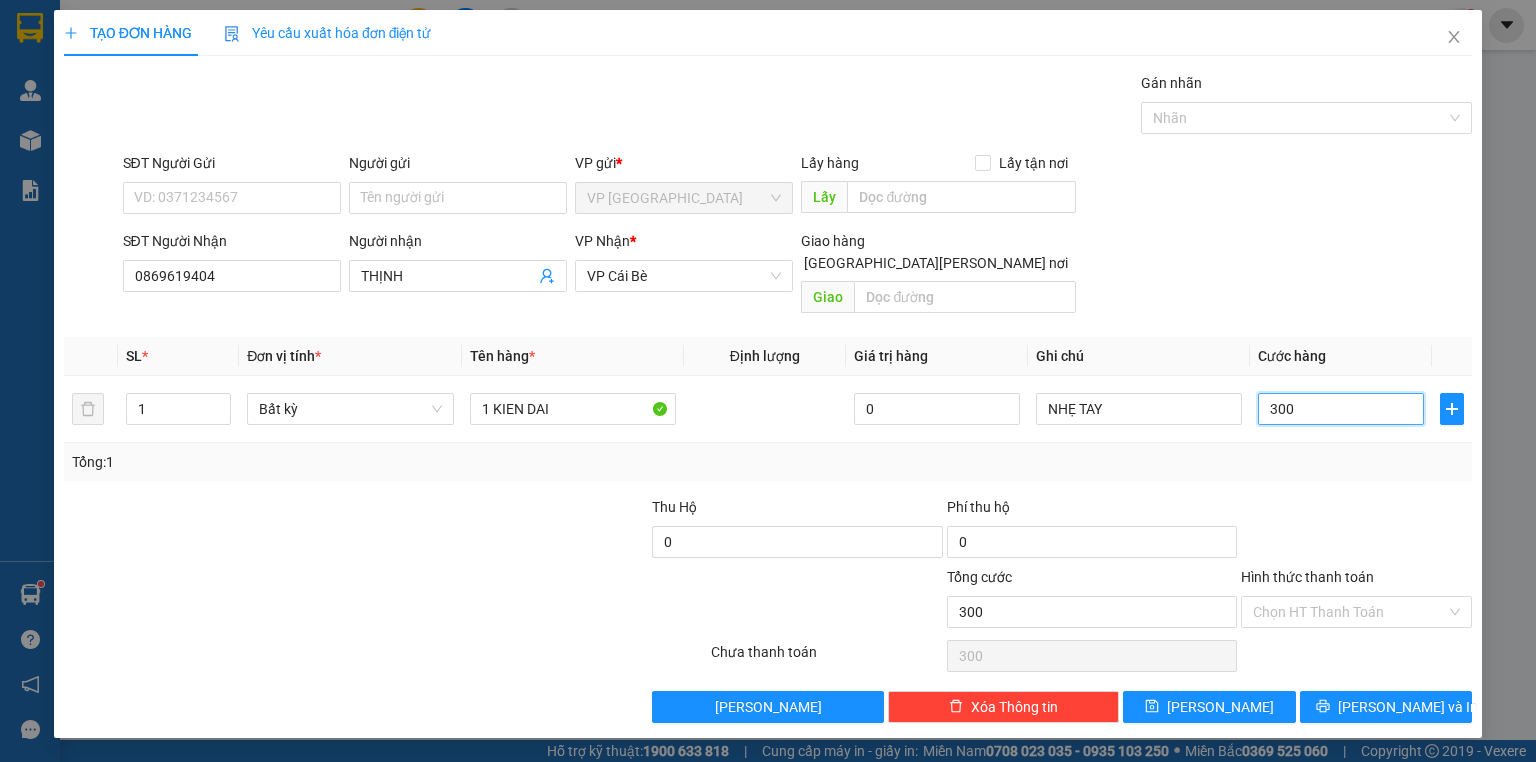 type on "30" 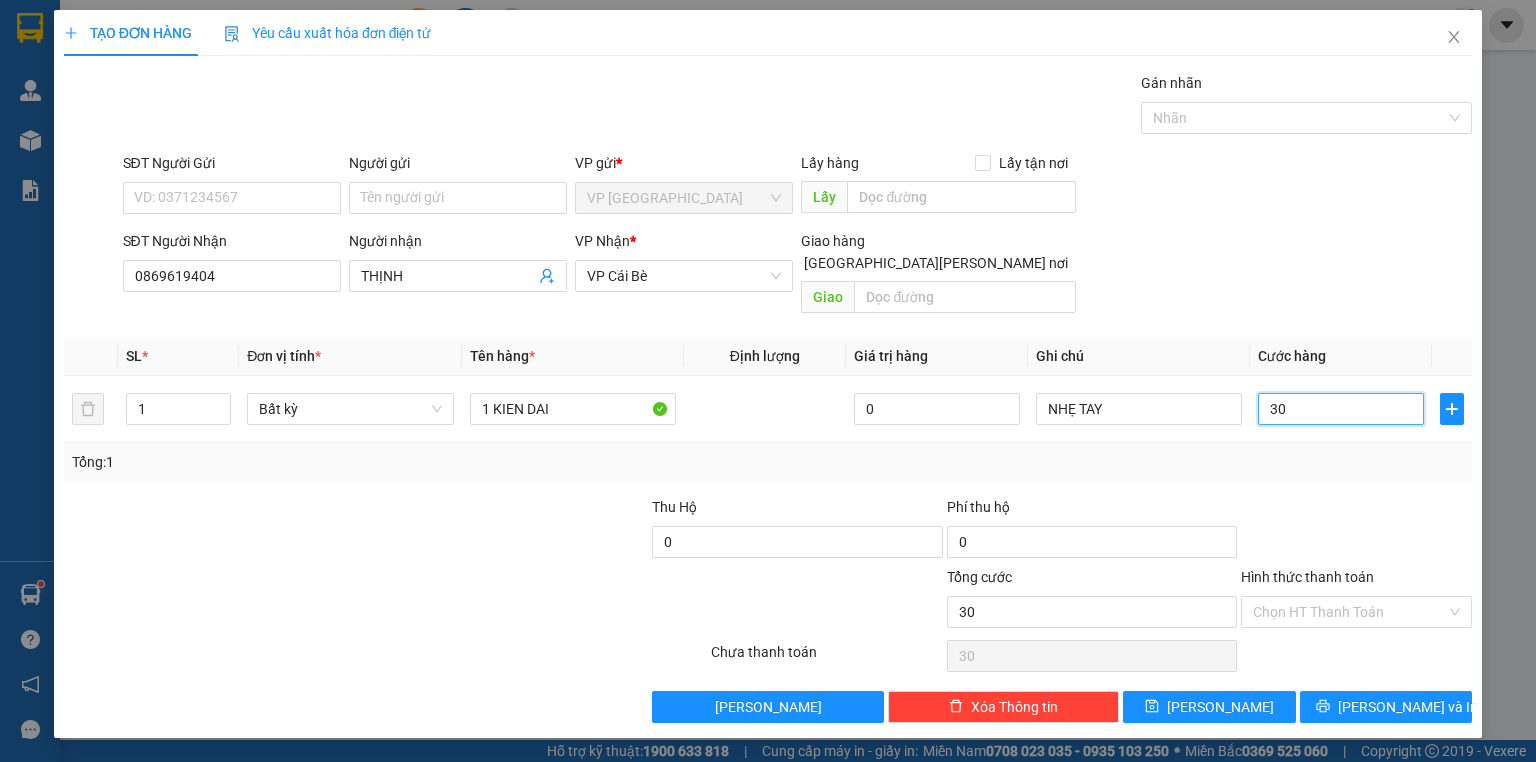 type on "3" 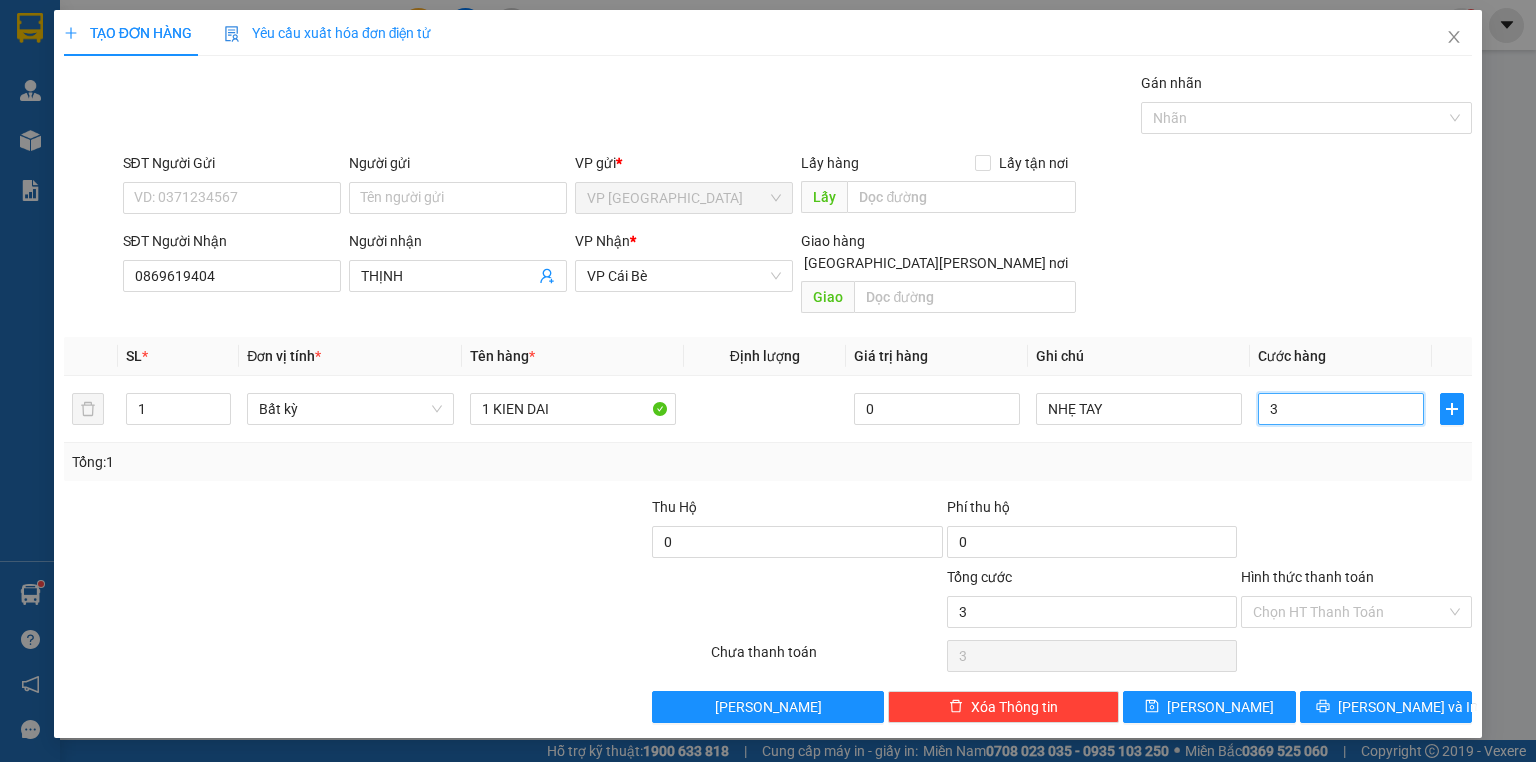 type on "0" 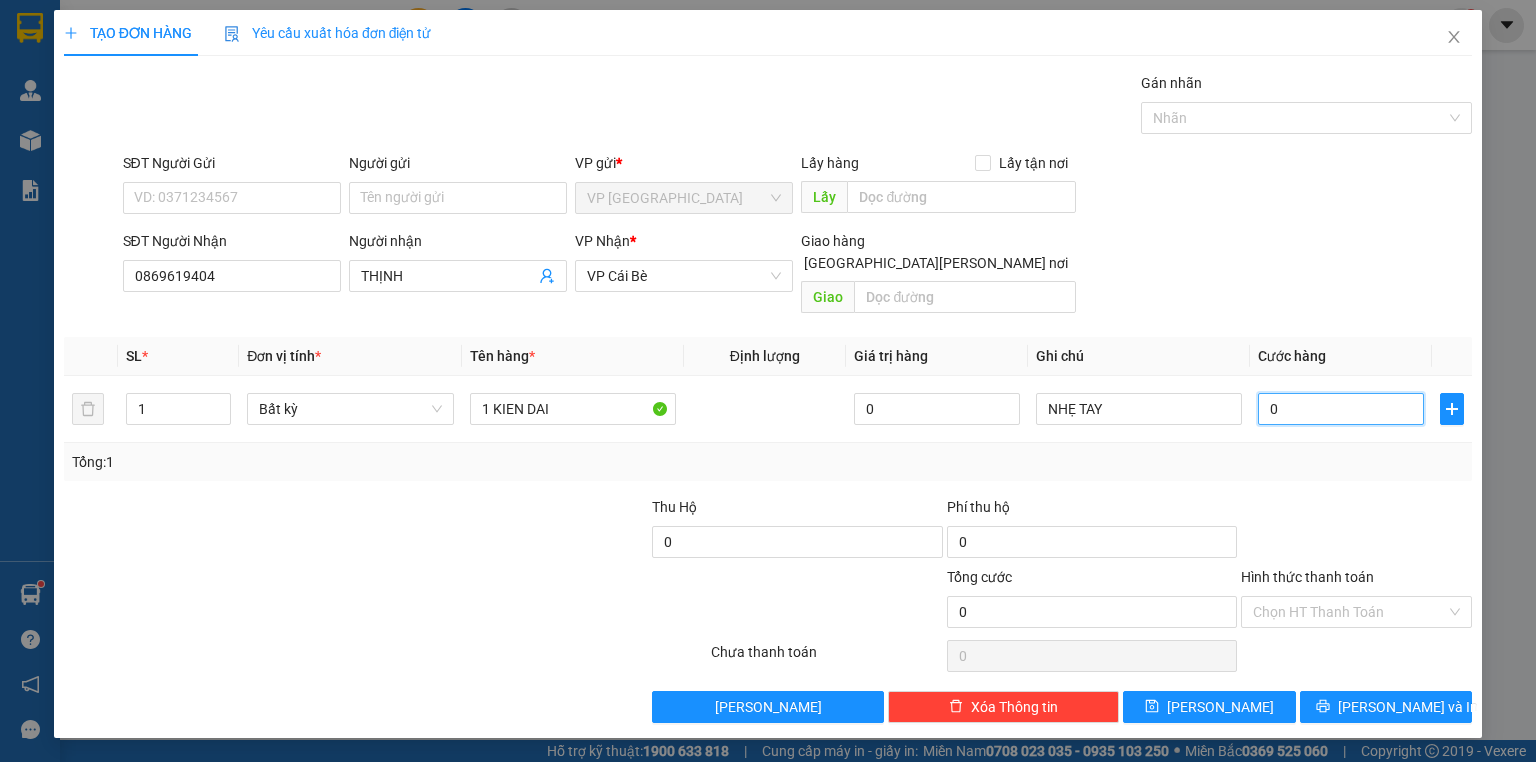 type on "0" 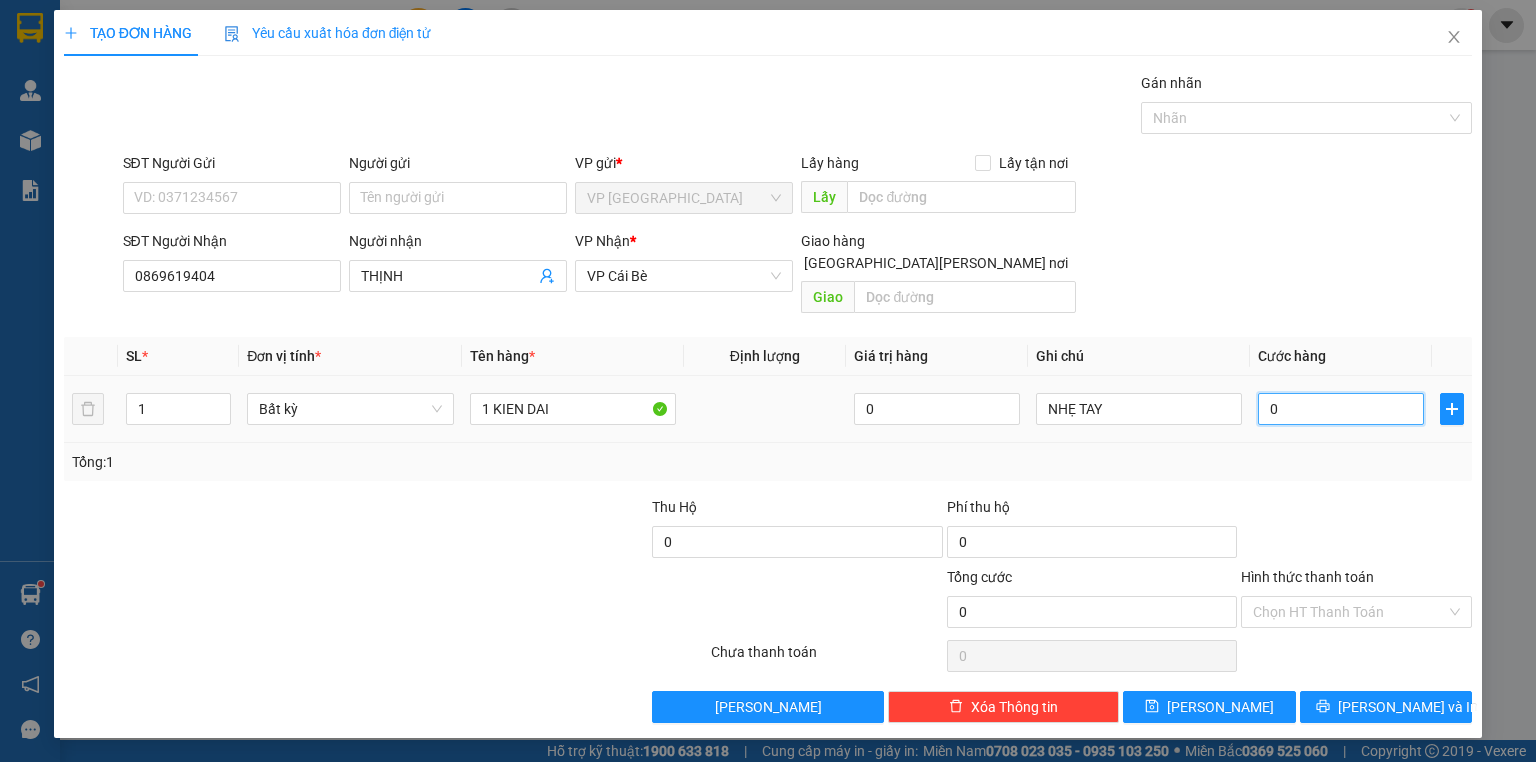 drag, startPoint x: 1260, startPoint y: 382, endPoint x: 1271, endPoint y: 388, distance: 12.529964 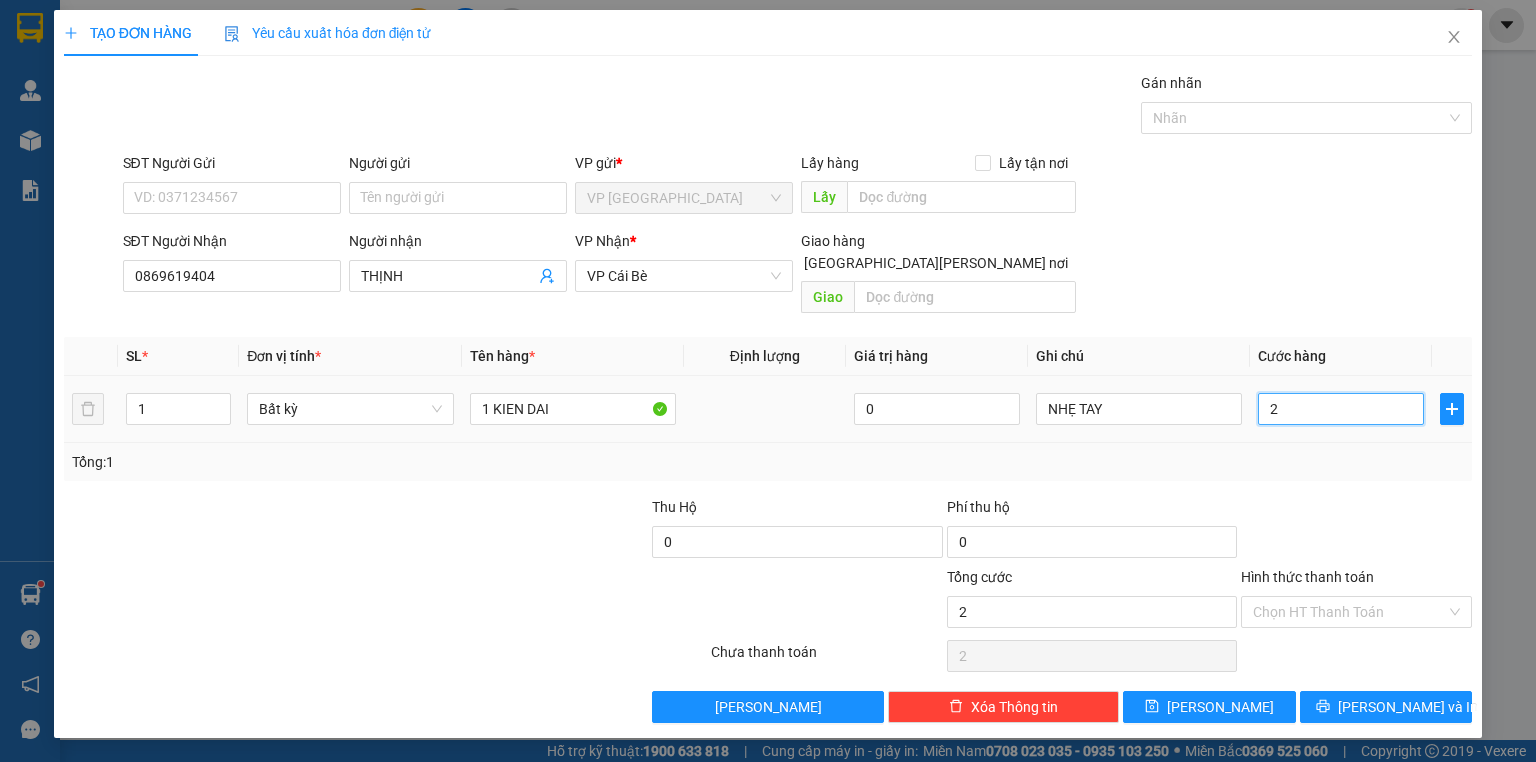 type on "20" 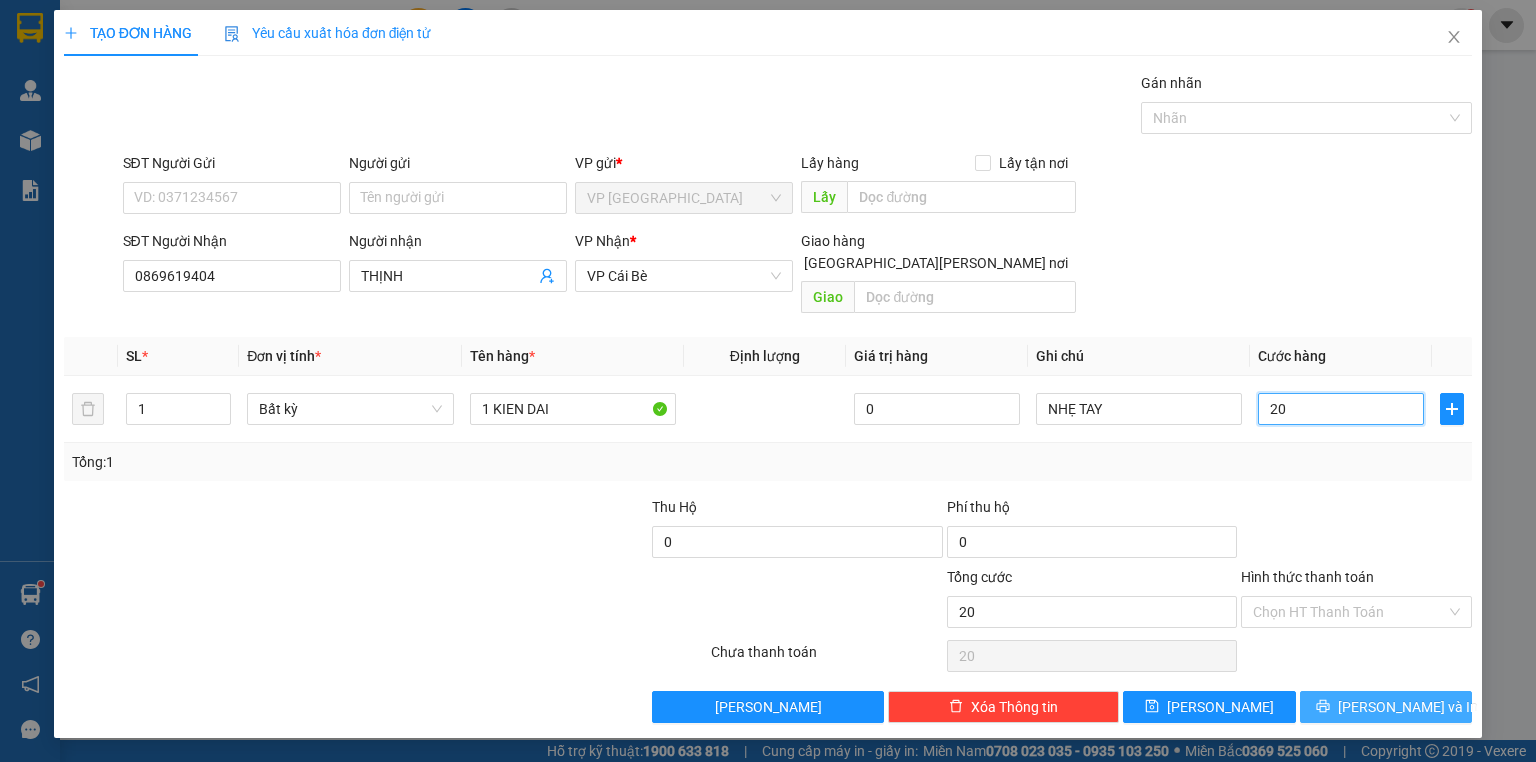 type on "20" 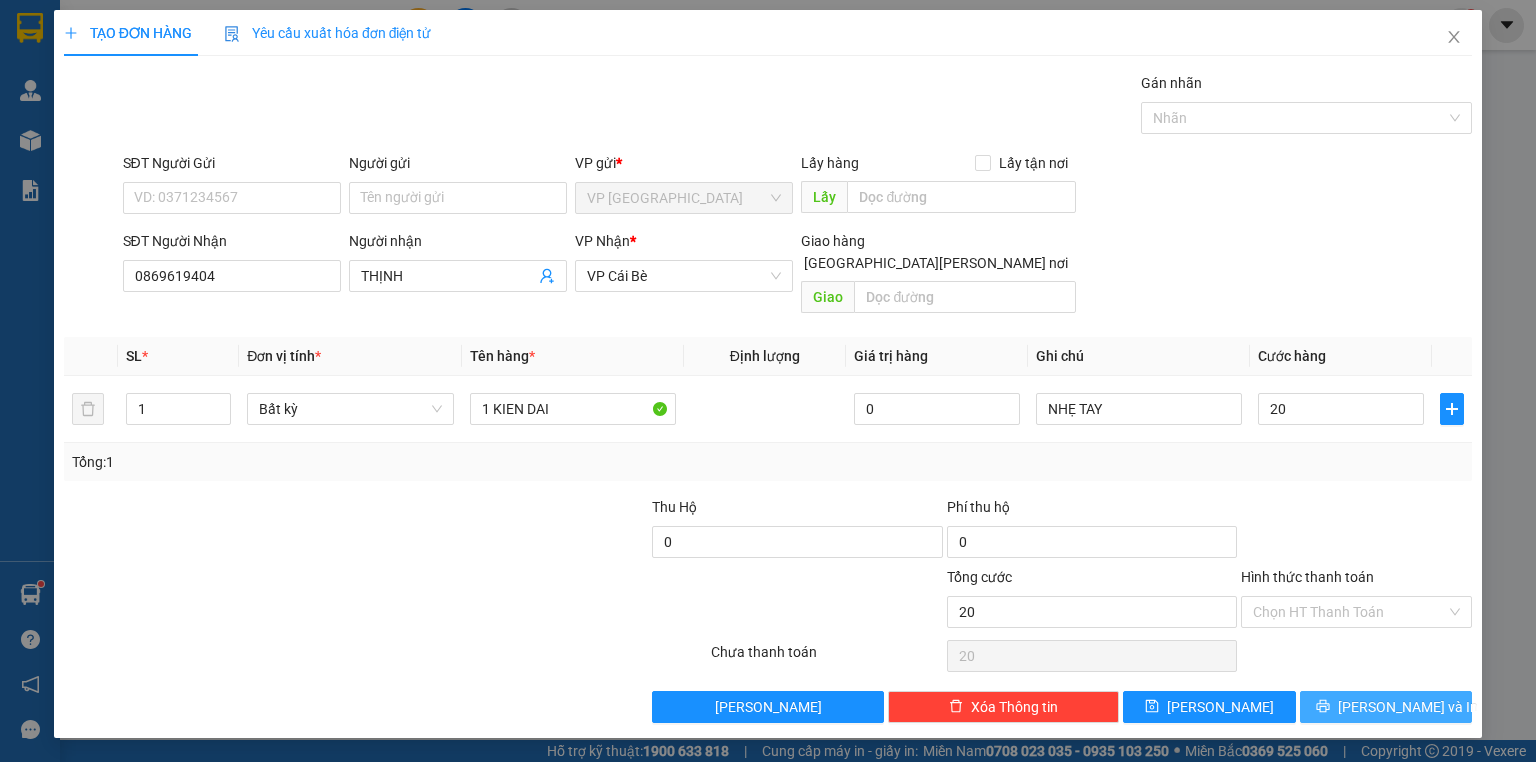 type on "20.000" 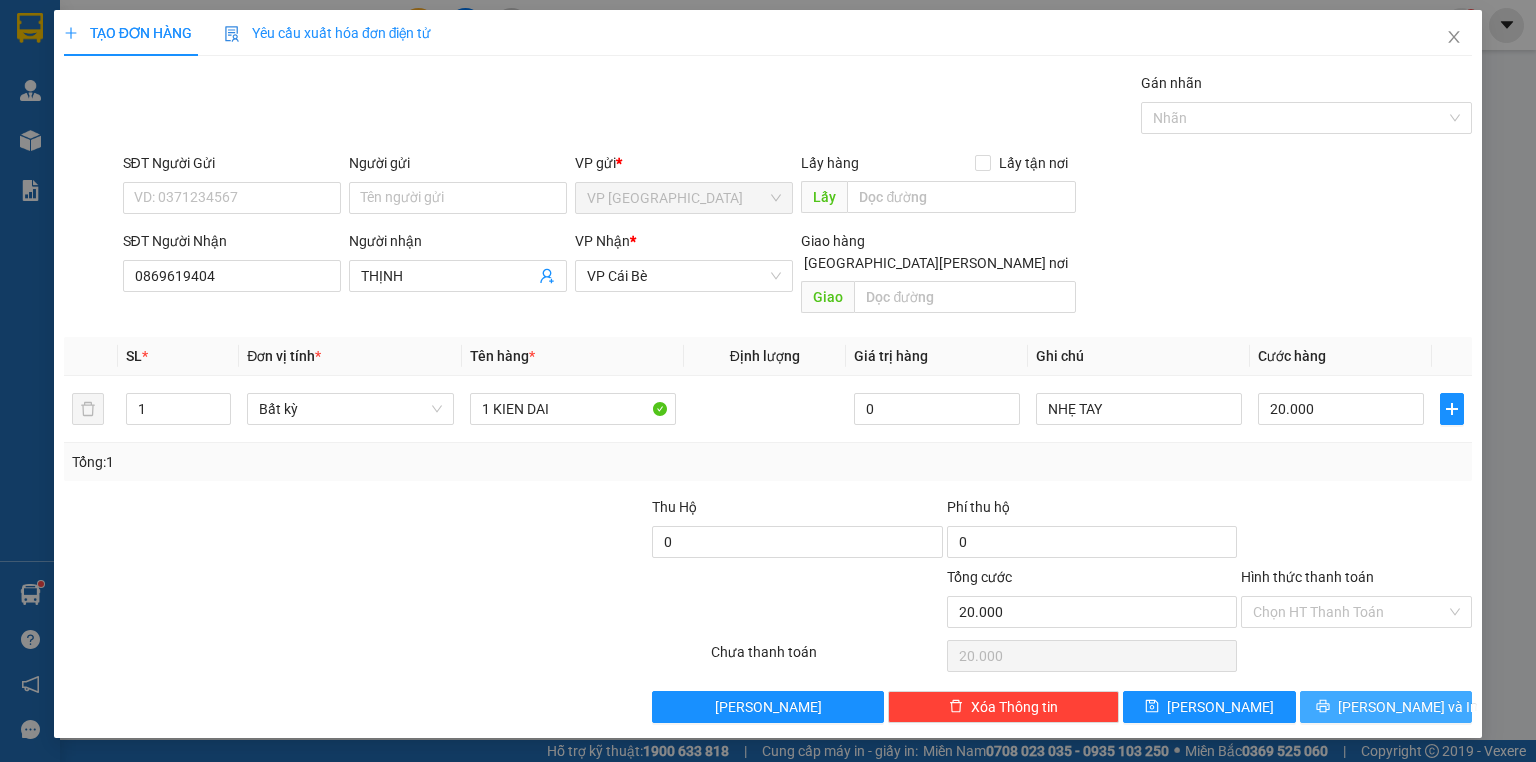 click on "[PERSON_NAME] và In" at bounding box center [1408, 707] 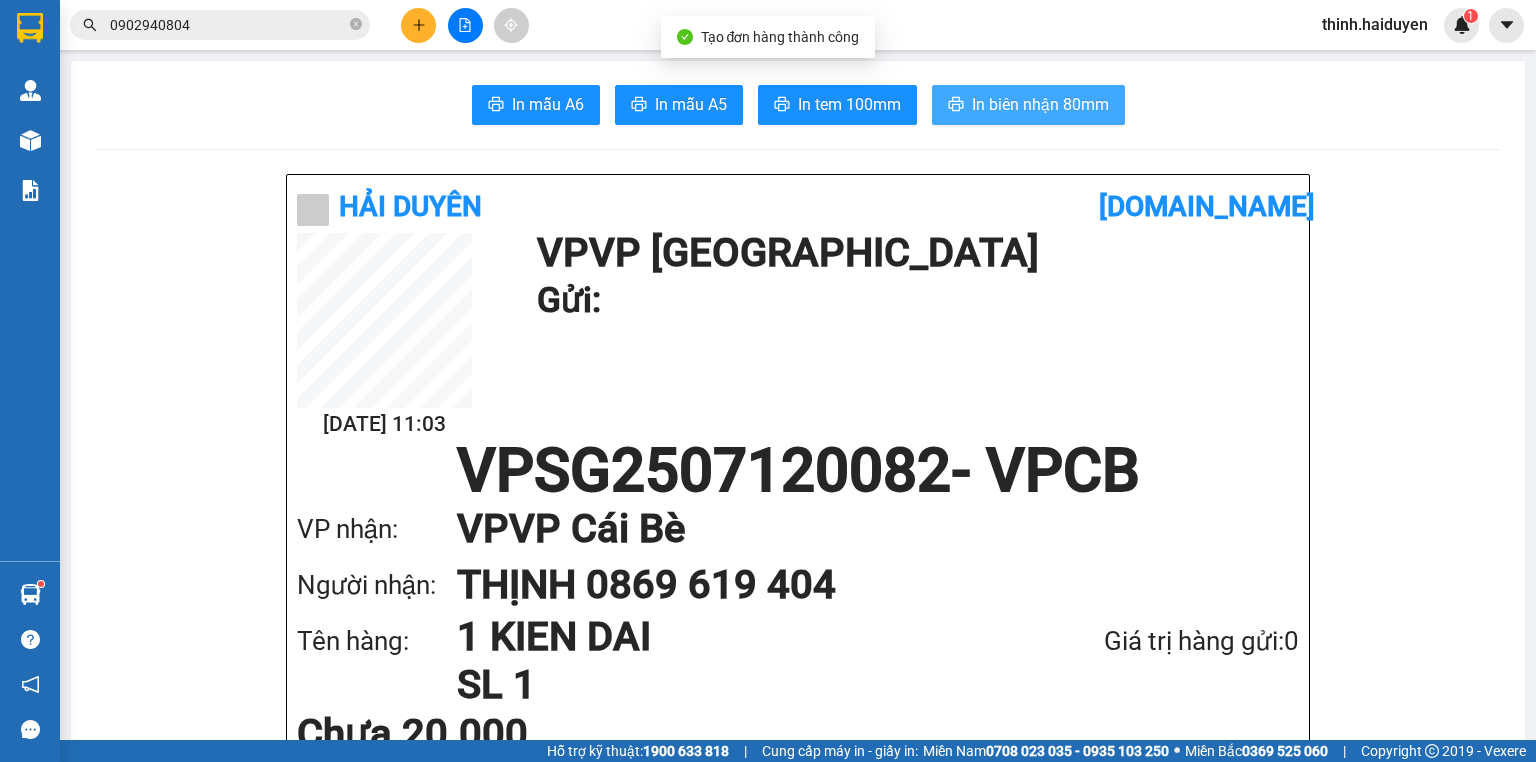 click on "In biên nhận 80mm" at bounding box center [1040, 104] 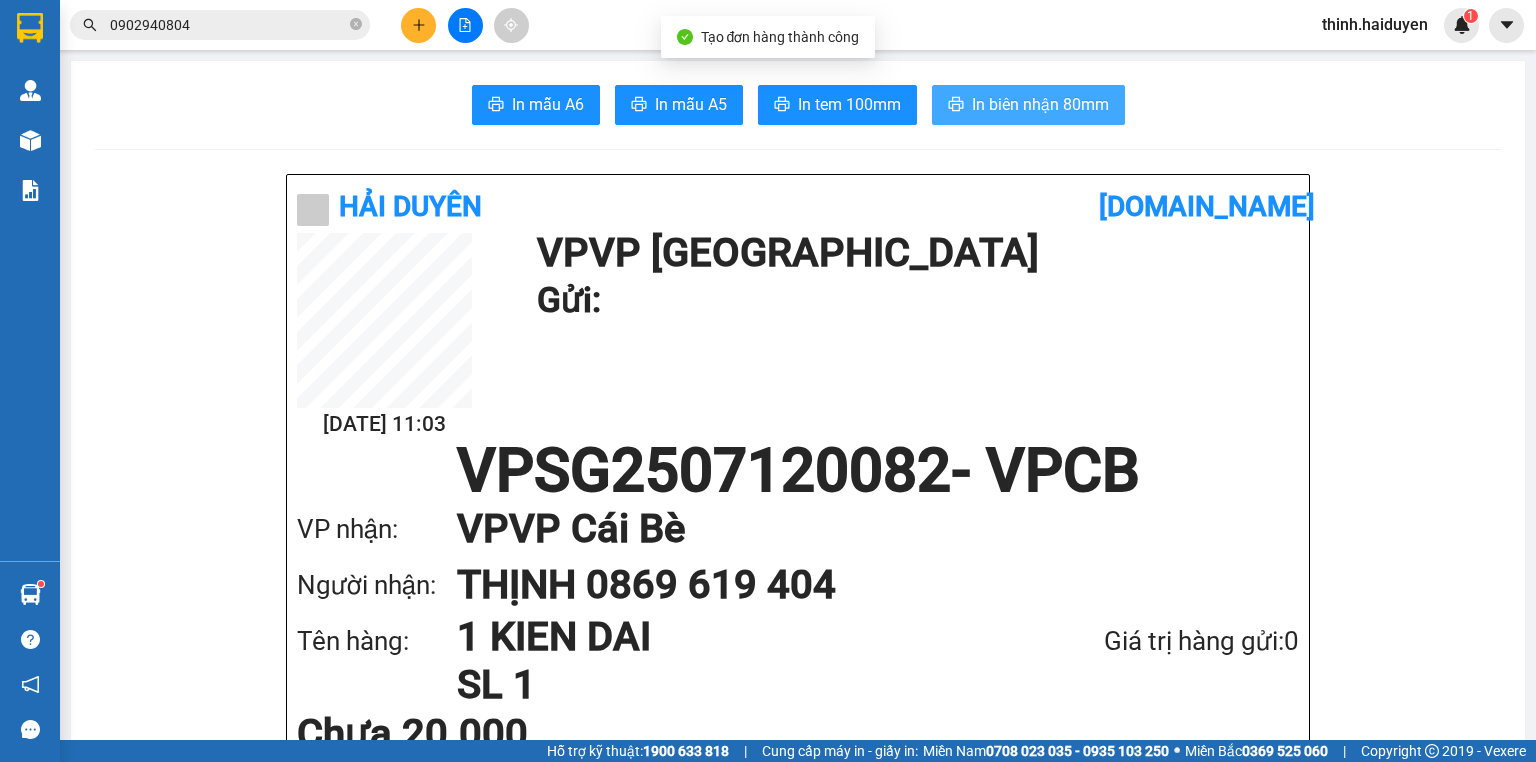 scroll, scrollTop: 0, scrollLeft: 0, axis: both 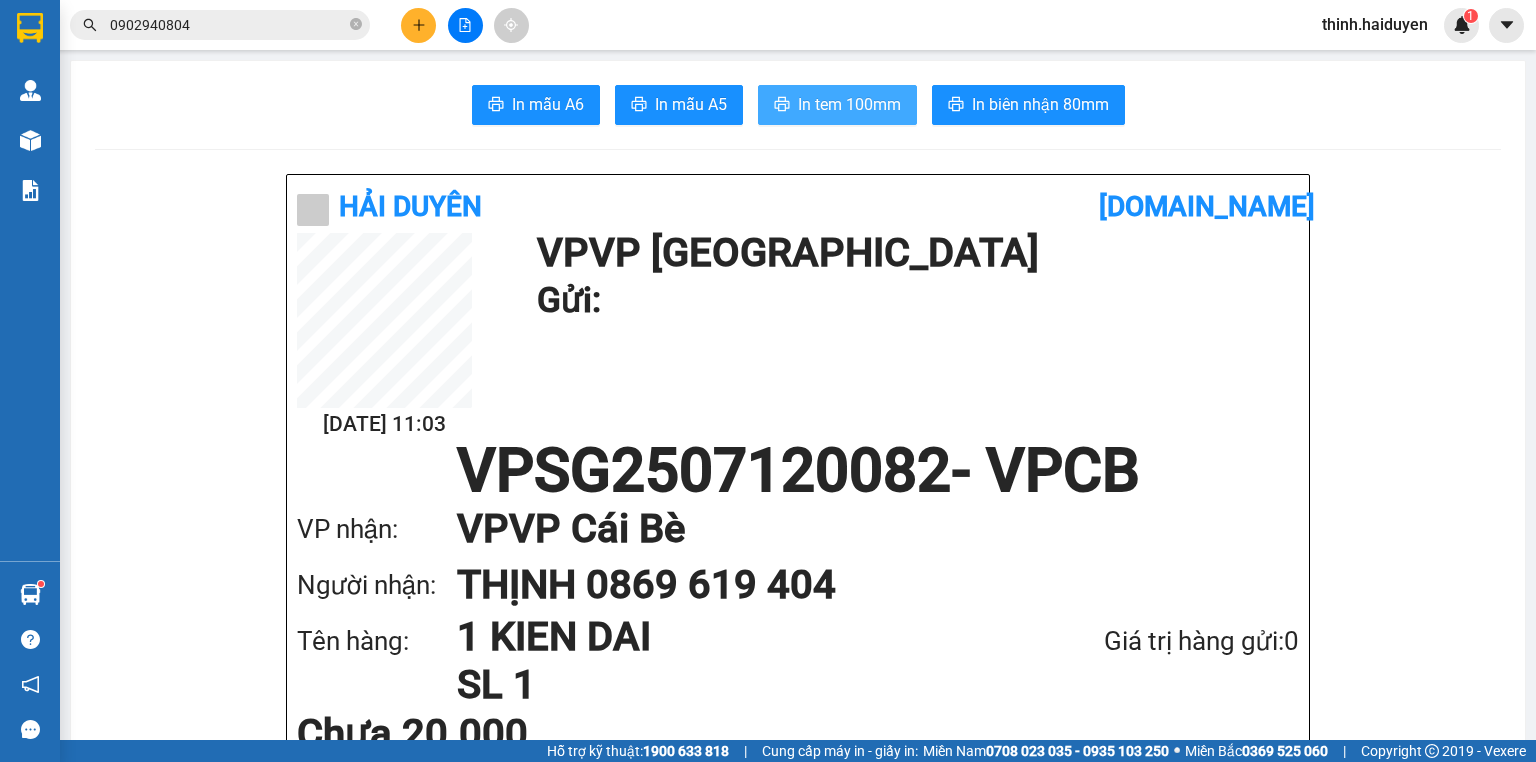 drag, startPoint x: 884, startPoint y: 100, endPoint x: 909, endPoint y: 108, distance: 26.24881 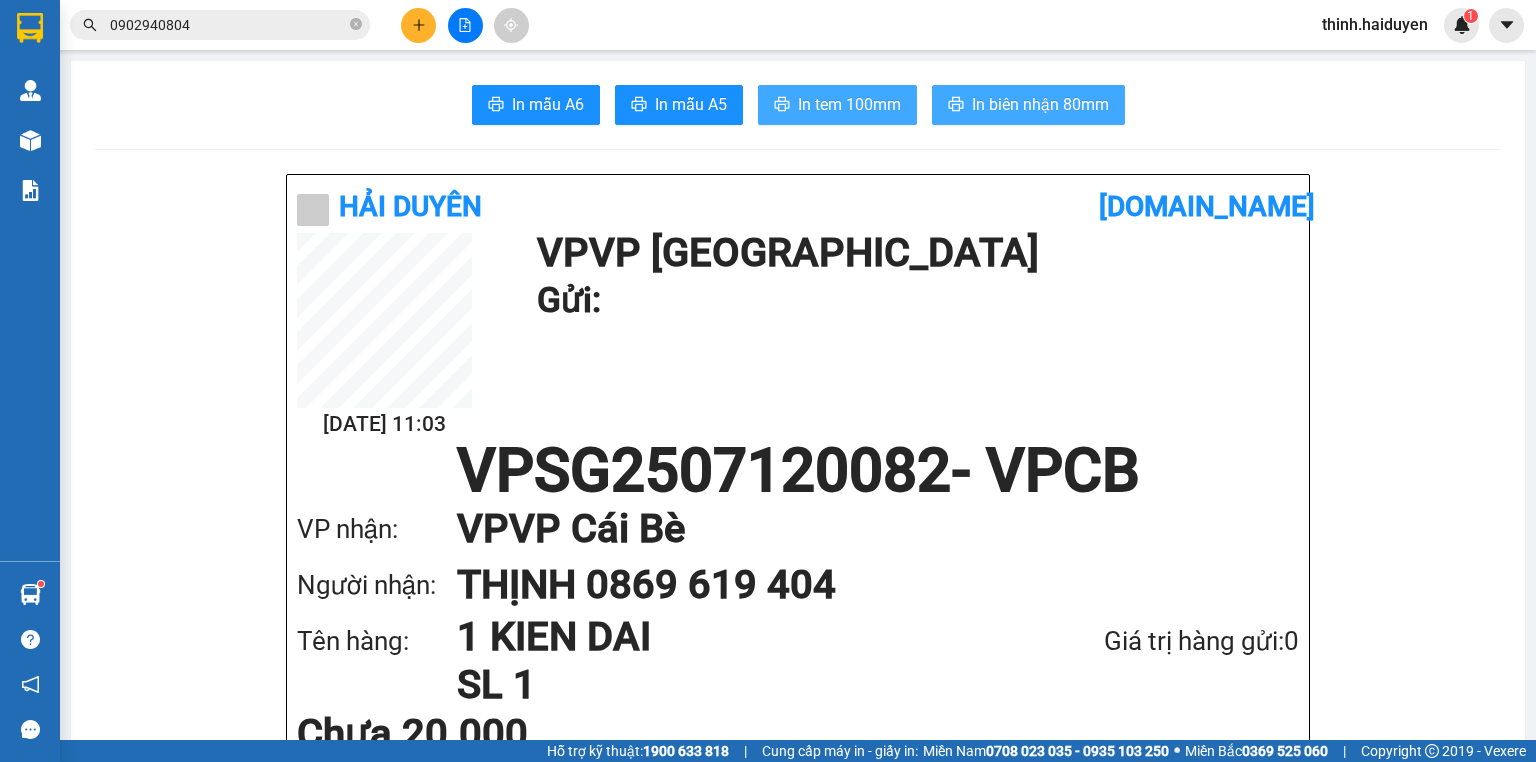 scroll, scrollTop: 0, scrollLeft: 0, axis: both 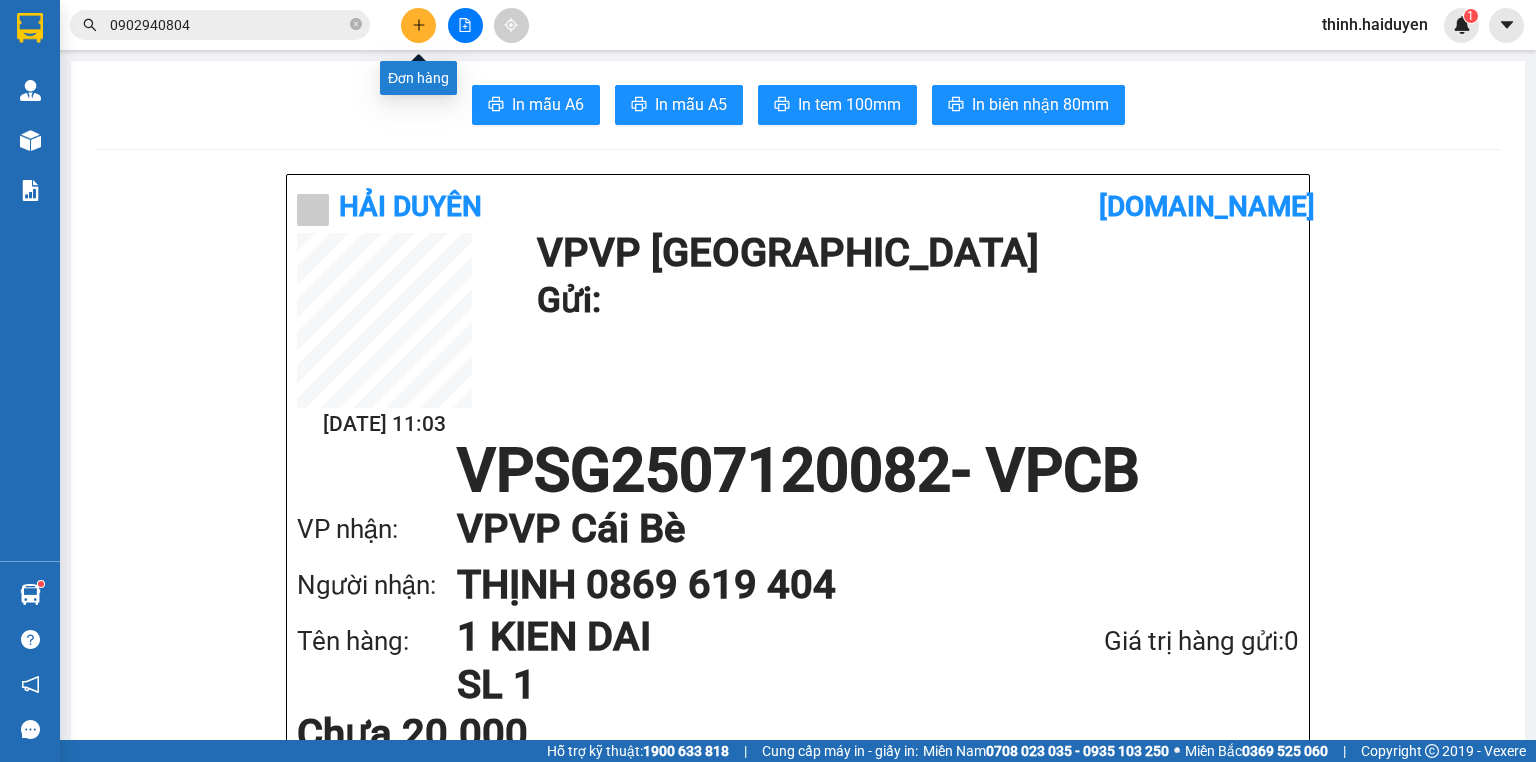 click 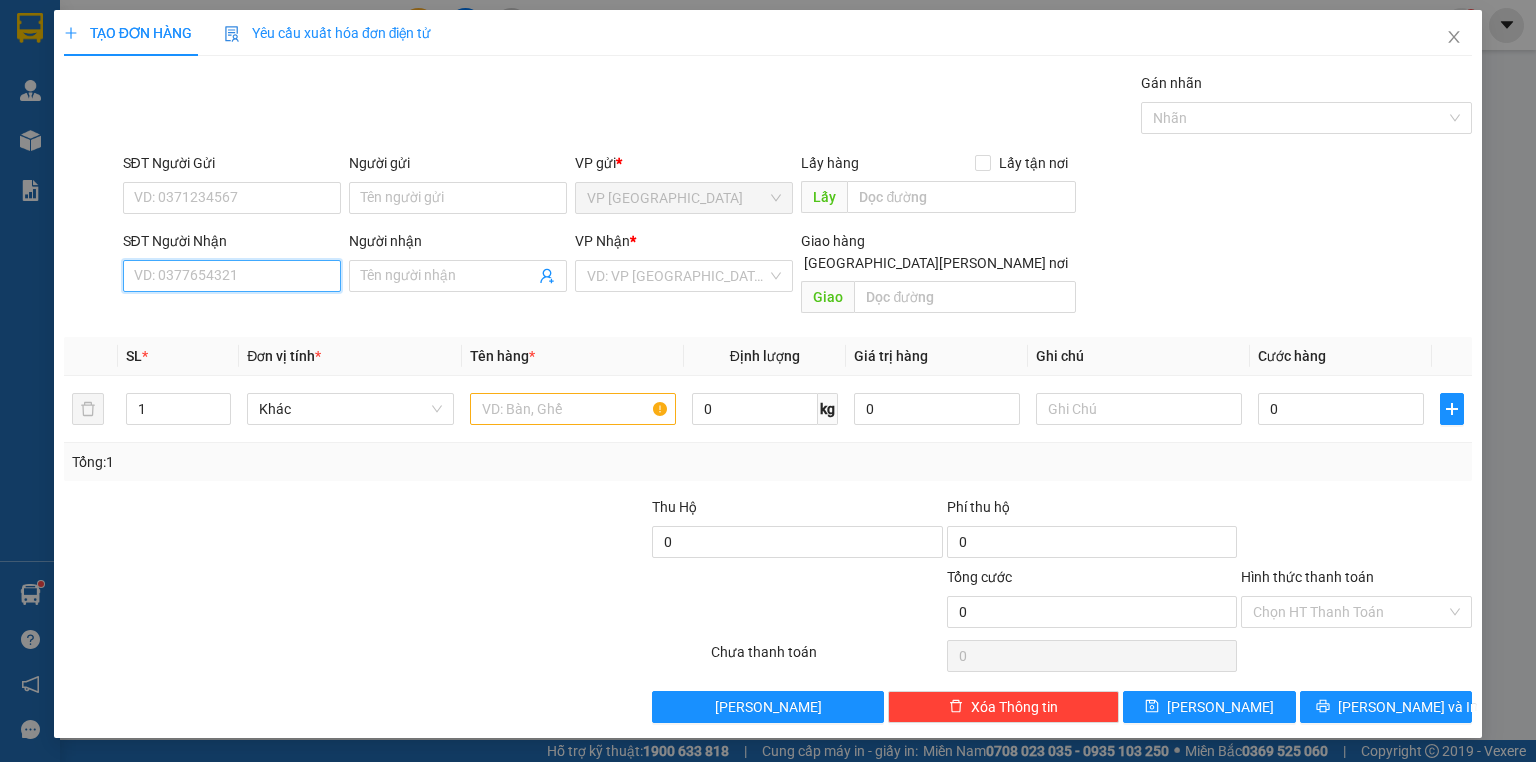 click on "SĐT Người Nhận" at bounding box center [232, 276] 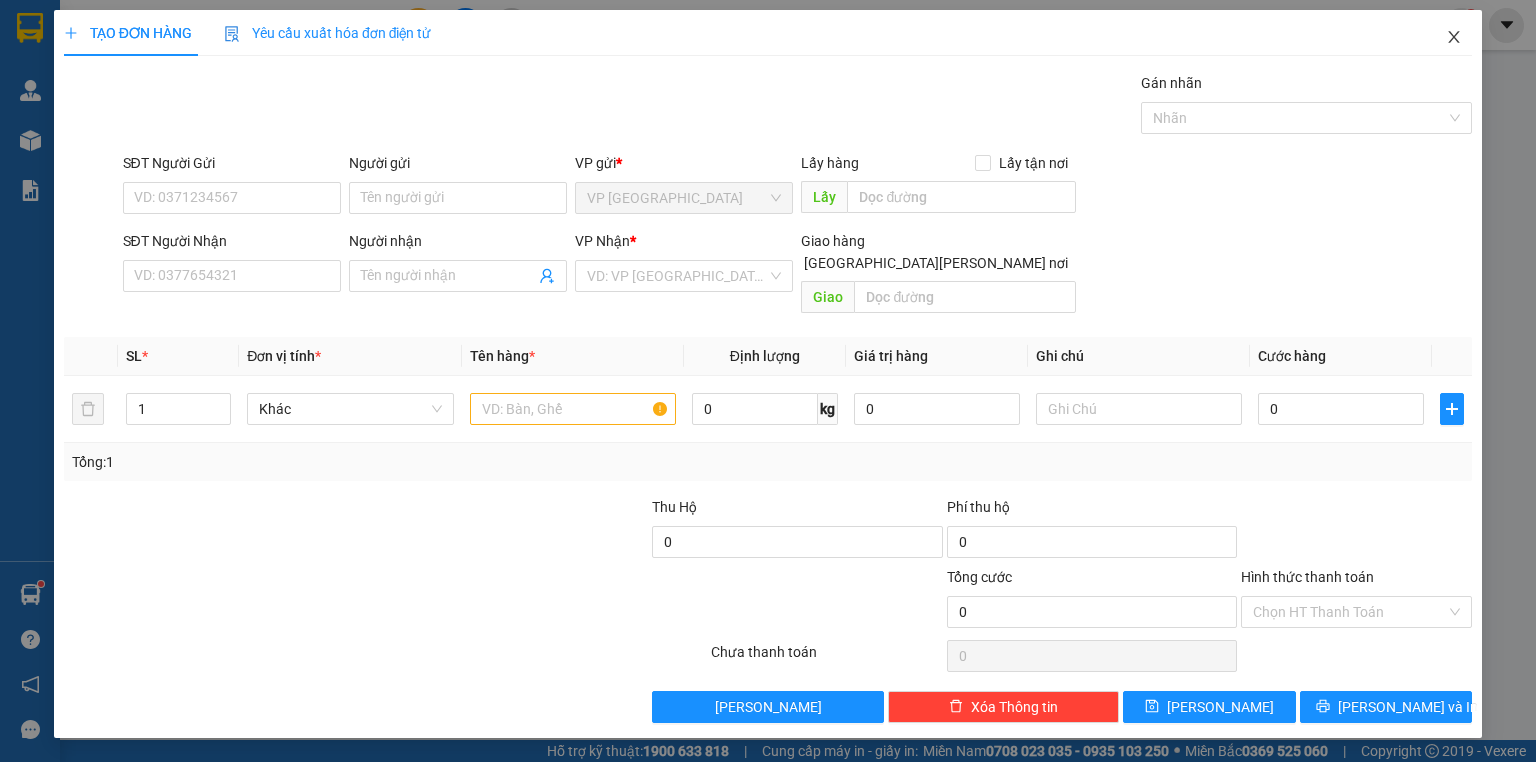 click at bounding box center [1454, 38] 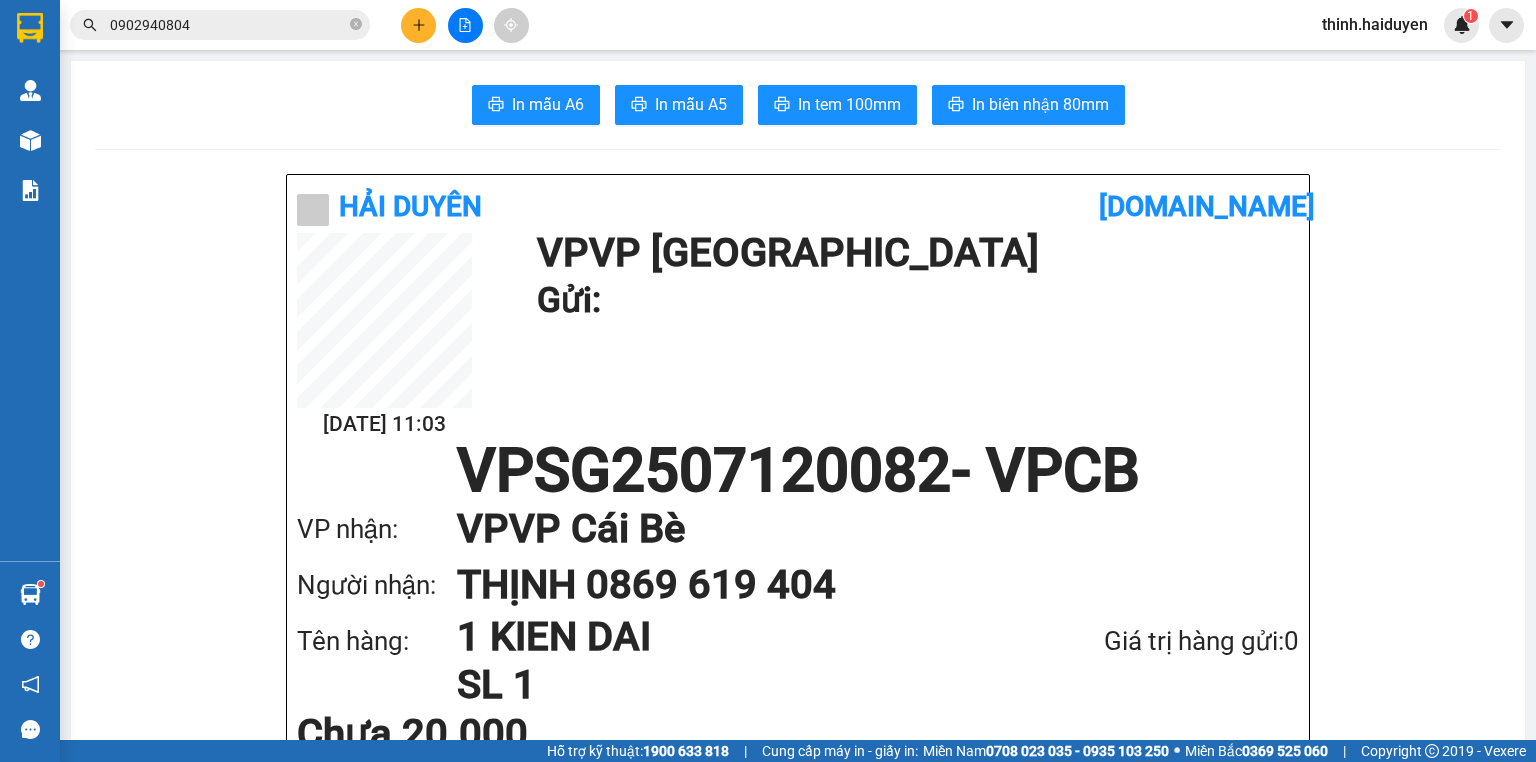 click 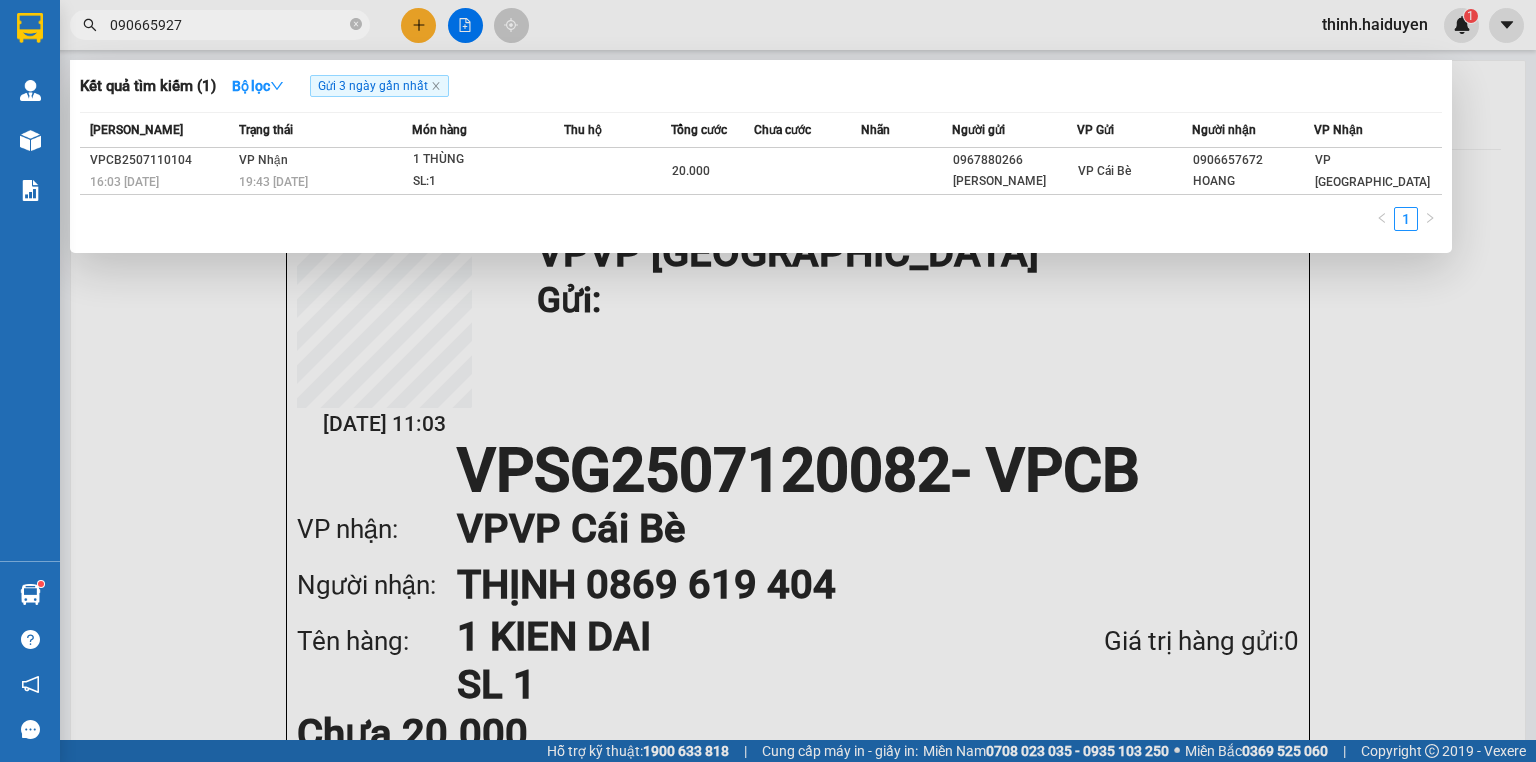 type on "0906659276" 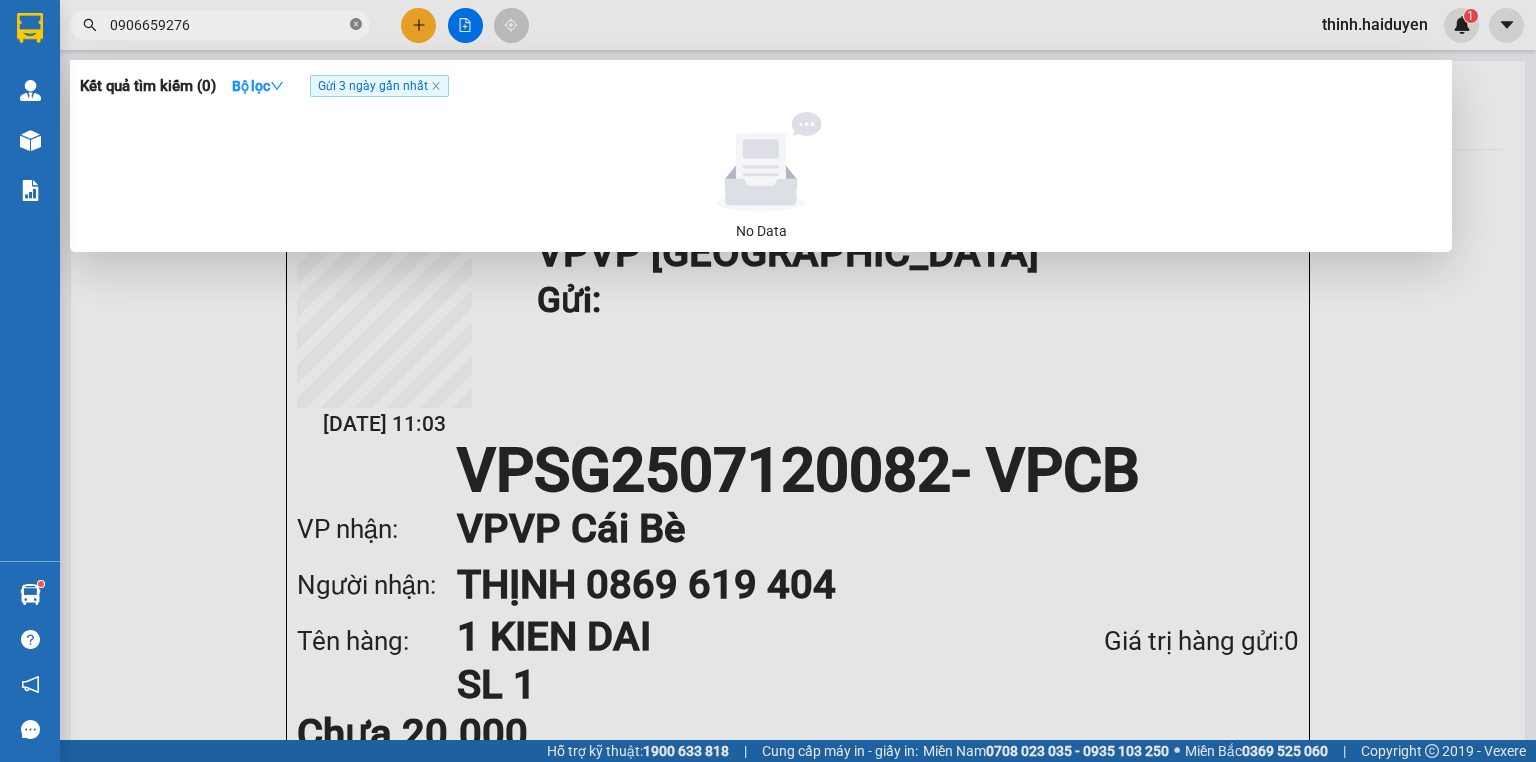 click 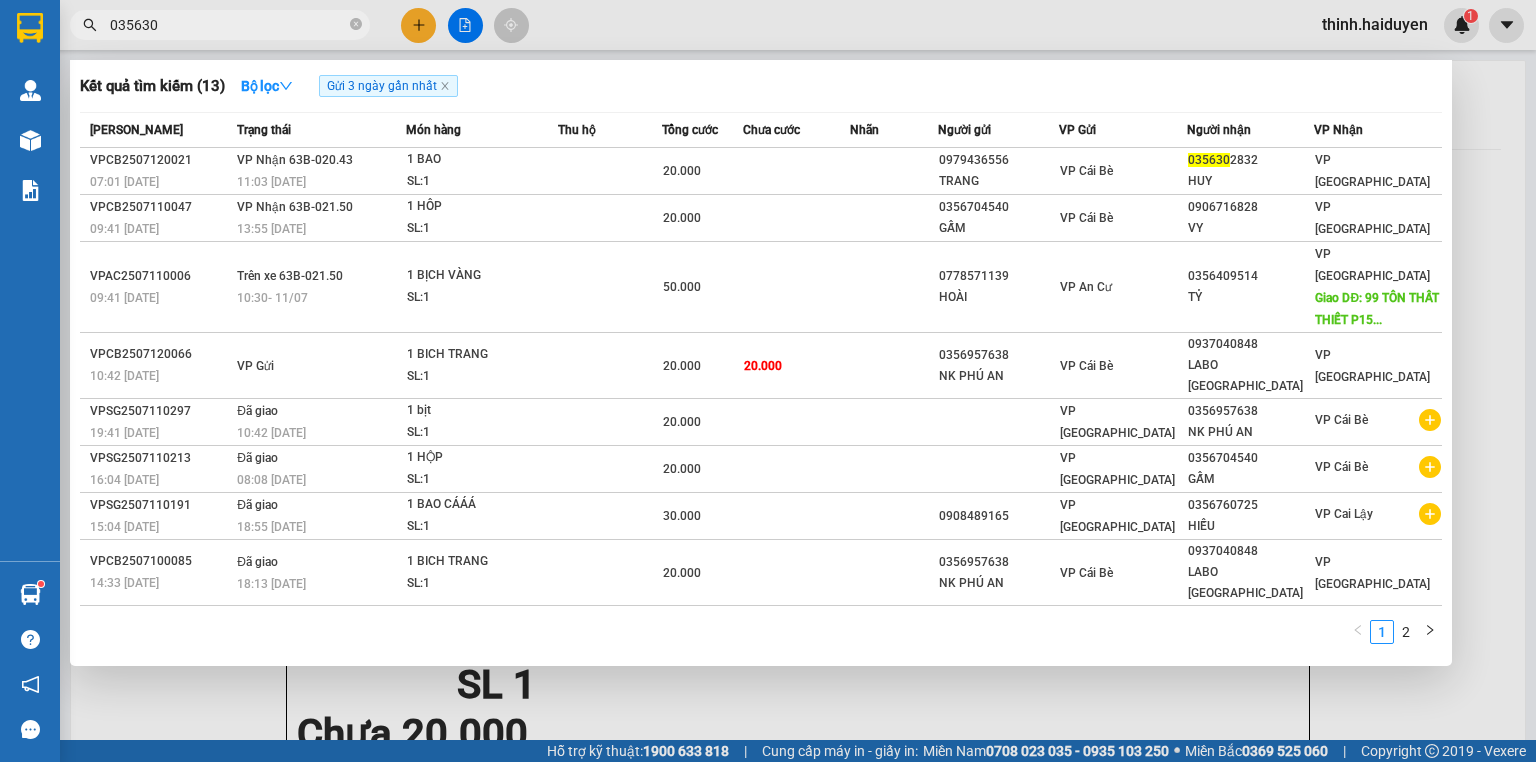type on "0356302" 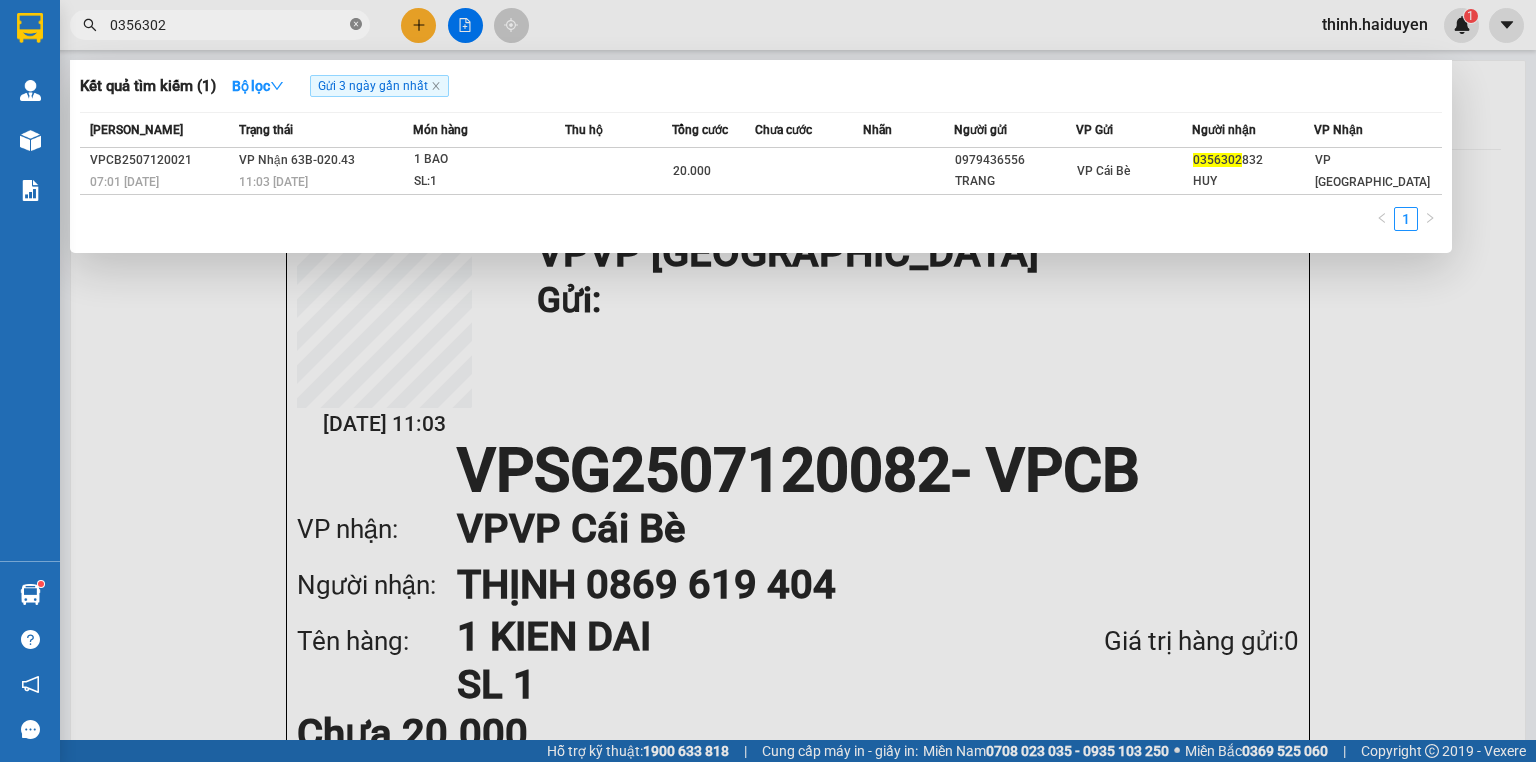 click 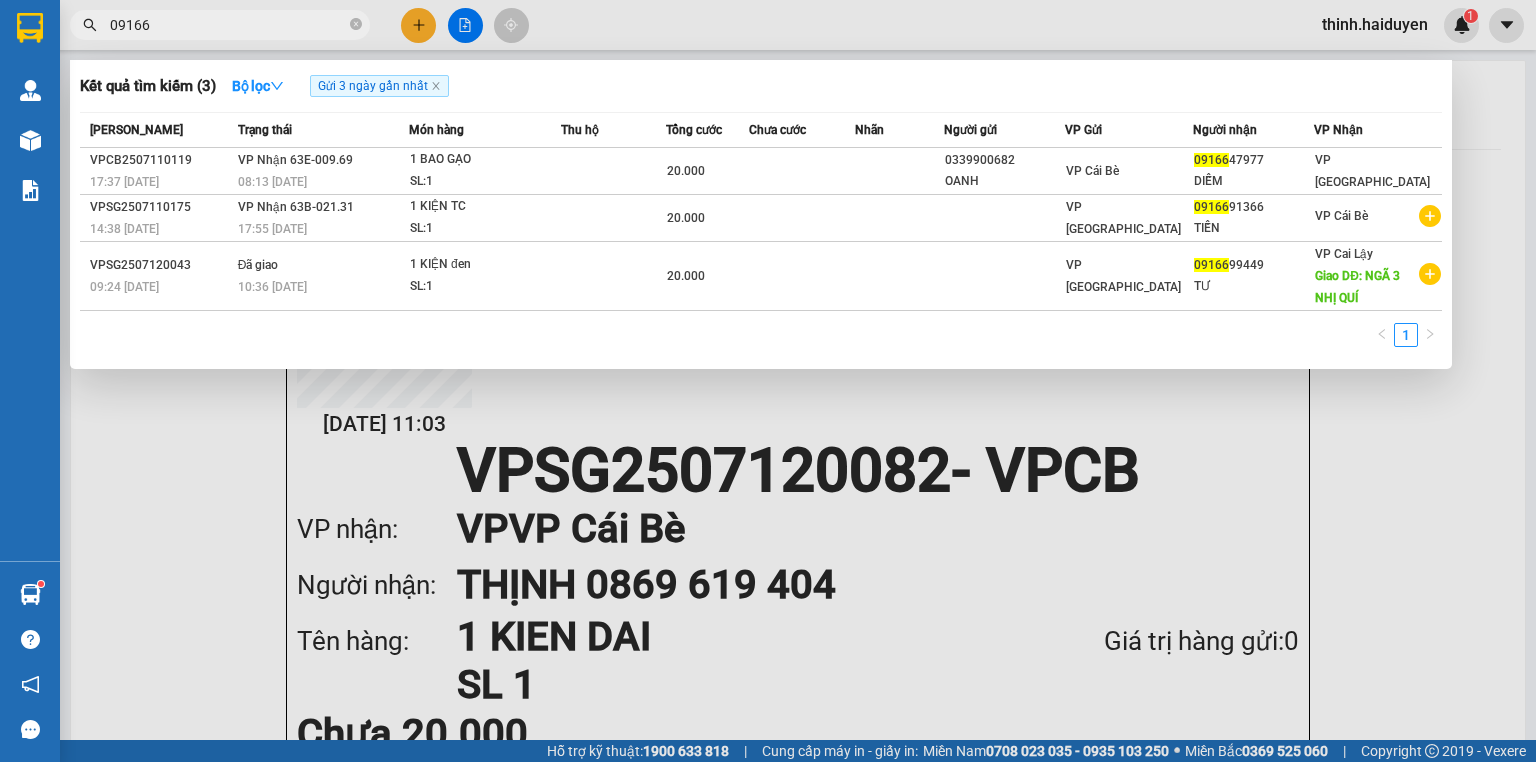 type on "091664" 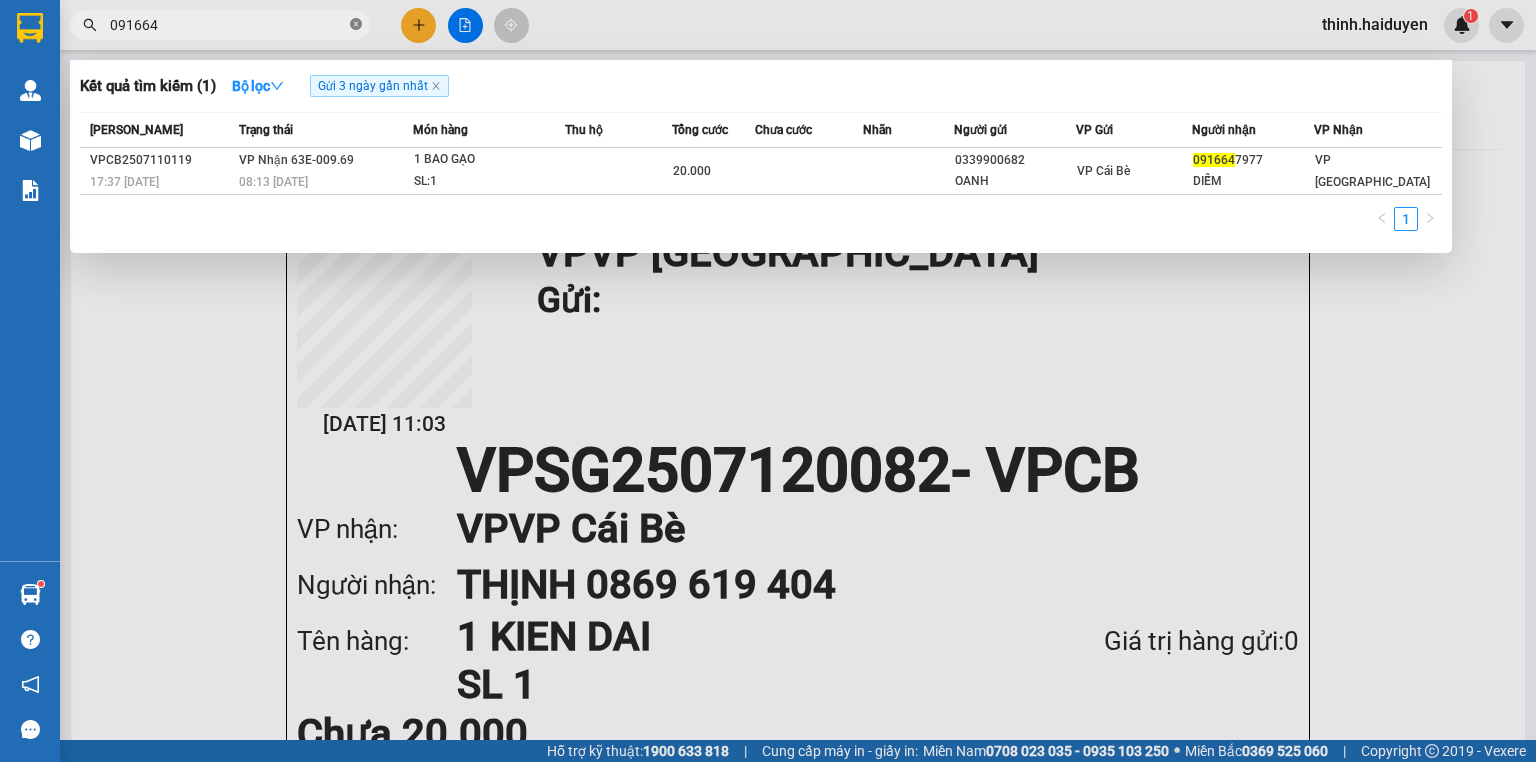 click 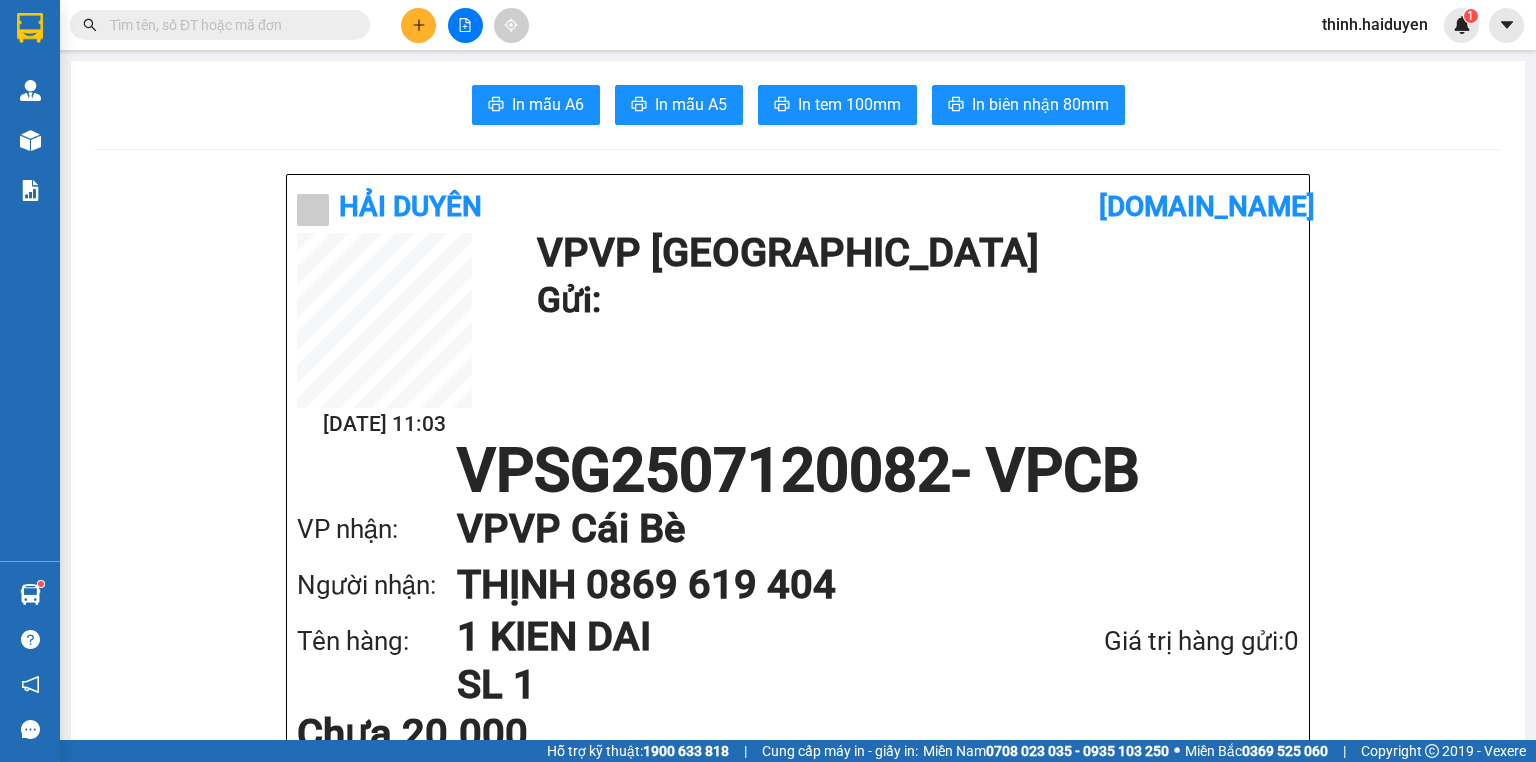 click 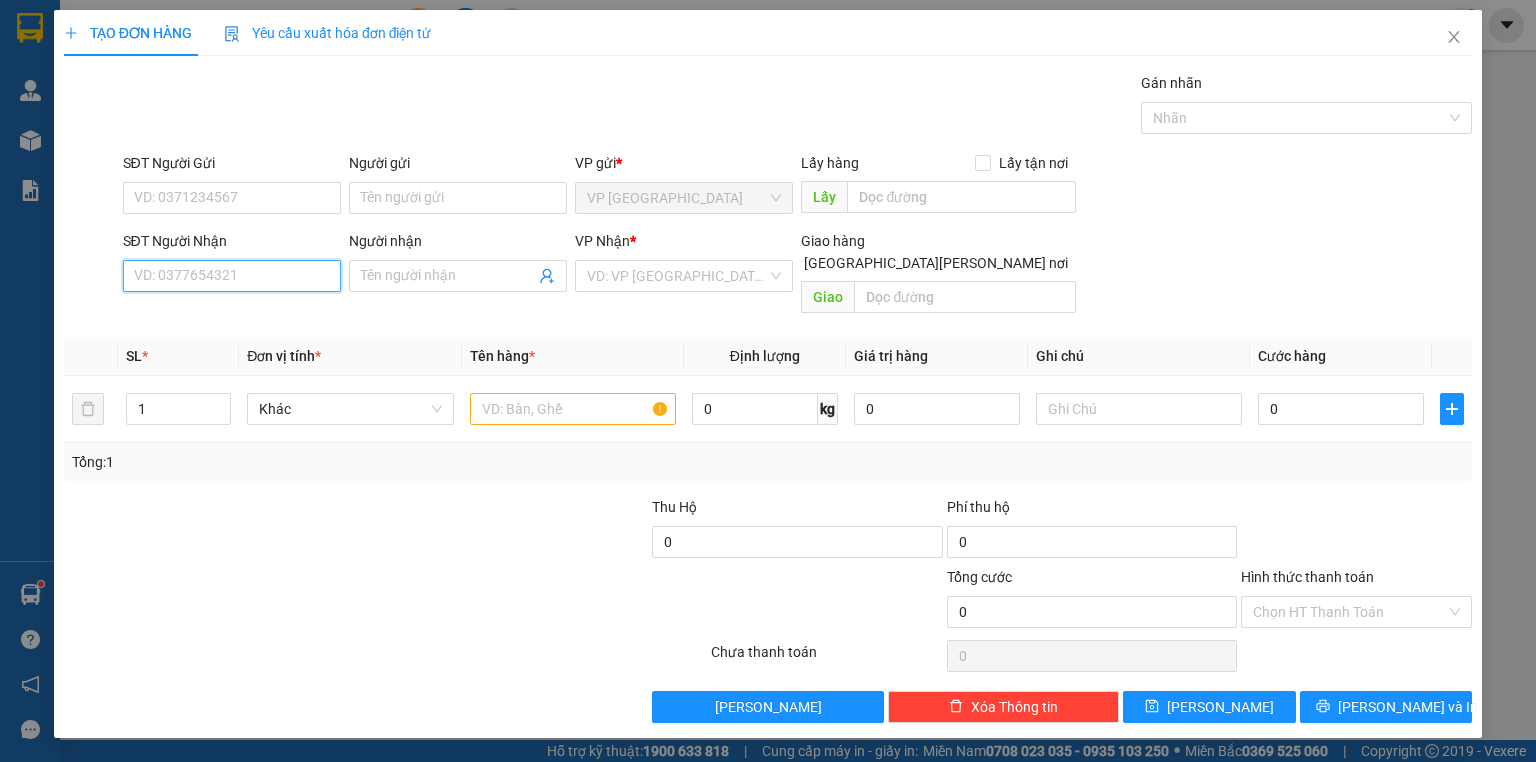 click on "SĐT Người Nhận" at bounding box center [232, 276] 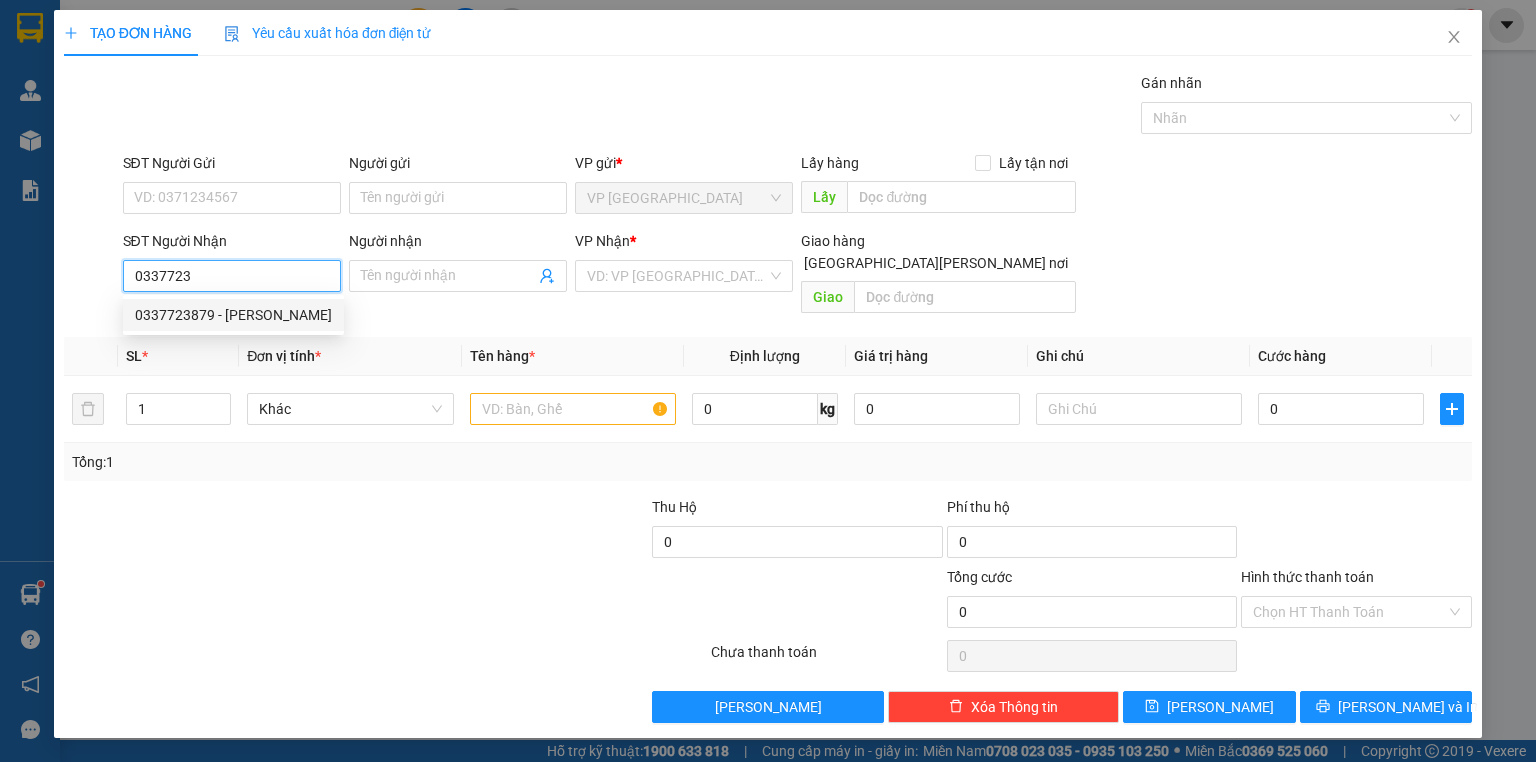 click on "0337723879 - DUY" at bounding box center [233, 315] 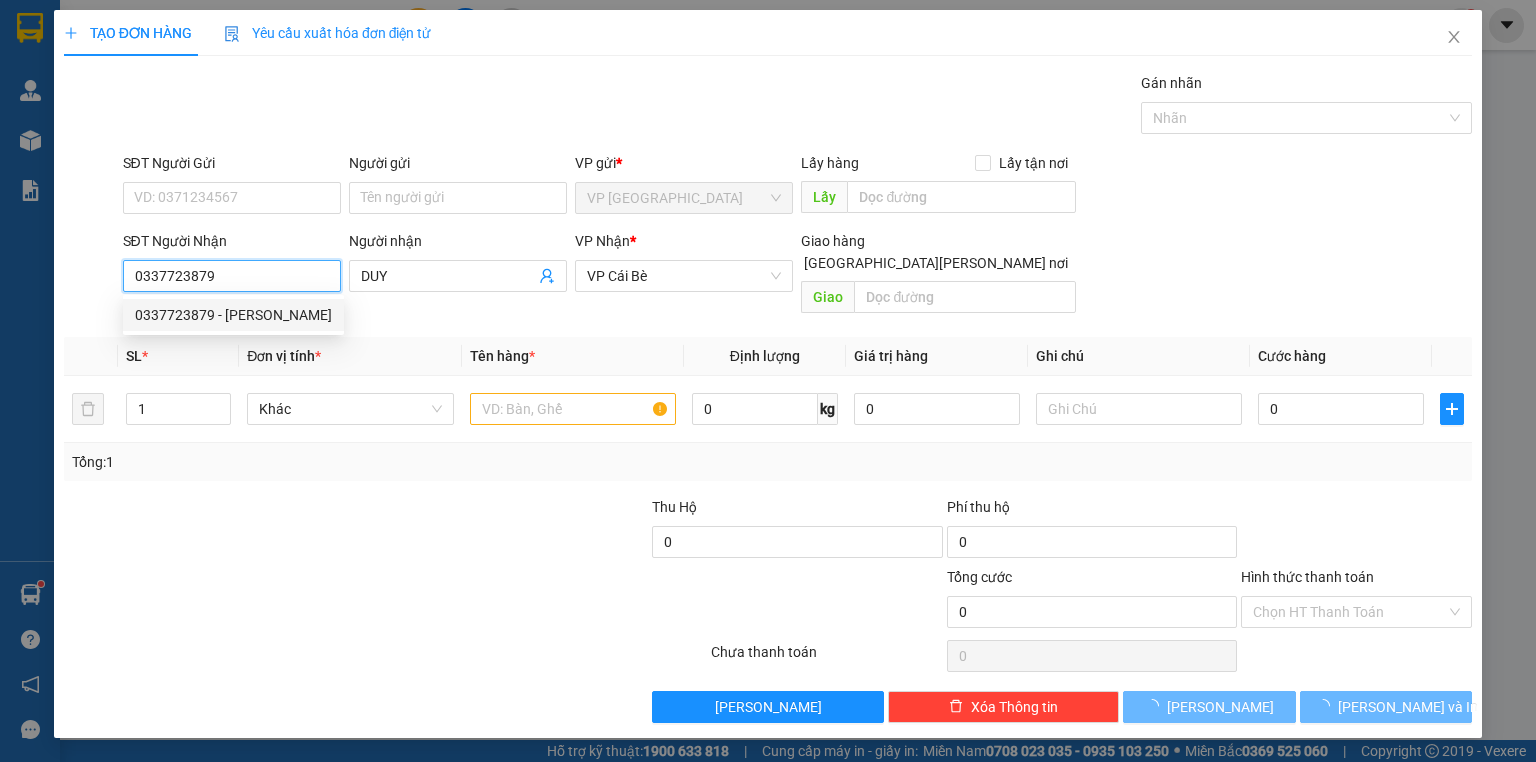 type on "100.000" 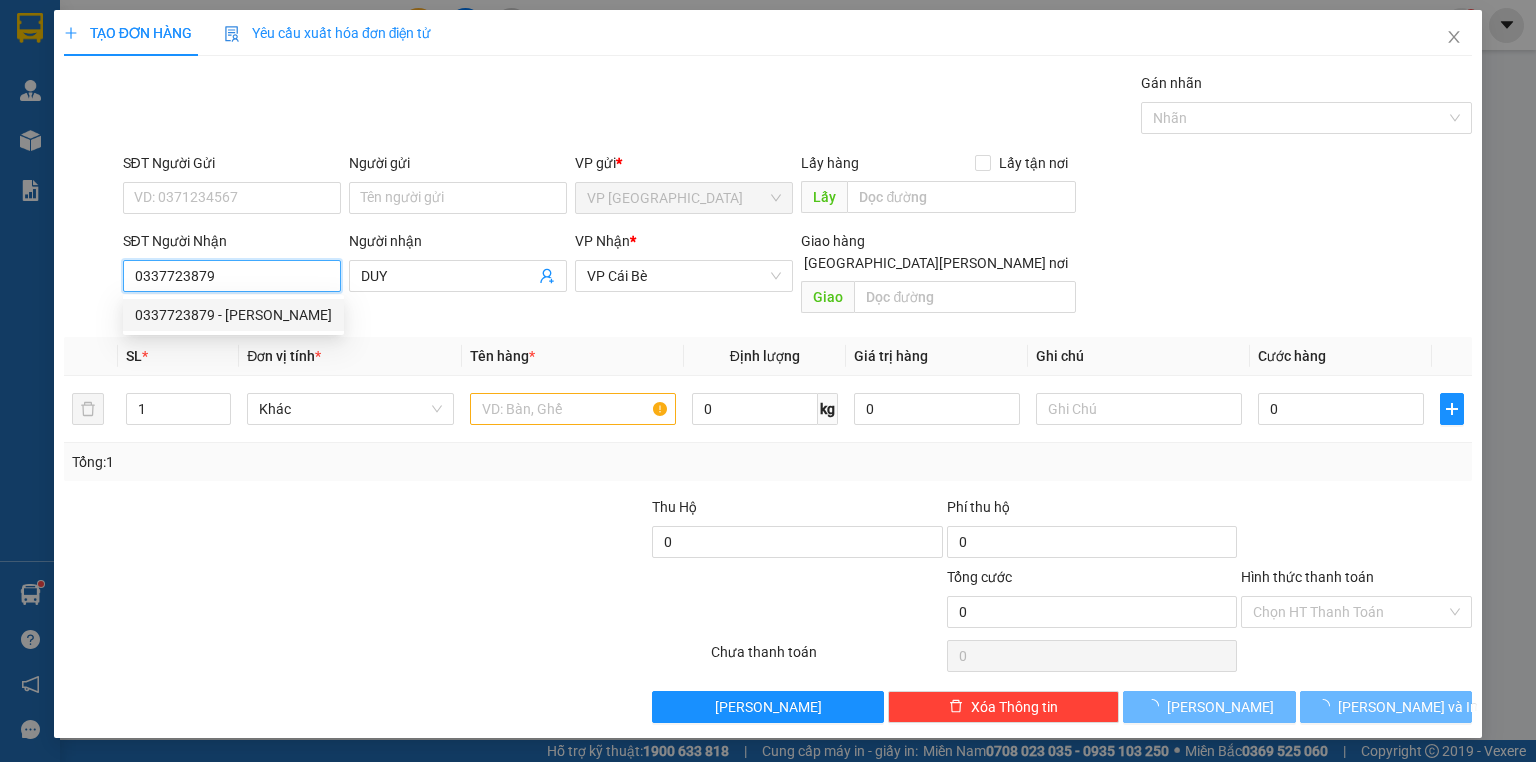type on "100.000" 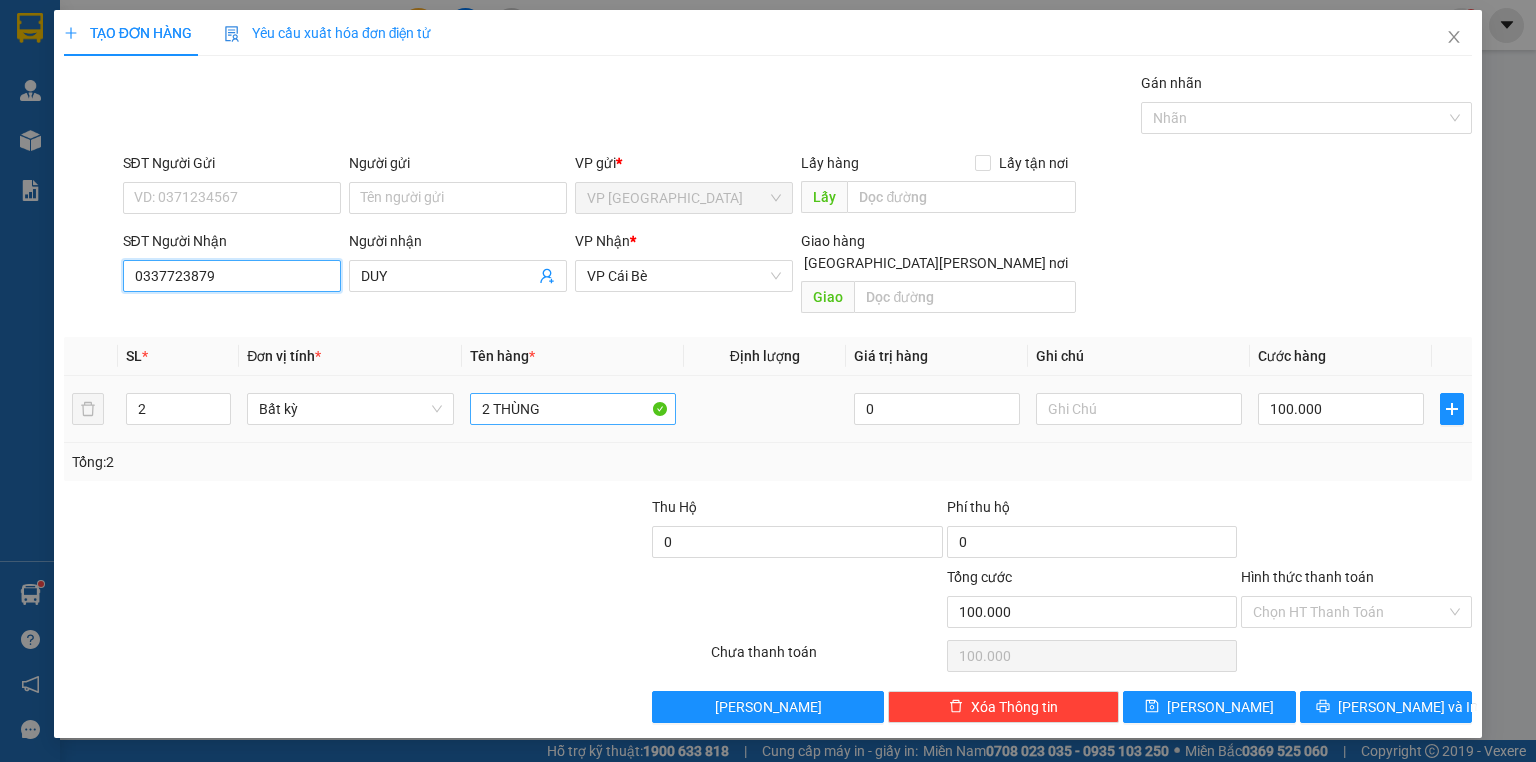 type on "0337723879" 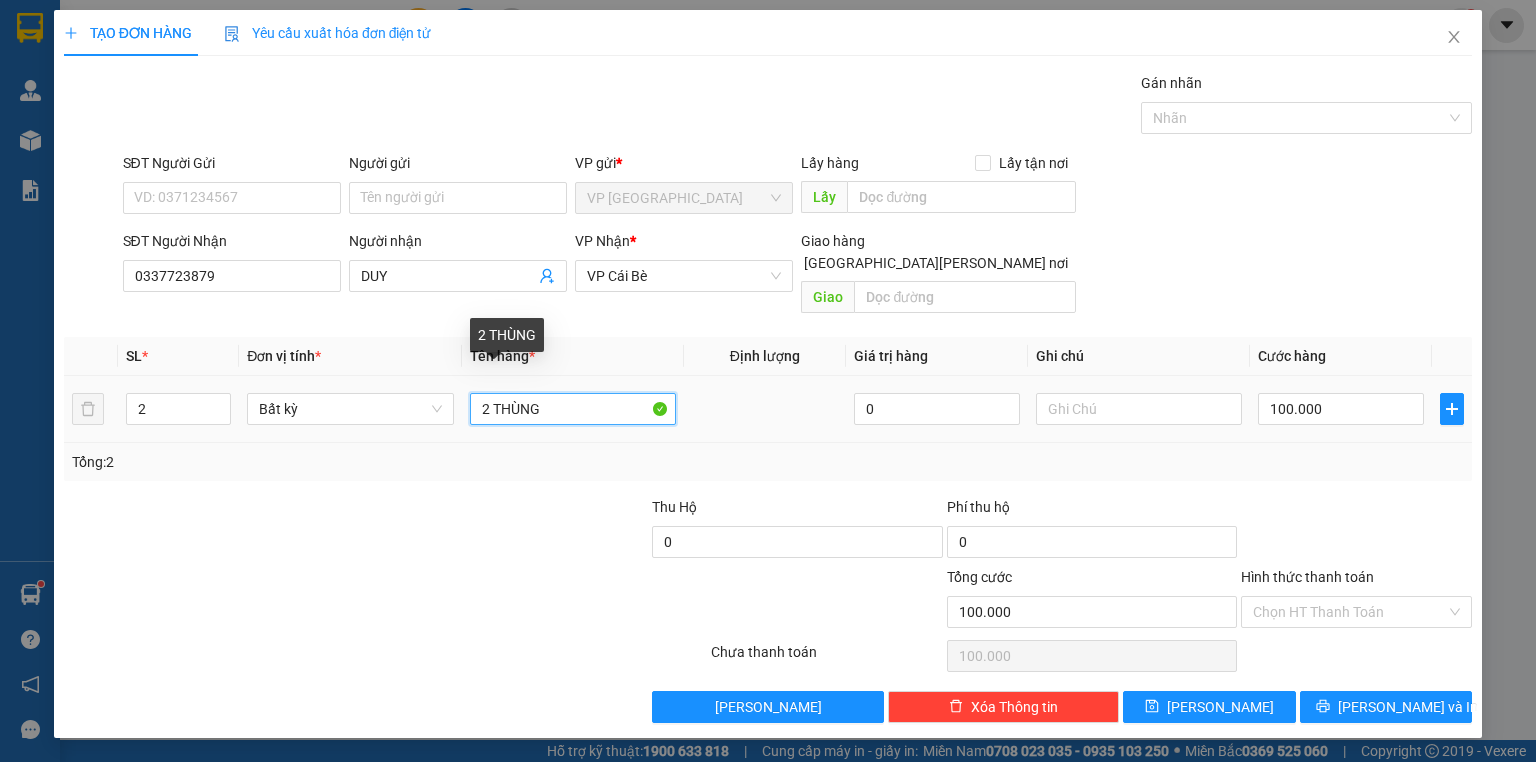 click on "2 THÙNG" at bounding box center [573, 409] 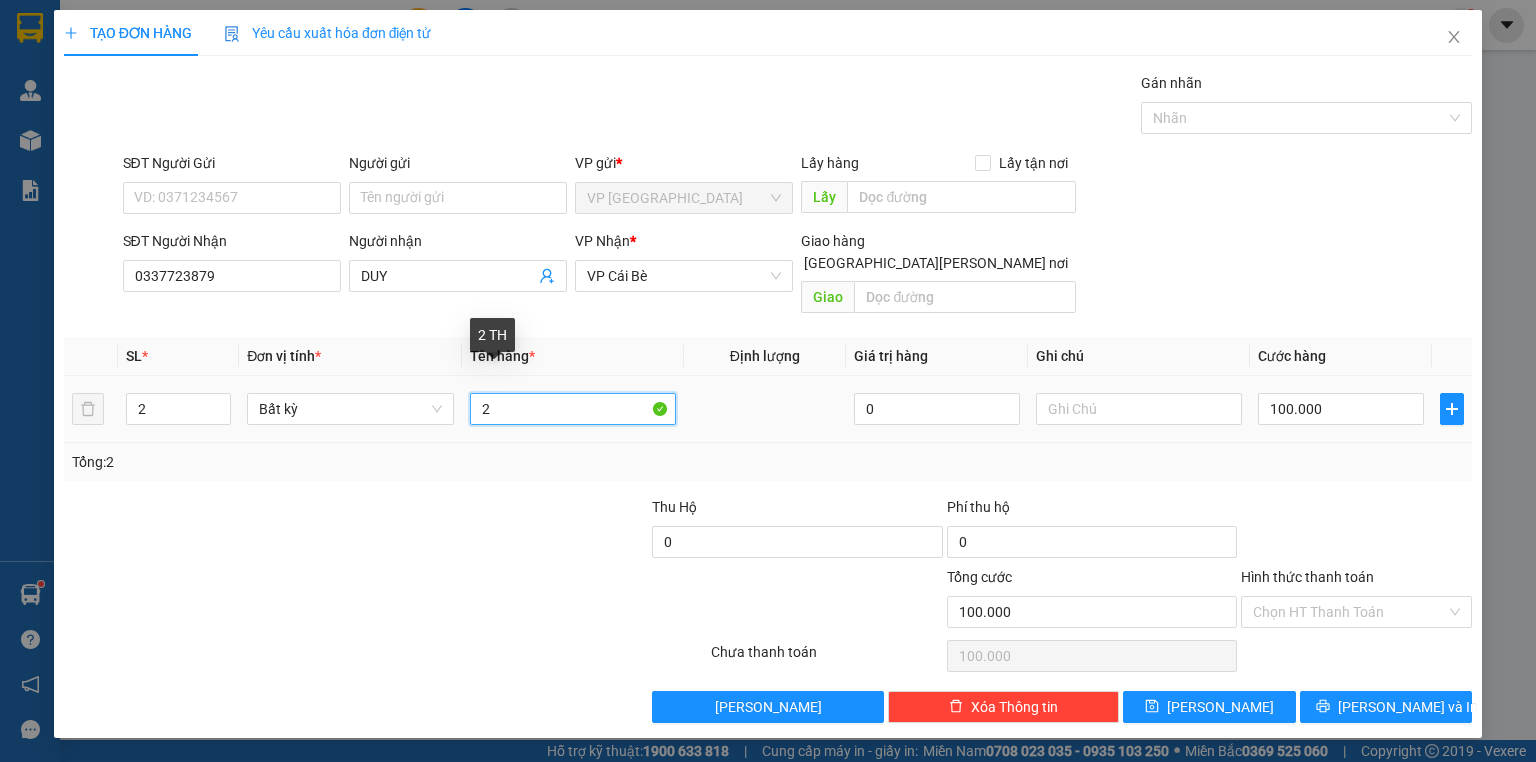 type on "2" 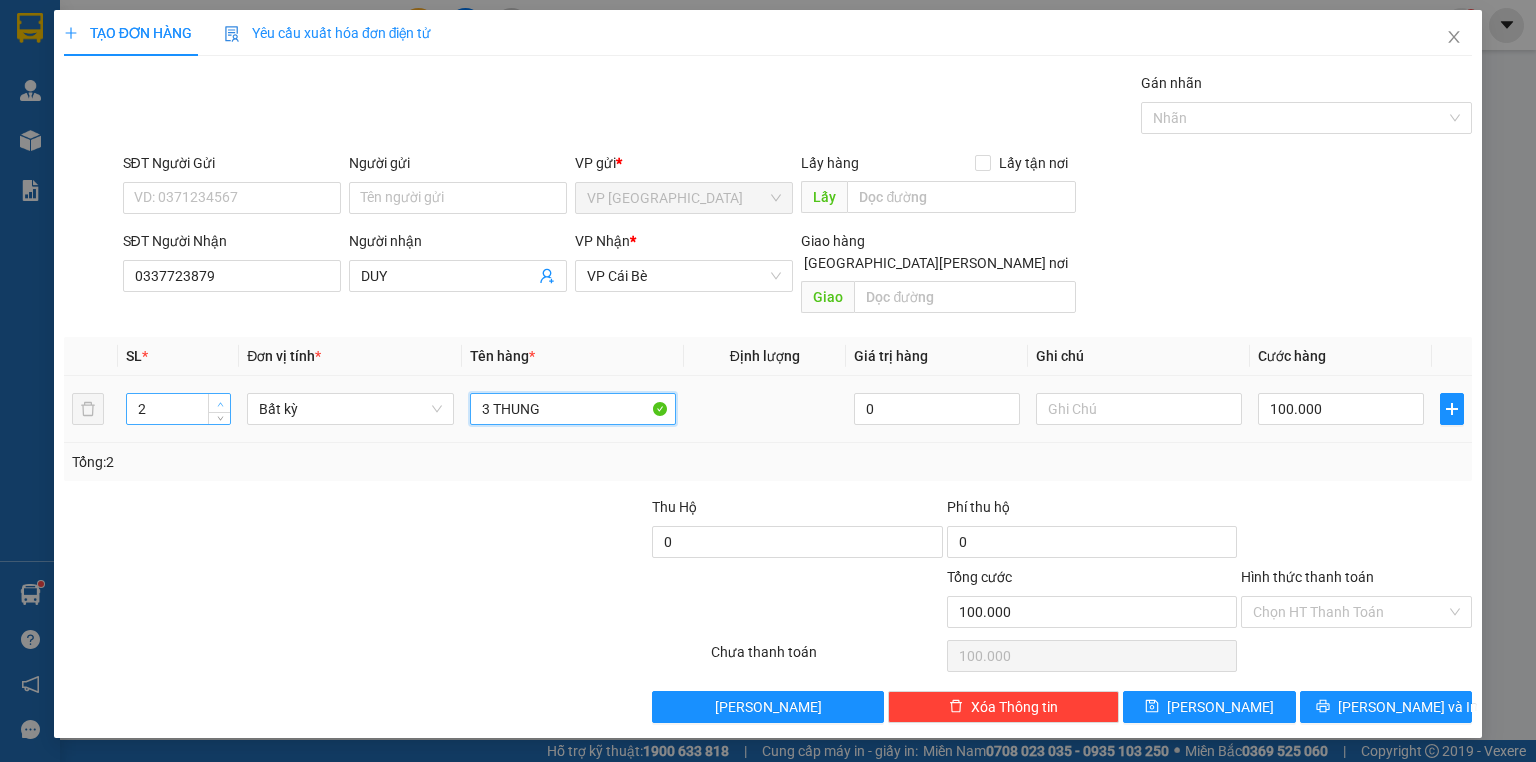 type on "3 THUNG" 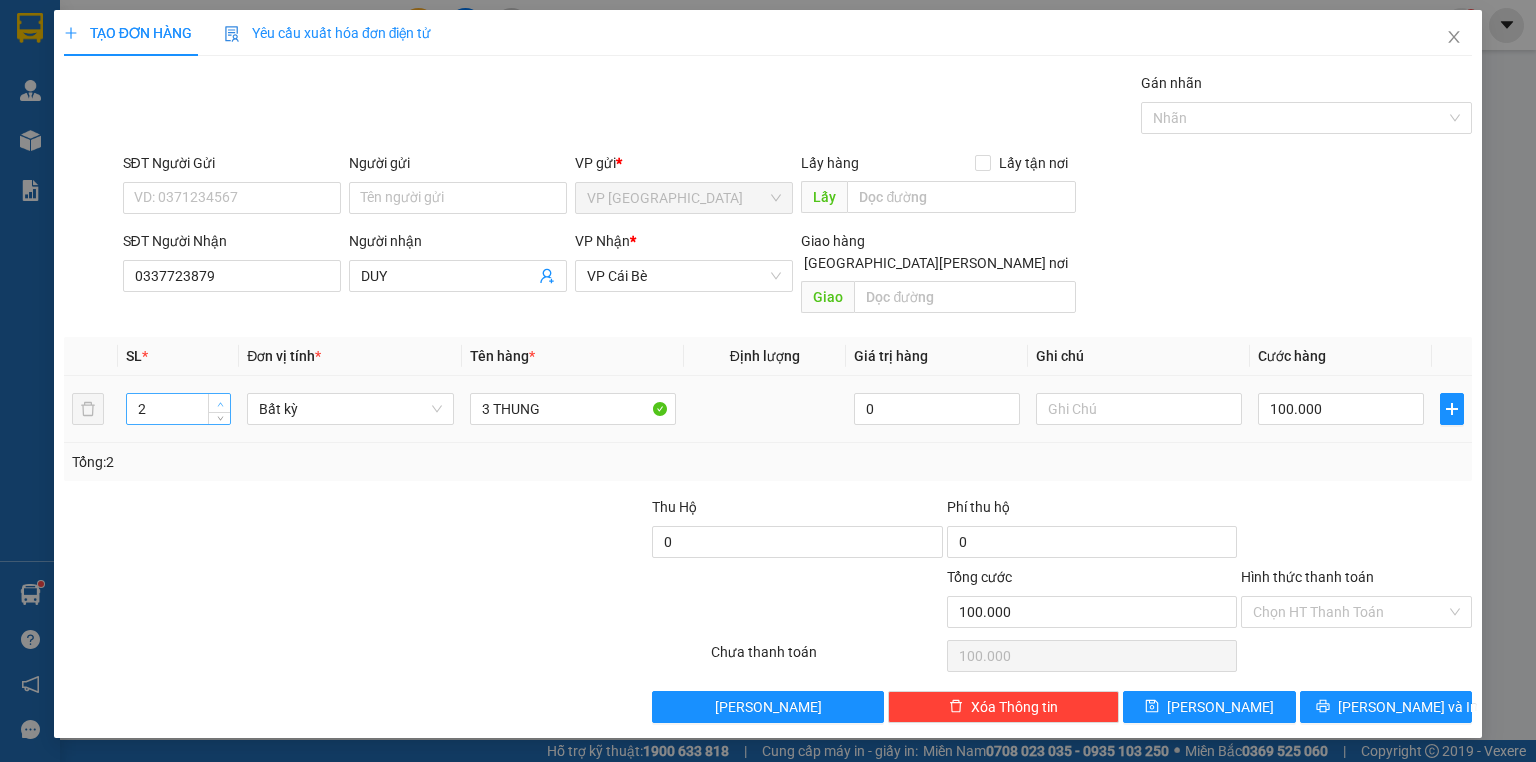 type on "3" 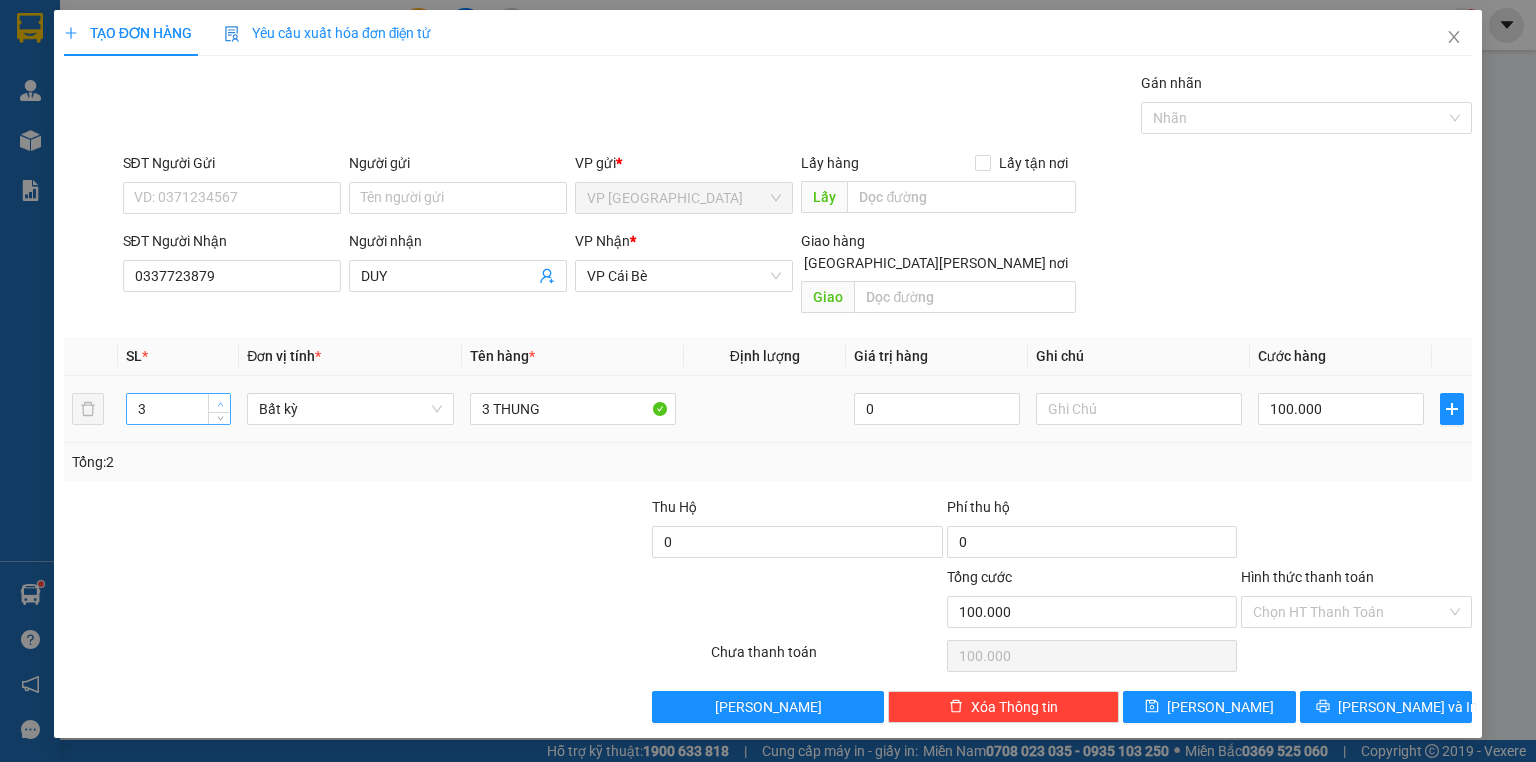 click 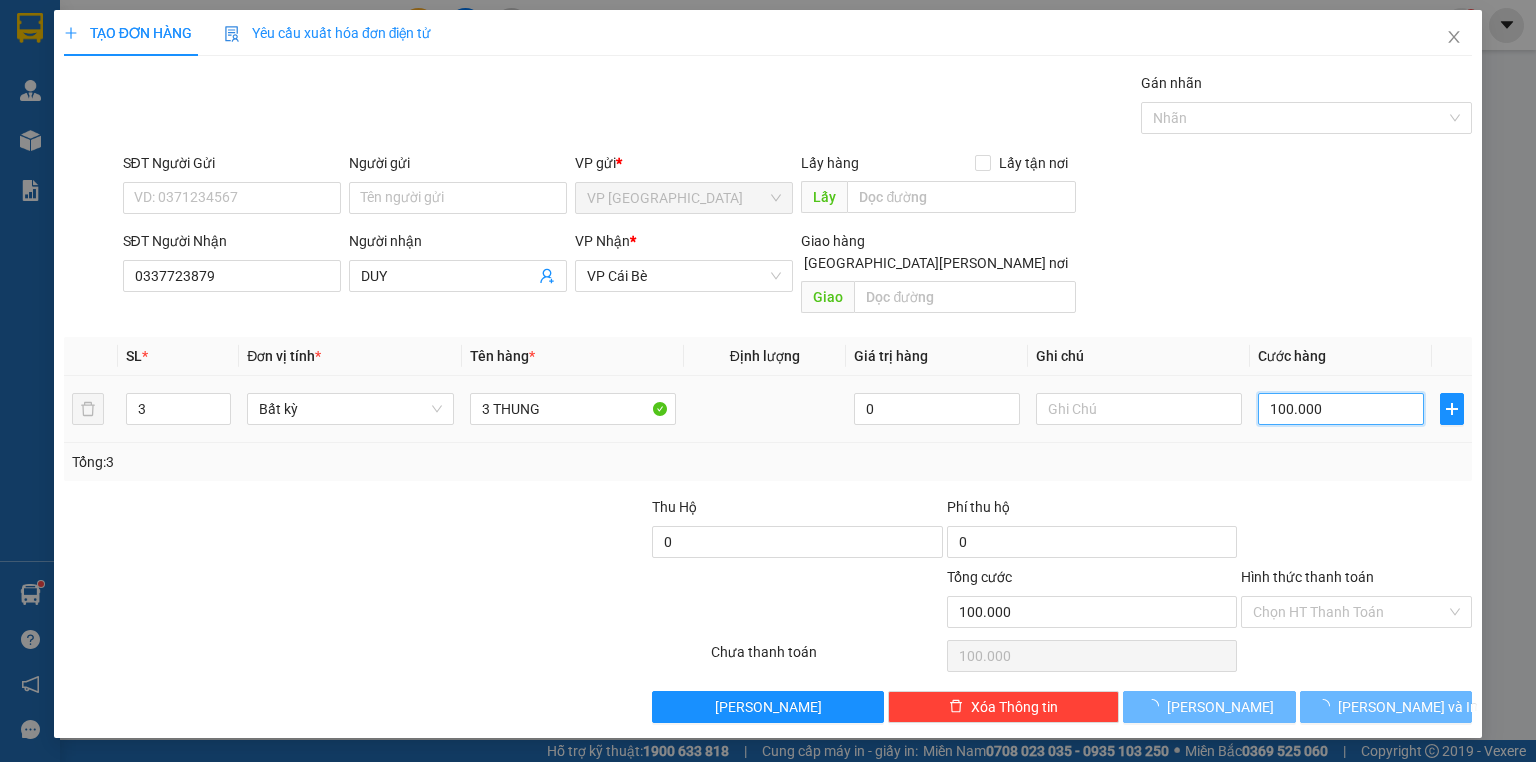 click on "100.000" at bounding box center (1341, 409) 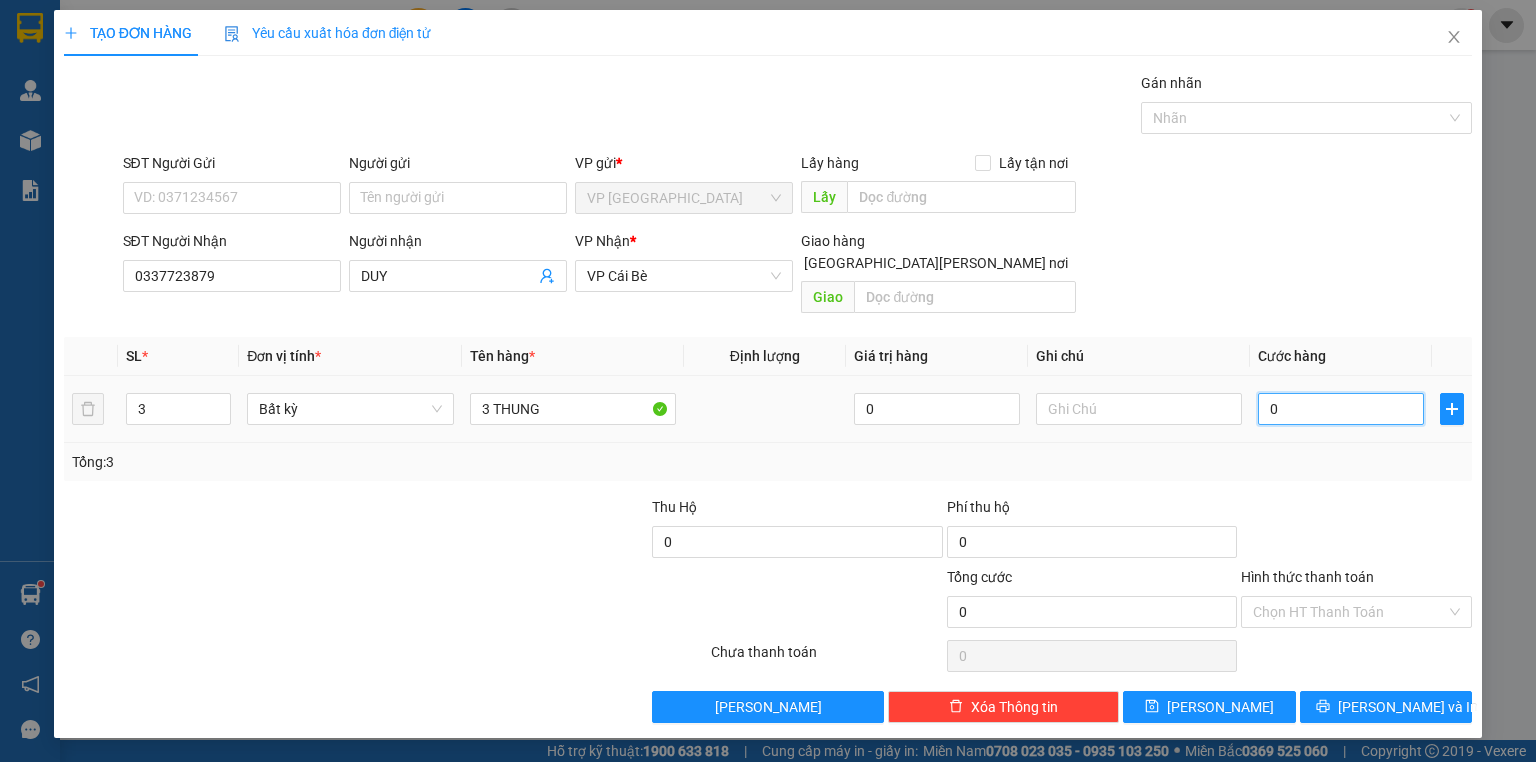 type on "1" 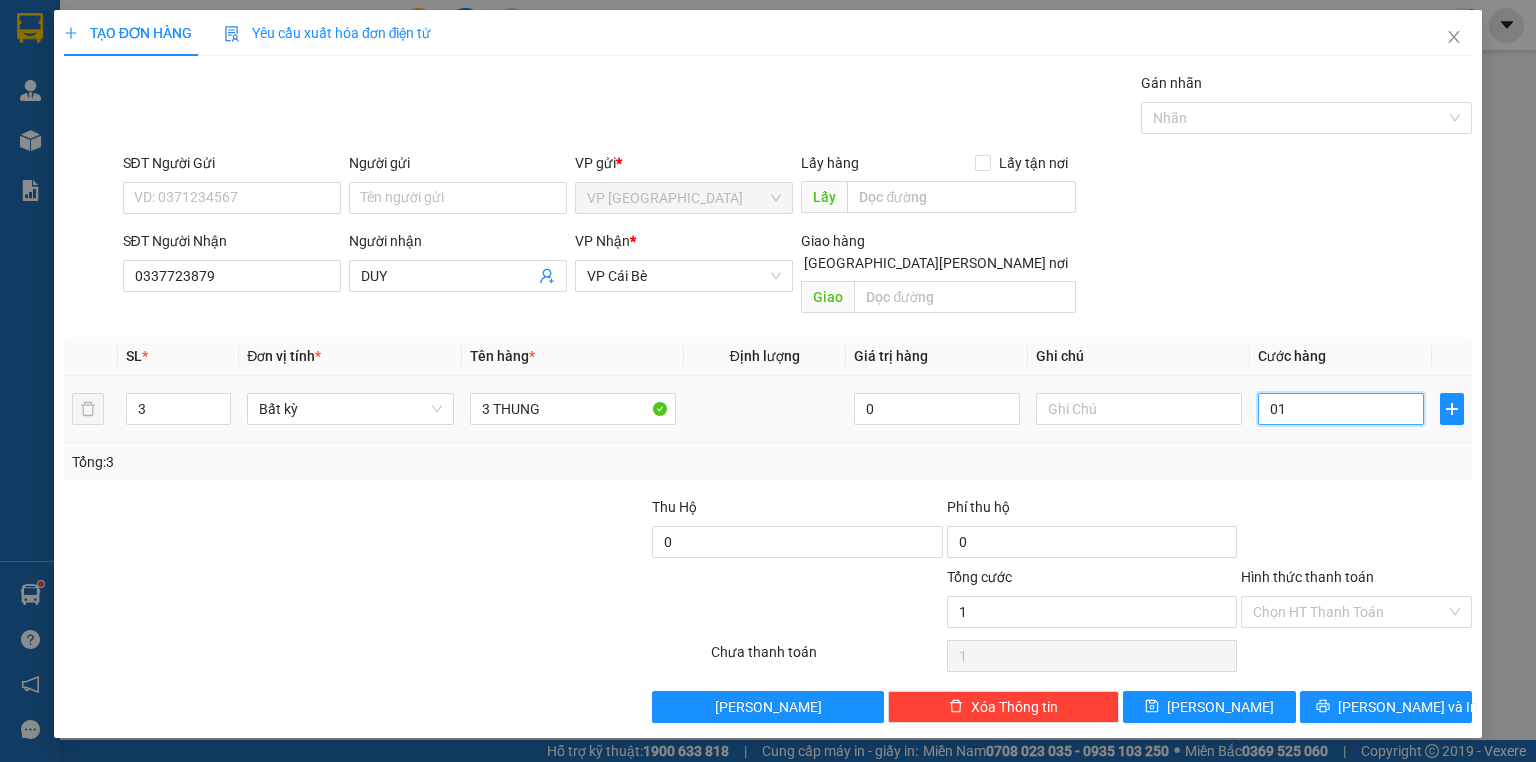 type on "15" 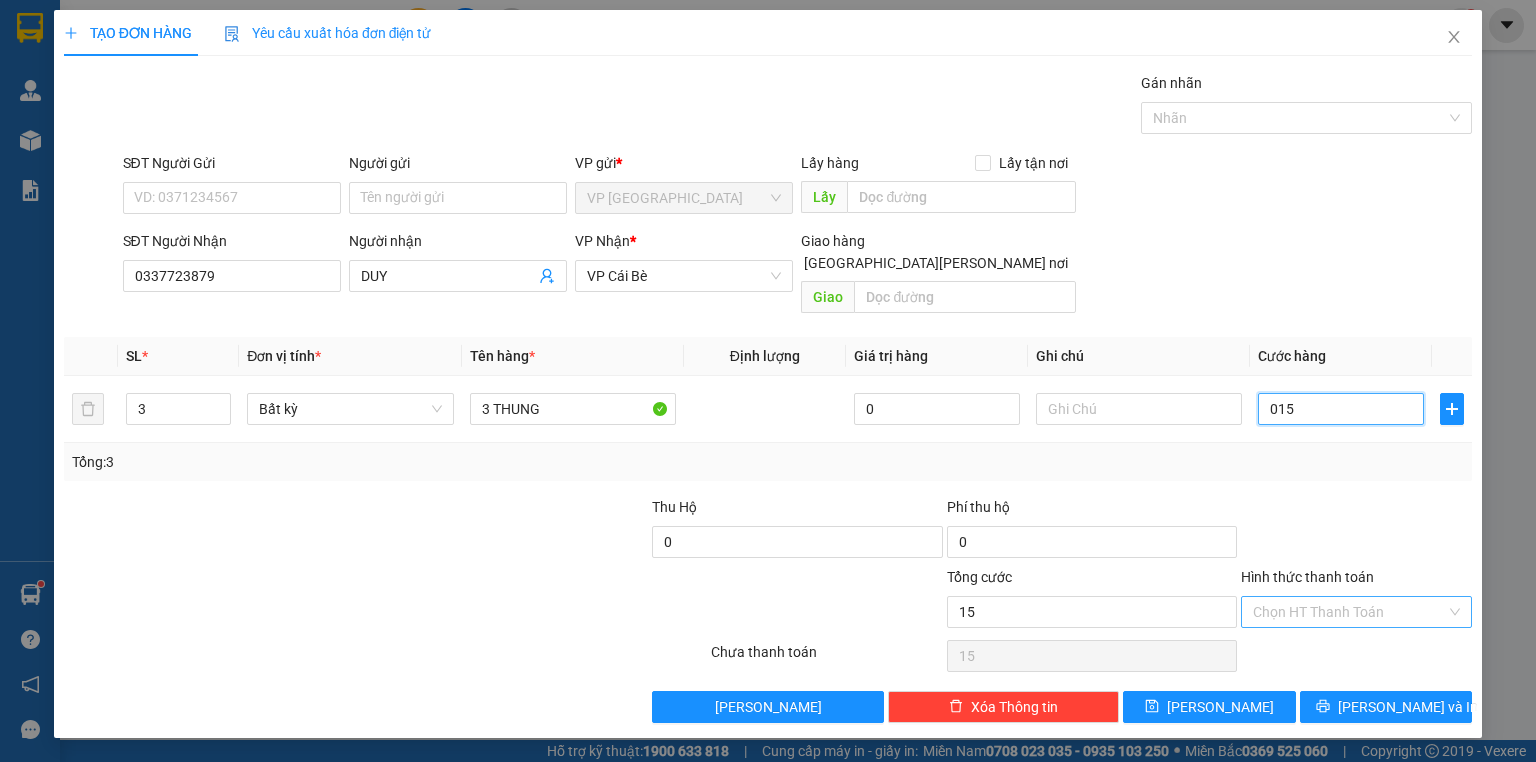 type on "015" 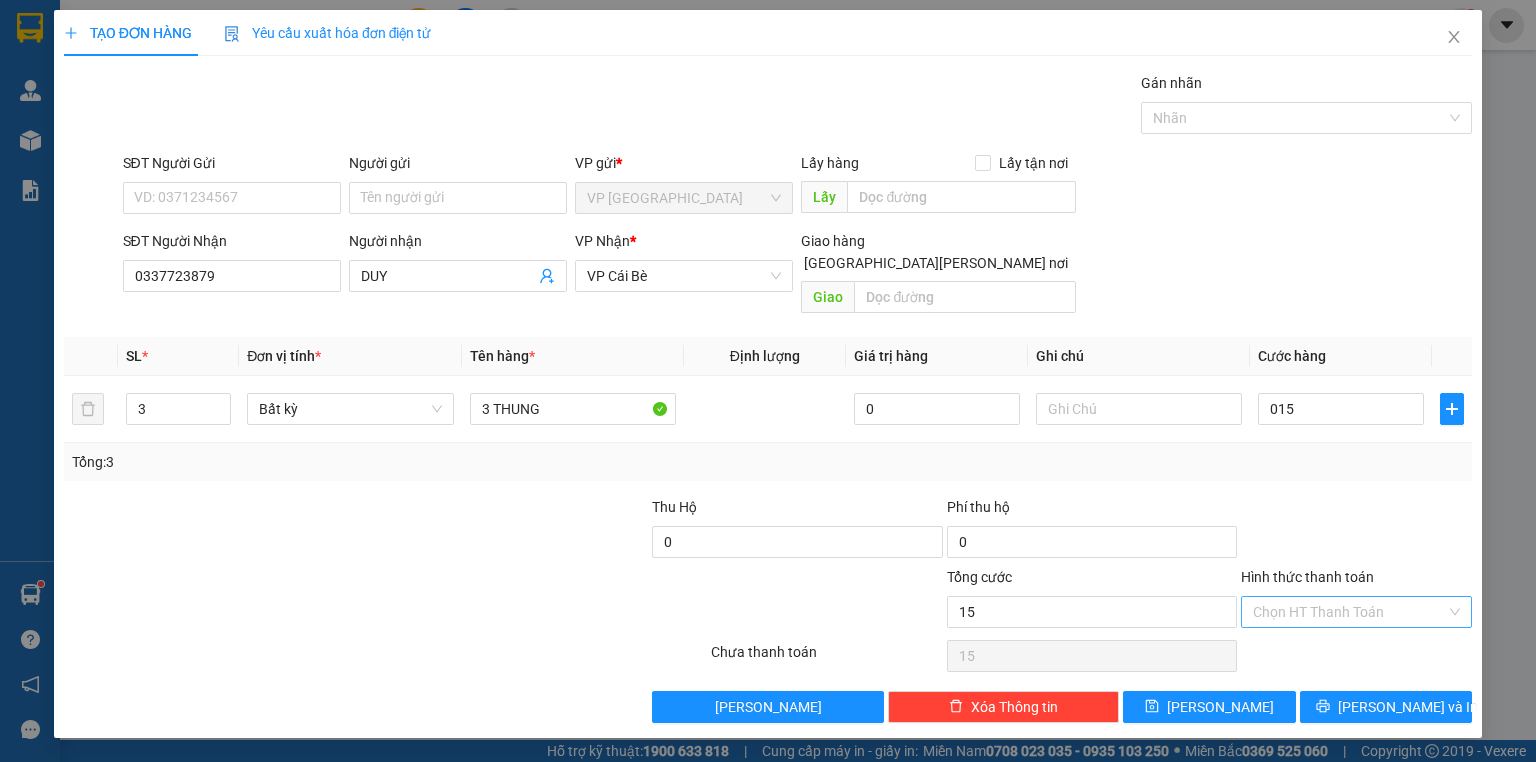 type on "15.000" 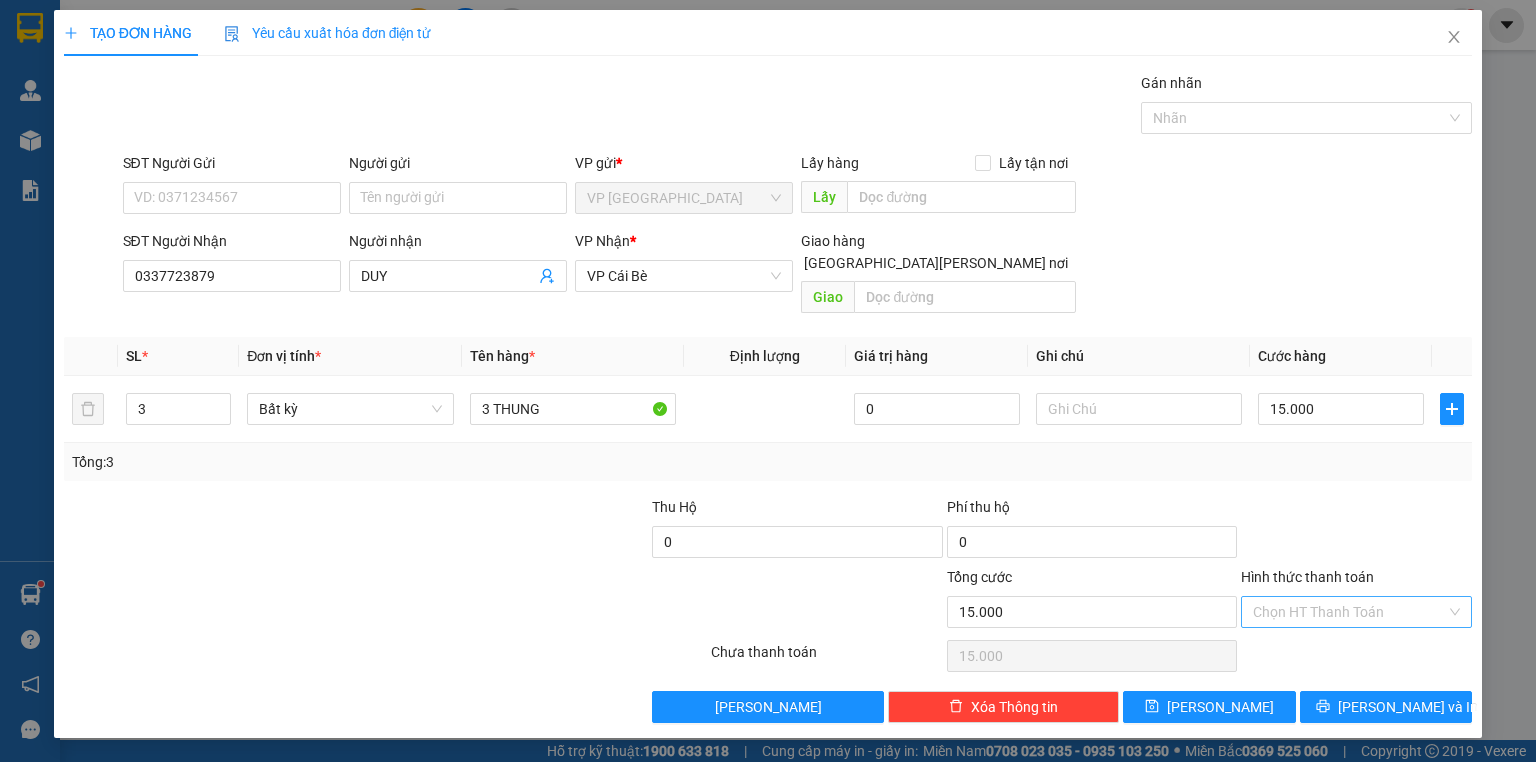 click on "Hình thức thanh toán" at bounding box center [1349, 612] 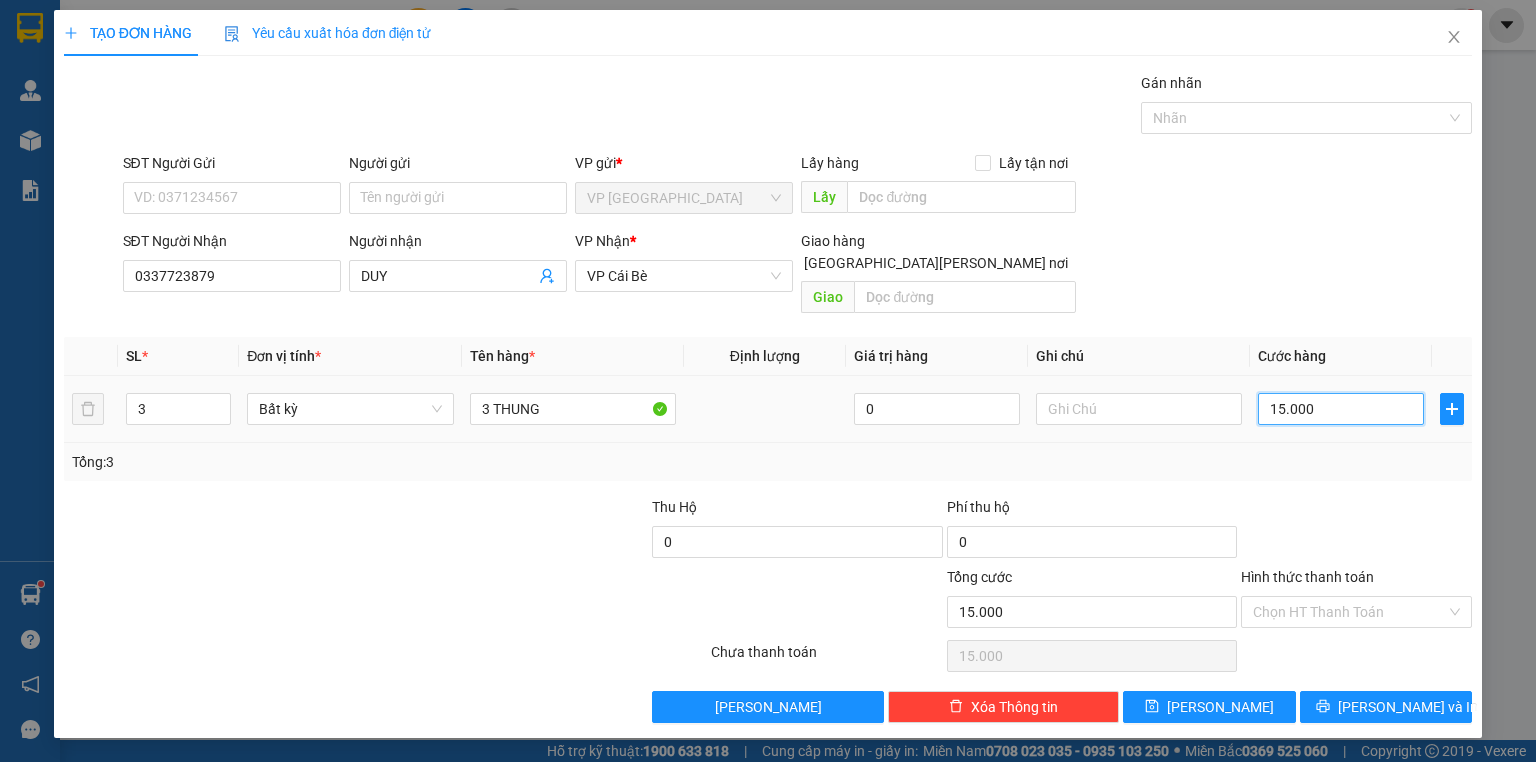 click on "15.000" at bounding box center (1341, 409) 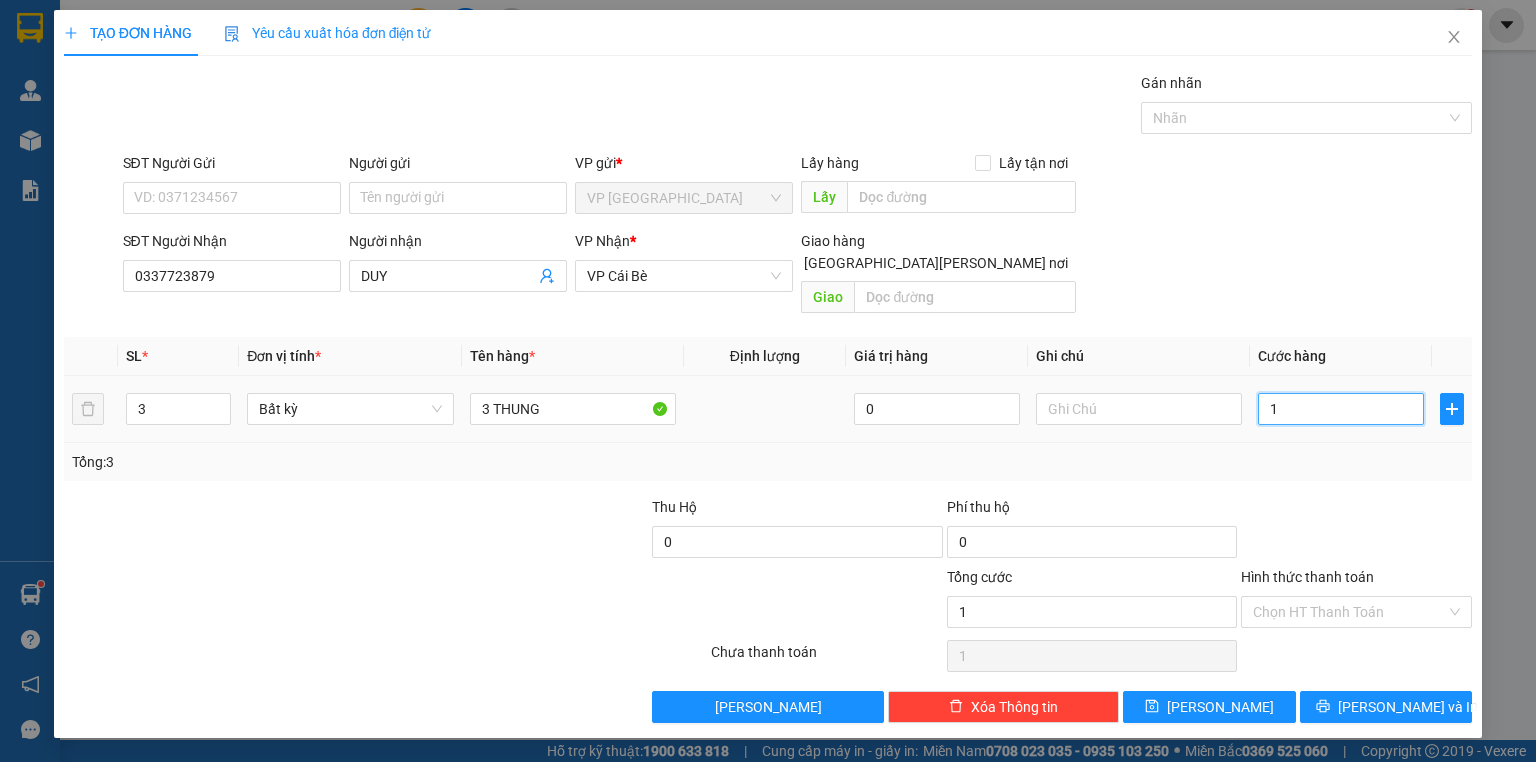 type on "15" 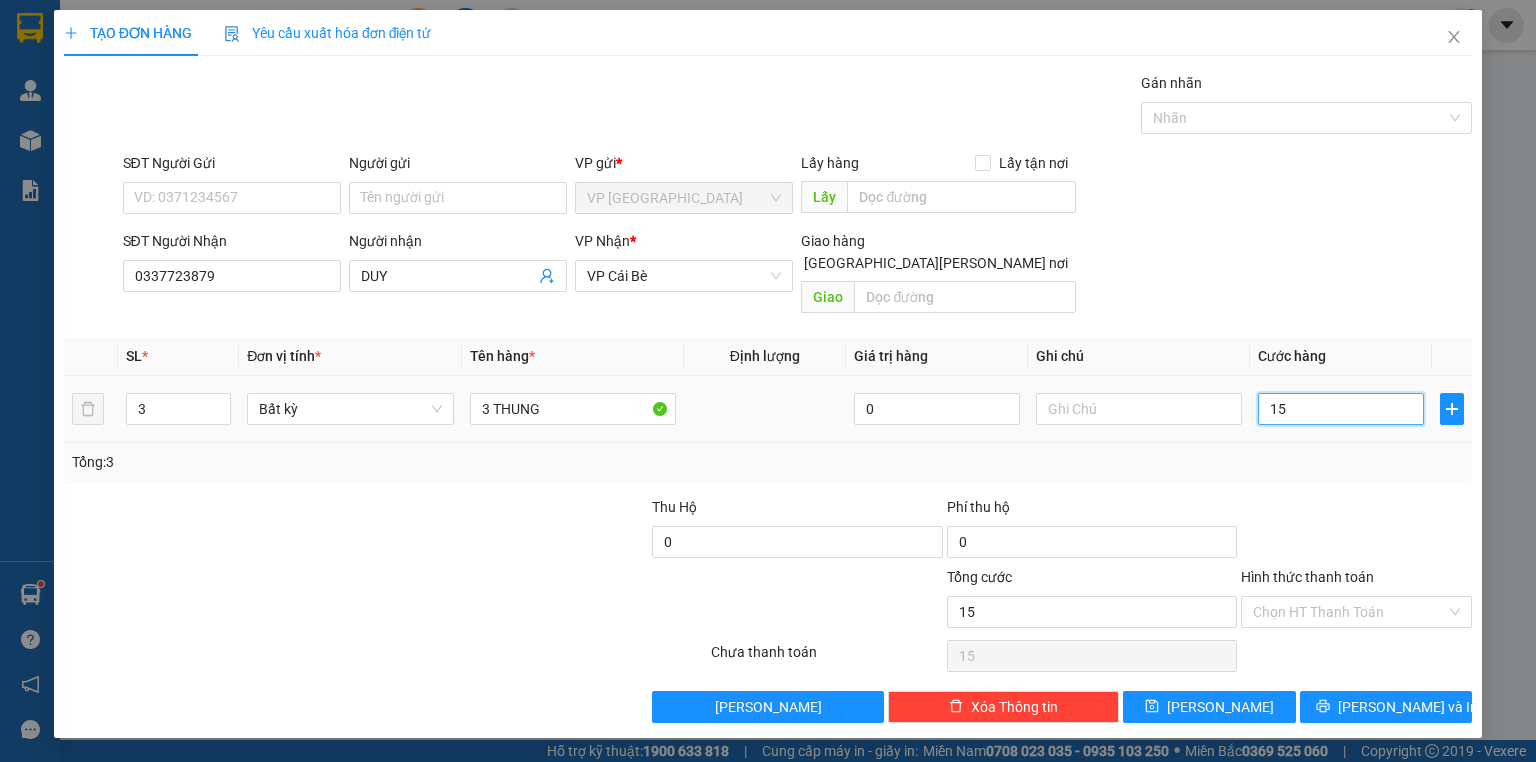 type on "150" 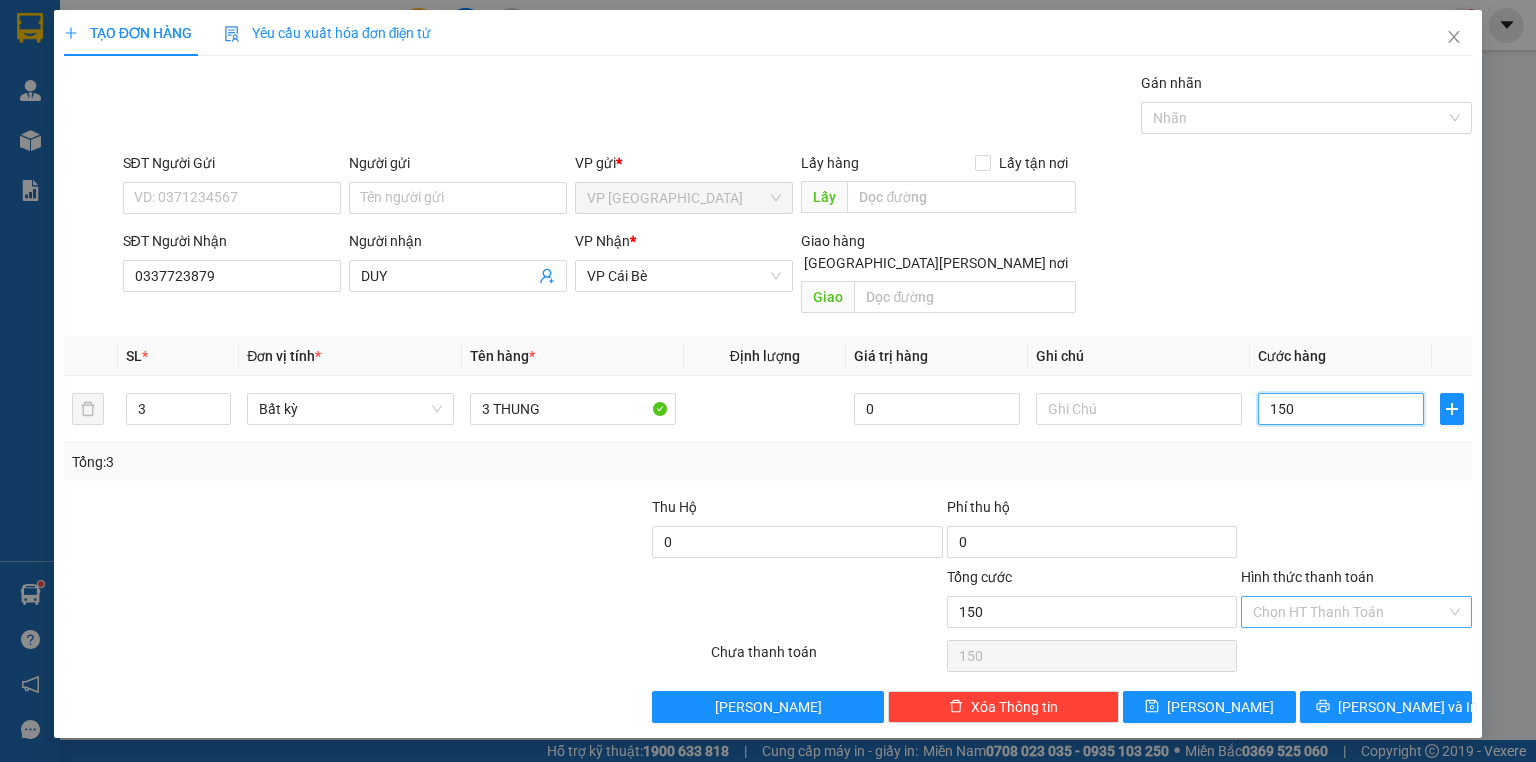 type on "150" 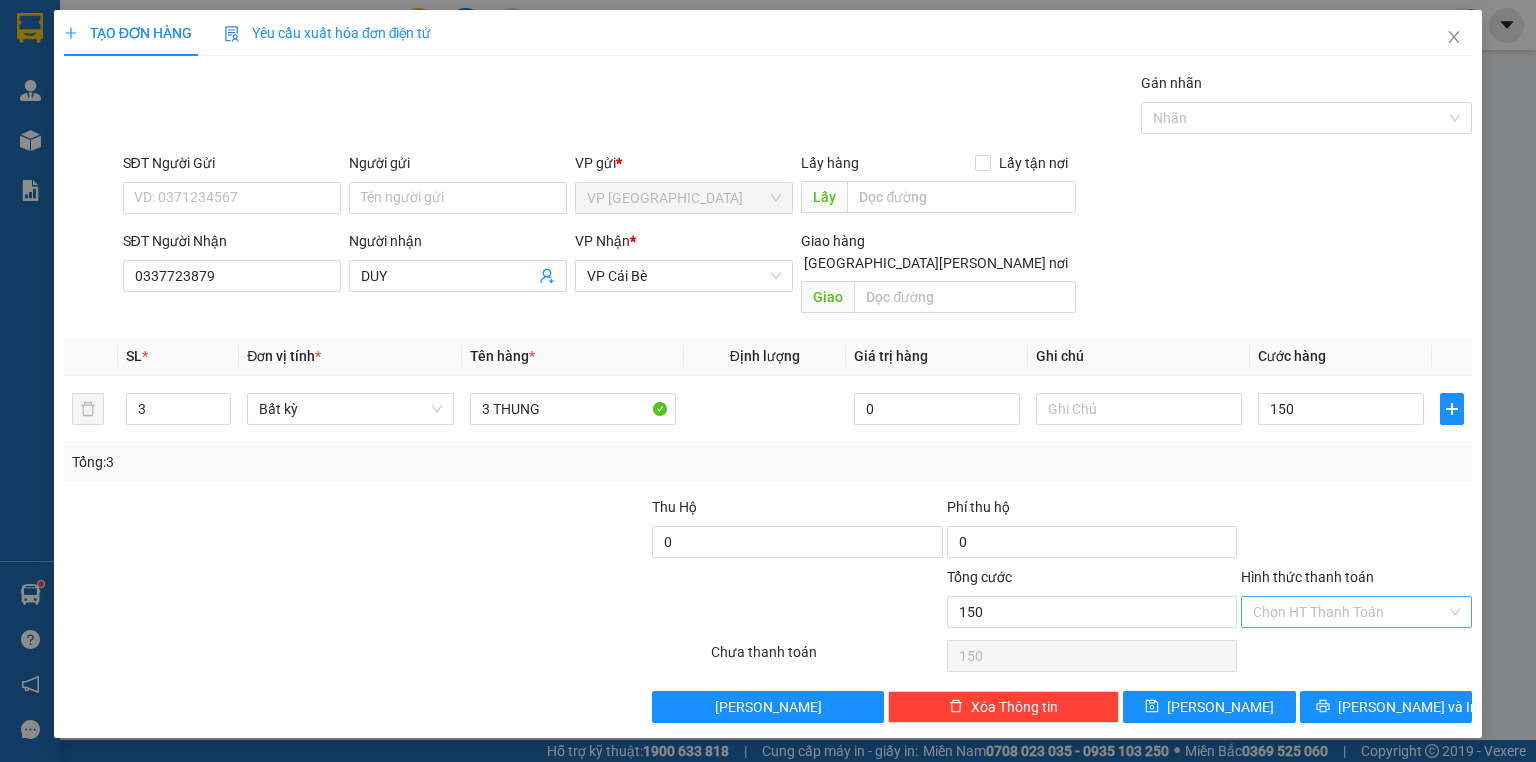 type on "150.000" 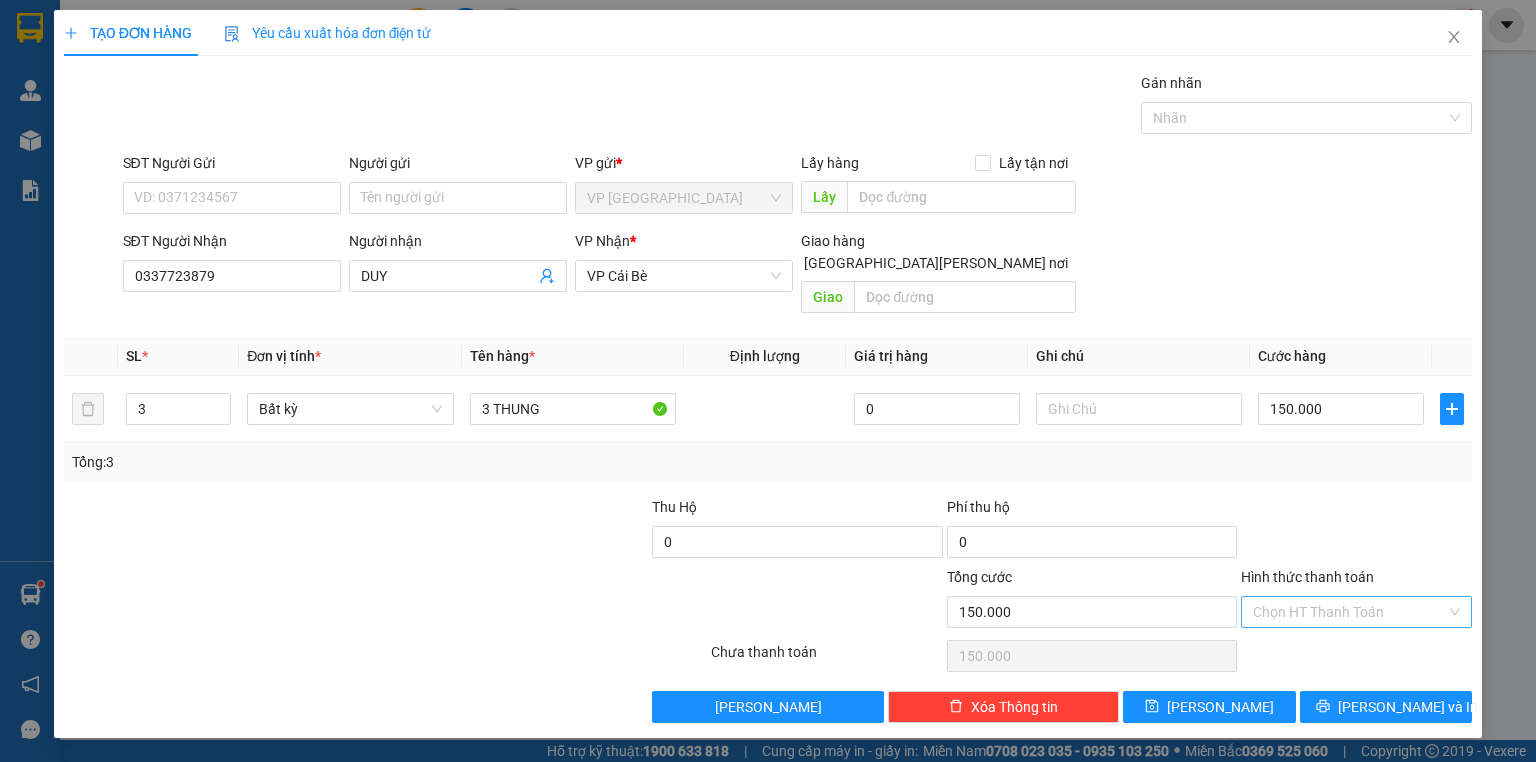 click on "Hình thức thanh toán" at bounding box center (1349, 612) 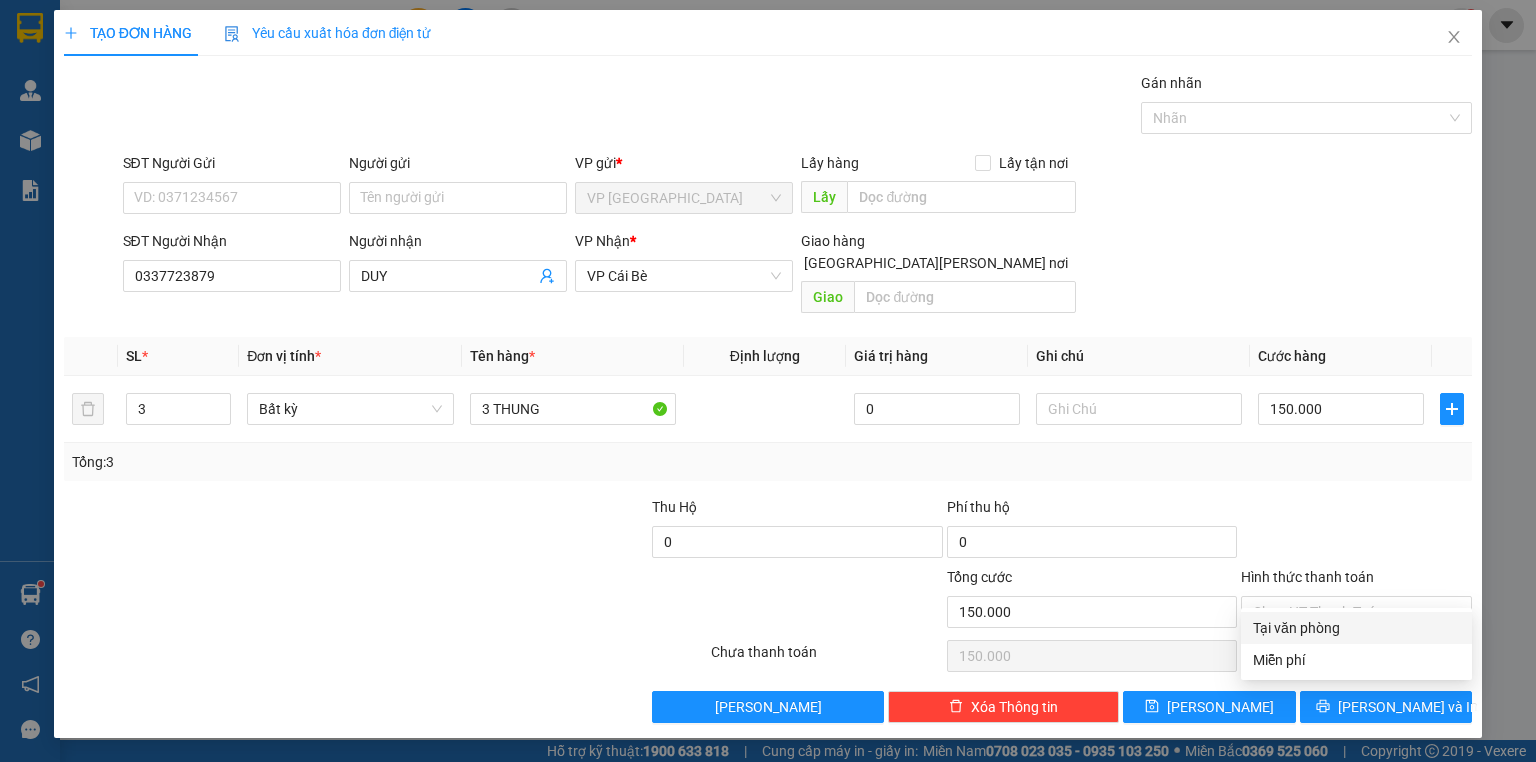 click at bounding box center [1356, 531] 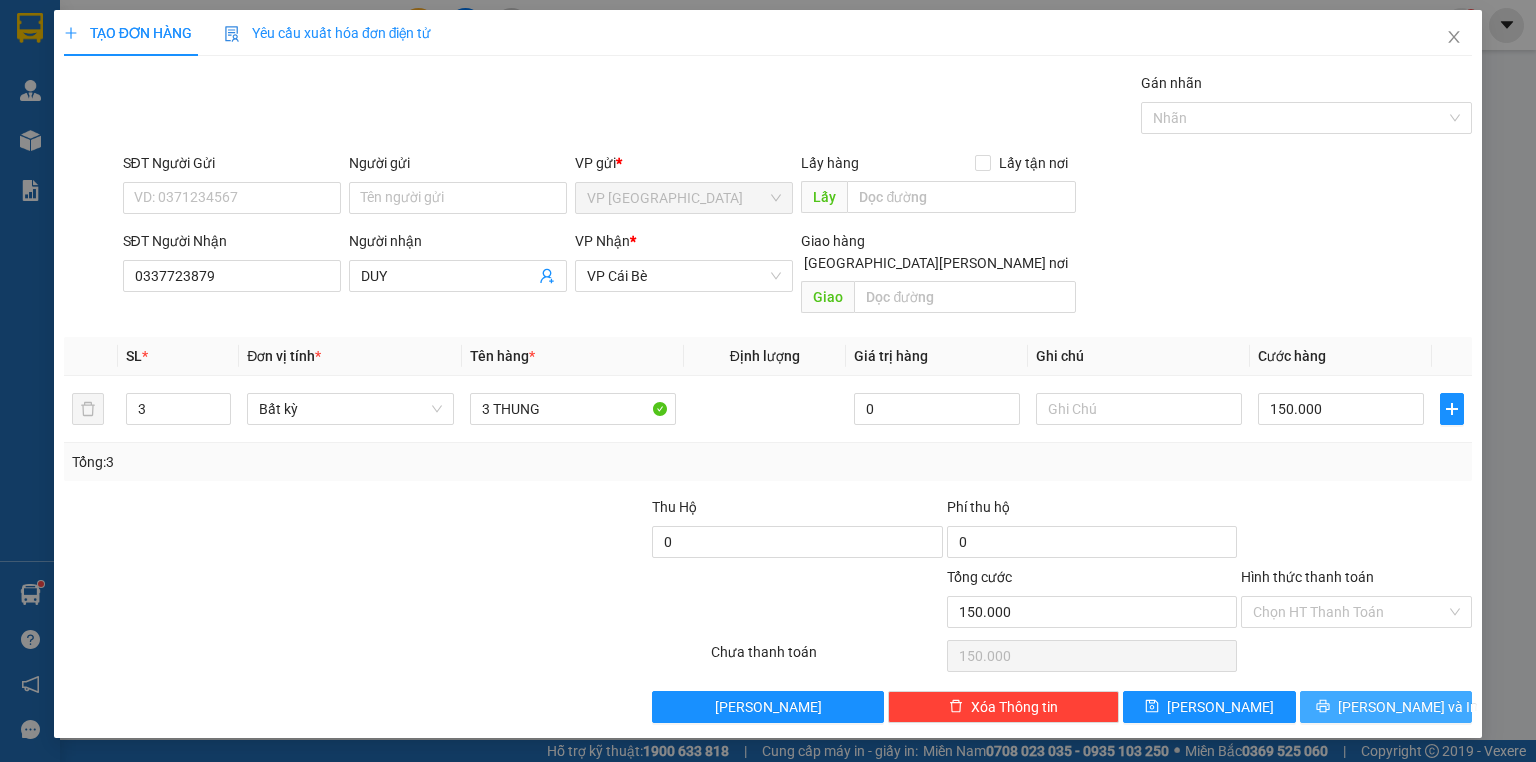 click on "[PERSON_NAME] và In" at bounding box center (1386, 707) 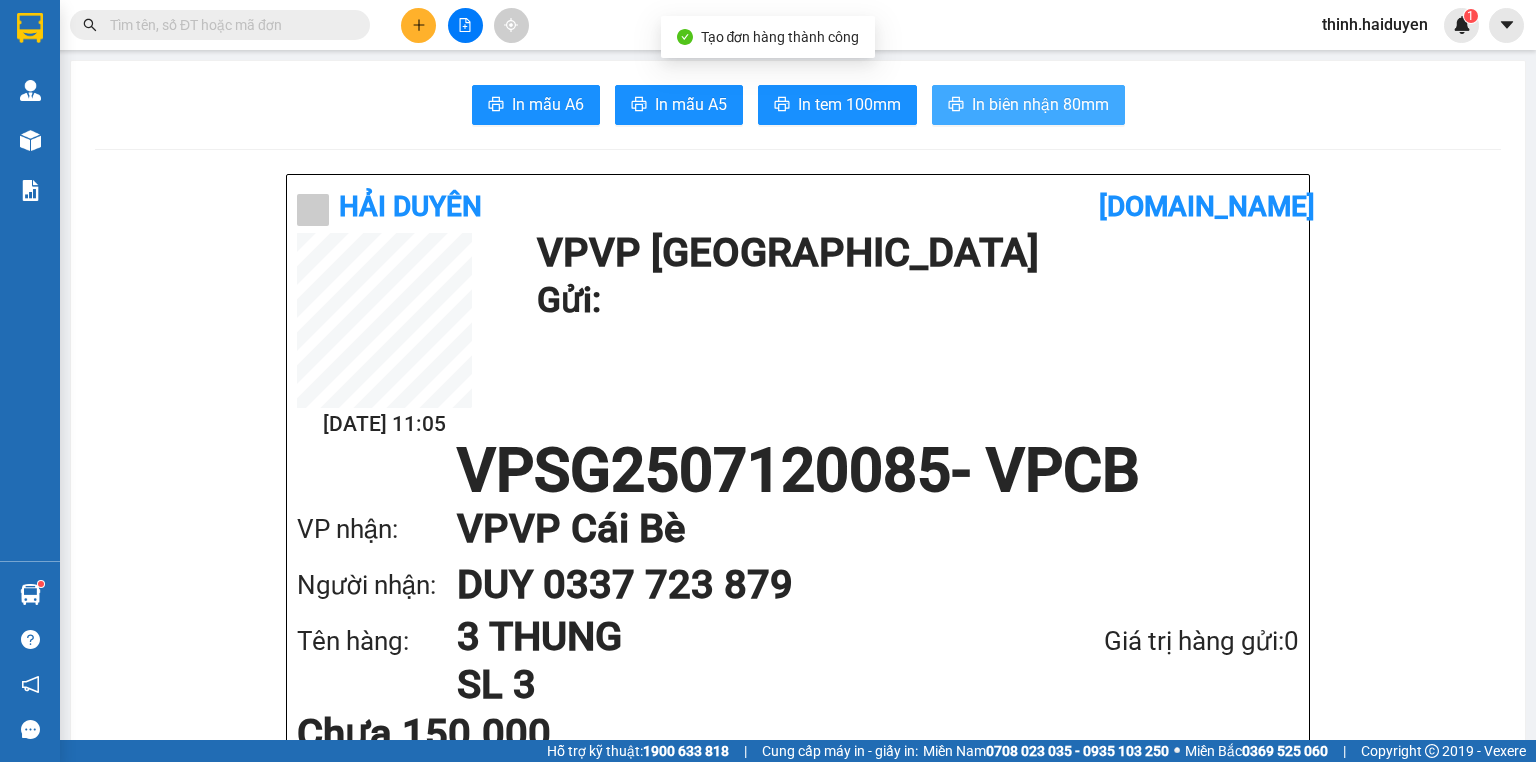 click on "In biên nhận 80mm" at bounding box center [1040, 104] 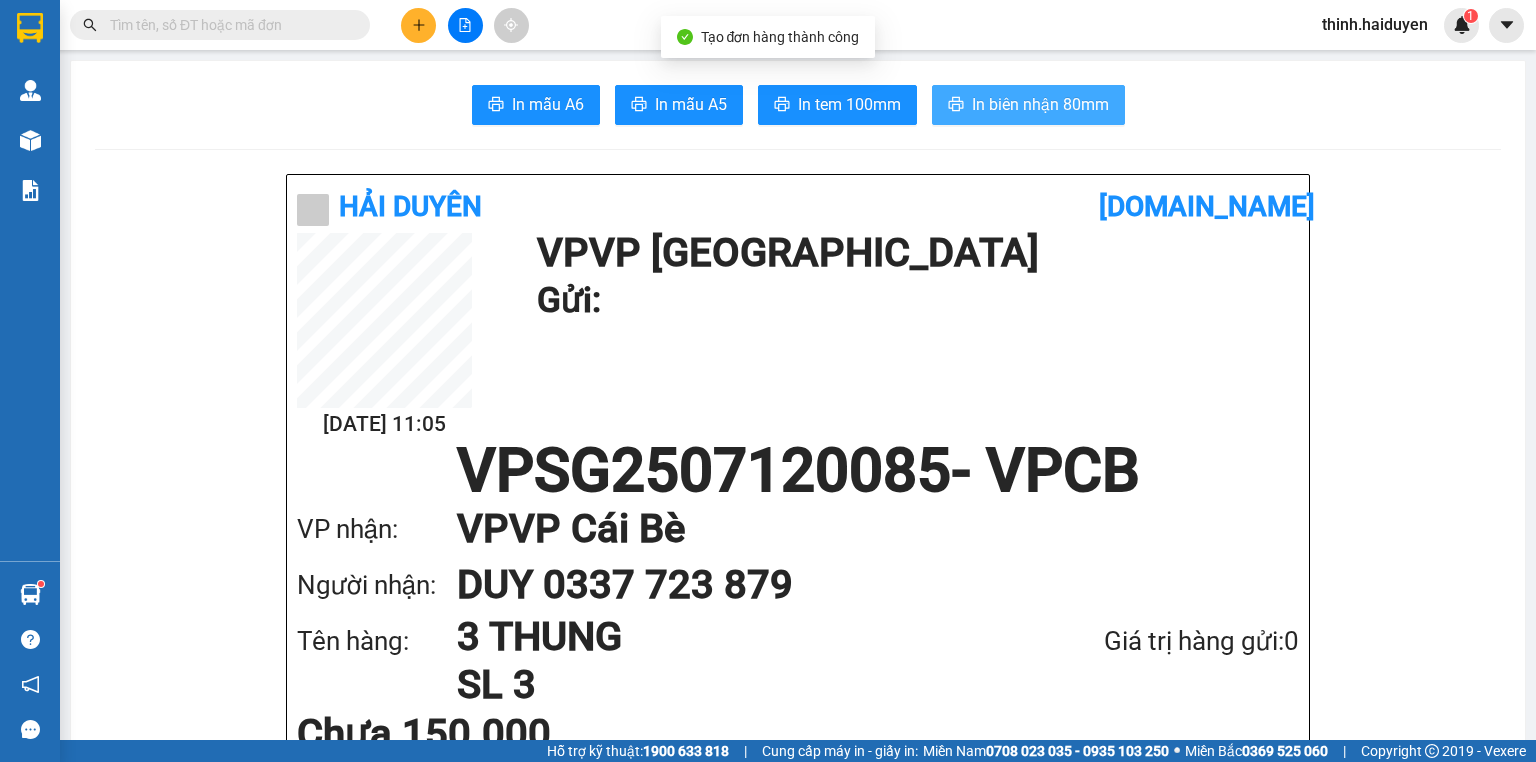 scroll, scrollTop: 0, scrollLeft: 0, axis: both 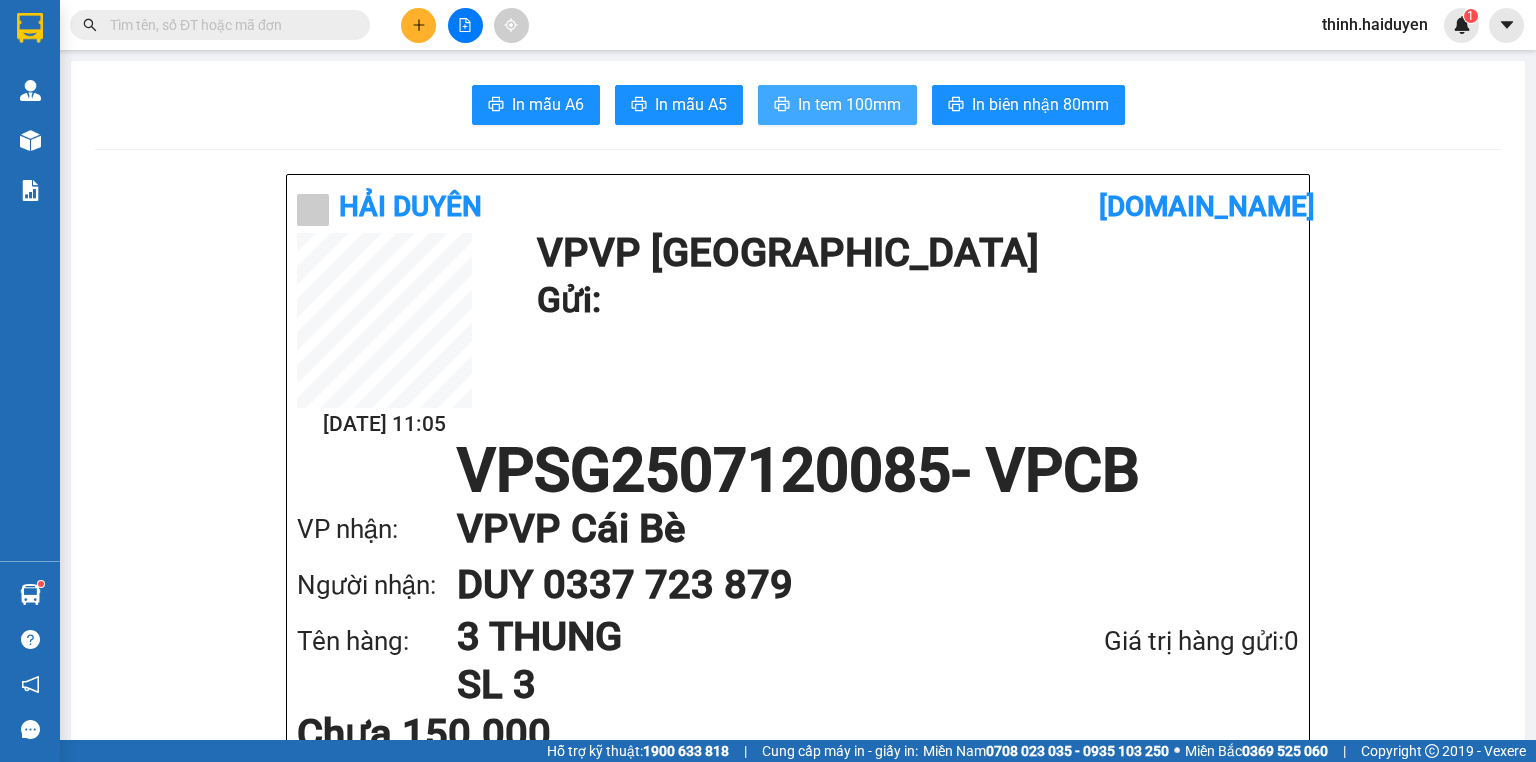 click on "In tem 100mm" at bounding box center (837, 105) 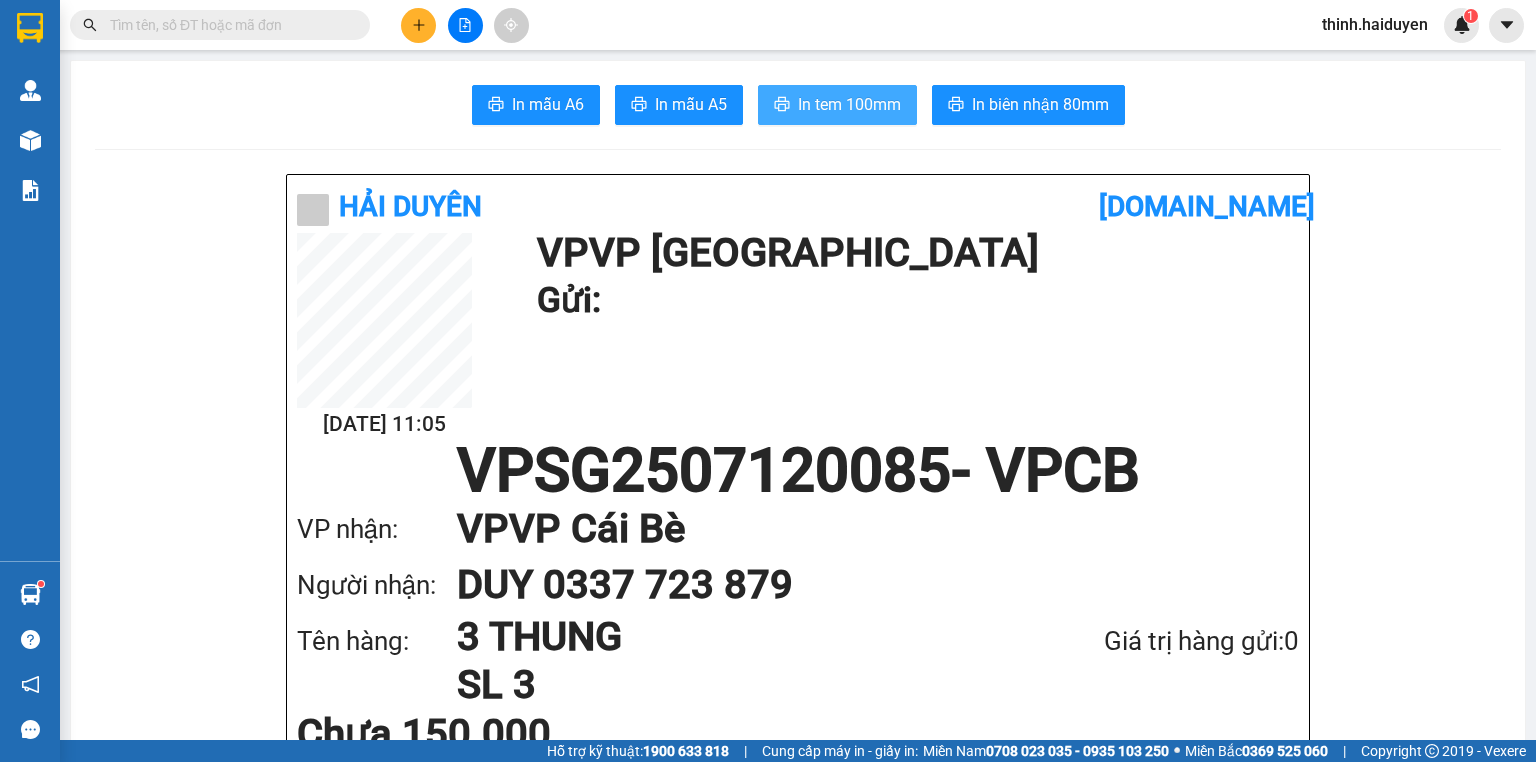 scroll, scrollTop: 0, scrollLeft: 0, axis: both 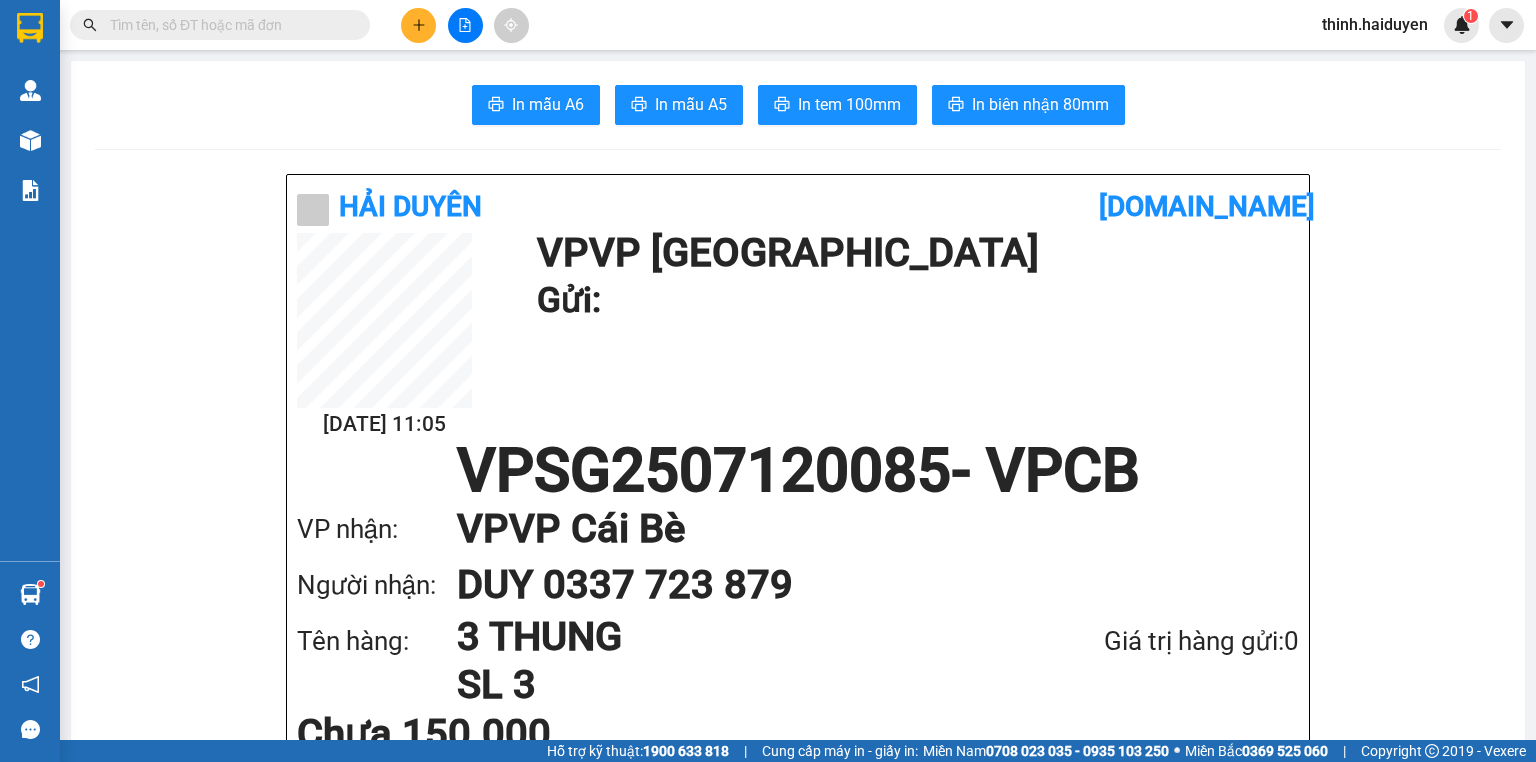 click at bounding box center [418, 25] 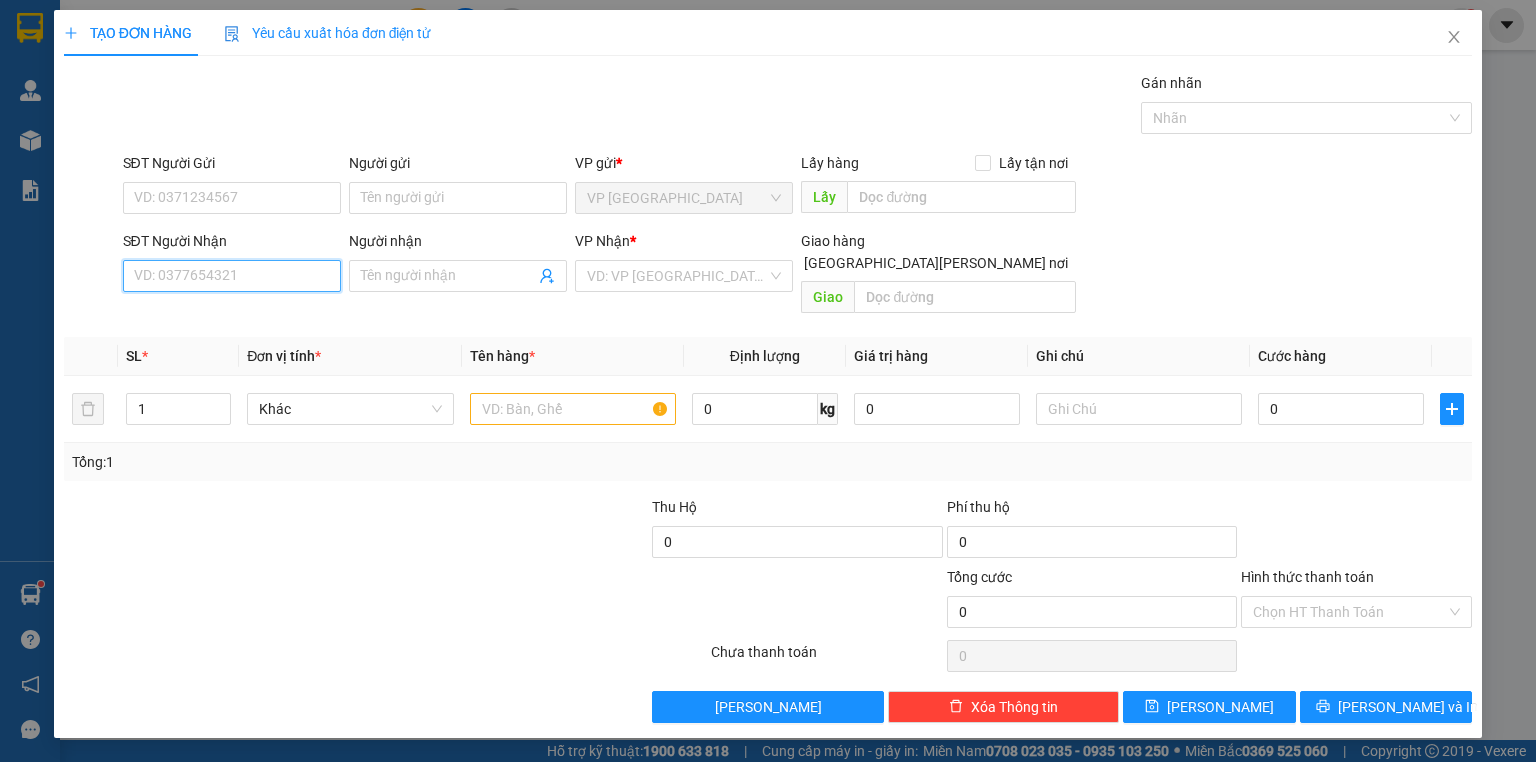 click on "SĐT Người Nhận" at bounding box center (232, 276) 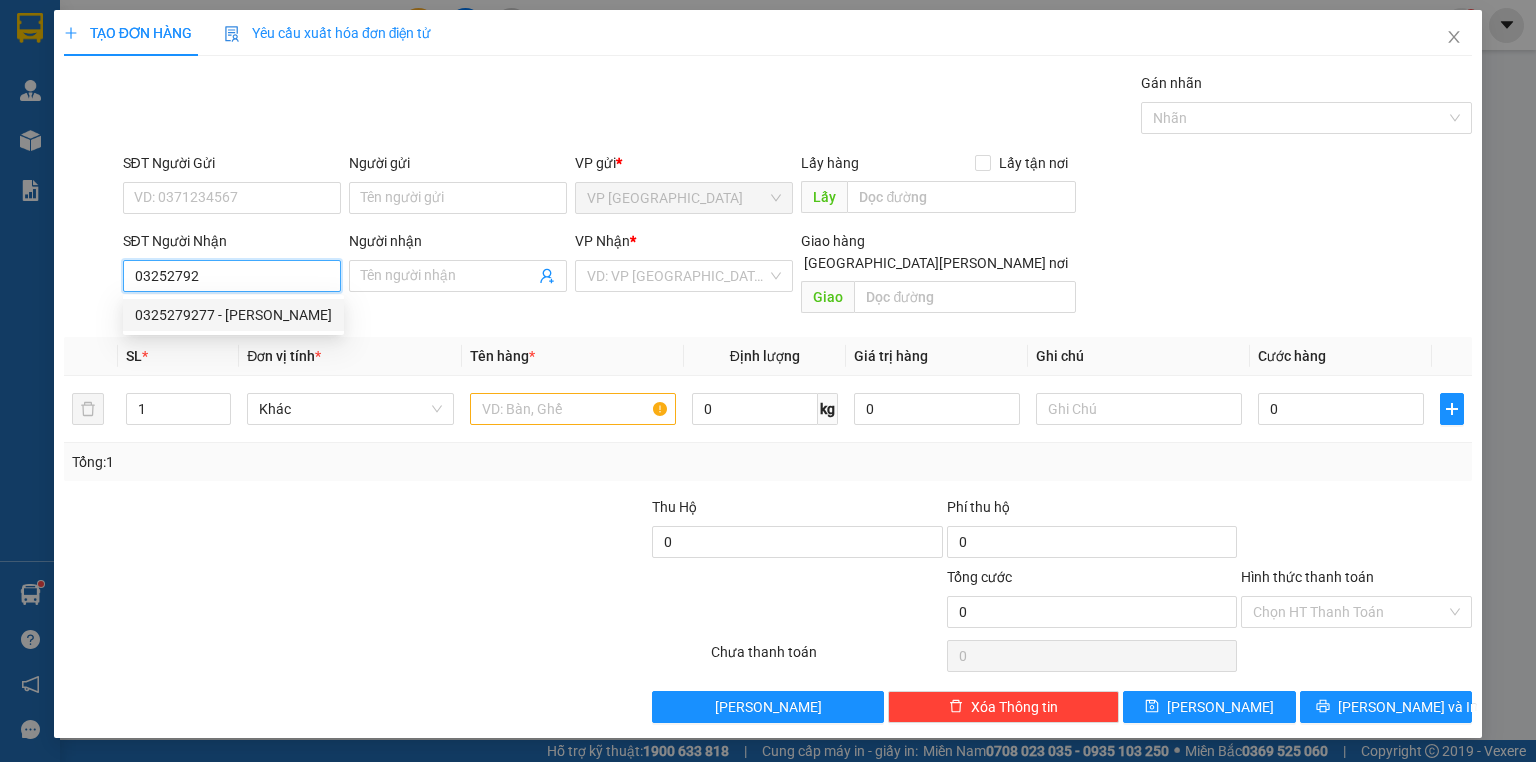 click on "0325279277 - NGHĨA" at bounding box center (233, 315) 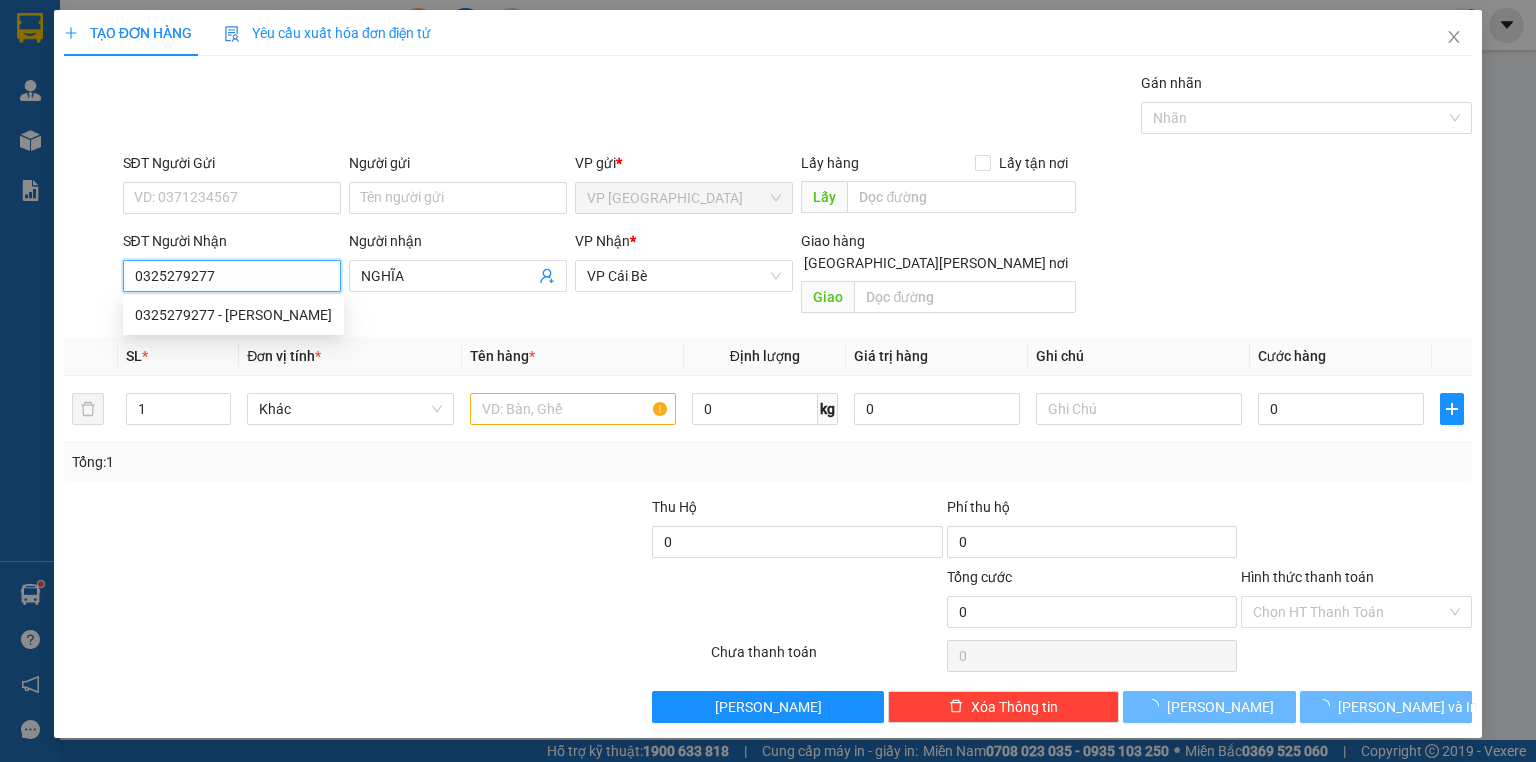 type on "20.000" 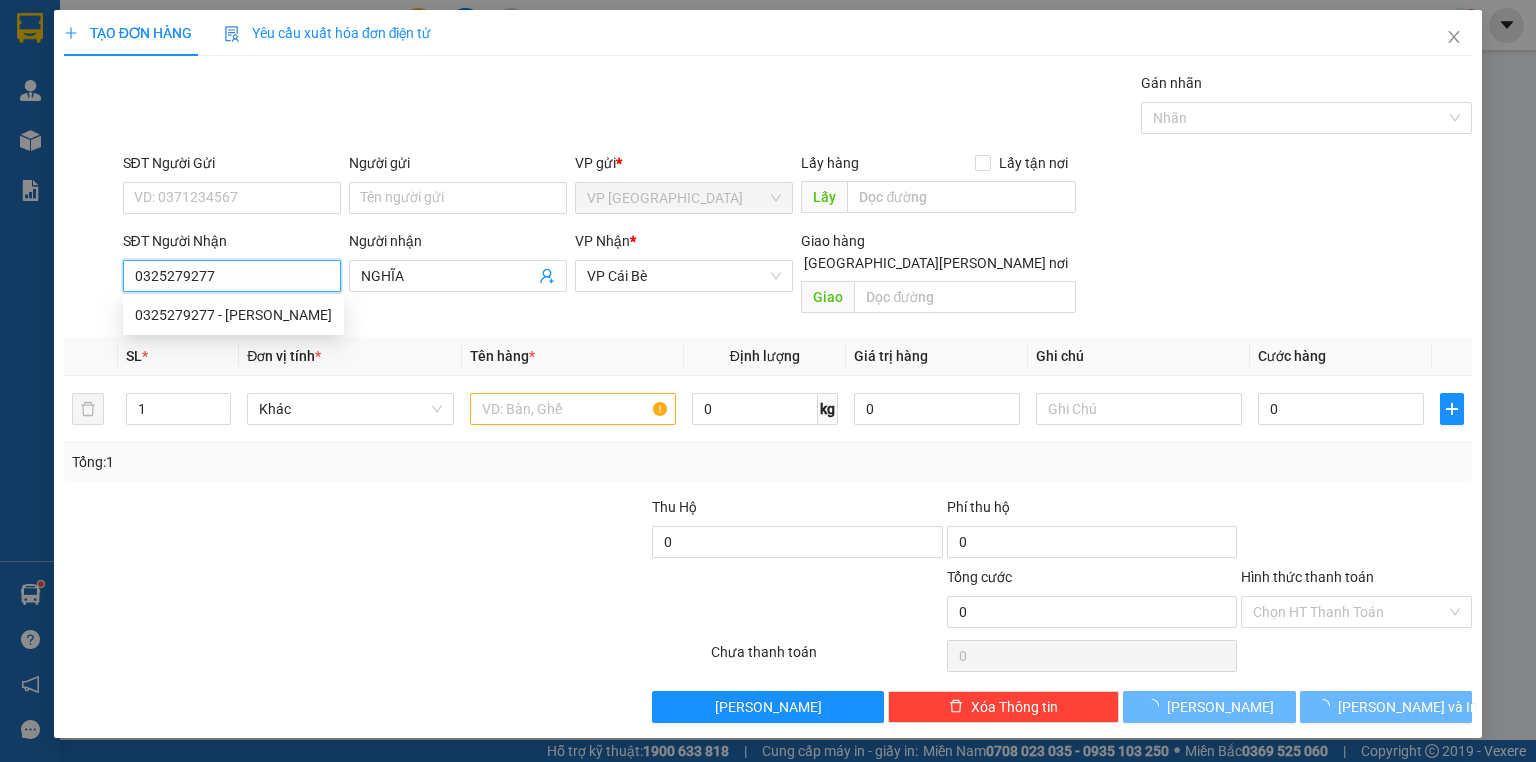 type on "20.000" 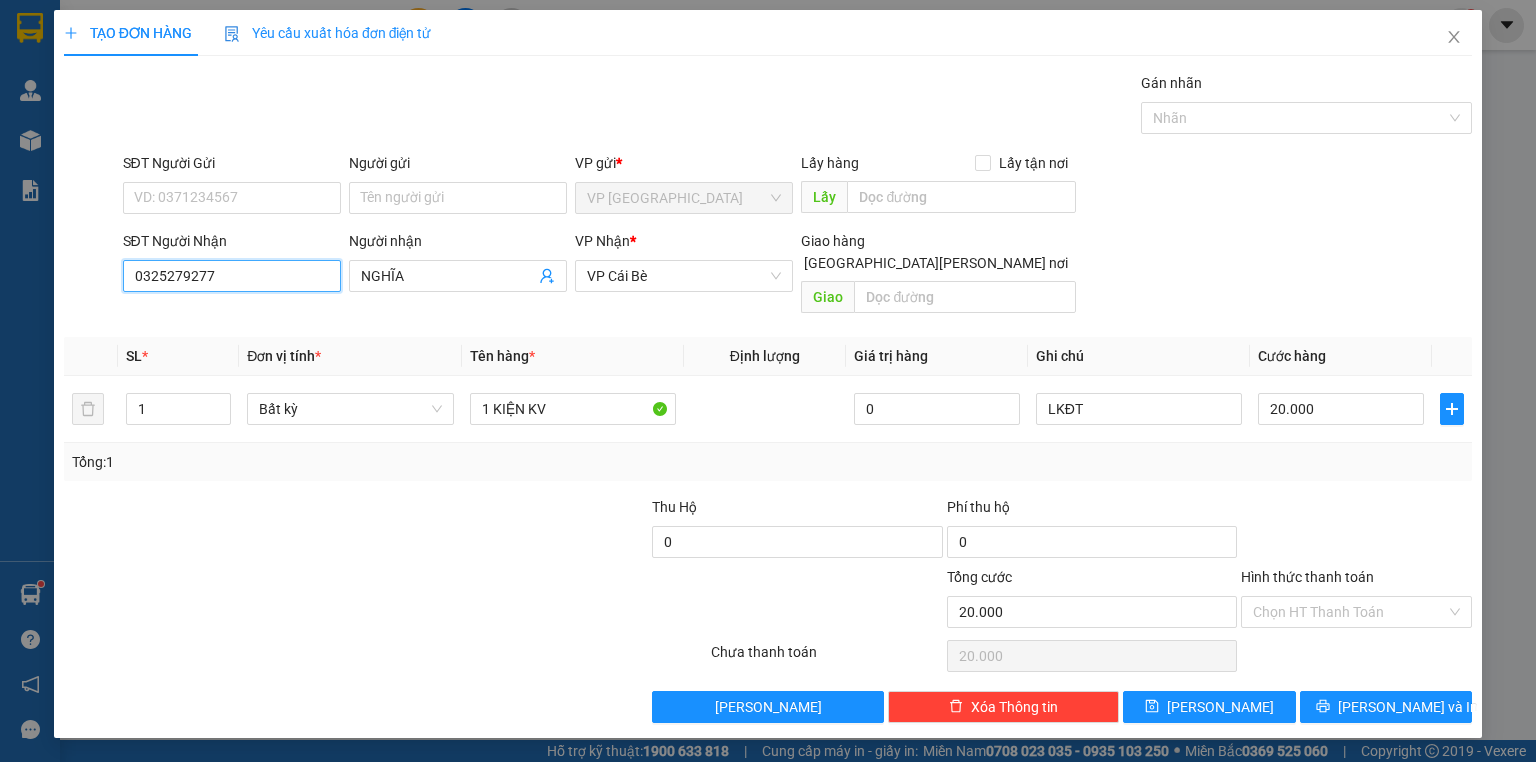type on "0325279277" 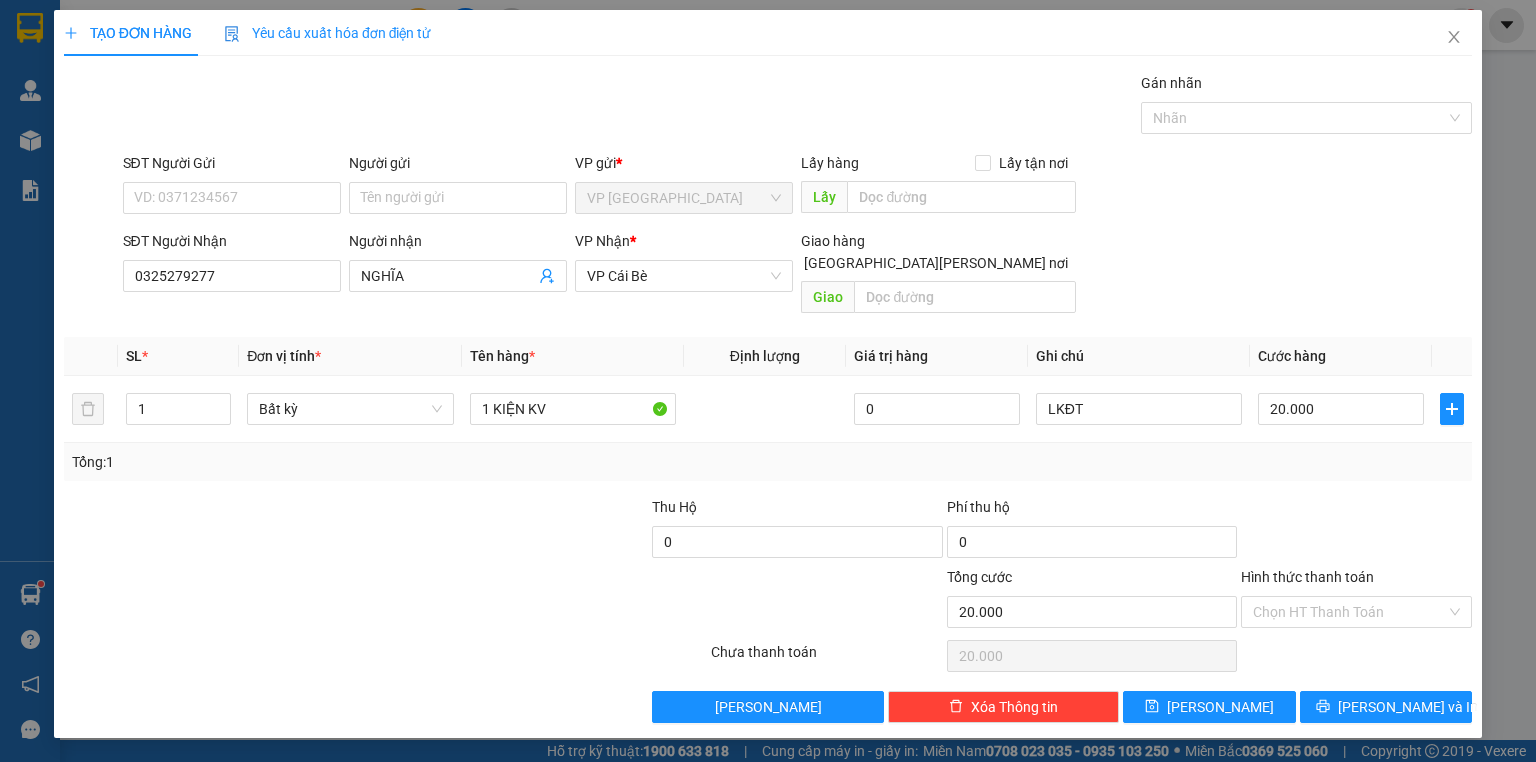 click on "Transit Pickup Surcharge Ids Transit Deliver Surcharge Ids Transit Deliver Surcharge Transit Deliver Surcharge Gói vận chuyển  * Tiêu chuẩn Gán nhãn   Nhãn SĐT Người Gửi VD: 0371234567 Người gửi Tên người gửi VP gửi  * VP Sài Gòn Lấy hàng Lấy tận nơi Lấy SĐT Người Nhận 0325279277 0325279277 Người nhận NGHĨA VP Nhận  * VP Cái Bè Giao hàng Giao tận nơi Giao SL  * Đơn vị tính  * Tên hàng  * Định lượng Giá trị hàng Ghi chú Cước hàng                   1 Bất kỳ 1 KIỆN KV 0 LKĐT 20.000 Tổng:  1 Thu Hộ 0 Phí thu hộ 0 Tổng cước 20.000 Hình thức thanh toán Chọn HT Thanh Toán Số tiền thu trước 0 Chưa thanh toán 20.000 Chọn HT Thanh Toán Lưu nháp Xóa Thông tin Lưu Lưu và In" at bounding box center (768, 397) 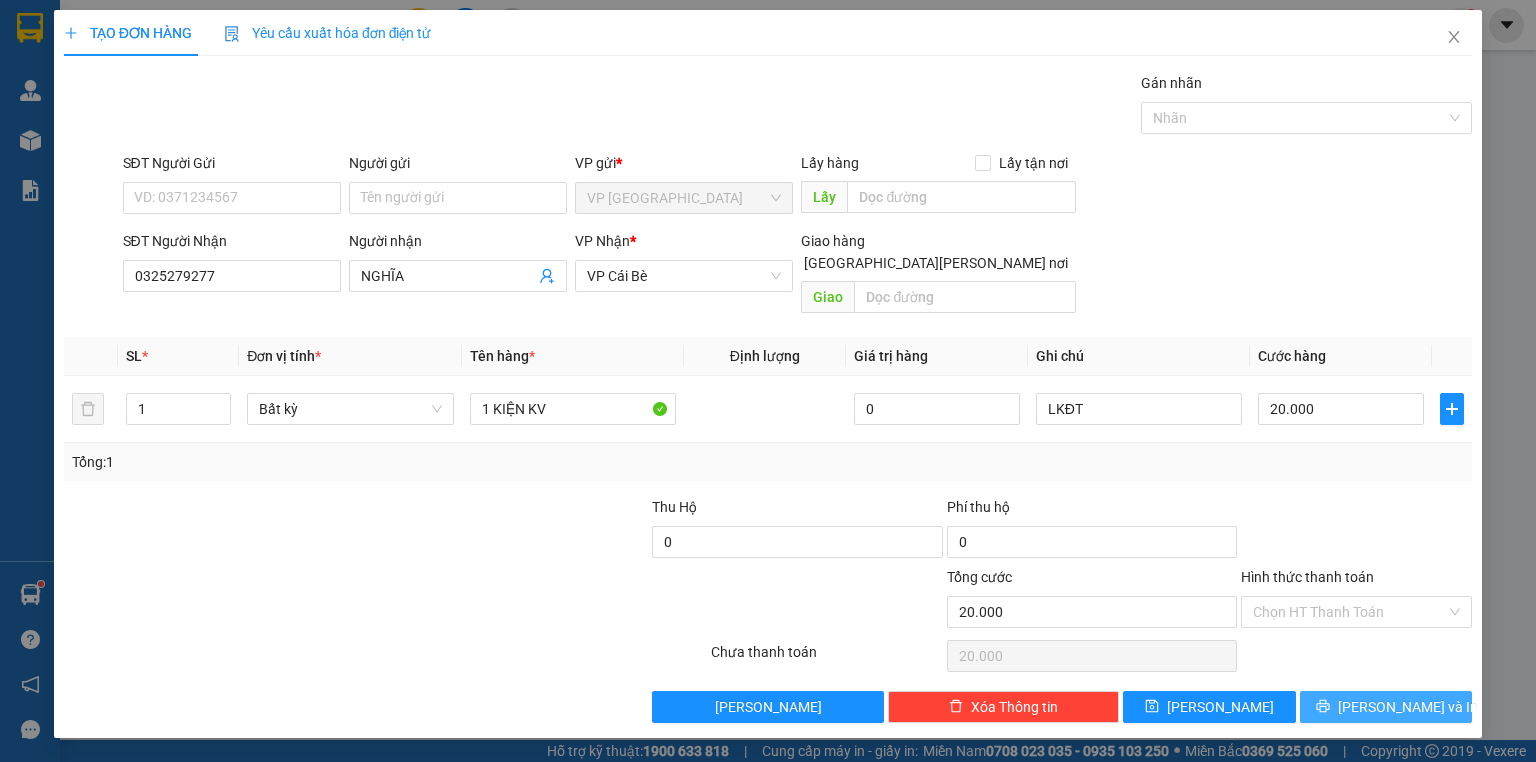 click 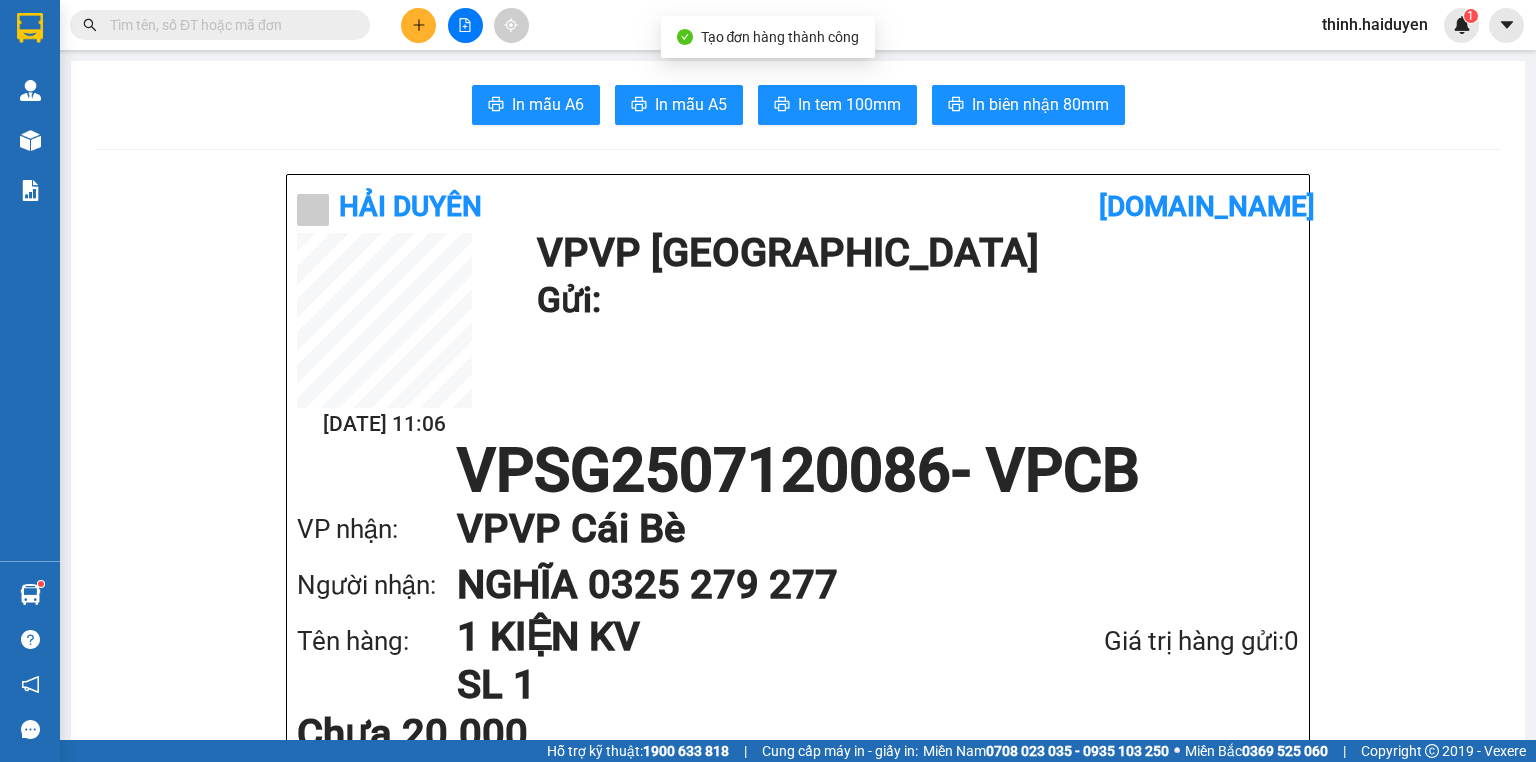click on "In mẫu A6
In mẫu A5
In tem 100mm
In biên nhận 80mm Hải Duyên vexere.com 12/07 11:06 VP  VP Sài Gòn Gửi:    VPSG2507120086  -   VPCB VP nhận: VP  VP Cái Bè Người nhận: NGHĨA   0325 279 277 Tên hàng: 1 KIỆN KV SL 1 Giá trị hàng gửi:  0 Chưa   20.000 Tổng phải thu:   20.000 LKĐT Hải Duyên VP VP Sài Gòn   97B Nguyễn Duy Dương, P9   0907420505, 0939242285 VP VP Cái Bè   436 Nguyễn Thái Học, Khu 2   0939993605, 0939989605 Mã GD :  VPSG2507120086 In ngày:  12/07/2025   11:06 Gửi khách hàng Gửi :       VP VP Sài Gòn Nhận :  NGHĨA - 0325279277   VP VP Cái Bè Ghi chú:  LKĐT   Tên (giá trị hàng) SL Cước món hàng 1 KIỆN KV   (0) 1 20.000 Tổng cộng 1 20.000 Loading... Chưa : 20.000 VND Tổng phải thu : 20.000 VND Người gửi hàng xác nhận Quy định nhận/gửi hàng : Không vận chuyển hàng hóa trái quy định pháp luật. Khi đến nhận hàng, quý khách cần mang theo  CMND." at bounding box center (798, 1711) 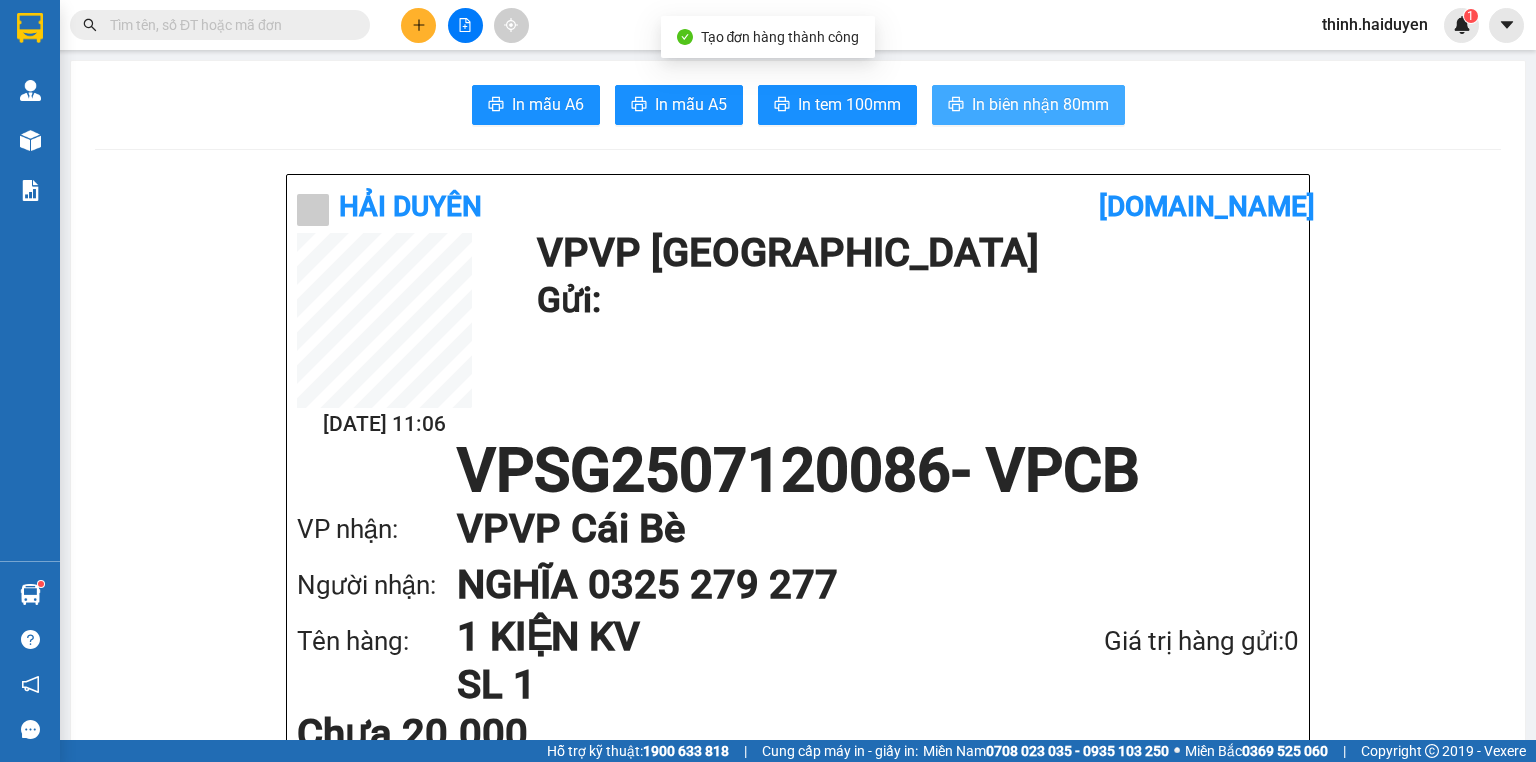 click on "In biên nhận 80mm" at bounding box center (1040, 104) 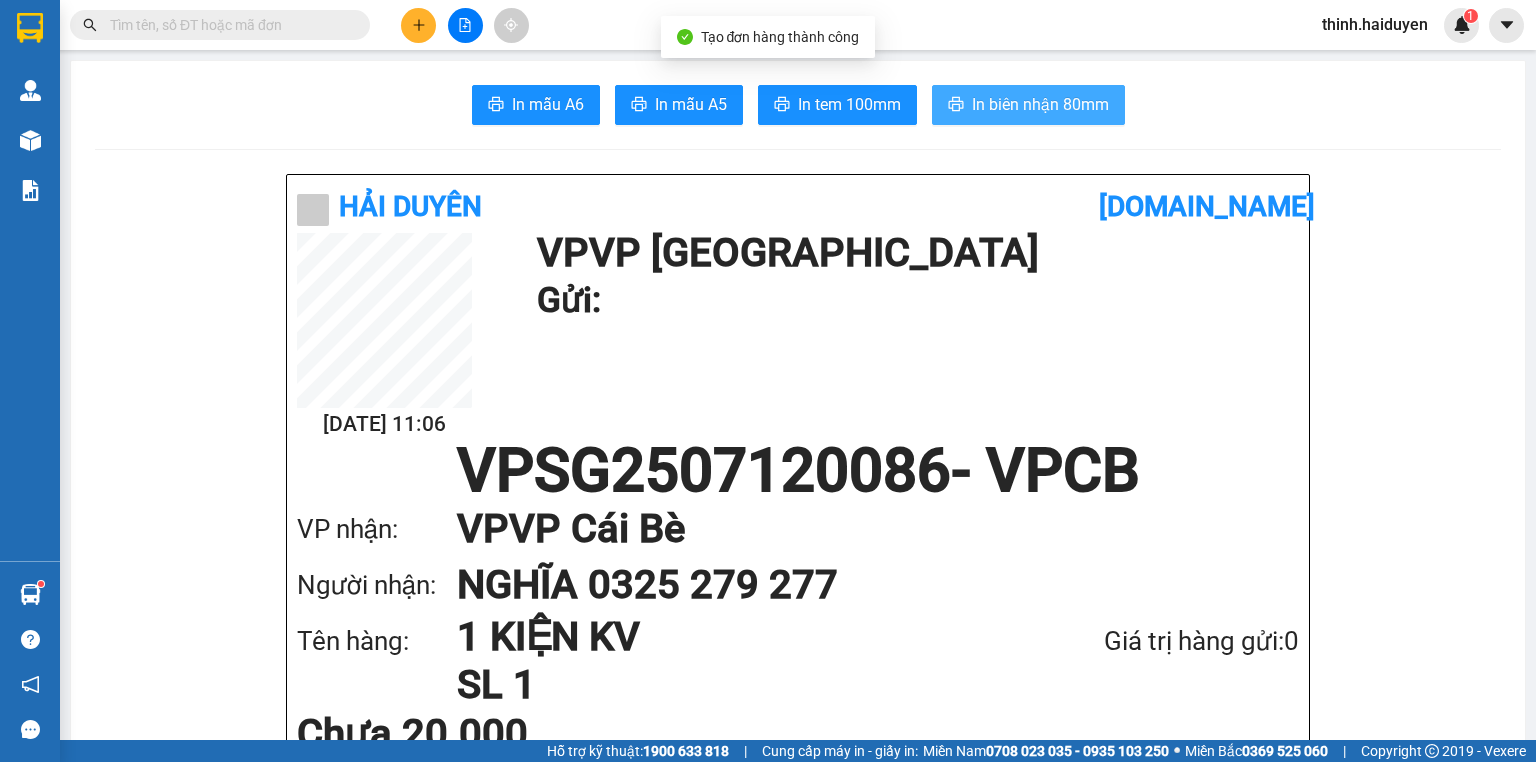scroll, scrollTop: 0, scrollLeft: 0, axis: both 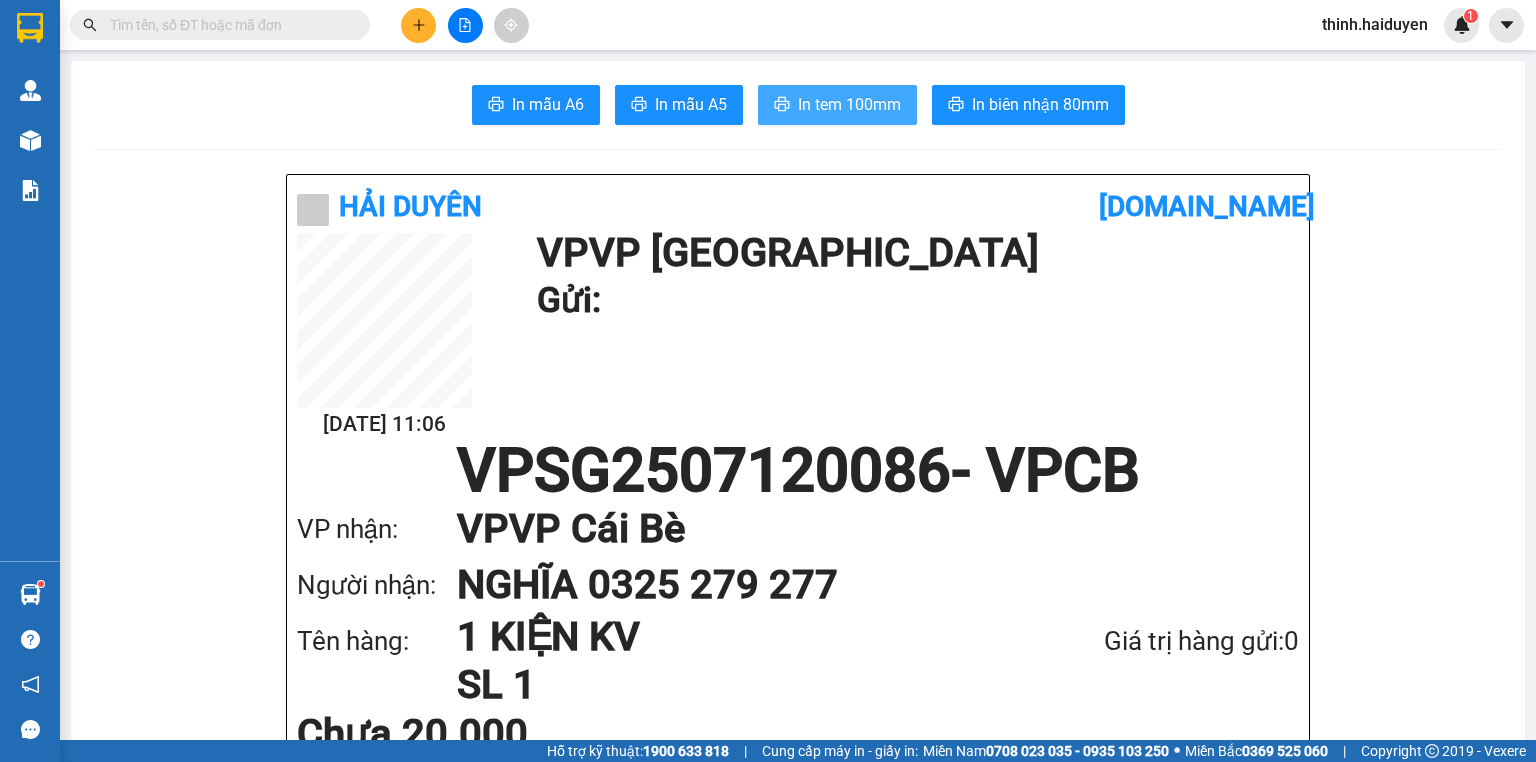 drag, startPoint x: 868, startPoint y: 103, endPoint x: 889, endPoint y: 101, distance: 21.095022 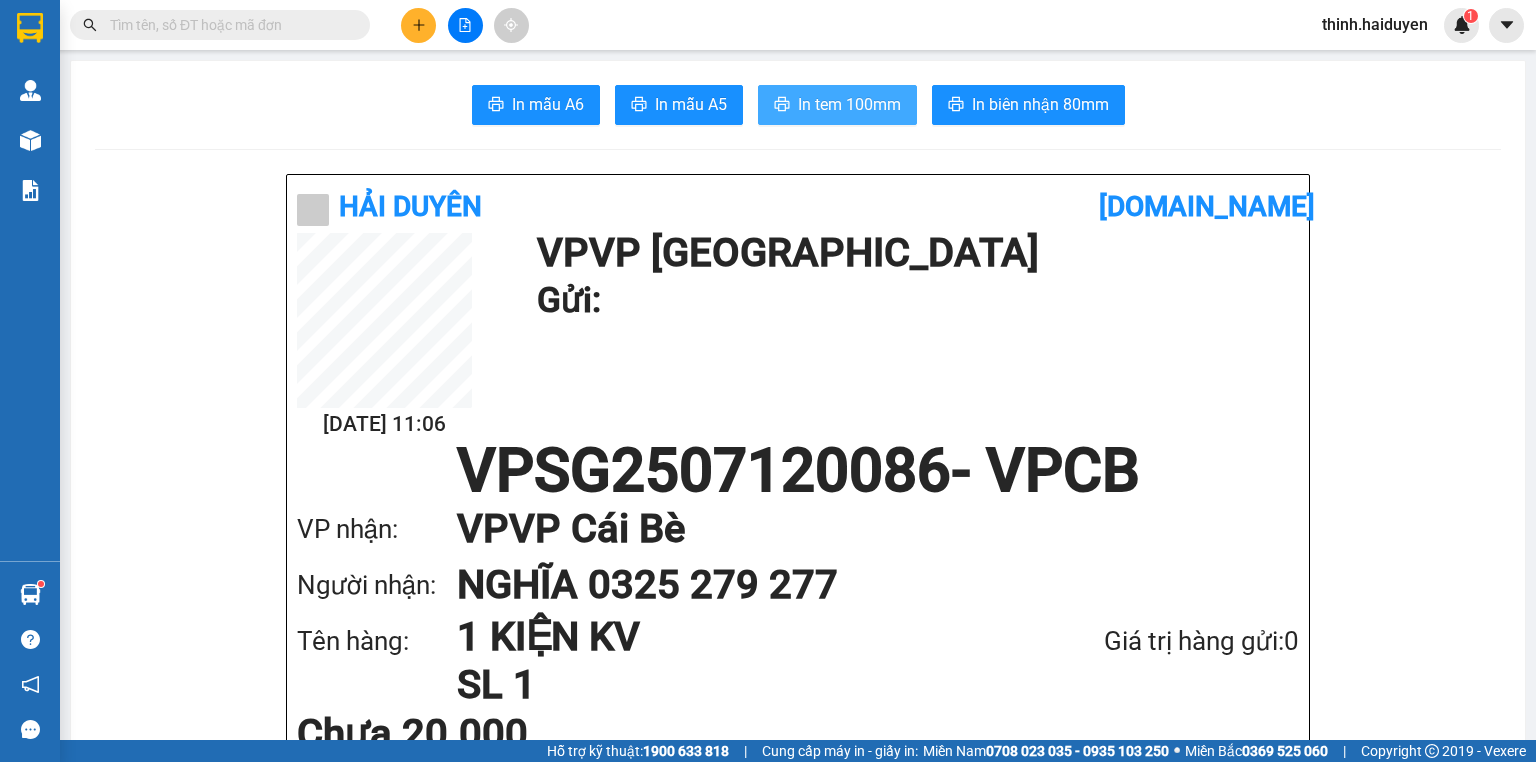 scroll, scrollTop: 0, scrollLeft: 0, axis: both 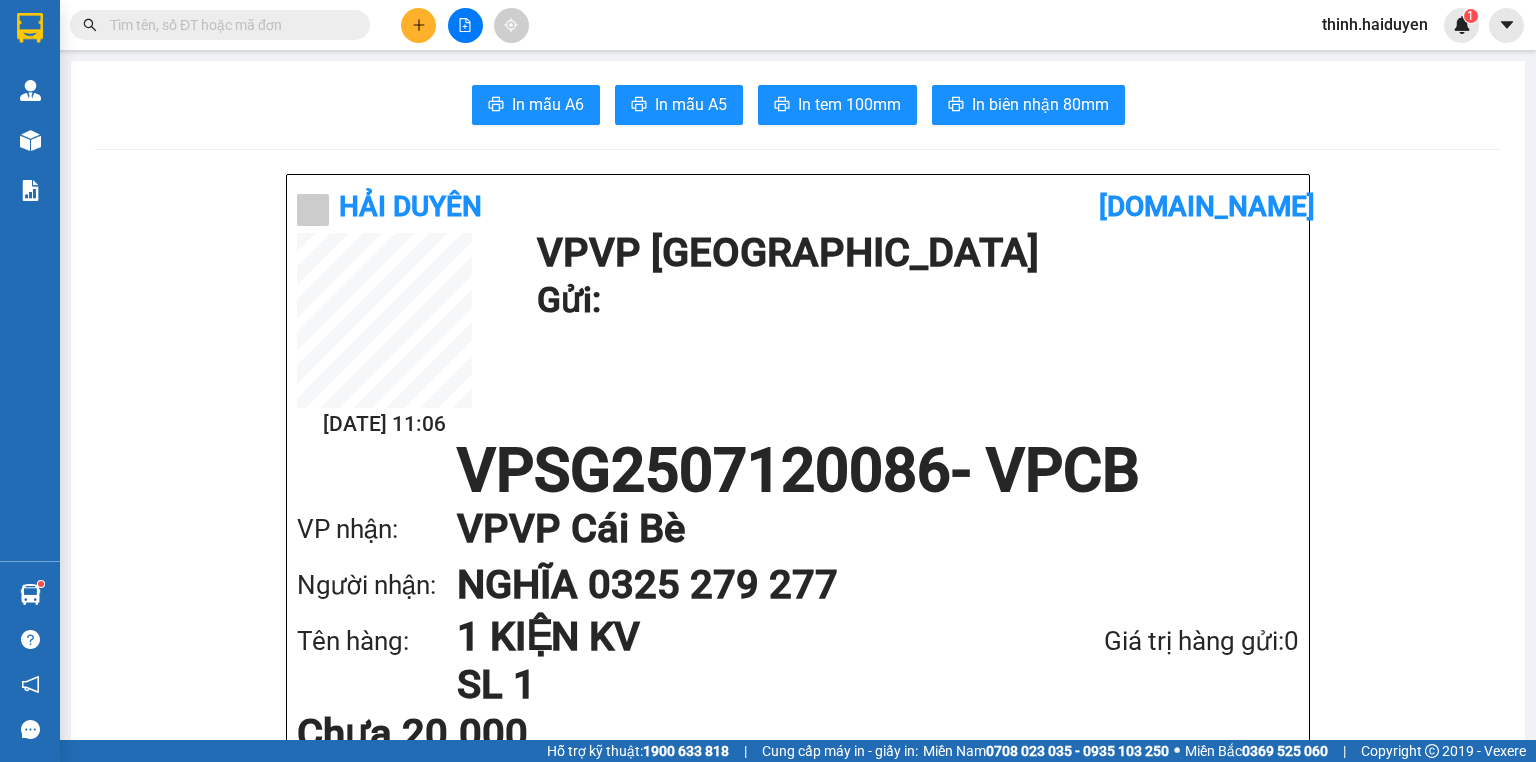click at bounding box center (228, 25) 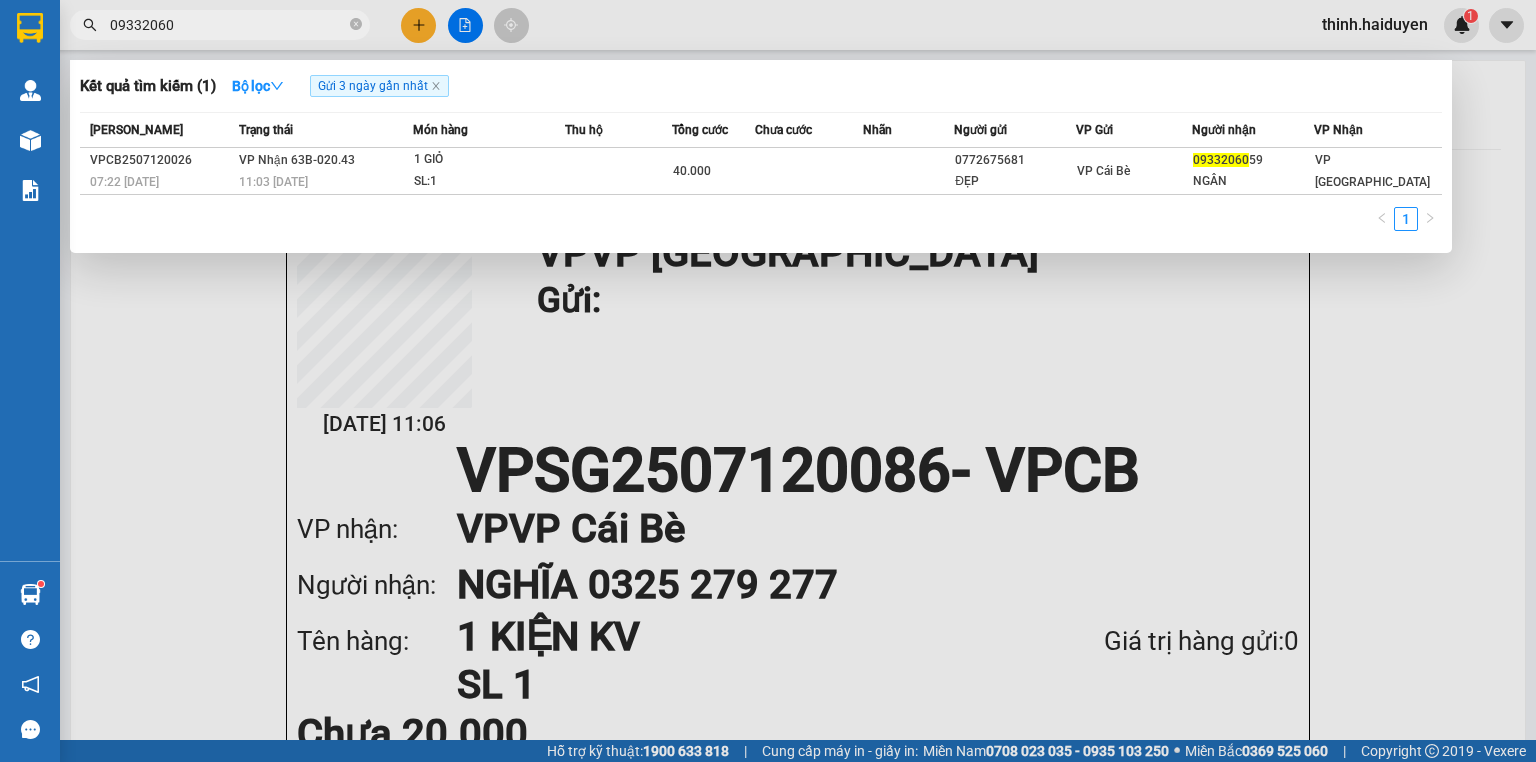 type on "09332060" 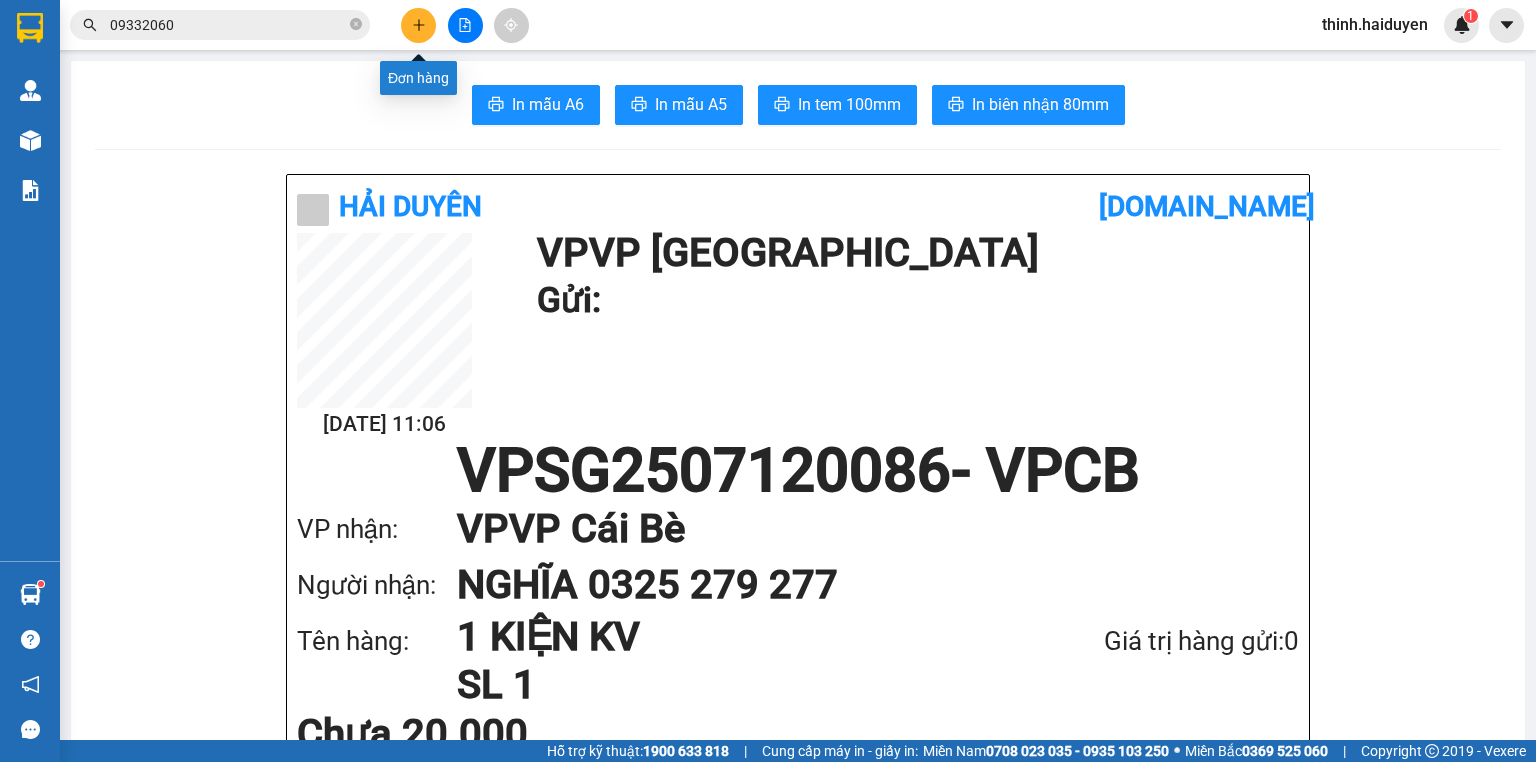 click at bounding box center (418, 25) 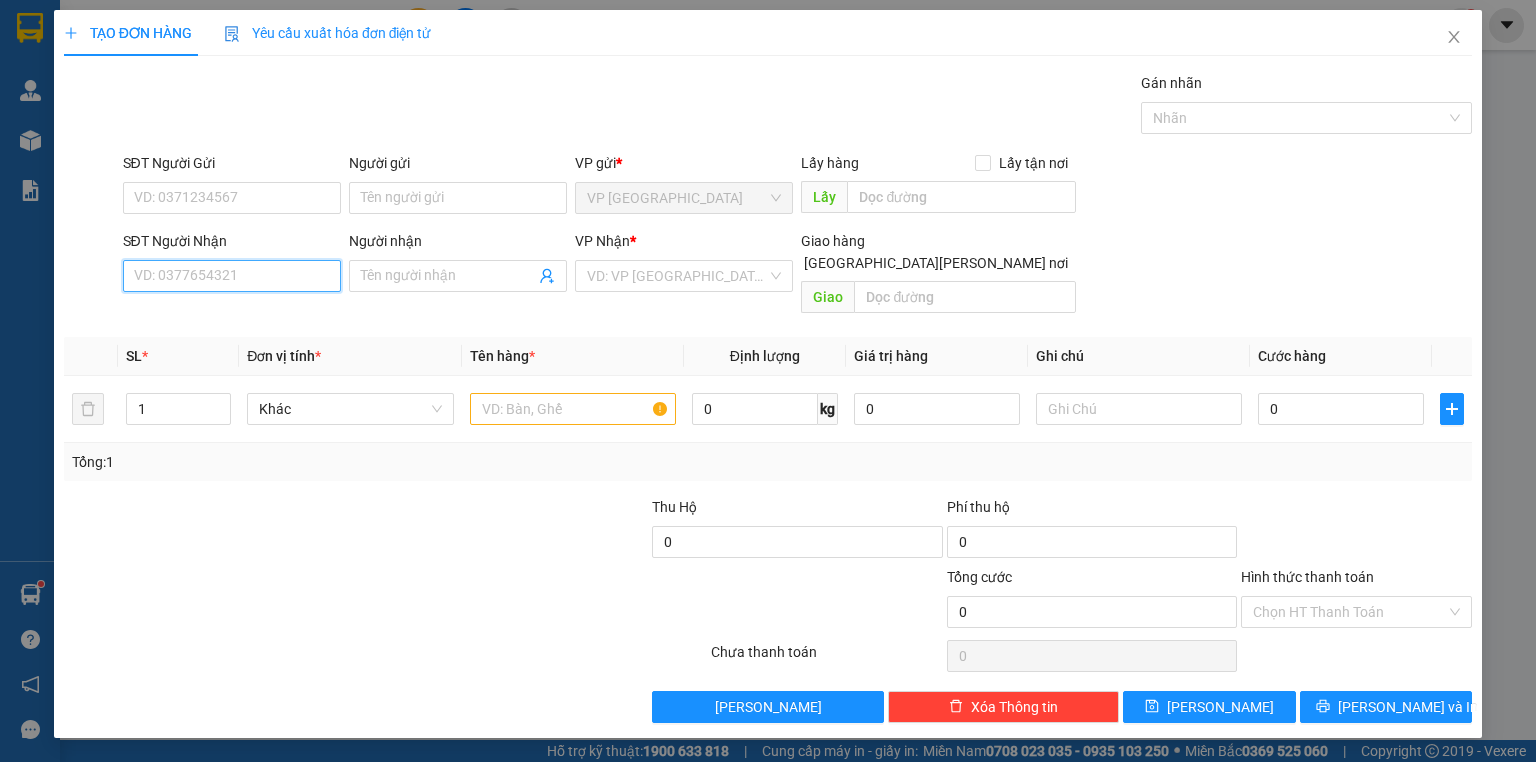 click on "SĐT Người Nhận" at bounding box center [232, 276] 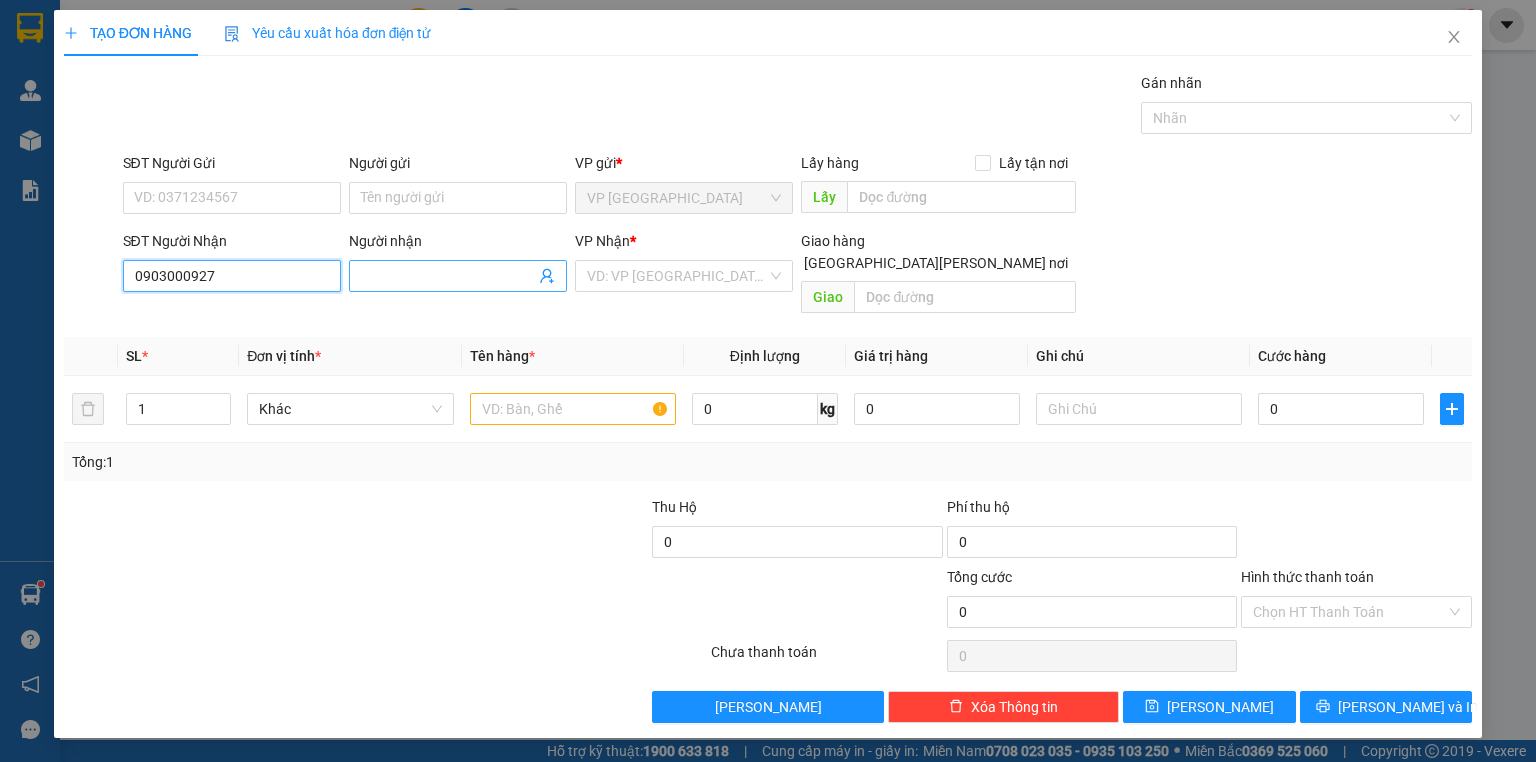 type on "0903000927" 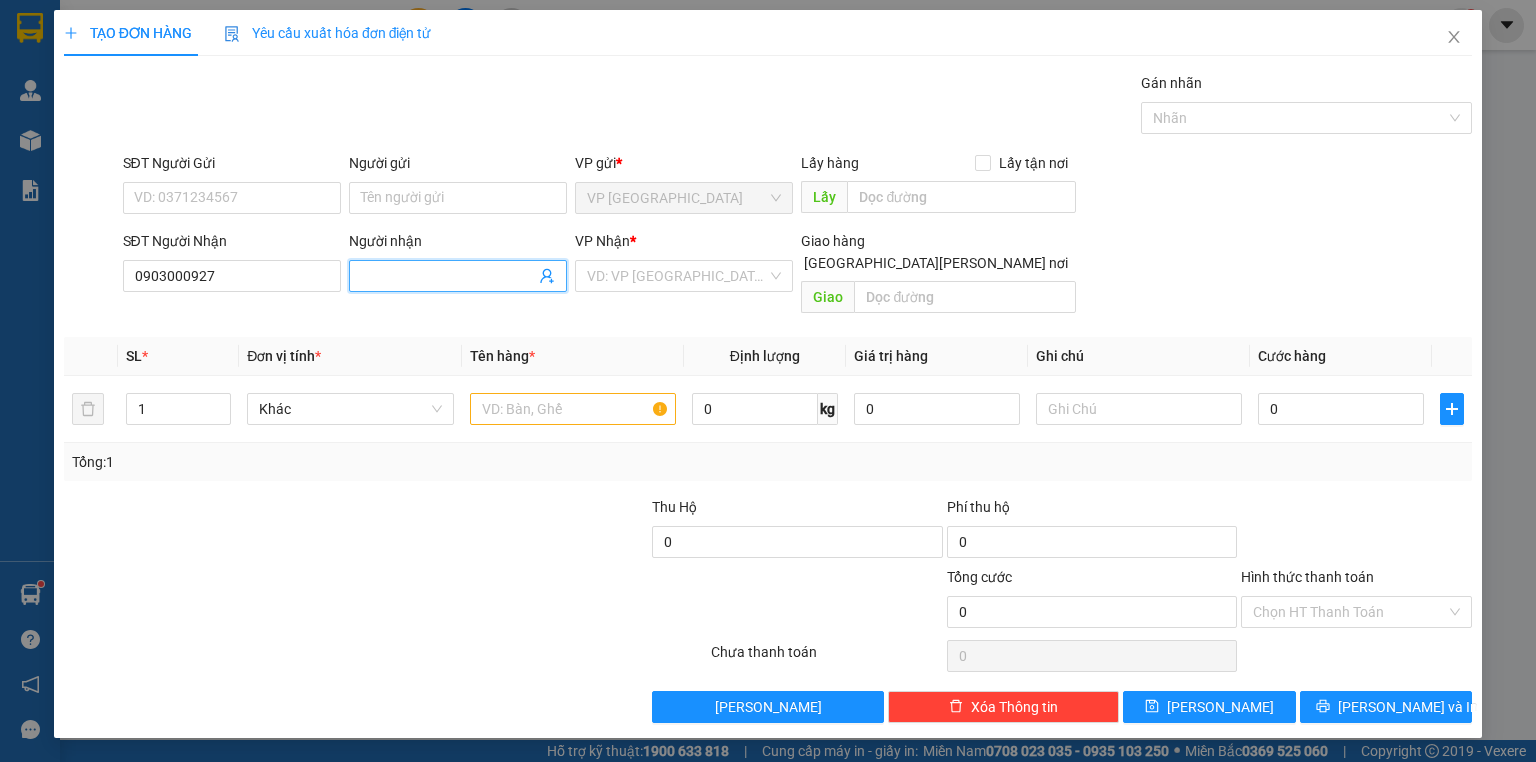click on "Người nhận" at bounding box center (448, 276) 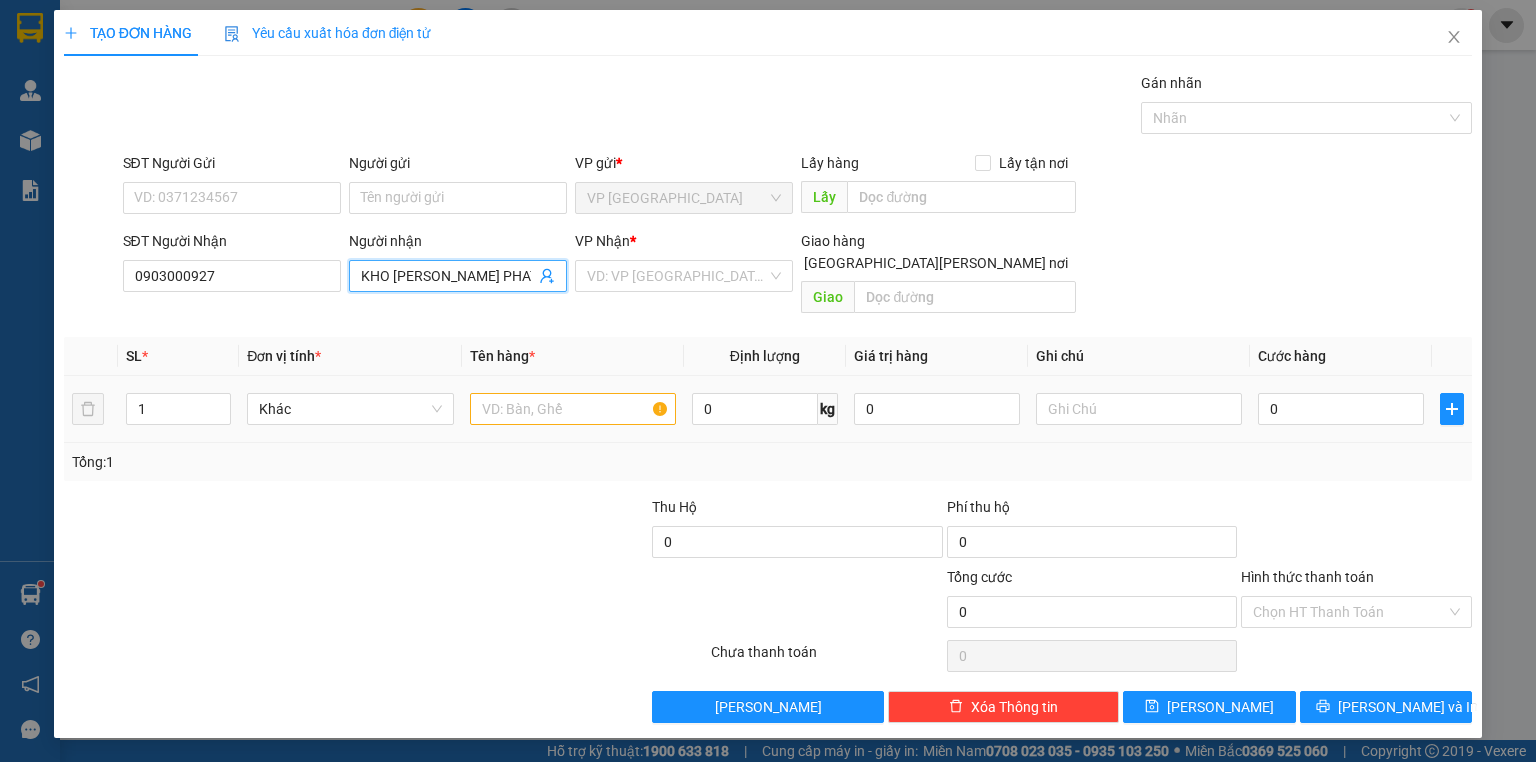type on "KHO GAO TIEN PHAT" 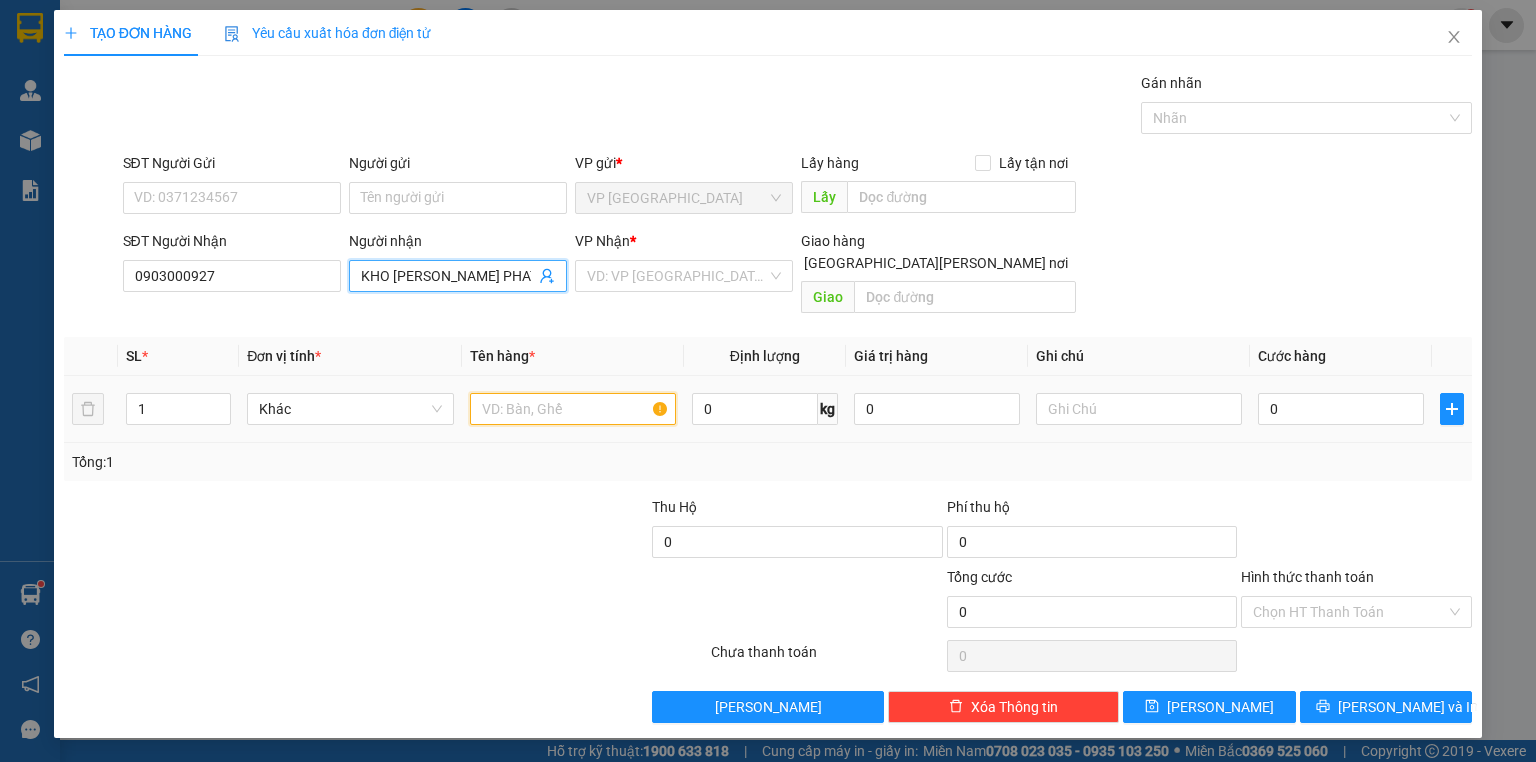 click at bounding box center [573, 409] 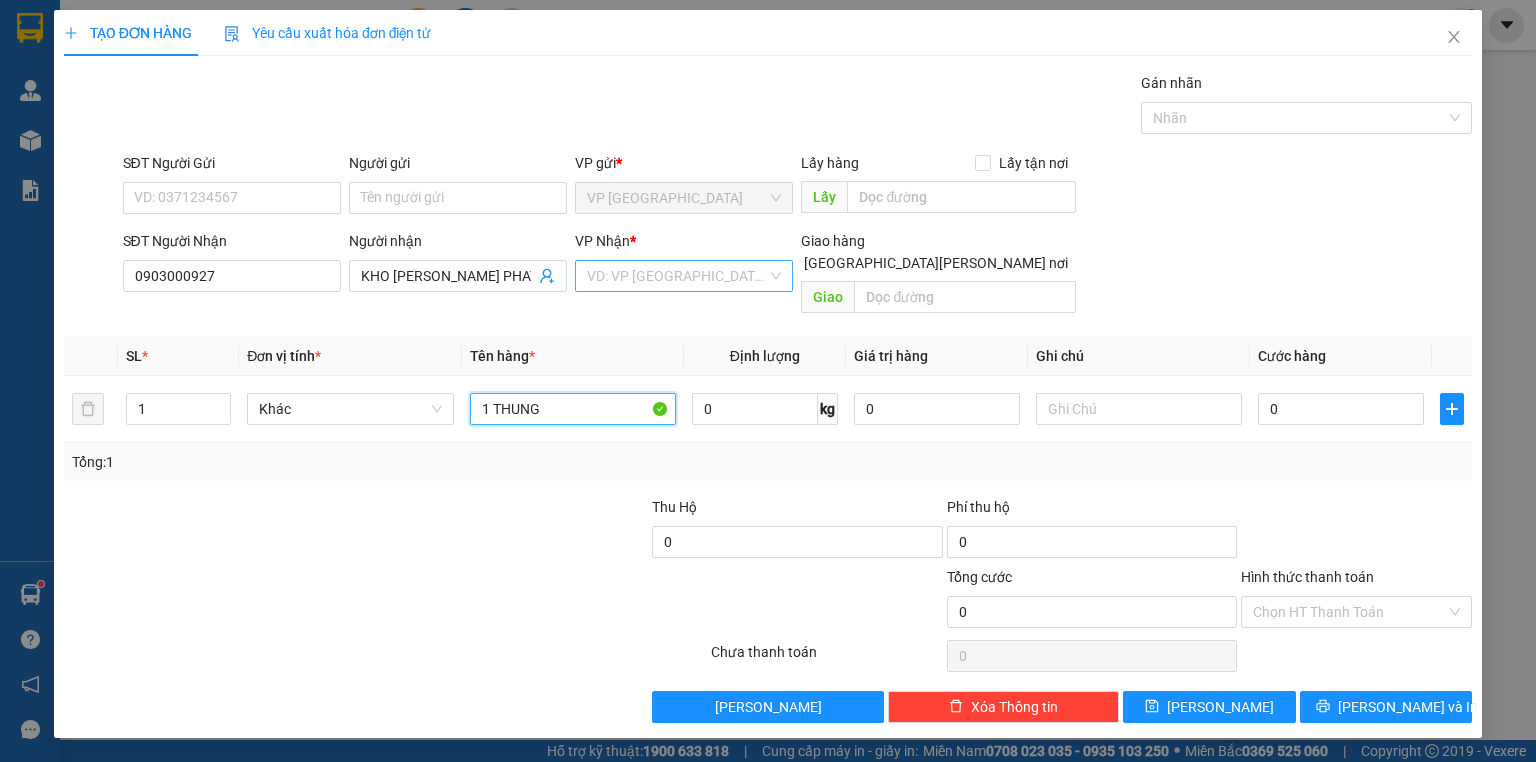 type on "1 THUNG" 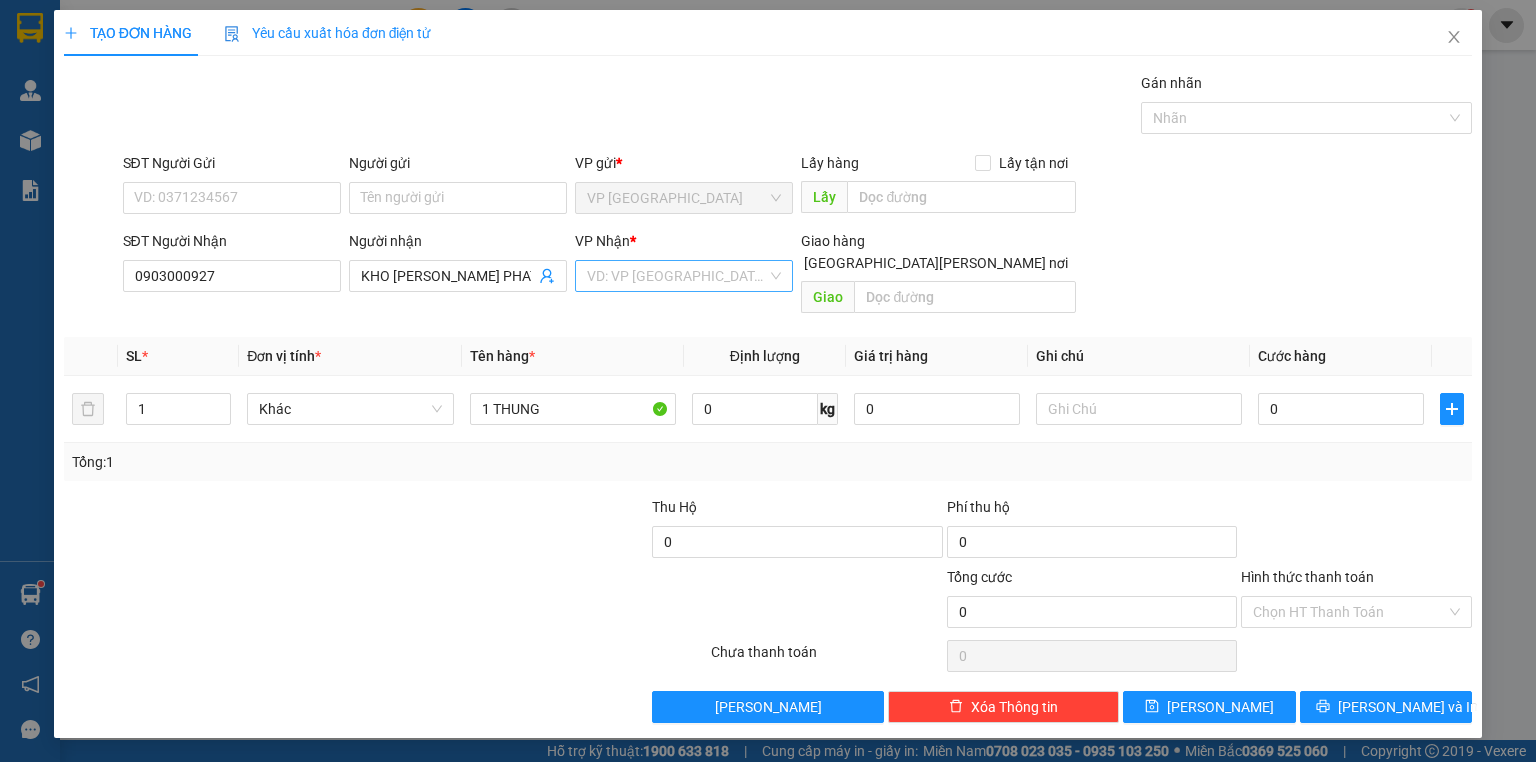 click at bounding box center (677, 276) 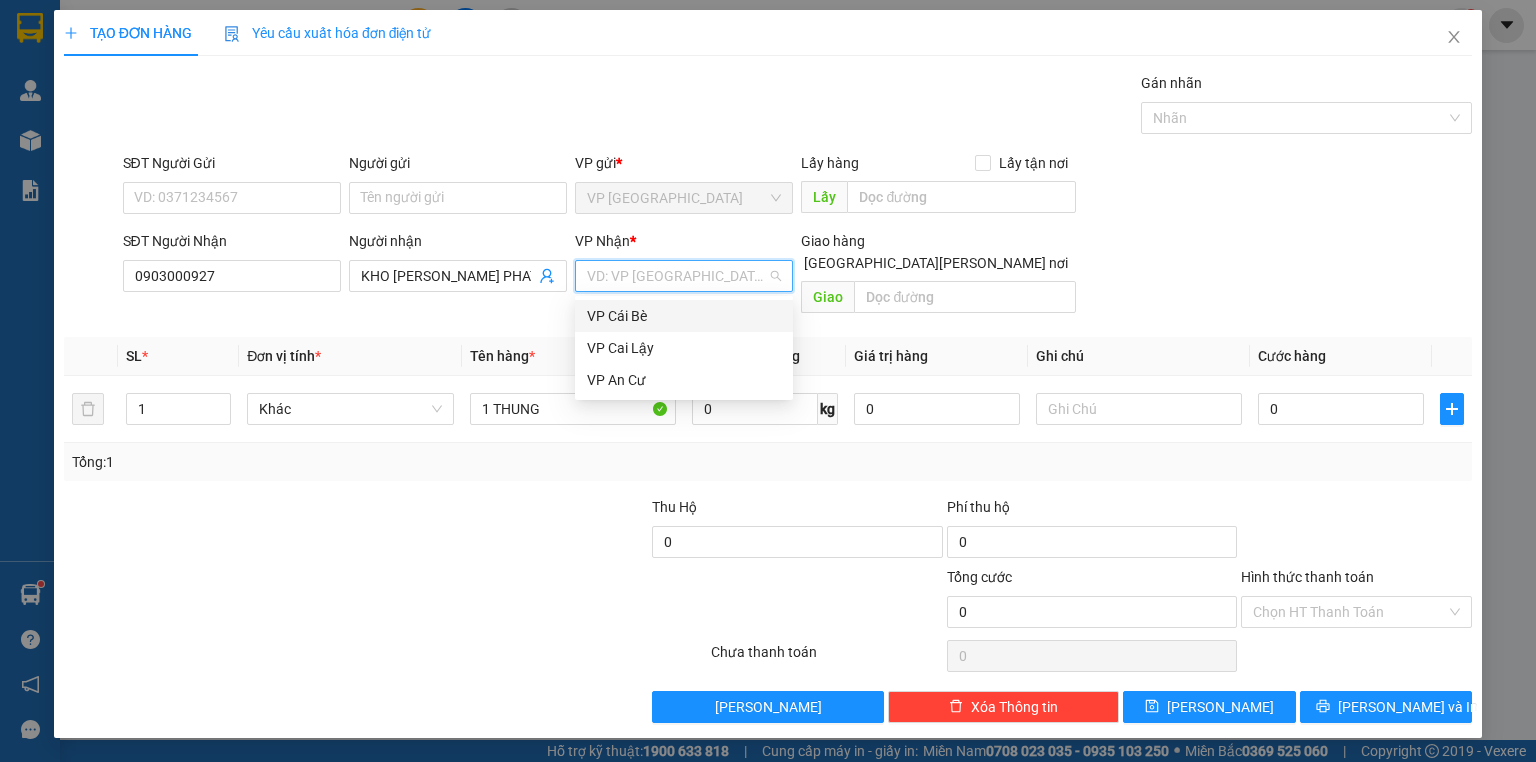 click at bounding box center [677, 276] 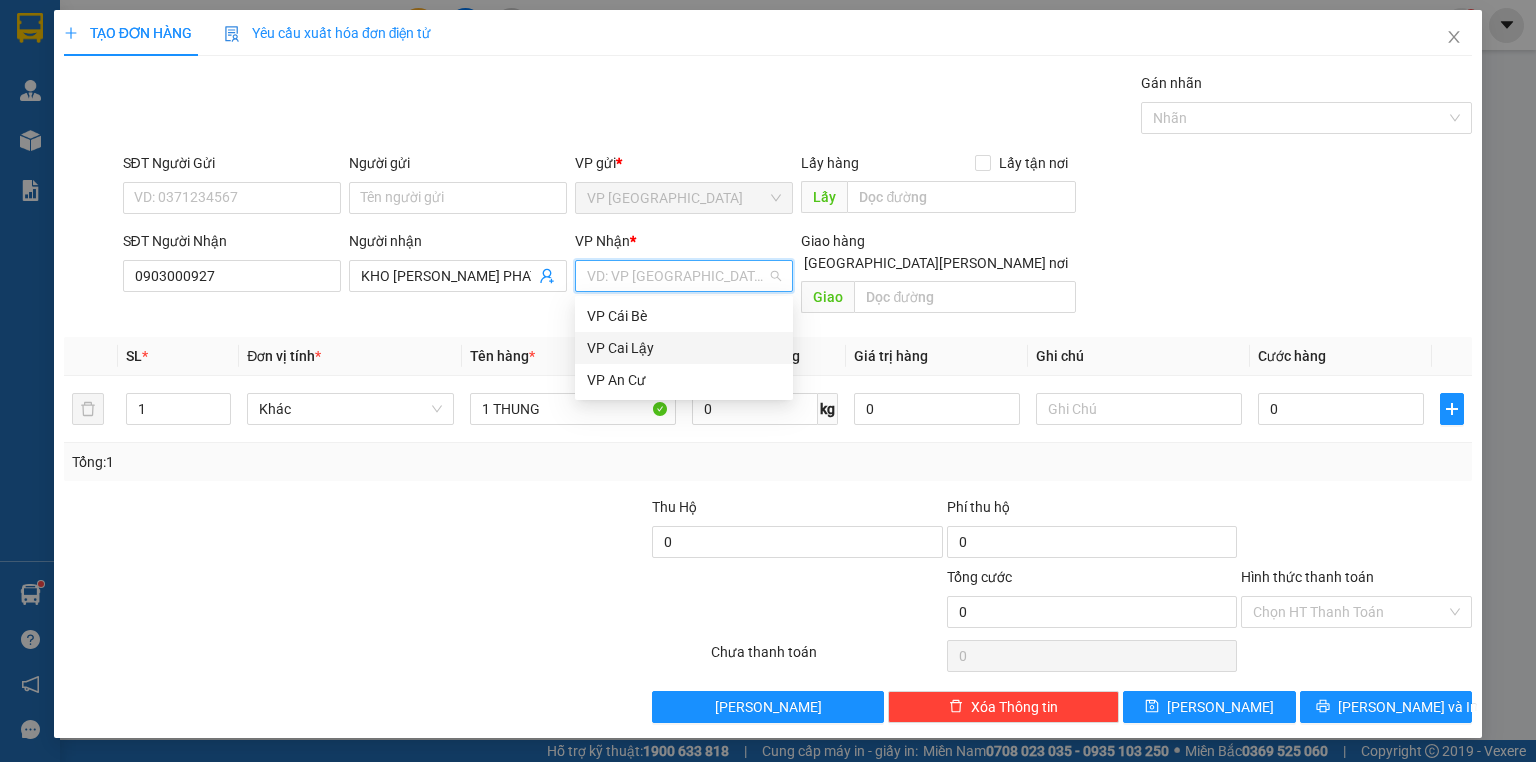 click on "VP Cai Lậy" at bounding box center [684, 348] 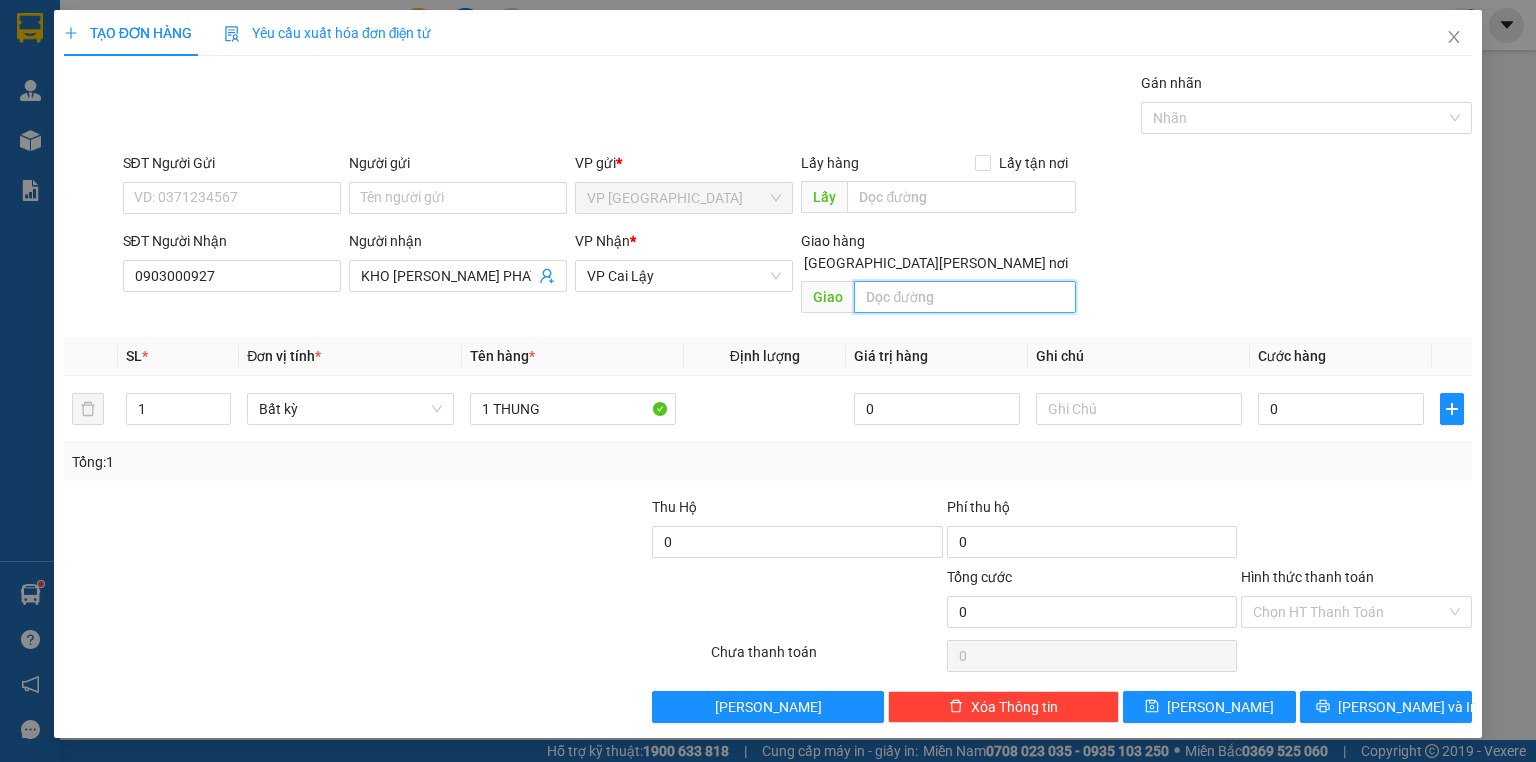 click at bounding box center (965, 297) 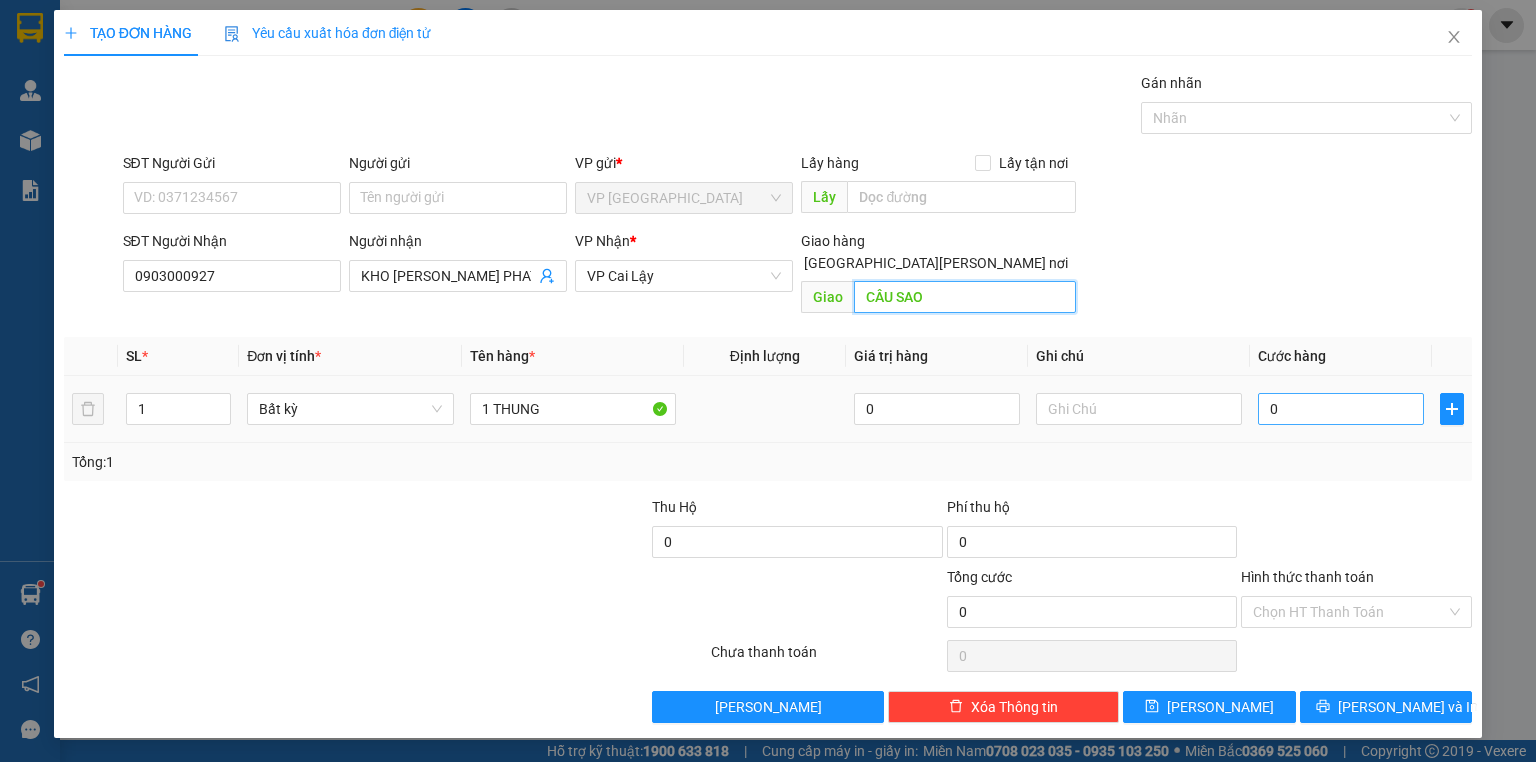 type on "CÂU SAO" 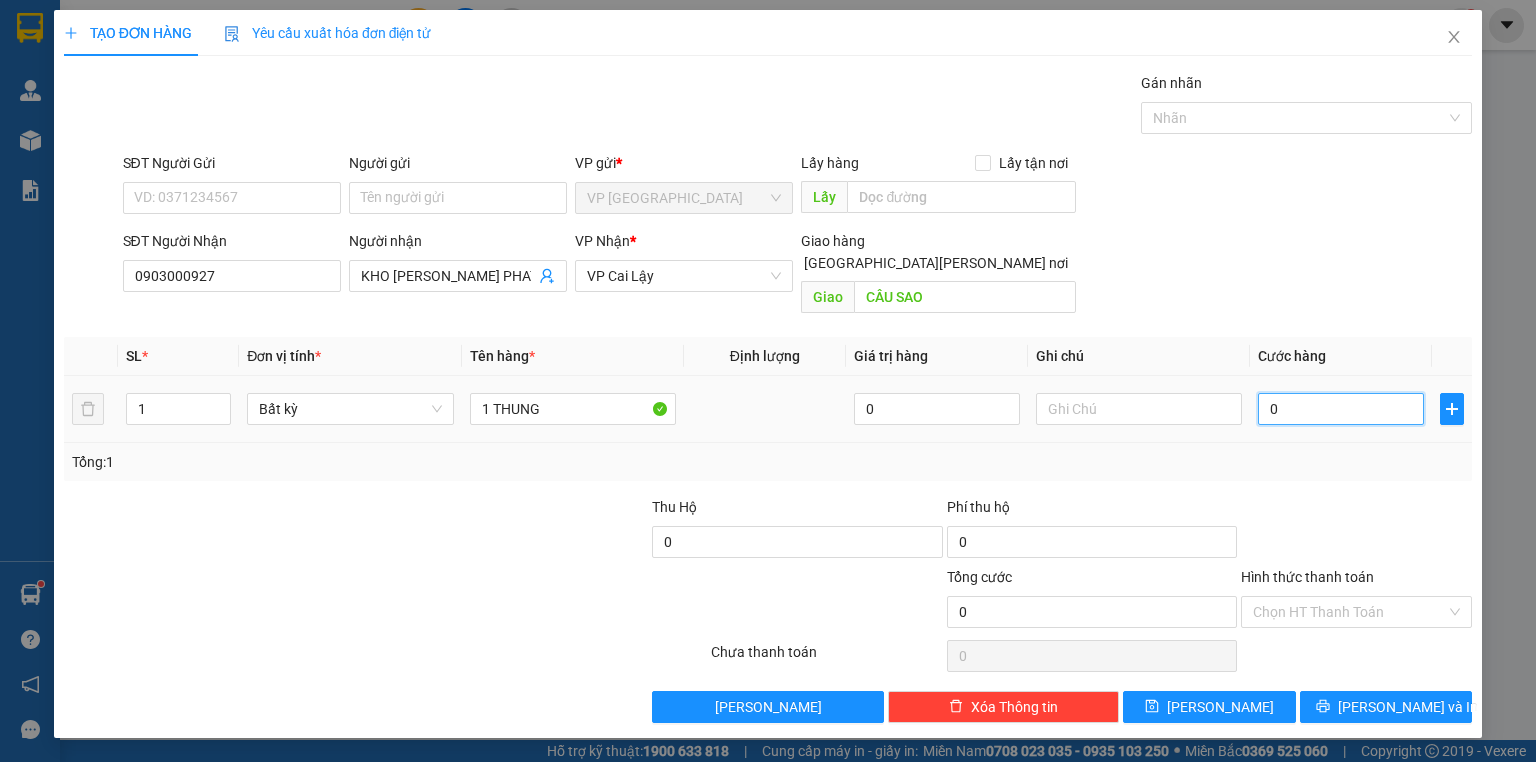 click on "0" at bounding box center (1341, 409) 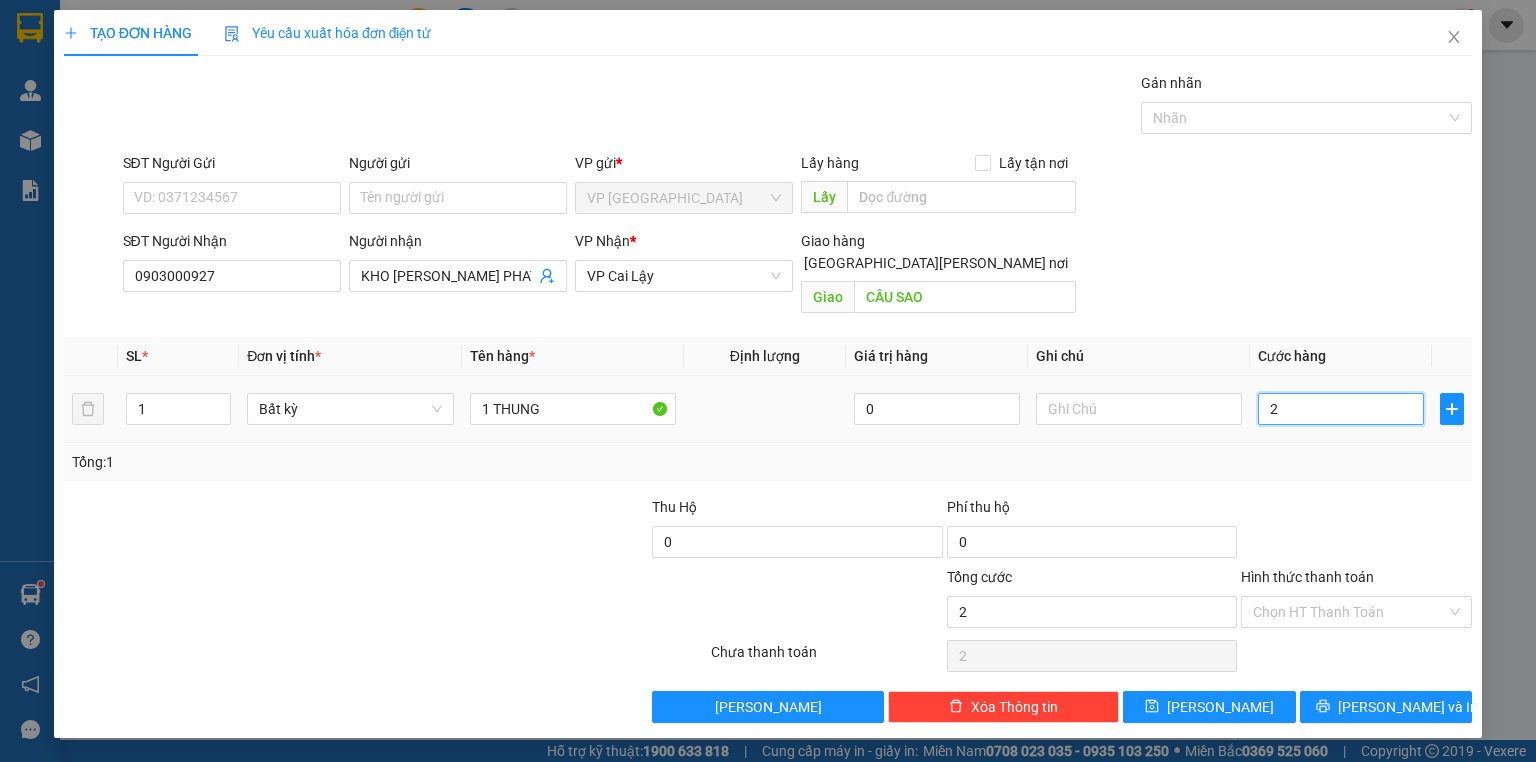 type on "20" 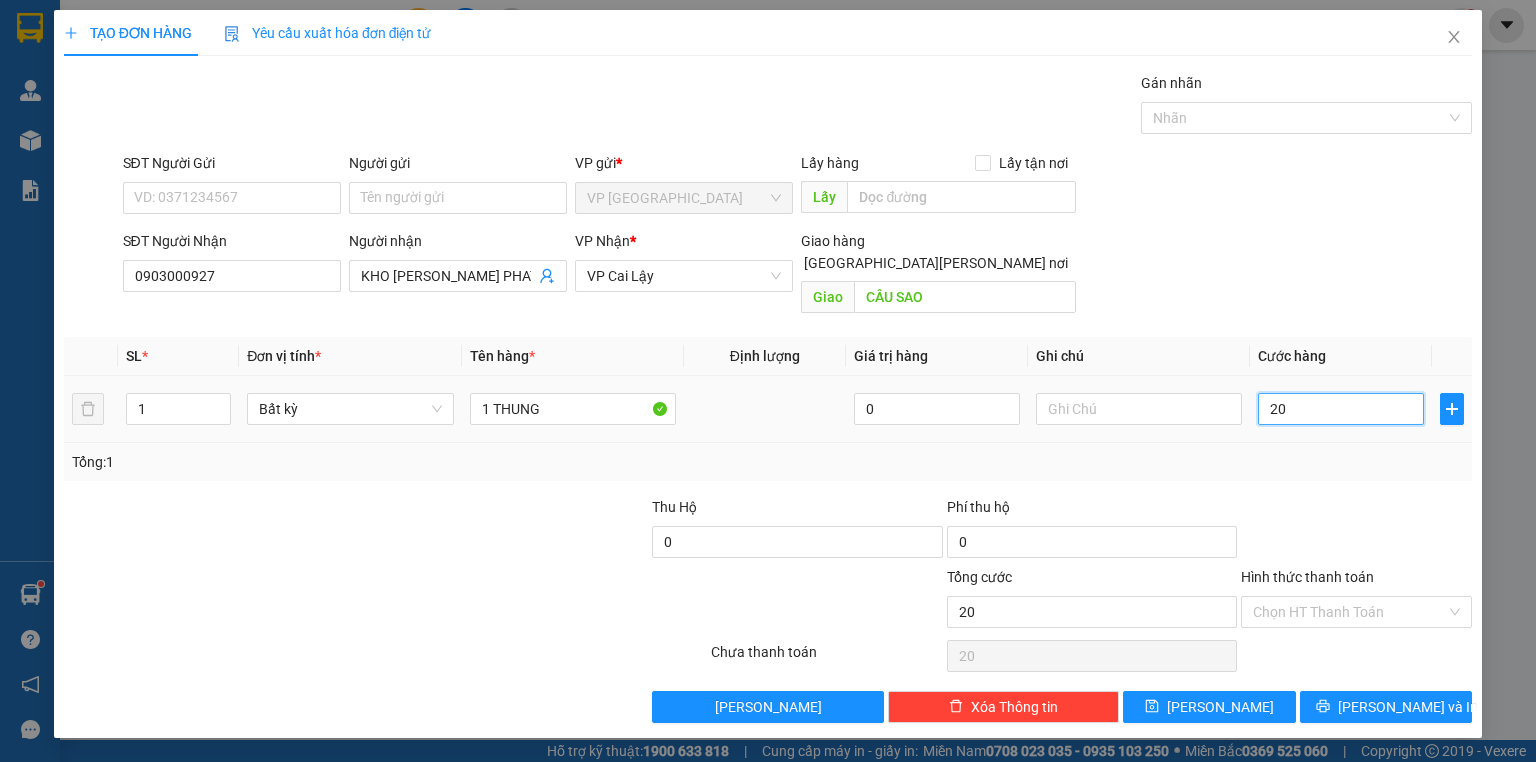 type on "200" 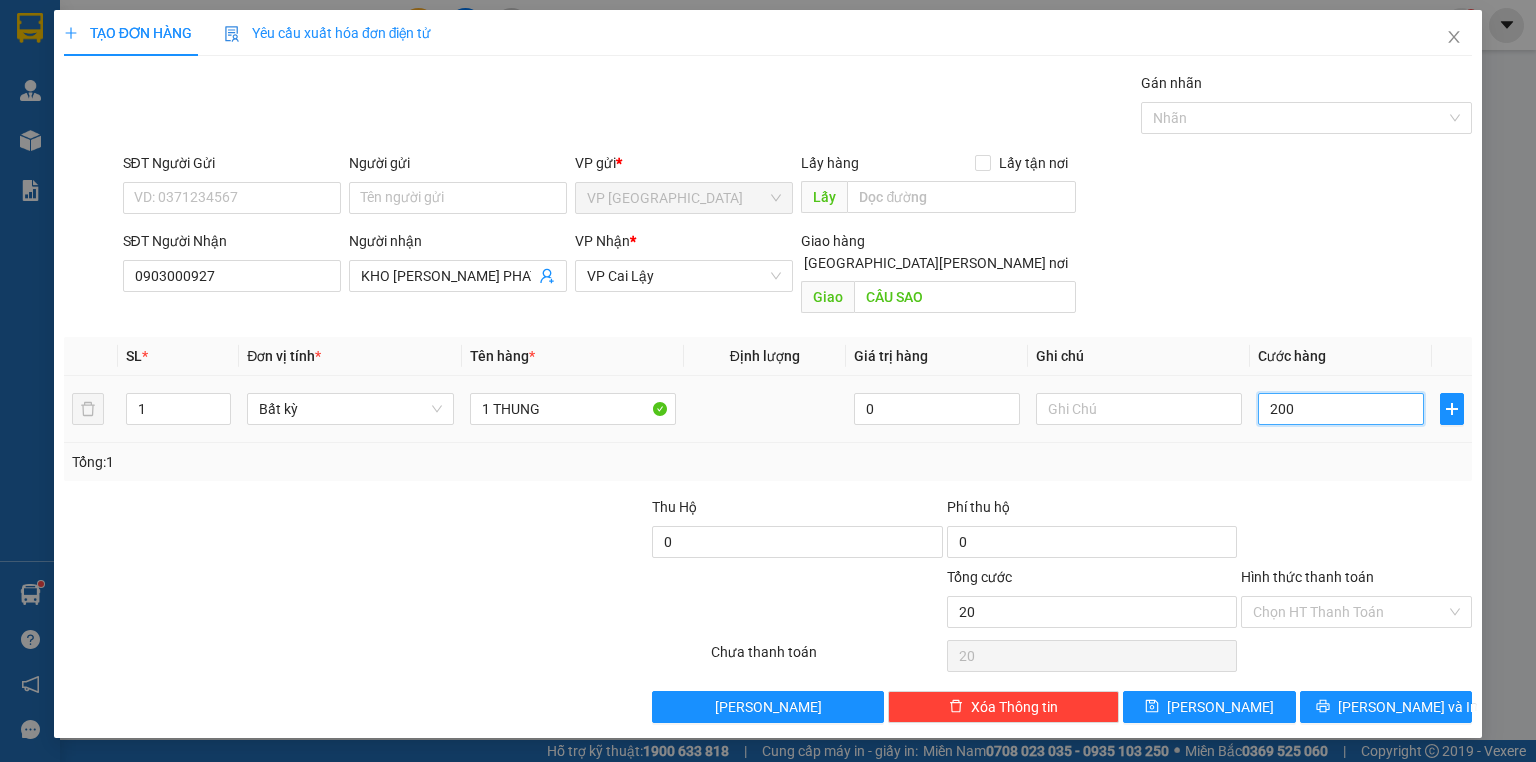 type on "200" 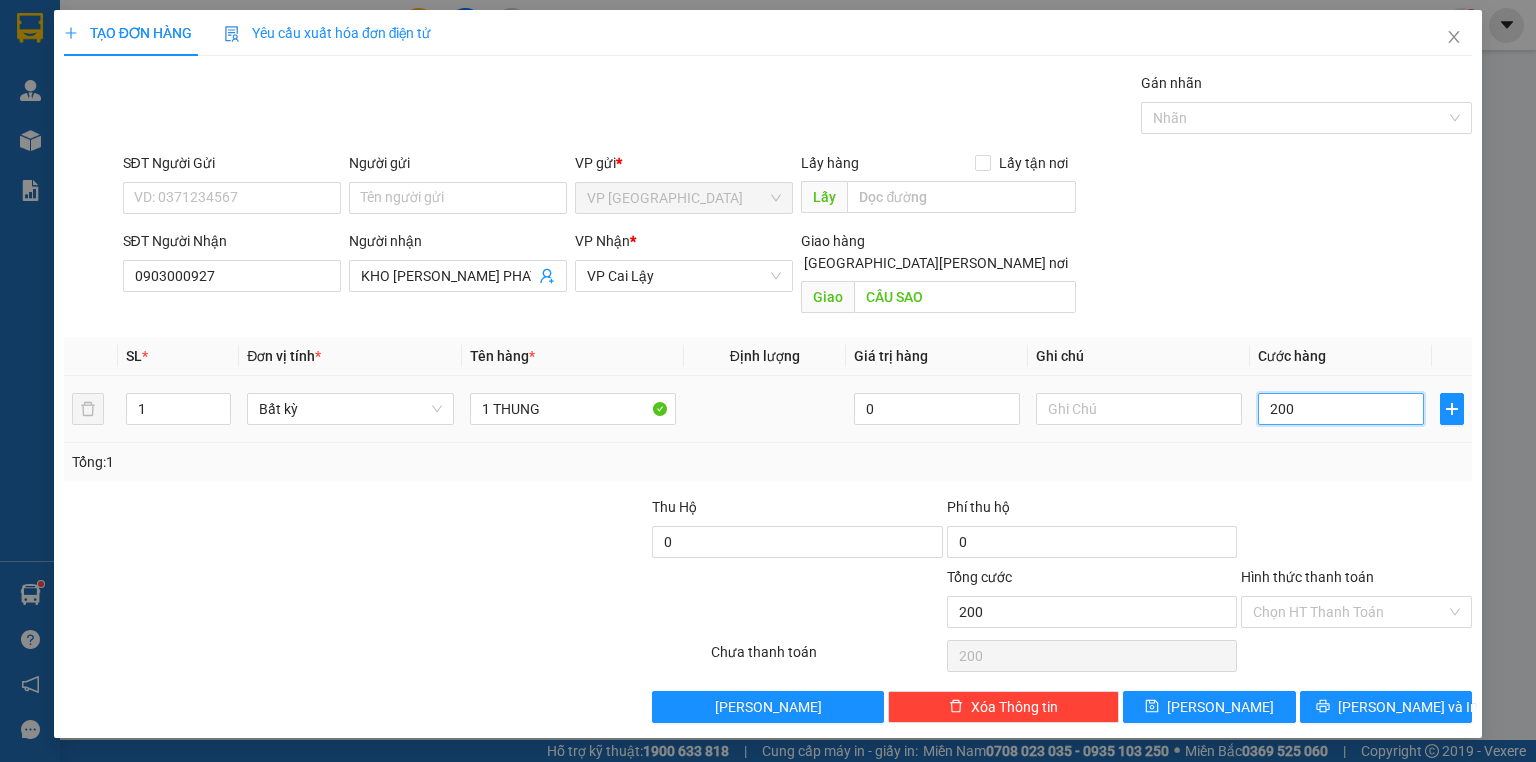type on "2.000" 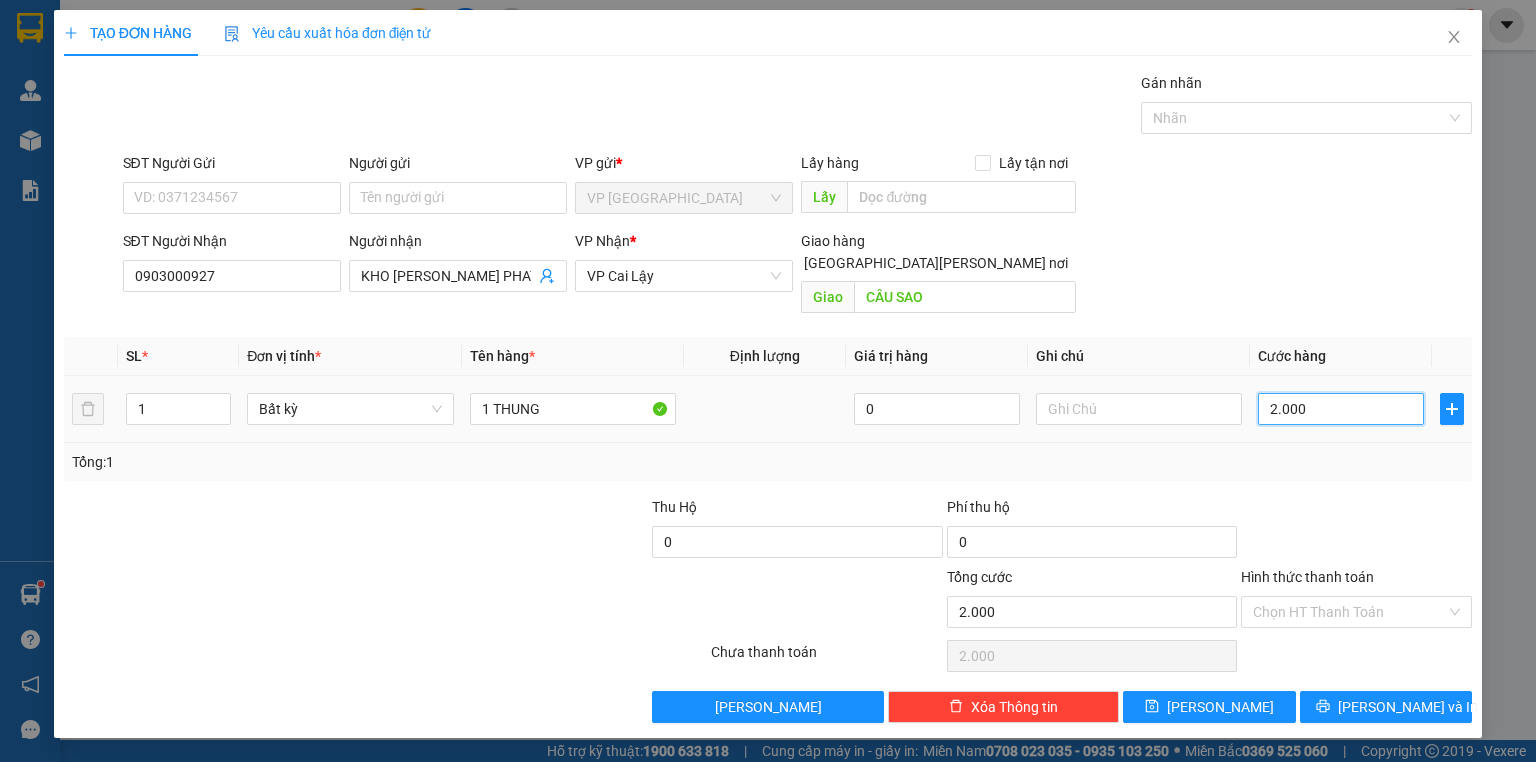 type on "20.000" 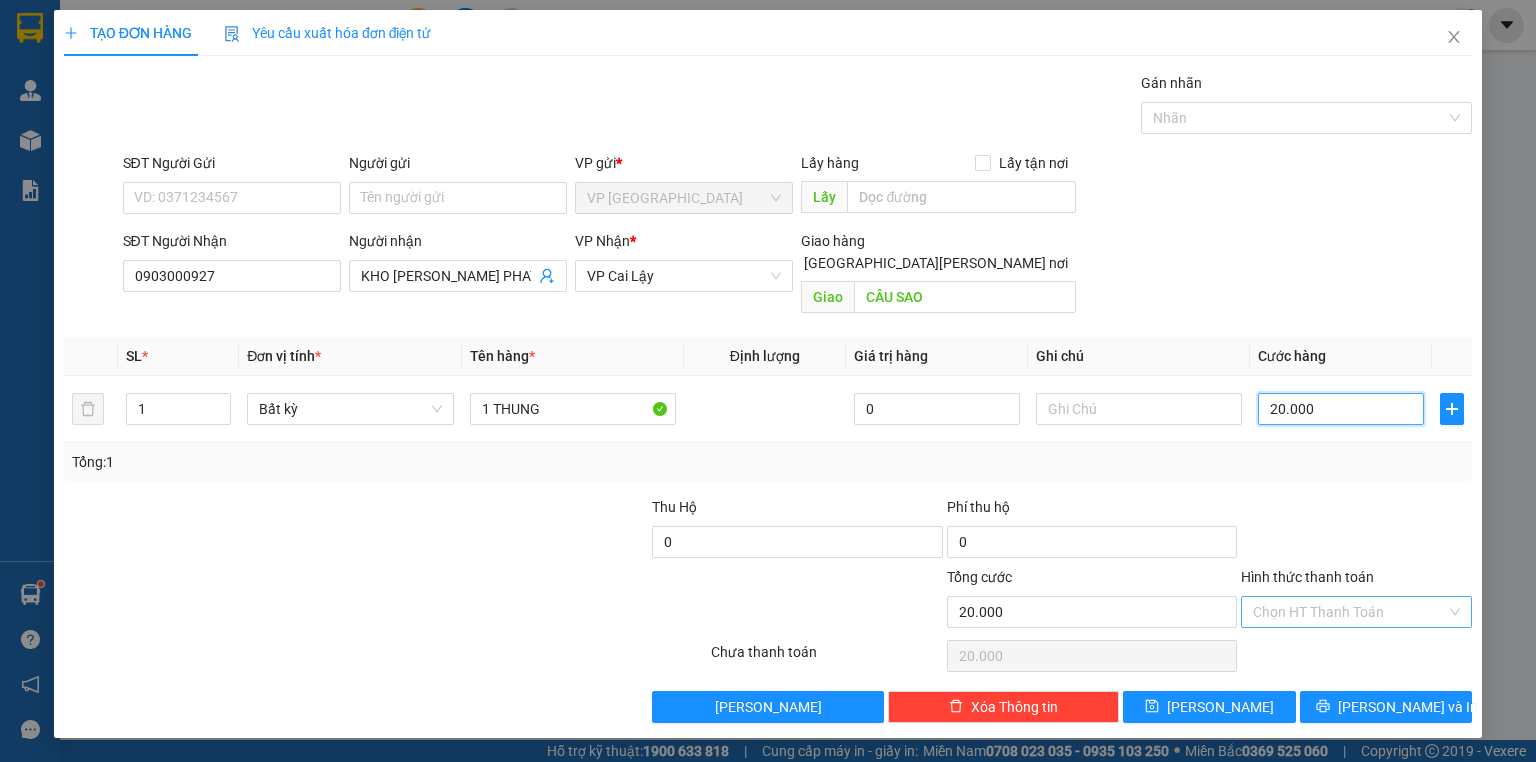 type on "20.000" 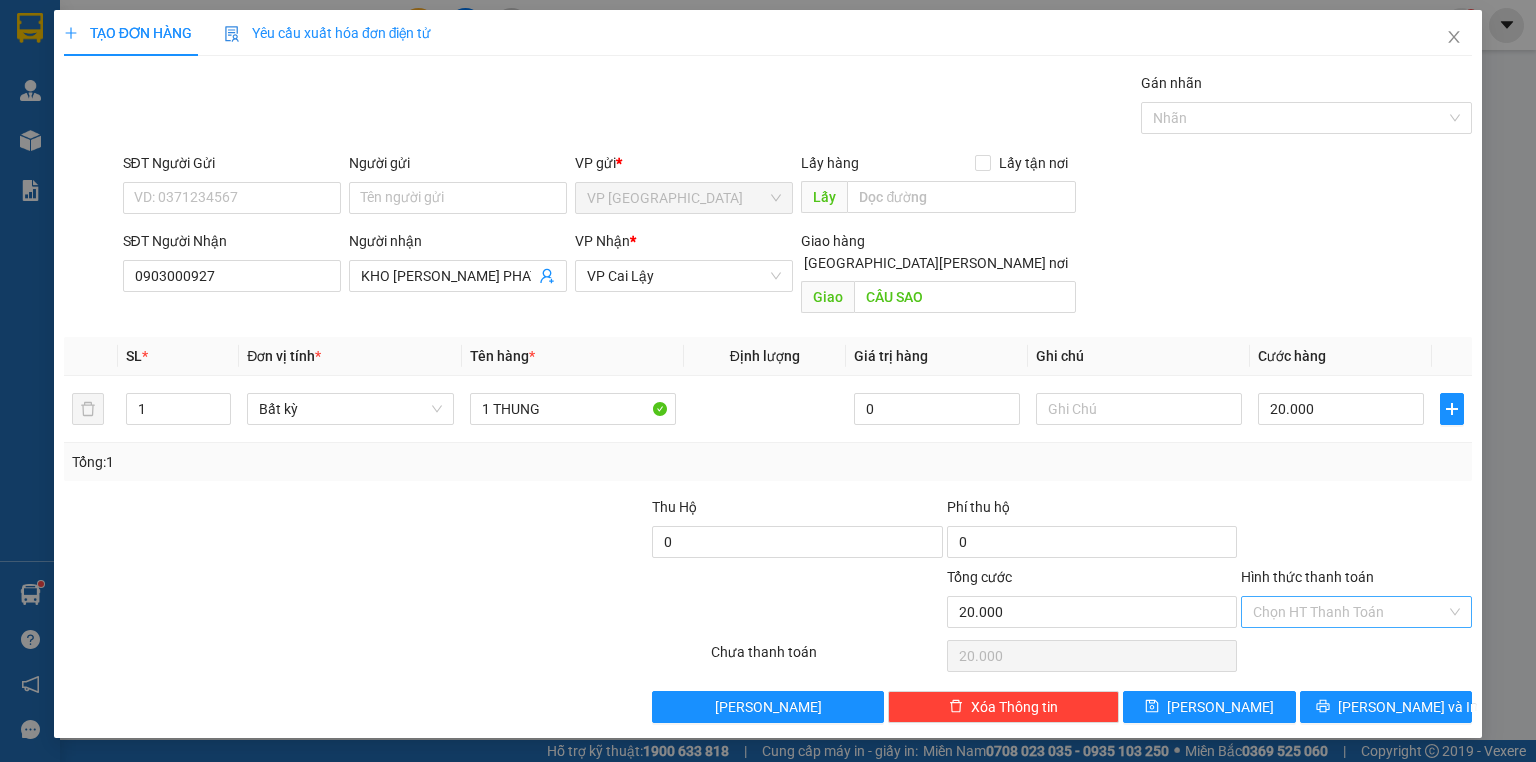 click on "Hình thức thanh toán" at bounding box center (1349, 612) 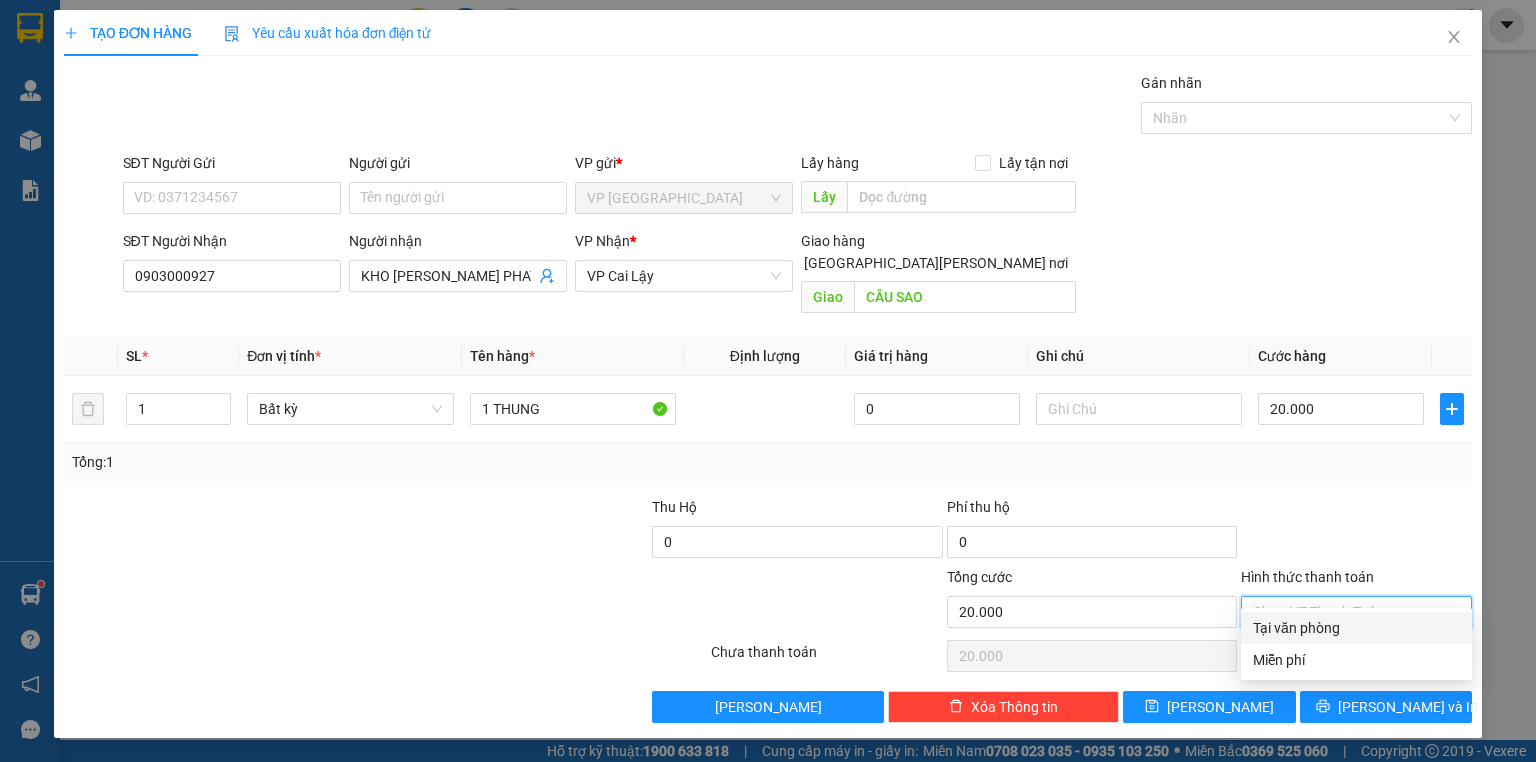 click on "Tại văn phòng" at bounding box center (1356, 628) 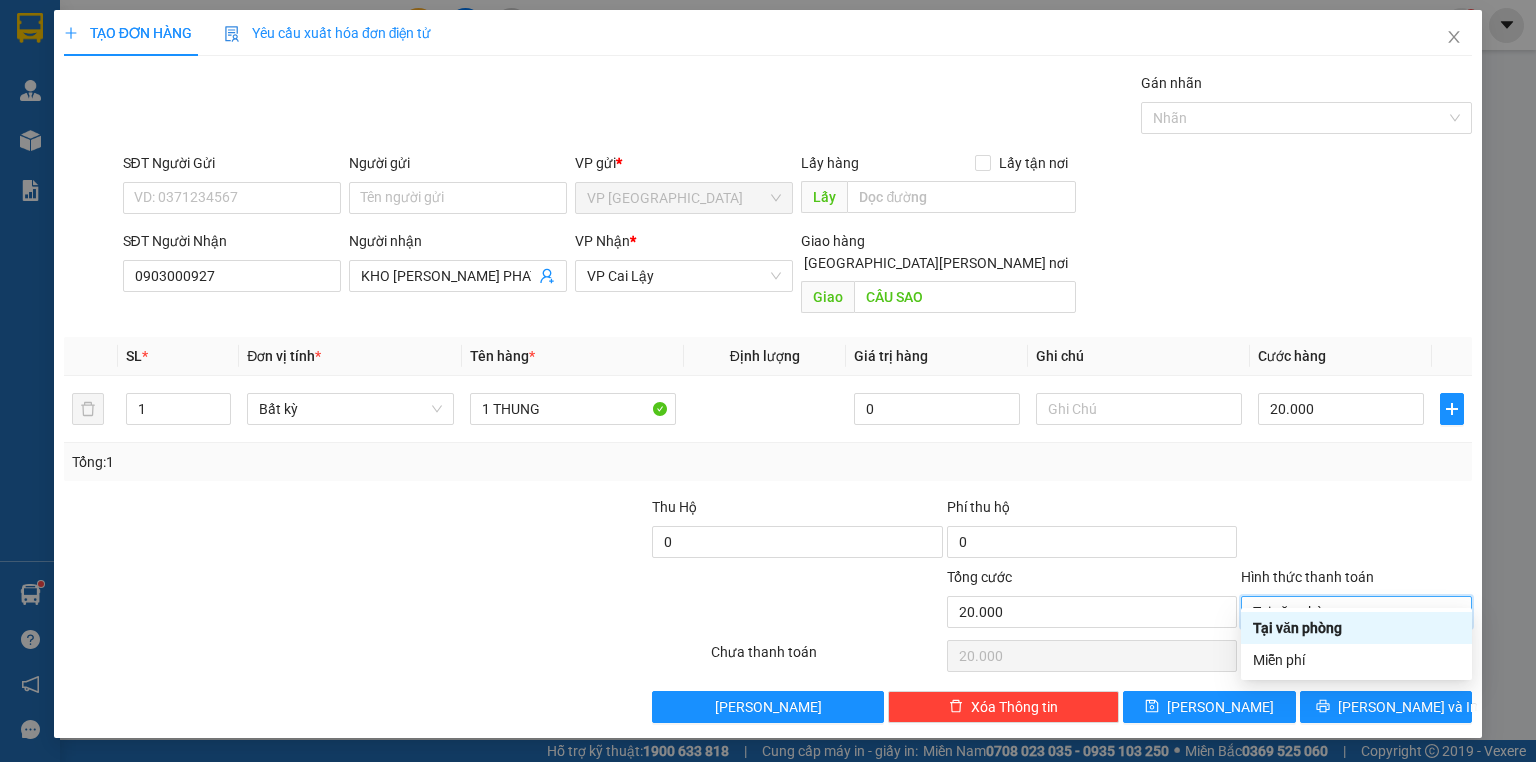 type on "0" 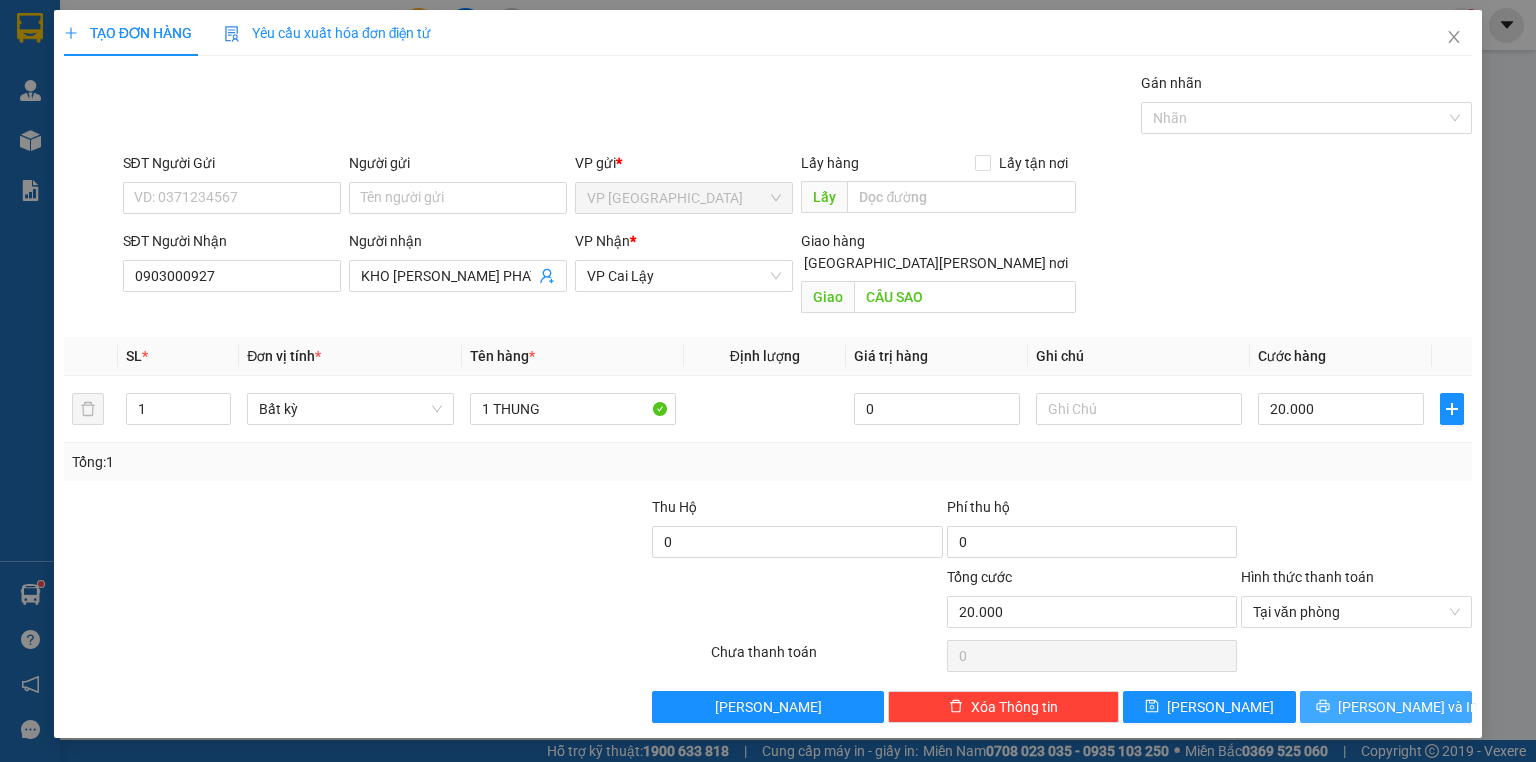 click on "[PERSON_NAME] và In" at bounding box center [1408, 707] 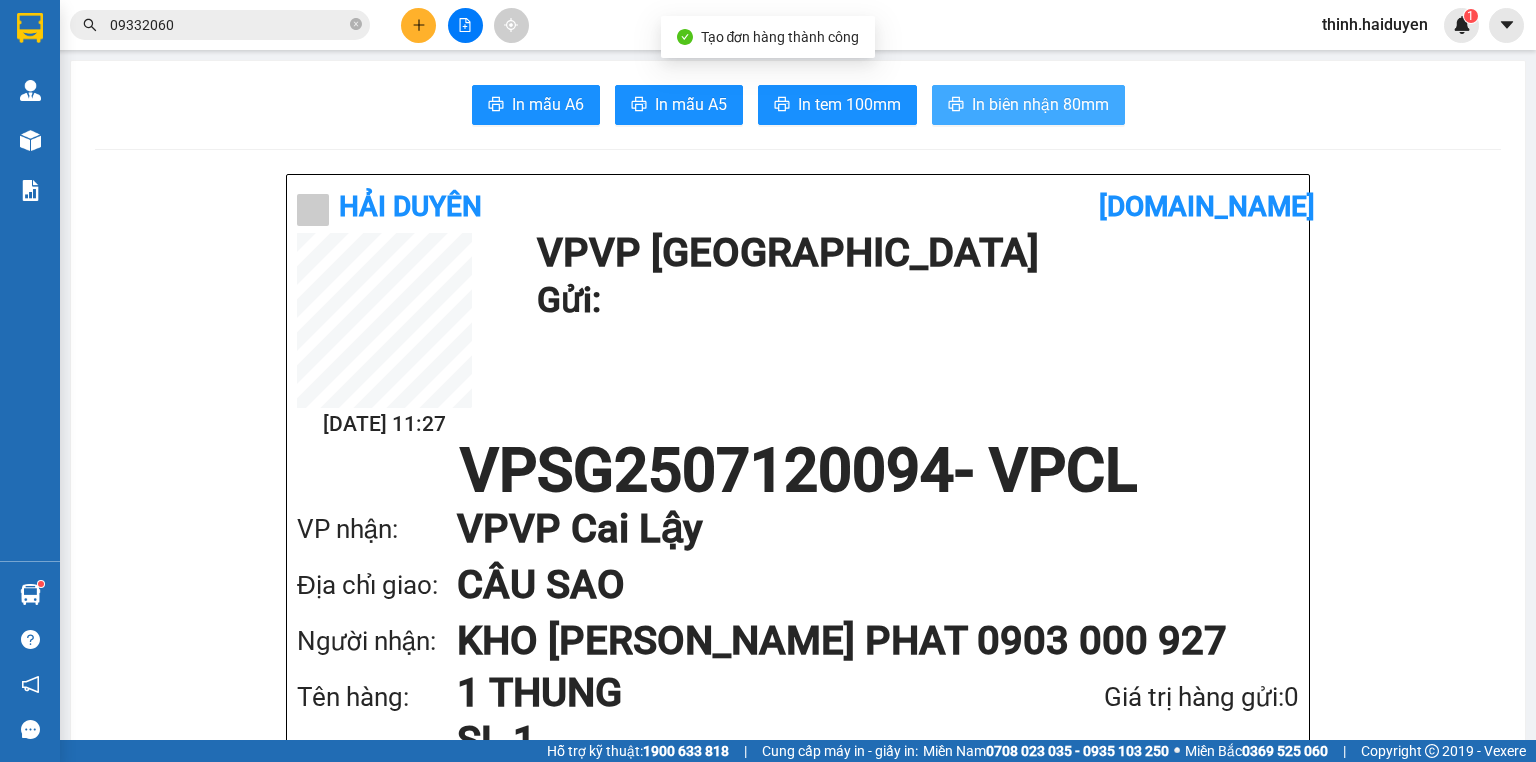 click on "In biên nhận 80mm" at bounding box center [1028, 105] 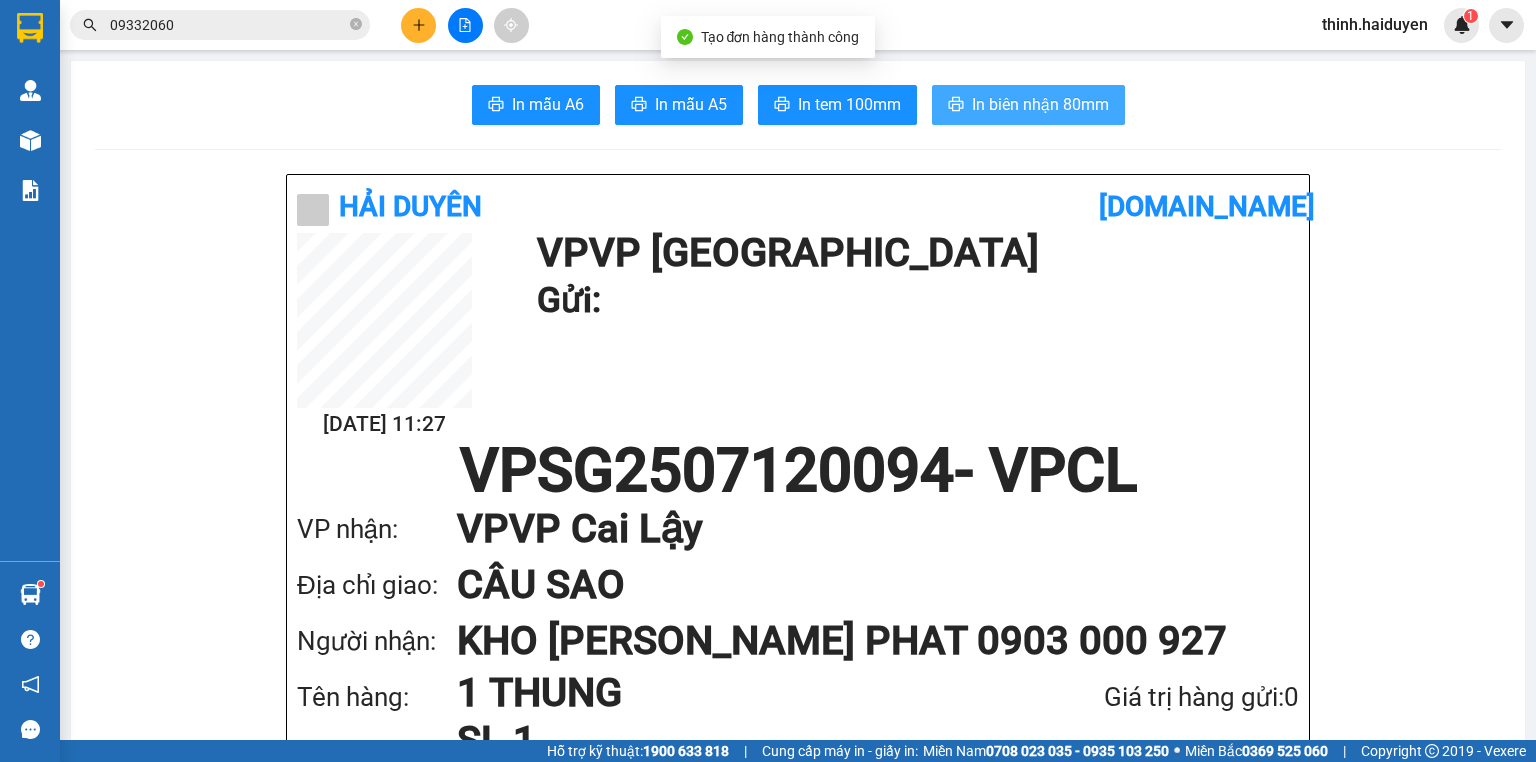 scroll, scrollTop: 0, scrollLeft: 0, axis: both 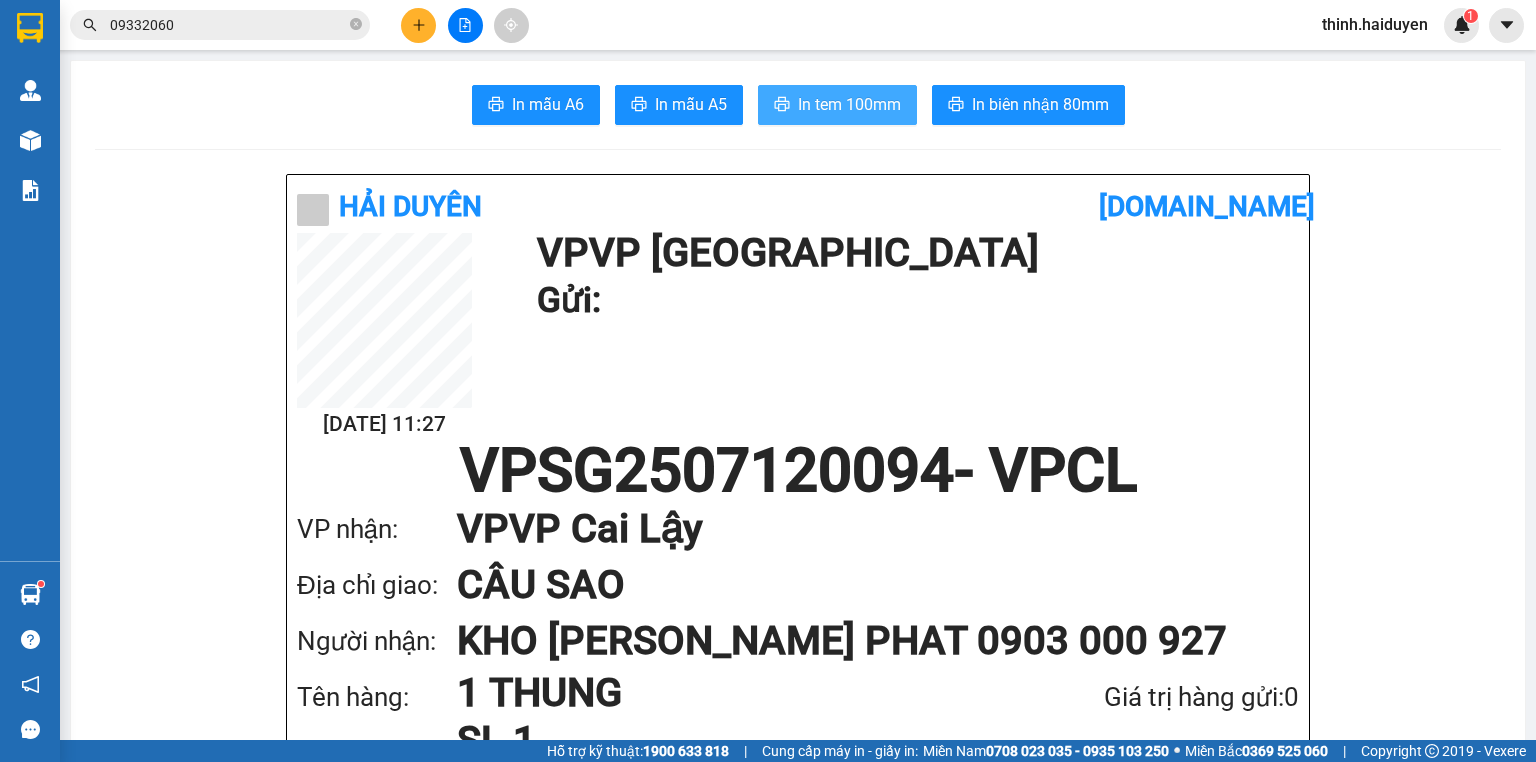 click on "In tem 100mm" at bounding box center (837, 105) 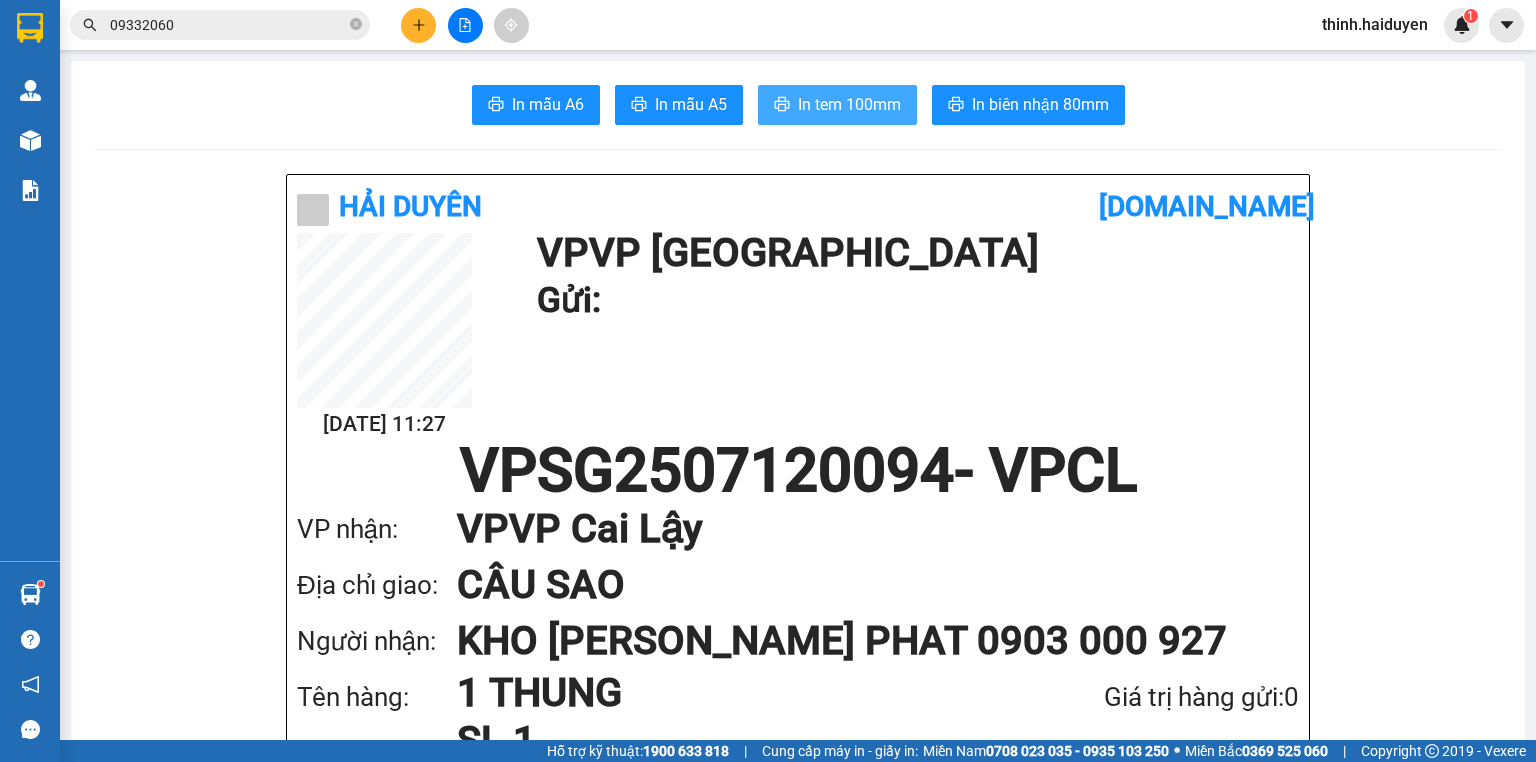 scroll, scrollTop: 0, scrollLeft: 0, axis: both 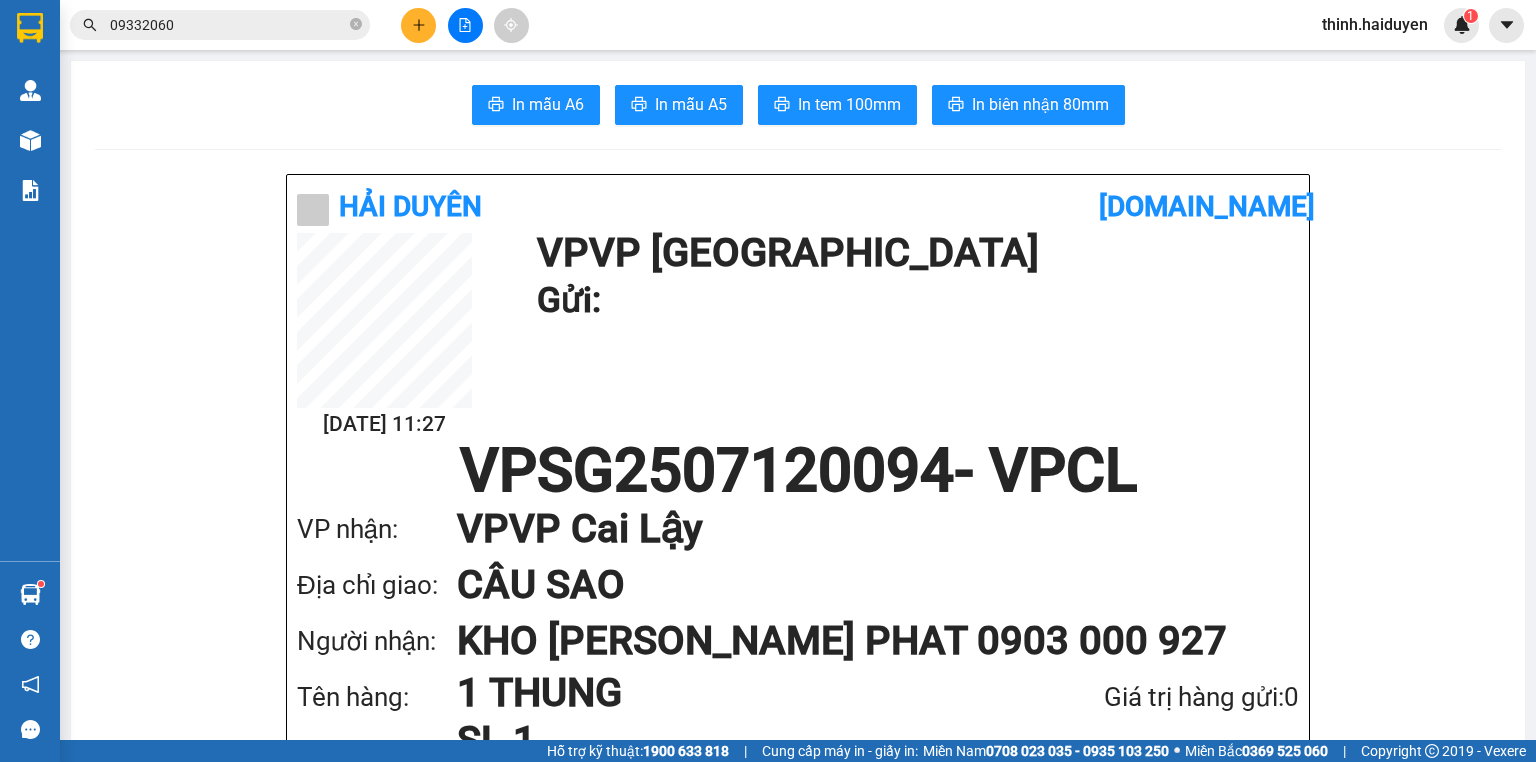 click at bounding box center (356, 25) 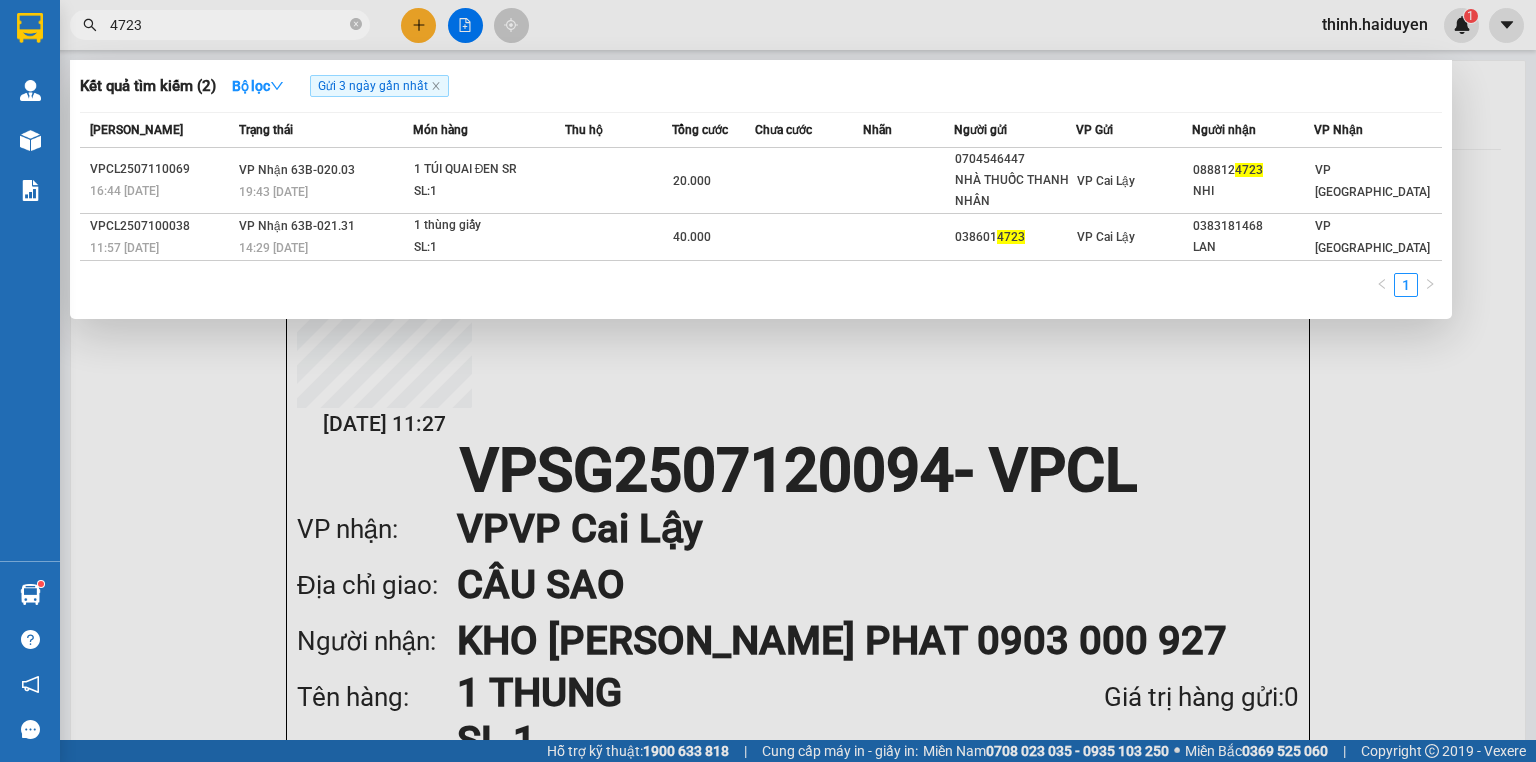 type on "4723" 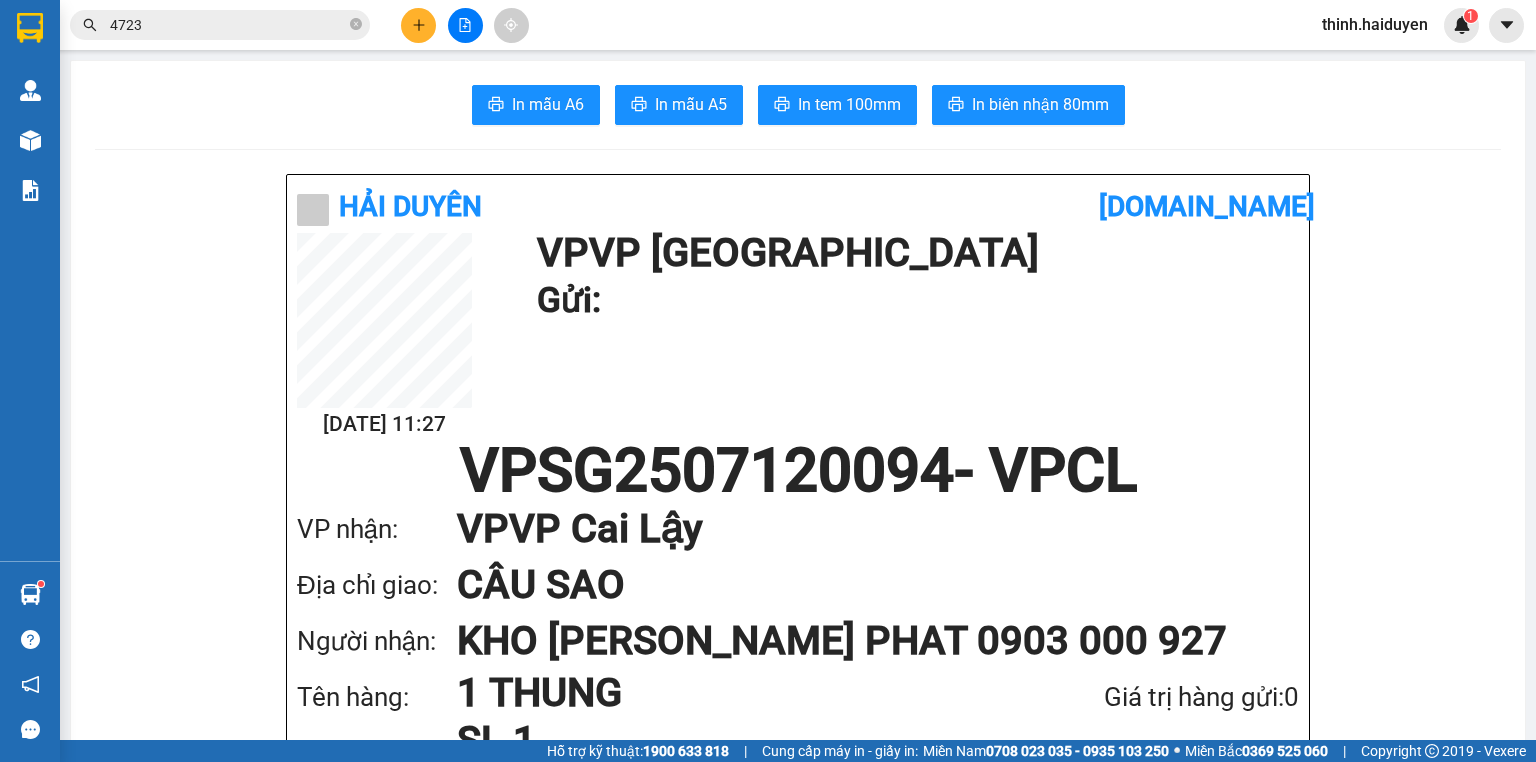 click at bounding box center (418, 25) 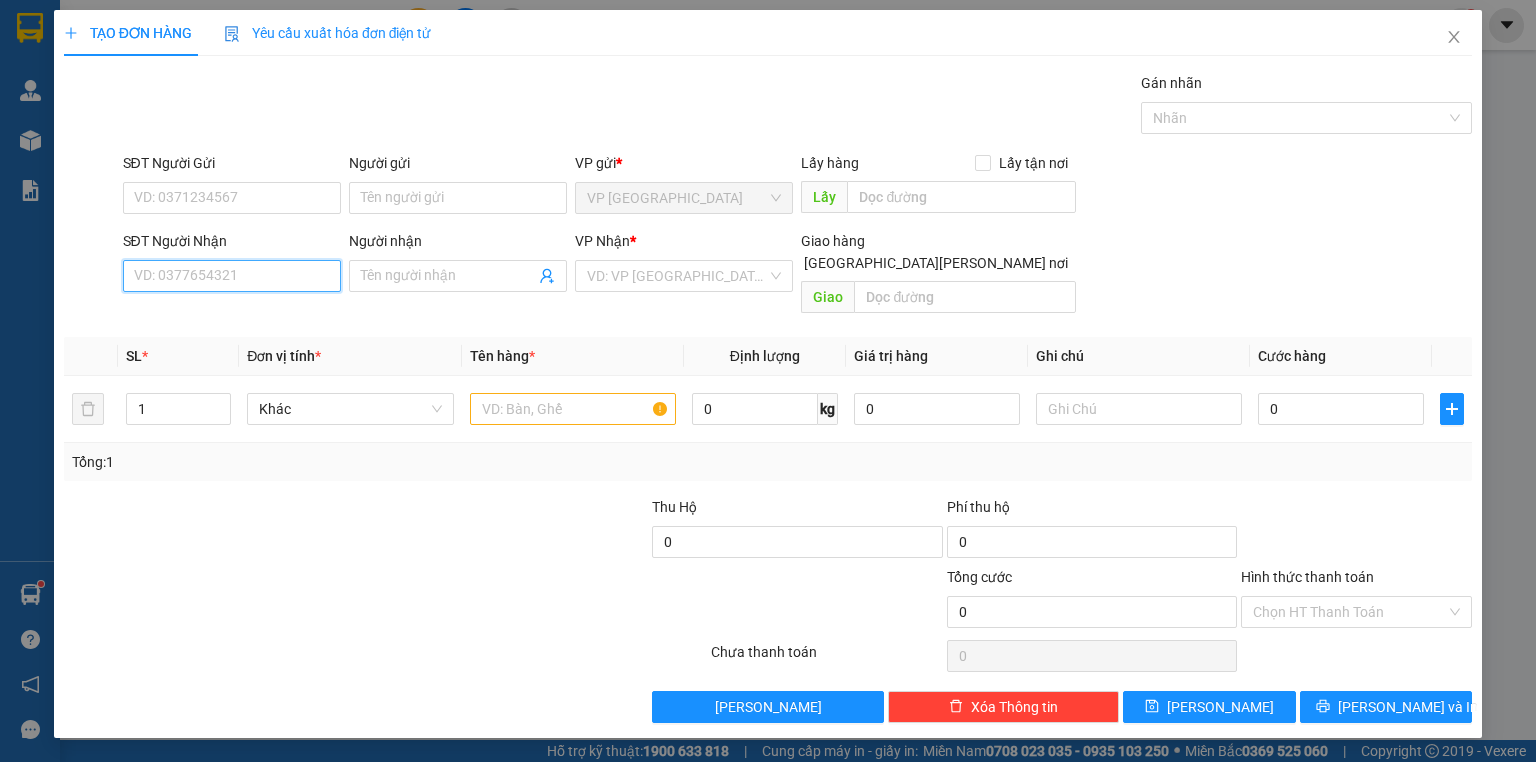drag, startPoint x: 238, startPoint y: 274, endPoint x: 262, endPoint y: 268, distance: 24.738634 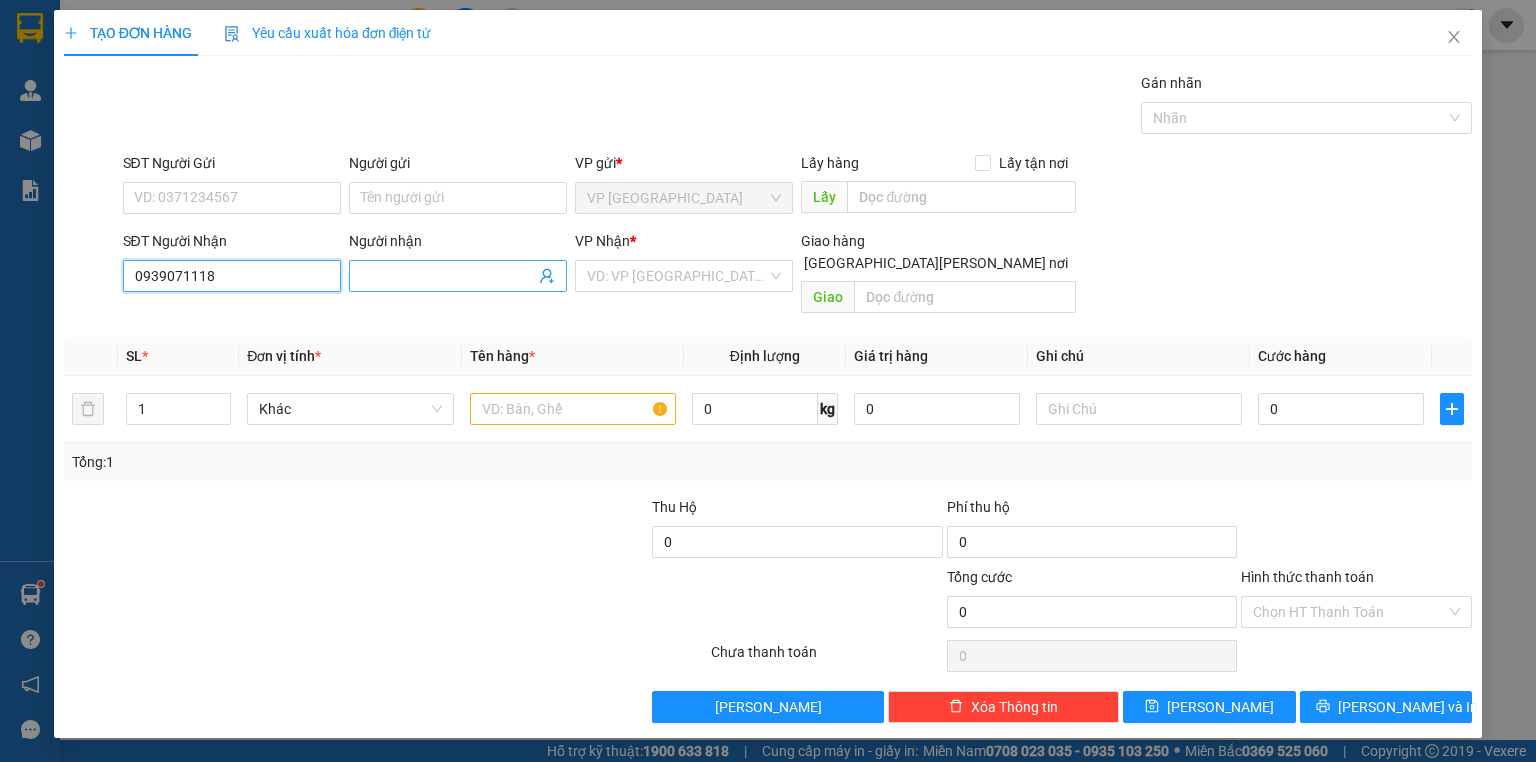 type on "0939071118" 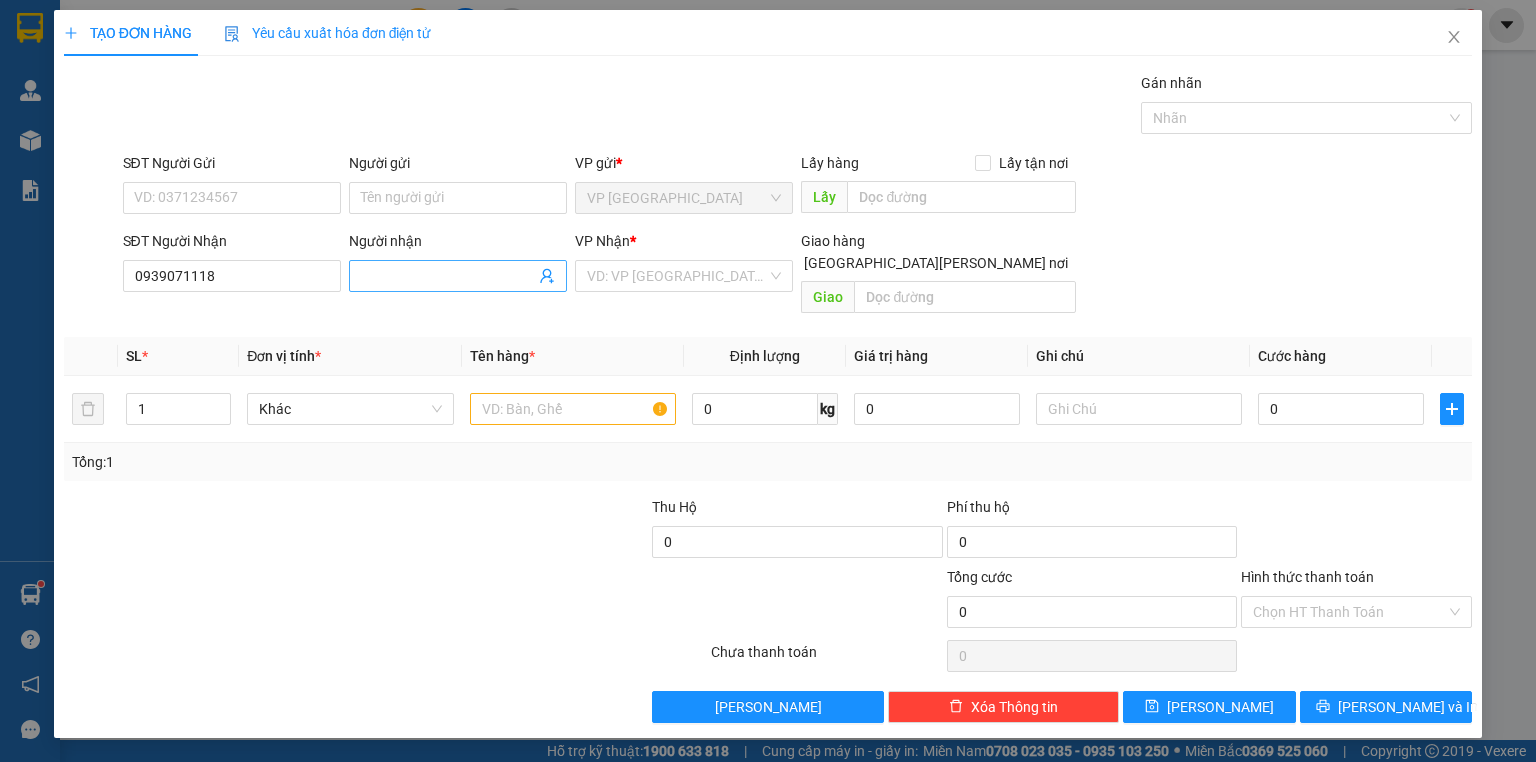 click on "Người nhận" at bounding box center [448, 276] 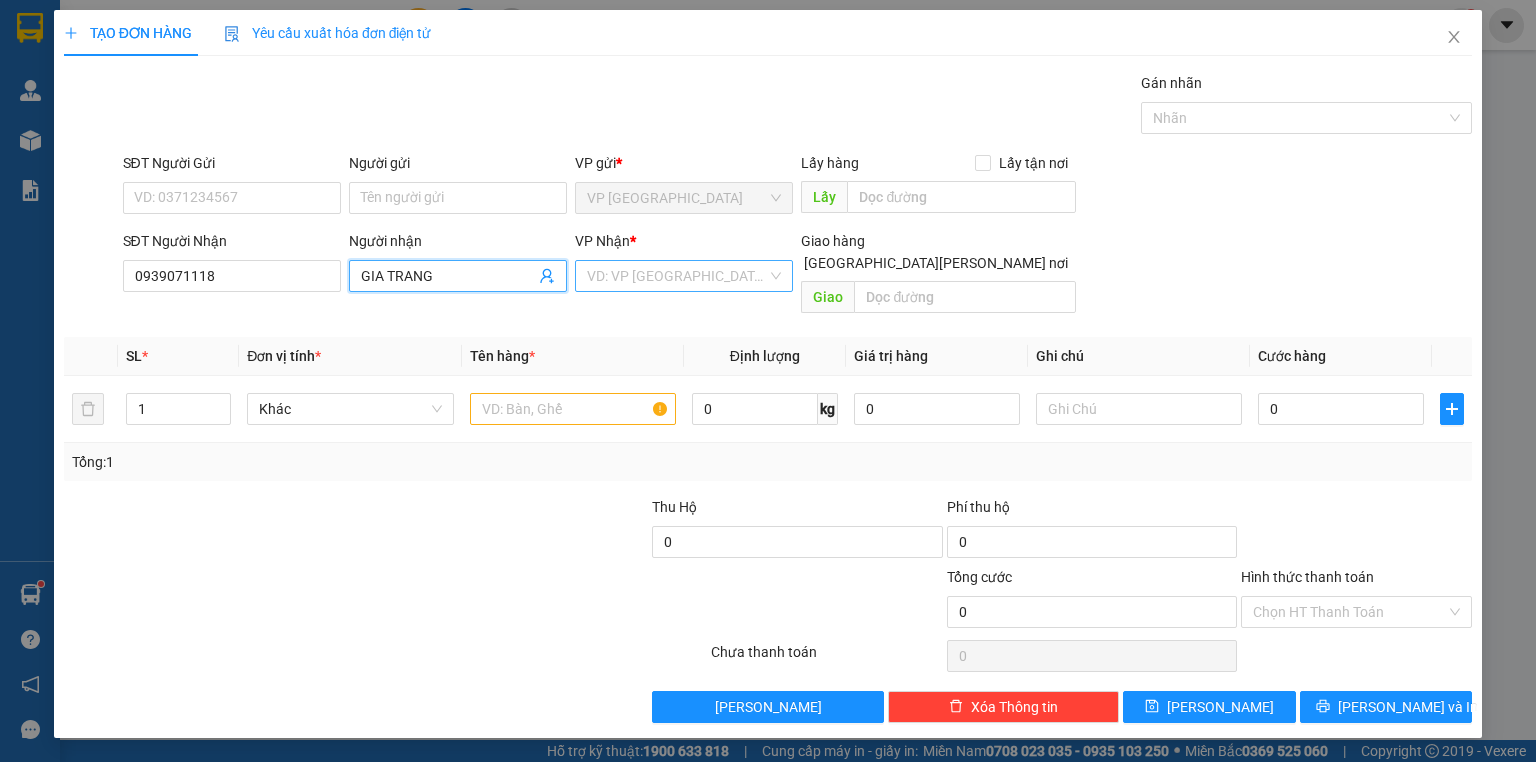 type on "GIA TRANG" 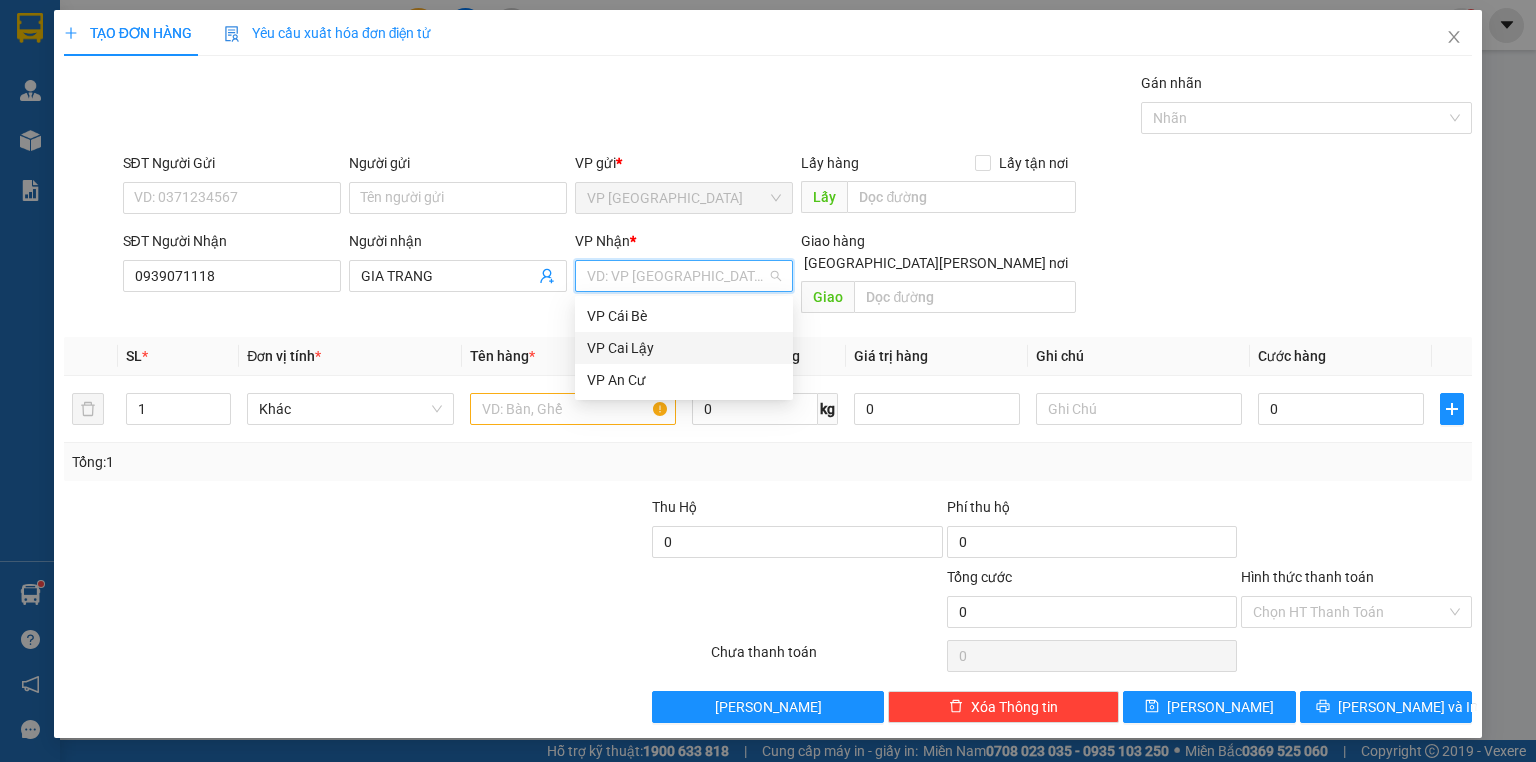 click on "VP Cai Lậy" at bounding box center (684, 348) 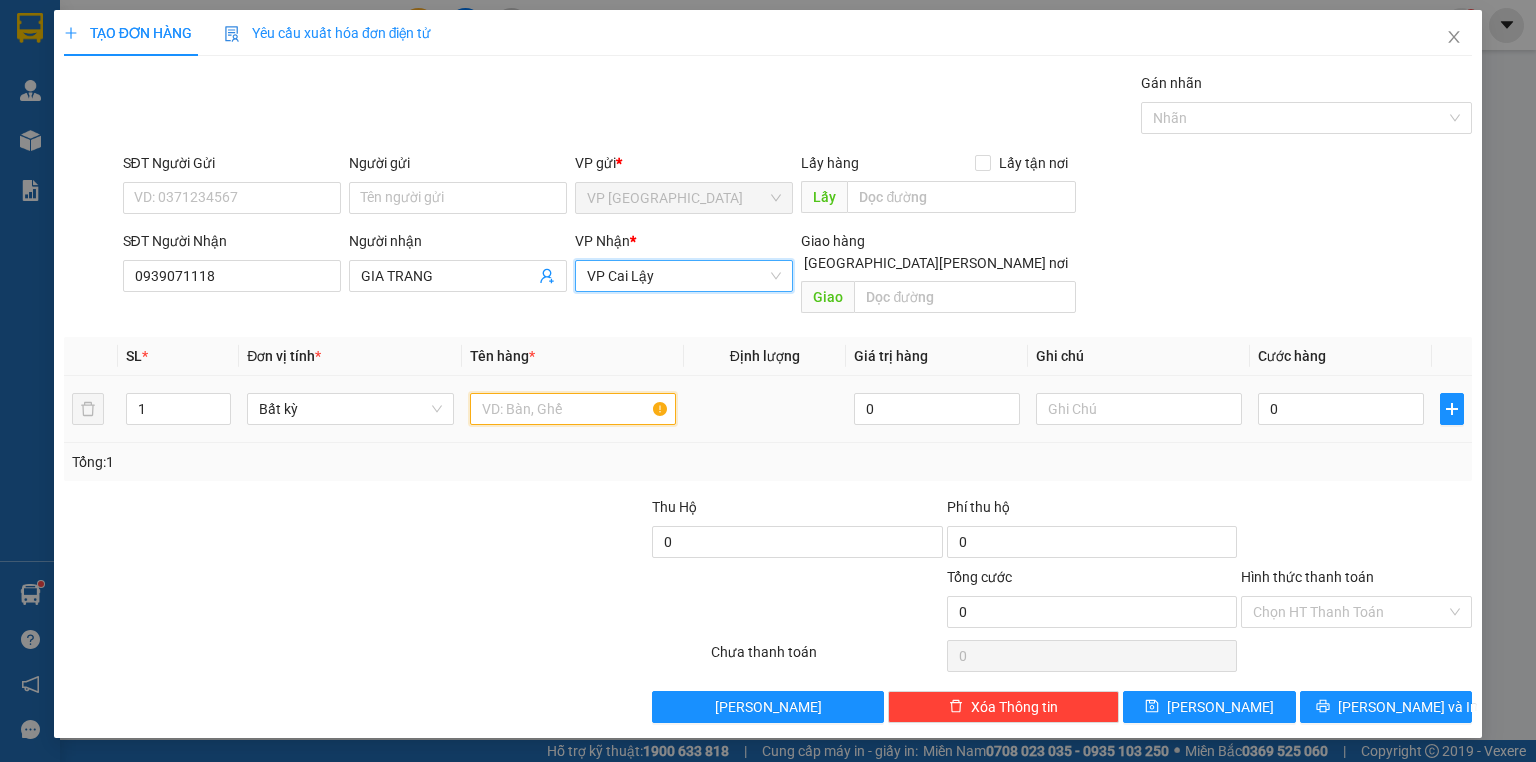 click at bounding box center (573, 409) 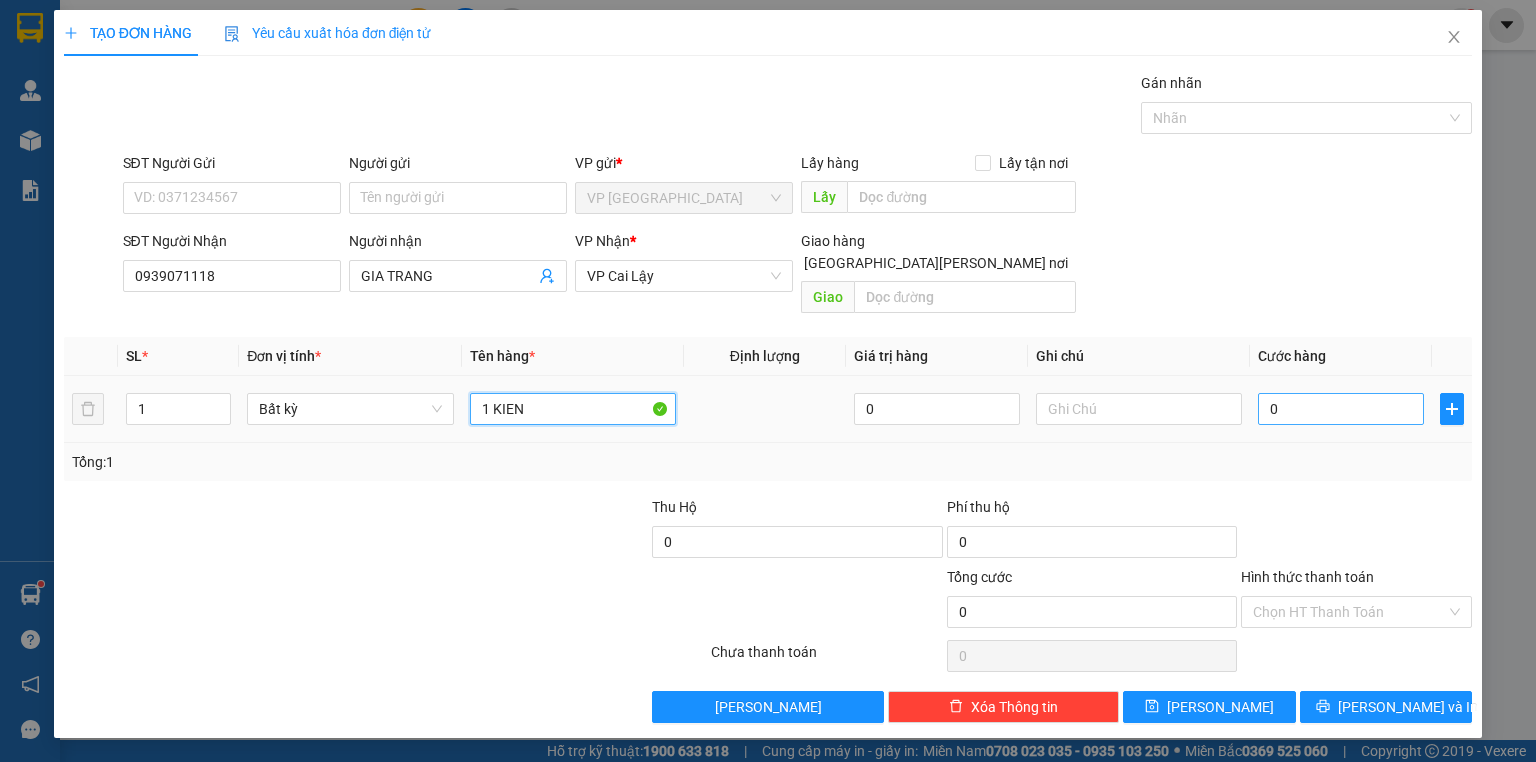 type on "1 KIEN" 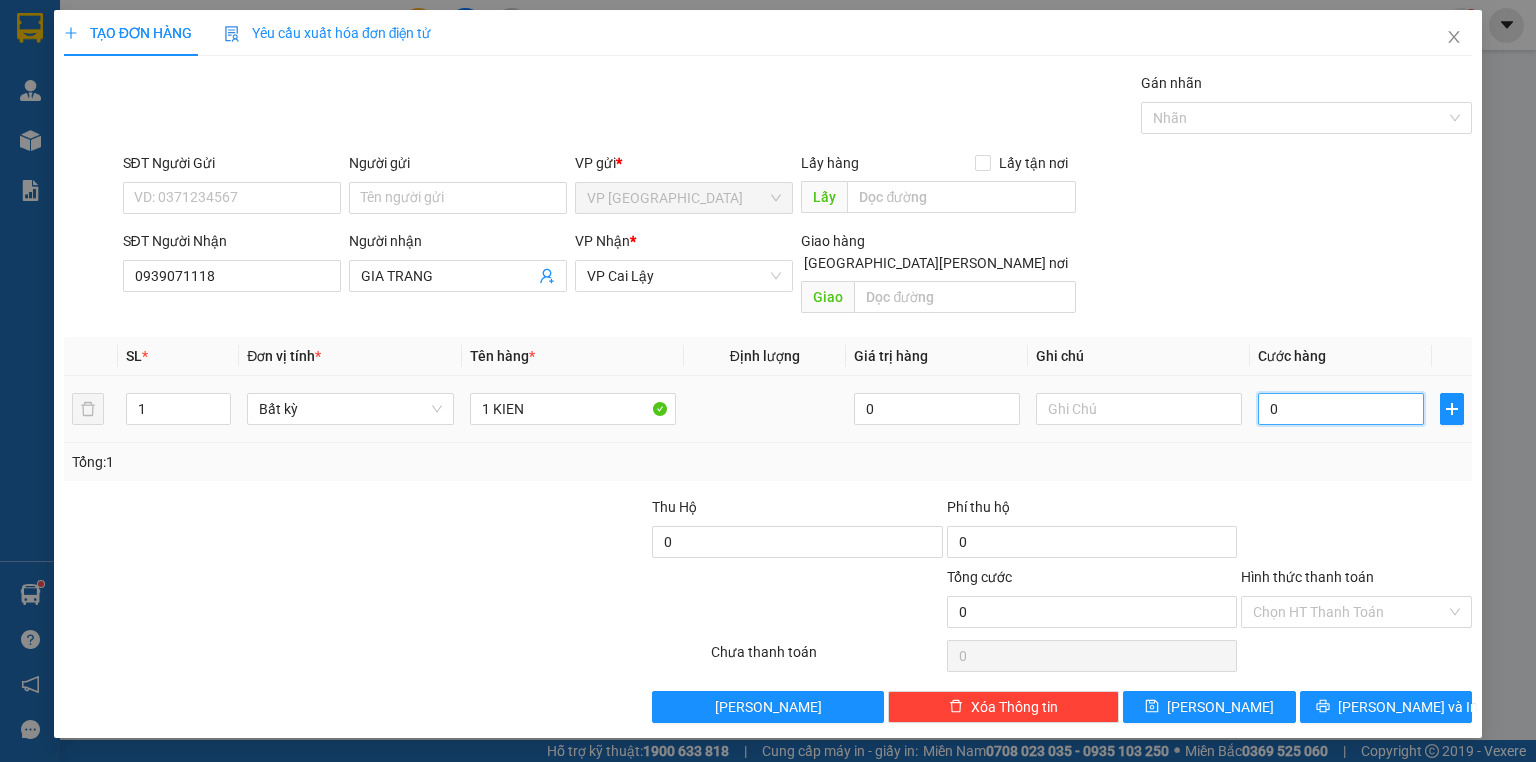 click on "0" at bounding box center [1341, 409] 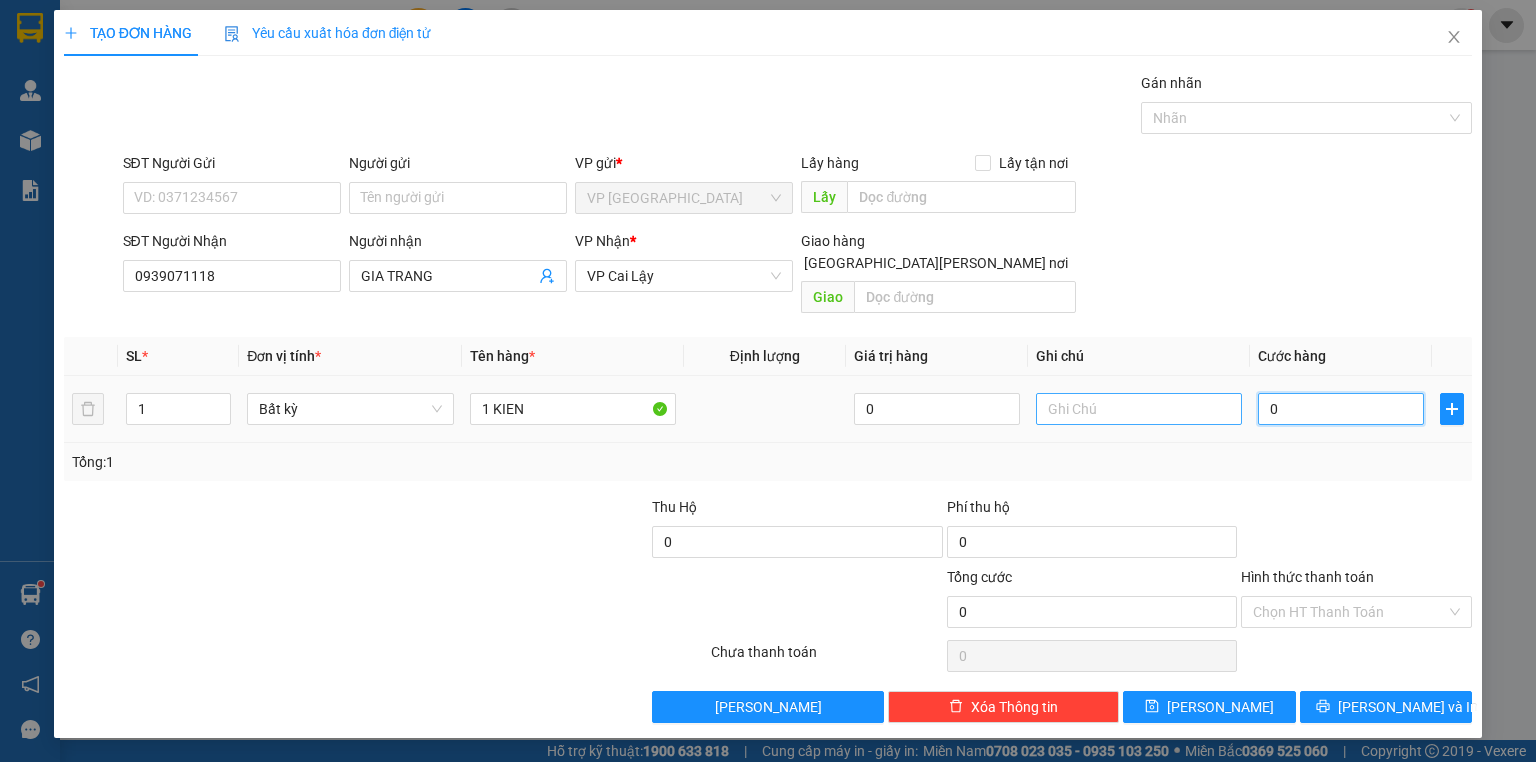 type on "2" 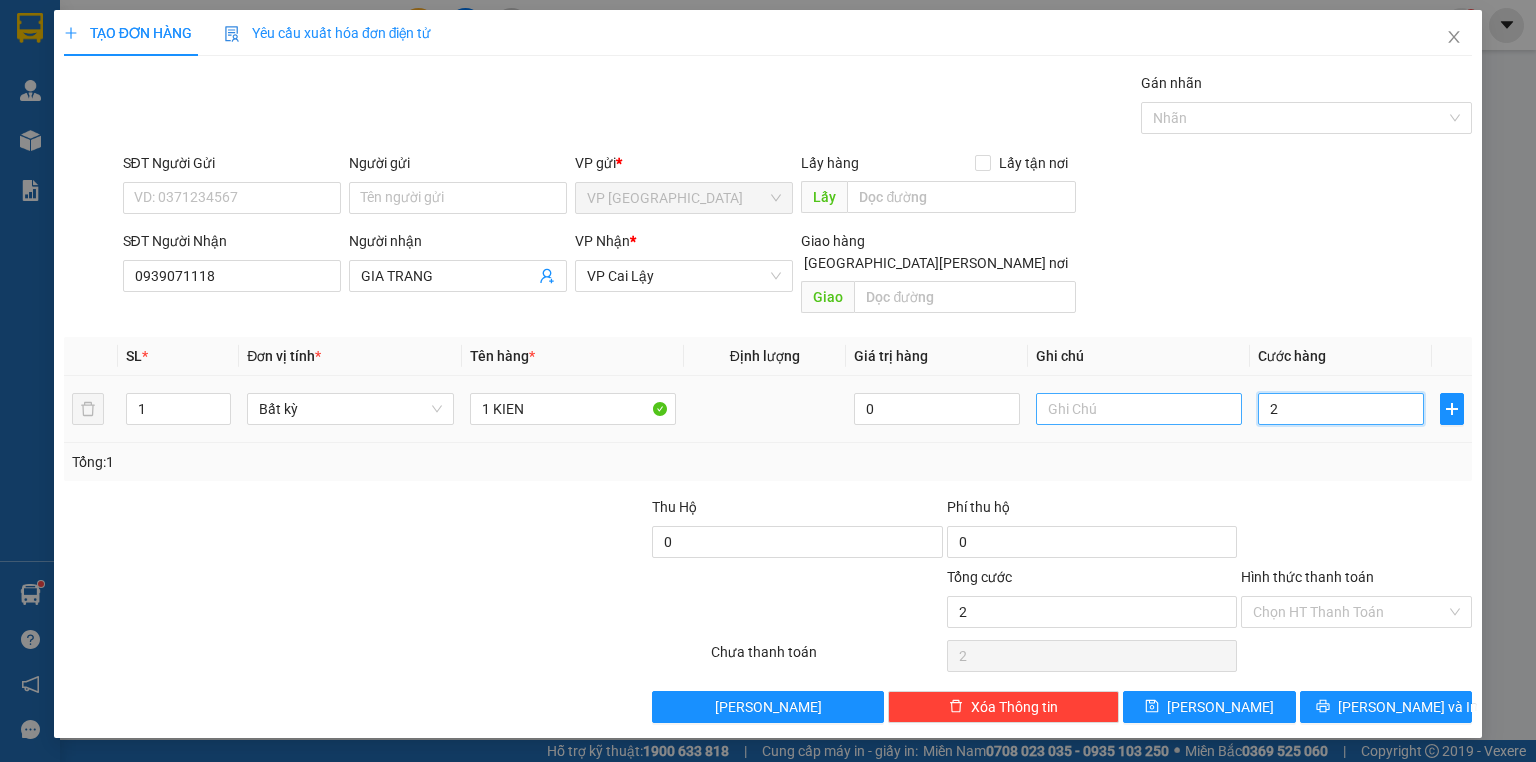 type on "20" 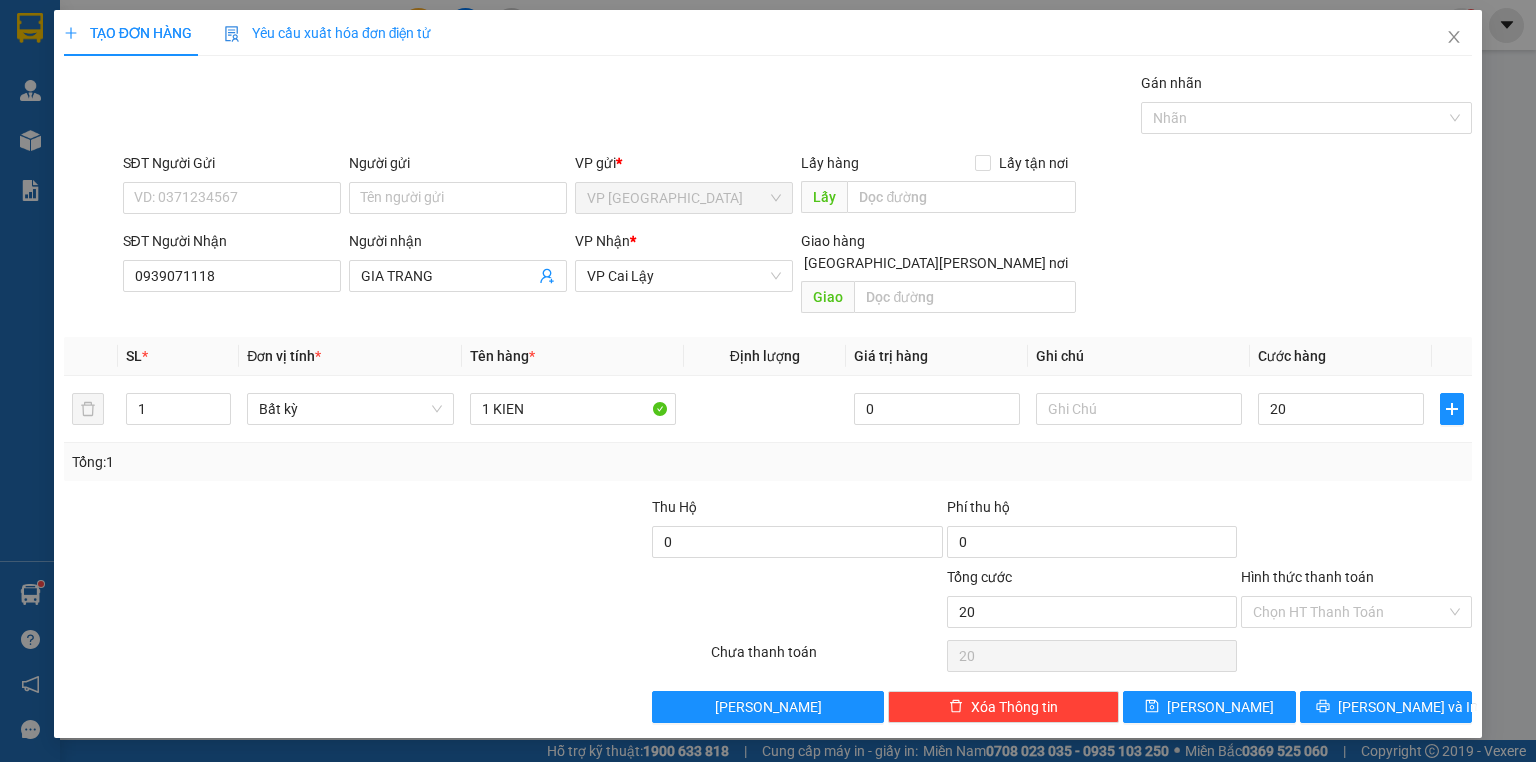 type on "20.000" 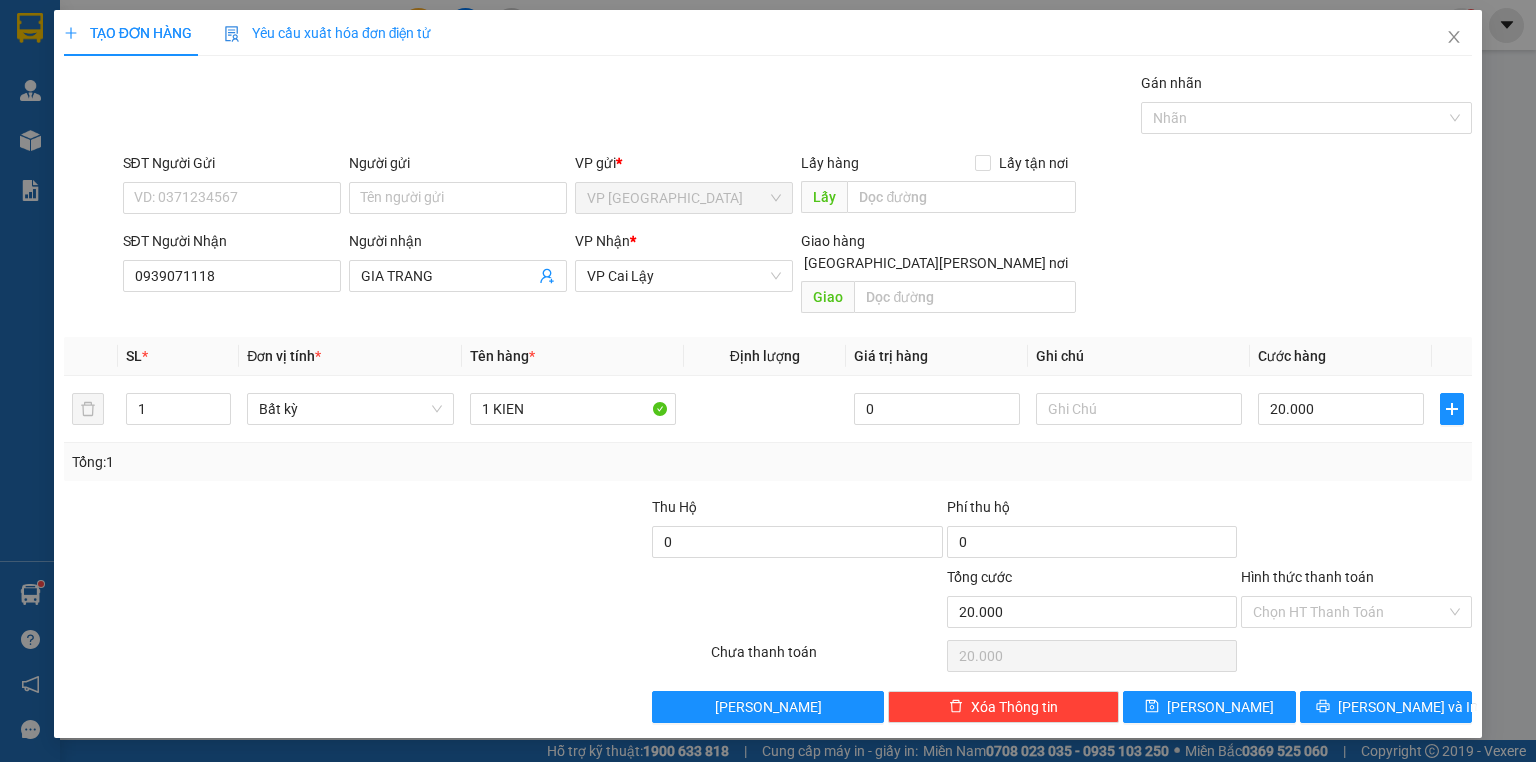 drag, startPoint x: 1324, startPoint y: 522, endPoint x: 1313, endPoint y: 548, distance: 28.231188 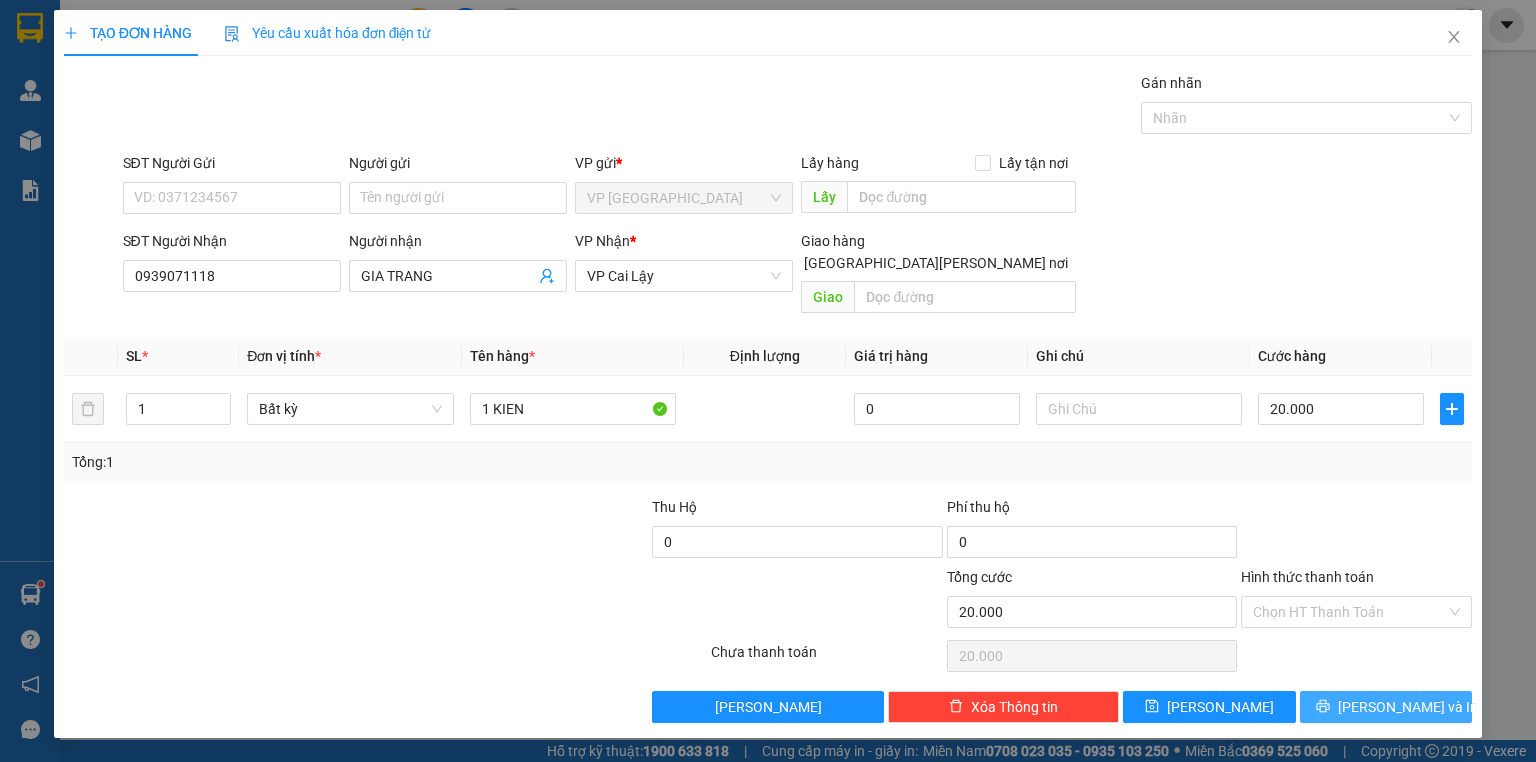 click on "Lưu và In" at bounding box center (1408, 707) 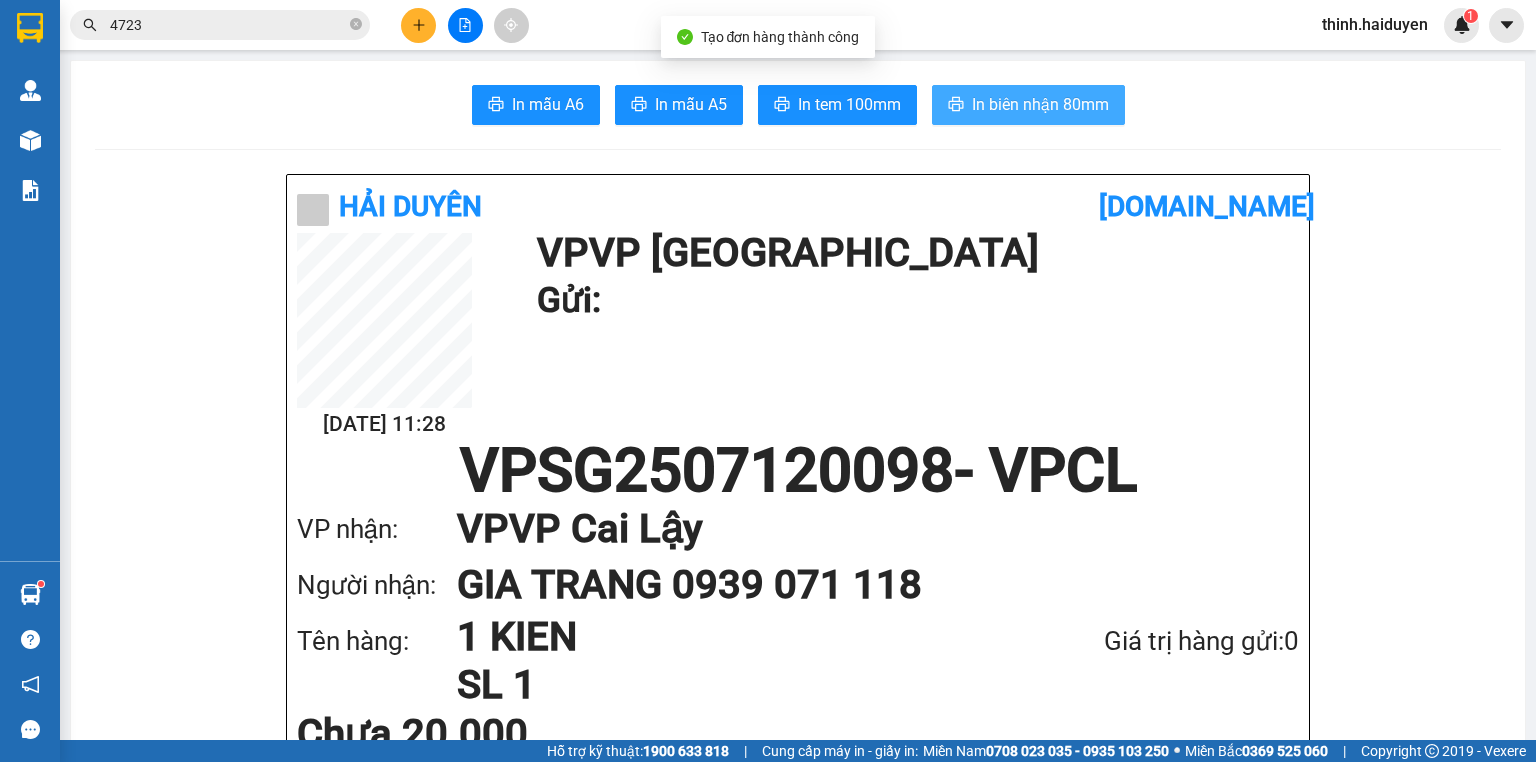 click on "In biên nhận 80mm" at bounding box center [1040, 104] 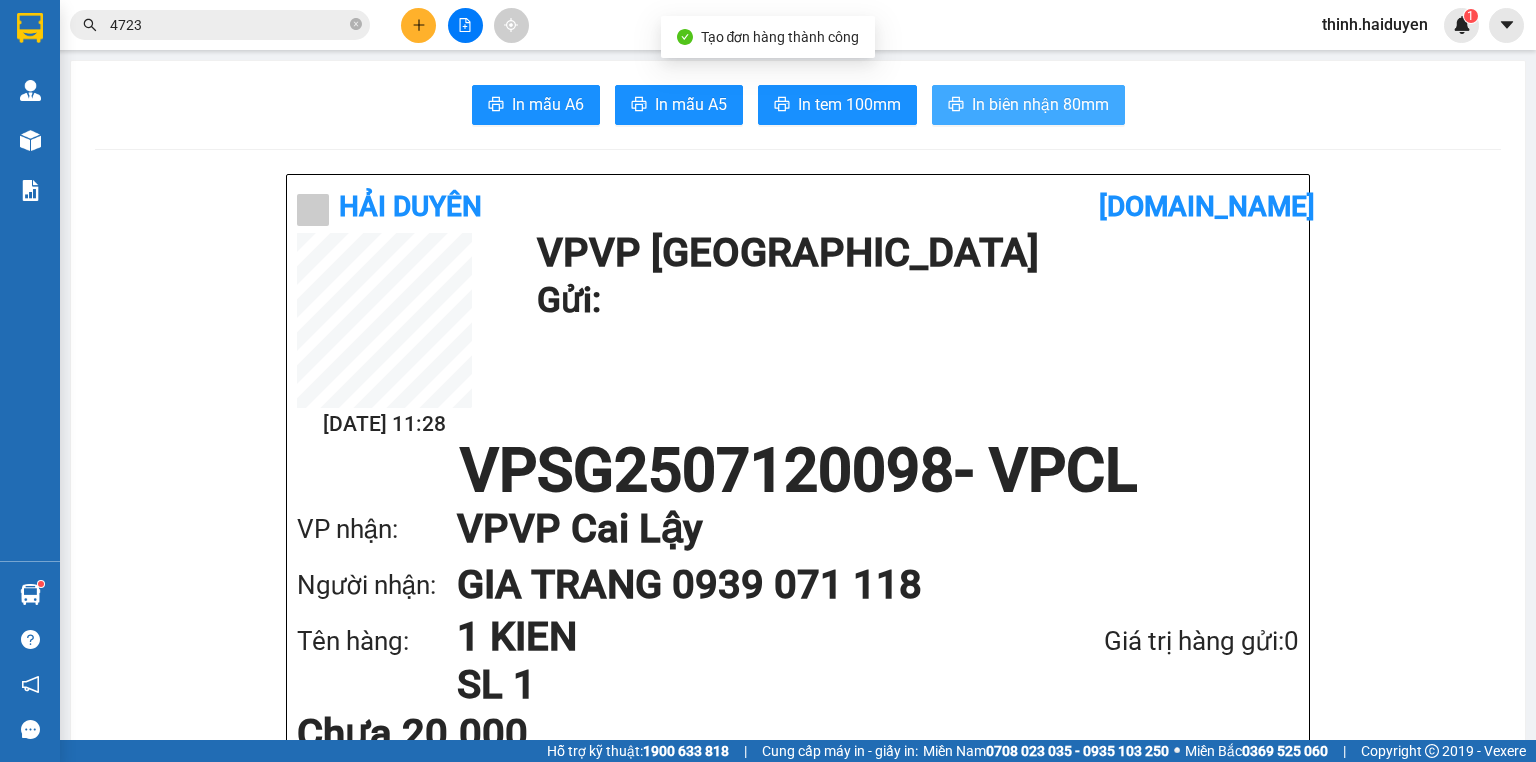 scroll, scrollTop: 0, scrollLeft: 0, axis: both 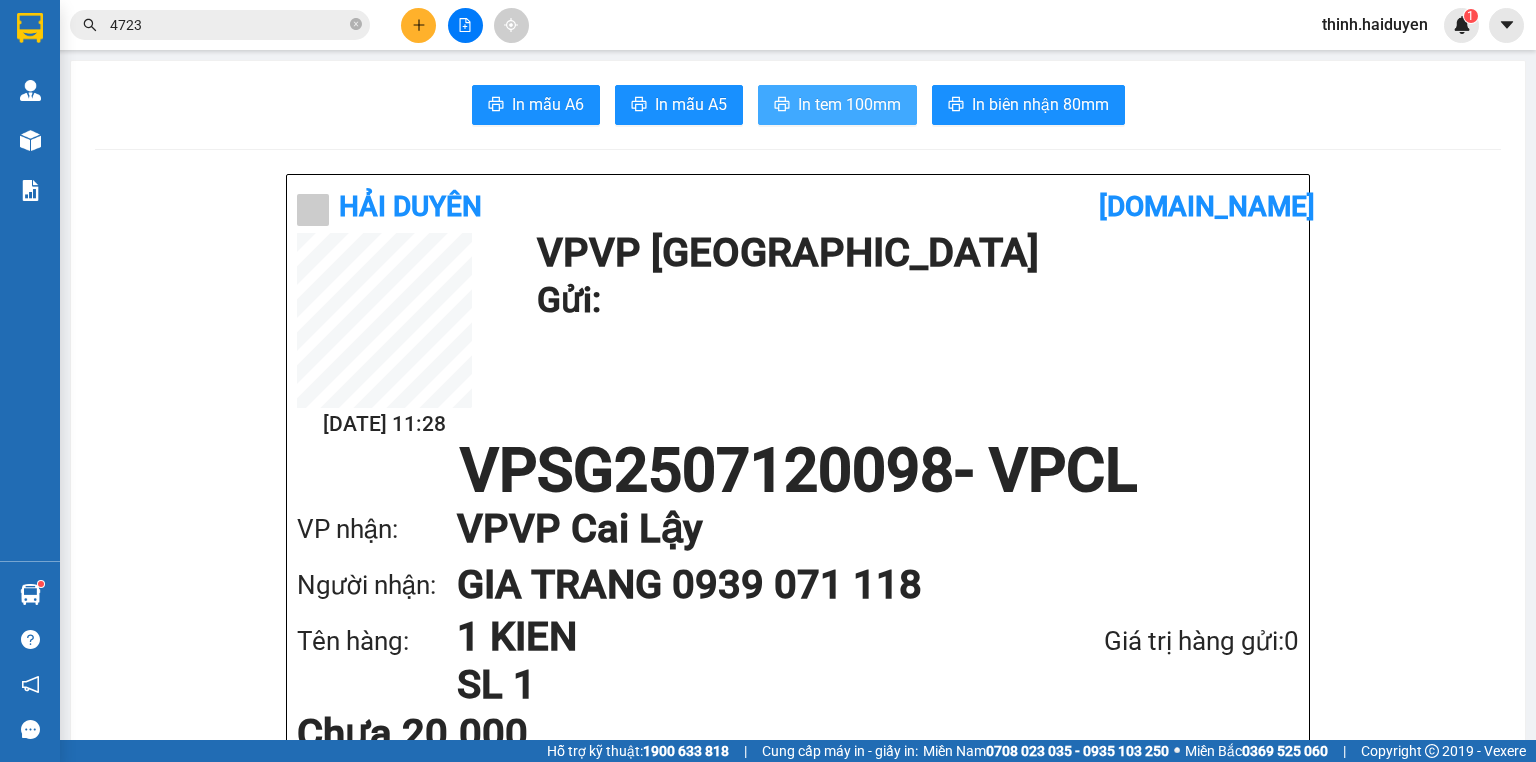 click on "In tem 100mm" at bounding box center [837, 105] 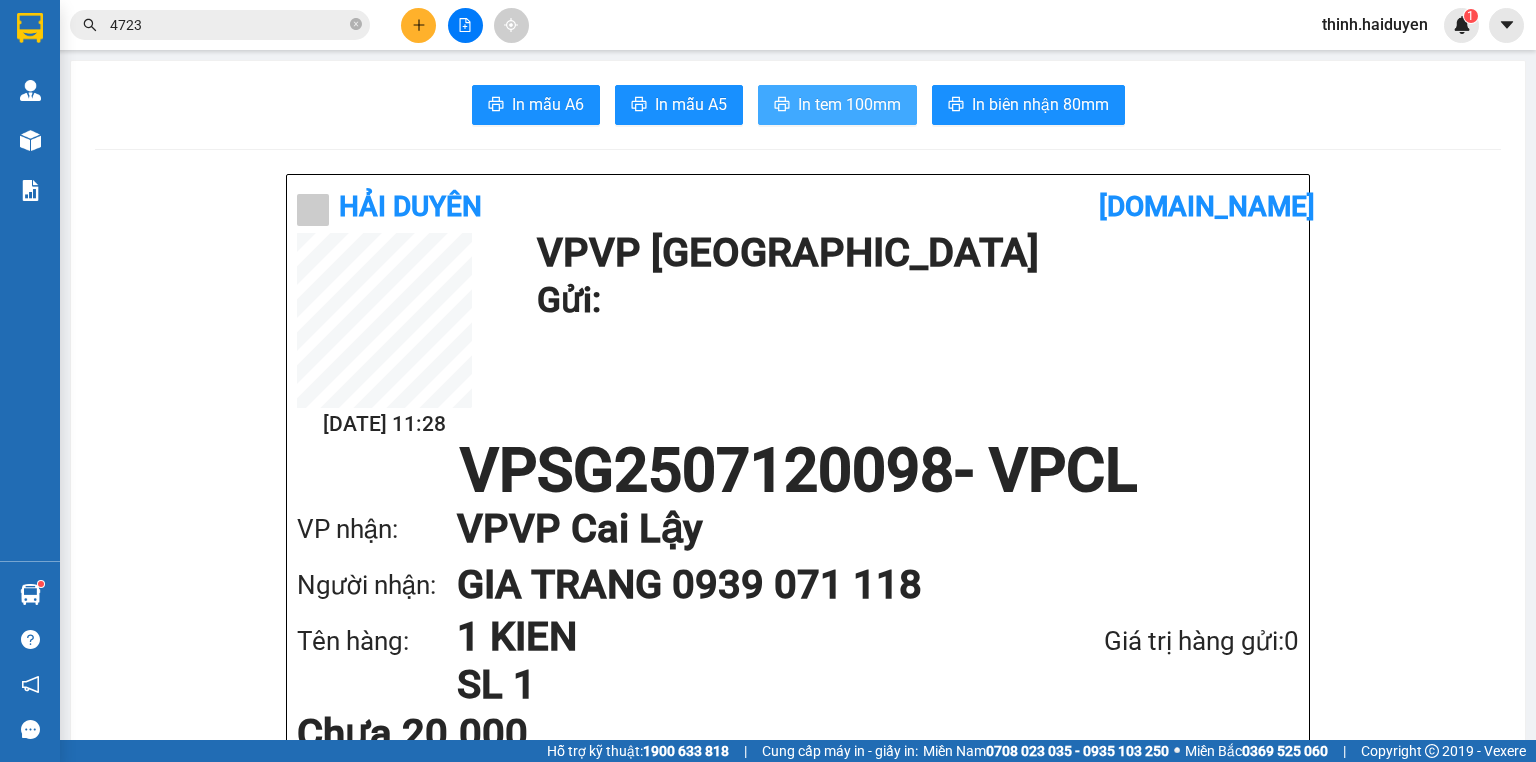 scroll, scrollTop: 0, scrollLeft: 0, axis: both 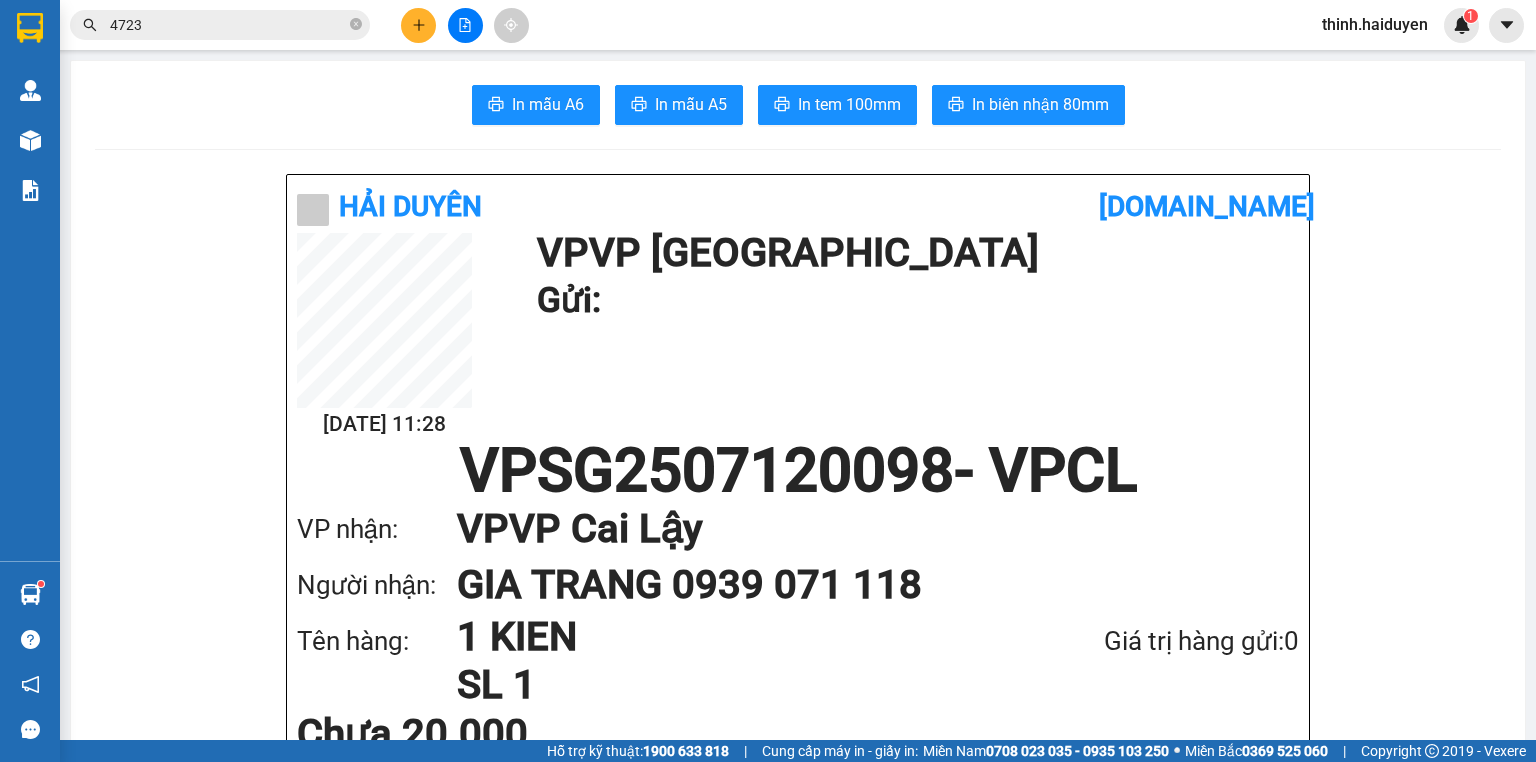 click on "4723" at bounding box center (228, 25) 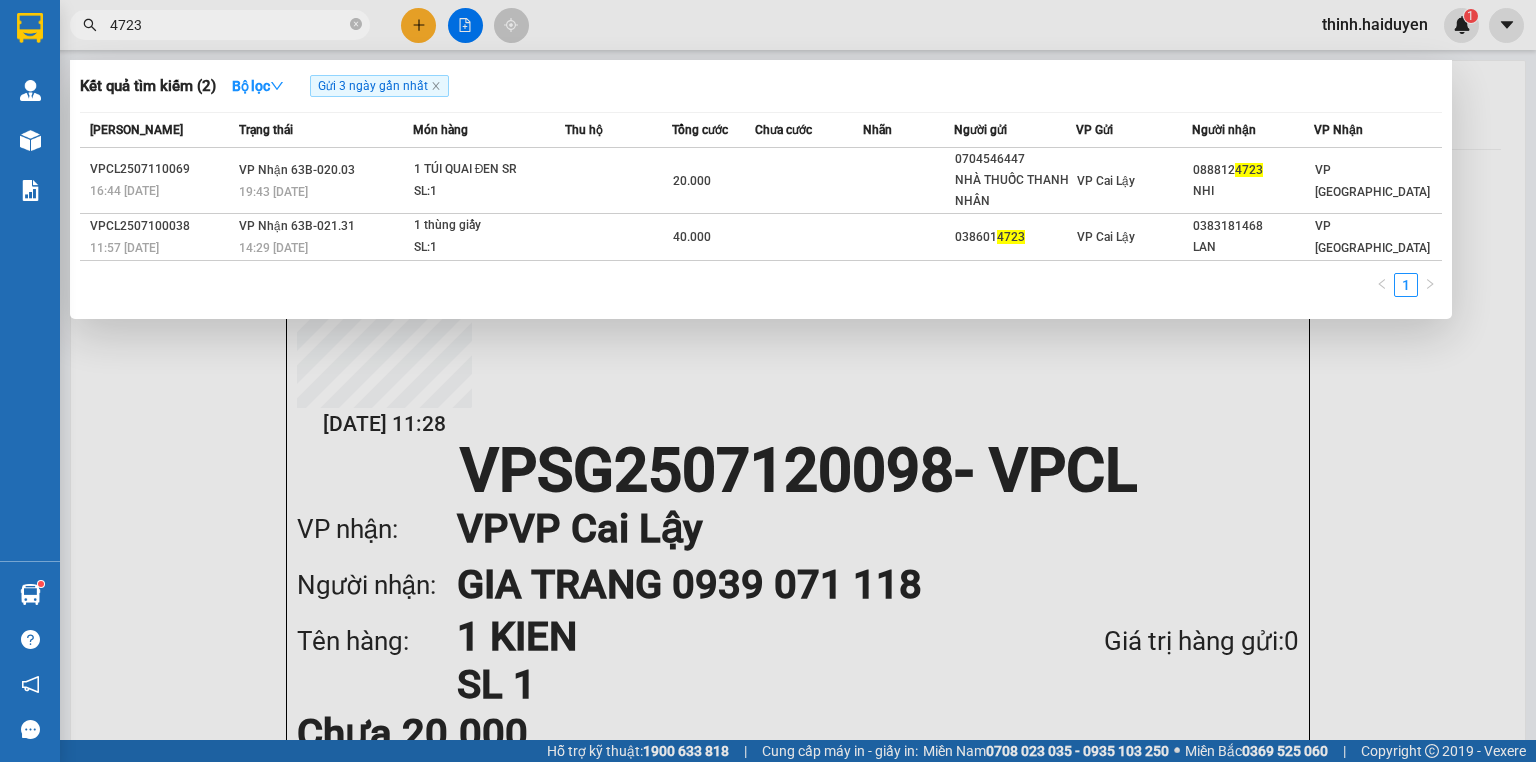 click on "4723" at bounding box center [220, 25] 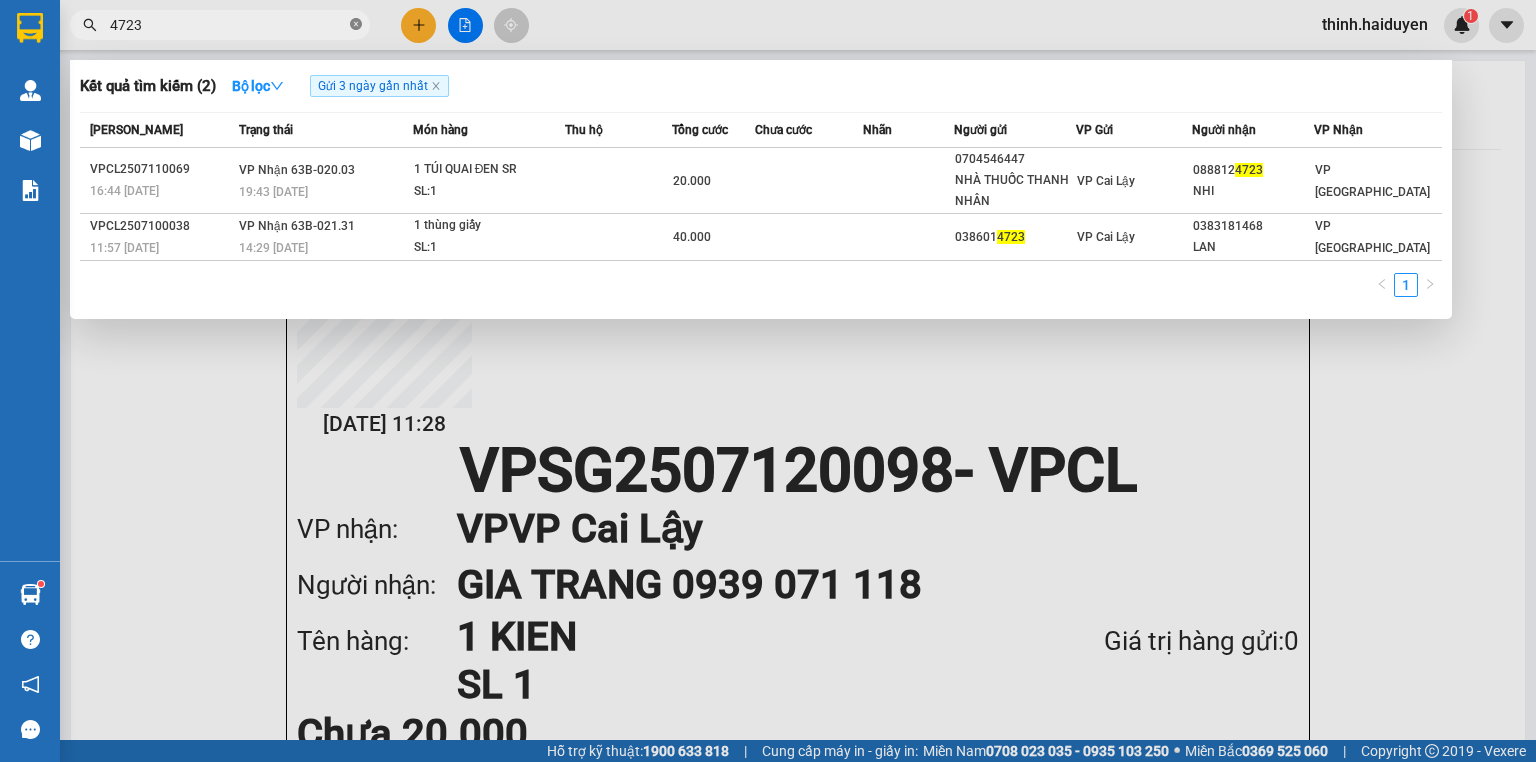 click 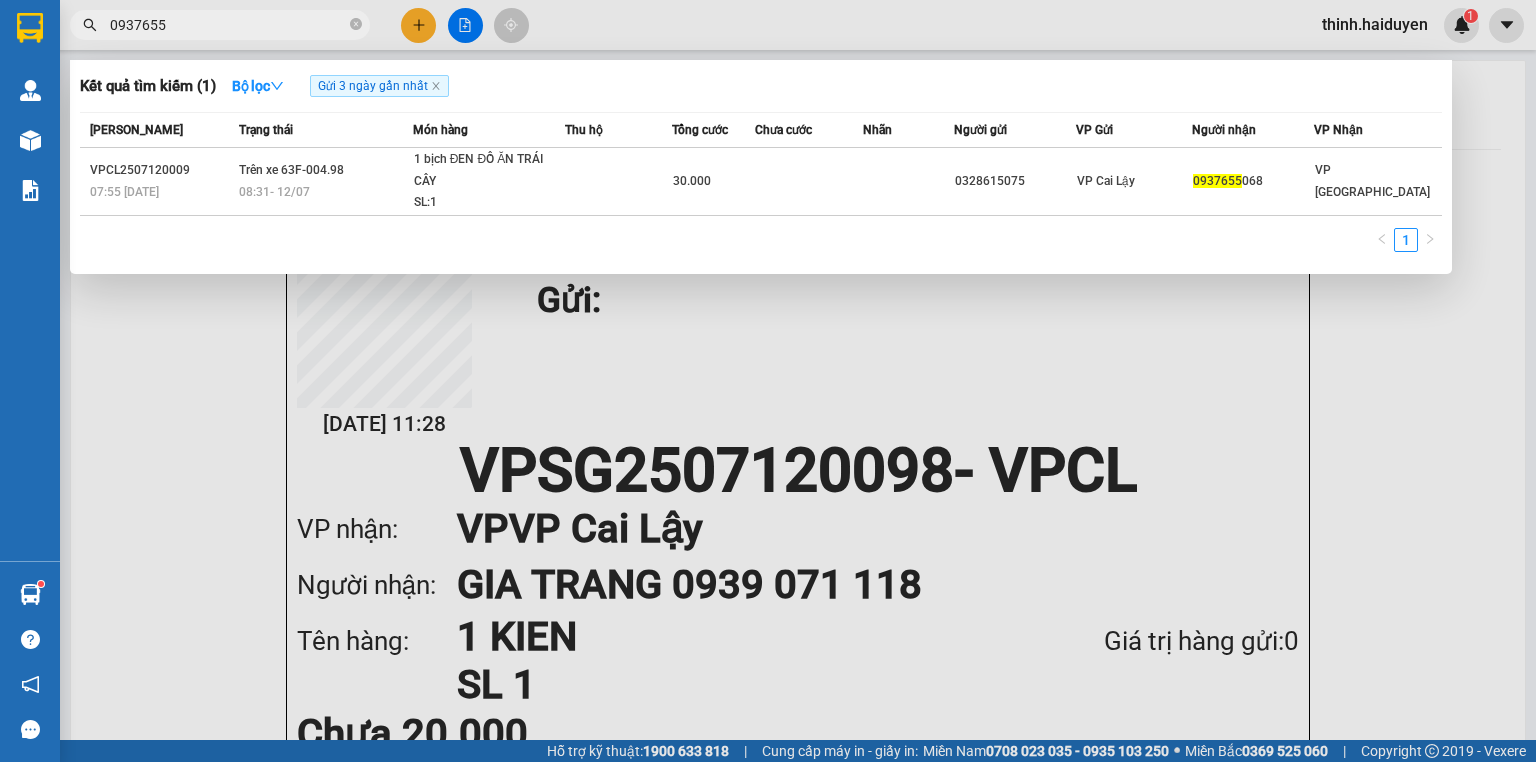 type on "0937655" 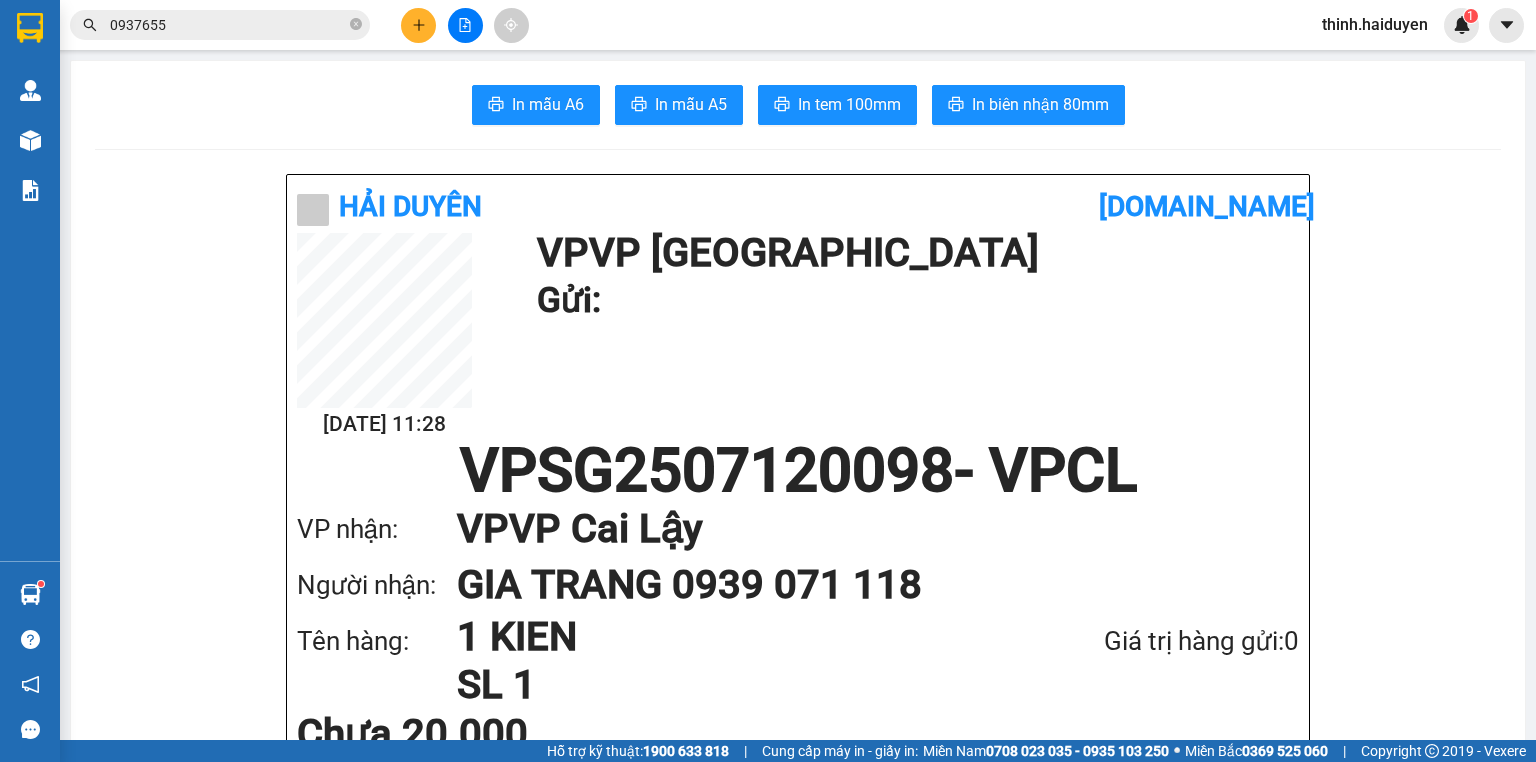click 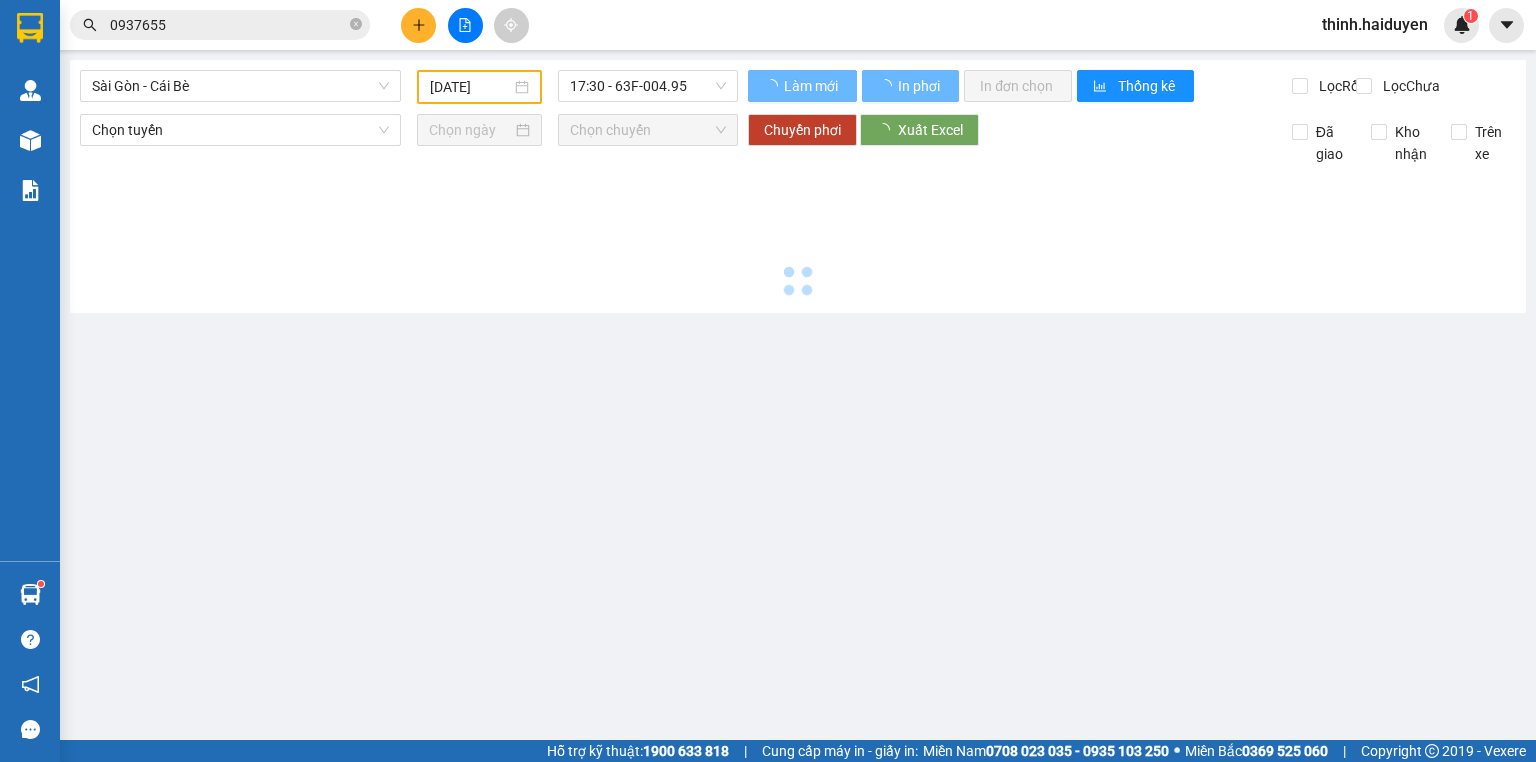type on "[DATE]" 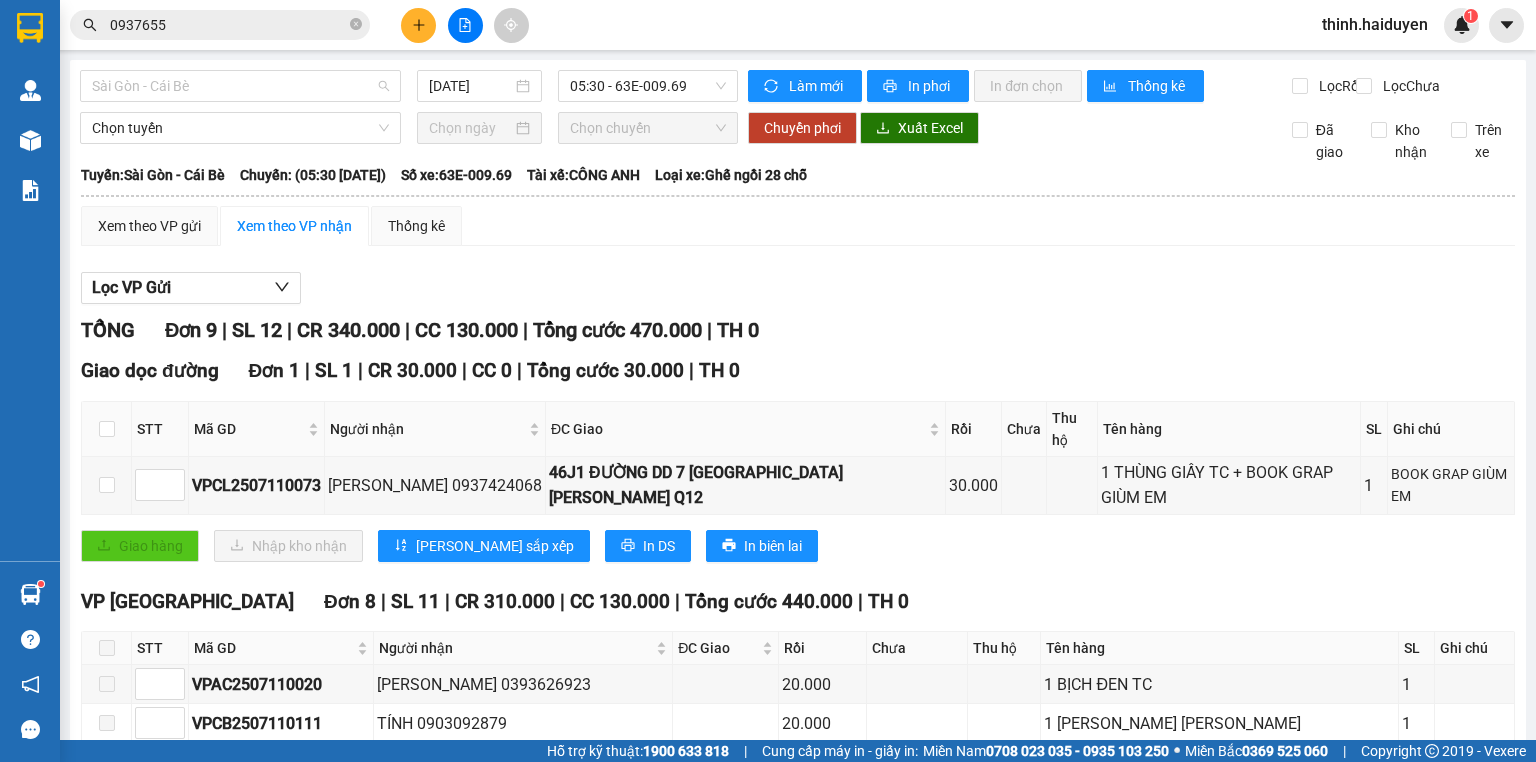 drag, startPoint x: 156, startPoint y: 87, endPoint x: 123, endPoint y: 128, distance: 52.63079 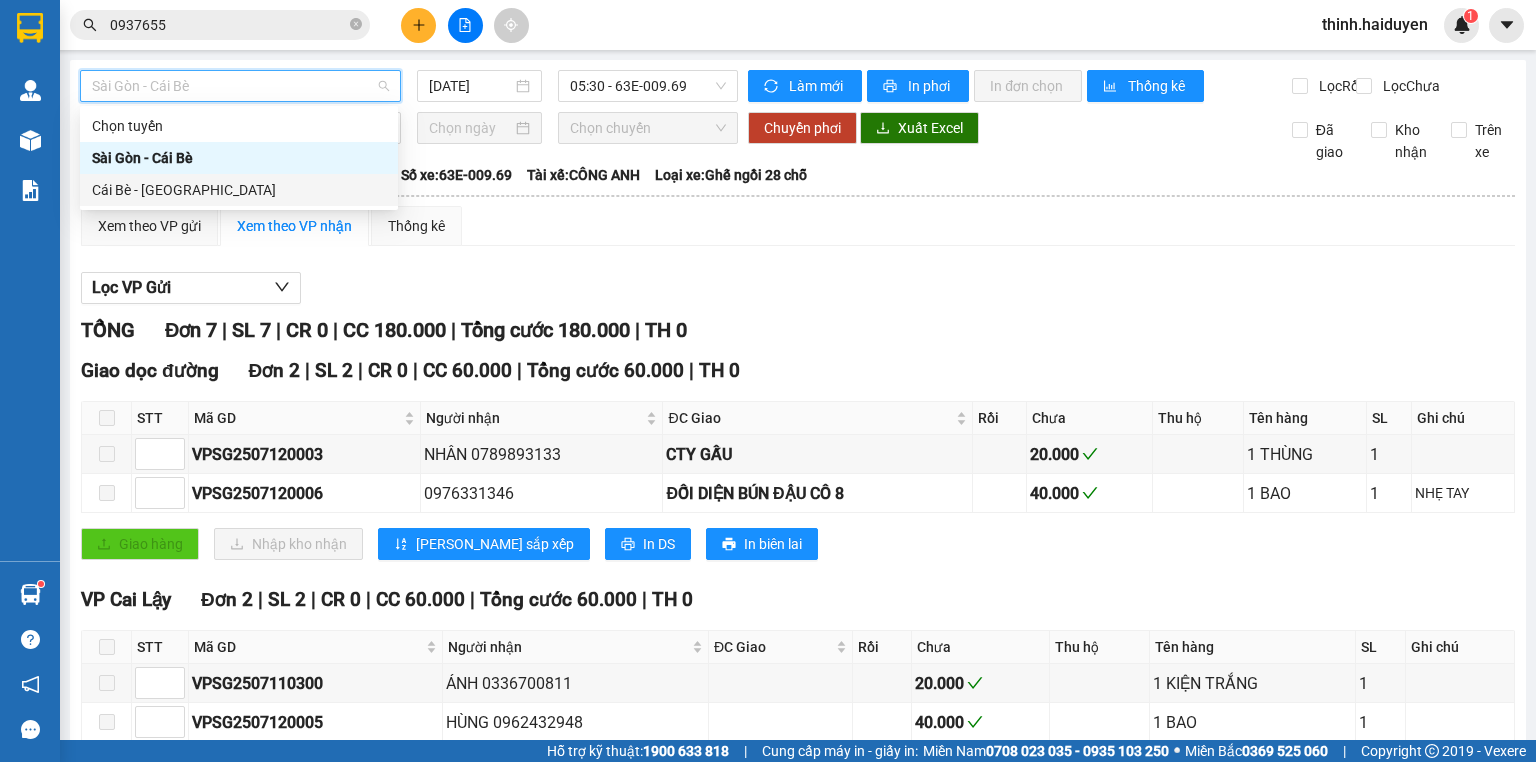 click on "Cái Bè - Sài Gòn" at bounding box center (239, 190) 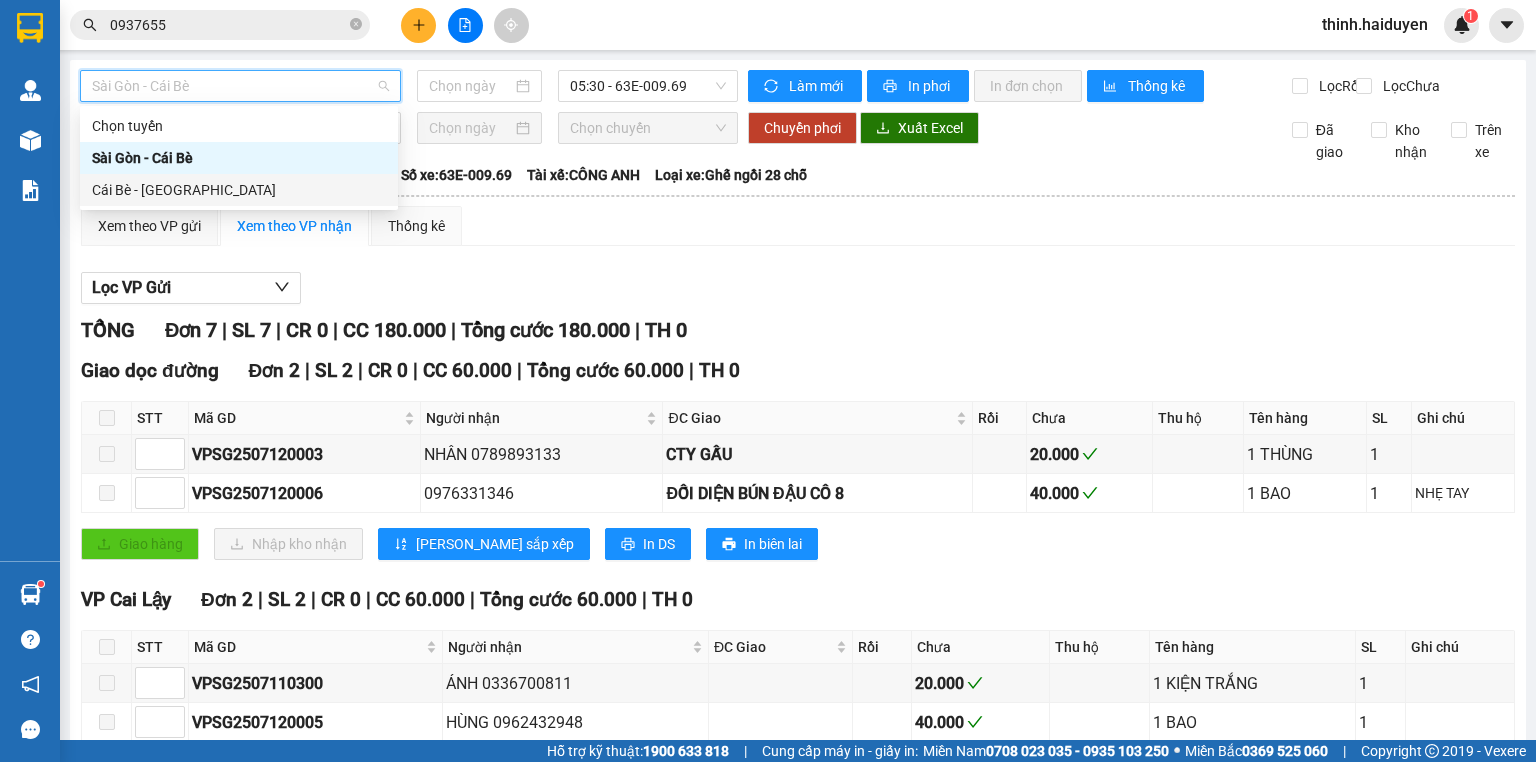 type on "[DATE]" 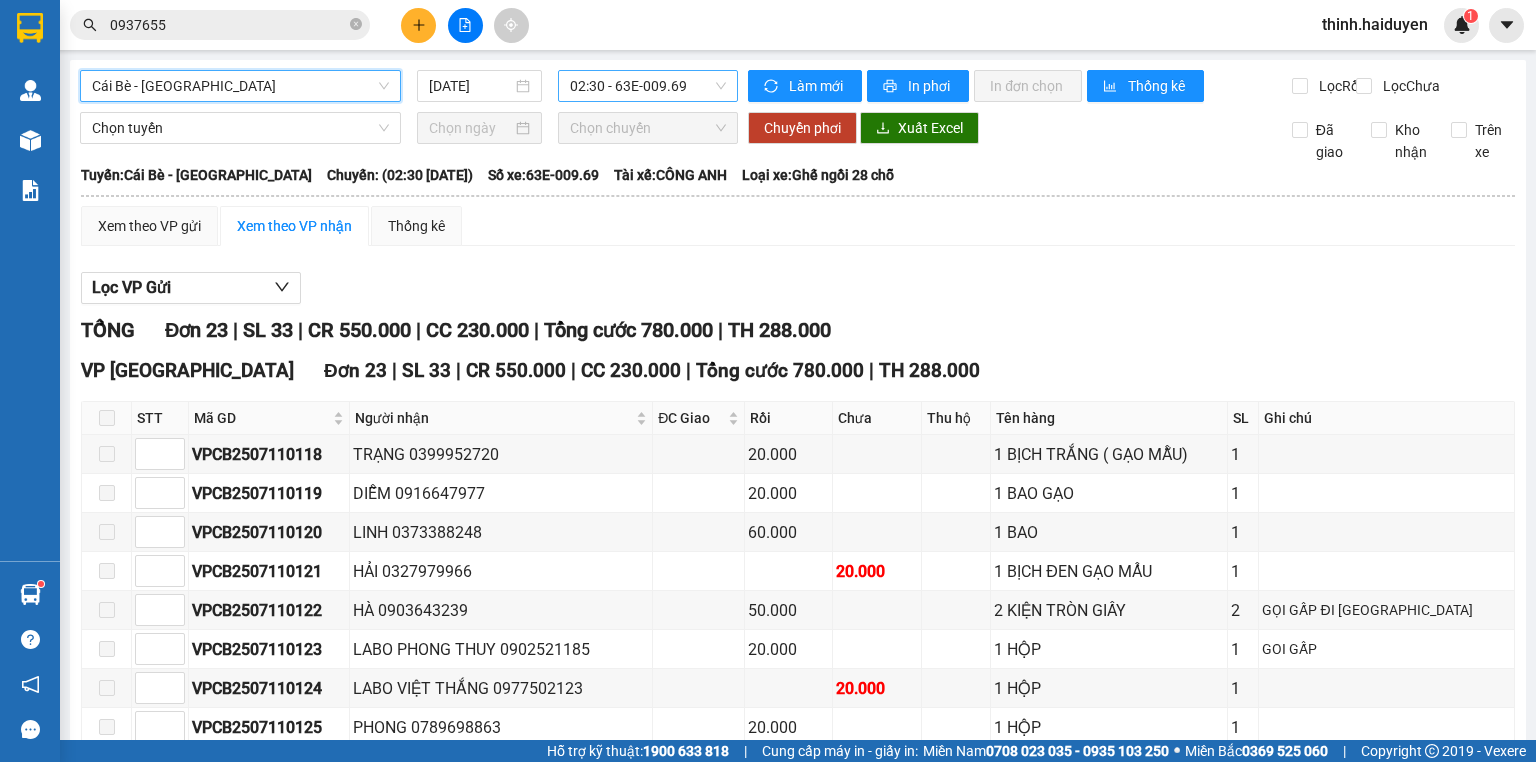 click on "02:30     - 63E-009.69" at bounding box center (648, 86) 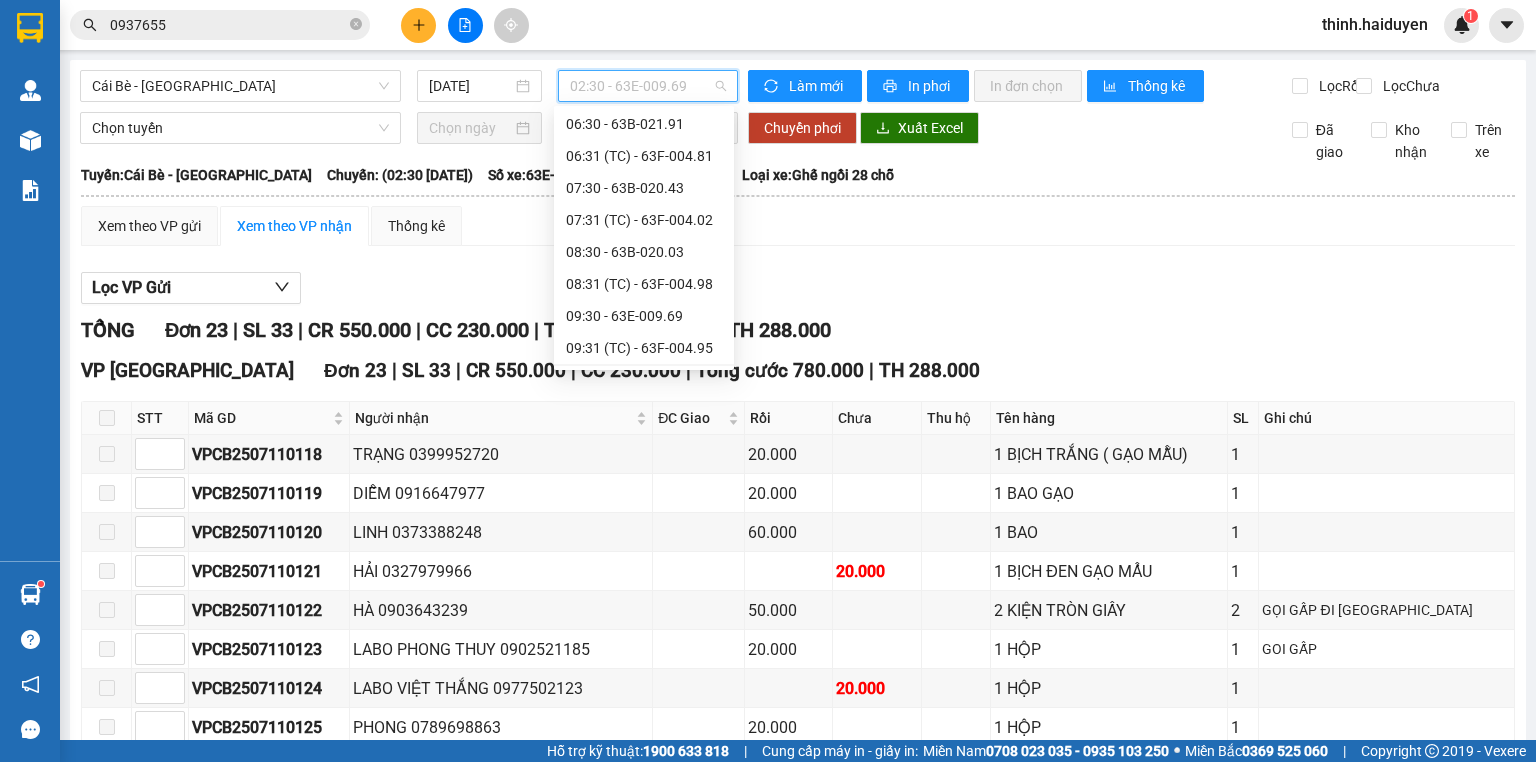 scroll, scrollTop: 192, scrollLeft: 0, axis: vertical 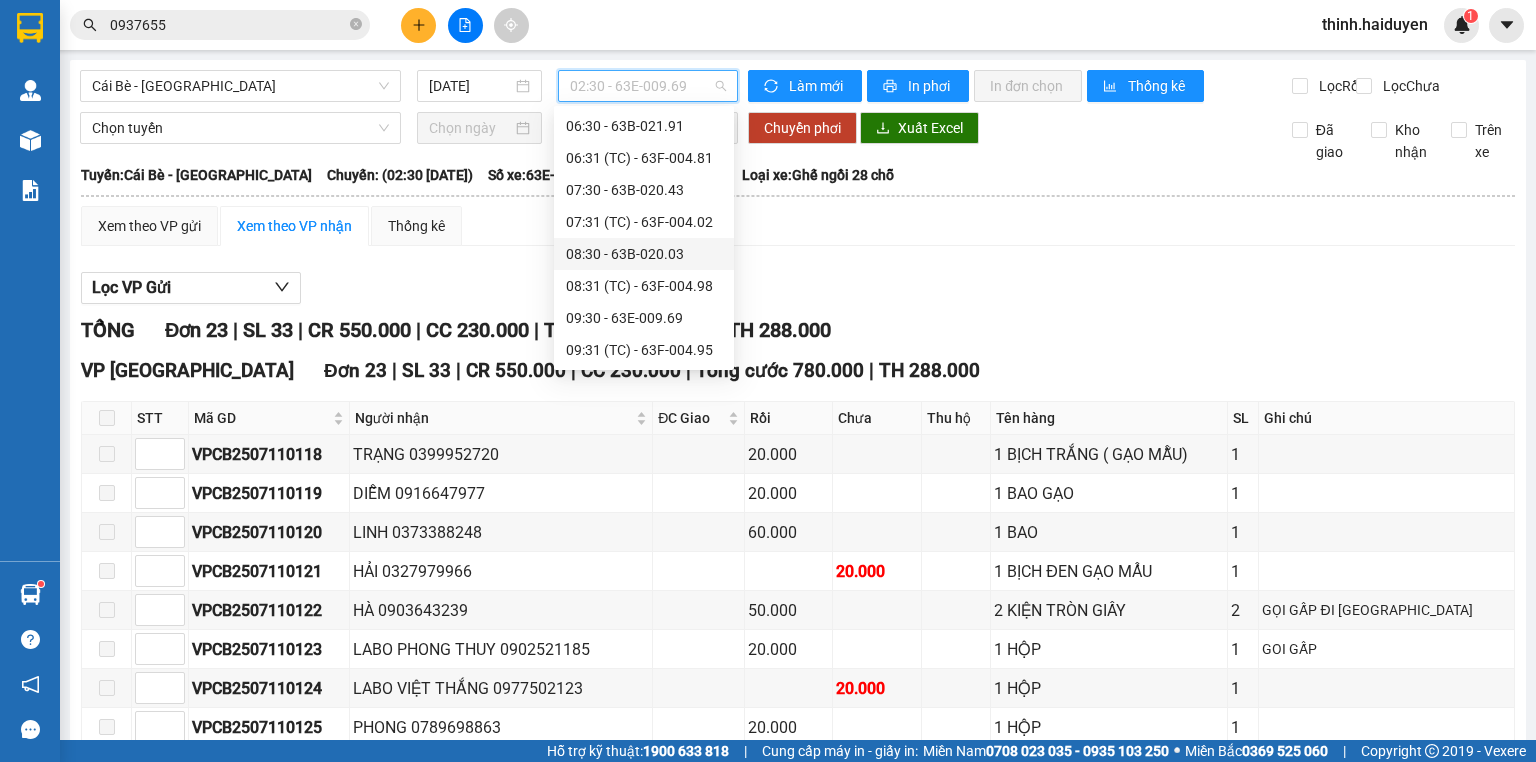 click on "08:30     - 63B-020.03" at bounding box center (644, 254) 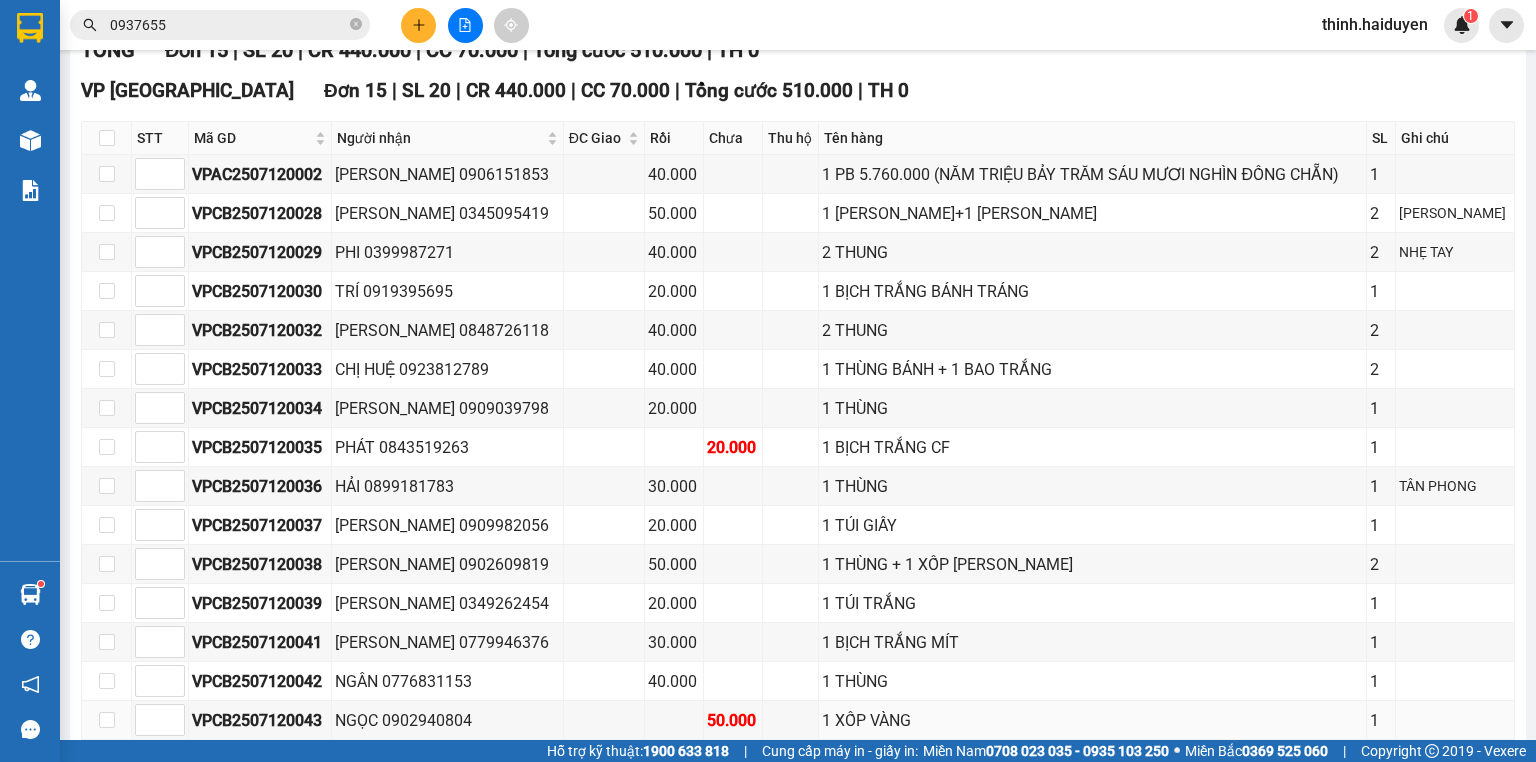 scroll, scrollTop: 389, scrollLeft: 0, axis: vertical 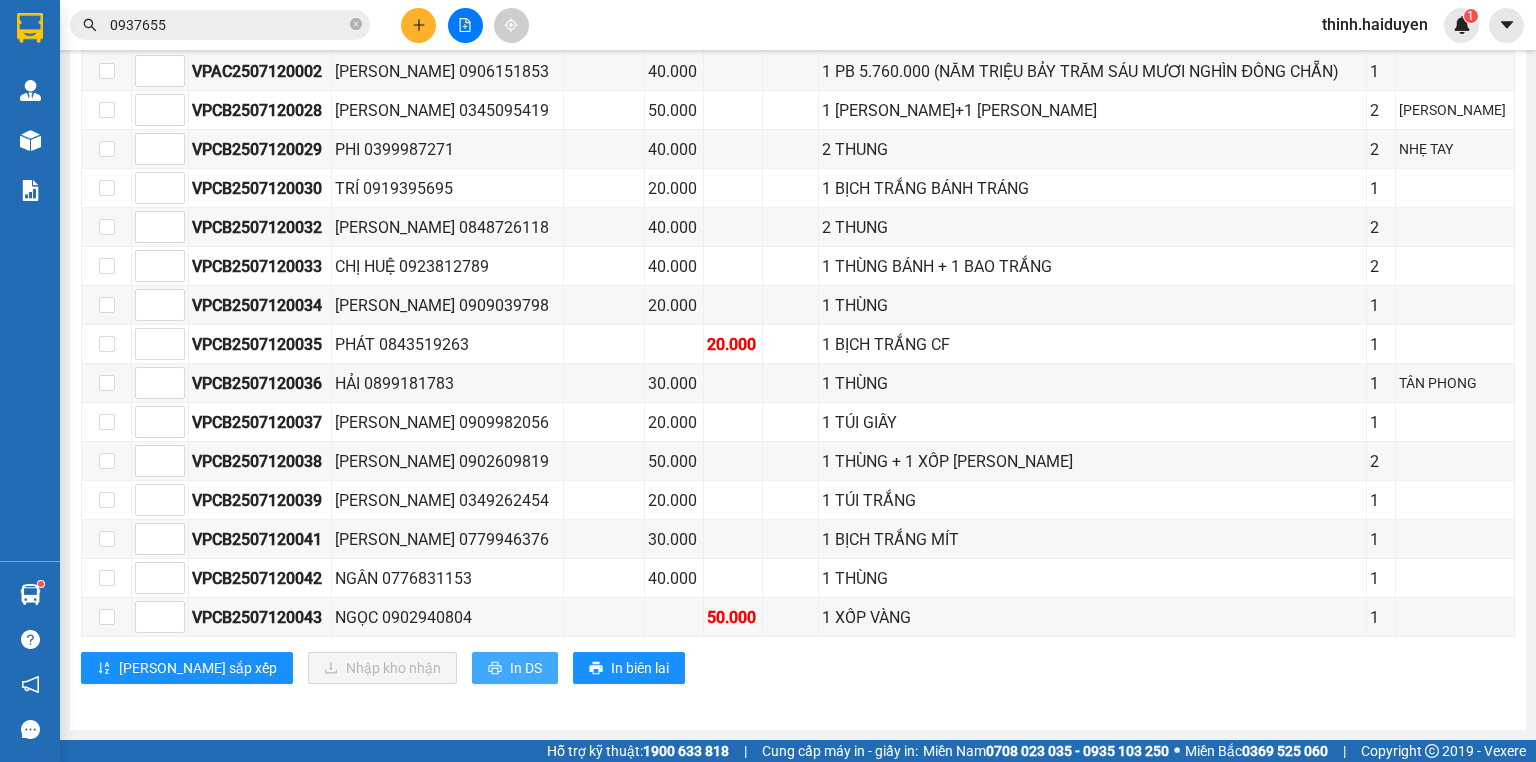 drag, startPoint x: 435, startPoint y: 676, endPoint x: 460, endPoint y: 664, distance: 27.730848 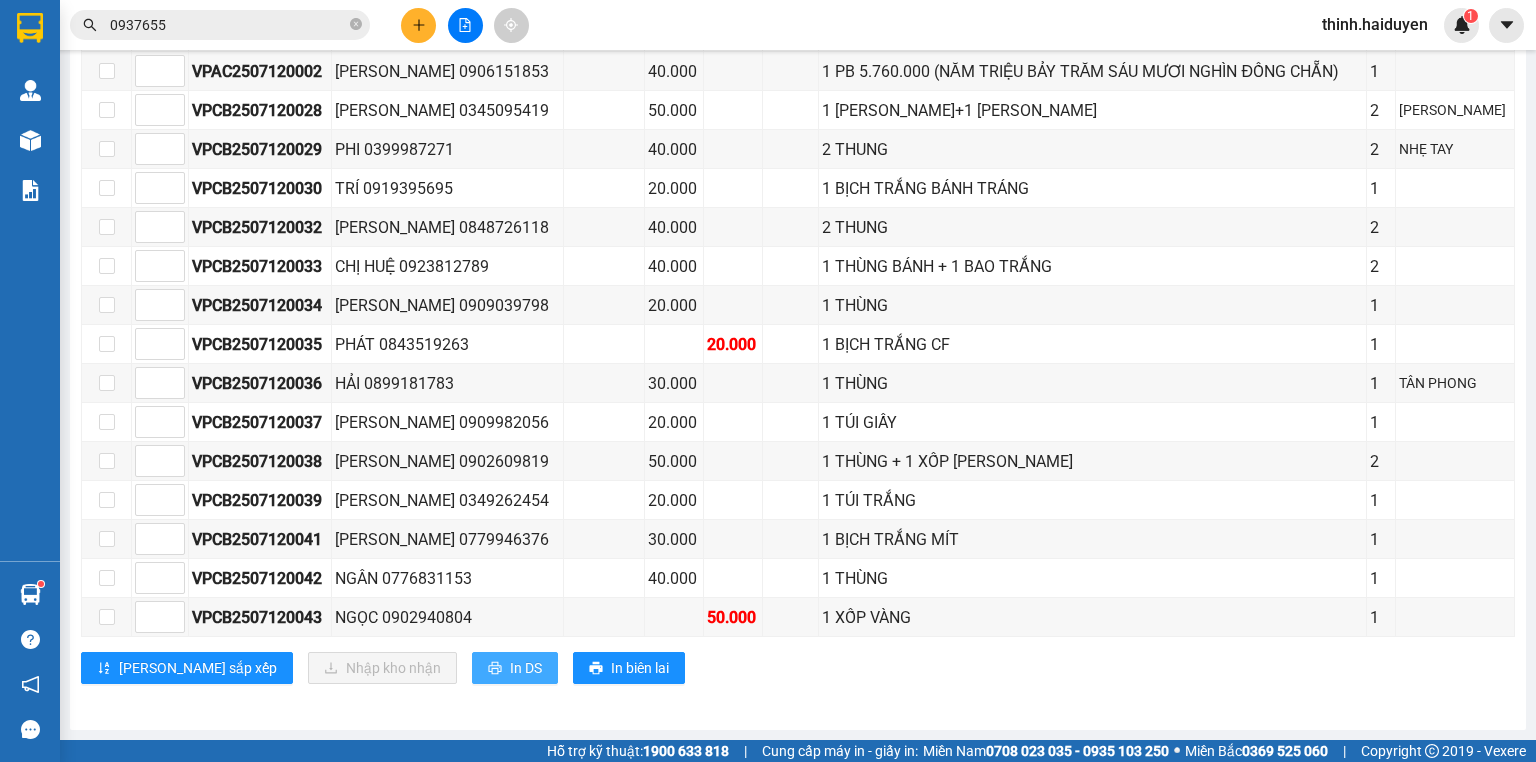scroll, scrollTop: 0, scrollLeft: 0, axis: both 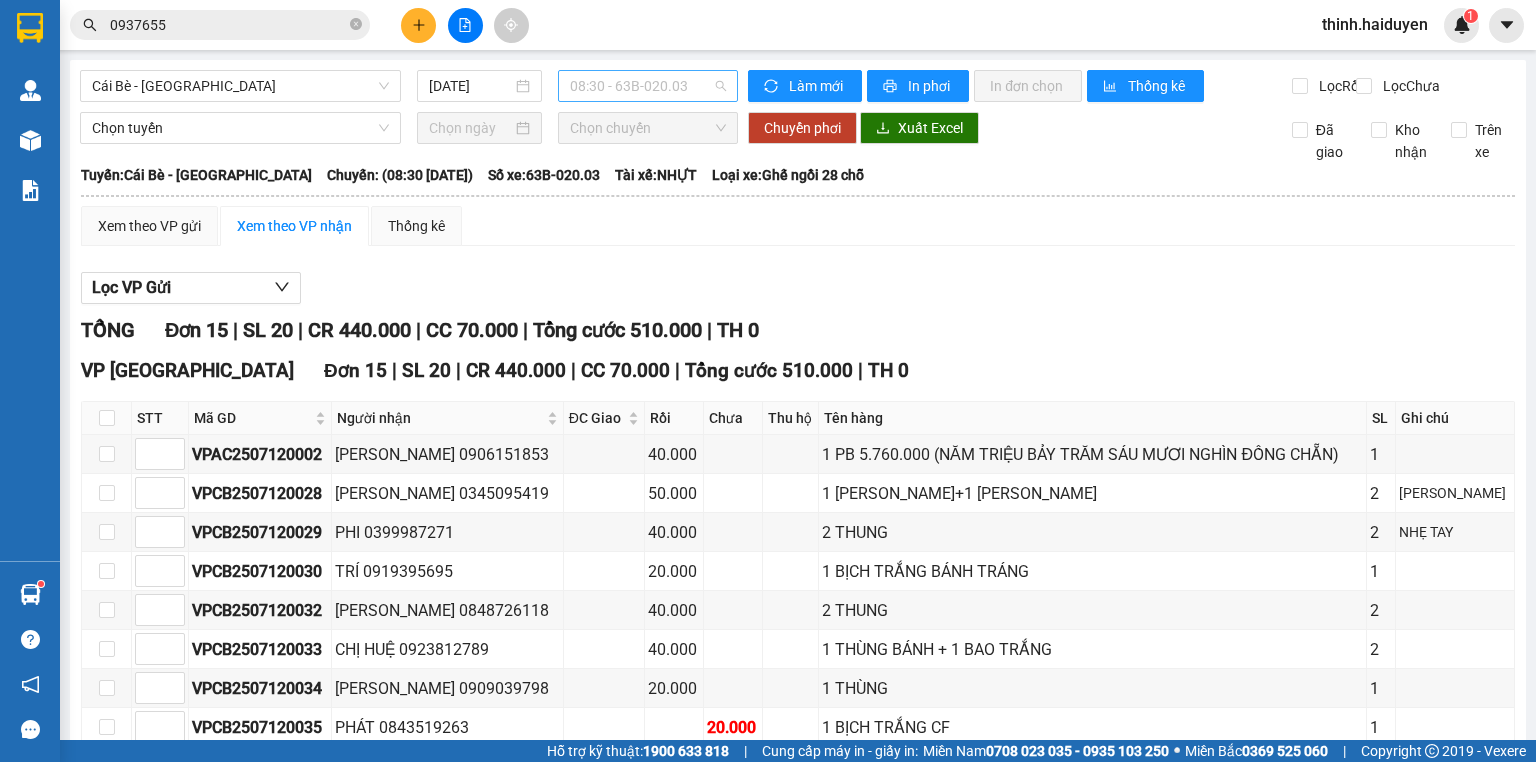 drag, startPoint x: 616, startPoint y: 72, endPoint x: 616, endPoint y: 101, distance: 29 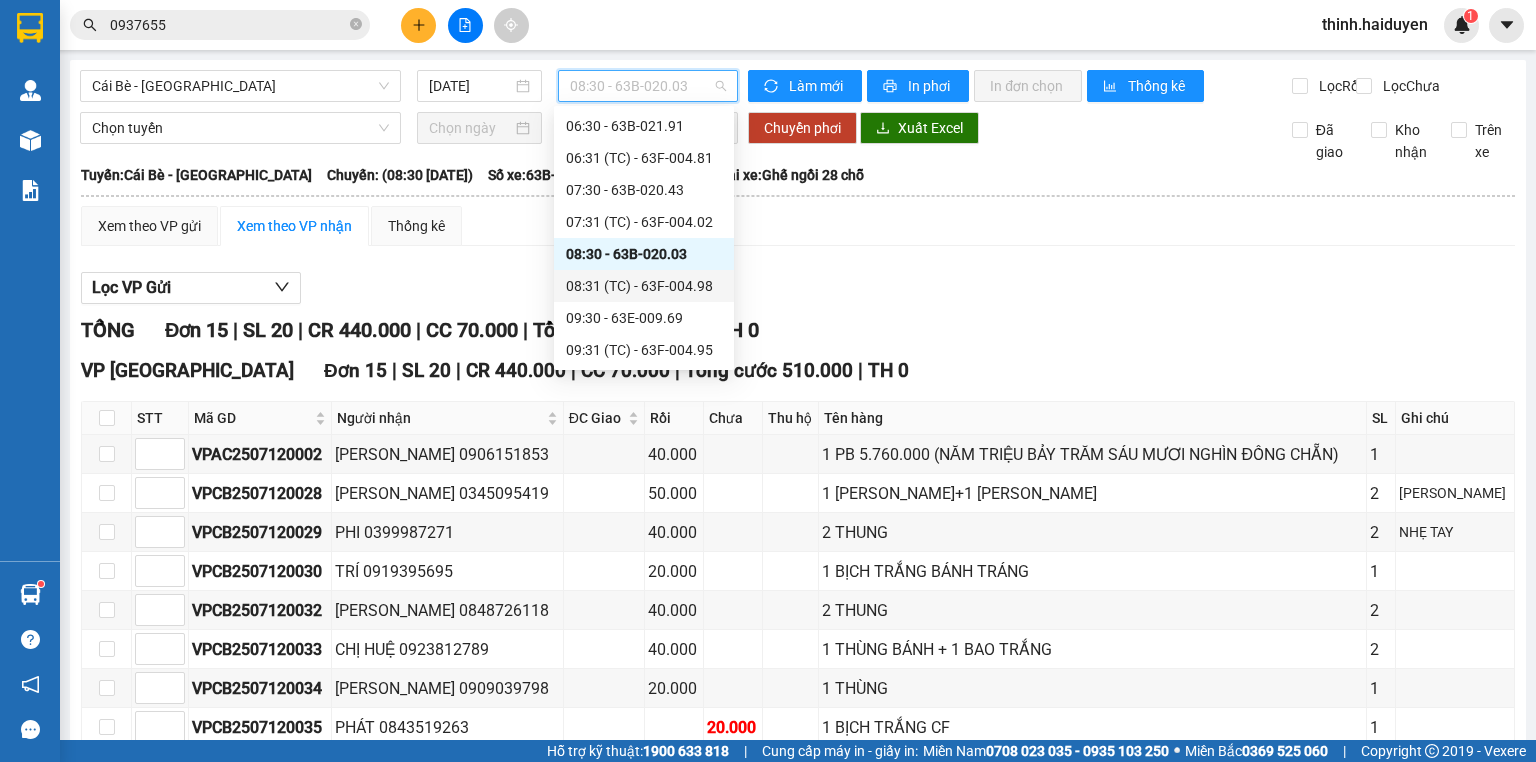 click on "08:31   (TC)   - 63F-004.98" at bounding box center (644, 286) 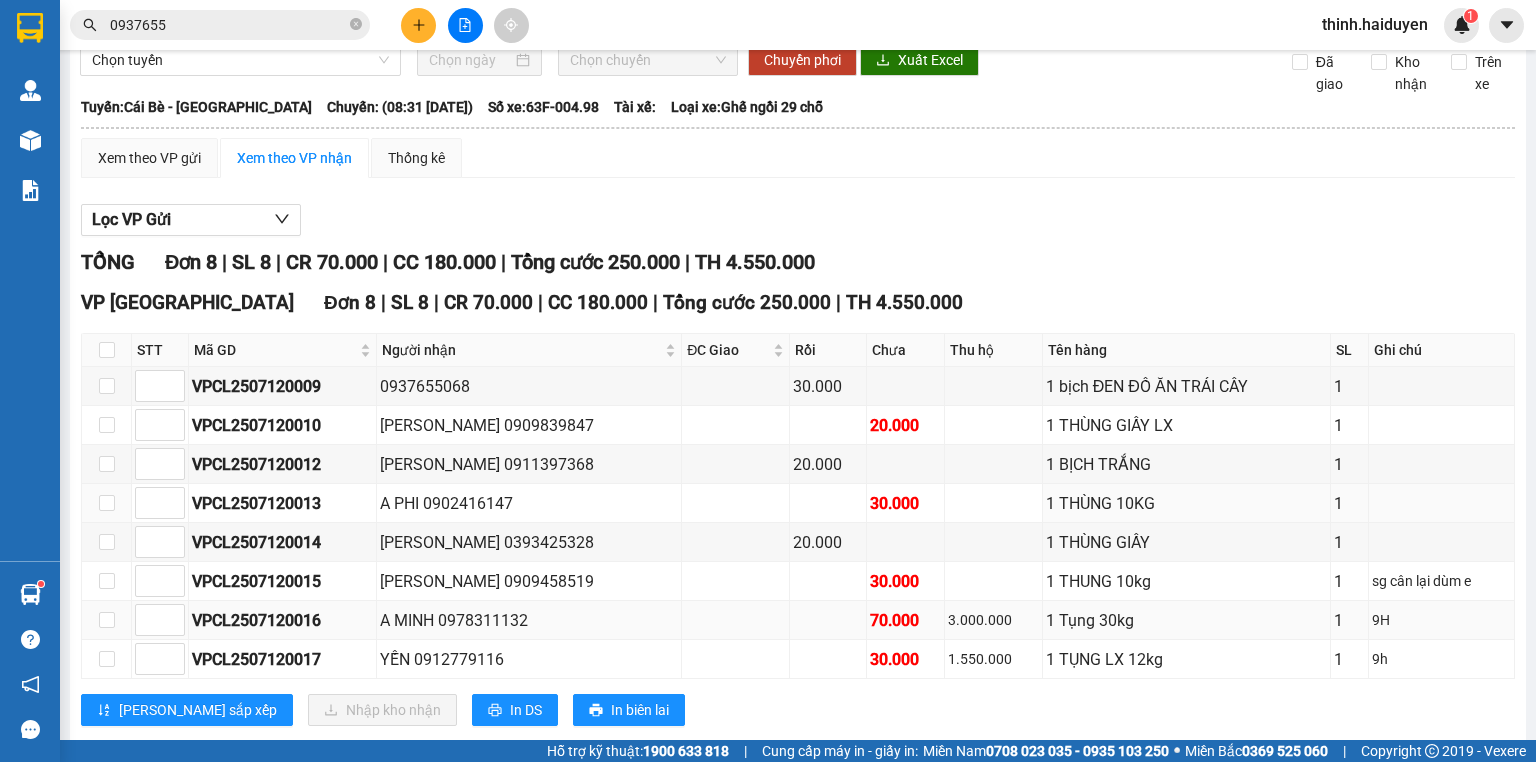 scroll, scrollTop: 120, scrollLeft: 0, axis: vertical 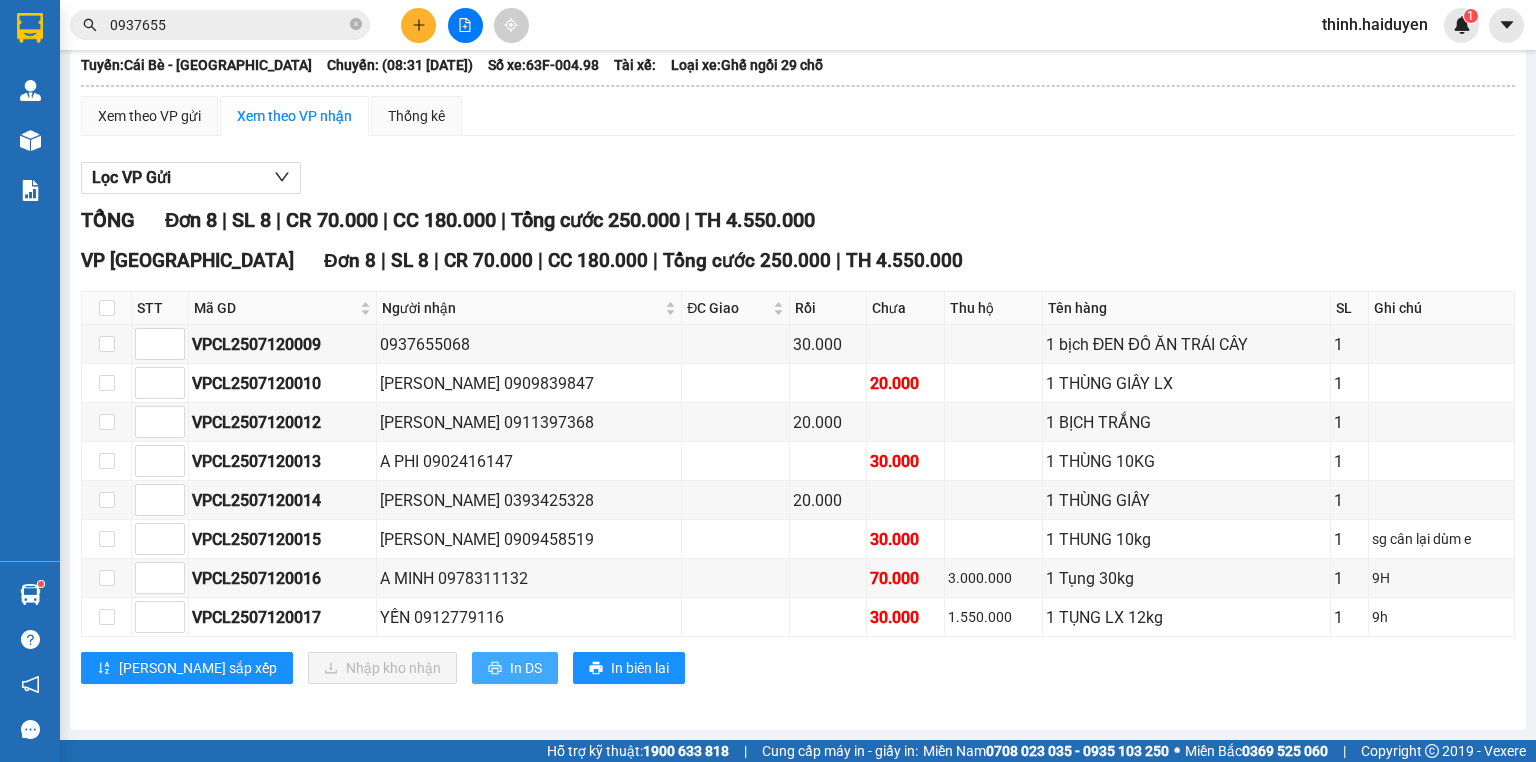 drag, startPoint x: 416, startPoint y: 654, endPoint x: 428, endPoint y: 642, distance: 16.970562 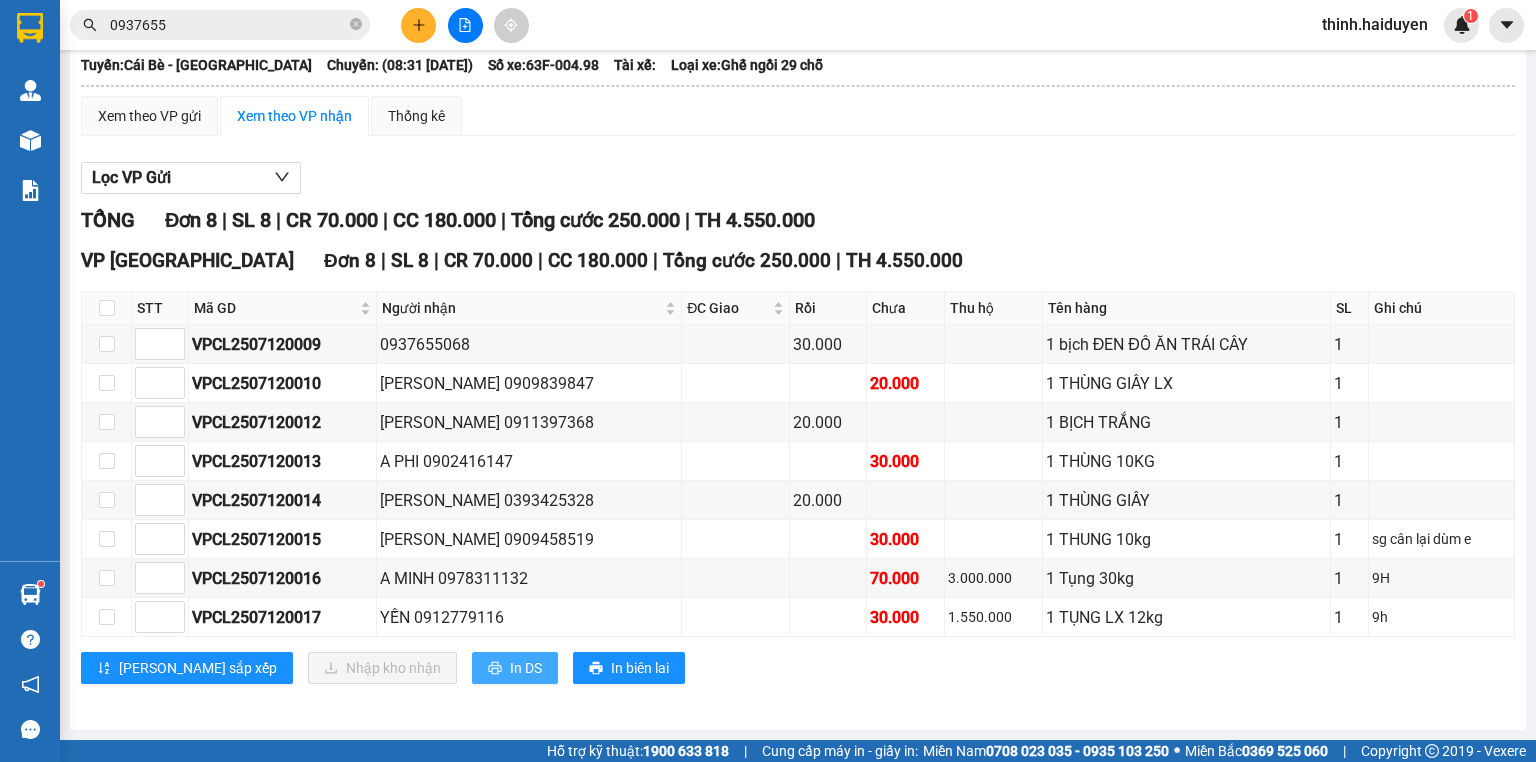 click on "In DS" at bounding box center [515, 668] 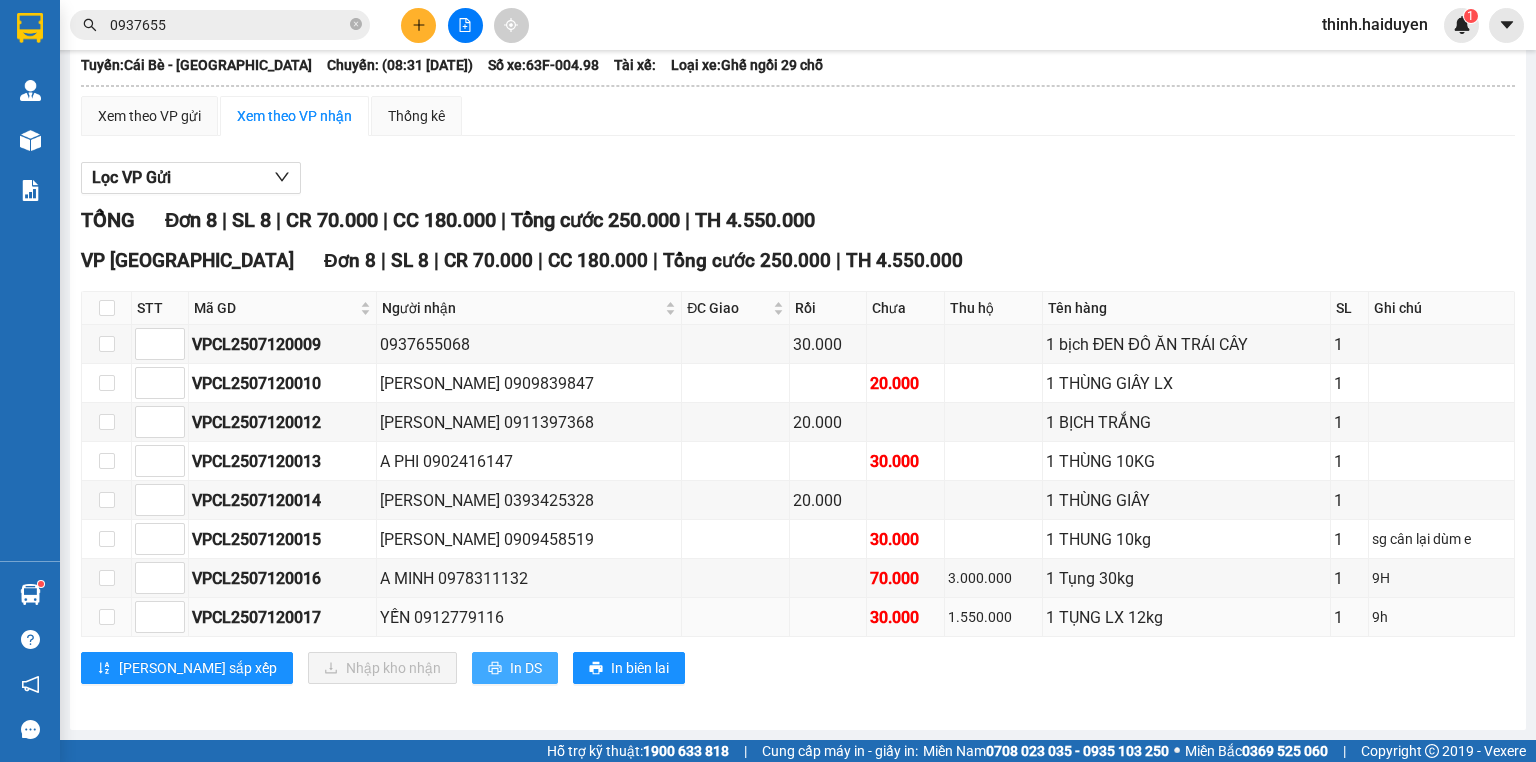 scroll, scrollTop: 0, scrollLeft: 0, axis: both 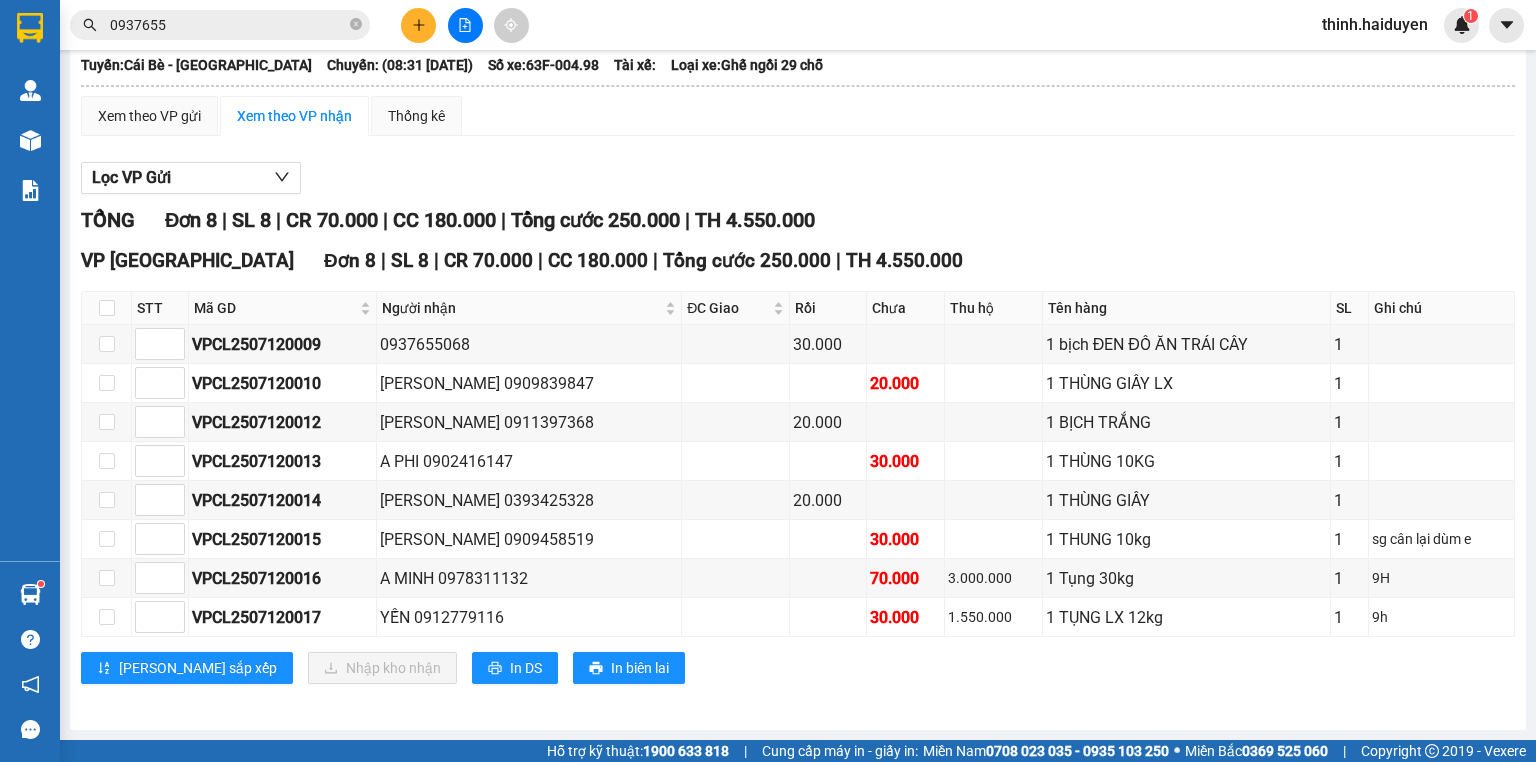 click on "0937655" at bounding box center [220, 25] 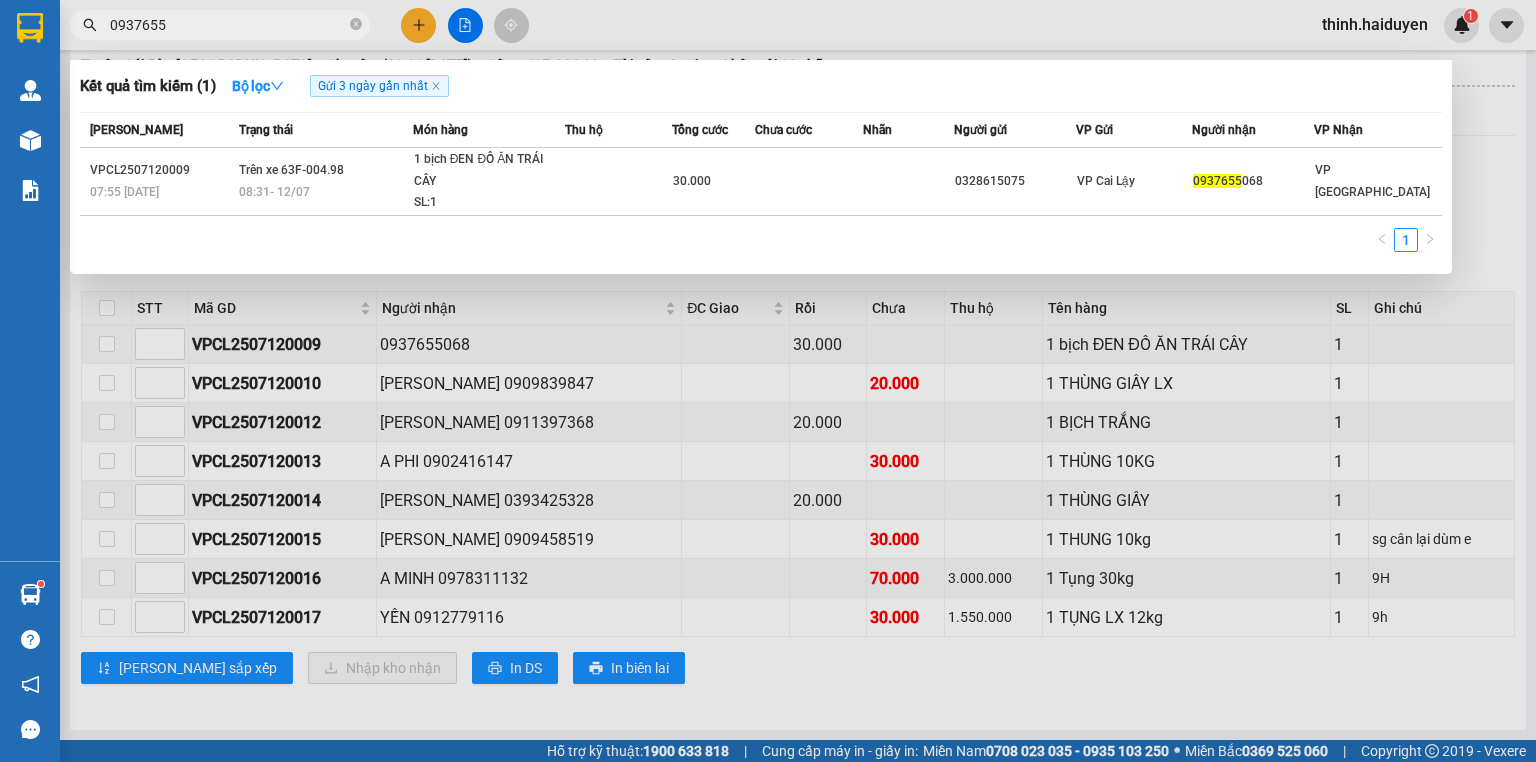 click on "0937655" at bounding box center [228, 25] 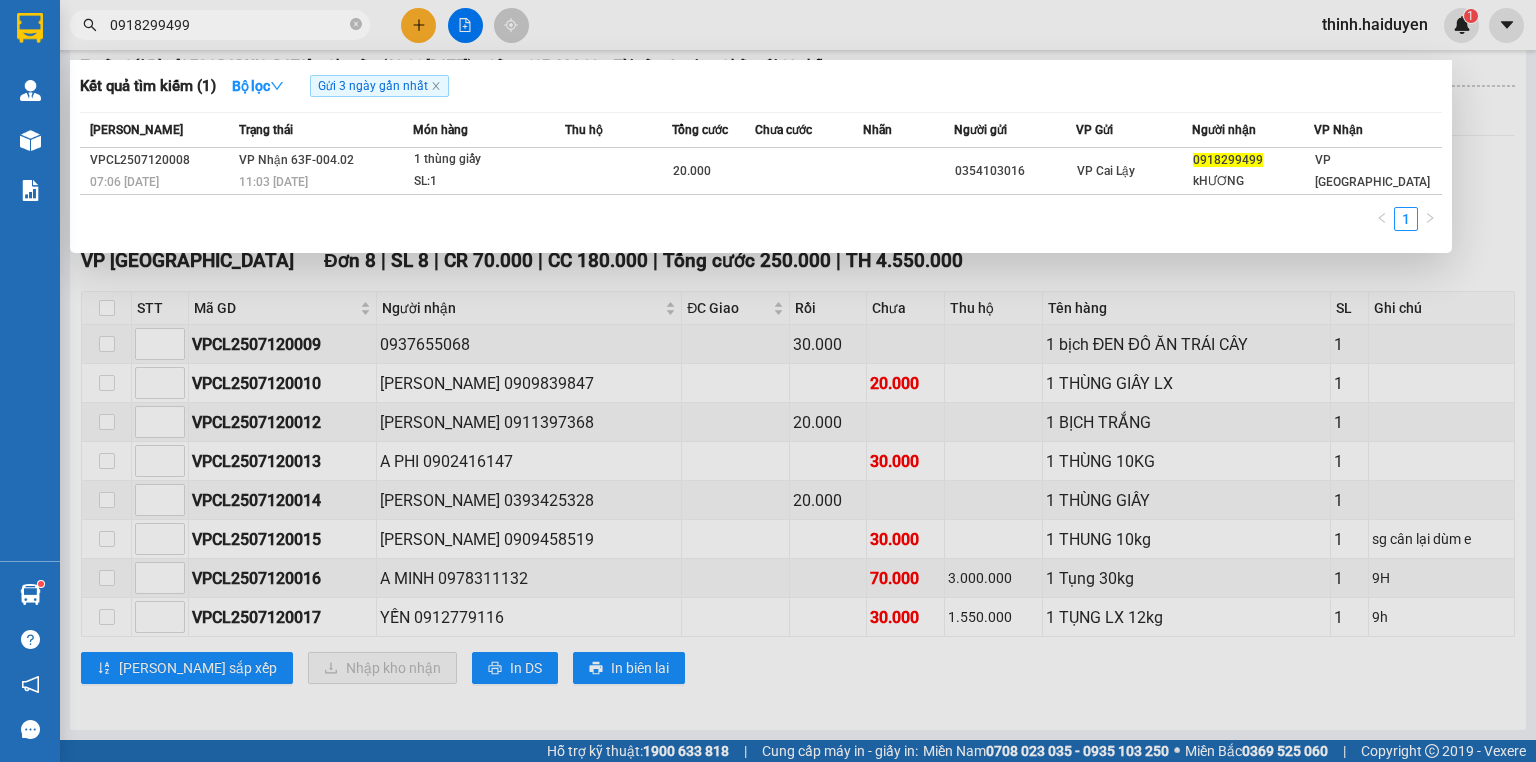 type on "0918299499" 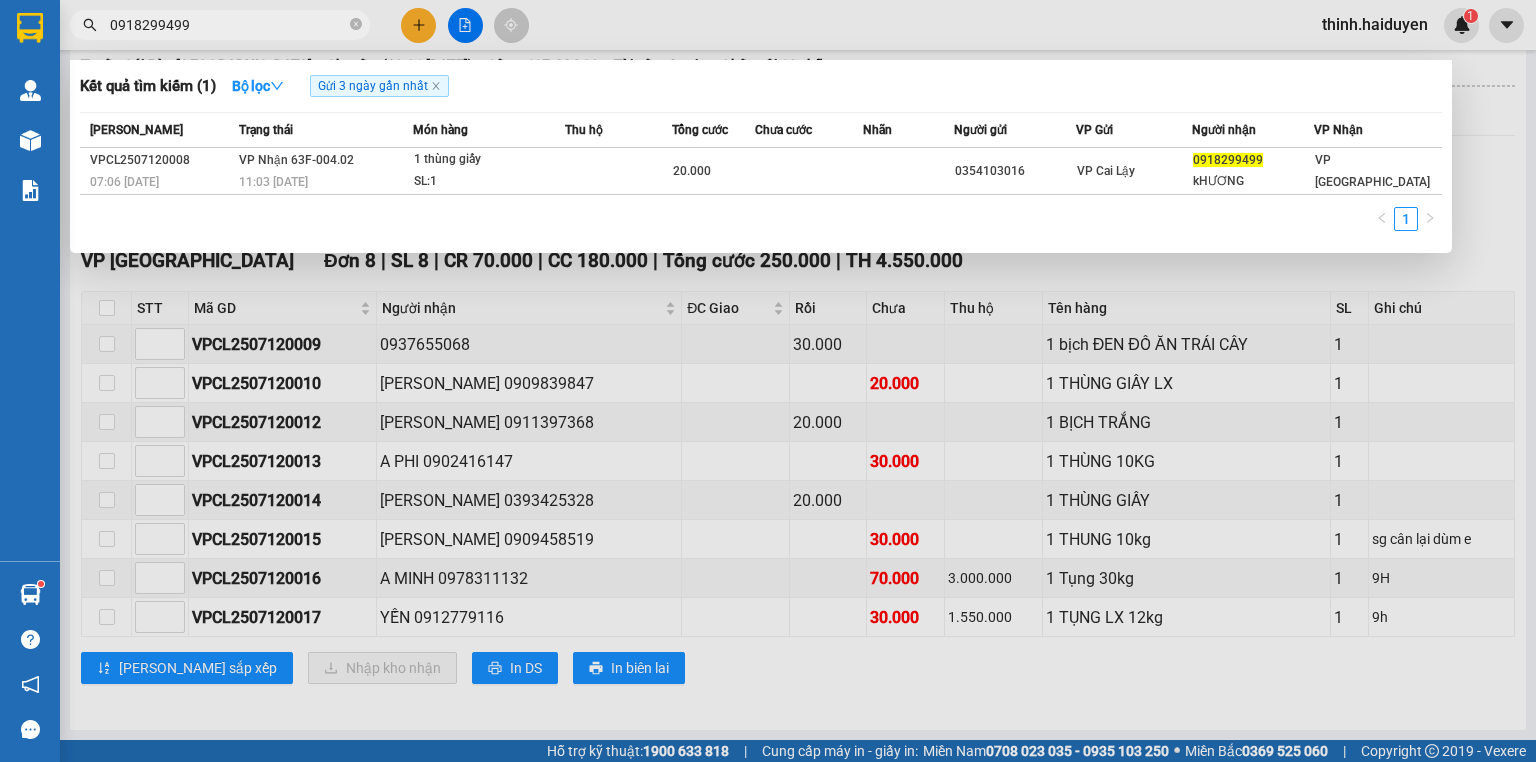 click at bounding box center (768, 381) 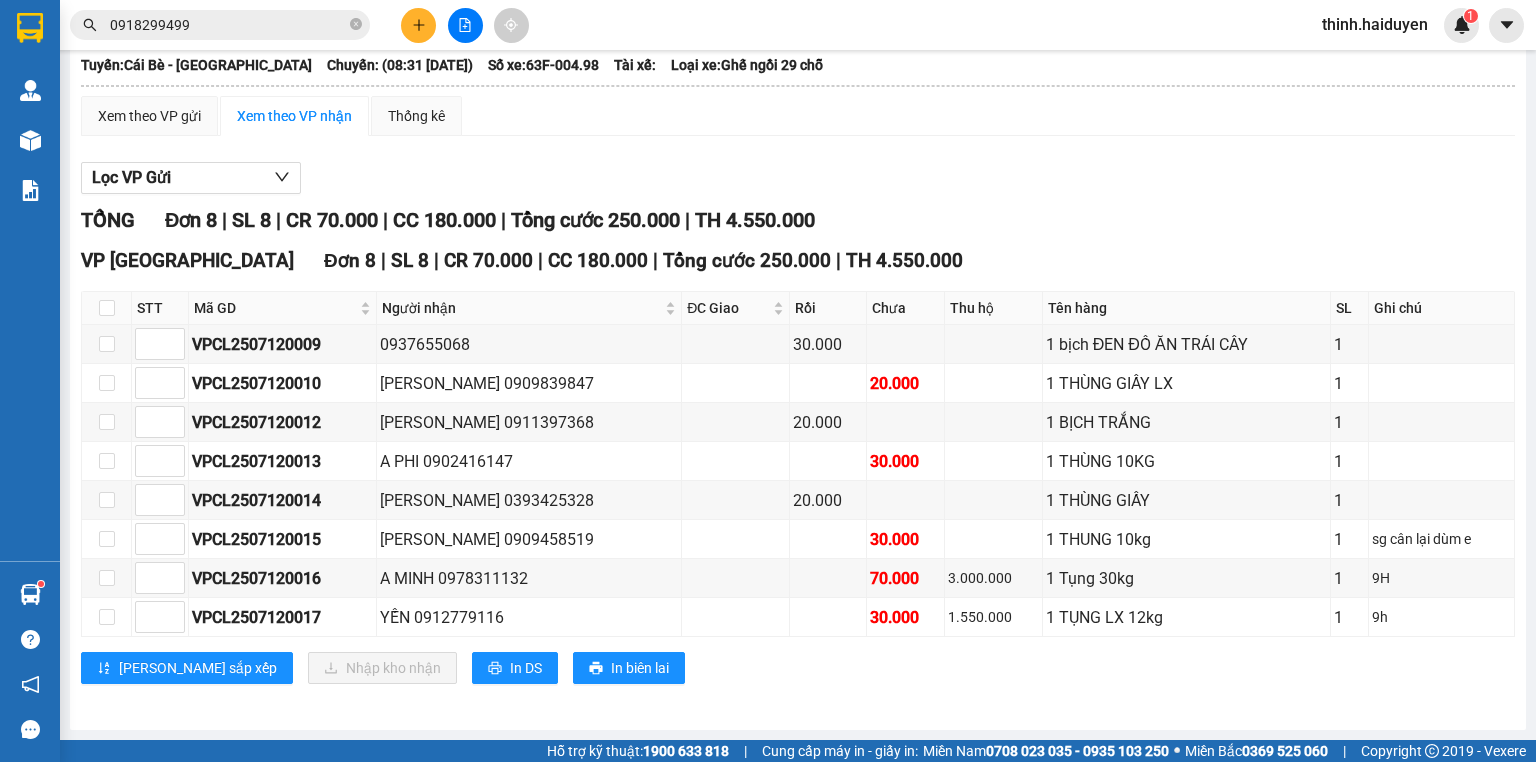 click at bounding box center [418, 25] 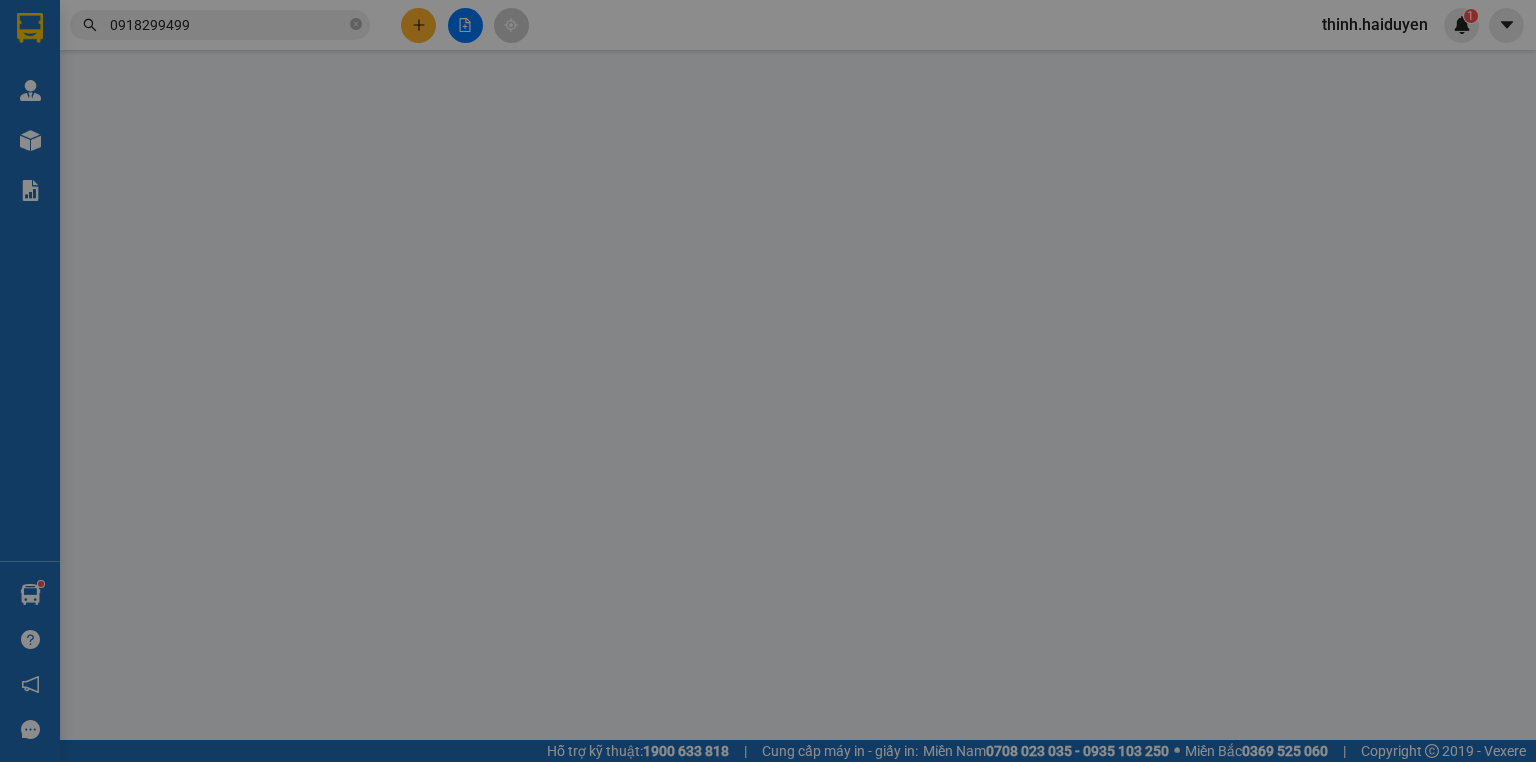 scroll, scrollTop: 0, scrollLeft: 0, axis: both 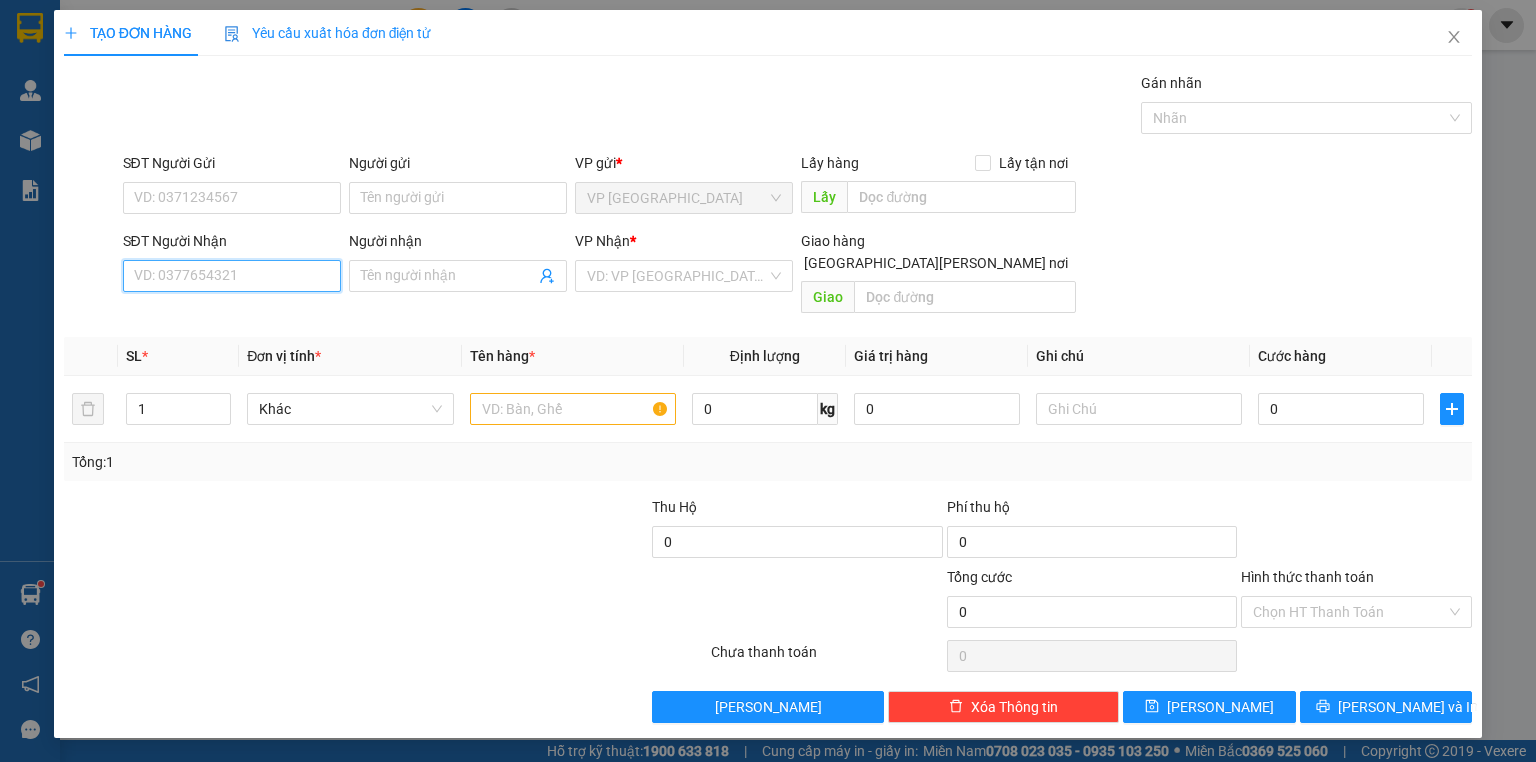 click on "SĐT Người Nhận" at bounding box center (232, 276) 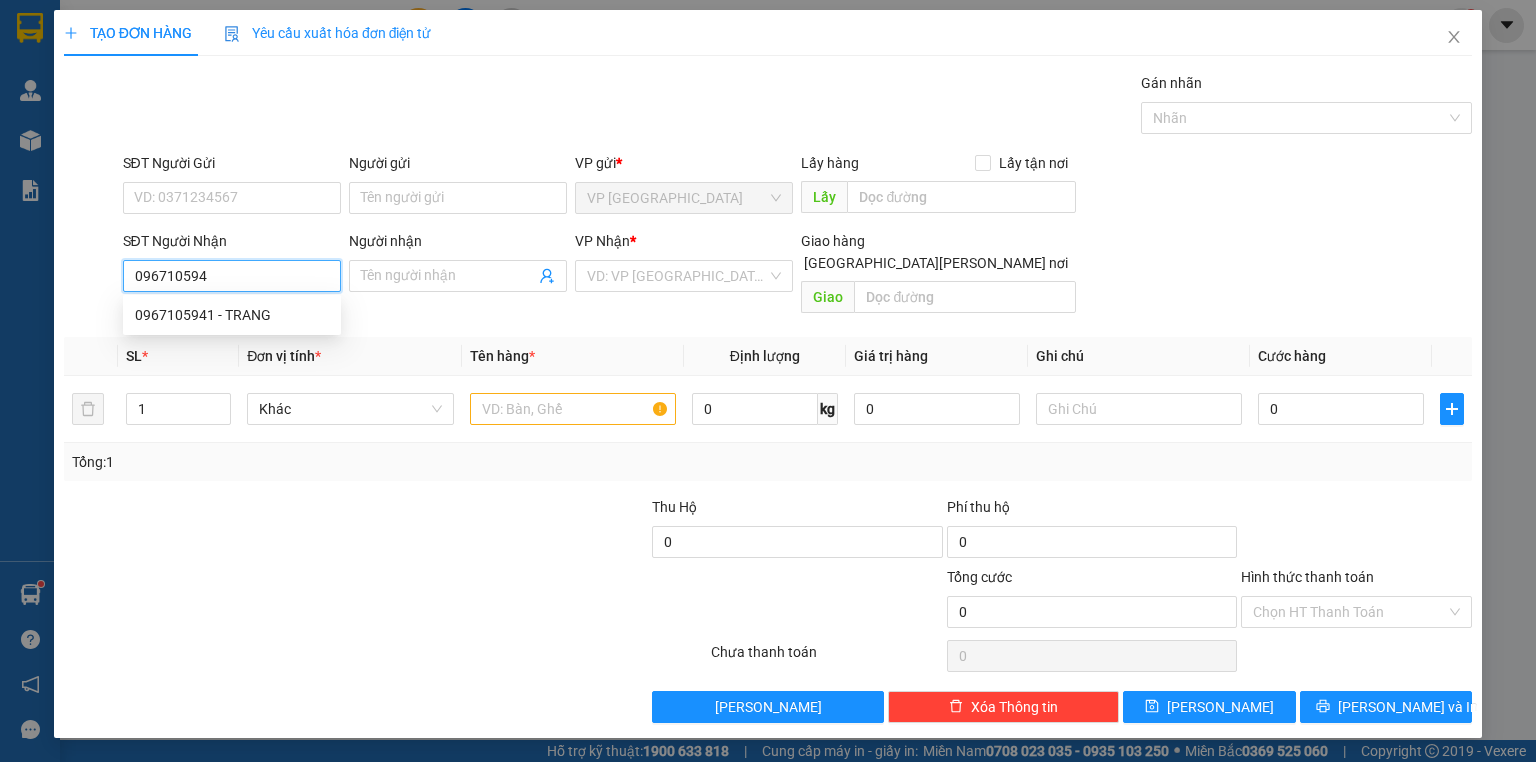 type on "0967105941" 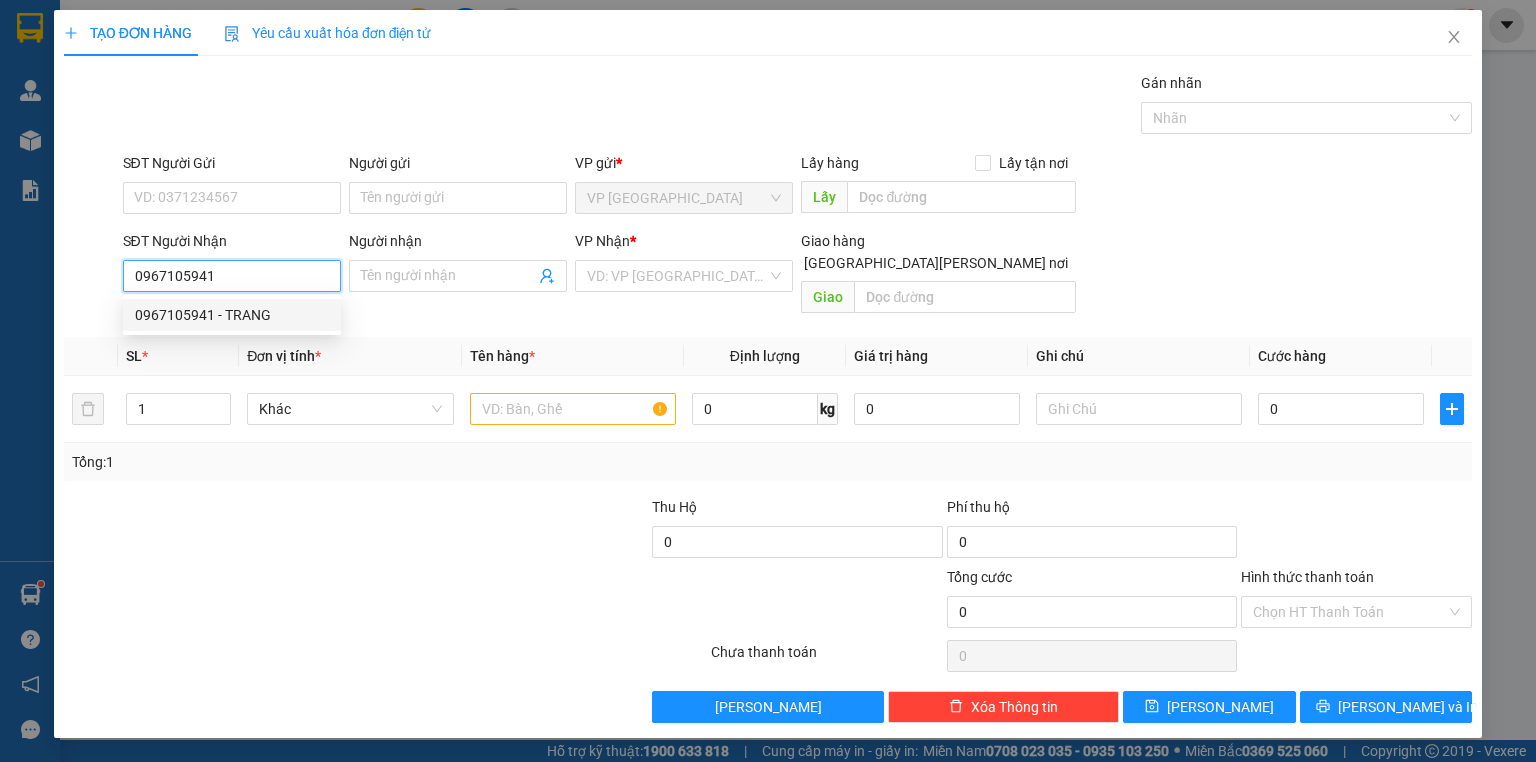 click on "0967105941 - TRANG" at bounding box center [232, 315] 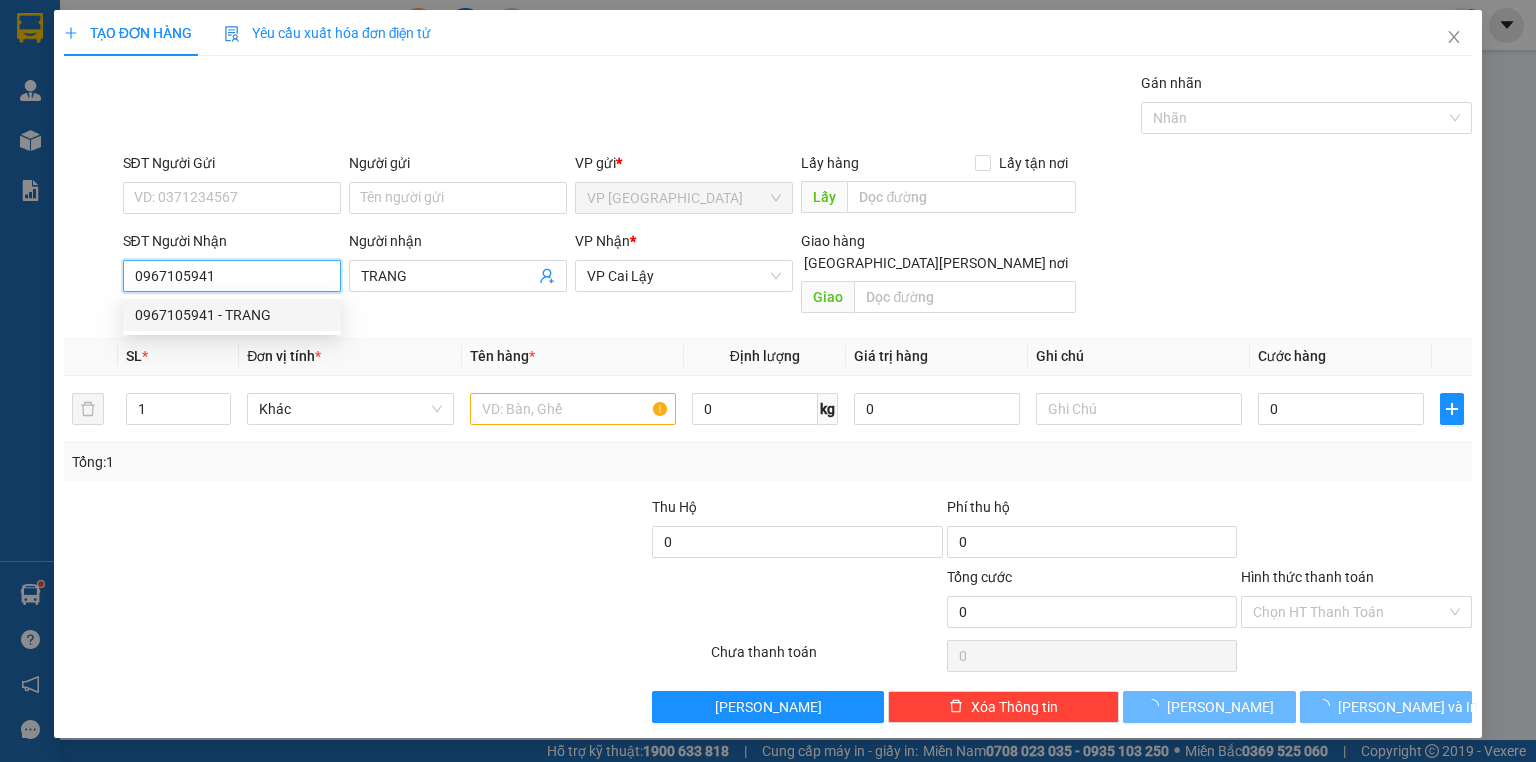 type on "30.000" 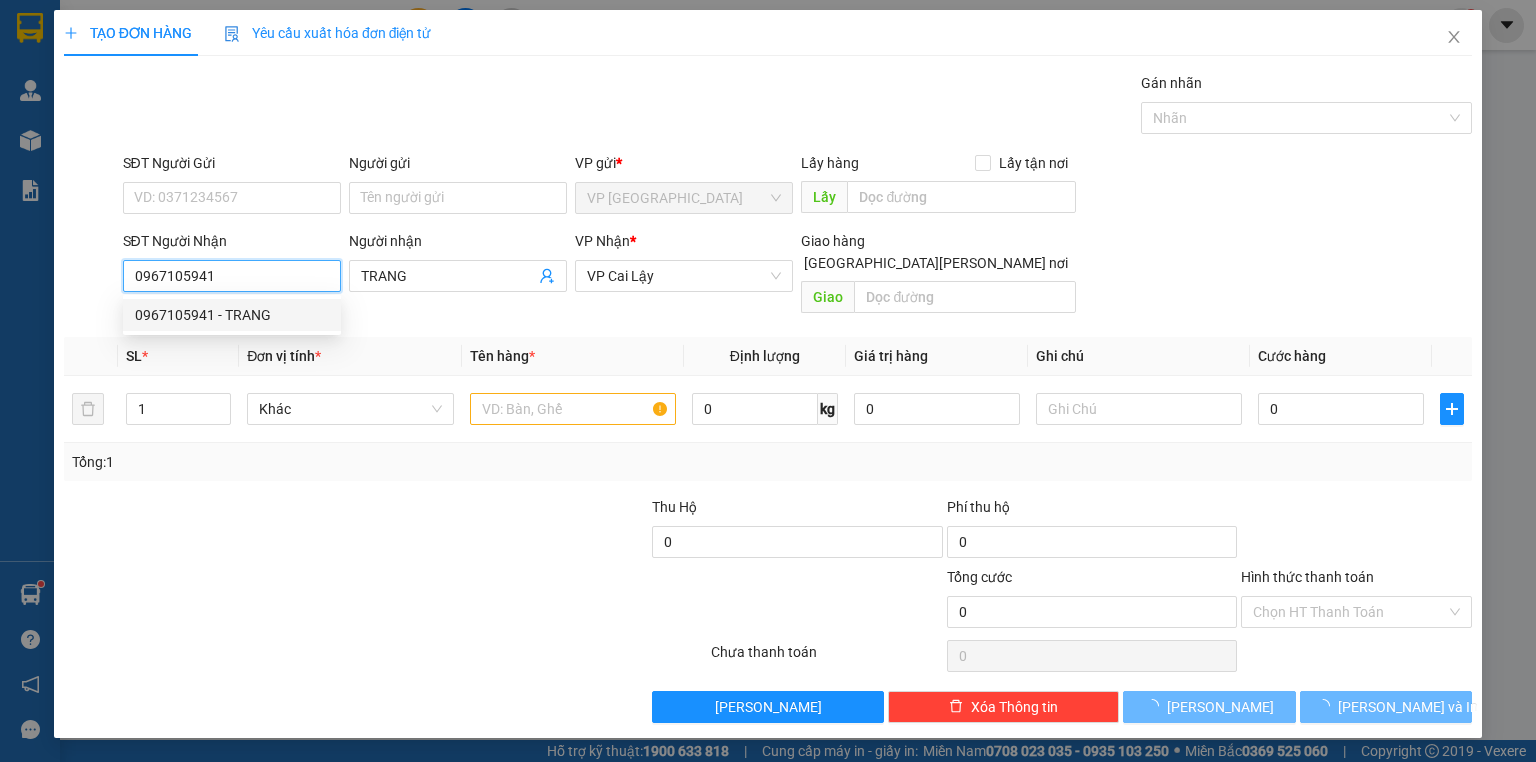 type on "30.000" 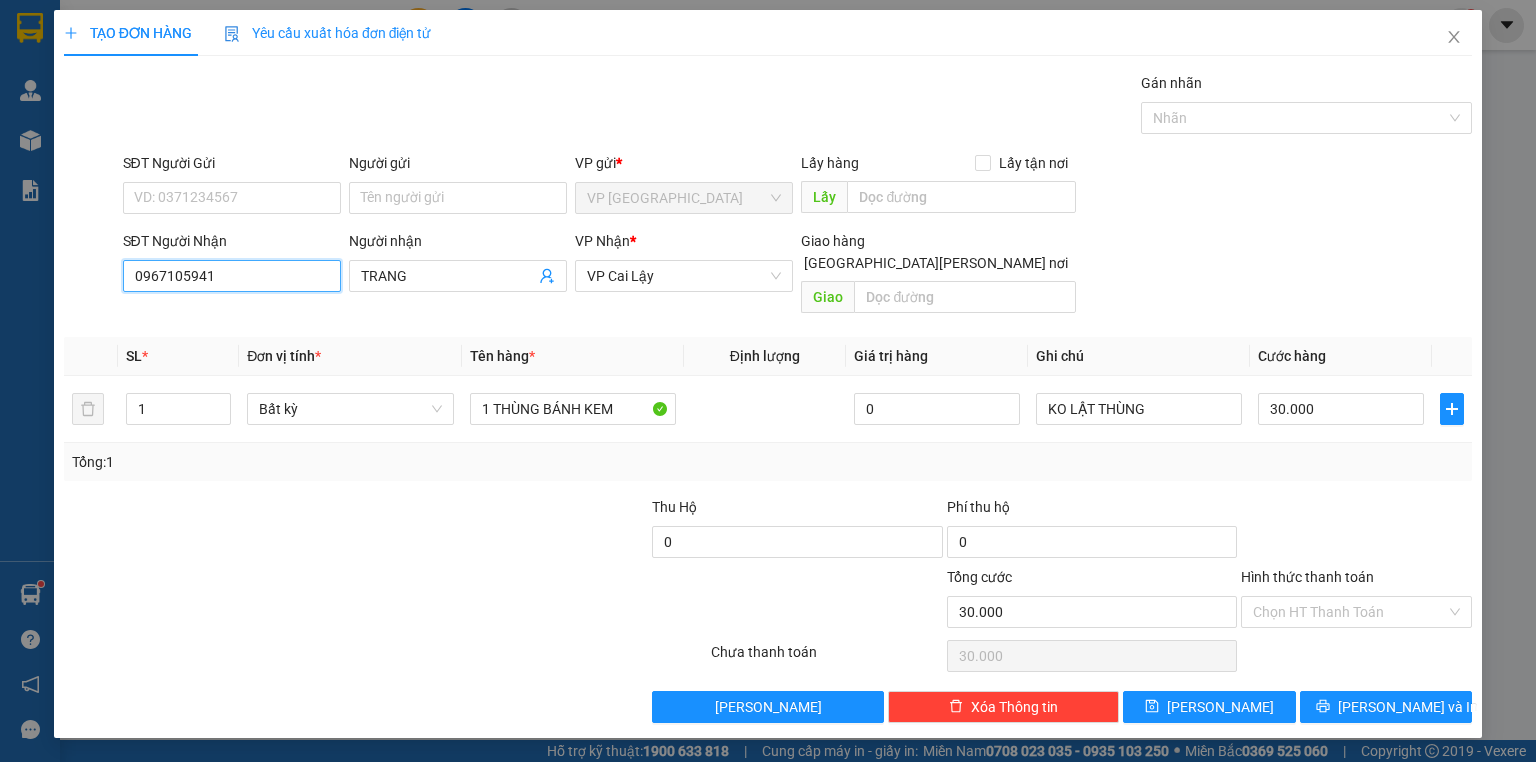 type on "0967105941" 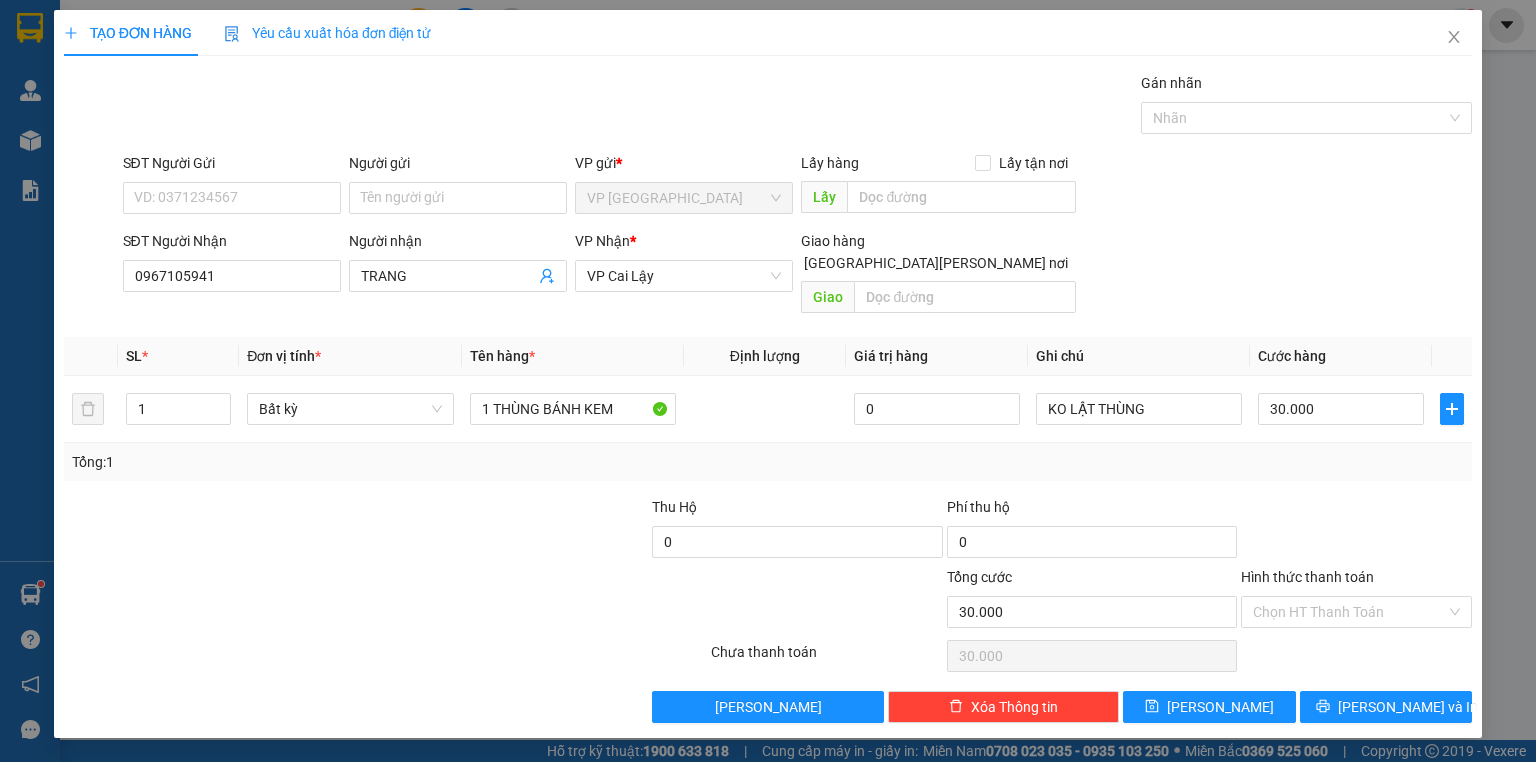 click on "Tổng:  1" at bounding box center [768, 462] 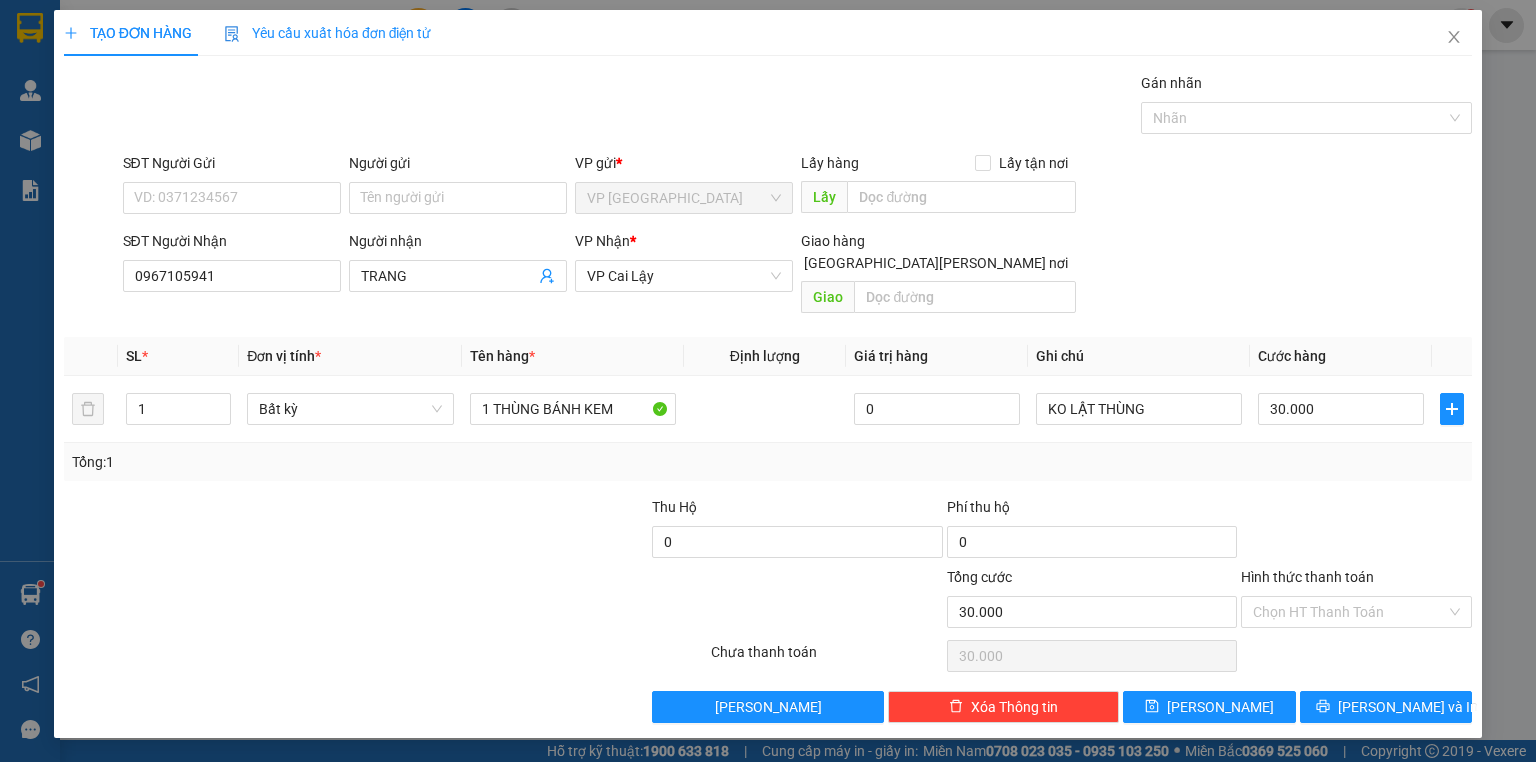 click at bounding box center [1356, 531] 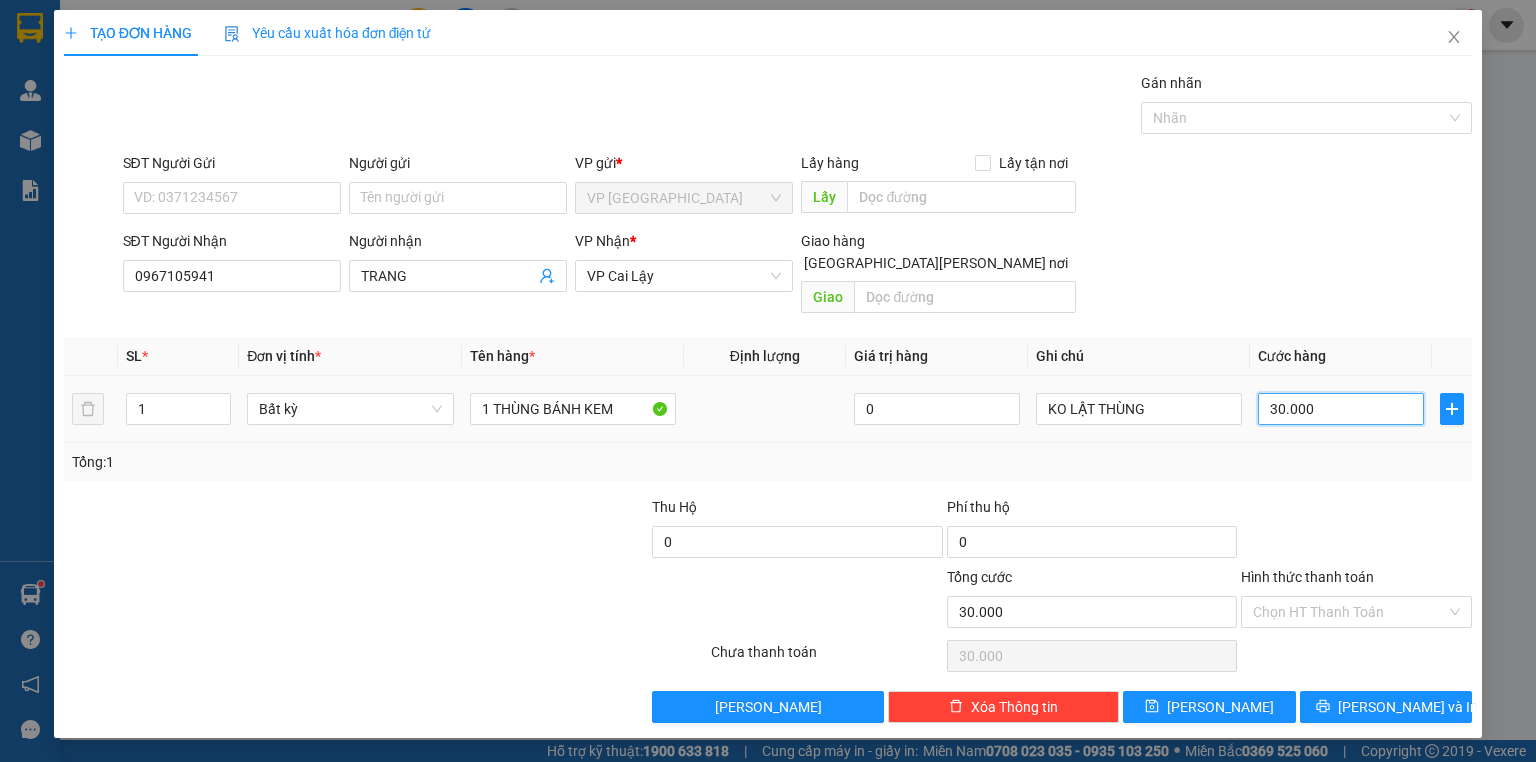 click on "30.000" at bounding box center [1341, 409] 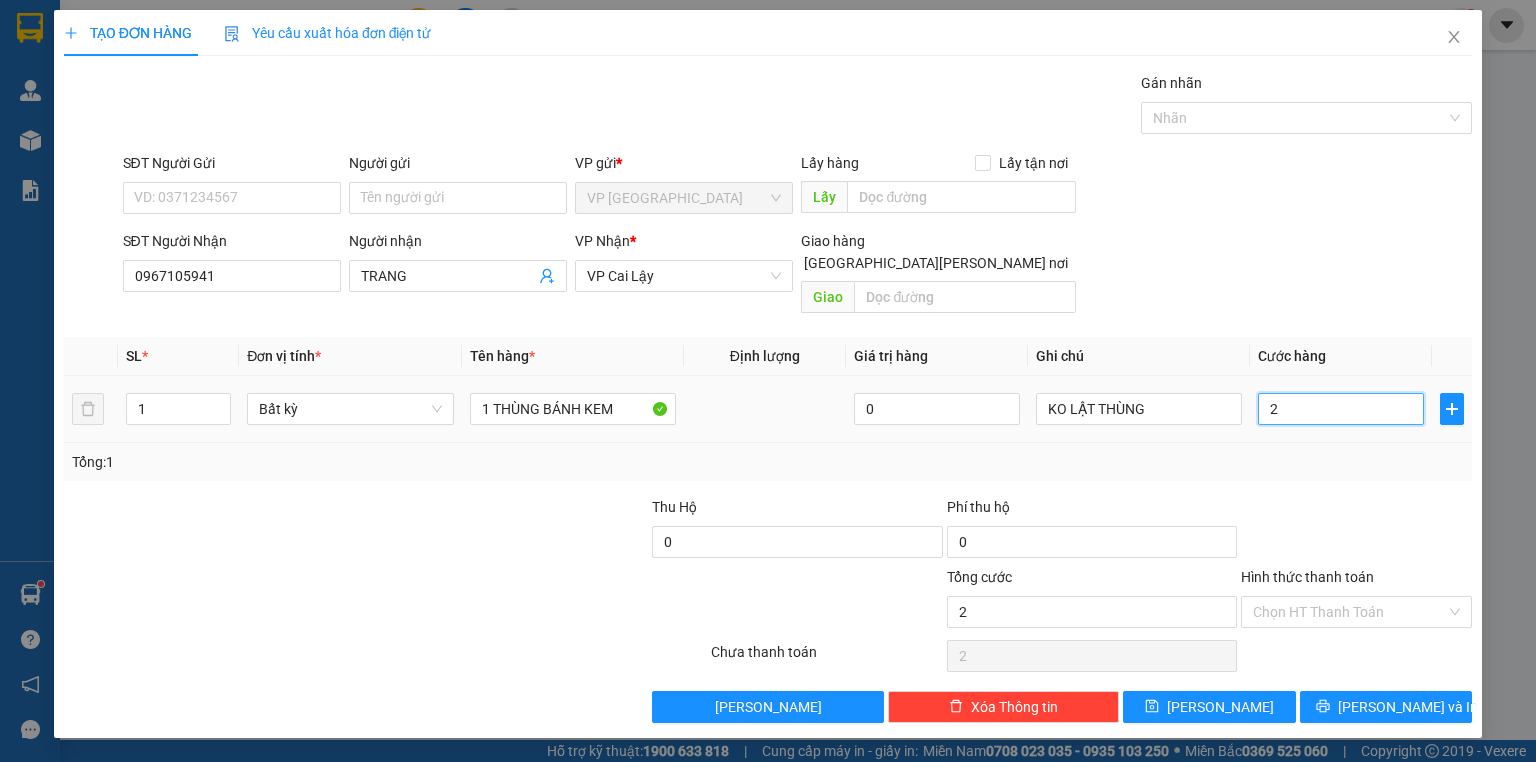 type on "20" 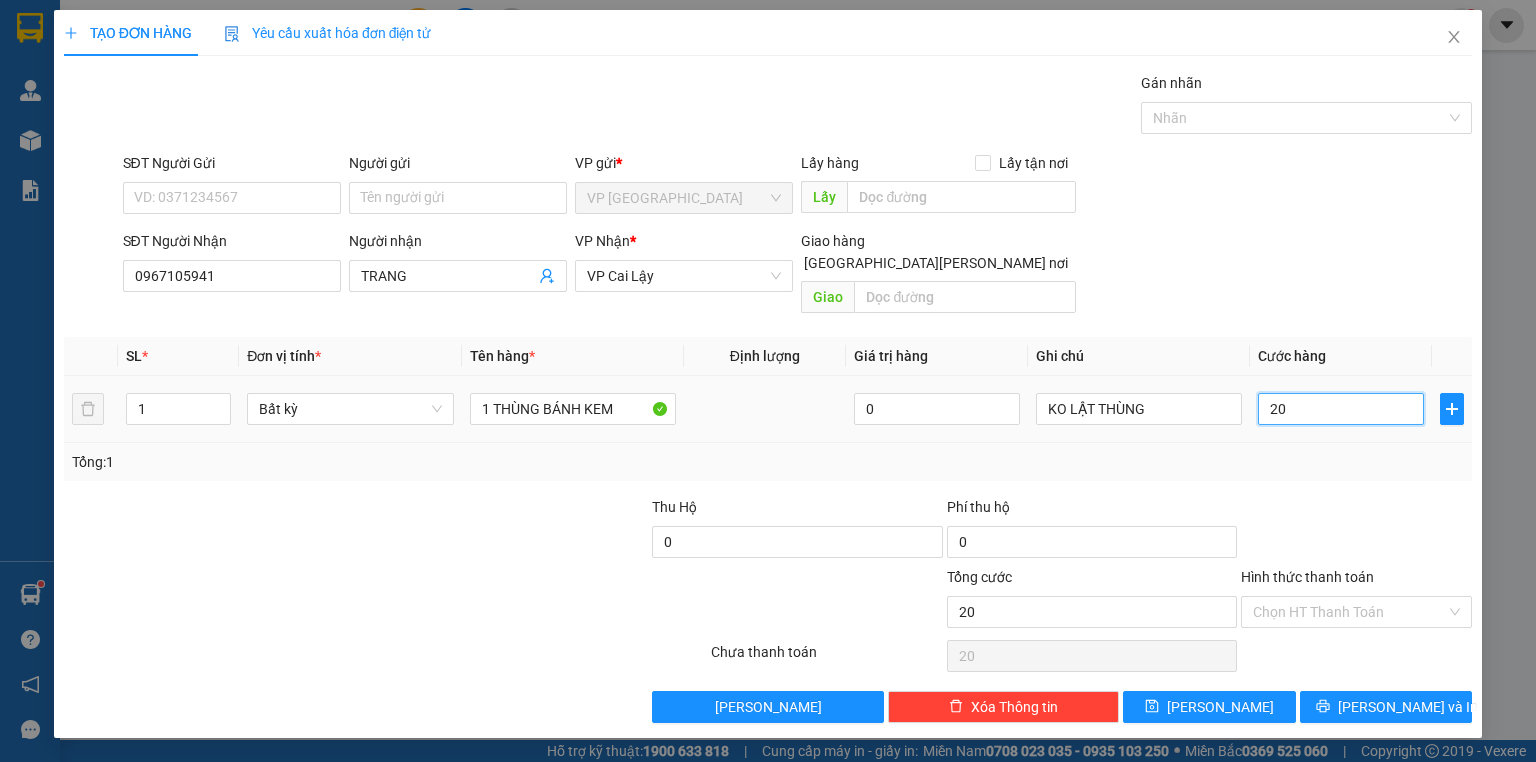type on "20" 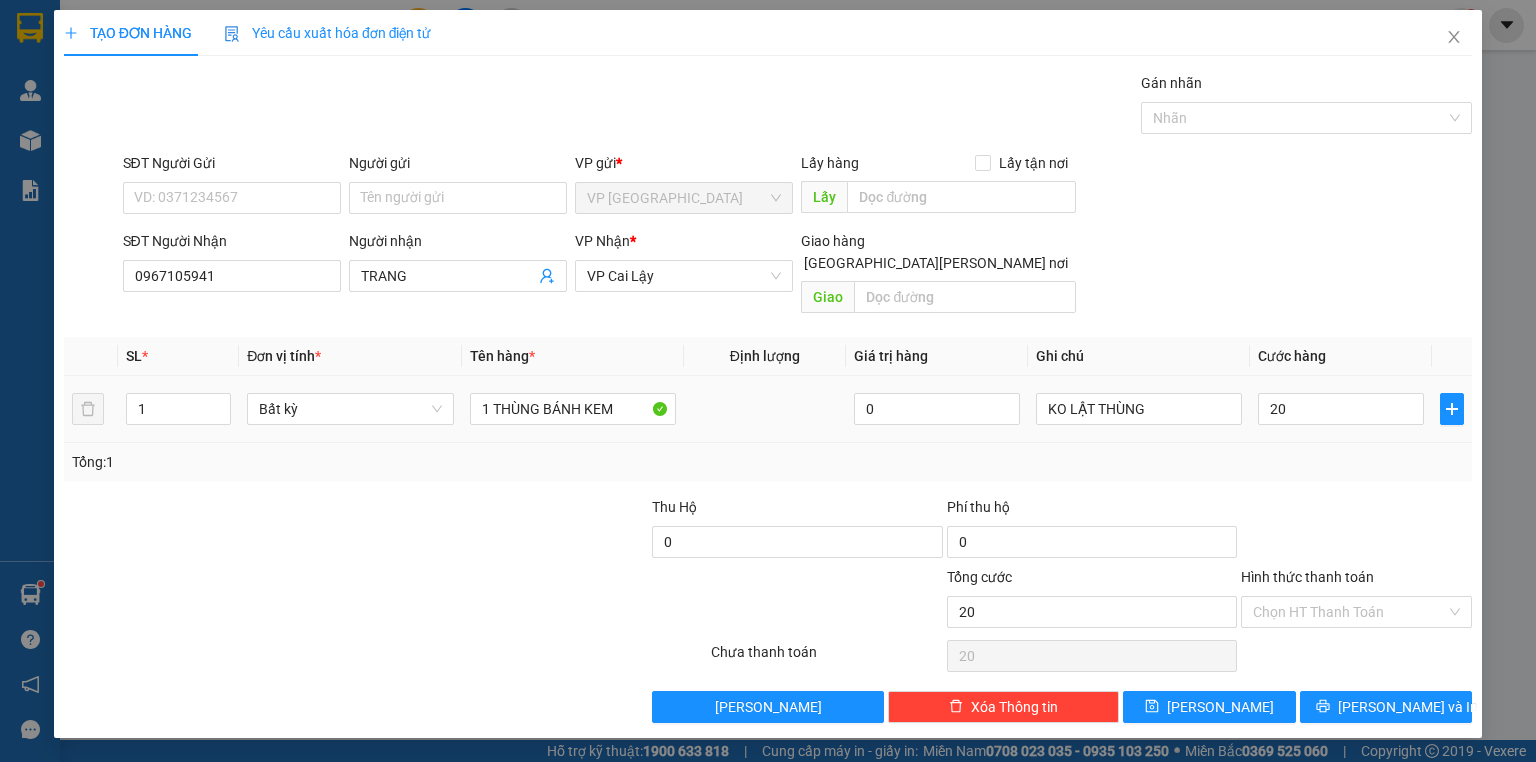 type on "20.000" 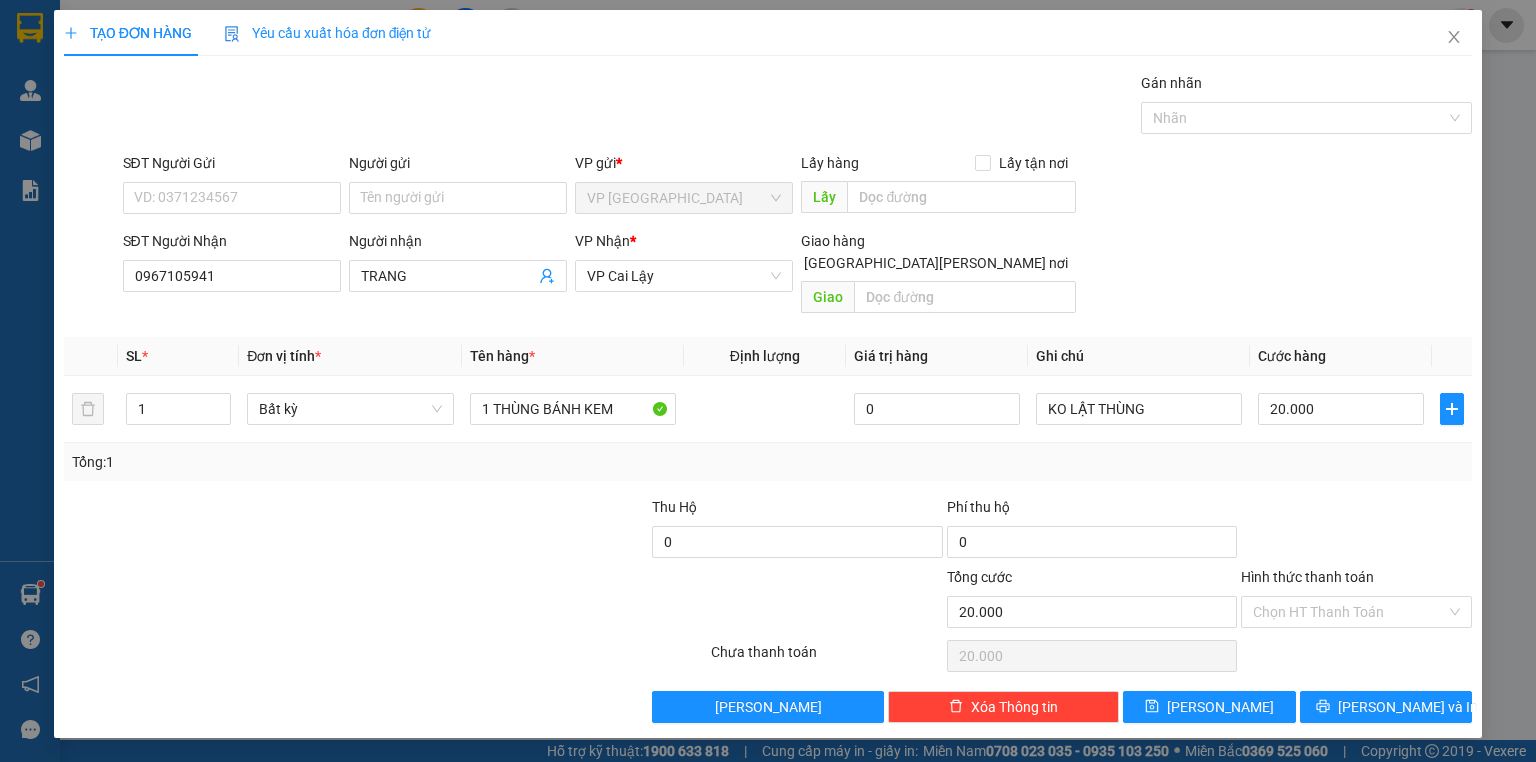 click on "Transit Pickup Surcharge Ids Transit Deliver Surcharge Ids Transit Deliver Surcharge Transit Deliver Surcharge Gói vận chuyển  * Tiêu chuẩn Gán nhãn   Nhãn SĐT Người Gửi VD: 0371234567 Người gửi Tên người gửi VP gửi  * VP Sài Gòn Lấy hàng Lấy tận nơi Lấy SĐT Người Nhận 0967105941 Người nhận TRANG VP Nhận  * VP Cai Lậy Giao hàng Giao tận nơi Giao SL  * Đơn vị tính  * Tên hàng  * Định lượng Giá trị hàng Ghi chú Cước hàng                   1 Bất kỳ 1 THÙNG BÁNH KEM 0 KO LẬT THÙNG 20.000 Tổng:  1 Thu Hộ 0 Phí thu hộ 0 Tổng cước 20.000 Hình thức thanh toán Chọn HT Thanh Toán Số tiền thu trước 0 Chưa thanh toán 20.000 Chọn HT Thanh Toán Lưu nháp Xóa Thông tin Lưu Lưu và In 1 THÙNG BÁNH KEM KO LẬT THÙNG" at bounding box center [768, 397] 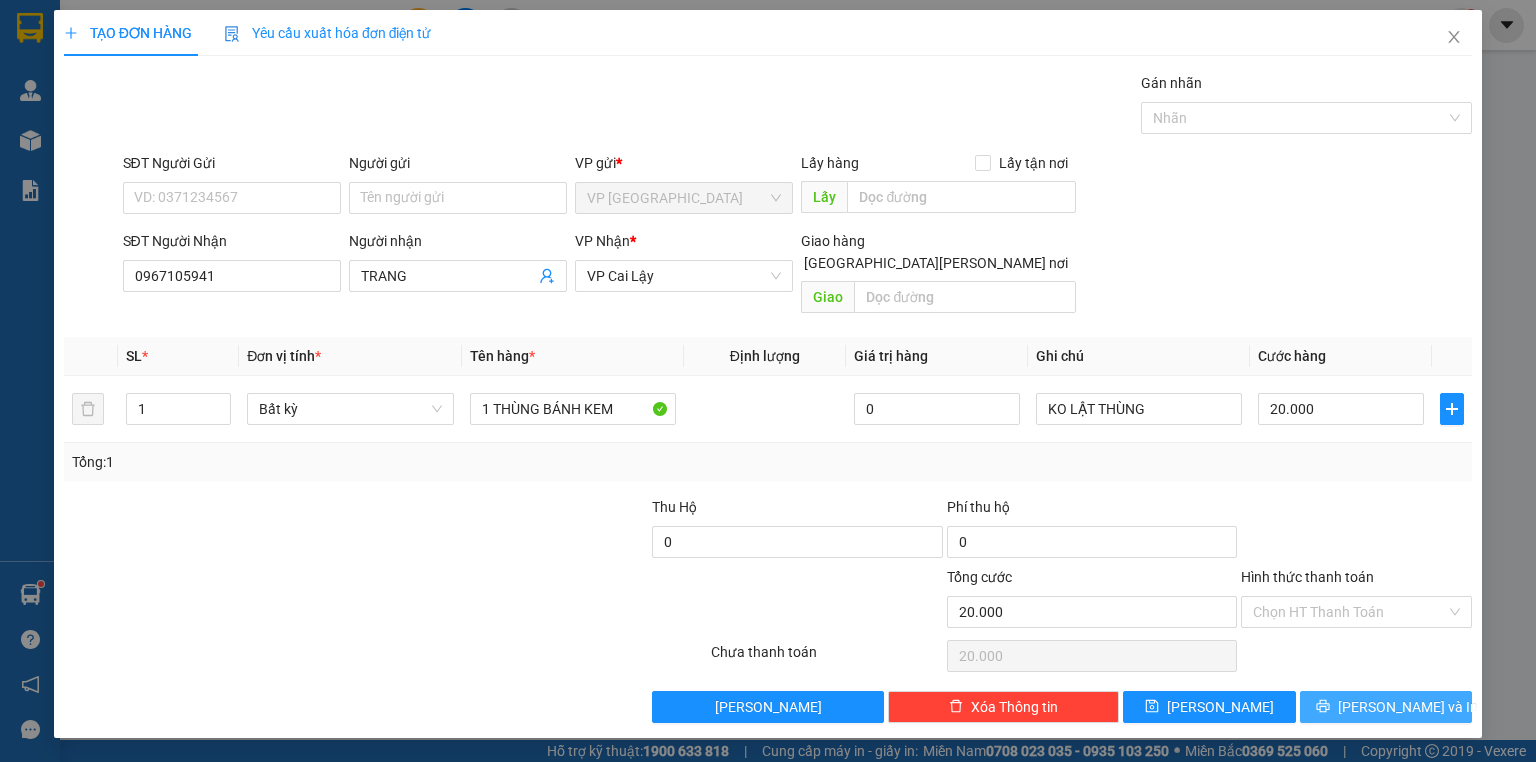 click on "Lưu và In" at bounding box center (1386, 707) 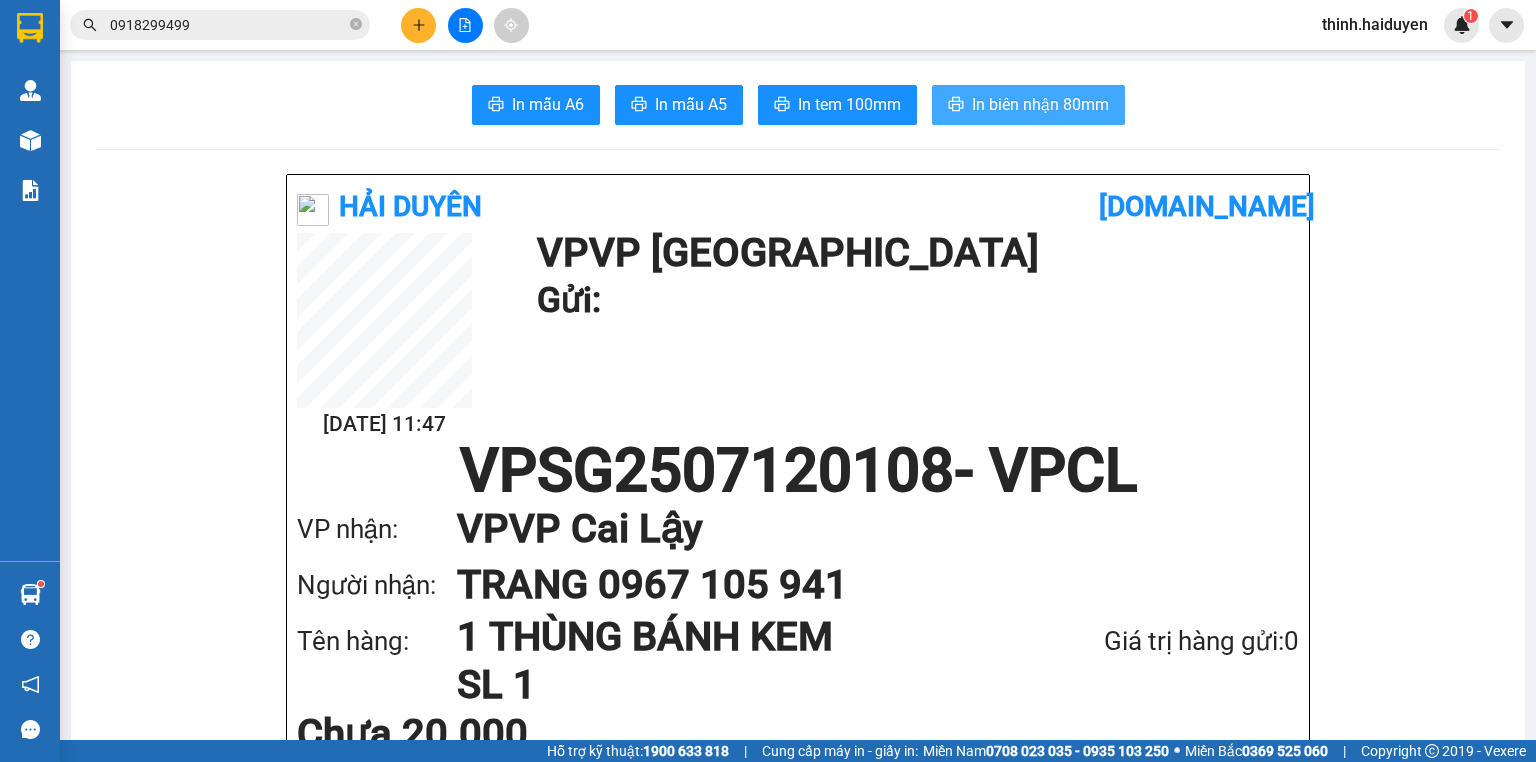 click on "In biên nhận 80mm" at bounding box center (1028, 105) 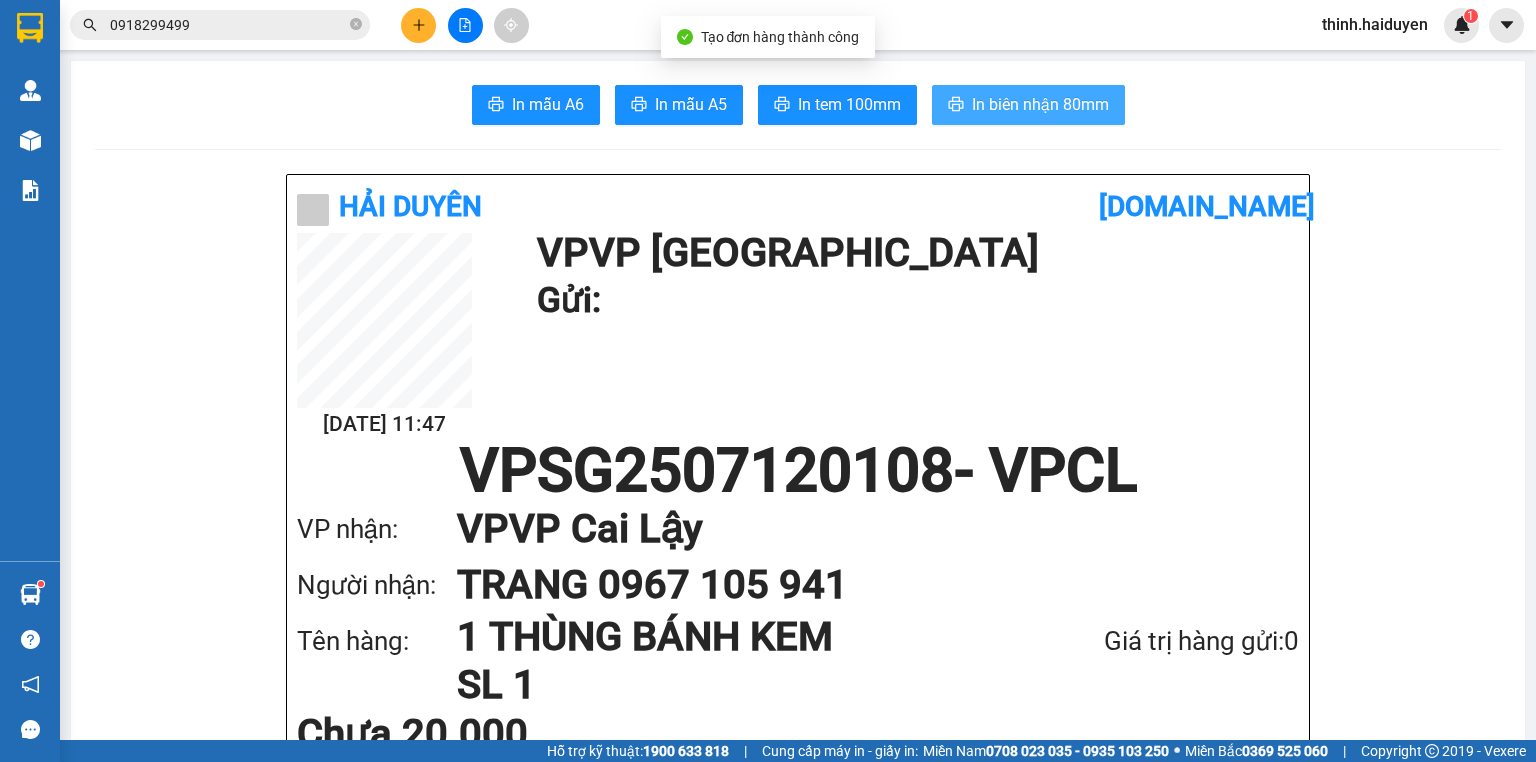 scroll, scrollTop: 0, scrollLeft: 0, axis: both 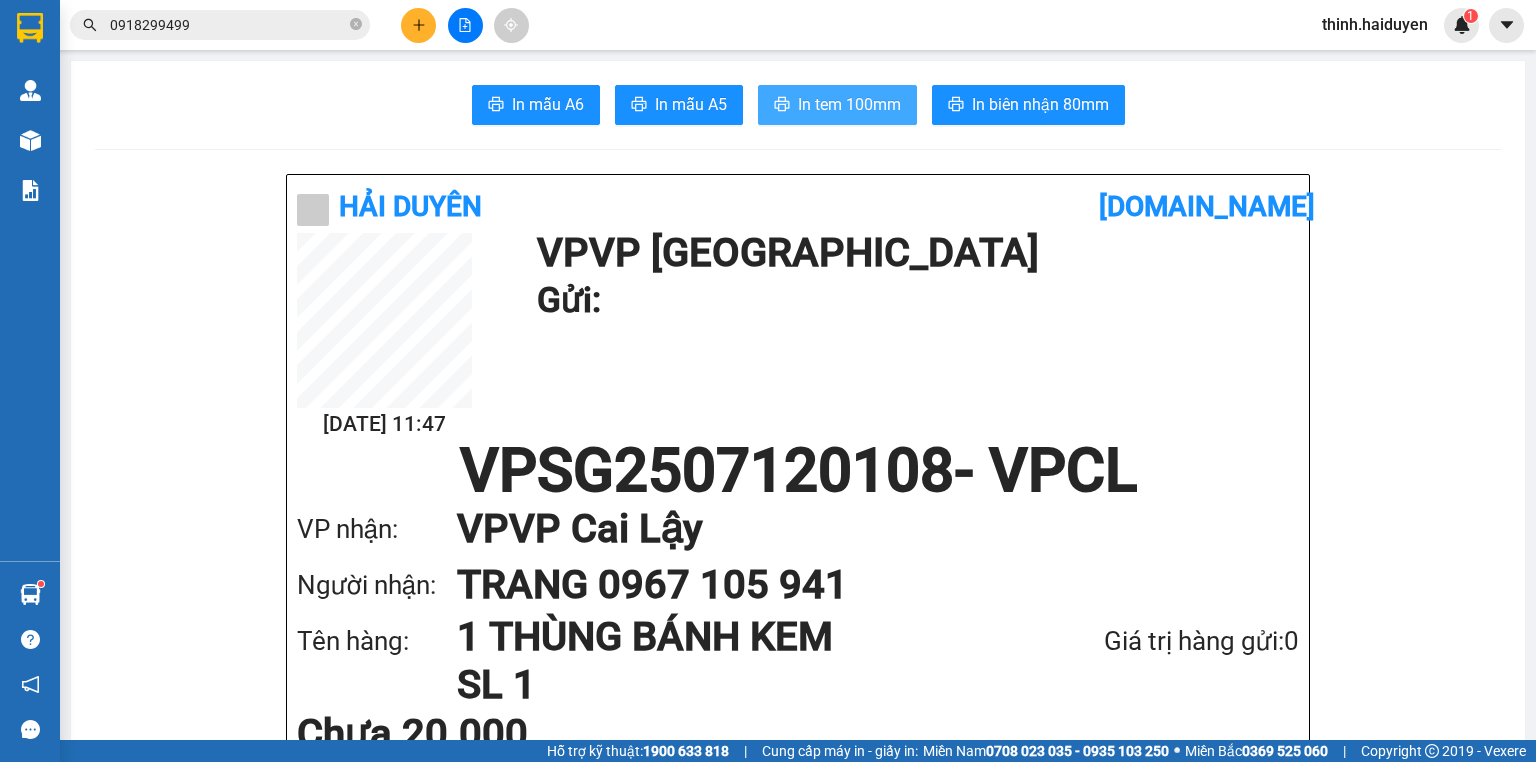 click on "In tem 100mm" at bounding box center (849, 104) 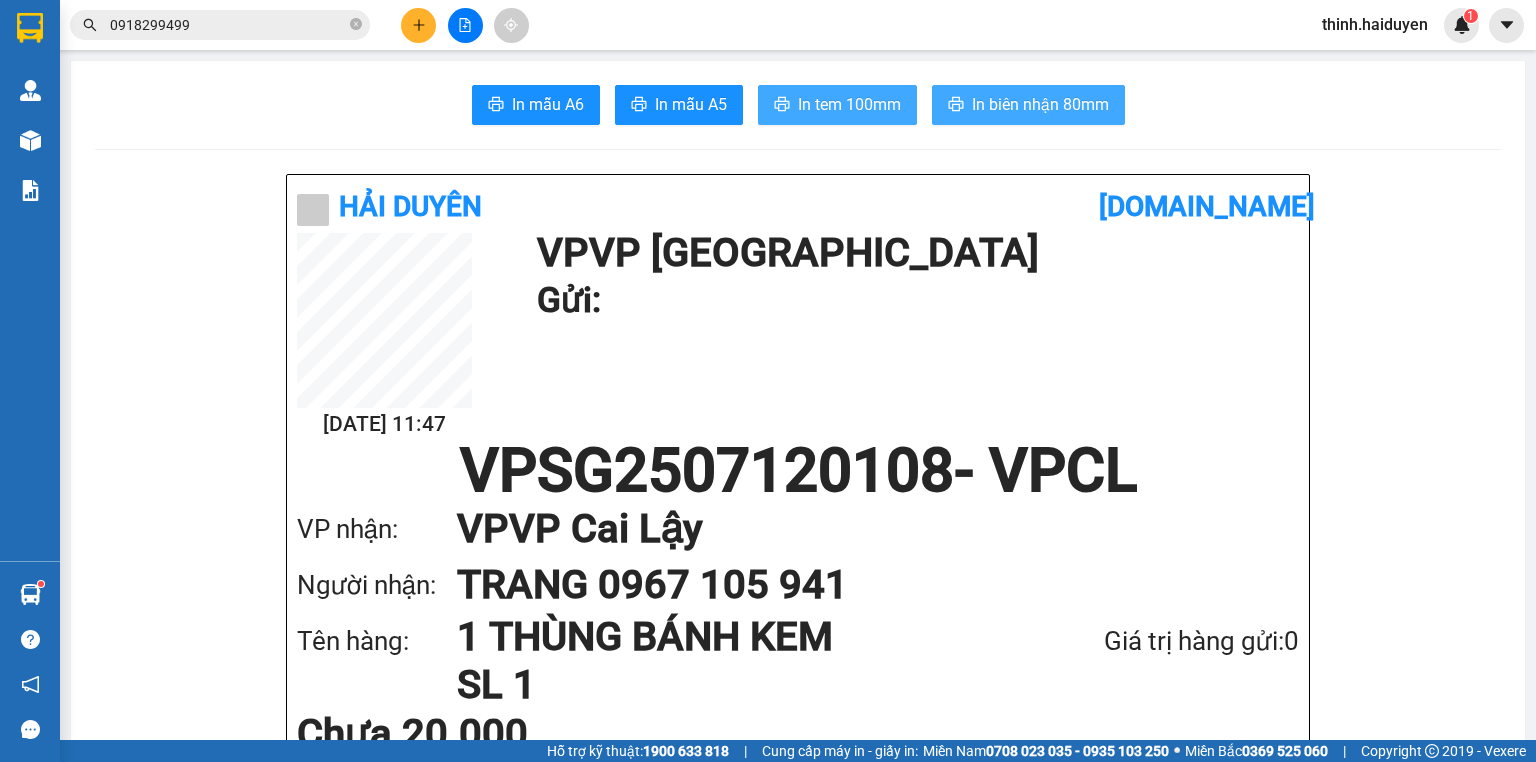 scroll, scrollTop: 0, scrollLeft: 0, axis: both 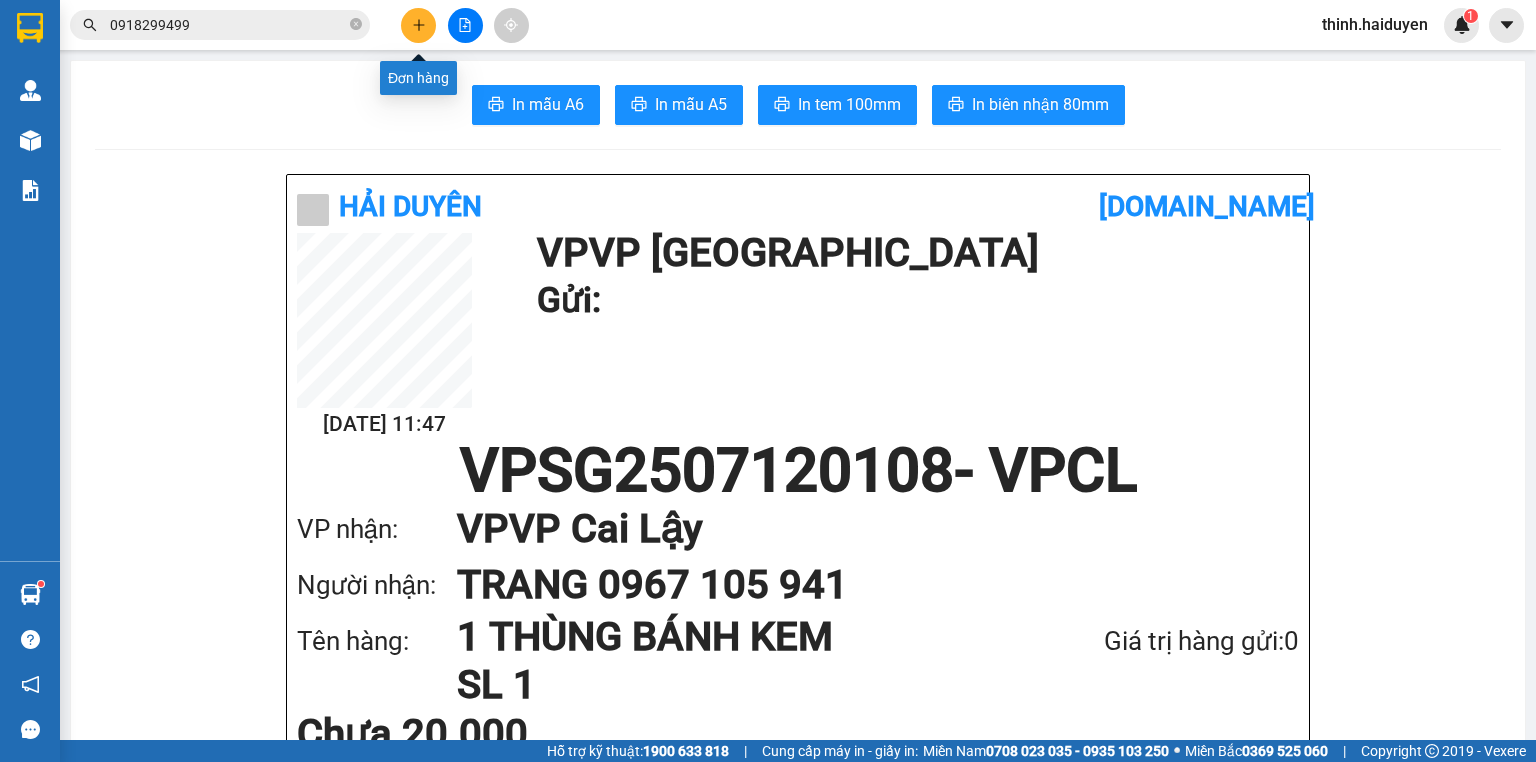 click 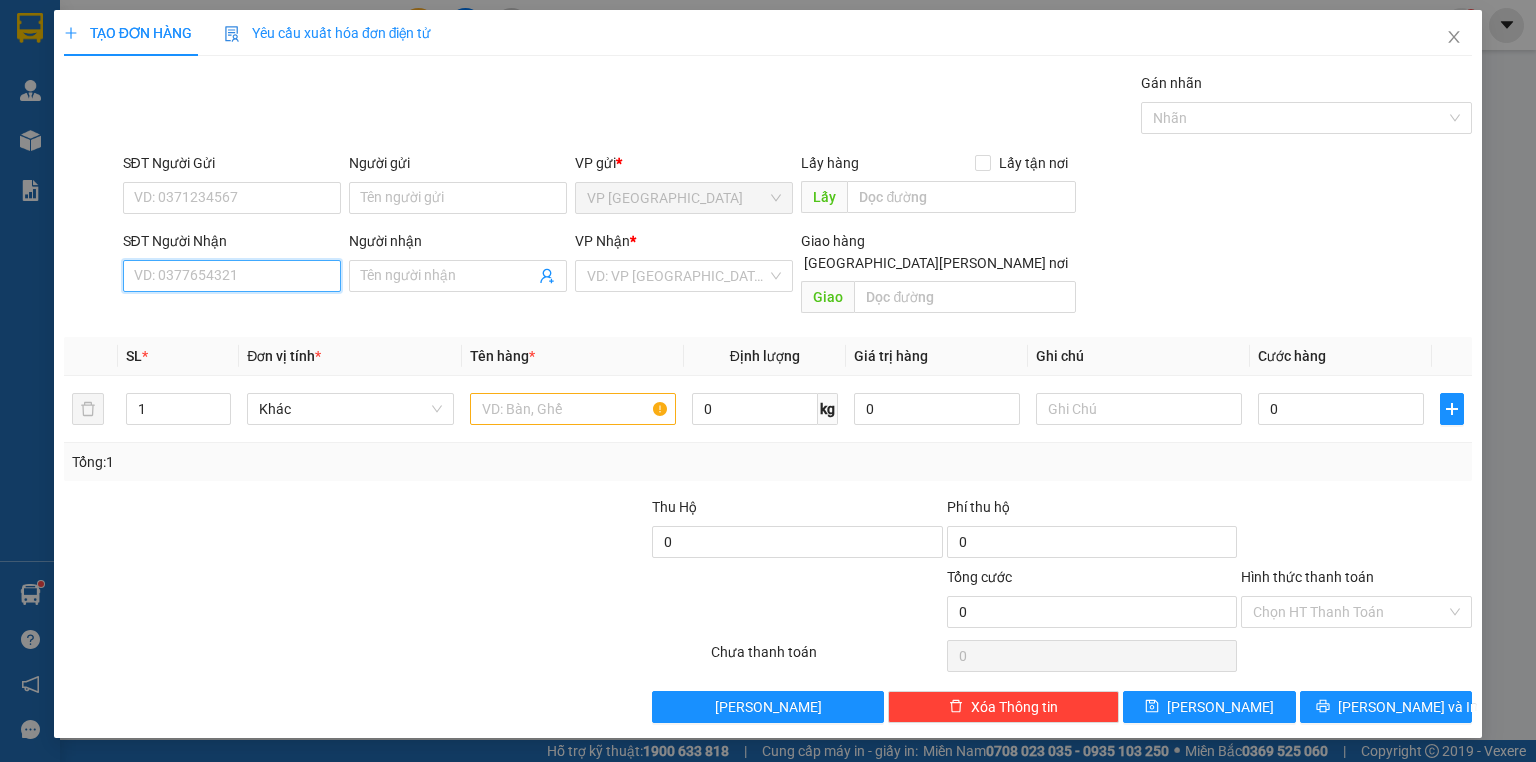 click on "SĐT Người Nhận" at bounding box center [232, 276] 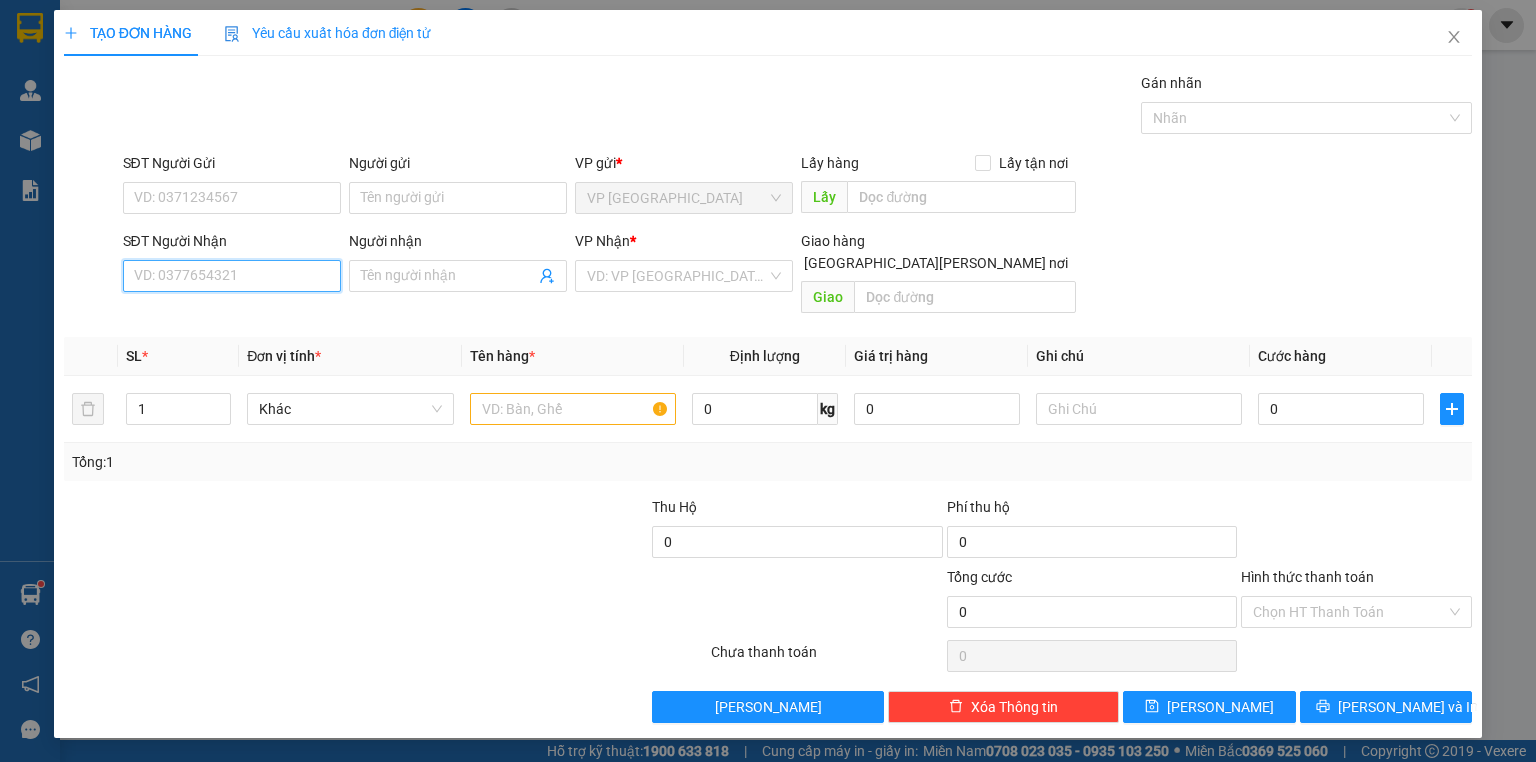 click on "SĐT Người Nhận" at bounding box center (232, 276) 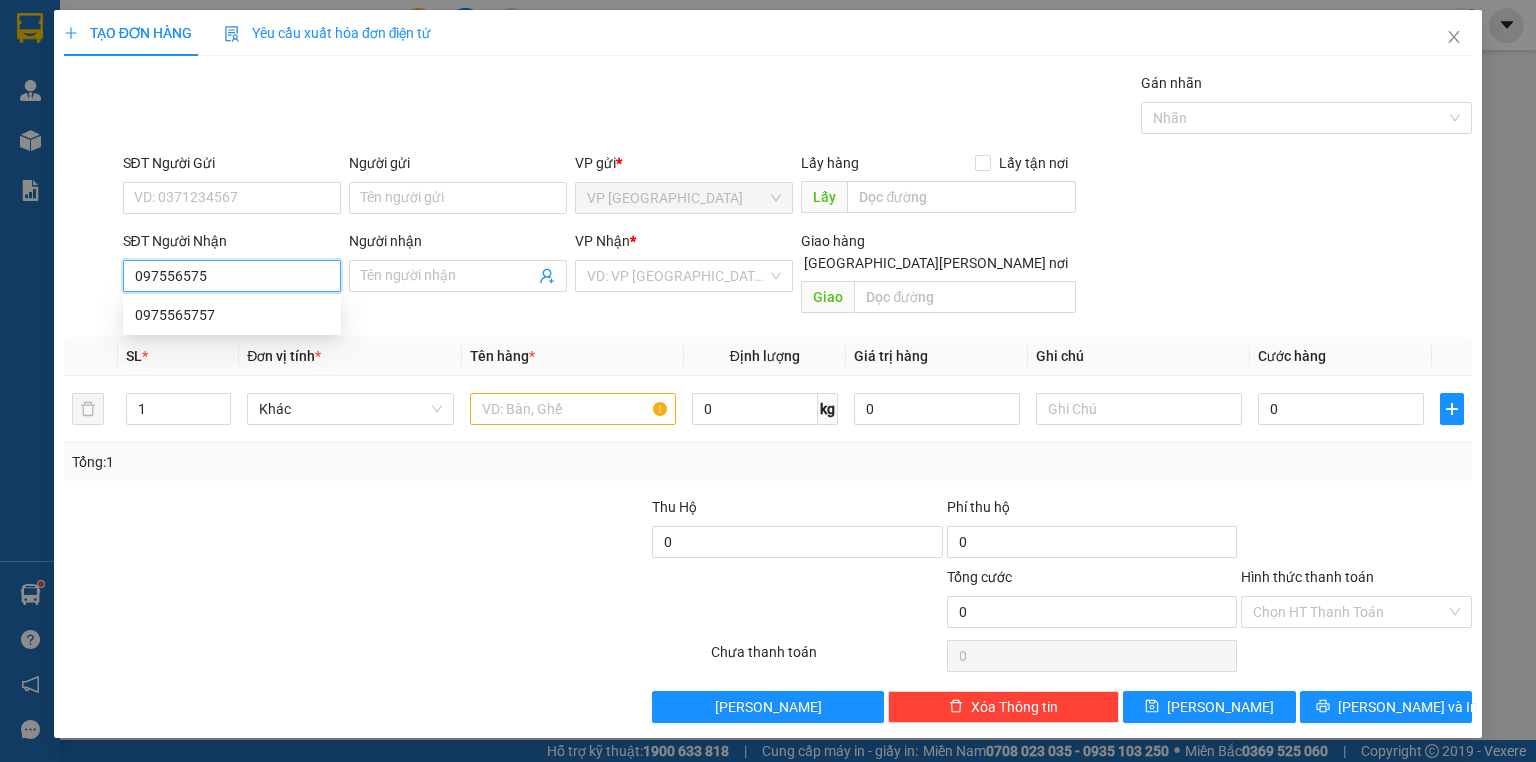 type on "0975565757" 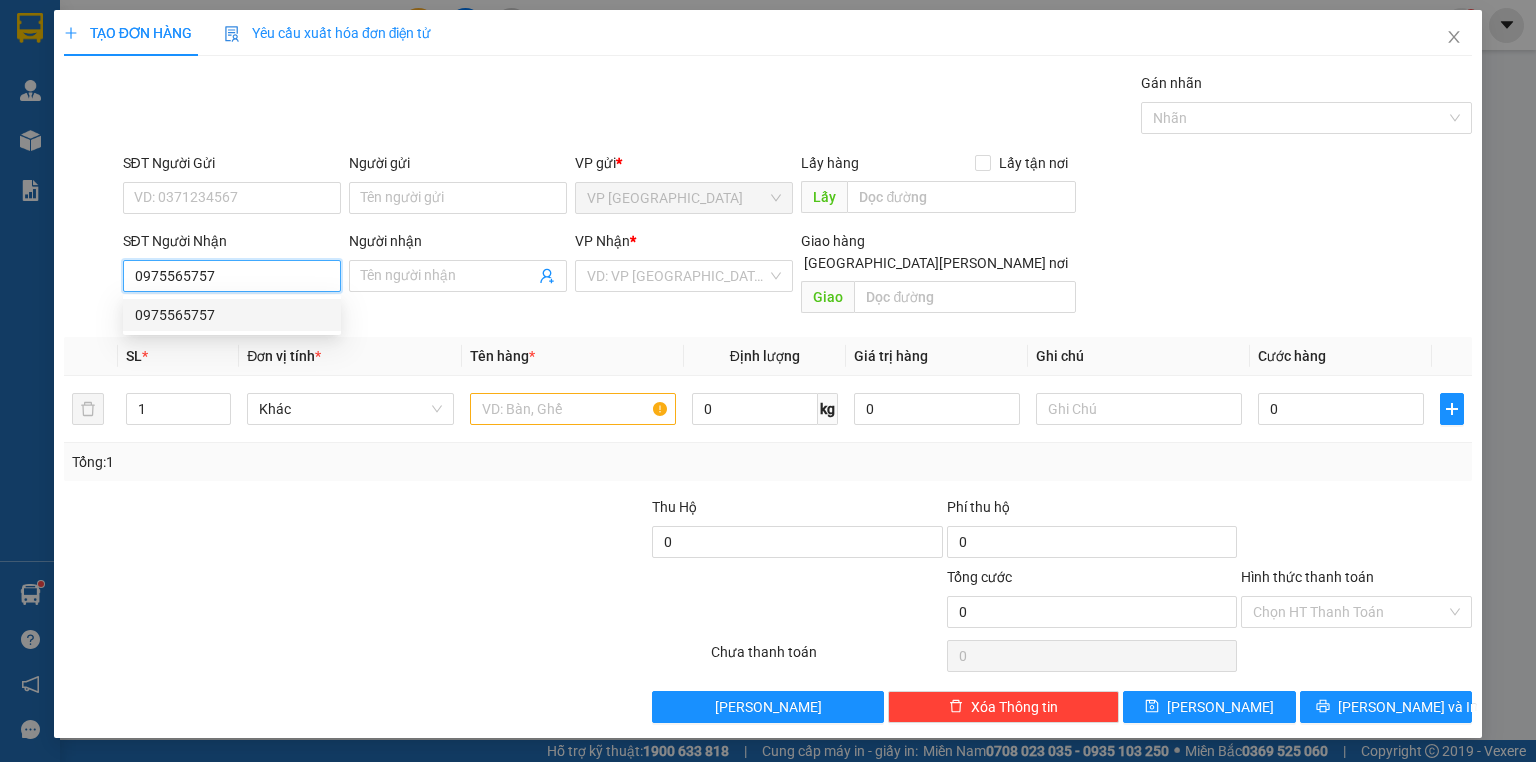 click on "0975565757" at bounding box center [232, 315] 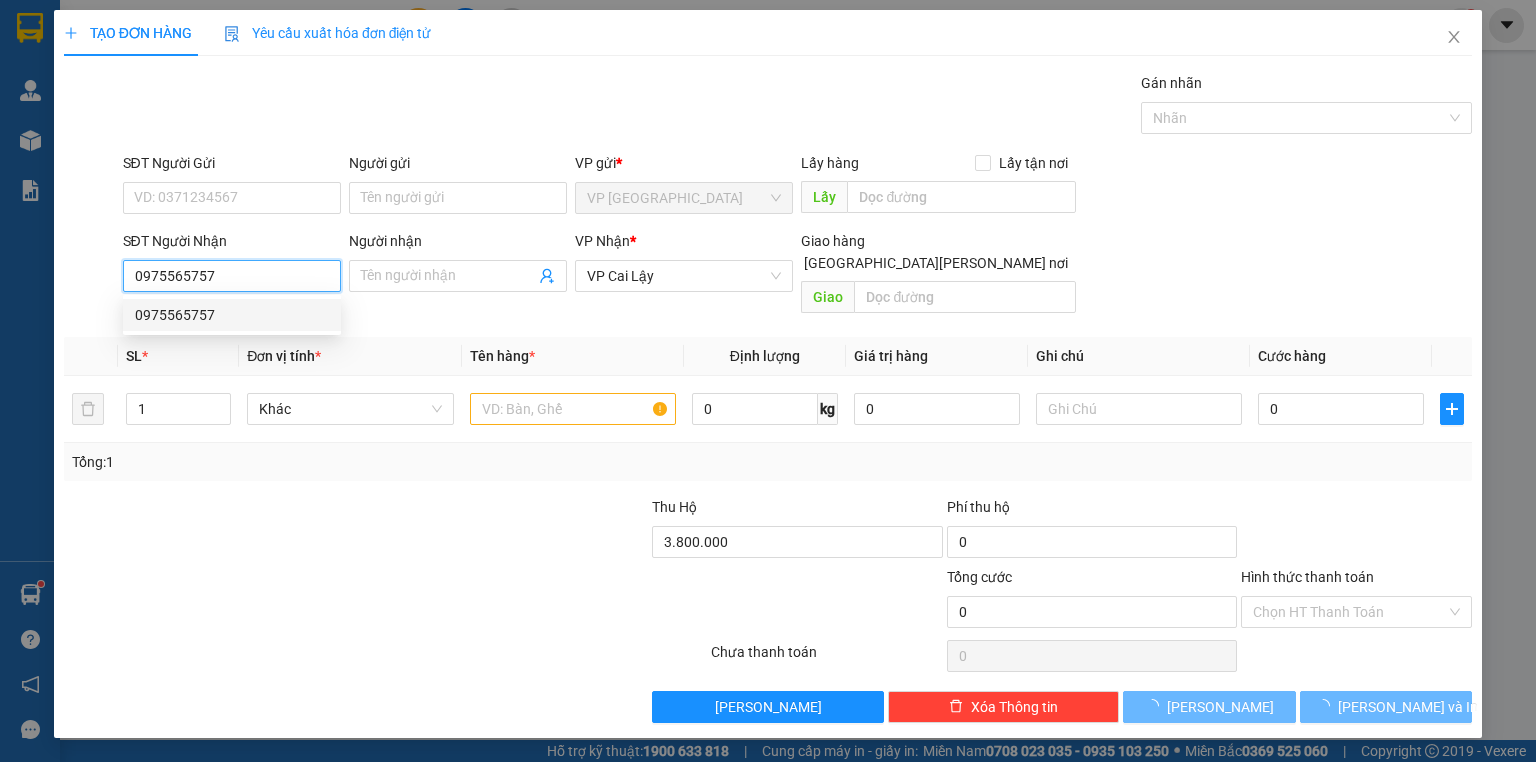 type on "60.000" 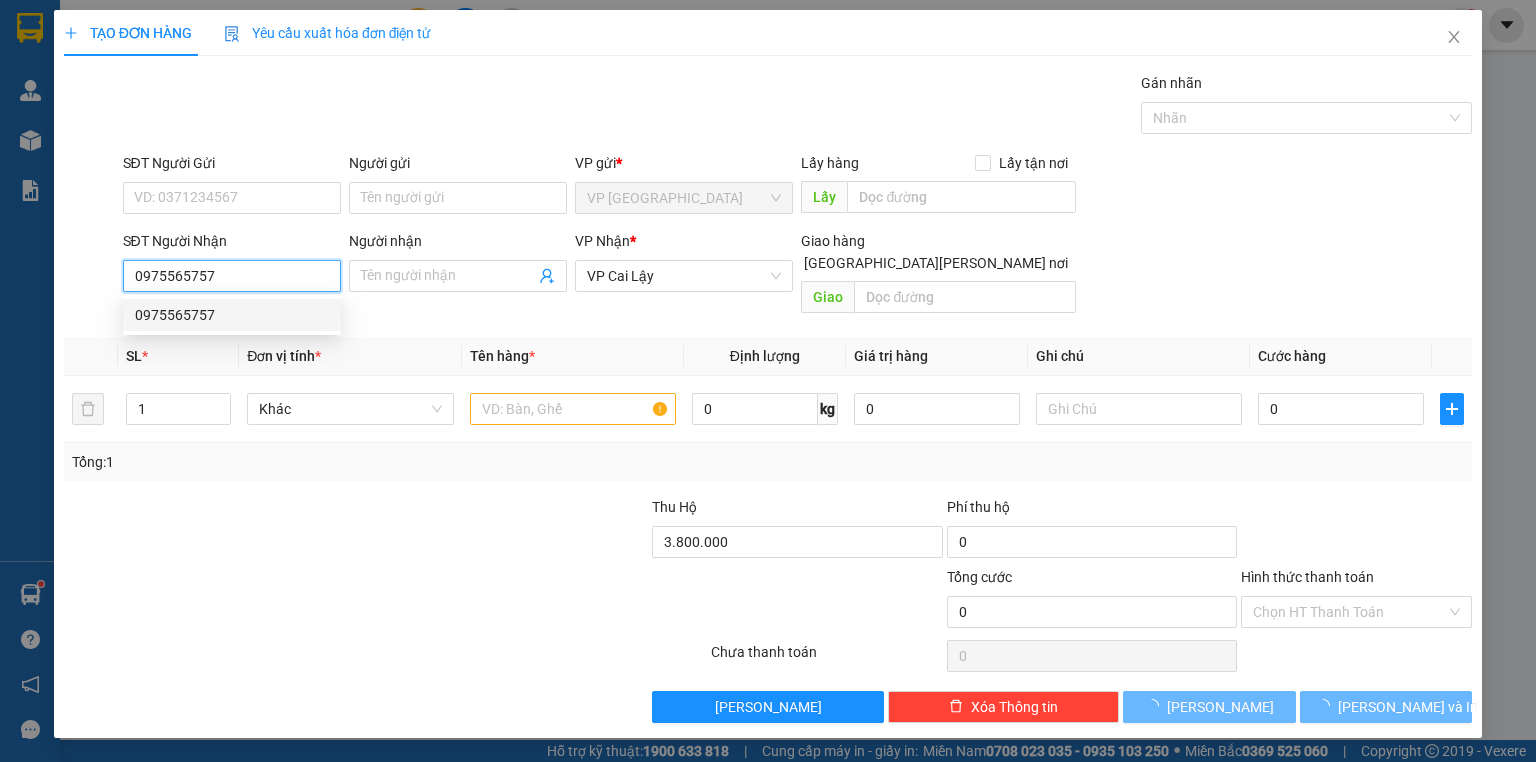 type on "60.000" 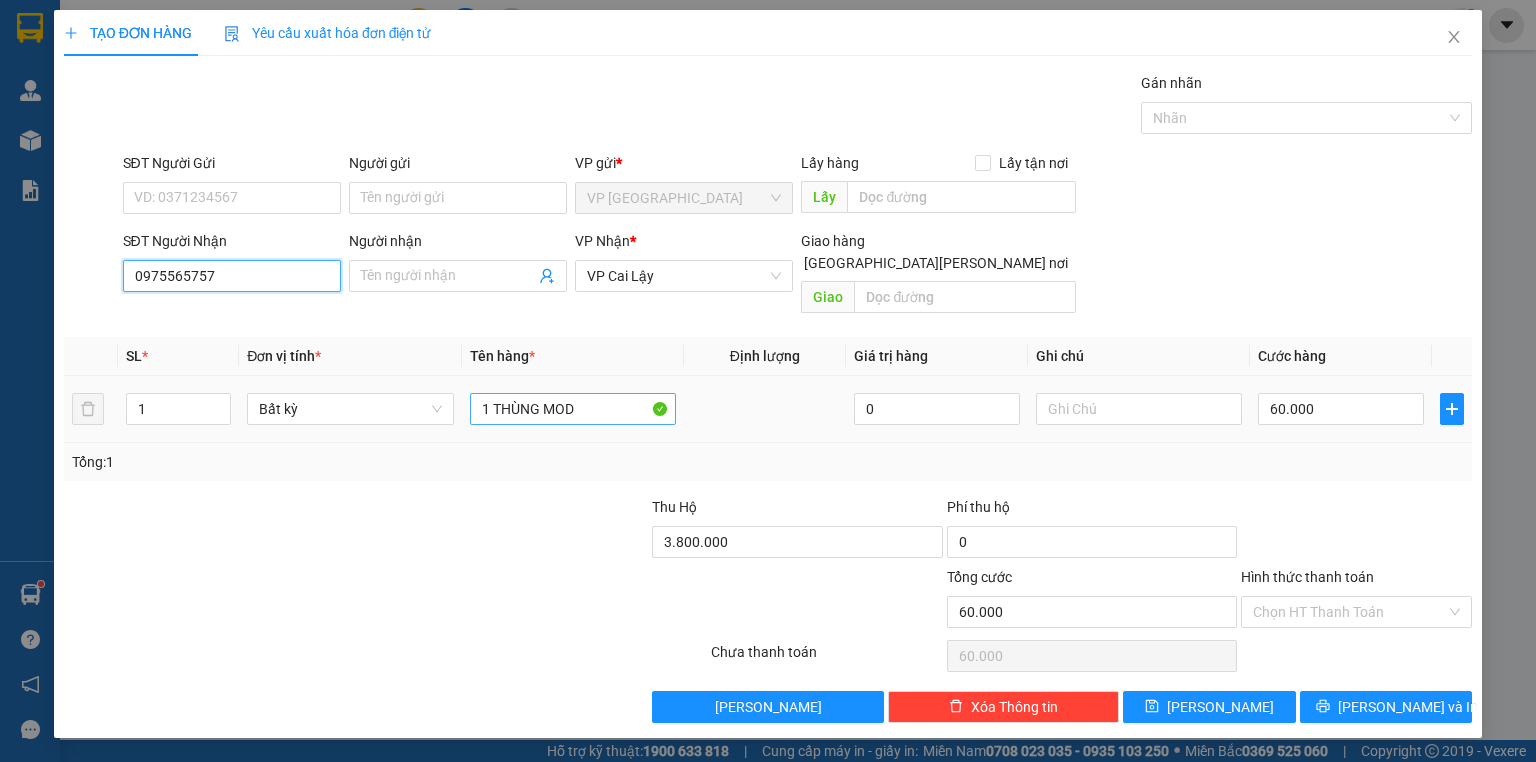 type on "0975565757" 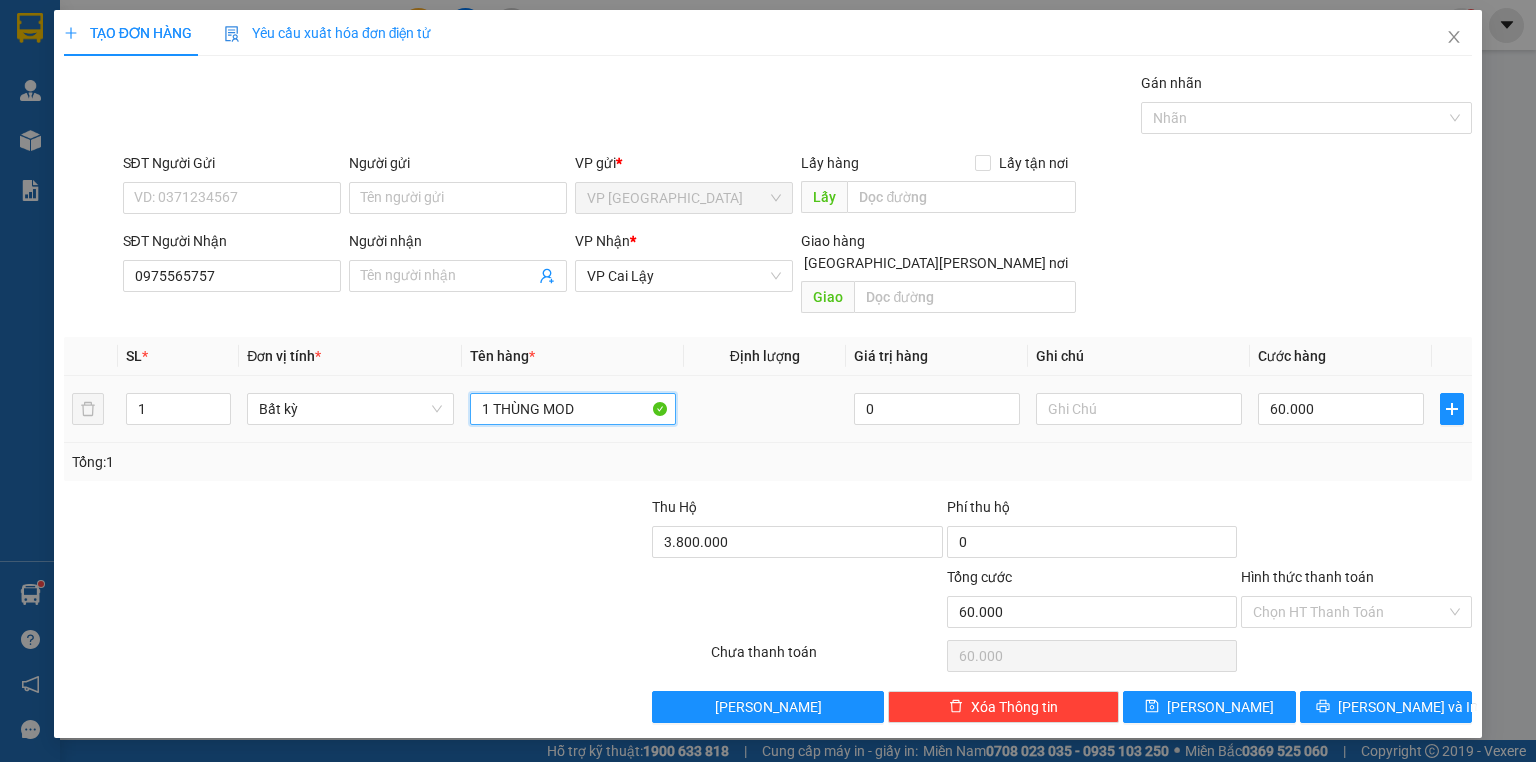click on "1 THÙNG MOD" at bounding box center [573, 409] 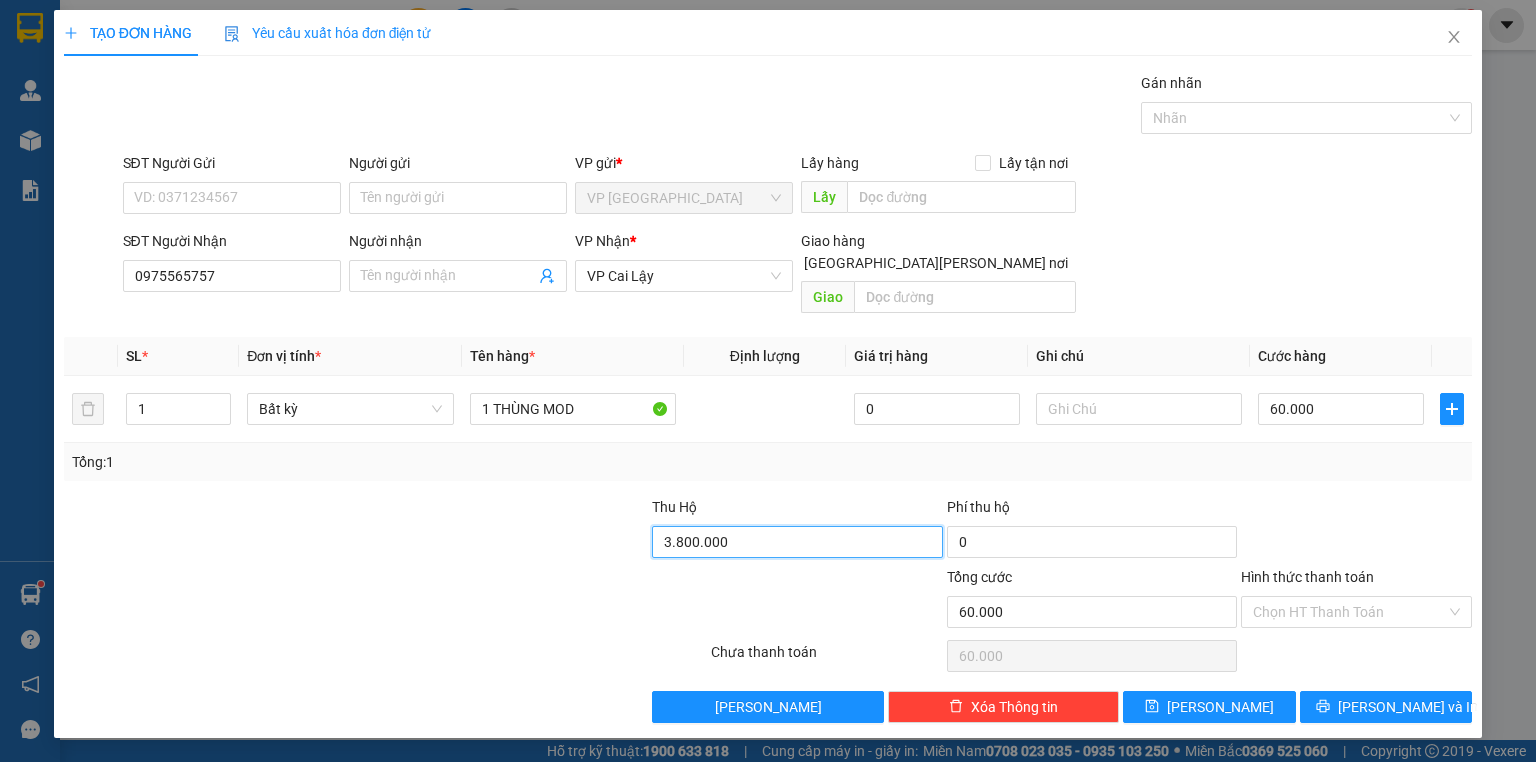 click on "3.800.000" at bounding box center [797, 542] 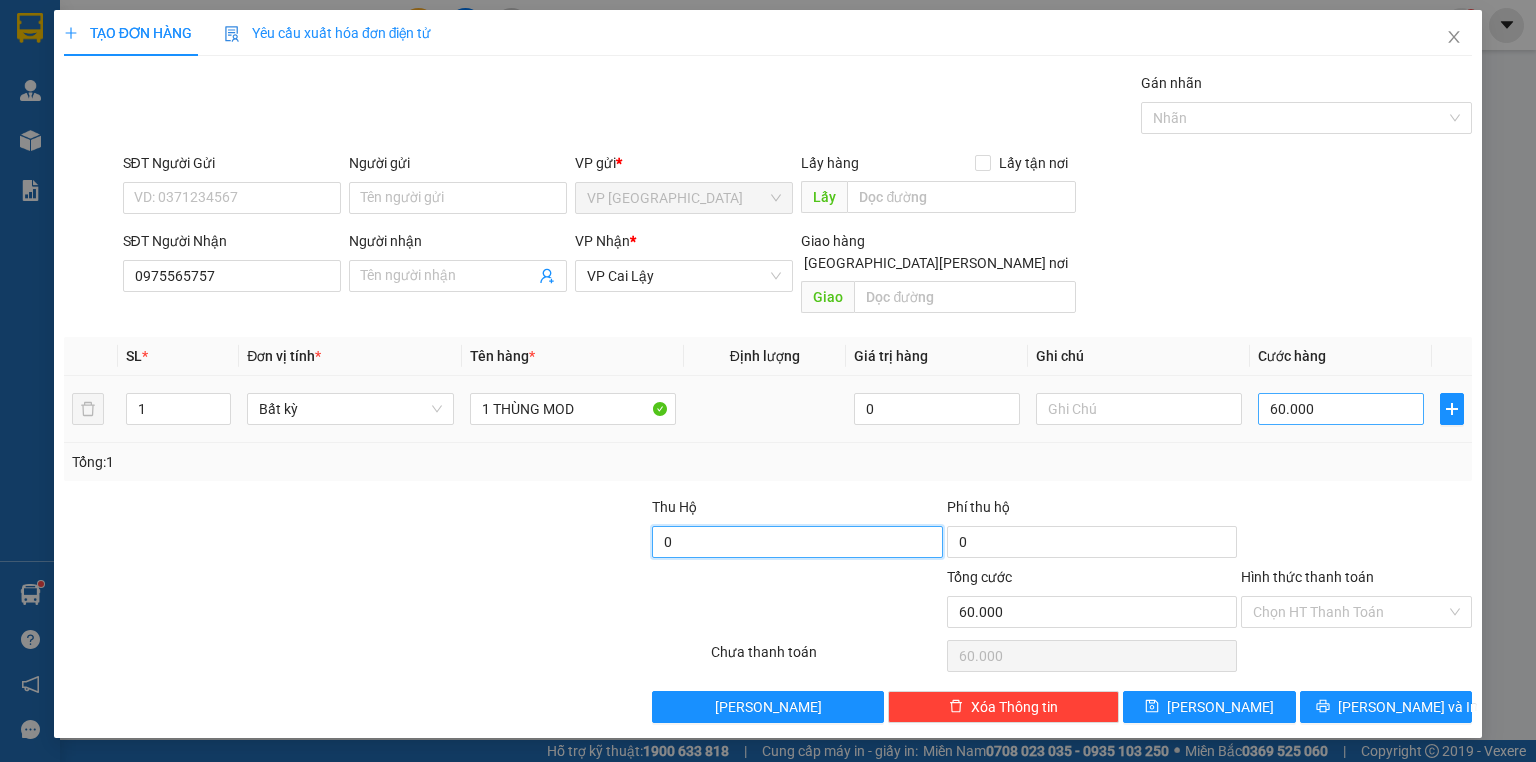 type on "0" 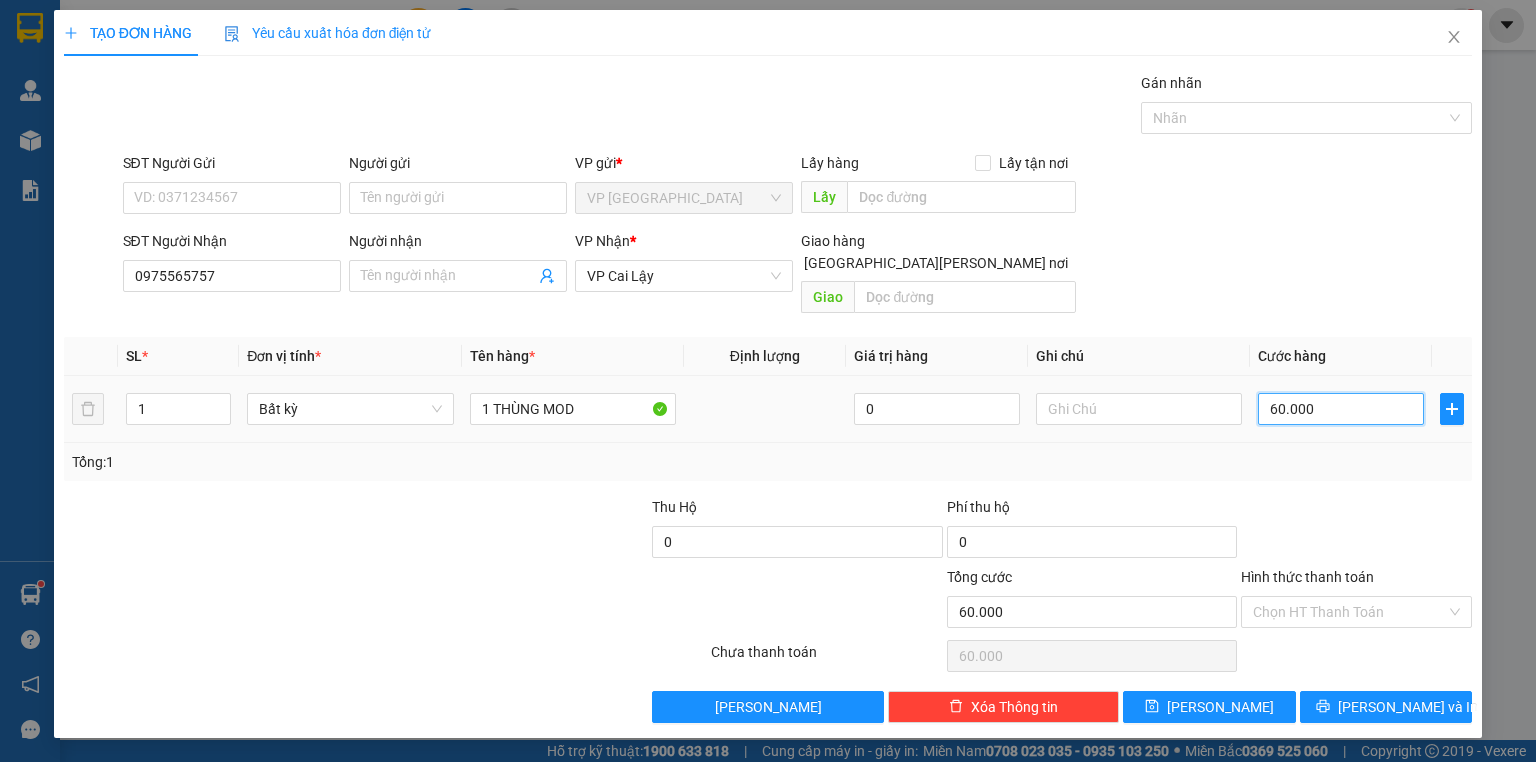 click on "60.000" at bounding box center [1341, 409] 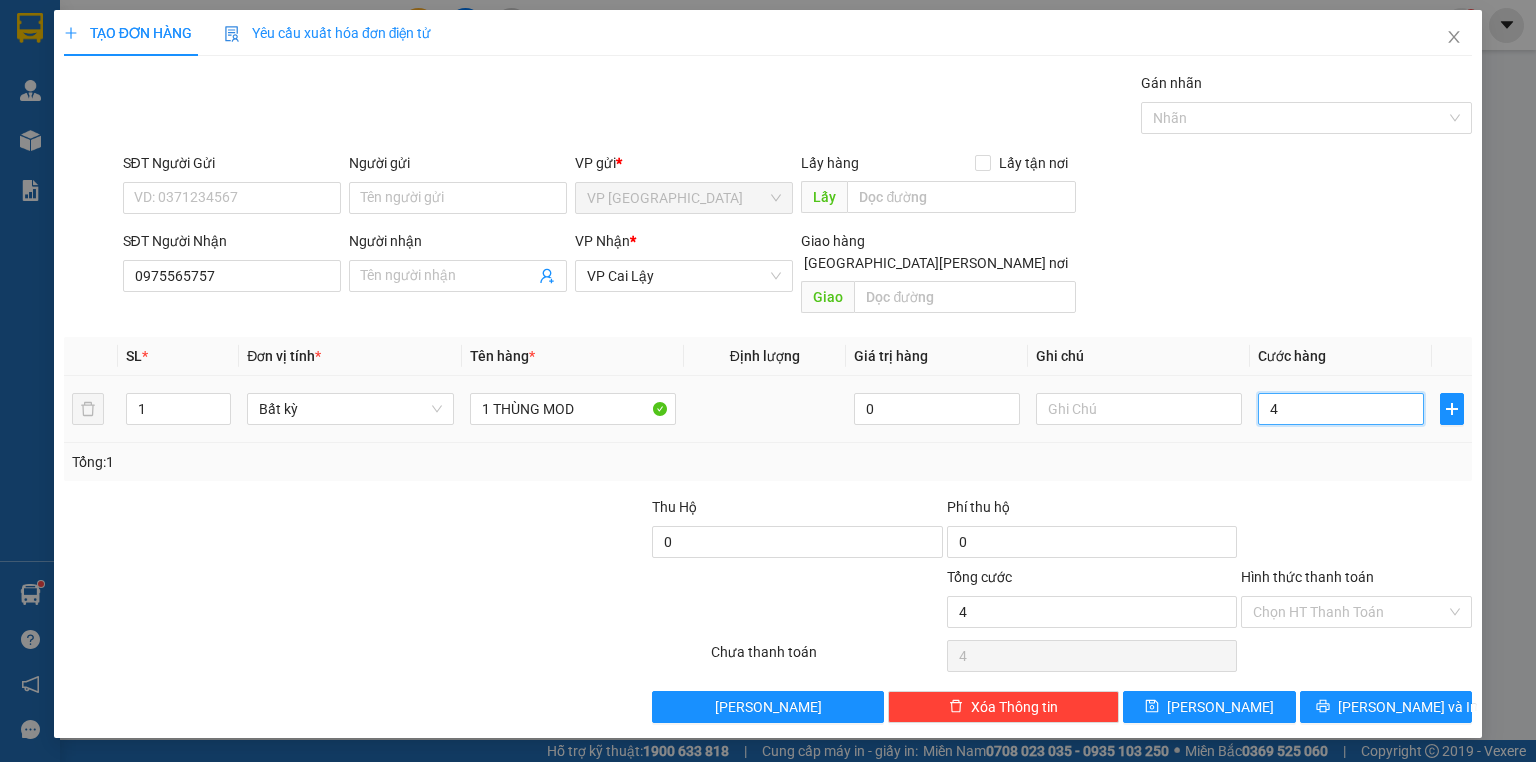 type on "40" 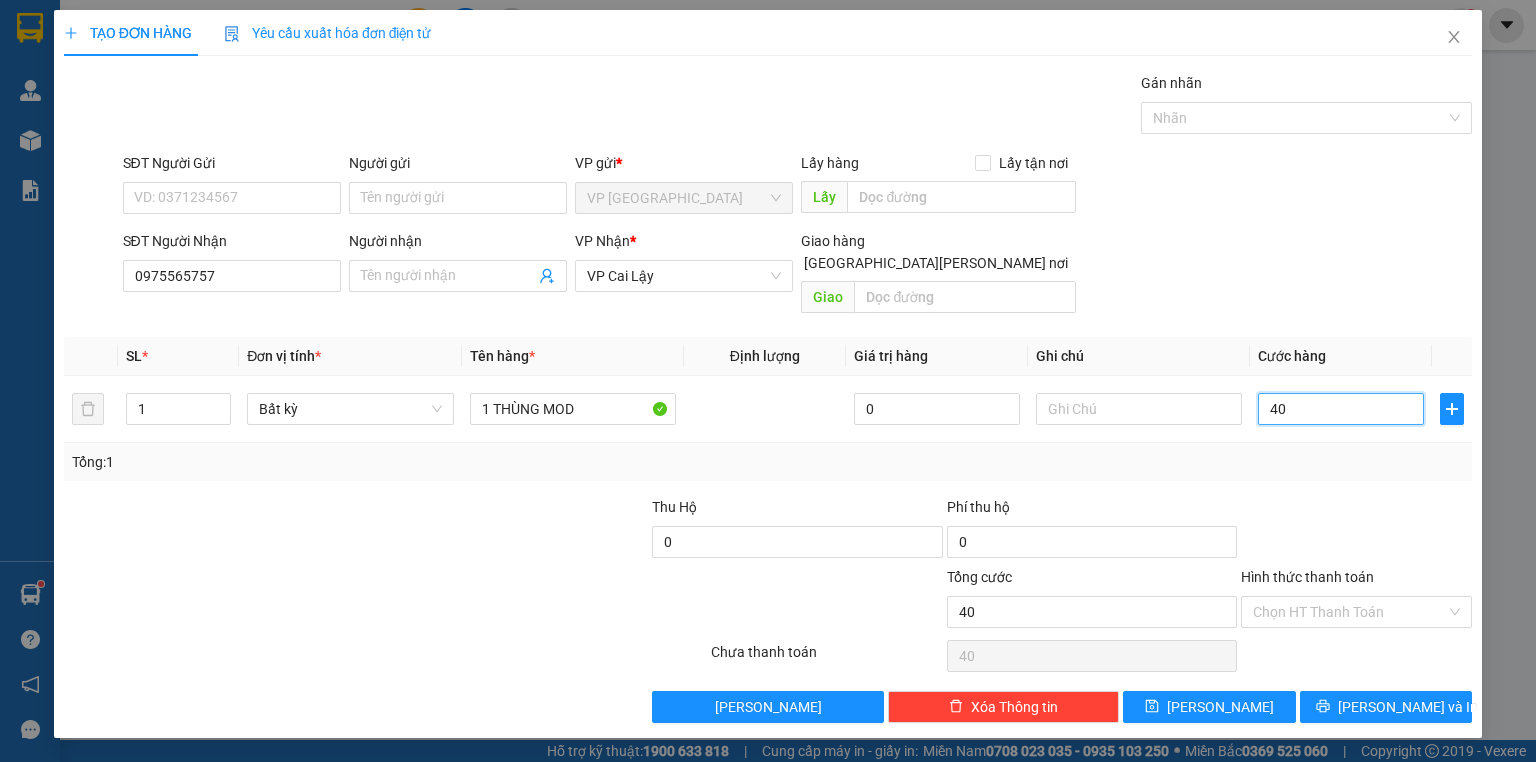 type on "40" 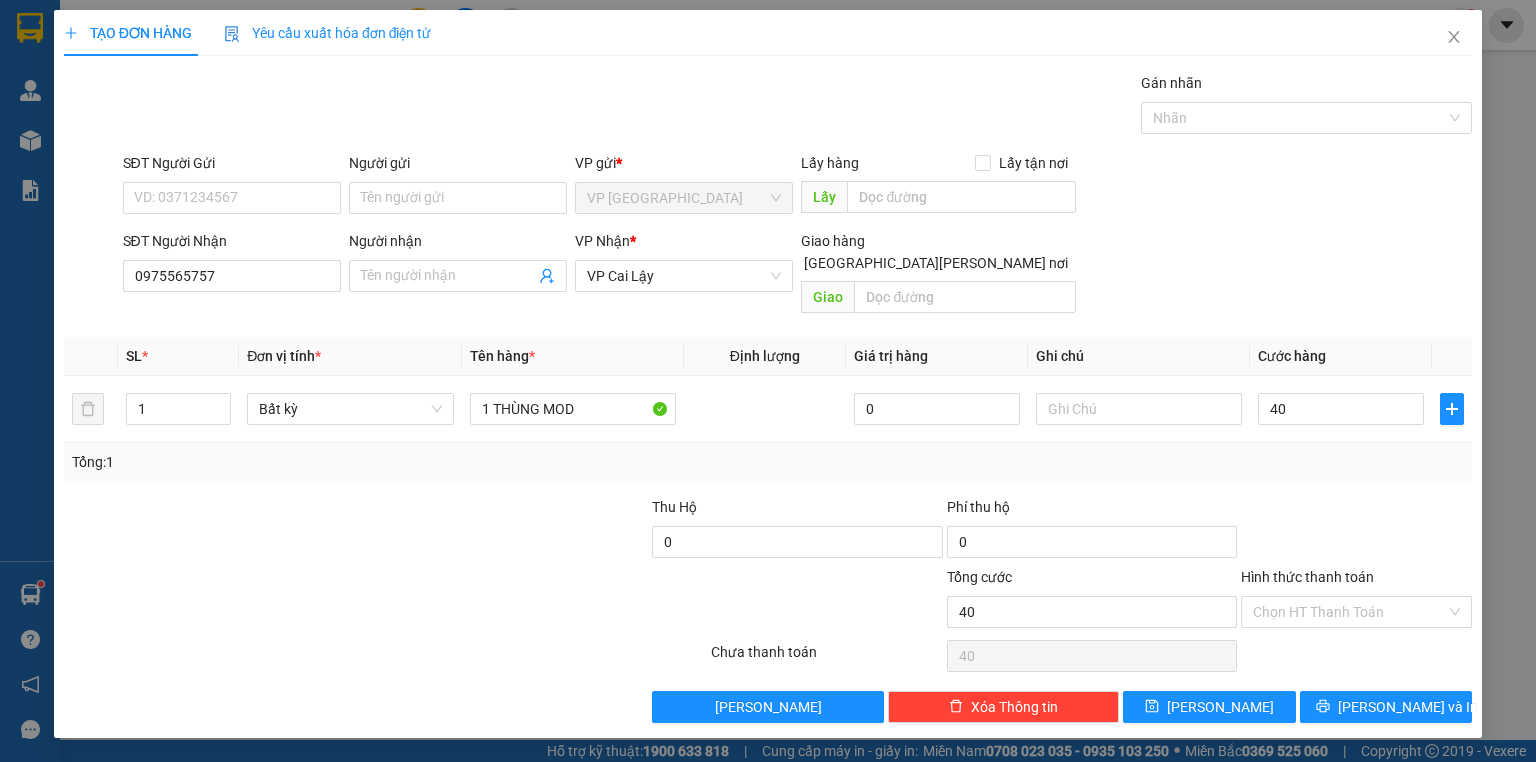 type on "40.000" 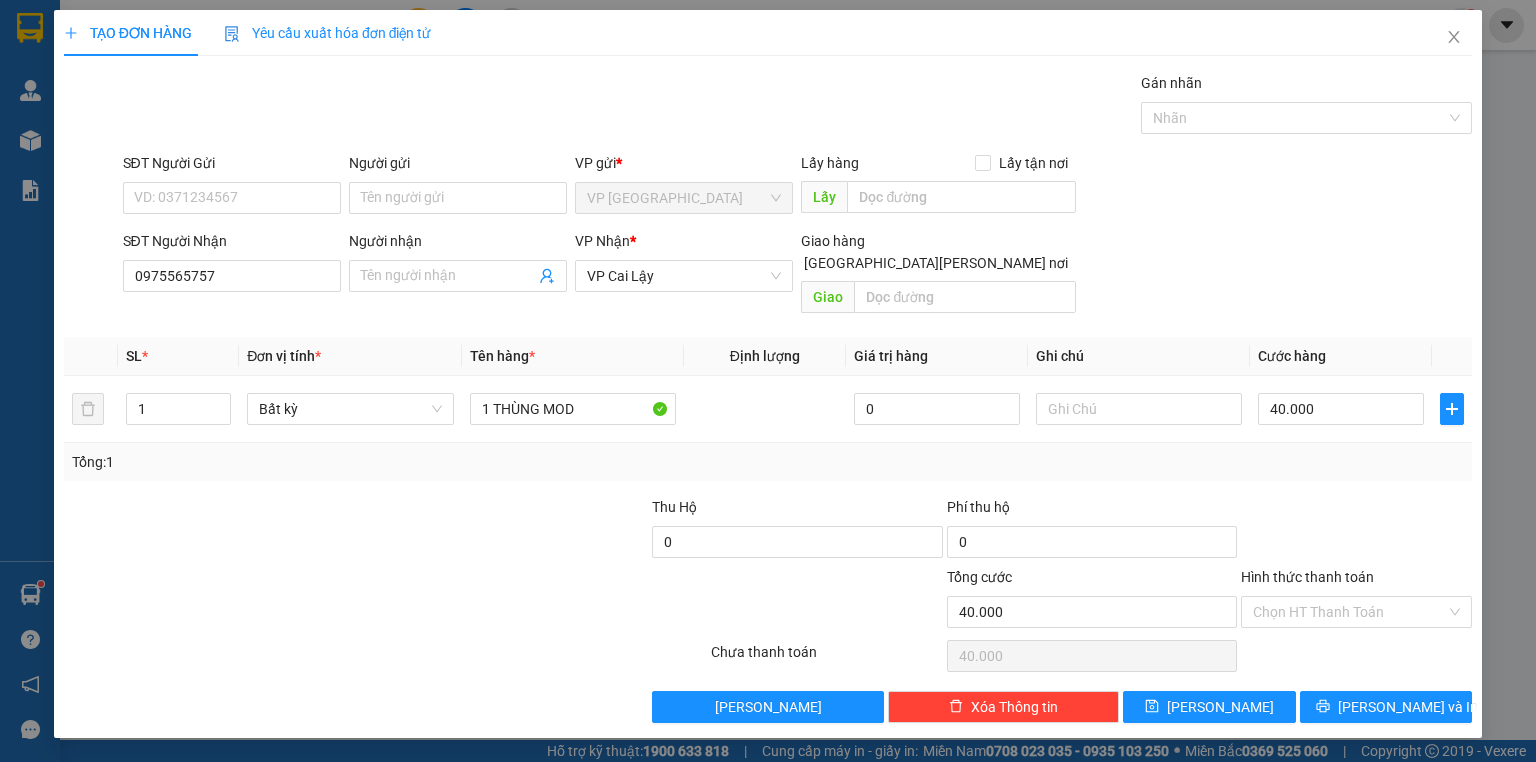 click at bounding box center (1356, 531) 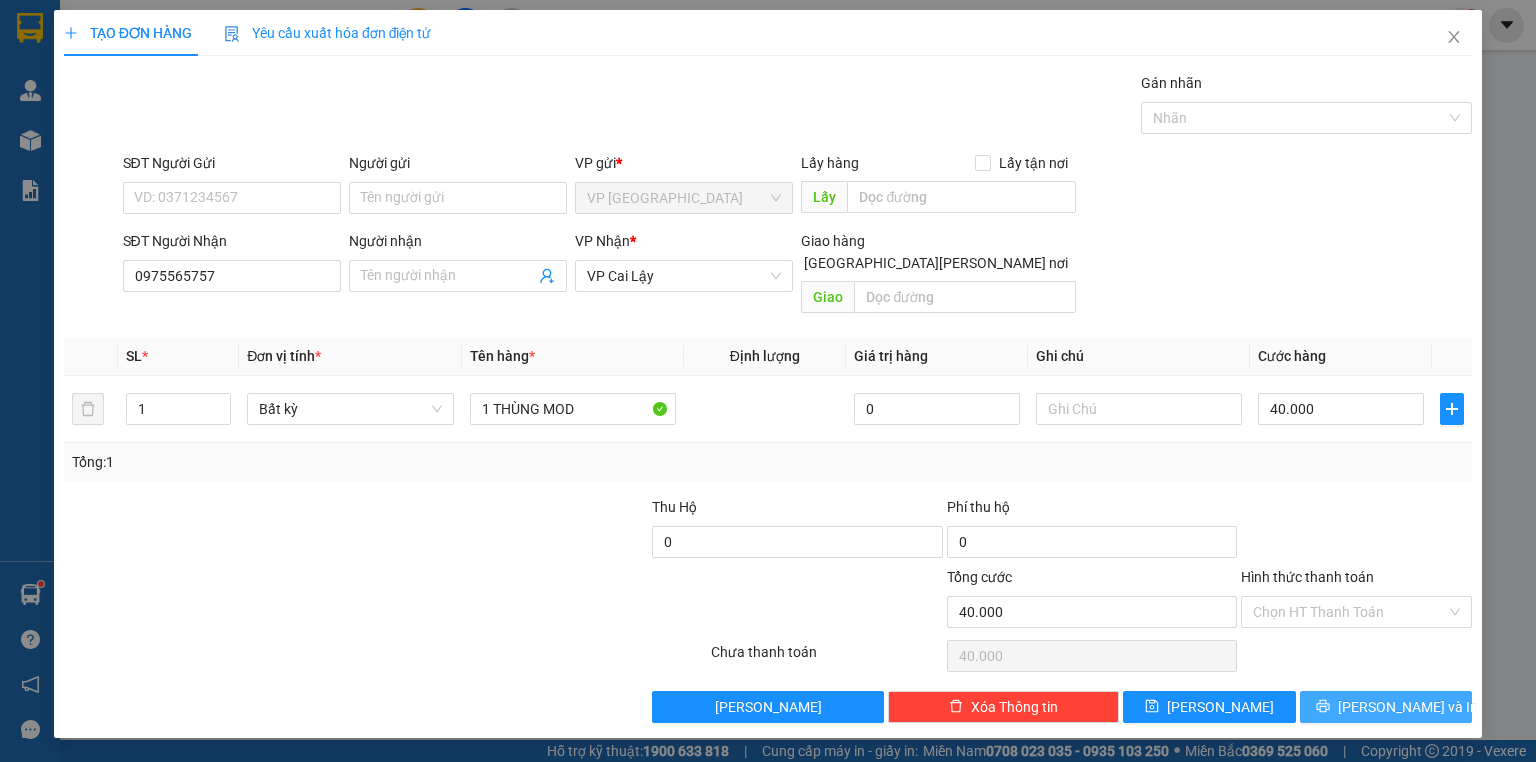 click on "Lưu và In" at bounding box center [1408, 707] 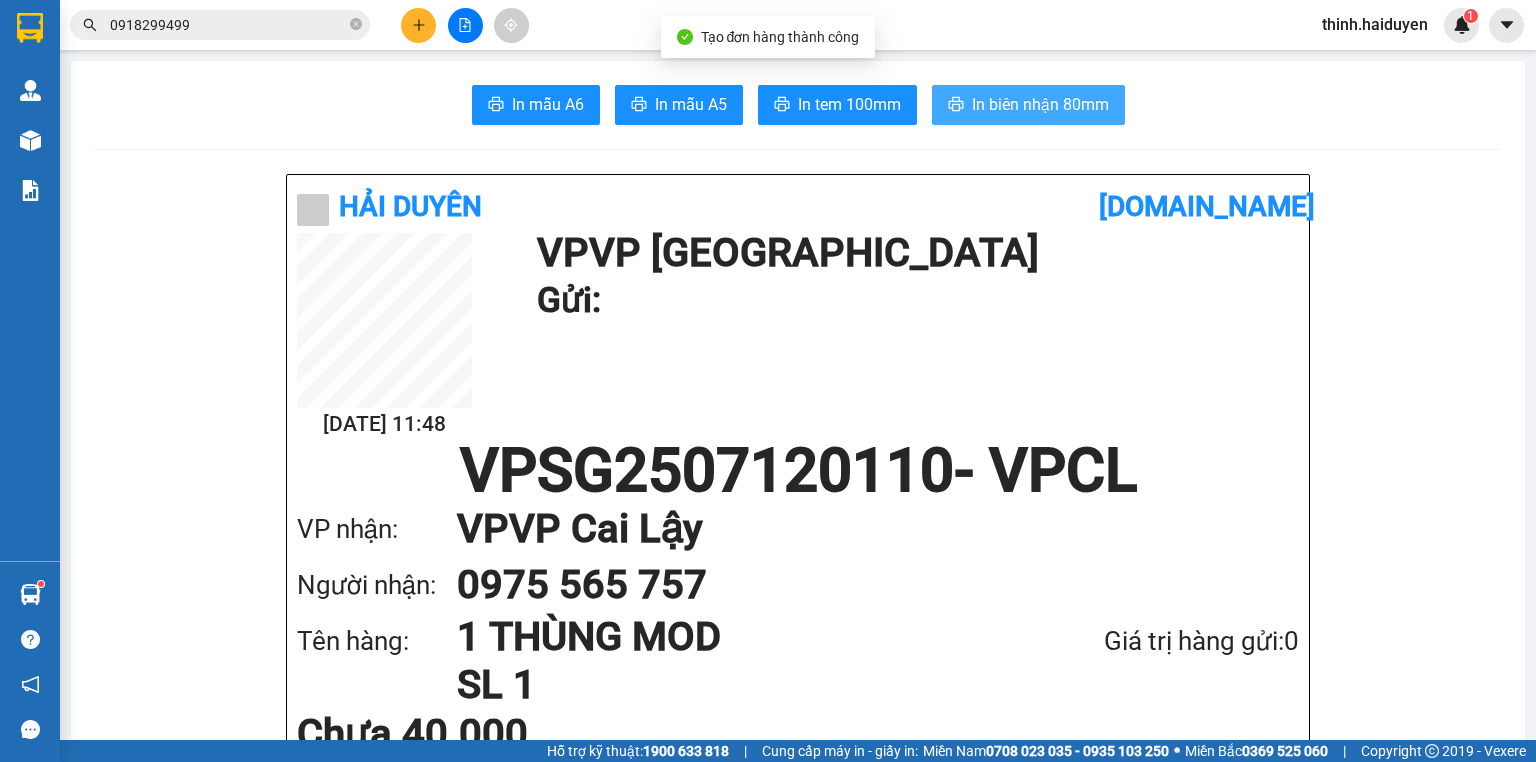 click on "In biên nhận 80mm" at bounding box center (1028, 105) 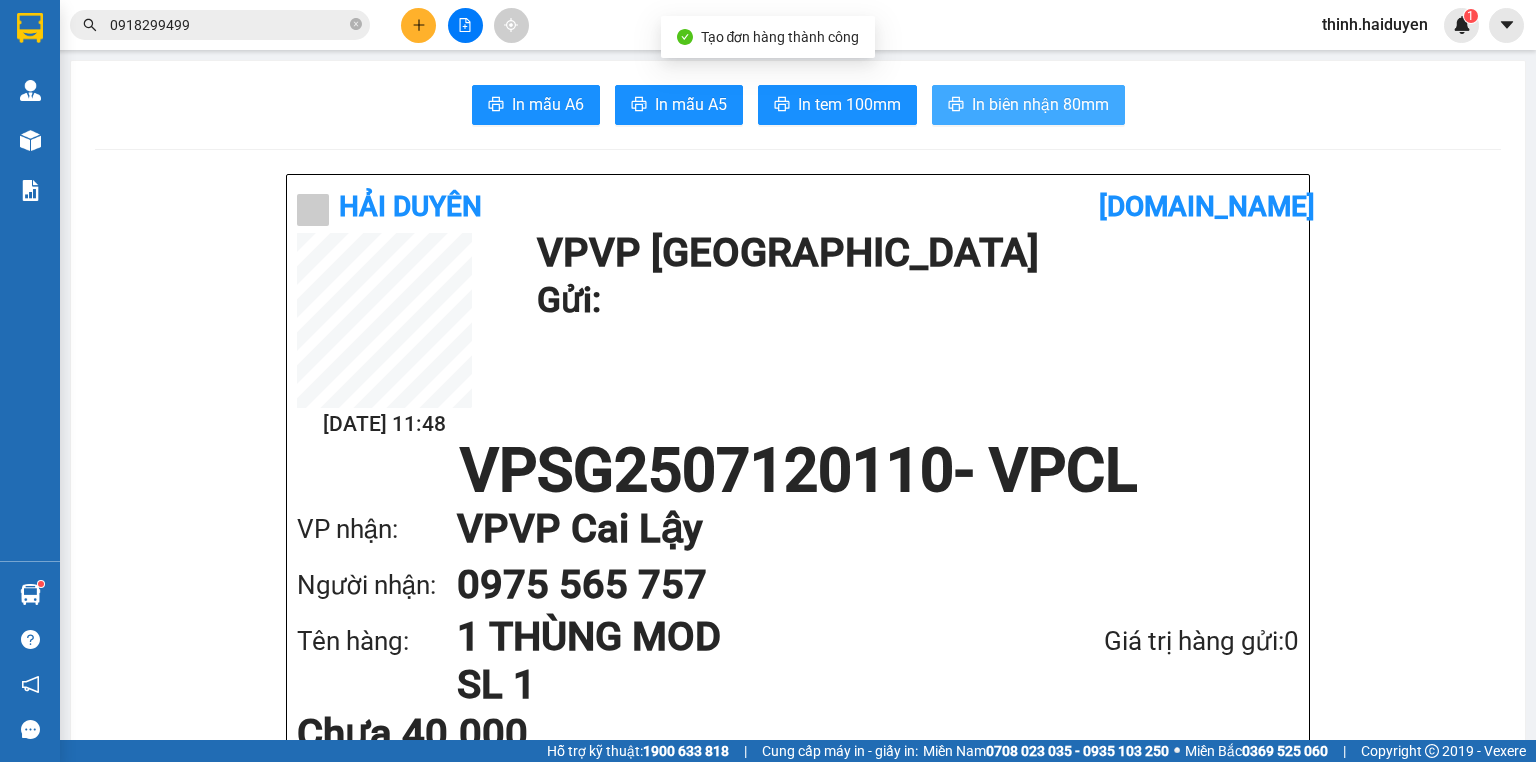 scroll, scrollTop: 0, scrollLeft: 0, axis: both 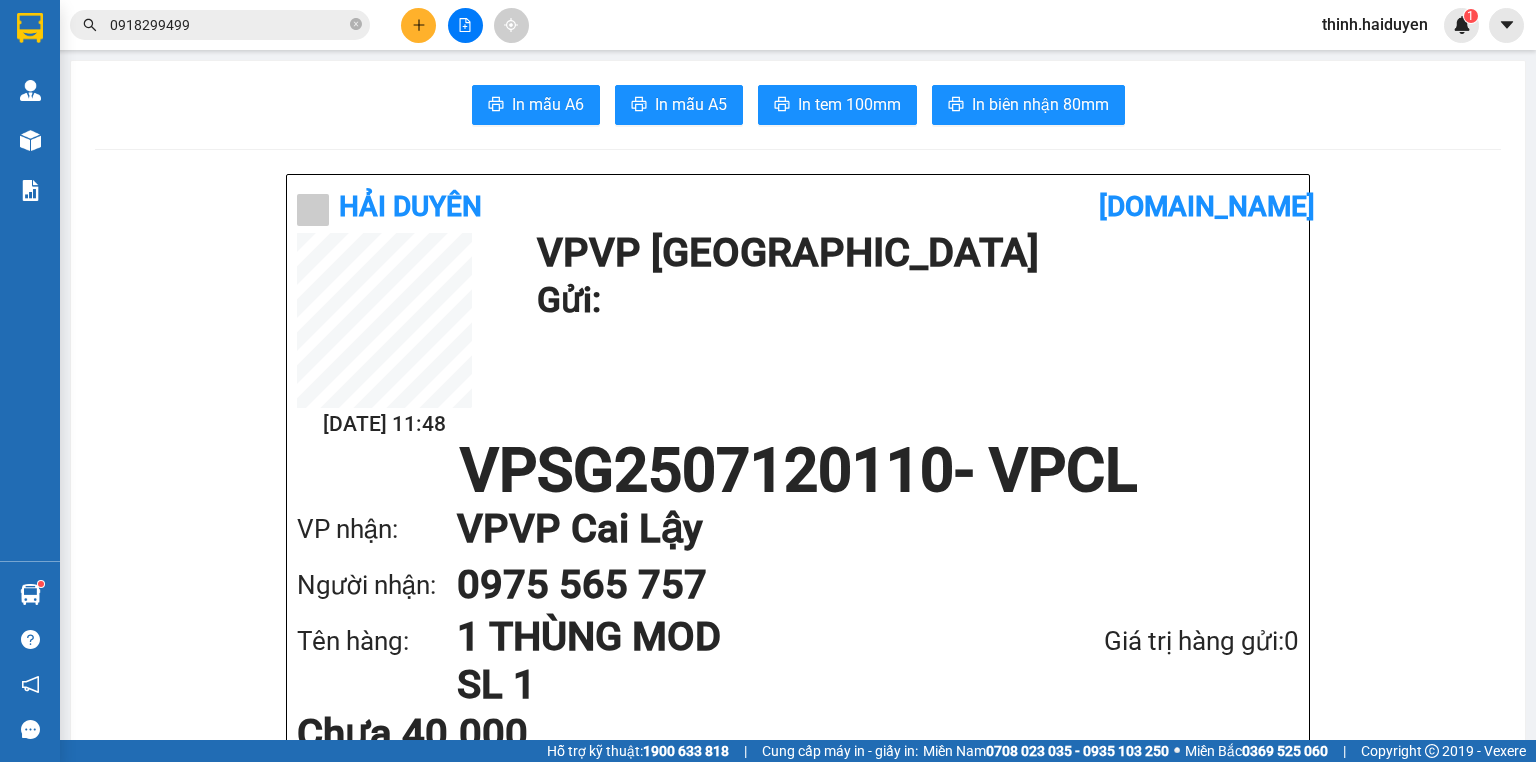 click on "In mẫu A6
In mẫu A5
In tem 100mm
In biên nhận 80mm Hải Duyên vexere.com 12/07 11:48 VP  VP Sài Gòn Gửi:    VPSG2507120110  -   VPCL VP nhận: VP  VP Cai Lậy Người nhận:   0975 565 757 Tên hàng:  1 THÙNG MOD  SL 1 Giá trị hàng gửi:  0 Chưa   40.000 Tổng phải thu:   40.000 Hải Duyên VP VP Sài Gòn   97B Nguyễn Duy Dương, P9   0907420505, 0939242285 VP VP Cai Lậy   12/12 đường ông Hiệu, KP1, Phường 4   0939993465, 0939050465 Mã GD :  VPSG2507120110 In ngày:  12/07/2025   11:49 Gửi khách hàng Gửi :       VP VP Sài Gòn Nhận :    0975565757   VP VP Cai Lậy Tên (giá trị hàng) SL Cước món hàng  1 THÙNG MOD    (0) 1 40.000 Tổng cộng 1 40.000 Loading... Chưa : 40.000 VND Tổng phải thu : 40.000 VND Người gửi hàng xác nhận Quy định nhận/gửi hàng : Không vận chuyển hàng hóa trái quy định pháp luật. Khi đến nhận hàng, quý khách cần mang theo  CMND.   Vexere.com" at bounding box center (798, 1641) 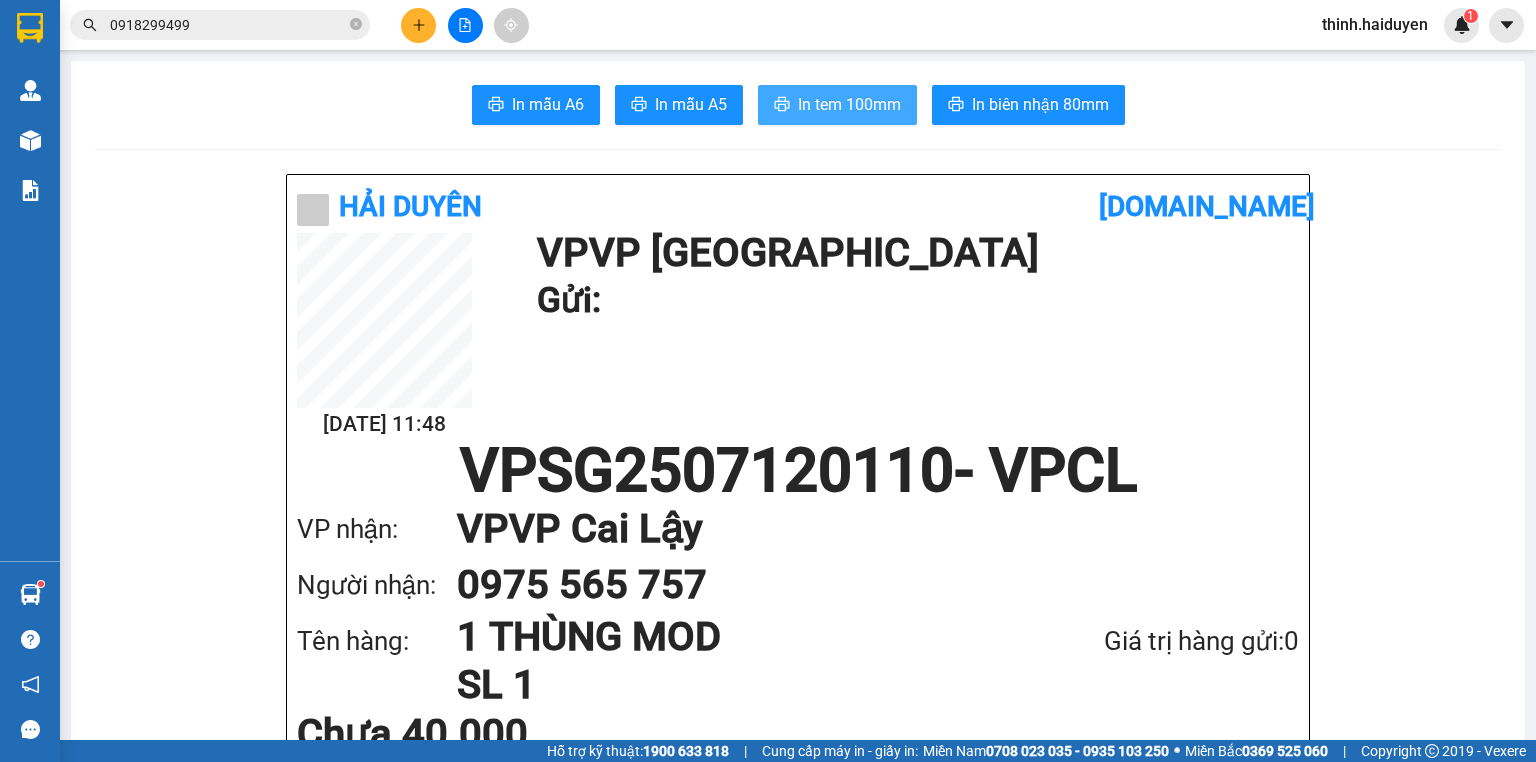 click on "In tem 100mm" at bounding box center (849, 104) 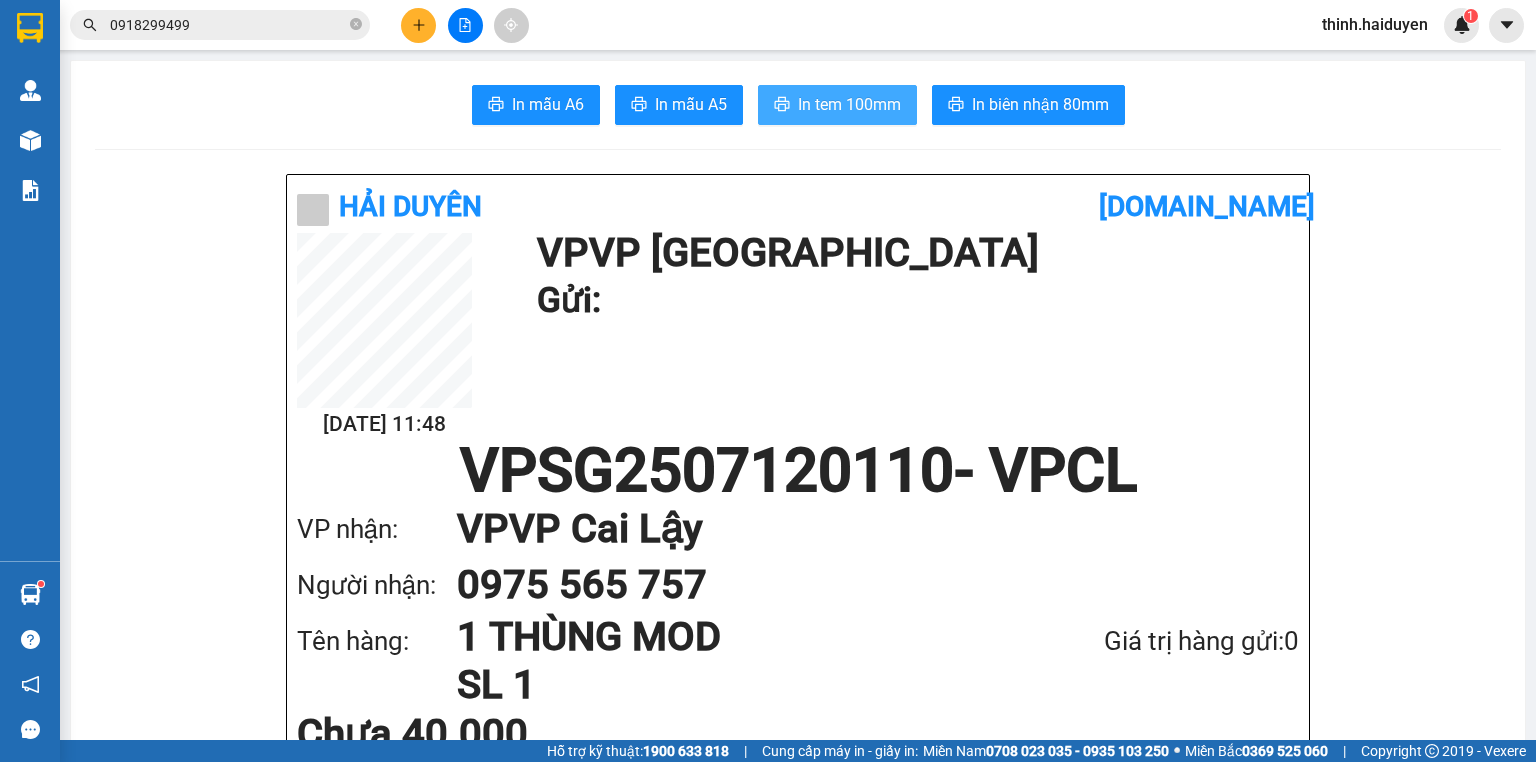 scroll, scrollTop: 0, scrollLeft: 0, axis: both 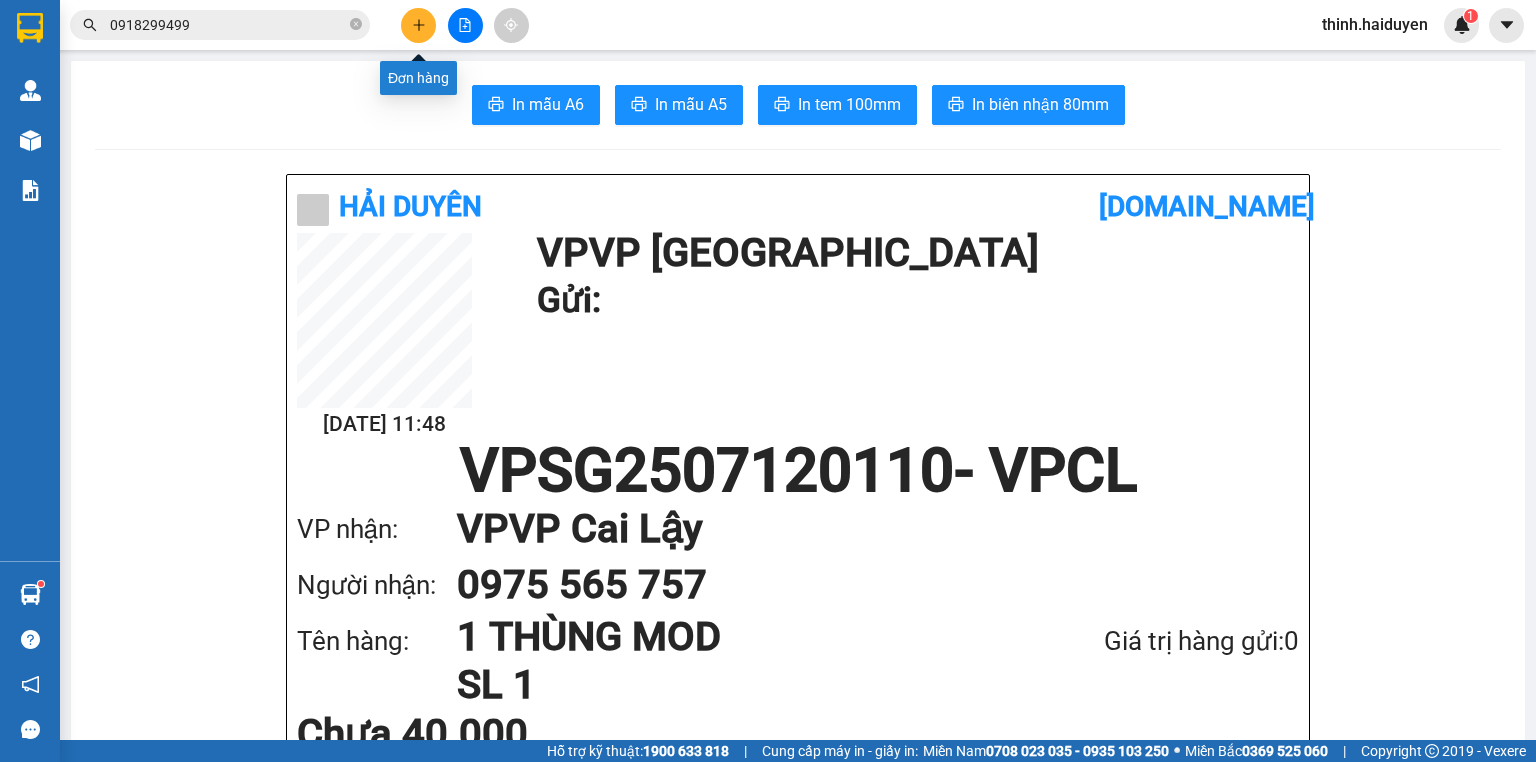 click 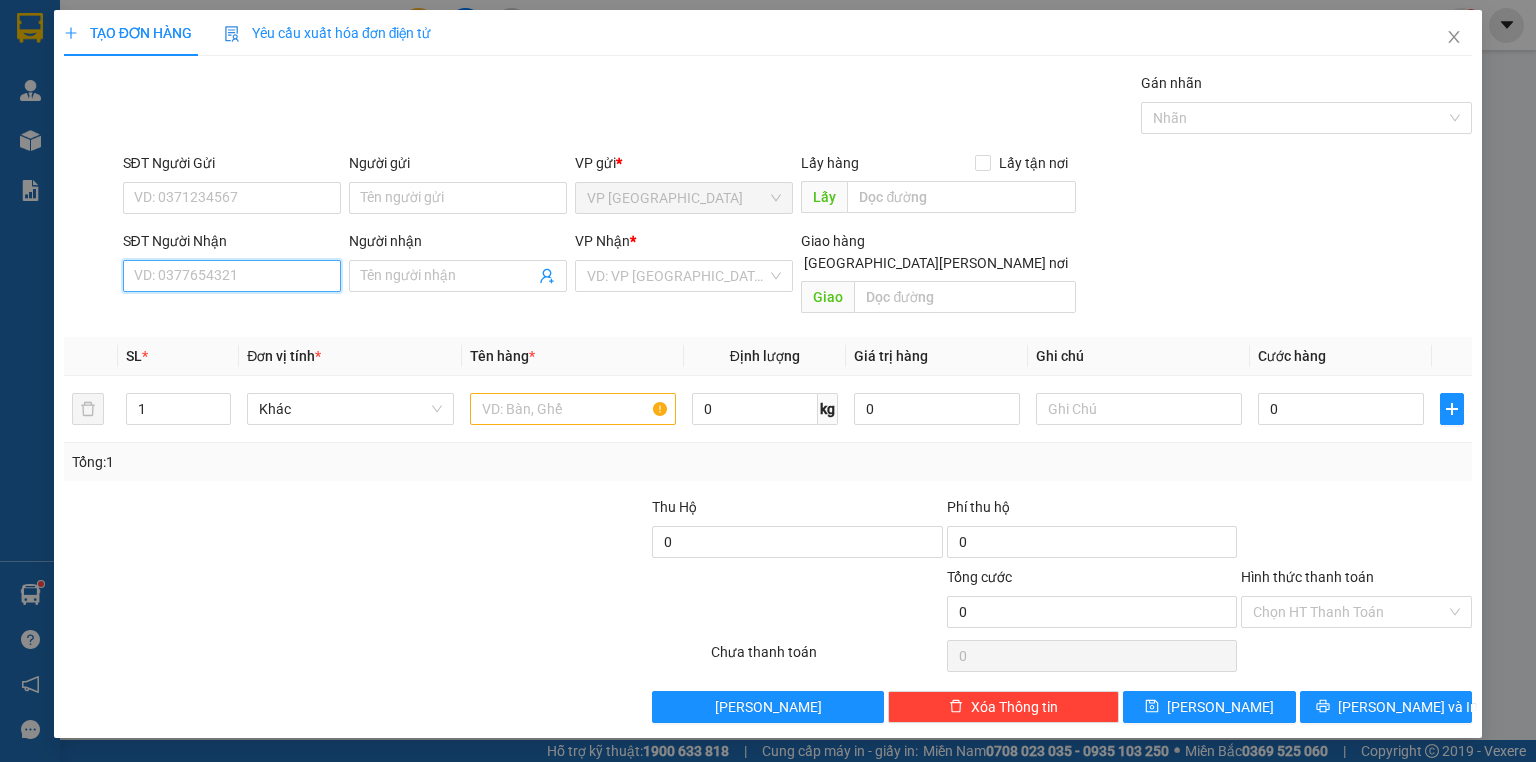click on "SĐT Người Nhận" at bounding box center [232, 276] 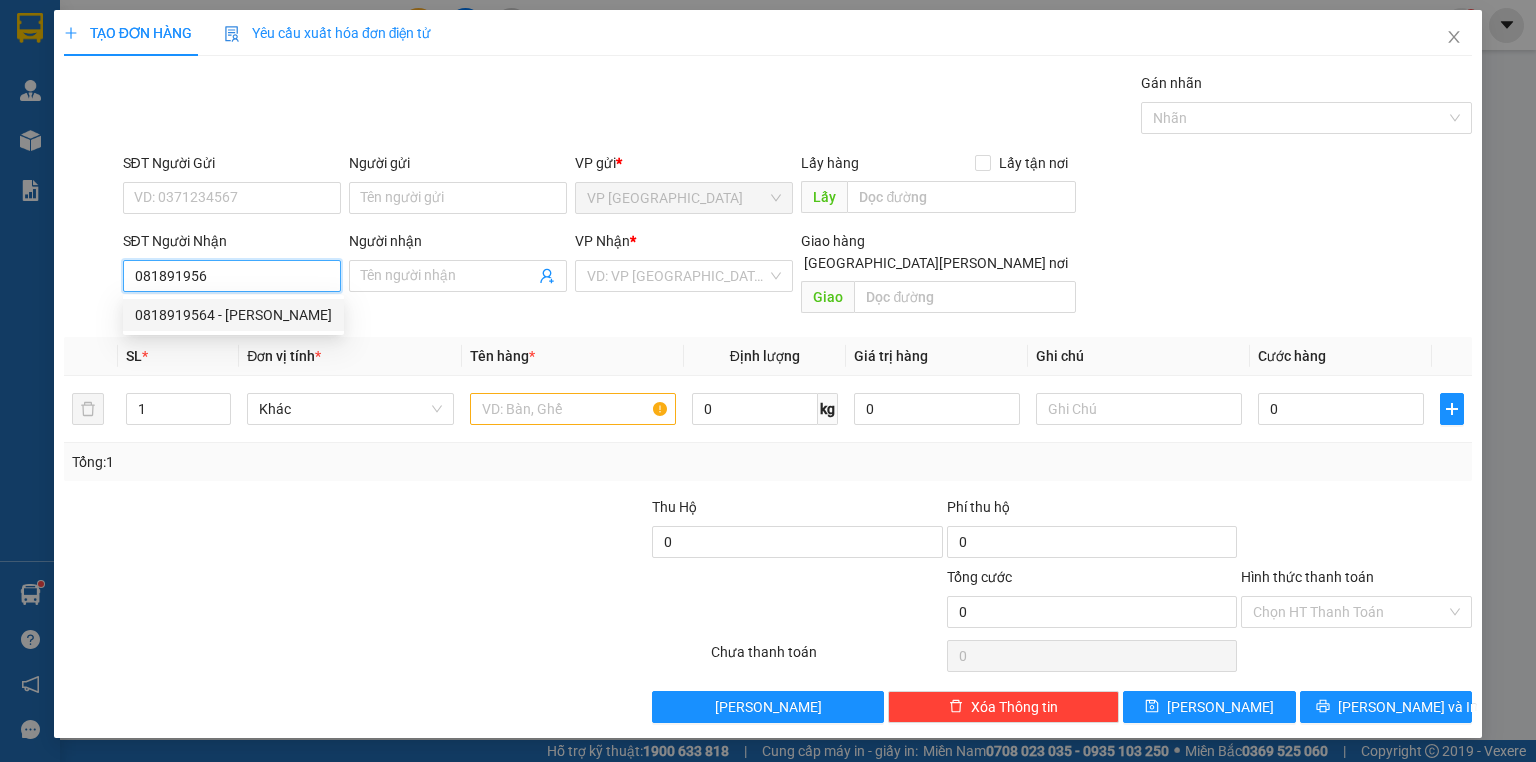 click on "0818919564 - VÂN" at bounding box center [233, 315] 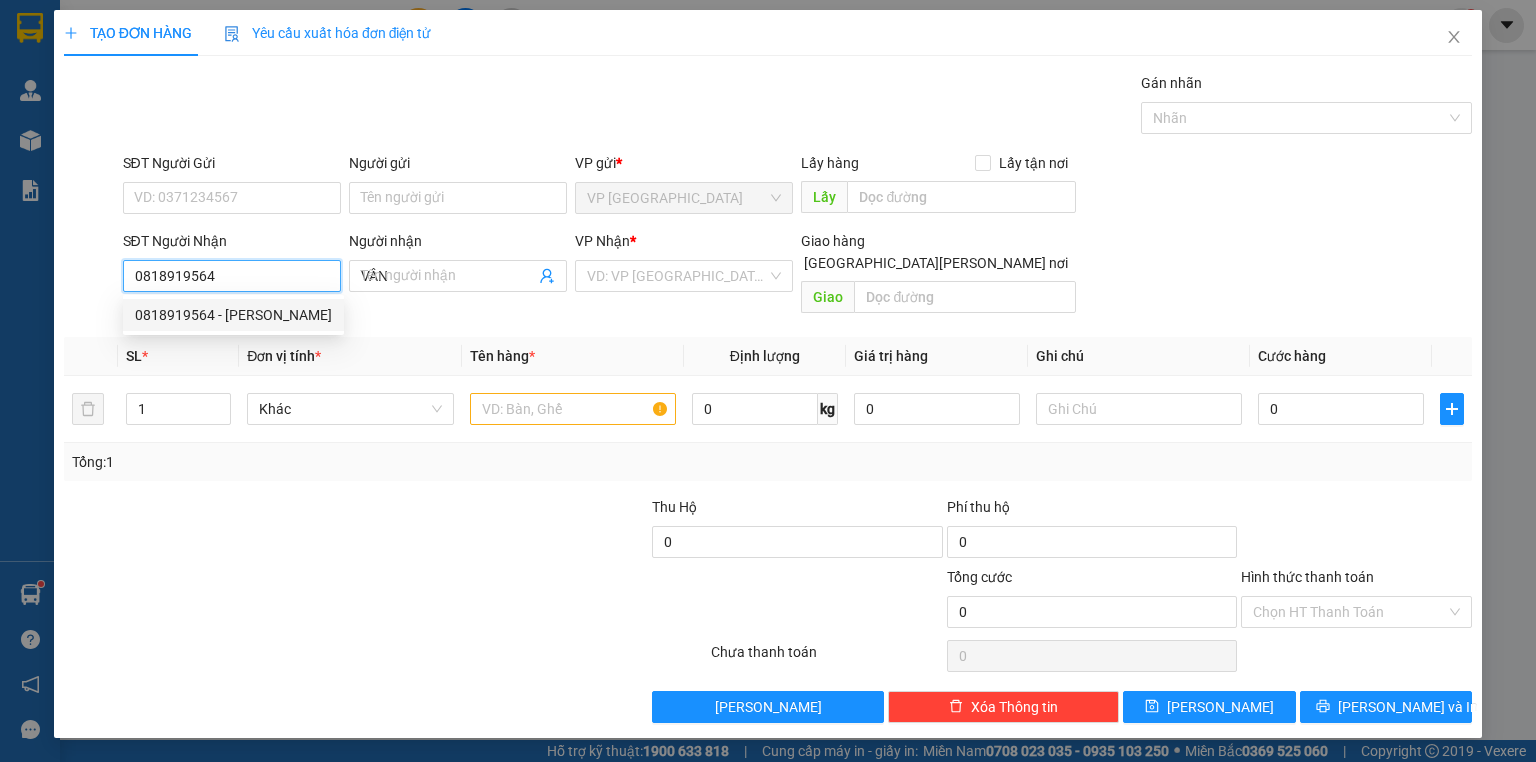 type on "20.000" 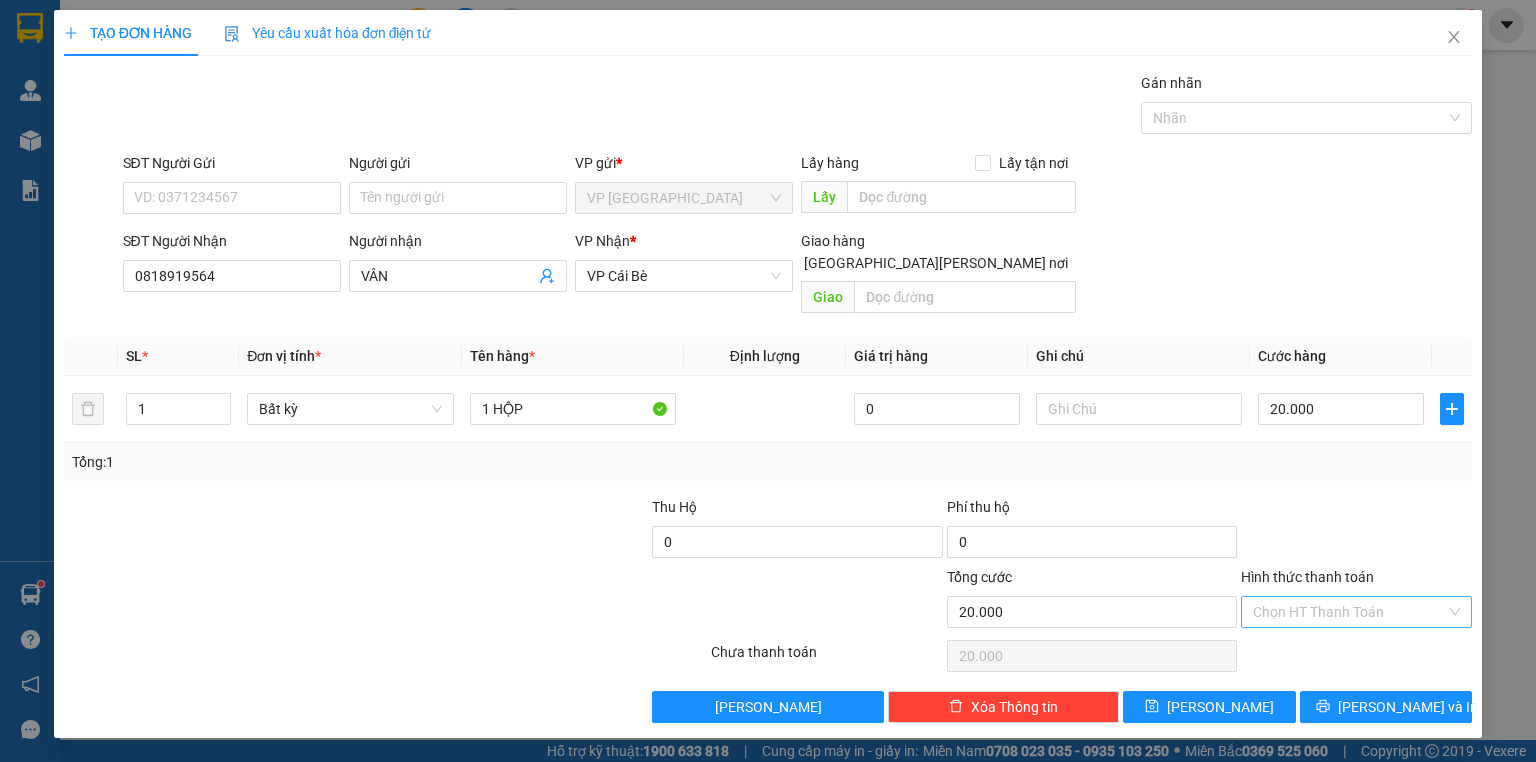 click on "Hình thức thanh toán" at bounding box center [1349, 612] 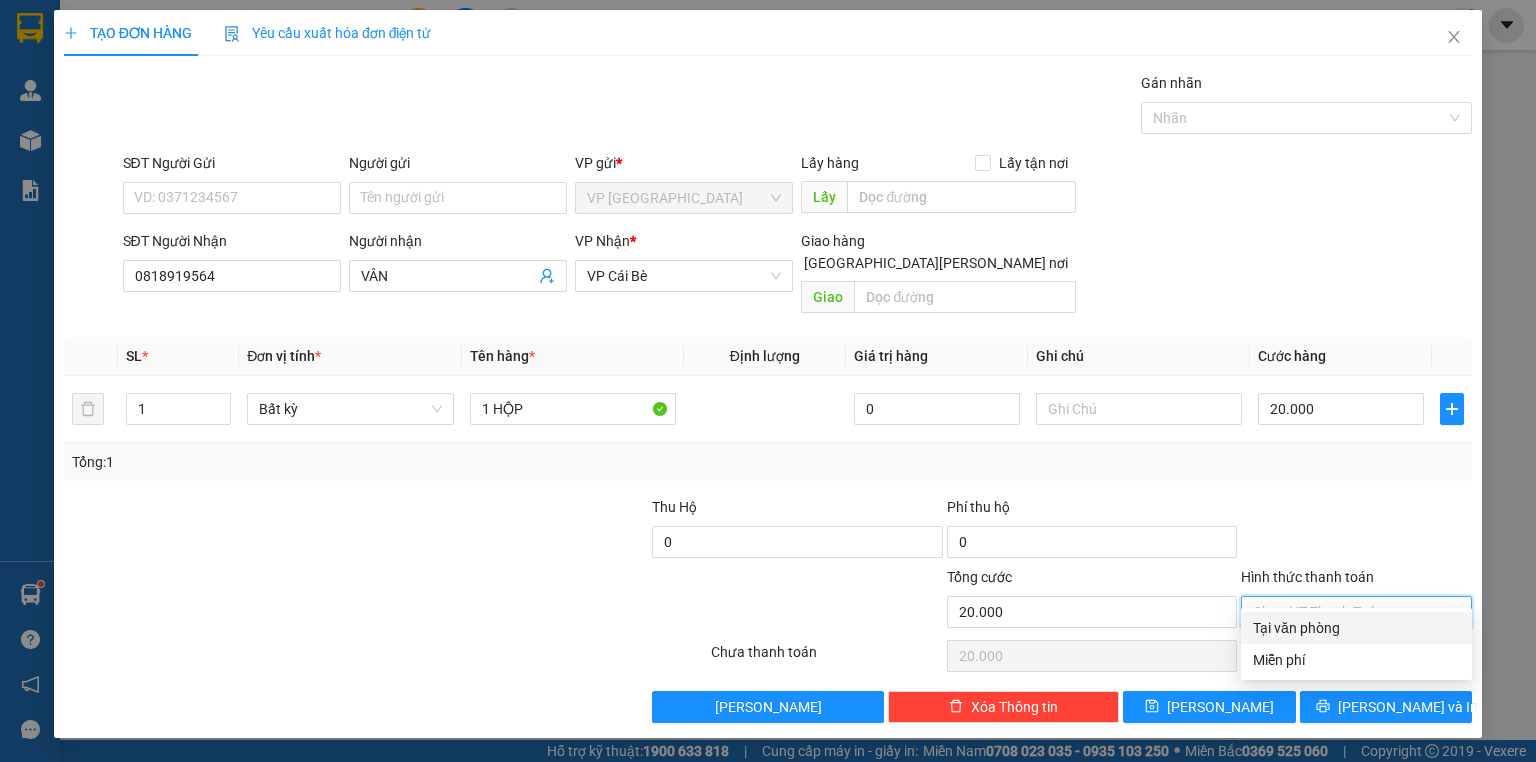 click on "Tại văn phòng" at bounding box center (1356, 628) 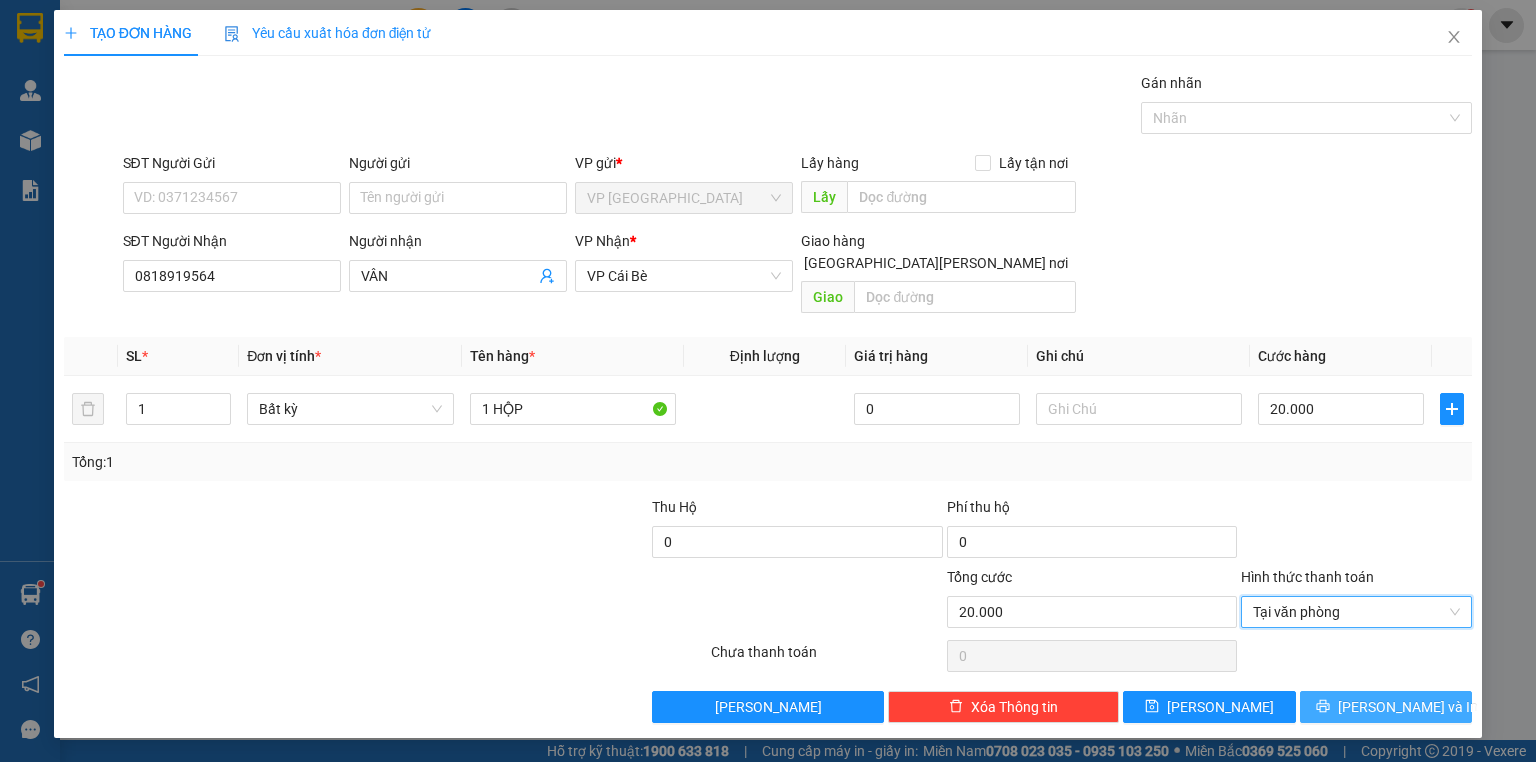 click on "Lưu và In" at bounding box center [1386, 707] 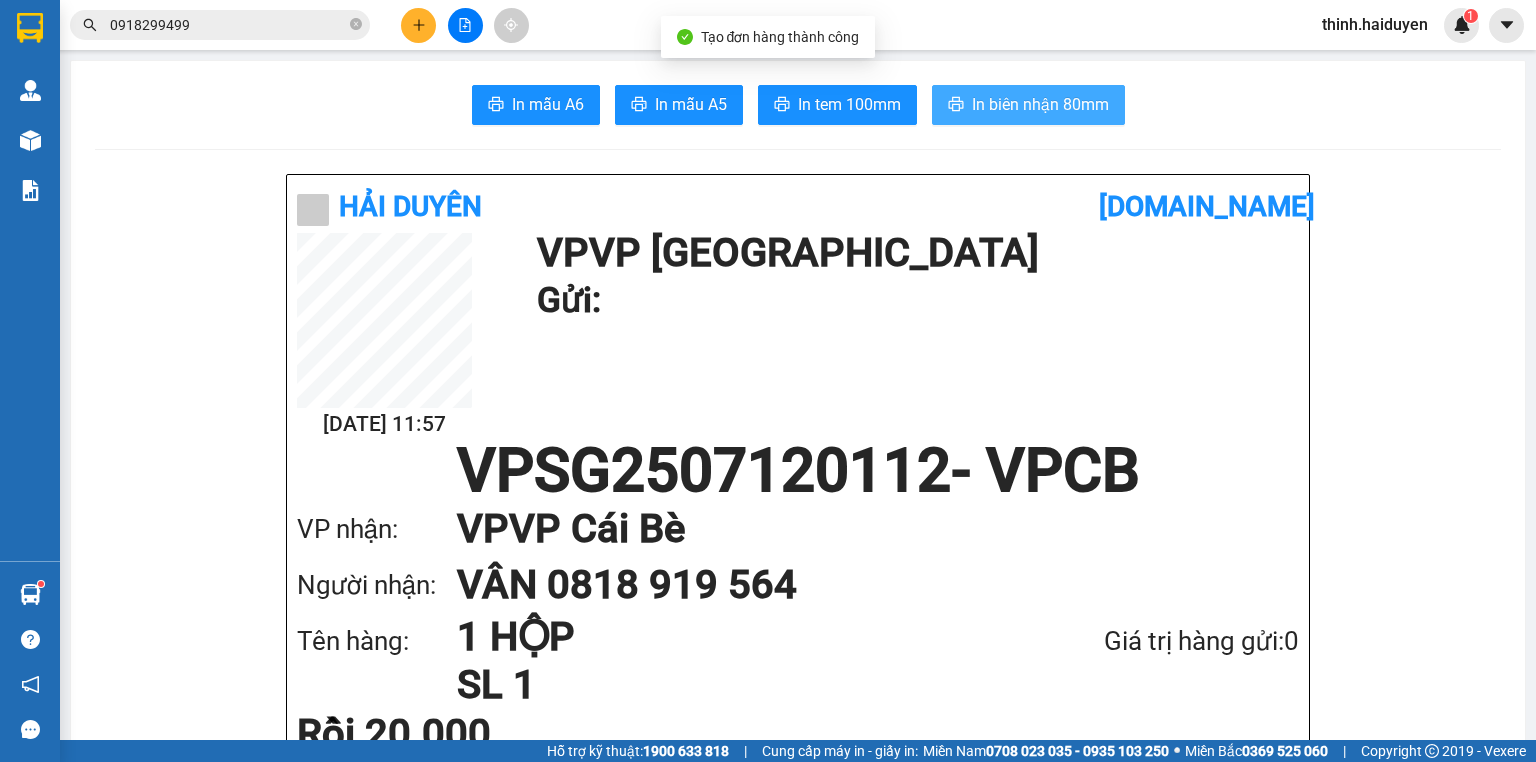 click on "In mẫu A6
In mẫu A5
In tem 100mm
In biên nhận 80mm Hải Duyên vexere.com 12/07 11:57 VP  VP Sài Gòn Gửi:    VPSG2507120112  -   VPCB VP nhận: VP  VP Cái Bè Người nhận: VÂN    0818 919 564 Tên hàng:  1 HỘP SL 1 Giá trị hàng gửi:  0 Rồi   20.000 Tổng phải thu:   0 Hải Duyên VP VP Sài Gòn   97B Nguyễn Duy Dương, P9   0907420505, 0939242285 VP VP Cái Bè   436 Nguyễn Thái Học, Khu 2   0939993605, 0939989605 Mã GD :  VPSG2507120112 In ngày:  12/07/2025   11:57 Gửi khách hàng Gửi :       VP VP Sài Gòn Nhận :  VÂN  - 0818919564   VP VP Cái Bè Tên (giá trị hàng) SL Cước món hàng  1 HỘP   (0) 1 20.000 Tổng cộng 1 20.000 Loading... Rồi : 20.000 VND Tổng phải thu : 0 VND Người gửi hàng xác nhận Quy định nhận/gửi hàng : Không vận chuyển hàng hóa trái quy định pháp luật. Khi đến nhận hàng, quý khách cần mang theo  CMND. Hàng gửi bị mất, nhà xe đền" at bounding box center [798, 1655] 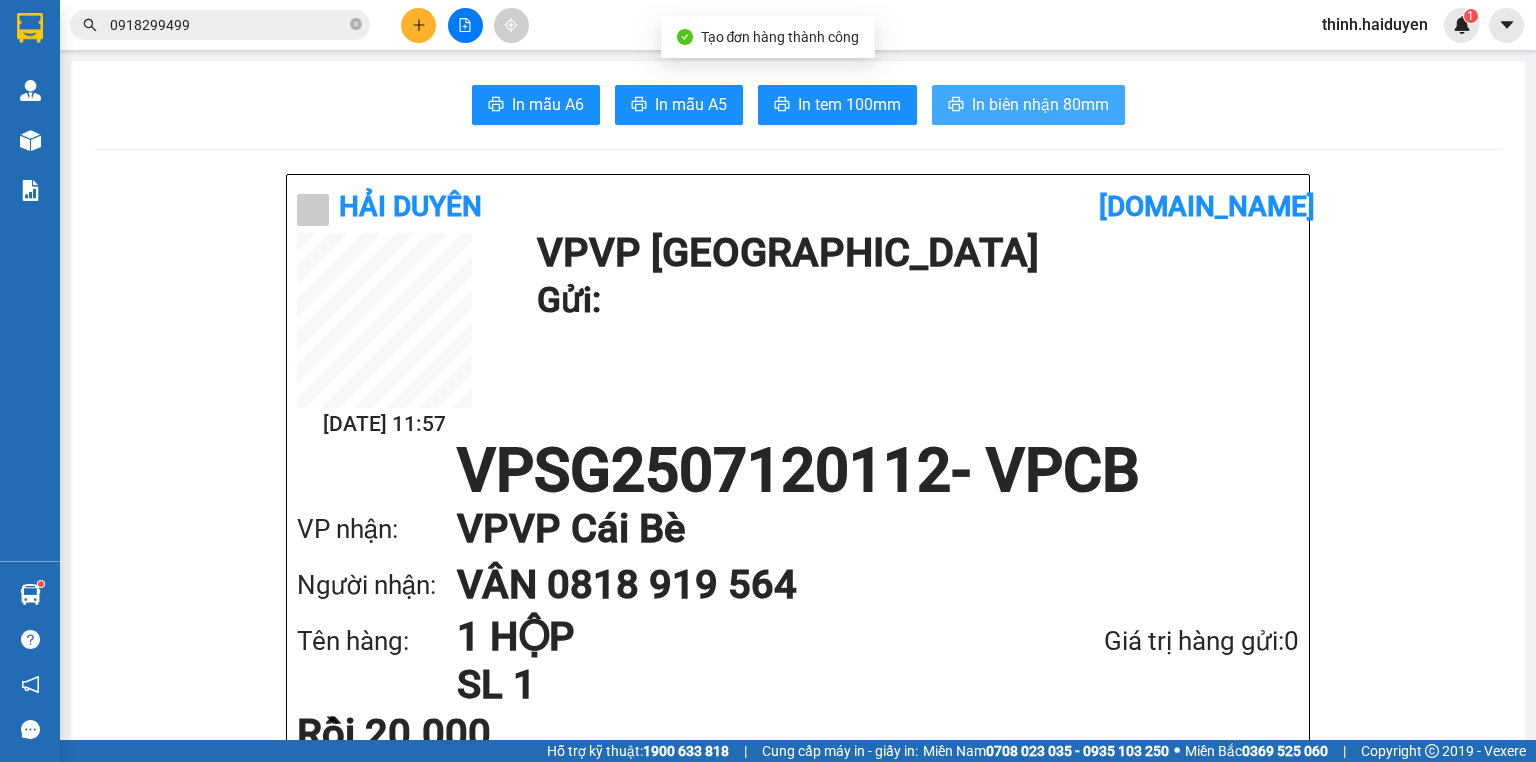 click on "In biên nhận 80mm" at bounding box center [1040, 104] 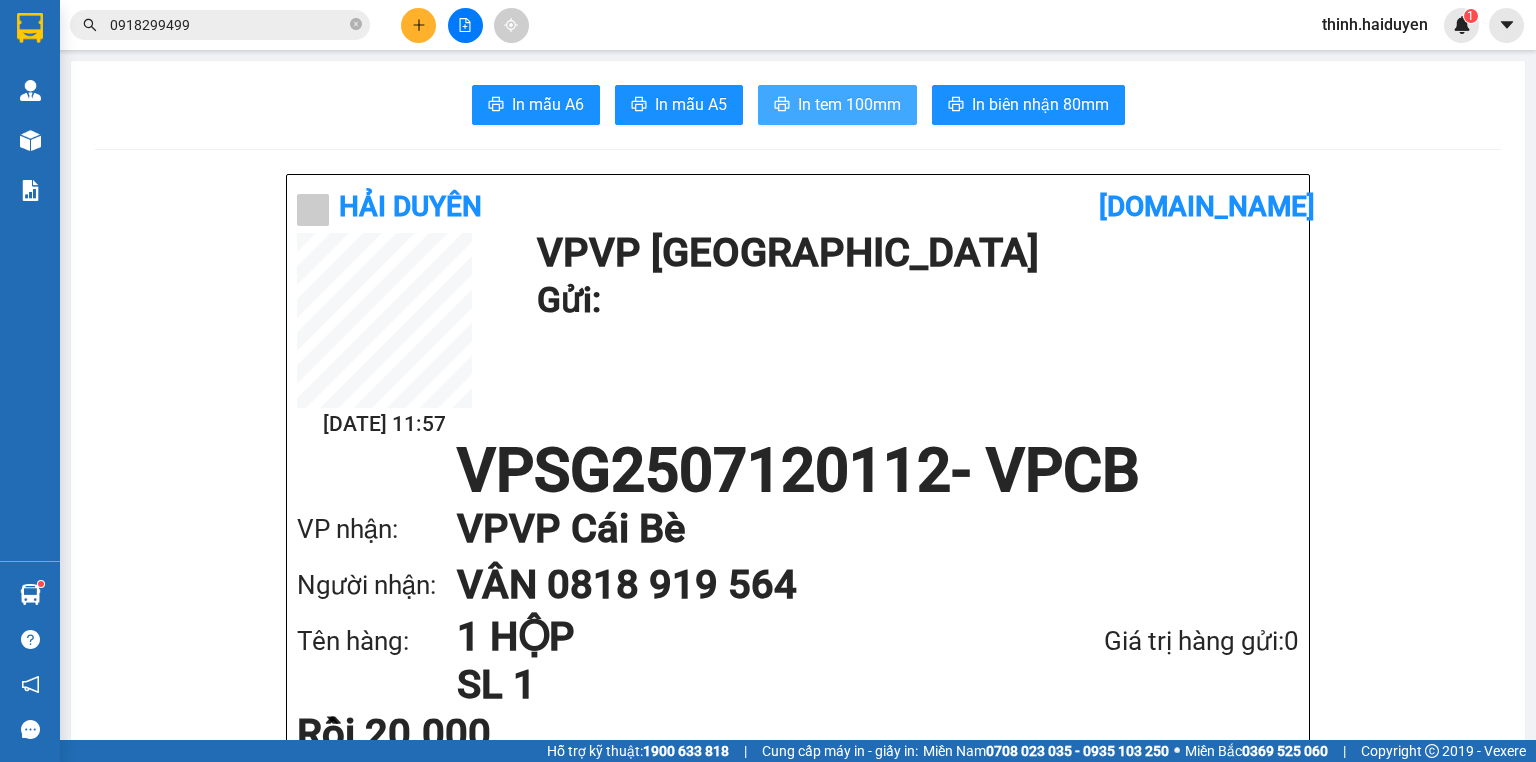 click on "In tem 100mm" at bounding box center (849, 104) 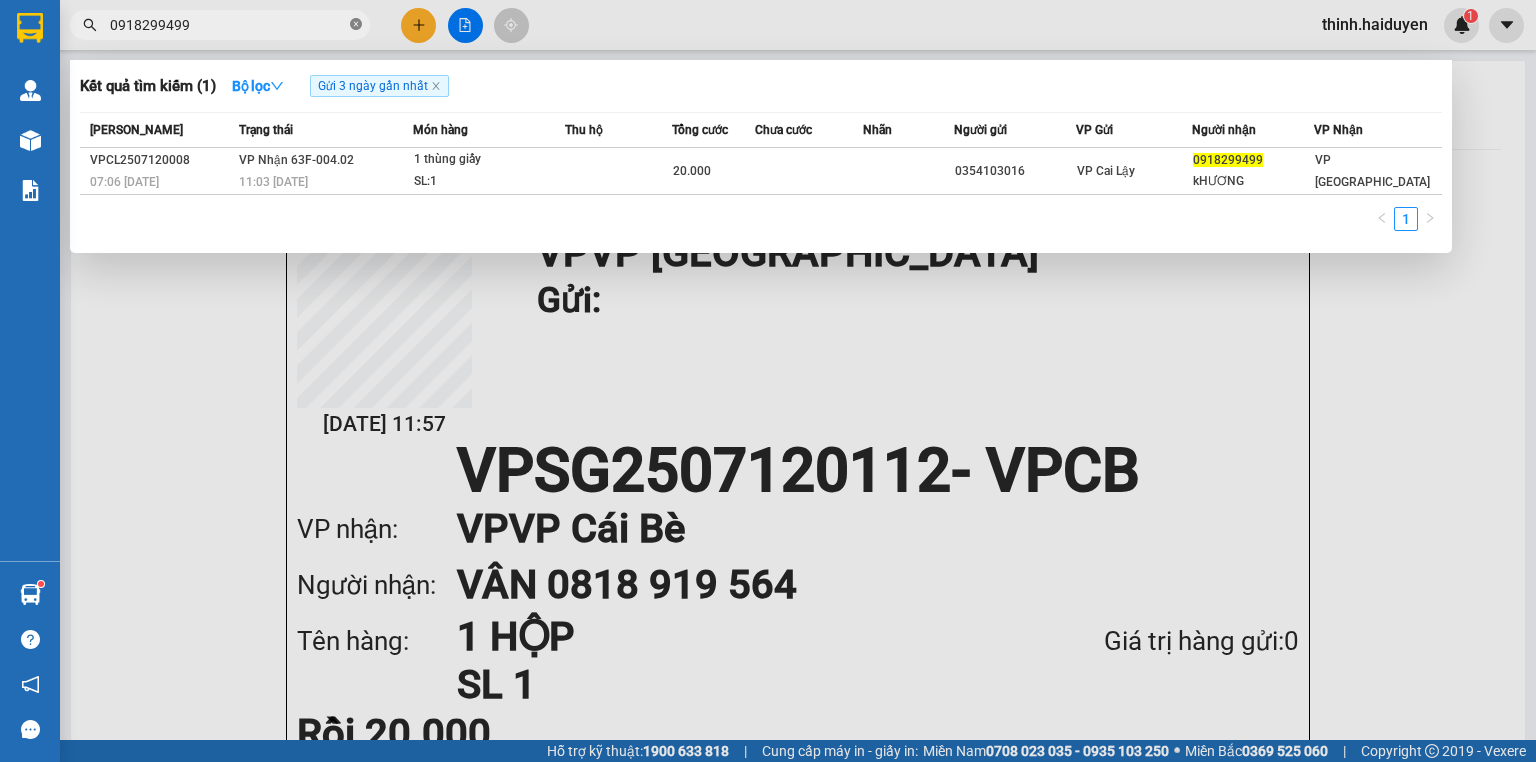 click 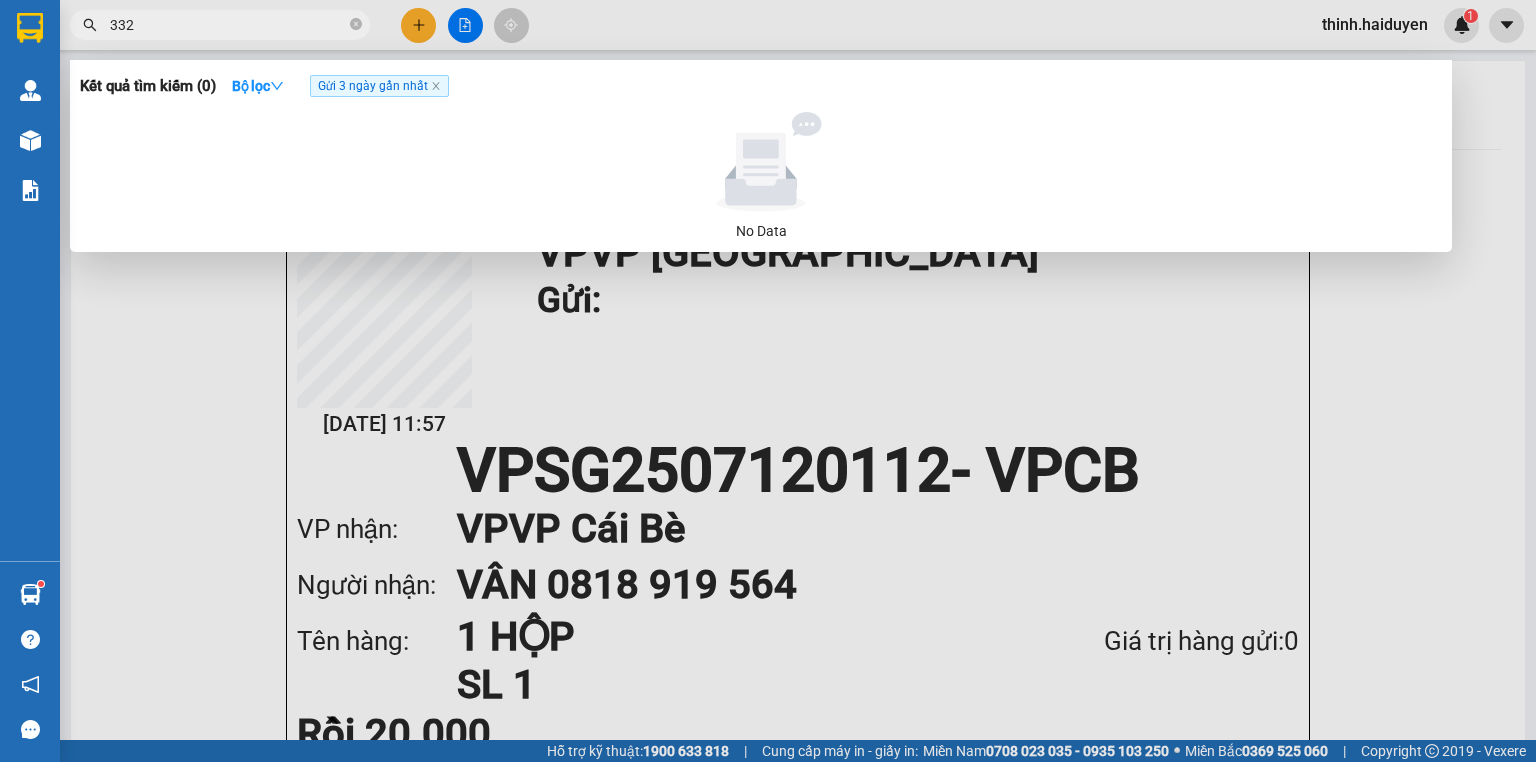 type on "332" 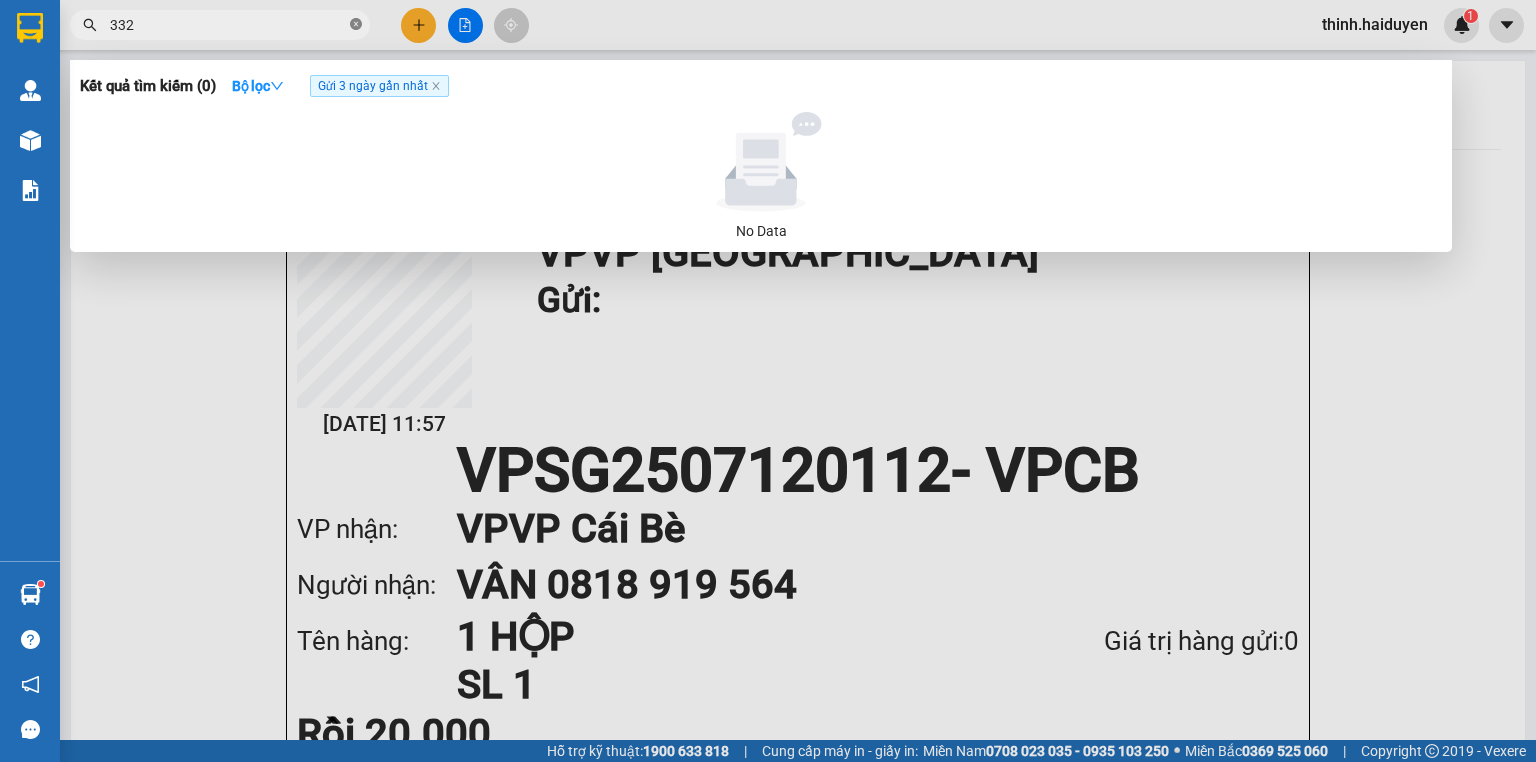 click 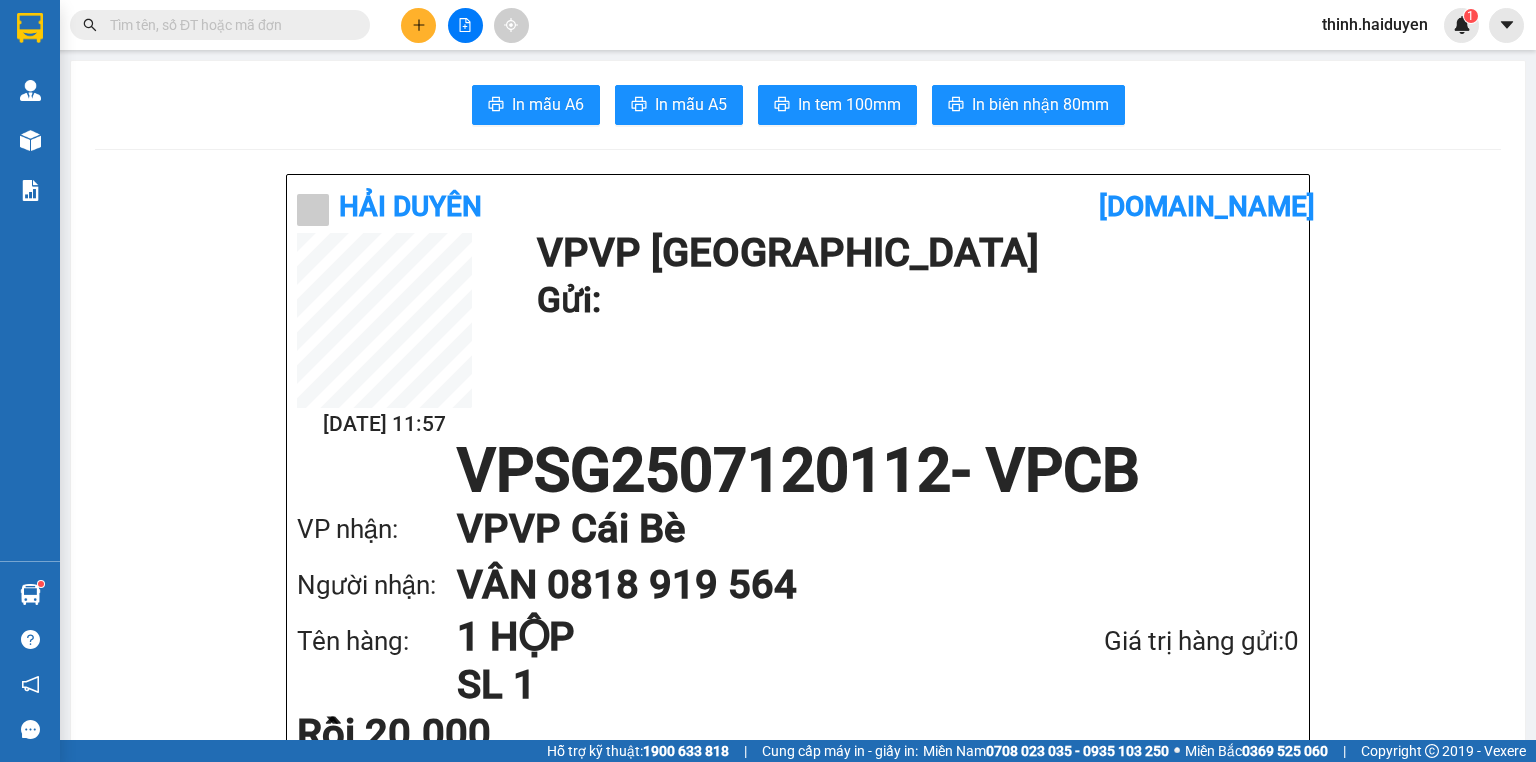 type on "1" 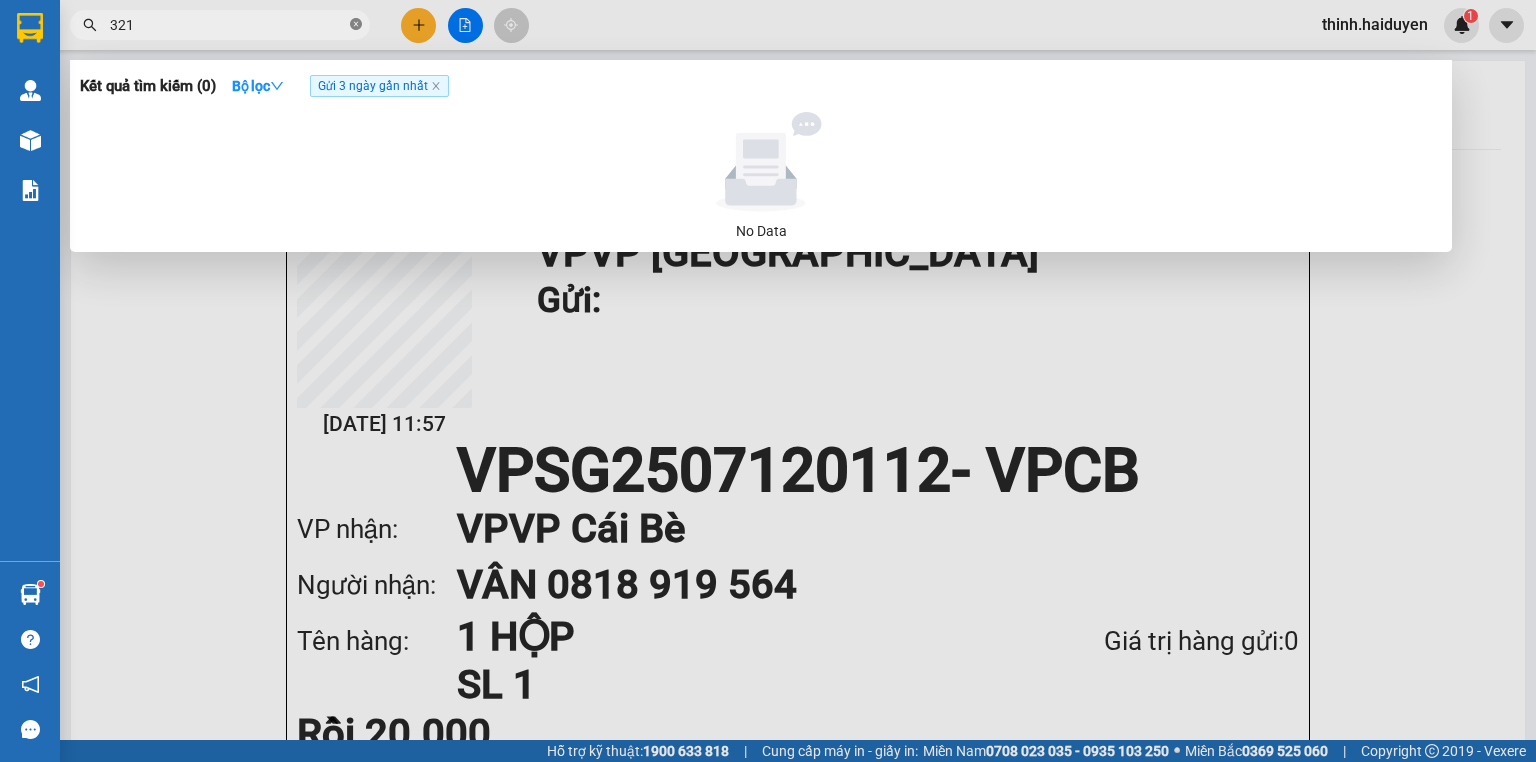 type on "3211" 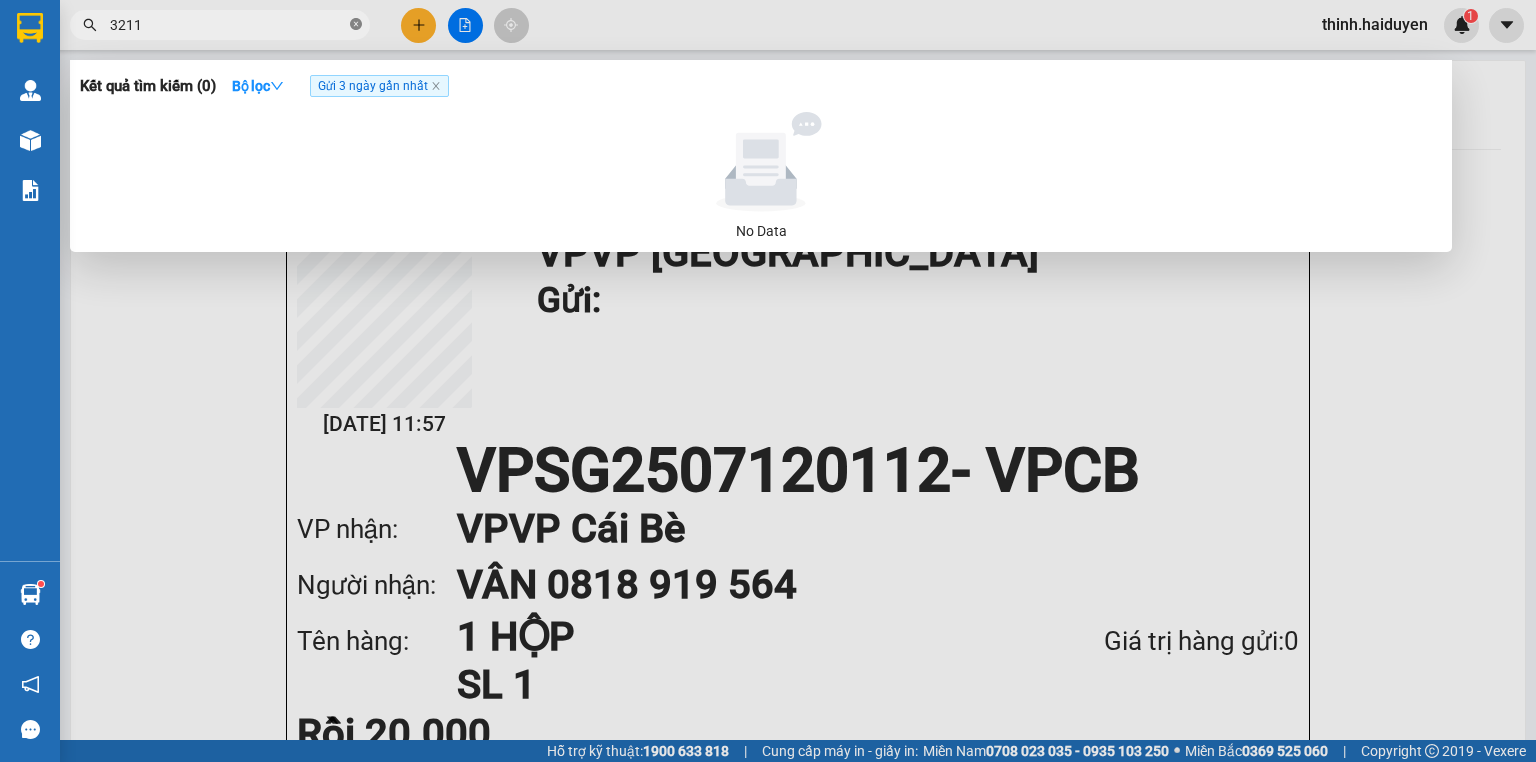click 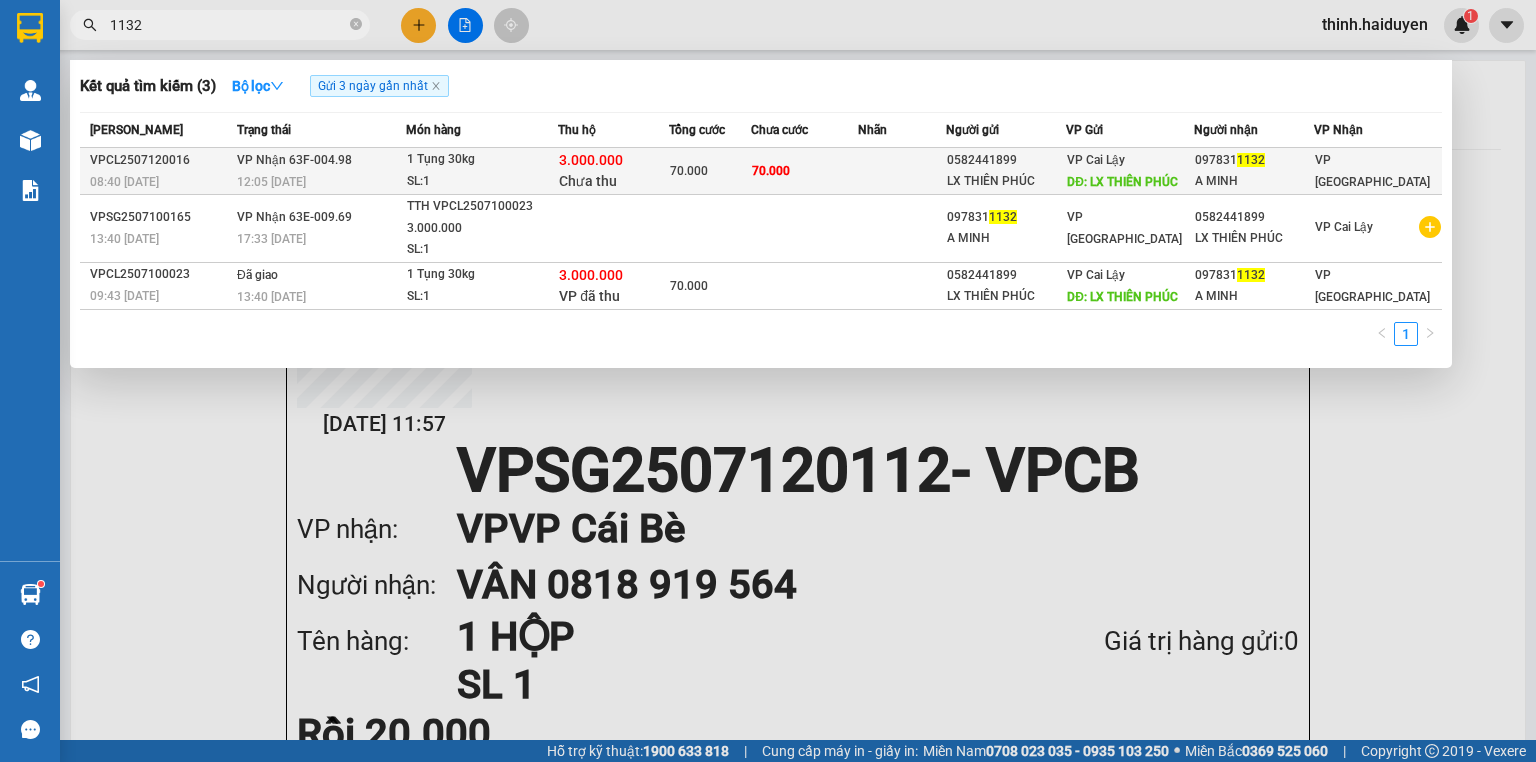 type on "1132" 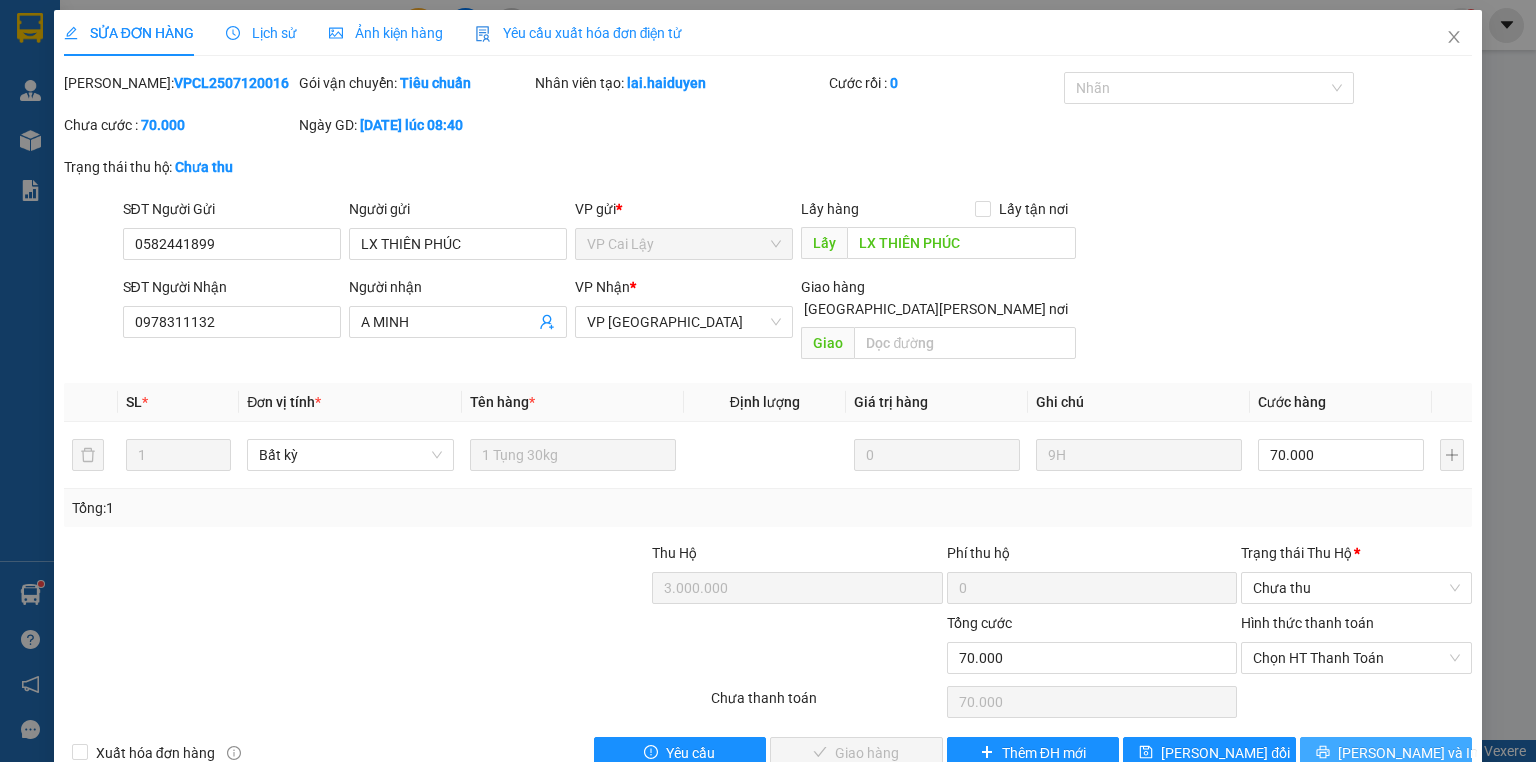 click on "Lưu và In" at bounding box center (1386, 753) 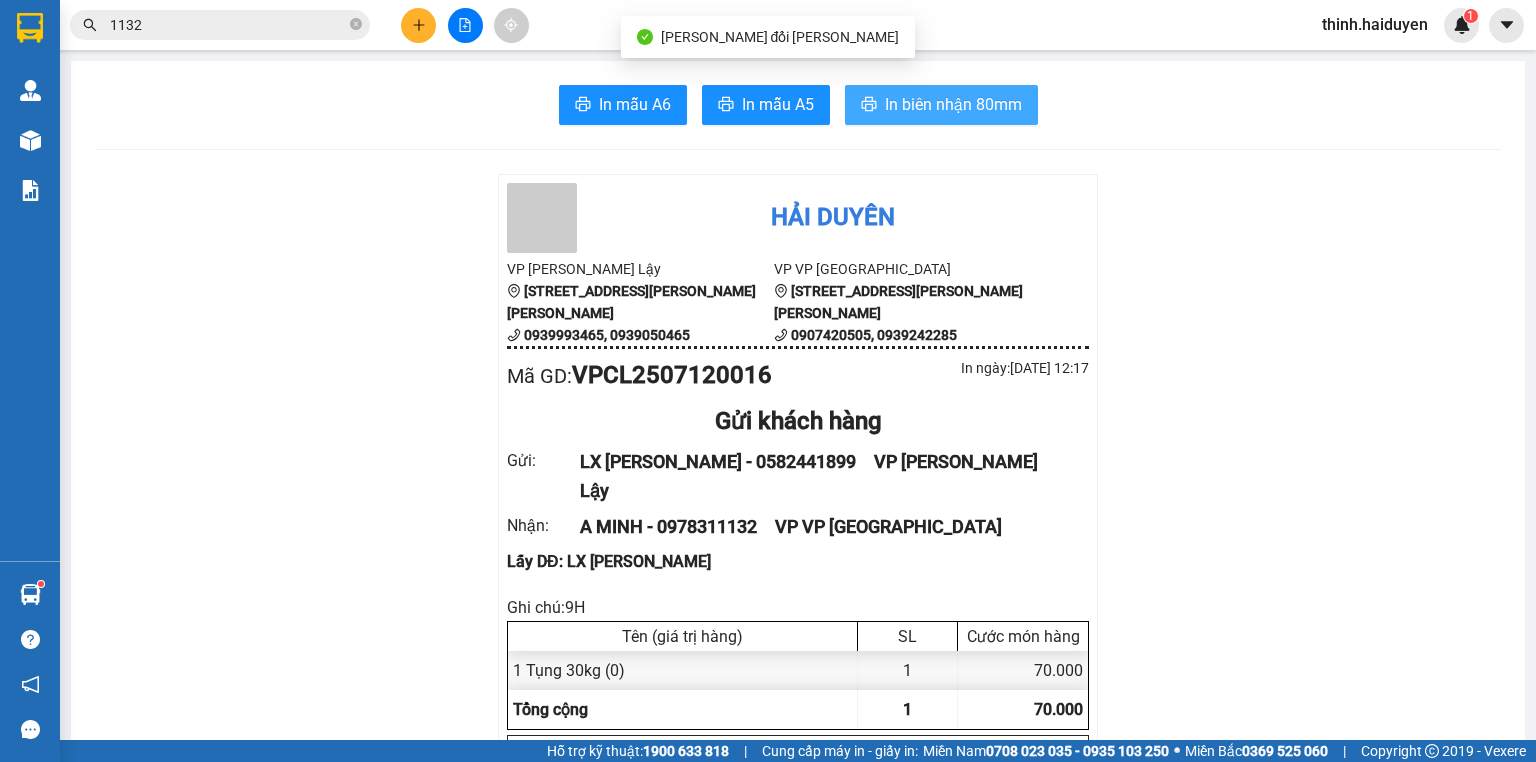 click on "In biên nhận 80mm" at bounding box center (953, 104) 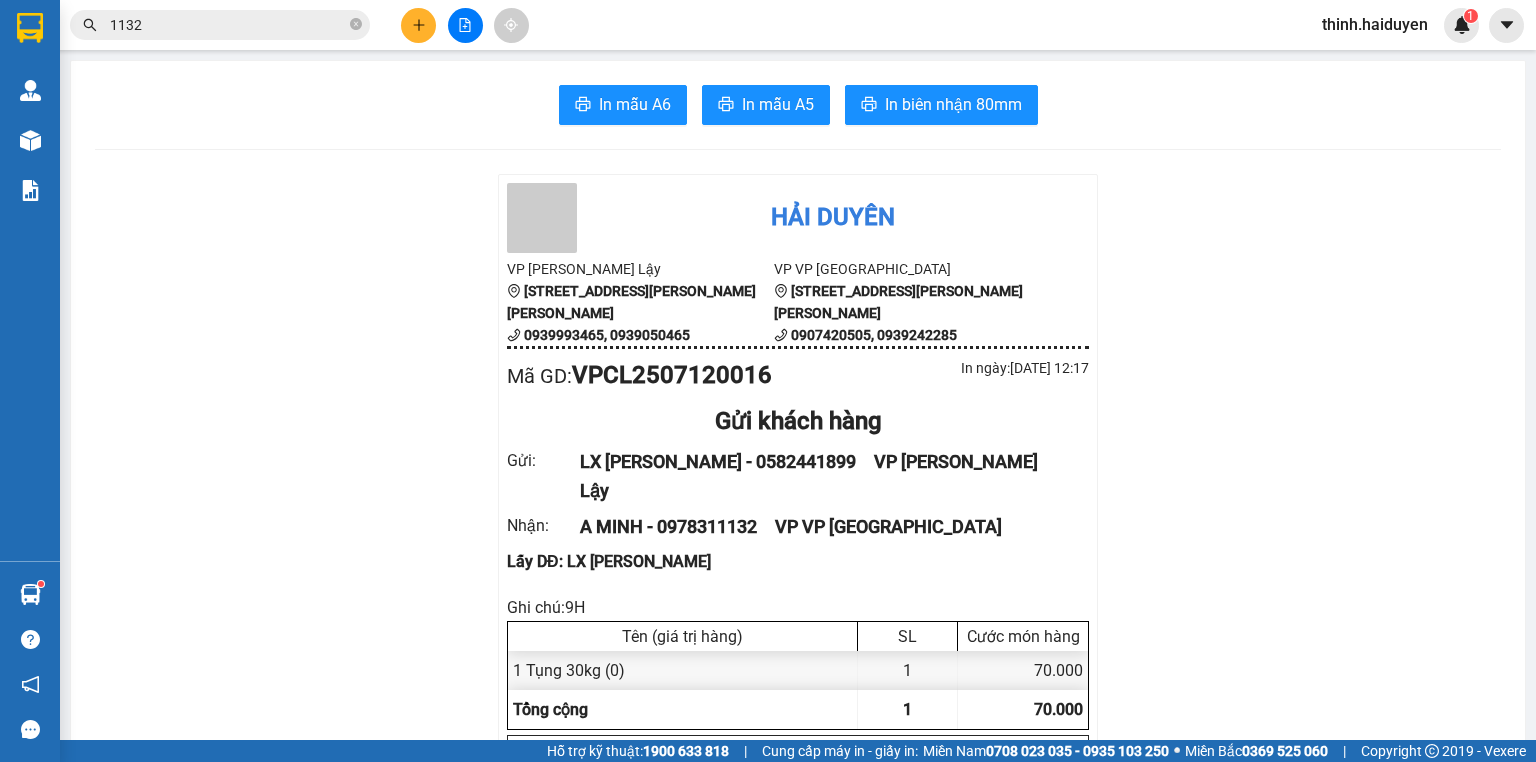 click on "Kết quả tìm kiếm ( 3 )  Bộ lọc  Gửi 3 ngày gần nhất Mã ĐH Trạng thái Món hàng Thu hộ Tổng cước Chưa cước Nhãn Người gửi VP Gửi Người nhận VP Nhận VPCL2507120016 08:40 - 12/07 VP Nhận   63F-004.98 12:05 - 12/07 1 Tụng 30kg SL:  1 3.000.000 Chưa thu 70.000 70.000 0582441899 LX THIÊN PHÚC VP Cai Lậy DĐ: LX THIÊN PHÚC 097831 1132 A MINH VP Sài Gòn VPSG2507100165 13:40 - 10/07 VP Nhận   63E-009.69 17:33 - 10/07 TTH VPCL2507100023  3.000.000 SL:  1 097831 1132 A MINH VP Sài Gòn 0582441899 LX THIÊN PHÚC VP Cai Lậy VPCL2507100023 09:43 - 10/07 Đã giao   13:40 - 10/07 1 Tụng 30kg SL:  1 3.000.000 VP đã thu 70.000 0582441899 LX THIÊN PHÚC VP Cai Lậy DĐ: LX THIÊN PHÚC 097831 1132 A MINH VP Sài Gòn 1 1132" at bounding box center [195, 25] 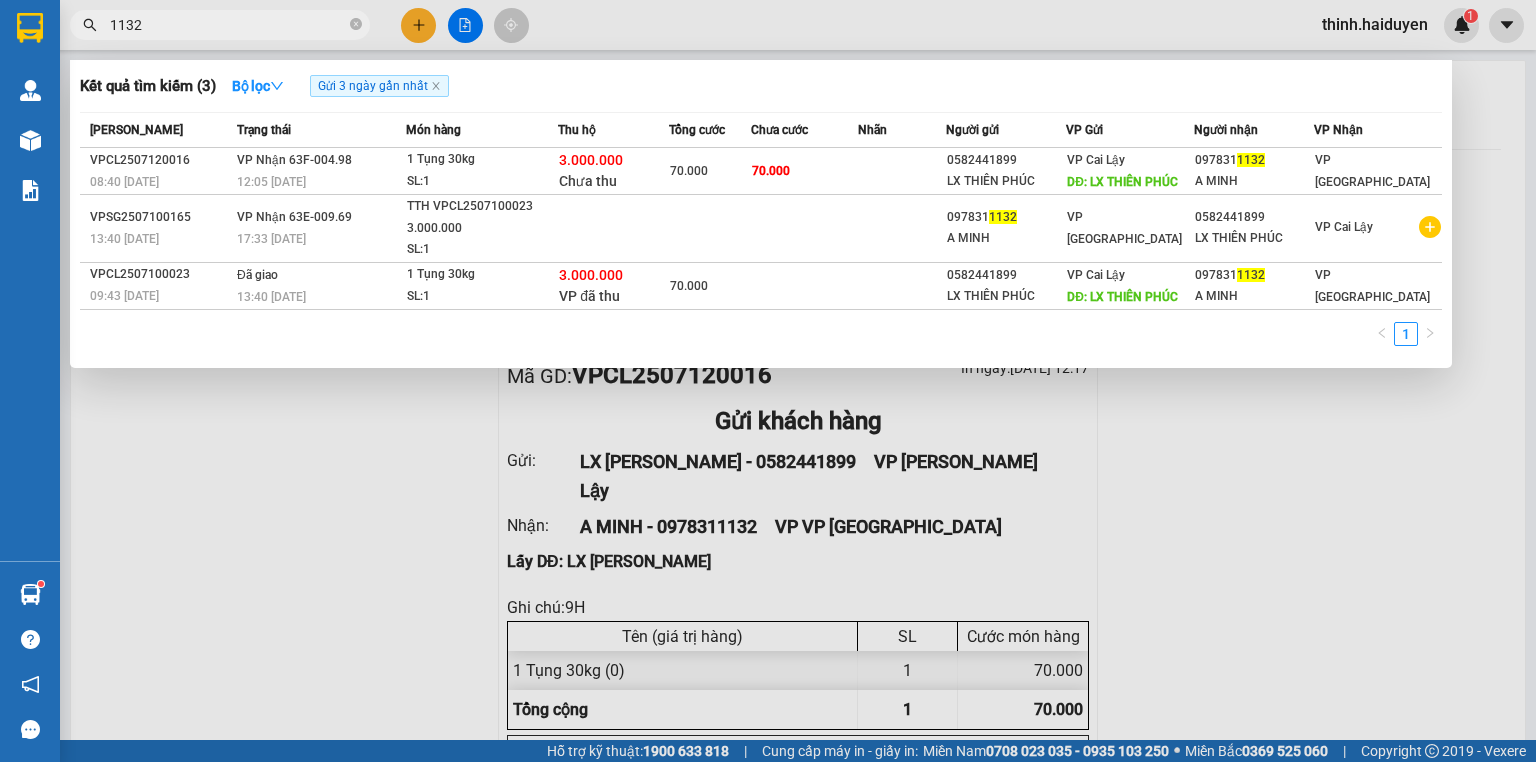 click on "1132" at bounding box center (228, 25) 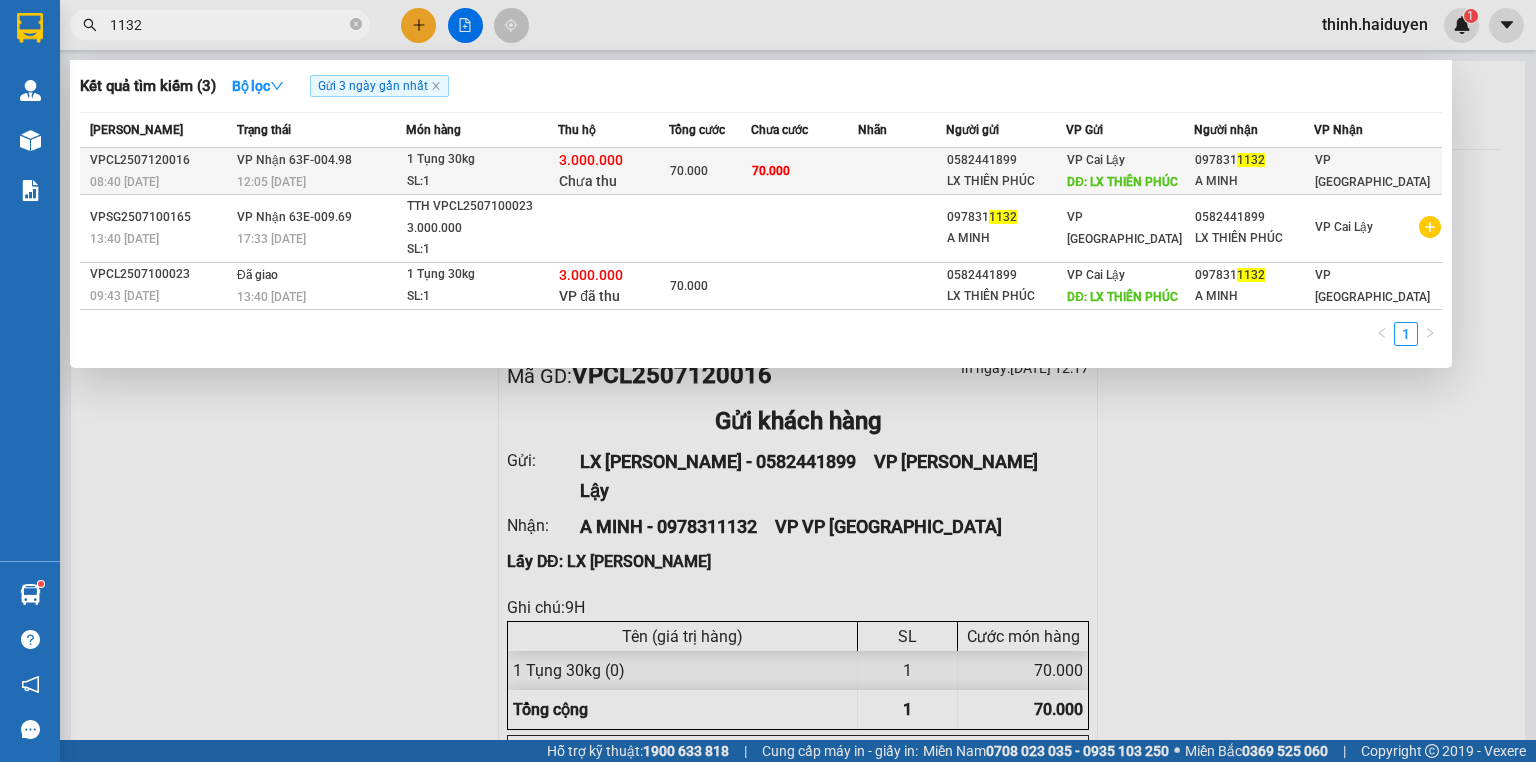 click on "3.000.000 Chưa thu" at bounding box center [613, 171] 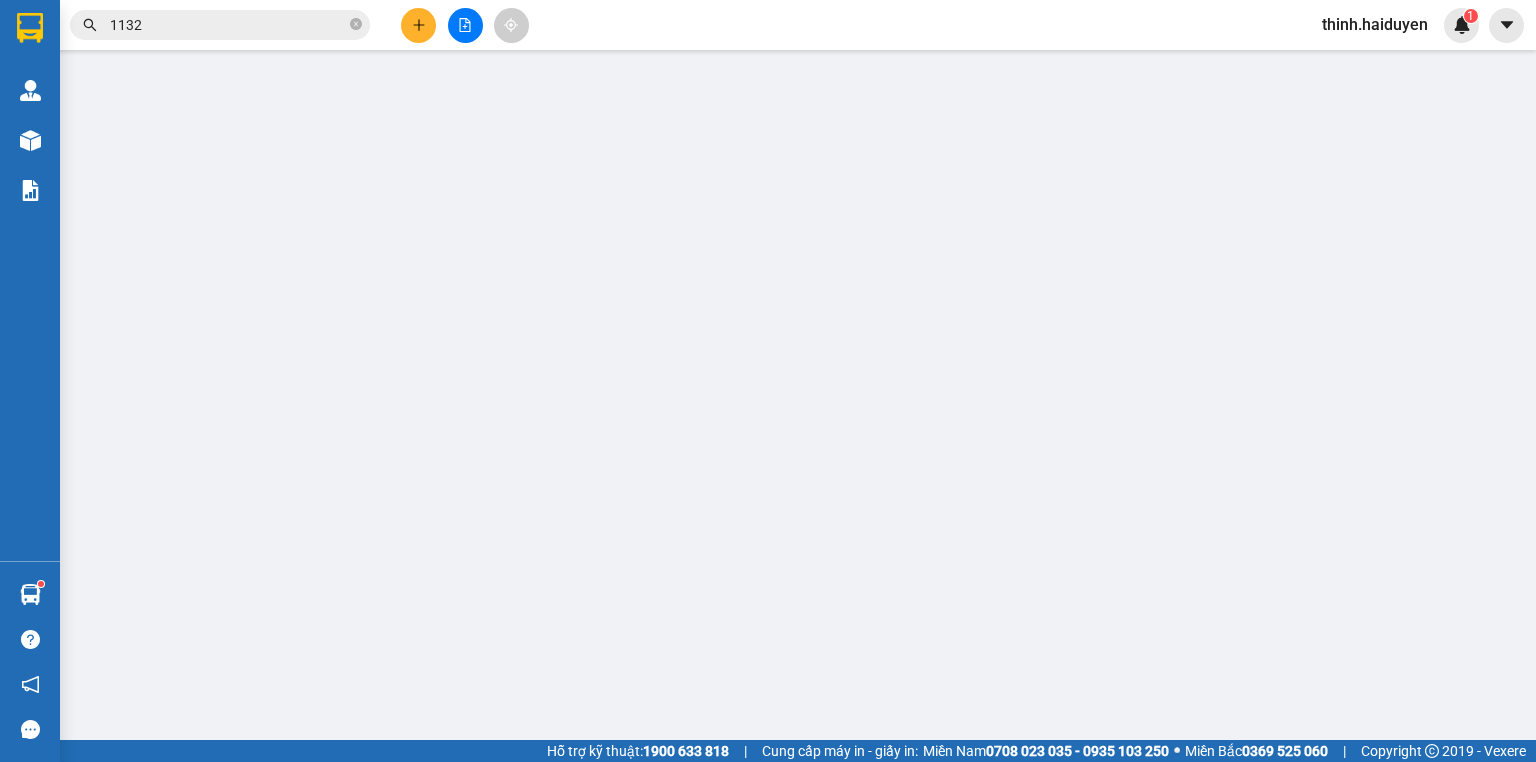 type on "0582441899" 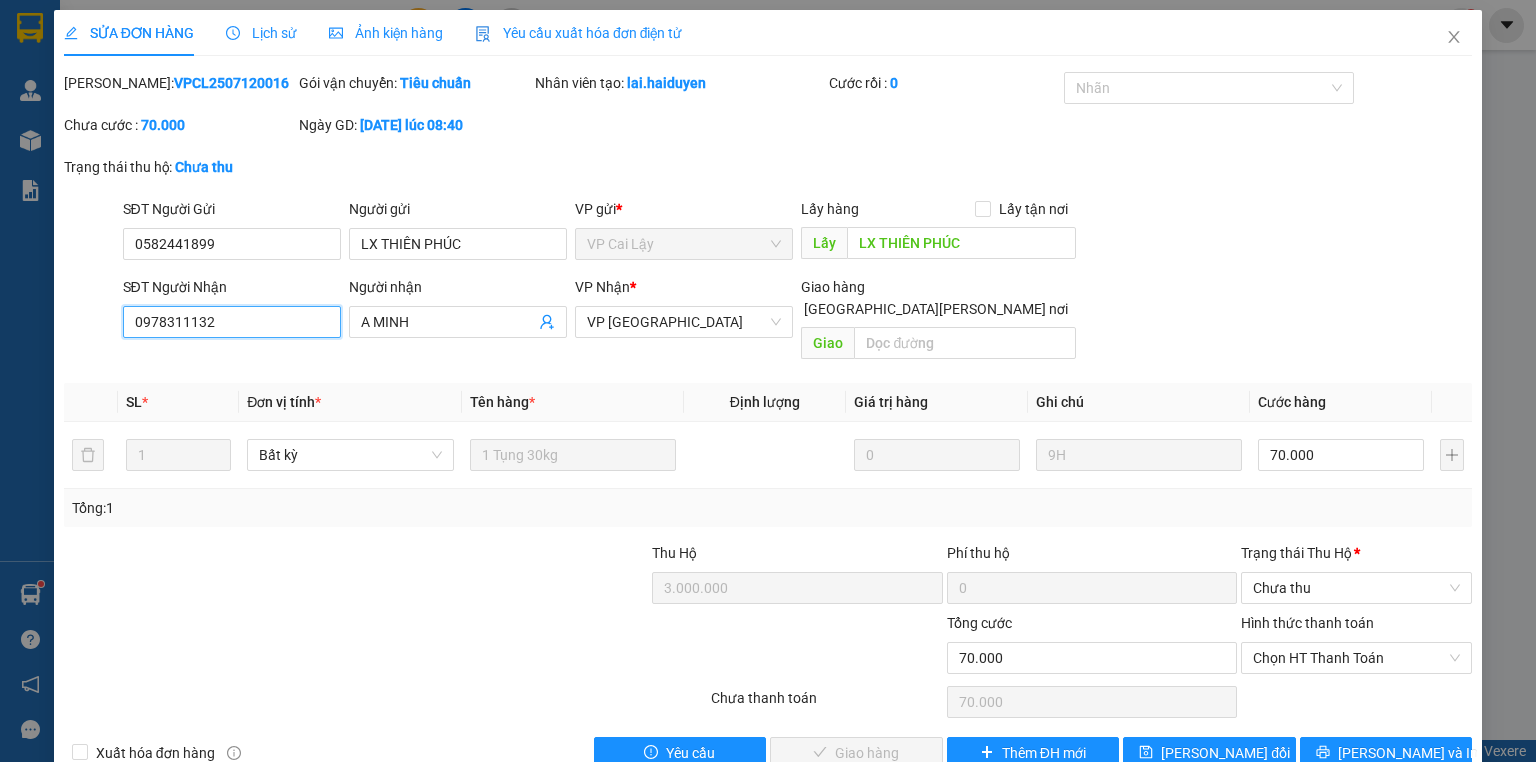 click on "0978311132" at bounding box center [232, 322] 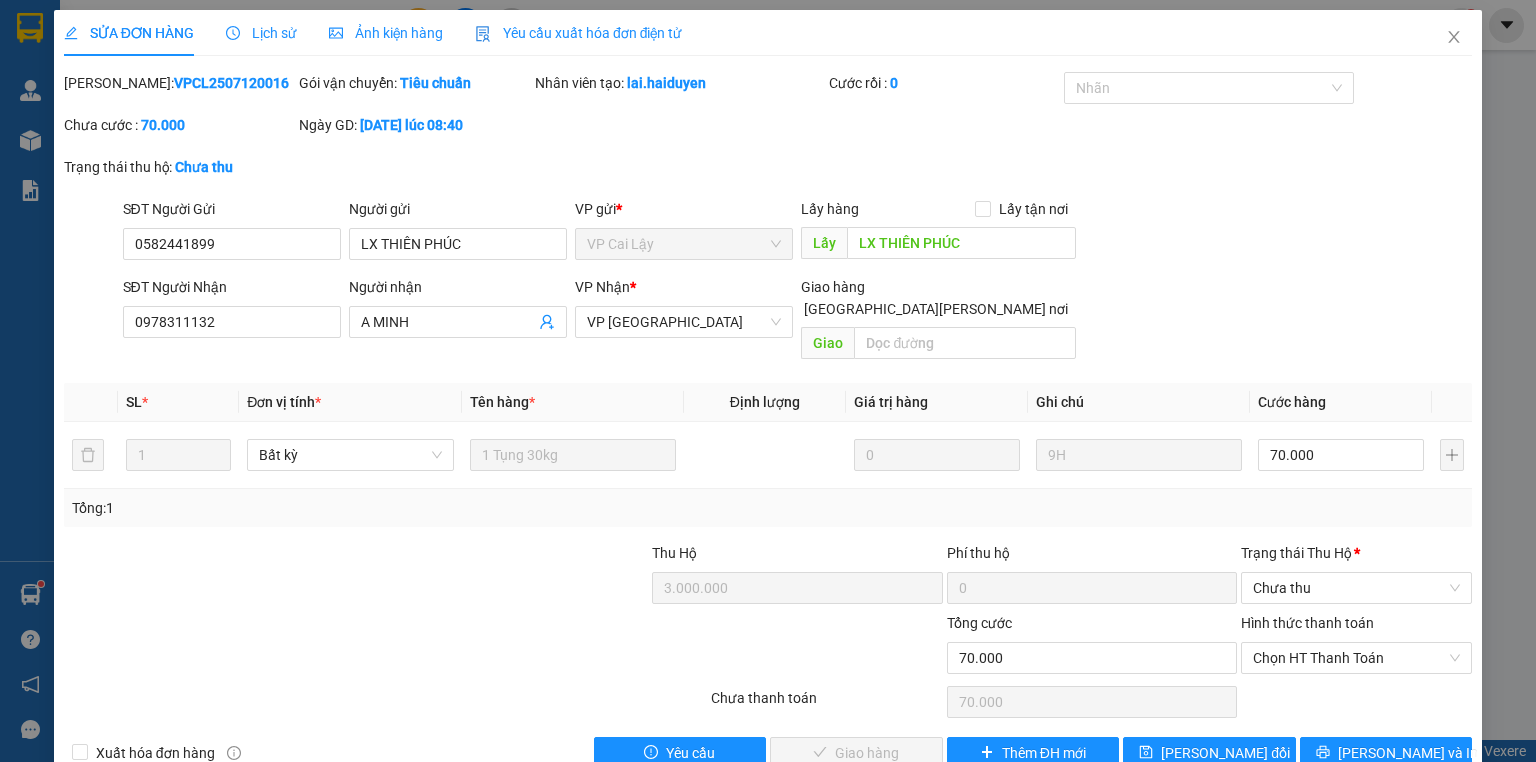 click on "VPCL2507120016" at bounding box center (231, 83) 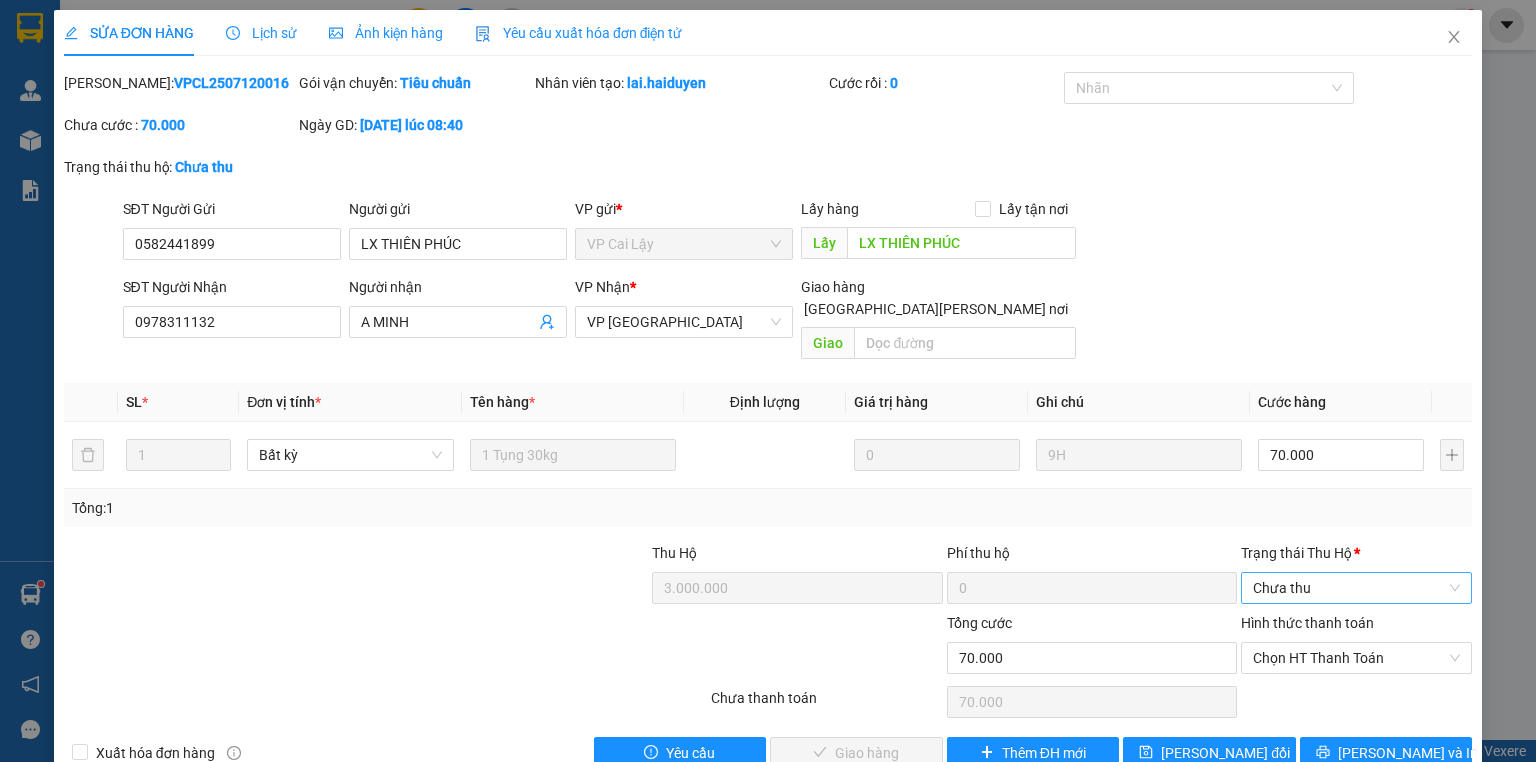 click on "Chưa thu" at bounding box center [1356, 588] 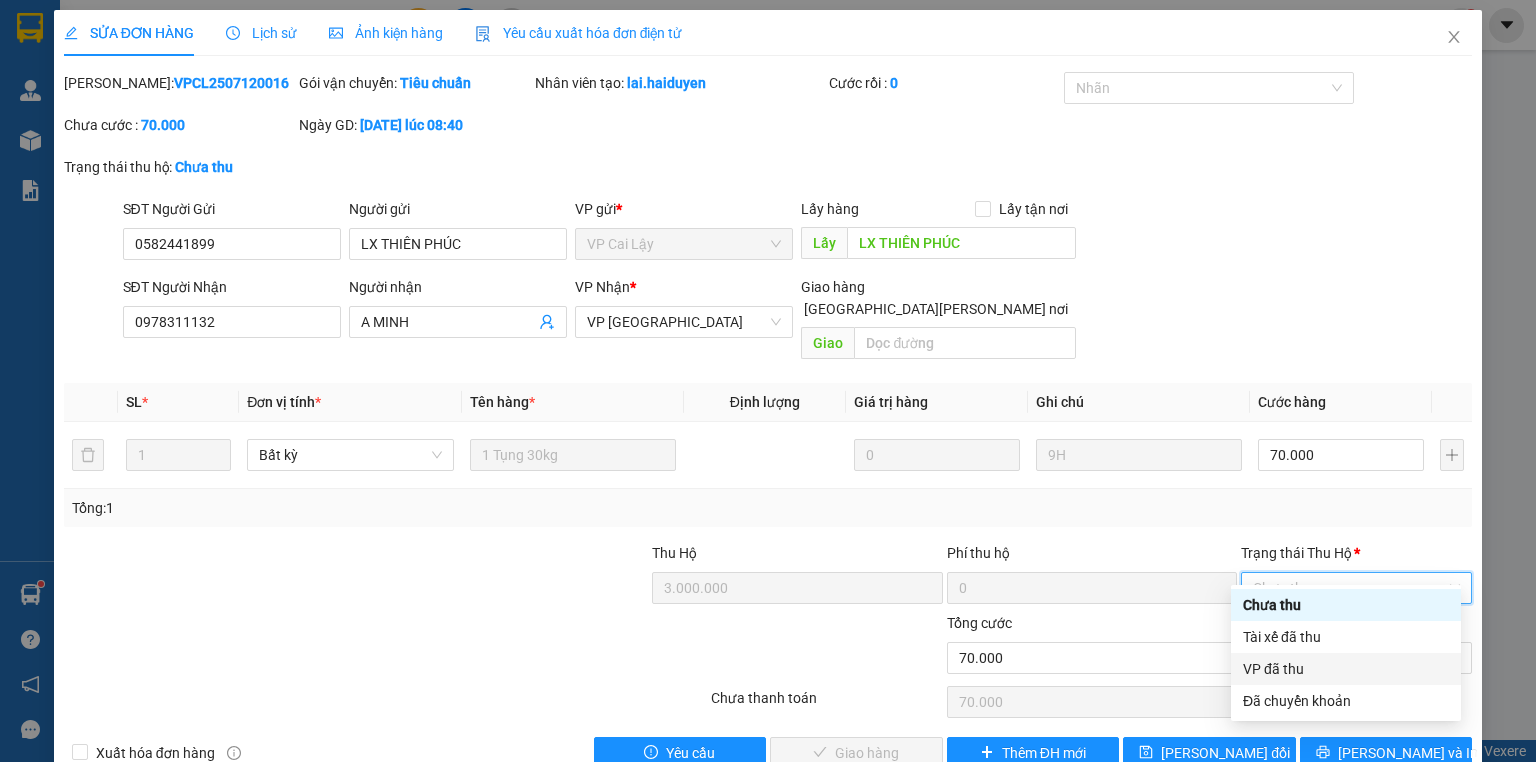 click on "VP đã thu" at bounding box center (1346, 669) 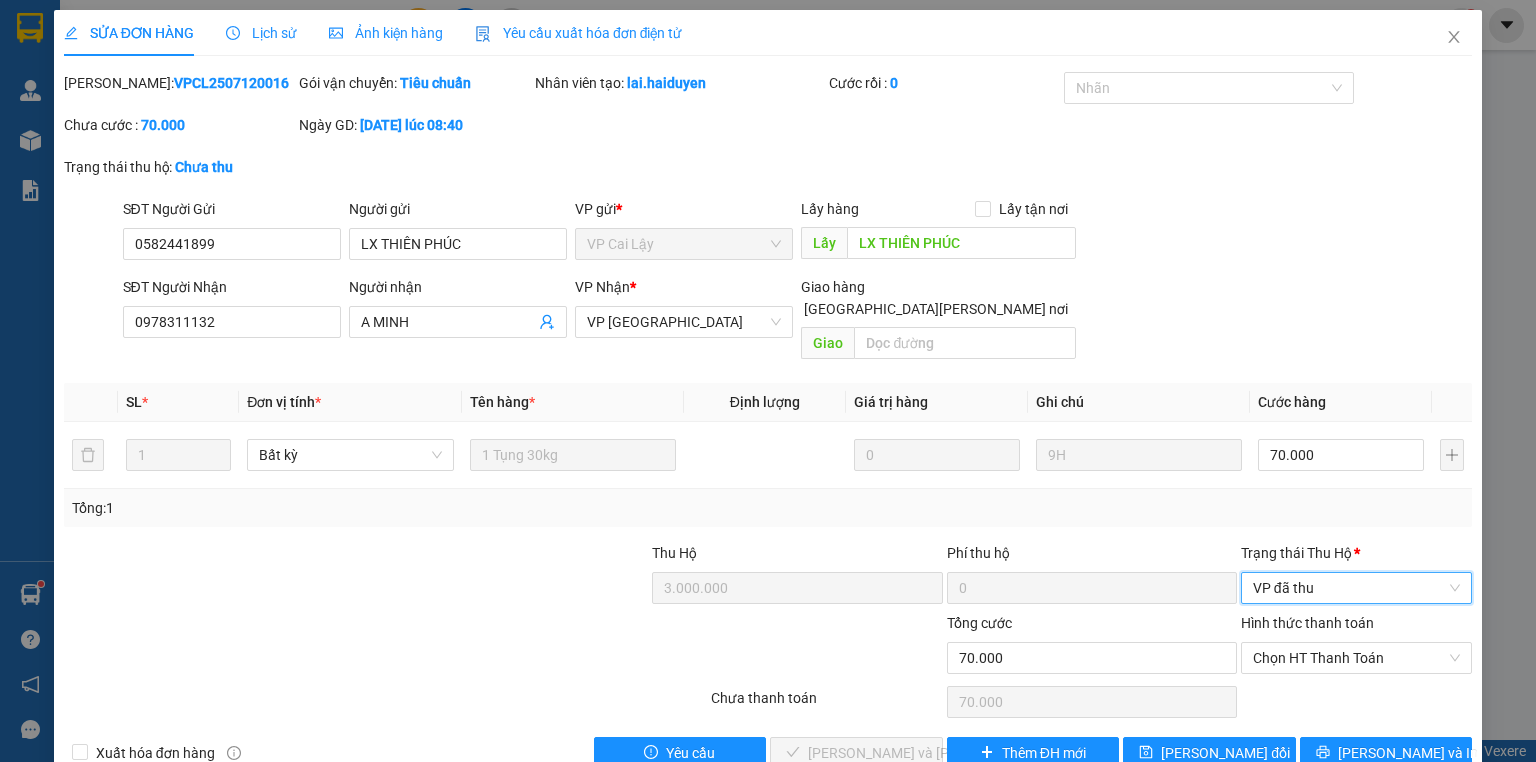 drag, startPoint x: 1324, startPoint y: 633, endPoint x: 1310, endPoint y: 654, distance: 25.23886 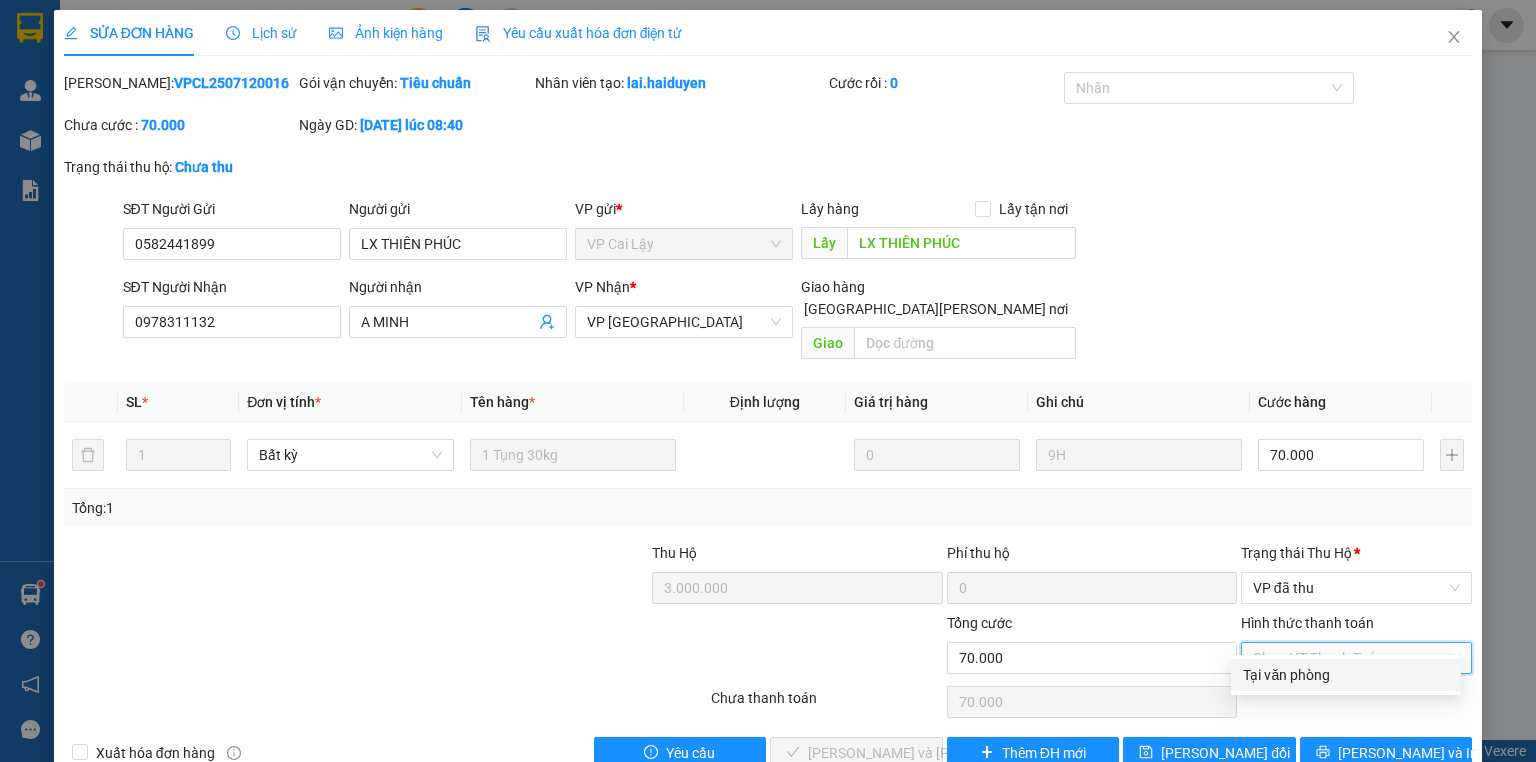 click on "Tại văn phòng" at bounding box center [1346, 675] 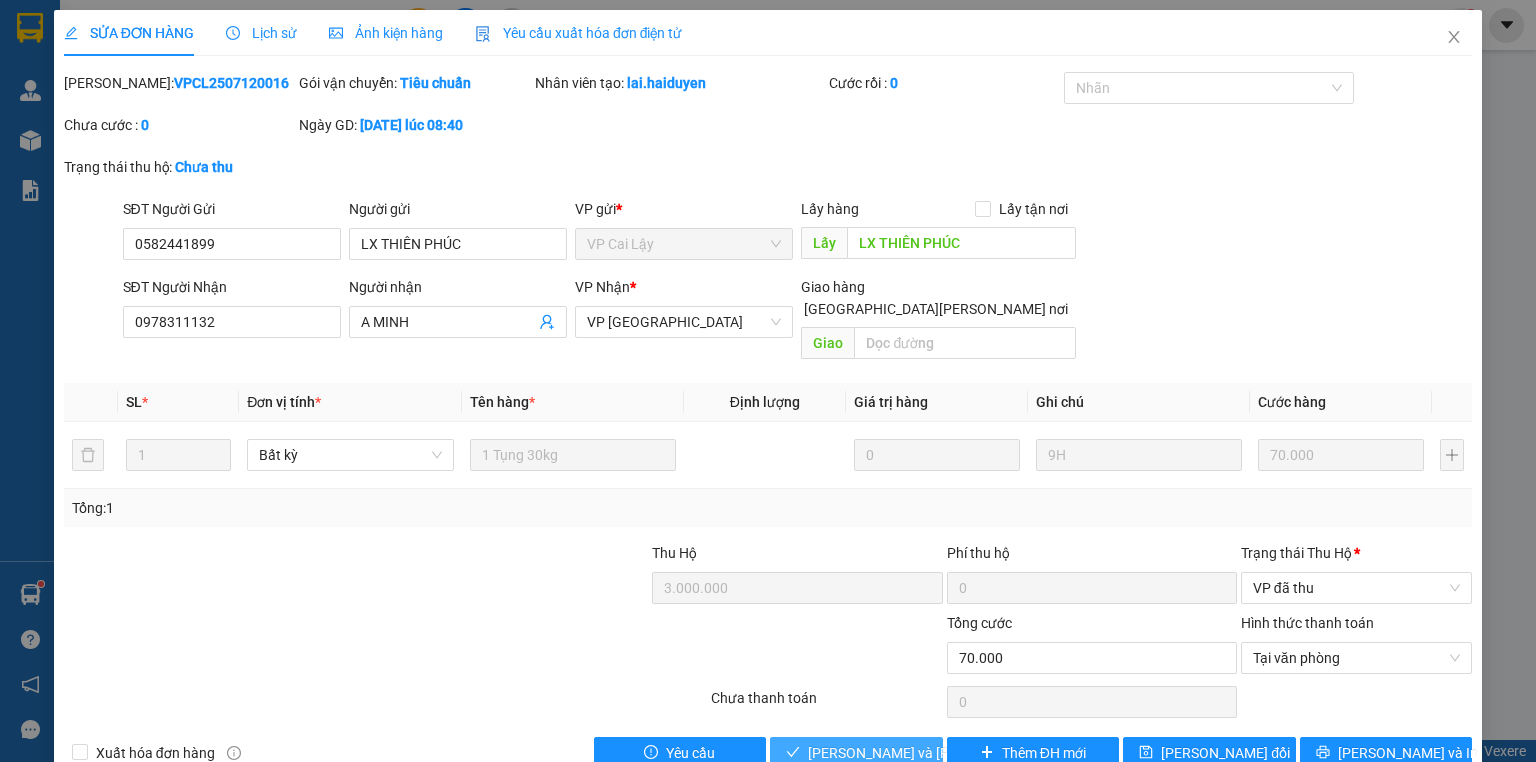 click on "Lưu và Giao hàng" at bounding box center (943, 753) 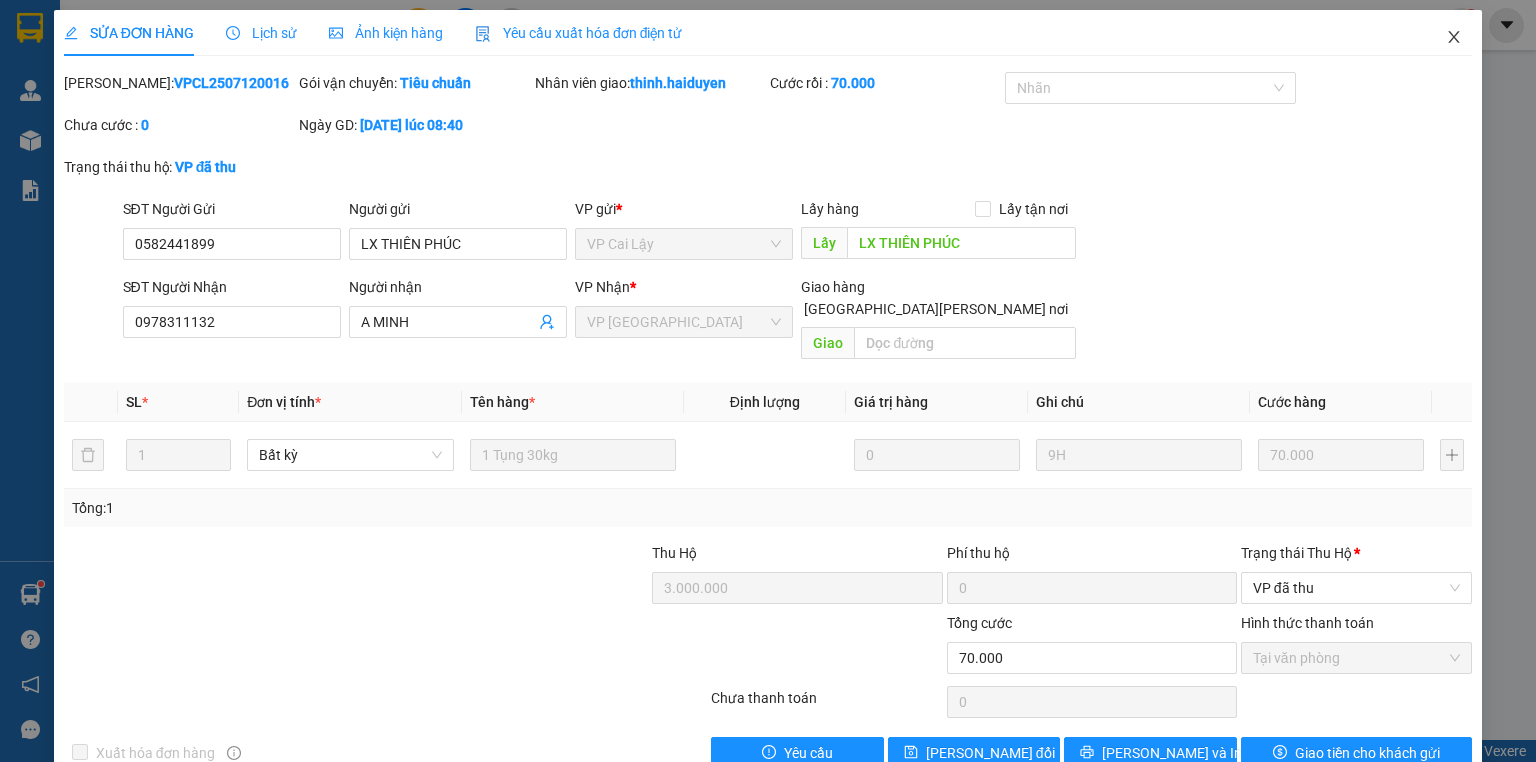 click at bounding box center [1454, 38] 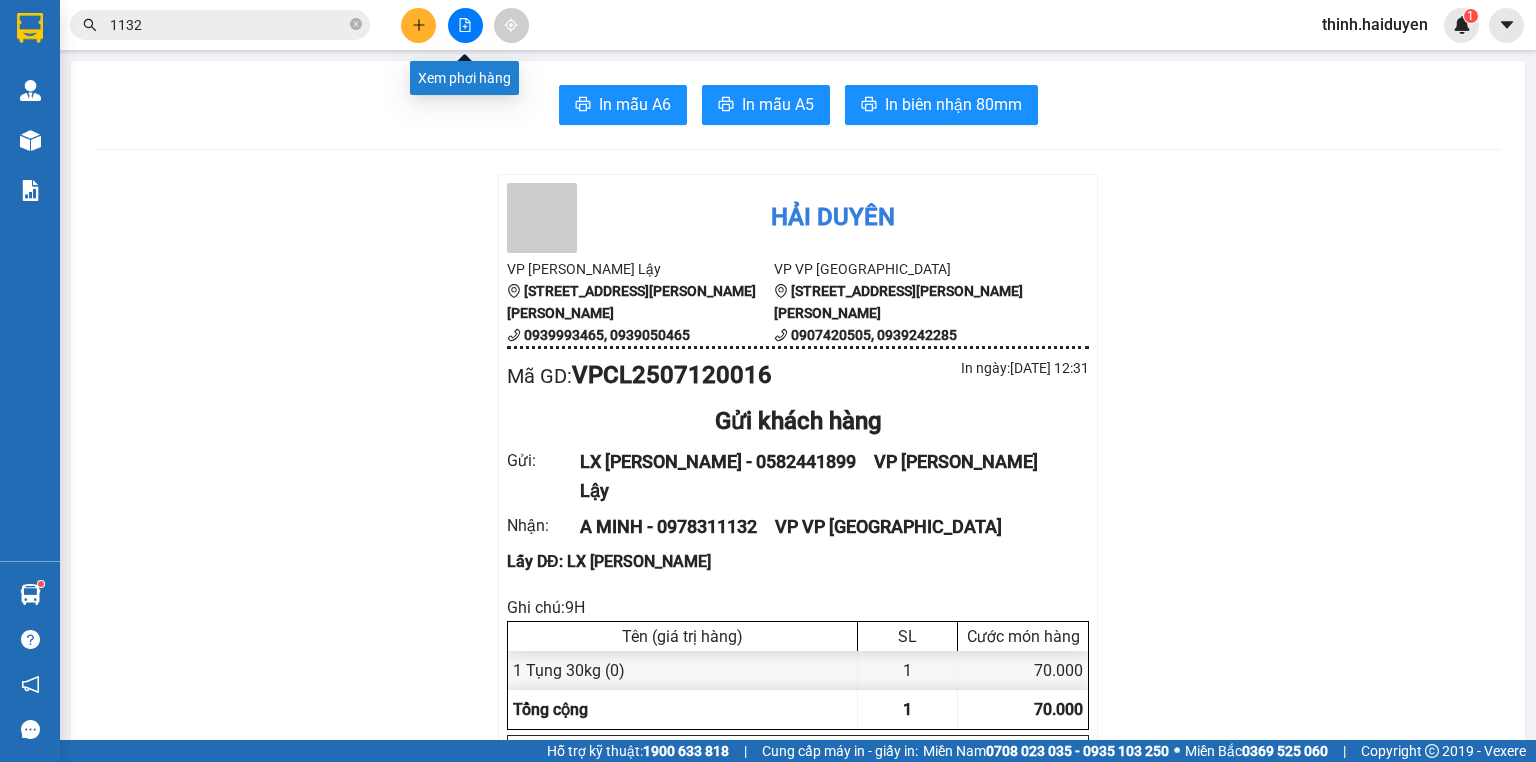 click 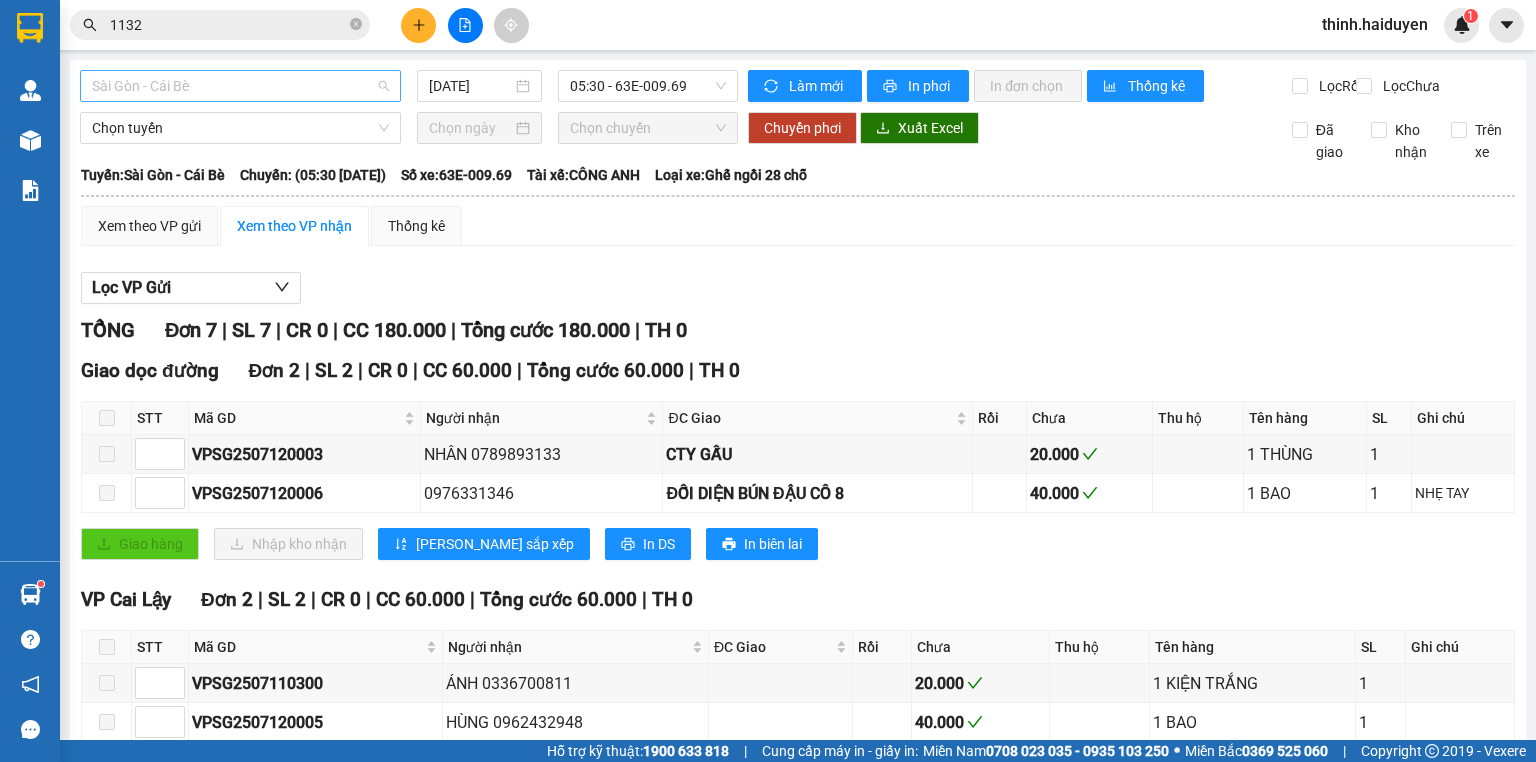 drag, startPoint x: 158, startPoint y: 82, endPoint x: 120, endPoint y: 163, distance: 89.470665 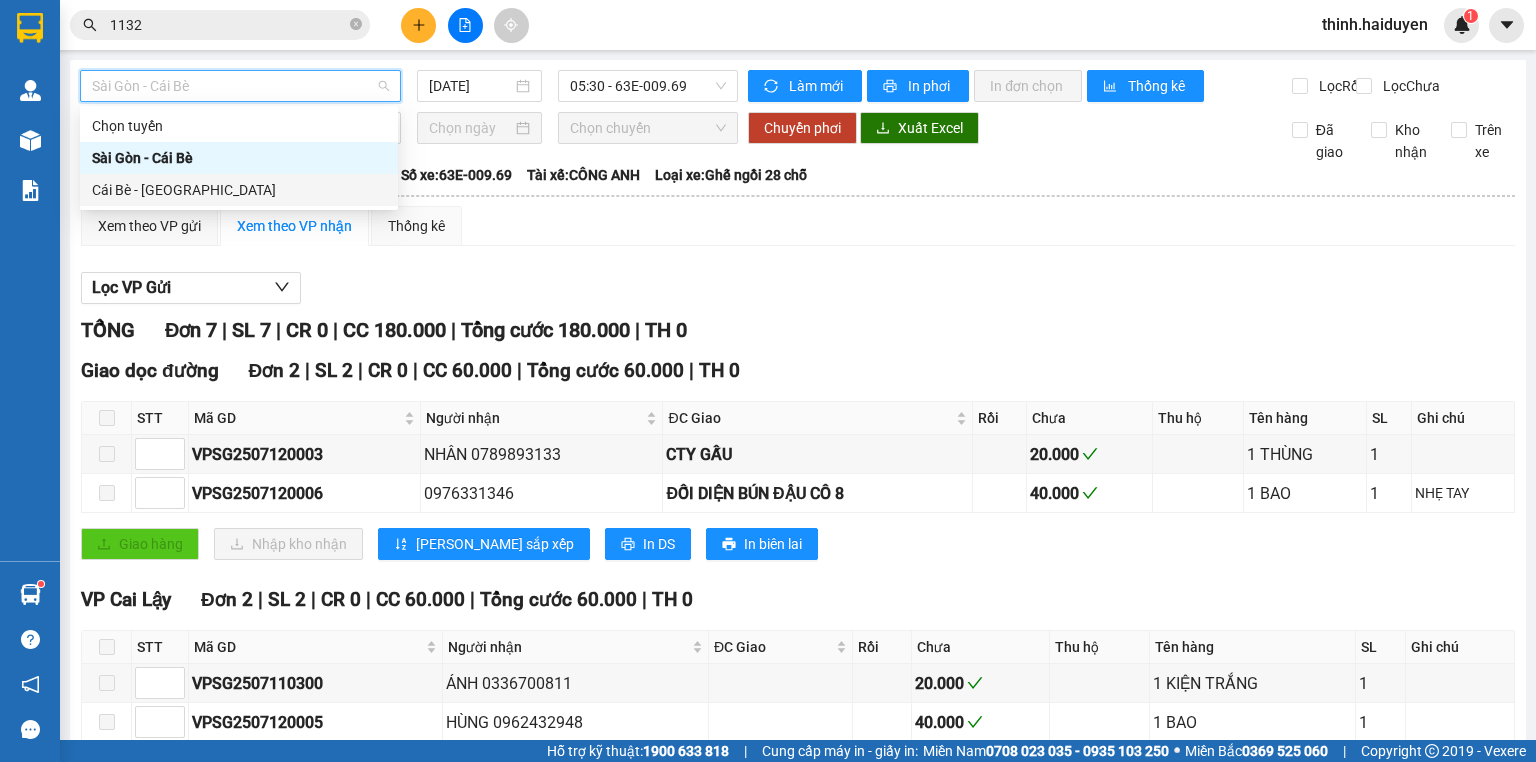 click on "Cái Bè - Sài Gòn" at bounding box center [239, 190] 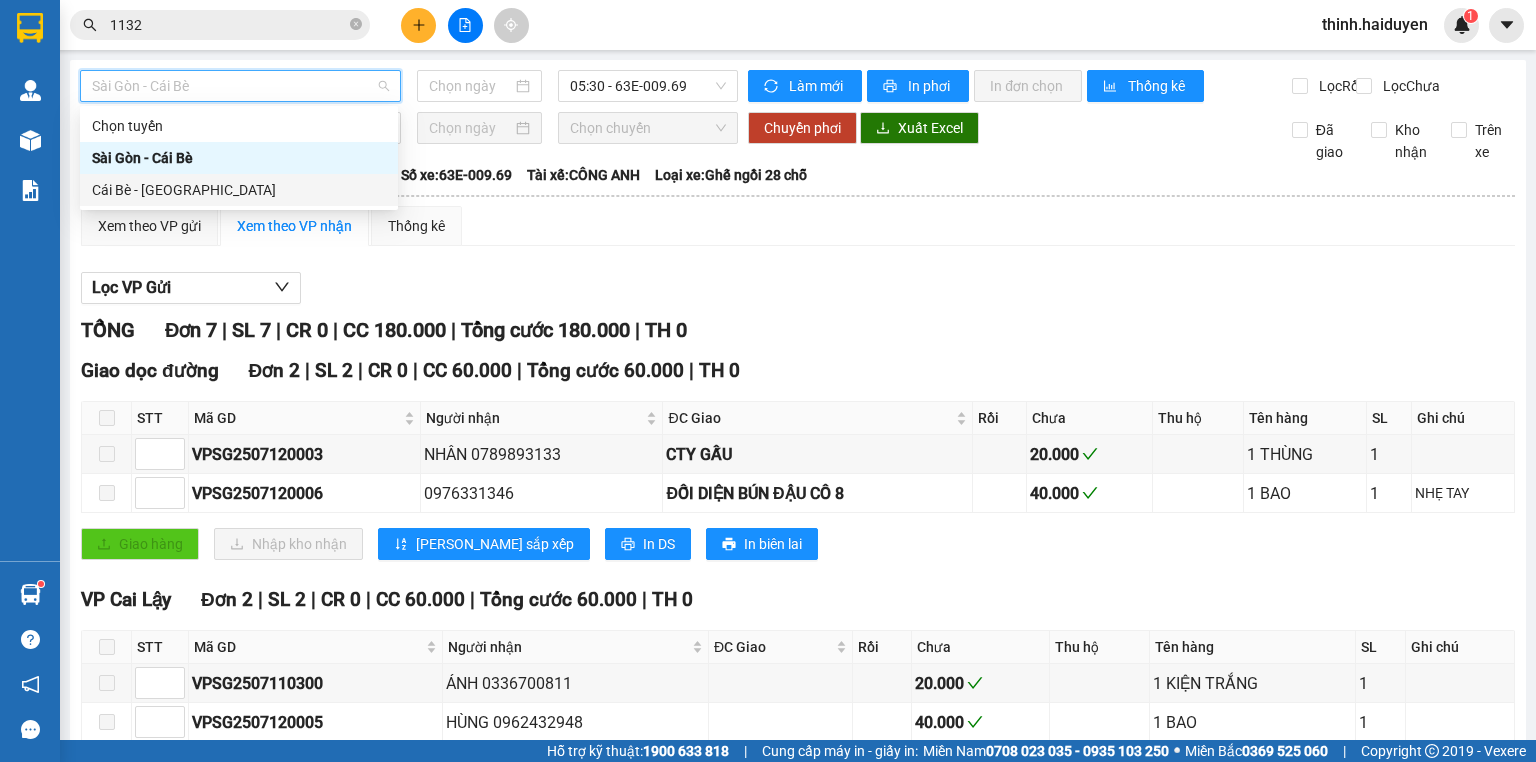 type on "[DATE]" 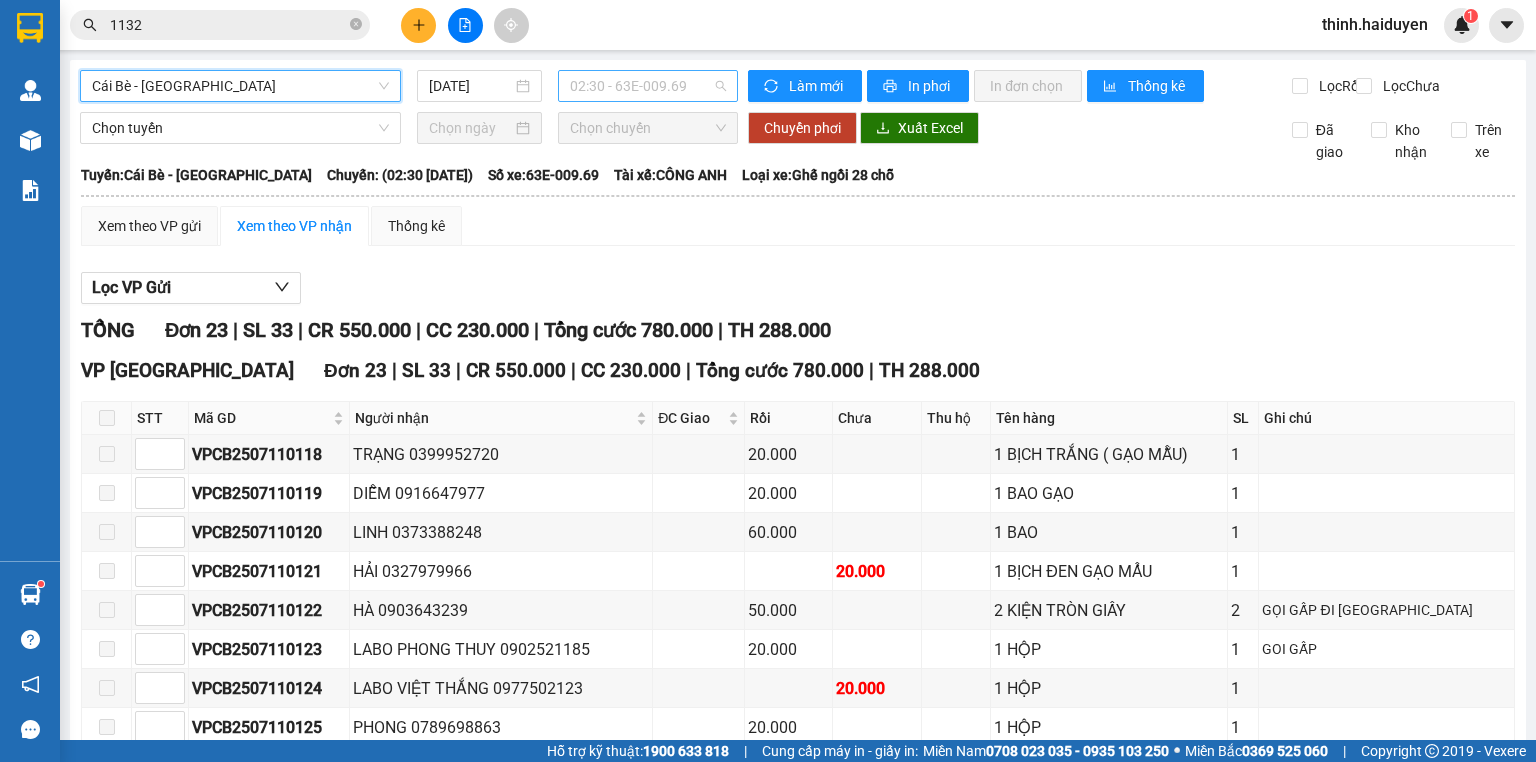 click on "02:30     - 63E-009.69" at bounding box center [648, 86] 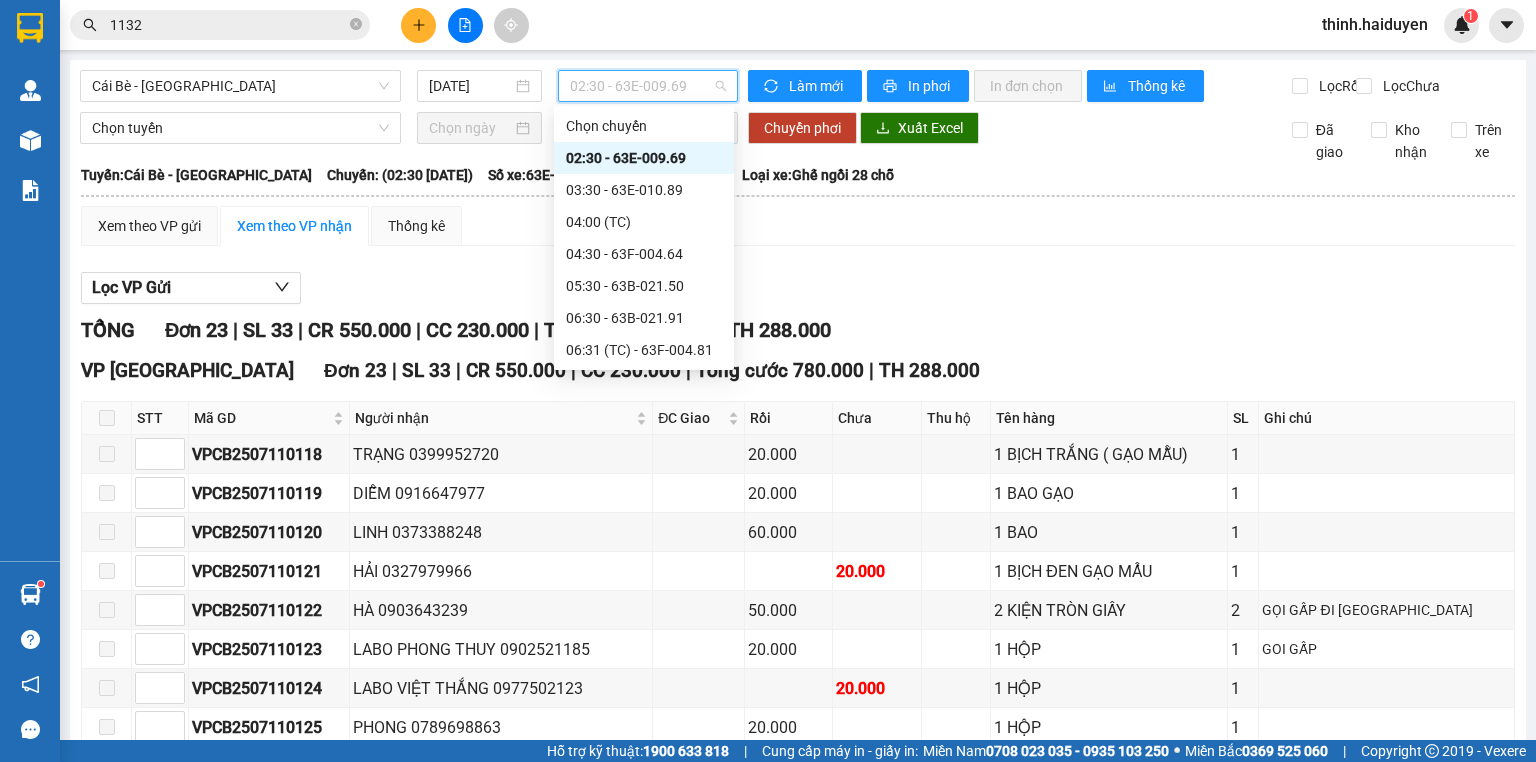 click on "09:30     - 63E-009.69" at bounding box center (644, 510) 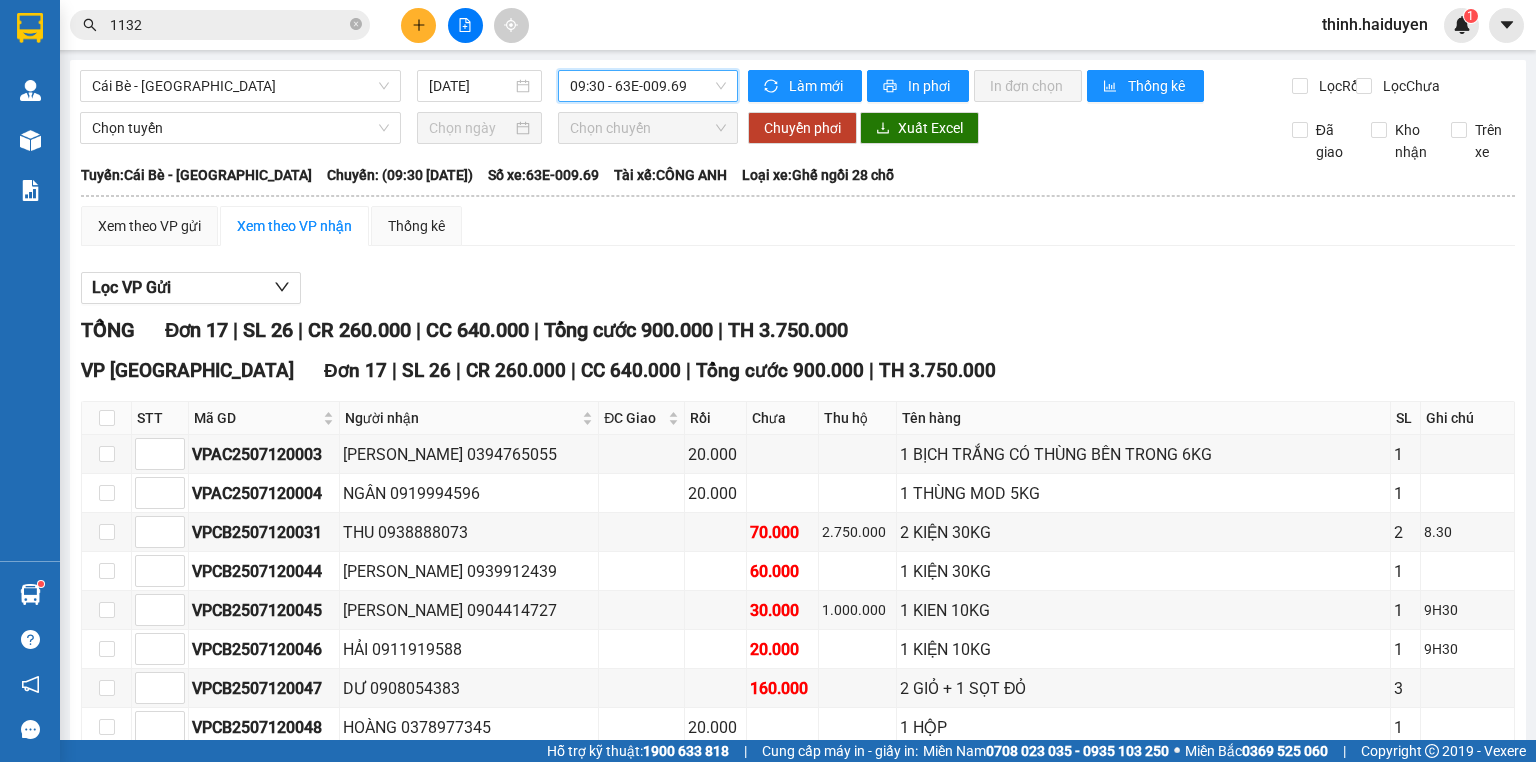 click on "In DS" at bounding box center (526, 1129) 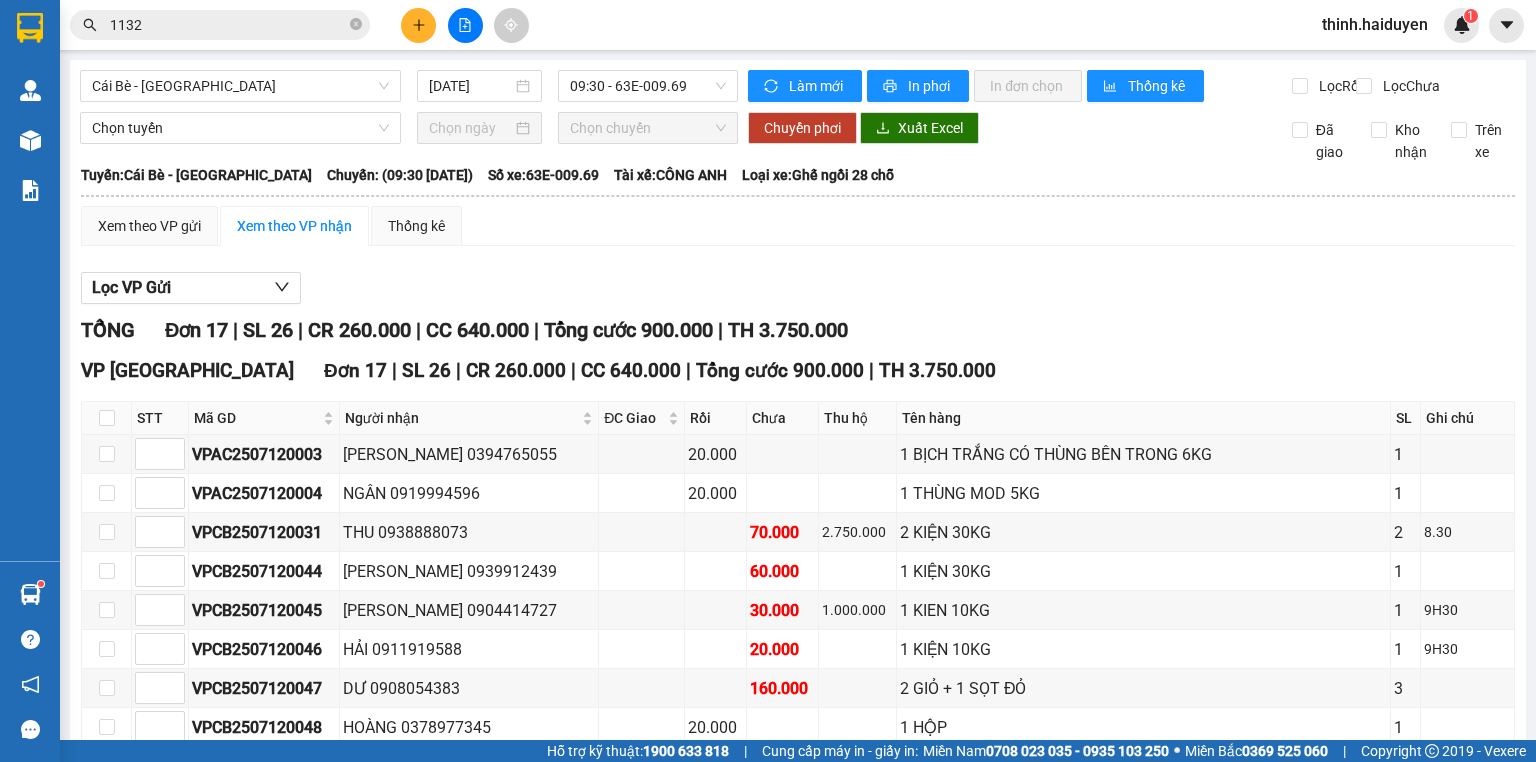 click on "In DS" at bounding box center (515, 1129) 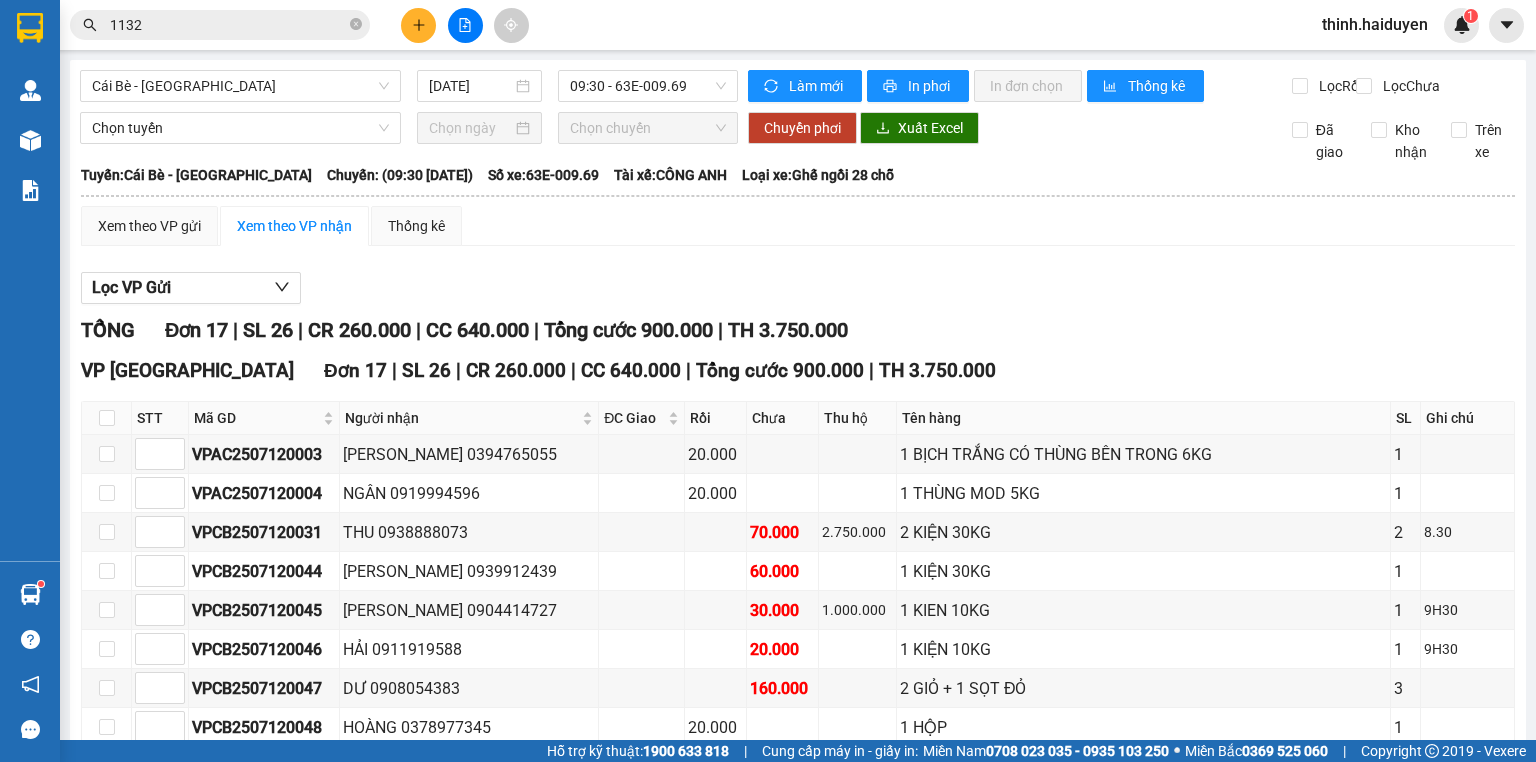drag, startPoint x: 601, startPoint y: 82, endPoint x: 636, endPoint y: 103, distance: 40.81666 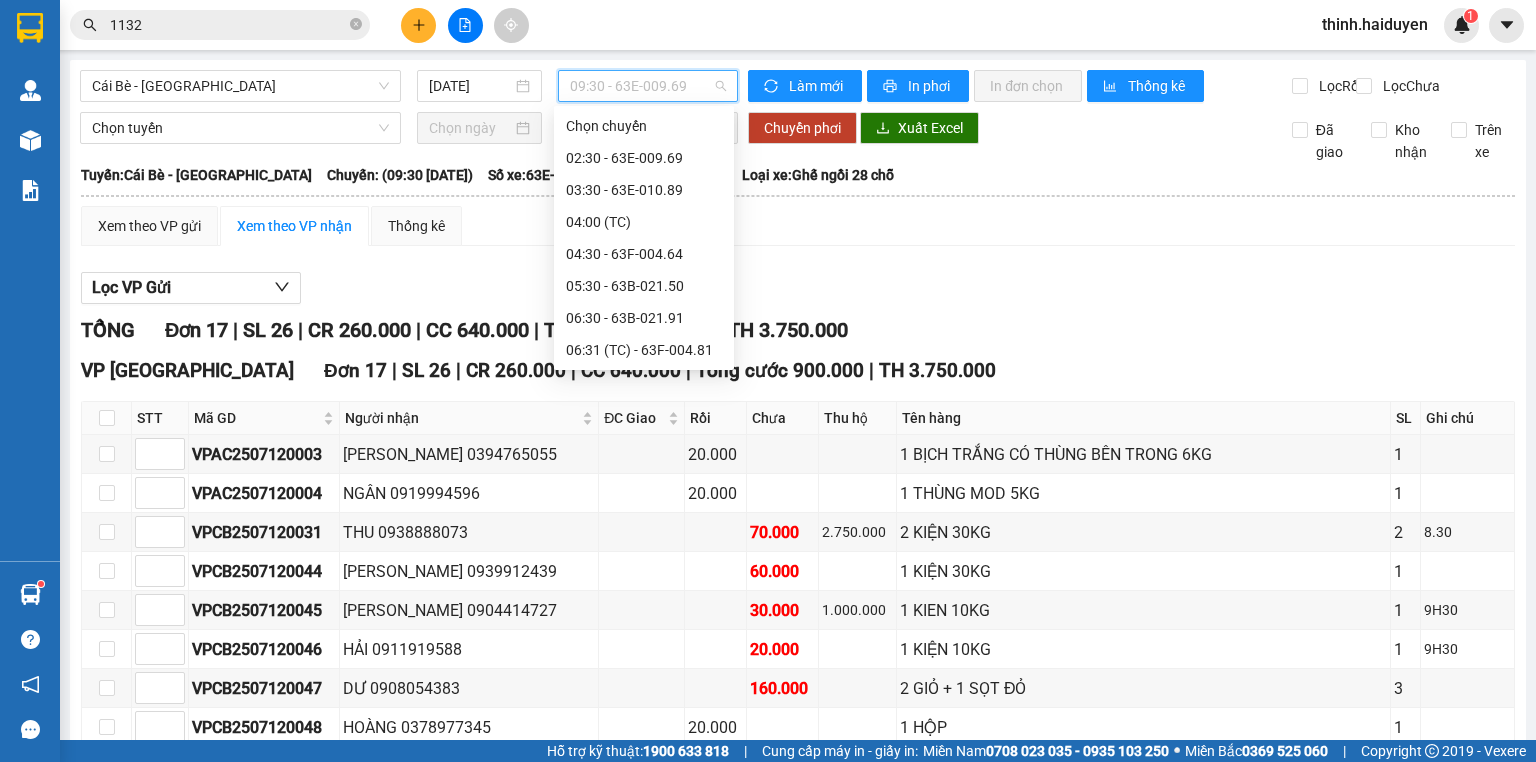 click on "09:31   (TC)   - 63F-004.95" at bounding box center [644, 542] 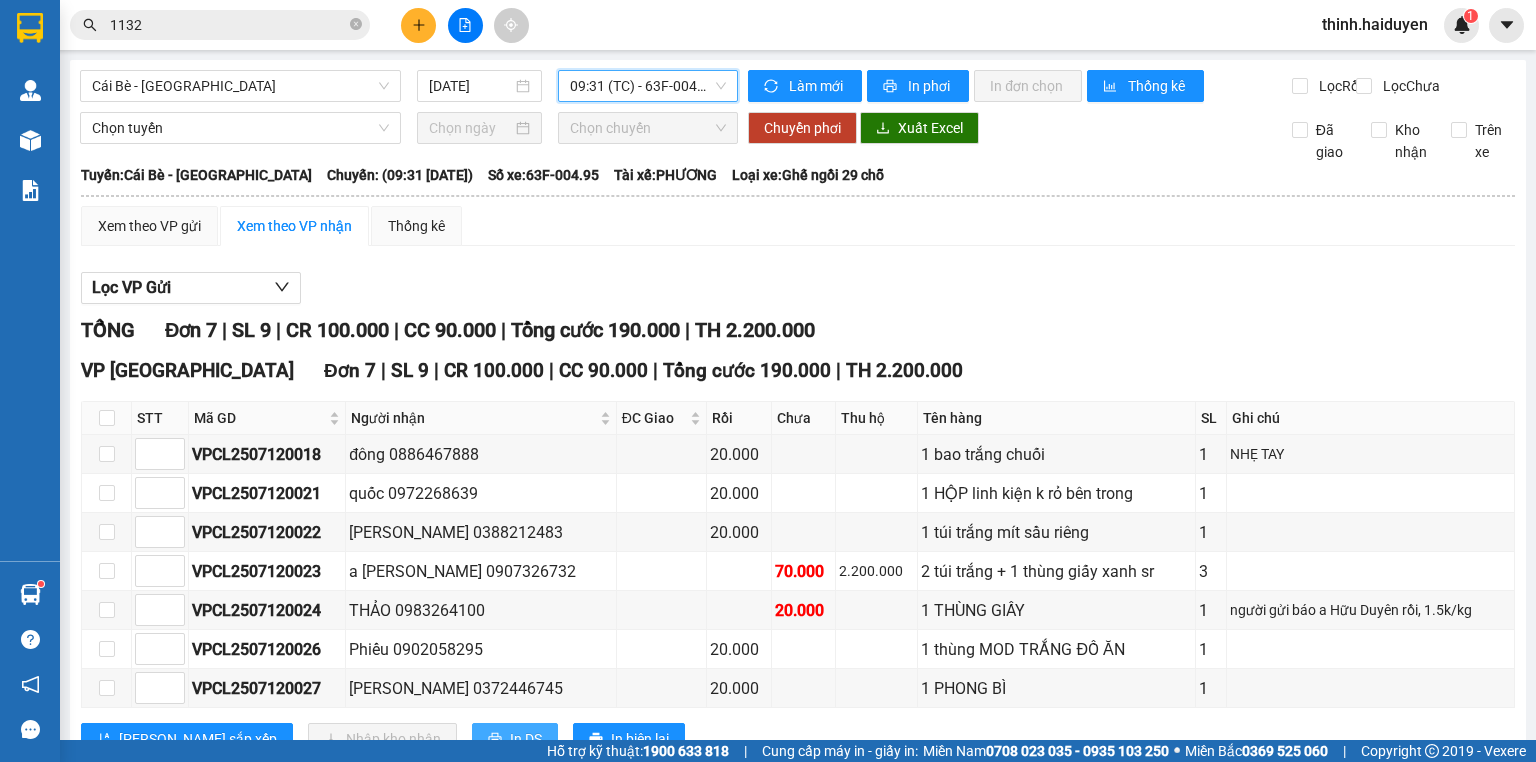 click on "In DS" at bounding box center [526, 739] 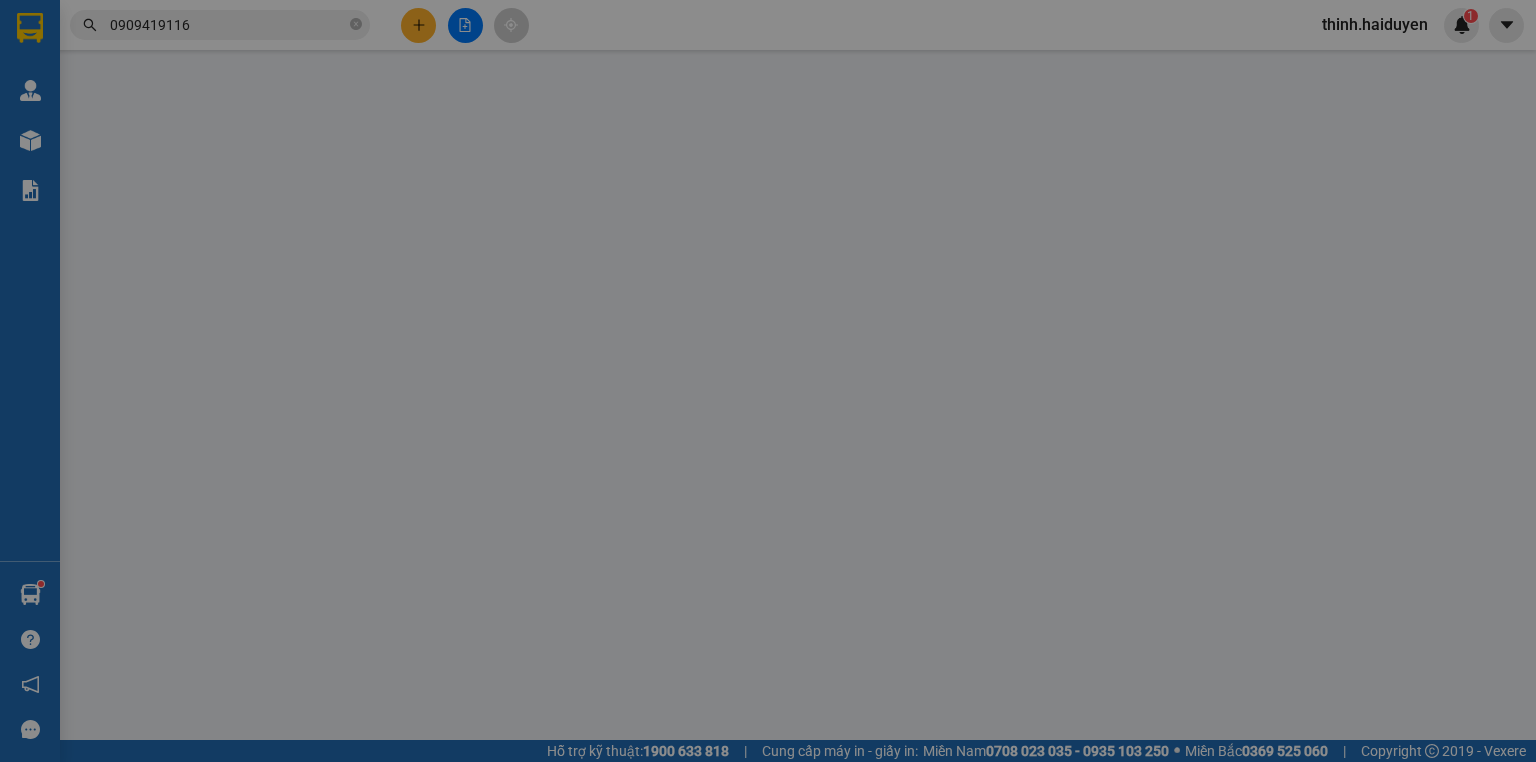 scroll, scrollTop: 0, scrollLeft: 0, axis: both 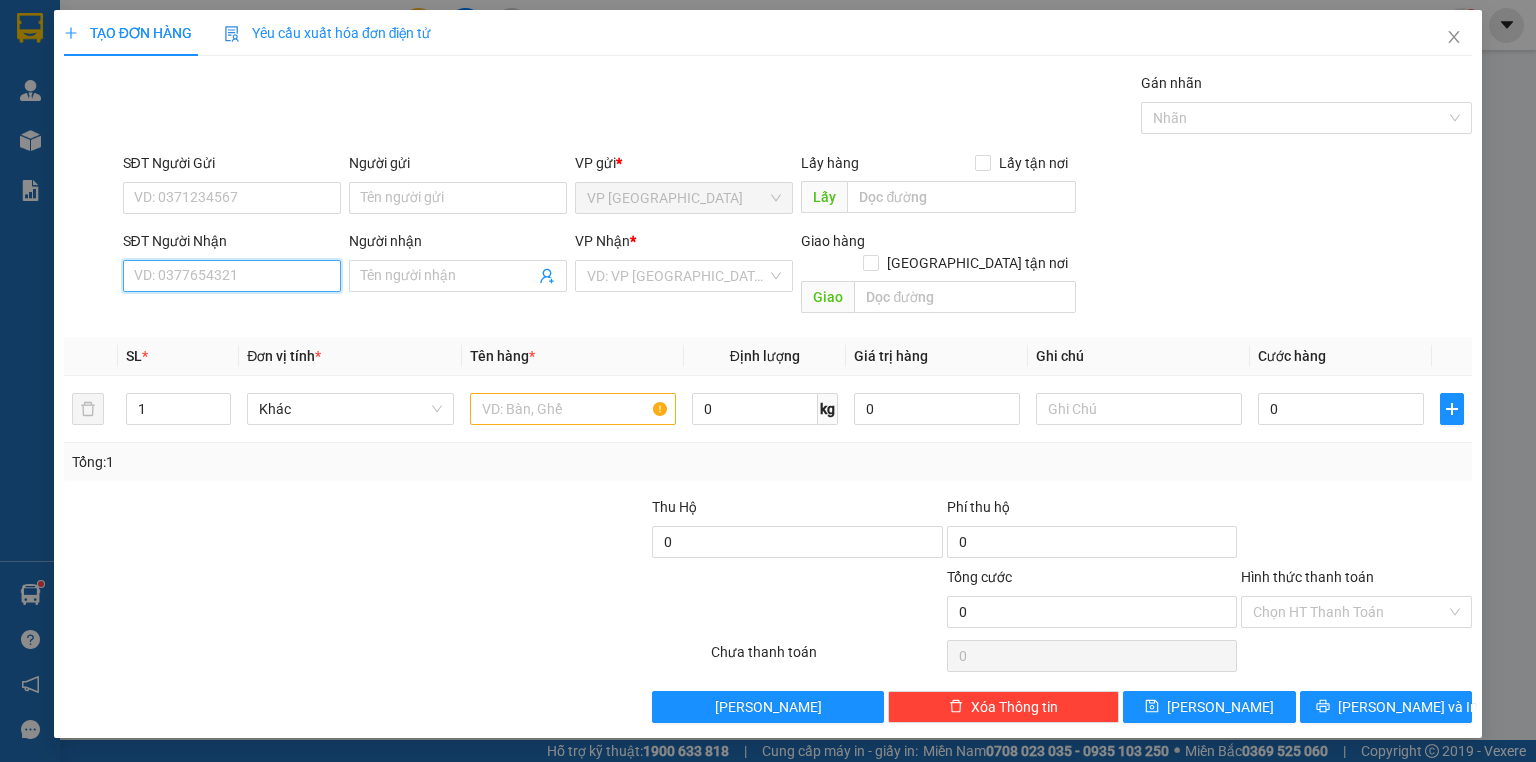 click on "SĐT Người Nhận" at bounding box center [232, 276] 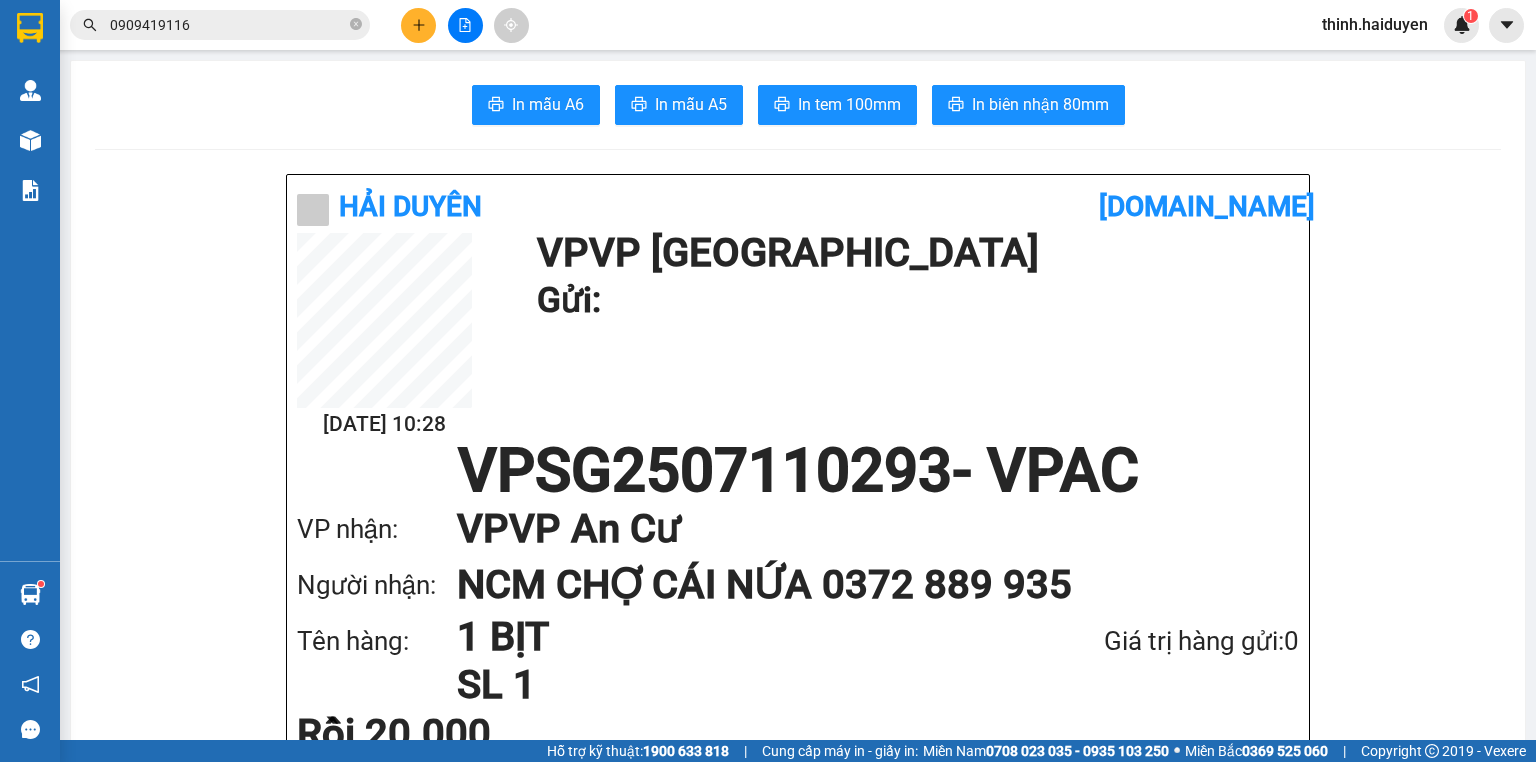 click on "Hải Duyên vexere.com 12/07 10:28 VP  VP Sài Gòn Gửi:    VPSG2507110293  -   VPAC VP nhận: VP  VP An Cư Người nhận:  NCM CHỢ CÁI NỨA   0372 889 935 Tên hàng: 1 BỊT  SL 1 Giá trị hàng gửi:  0 Rồi   20.000 Tổng phải thu:   0 Hải Duyên VP VP Sài Gòn   97B Nguyễn Duy Dương, P9   0907420505, 0939242285 VP VP An Cư   Ngã 3 An Cư, KĐT An Thạnh   0907643344 , 0907813344 Mã GD :  VPSG2507110293 In ngày:  12/07/2025   10:28 Gửi khách hàng Gửi :       VP VP Sài Gòn Nhận :   NCM CHỢ CÁI NỨA - 0372889935   VP VP An Cư Tên (giá trị hàng) SL Cước món hàng 1 BỊT    (0) 1 20.000 Tổng cộng 1 20.000 Loading... Rồi : 20.000 VND Tổng phải thu : 0 VND Người gửi hàng xác nhận Quy định nhận/gửi hàng : Không vận chuyển hàng hóa trái quy định pháp luật. Đối với hàng niêm phong, nhà xe không đồng kiểm hàng, người gửi chịu trách nhiệm với nội dung mình khai báo. CMND." at bounding box center (798, 1677) 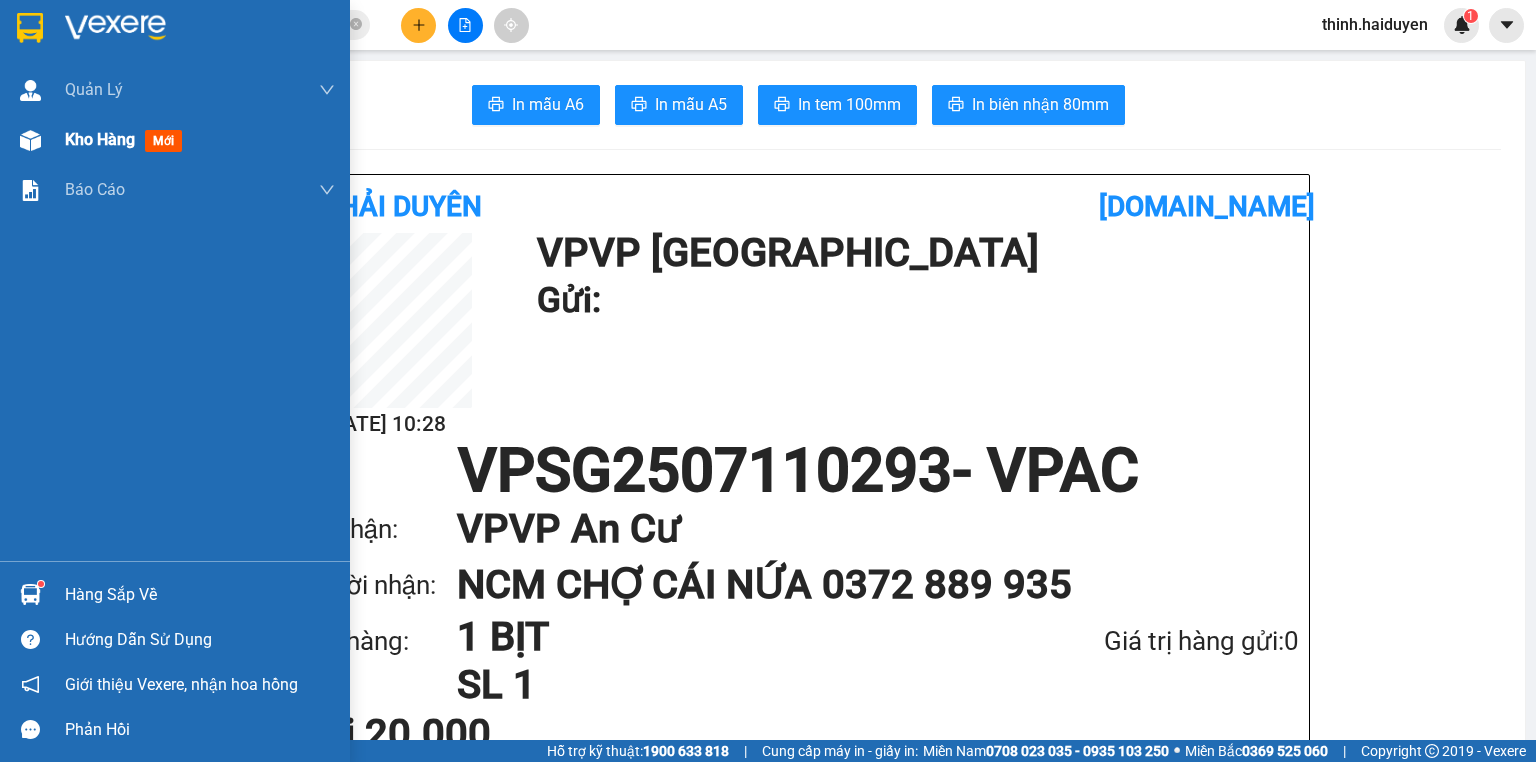 click at bounding box center [30, 140] 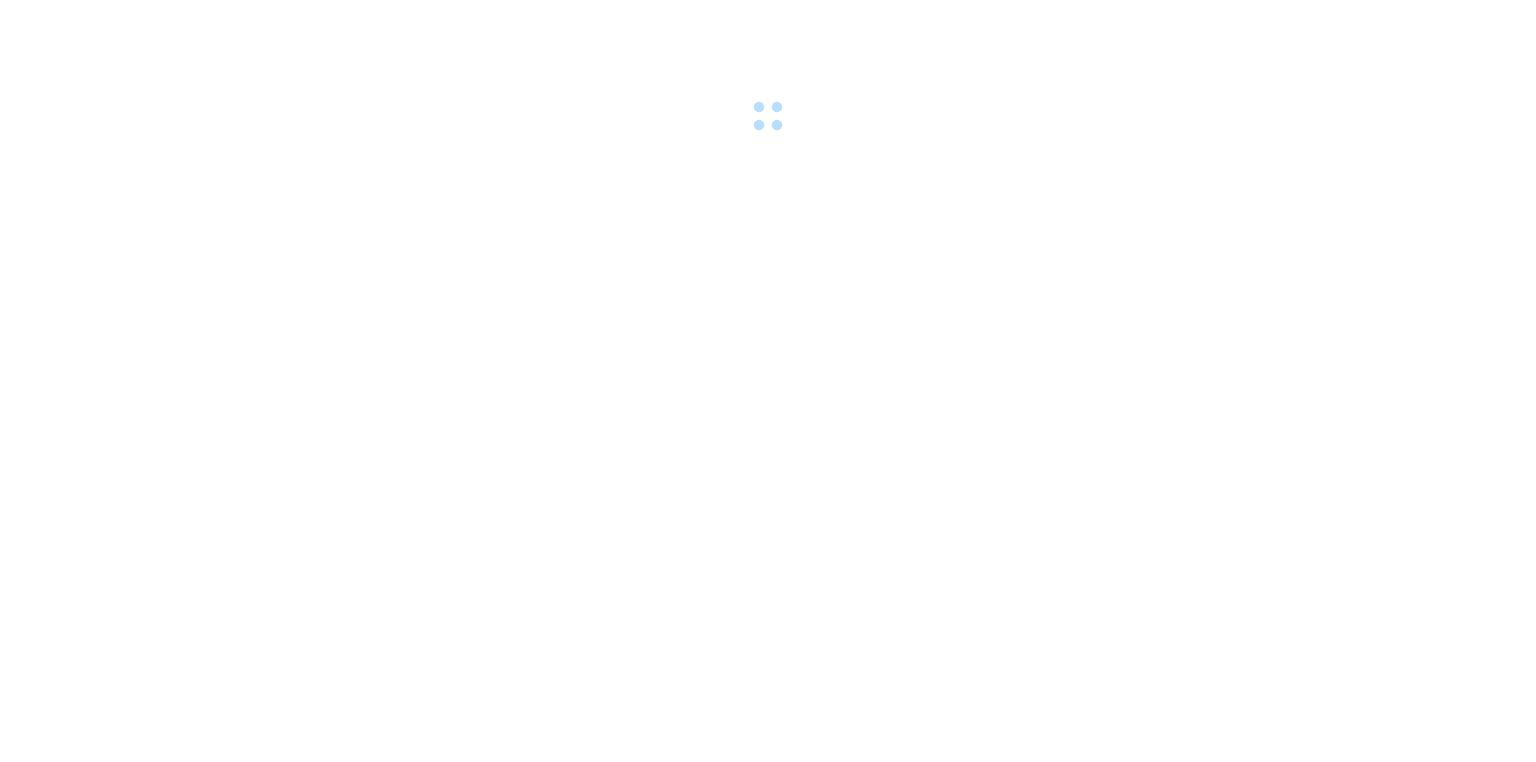 scroll, scrollTop: 0, scrollLeft: 0, axis: both 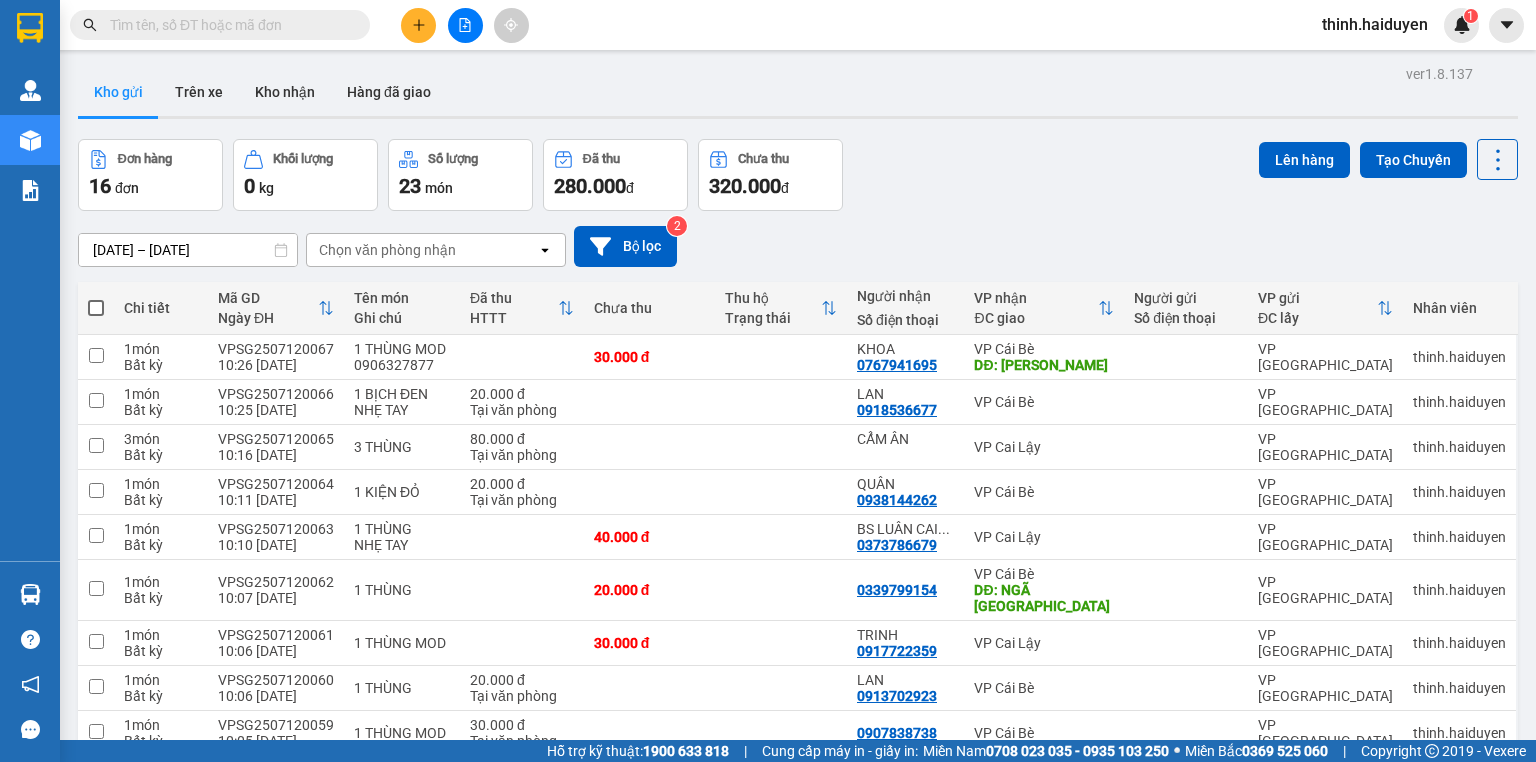 click 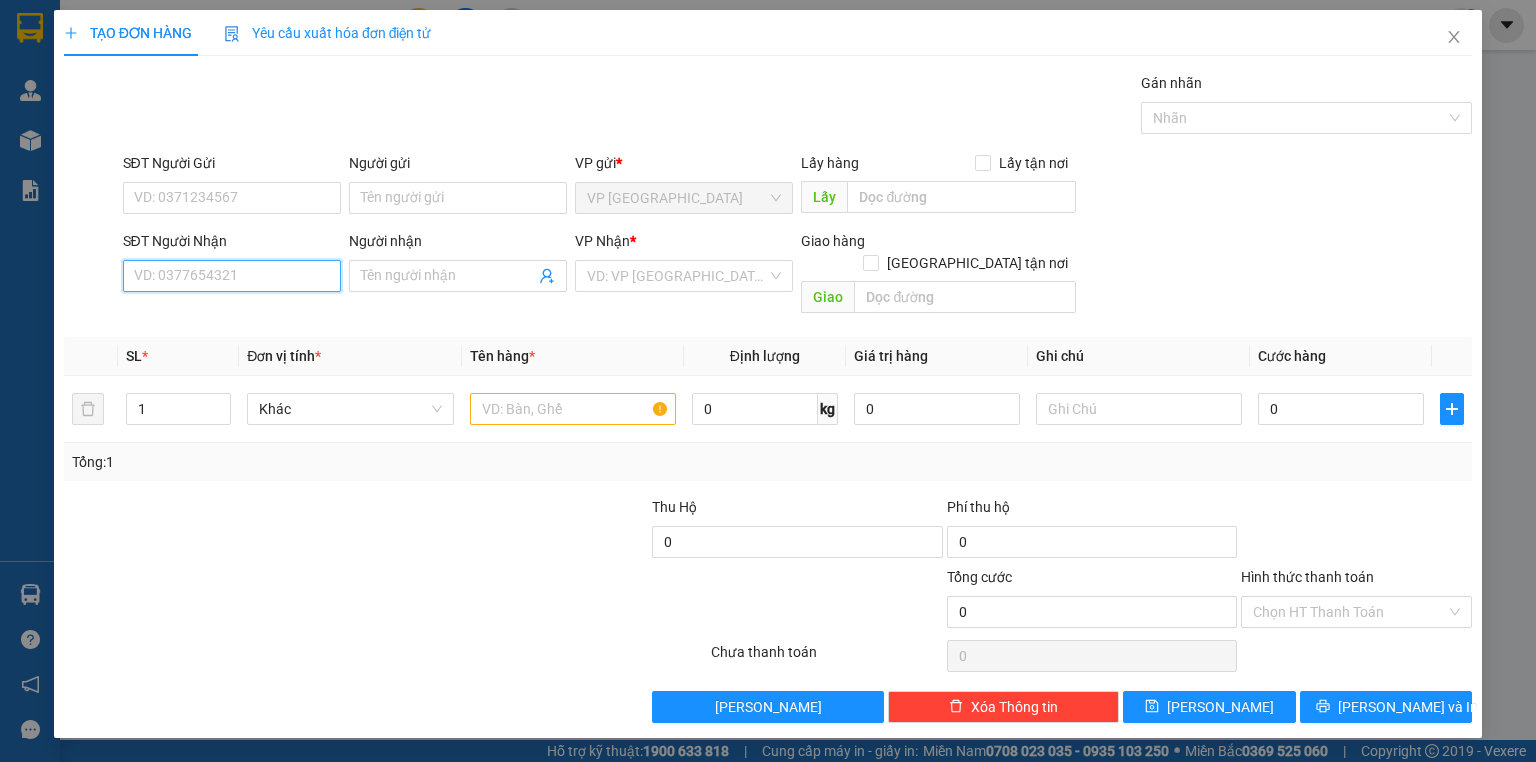 click on "SĐT Người Nhận" at bounding box center [232, 276] 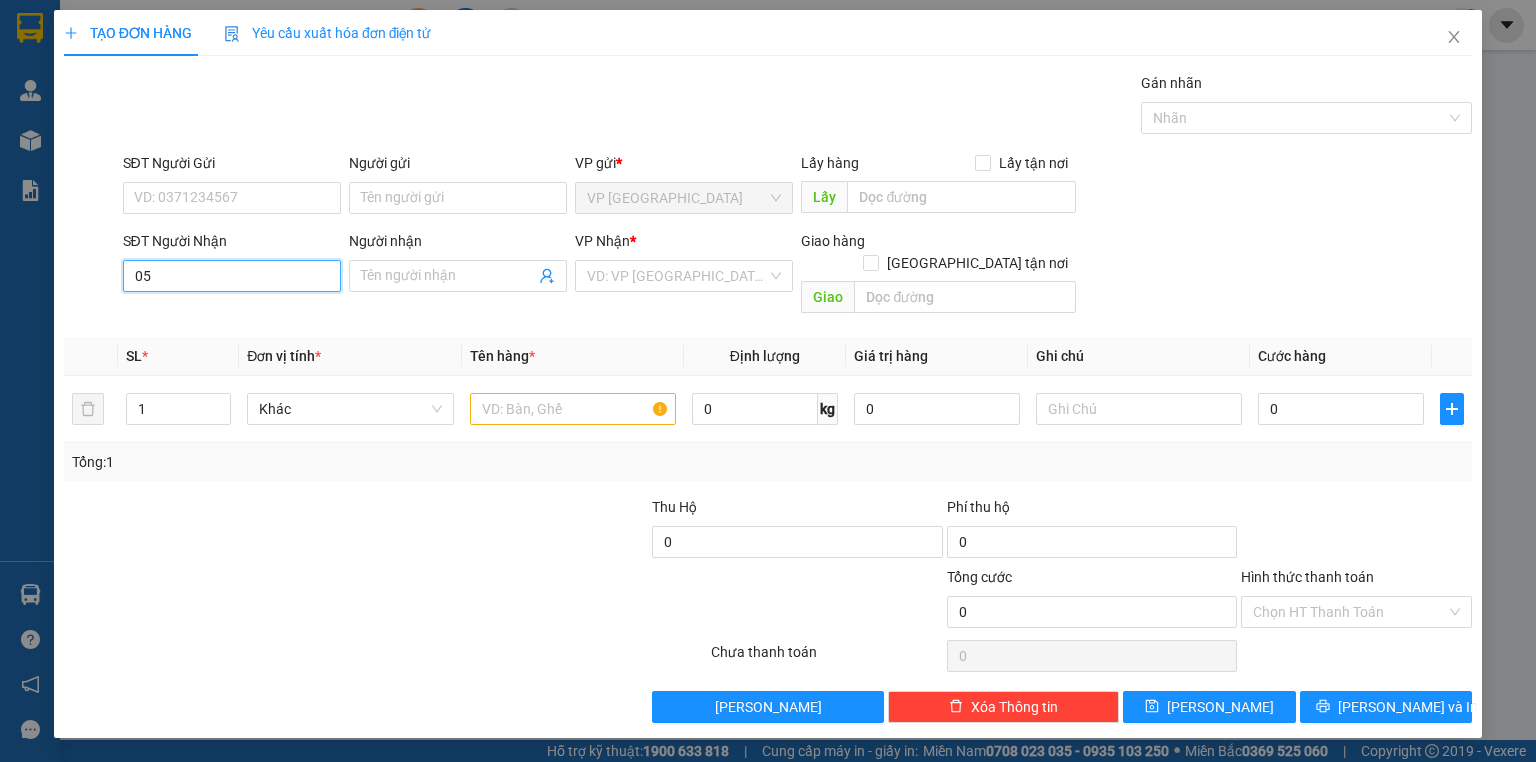 type on "0" 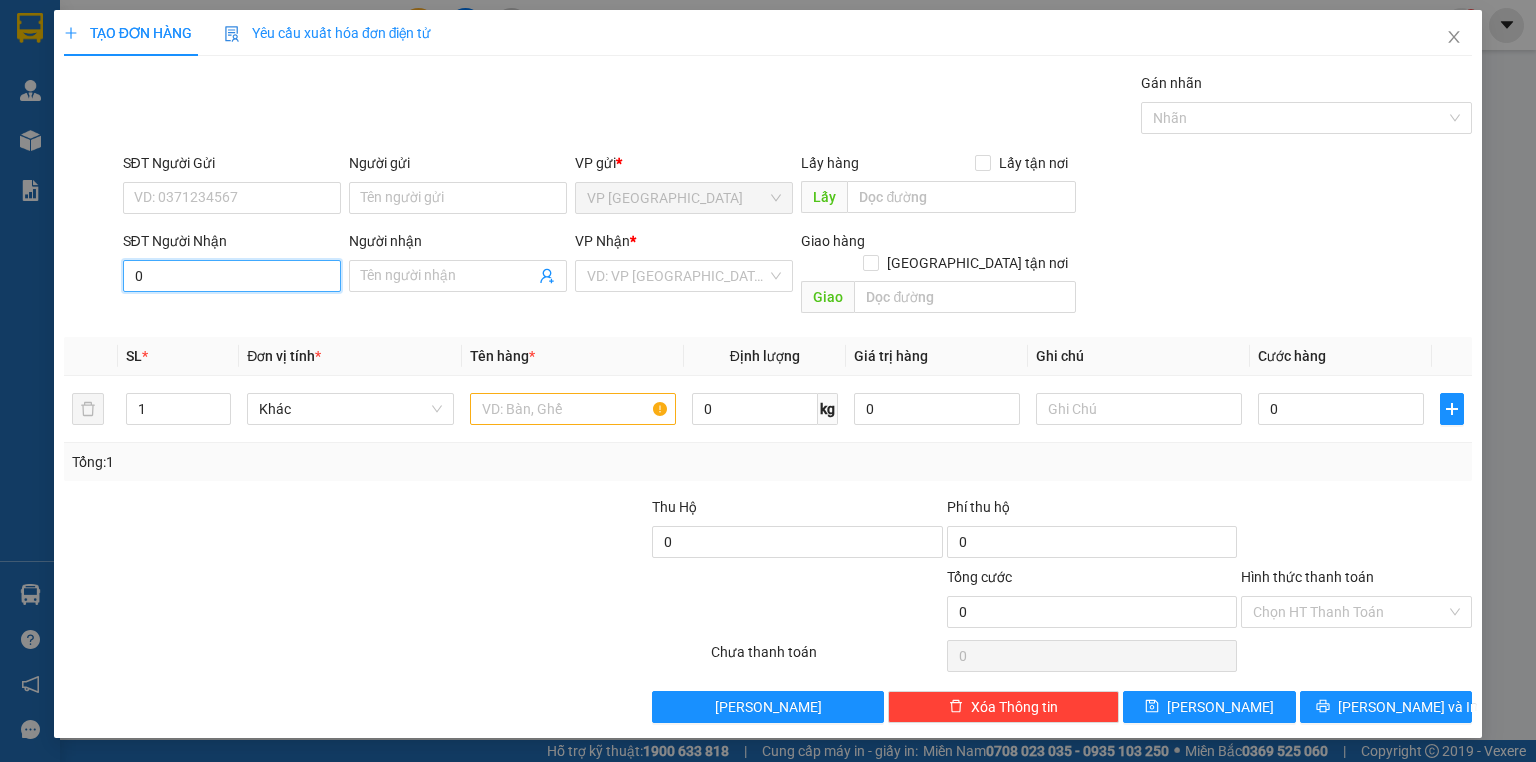 type 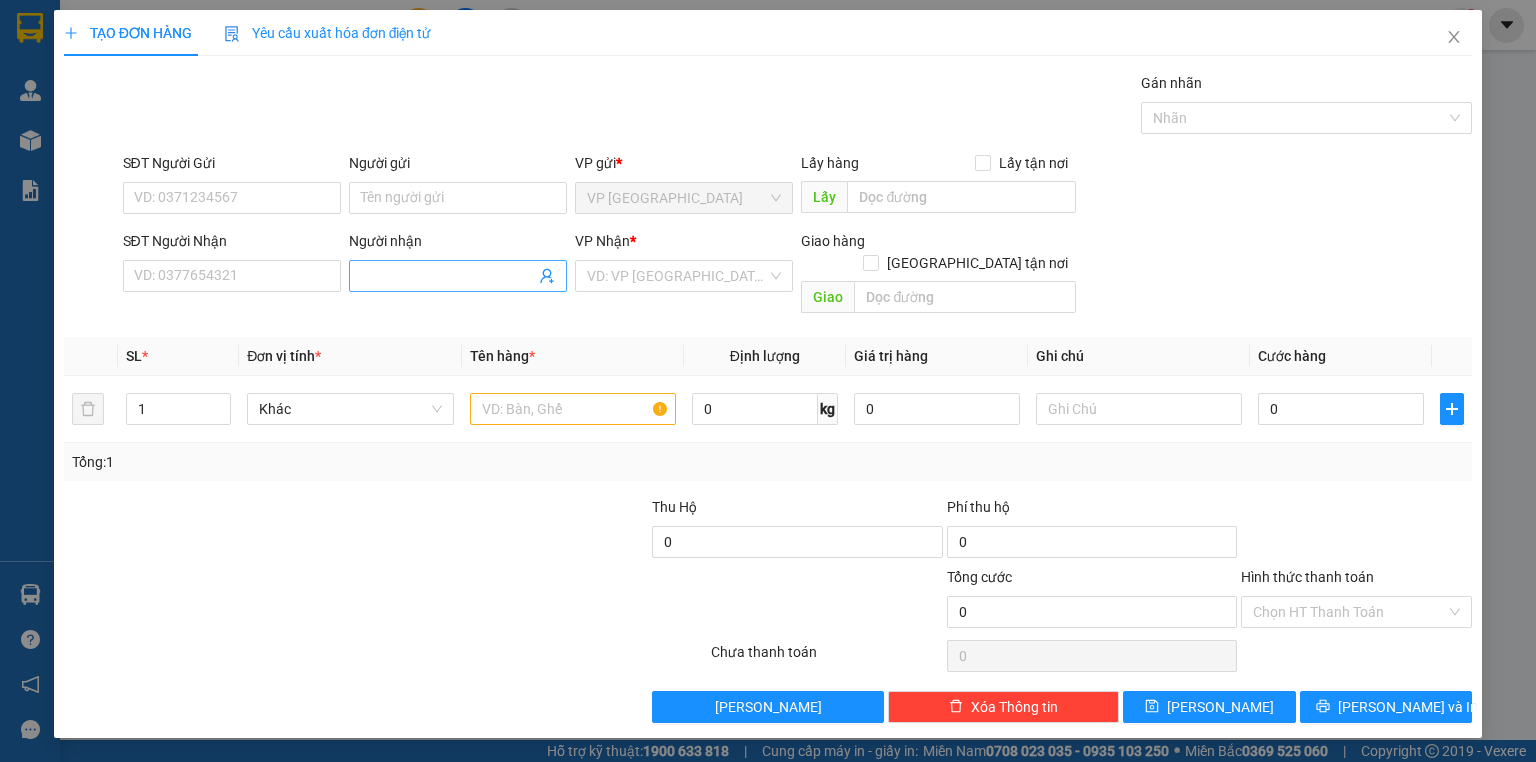 click on "Người nhận" at bounding box center (448, 276) 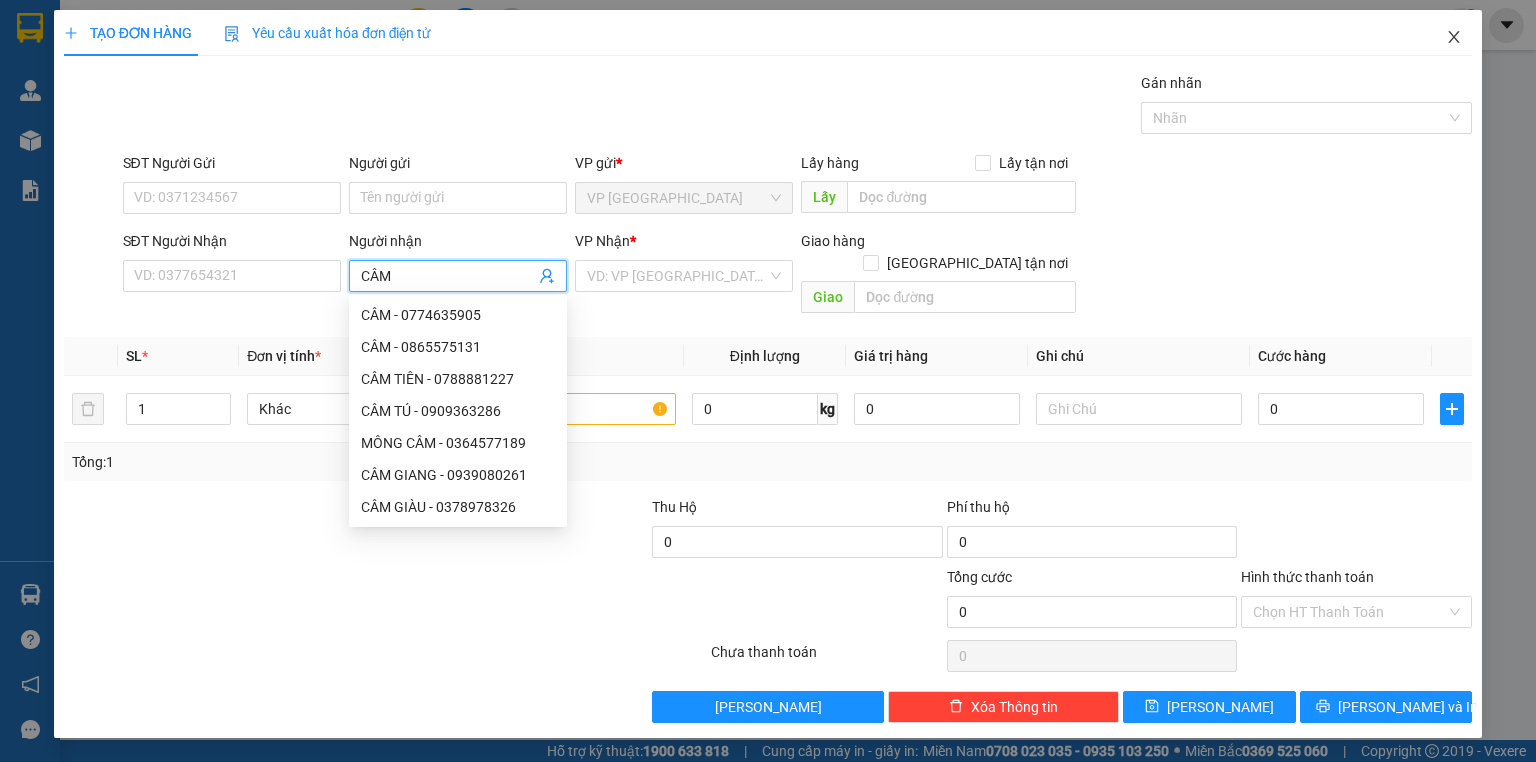 type on "CÂM" 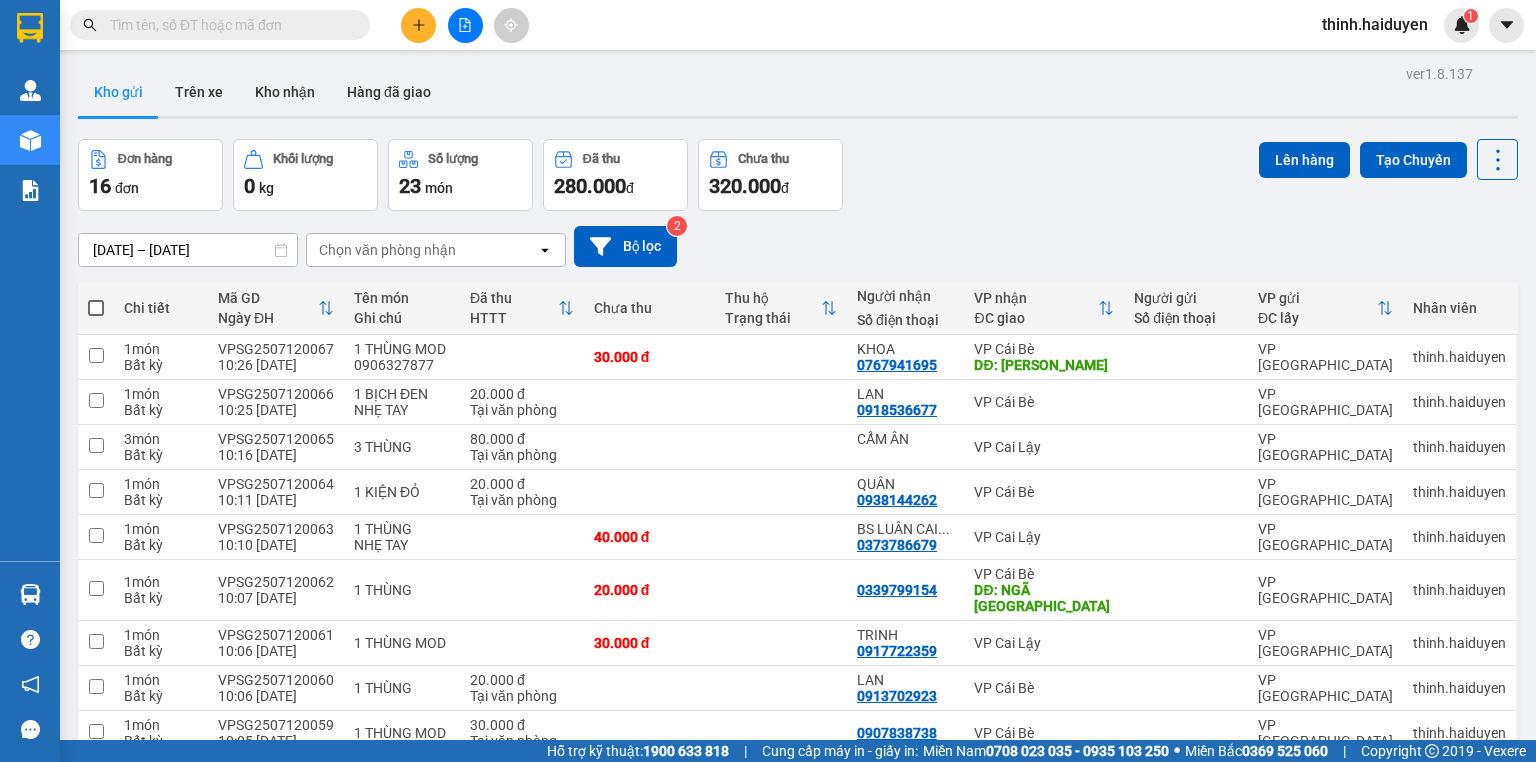 click at bounding box center [465, 25] 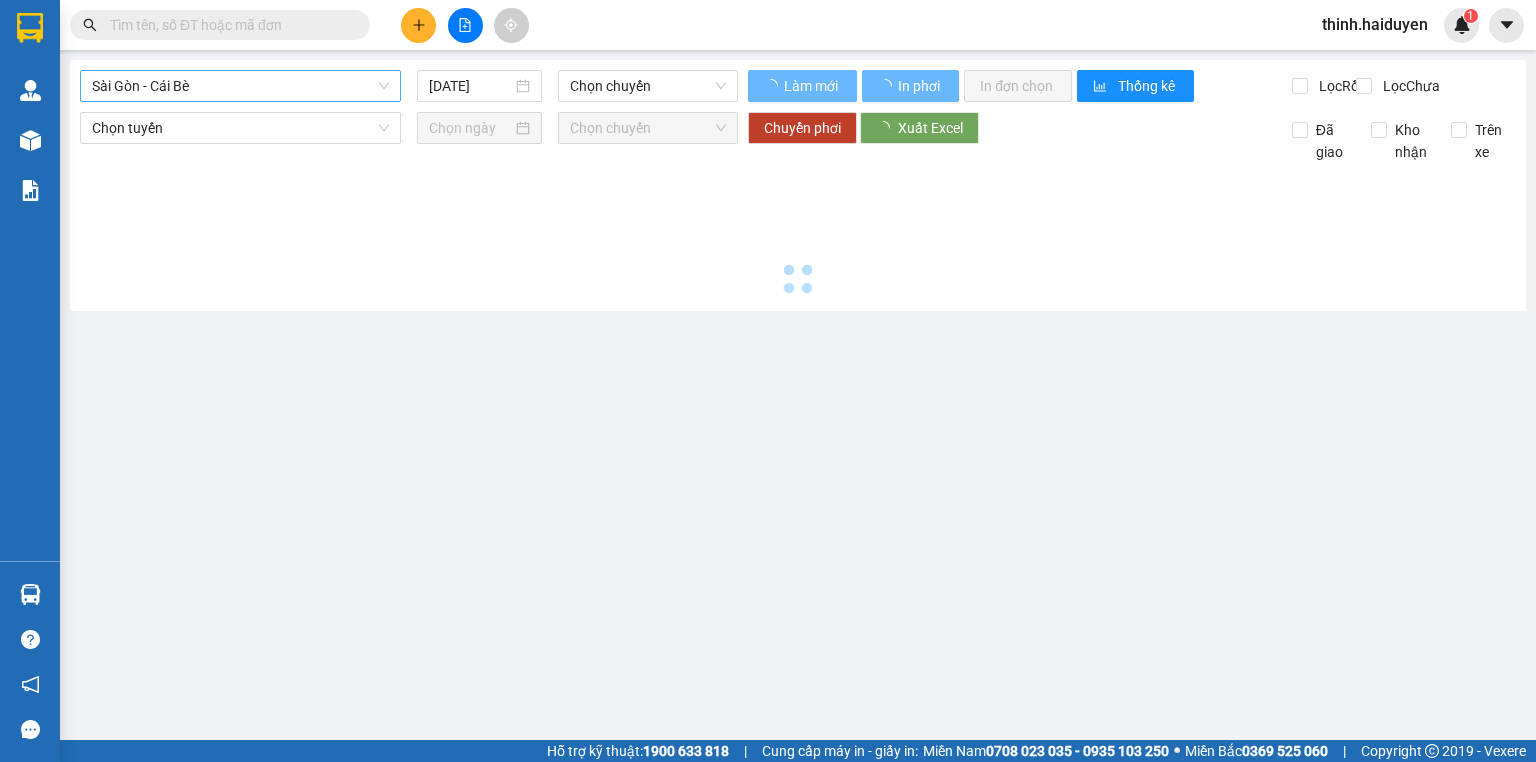 click on "Sài Gòn - Cái Bè" at bounding box center [240, 86] 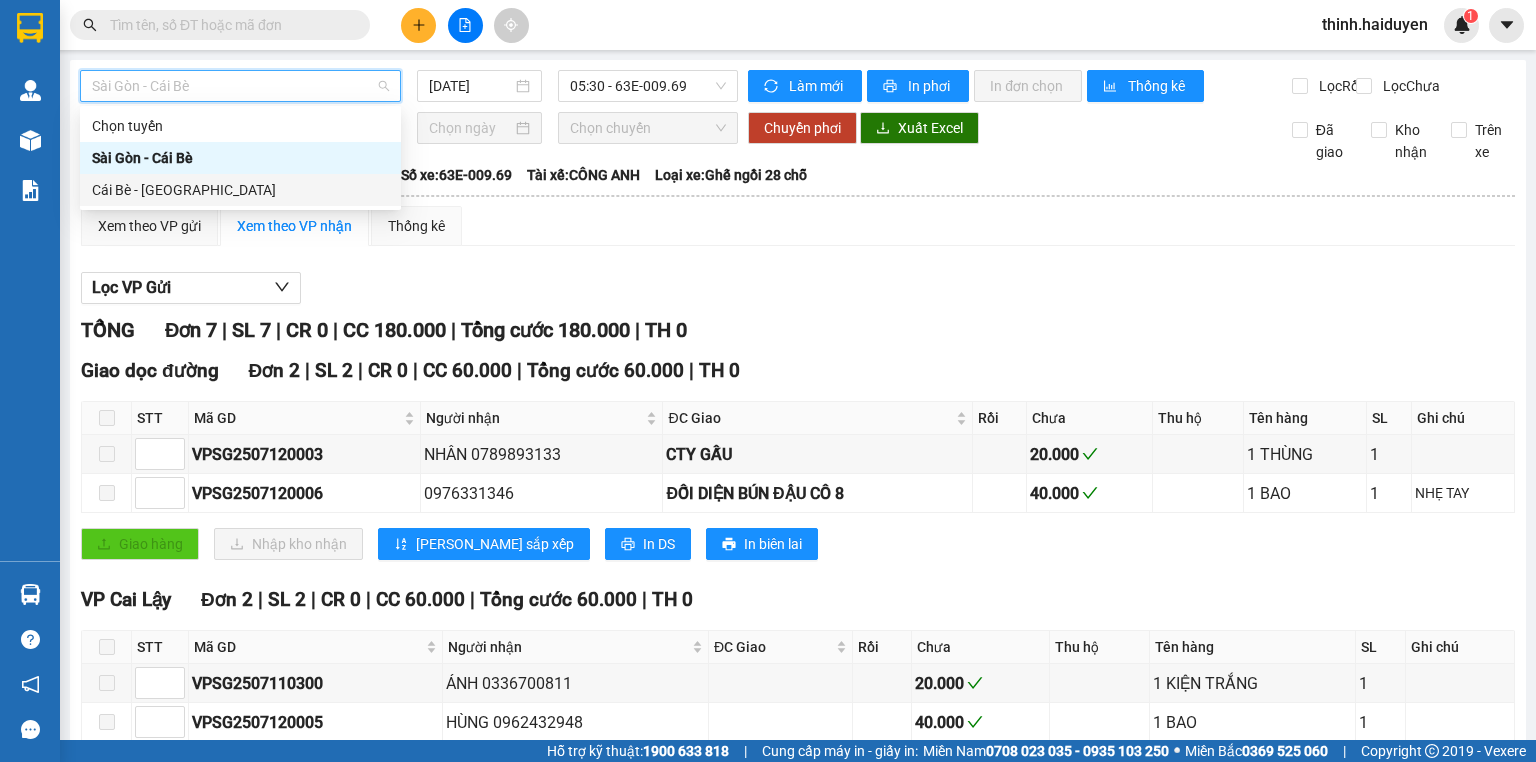 drag, startPoint x: 208, startPoint y: 179, endPoint x: 439, endPoint y: 158, distance: 231.95258 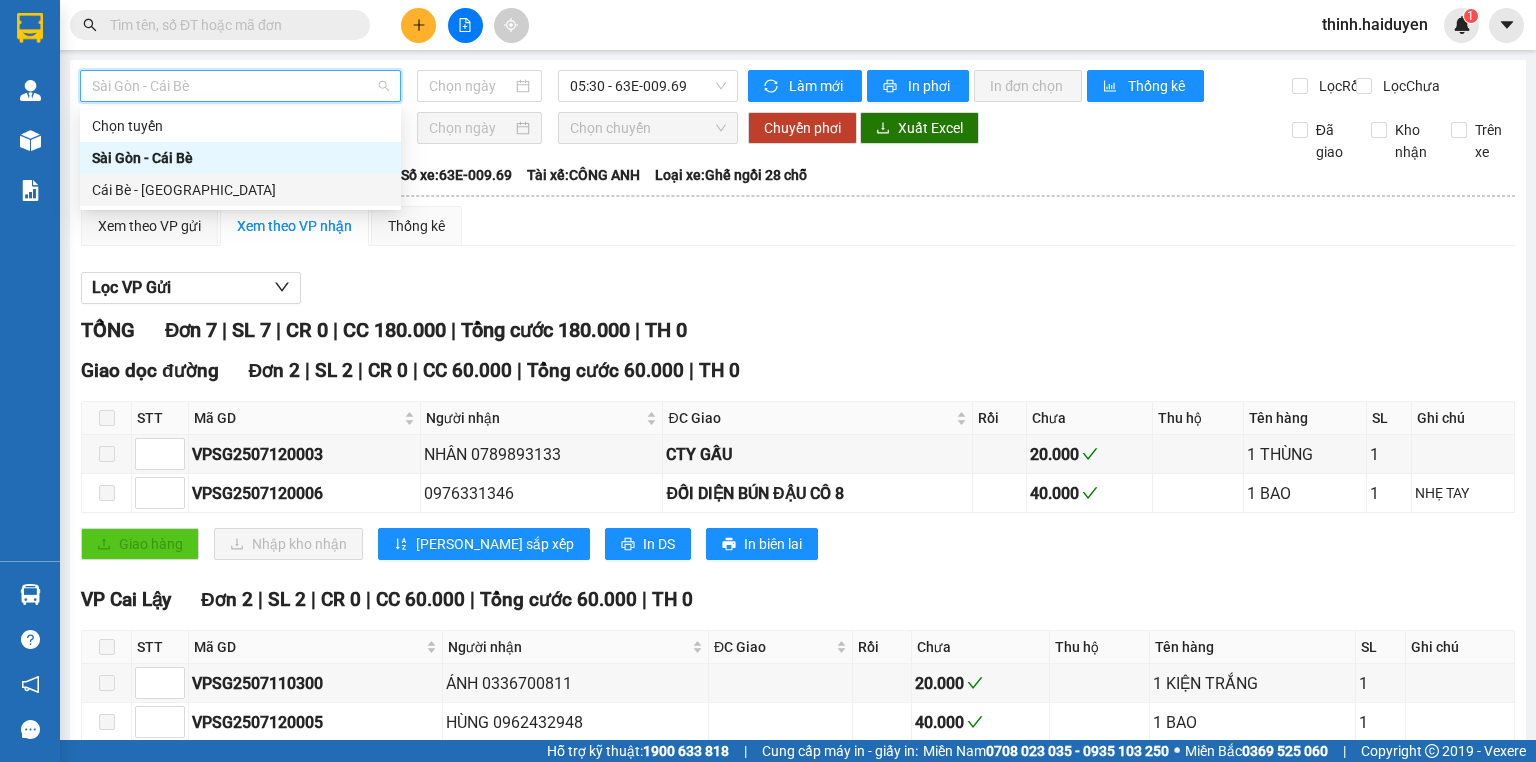 type on "[DATE]" 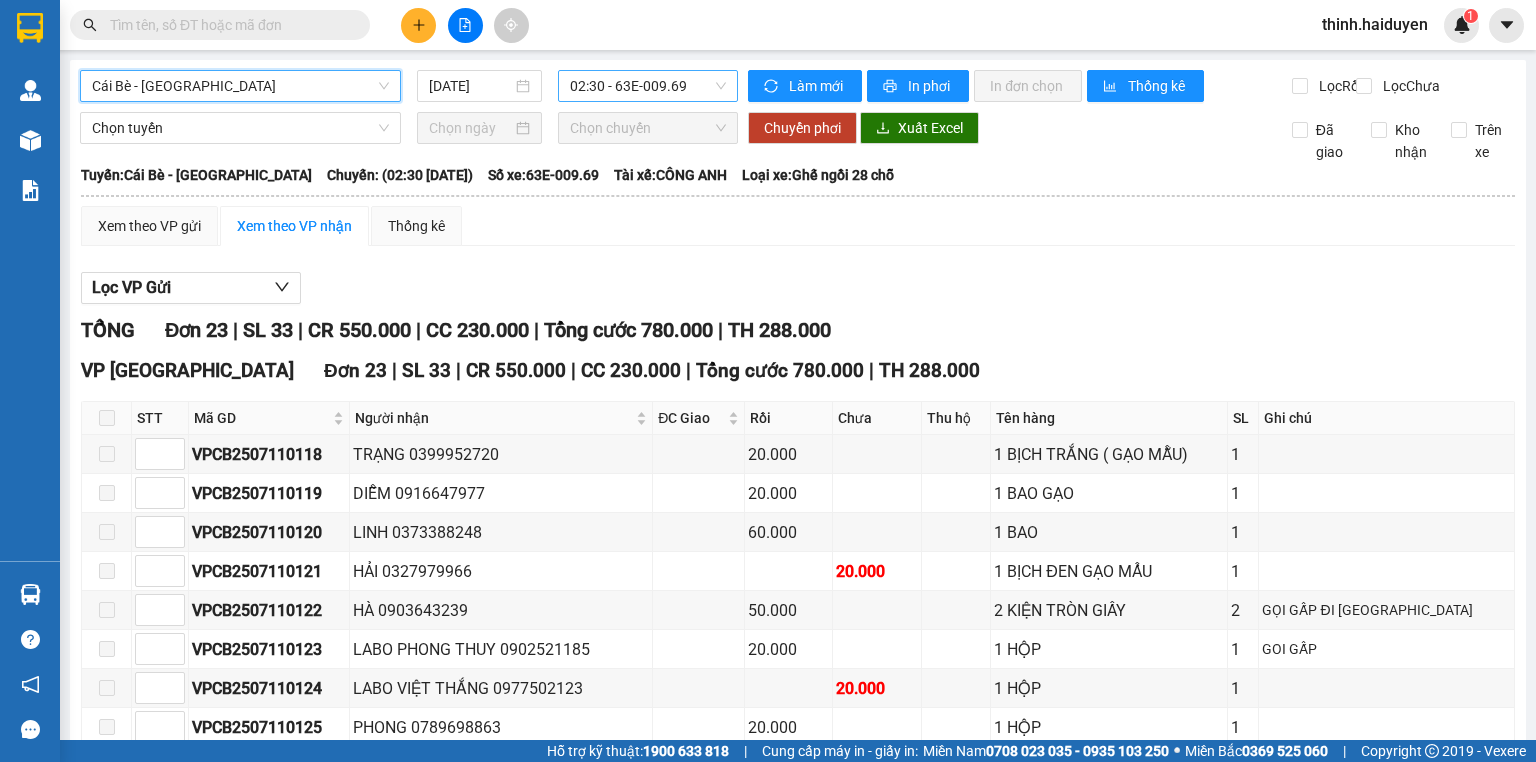click on "02:30     - 63E-009.69" at bounding box center [648, 86] 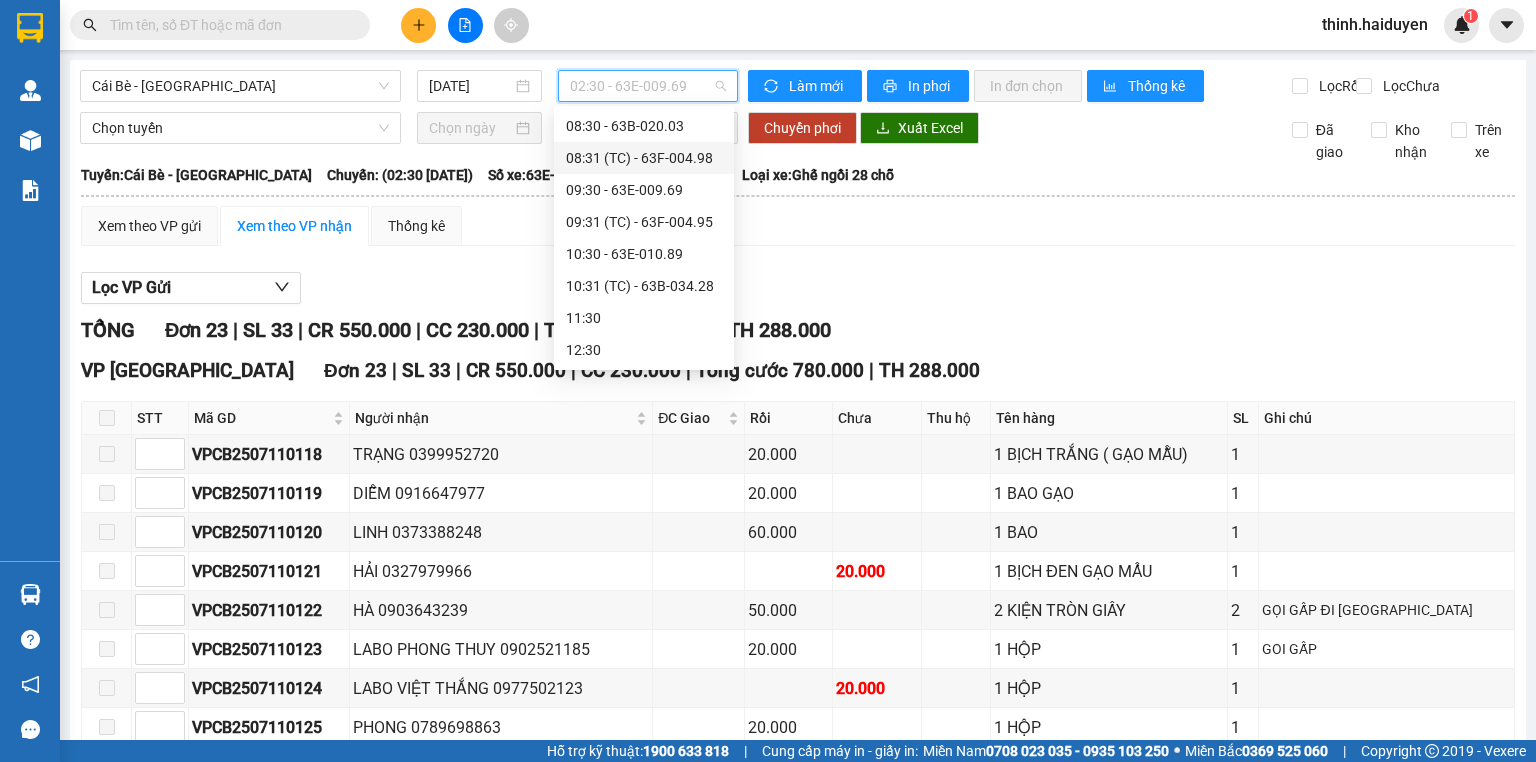 scroll, scrollTop: 240, scrollLeft: 0, axis: vertical 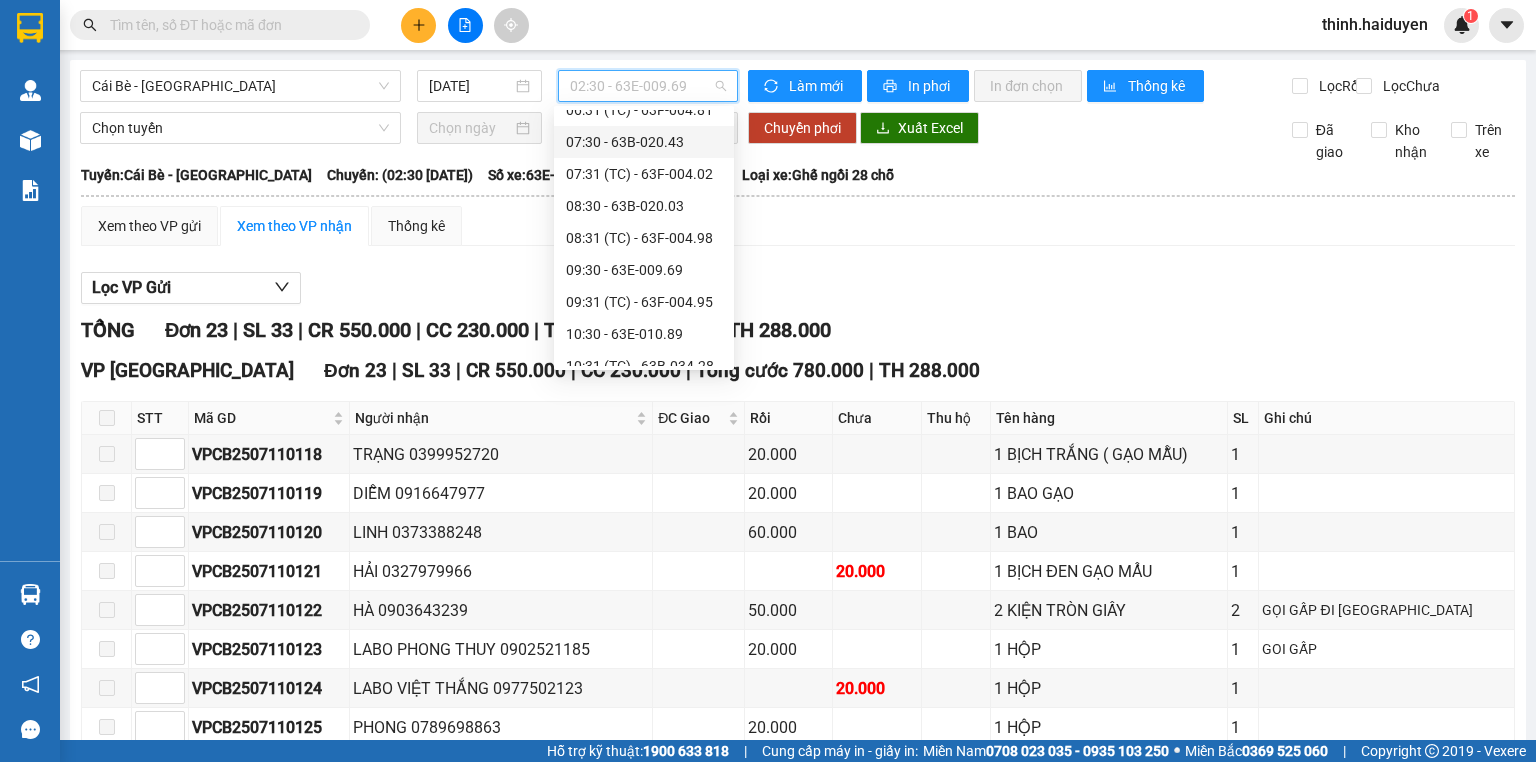 click on "07:30     - 63B-020.43" at bounding box center (644, 142) 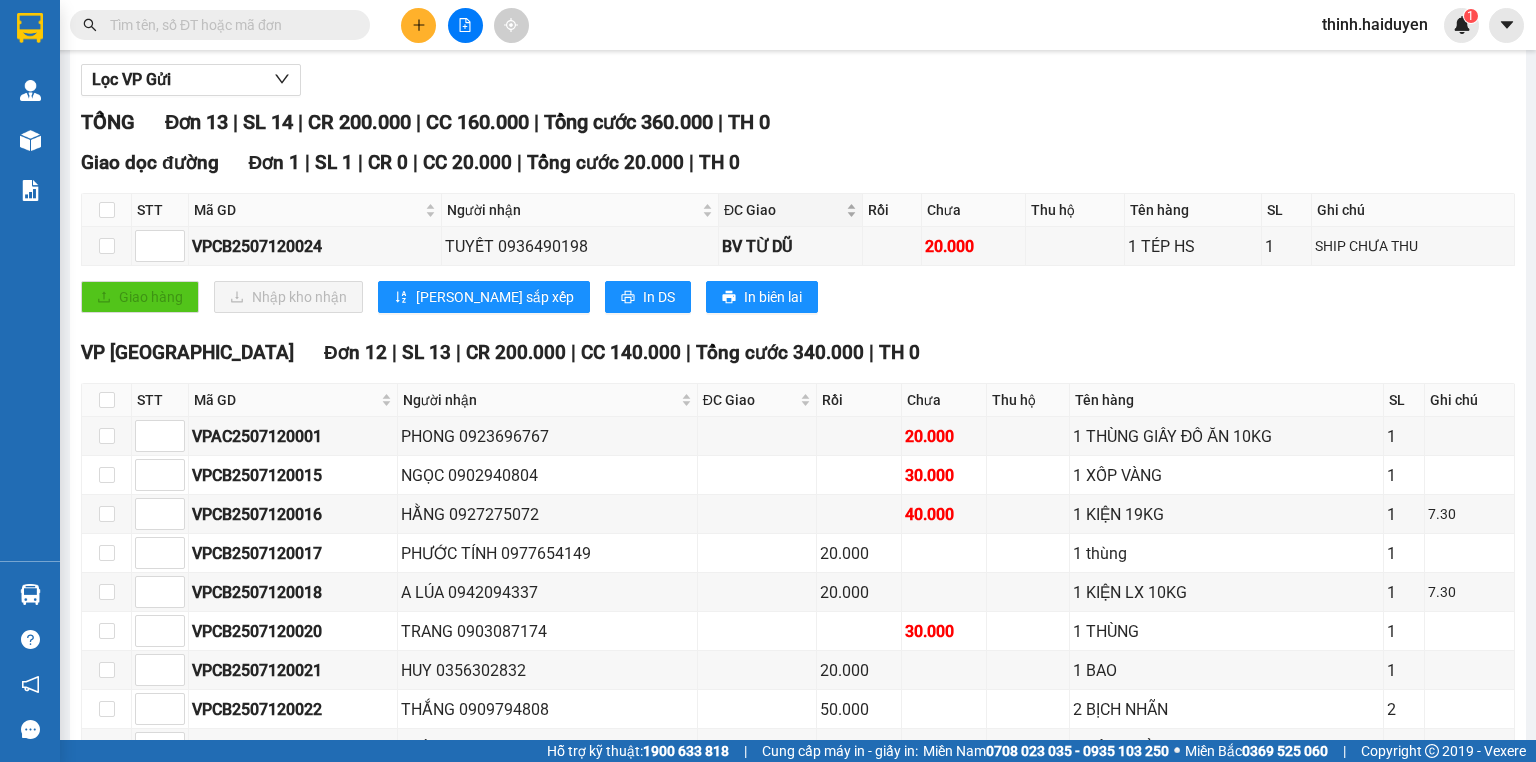 scroll, scrollTop: 400, scrollLeft: 0, axis: vertical 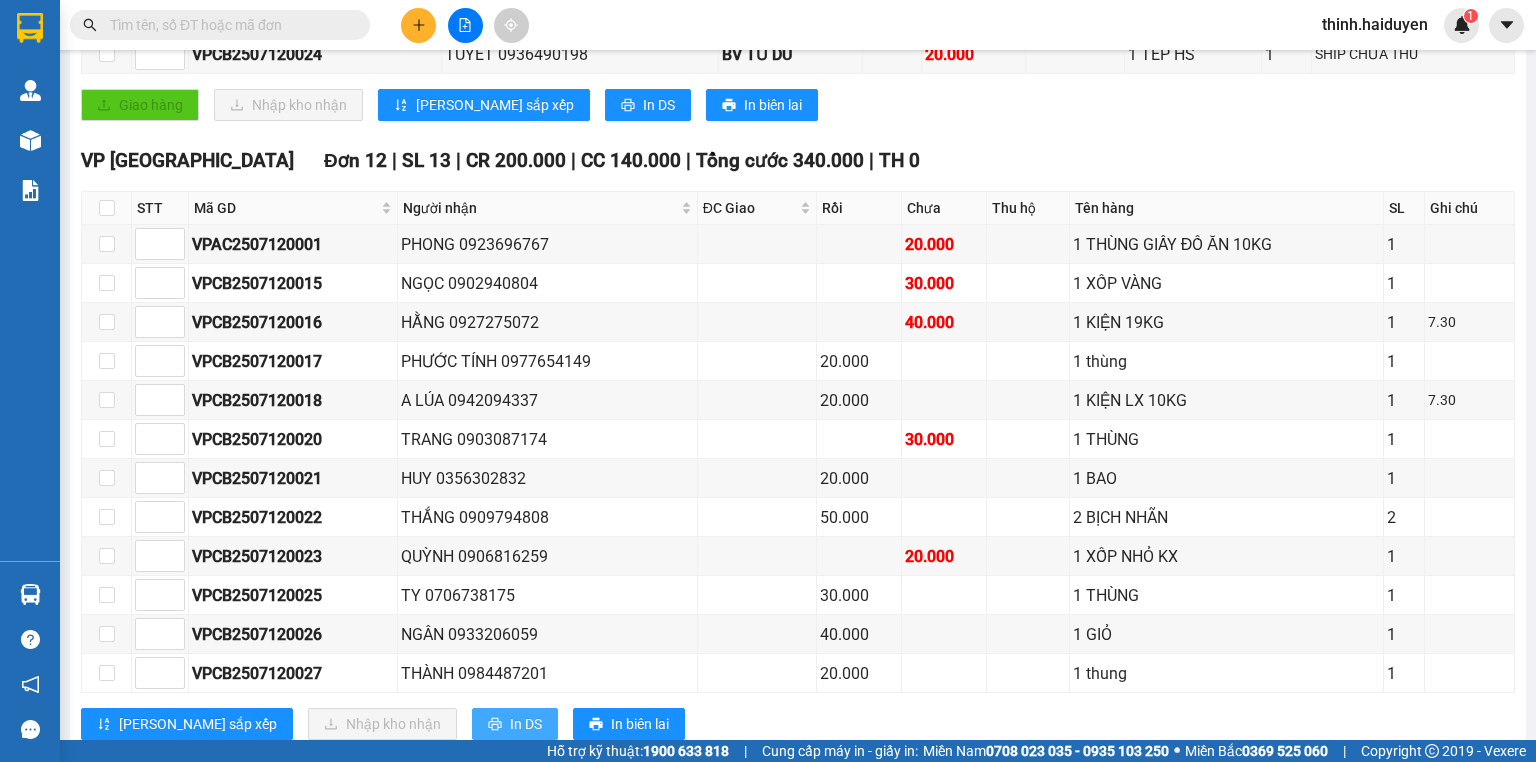 click on "In DS" at bounding box center (526, 724) 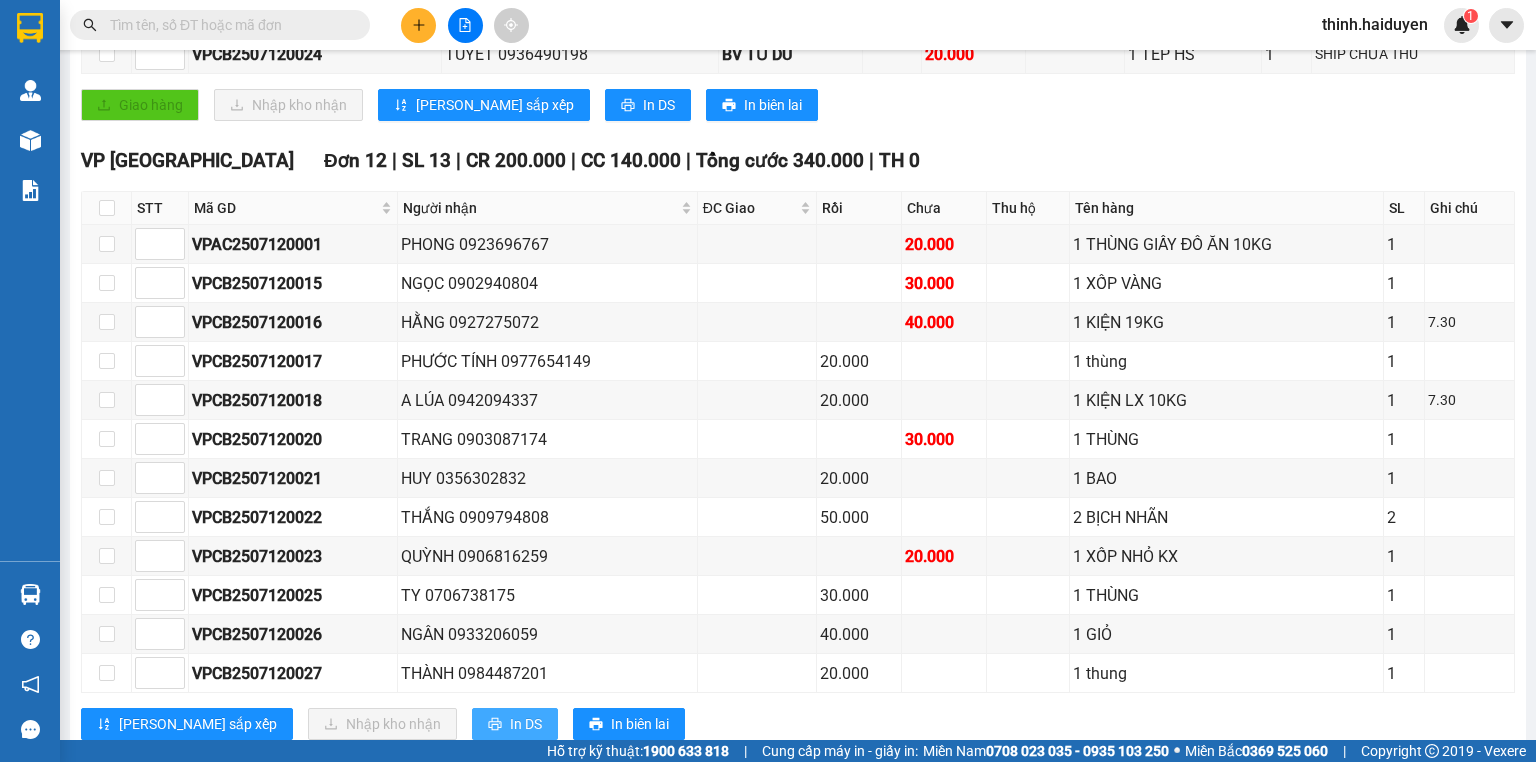 scroll, scrollTop: 0, scrollLeft: 0, axis: both 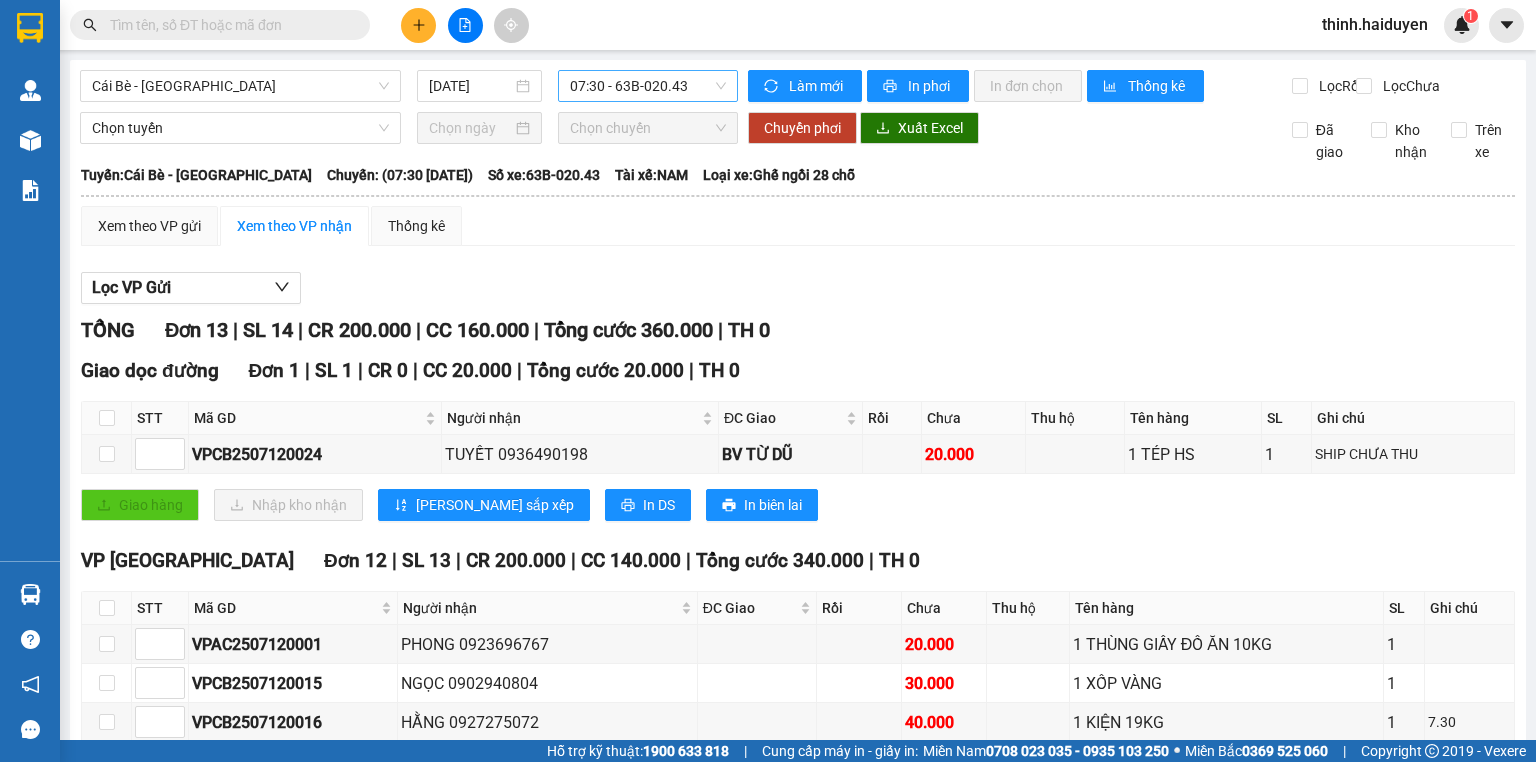 click on "07:30     - 63B-020.43" at bounding box center [648, 86] 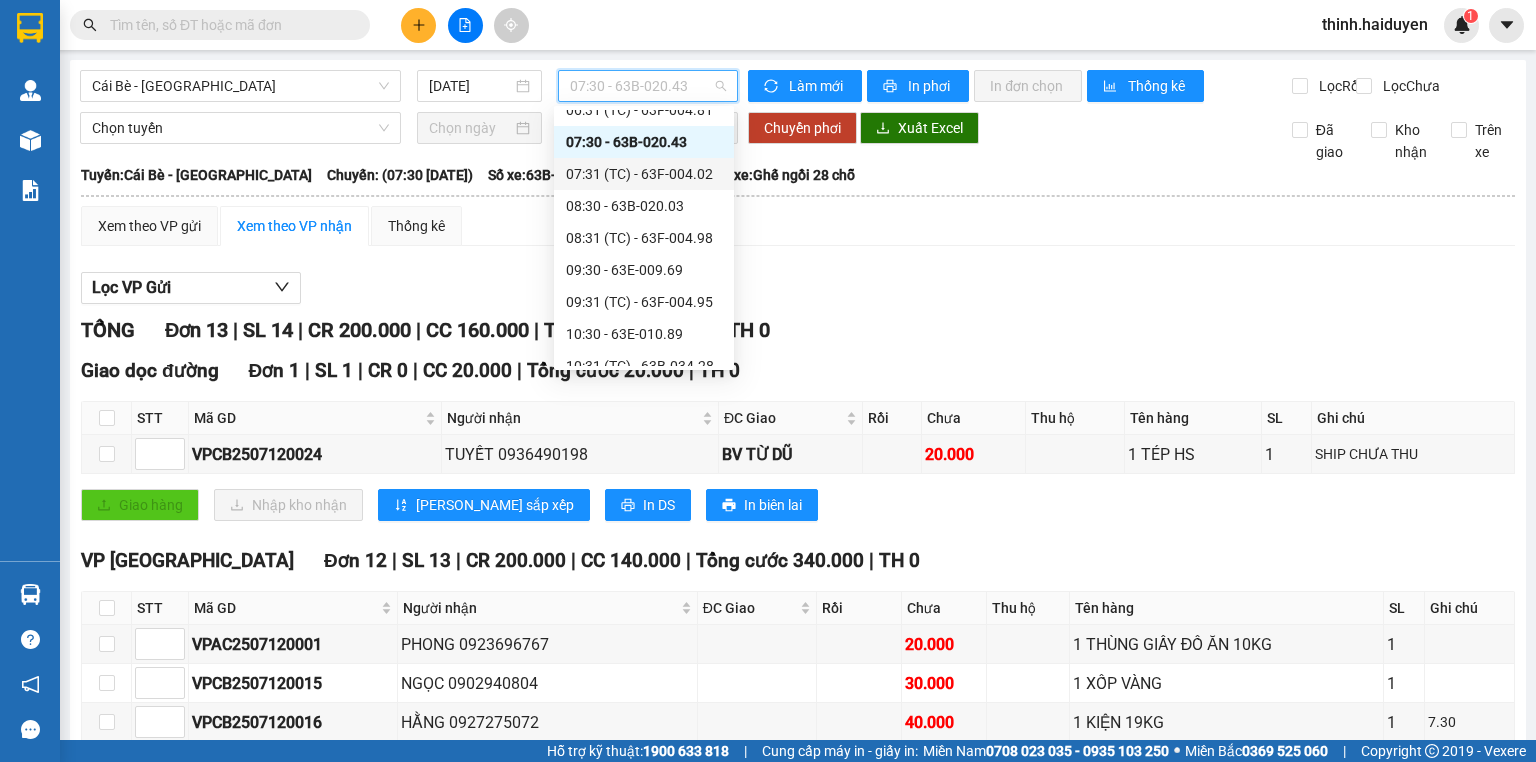 click on "07:31   (TC)   - 63F-004.02" at bounding box center (644, 174) 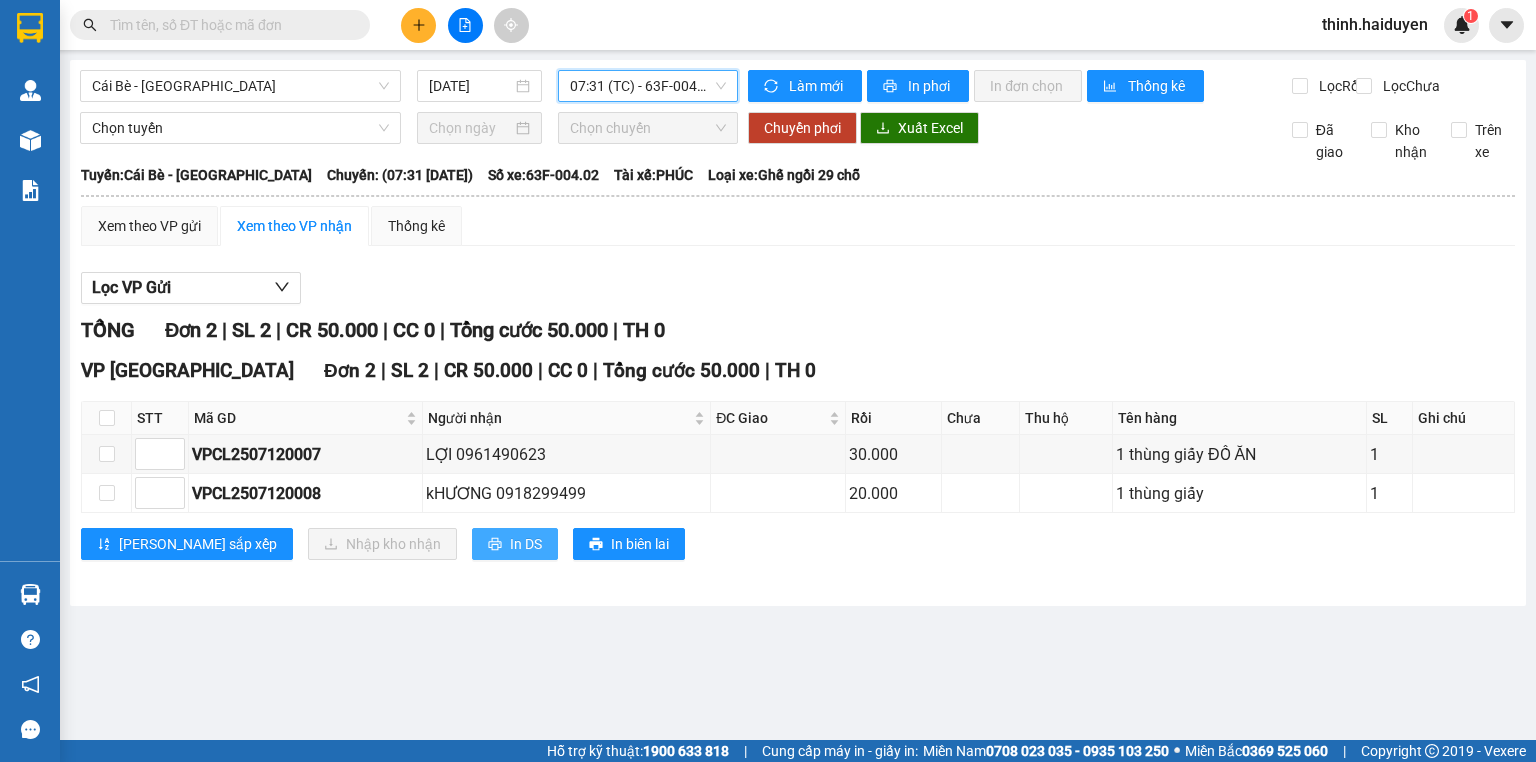 click on "In DS" at bounding box center [515, 544] 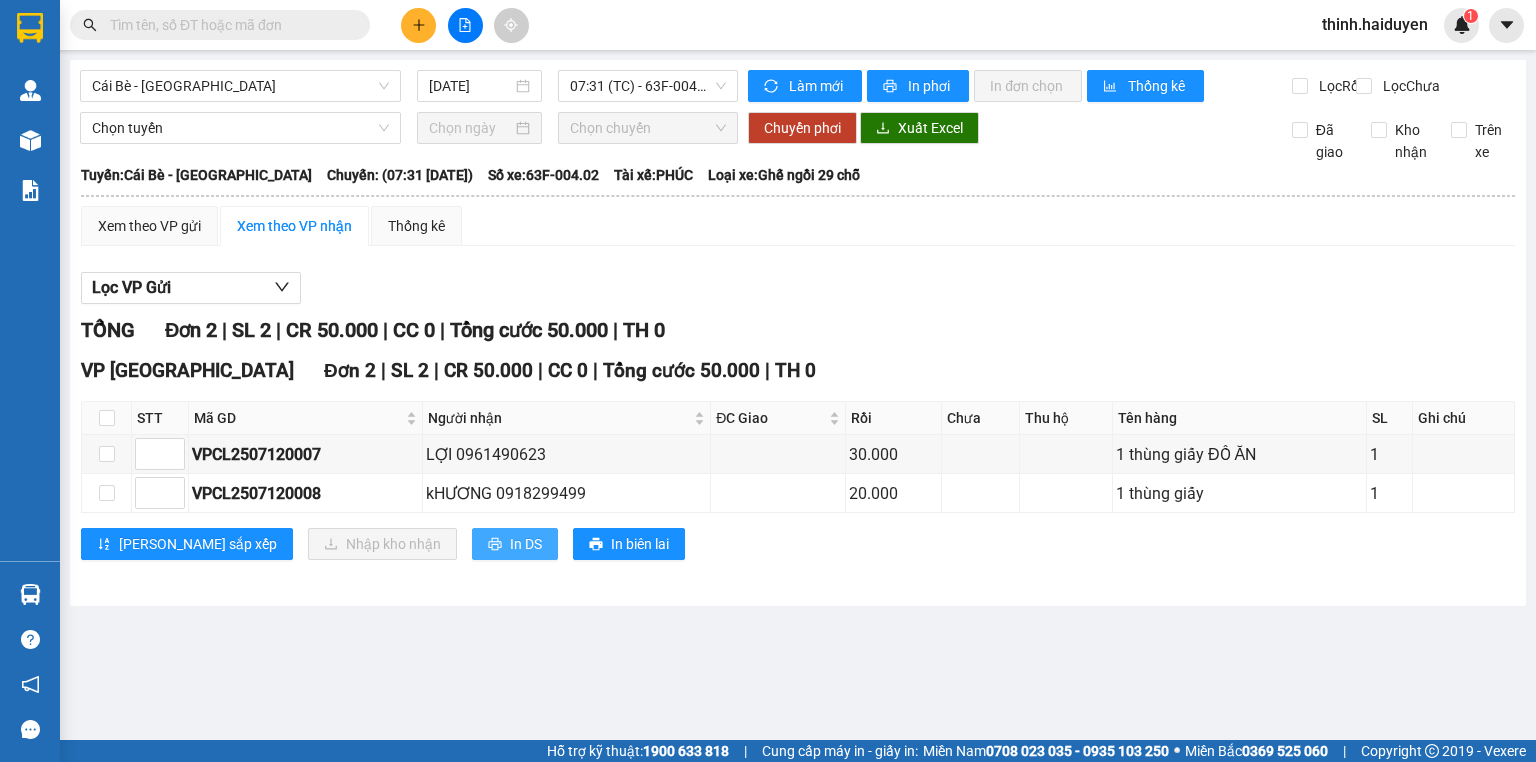 scroll, scrollTop: 0, scrollLeft: 0, axis: both 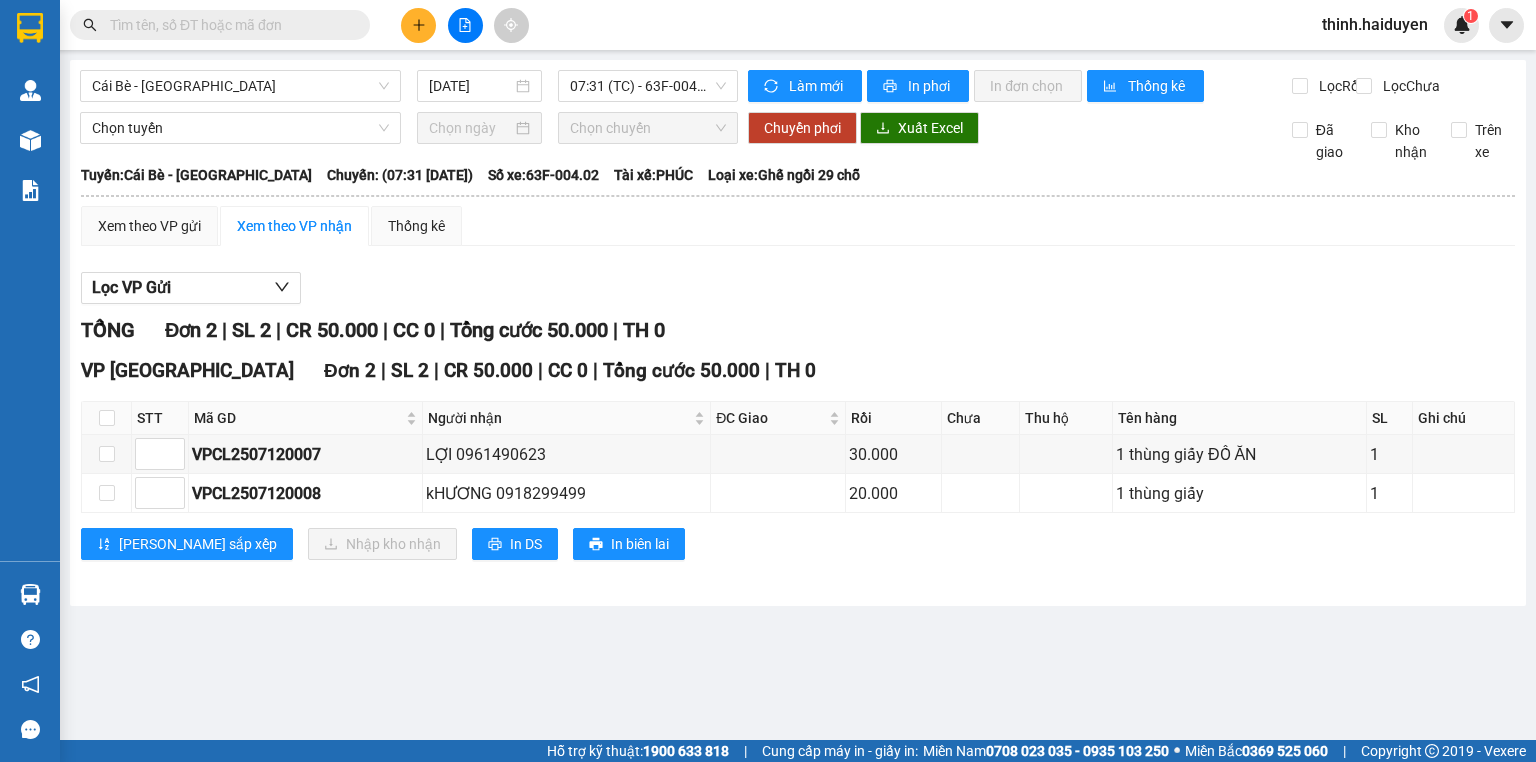 click at bounding box center (465, 25) 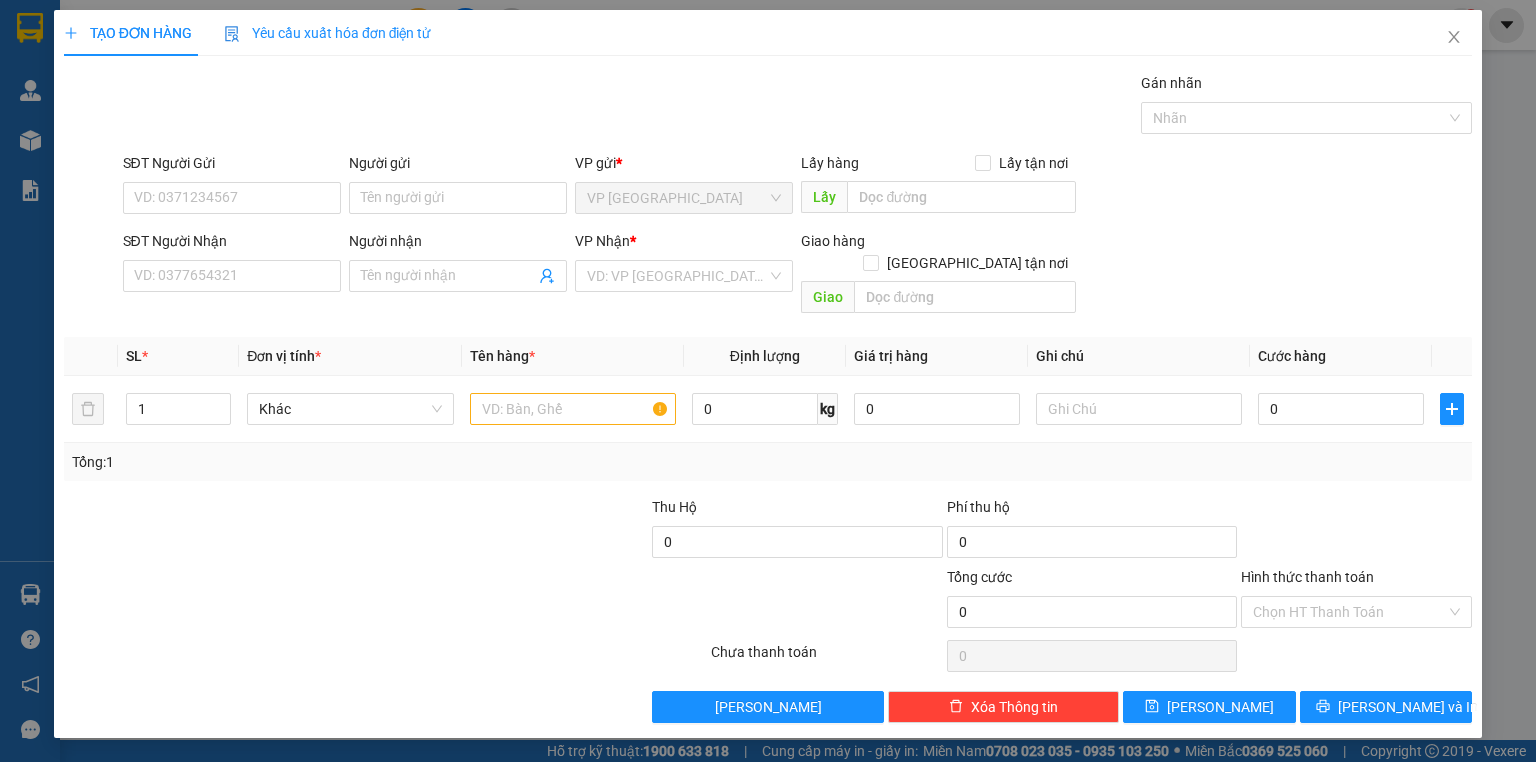drag, startPoint x: 200, startPoint y: 305, endPoint x: 239, endPoint y: 272, distance: 51.088158 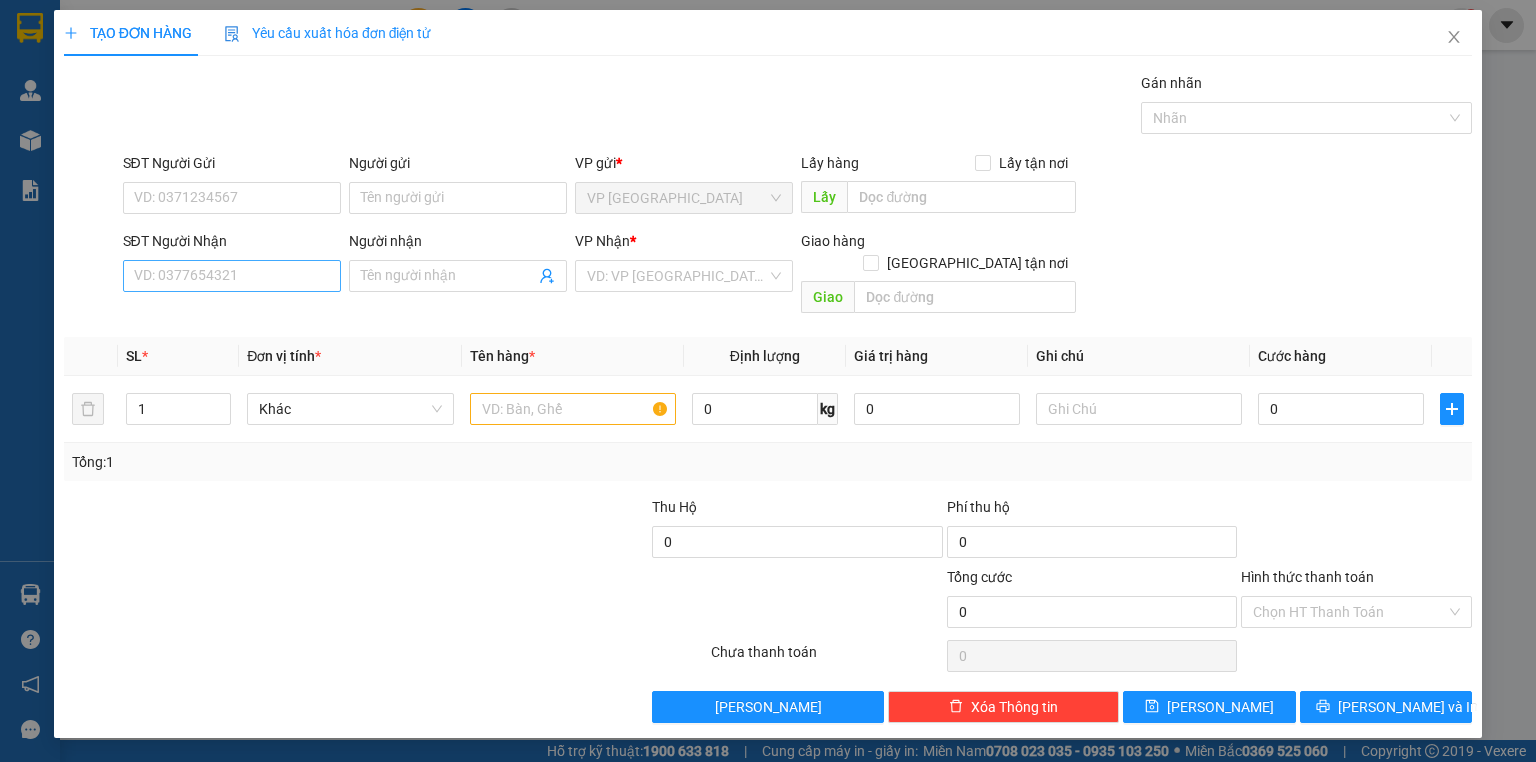 click on "Transit Pickup Surcharge Ids Transit Deliver Surcharge Ids Transit Deliver Surcharge Transit Deliver Surcharge Gói vận chuyển  * Tiêu chuẩn Gán nhãn   Nhãn SĐT Người Gửi VD: 0371234567 Người gửi Tên người gửi VP gửi  * VP Sài Gòn Lấy hàng Lấy tận nơi Lấy SĐT Người Nhận VD: 0377654321 Người nhận Tên người nhận VP Nhận  * VD: VP Sài Gòn Giao hàng Giao tận nơi Giao SL  * Đơn vị tính  * Tên hàng  * Định lượng Giá trị hàng Ghi chú Cước hàng                   1 Khác 0 kg 0 0 Tổng:  1 Thu Hộ 0 Phí thu hộ 0 Tổng cước 0 Hình thức thanh toán Chọn HT Thanh Toán Số tiền thu trước Chưa thanh toán 0 Chọn HT Thanh Toán Lưu nháp Xóa Thông tin Lưu Lưu và In" at bounding box center (768, 397) 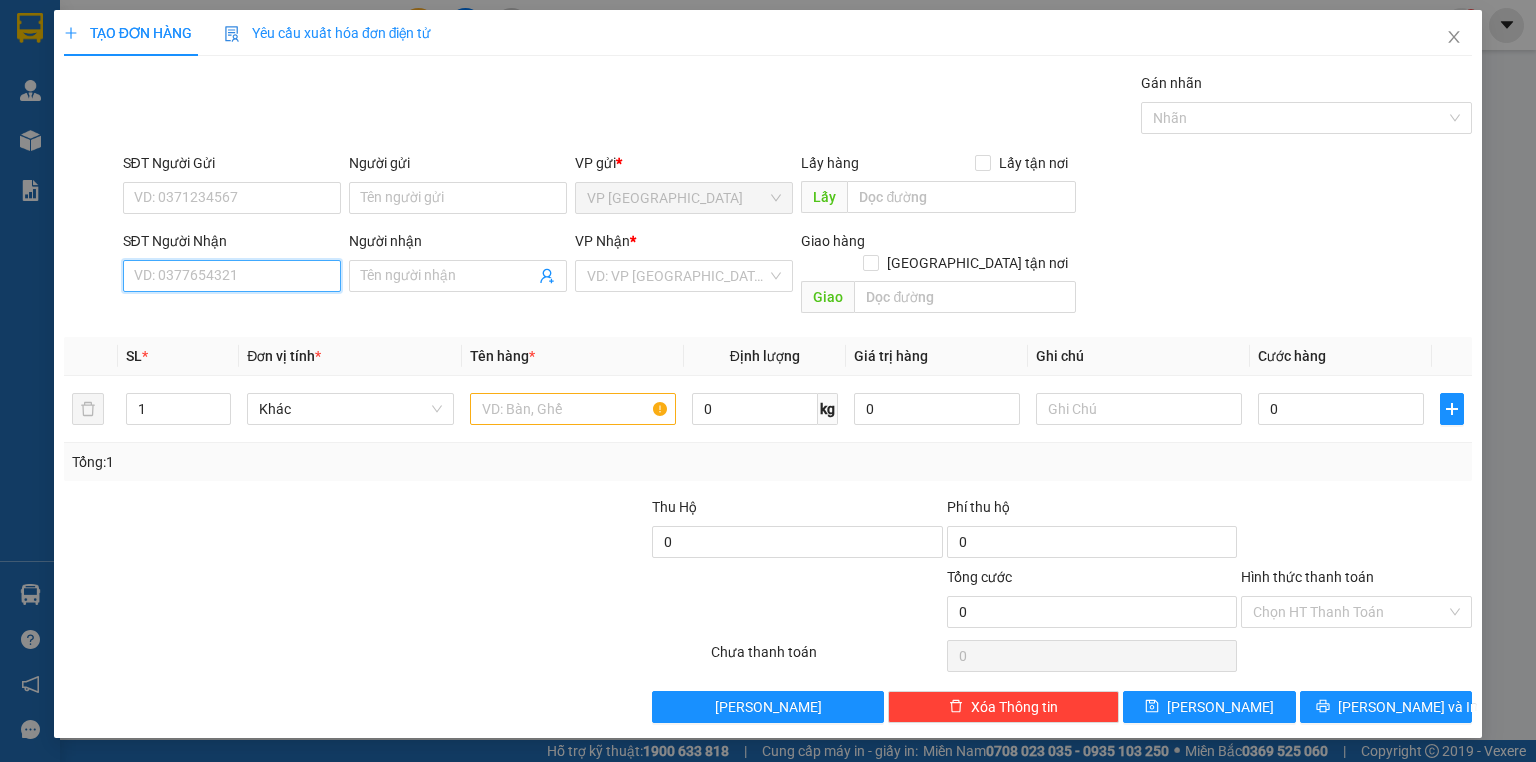 click on "SĐT Người Nhận" at bounding box center (232, 276) 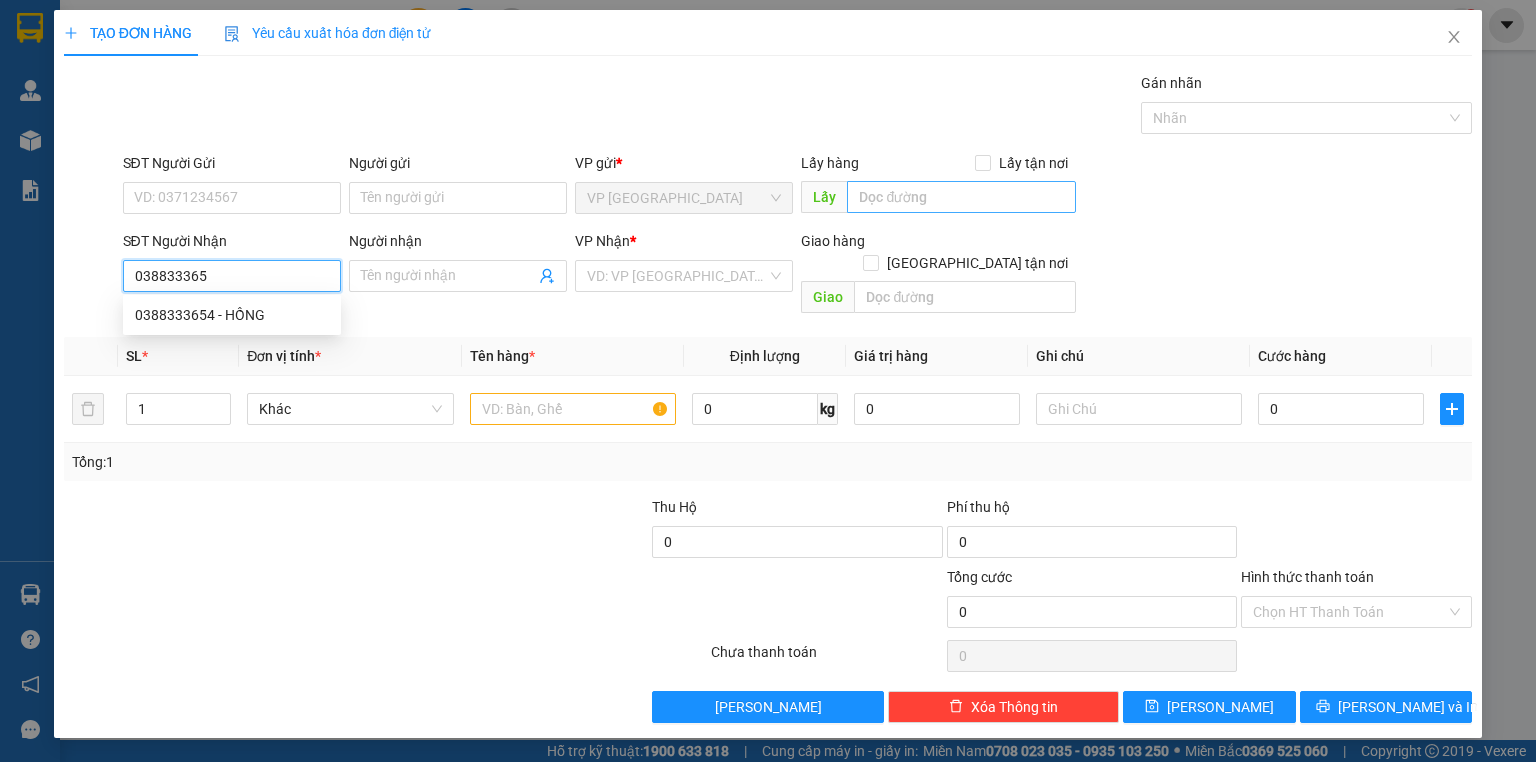 type on "0388333654" 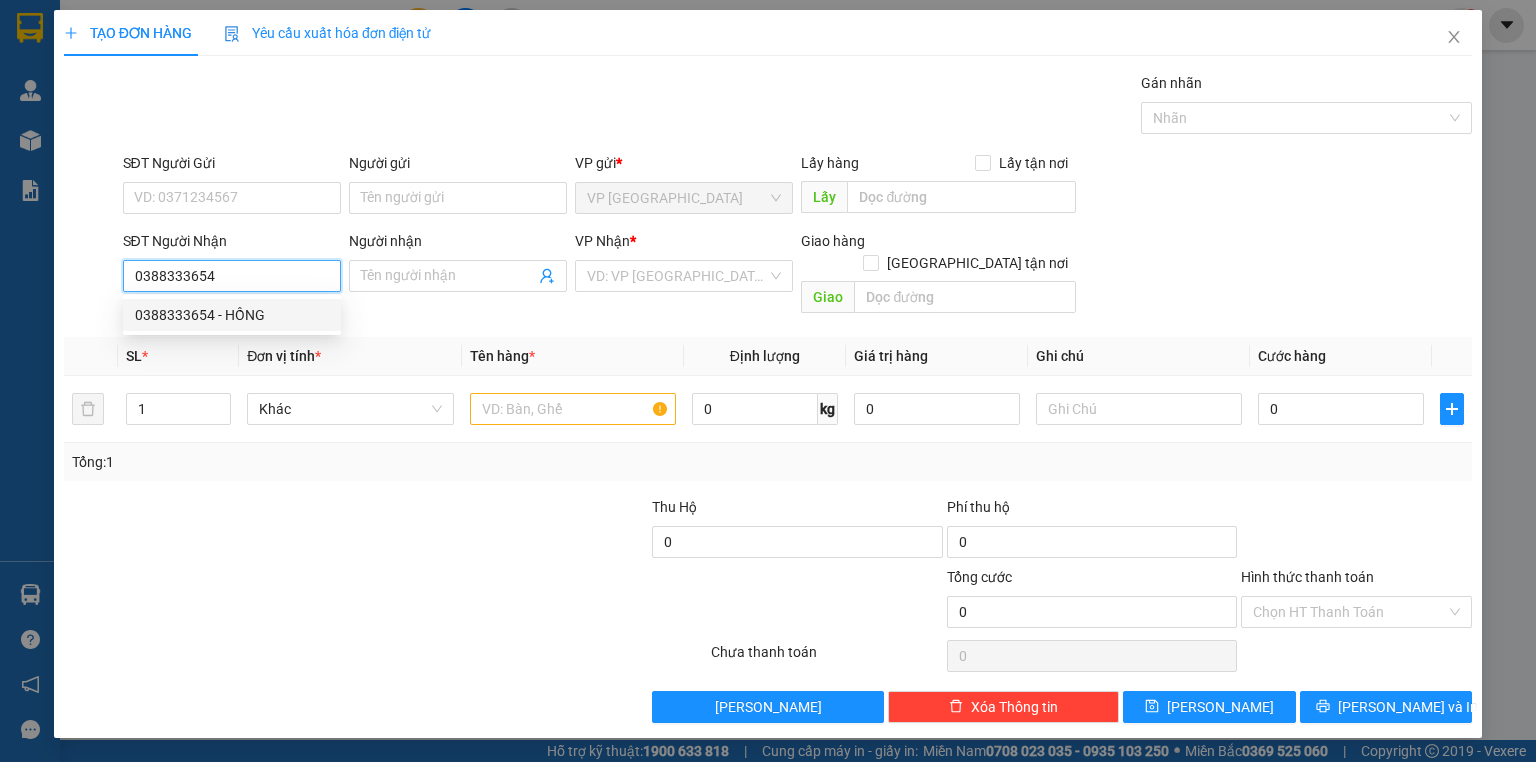 drag, startPoint x: 262, startPoint y: 311, endPoint x: 282, endPoint y: 315, distance: 20.396078 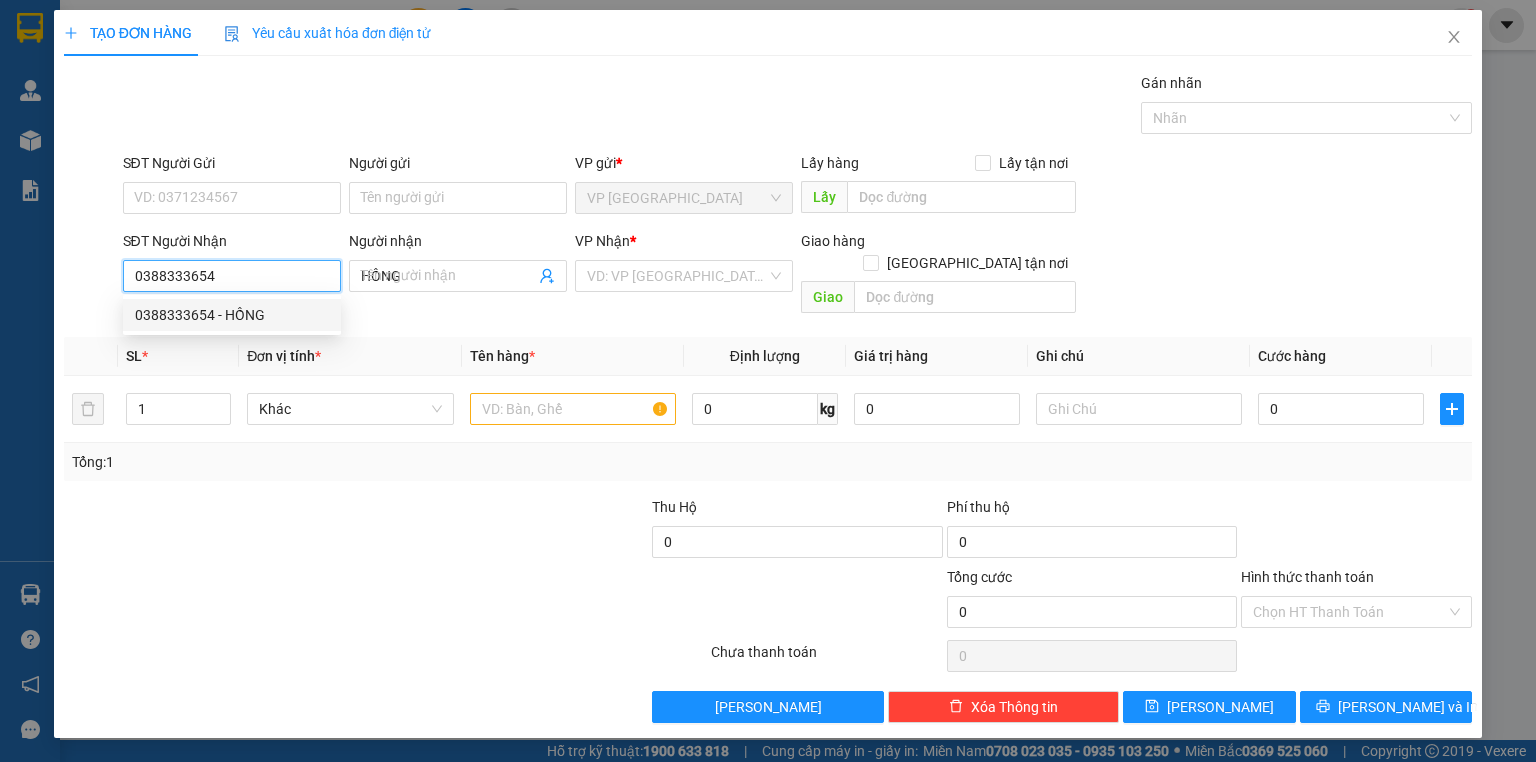 type on "20.000" 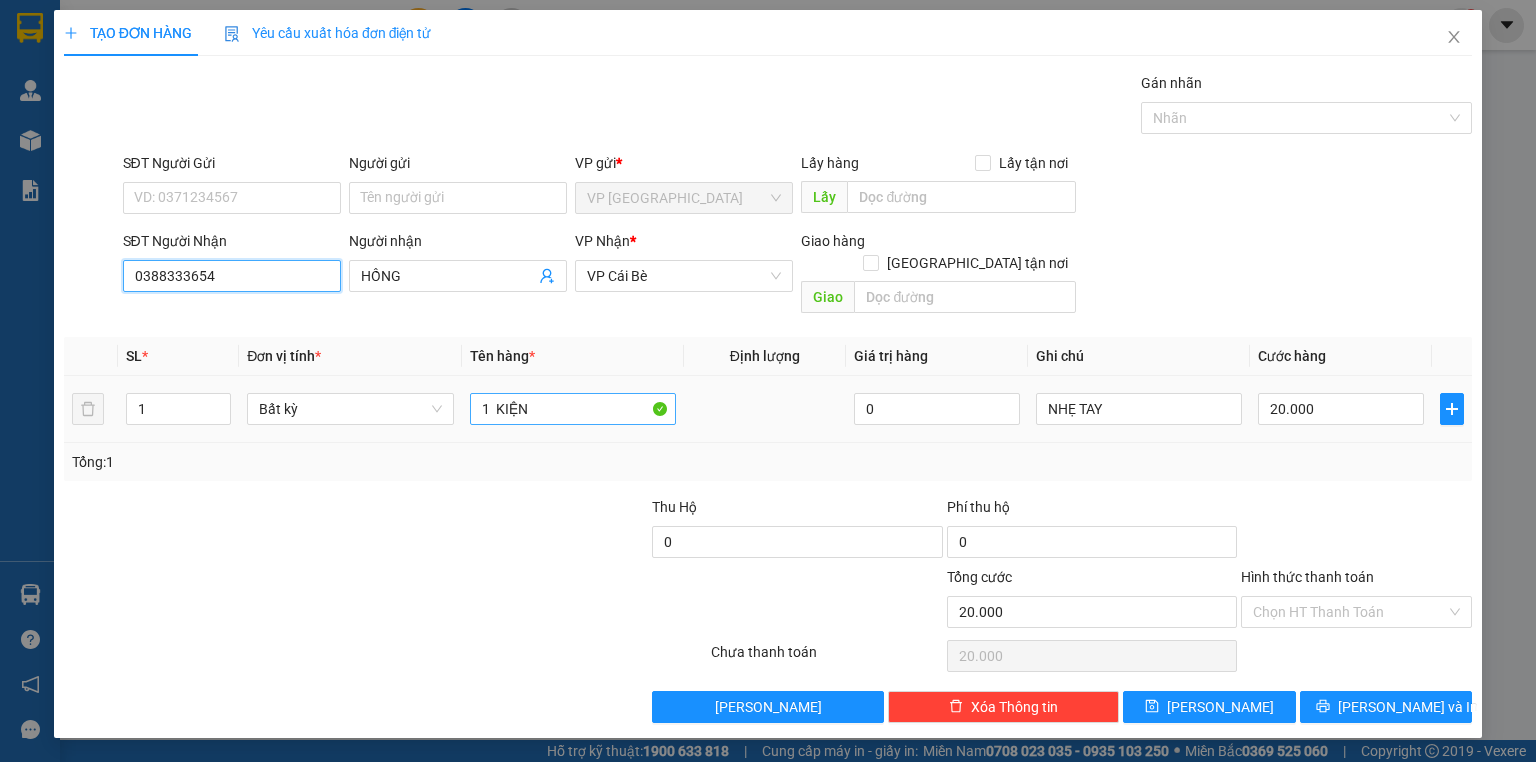 type on "0388333654" 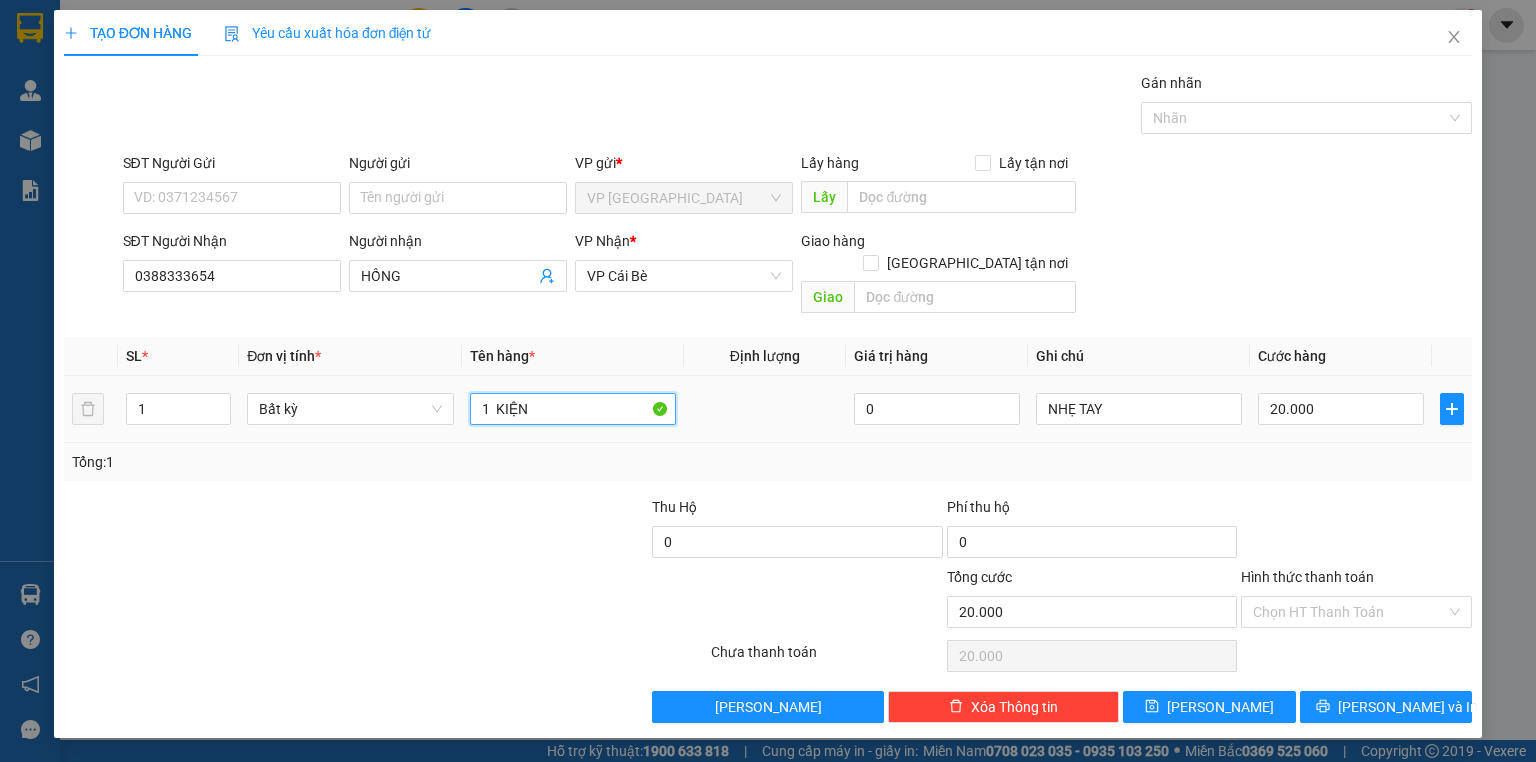 click on "1  KIỆN" at bounding box center (573, 409) 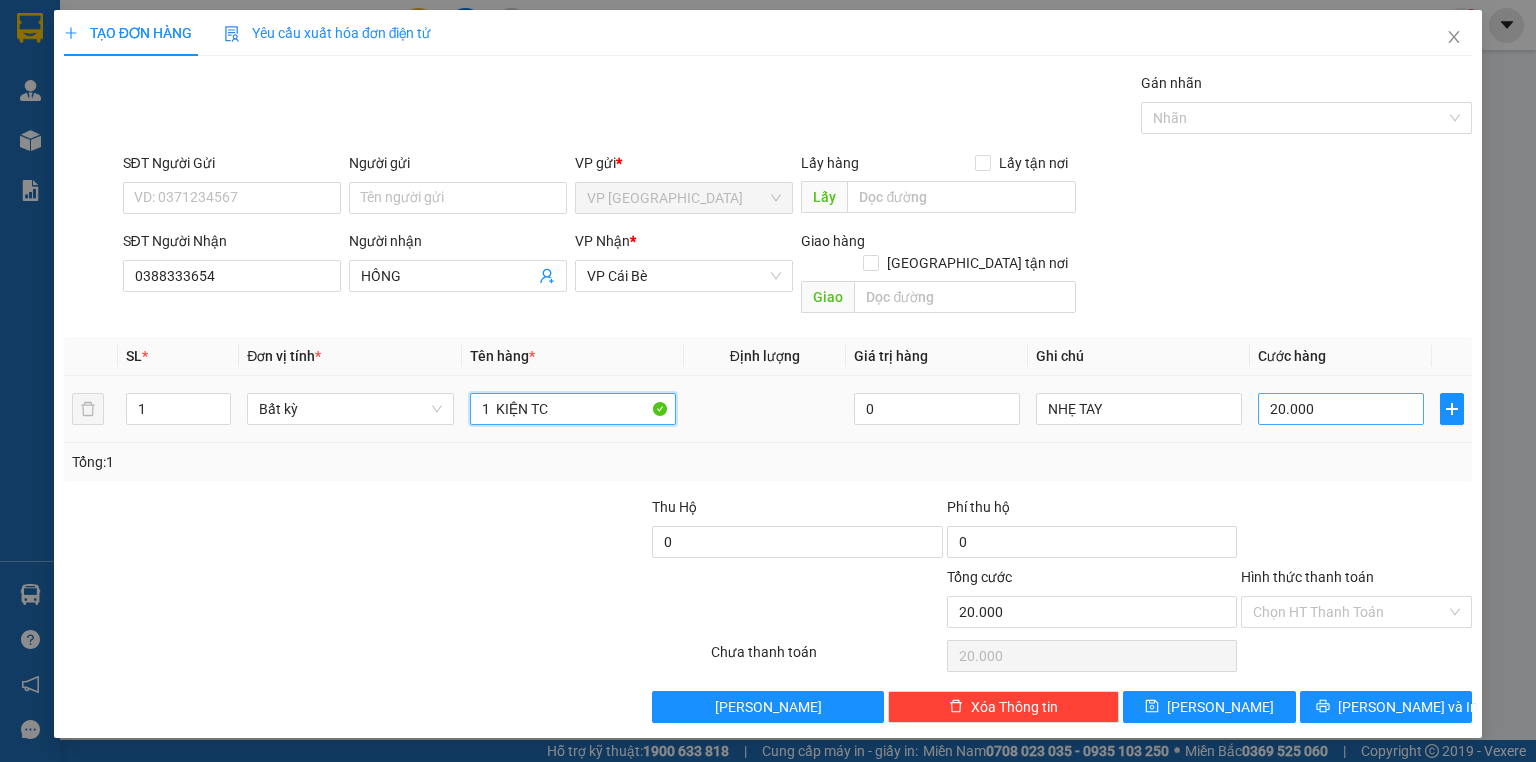 type on "1  KIỆN TC" 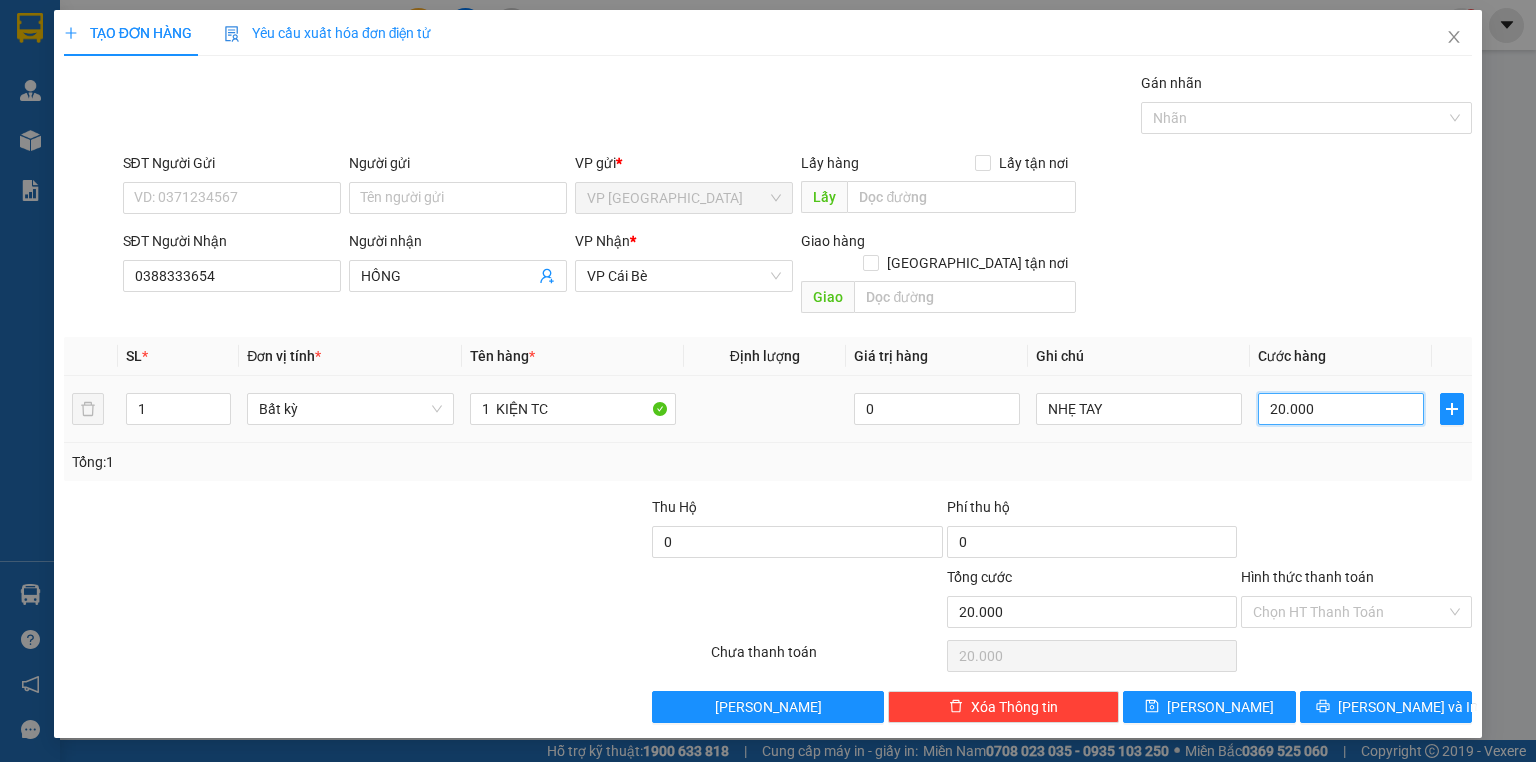 click on "20.000" at bounding box center (1341, 409) 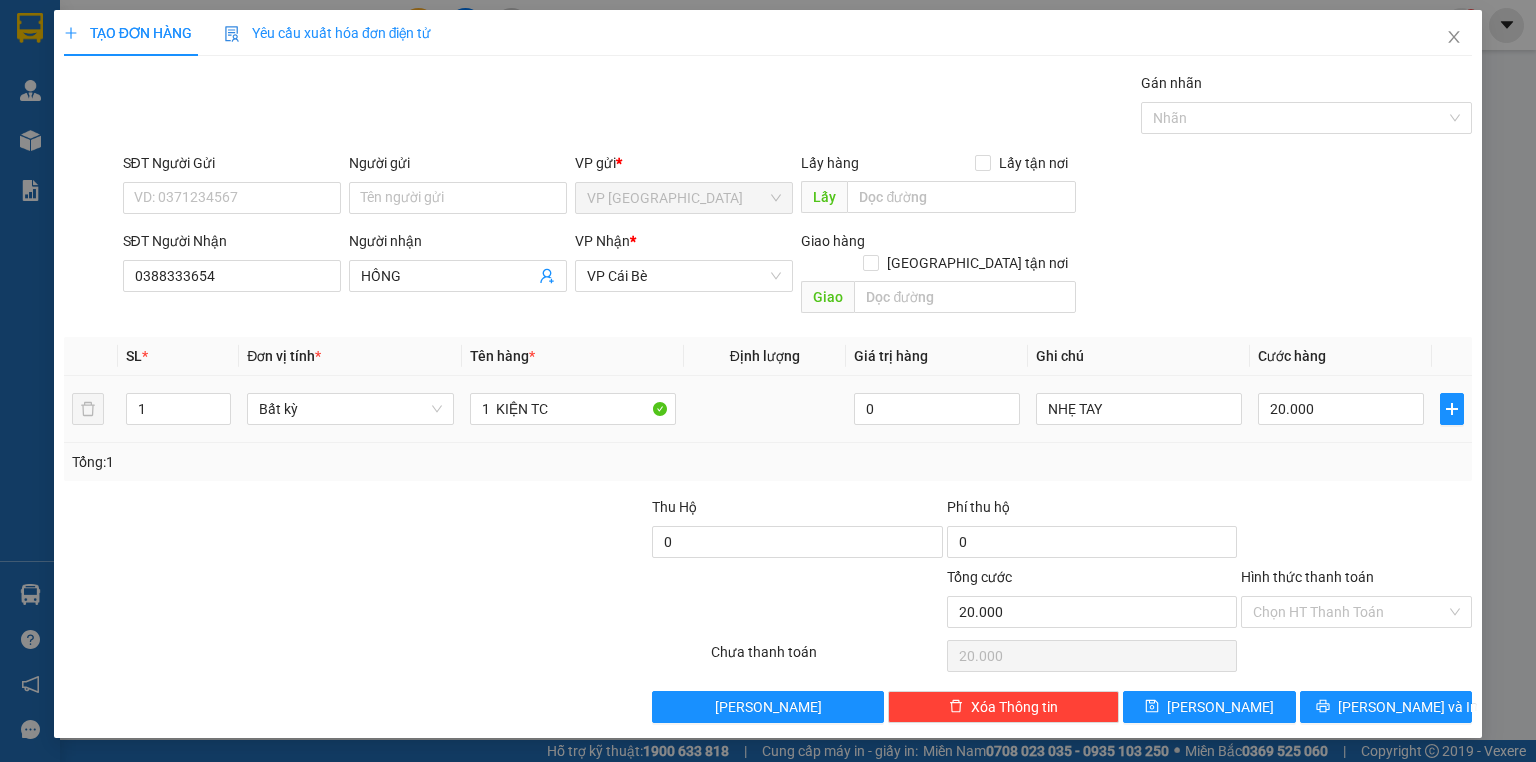 click on "Transit Pickup Surcharge Ids Transit Deliver Surcharge Ids Transit Deliver Surcharge Transit Deliver Surcharge Gói vận chuyển  * Tiêu chuẩn Gán nhãn   Nhãn SĐT Người Gửi VD: 0371234567 Người gửi Tên người gửi VP gửi  * VP Sài Gòn Lấy hàng Lấy tận nơi Lấy SĐT Người Nhận 0388333654 Người nhận HỒNG VP Nhận  * VP Cái Bè Giao hàng Giao tận nơi Giao SL  * Đơn vị tính  * Tên hàng  * Định lượng Giá trị hàng Ghi chú Cước hàng                   1 Bất kỳ 1  KIỆN TC 0 NHẸ TAY 20.000 Tổng:  1 Thu Hộ 0 Phí thu hộ 0 Tổng cước 20.000 Hình thức thanh toán Chọn HT Thanh Toán Số tiền thu trước 0 Chưa thanh toán 20.000 Chọn HT Thanh Toán Lưu nháp Xóa Thông tin Lưu Lưu và In 1  KIỆN TC" at bounding box center (768, 397) 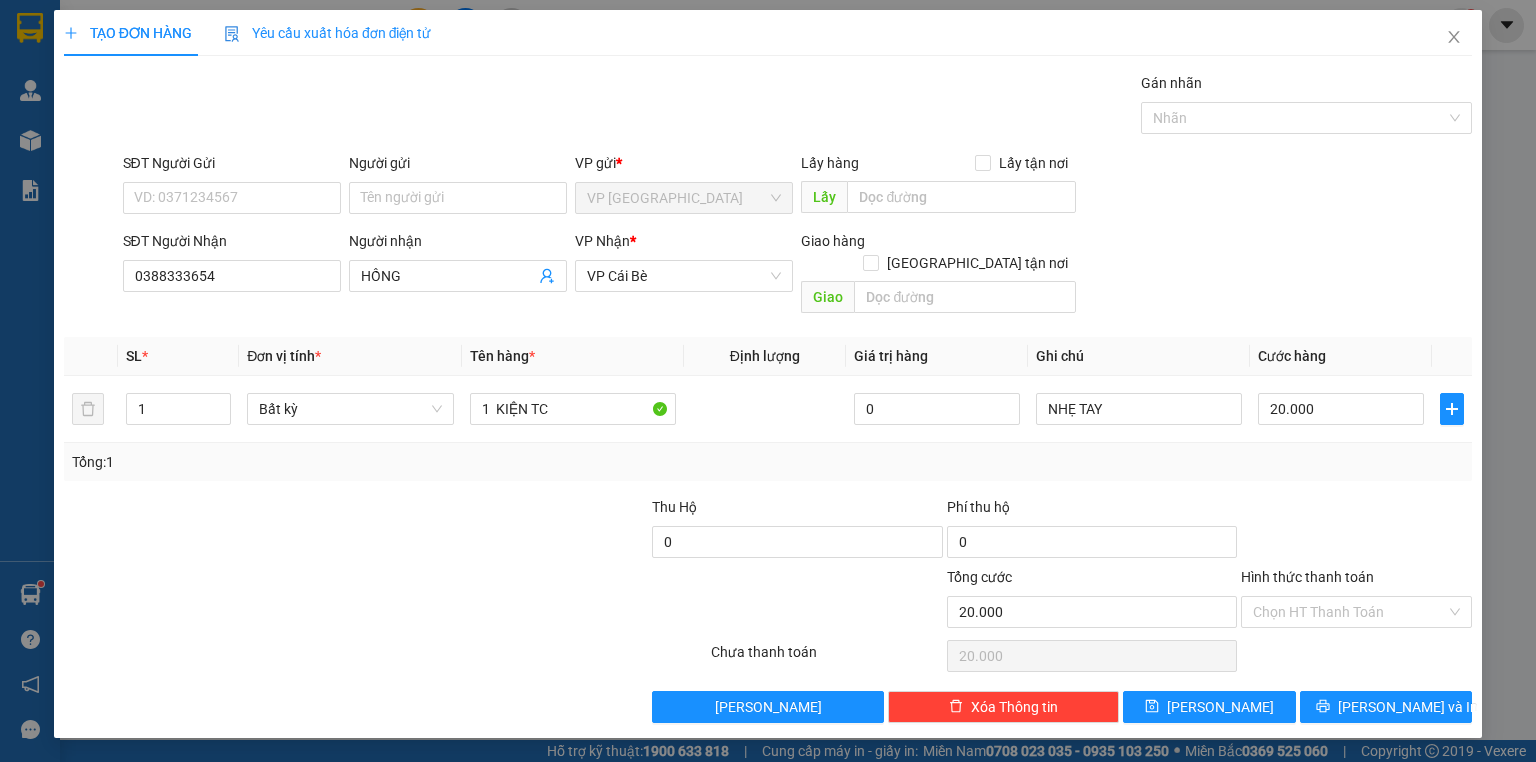 click on "Transit Pickup Surcharge Ids Transit Deliver Surcharge Ids Transit Deliver Surcharge Transit Deliver Surcharge Gói vận chuyển  * Tiêu chuẩn Gán nhãn   Nhãn SĐT Người Gửi VD: 0371234567 Người gửi Tên người gửi VP gửi  * VP Sài Gòn Lấy hàng Lấy tận nơi Lấy SĐT Người Nhận 0388333654 Người nhận HỒNG VP Nhận  * VP Cái Bè Giao hàng Giao tận nơi Giao SL  * Đơn vị tính  * Tên hàng  * Định lượng Giá trị hàng Ghi chú Cước hàng                   1 Bất kỳ 1  KIỆN TC 0 NHẸ TAY 20.000 Tổng:  1 Thu Hộ 0 Phí thu hộ 0 Tổng cước 20.000 Hình thức thanh toán Chọn HT Thanh Toán Số tiền thu trước 0 Chưa thanh toán 20.000 Chọn HT Thanh Toán Lưu nháp Xóa Thông tin Lưu Lưu và In 1  KIỆN TC" at bounding box center (768, 397) 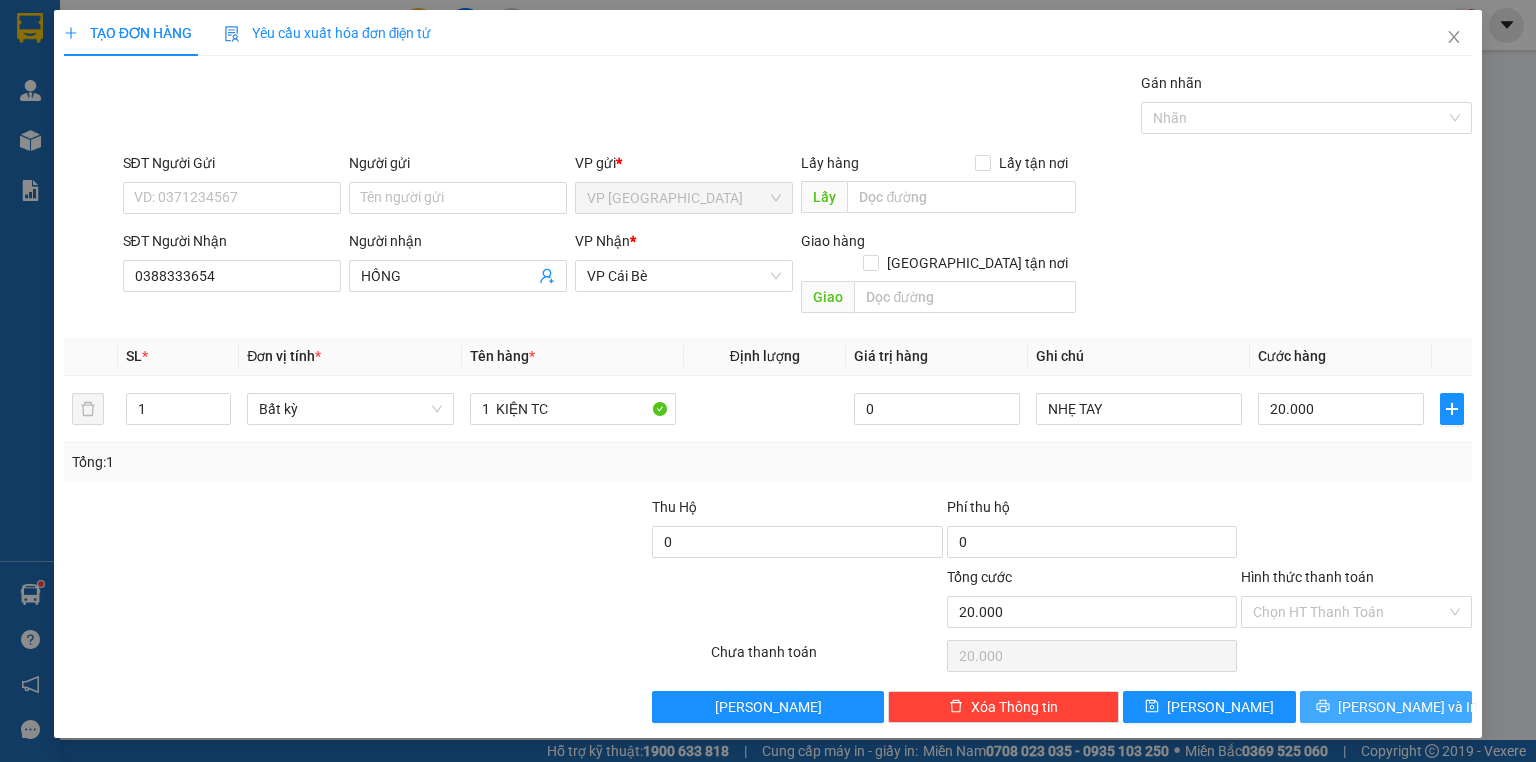 click 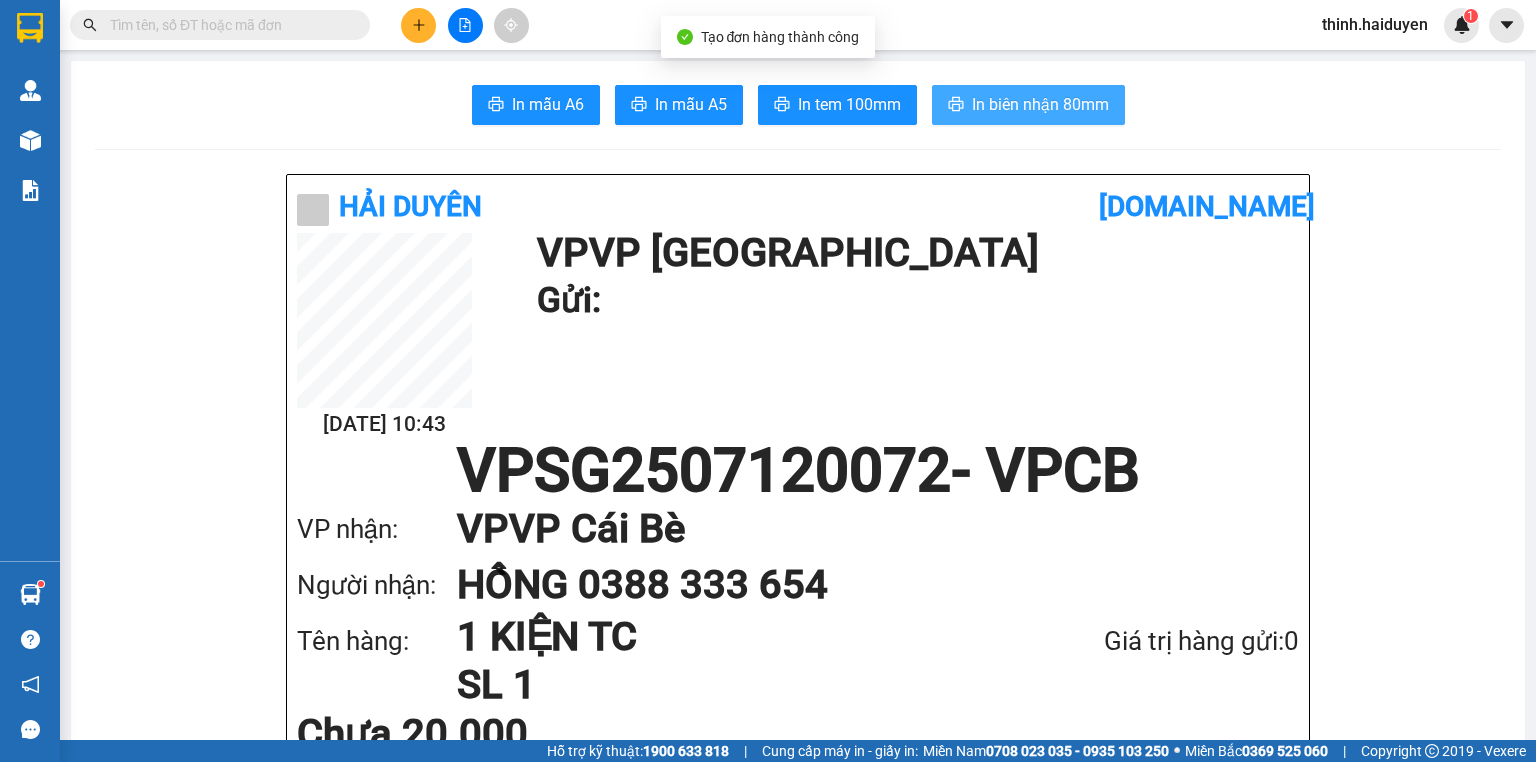 click on "In biên nhận 80mm" at bounding box center (1040, 104) 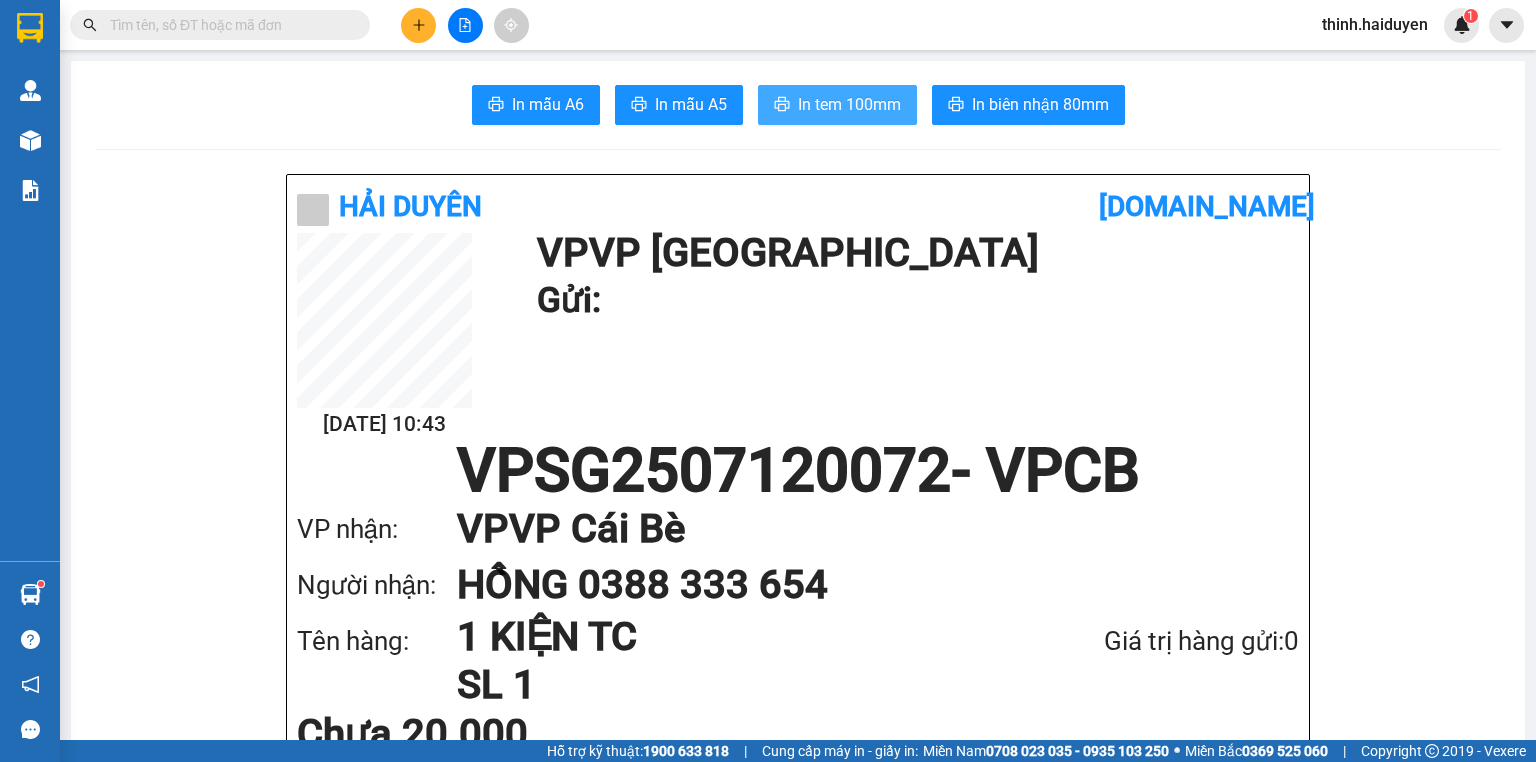 click on "In tem 100mm" at bounding box center (849, 104) 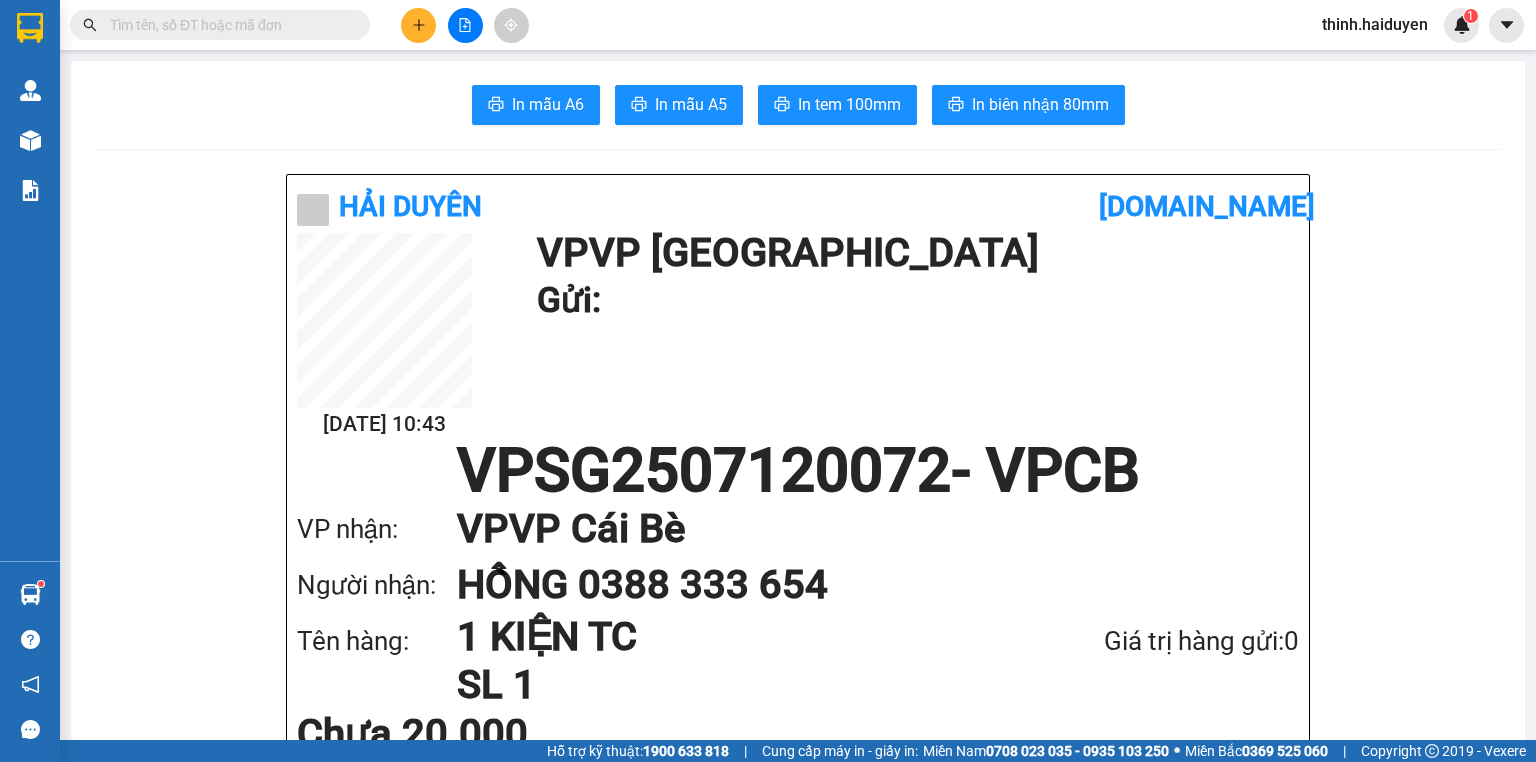 click at bounding box center [418, 25] 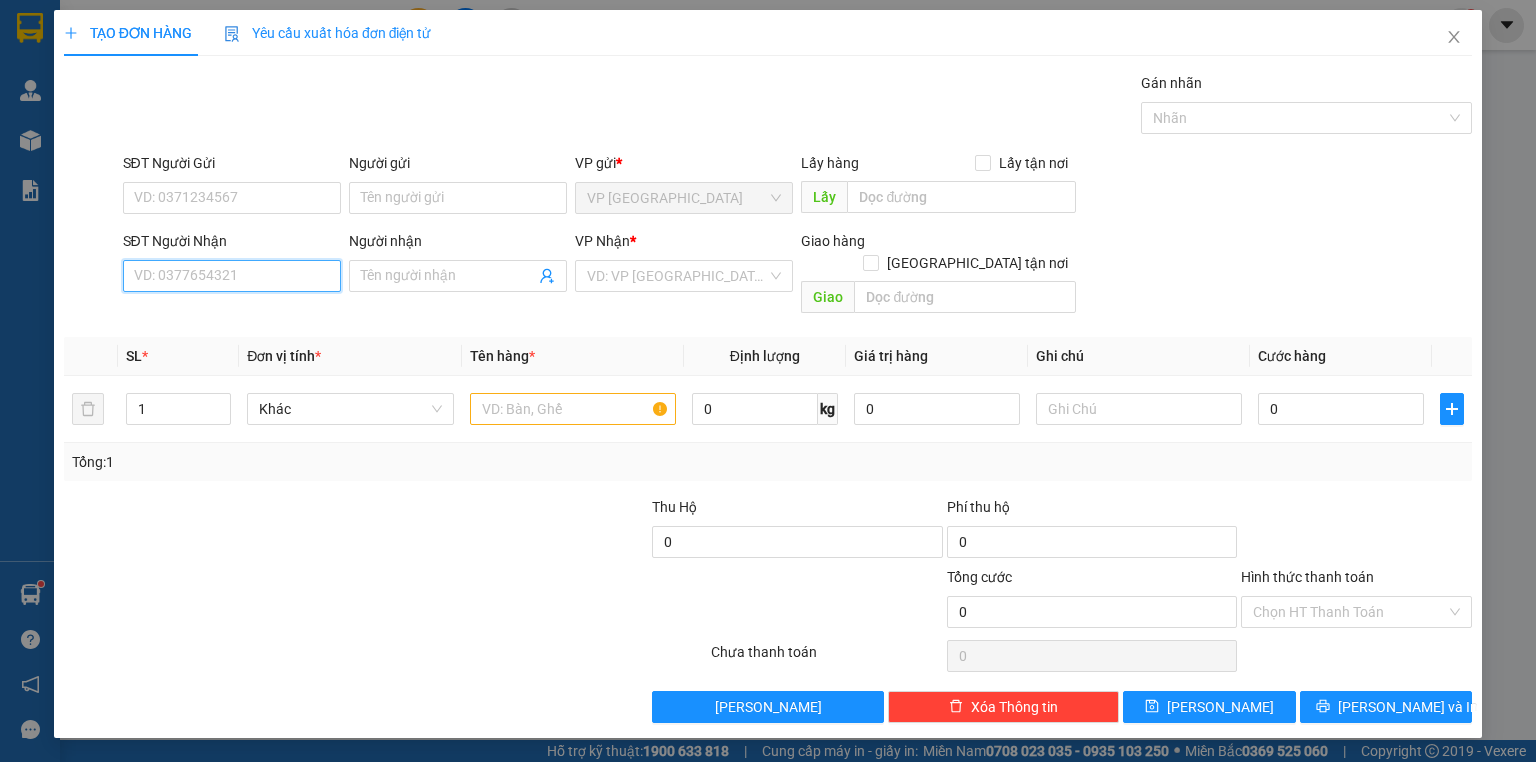 click on "SĐT Người Nhận" at bounding box center [232, 276] 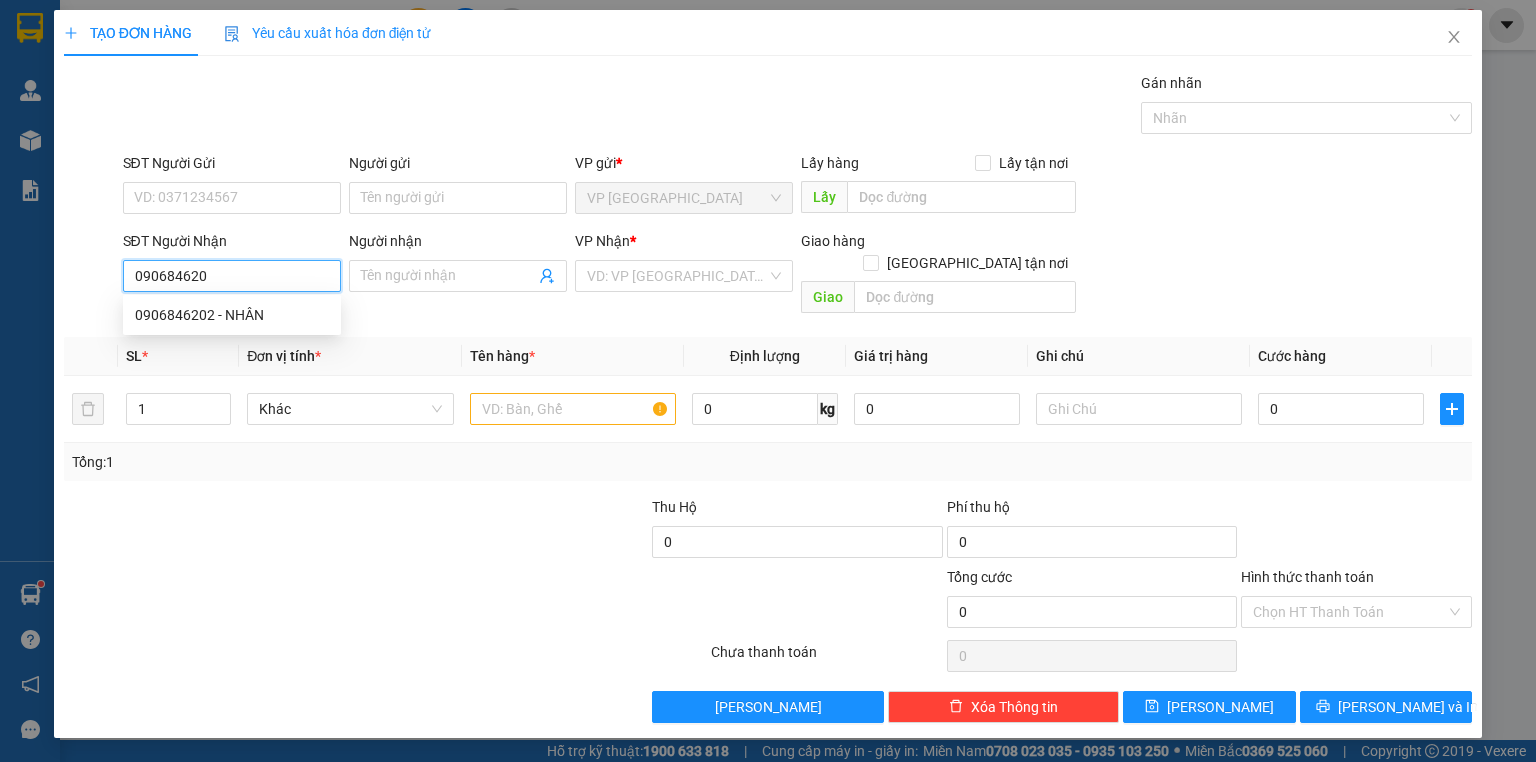 type on "0906846202" 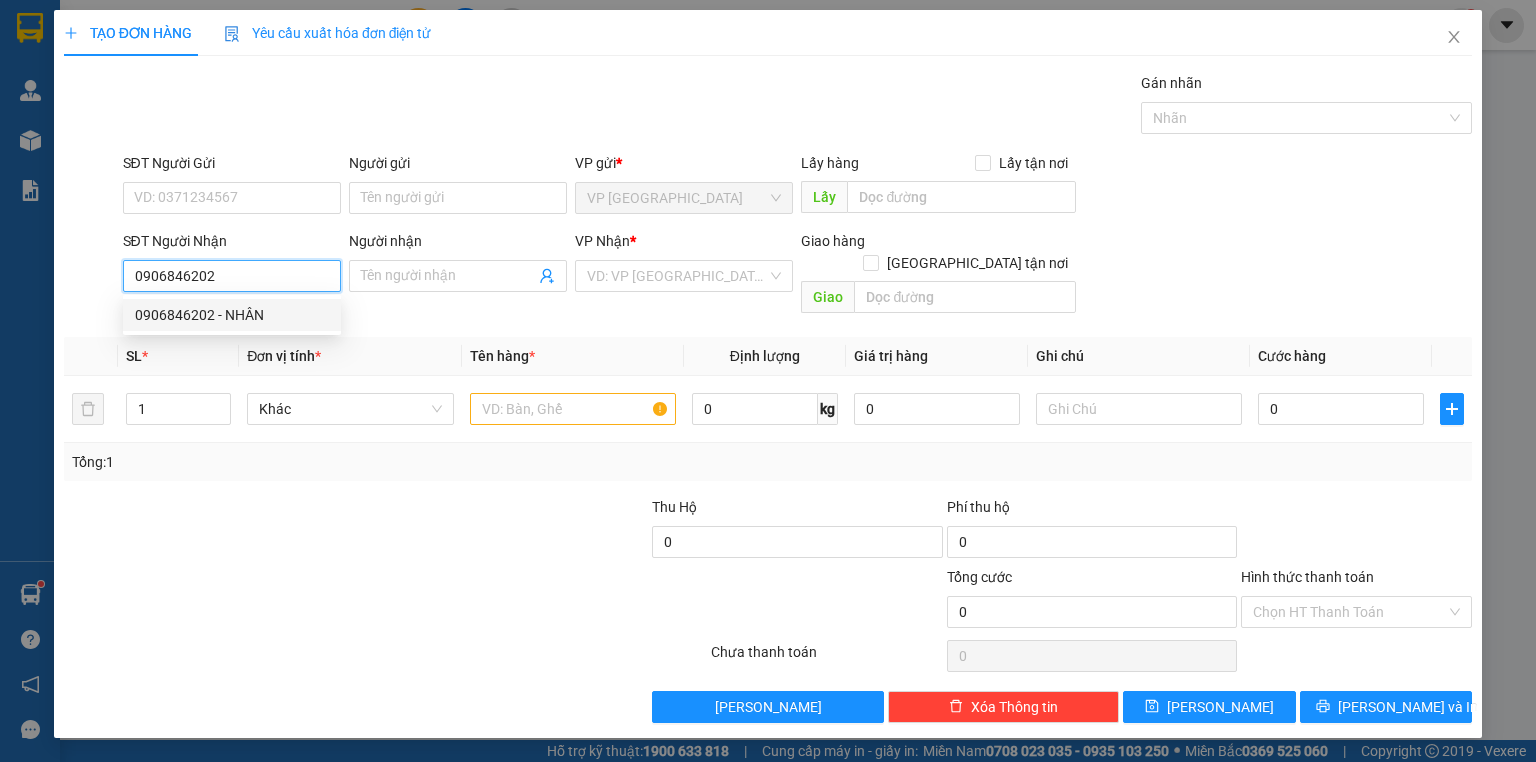 click on "0906846202 - NHÂN" at bounding box center [232, 315] 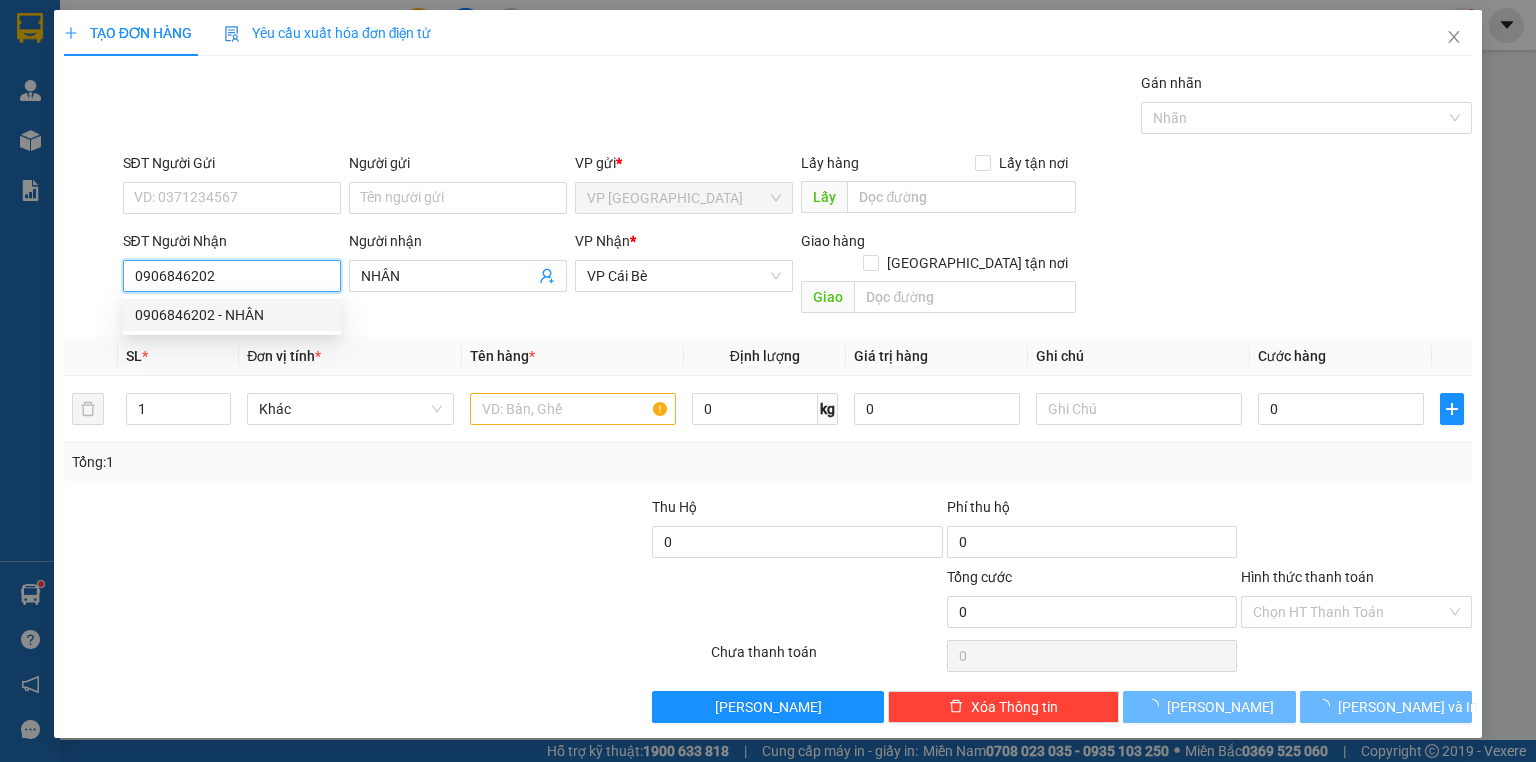 type on "20.000" 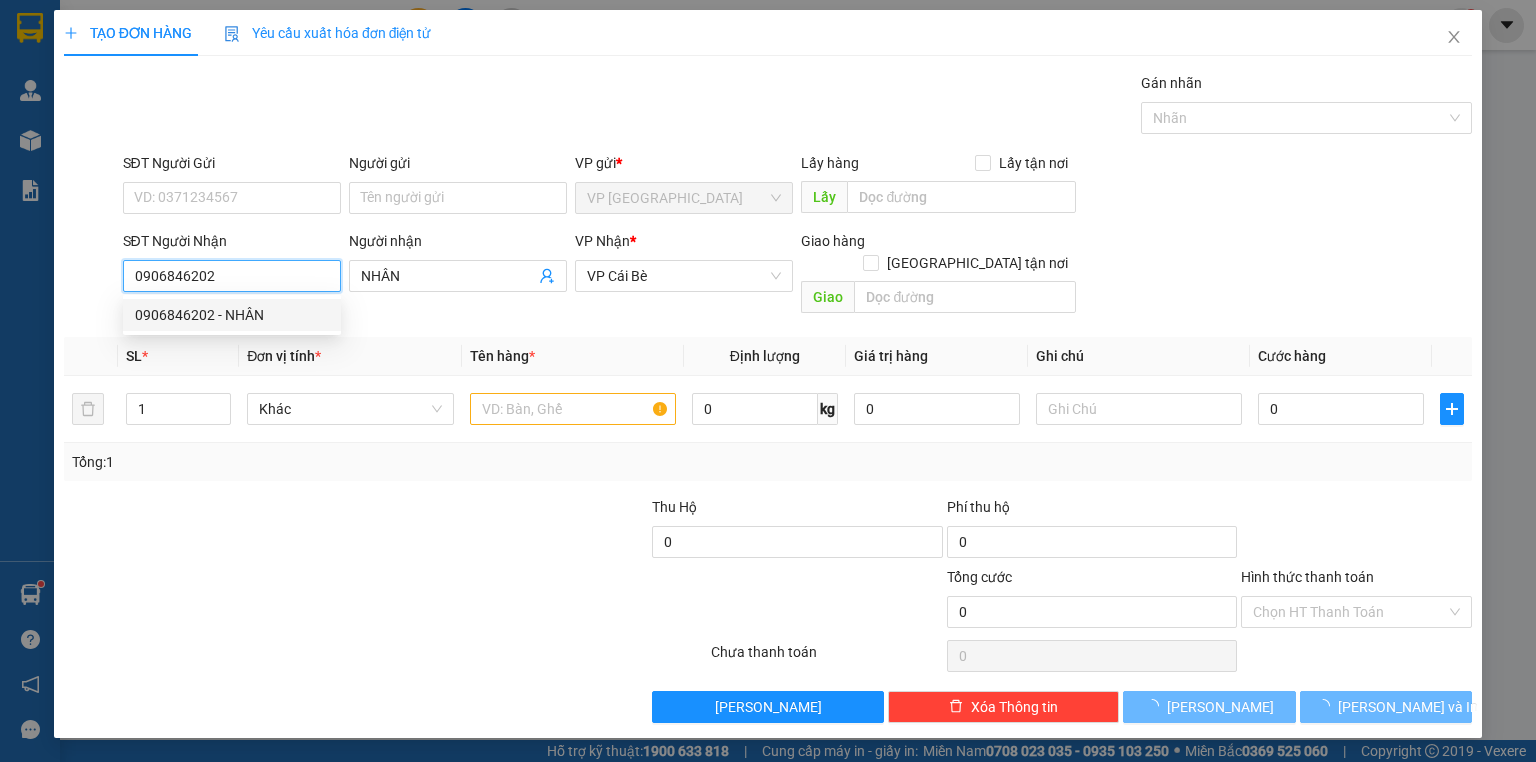type on "20.000" 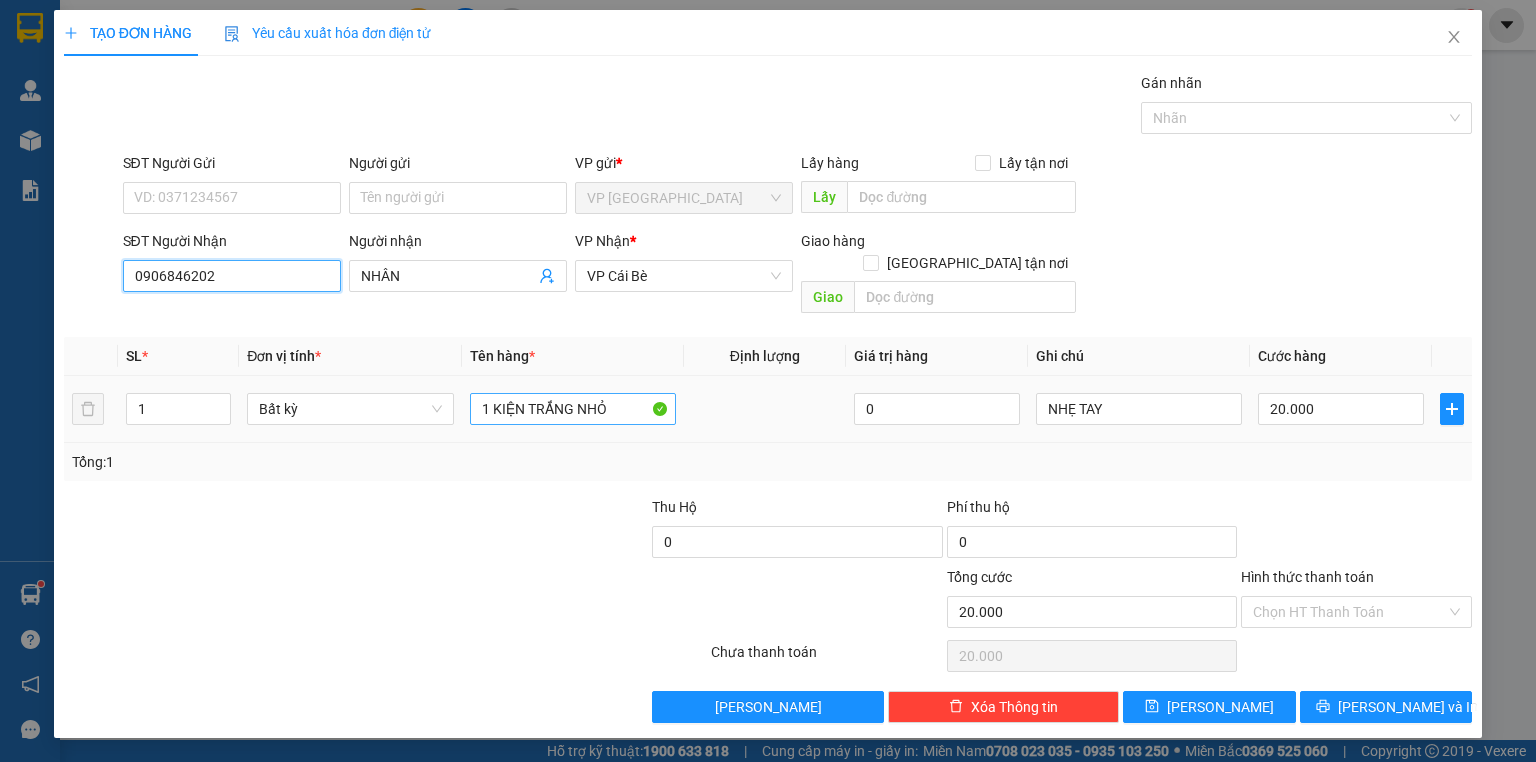 type on "0906846202" 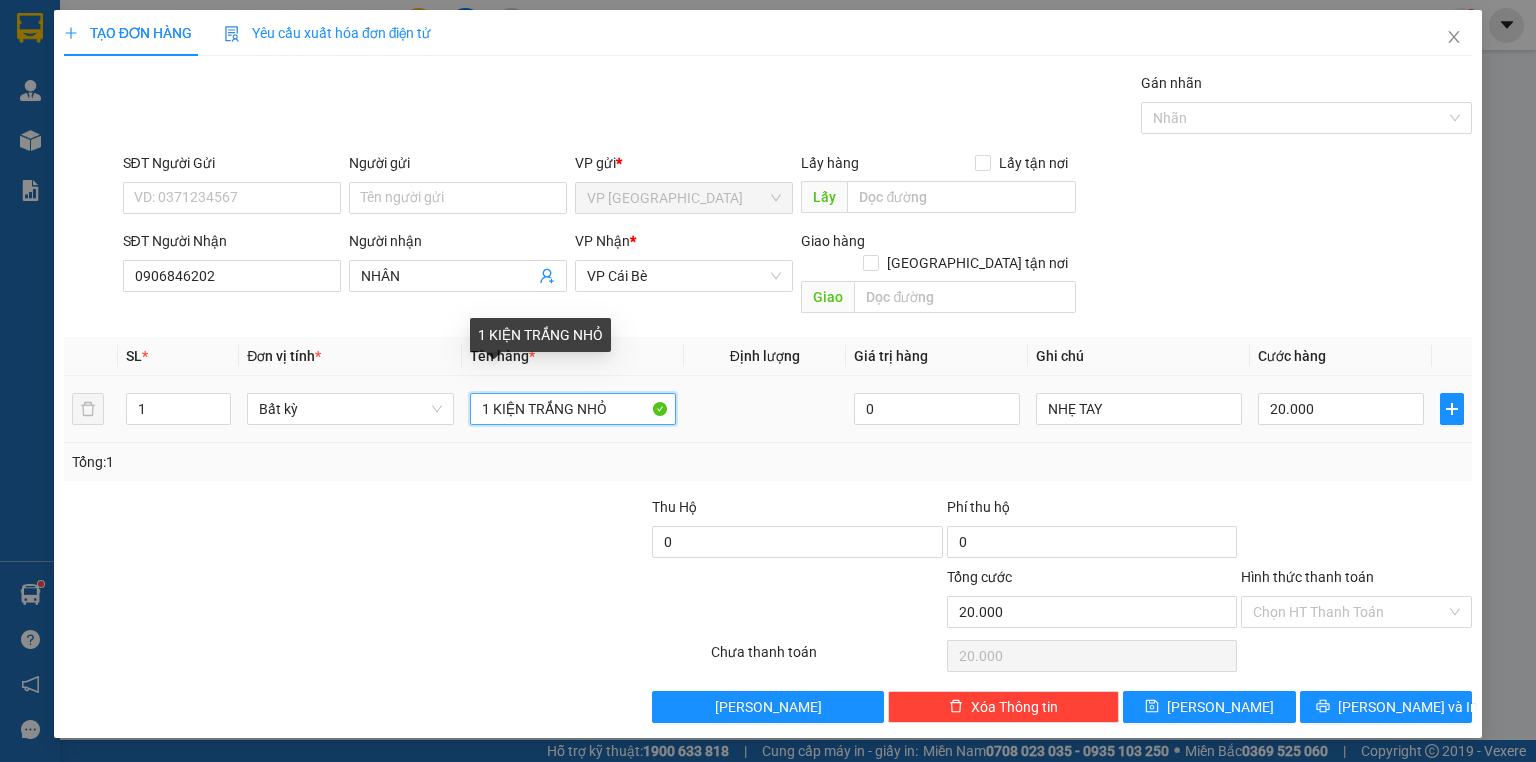 click on "1 KIỆN TRẮNG NHỎ" at bounding box center (573, 409) 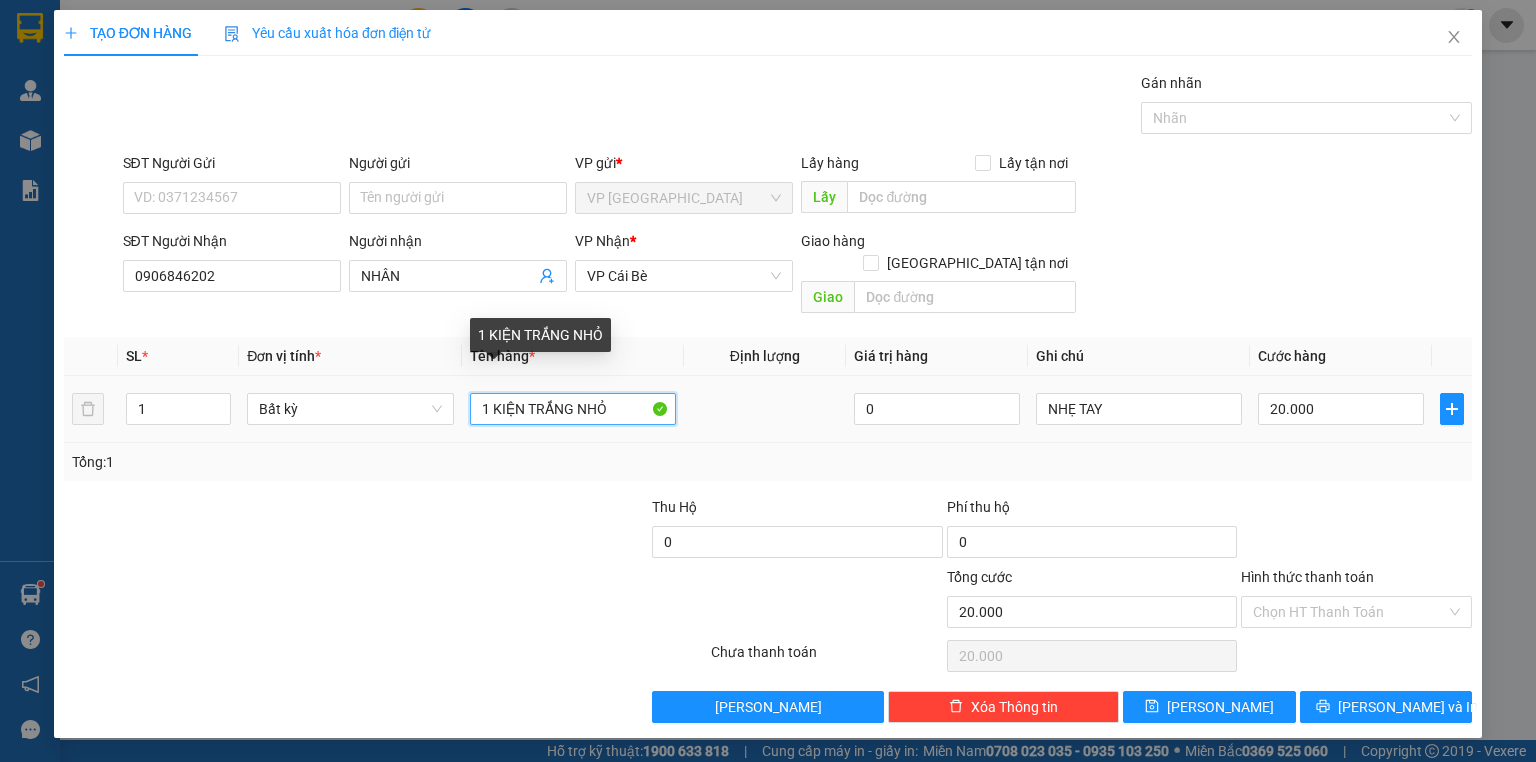 click on "1 KIỆN TRẮNG NHỎ" at bounding box center (573, 409) 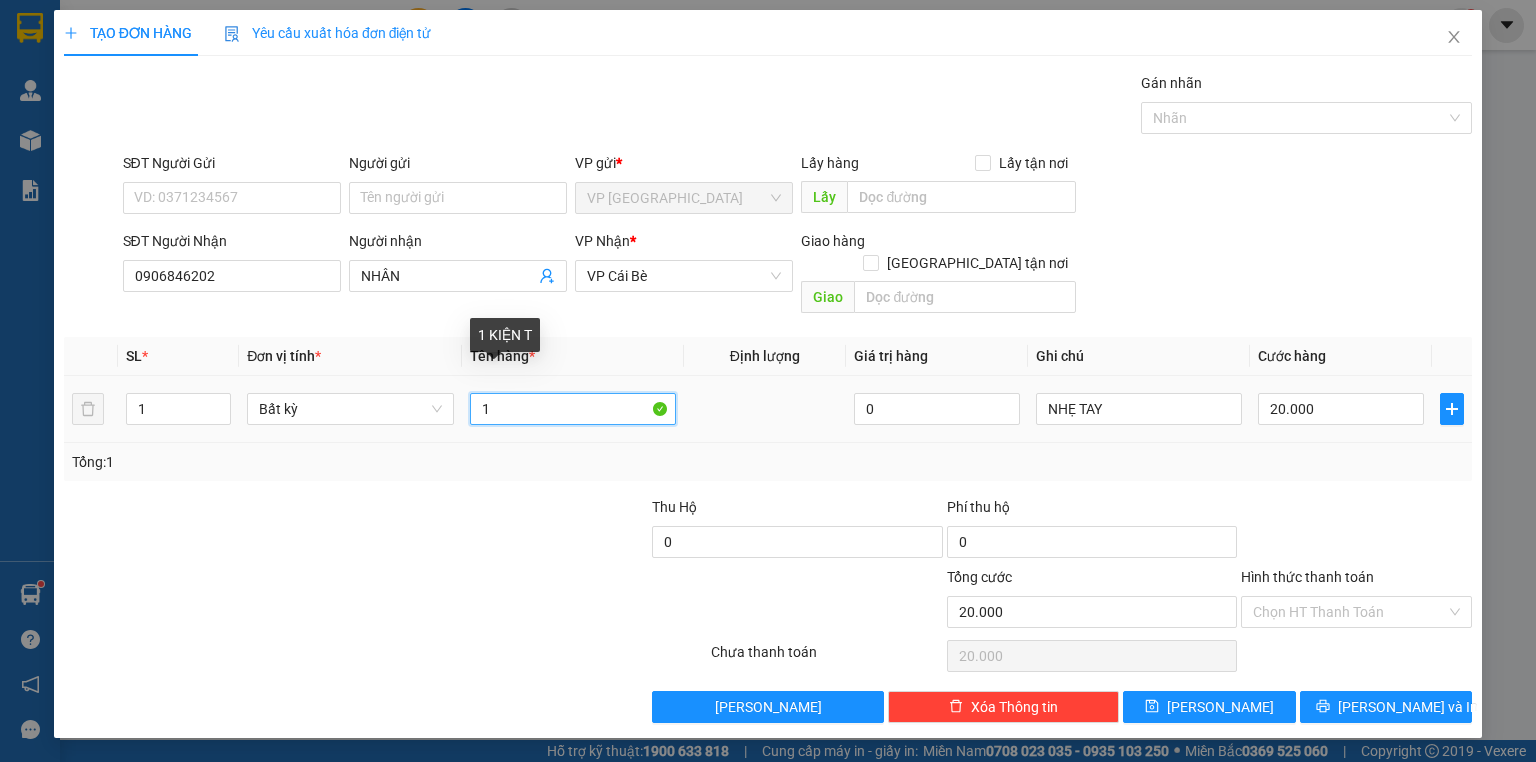 type on "1" 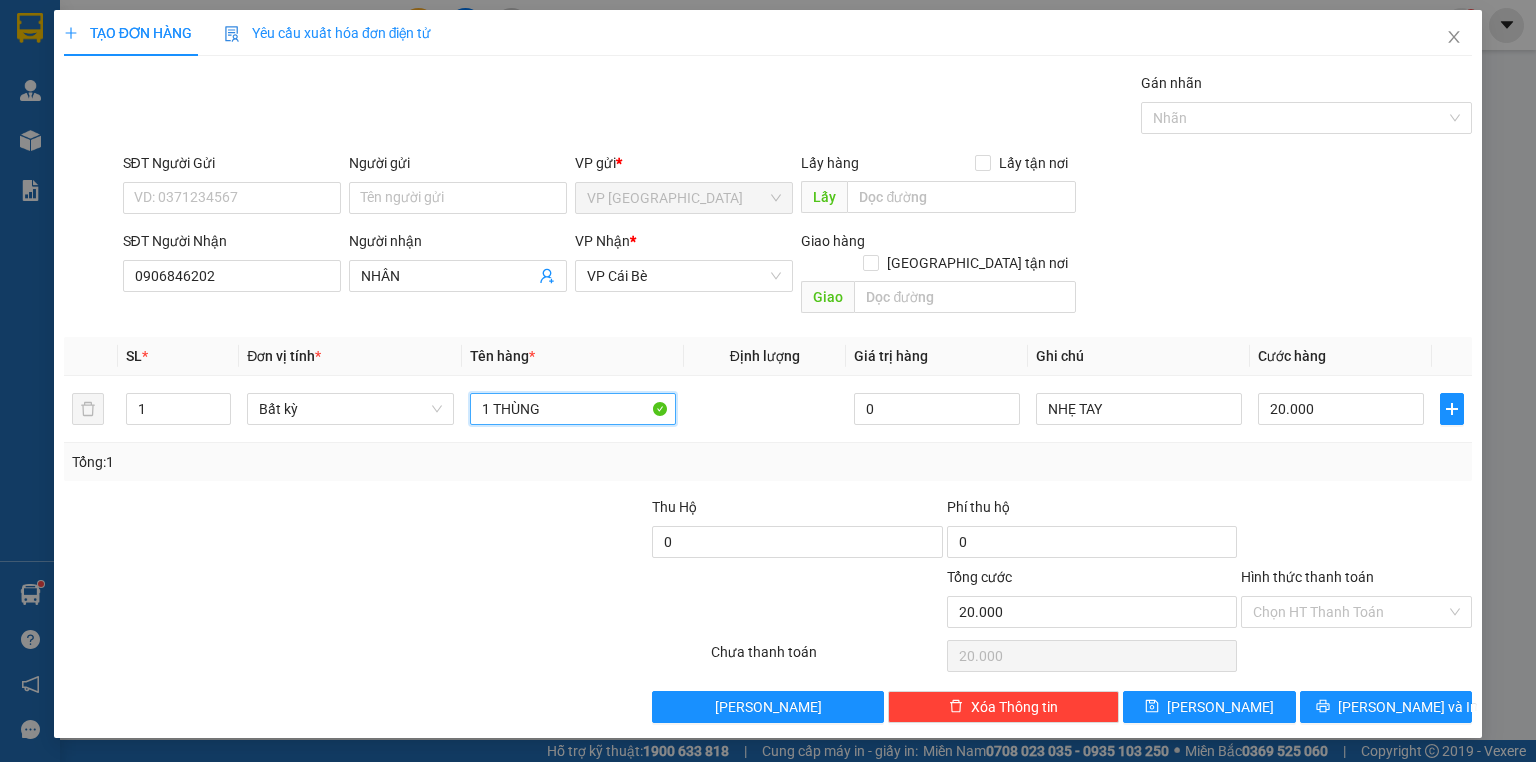 type on "1 THÙNG" 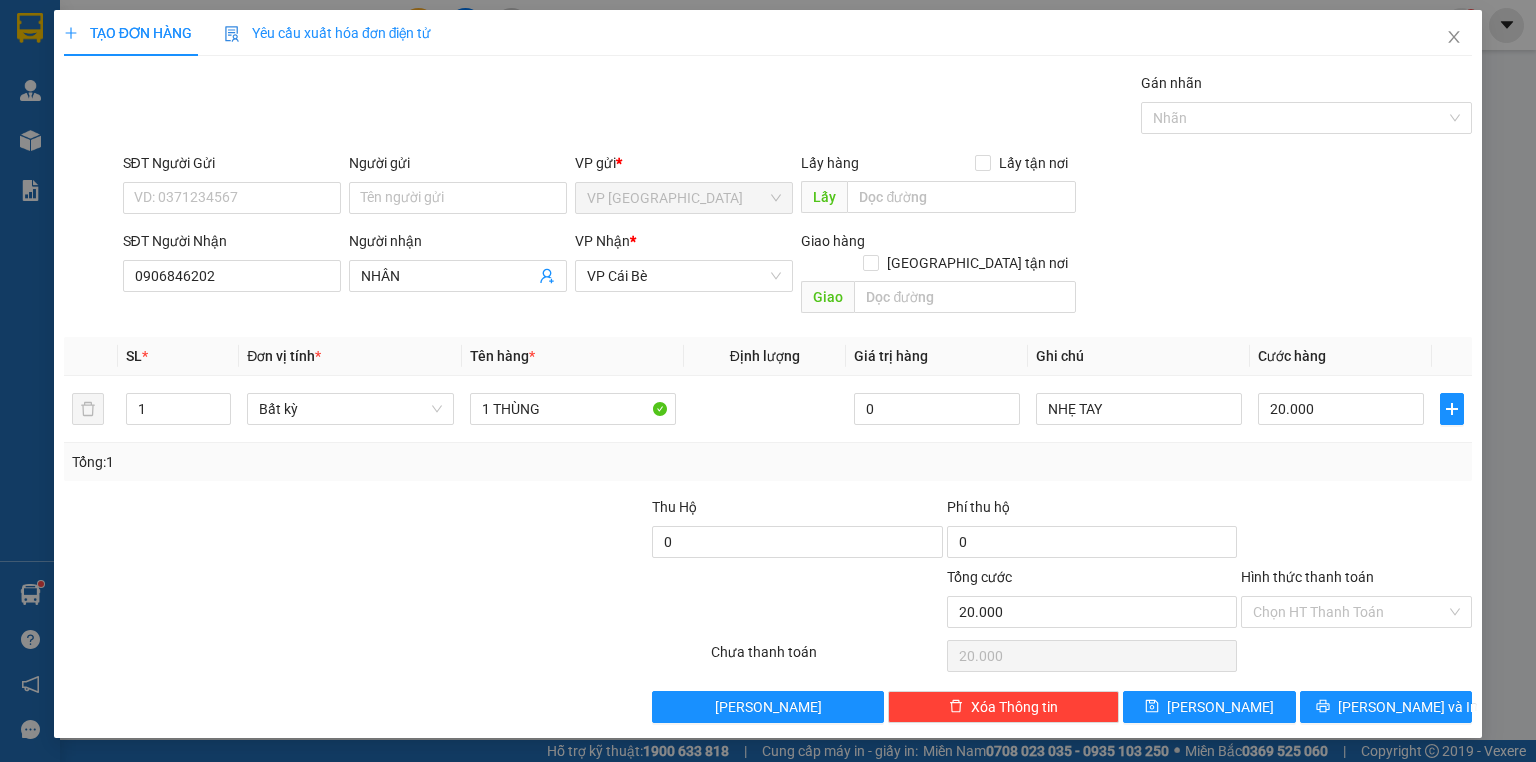 click on "Hình thức thanh toán" at bounding box center (1356, 581) 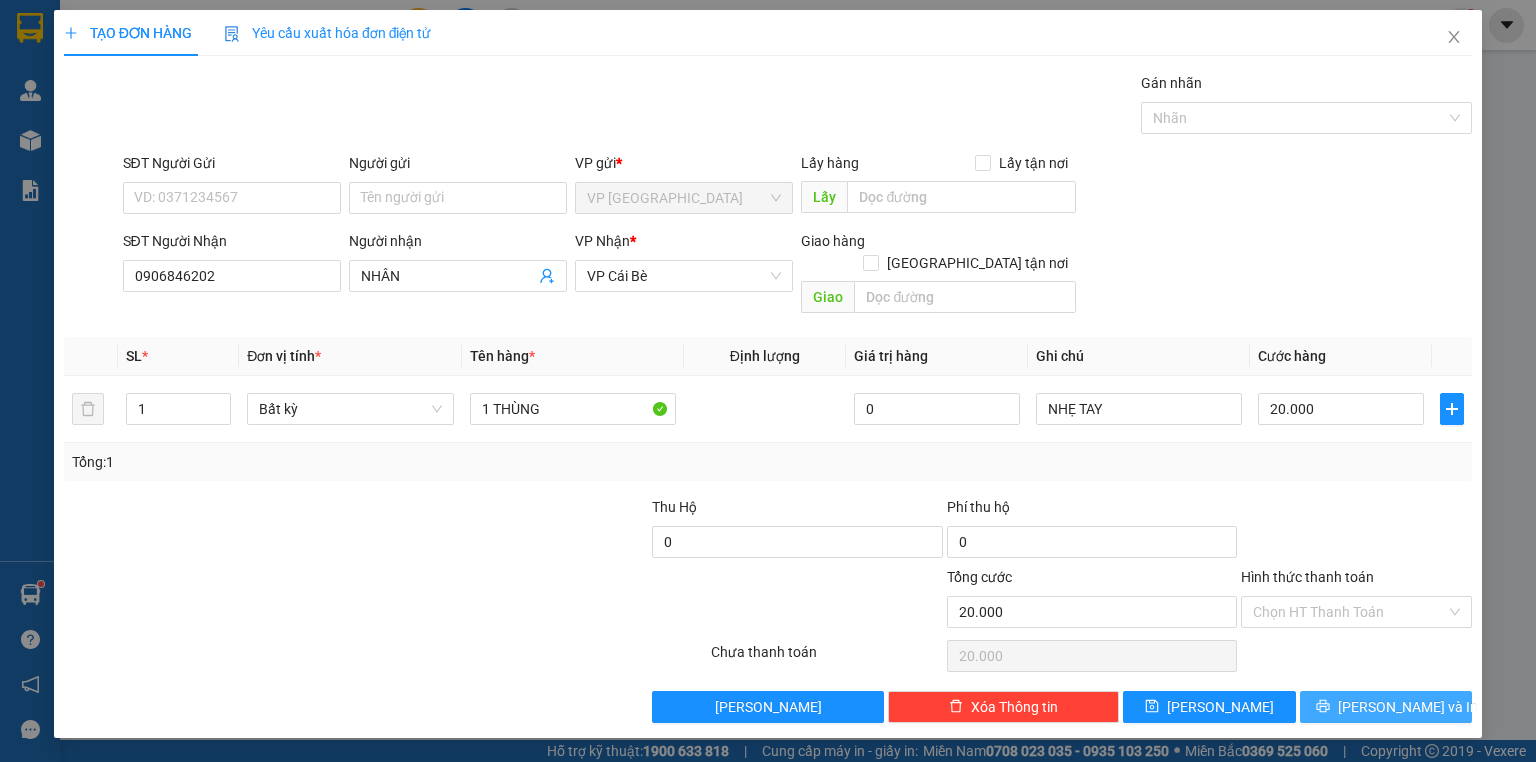 drag, startPoint x: 1401, startPoint y: 674, endPoint x: 1357, endPoint y: 642, distance: 54.405884 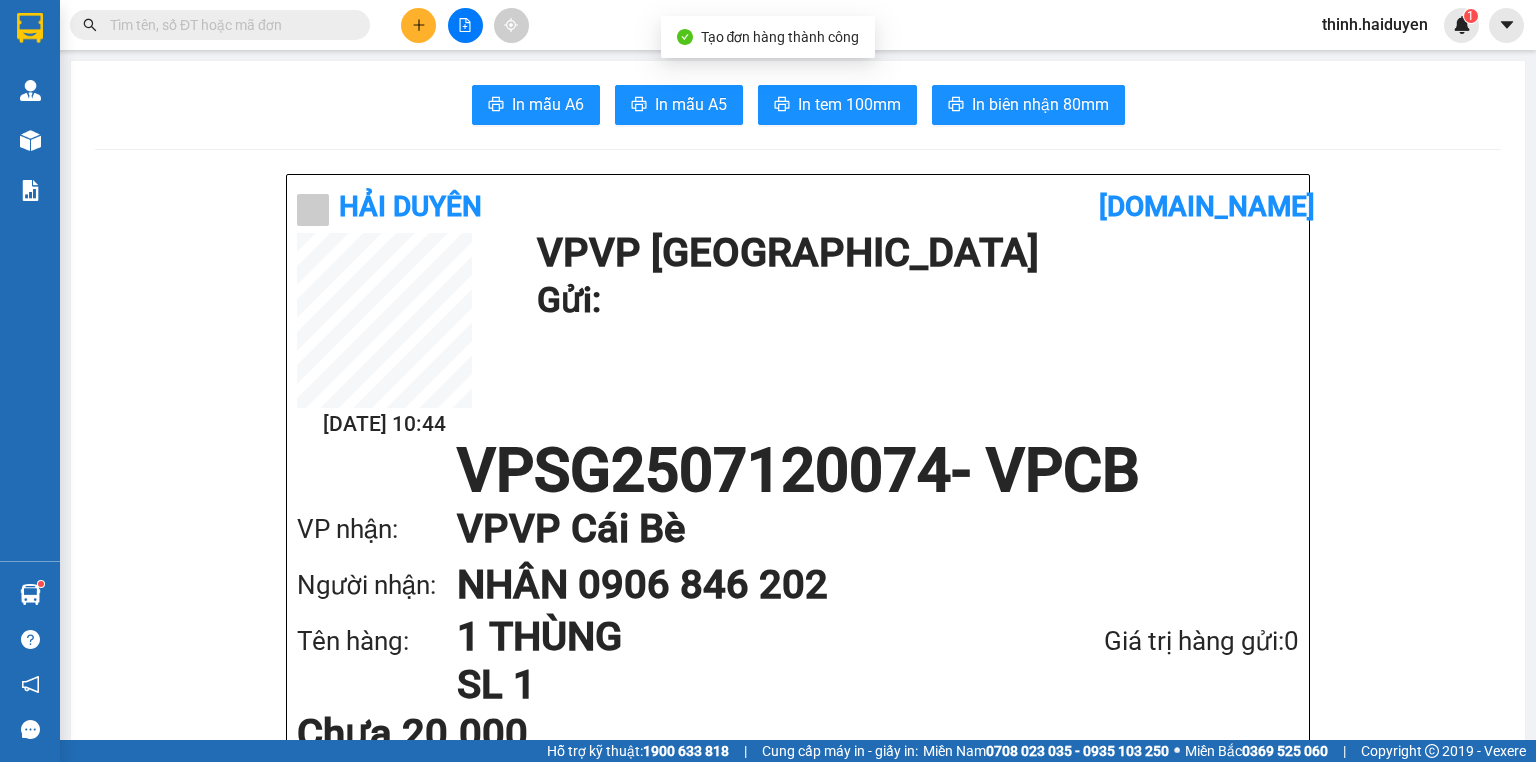 click on "In mẫu A6
In mẫu A5
In tem 100mm
In biên nhận 80mm Hải Duyên vexere.com 12/07 10:44 VP  VP Sài Gòn Gửi:    VPSG2507120074  -   VPCB VP nhận: VP  VP Cái Bè Người nhận: NHÂN   0906 846 202 Tên hàng: 1 THÙNG  SL 1 Giá trị hàng gửi:  0 Chưa   20.000 Tổng phải thu:   20.000 NHẸ TAY  Hải Duyên VP VP Sài Gòn   97B Nguyễn Duy Dương, P9   0907420505, 0939242285 VP VP Cái Bè   436 Nguyễn Thái Học, Khu 2   0939993605, 0939989605 Mã GD :  VPSG2507120074 In ngày:  12/07/2025   10:44 Gửi khách hàng Gửi :       VP VP Sài Gòn Nhận :  NHÂN - 0906846202   VP VP Cái Bè Ghi chú:  NHẸ TAY    Tên (giá trị hàng) SL Cước món hàng 1 THÙNG    (0) 1 20.000 Tổng cộng 1 20.000 Loading... Chưa : 20.000 VND Tổng phải thu : 20.000 VND Người gửi hàng xác nhận Quy định nhận/gửi hàng : Không vận chuyển hàng hóa trái quy định pháp luật. Khi đến nhận hàng, quý khách cần mang theo" at bounding box center [798, 1689] 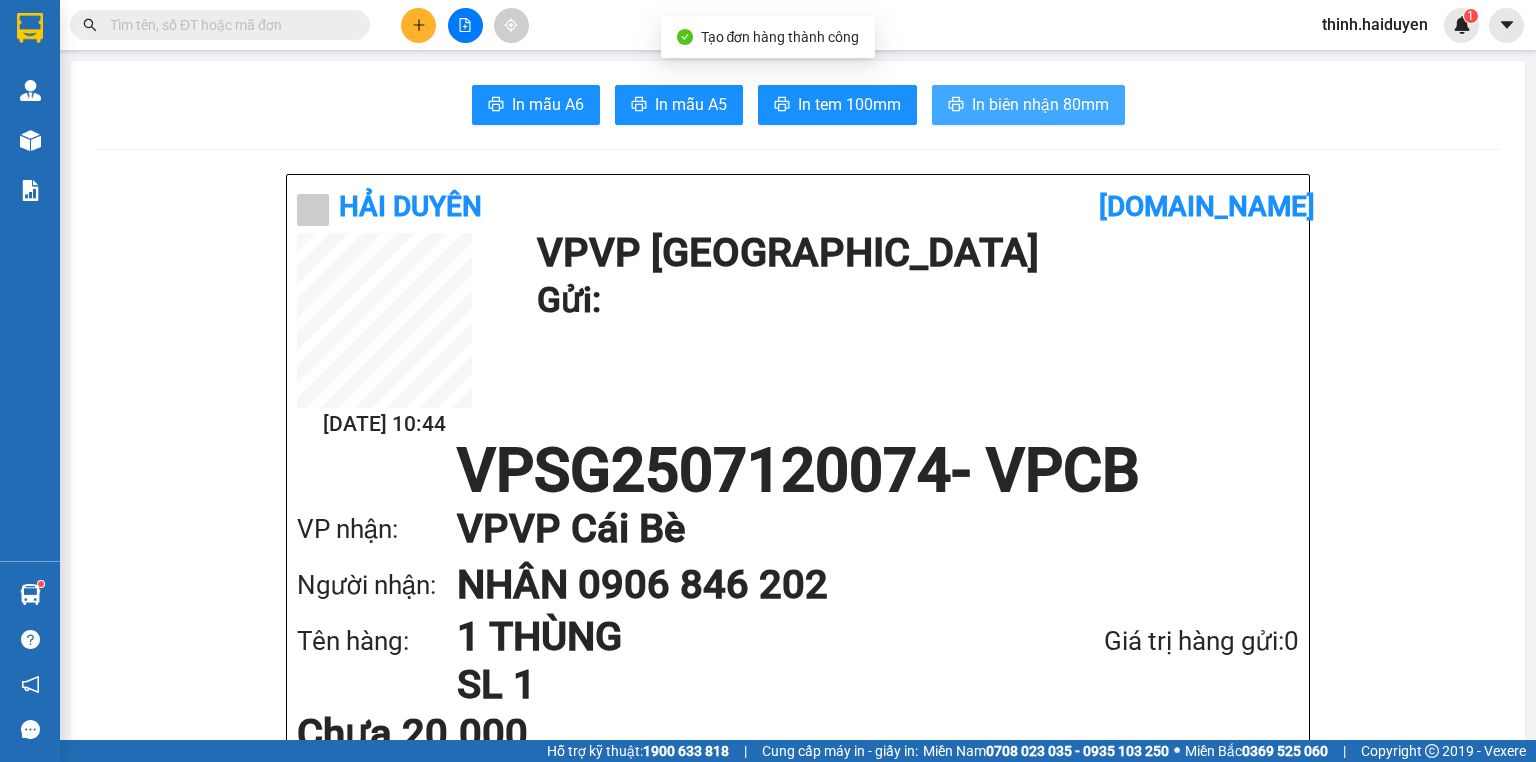 click on "In biên nhận 80mm" at bounding box center [1040, 104] 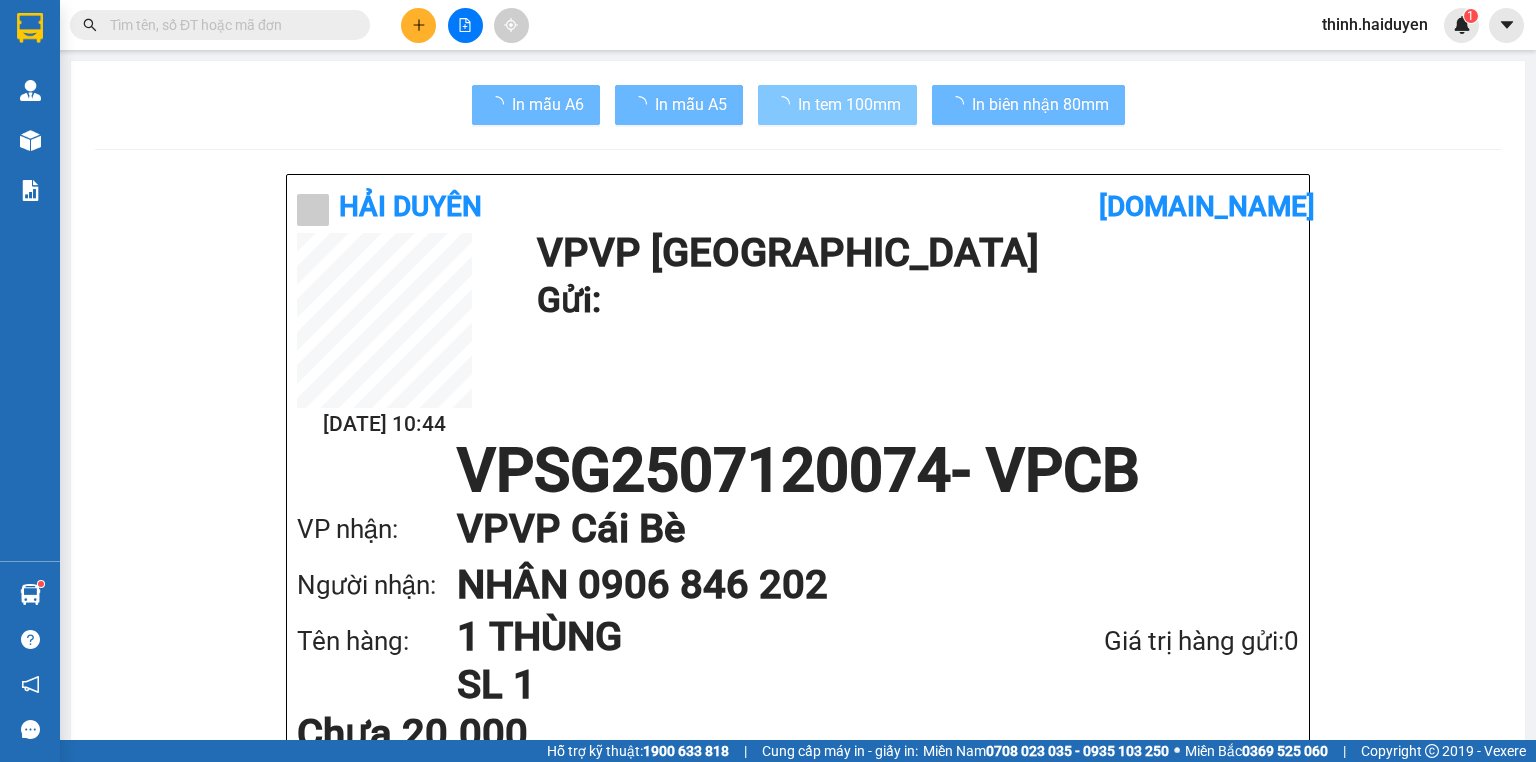 click on "In tem 100mm" at bounding box center (837, 105) 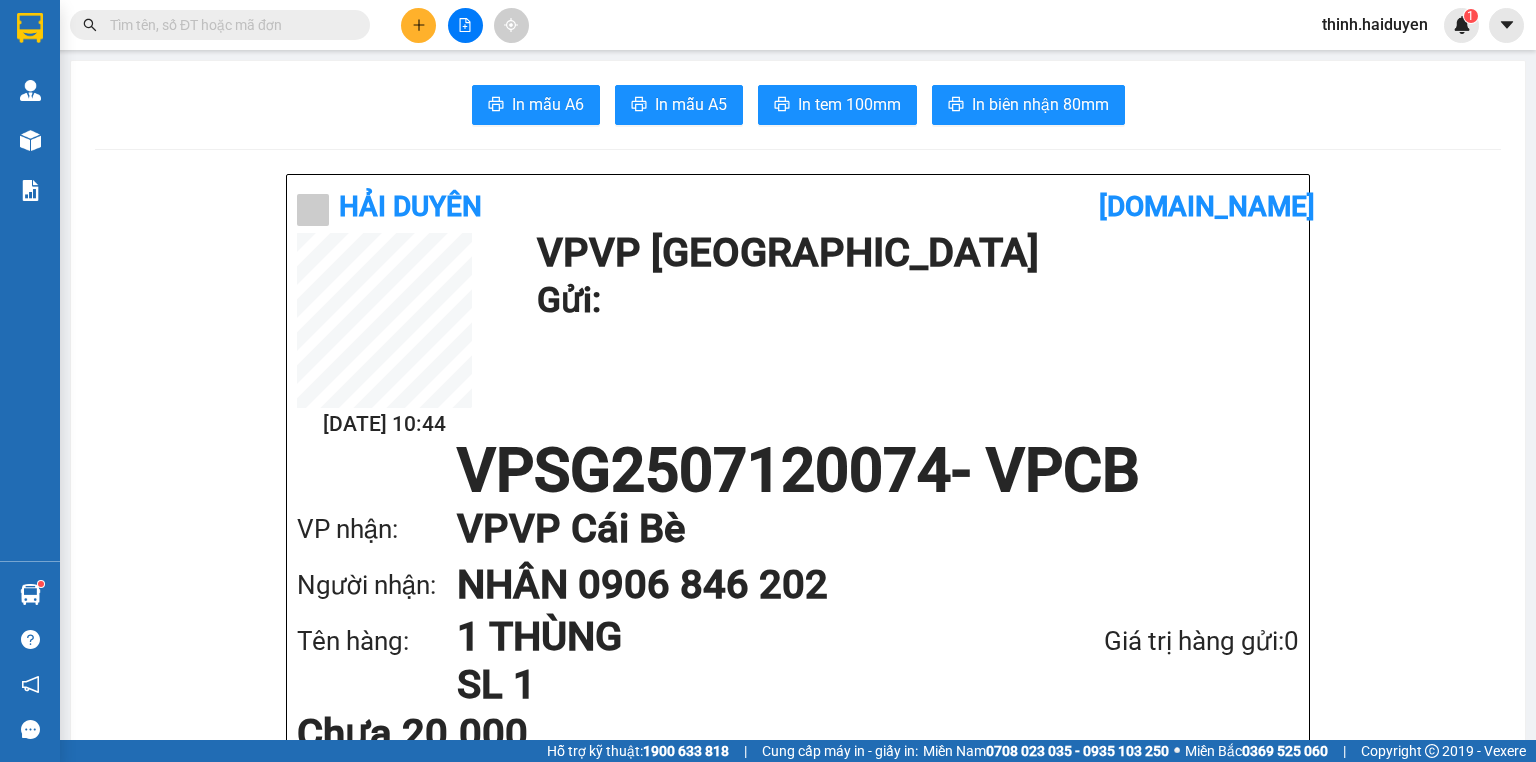 click 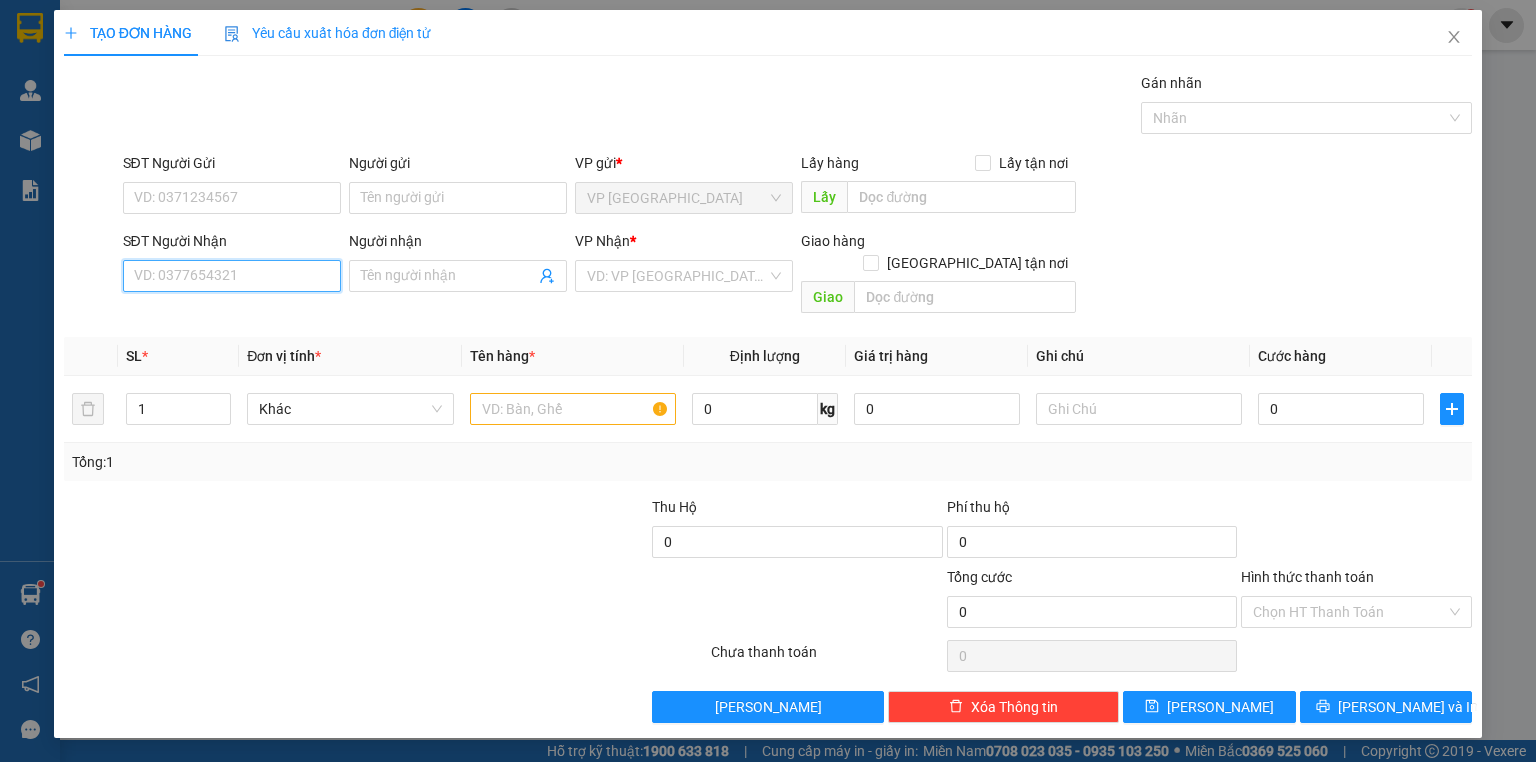 click on "SĐT Người Nhận" at bounding box center [232, 276] 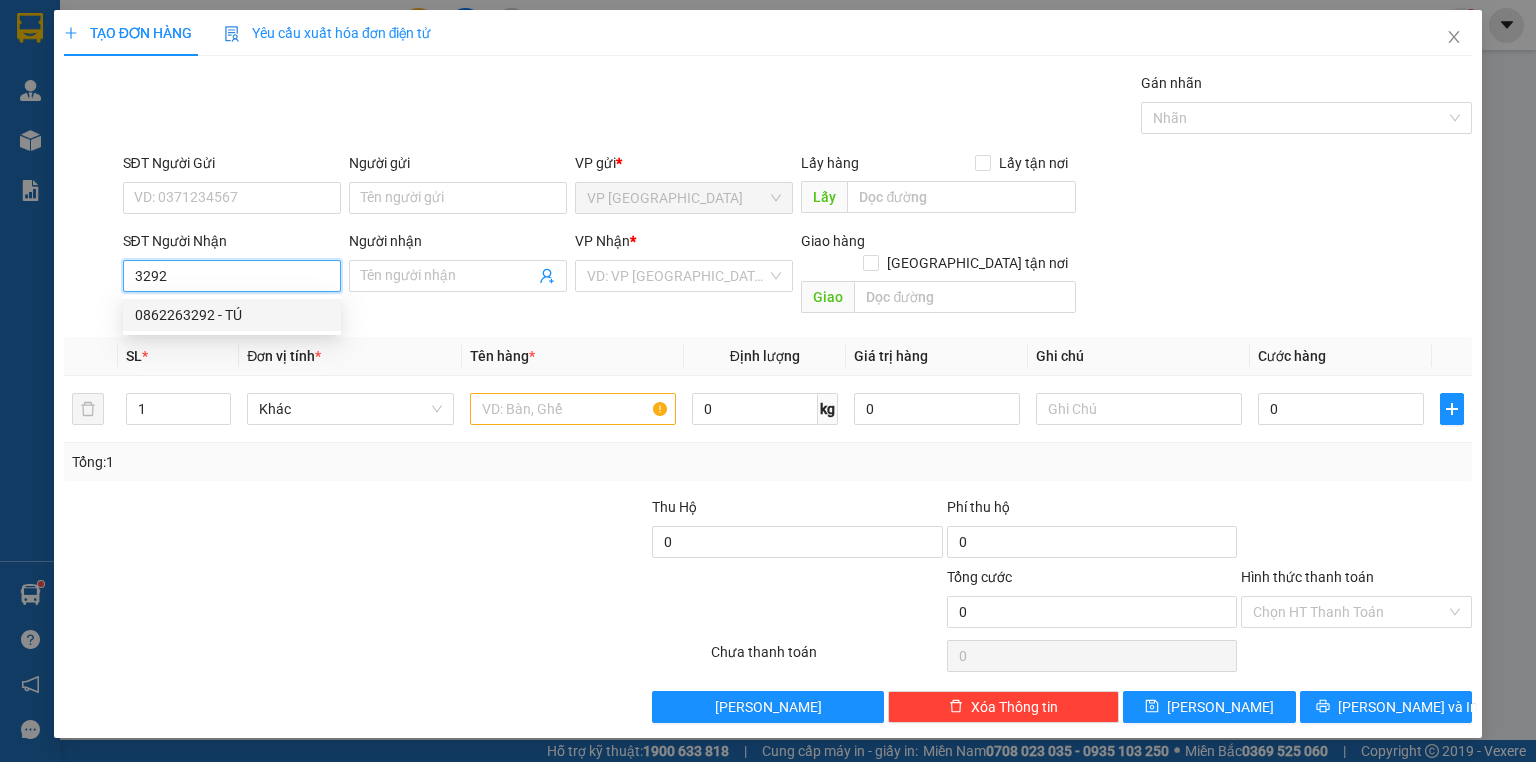 click on "0862263292 - TÚ" at bounding box center (232, 315) 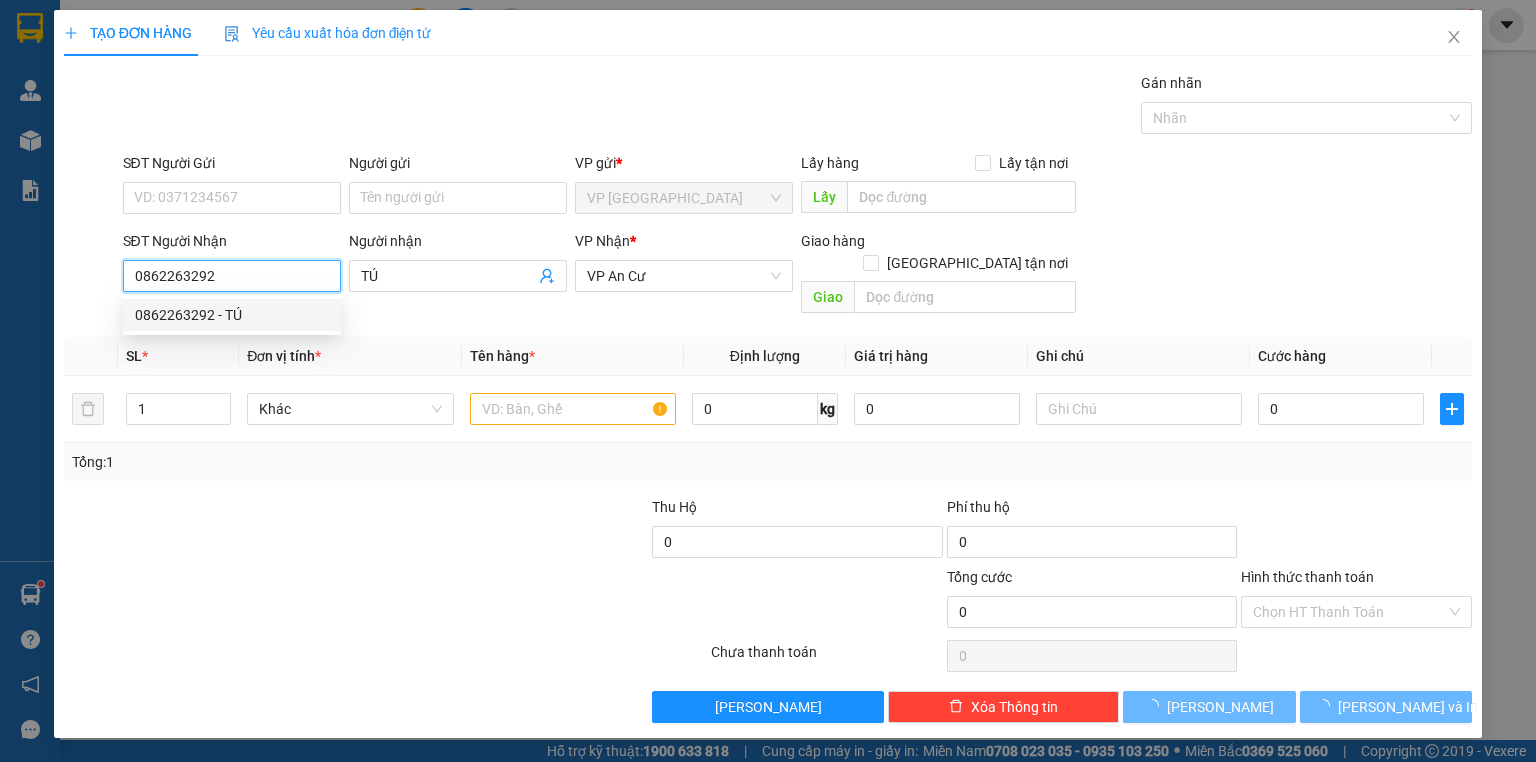 type on "20.000" 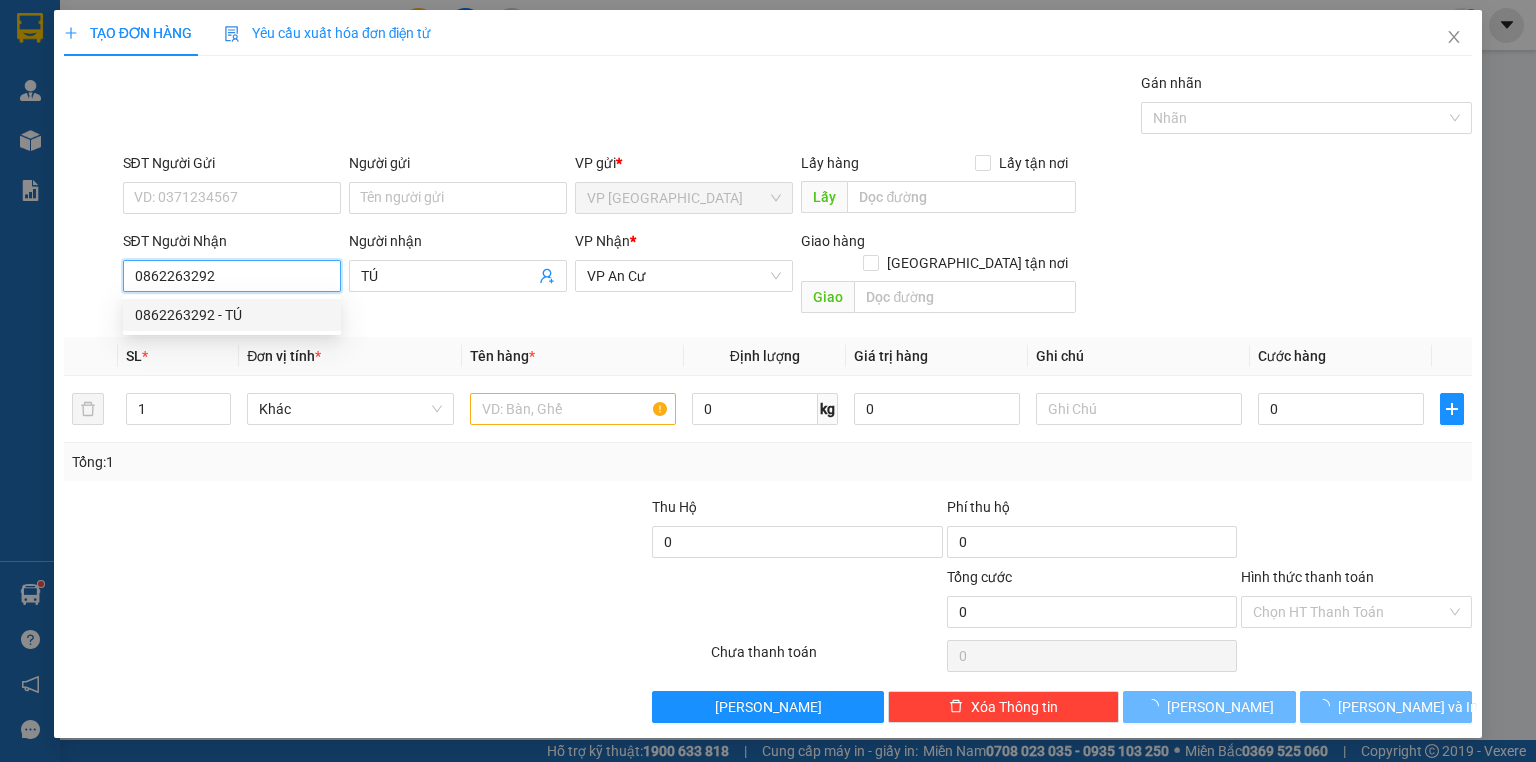type on "20.000" 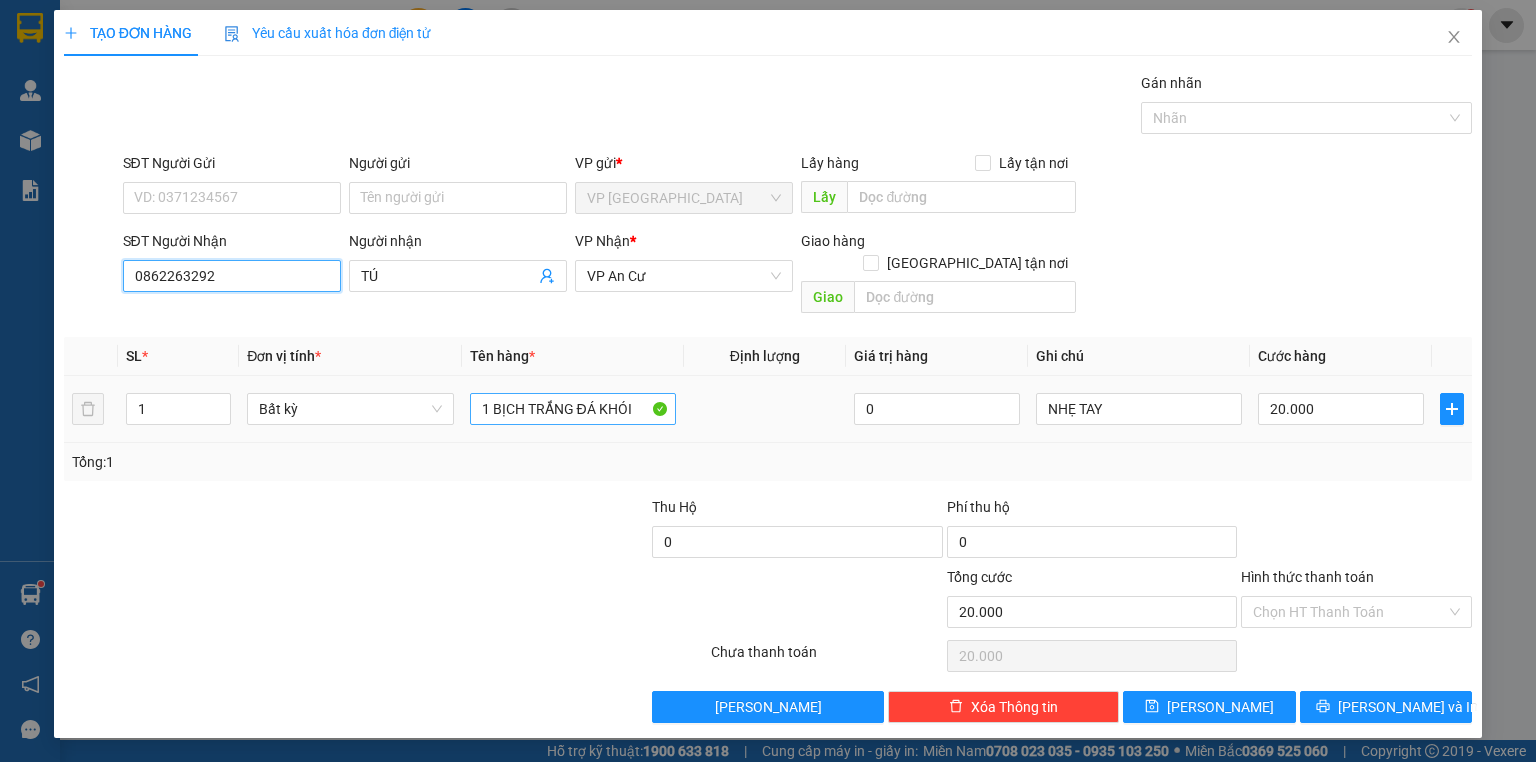 type on "0862263292" 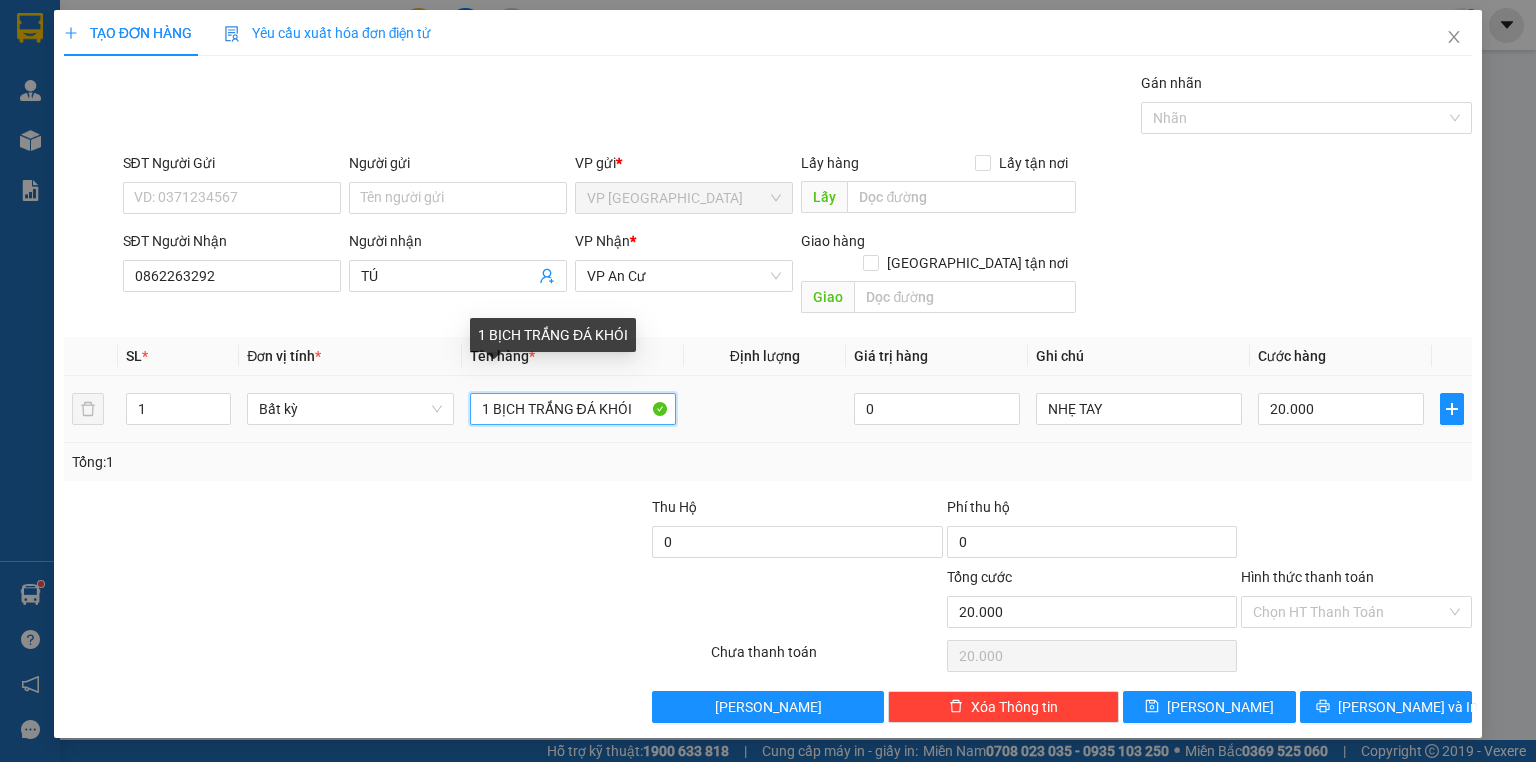 click on "1 BỊCH TRẮNG ĐÁ KHÓI" at bounding box center [573, 409] 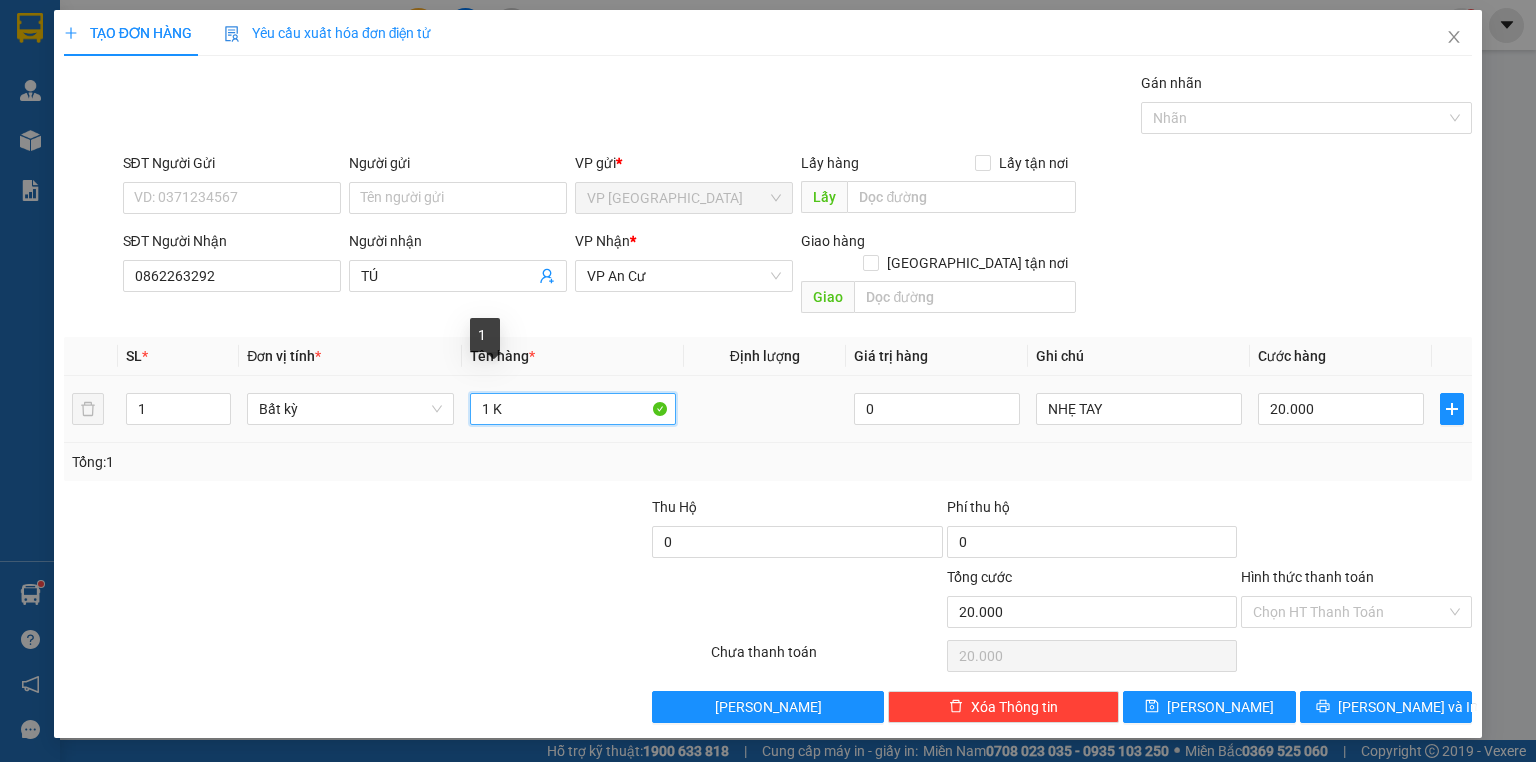 type on "1 KI" 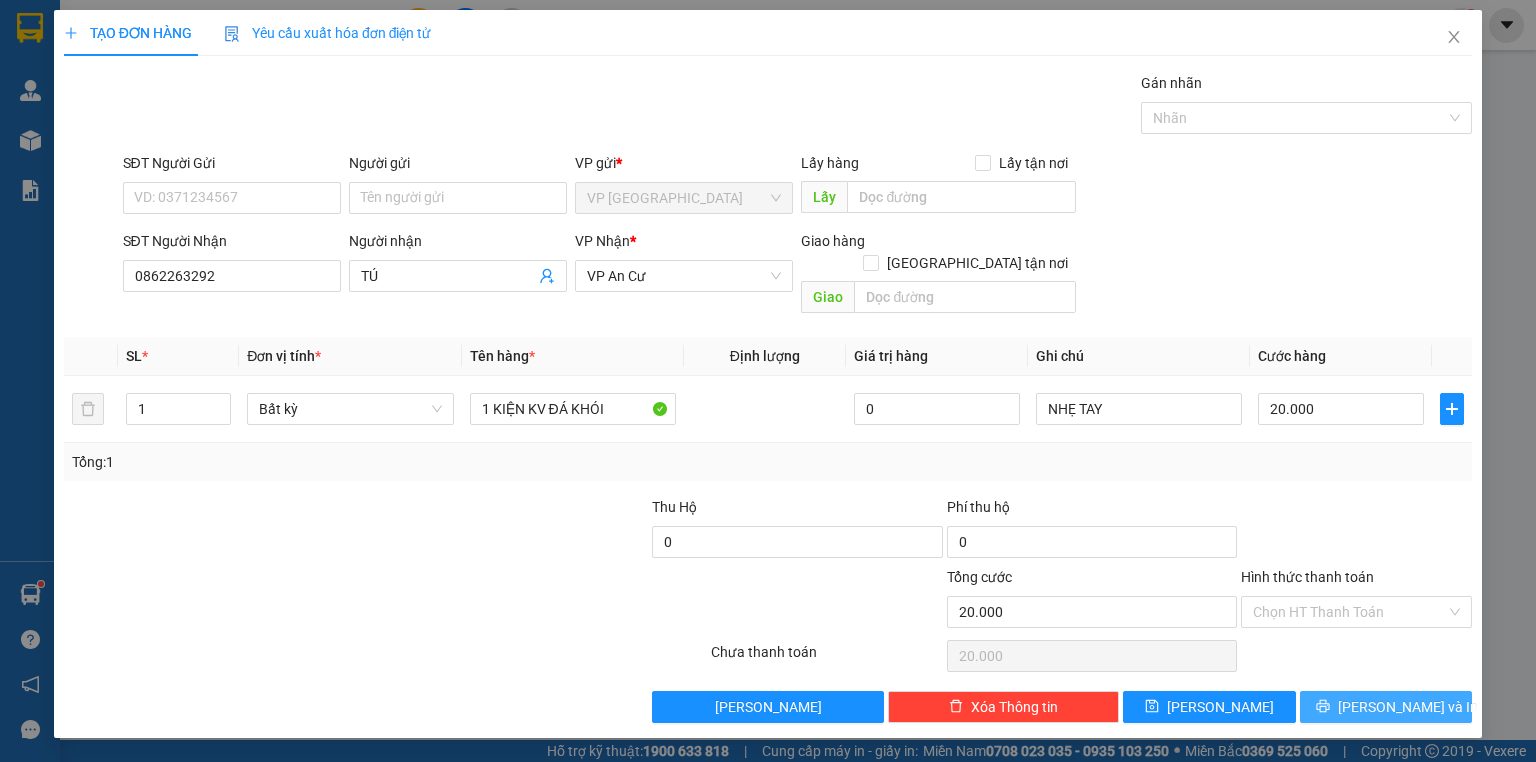 click at bounding box center (1323, 707) 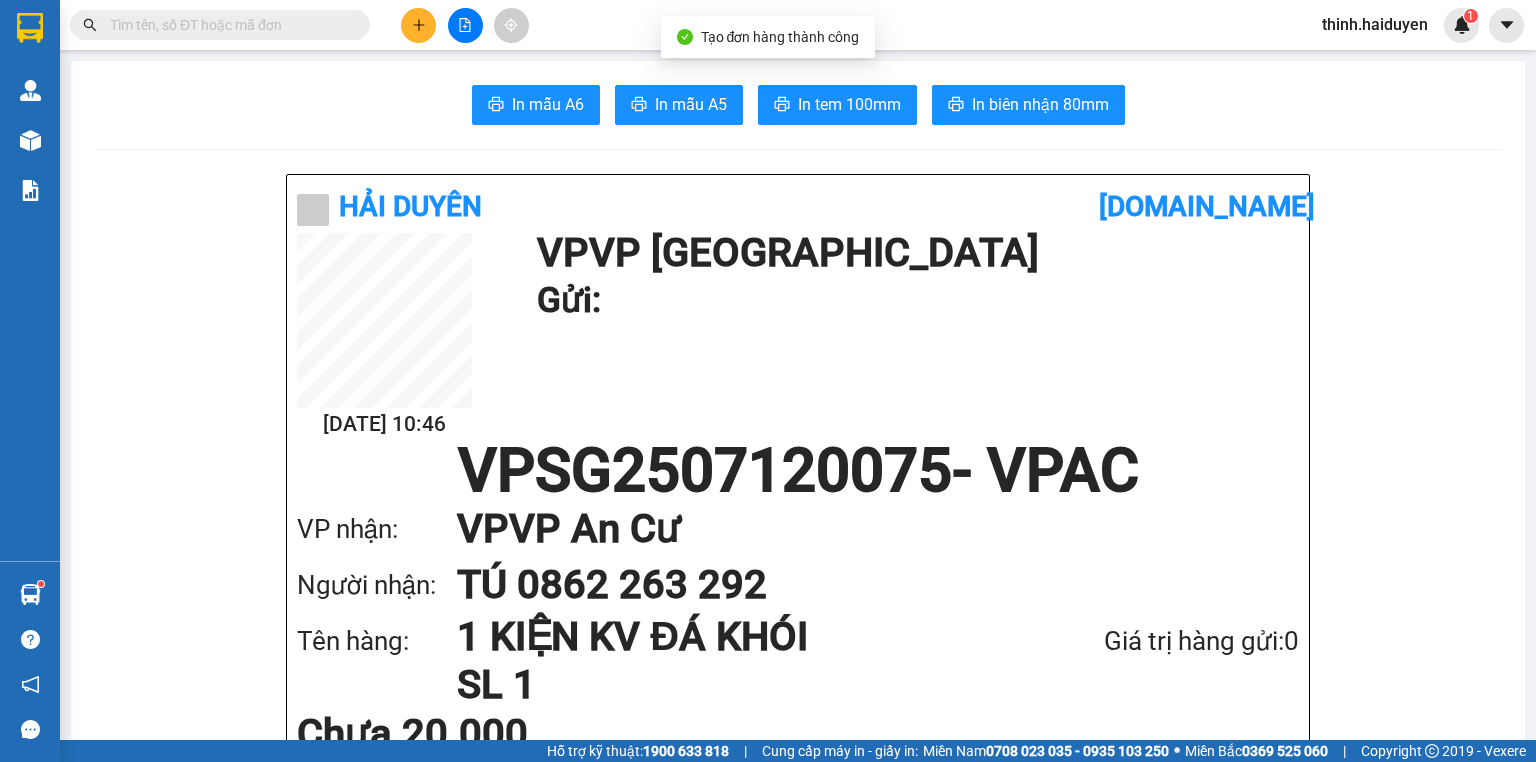 click on "In mẫu A6
In mẫu A5
In tem 100mm
In biên nhận 80mm Hải Duyên vexere.com 12/07 10:46 VP  VP Sài Gòn Gửi:    VPSG2507120075  -   VPAC VP nhận: VP  VP An Cư Người nhận: TÚ    0862 263 292 Tên hàng: 1 KIỆN KV ĐÁ KHÓI  SL 1 Giá trị hàng gửi:  0 Chưa   20.000 Tổng phải thu:   20.000 NHẸ TAY Hải Duyên VP VP Sài Gòn   97B Nguyễn Duy Dương, P9   0907420505, 0939242285 VP VP An Cư   Ngã 3 An Cư, KĐT An Thạnh   0907643344 , 0907813344 Mã GD :  VPSG2507120075 In ngày:  12/07/2025   10:46 Gửi khách hàng Gửi :       VP VP Sài Gòn Nhận :  TÚ  - 0862263292   VP VP An Cư Ghi chú:  NHẸ TAY   Tên (giá trị hàng) SL Cước món hàng 1 KIỆN KV ĐÁ KHÓI    (0) 1 20.000 Tổng cộng 1 20.000 Loading... Chưa : 20.000 VND Tổng phải thu : 20.000 VND Người gửi hàng xác nhận Quy định nhận/gửi hàng : Không vận chuyển hàng hóa trái quy định pháp luật. CMND.  10 lần tiền phí đã thu." at bounding box center (798, 1689) 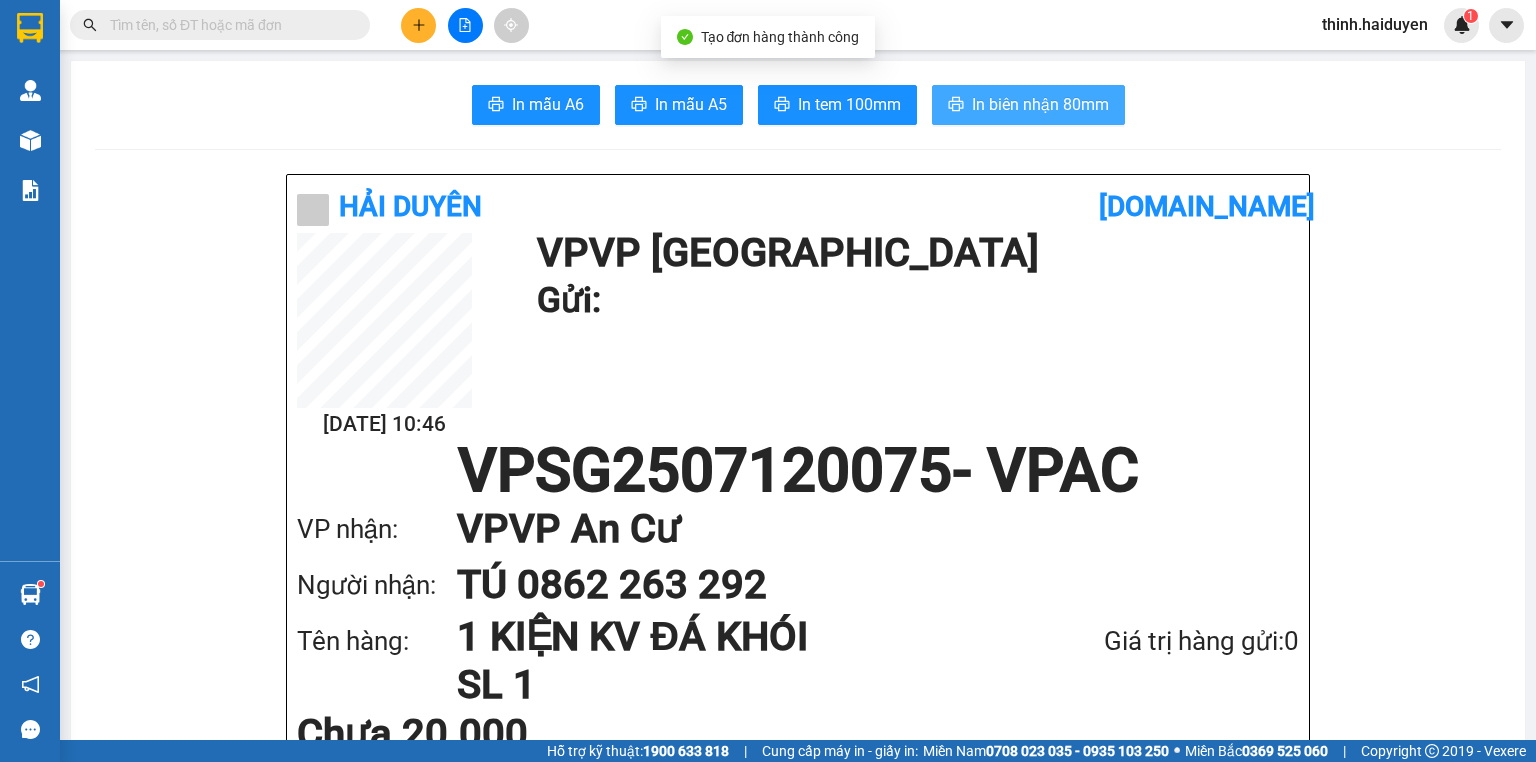 click on "In biên nhận 80mm" at bounding box center (1028, 105) 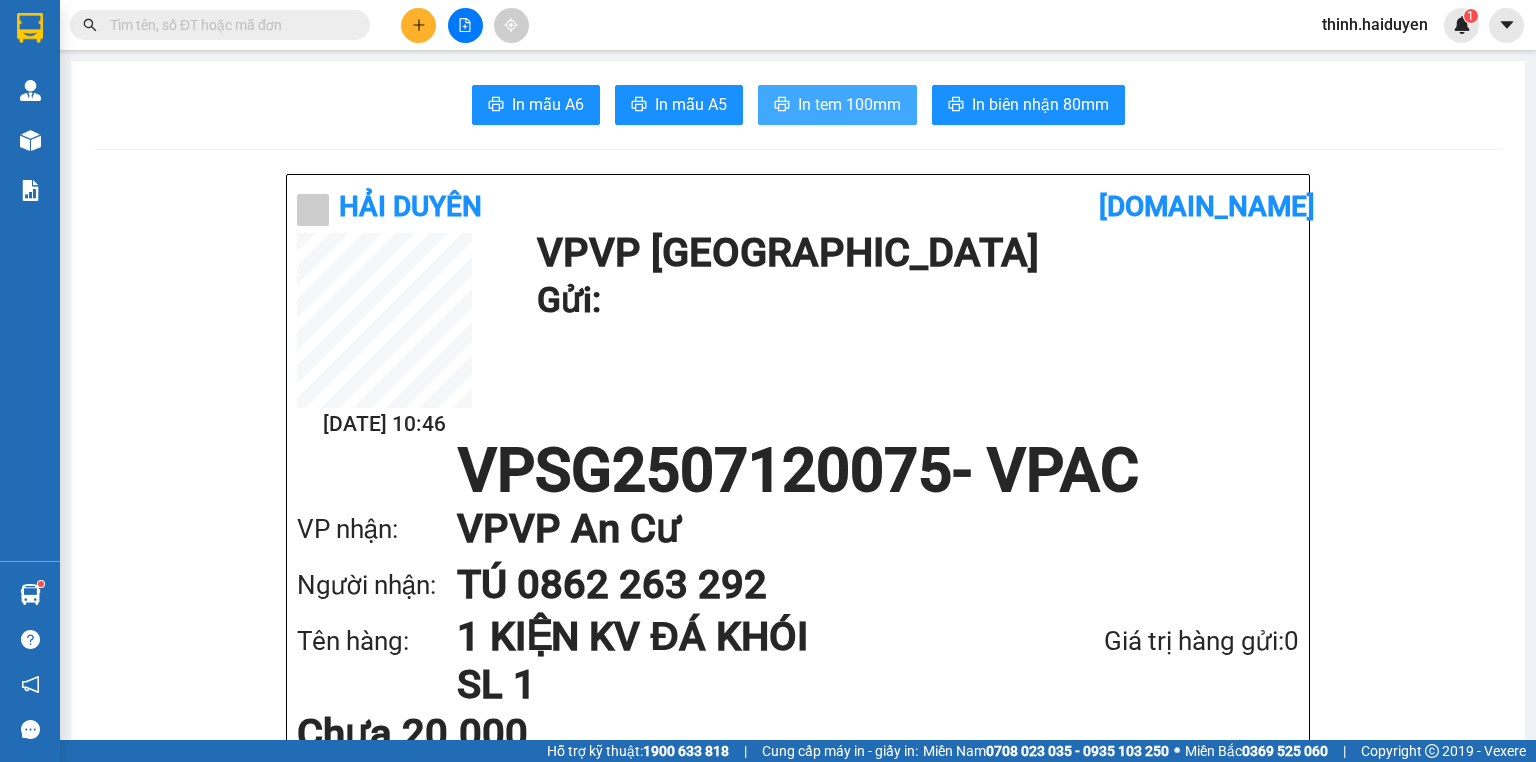 click on "In tem 100mm" at bounding box center (849, 104) 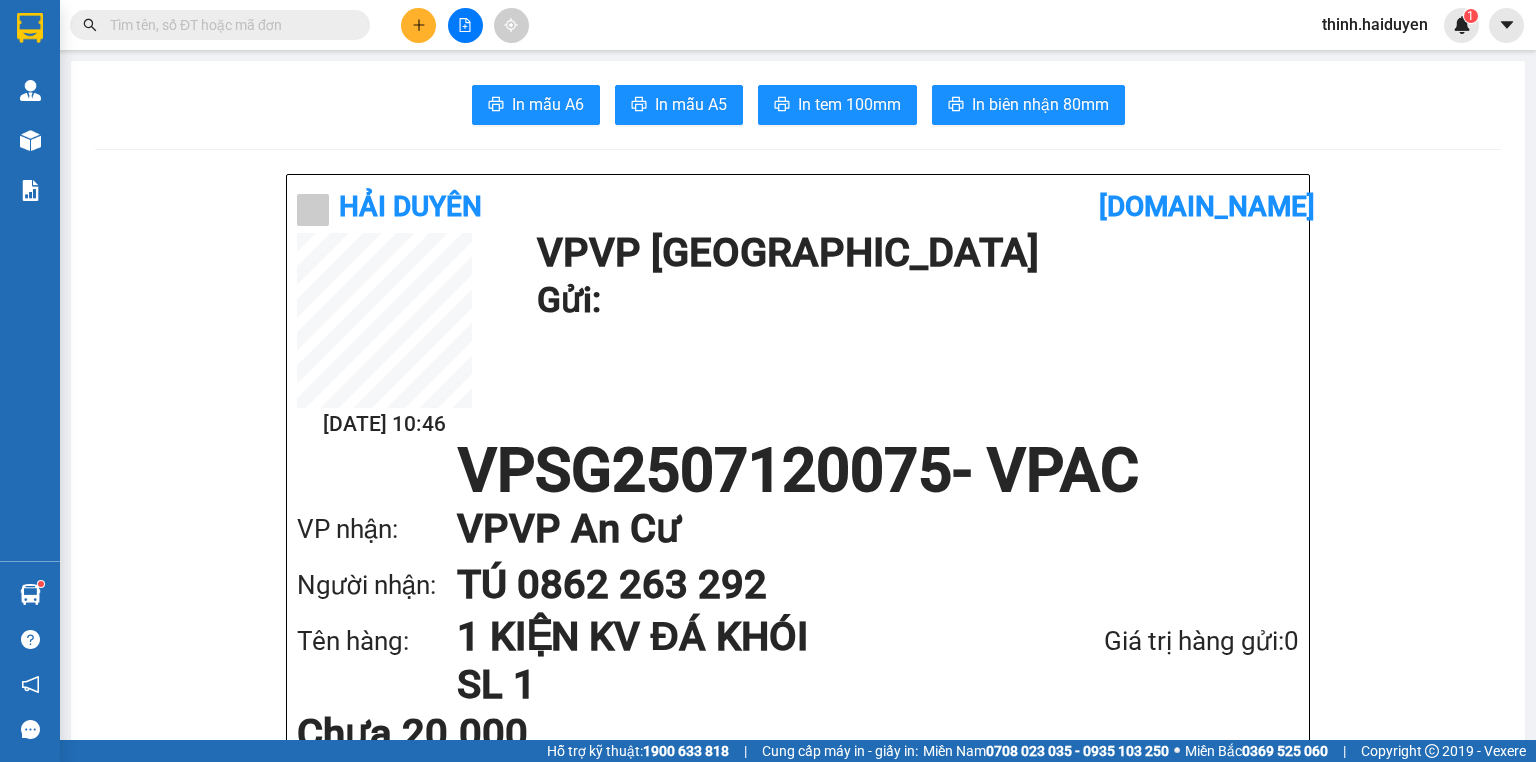 click 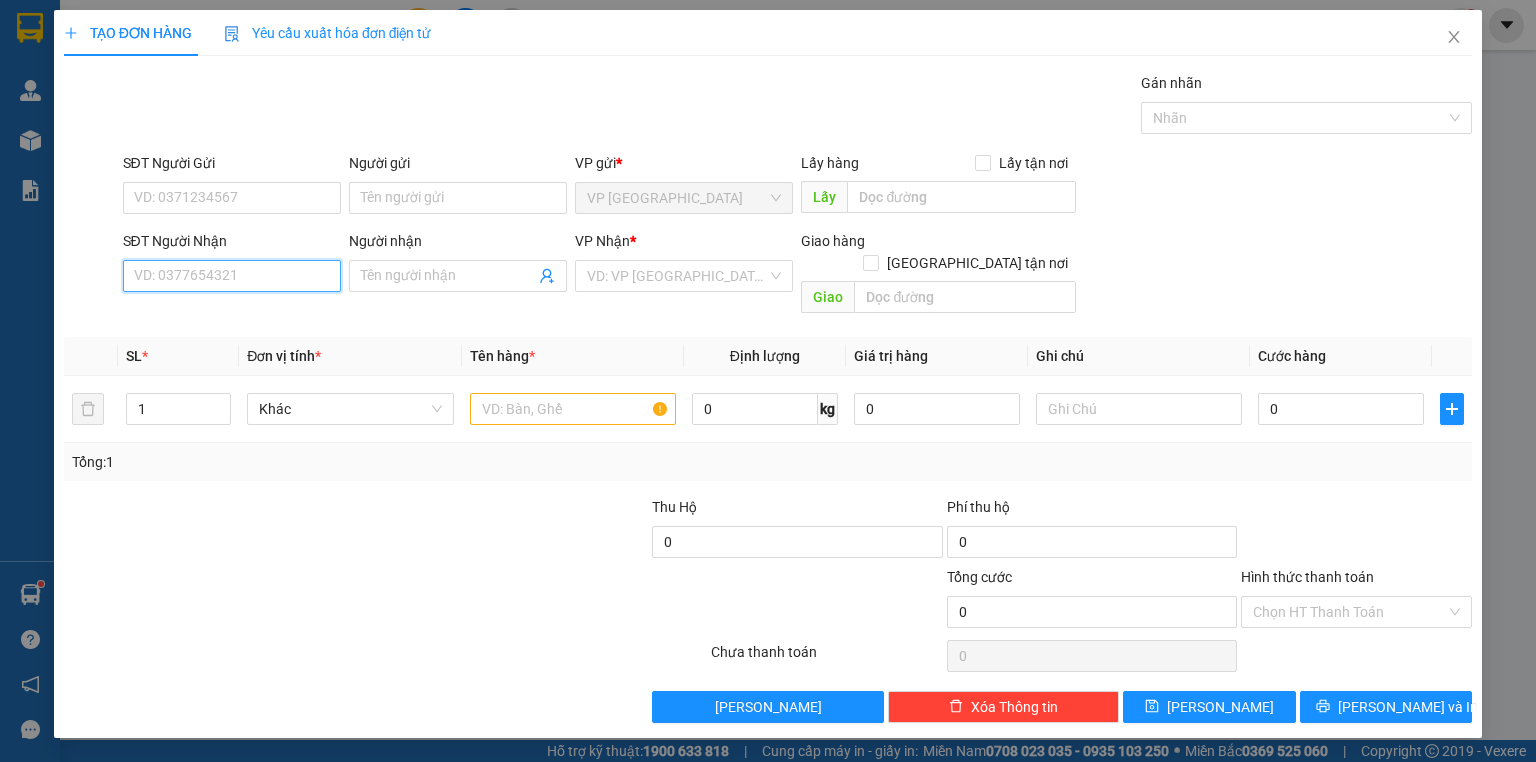 click on "SĐT Người Nhận" at bounding box center [232, 276] 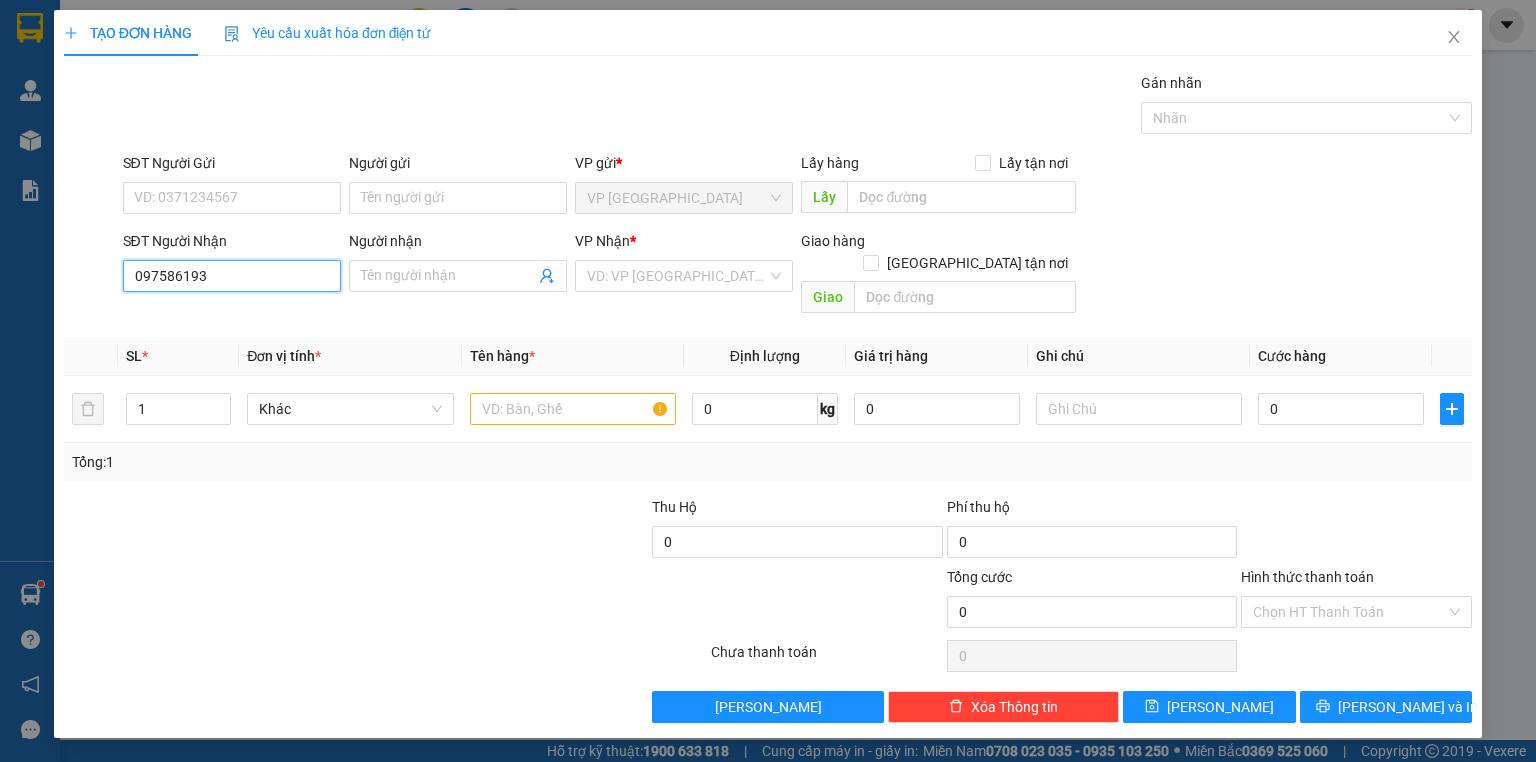 type on "0975861938" 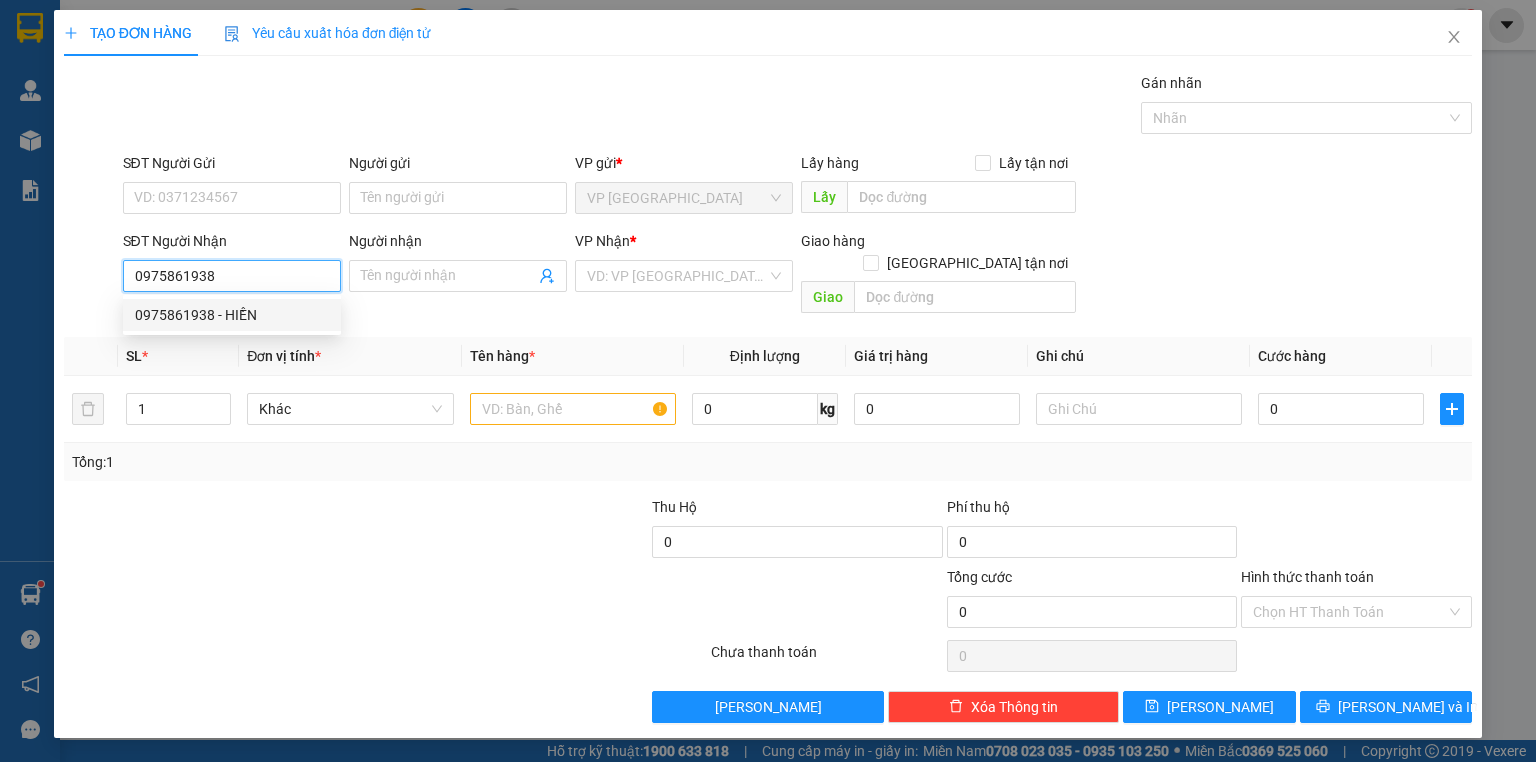 click on "0975861938 - HIỀN" at bounding box center (232, 315) 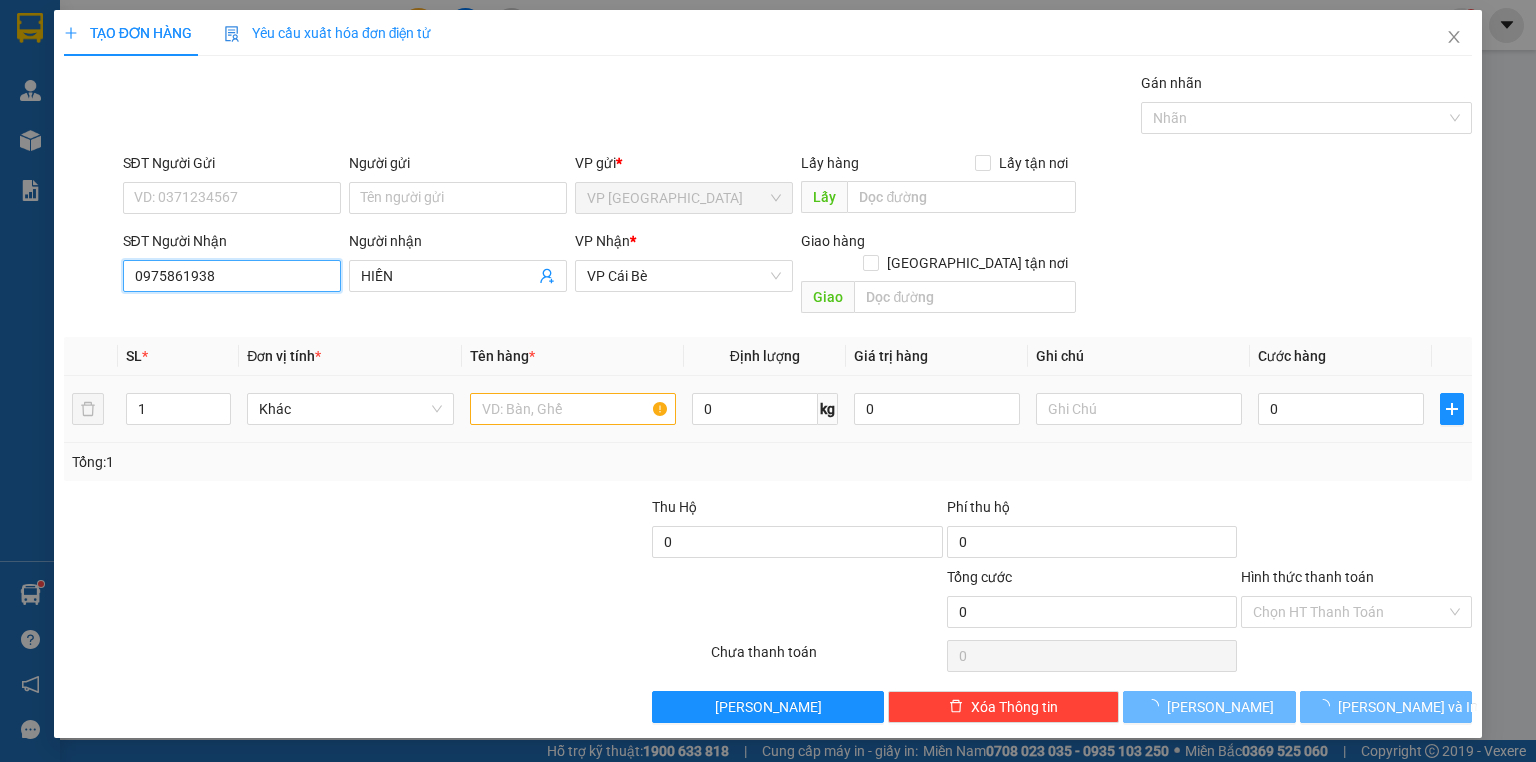 type on "60.000" 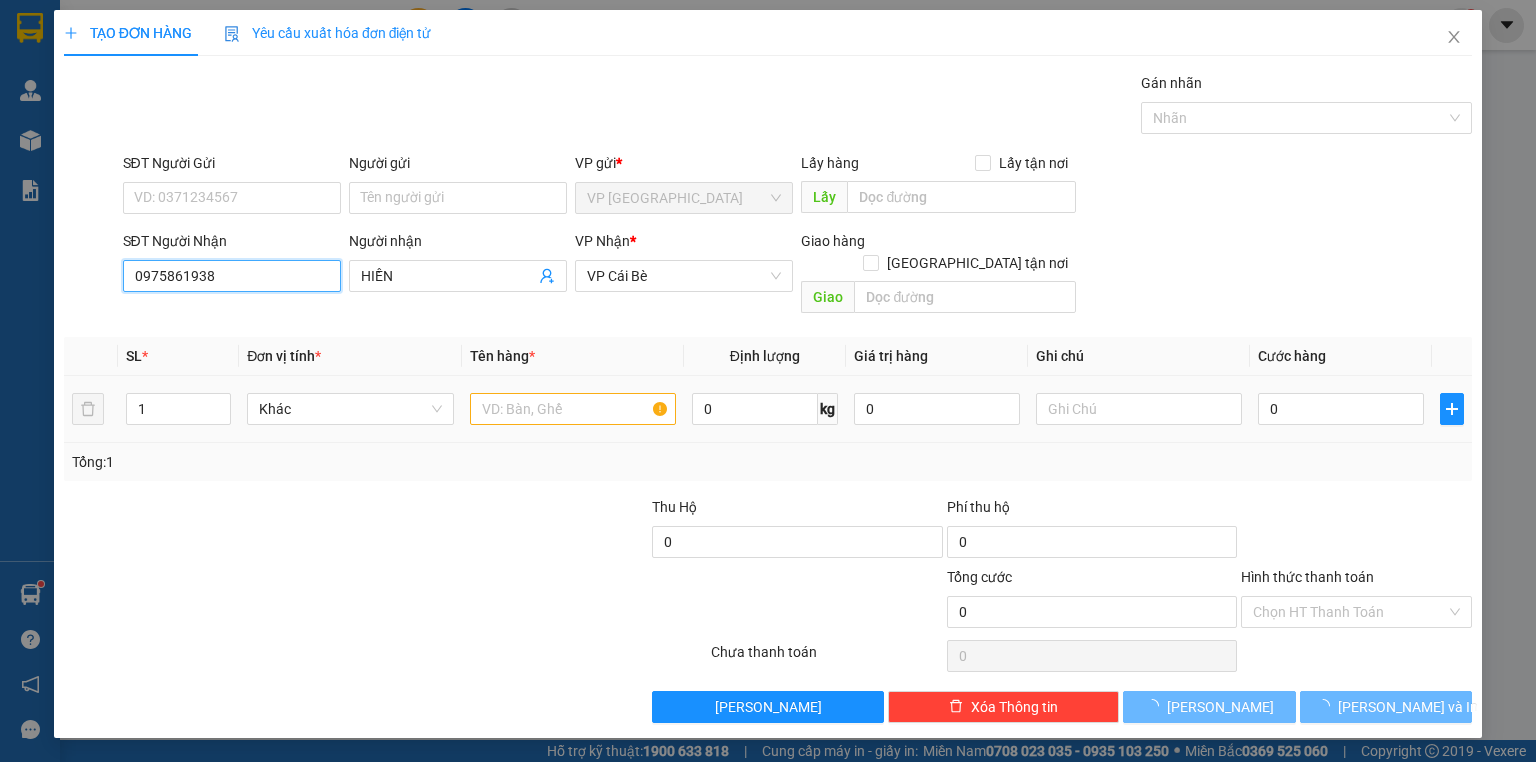 type on "60.000" 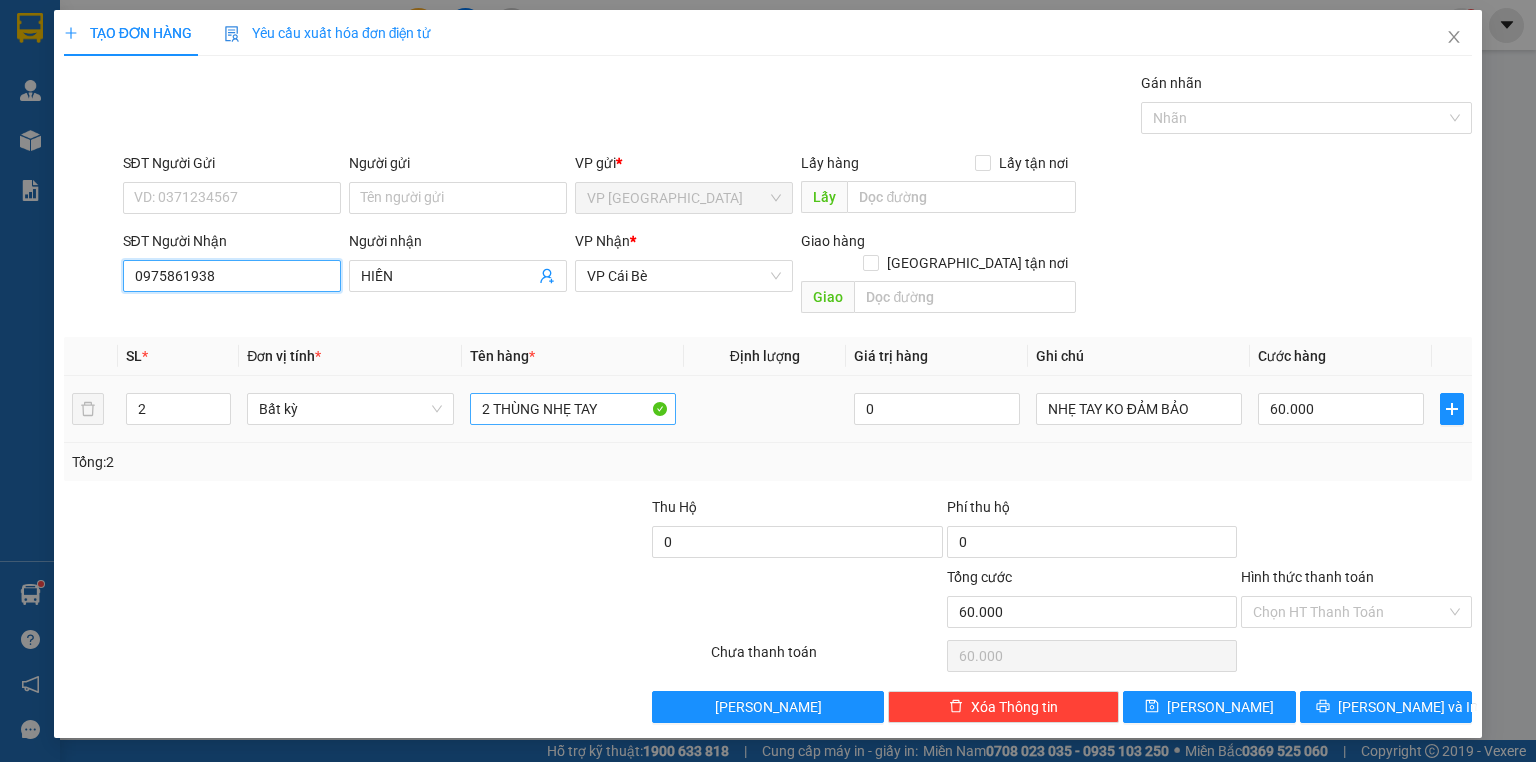 type on "0975861938" 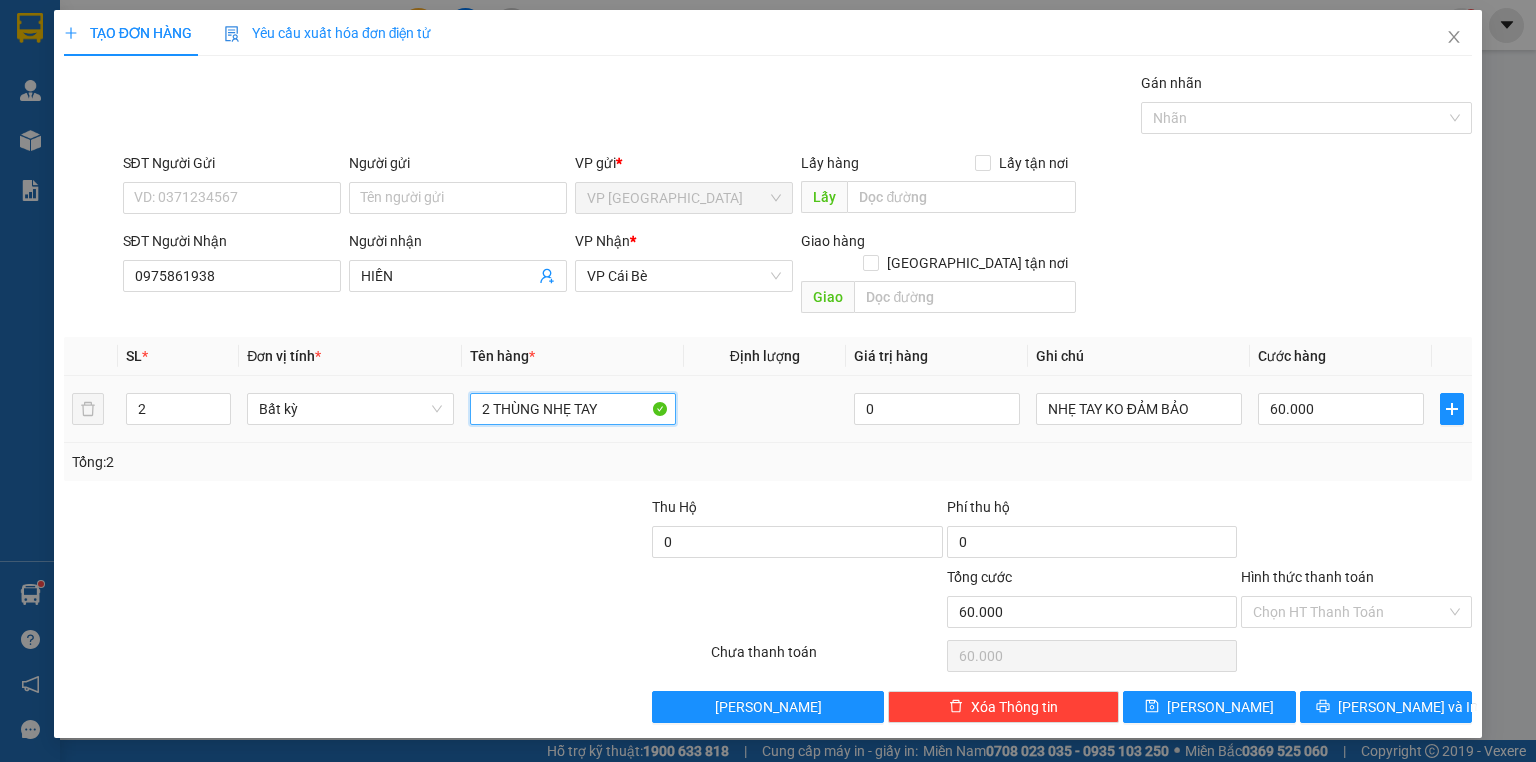 click on "2 THÙNG NHẸ TAY" at bounding box center (573, 409) 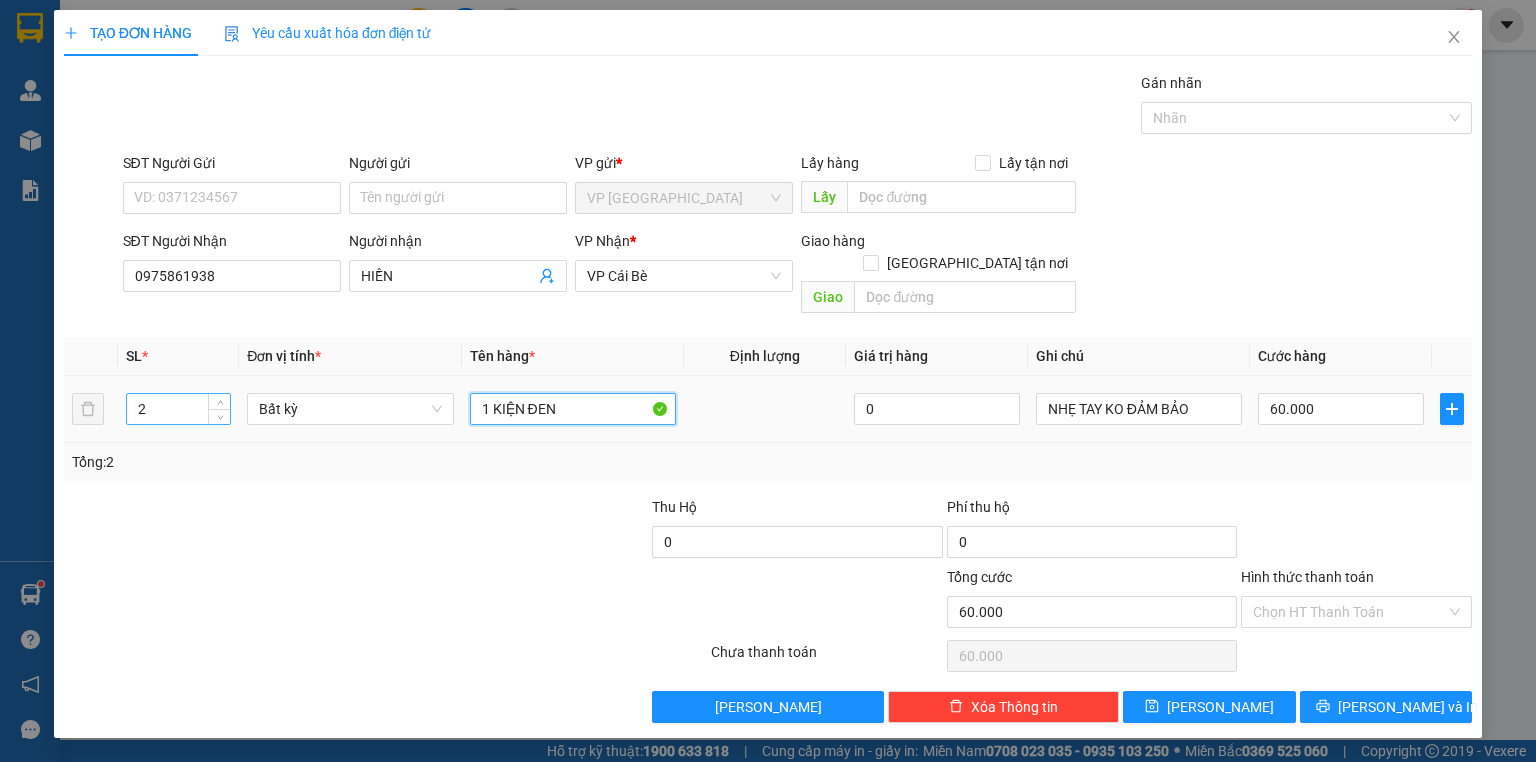 type on "1 KIỆN ĐEN" 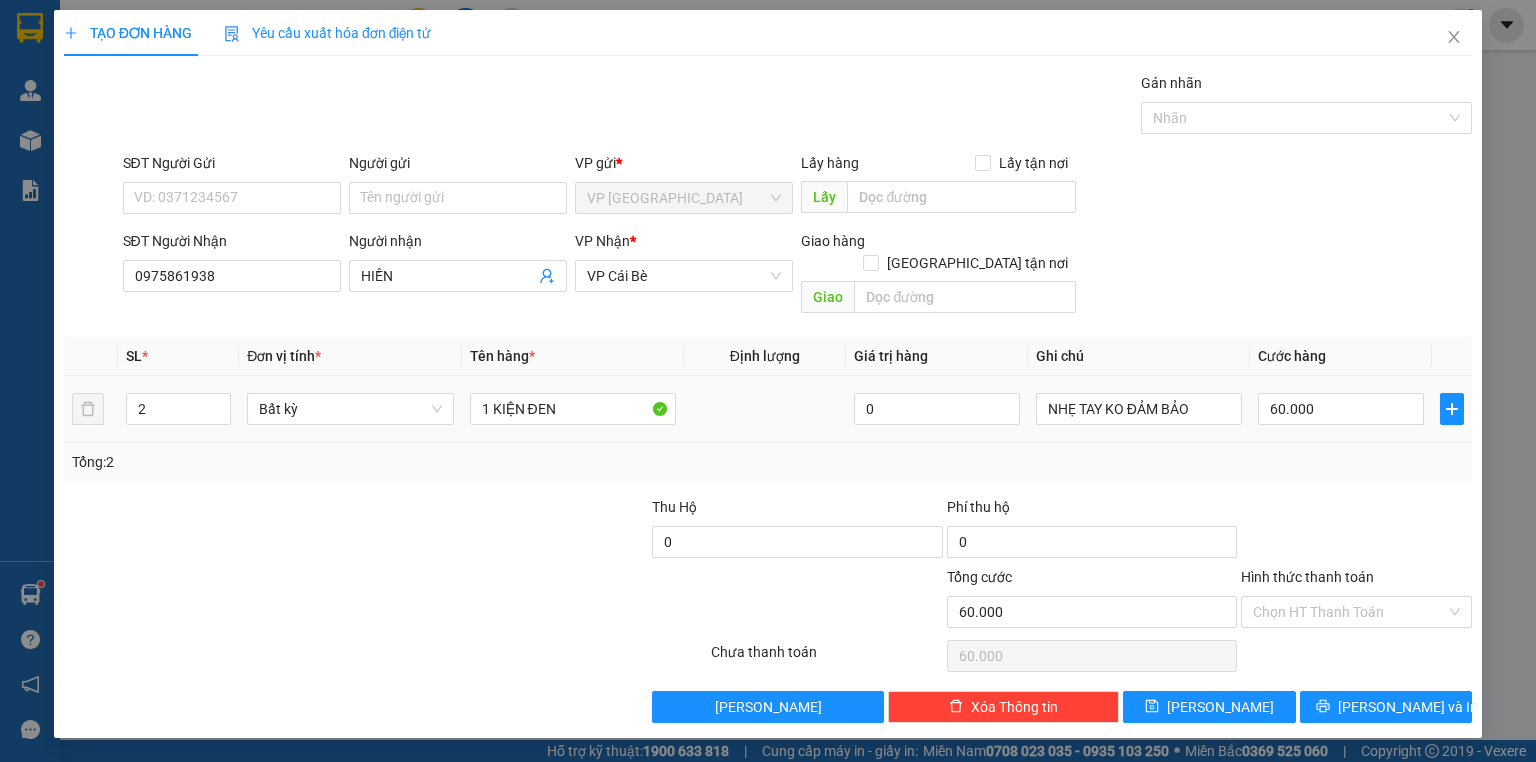 drag, startPoint x: 156, startPoint y: 372, endPoint x: 0, endPoint y: 364, distance: 156.20499 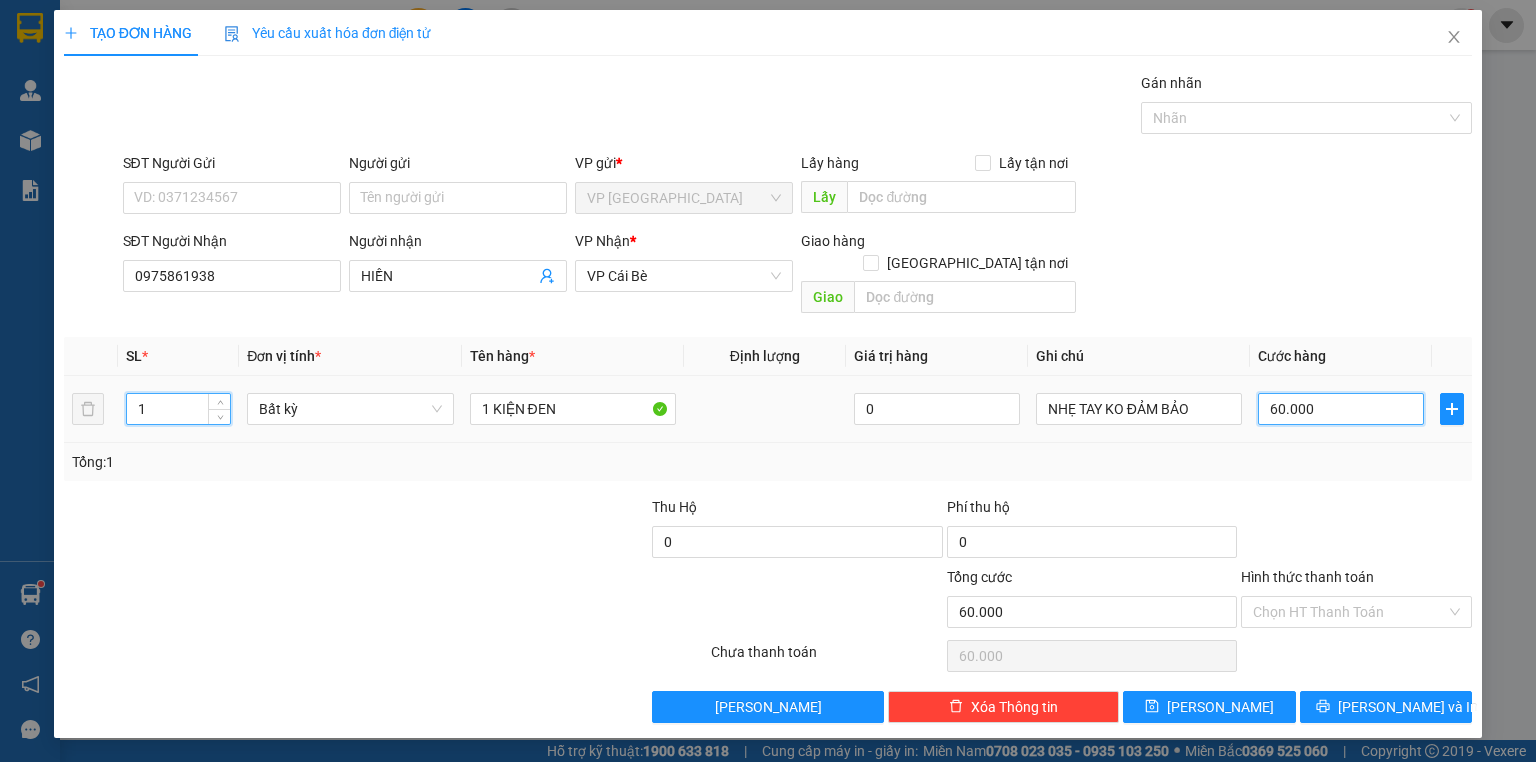 click on "60.000" at bounding box center (1341, 409) 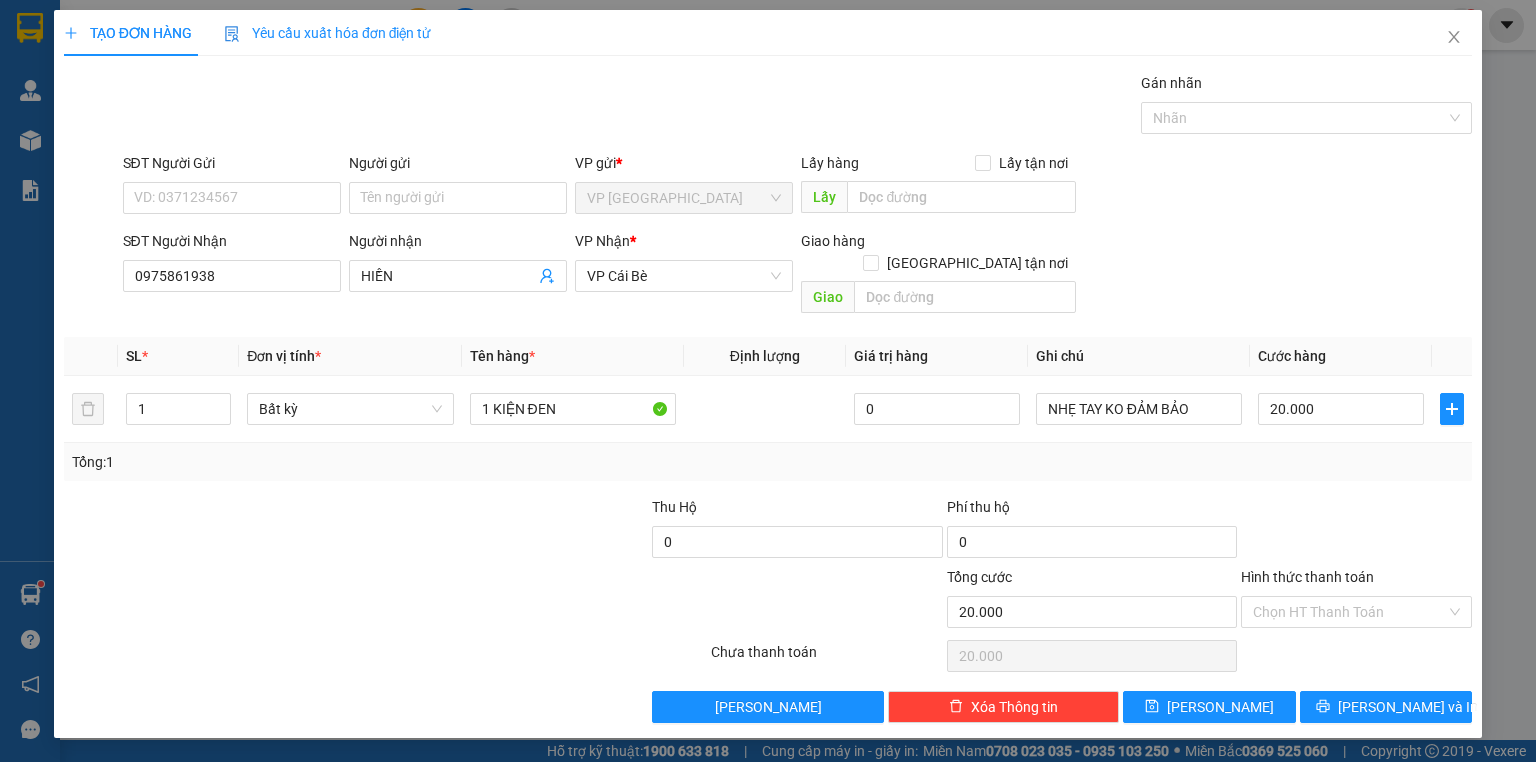 click at bounding box center [1356, 531] 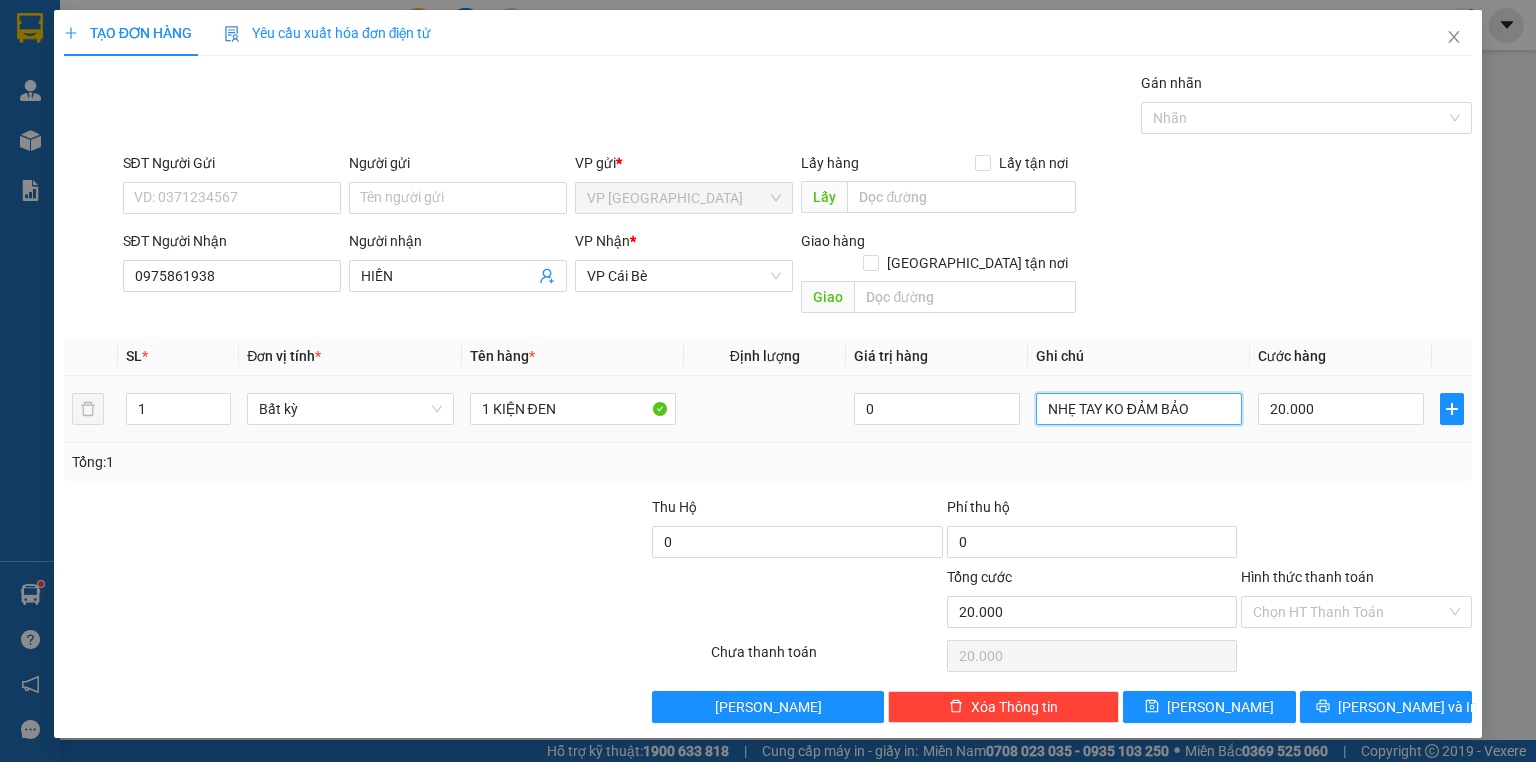 click on "NHẸ TAY KO ĐẢM BẢO" at bounding box center (1139, 409) 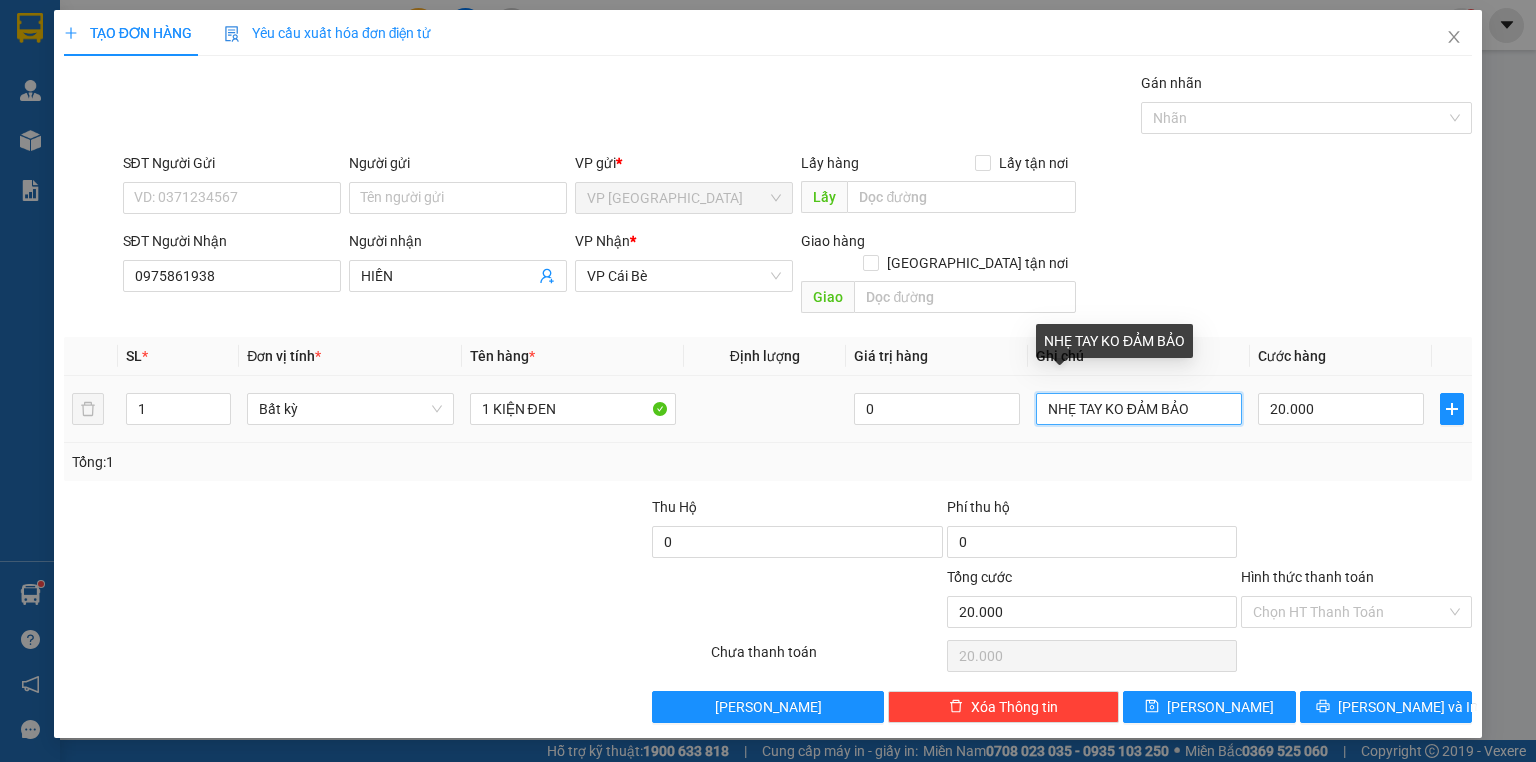 click on "NHẸ TAY KO ĐẢM BẢO" at bounding box center [1139, 409] 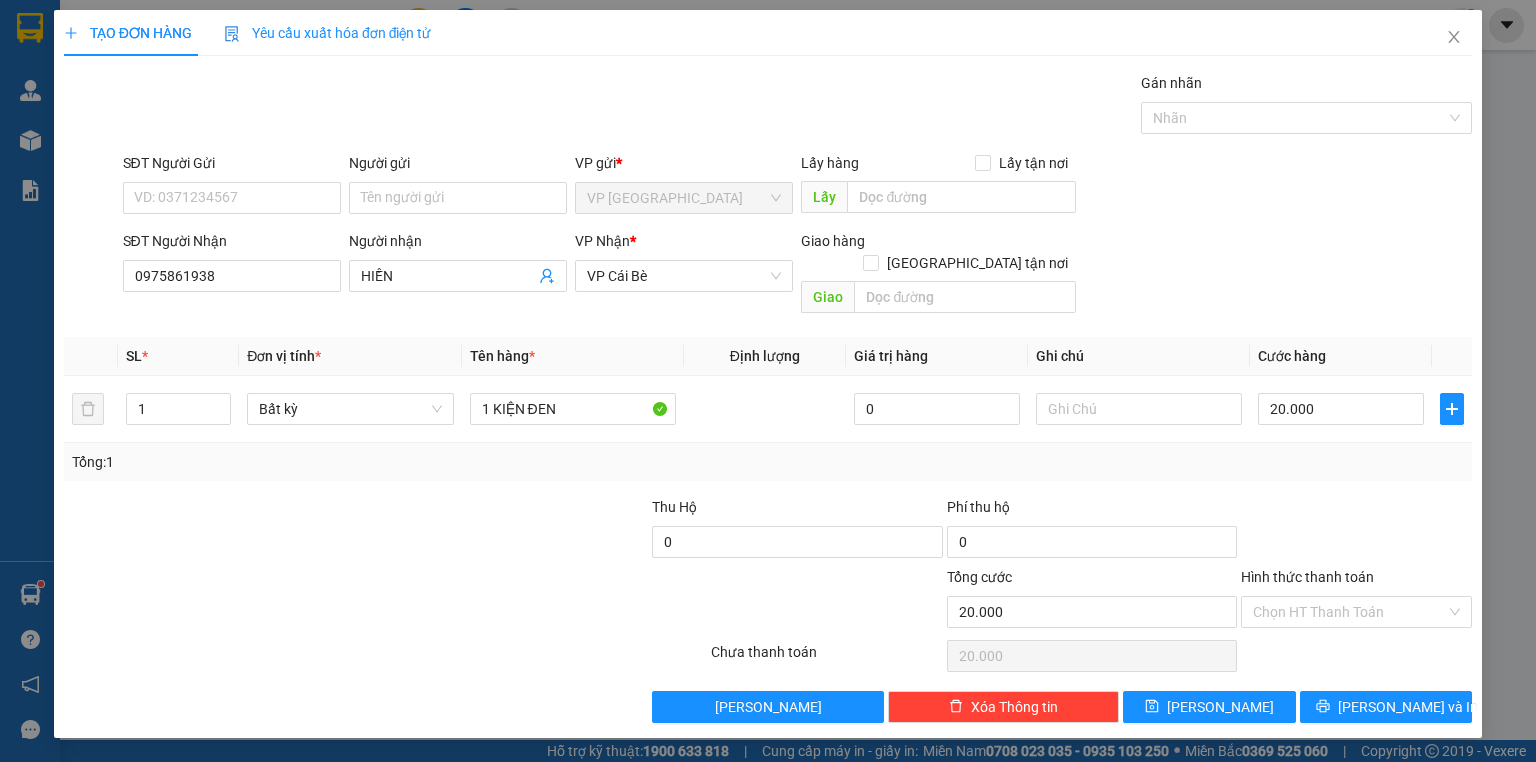 click on "Tổng:  1" at bounding box center (768, 462) 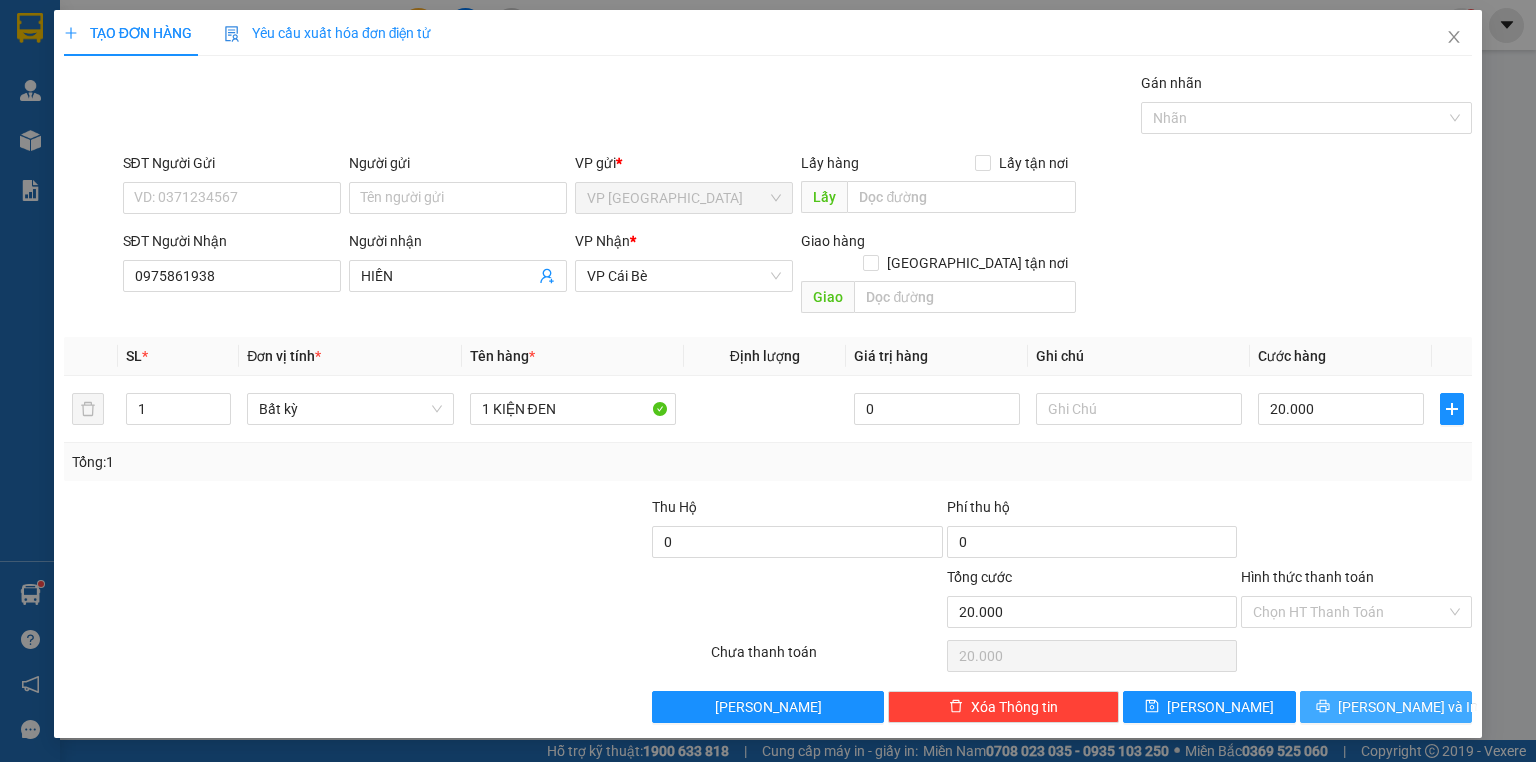 click on "[PERSON_NAME] và In" at bounding box center (1386, 707) 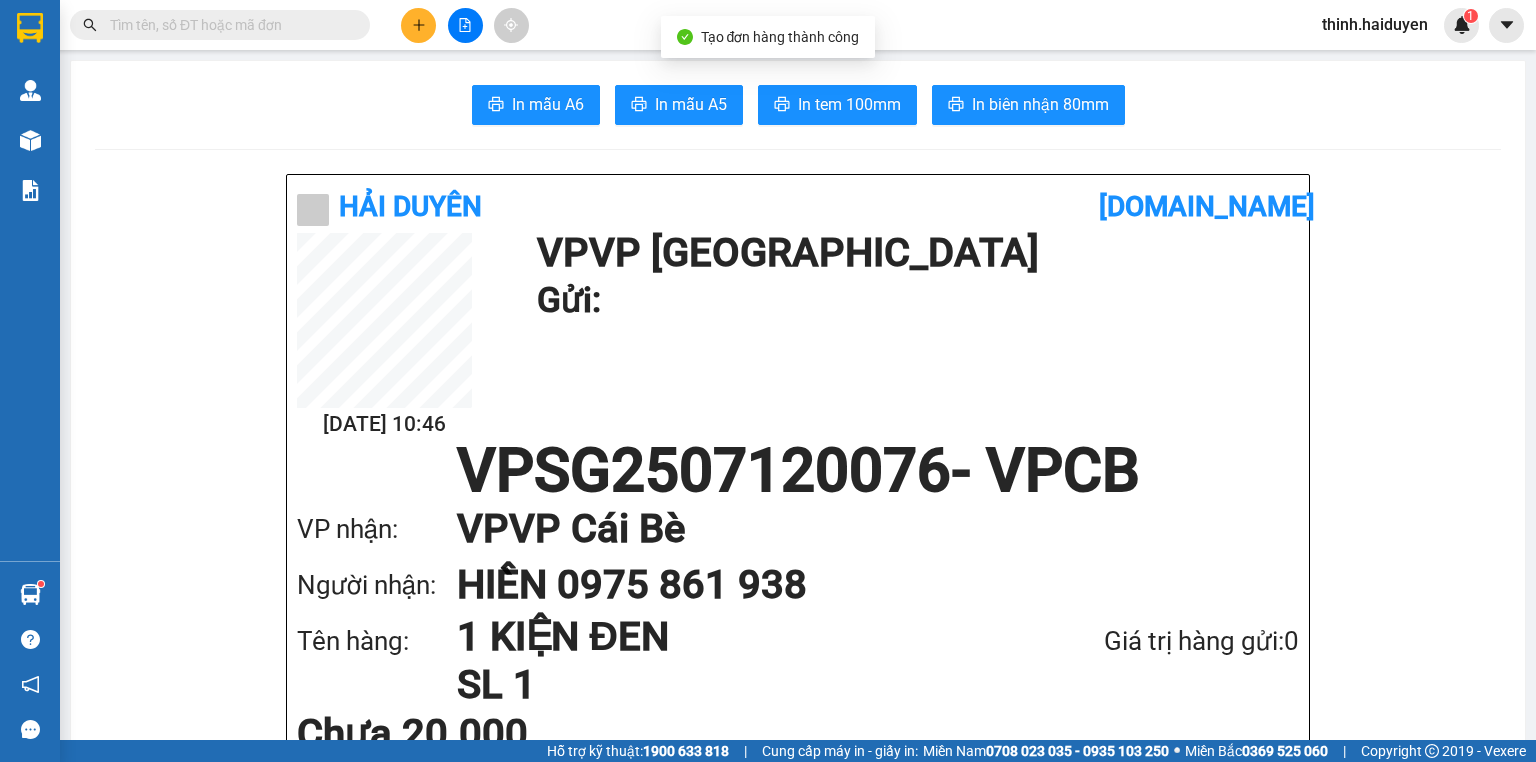 click on "In mẫu A6
In mẫu A5
In tem 100mm
In biên nhận 80mm Hải Duyên vexere.com 12/07 10:46 VP  VP Sài Gòn Gửi:    VPSG2507120076  -   VPCB VP nhận: VP  VP Cái Bè Người nhận: HIỀN   0975 861 938 Tên hàng: 1 KIỆN ĐEN  SL 1 Giá trị hàng gửi:  0 Chưa   20.000 Tổng phải thu:   20.000 Hải Duyên VP VP Sài Gòn   97B Nguyễn Duy Dương, P9   0907420505, 0939242285 VP VP Cái Bè   436 Nguyễn Thái Học, Khu 2   0939993605, 0939989605 Mã GD :  VPSG2507120076 In ngày:  12/07/2025   10:46 Gửi khách hàng Gửi :       VP VP Sài Gòn Nhận :  HIỀN - 0975861938   VP VP Cái Bè Tên (giá trị hàng) SL Cước món hàng 1 KIỆN ĐEN    (0) 1 20.000 Tổng cộng 1 20.000 Loading... Chưa : 20.000 VND Tổng phải thu : 20.000 VND Người gửi hàng xác nhận Quy định nhận/gửi hàng : Không vận chuyển hàng hóa trái quy định pháp luật. Khi đến nhận hàng, quý khách cần mang theo  CMND. Quý khách vui lòng" at bounding box center [798, 1635] 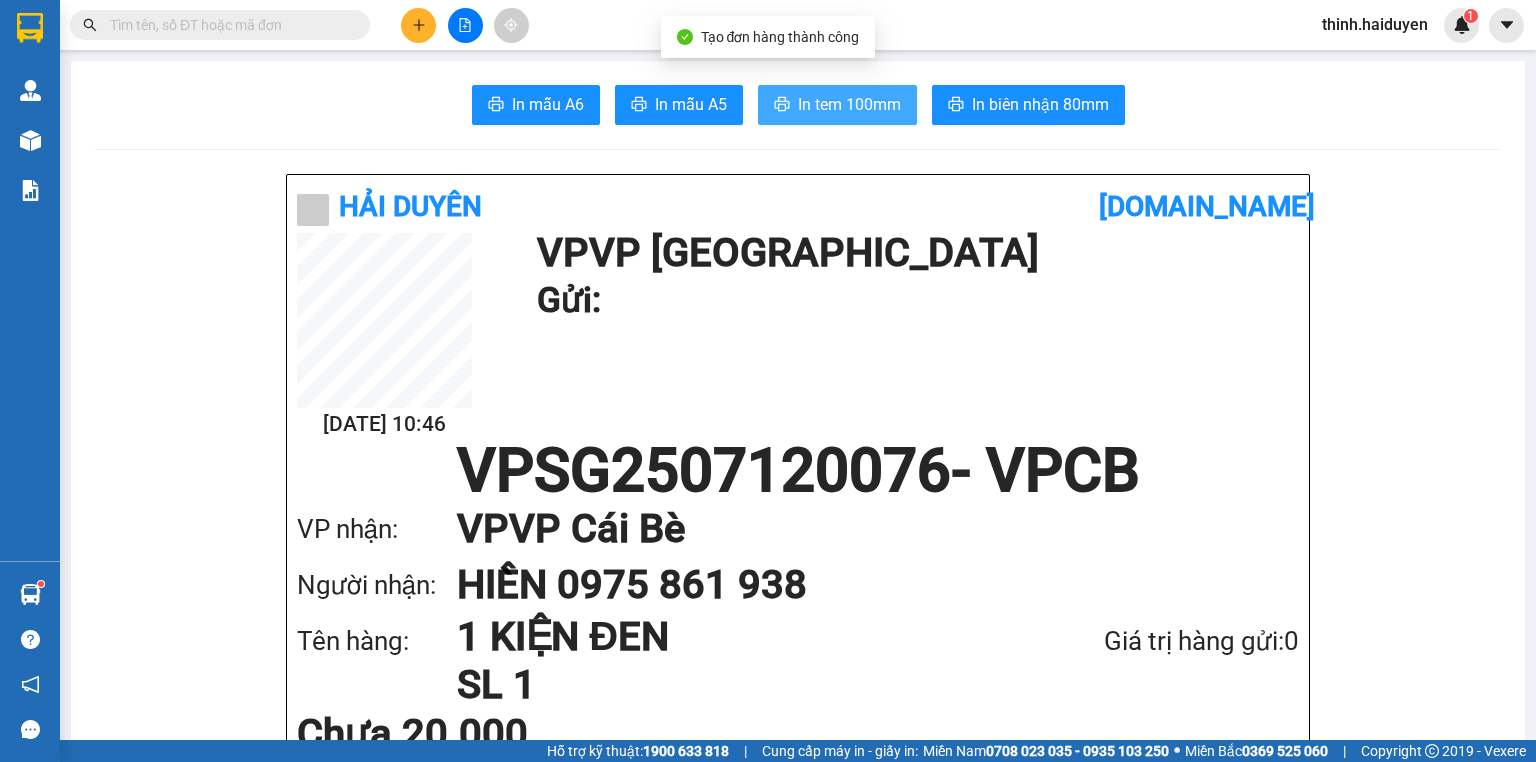 click on "In tem 100mm" at bounding box center (849, 104) 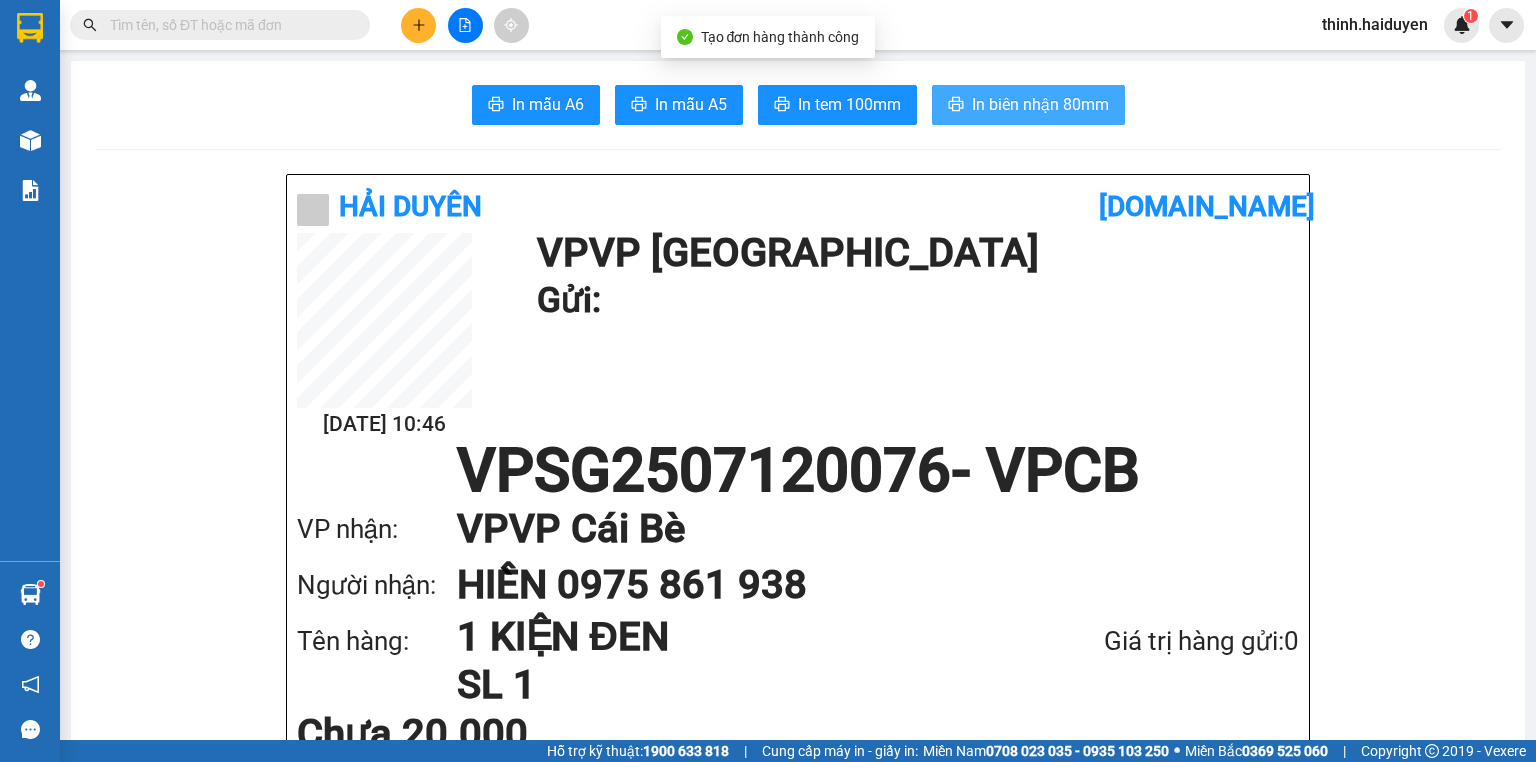 click on "In biên nhận 80mm" at bounding box center (1028, 105) 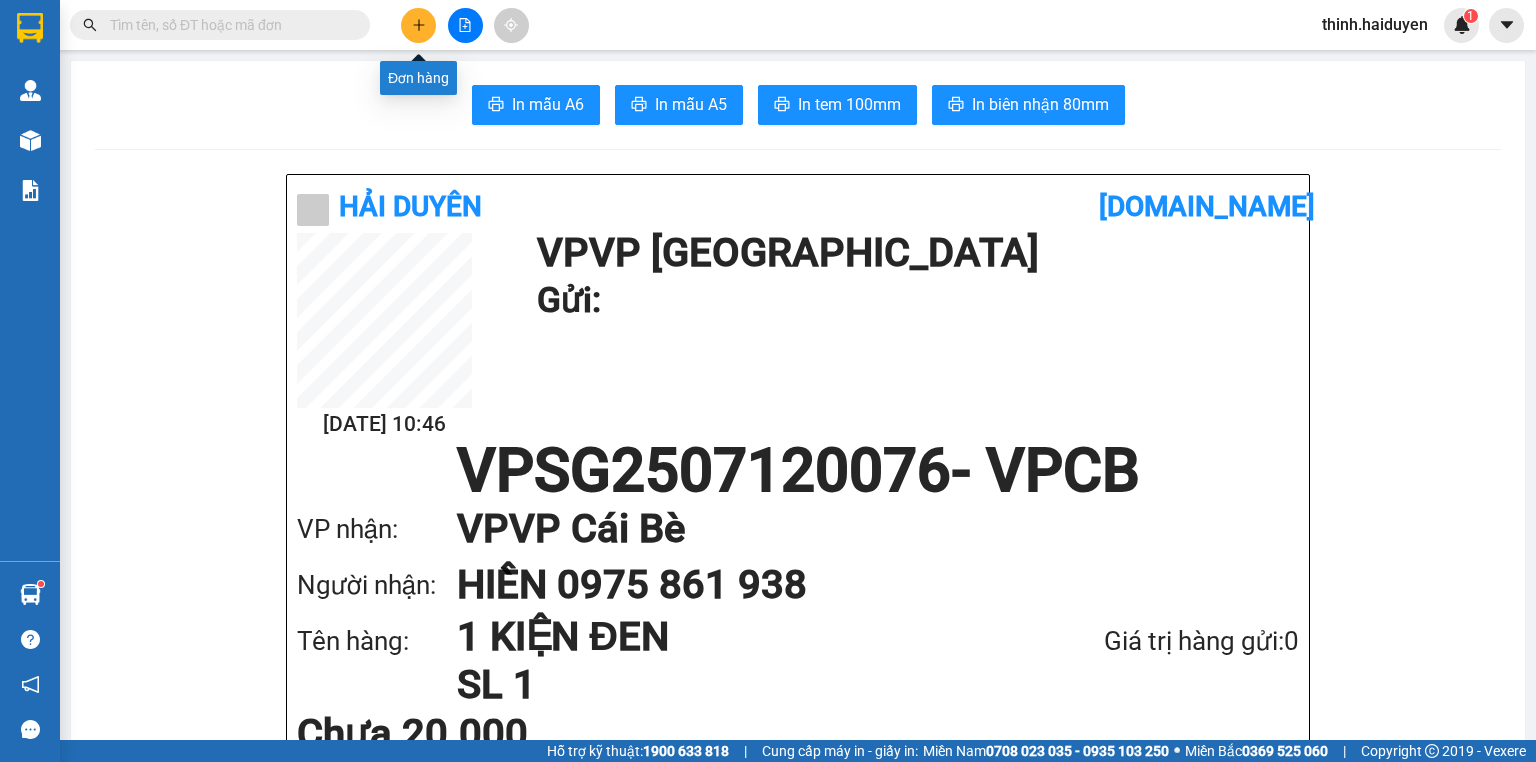 click at bounding box center [418, 25] 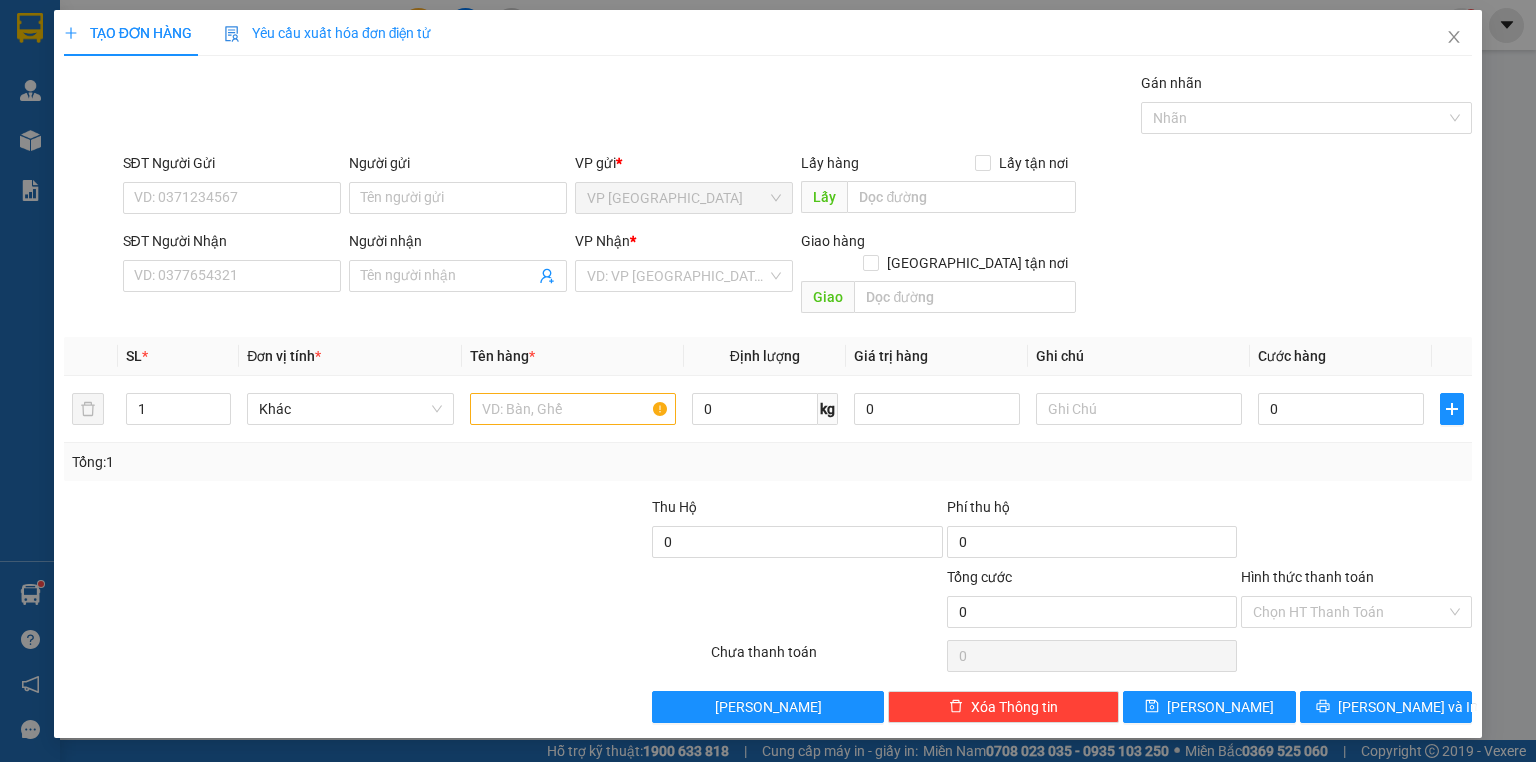 click on "SĐT Người Nhận VD: 0377654321" at bounding box center [232, 265] 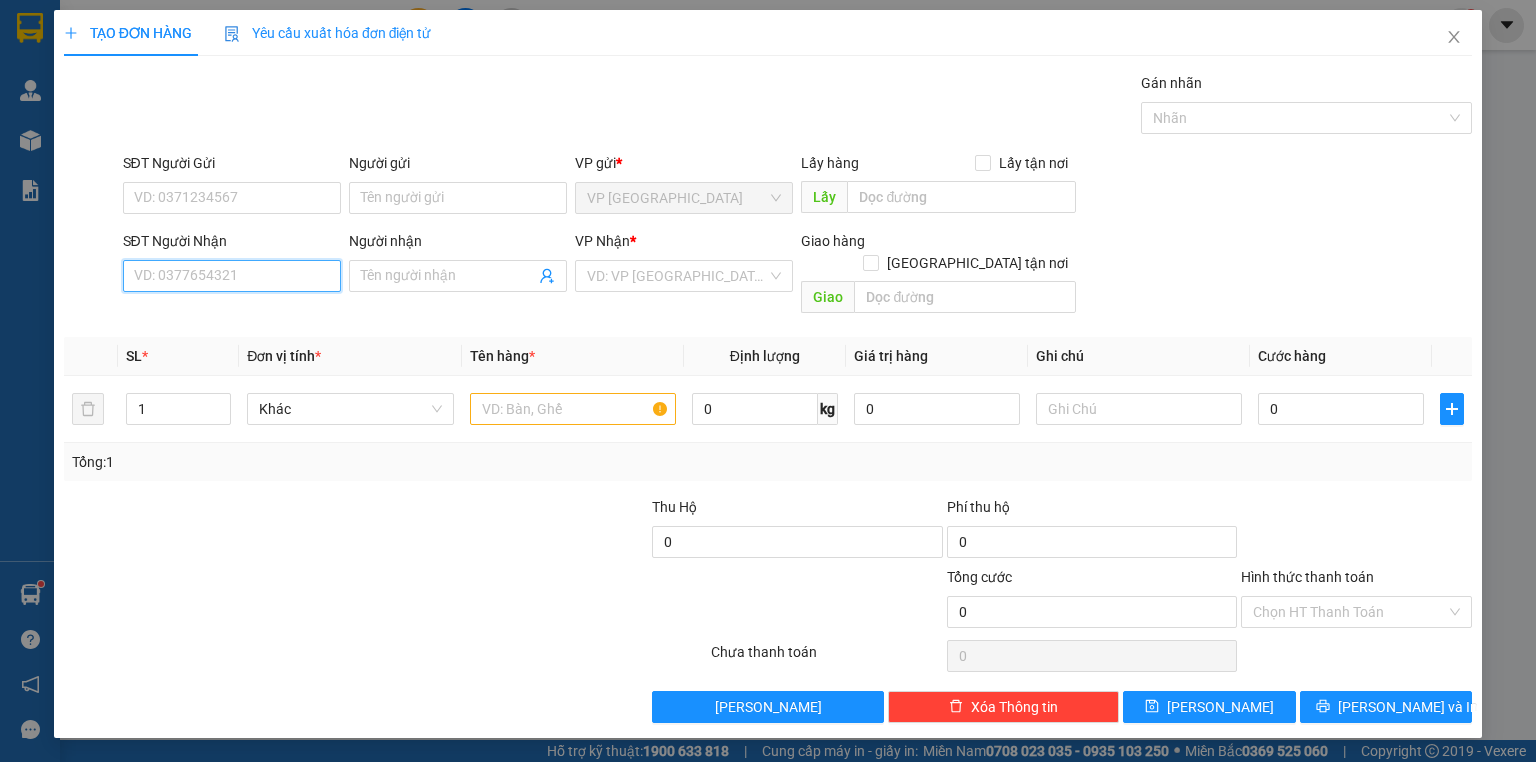 click on "SĐT Người Nhận" at bounding box center [232, 276] 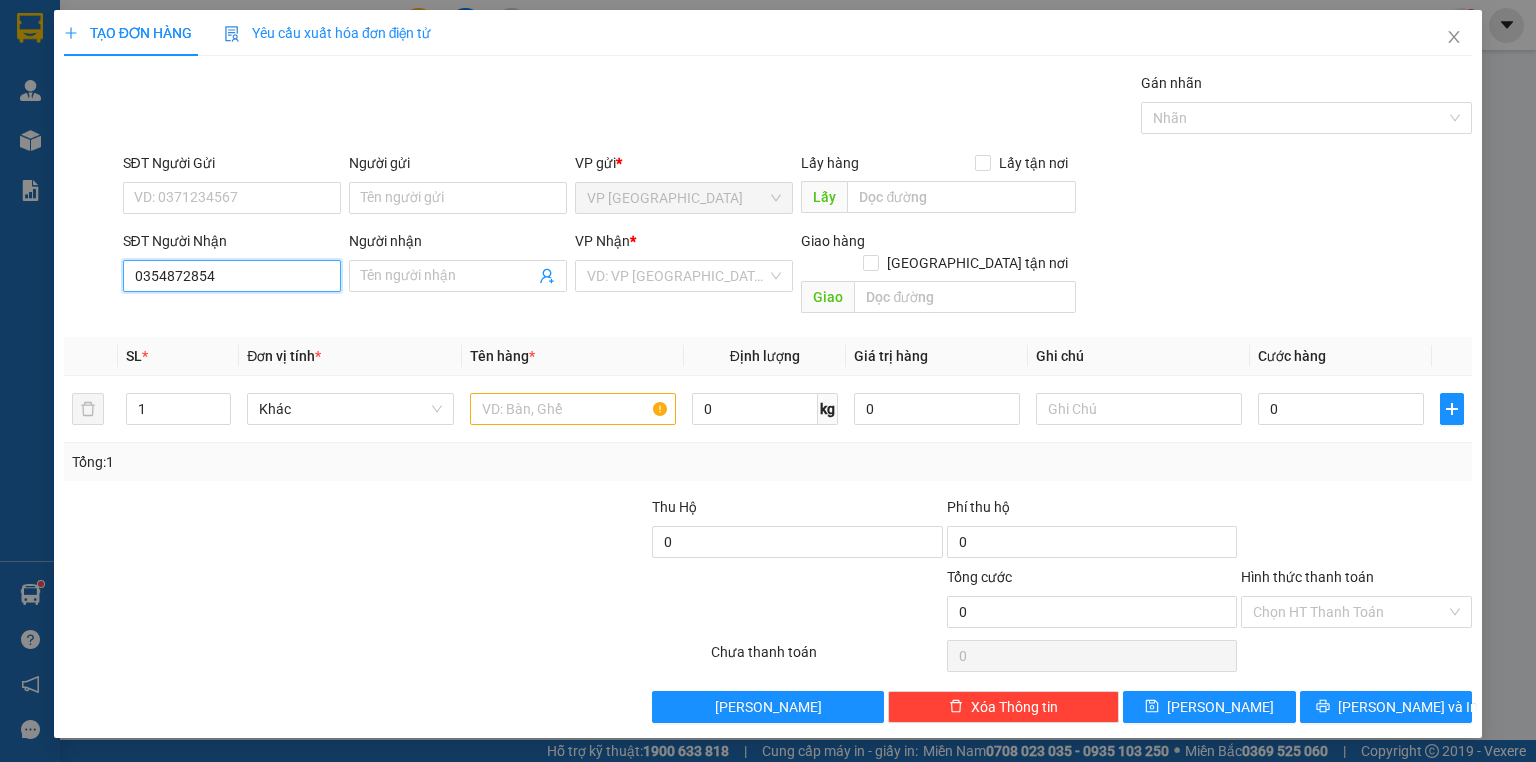 type on "0354872854" 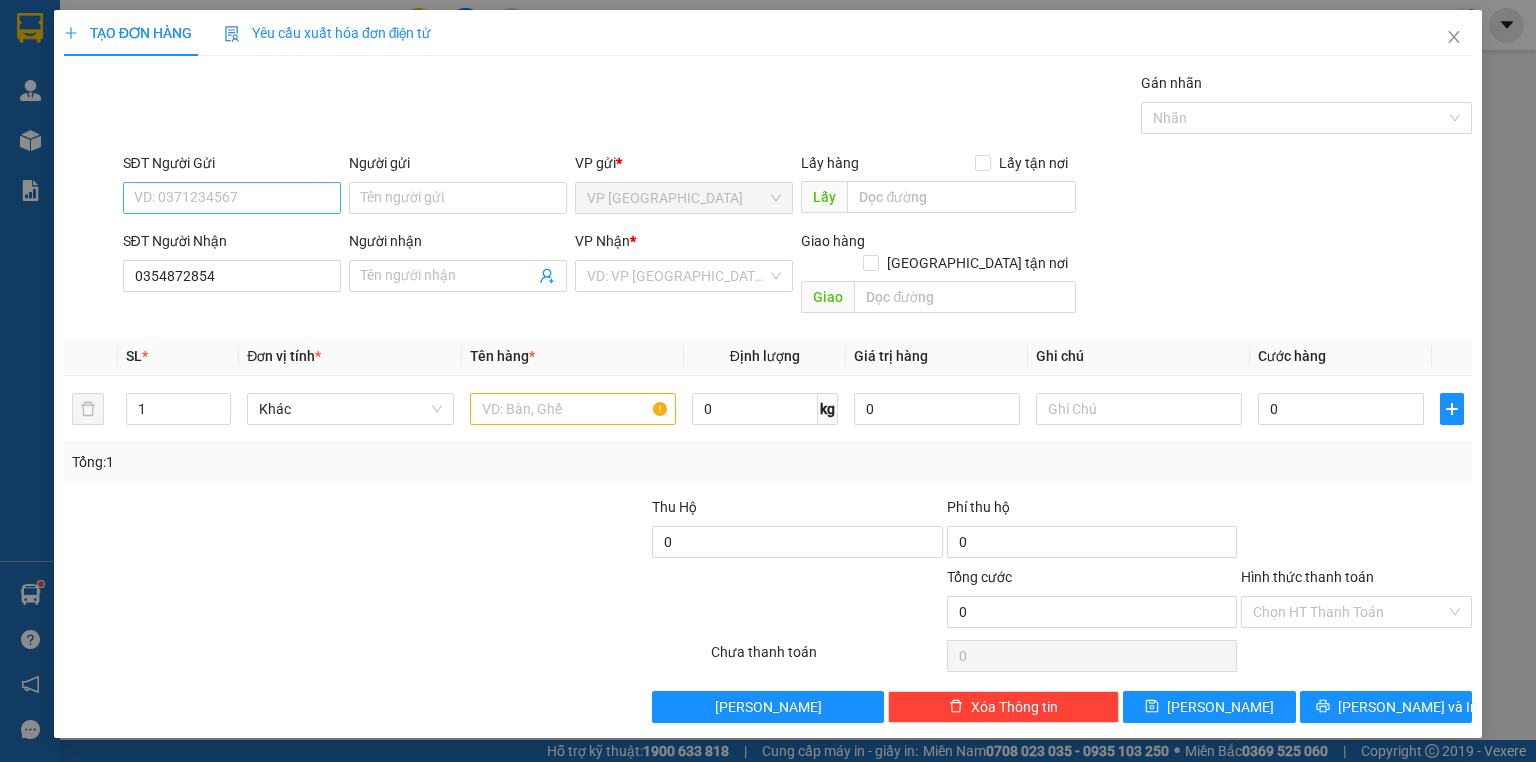 drag, startPoint x: 271, startPoint y: 247, endPoint x: 269, endPoint y: 184, distance: 63.03174 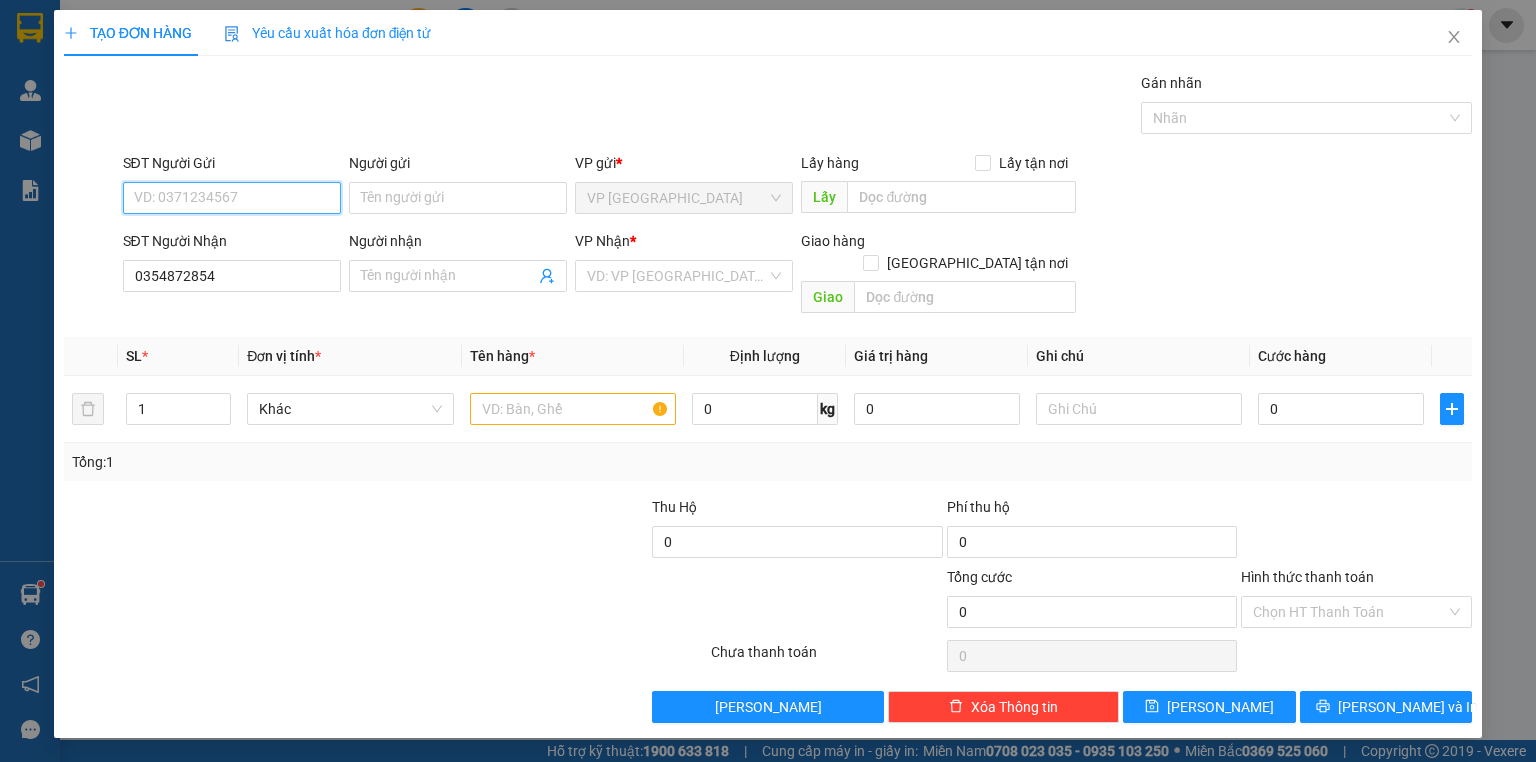 click on "SĐT Người Gửi" at bounding box center [232, 198] 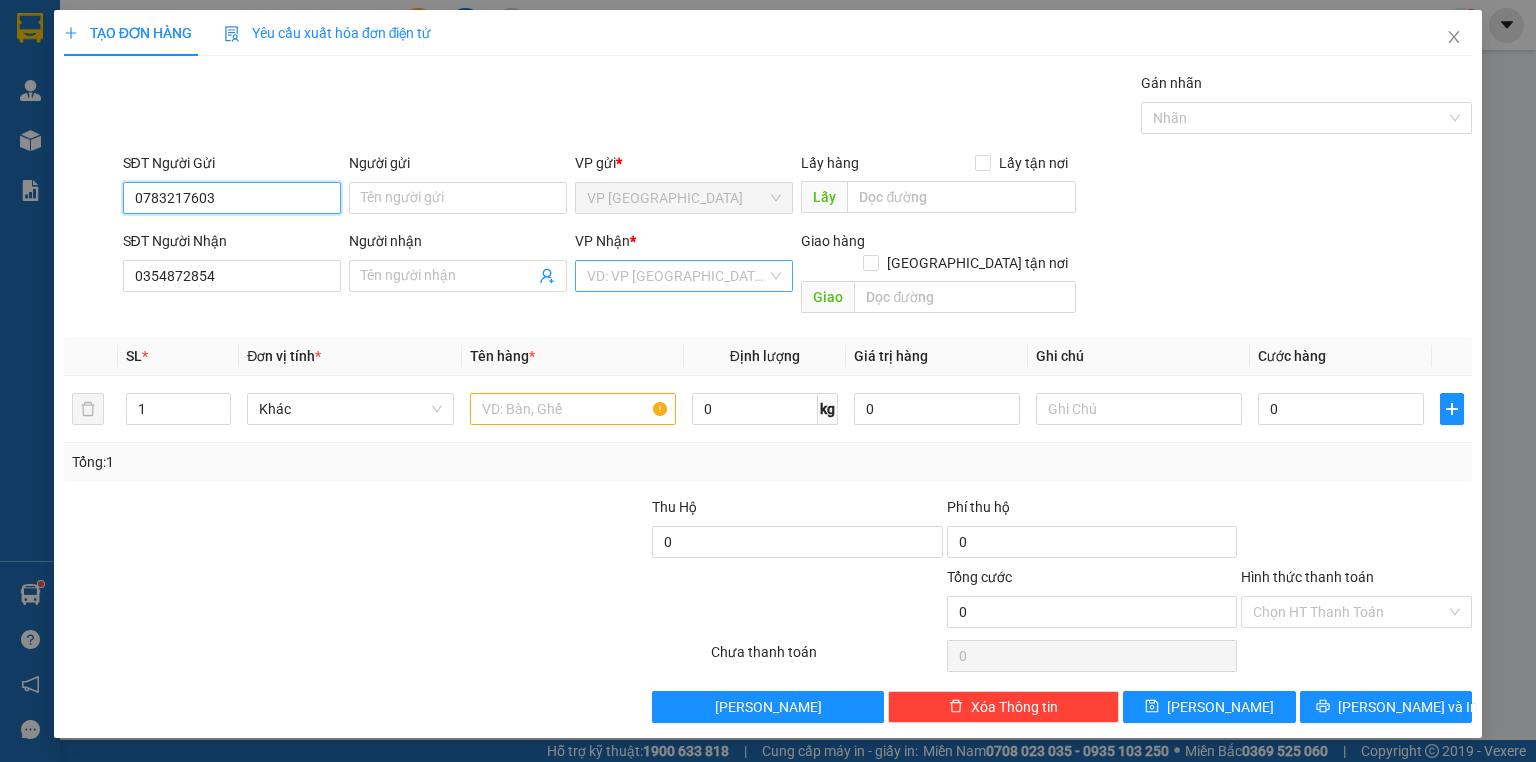 type on "0783217603" 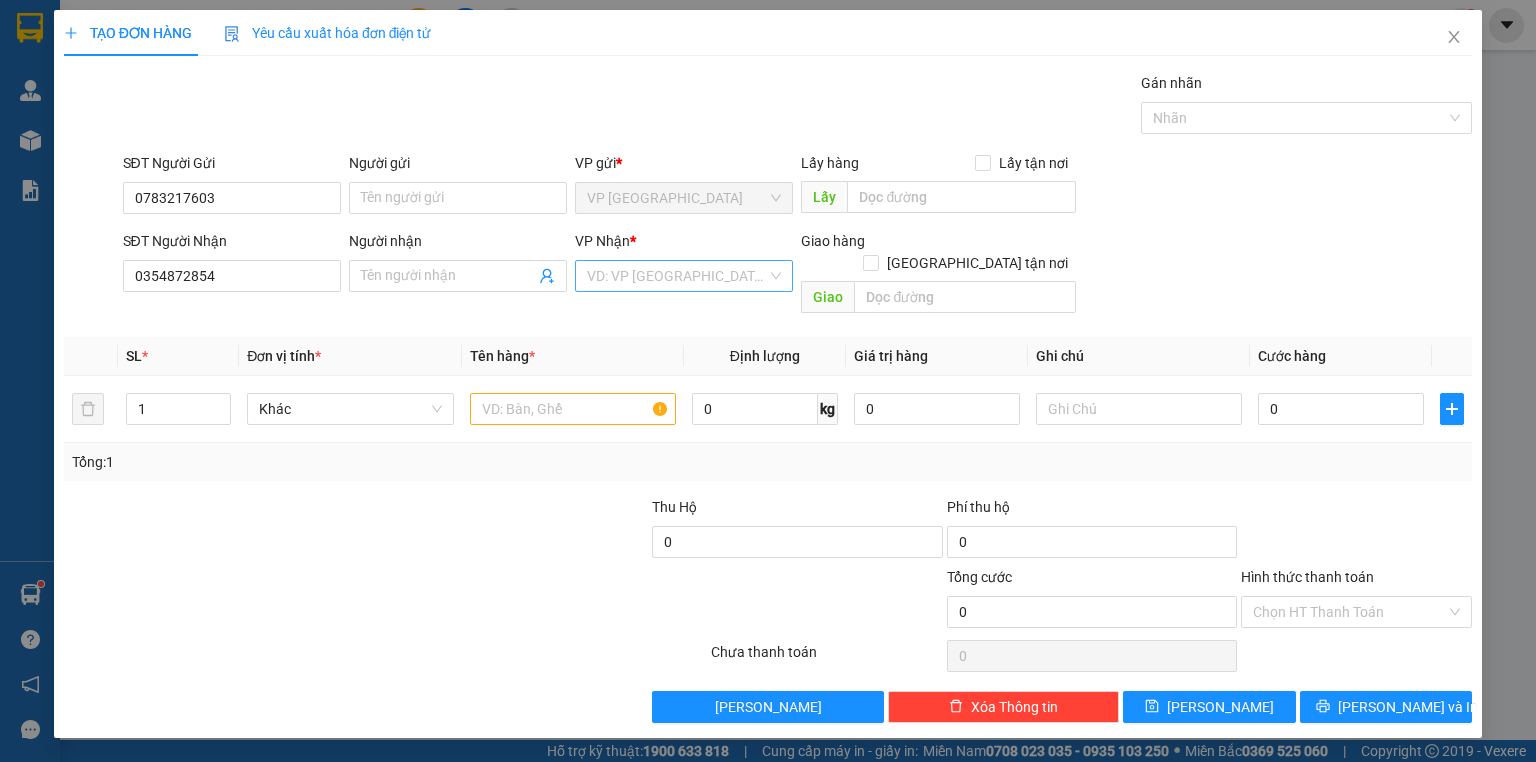 click at bounding box center (677, 276) 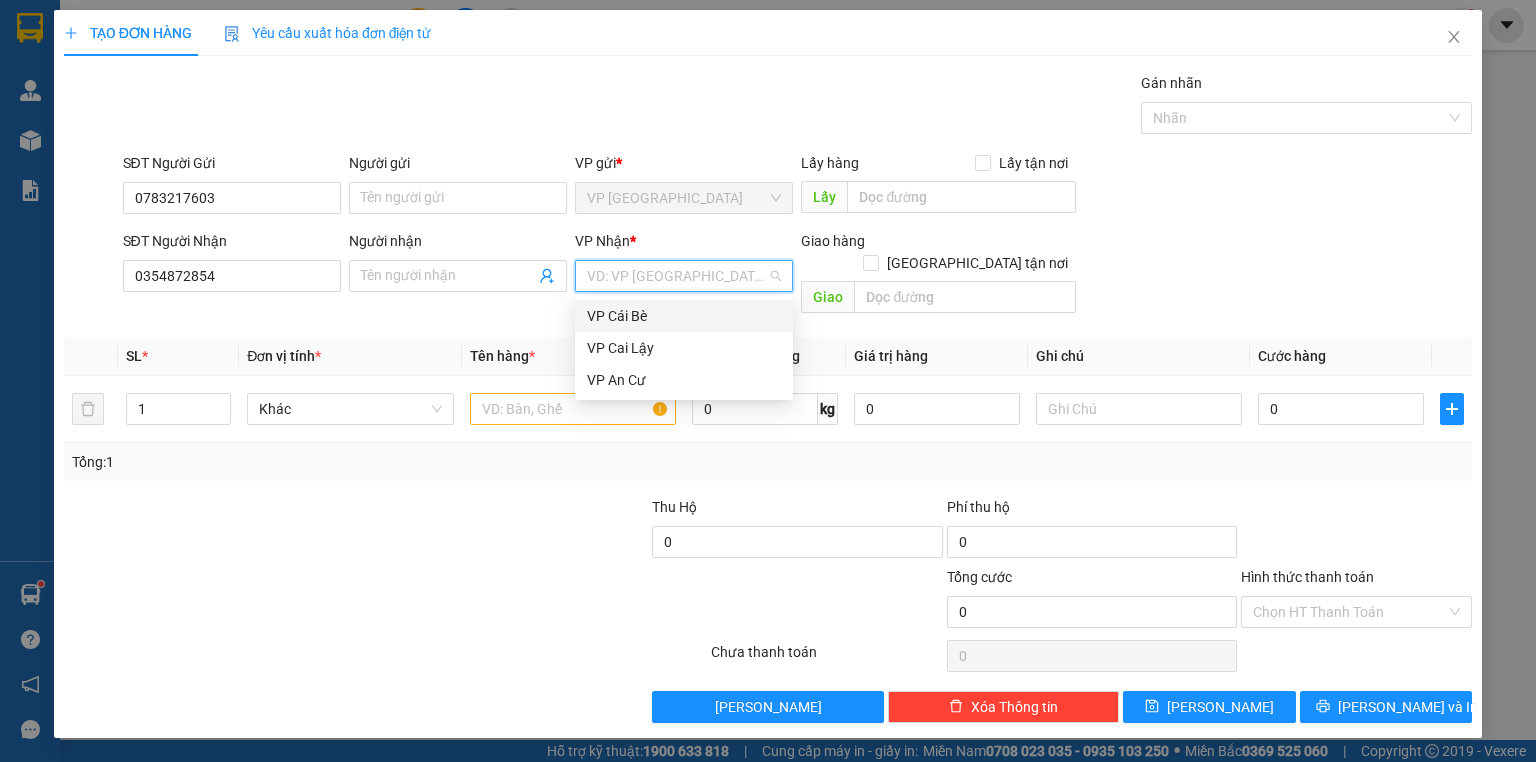 click on "VP Cái Bè" at bounding box center [684, 316] 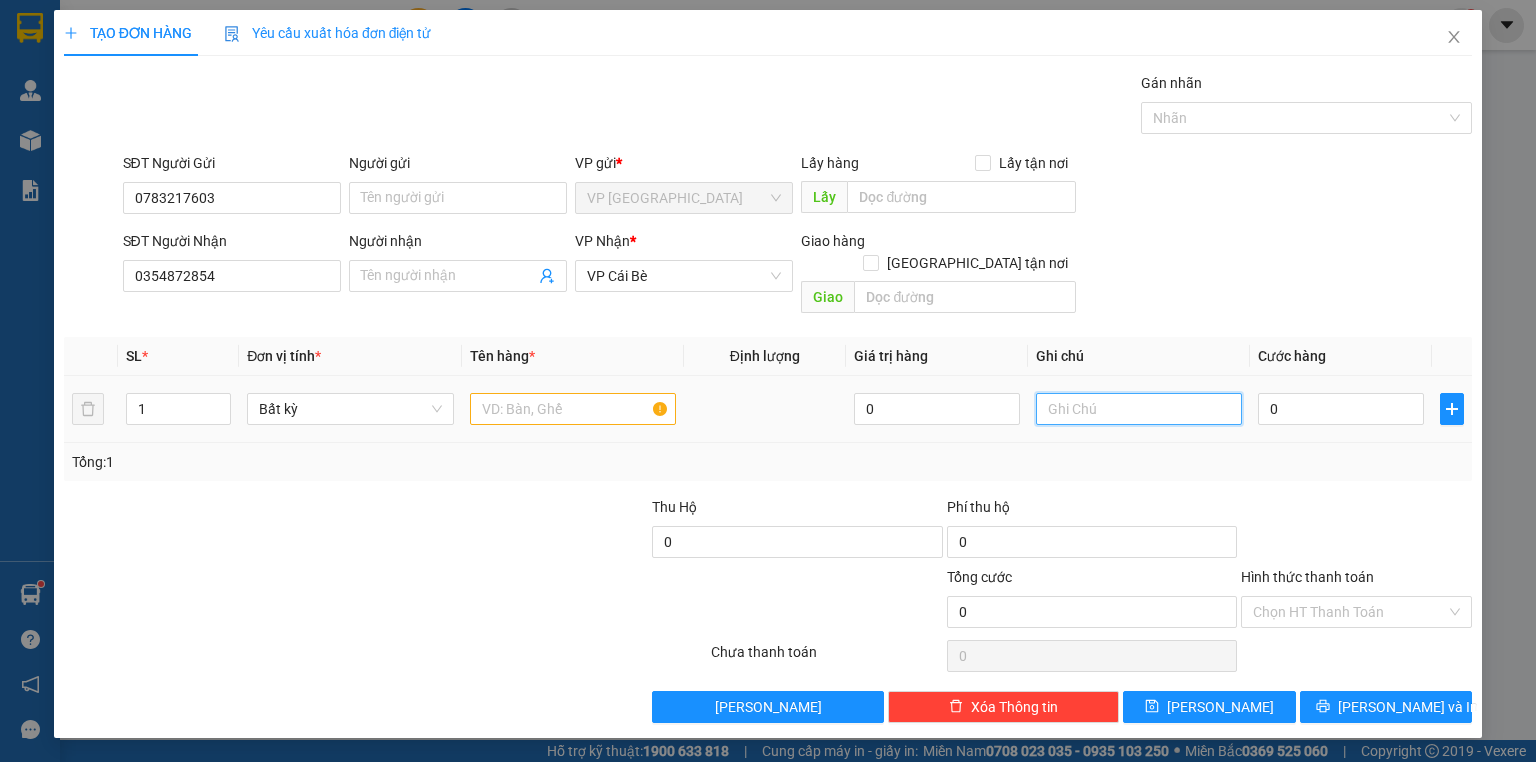 click at bounding box center (1139, 409) 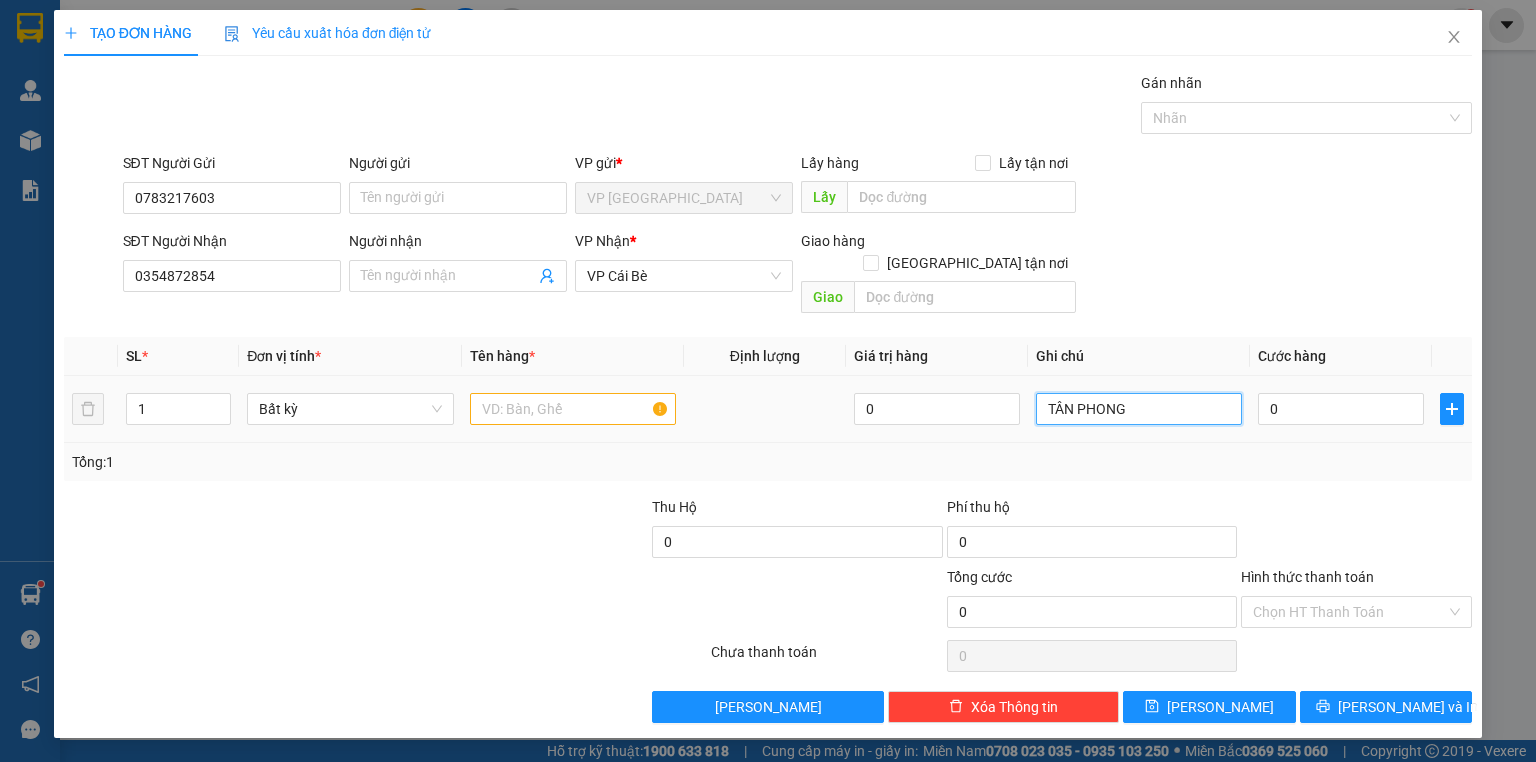 type on "TÂN PHONG" 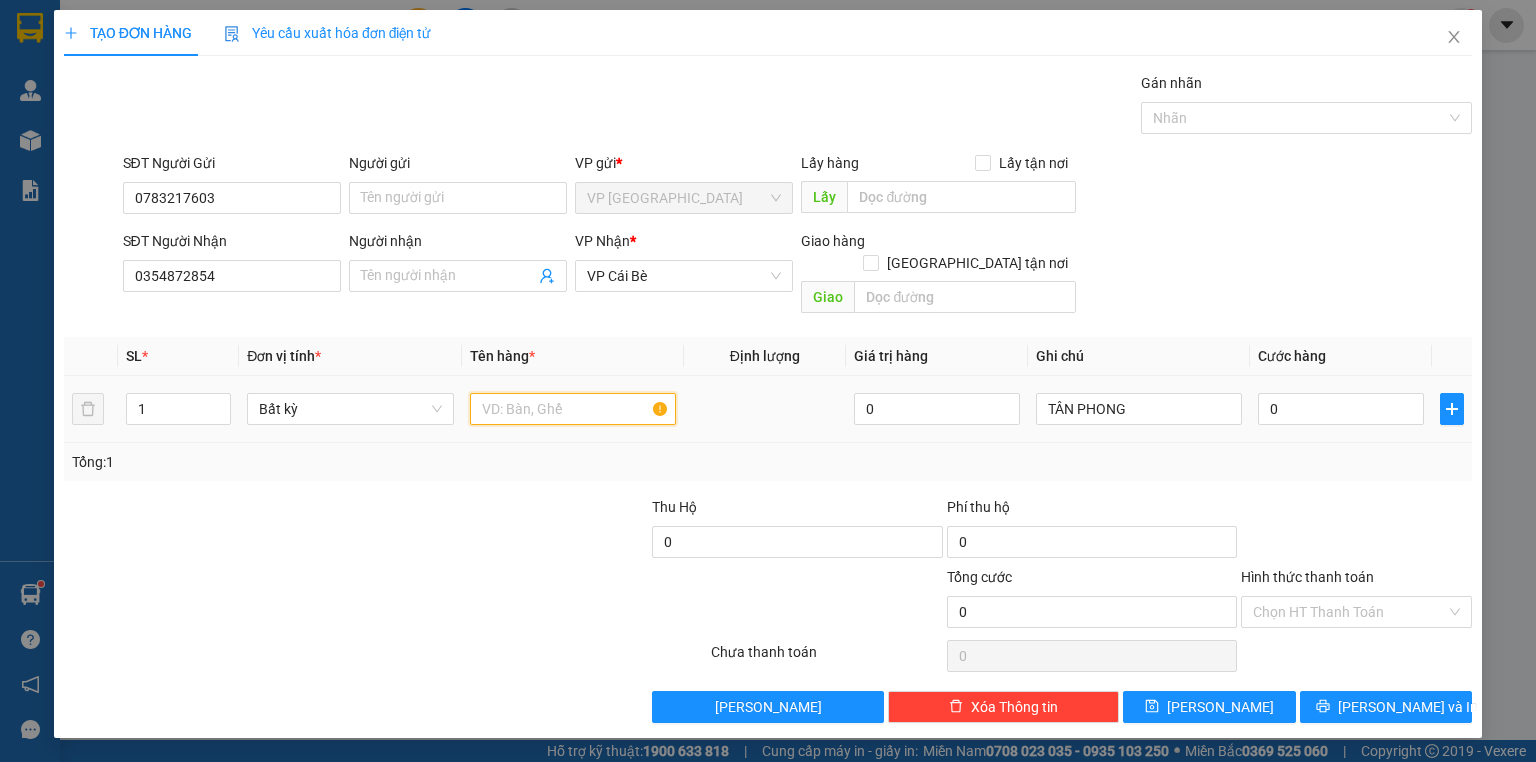 click at bounding box center [573, 409] 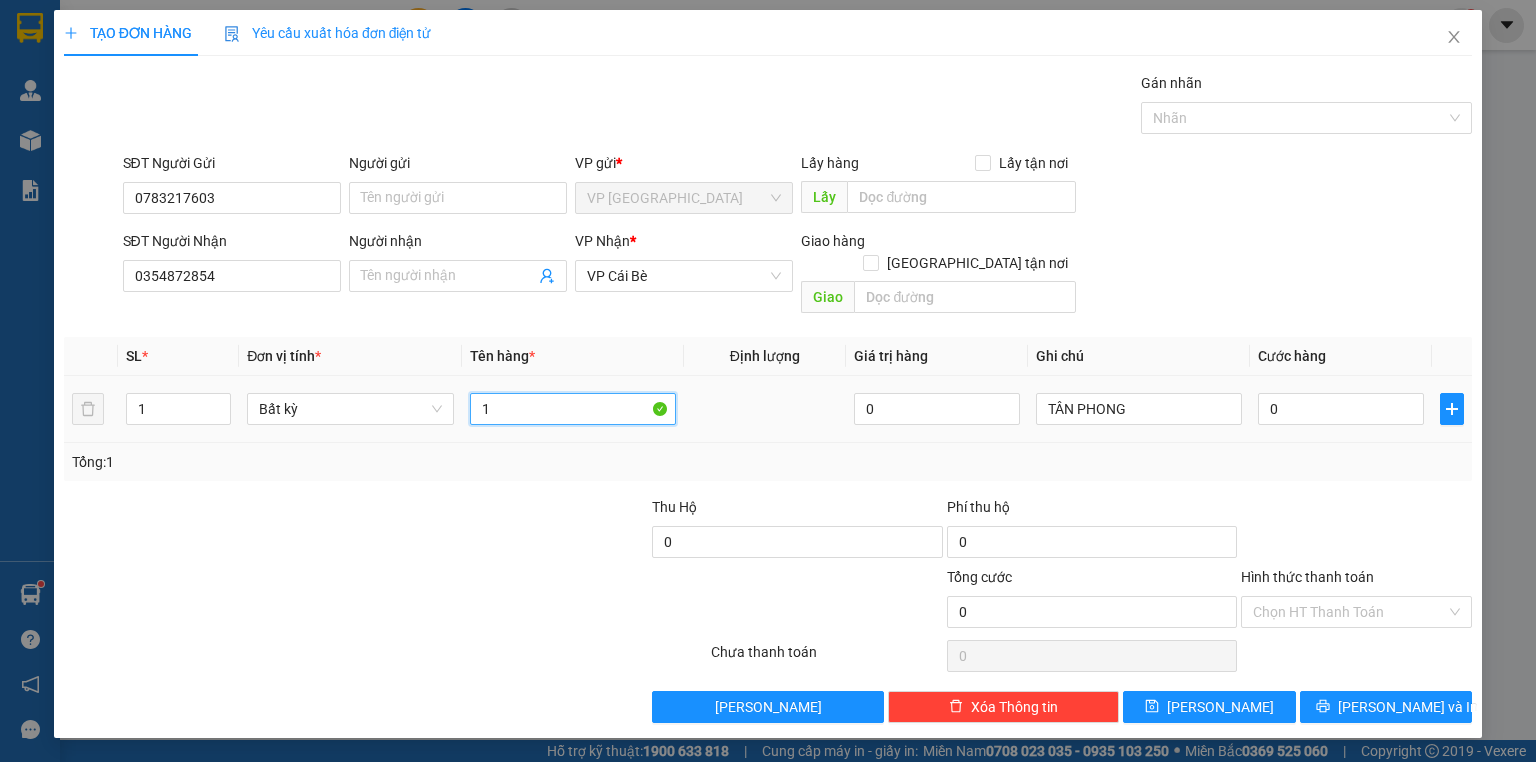 type on "1" 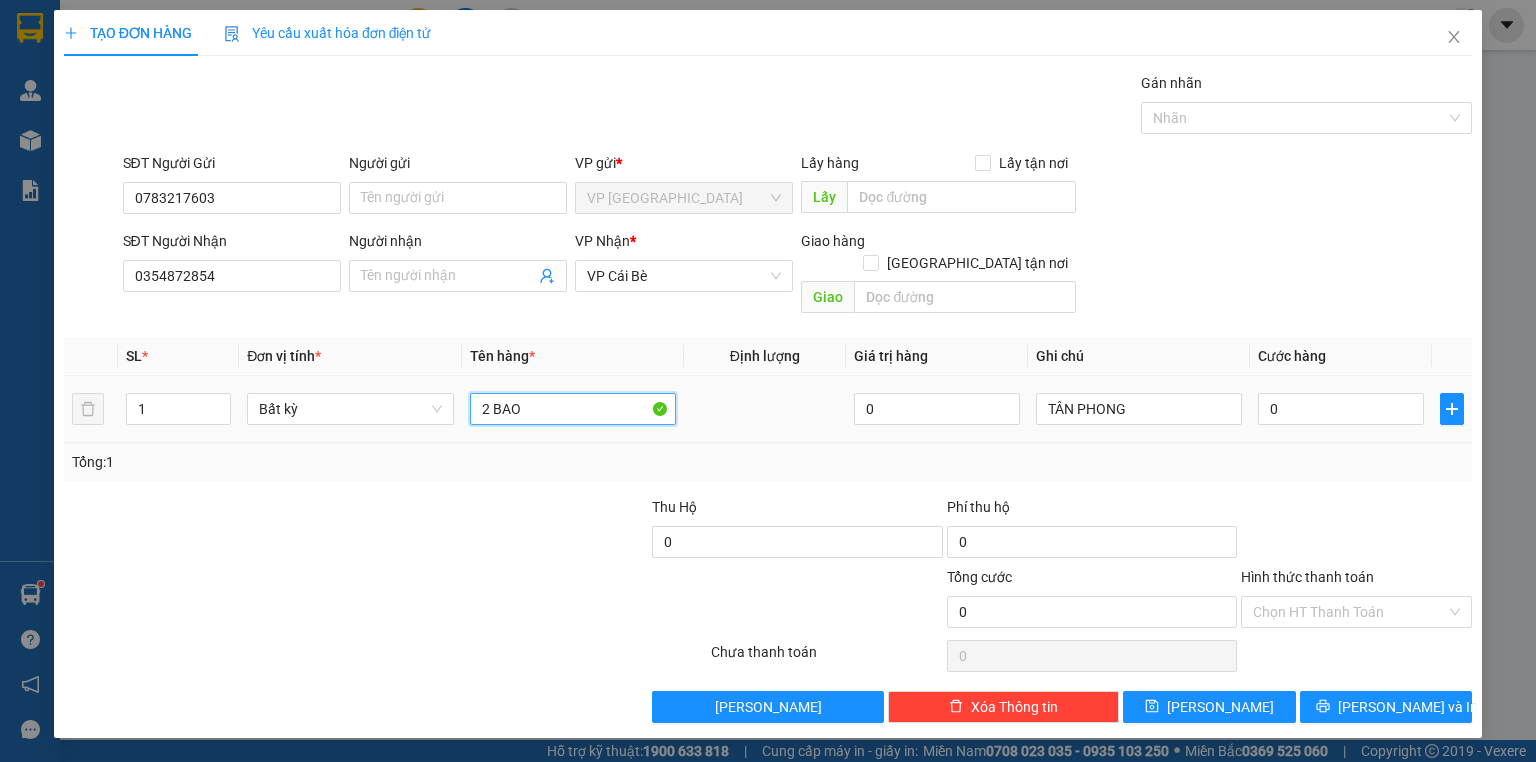 type on "2 BAO" 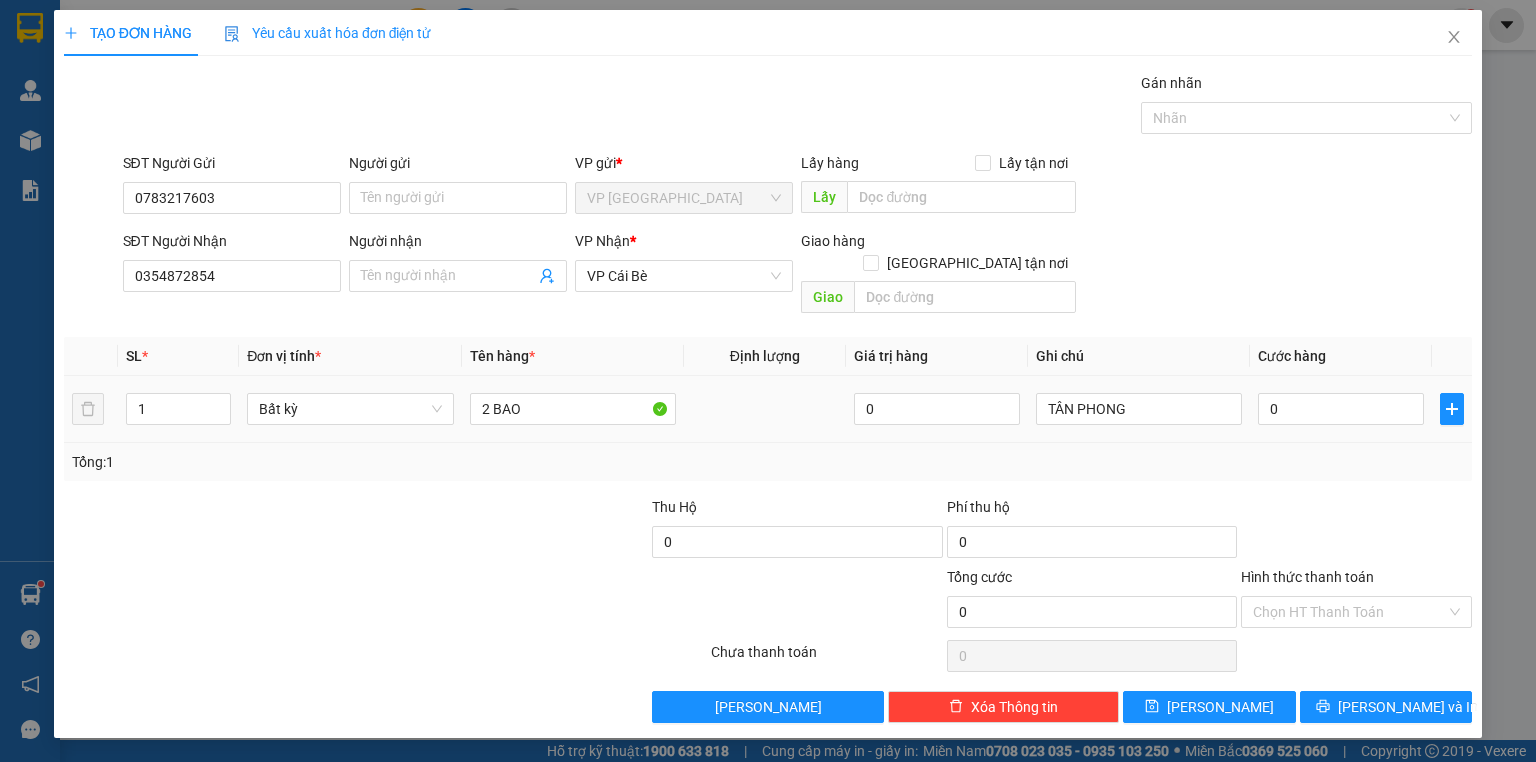 click on "TẠO ĐƠN HÀNG Yêu cầu xuất hóa đơn điện tử Transit Pickup Surcharge Ids Transit Deliver Surcharge Ids Transit Deliver Surcharge Transit Deliver Surcharge Gói vận chuyển  * Tiêu chuẩn Gán nhãn   Nhãn SĐT Người Gửi 0783217603 Người gửi Tên người gửi VP gửi  * VP Sài Gòn Lấy hàng Lấy tận nơi Lấy SĐT Người Nhận 0354872854 Người nhận Tên người nhận VP Nhận  * VP Cái Bè Giao hàng Giao tận nơi Giao SL  * Đơn vị tính  * Tên hàng  * Định lượng Giá trị hàng Ghi chú Cước hàng                   1 Bất kỳ 2 BAO 0 TÂN PHONG 0 Tổng:  1 Thu Hộ 0 Phí thu hộ 0 Tổng cước 0 Hình thức thanh toán Chọn HT Thanh Toán Số tiền thu trước 0 Chưa thanh toán 0 Chọn HT Thanh Toán Lưu nháp Xóa Thông tin Lưu Lưu và In" at bounding box center (768, 381) 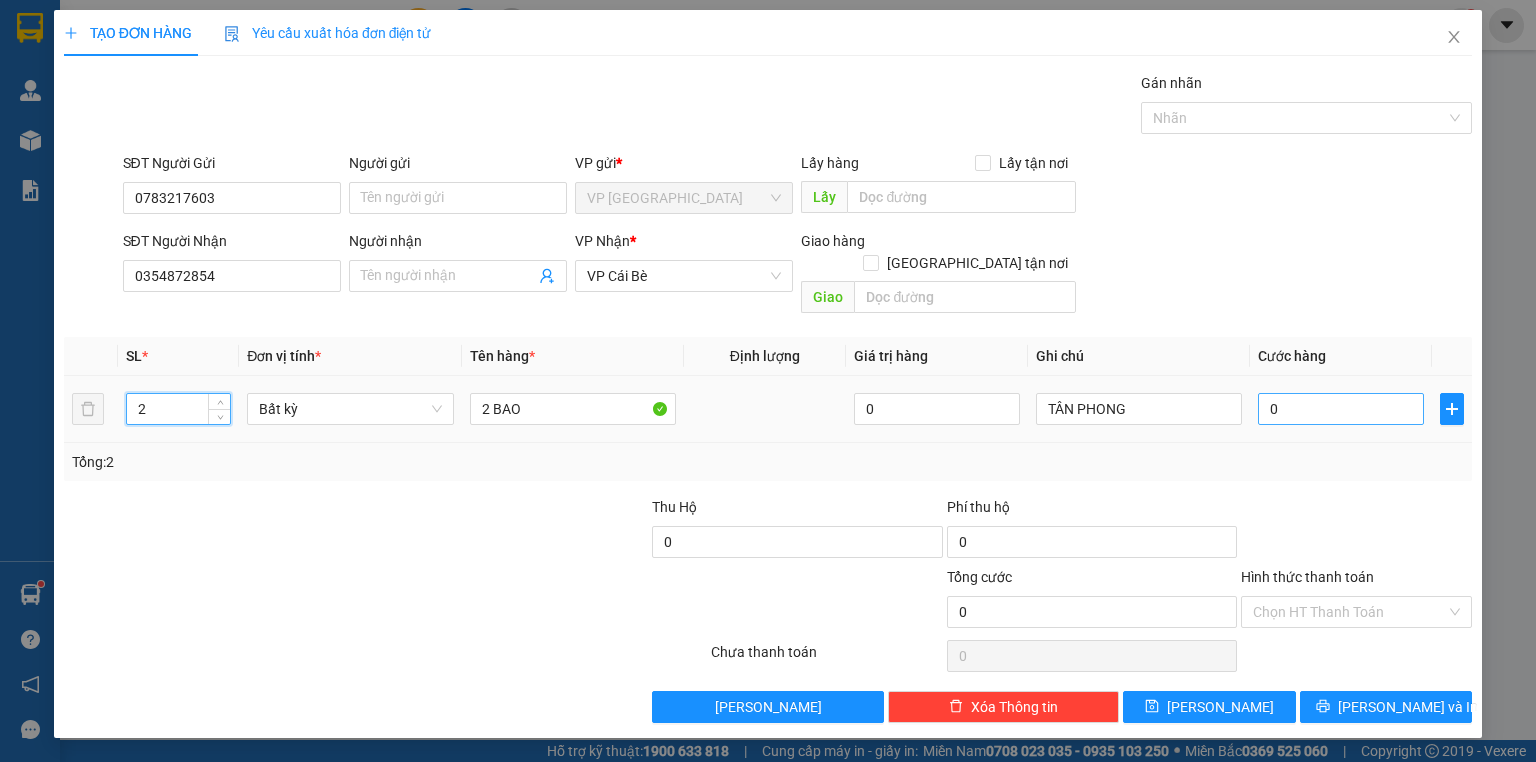 type on "2" 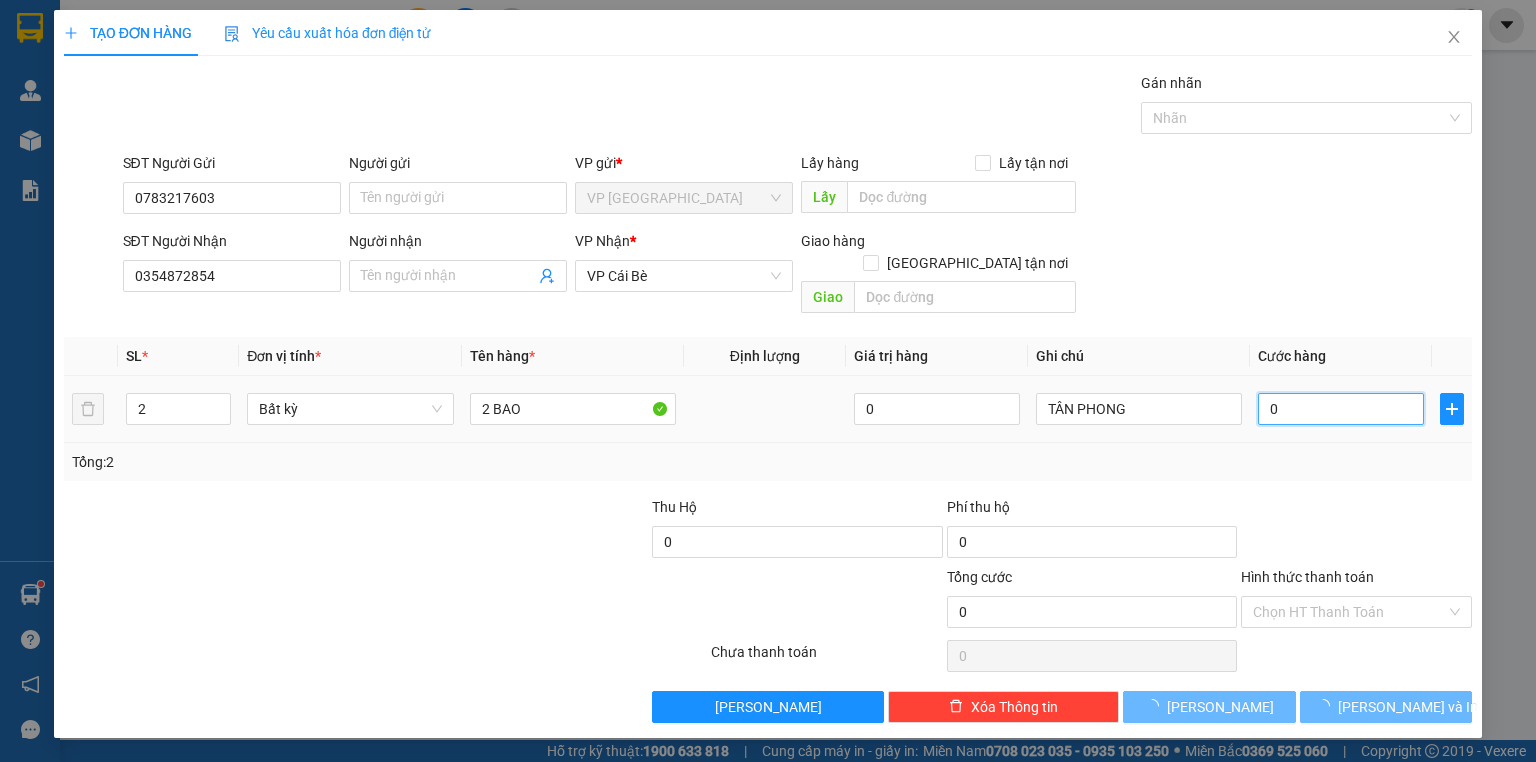drag, startPoint x: 1305, startPoint y: 371, endPoint x: 1302, endPoint y: 398, distance: 27.166155 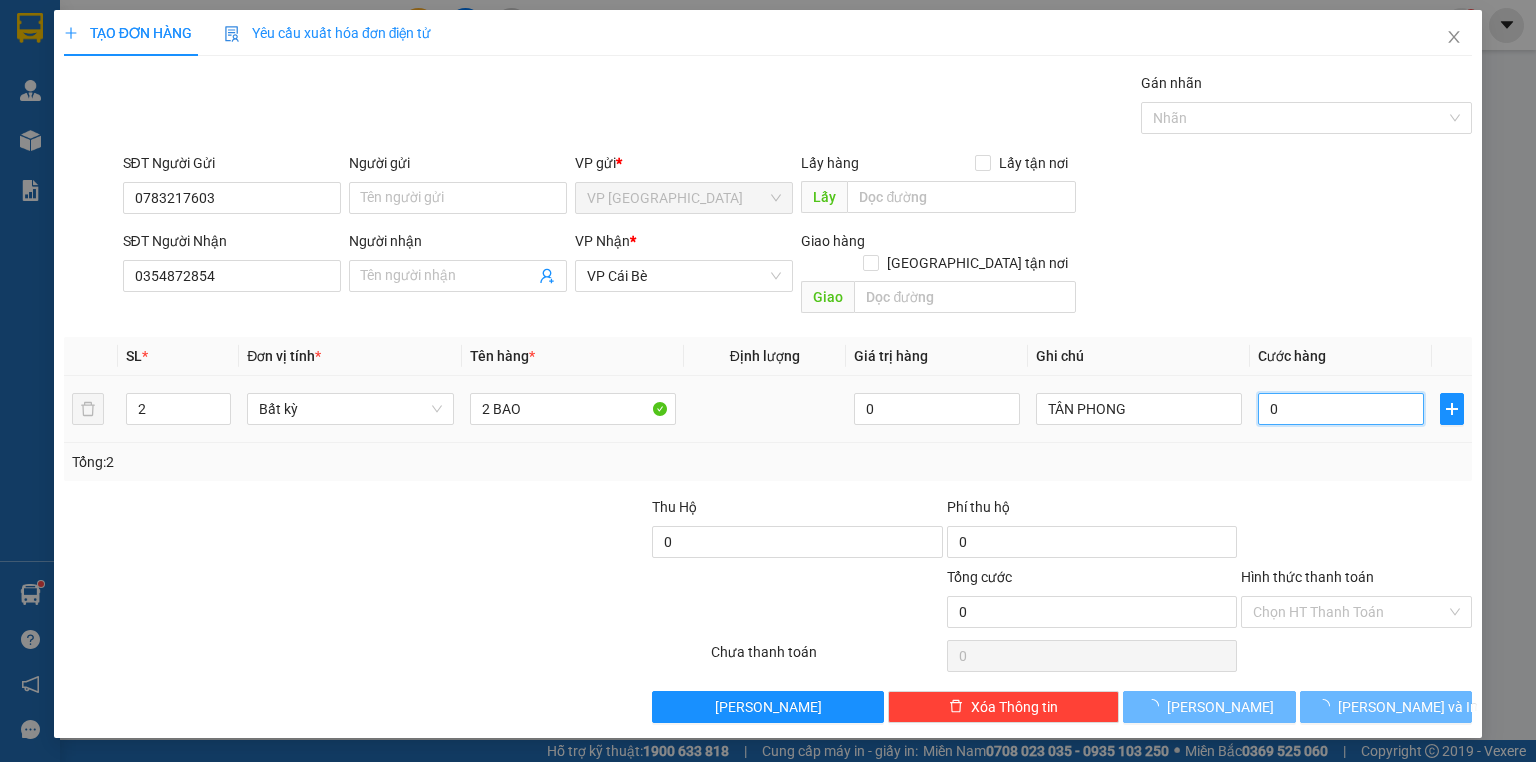 click on "0" at bounding box center [1341, 409] 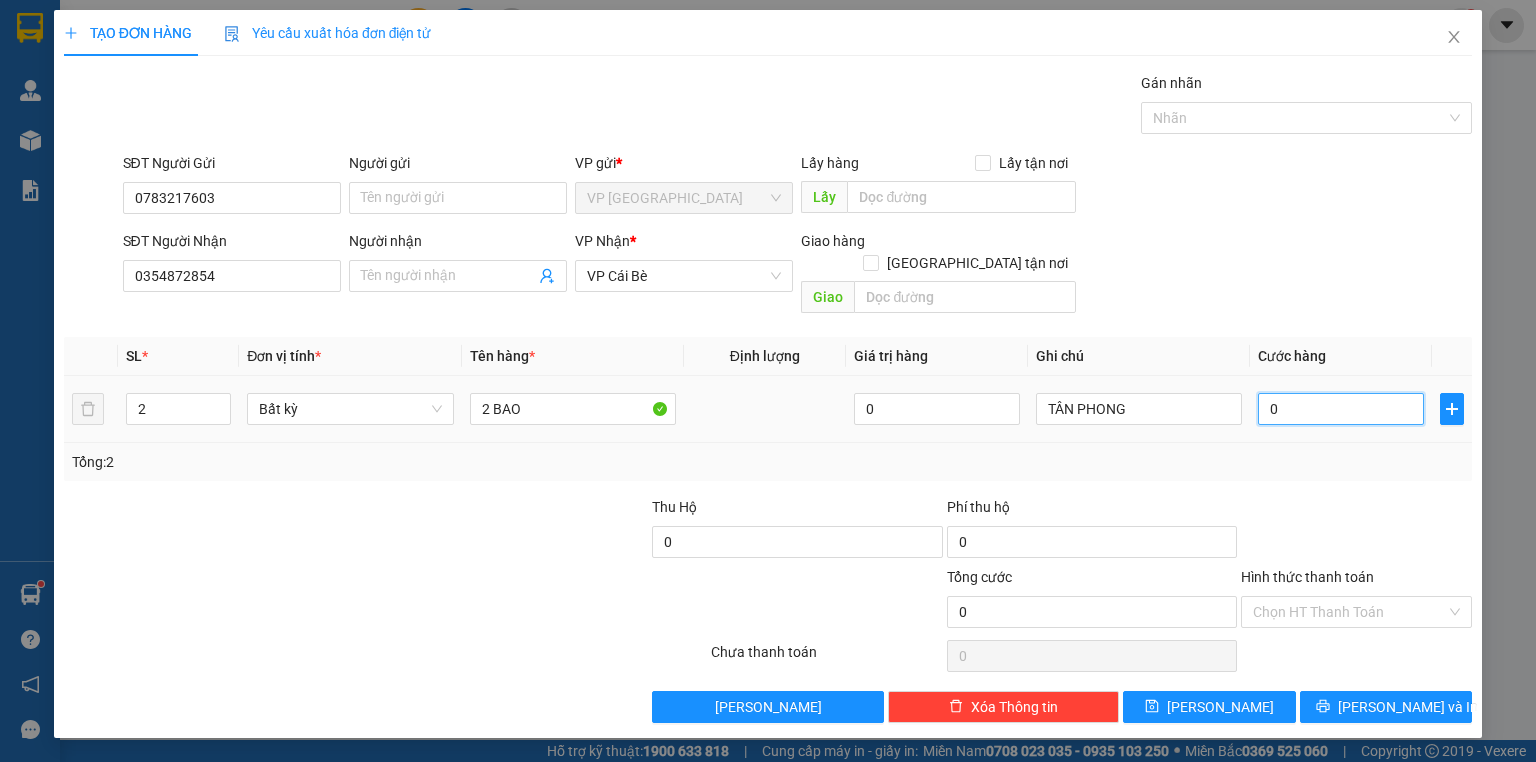 type on "05" 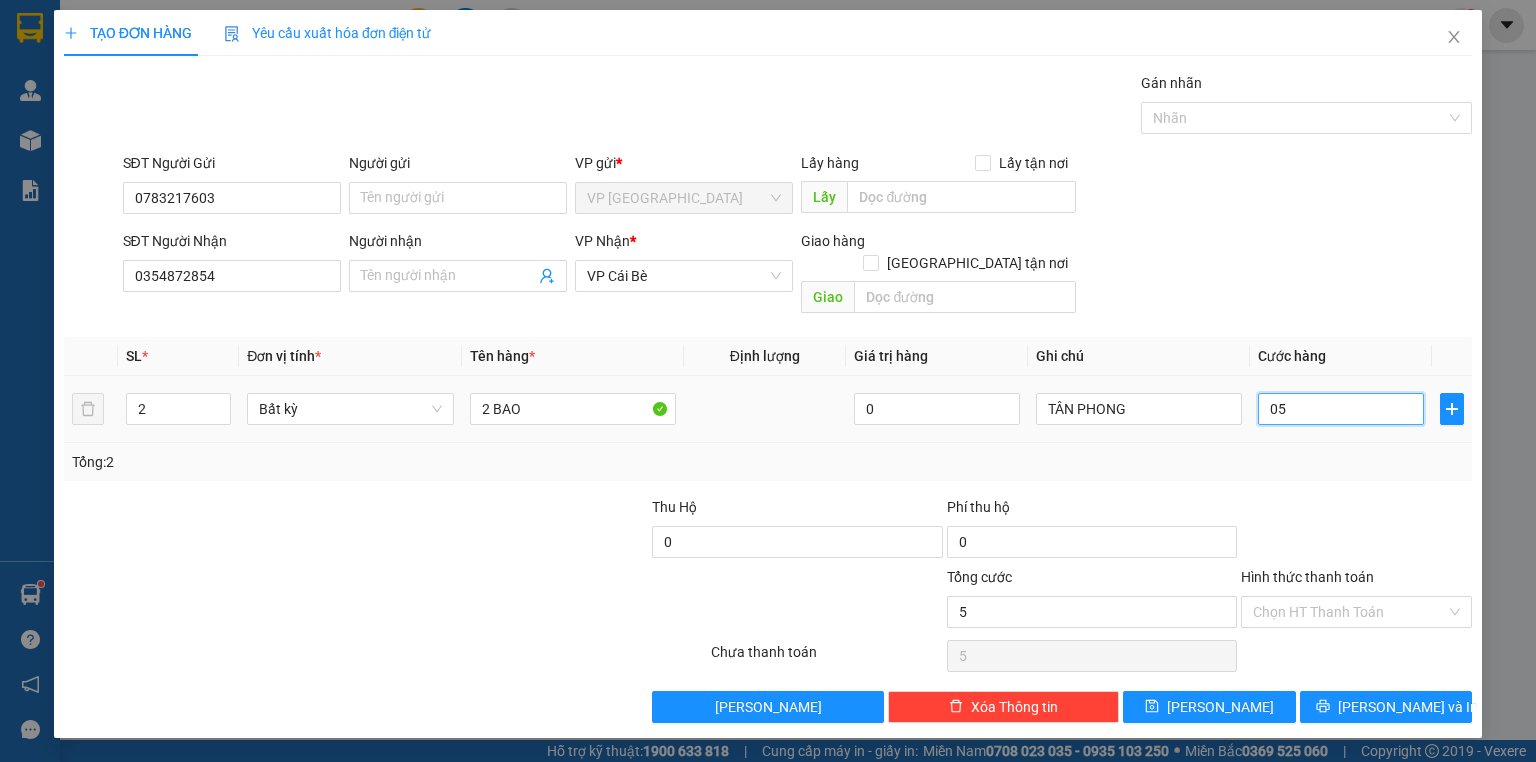 type on "050" 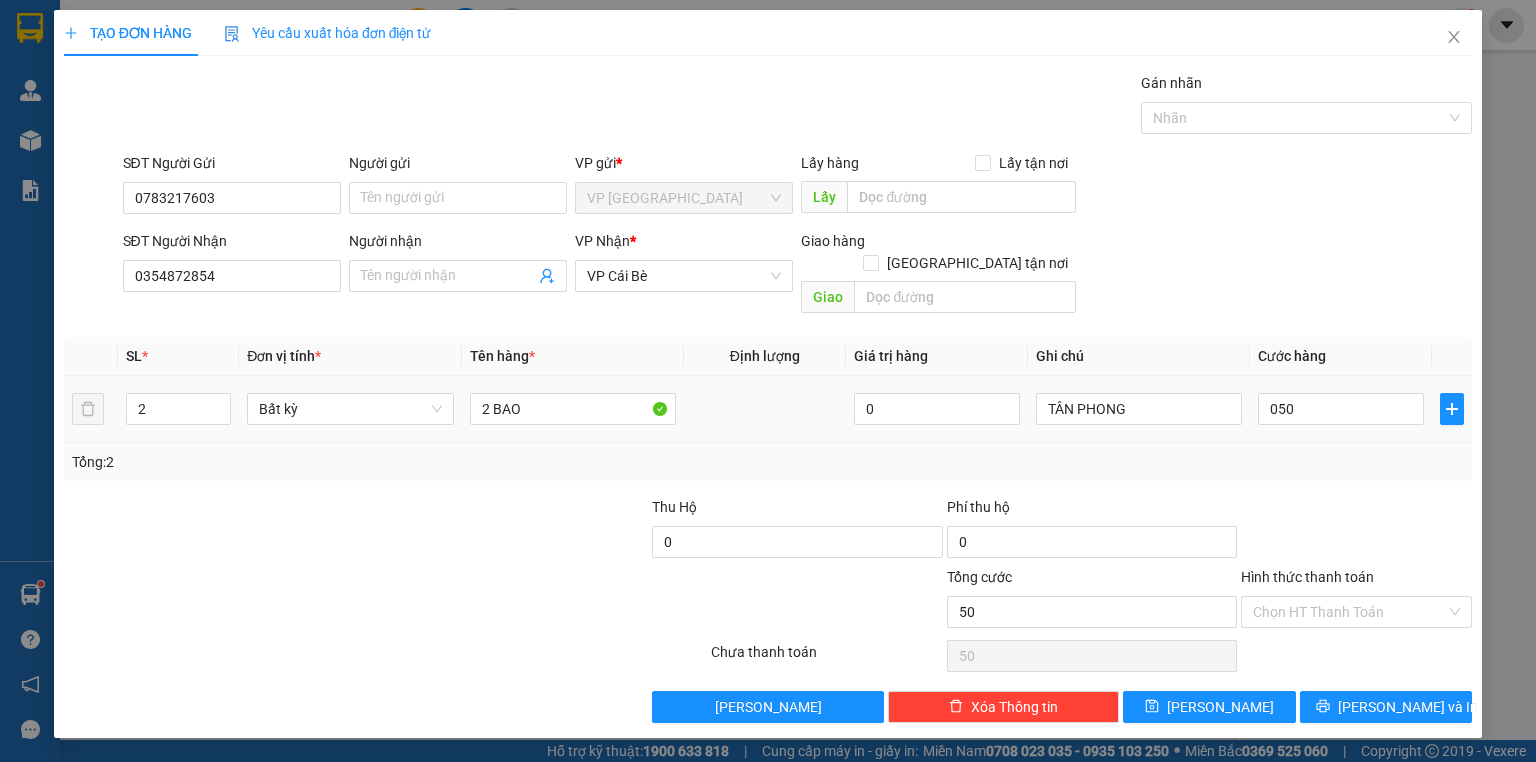 type on "50.000" 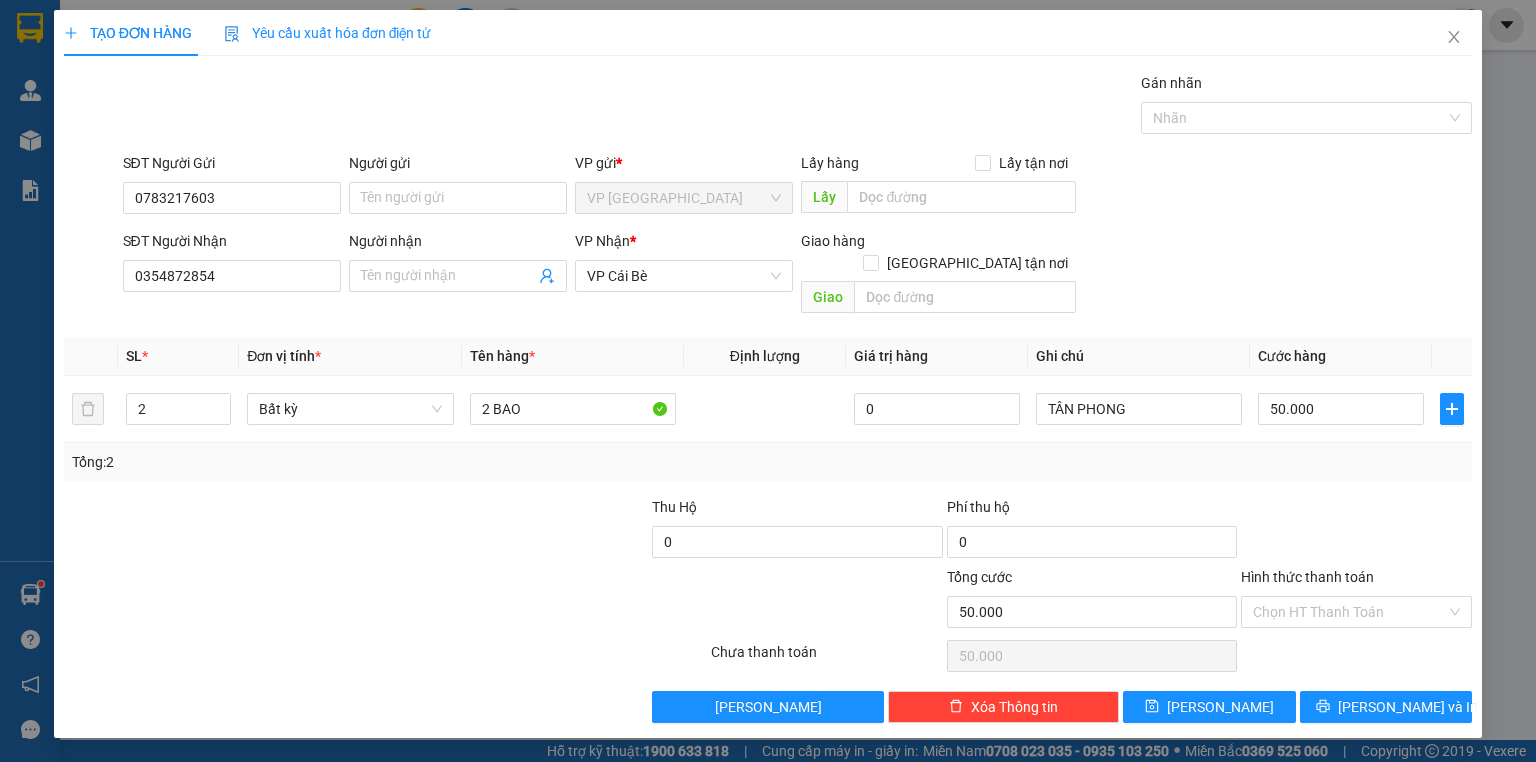 click at bounding box center [1356, 531] 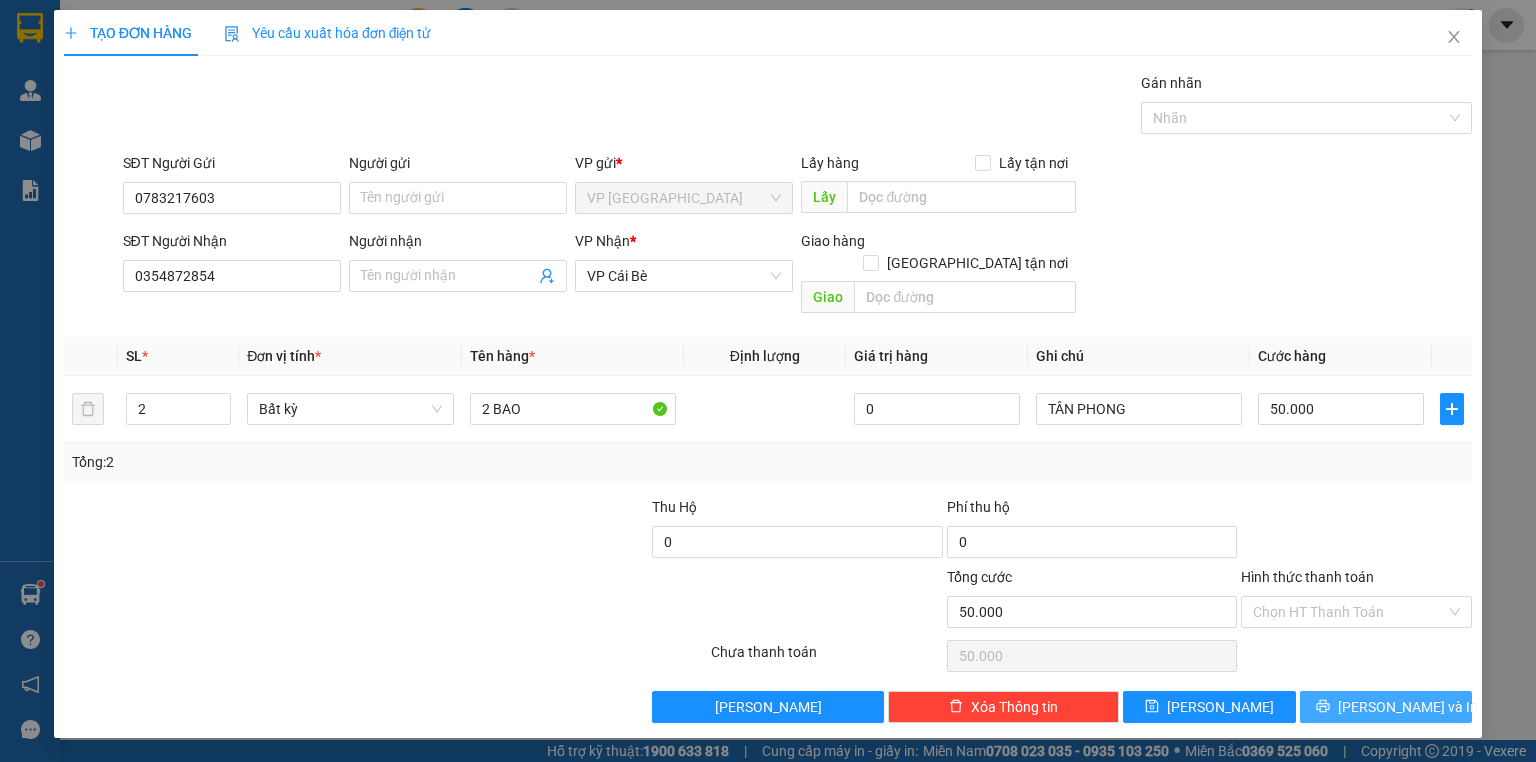click on "[PERSON_NAME] và In" at bounding box center (1408, 707) 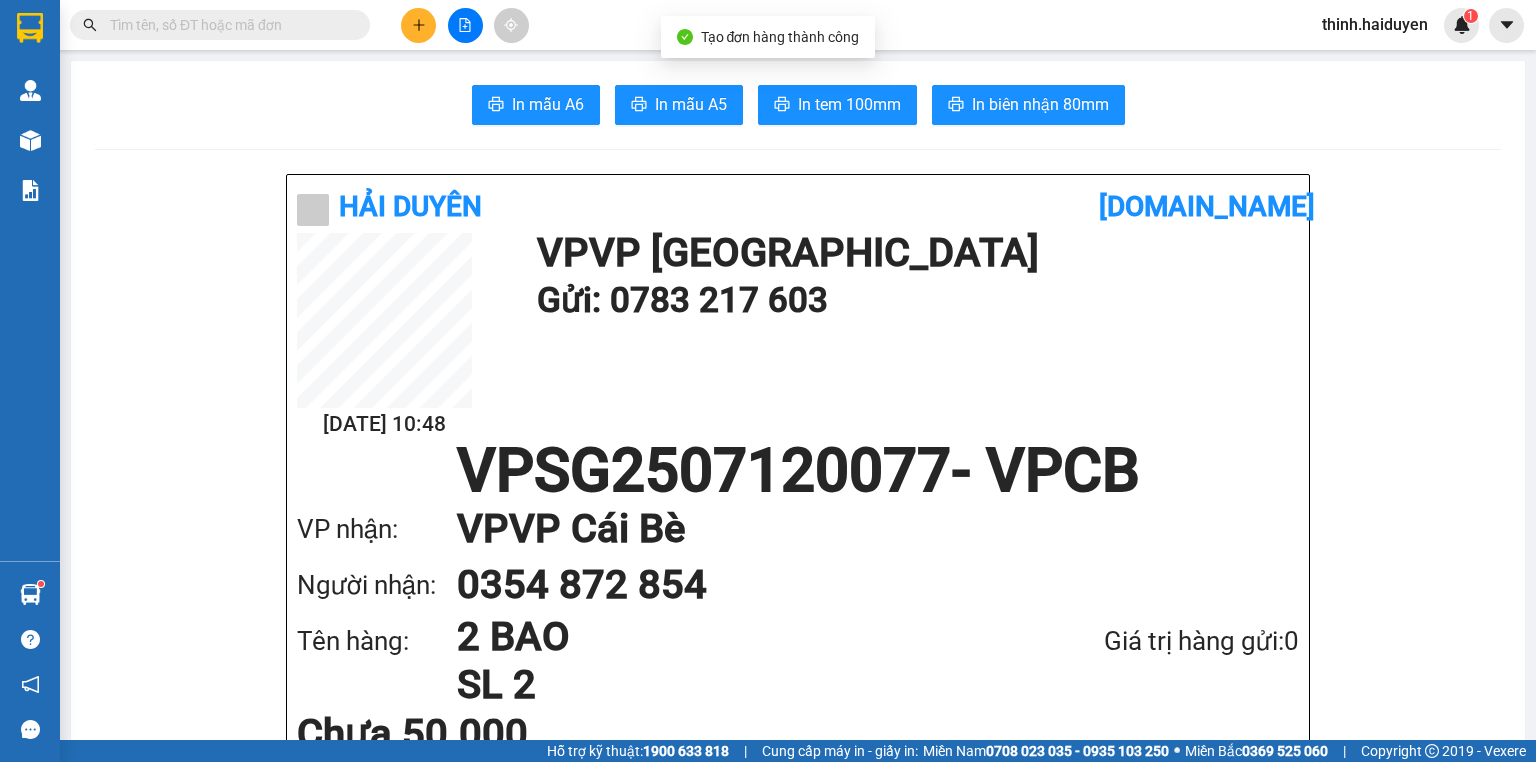 click on "In mẫu A6
In mẫu A5
In tem 100mm
In biên nhận 80mm Hải Duyên vexere.com 12/07 10:48 VP  VP Sài Gòn Gửi:    0783 217 603 VPSG2507120077  -   VPCB VP nhận: VP  VP Cái Bè Người nhận:   0354 872 854 Tên hàng: 2 BAO  SL 2 Giá trị hàng gửi:  0 Chưa   50.000 Tổng phải thu:   50.000 TÂN PHONG  Hải Duyên VP VP Sài Gòn   97B Nguyễn Duy Dương, P9   0907420505, 0939242285 VP VP Cái Bè   436 Nguyễn Thái Học, Khu 2   0939993605, 0939989605 Mã GD :  VPSG2507120077 In ngày:  12/07/2025   10:48 Gửi khách hàng Gửi :    0783217603   VP VP Sài Gòn Nhận :    0354872854   VP VP Cái Bè Ghi chú:  TÂN PHONG    Tên (giá trị hàng) SL Cước món hàng 2 BAO    (0) 2 50.000 Tổng cộng 2 50.000 Loading... Chưa : 50.000 VND Tổng phải thu : 50.000 VND Người gửi hàng xác nhận Quy định nhận/gửi hàng : Không vận chuyển hàng hóa trái quy định pháp luật. CMND. Hàng gửi bị mất, nhà xe đền" at bounding box center [798, 1693] 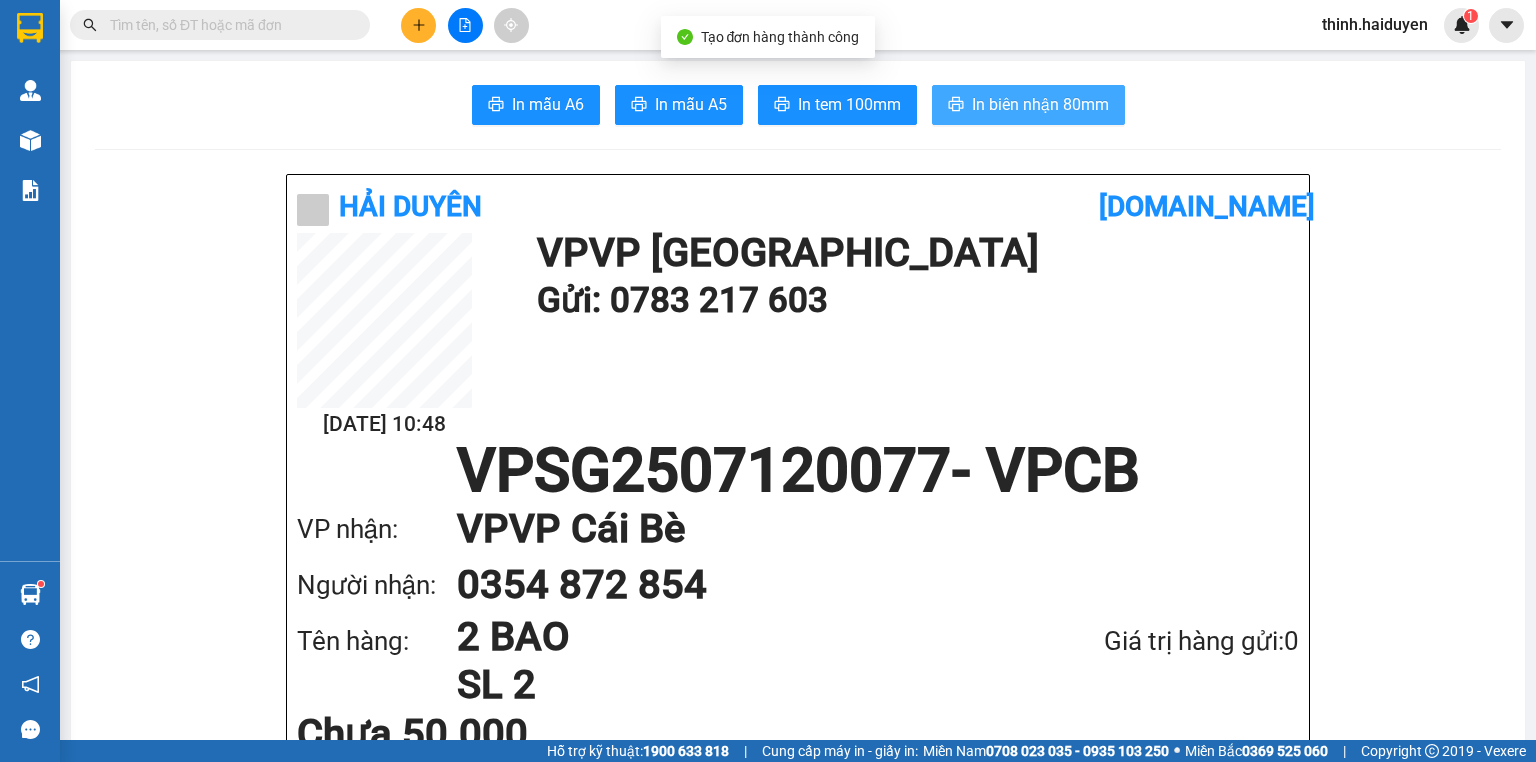 click on "In biên nhận 80mm" at bounding box center [1040, 104] 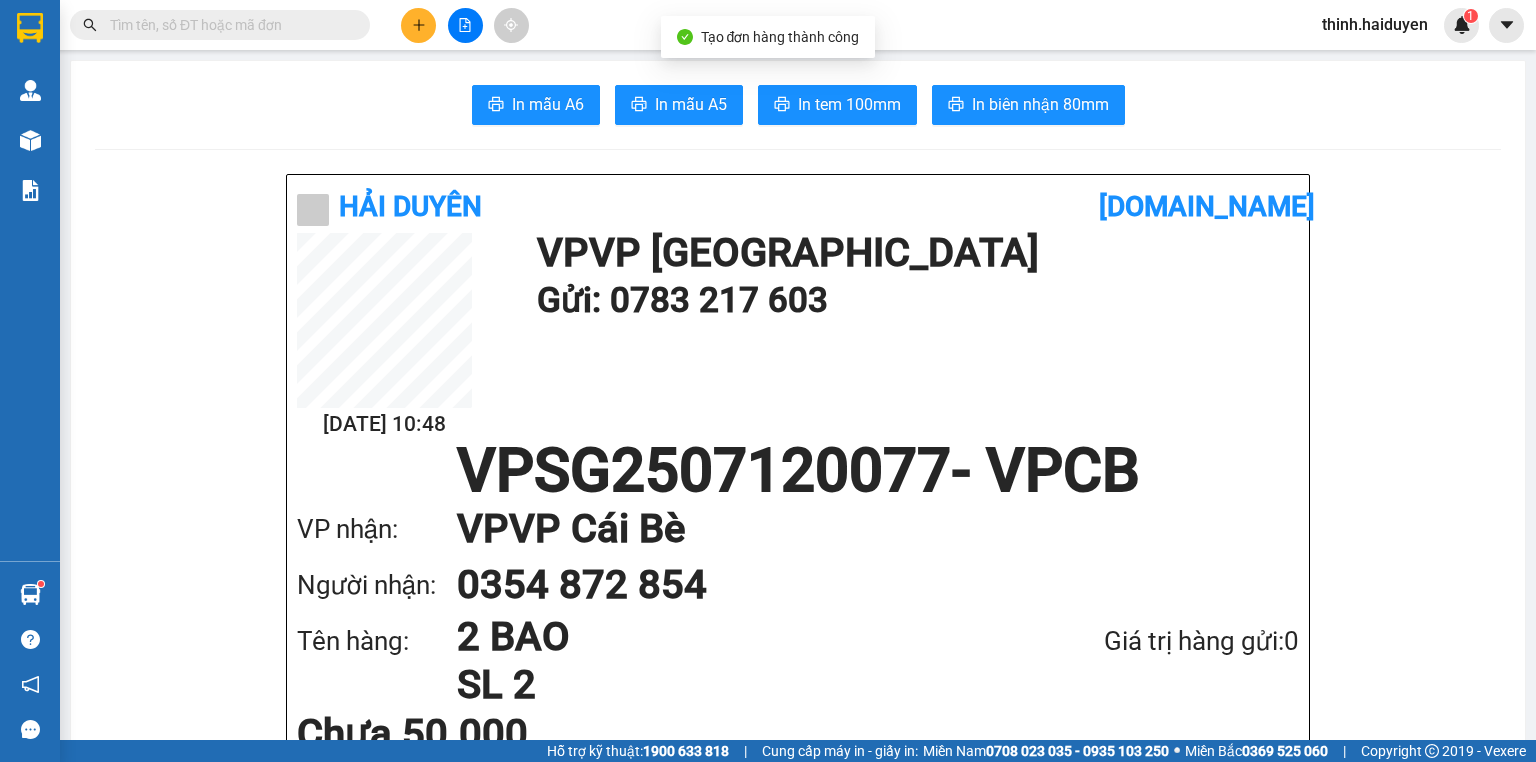 click on "In mẫu A6
In mẫu A5
In tem 100mm
In biên nhận 80mm Hải Duyên vexere.com 12/07 10:48 VP  VP Sài Gòn Gửi:    0783 217 603 VPSG2507120077  -   VPCB VP nhận: VP  VP Cái Bè Người nhận:   0354 872 854 Tên hàng: 2 BAO  SL 2 Giá trị hàng gửi:  0 Chưa   50.000 Tổng phải thu:   50.000 TÂN PHONG  Hải Duyên VP VP Sài Gòn   97B Nguyễn Duy Dương, P9   0907420505, 0939242285 VP VP Cái Bè   436 Nguyễn Thái Học, Khu 2   0939993605, 0939989605 Mã GD :  VPSG2507120077 In ngày:  12/07/2025   10:48 Gửi khách hàng Gửi :    0783217603   VP VP Sài Gòn Nhận :    0354872854   VP VP Cái Bè Ghi chú:  TÂN PHONG    Tên (giá trị hàng) SL Cước món hàng 2 BAO    (0) 2 50.000 Tổng cộng 2 50.000 Loading... Chưa : 50.000 VND Tổng phải thu : 50.000 VND Người gửi hàng xác nhận Quy định nhận/gửi hàng : Không vận chuyển hàng hóa trái quy định pháp luật. CMND. Hàng gửi bị mất, nhà xe đền" at bounding box center (798, 1693) 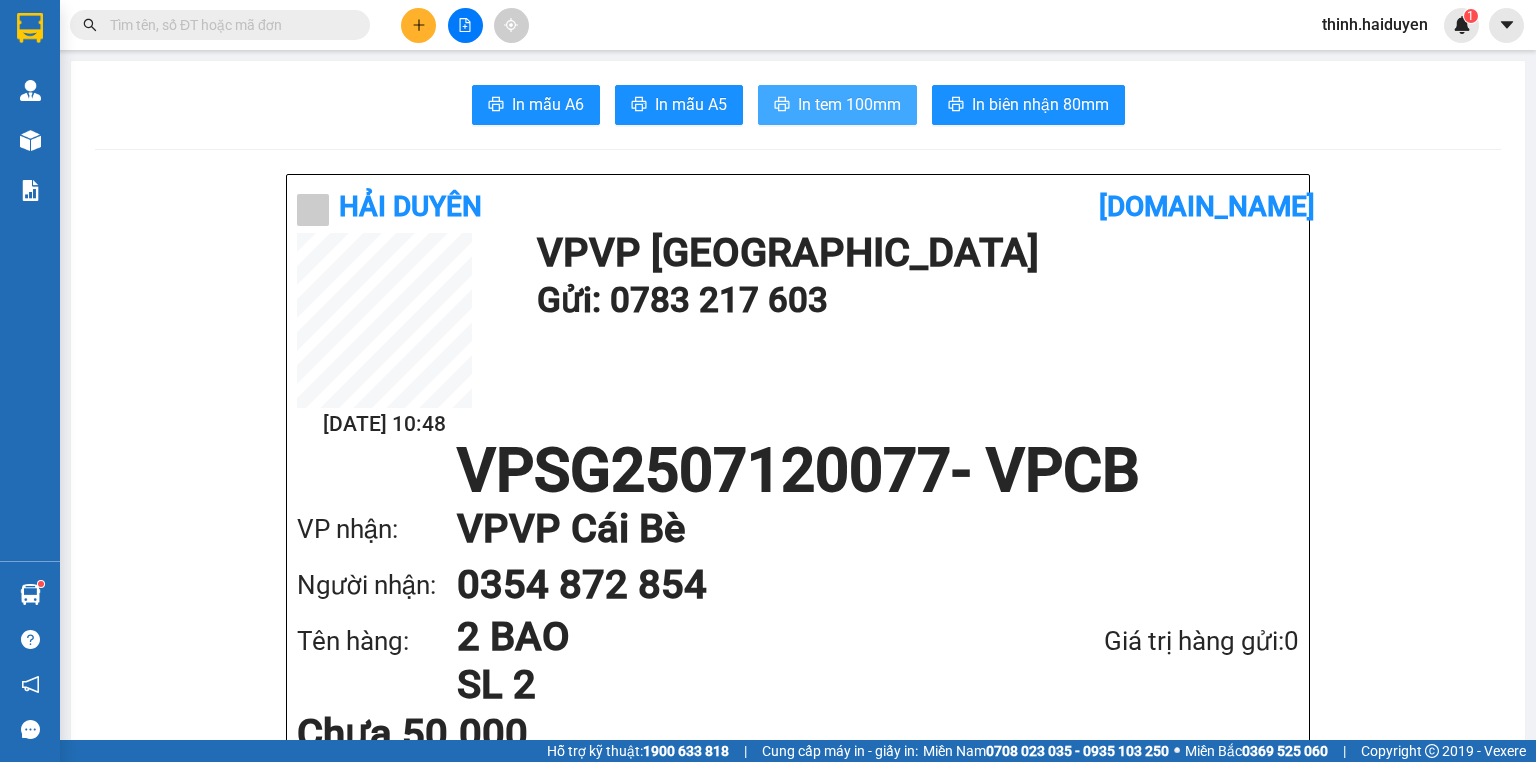 click on "In tem 100mm" at bounding box center [849, 104] 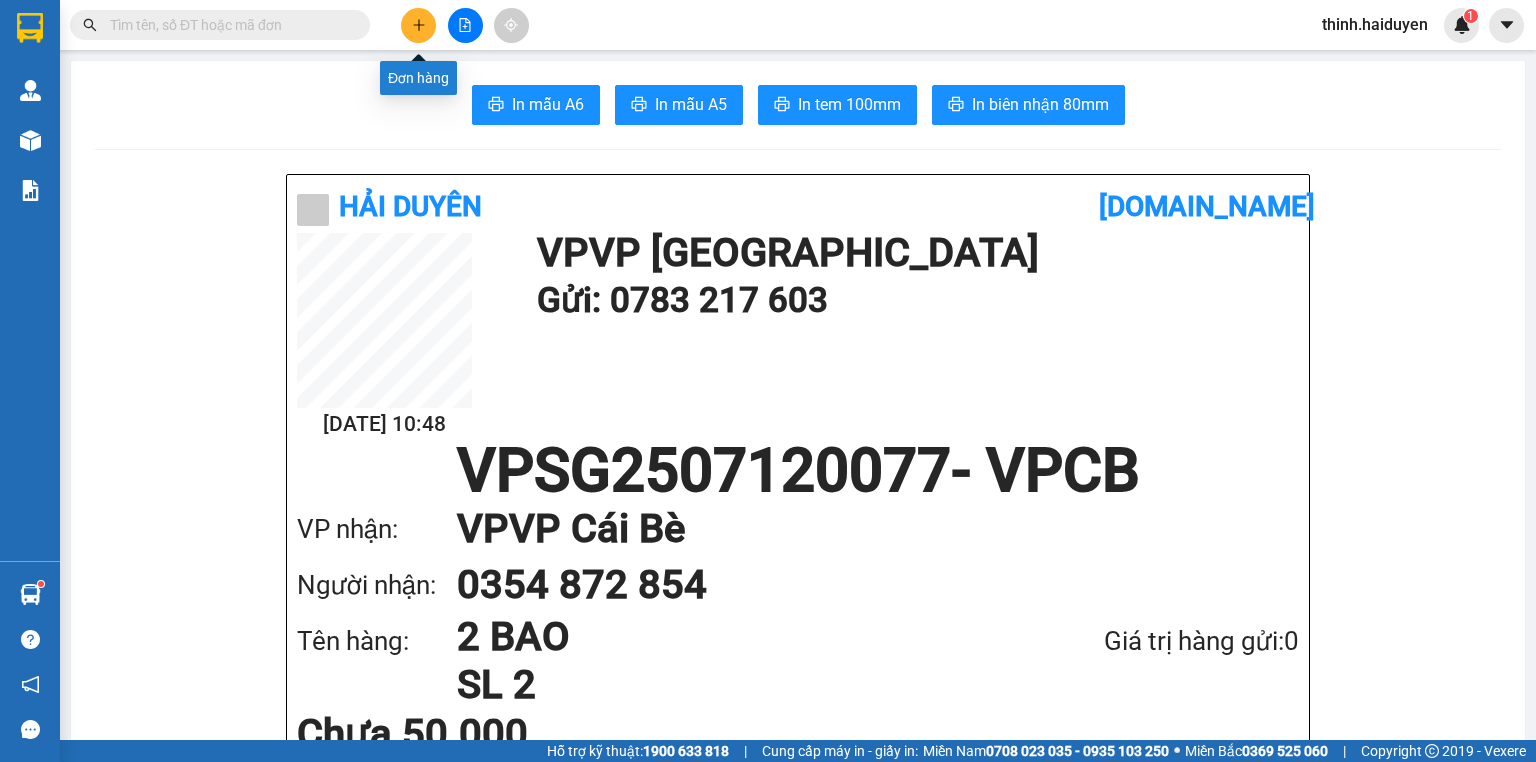 click 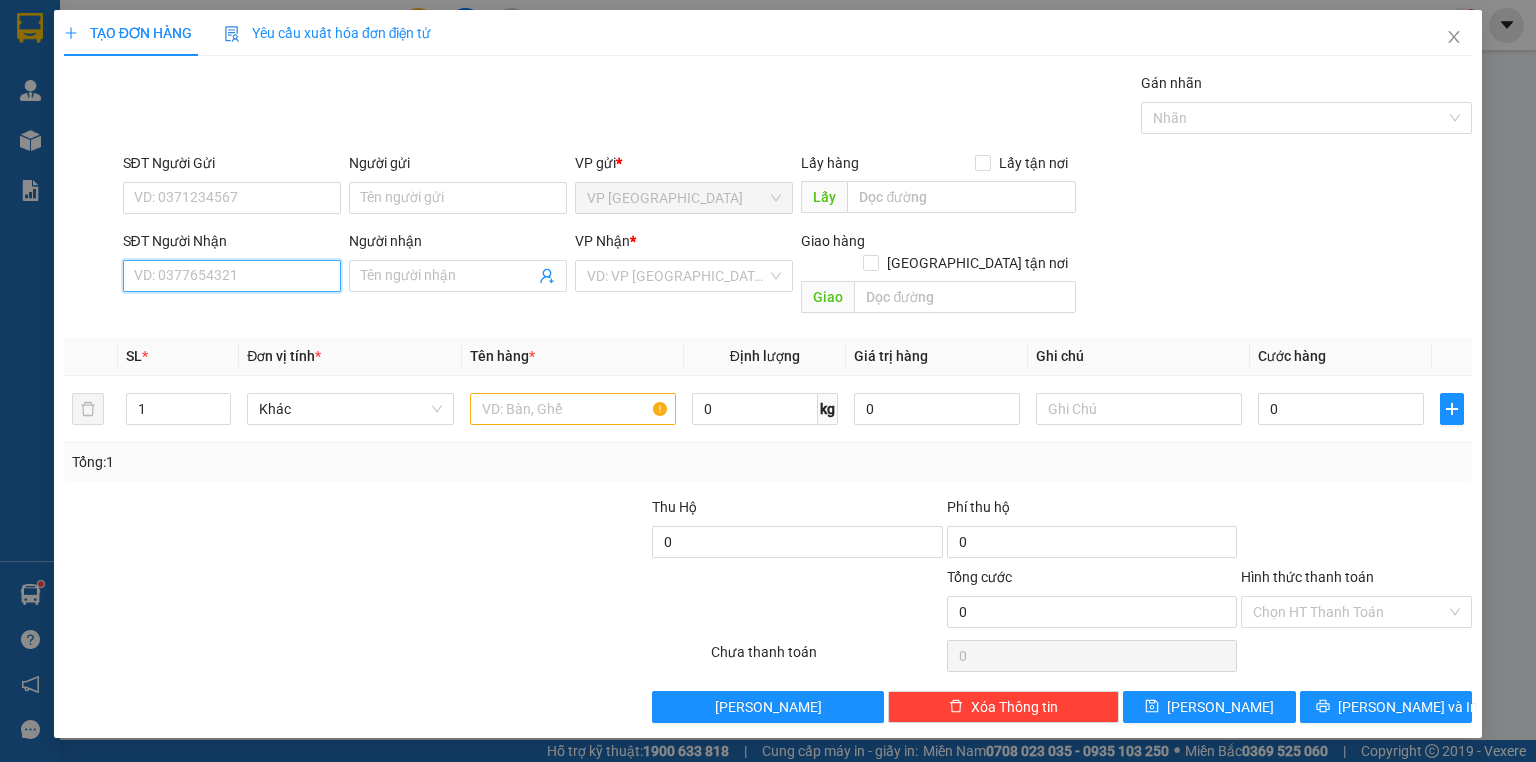 click on "SĐT Người Nhận" at bounding box center (232, 276) 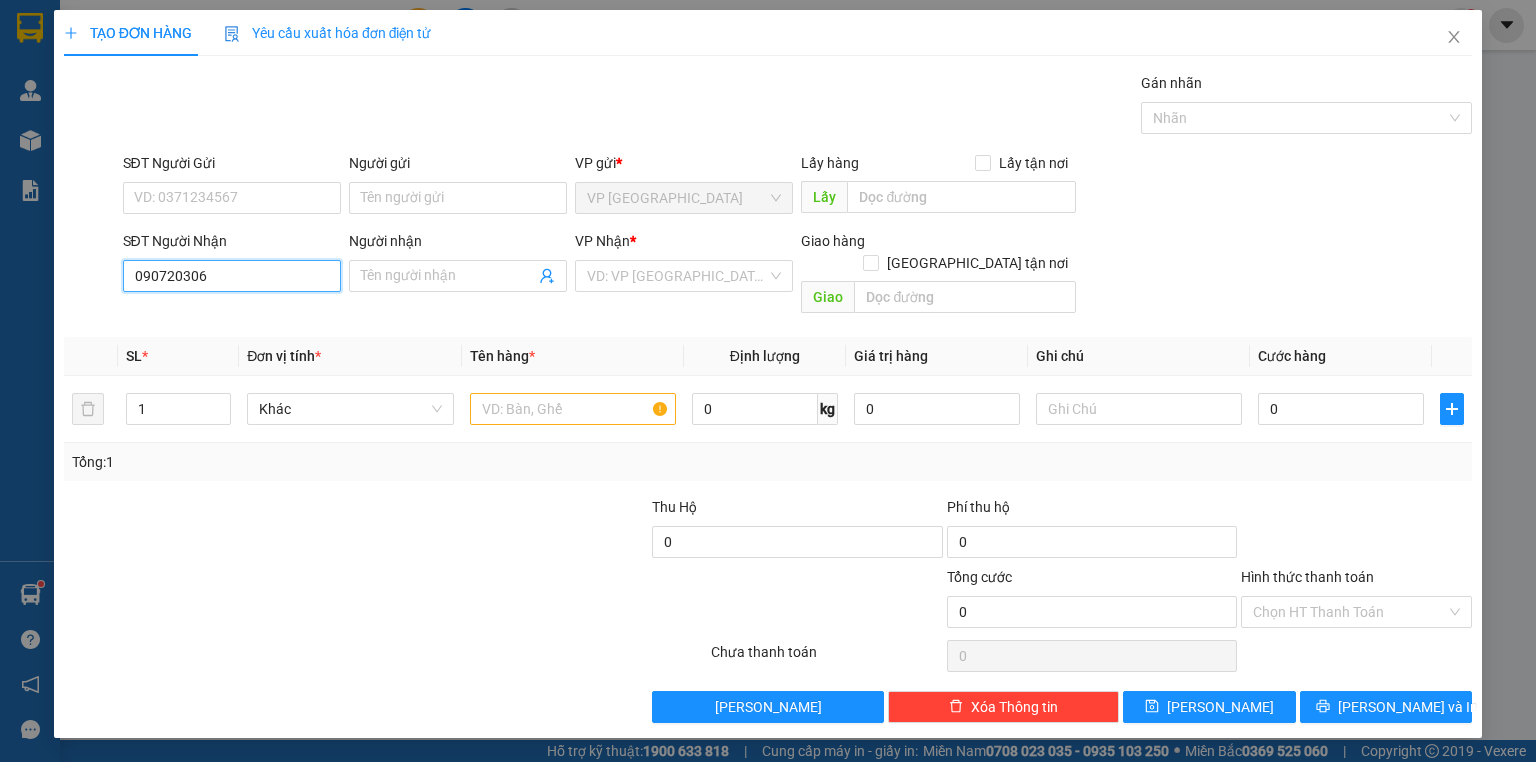 type on "0907203065" 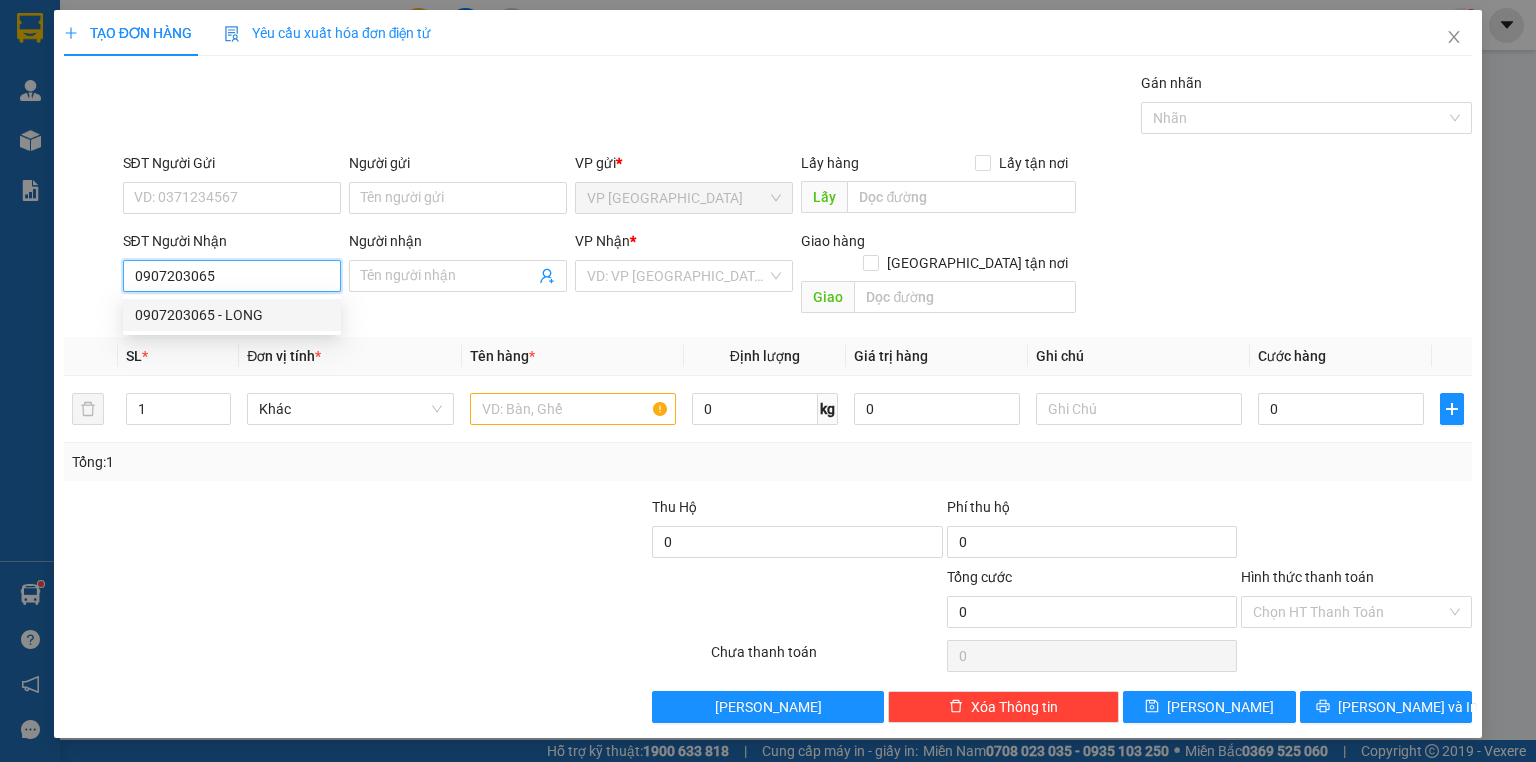 click on "0907203065 - LONG" at bounding box center (232, 315) 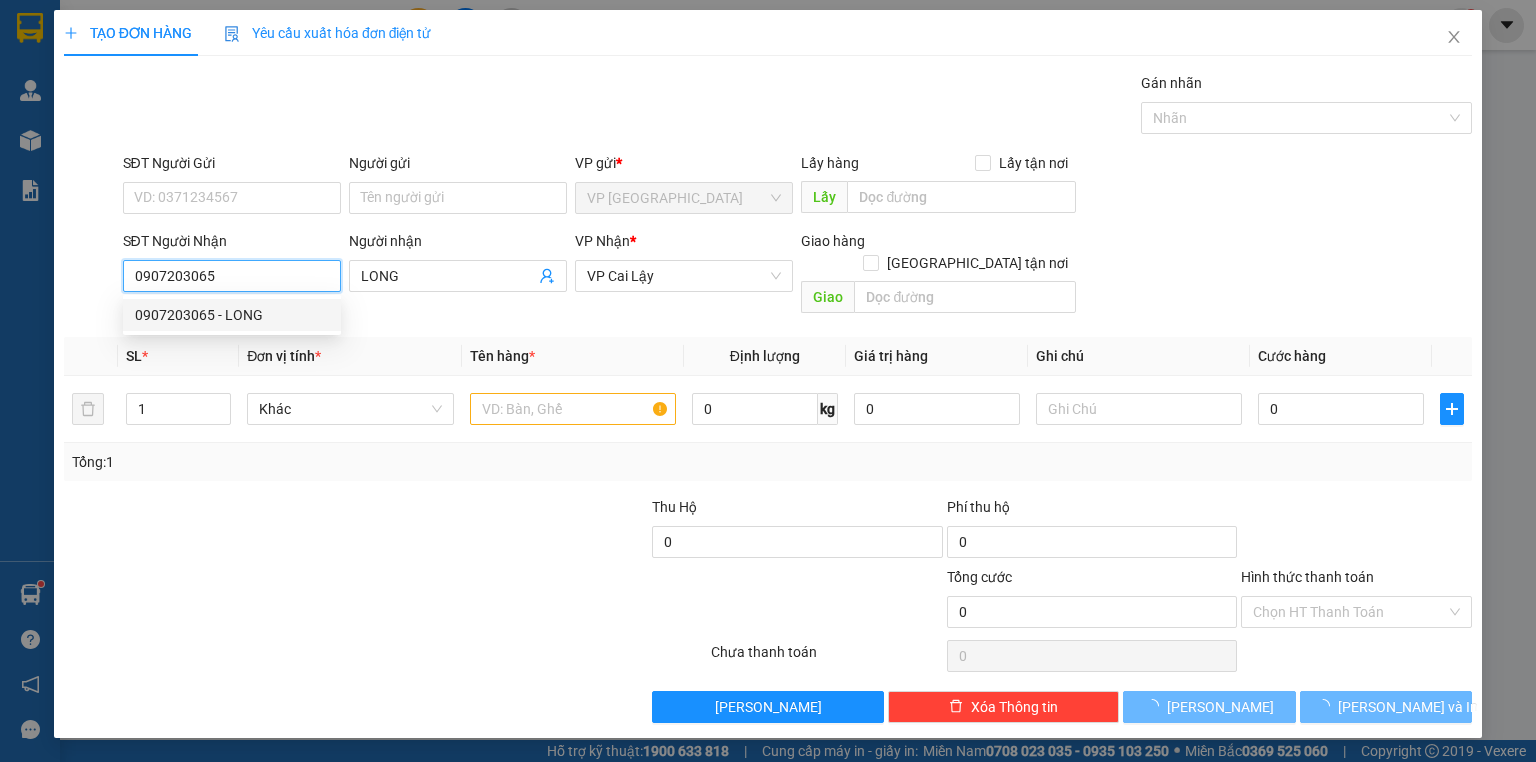type on "20.000" 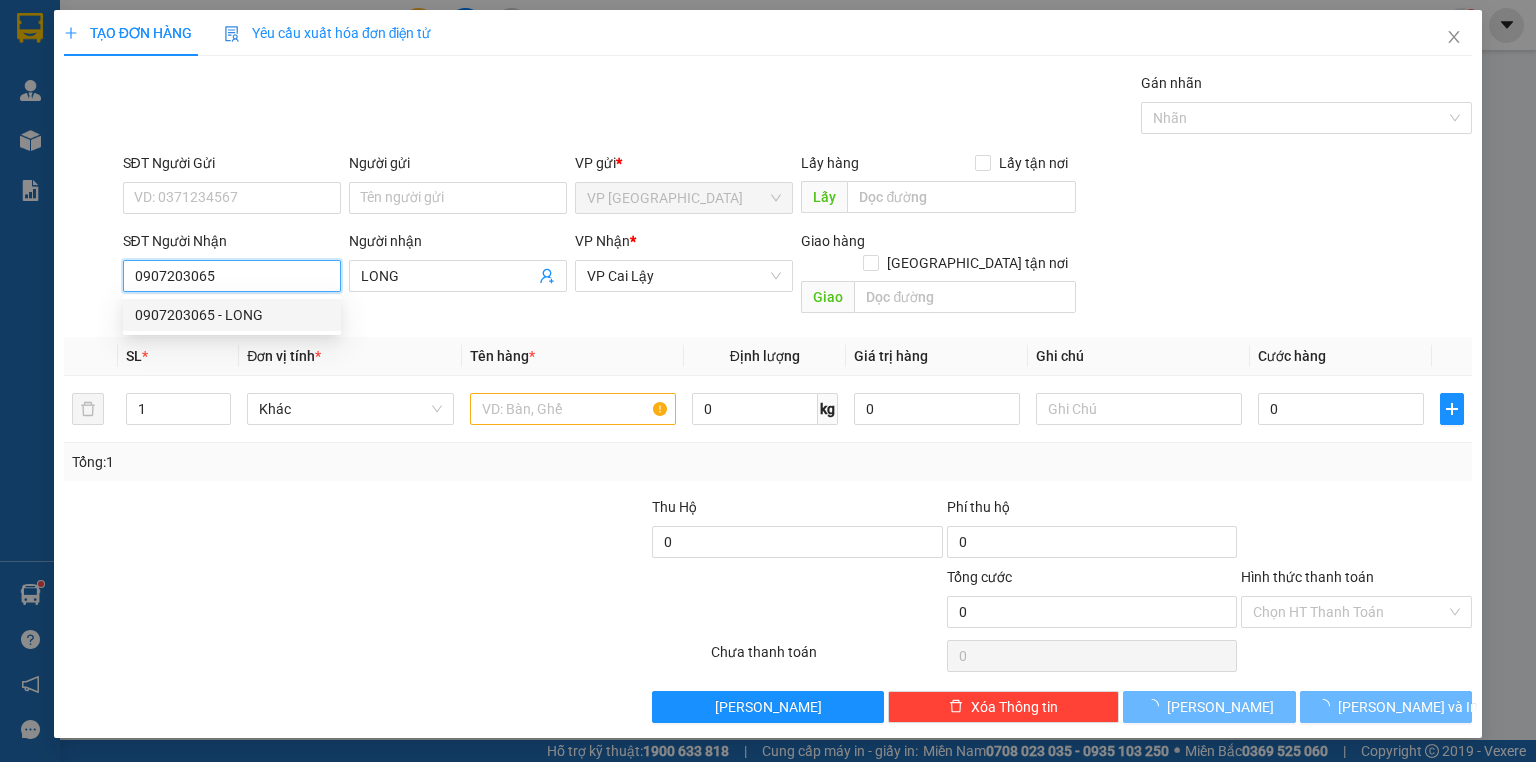 type on "20.000" 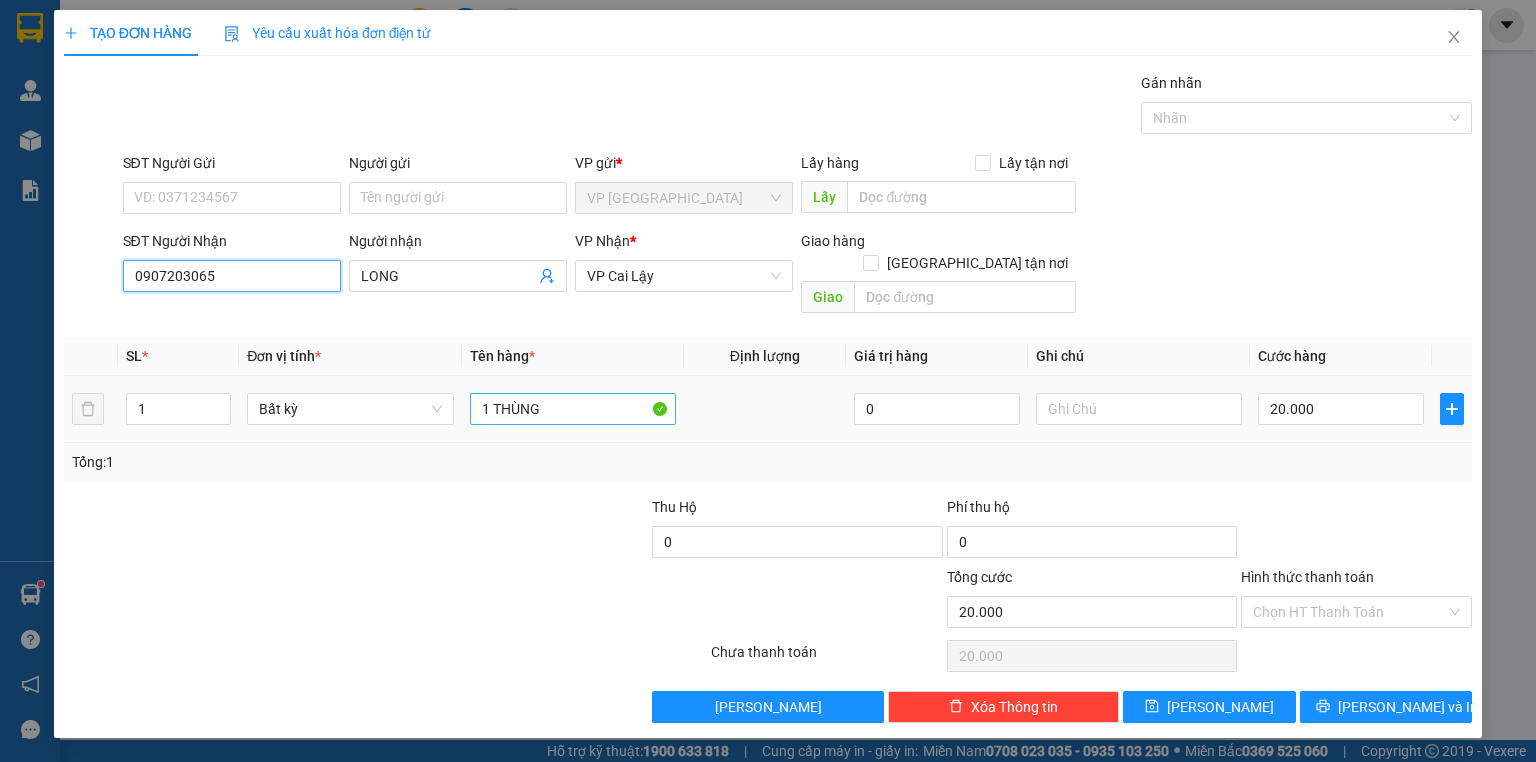 type on "0907203065" 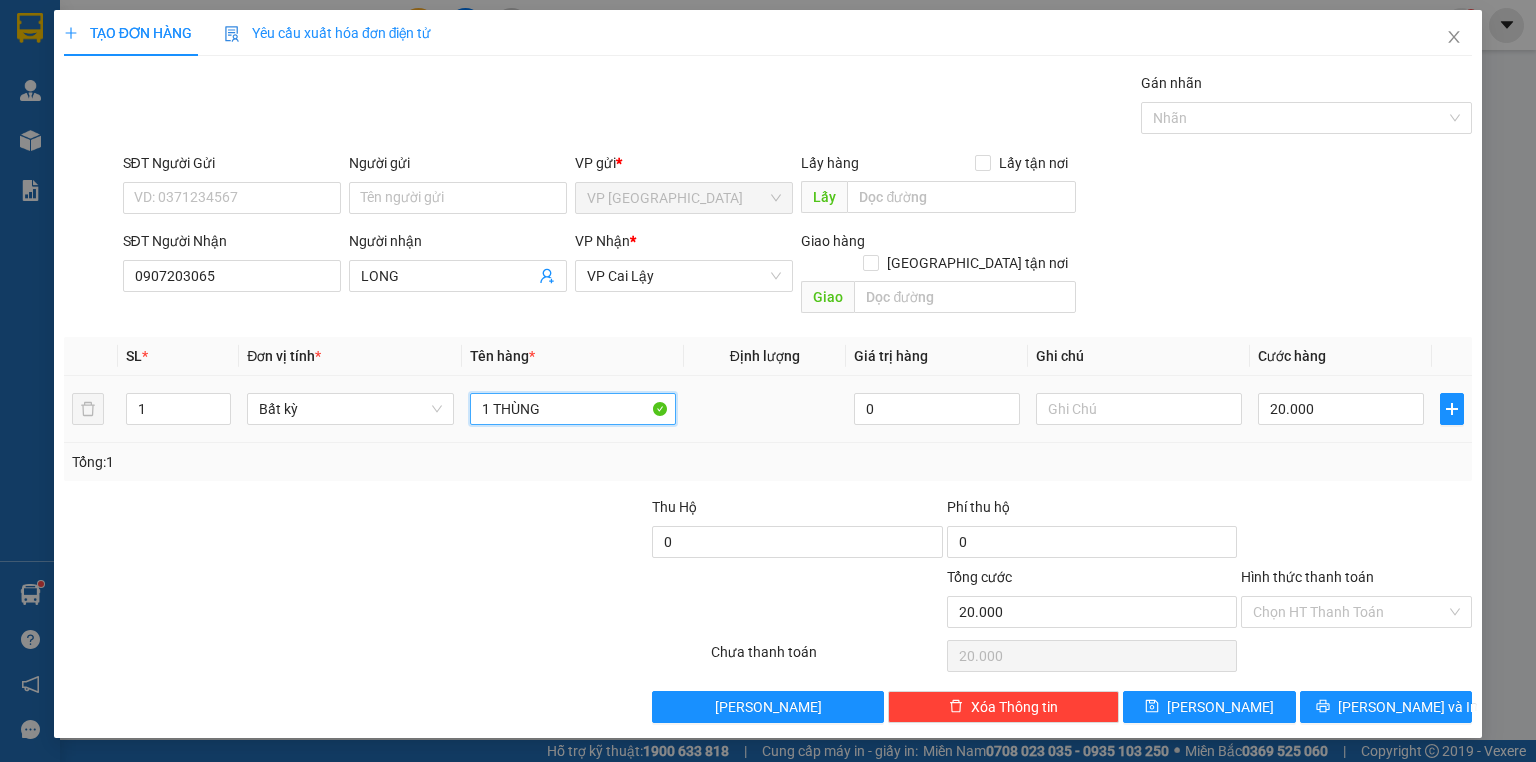 click on "1 THÙNG" at bounding box center [573, 409] 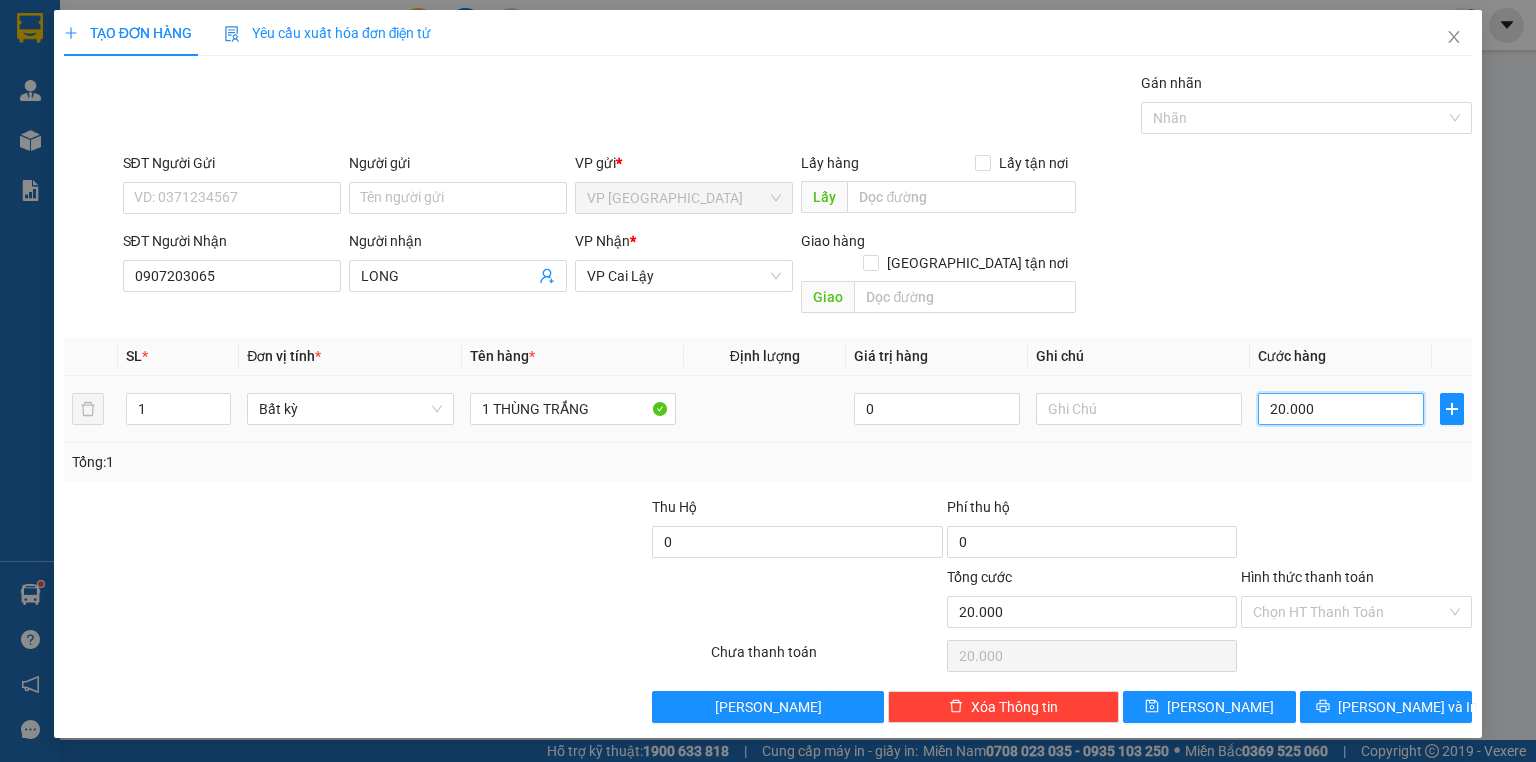 click on "20.000" at bounding box center (1341, 409) 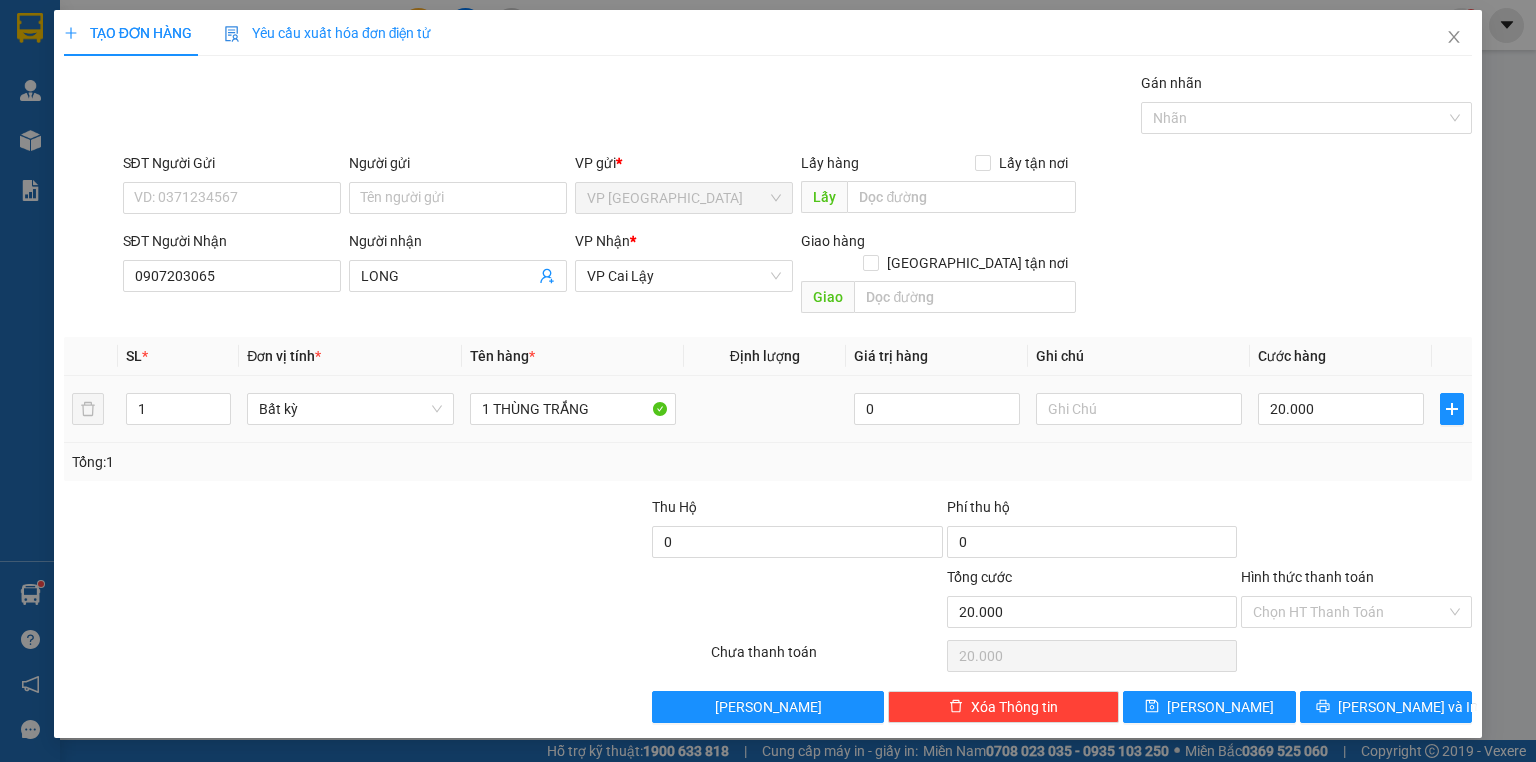 click at bounding box center [1356, 531] 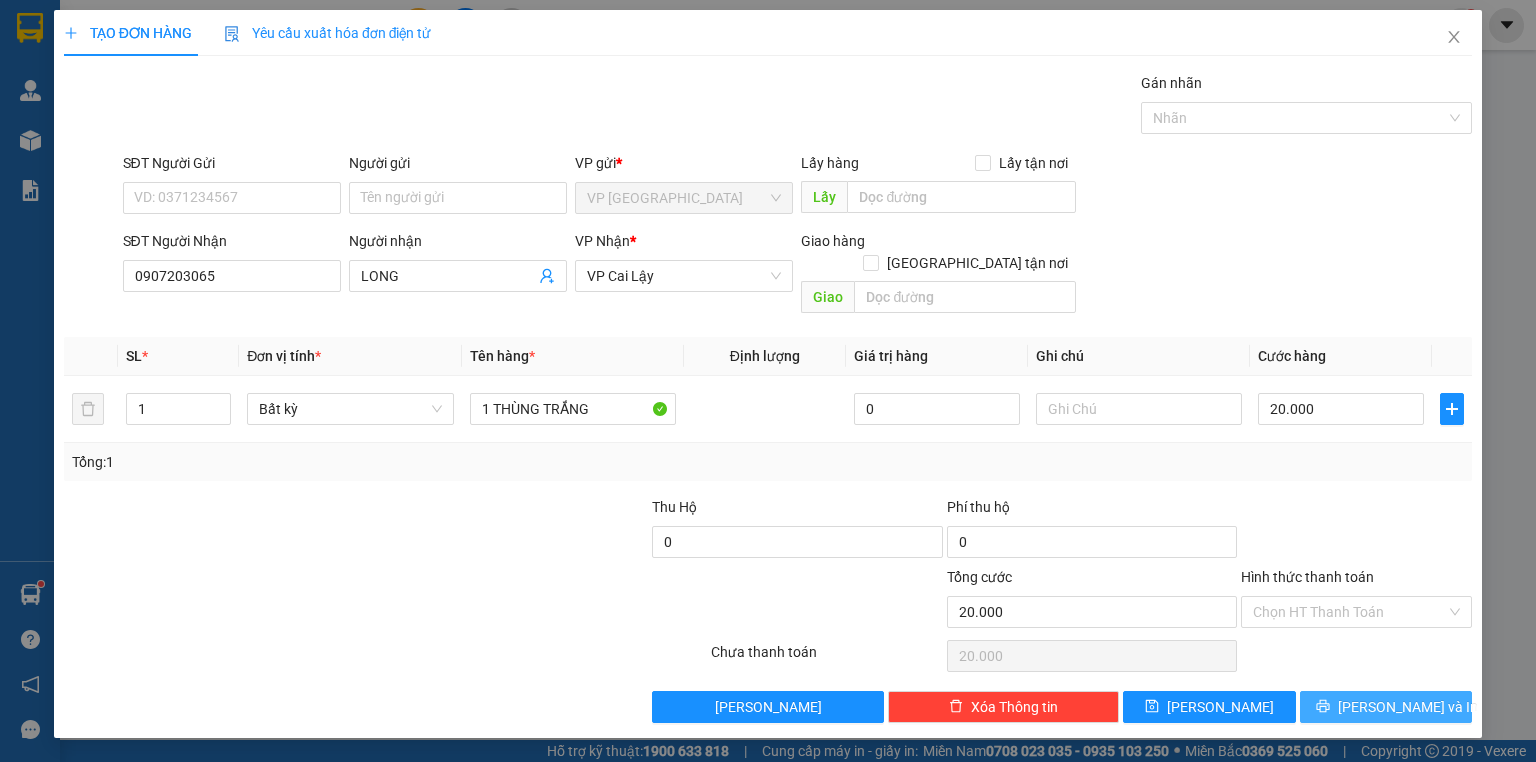 click on "[PERSON_NAME] và In" at bounding box center [1408, 707] 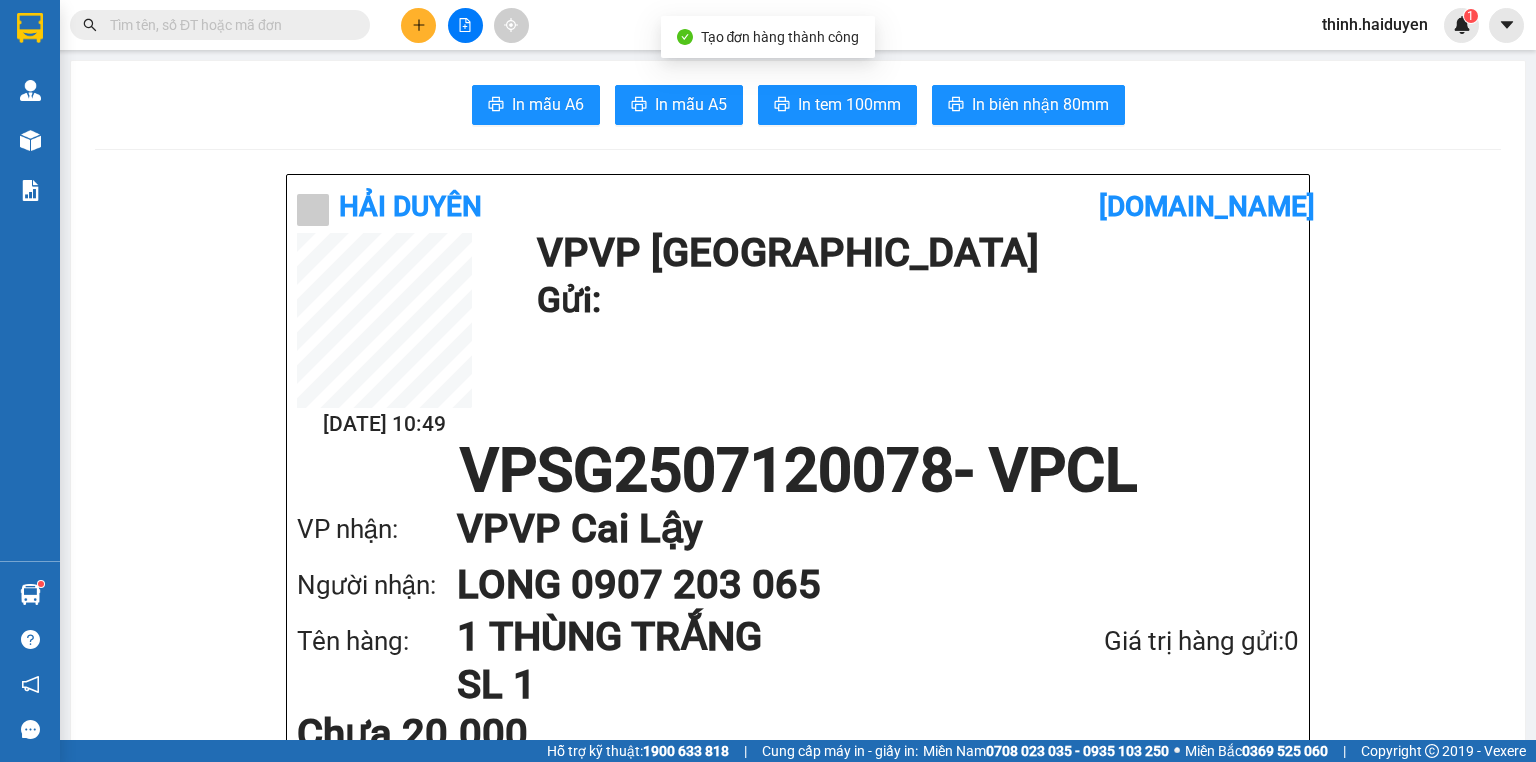 click on "In mẫu A6
In mẫu A5
In tem 100mm
In biên nhận 80mm Hải Duyên vexere.com 12/07 10:49 VP  VP Sài Gòn Gửi:    VPSG2507120078  -   VPCL VP nhận: VP  VP Cai Lậy Người nhận: LONG   0907 203 065 Tên hàng: 1 THÙNG TRẮNG  SL 1 Giá trị hàng gửi:  0 Chưa   20.000 Tổng phải thu:   20.000 Hải Duyên VP VP Sài Gòn   97B Nguyễn Duy Dương, P9   0907420505, 0939242285 VP VP Cai Lậy   12/12 đường ông Hiệu, KP1, Phường 4   0939993465, 0939050465 Mã GD :  VPSG2507120078 In ngày:  12/07/2025   10:49 Gửi khách hàng Gửi :       VP VP Sài Gòn Nhận :  LONG - 0907203065   VP VP Cai Lậy Tên (giá trị hàng) SL Cước món hàng 1 THÙNG TRẮNG    (0) 1 20.000 Tổng cộng 1 20.000 Loading... Chưa : 20.000 VND Tổng phải thu : 20.000 VND Người gửi hàng xác nhận Quy định nhận/gửi hàng : Không vận chuyển hàng hóa trái quy định pháp luật. Khi đến nhận hàng, quý khách cần mang theo  CMND." at bounding box center (798, 1635) 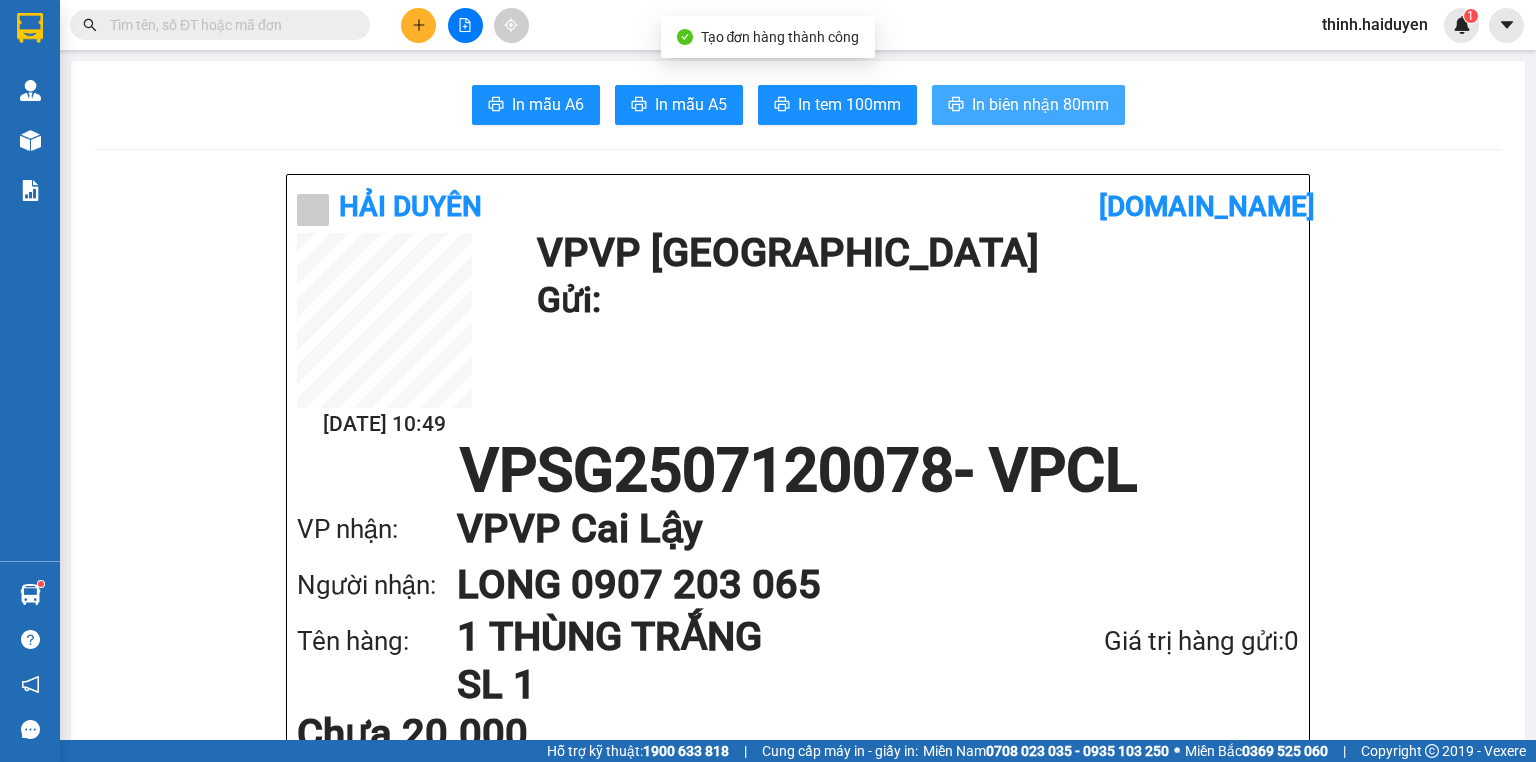click on "In biên nhận 80mm" at bounding box center [1040, 104] 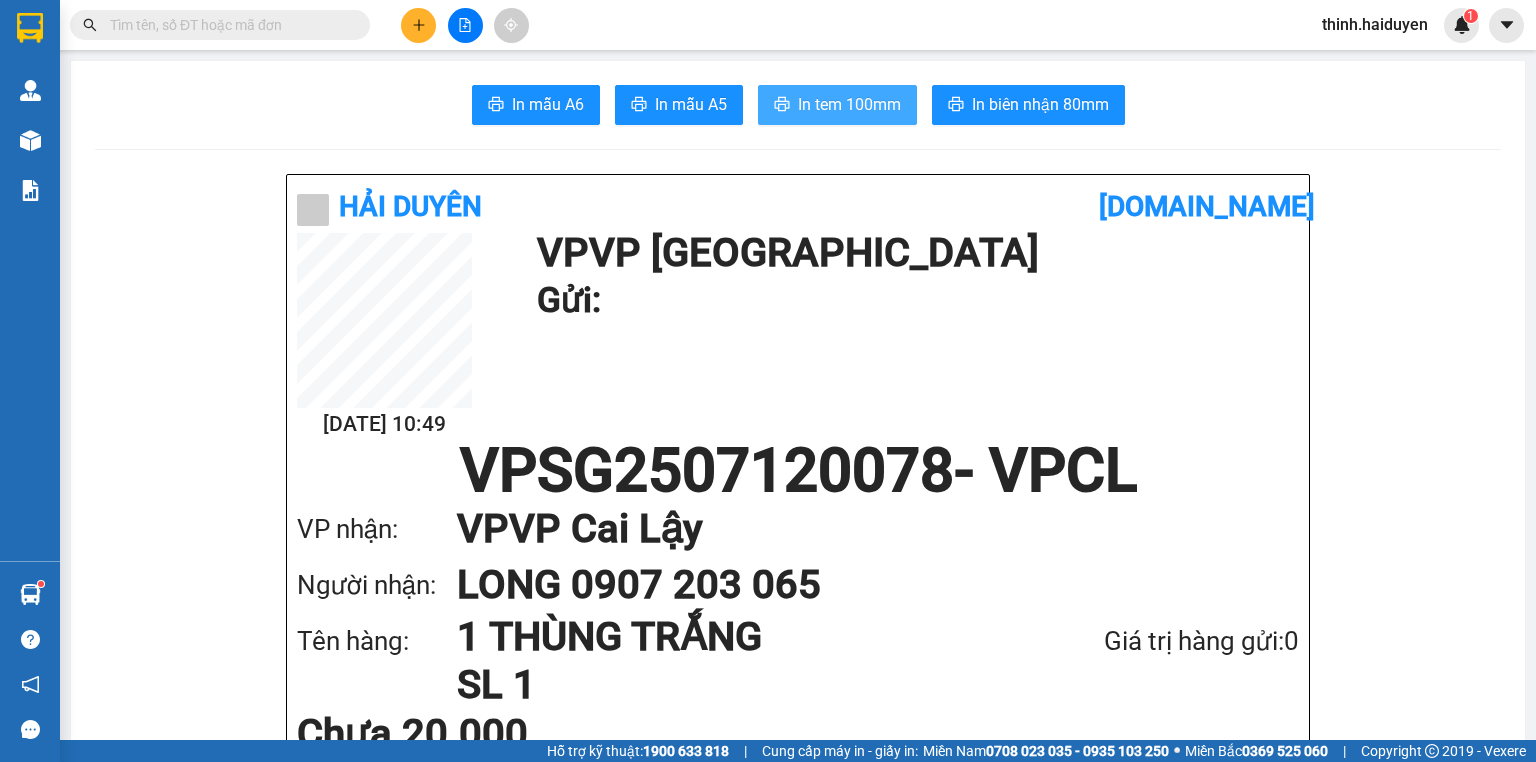 click on "In tem 100mm" at bounding box center (849, 104) 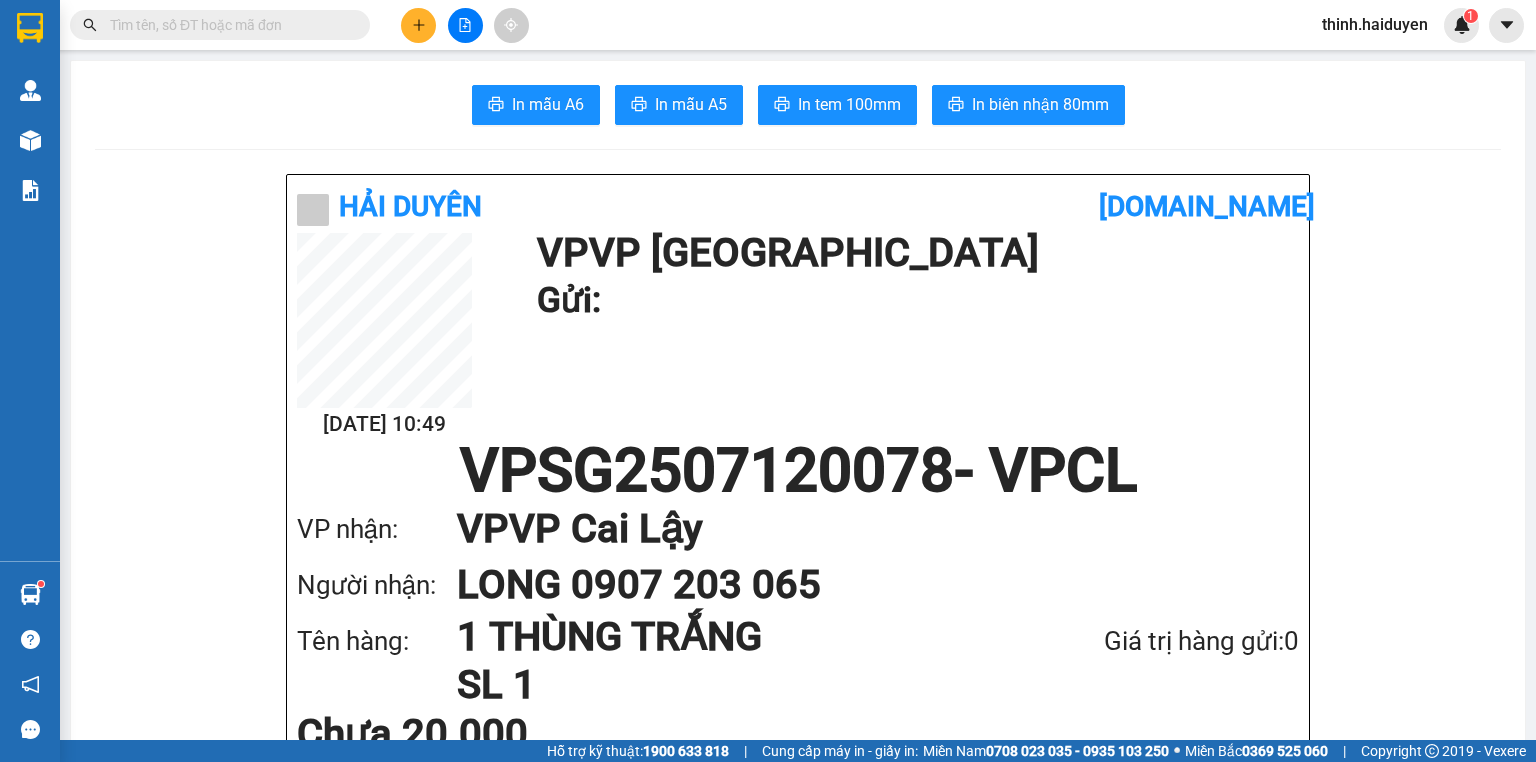 scroll, scrollTop: 0, scrollLeft: 0, axis: both 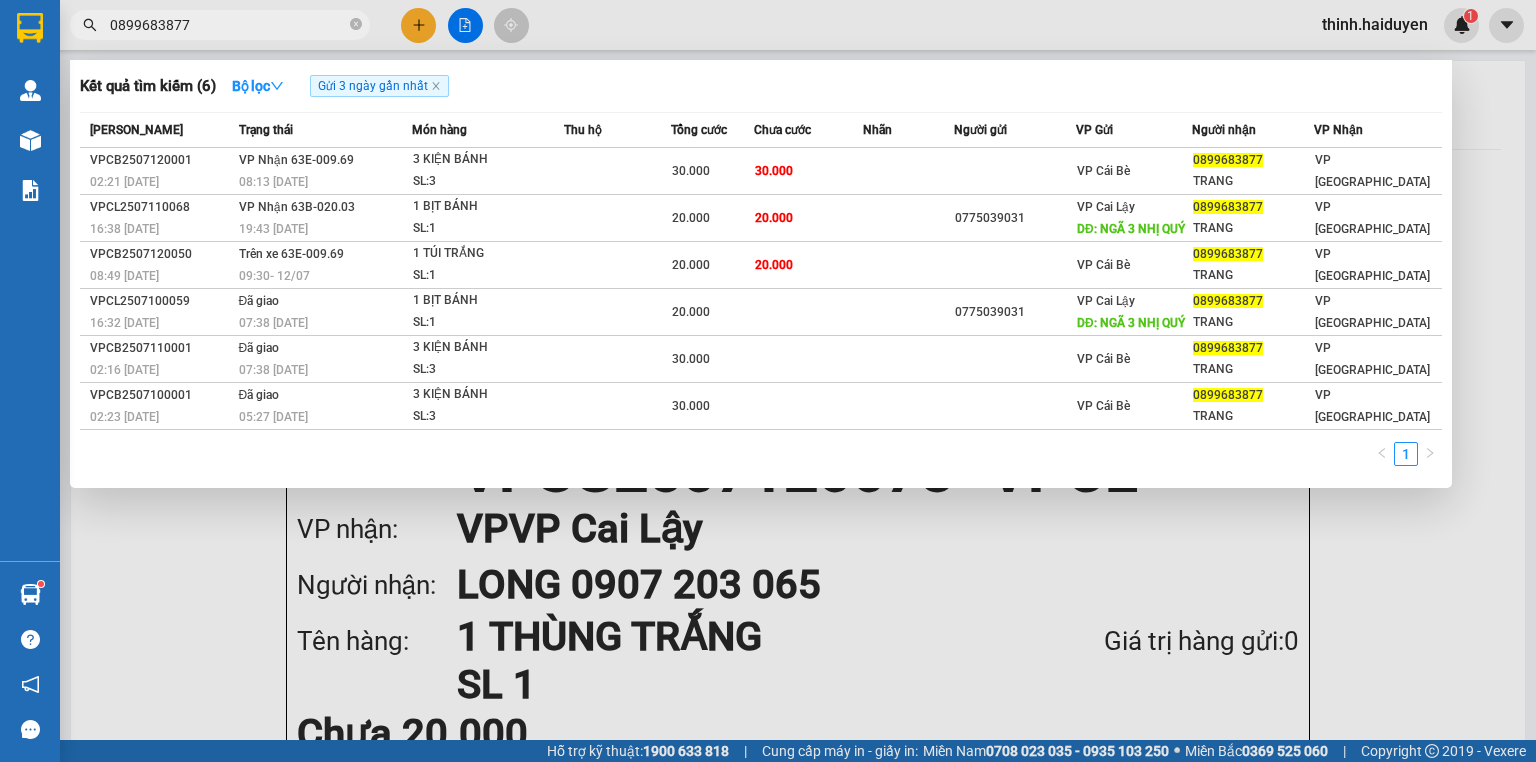 type on "0899683877" 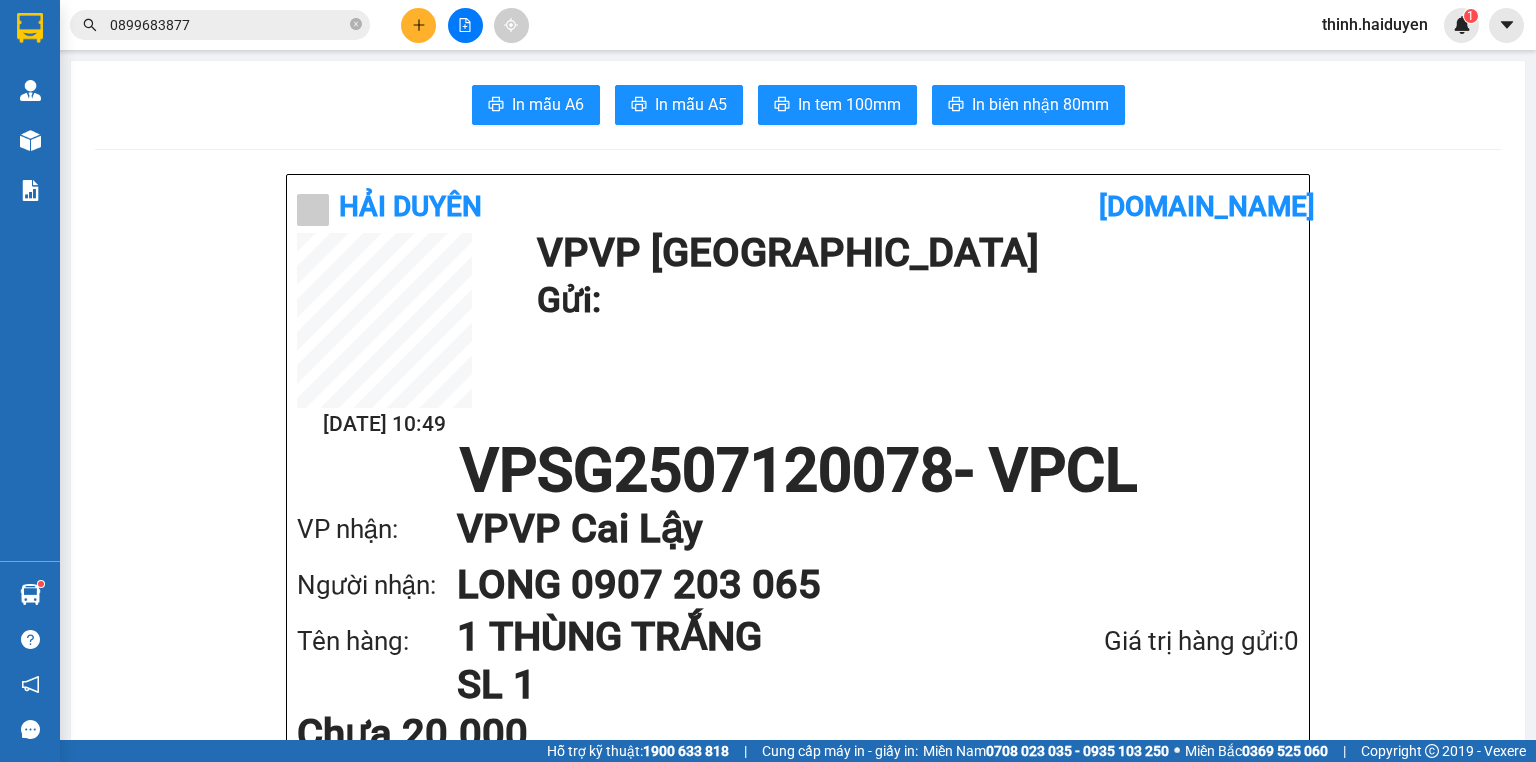 click at bounding box center (418, 25) 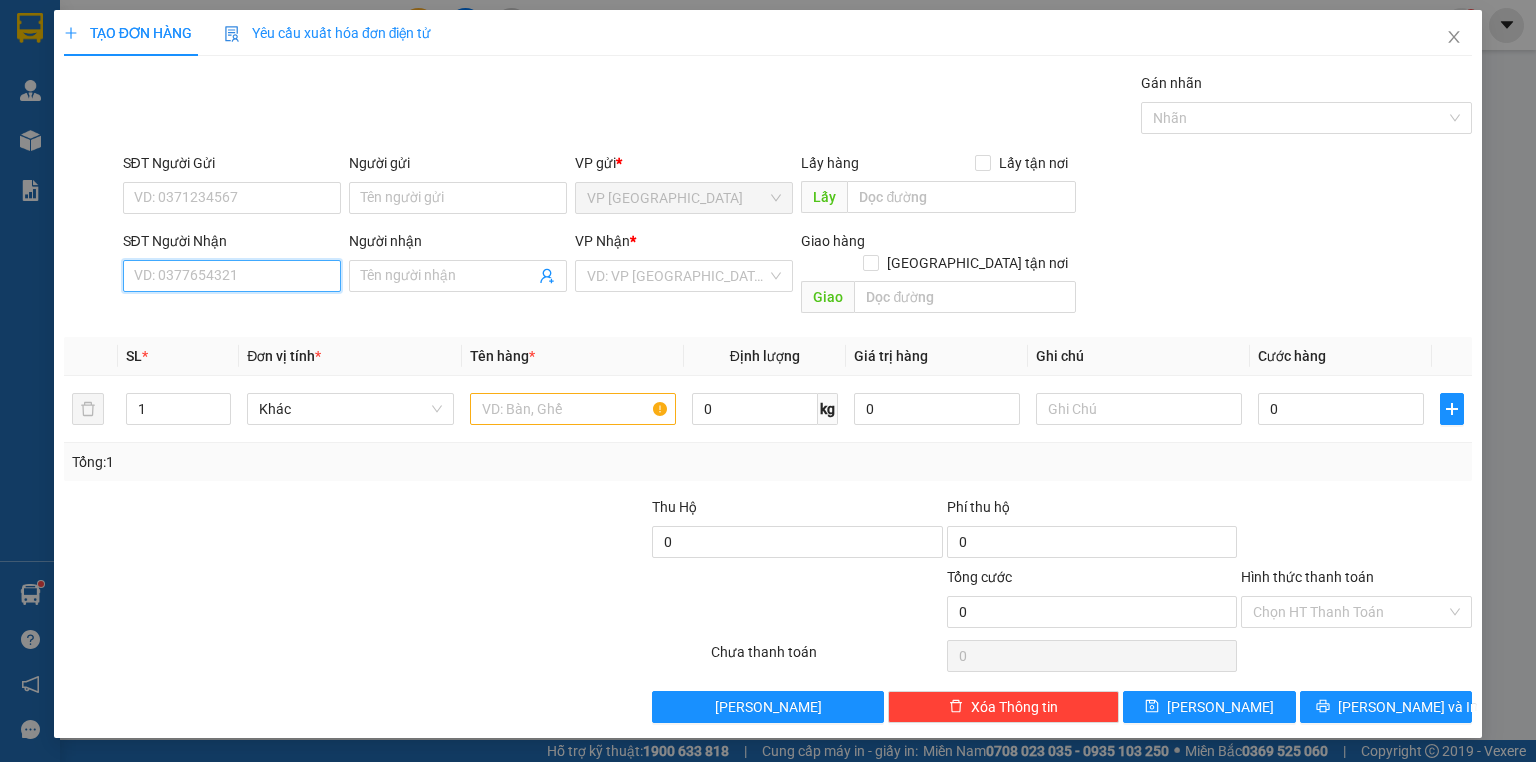 click on "SĐT Người Nhận" at bounding box center (232, 276) 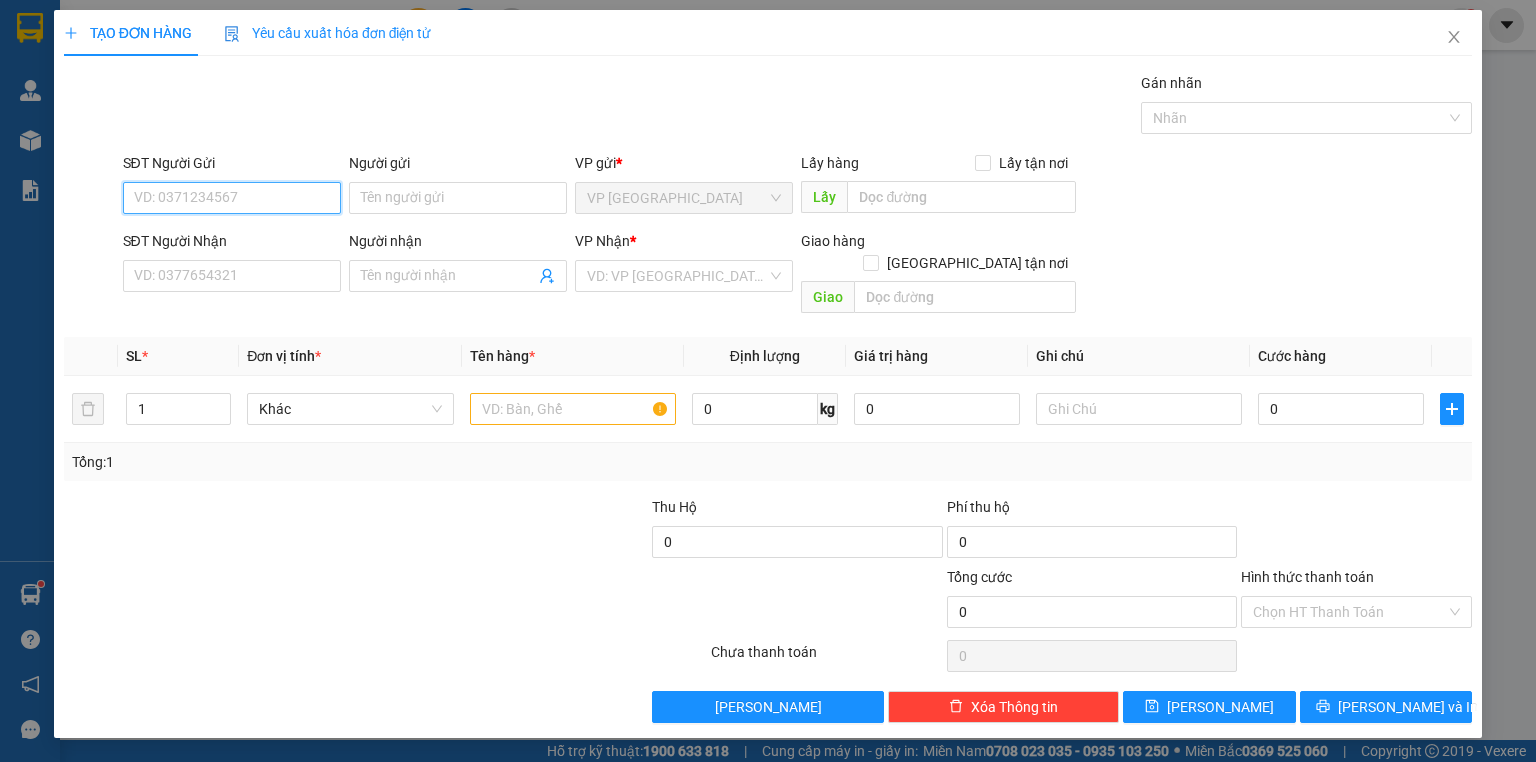click on "SĐT Người Gửi" at bounding box center [232, 198] 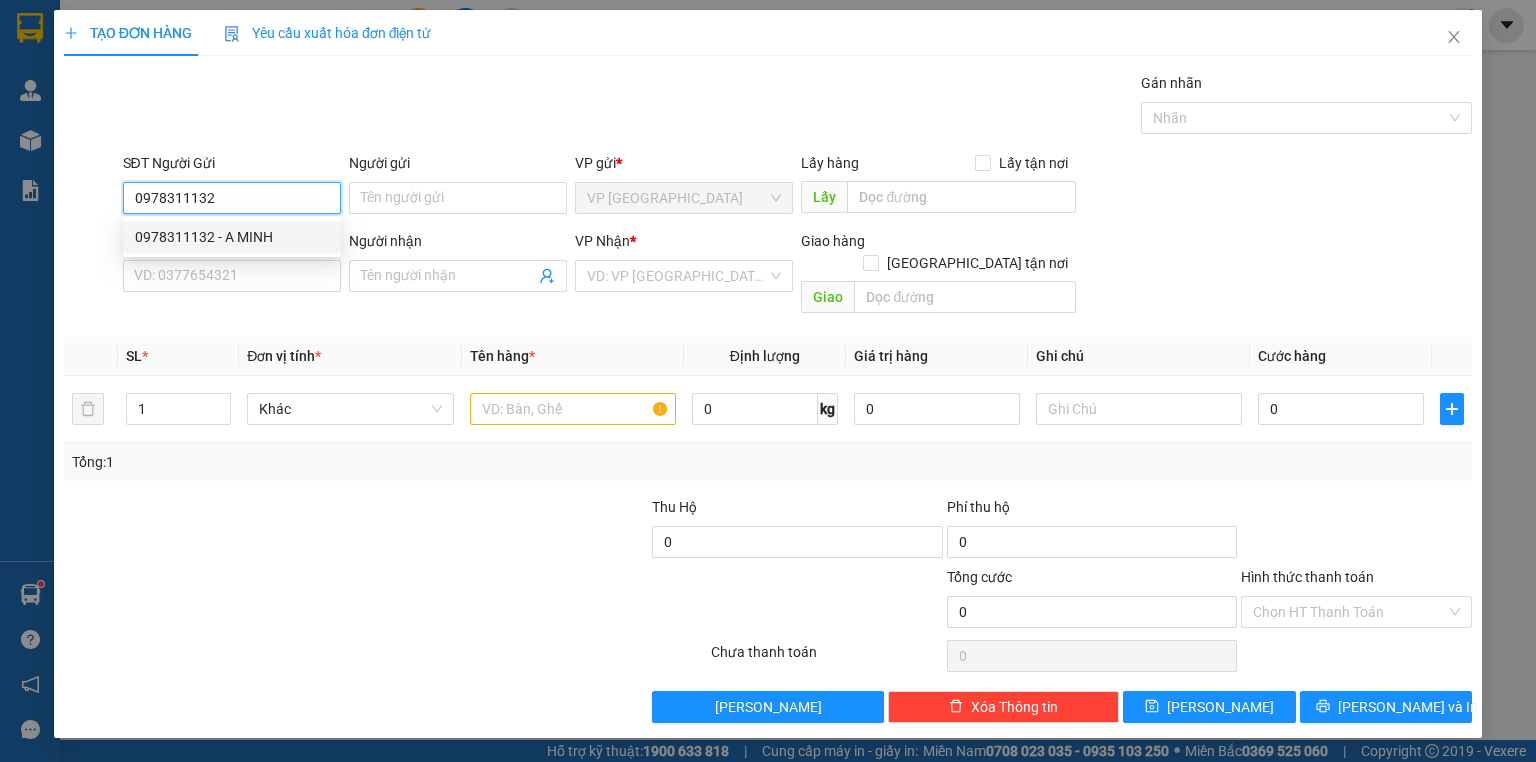 click on "0978311132 - A MINH" at bounding box center (232, 237) 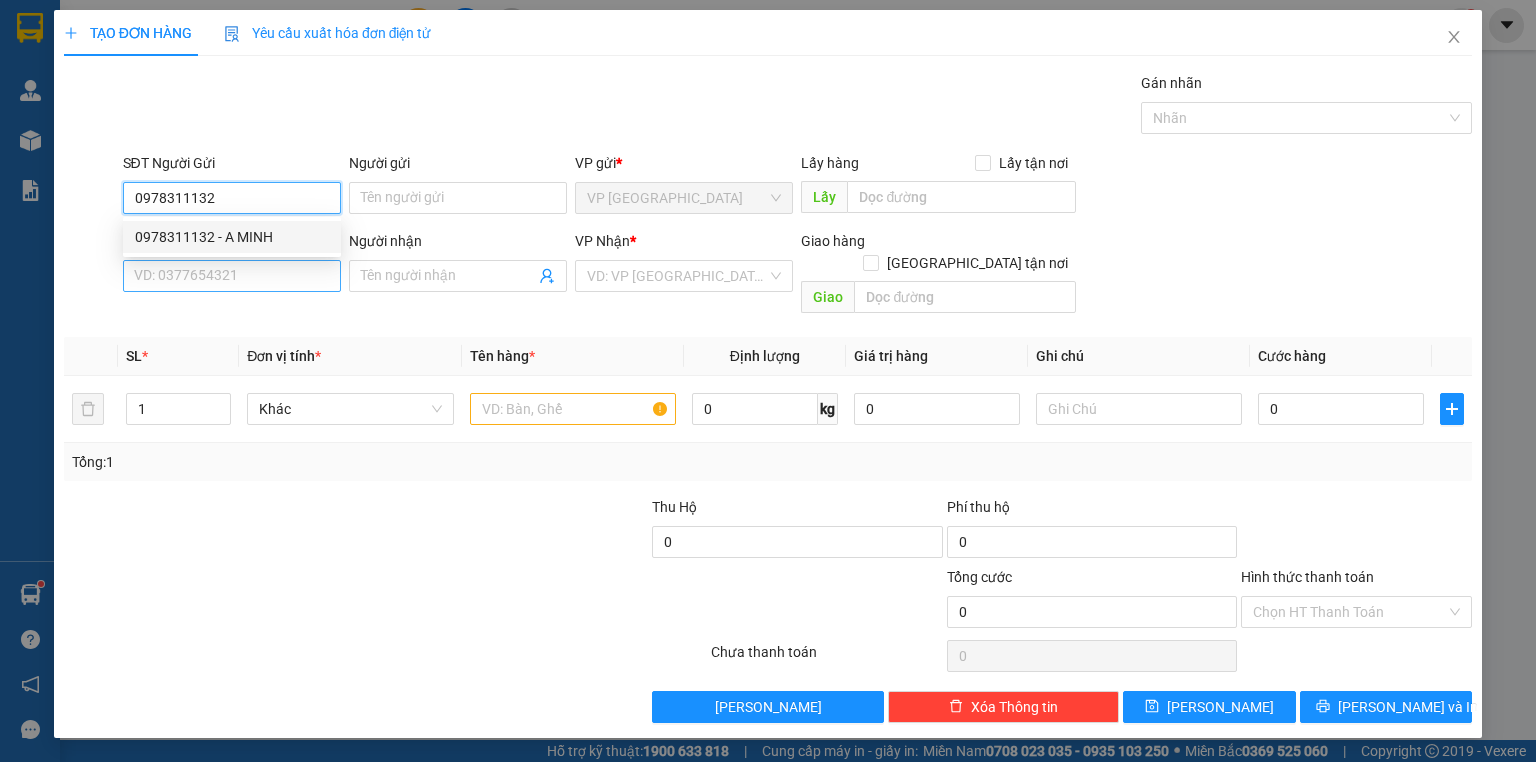 type on "A MINH" 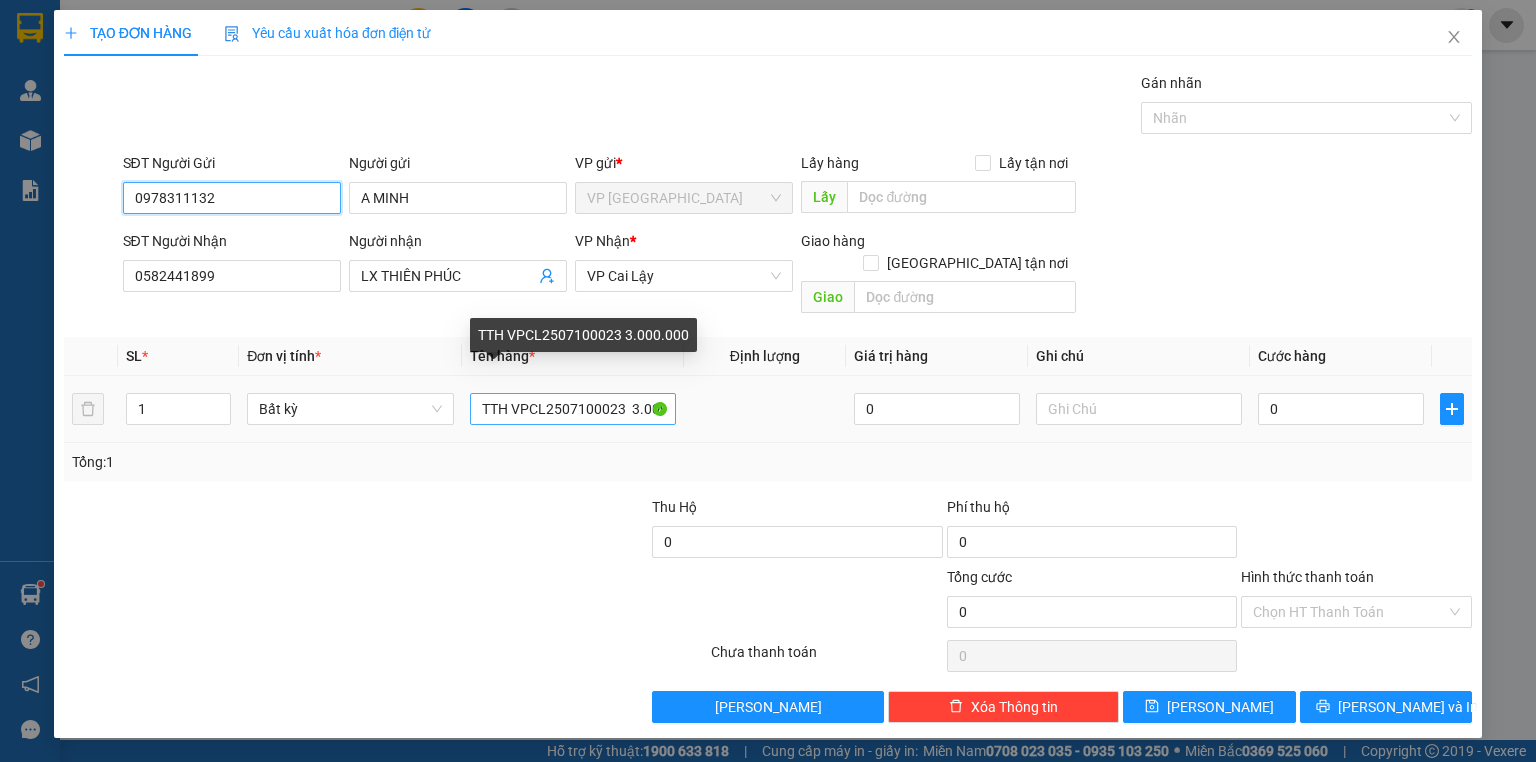 type on "0978311132" 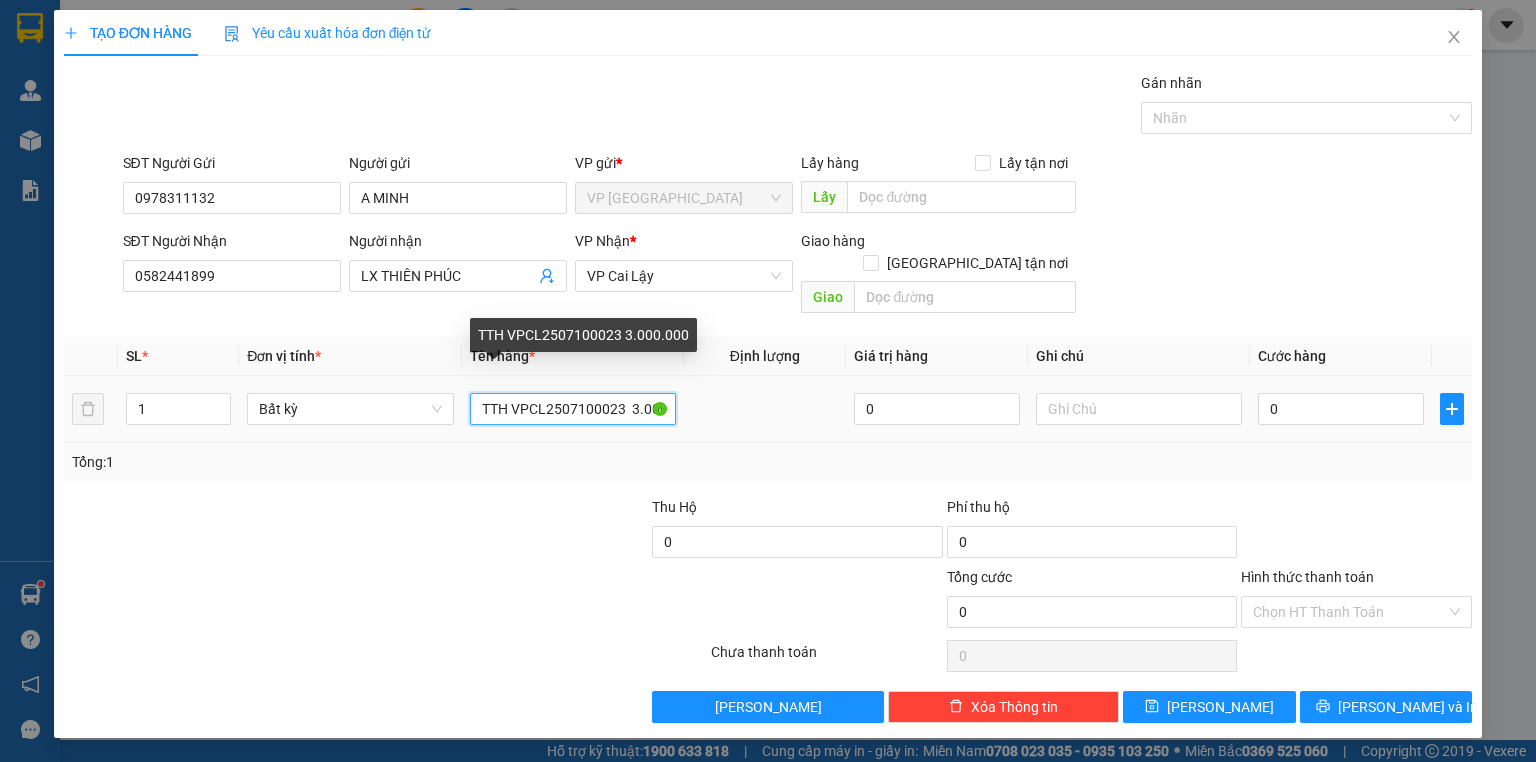 drag, startPoint x: 510, startPoint y: 383, endPoint x: 619, endPoint y: 391, distance: 109.29318 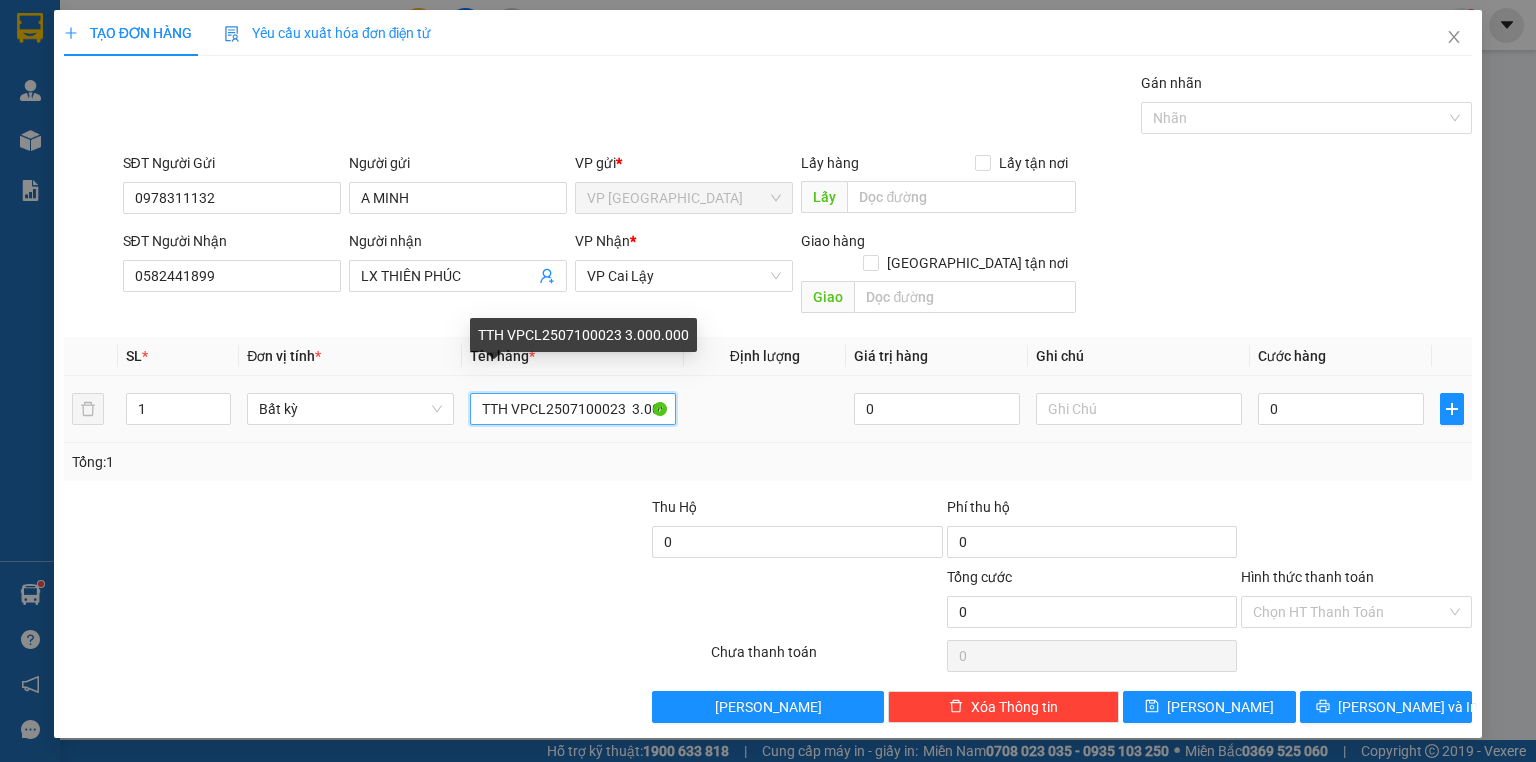 click on "TTH VPCL2507100023  3.000.000" at bounding box center [573, 409] 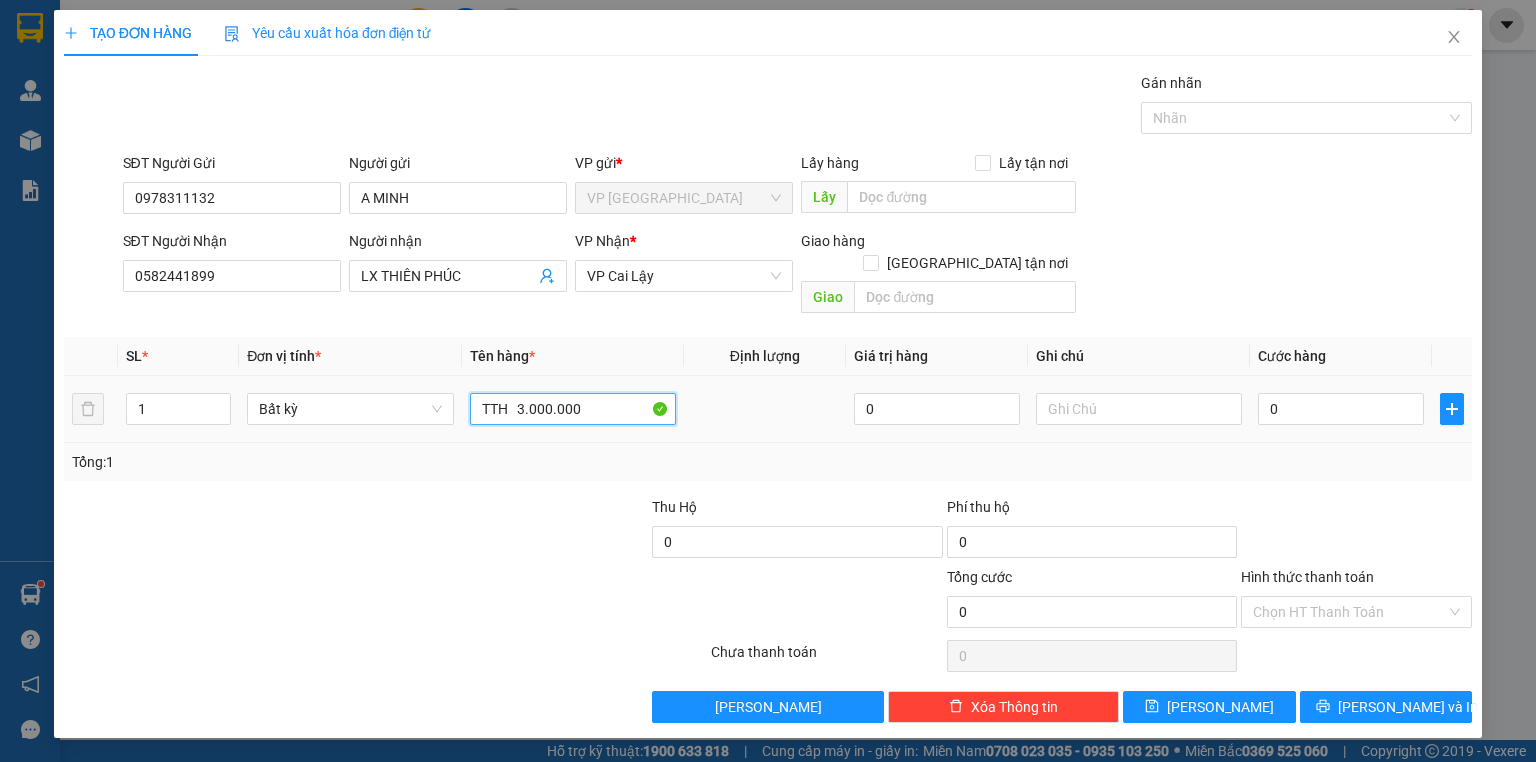 paste on "VPCL2507120016" 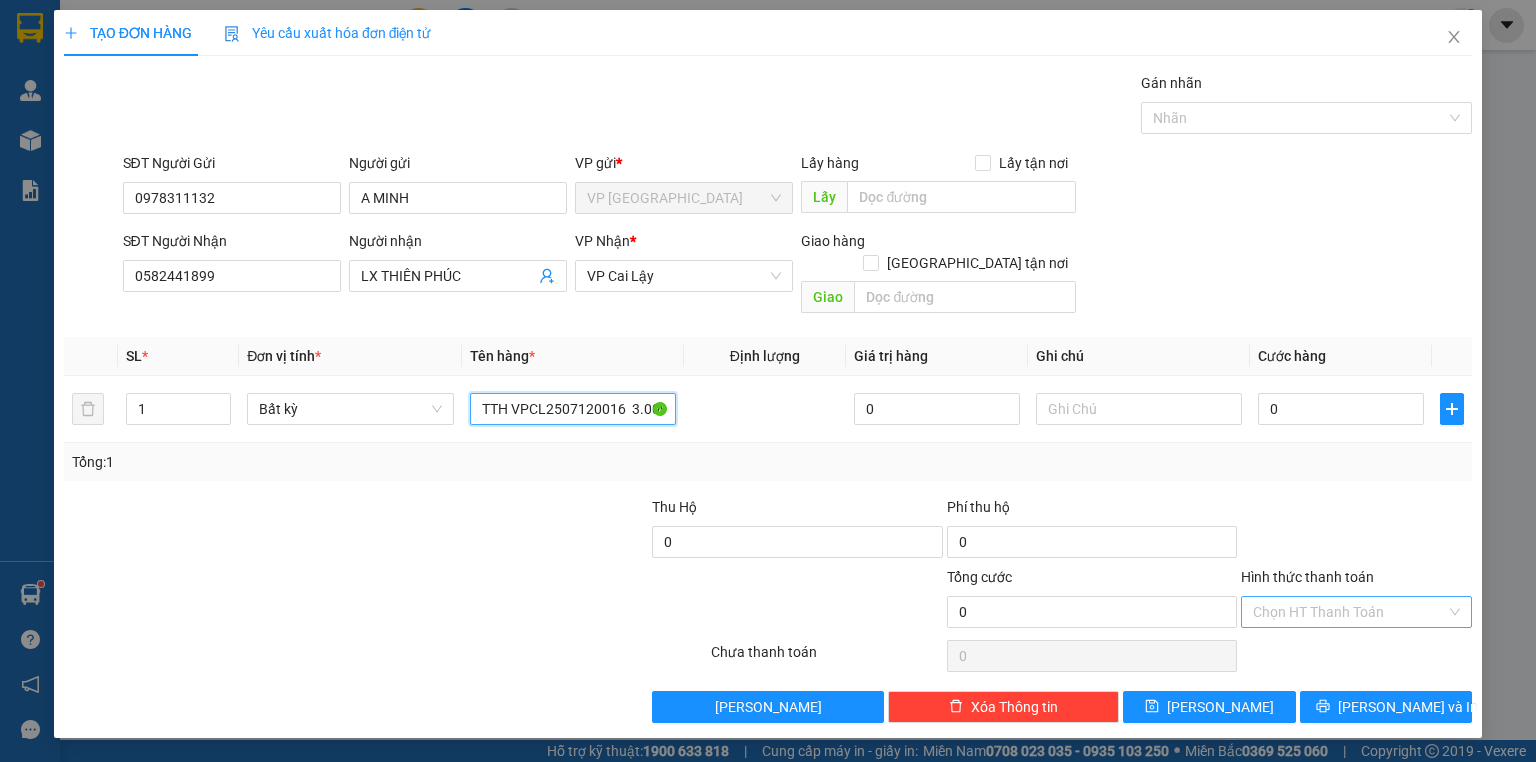 type on "TTH VPCL2507120016  3.000.000" 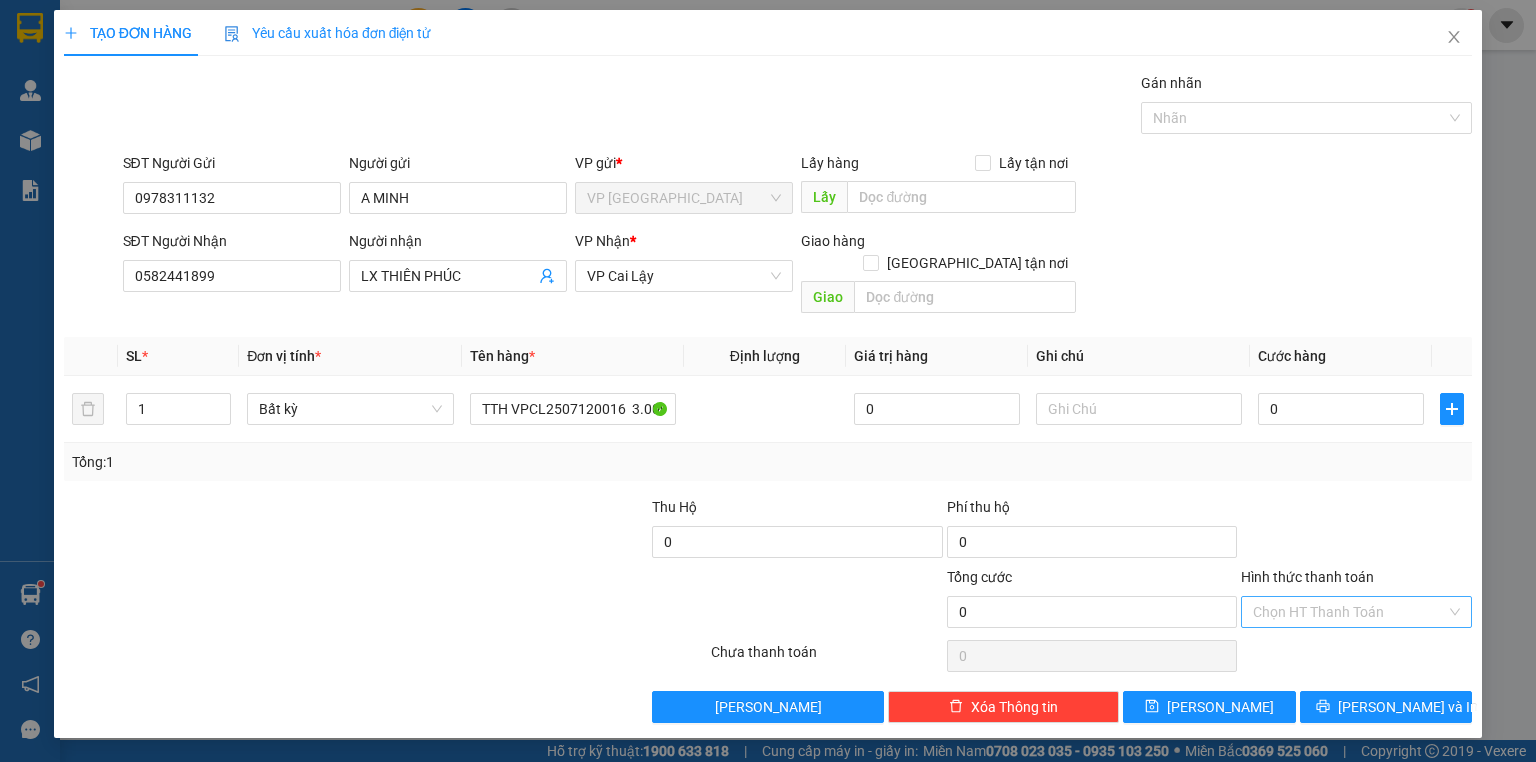 click on "Hình thức thanh toán" at bounding box center (1349, 612) 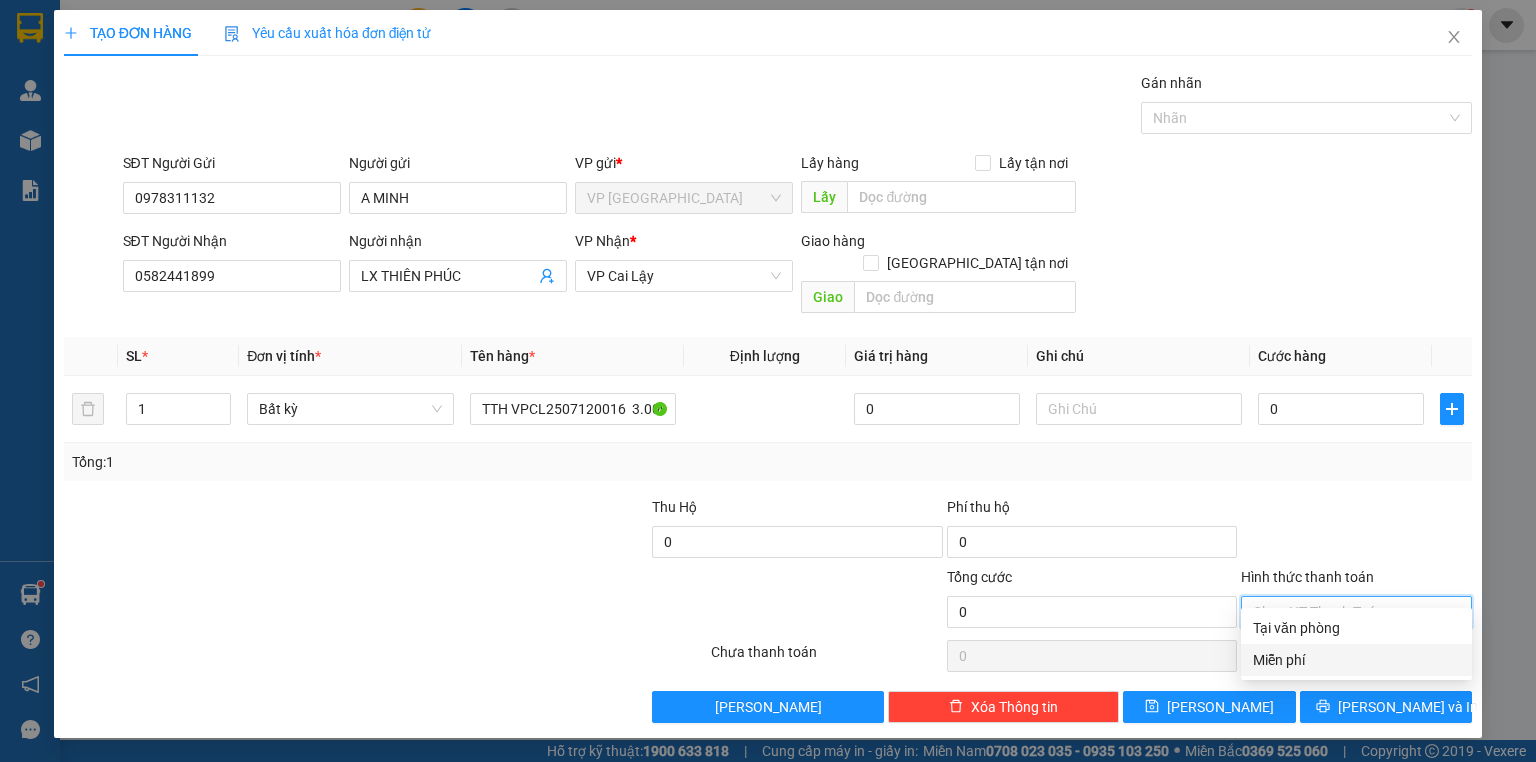 click on "Miễn phí" at bounding box center (1356, 660) 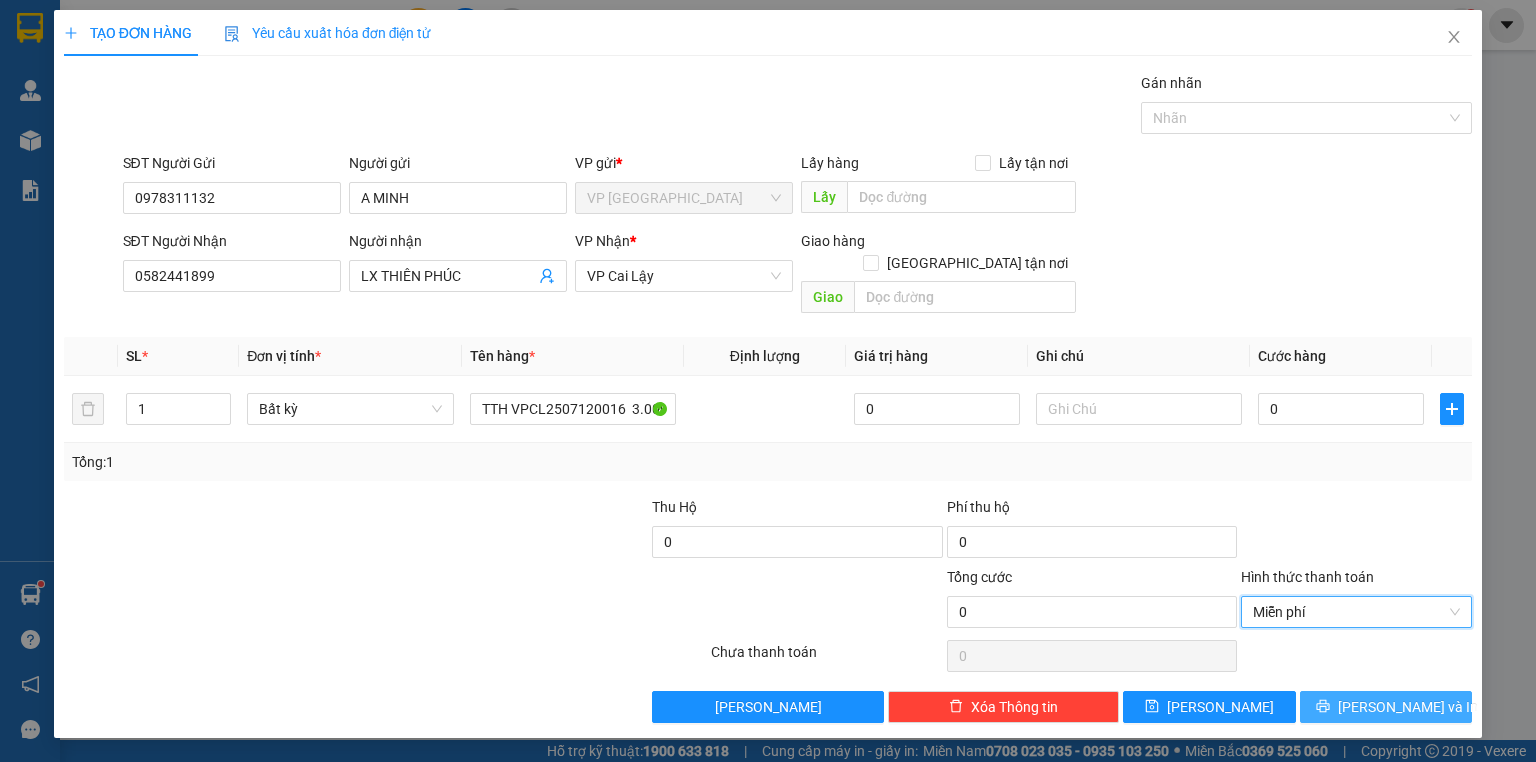 click 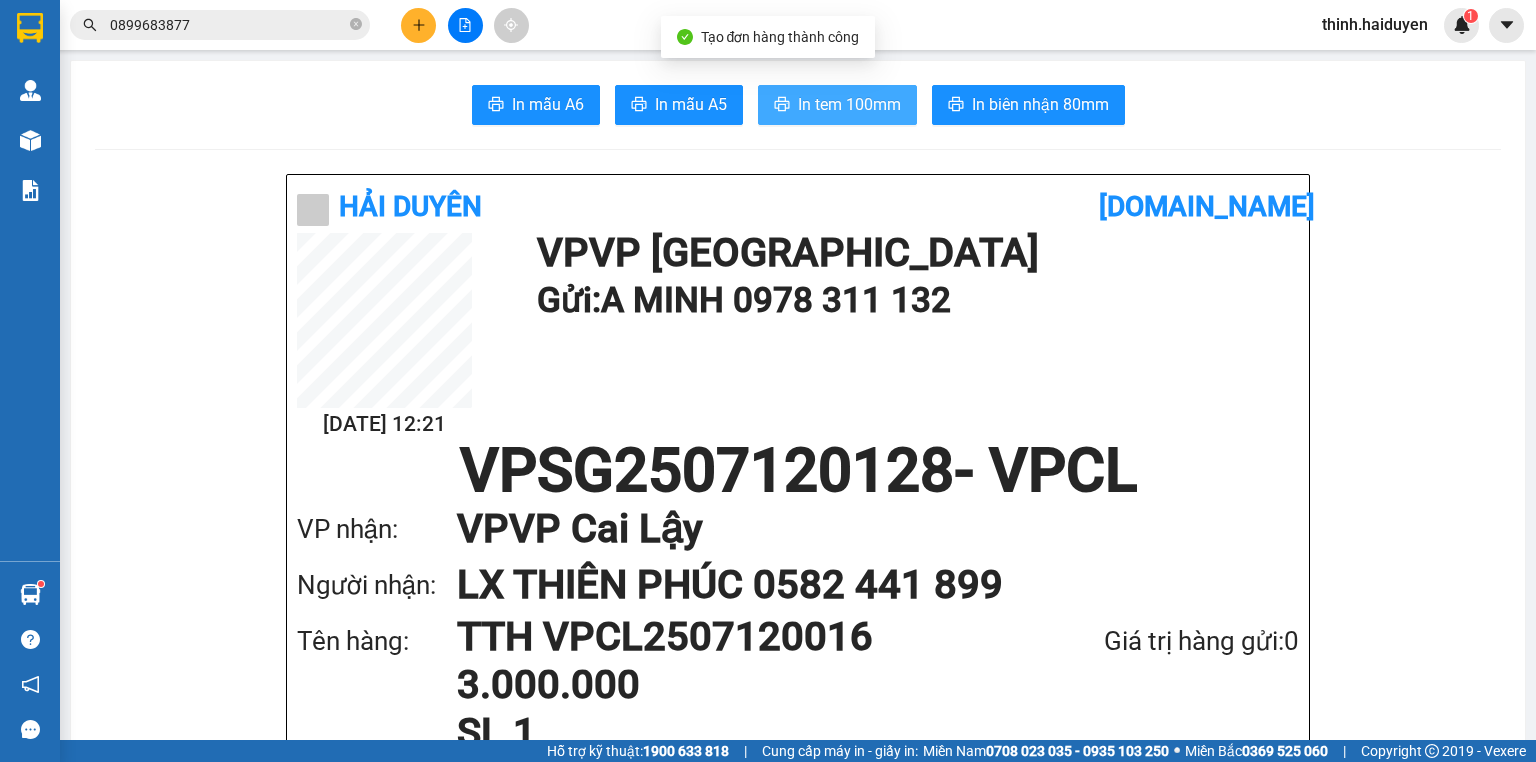 click on "In tem 100mm" at bounding box center (849, 104) 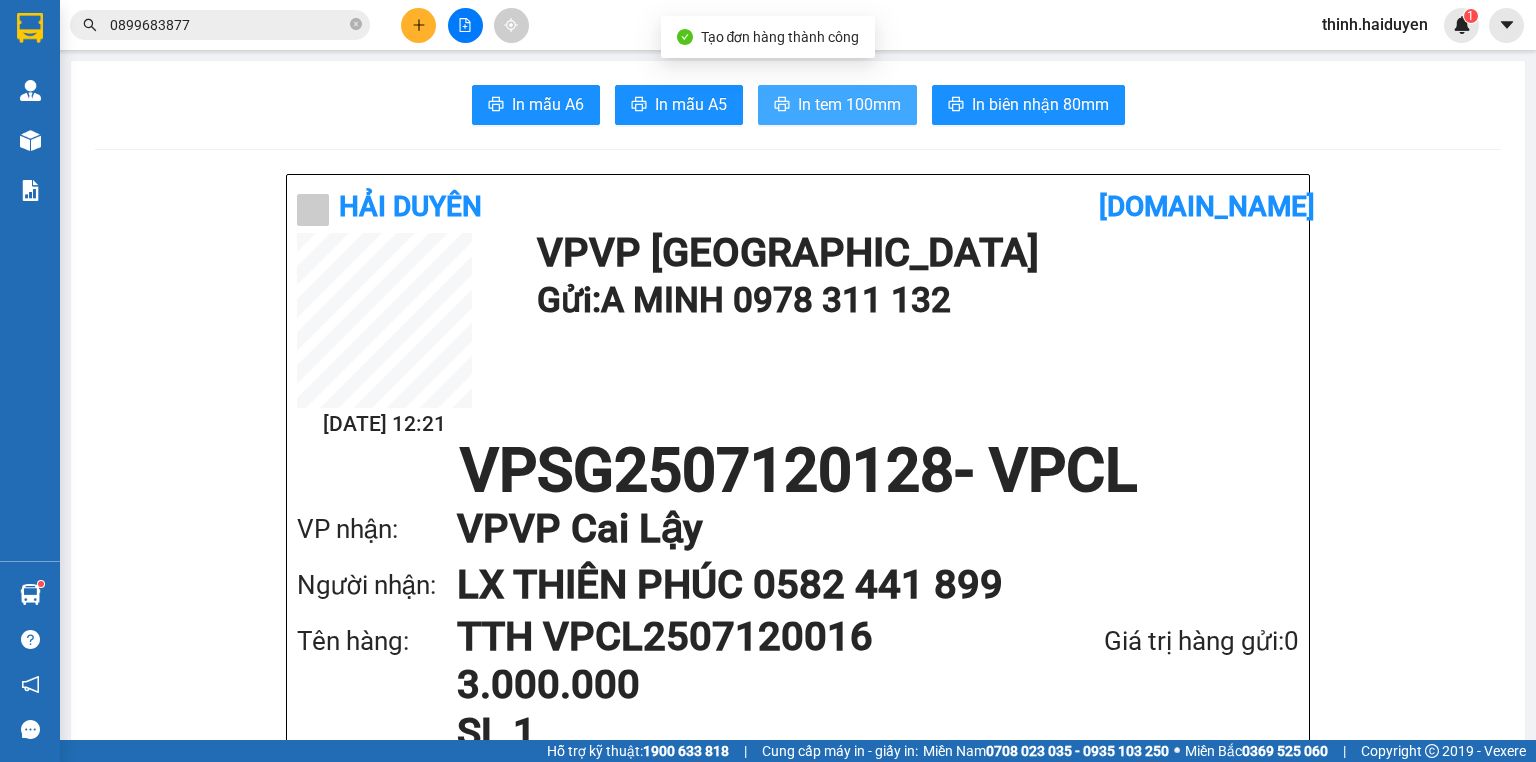 scroll, scrollTop: 0, scrollLeft: 0, axis: both 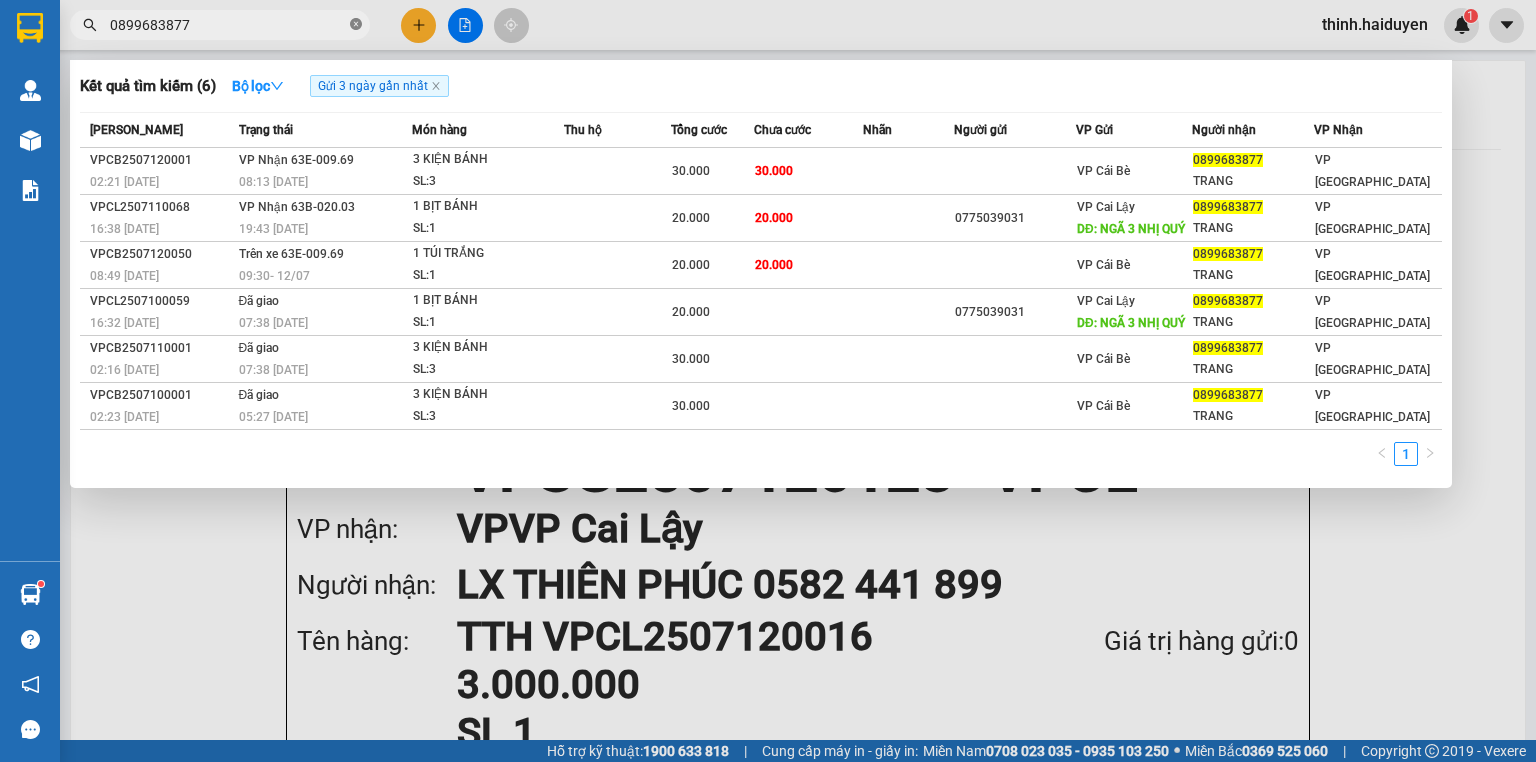 click 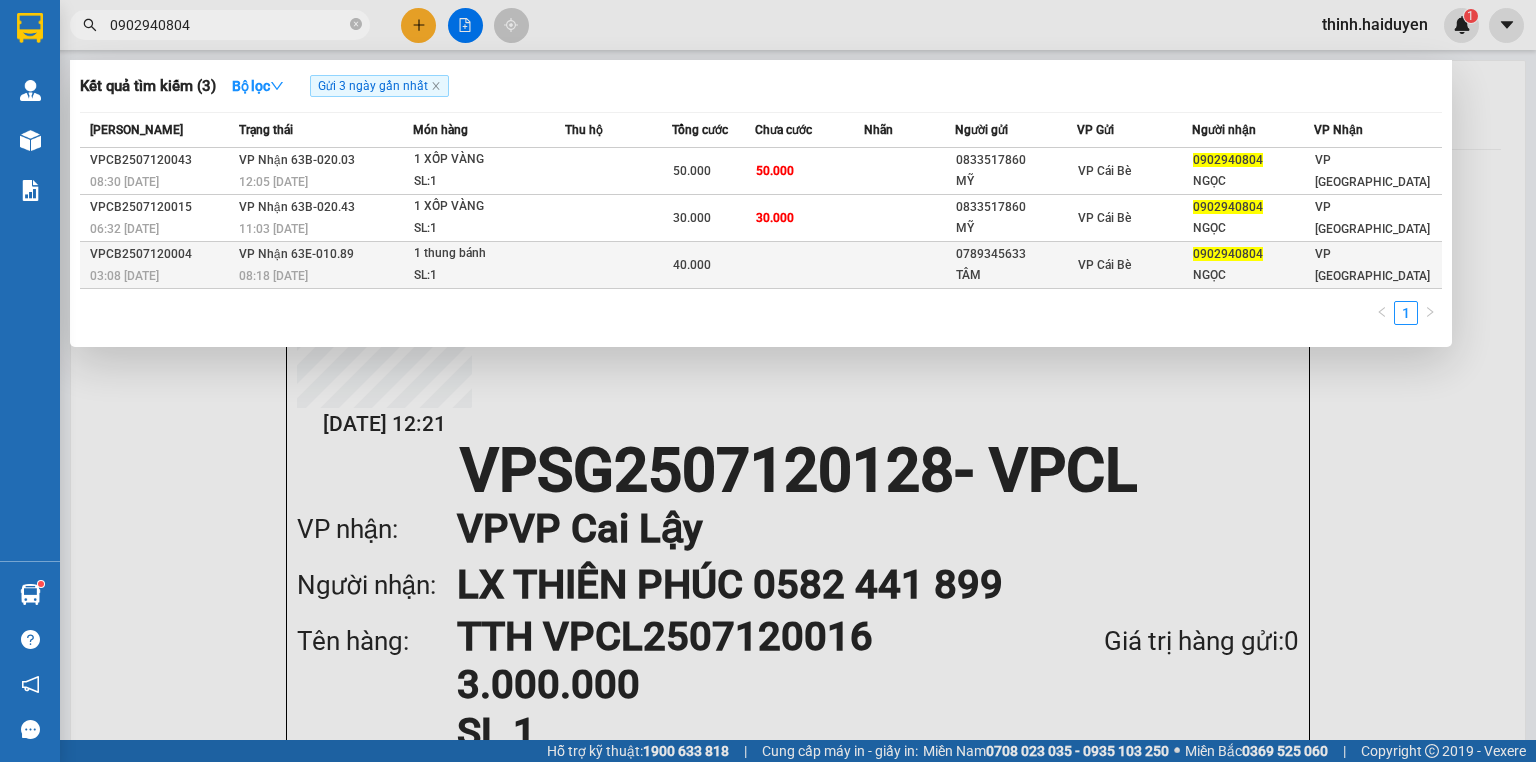 type on "0902940804" 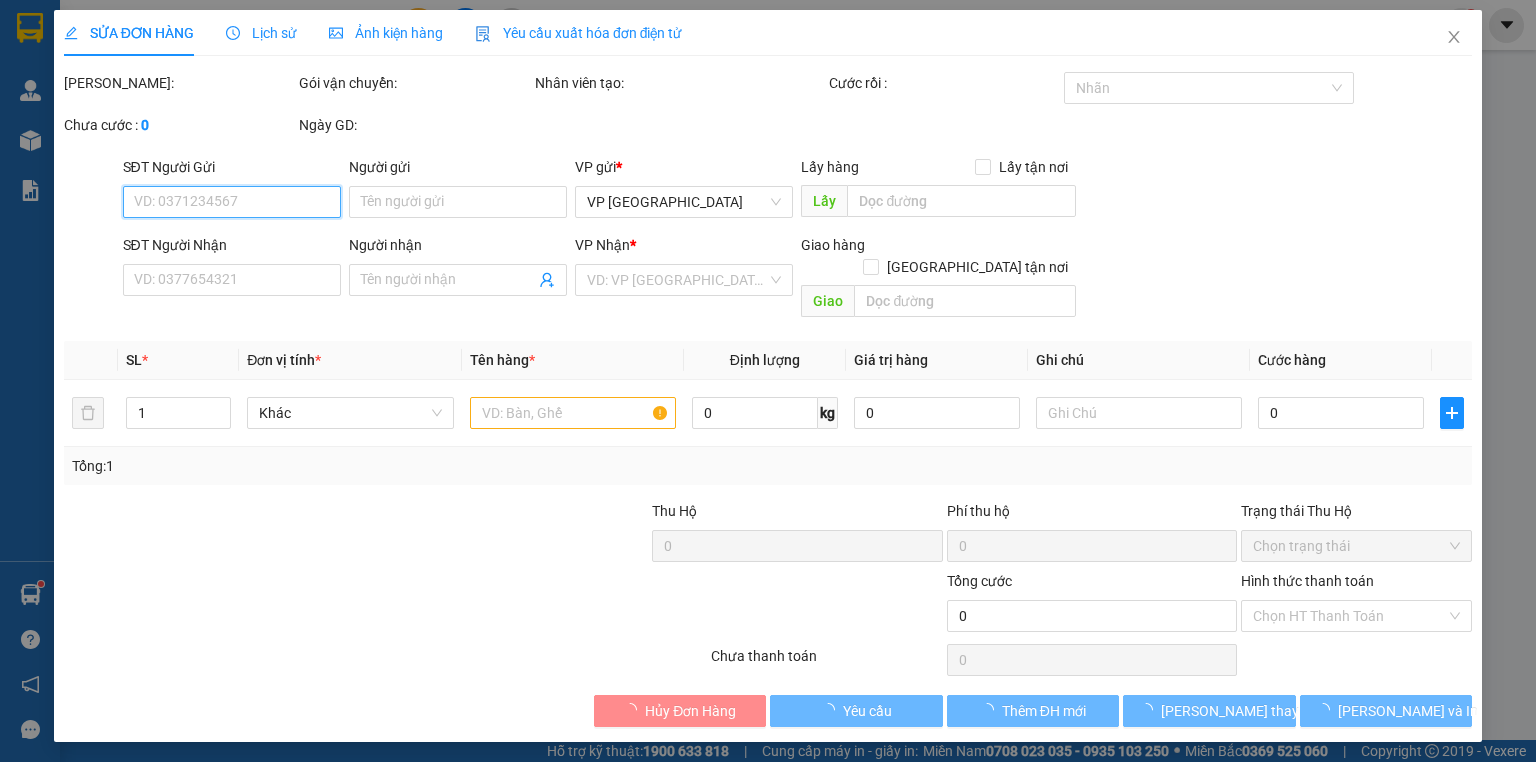 type on "0789345633" 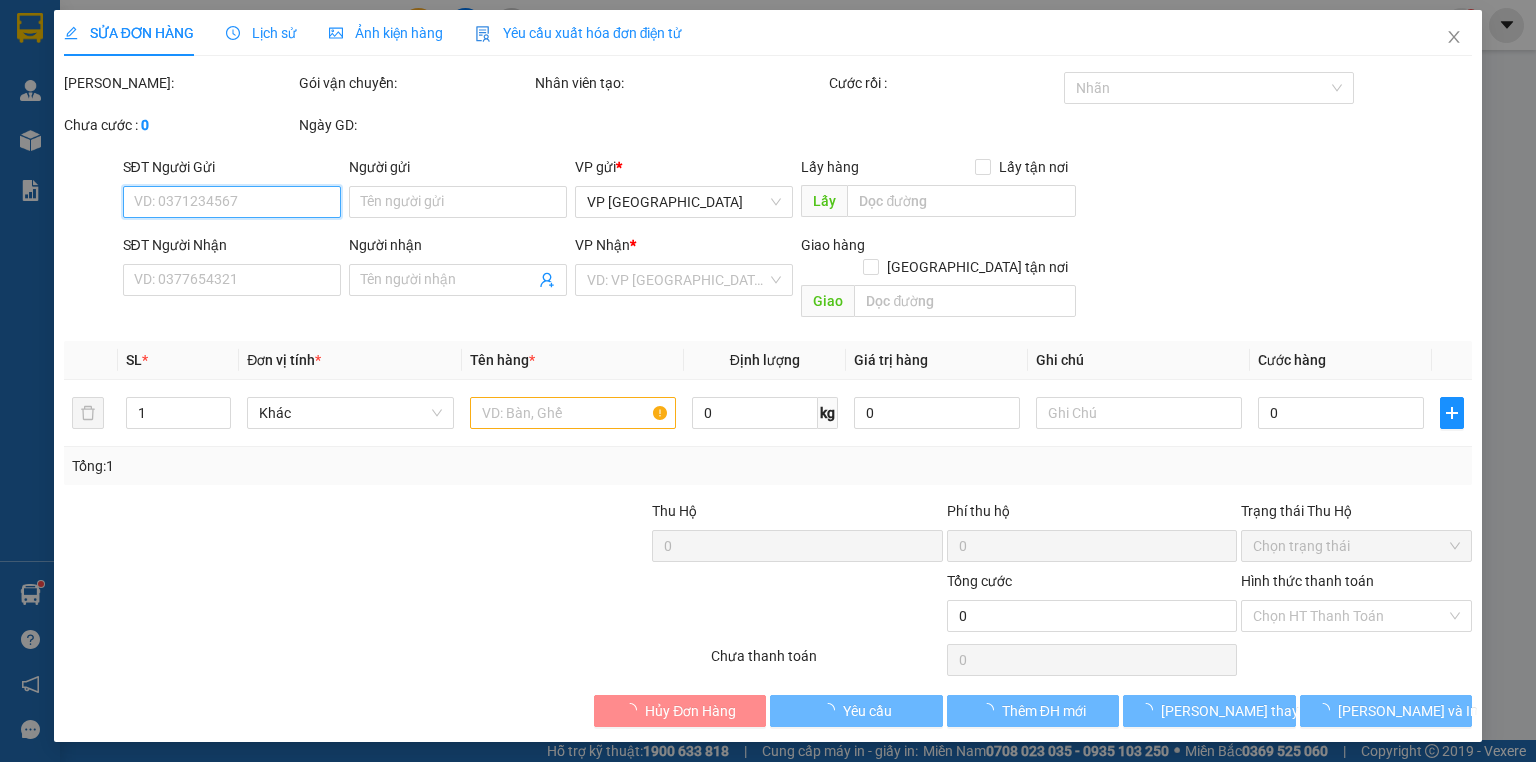 type on "TÂM" 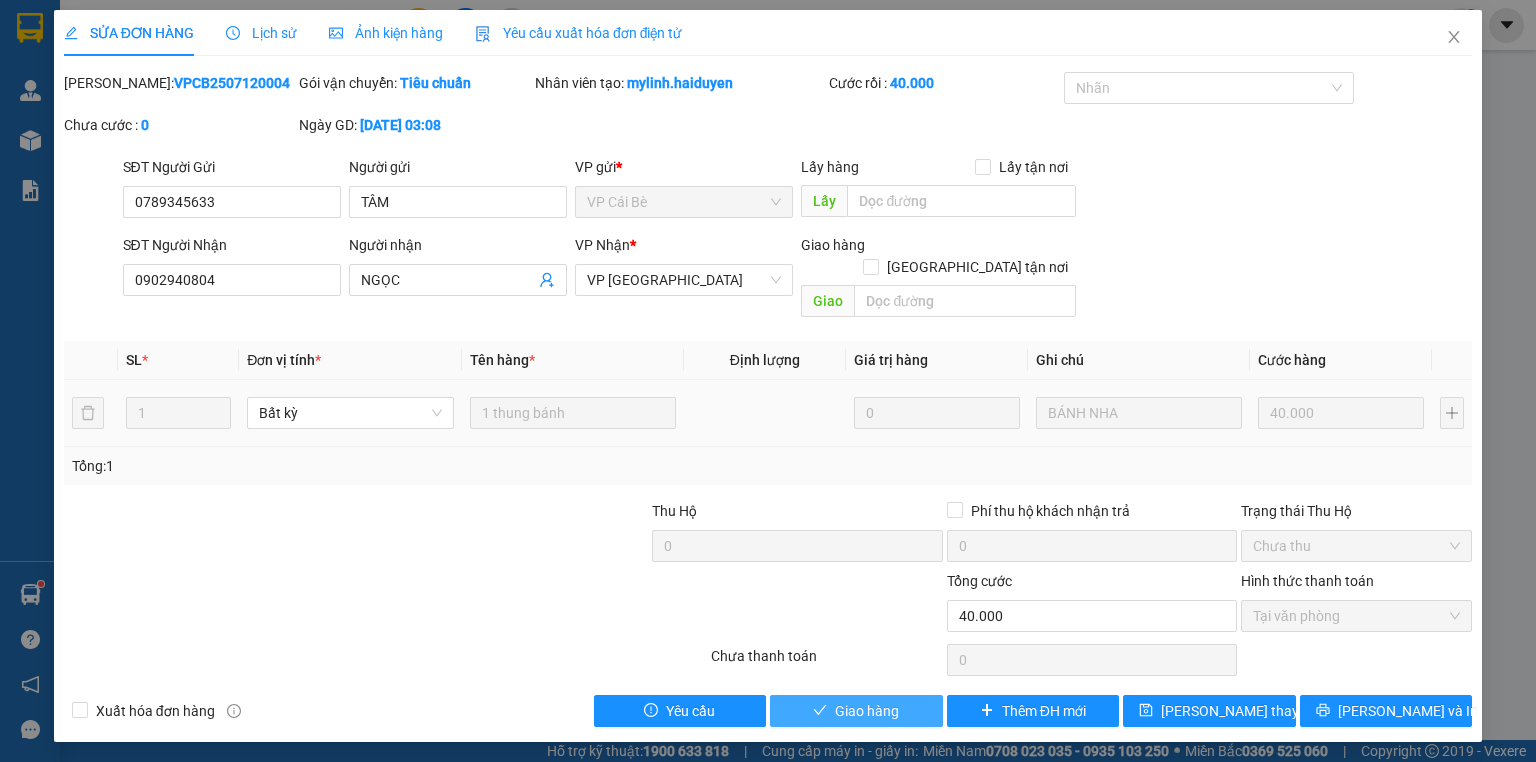 click on "Giao hàng" at bounding box center [867, 711] 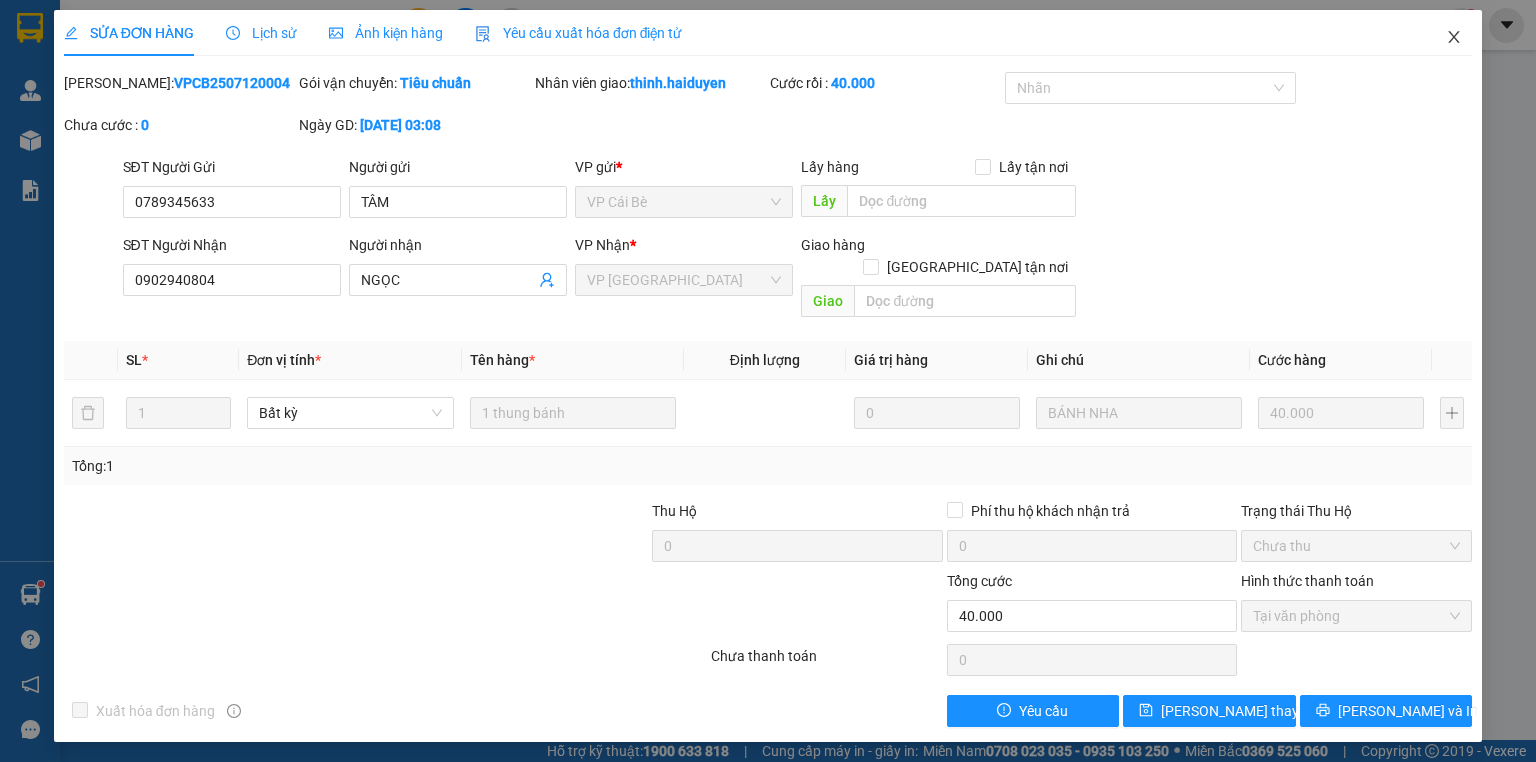 click 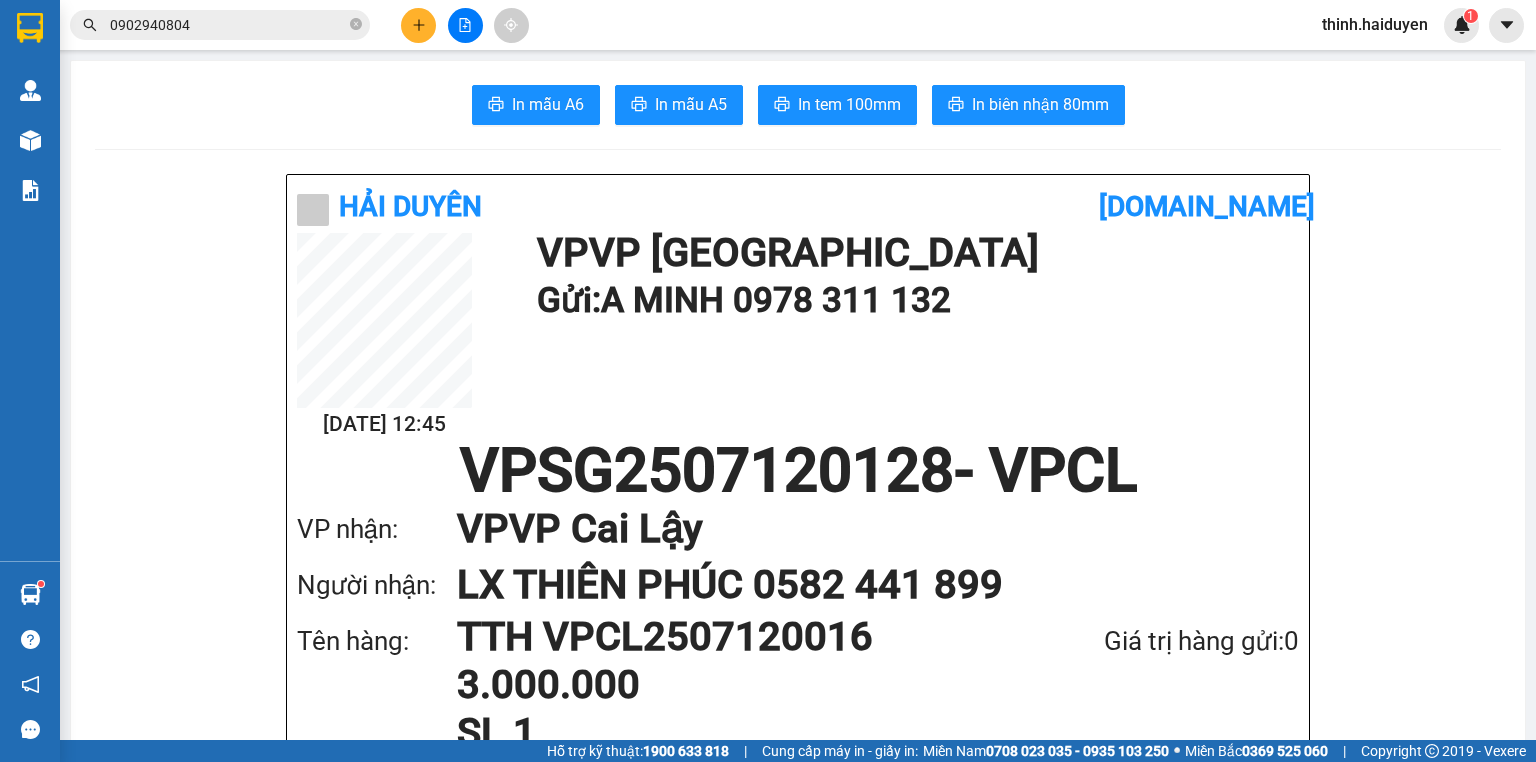 click on "0902940804" at bounding box center (228, 25) 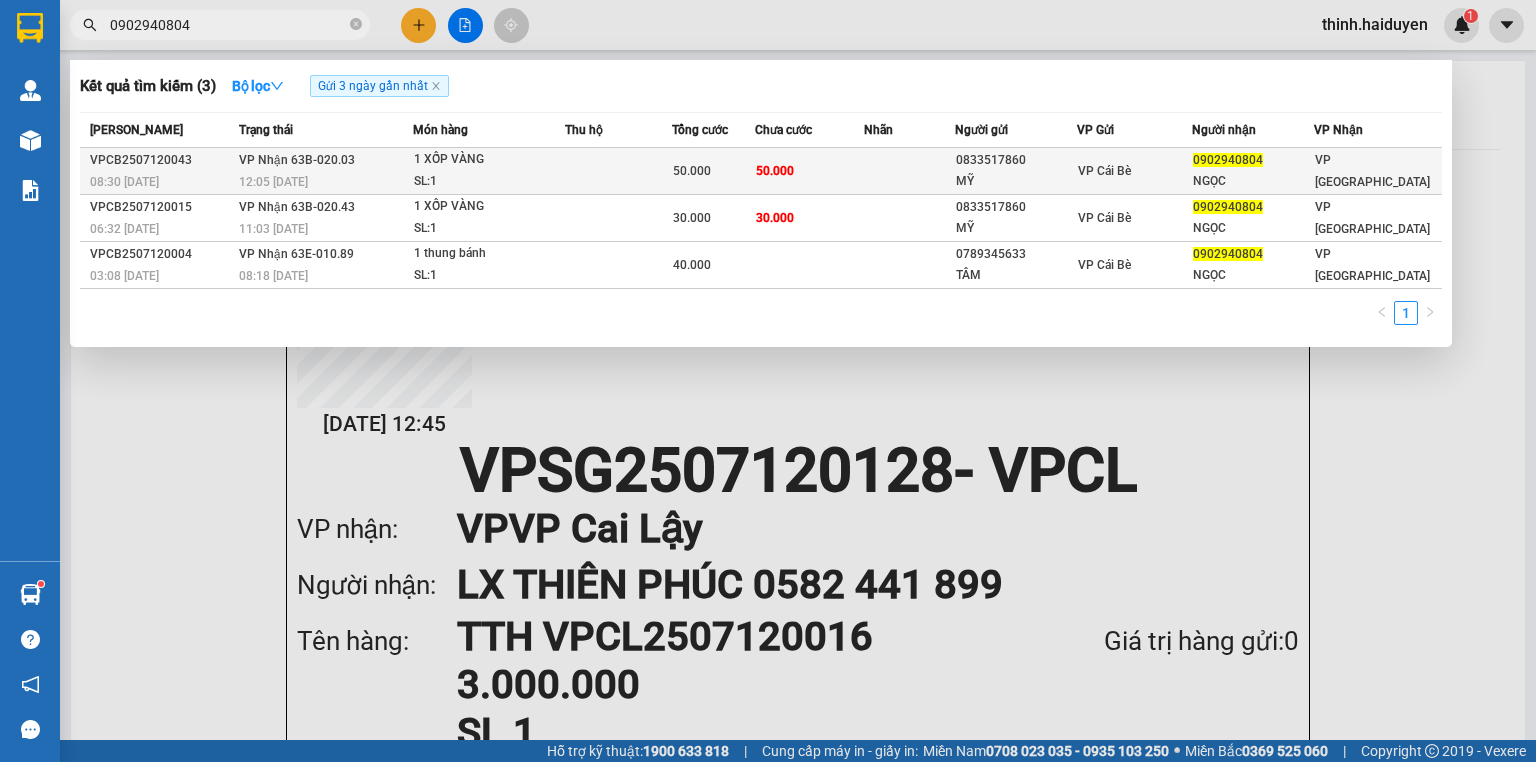 click on "50.000" at bounding box center (713, 171) 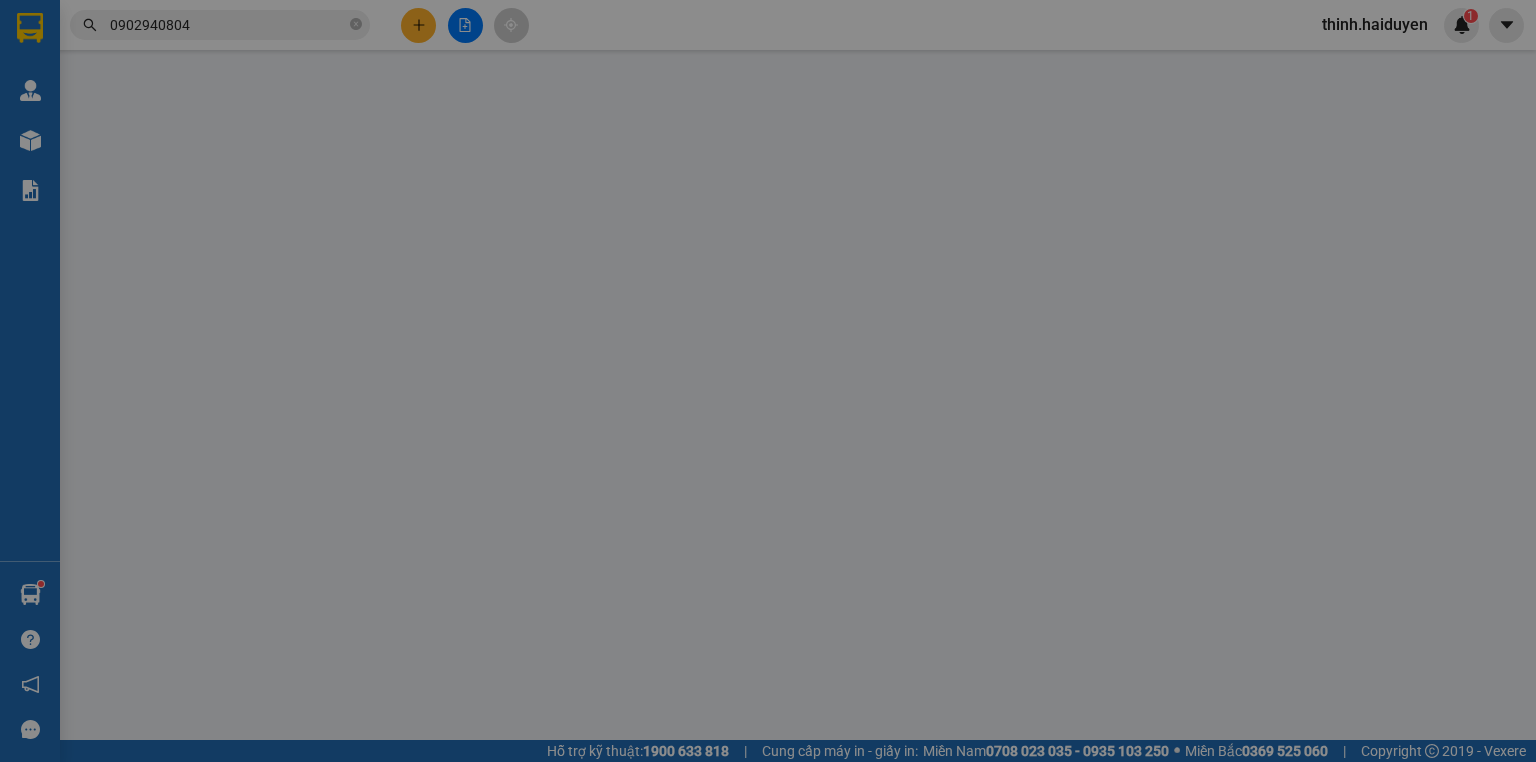 type on "0833517860" 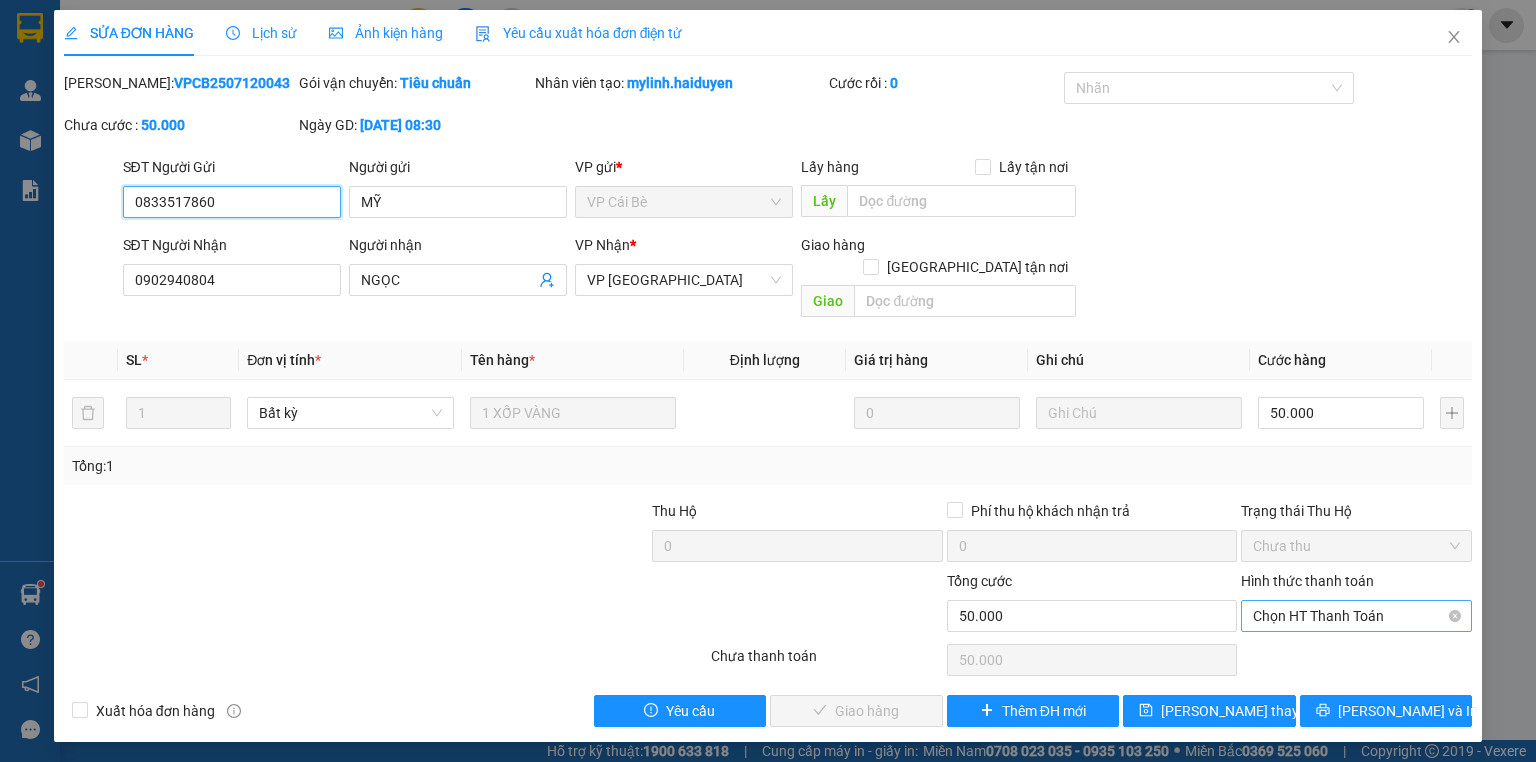 click on "Chọn HT Thanh Toán" at bounding box center (1356, 616) 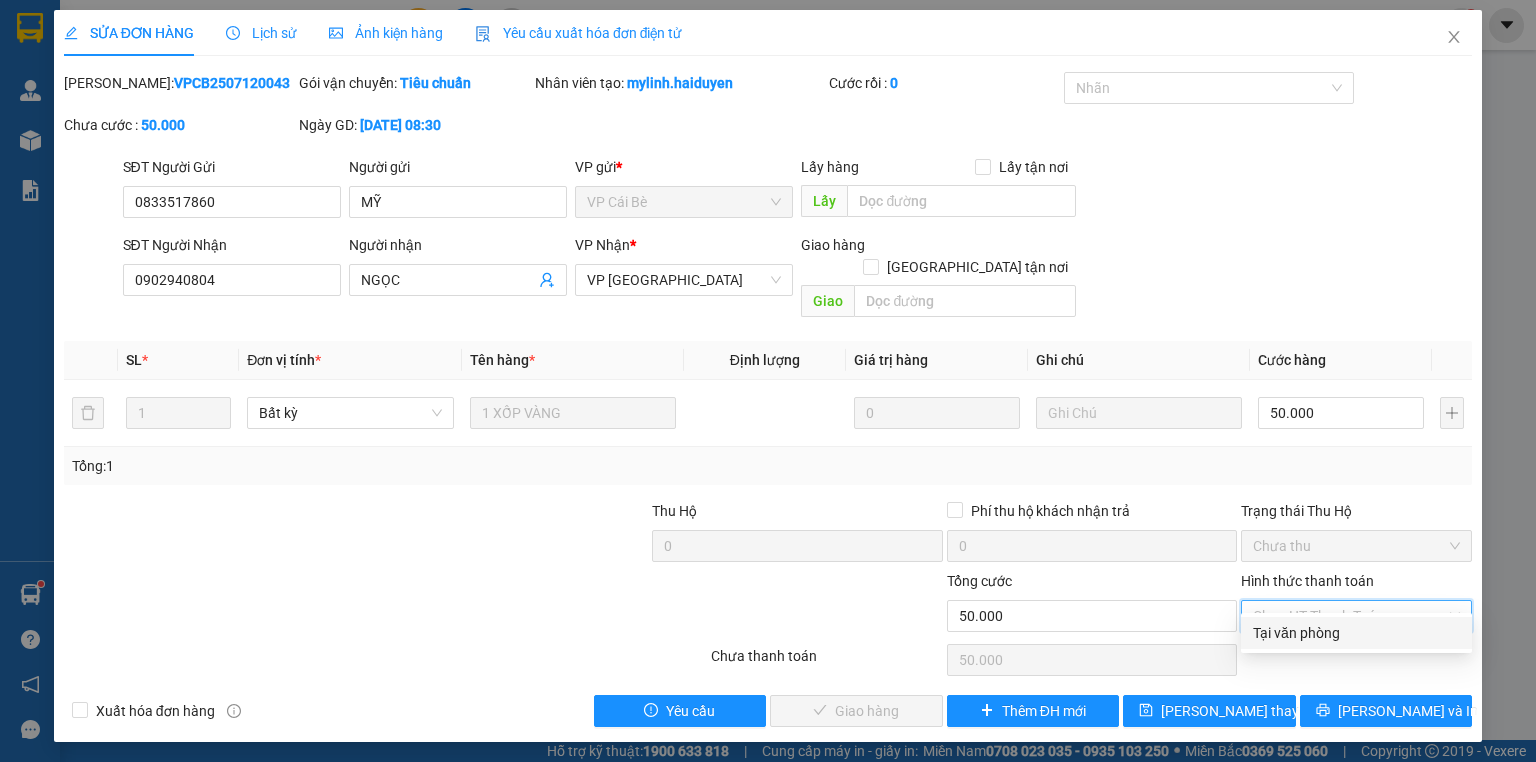 drag, startPoint x: 1340, startPoint y: 637, endPoint x: 1273, endPoint y: 628, distance: 67.601776 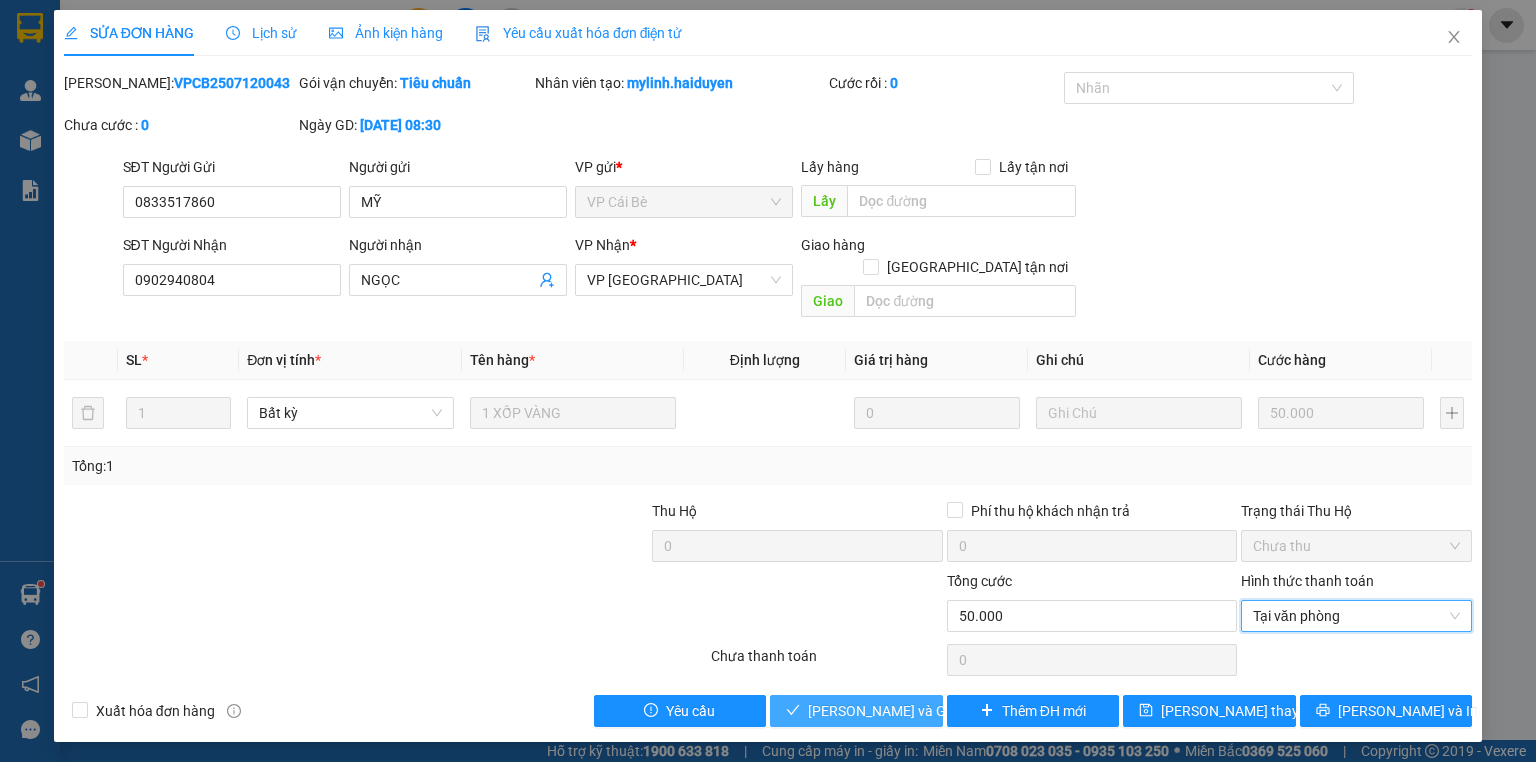 drag, startPoint x: 885, startPoint y: 678, endPoint x: 941, endPoint y: 611, distance: 87.32124 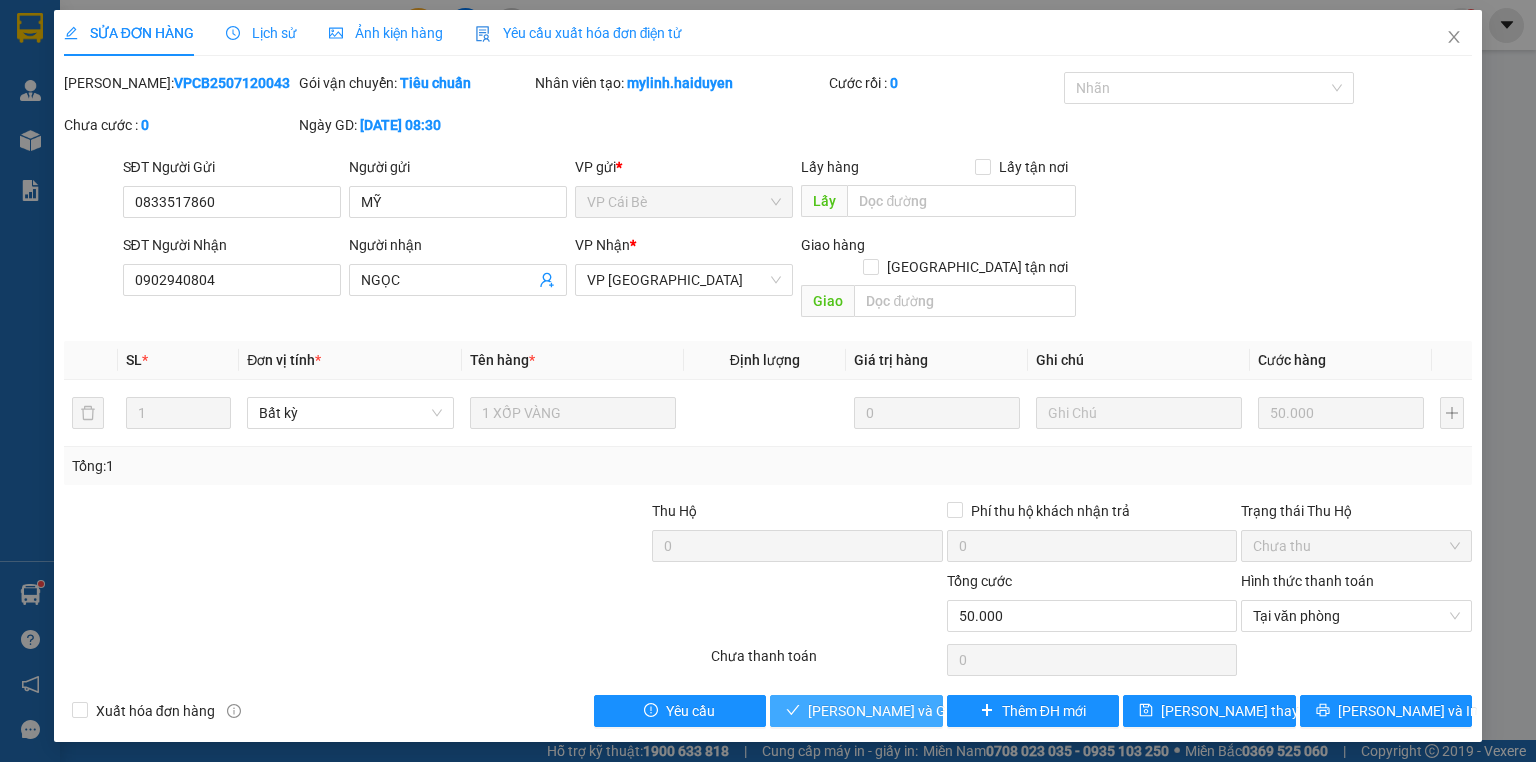 click on "[PERSON_NAME] và Giao hàng" at bounding box center [904, 711] 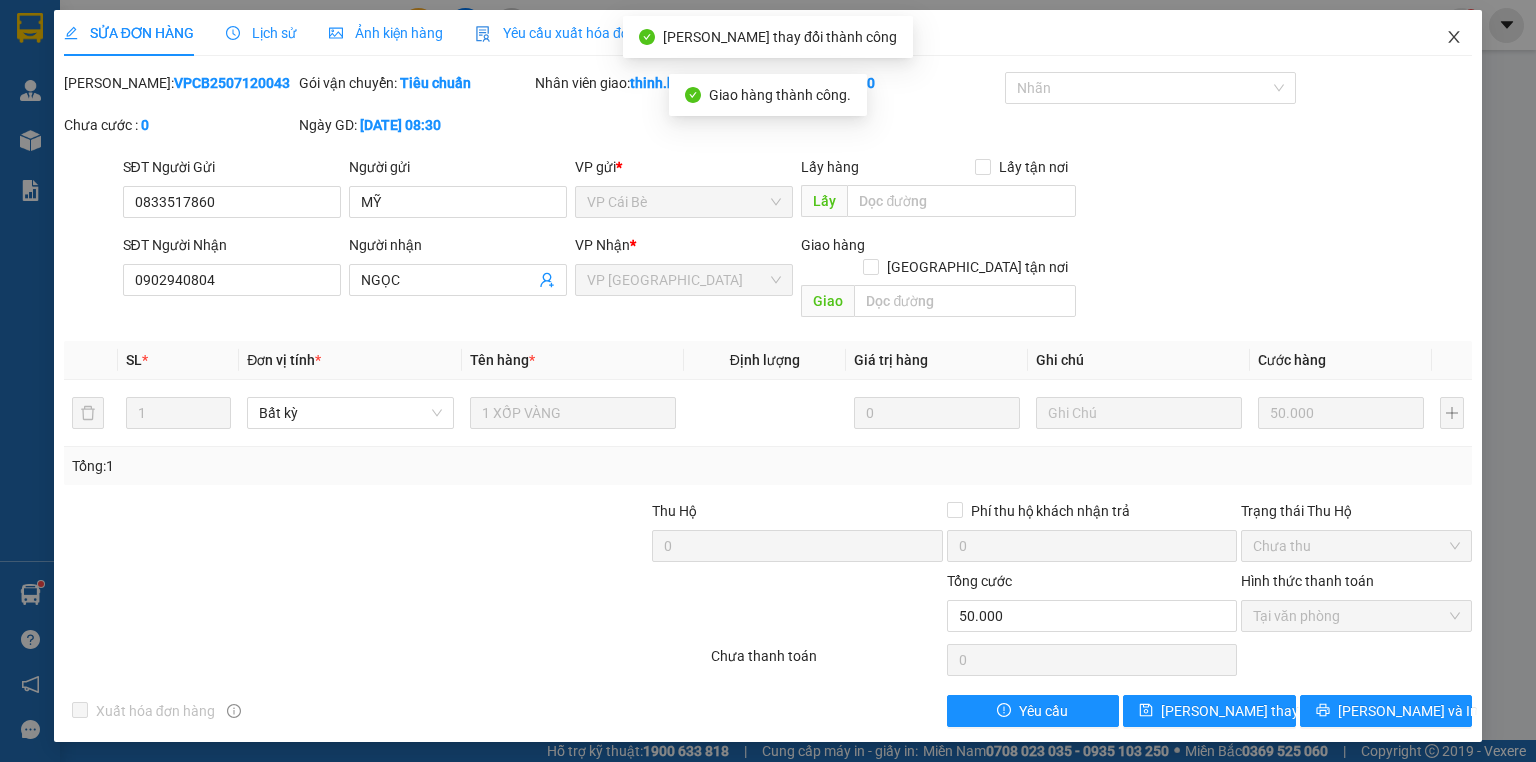click 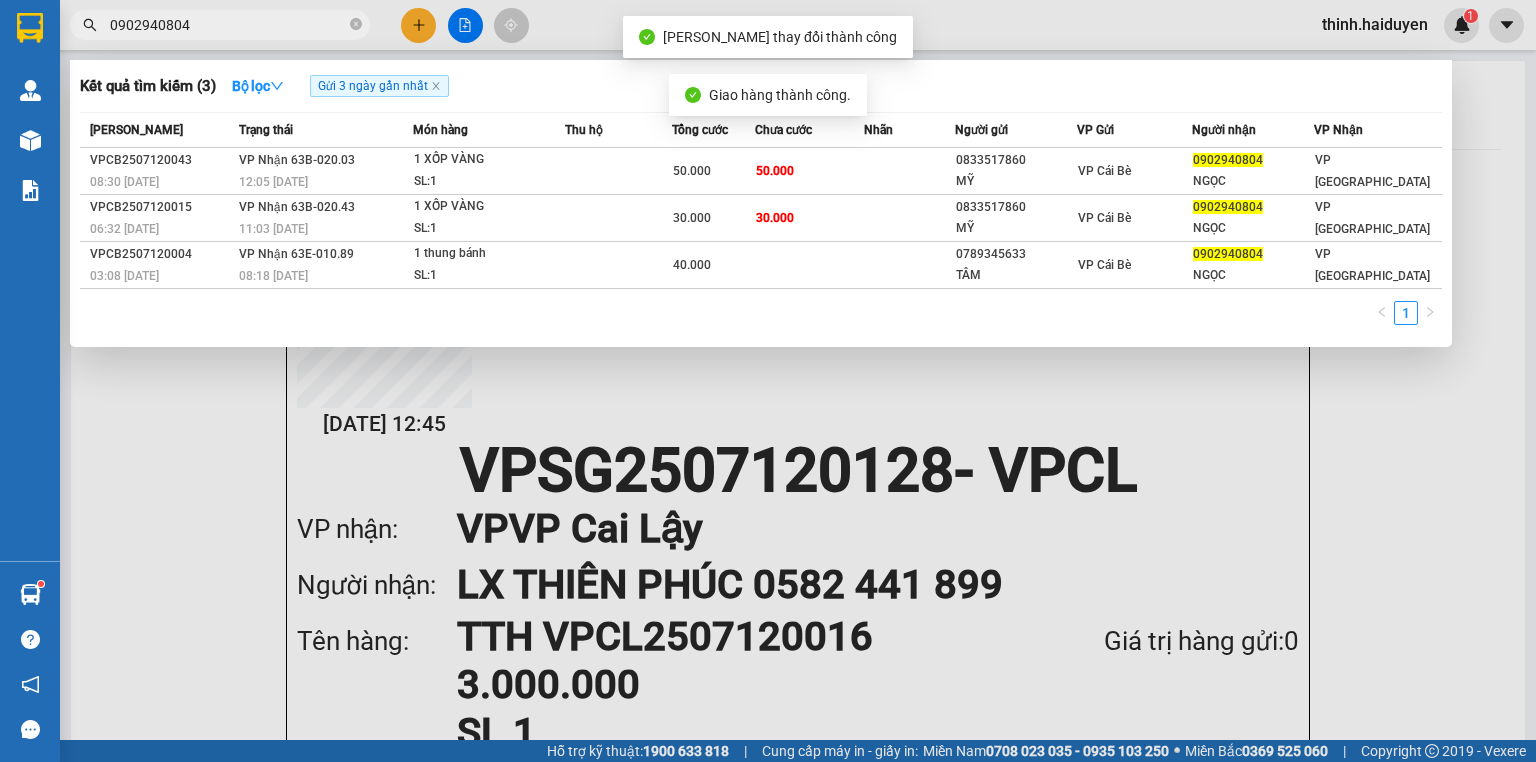 click on "0902940804" at bounding box center [228, 25] 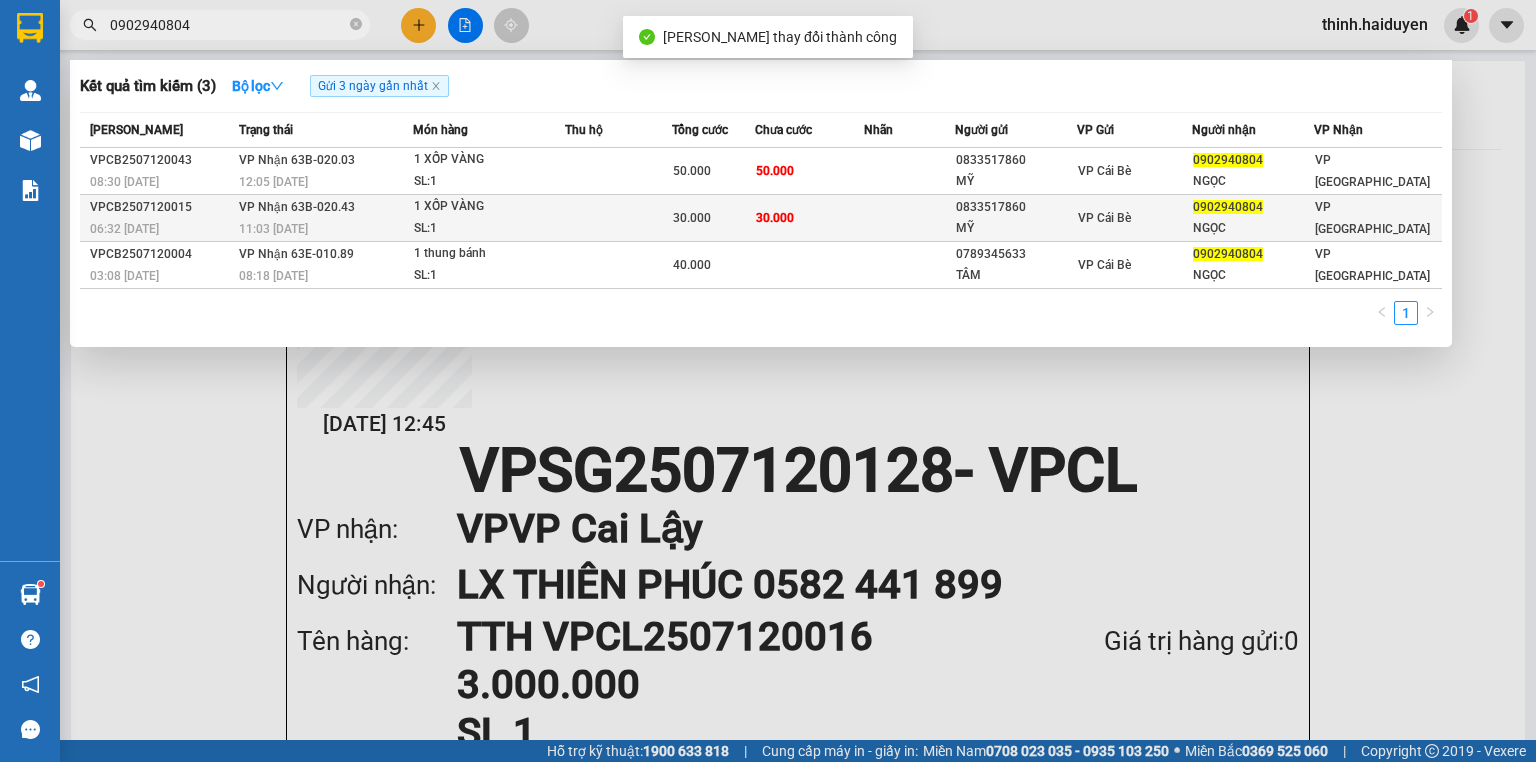 click at bounding box center (618, 218) 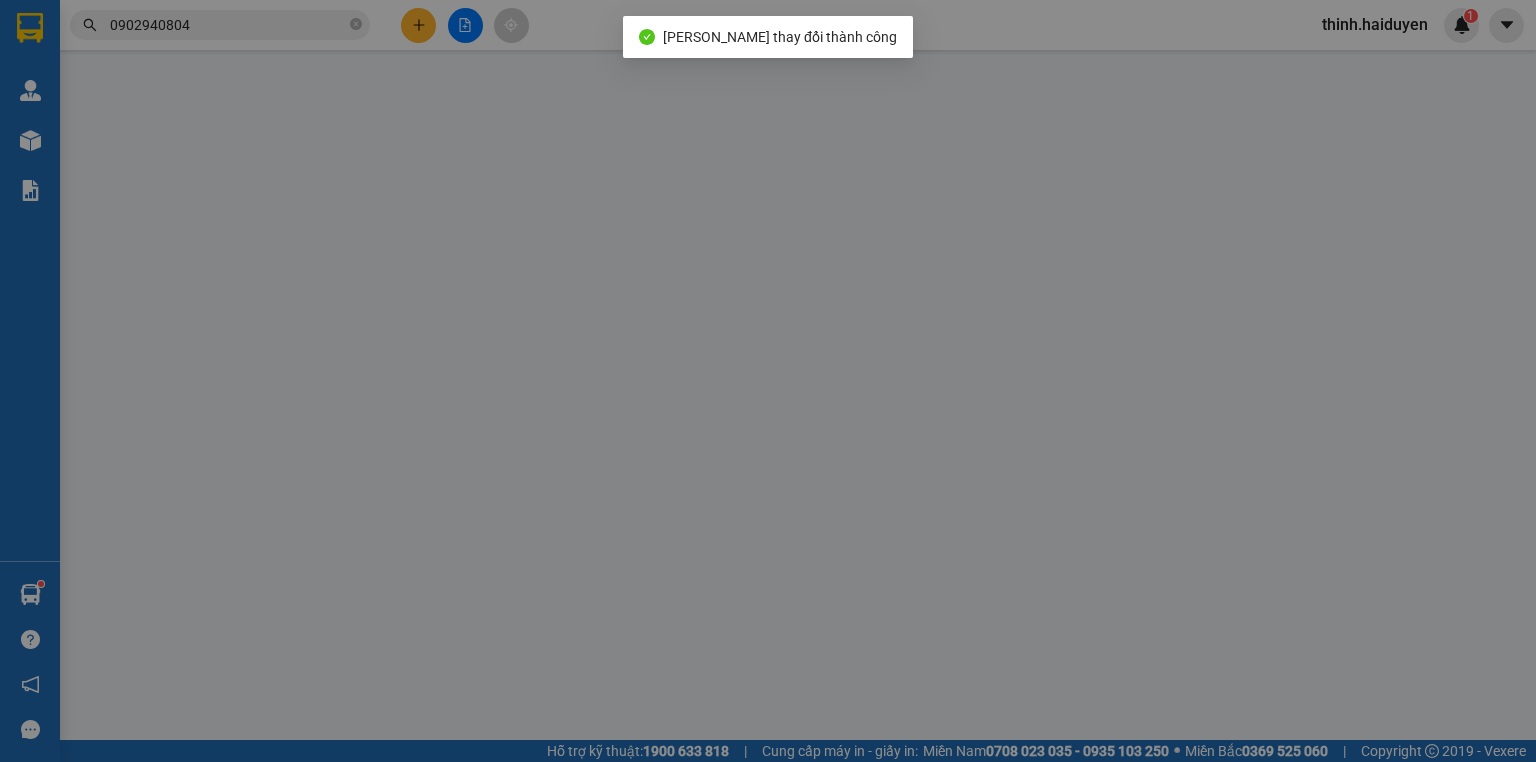 type on "0833517860" 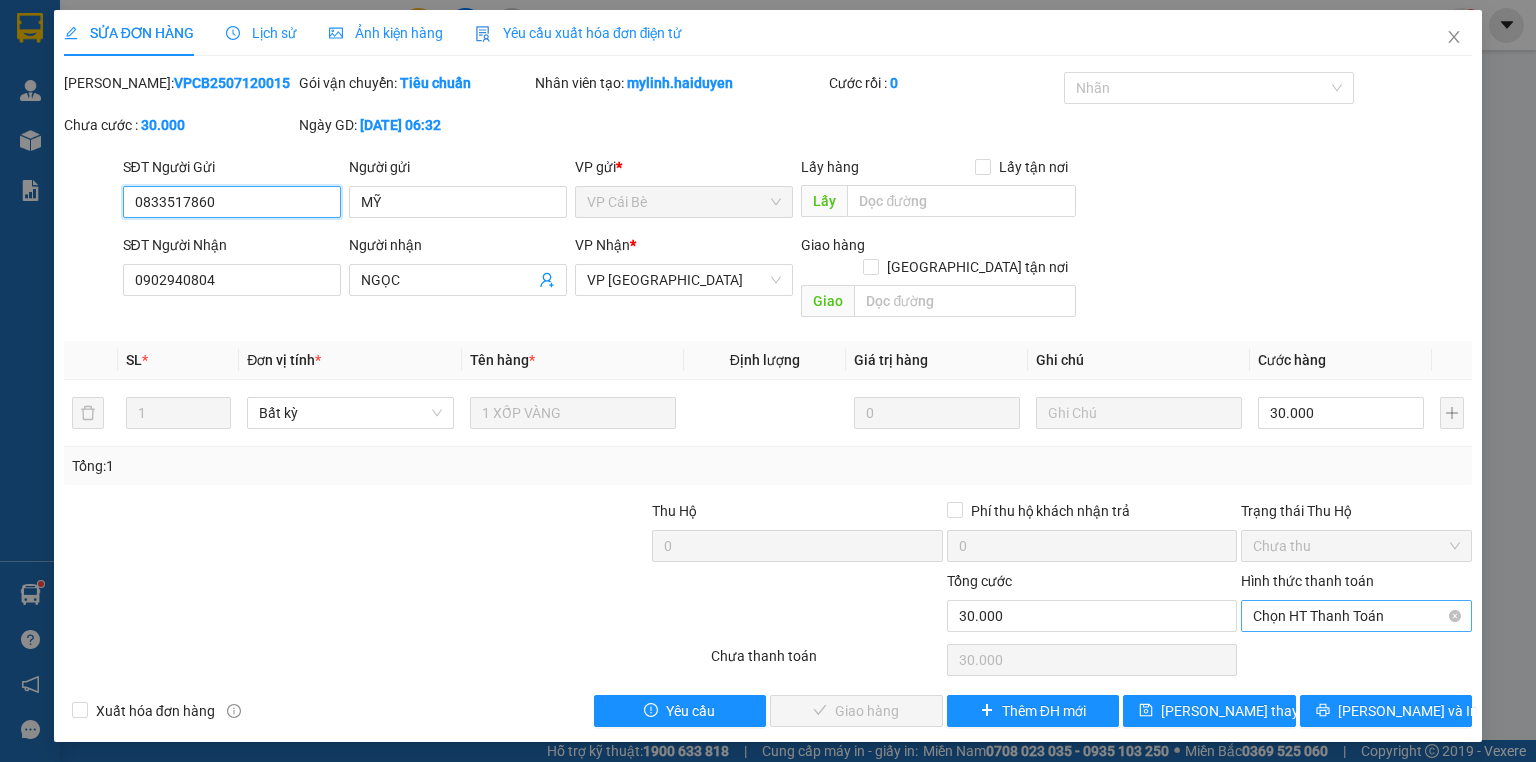 click on "Chọn HT Thanh Toán" at bounding box center [1356, 616] 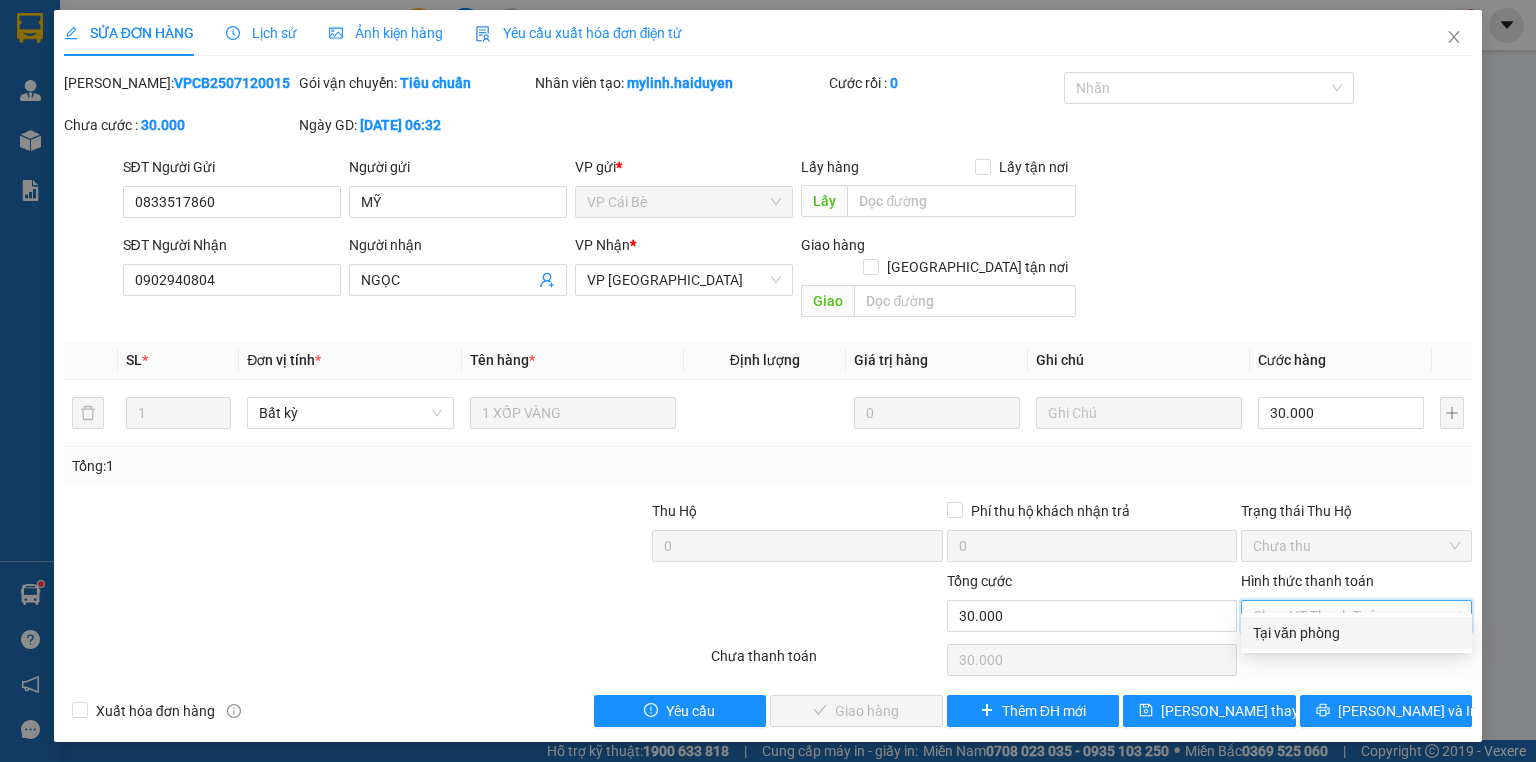click on "Tại văn phòng" at bounding box center [1356, 633] 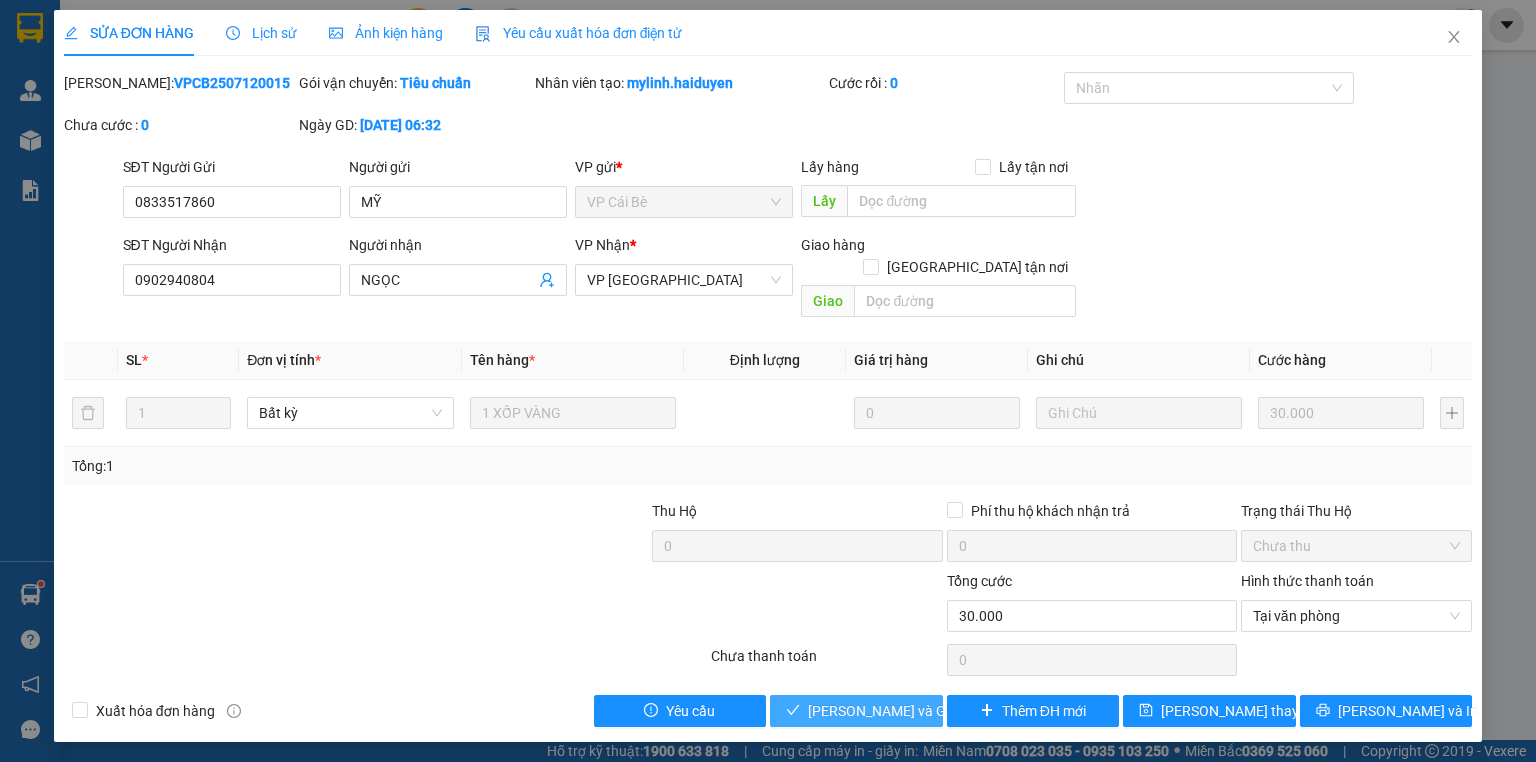 click on "[PERSON_NAME] và Giao hàng" at bounding box center [904, 711] 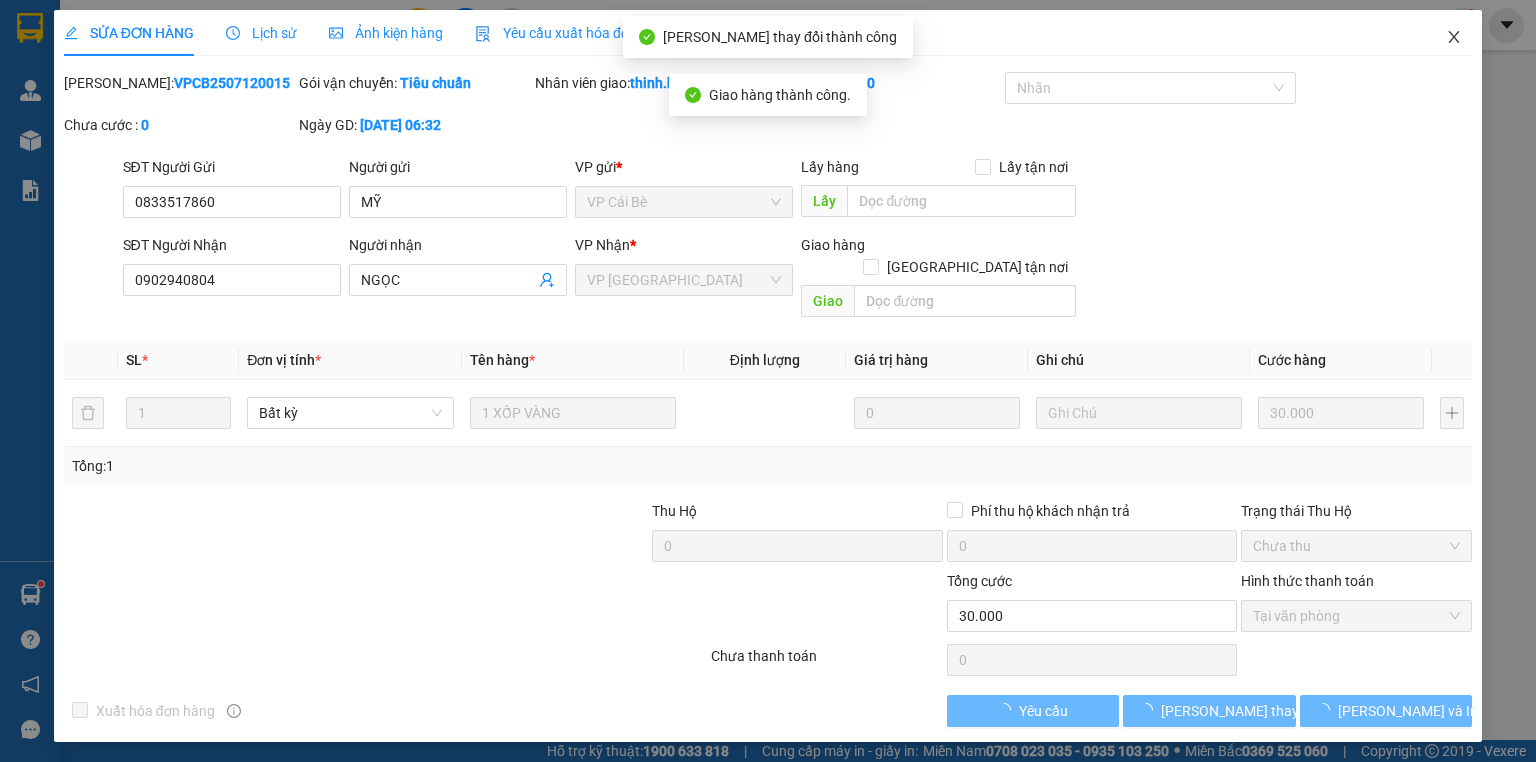 click 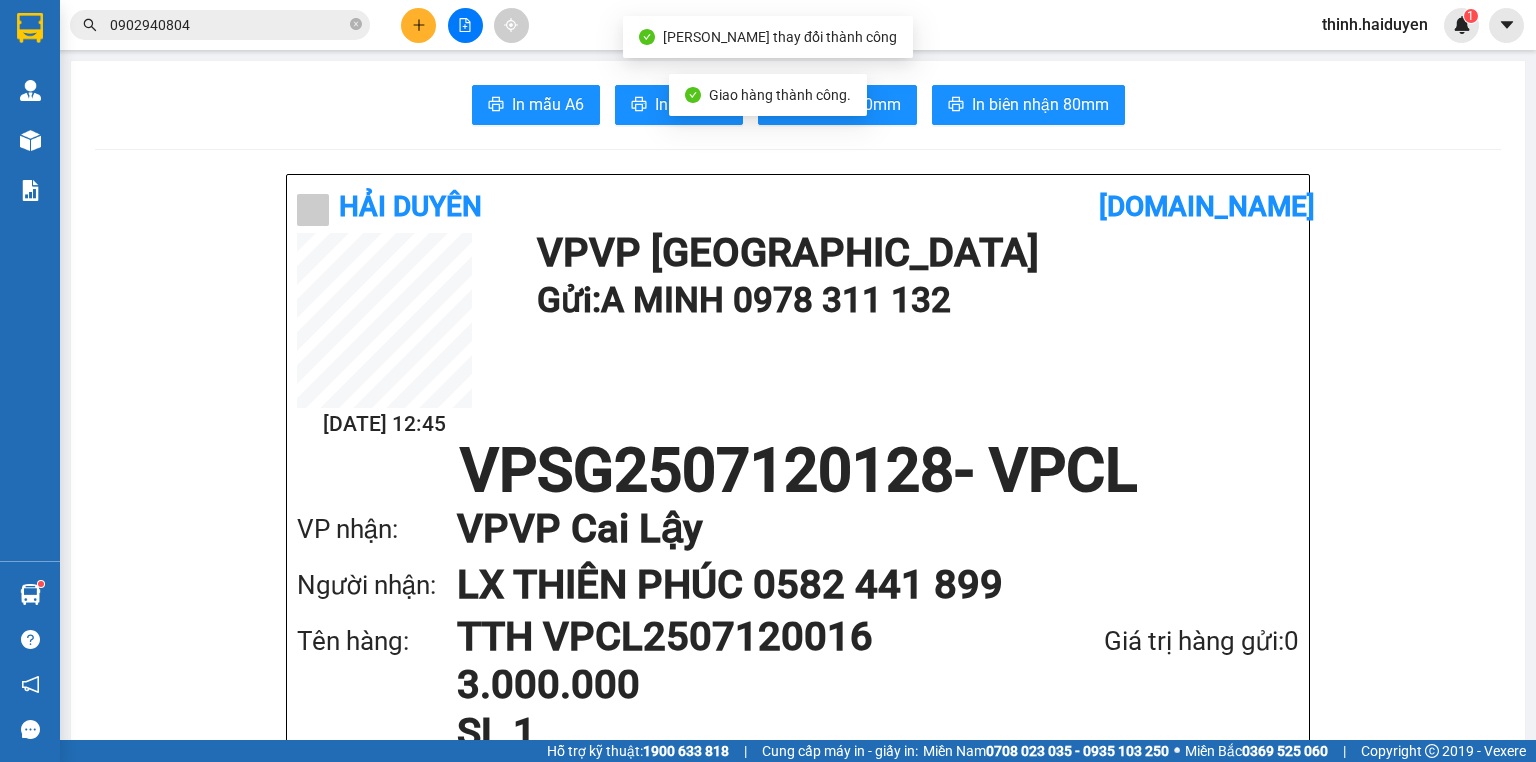 click on "Hải Duyên vexere.com 12/07 12:45 VP  VP Sài Gòn Gửi:  A MINH   0978 311 132 VPSG2507120128  -   VPCL VP nhận: VP  VP Cai Lậy Người nhận: LX THIÊN PHÚC   0582 441 899 Tên hàng: TTH VPCL2507120016  3.000.000 SL 1 Giá trị hàng gửi:  0 Tổng phải thu:   0 Hải Duyên VP VP Sài Gòn   97B Nguyễn Duy Dương, P9   0907420505, 0939242285 VP VP Cai Lậy   12/12 đường ông Hiệu, KP1, Phường 4   0939993465, 0939050465 Mã GD :  VPSG2507120128 In ngày:  12/07/2025   12:45 Gửi khách hàng Gửi :  A MINH - 0978311132   VP VP Sài Gòn Nhận :  LX THIÊN PHÚC - 0582441899   VP VP Cai Lậy Tên (giá trị hàng) SL Cước món hàng TTH VPCL2507120016  3.000.000   (0) 1 0 Tổng cộng 1 0 Loading... Tổng phải thu : 0 VND Người gửi hàng xác nhận Quy định nhận/gửi hàng : Không vận chuyển hàng hóa trái quy định pháp luật. Khi đến nhận hàng, quý khách cần mang theo  CMND. Hàng gửi bị mất, nhà xe đền   Vexere.com" at bounding box center (798, 1690) 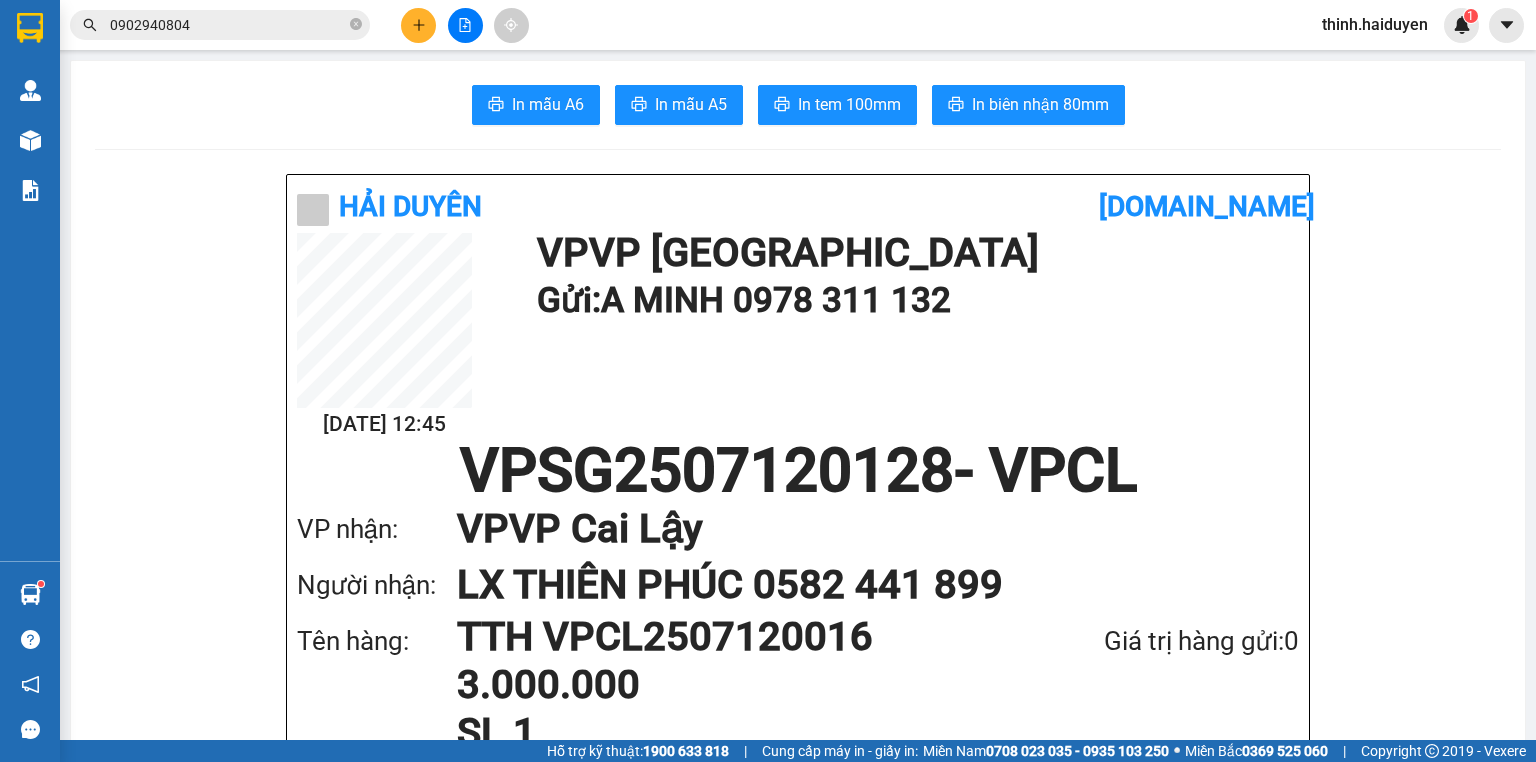 click at bounding box center (418, 25) 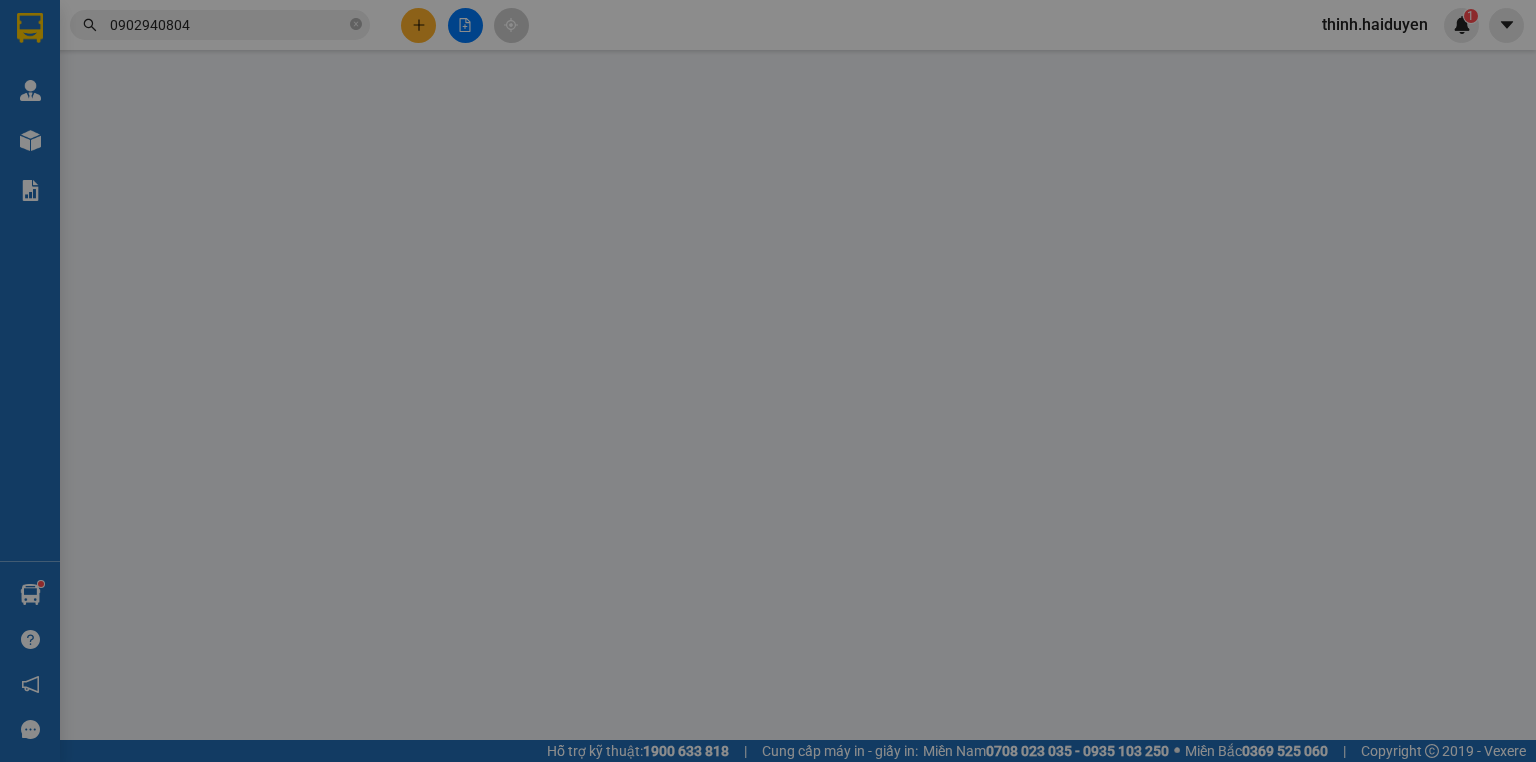 click on "Yêu cầu xuất hóa đơn điện tử" at bounding box center (328, 33) 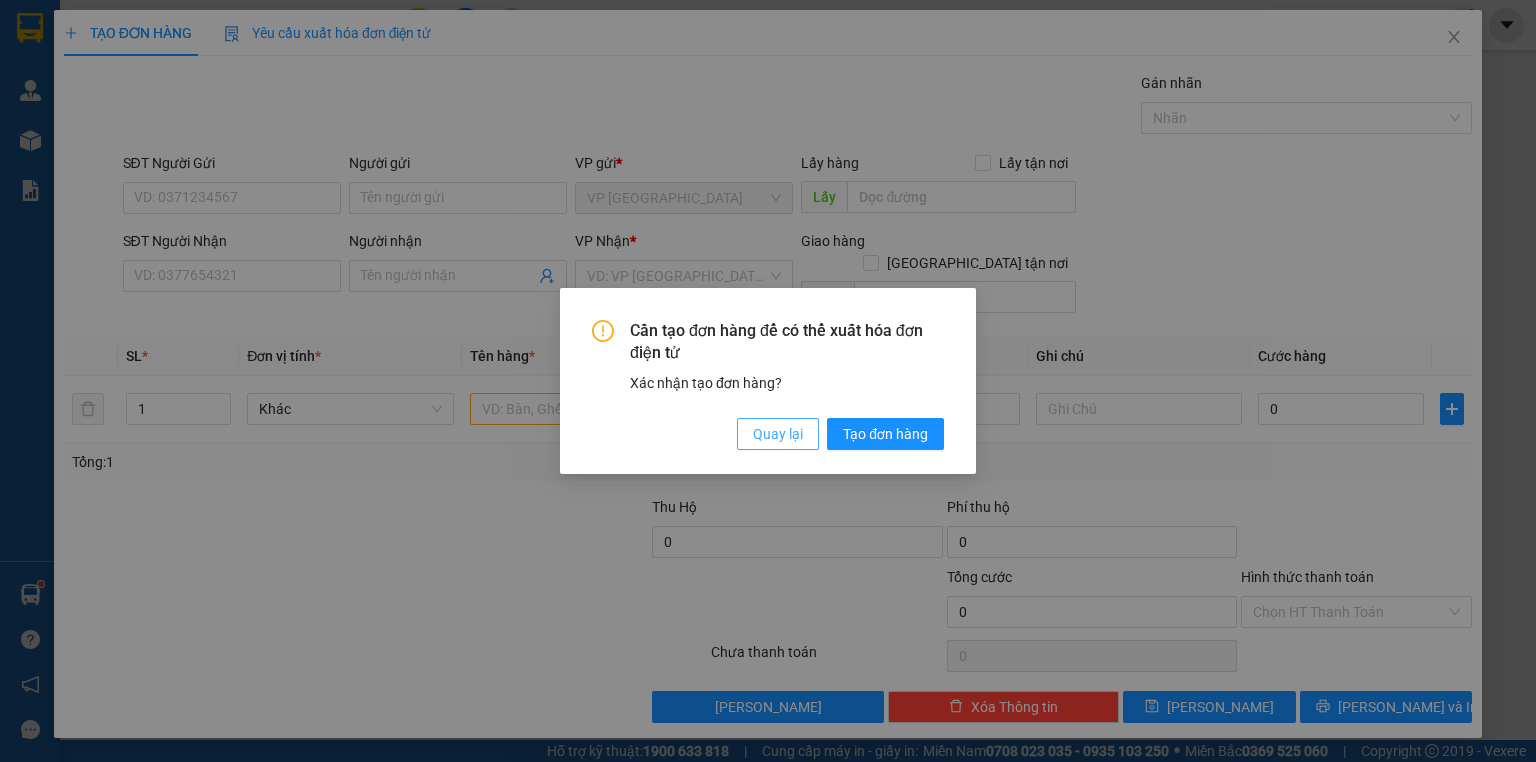 click on "Quay lại" at bounding box center (778, 434) 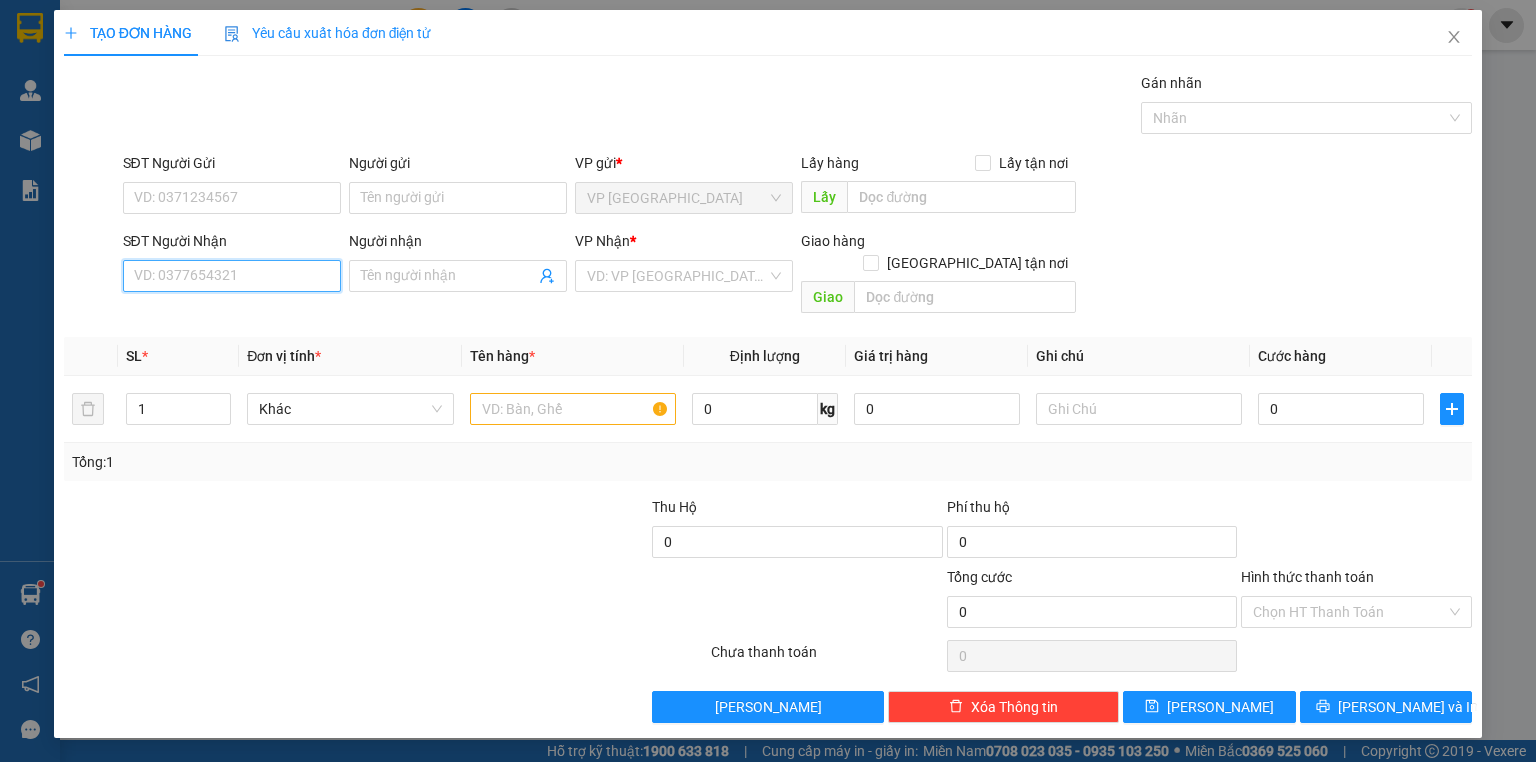 click on "SĐT Người Nhận" at bounding box center [232, 276] 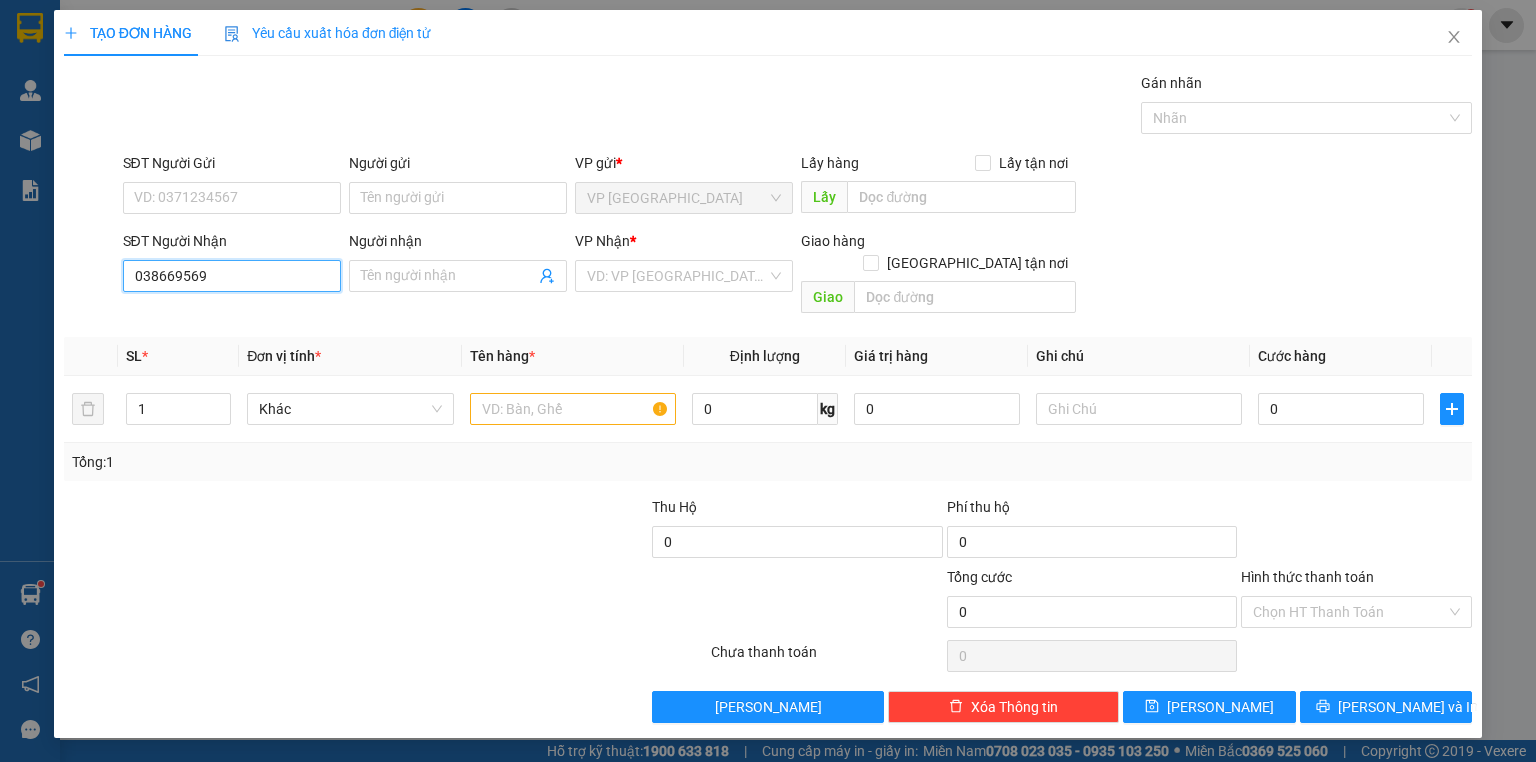 type on "0386695696" 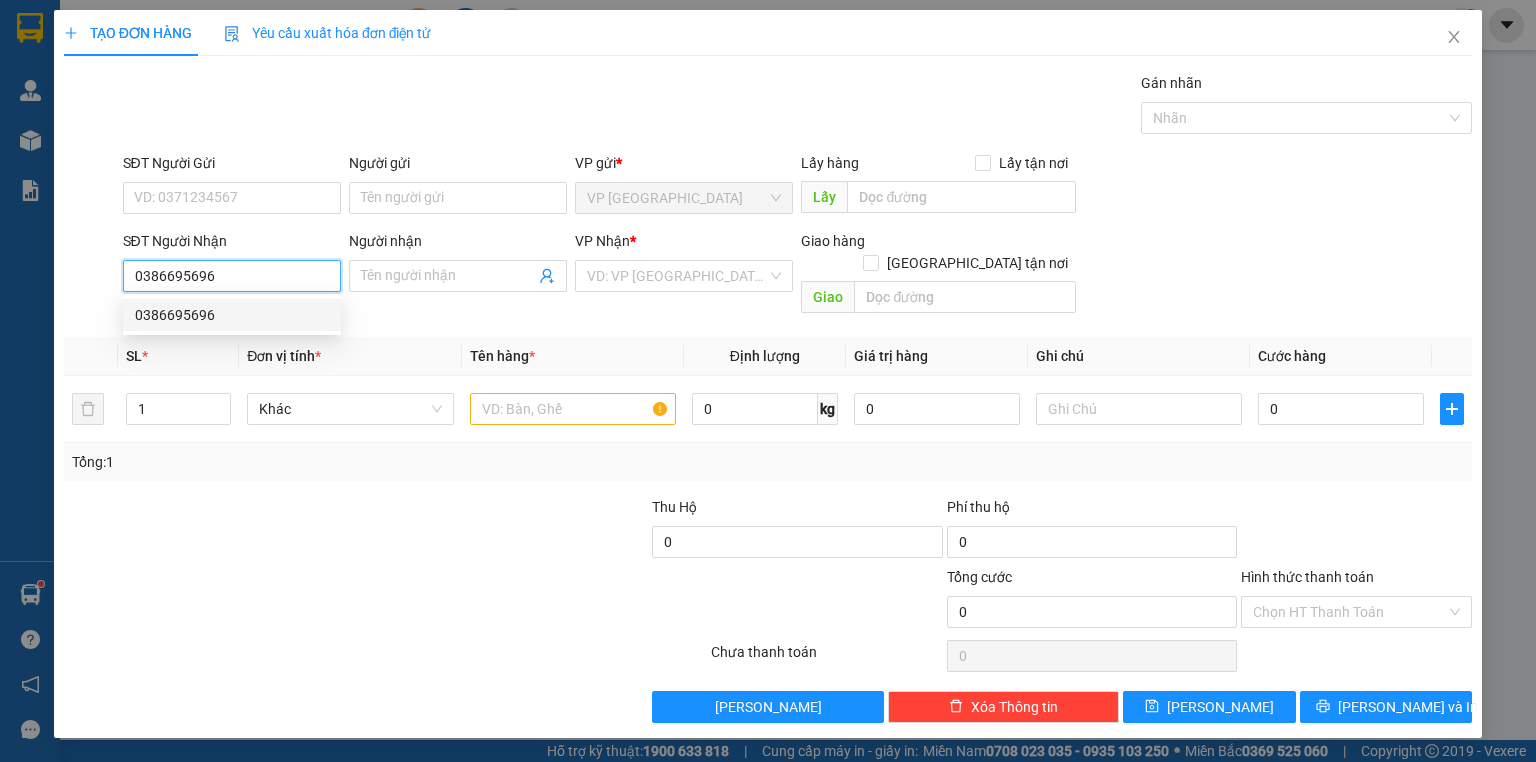 click on "0386695696" at bounding box center [232, 315] 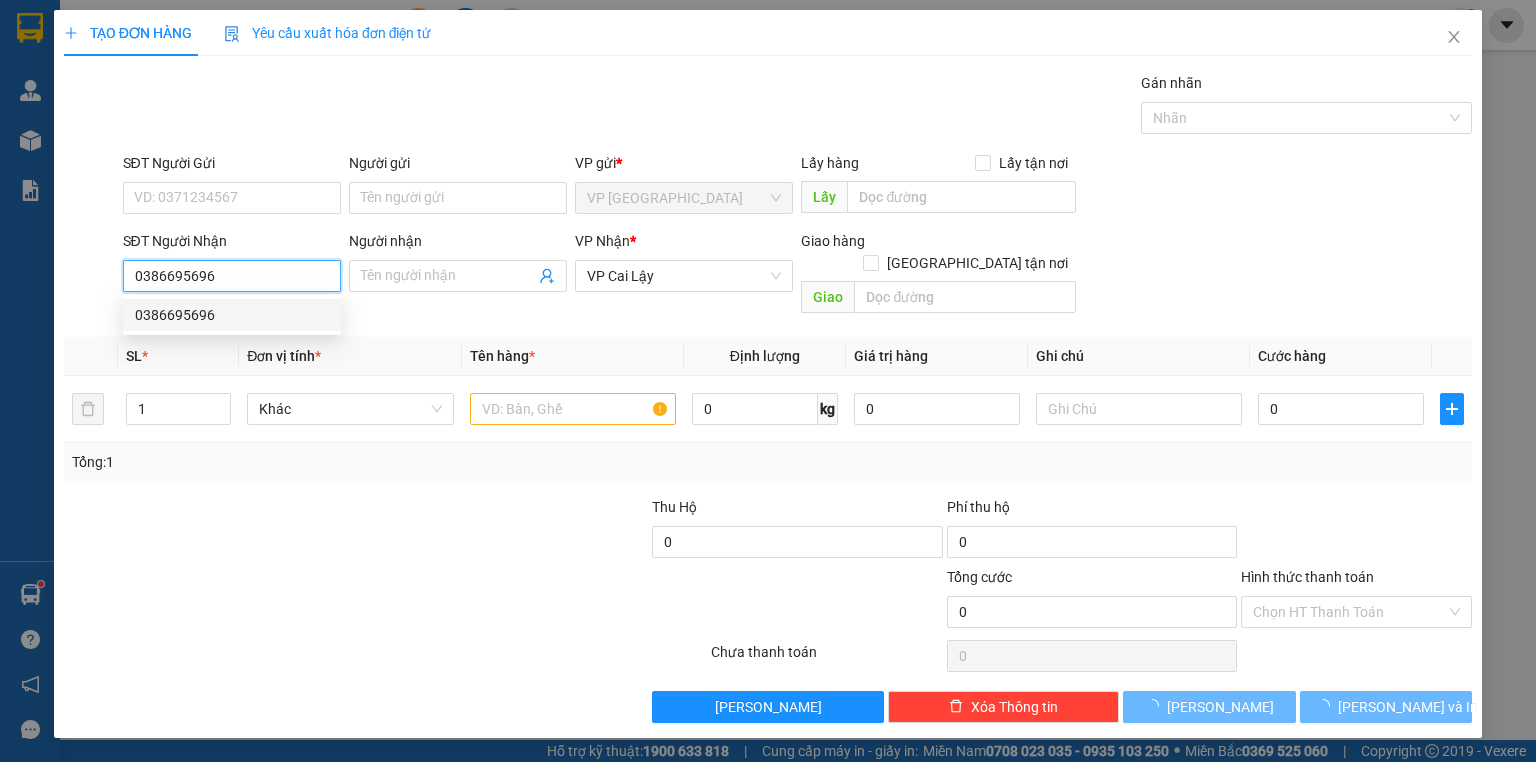 type on "60.000" 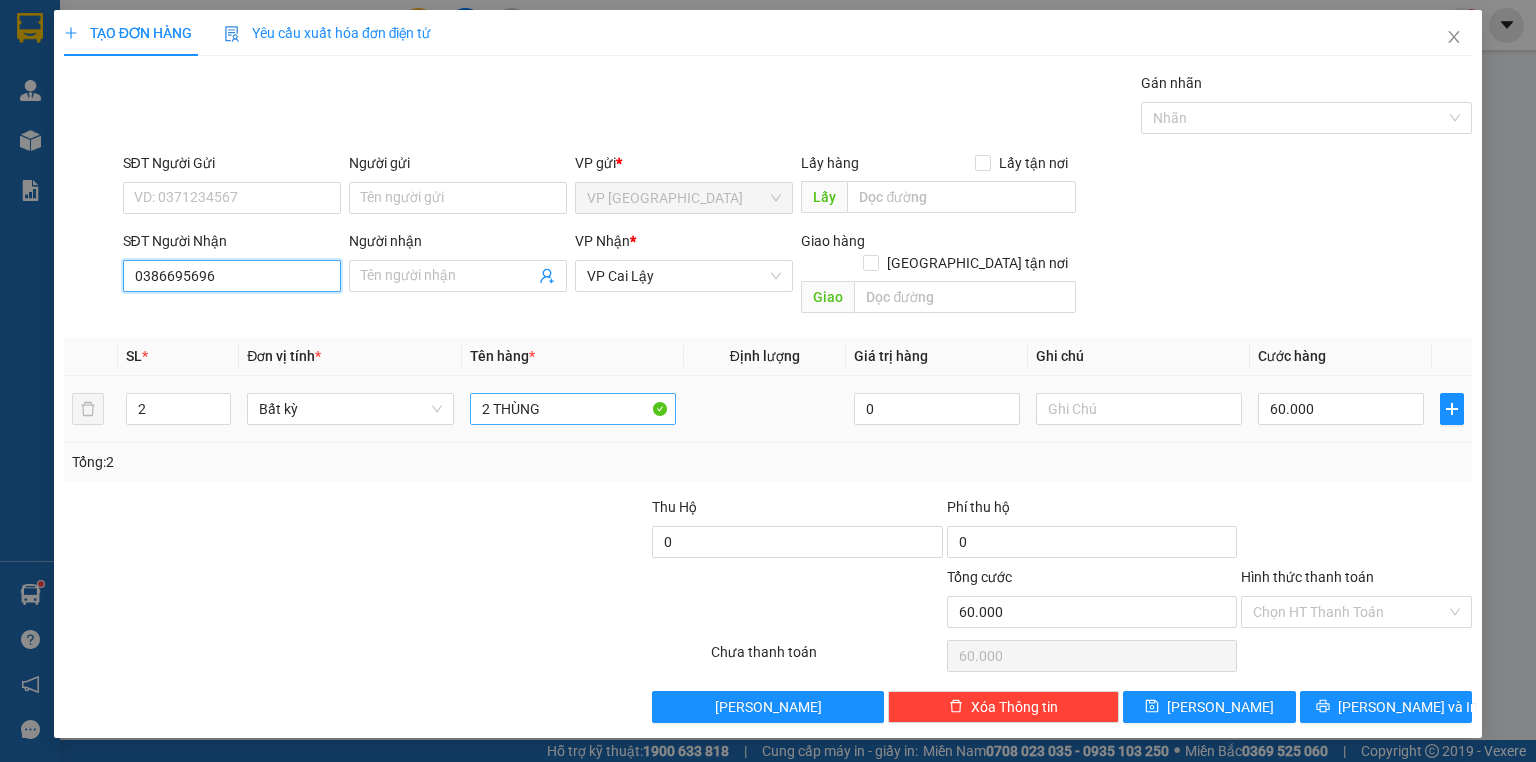 type on "0386695696" 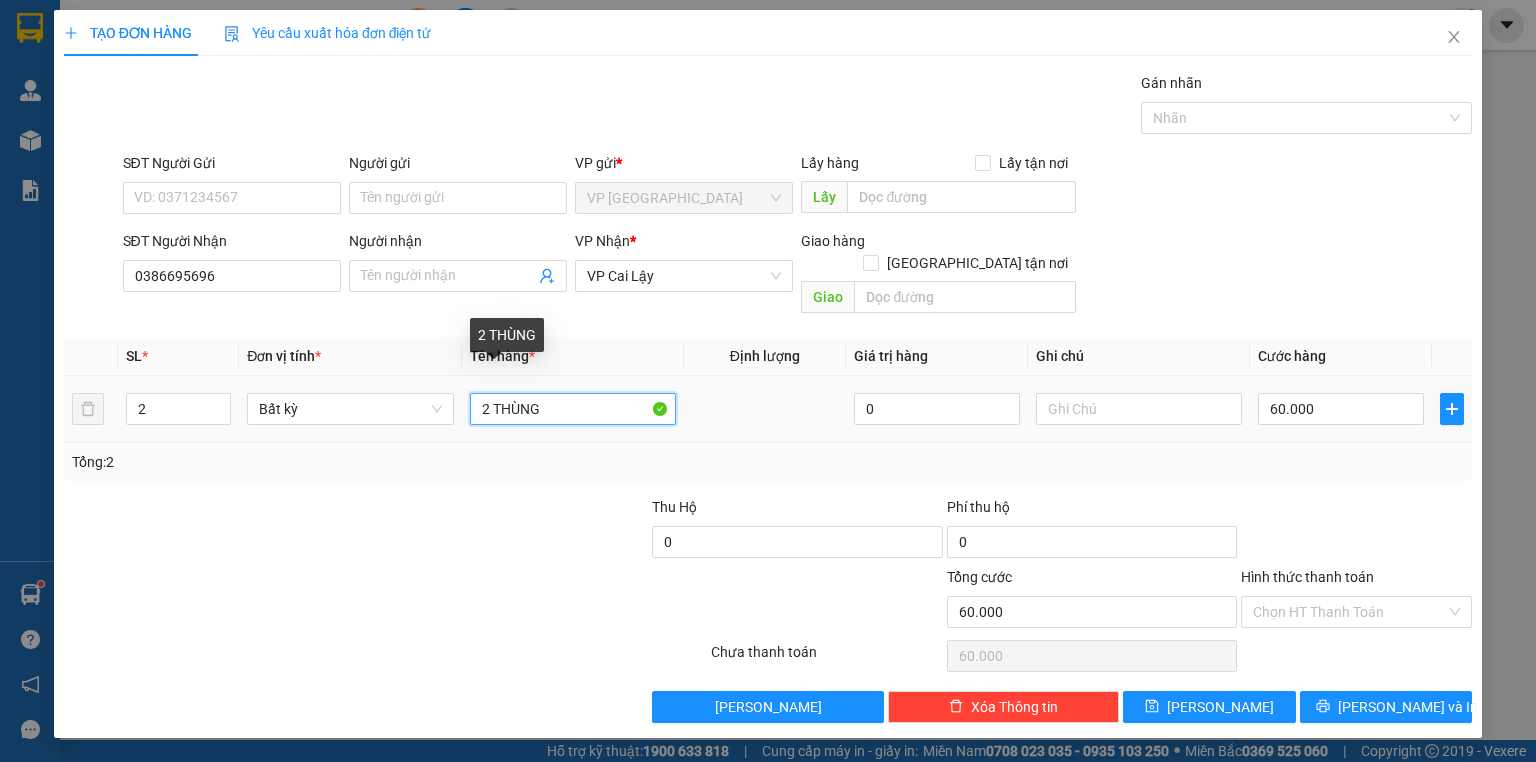 click on "2 THÙNG" at bounding box center (573, 409) 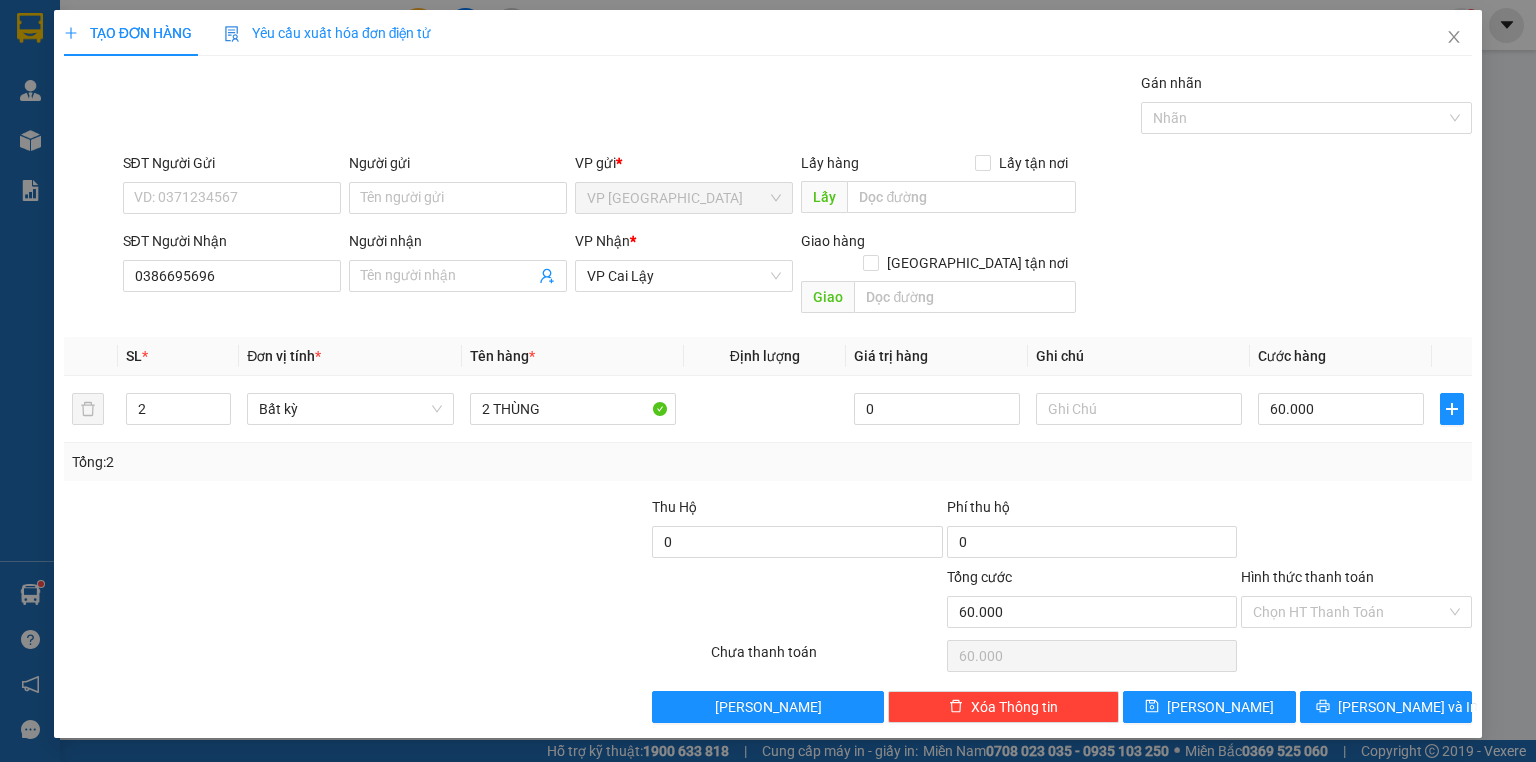 drag, startPoint x: 1459, startPoint y: 489, endPoint x: 1439, endPoint y: 551, distance: 65.14599 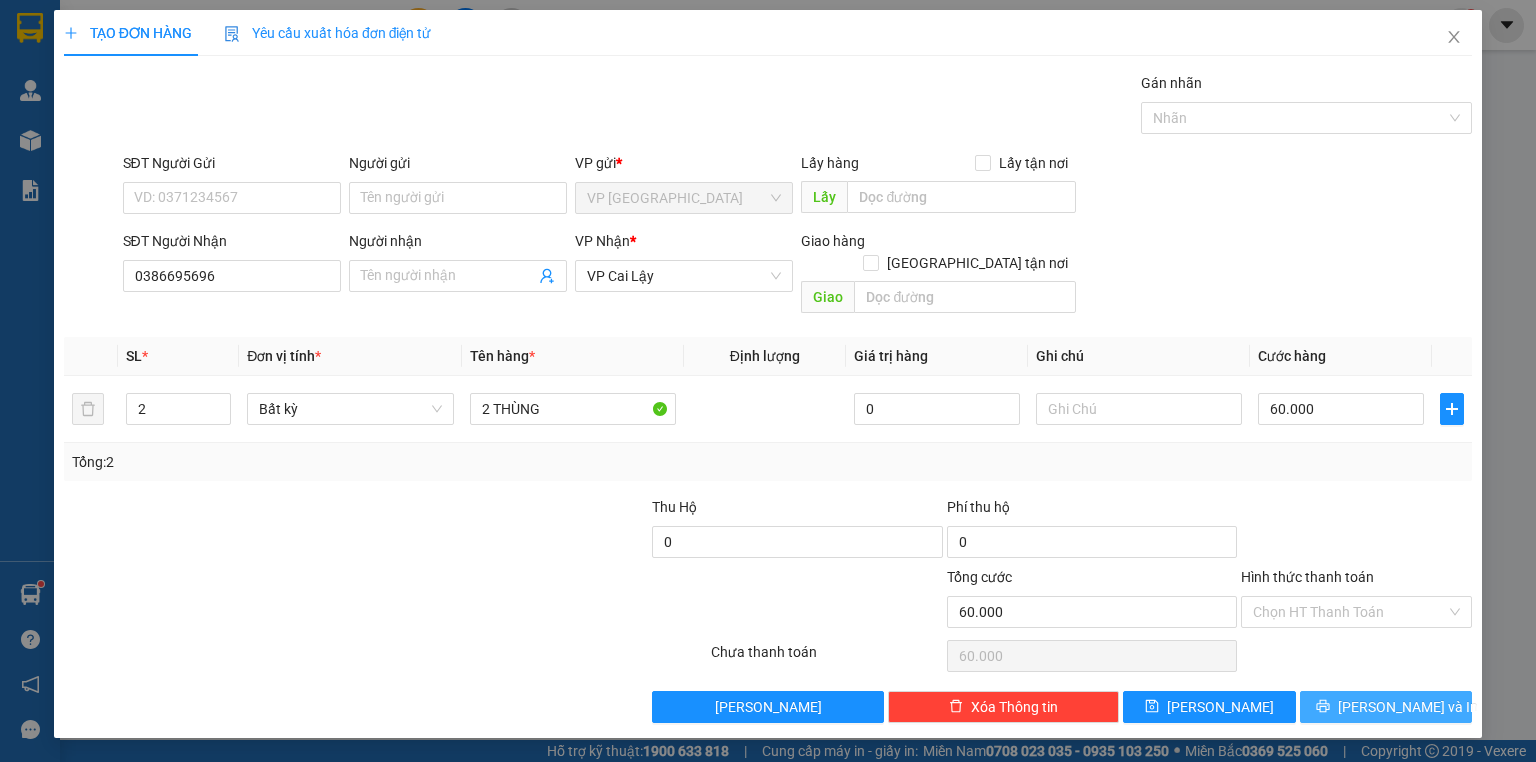 drag, startPoint x: 1415, startPoint y: 672, endPoint x: 1294, endPoint y: 457, distance: 246.71036 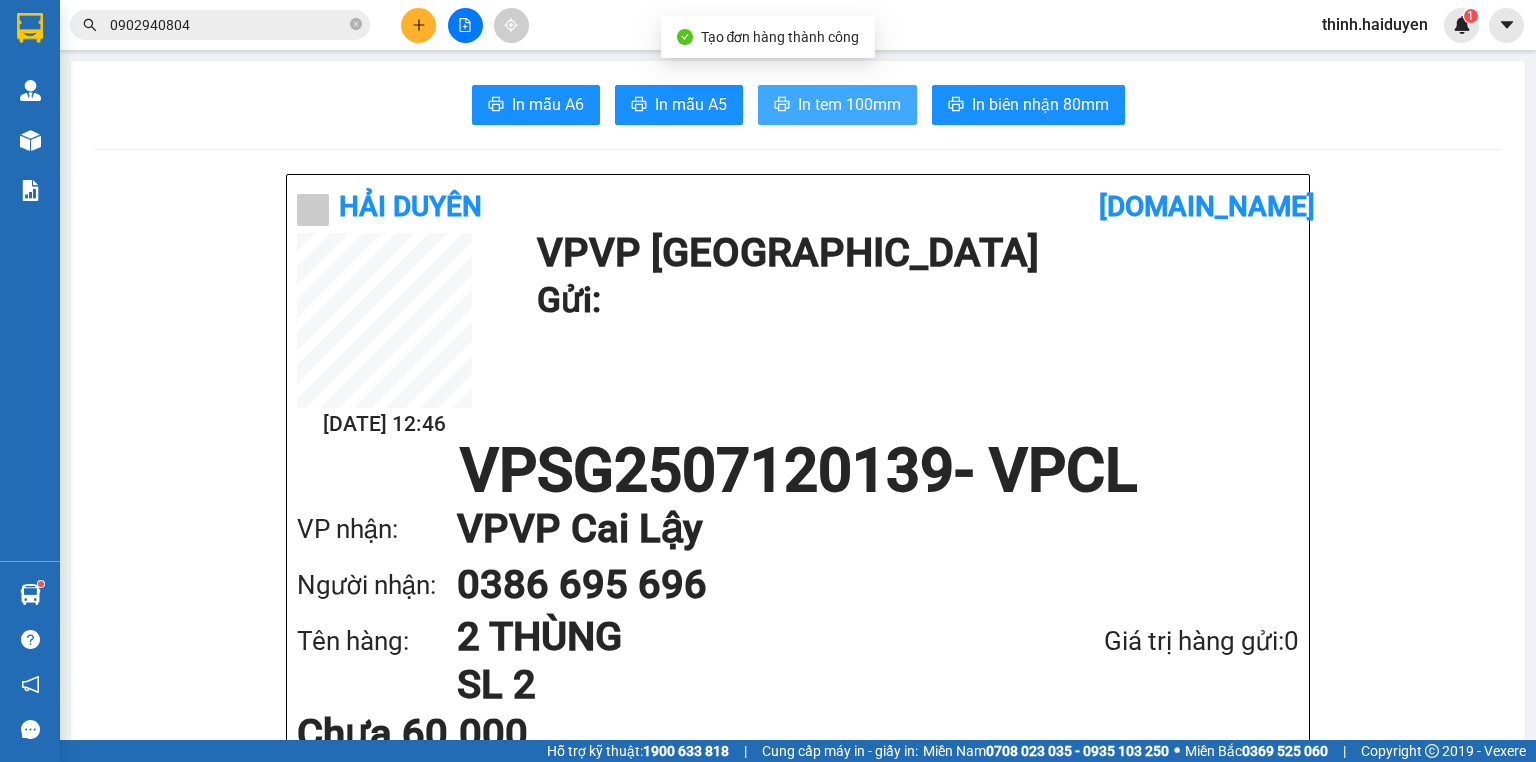 click on "In tem 100mm" at bounding box center (849, 104) 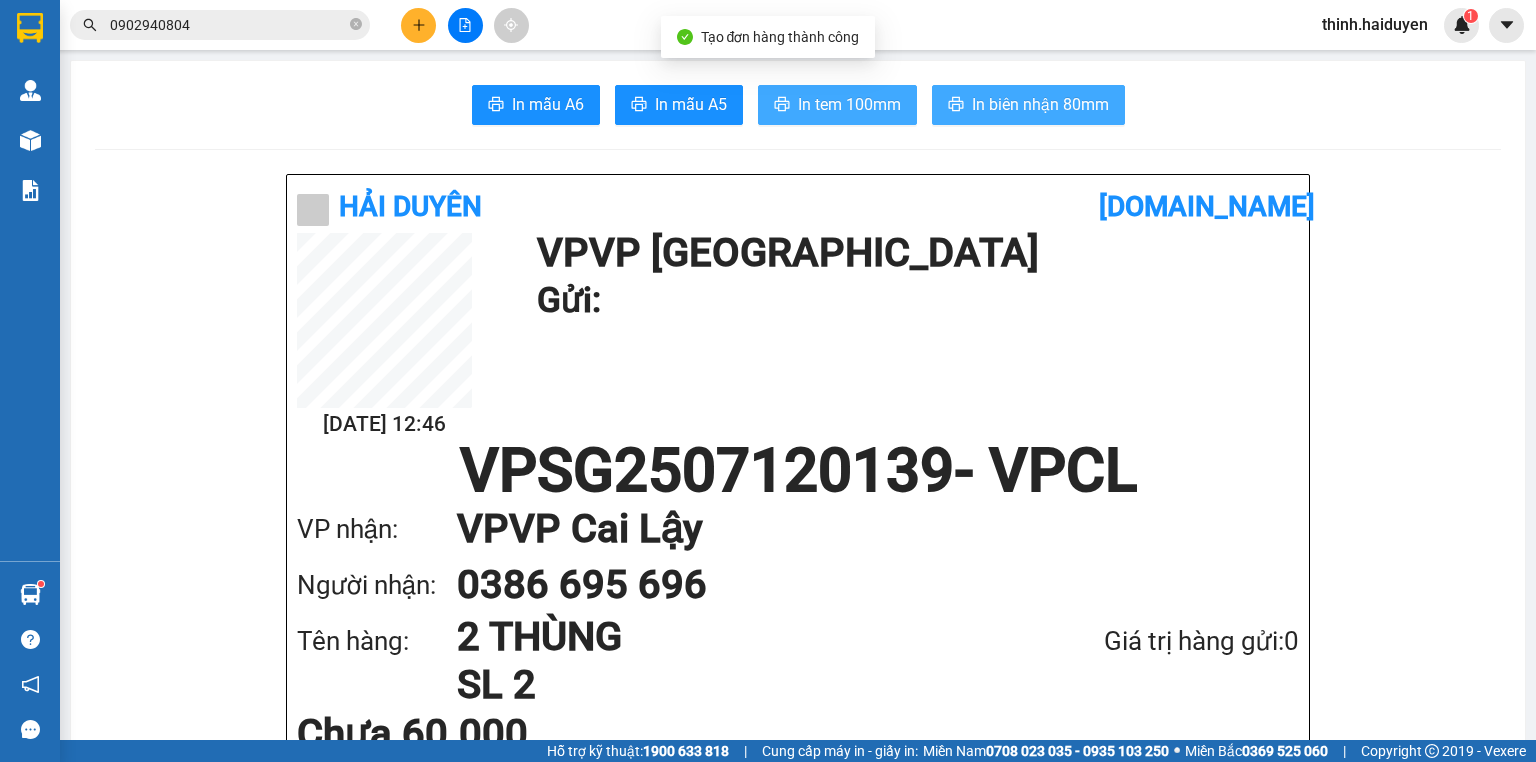 scroll, scrollTop: 0, scrollLeft: 0, axis: both 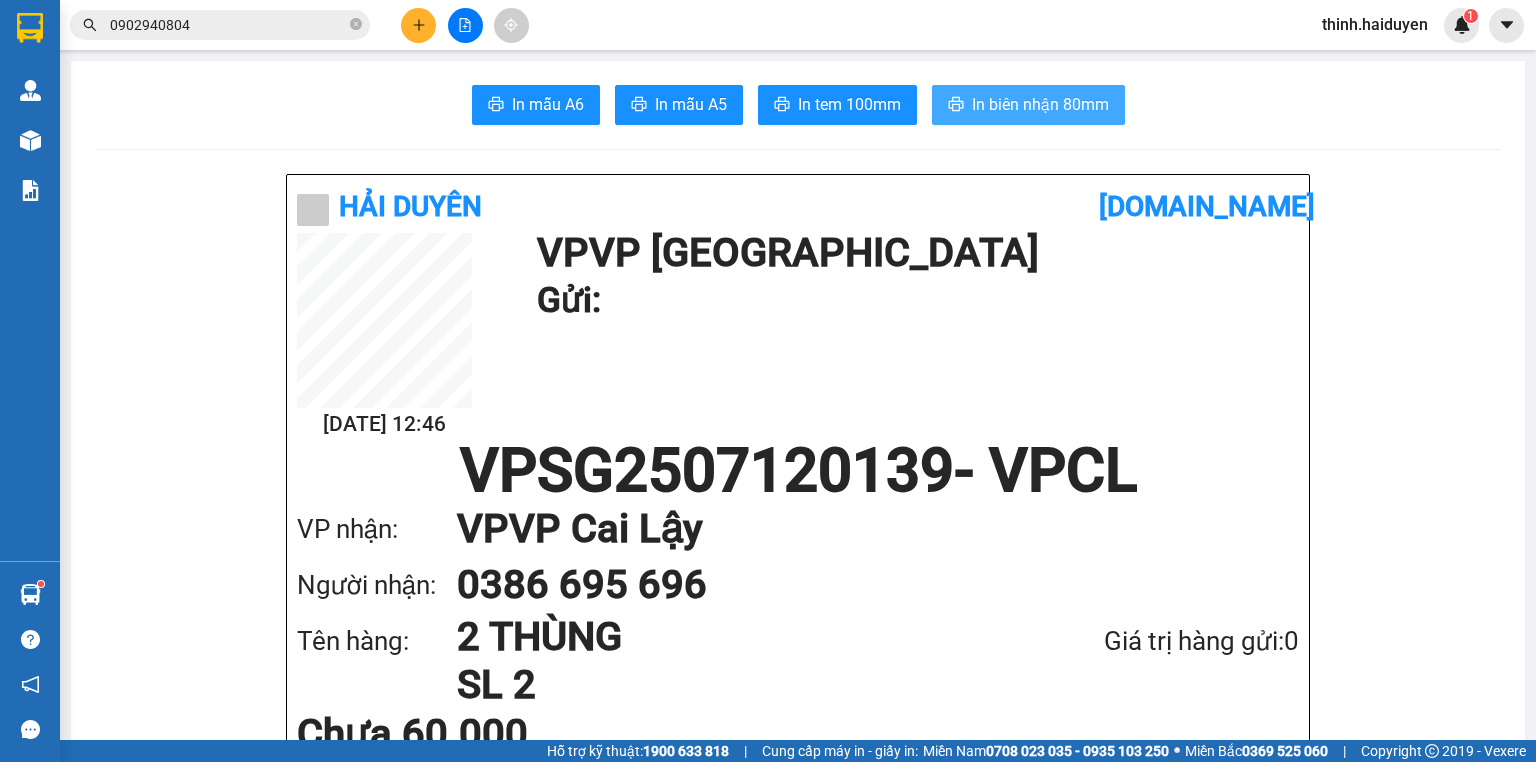 click on "In biên nhận 80mm" at bounding box center [1040, 104] 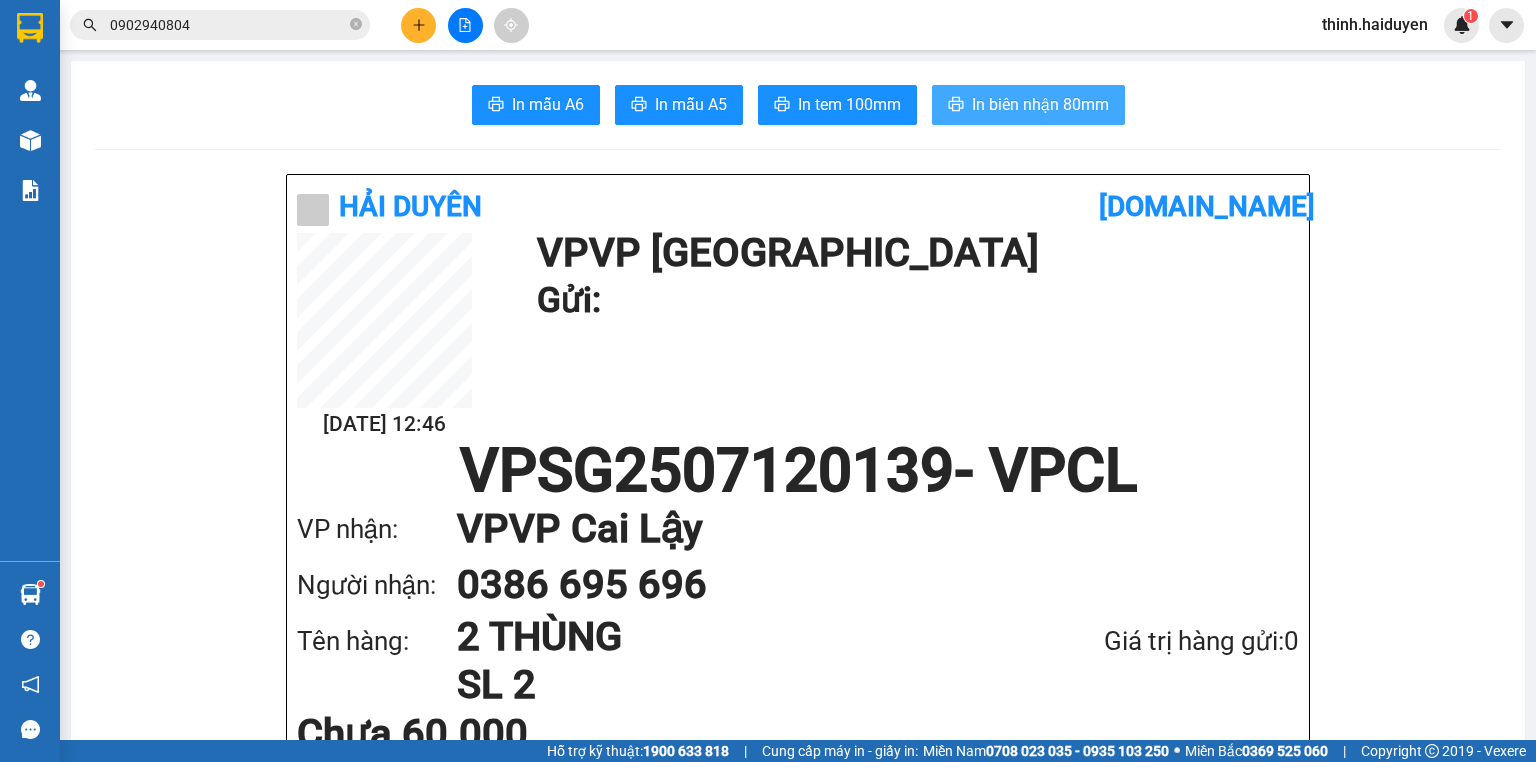 scroll, scrollTop: 0, scrollLeft: 0, axis: both 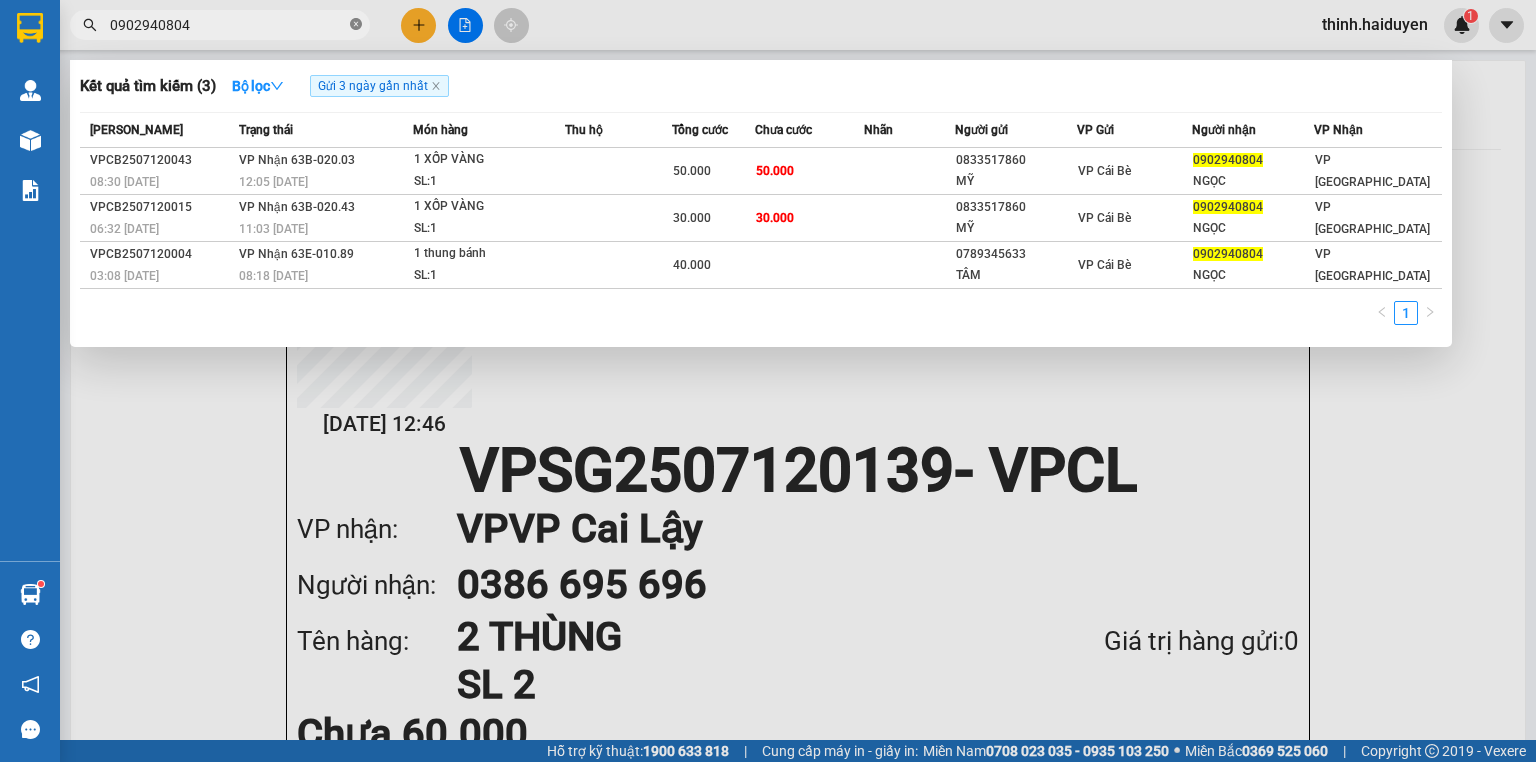 click 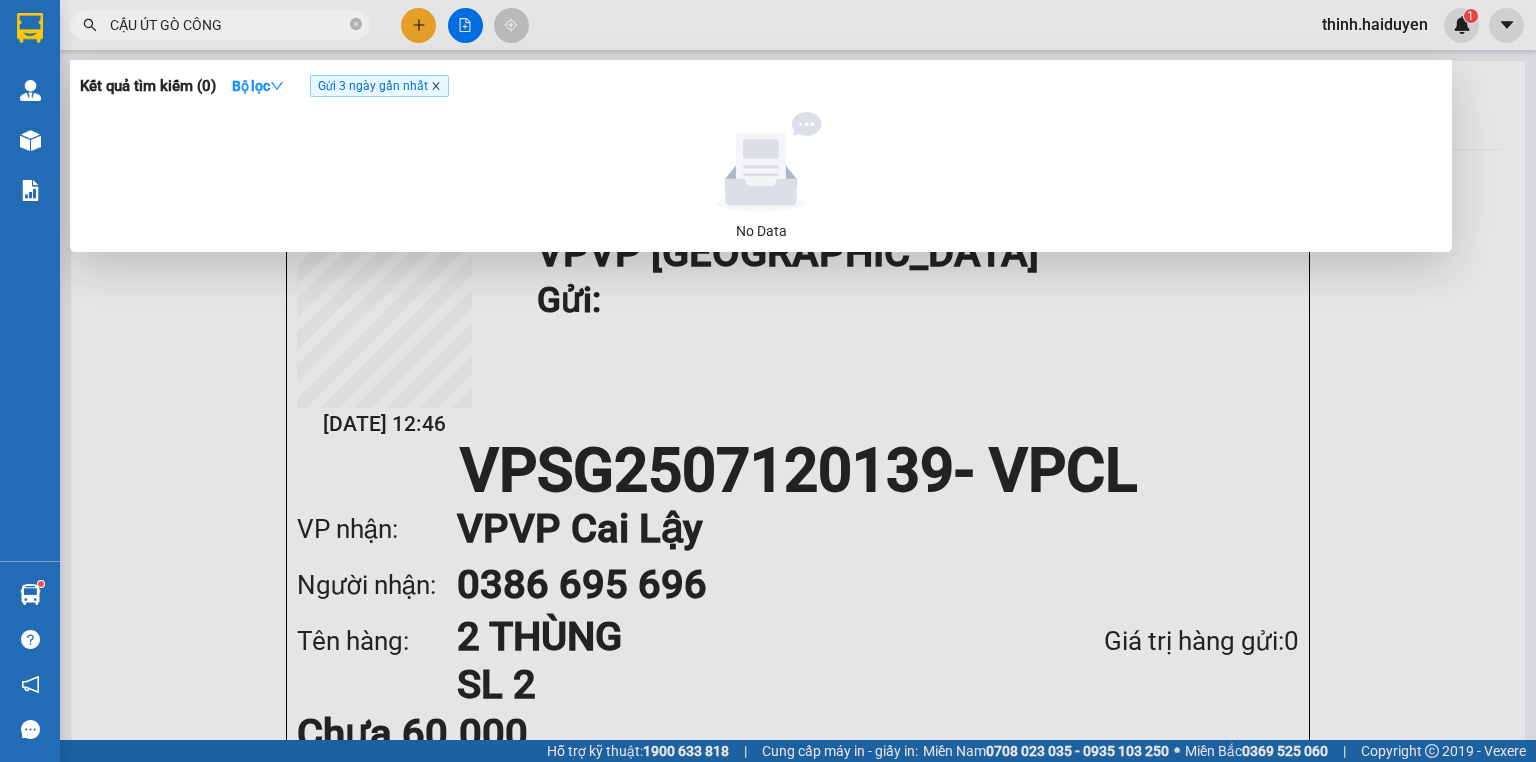 type on "CẬU ÚT GÒ CÔNG" 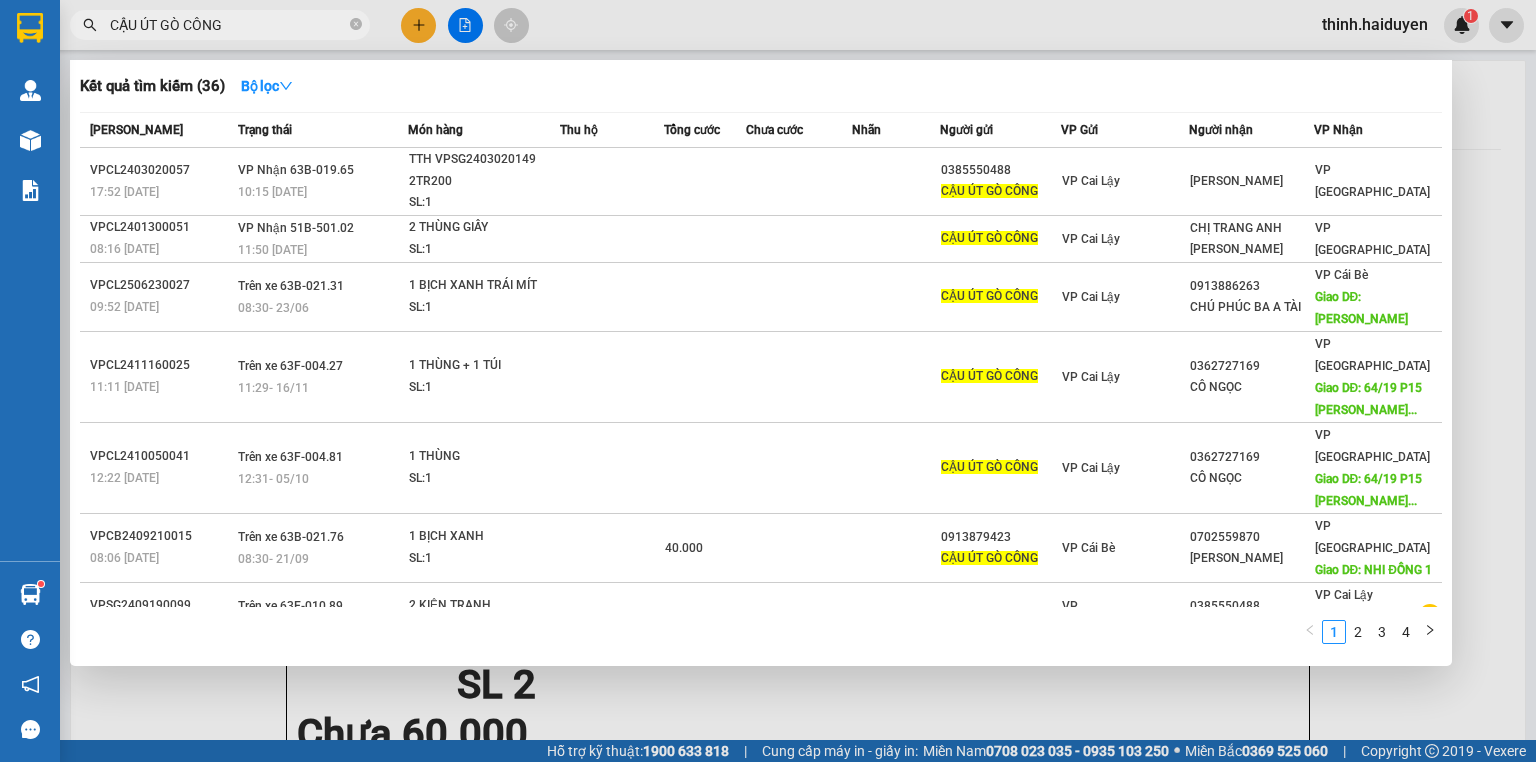 drag, startPoint x: 1008, startPoint y: 712, endPoint x: 996, endPoint y: 674, distance: 39.849716 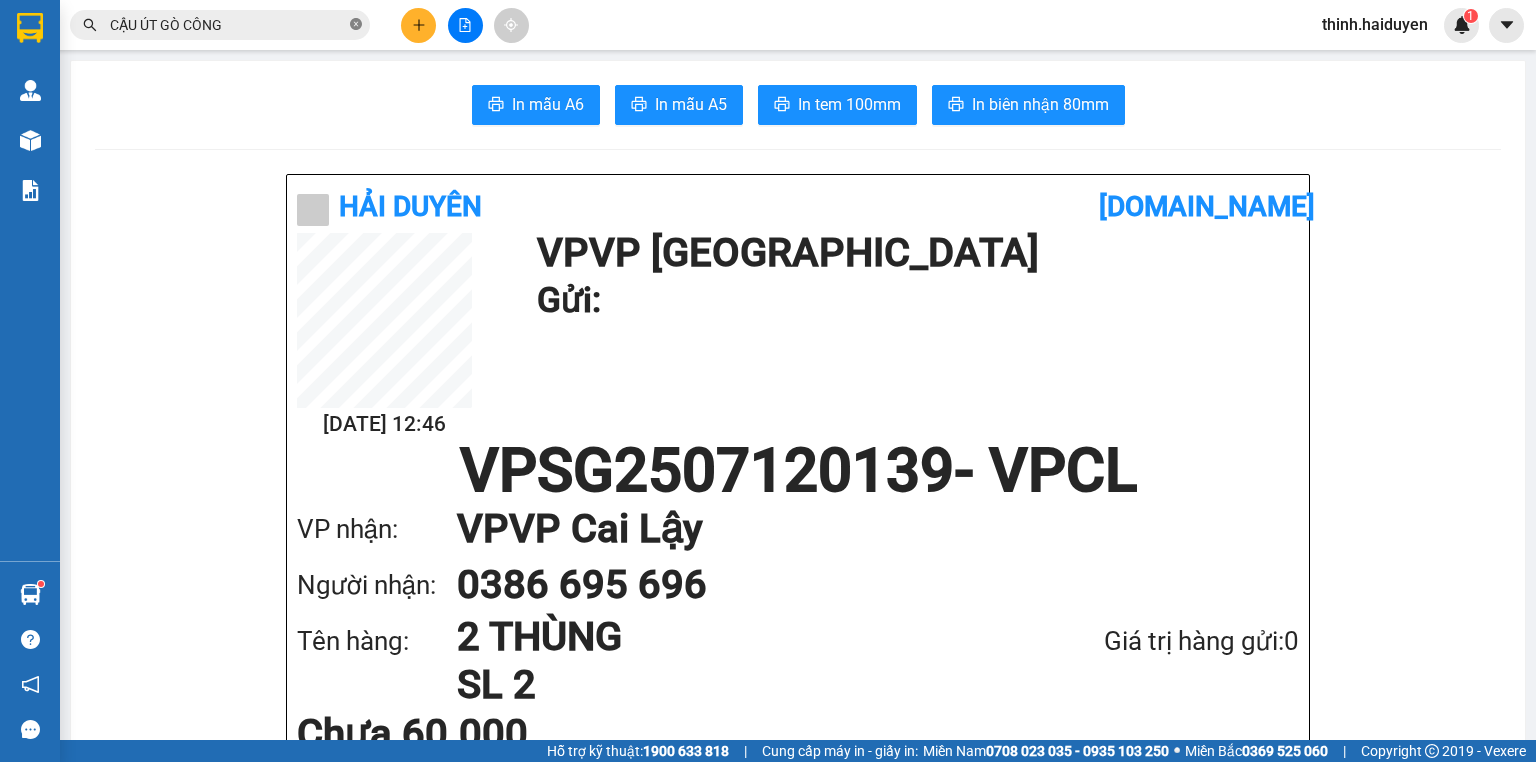 click 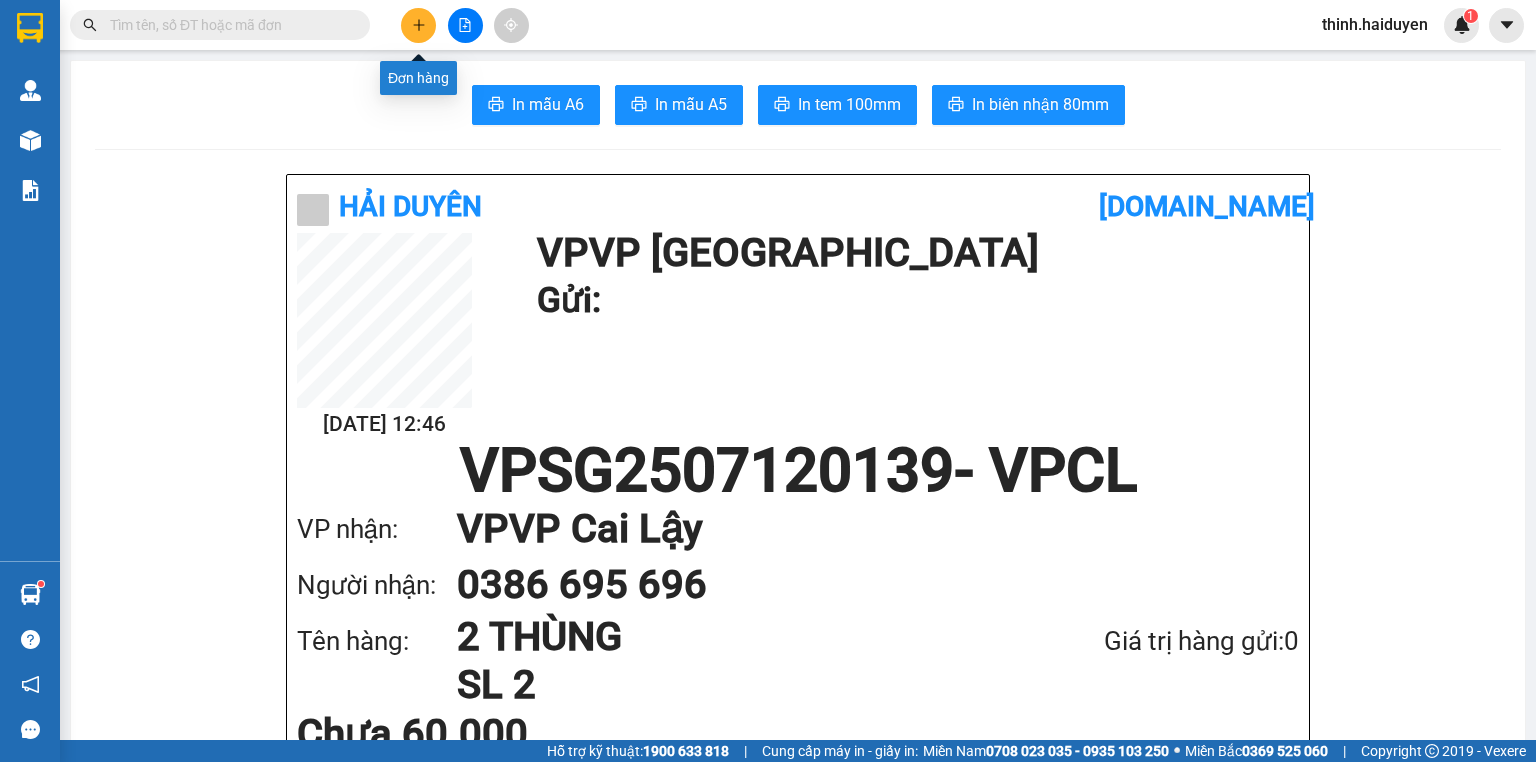 click 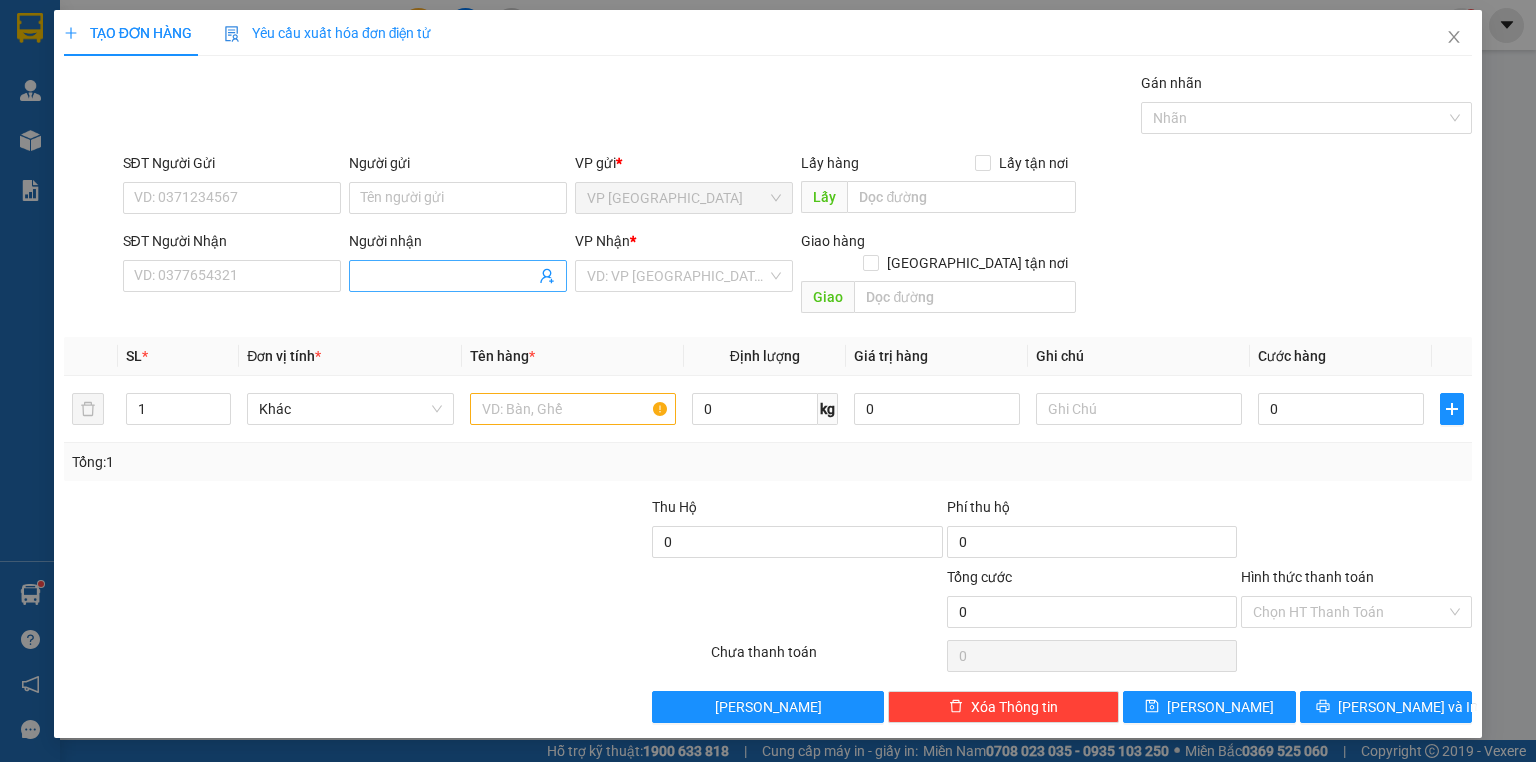 drag, startPoint x: 418, startPoint y: 276, endPoint x: 429, endPoint y: 276, distance: 11 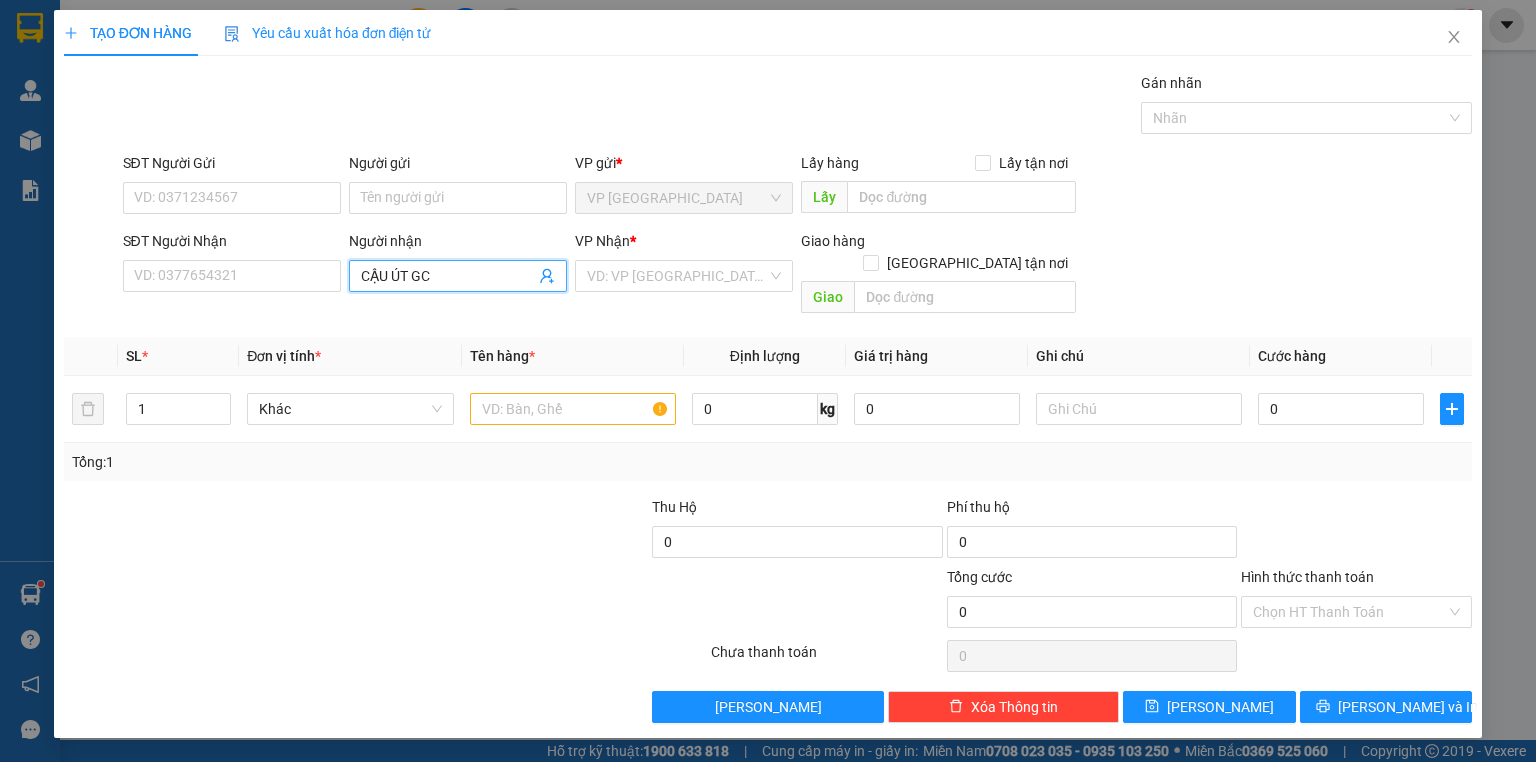 type on "CẬU ÚT GC" 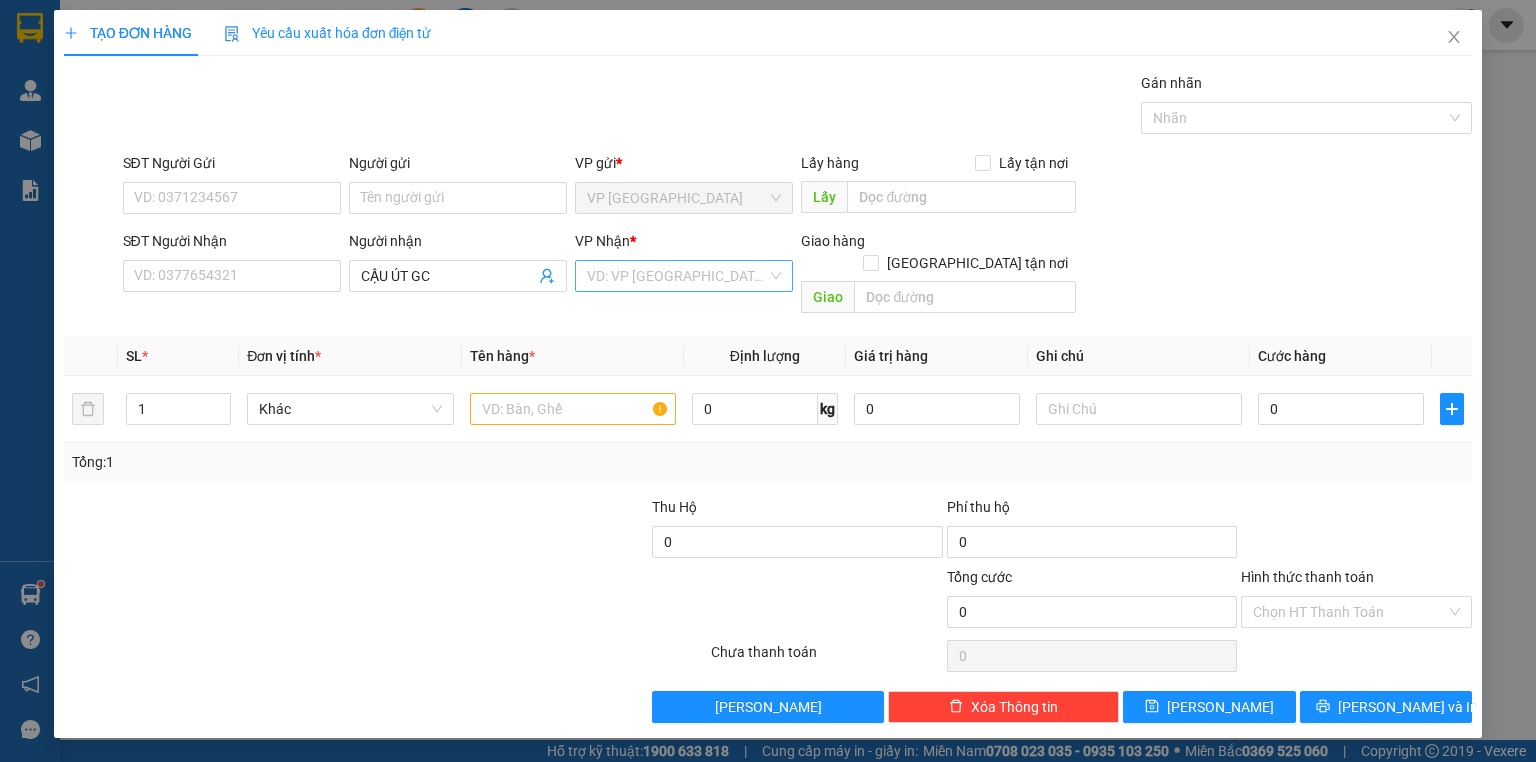 click at bounding box center (677, 276) 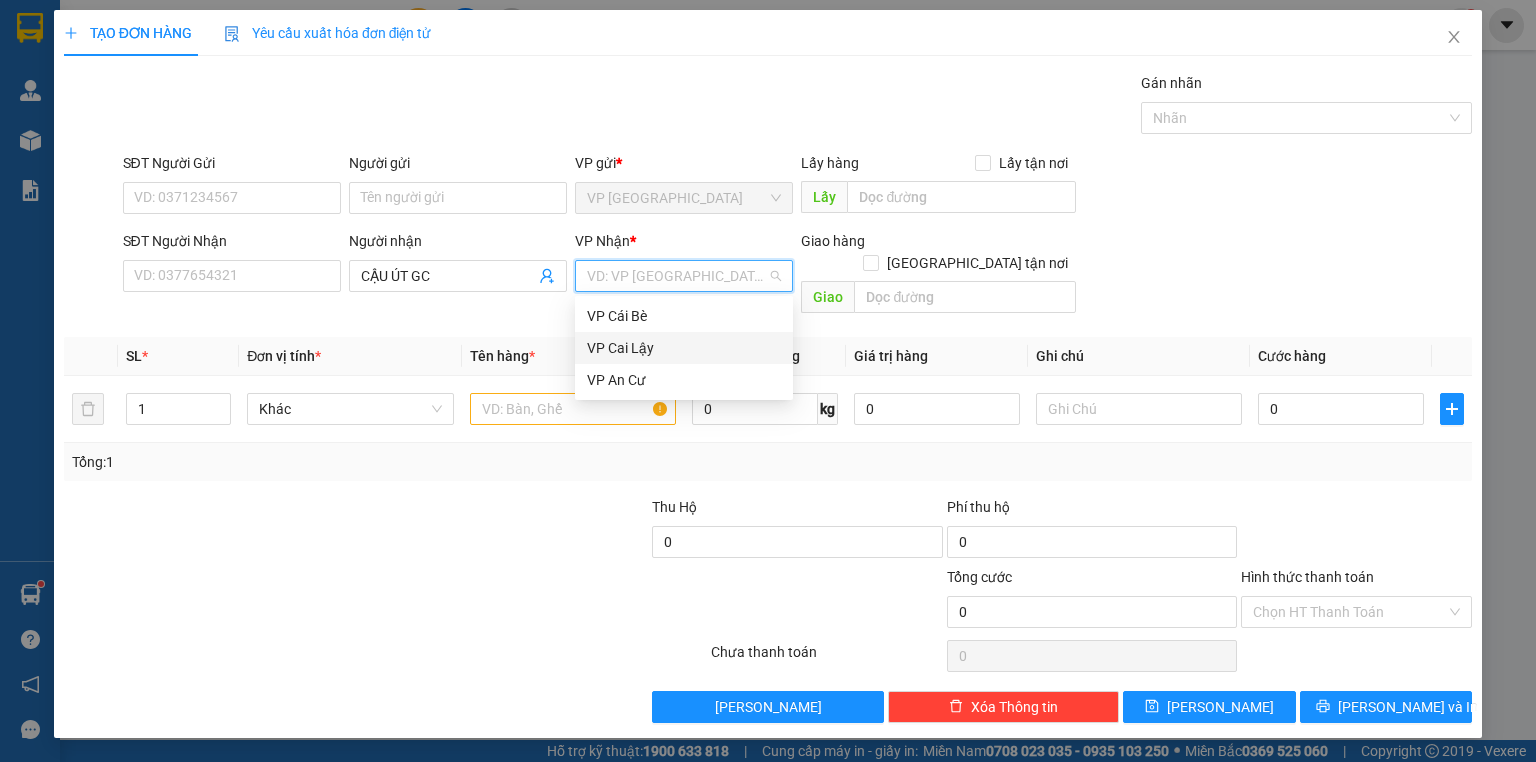 drag, startPoint x: 627, startPoint y: 346, endPoint x: 607, endPoint y: 329, distance: 26.24881 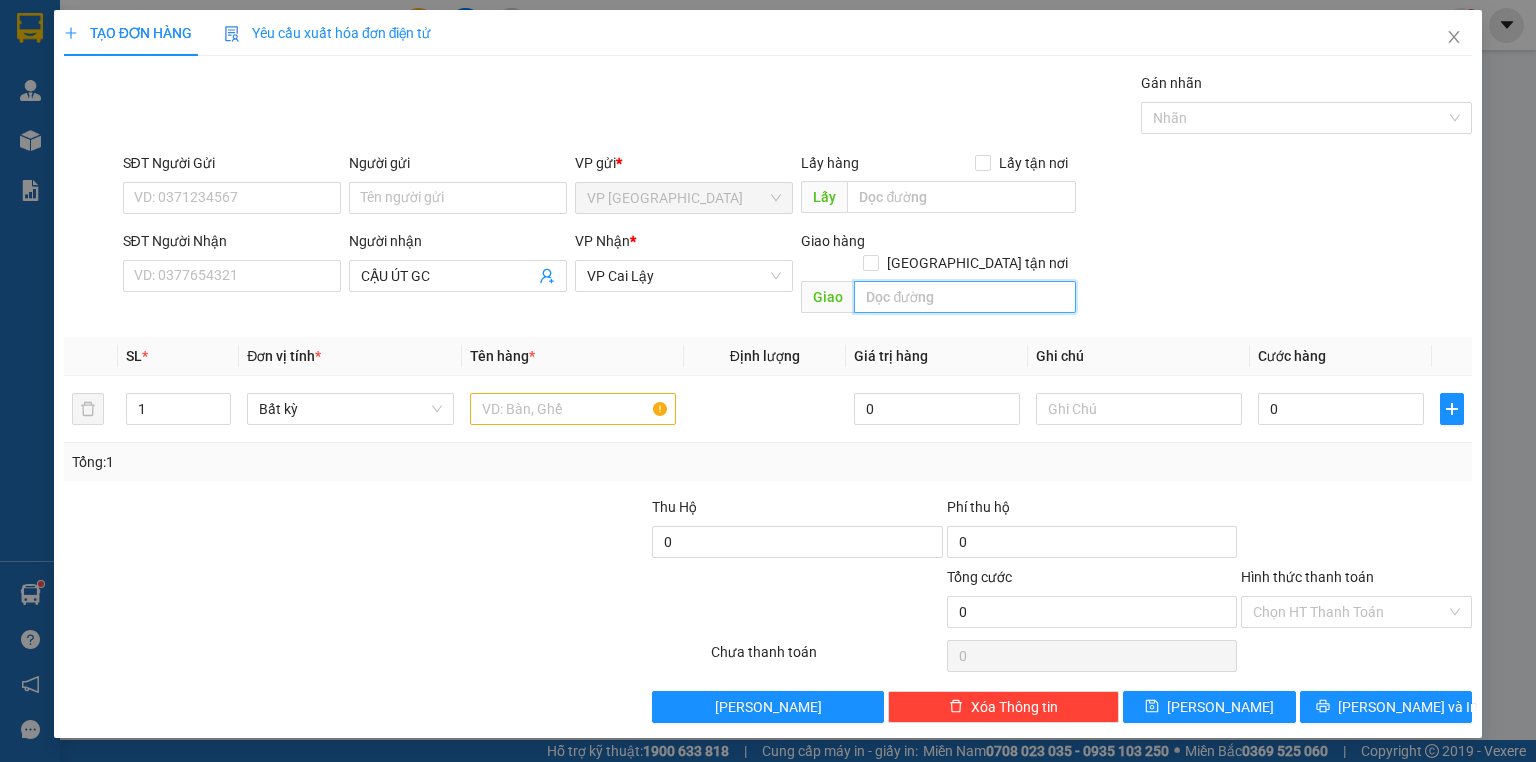 click at bounding box center [965, 297] 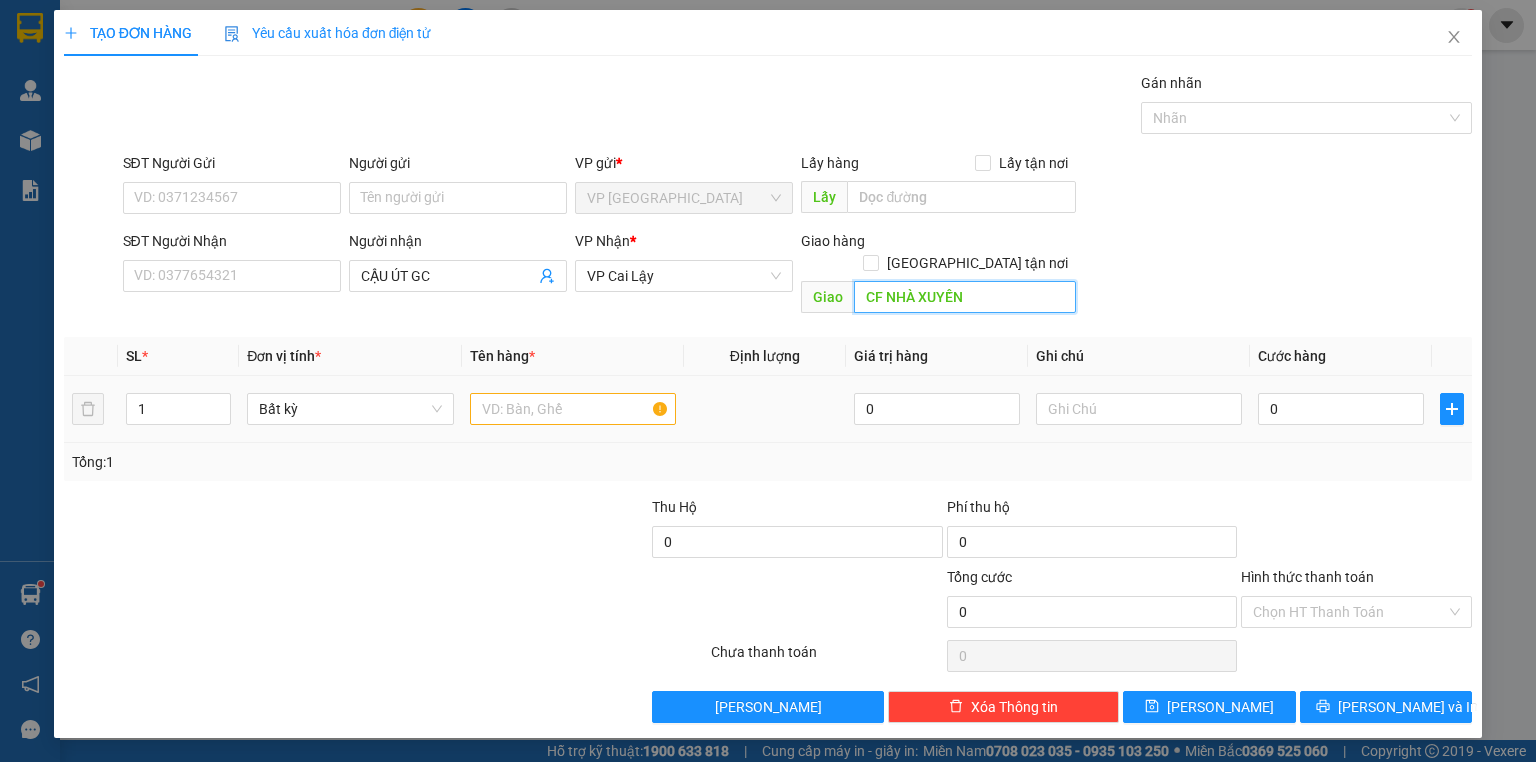 type on "CF NHÀ XUYẾN" 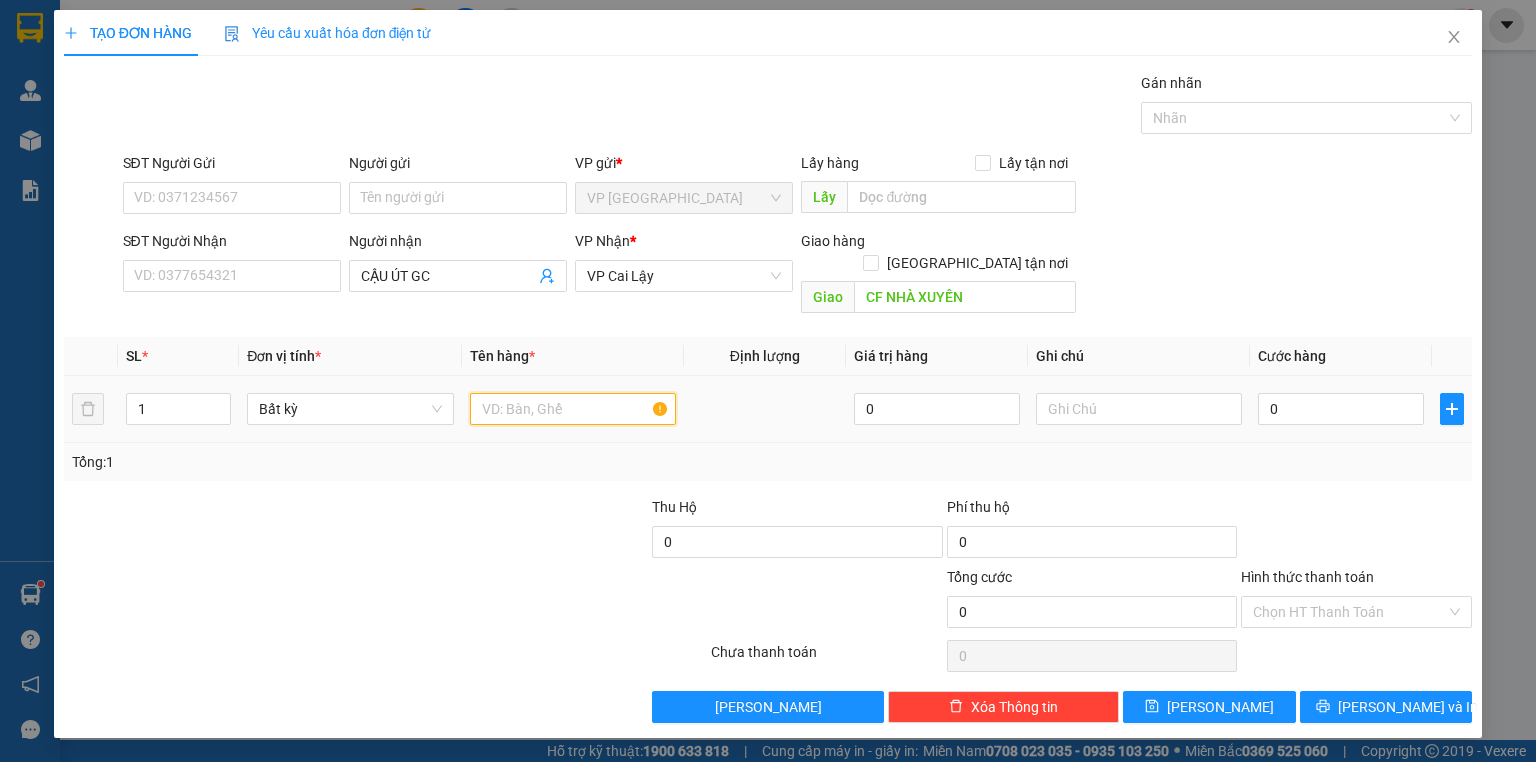 click at bounding box center (573, 409) 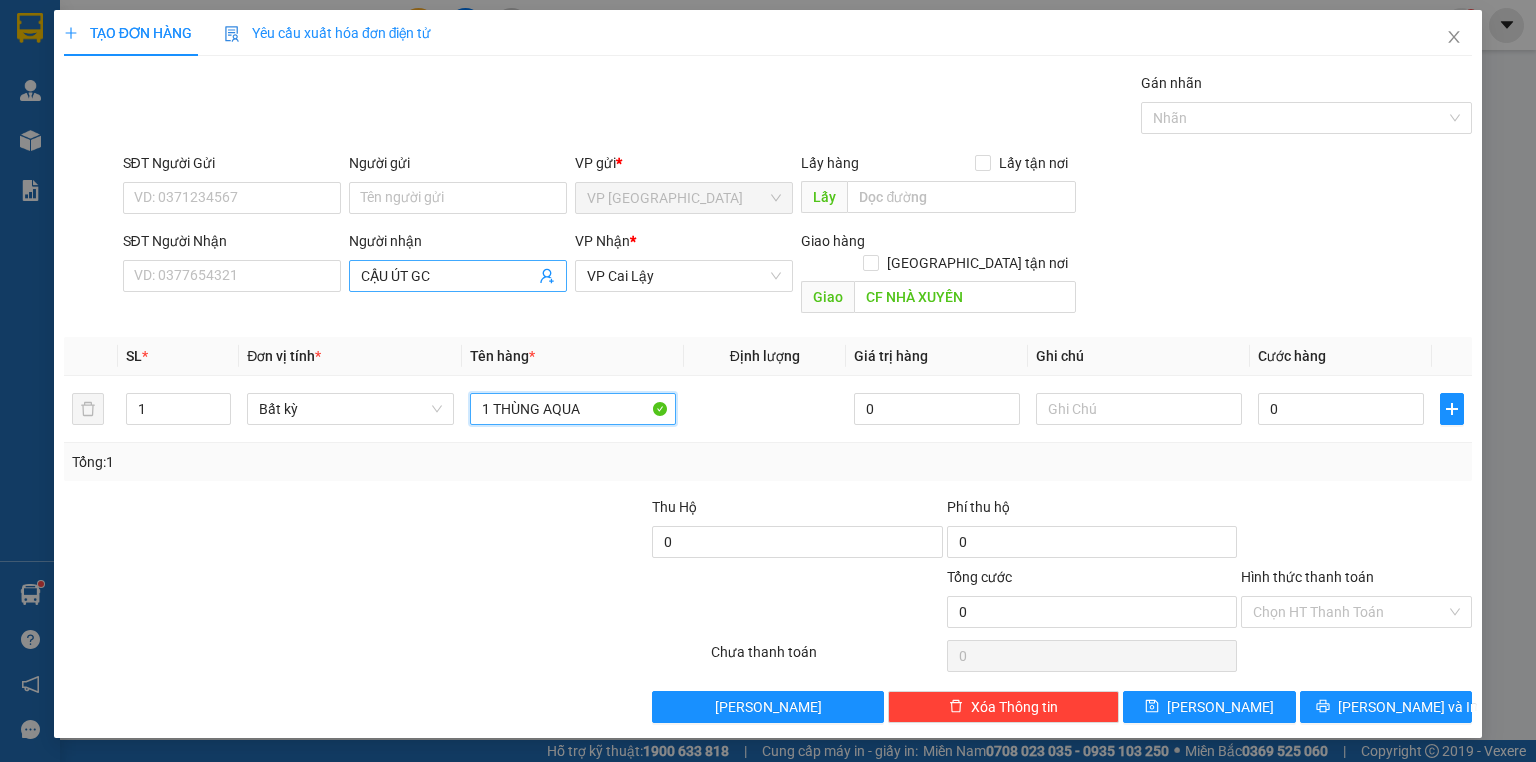 type on "1 THÙNG AQUA" 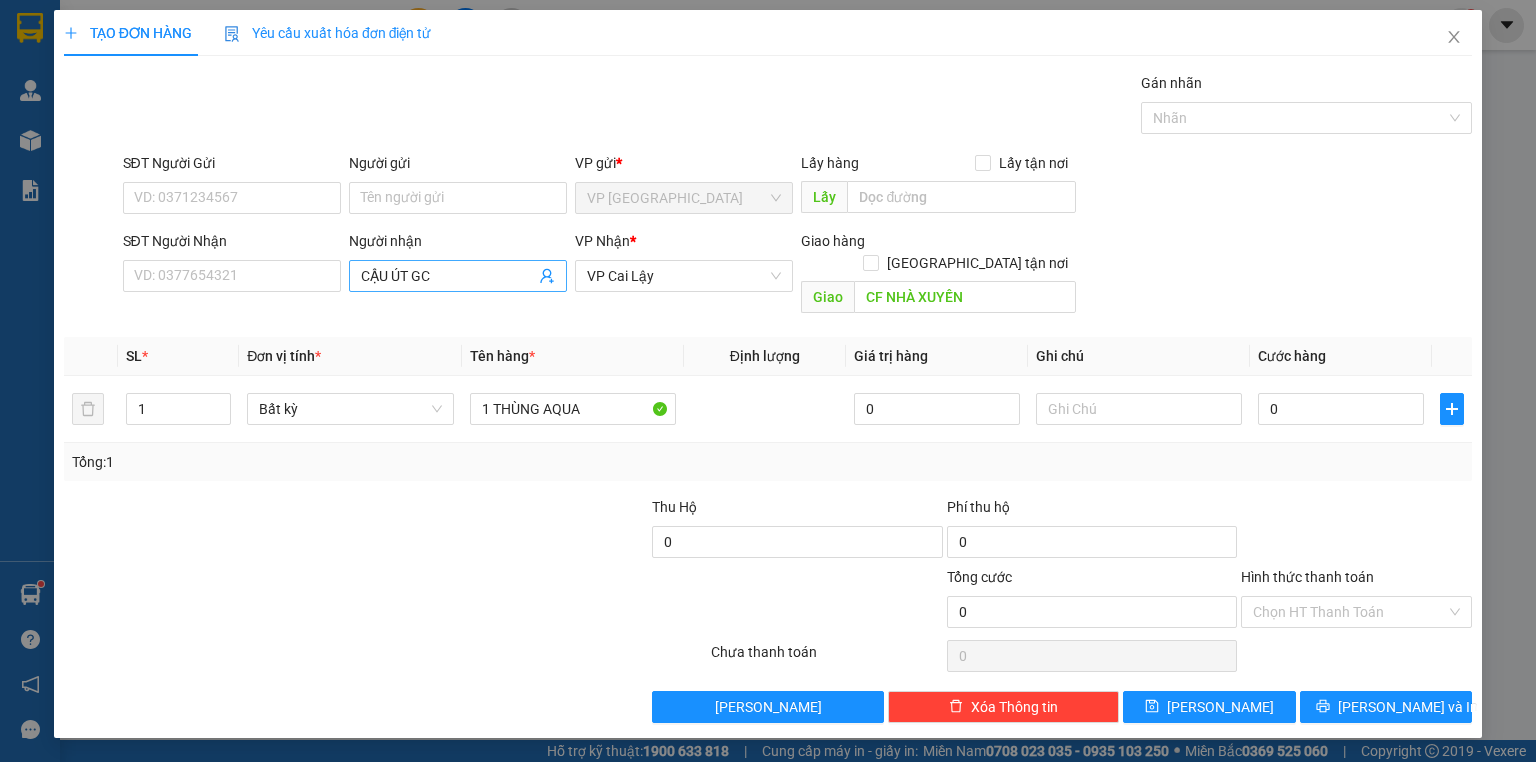 drag, startPoint x: 465, startPoint y: 276, endPoint x: 459, endPoint y: 263, distance: 14.3178215 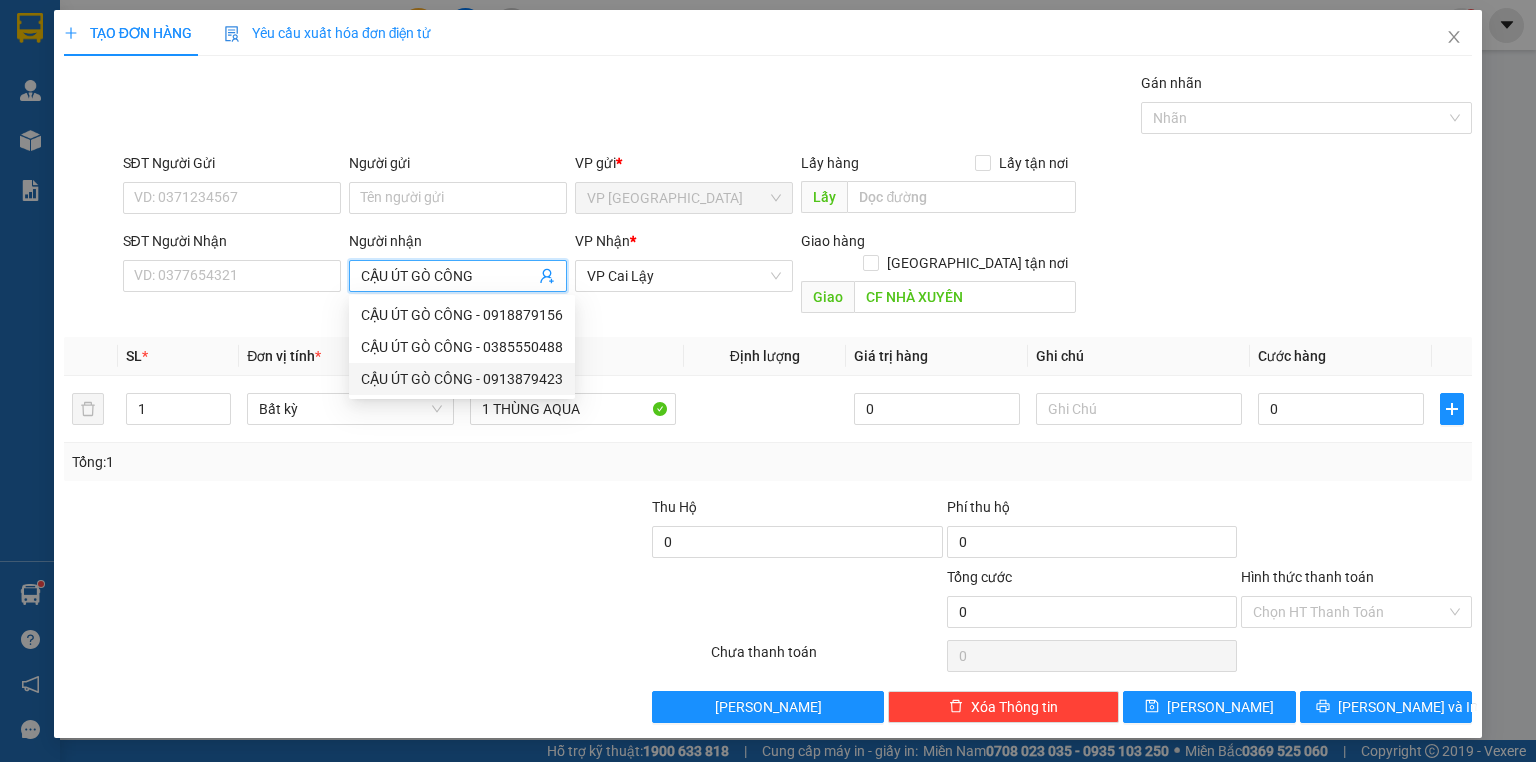 type on "CẬU ÚT GÒ CÔNG" 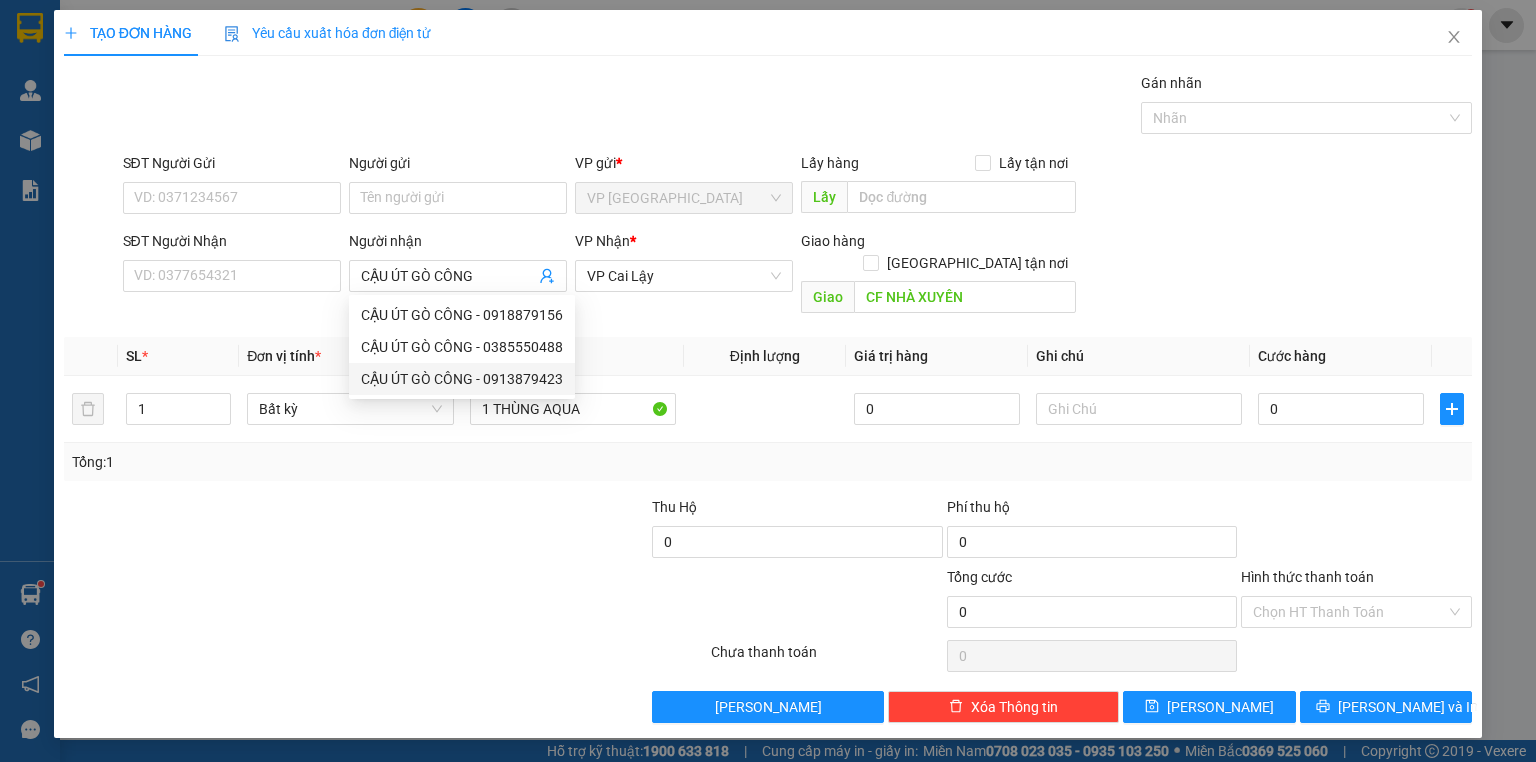 click at bounding box center (268, 601) 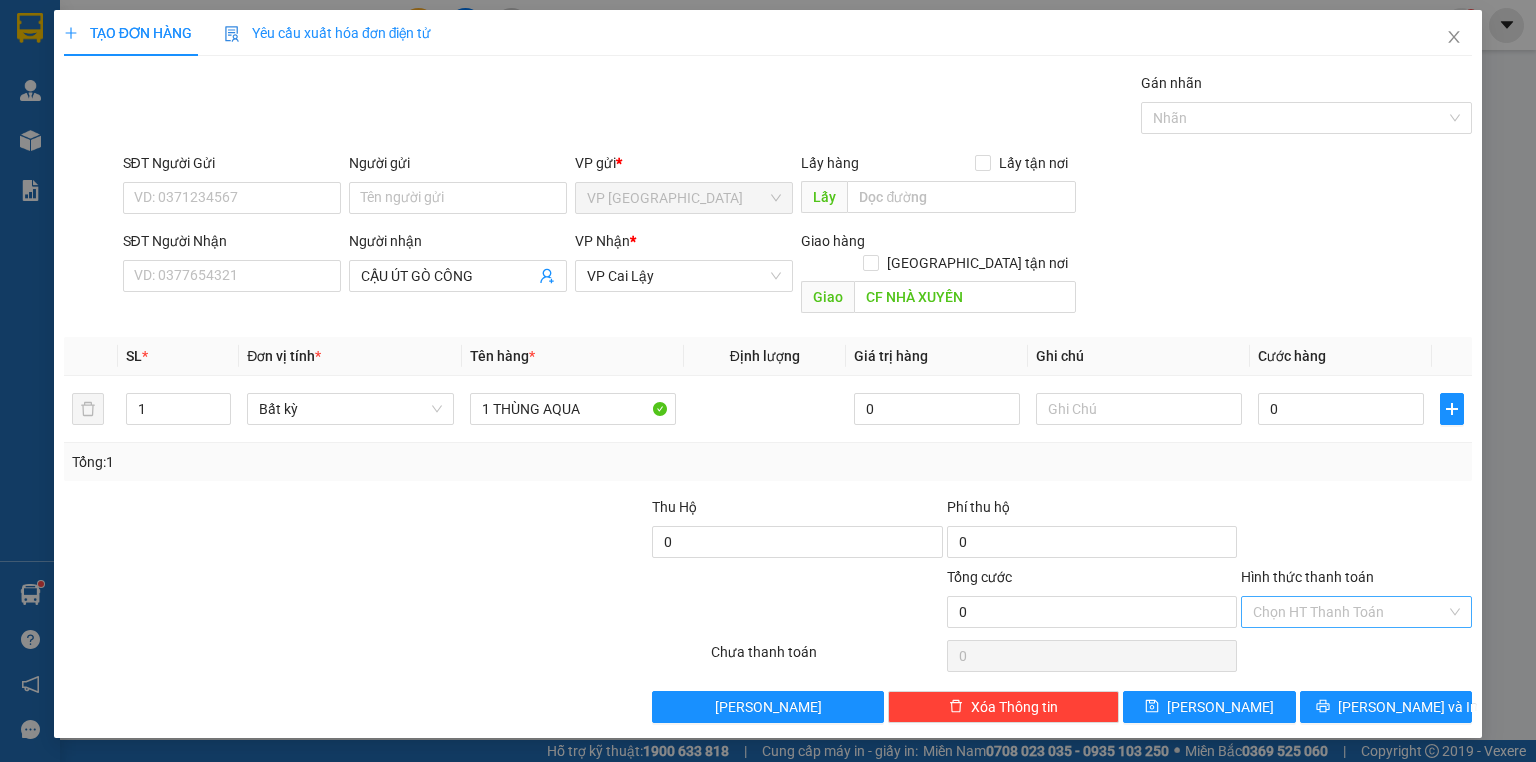 click on "Hình thức thanh toán" at bounding box center (1349, 612) 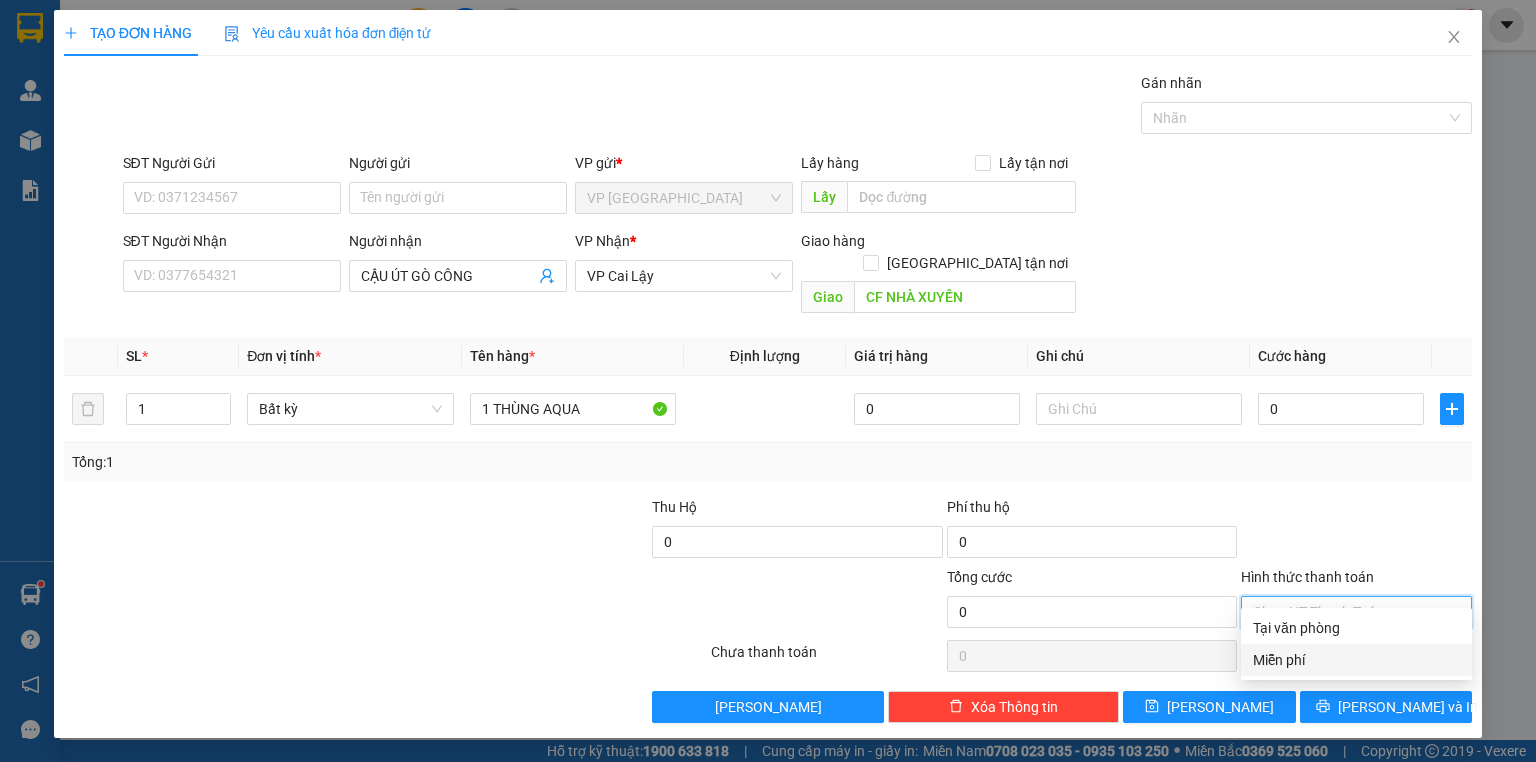 drag, startPoint x: 1294, startPoint y: 652, endPoint x: 1281, endPoint y: 647, distance: 13.928389 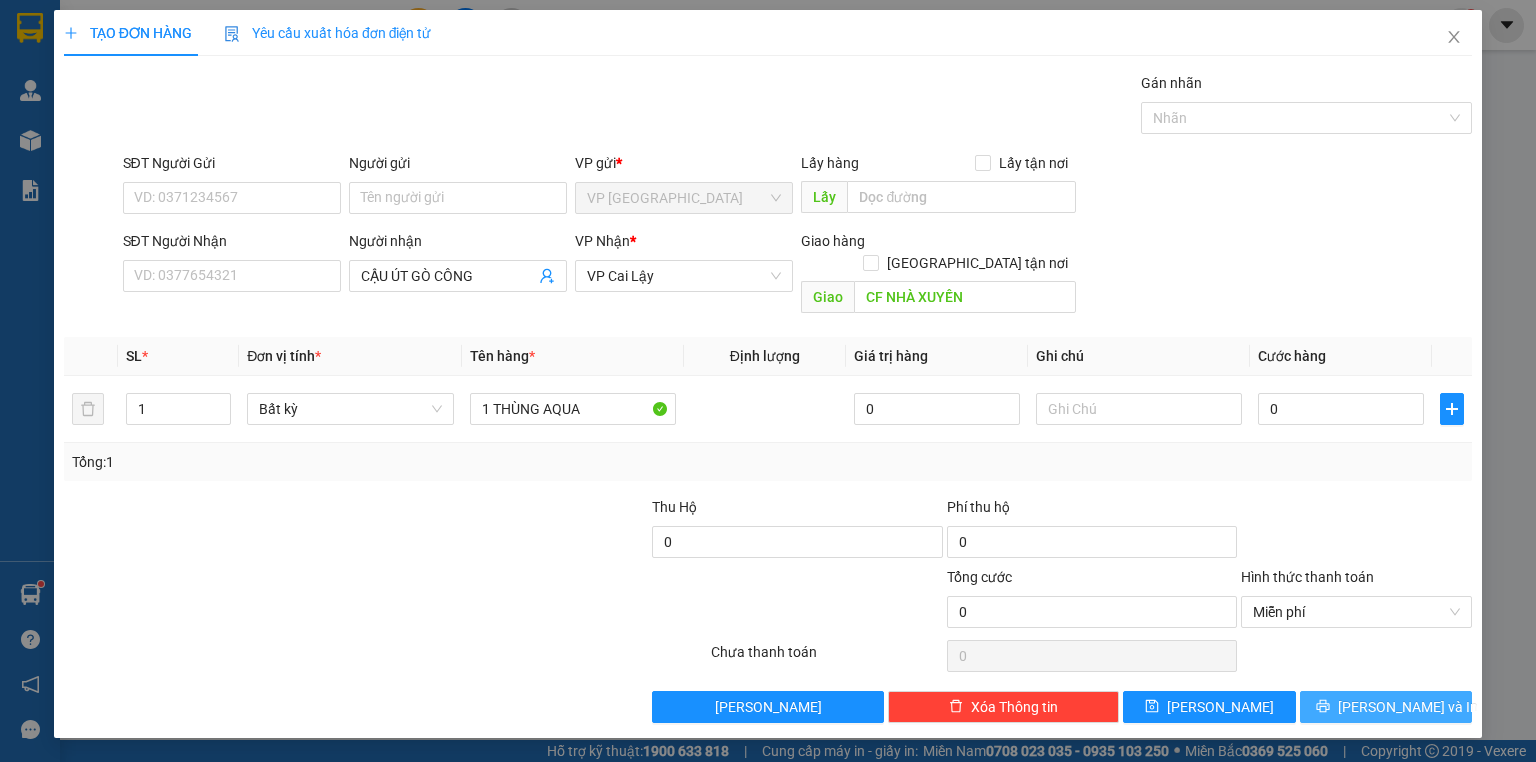 drag, startPoint x: 1393, startPoint y: 683, endPoint x: 1215, endPoint y: 431, distance: 308.5255 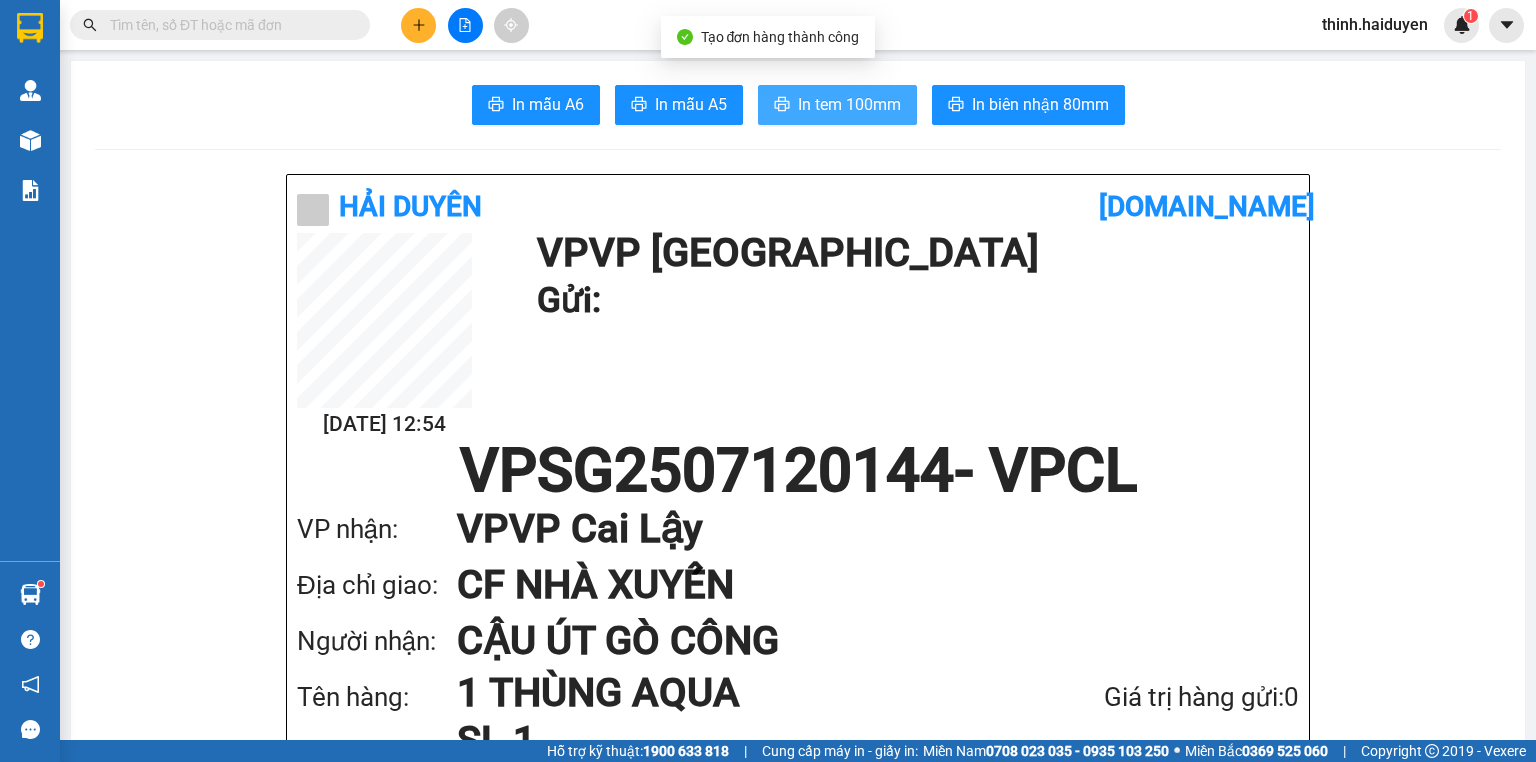 click on "In tem 100mm" at bounding box center [849, 104] 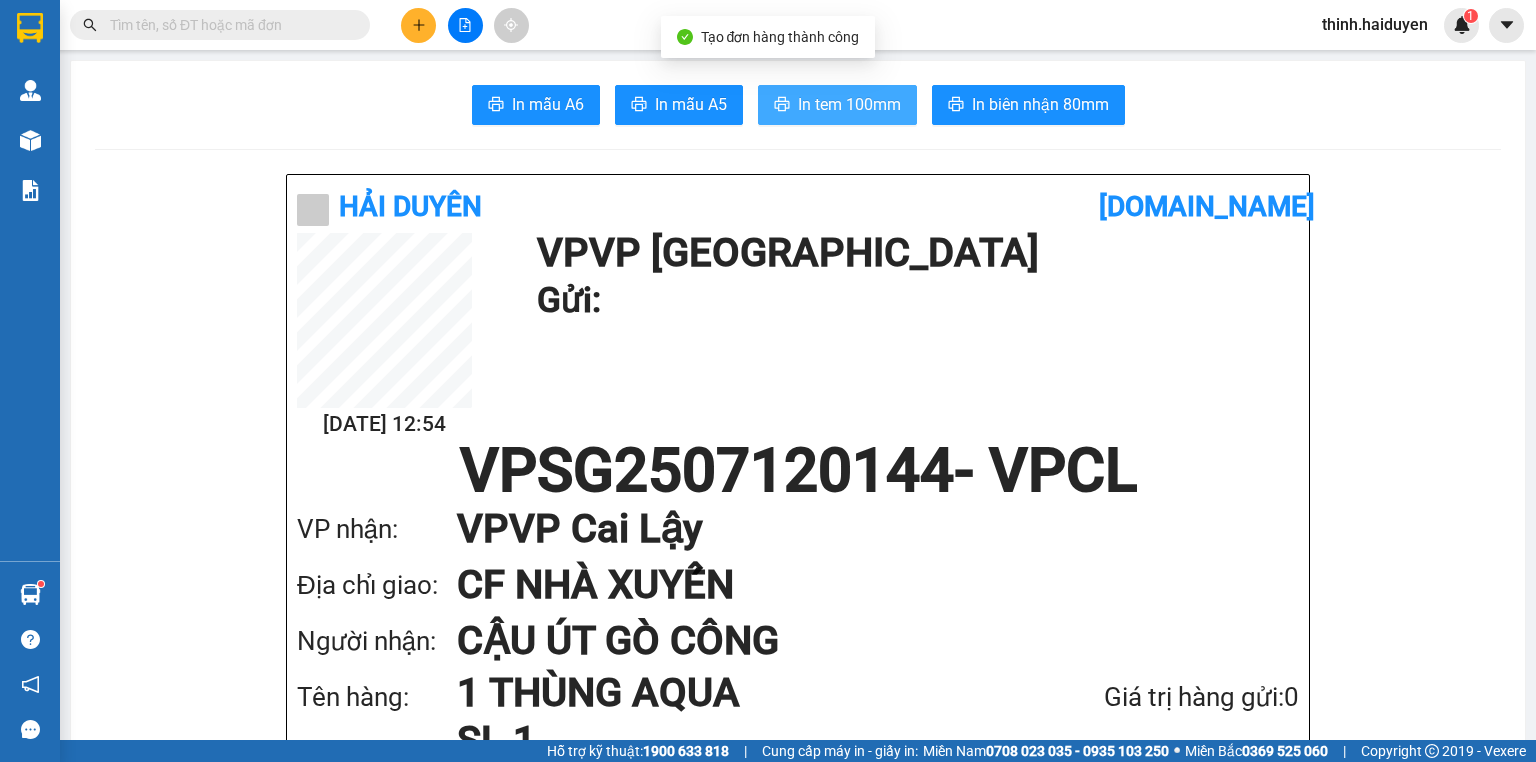 scroll, scrollTop: 0, scrollLeft: 0, axis: both 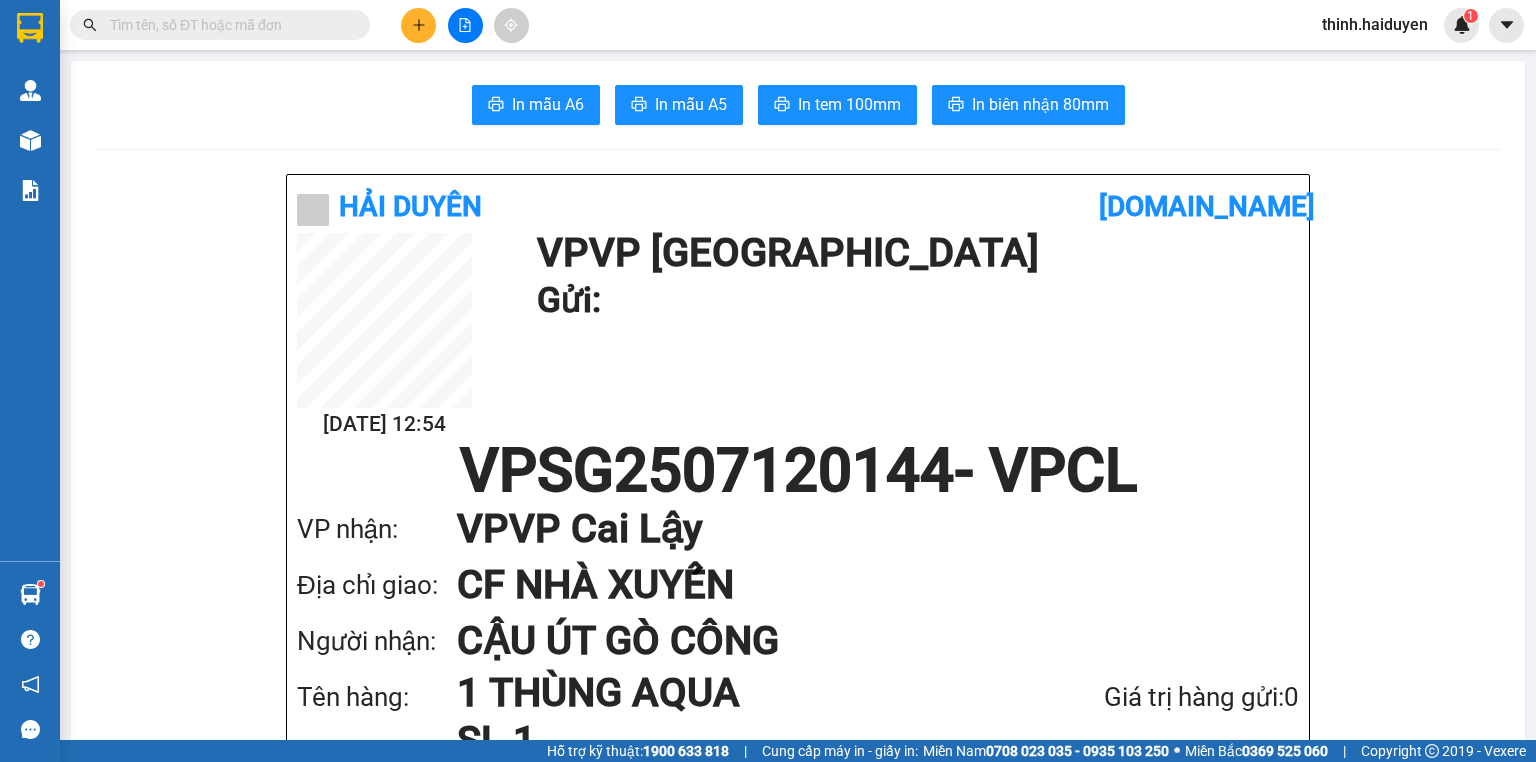 click at bounding box center (228, 25) 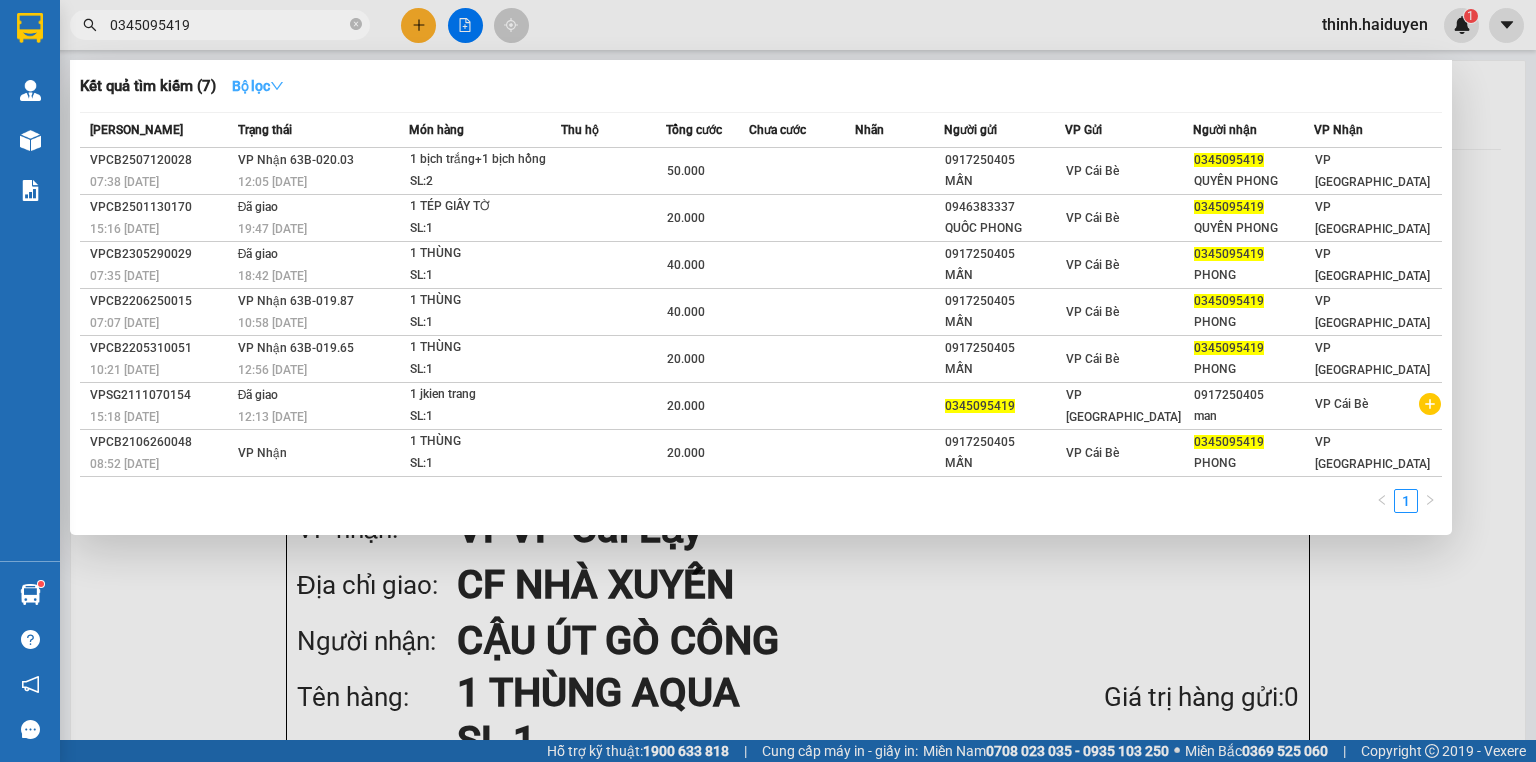 type on "0345095419" 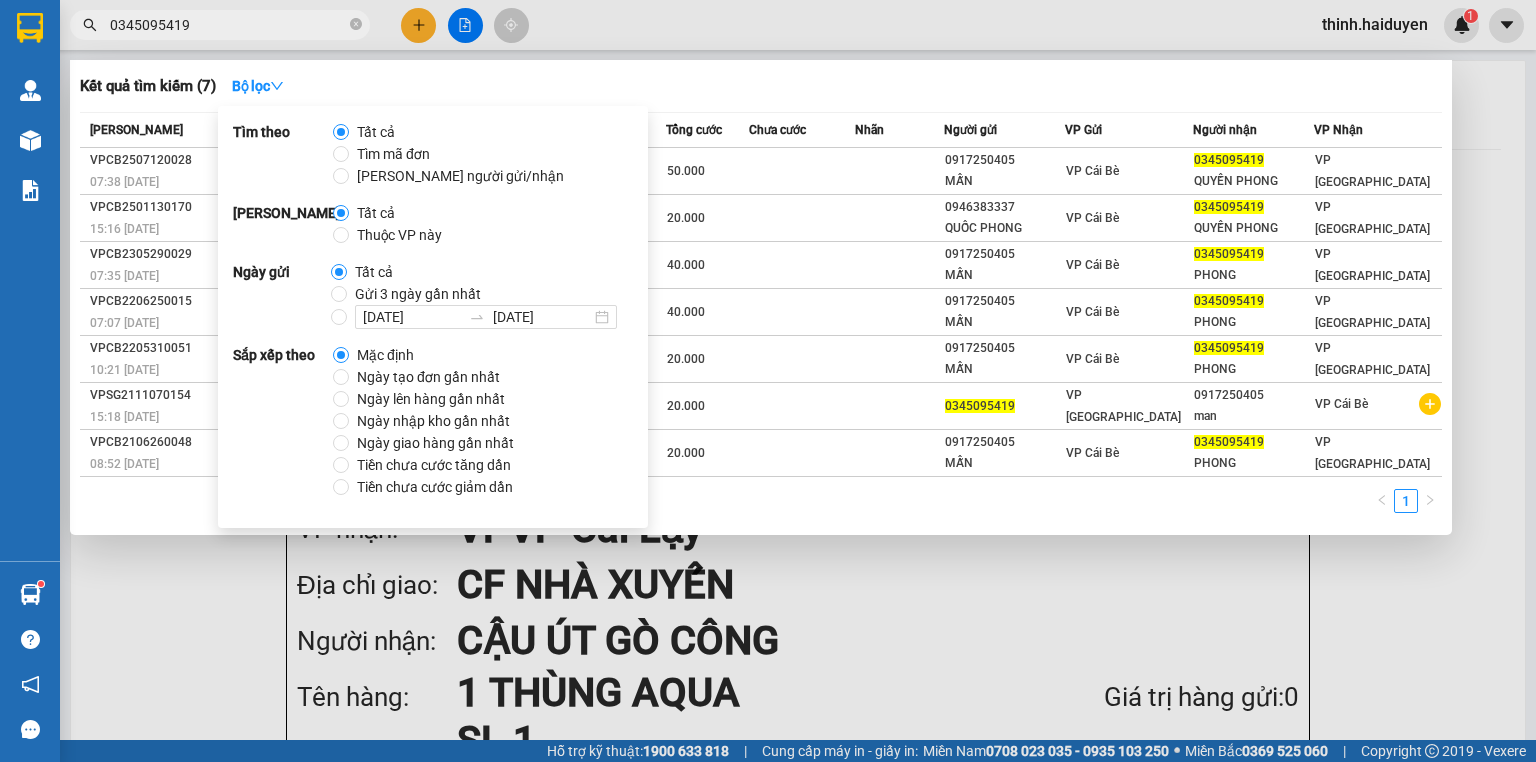 click on "Gửi 3 ngày gần nhất" at bounding box center [418, 294] 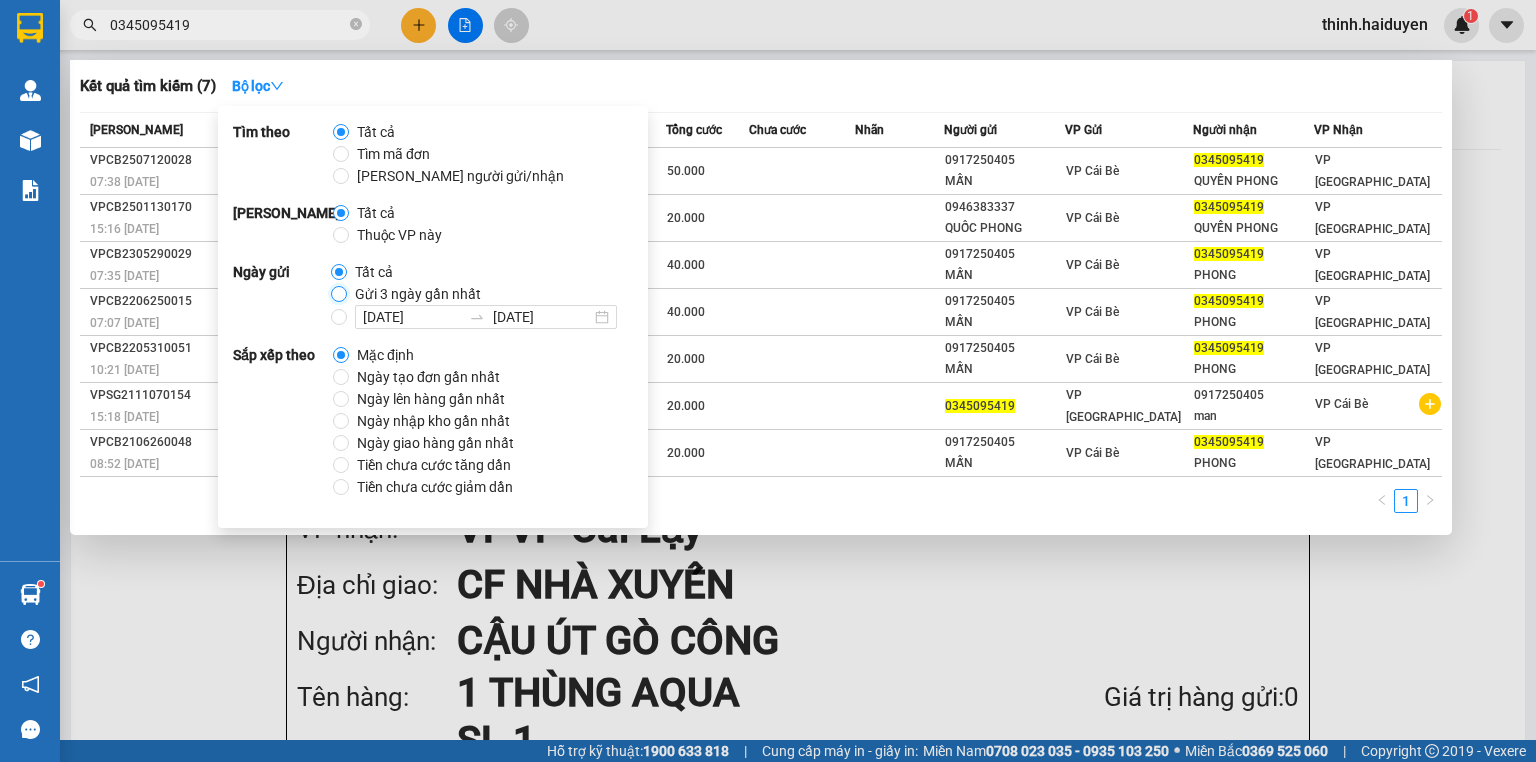 click on "Gửi 3 ngày gần nhất" at bounding box center (339, 294) 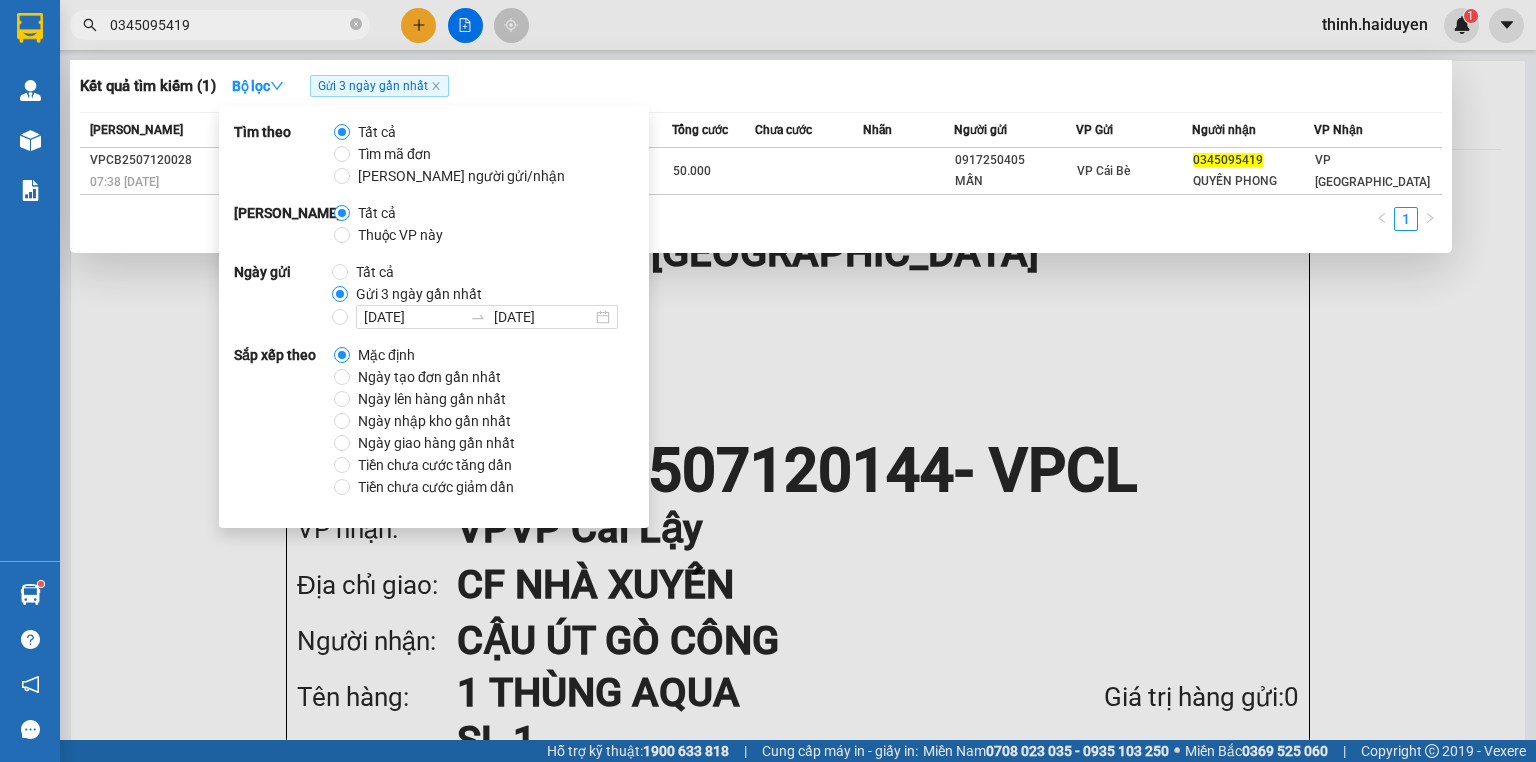 click on "Kết quả tìm kiếm ( 1 )  Bộ lọc  Gửi 3 ngày gần nhất" at bounding box center [761, 86] 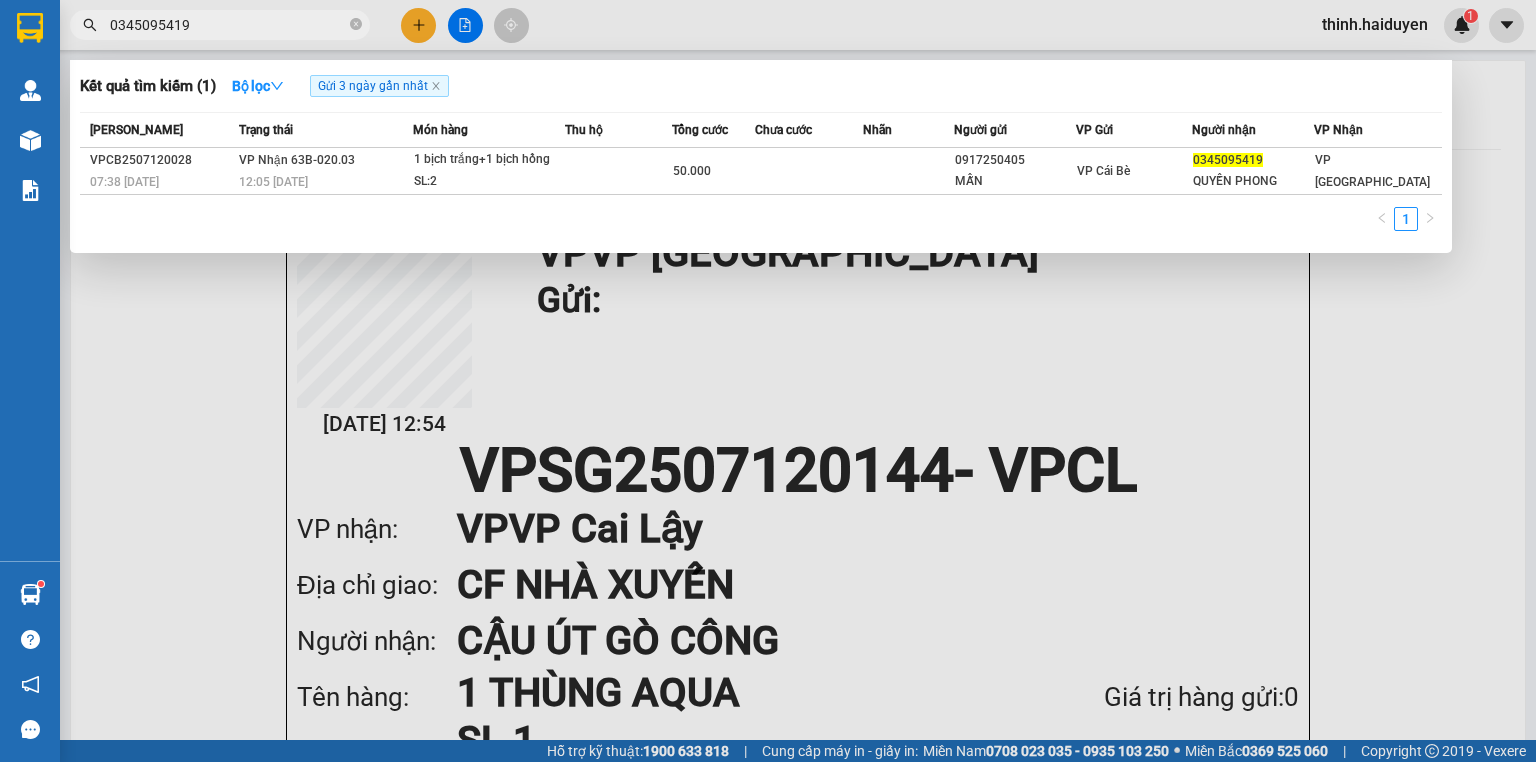 click at bounding box center (768, 381) 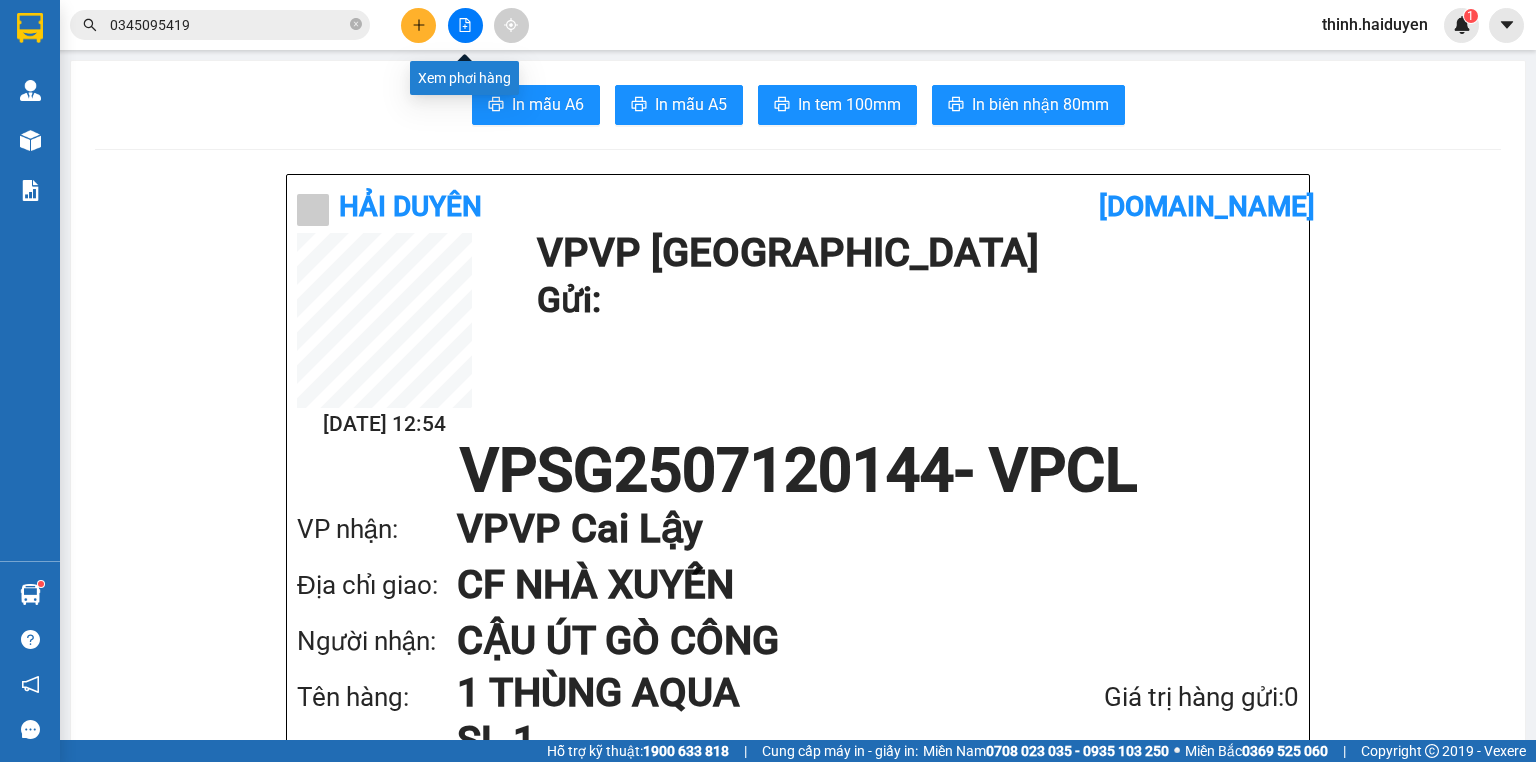 click at bounding box center (465, 25) 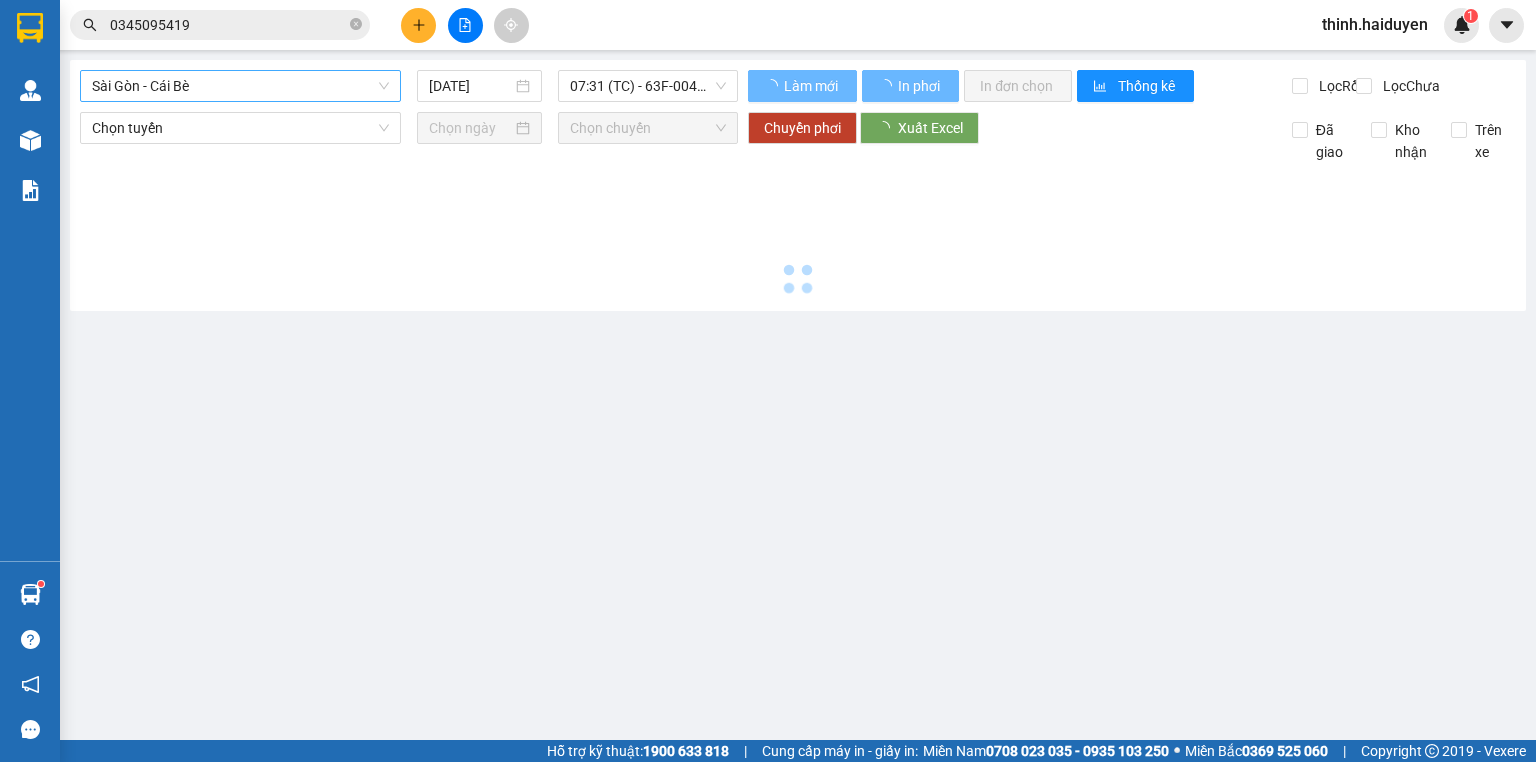 click on "Sài Gòn - Cái Bè" at bounding box center [240, 86] 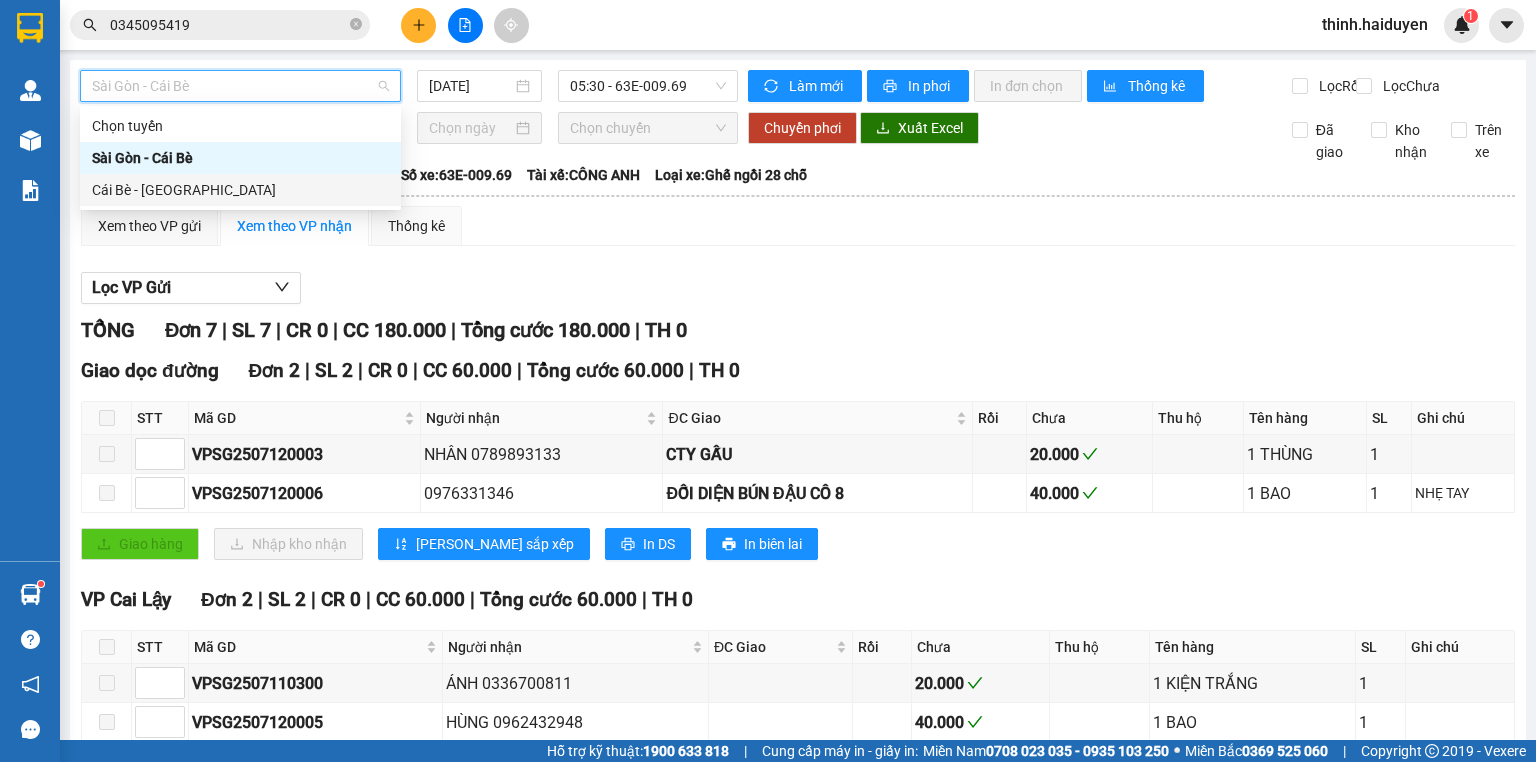 click on "Cái Bè - [GEOGRAPHIC_DATA]" at bounding box center [240, 190] 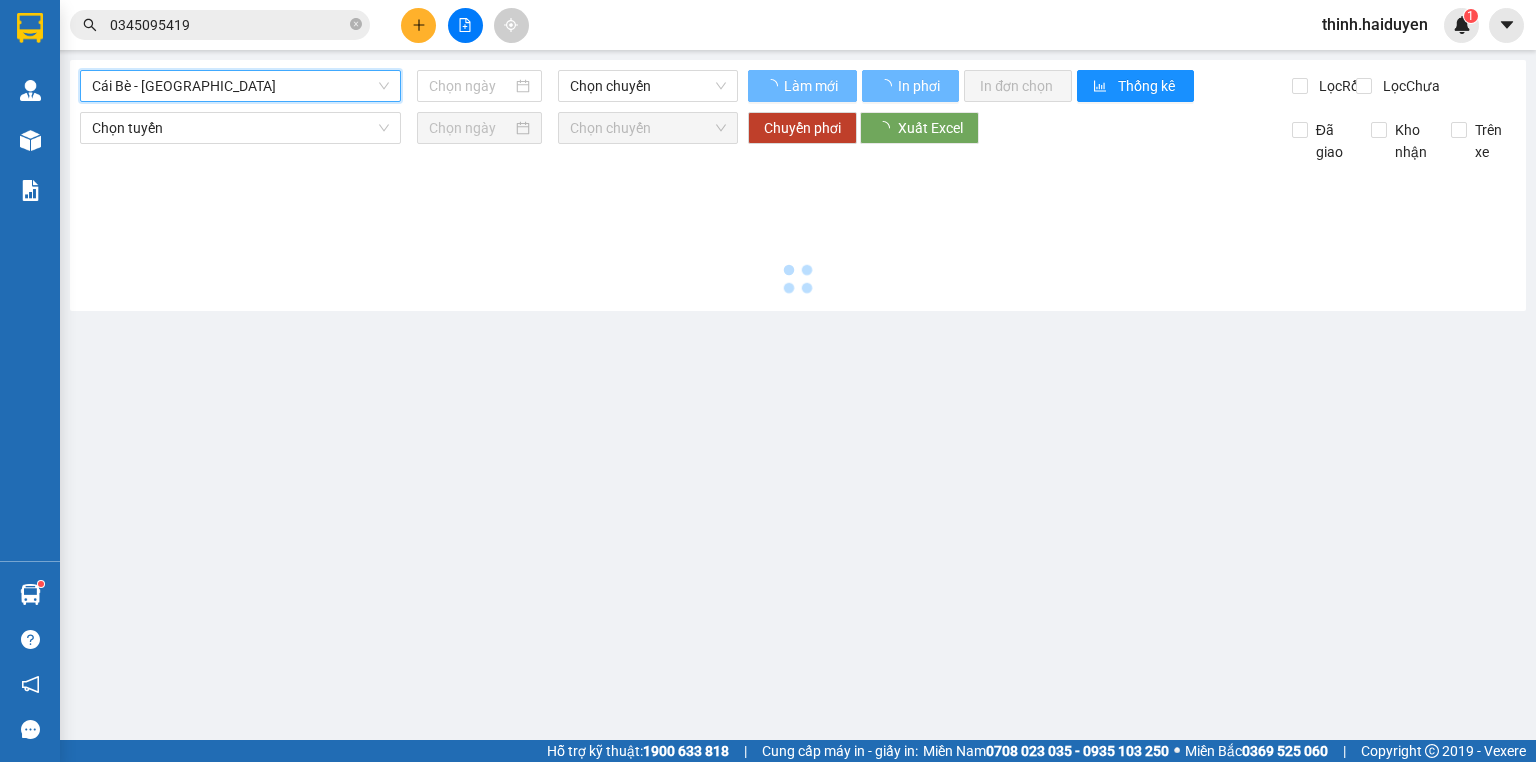 type on "[DATE]" 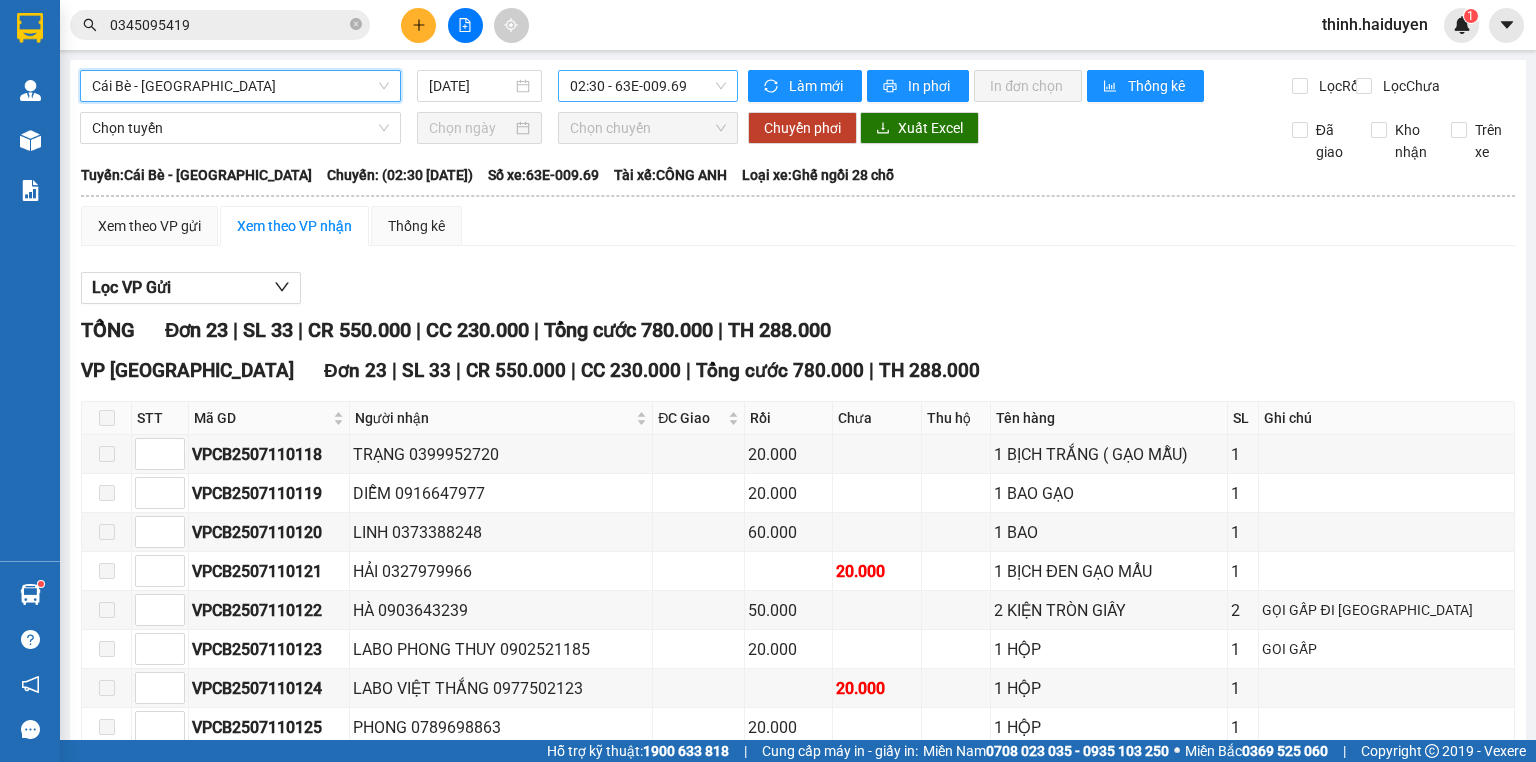 click on "02:30     - 63E-009.69" at bounding box center (648, 86) 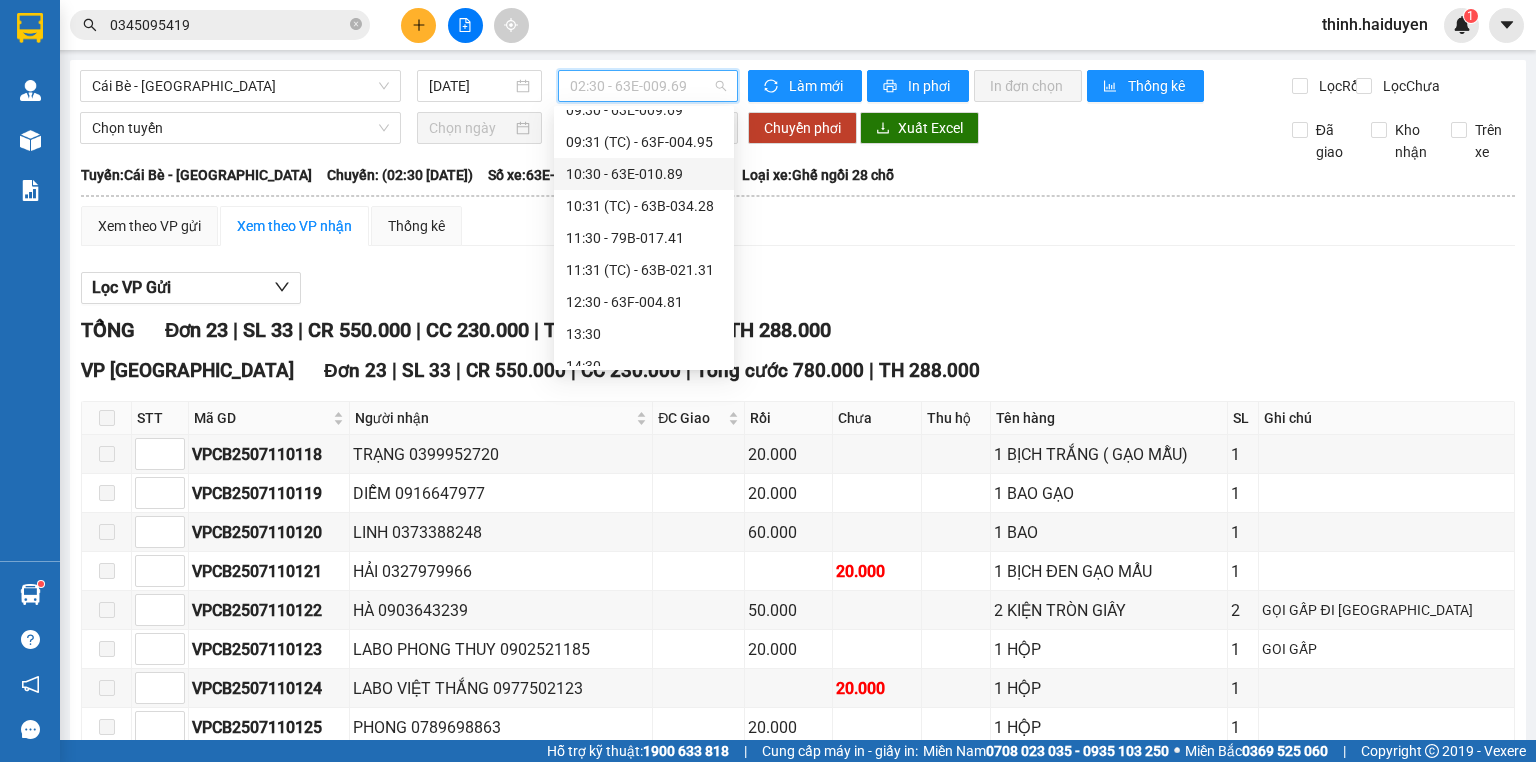 scroll, scrollTop: 320, scrollLeft: 0, axis: vertical 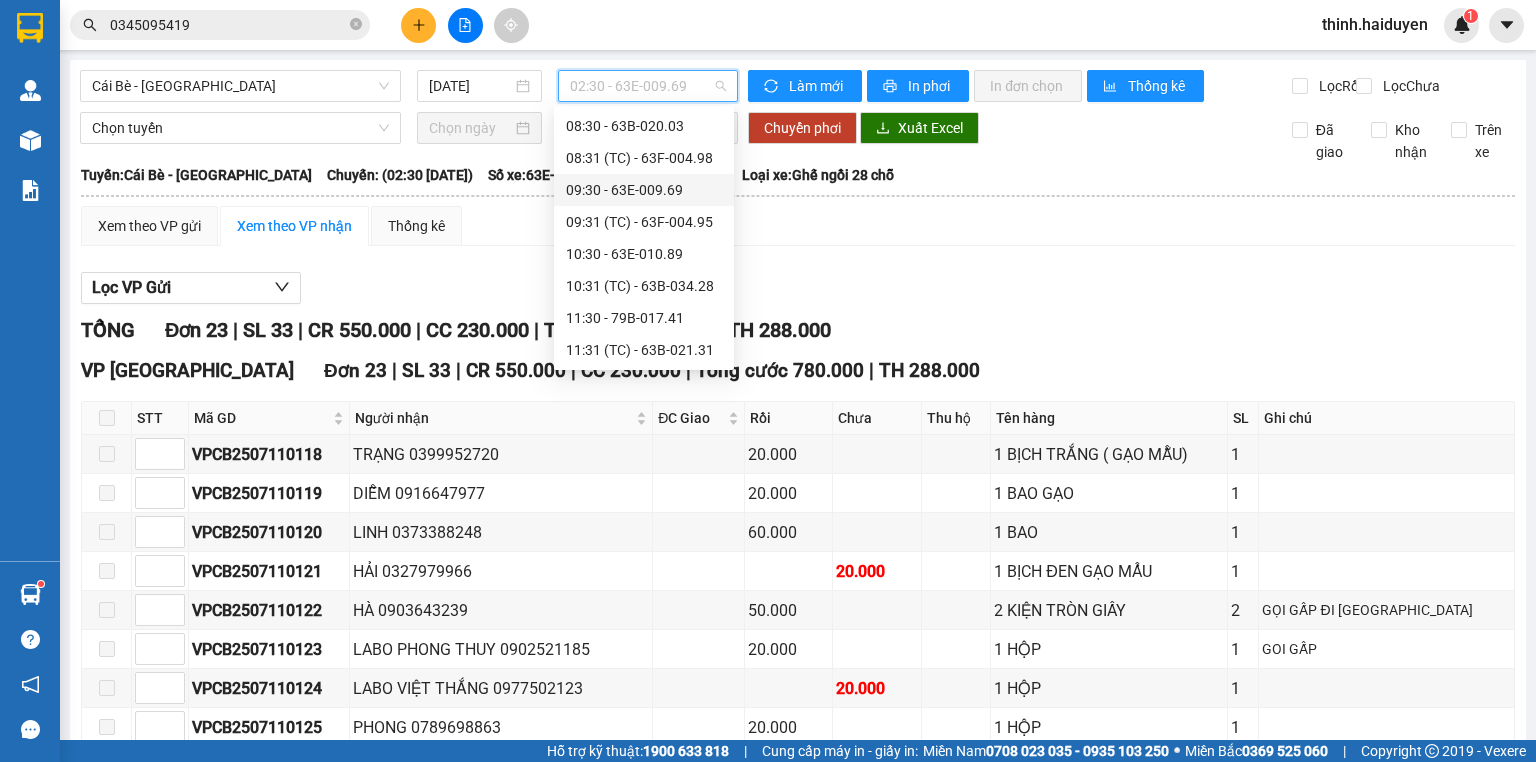 click on "09:30     - 63E-009.69" at bounding box center [644, 190] 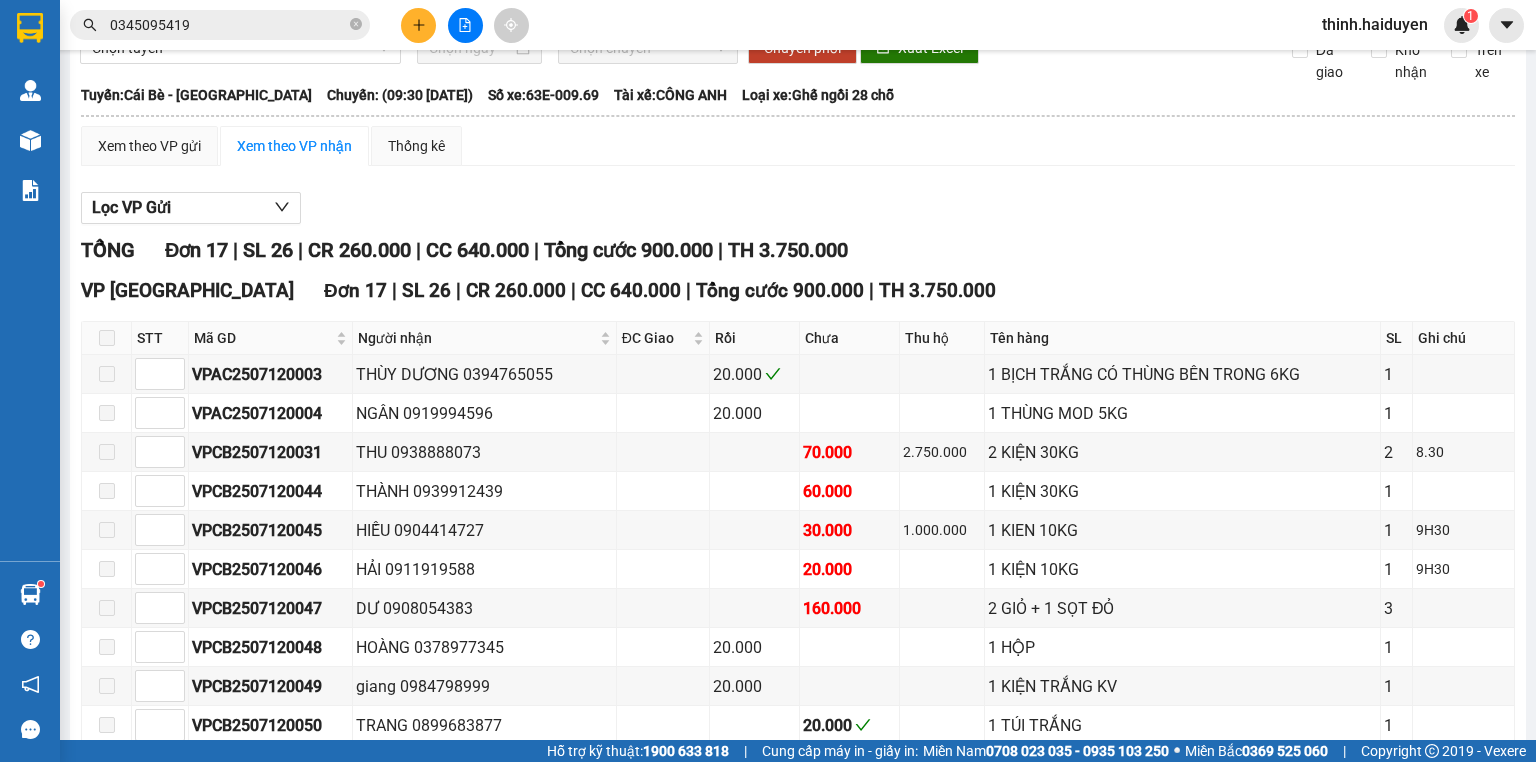 scroll, scrollTop: 0, scrollLeft: 0, axis: both 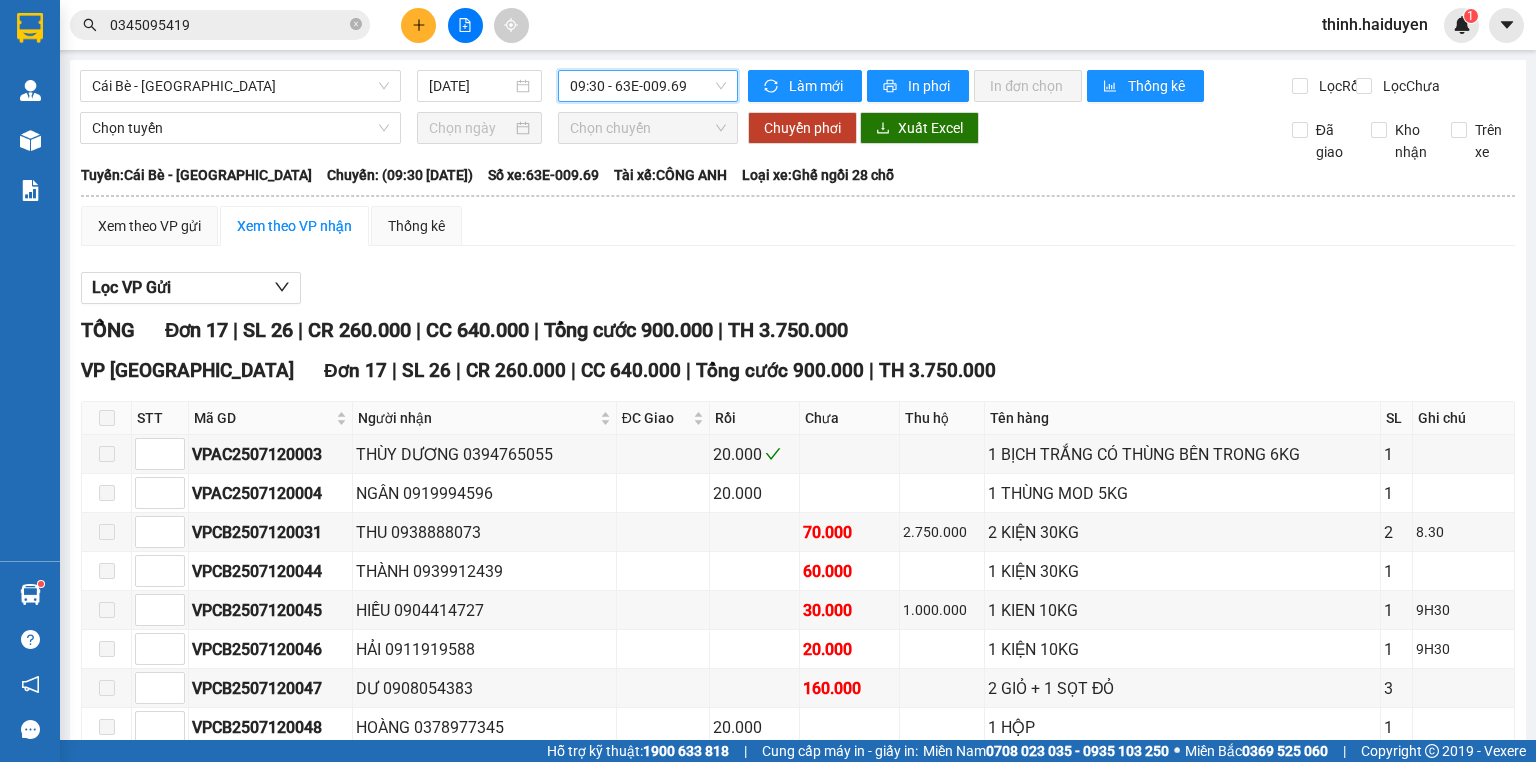 click on "09:30     - 63E-009.69" at bounding box center [648, 86] 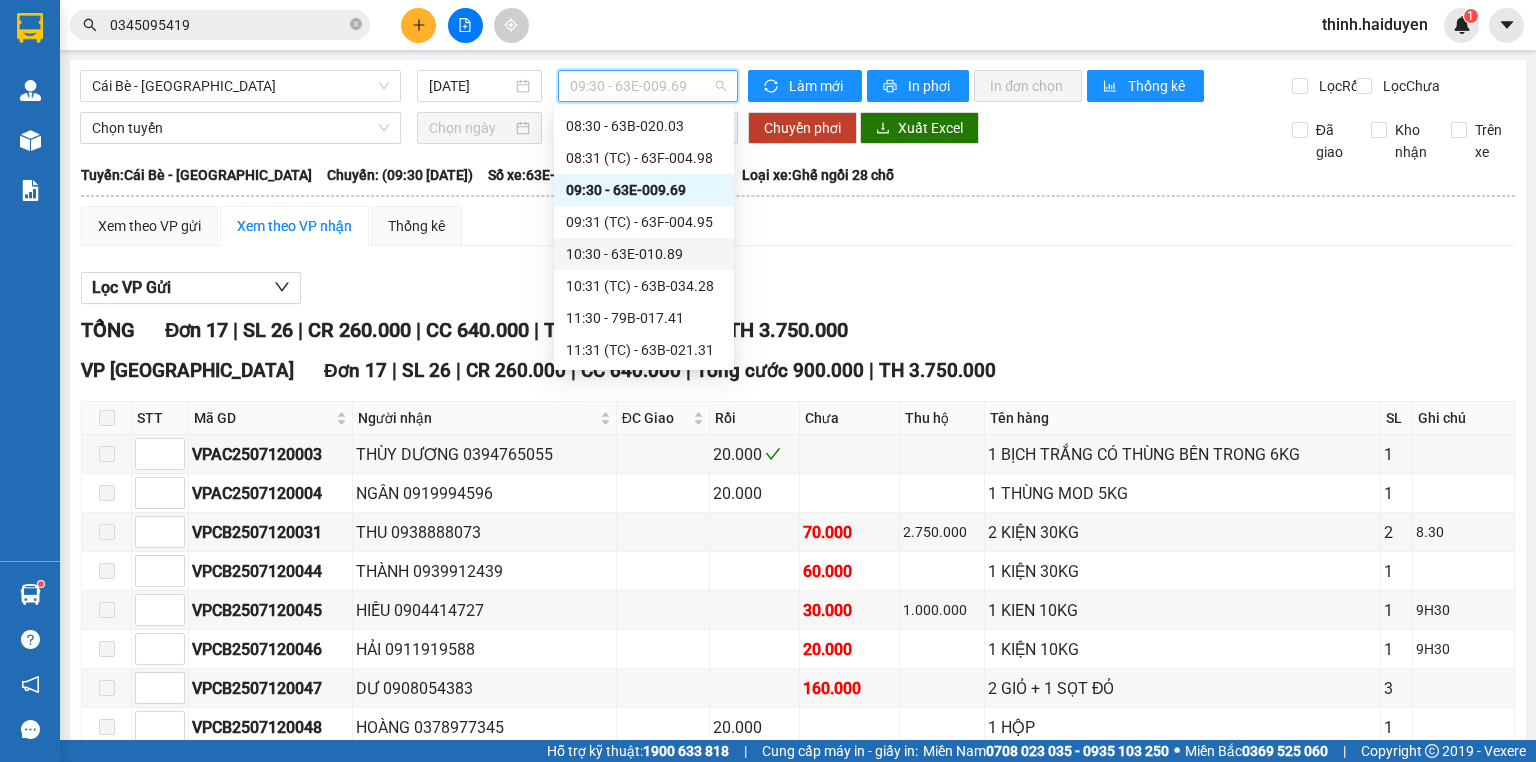 click on "10:30     - 63E-010.89" at bounding box center (644, 254) 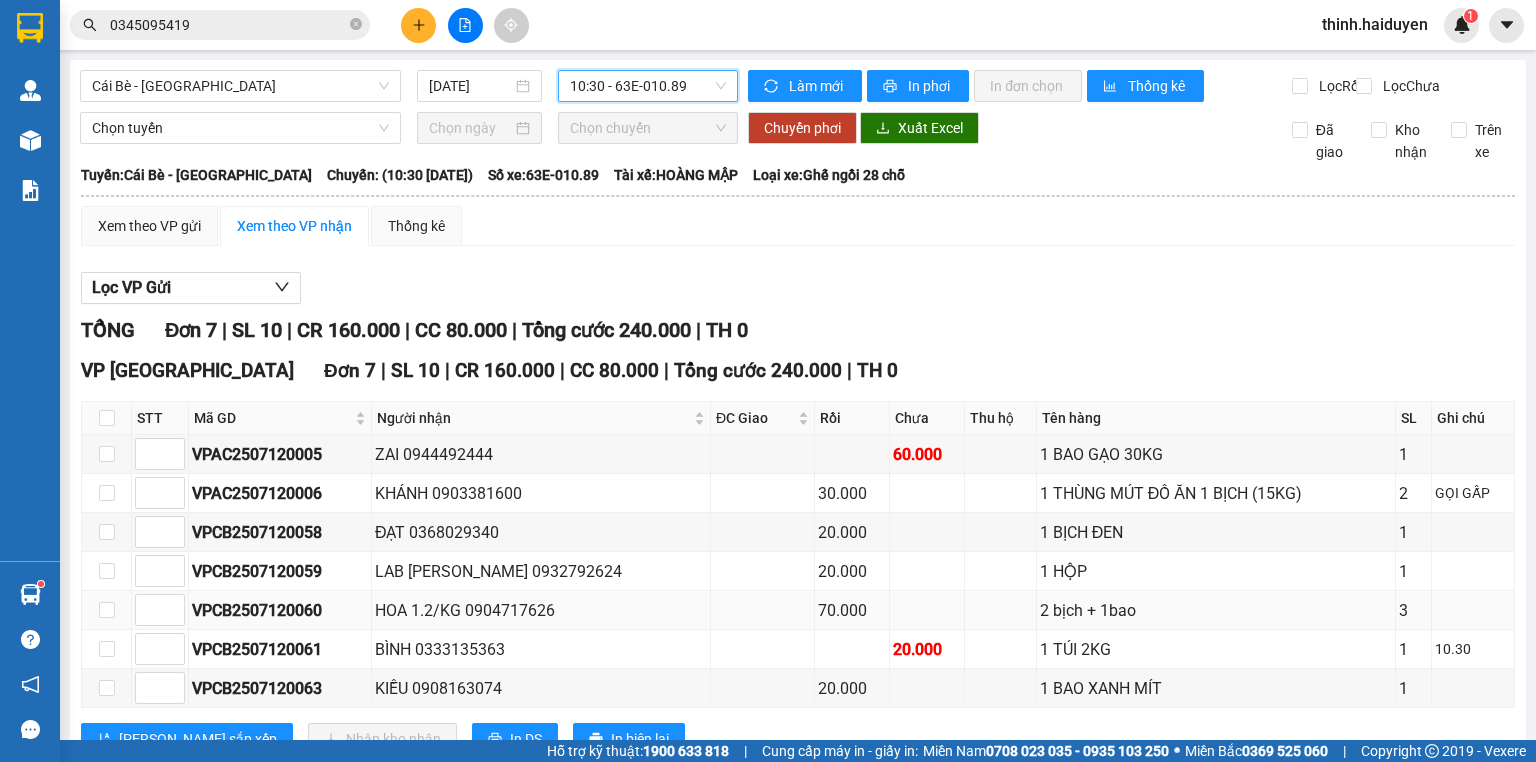 scroll, scrollTop: 82, scrollLeft: 0, axis: vertical 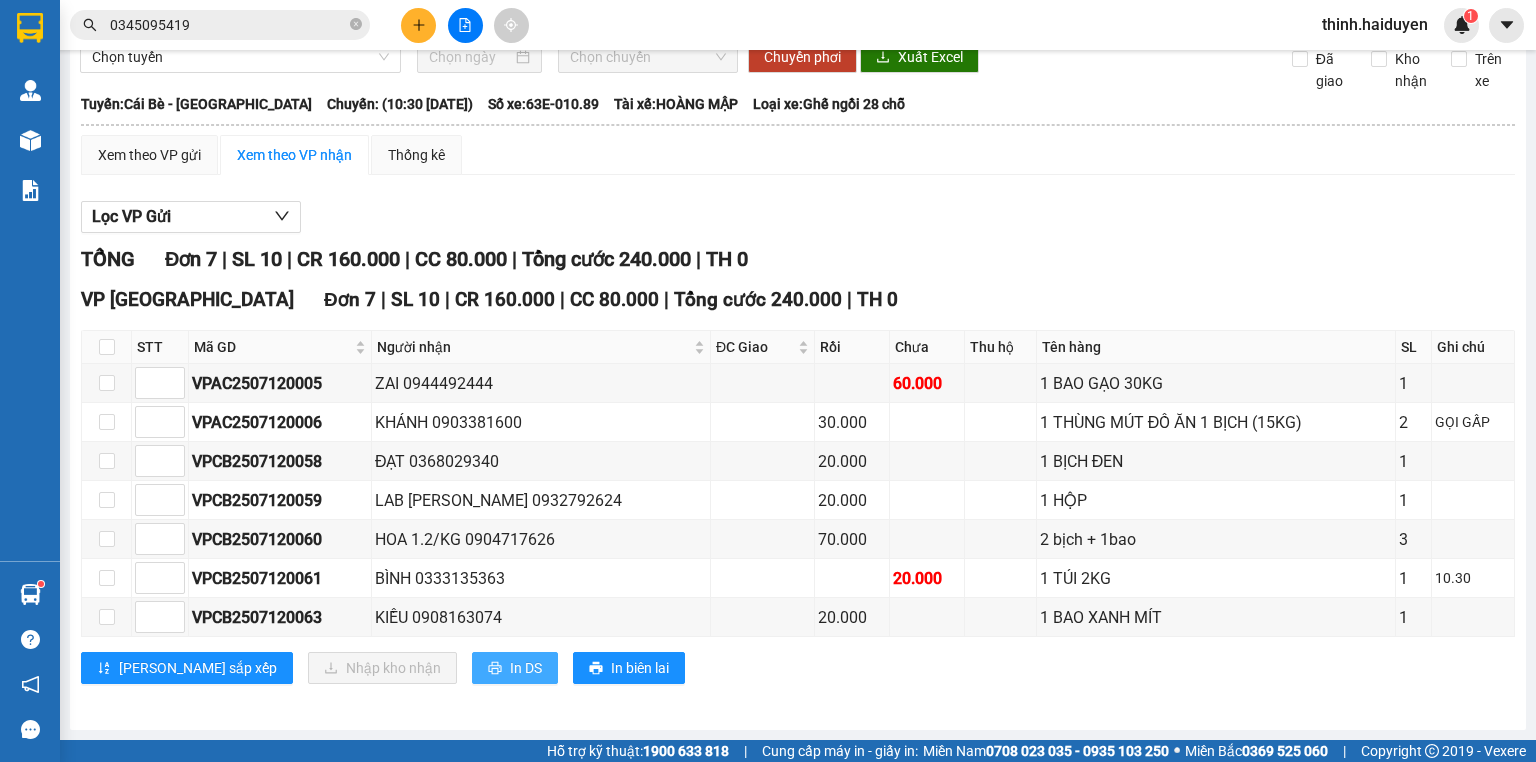 click on "In DS" at bounding box center [526, 668] 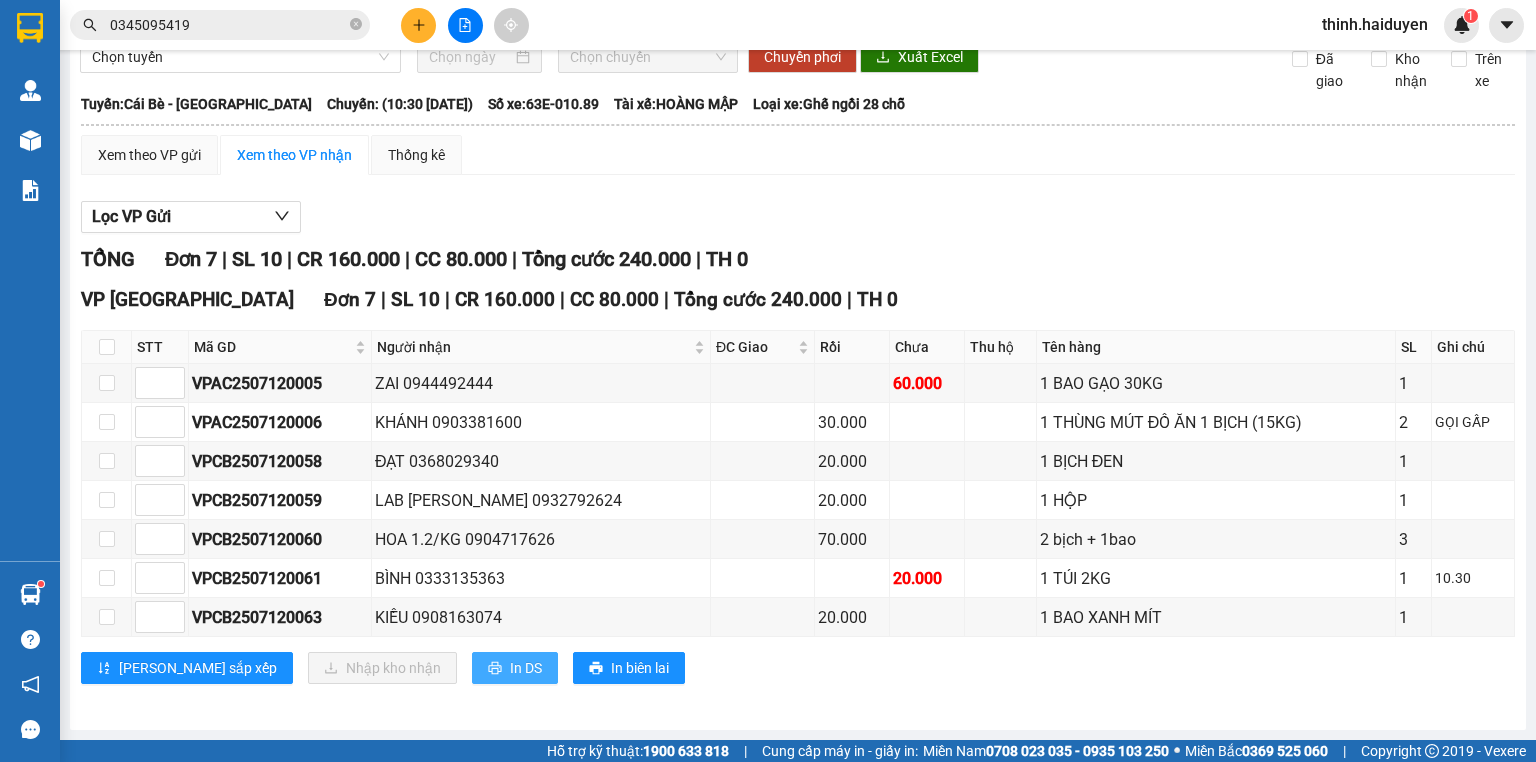scroll, scrollTop: 0, scrollLeft: 0, axis: both 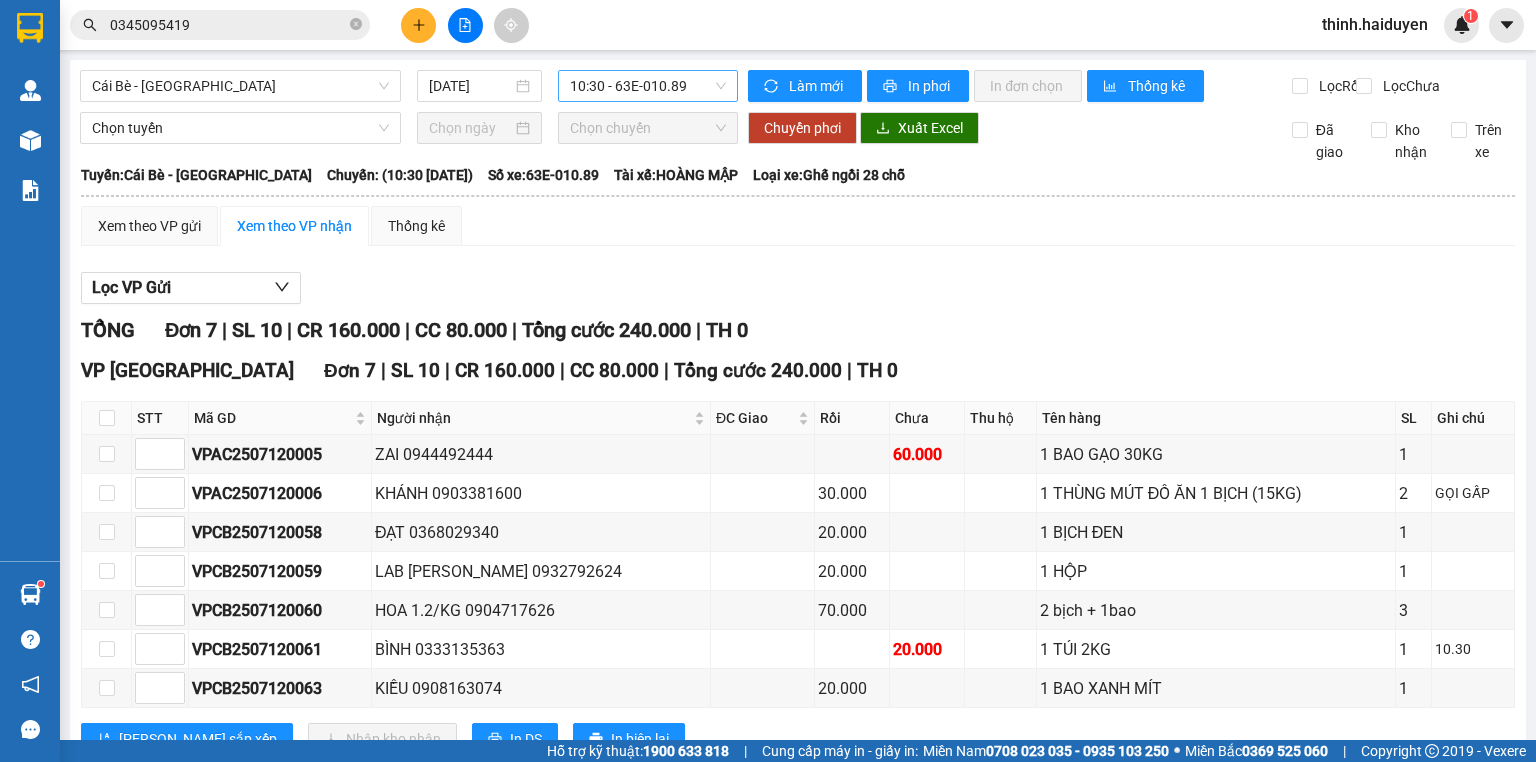 click on "10:30     - 63E-010.89" at bounding box center (648, 86) 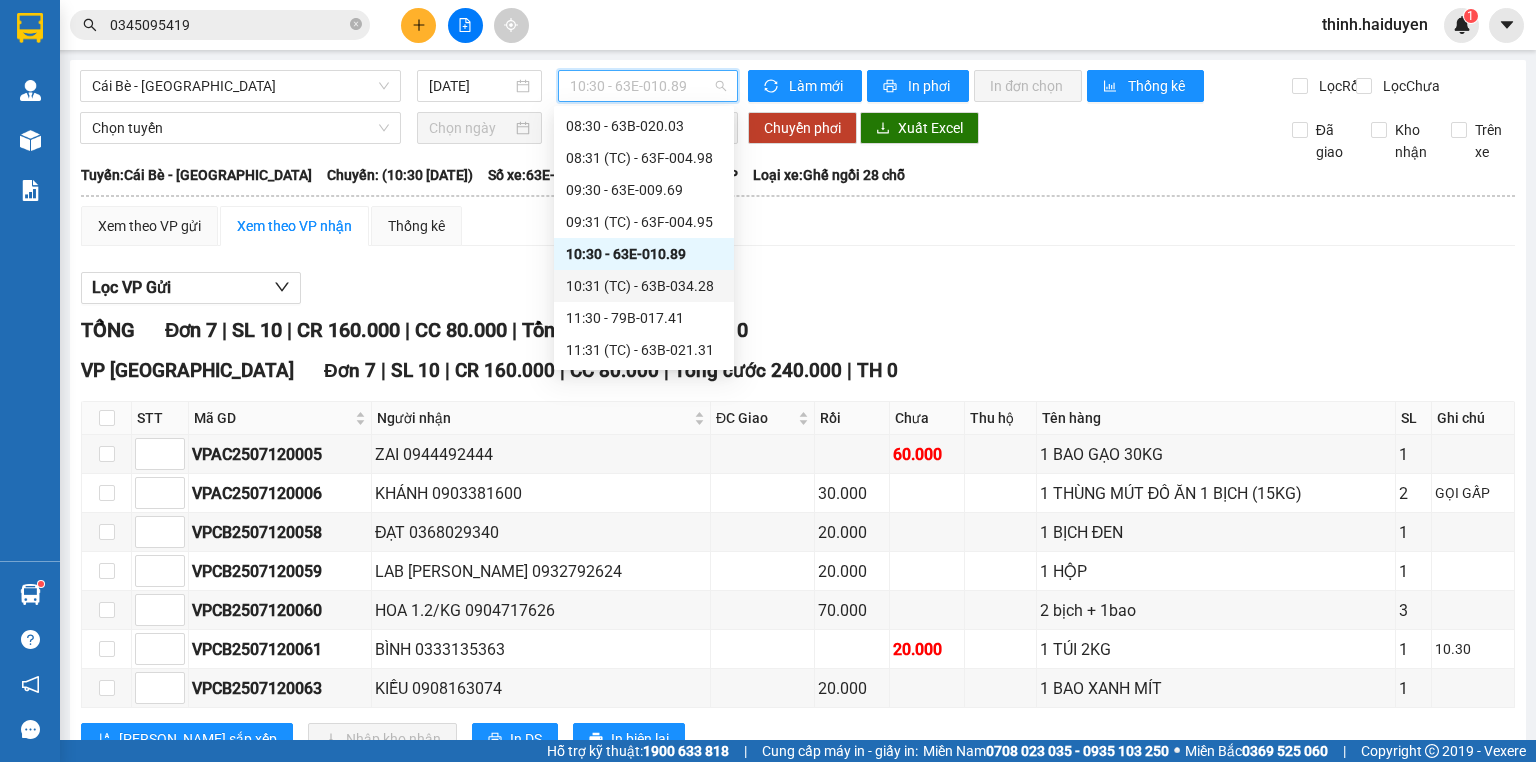 click on "10:31   (TC)   - 63B-034.28" at bounding box center [644, 286] 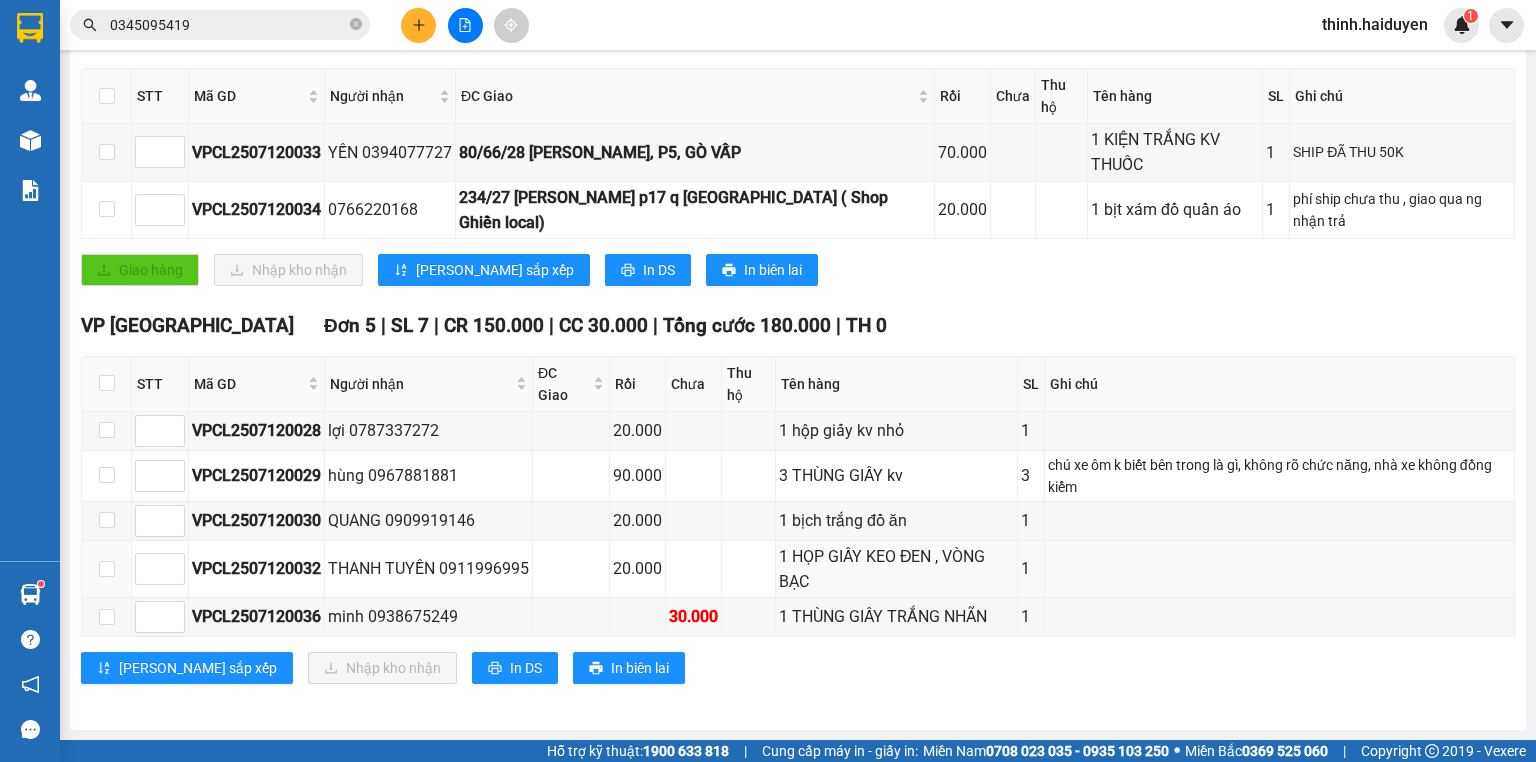 scroll, scrollTop: 344, scrollLeft: 0, axis: vertical 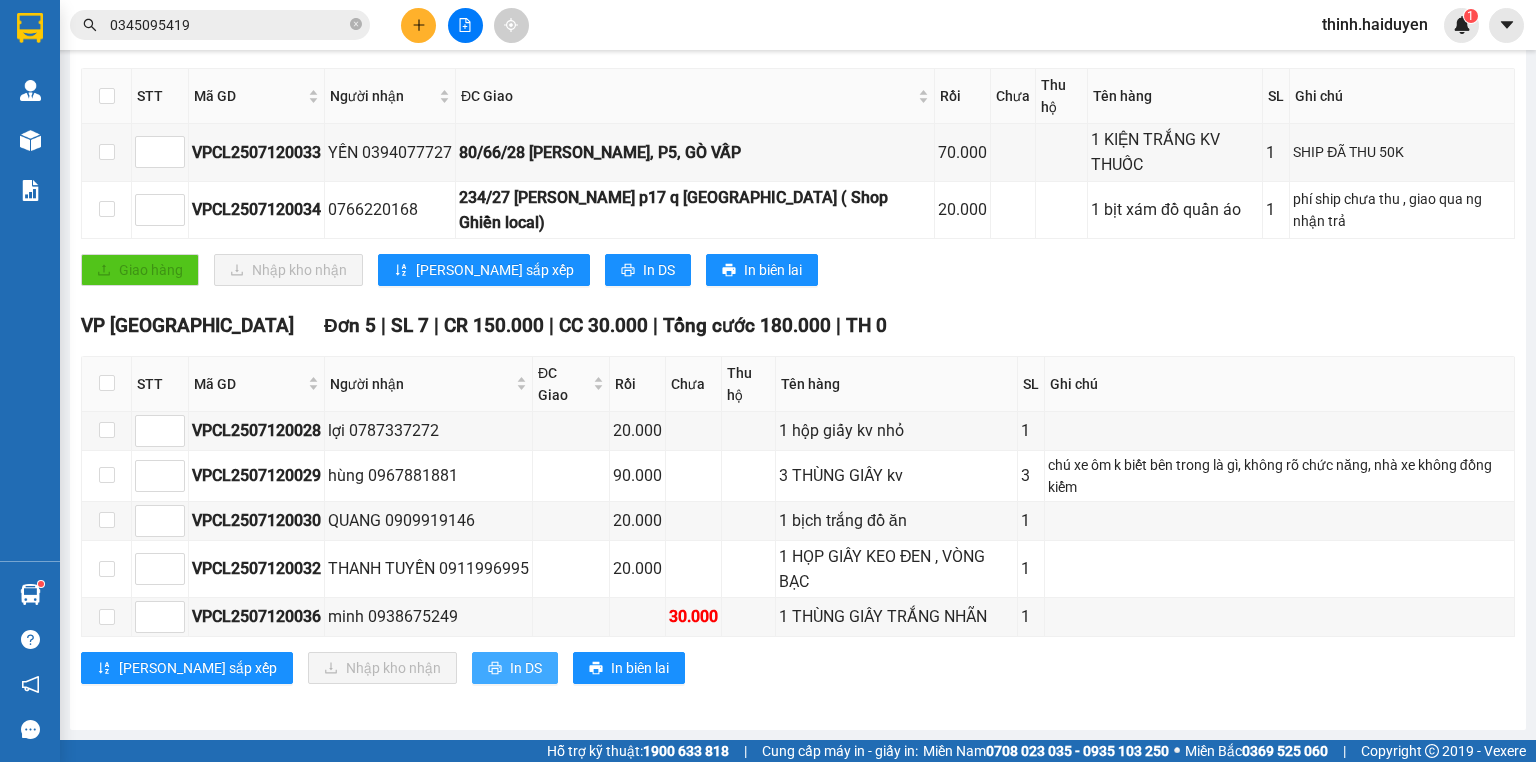 click on "In DS" at bounding box center (526, 668) 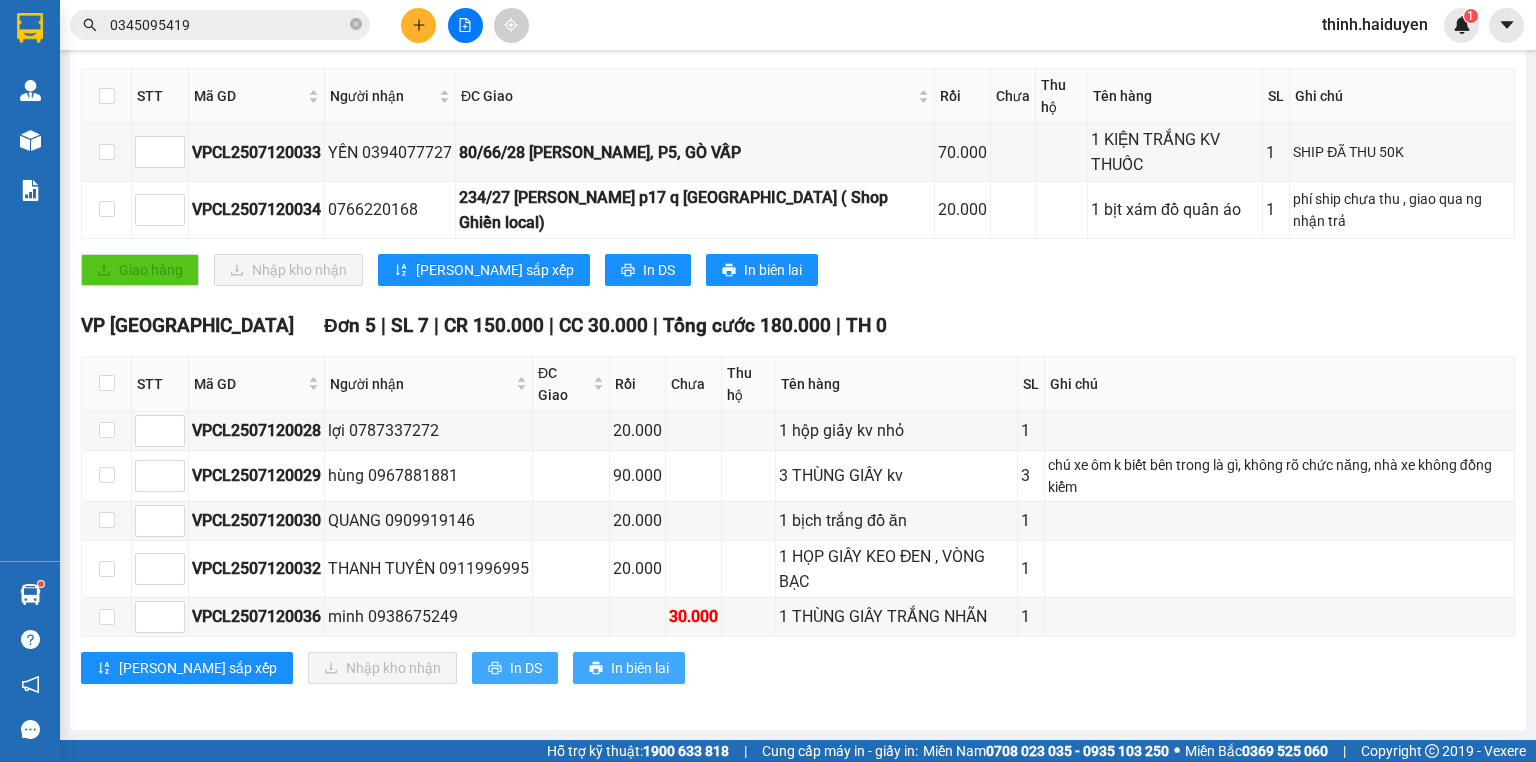 scroll, scrollTop: 0, scrollLeft: 0, axis: both 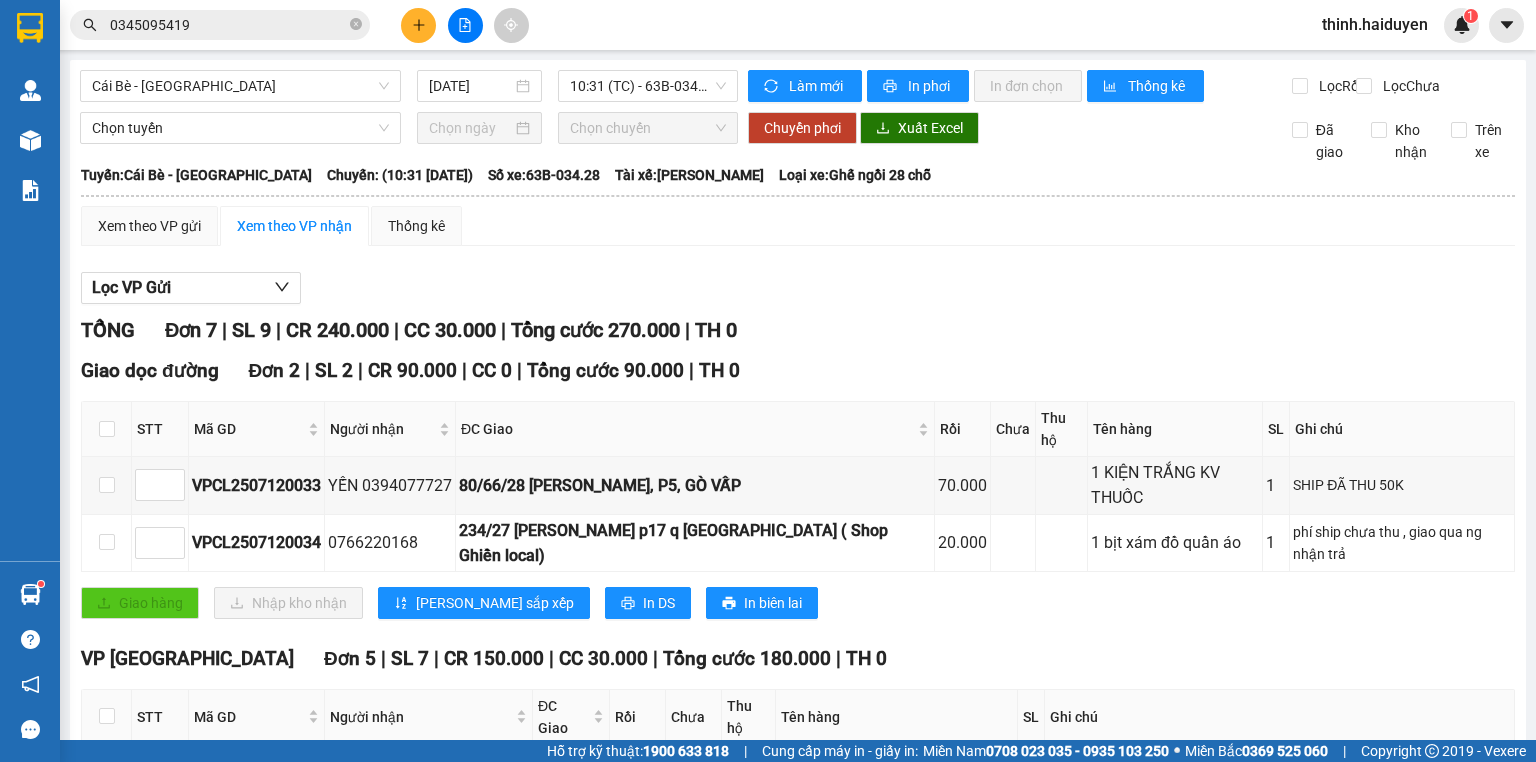 click on "0345095419" at bounding box center (228, 25) 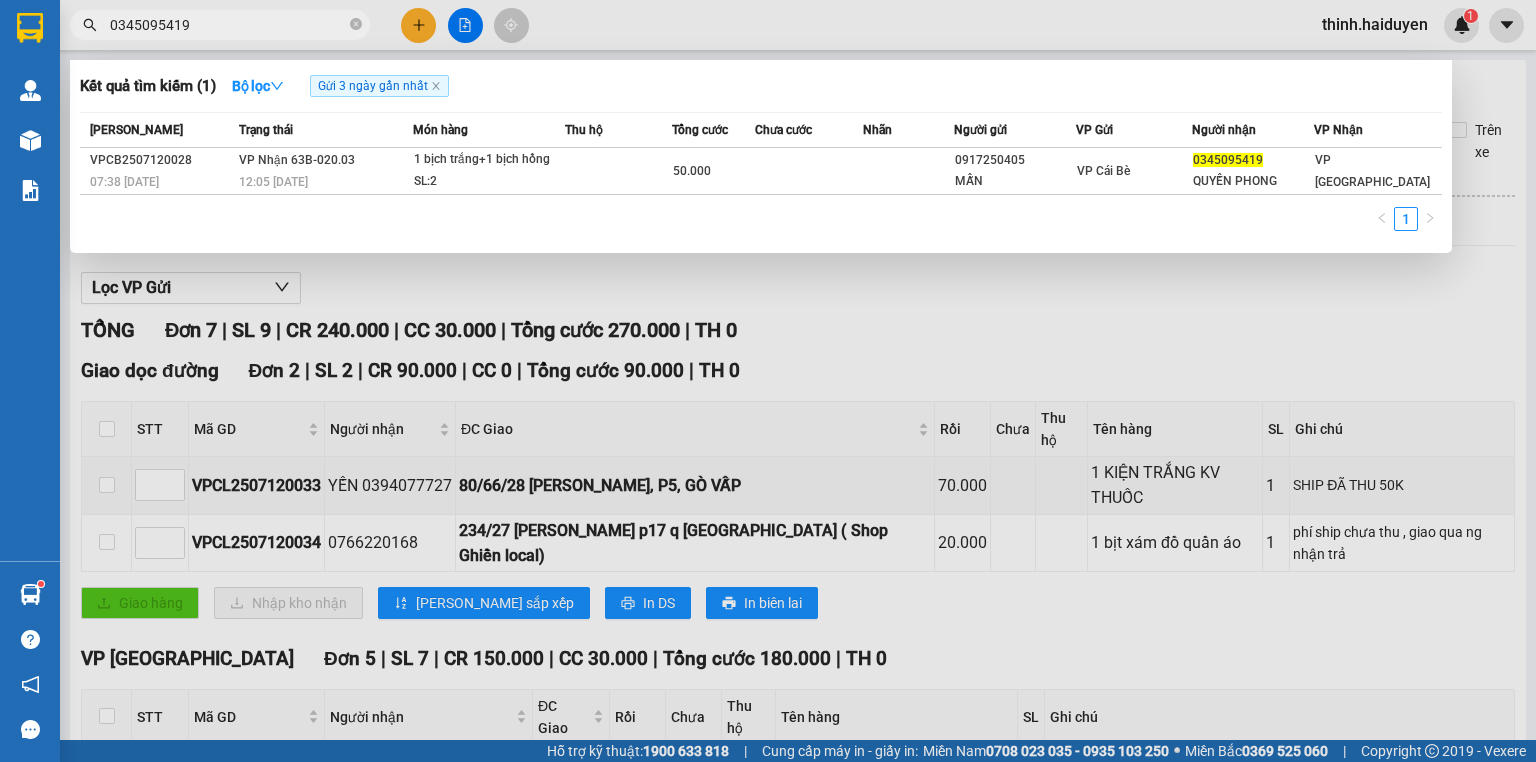 click on "0345095419" at bounding box center [228, 25] 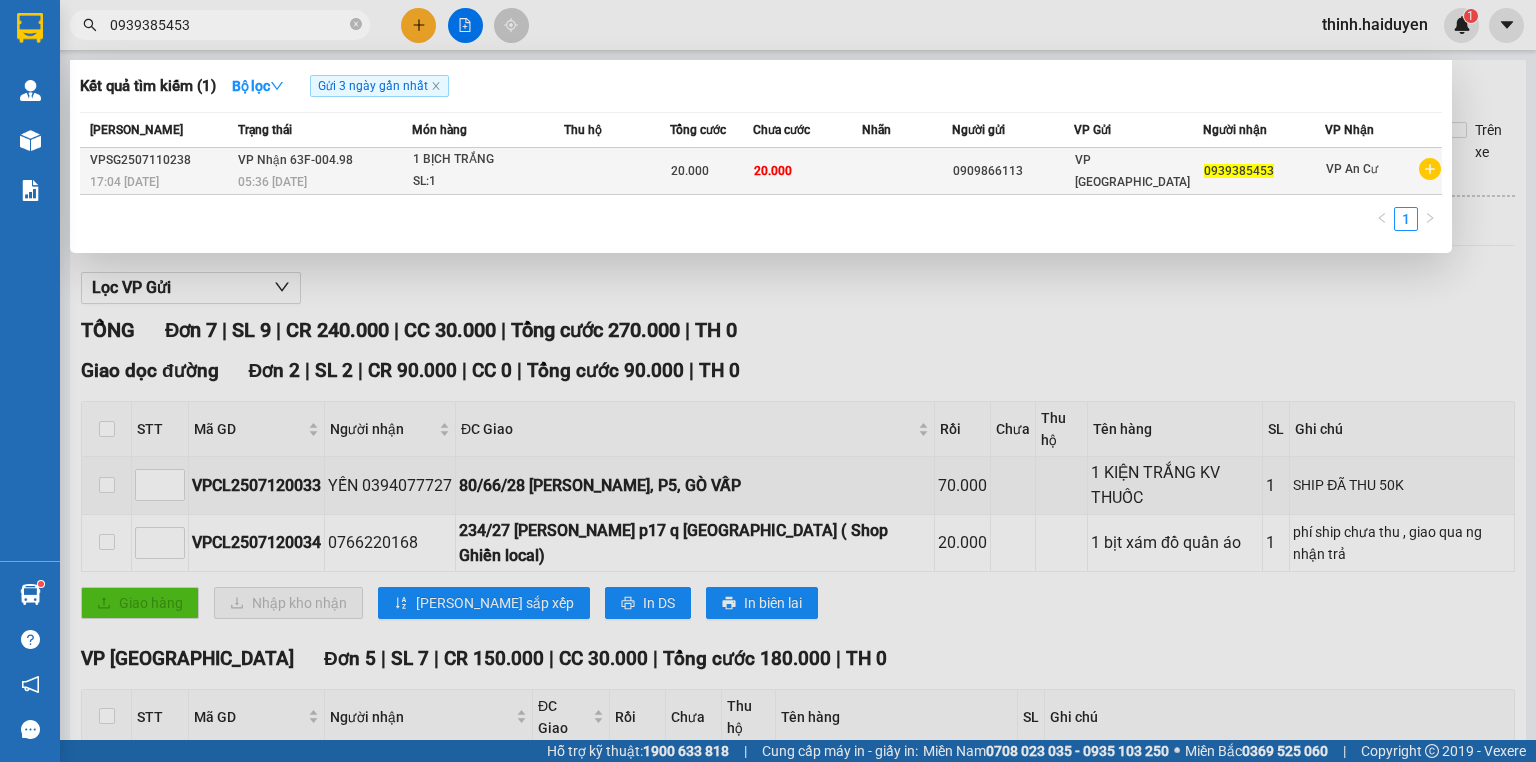 type on "0939385453" 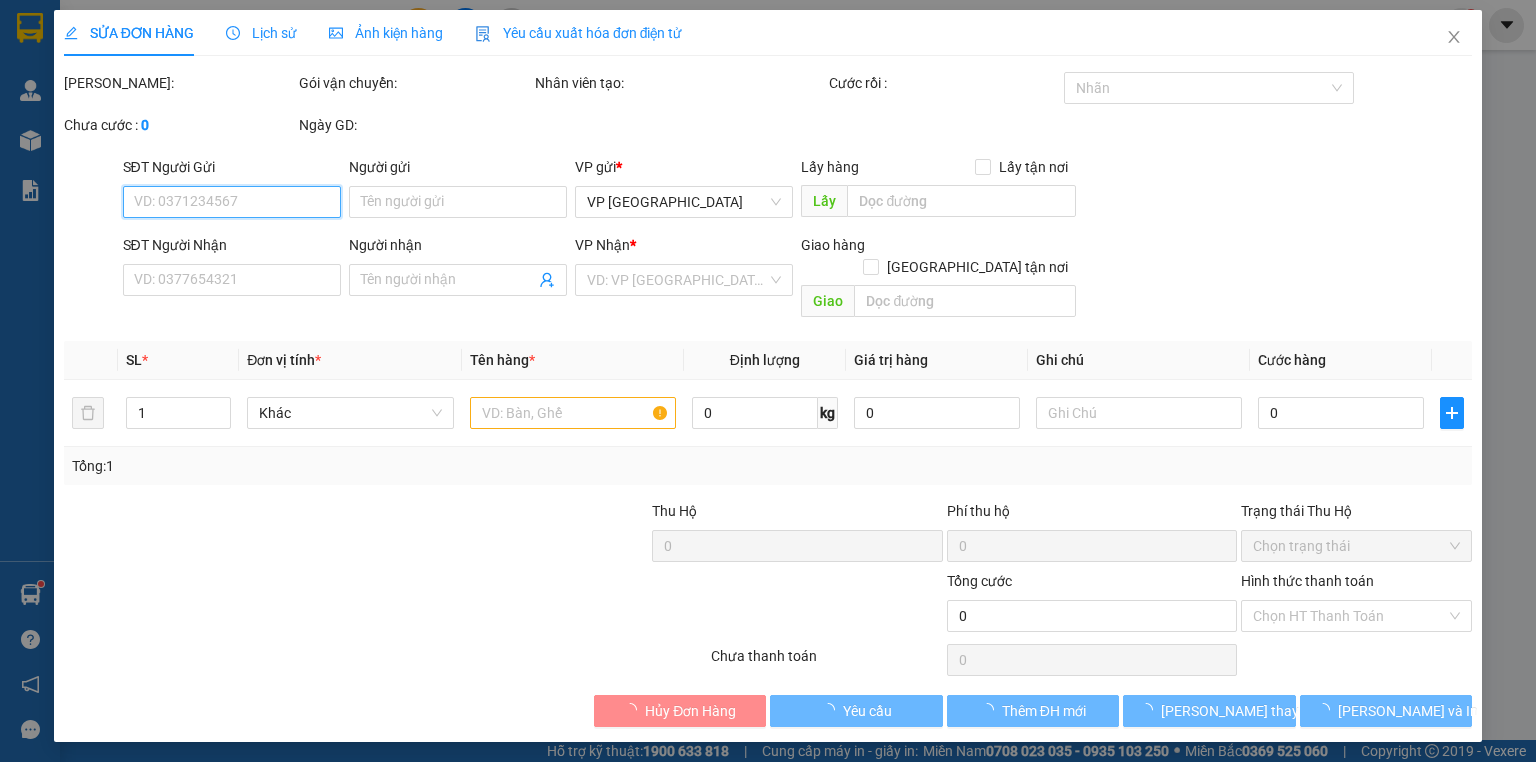 type on "0909866113" 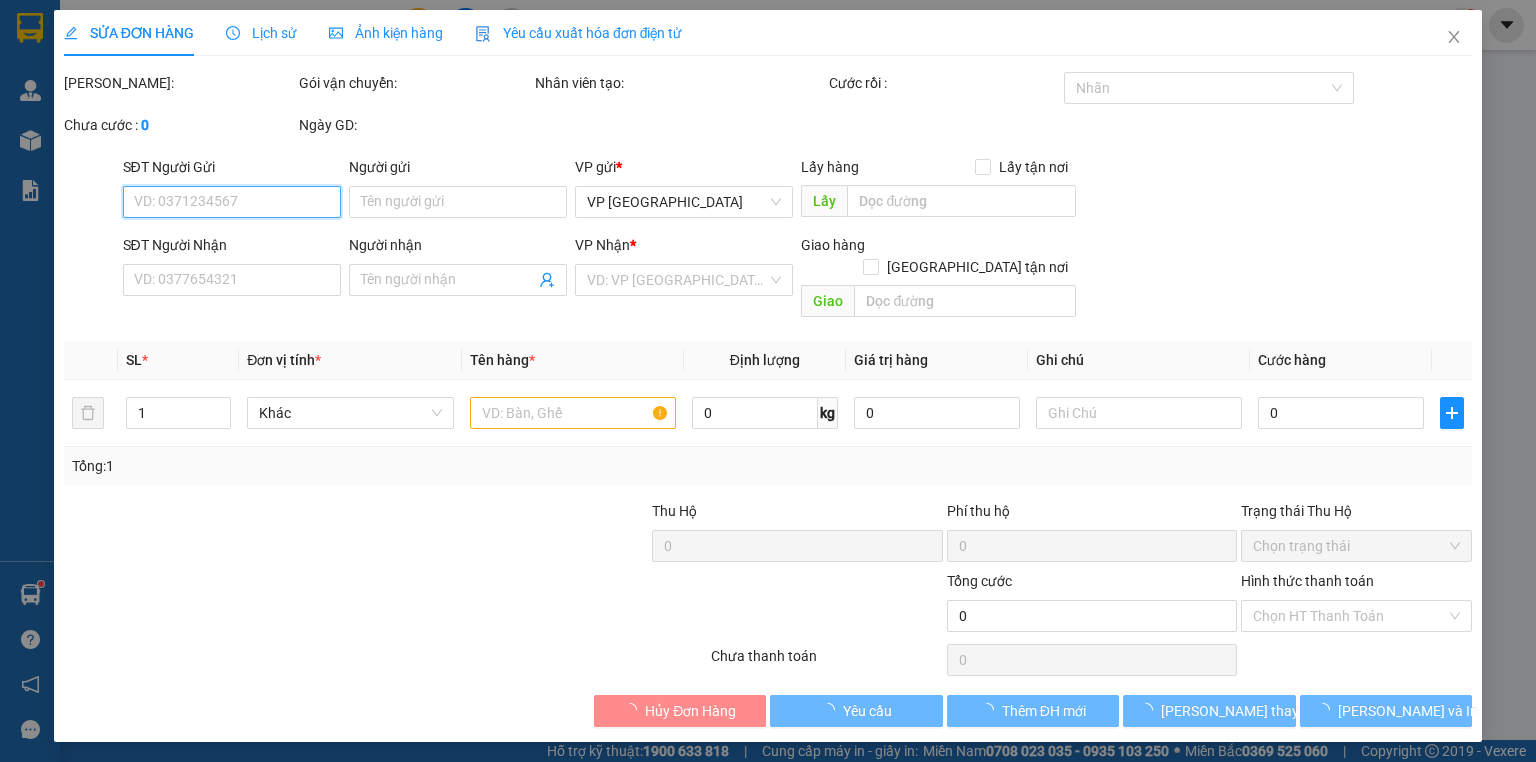 type on "0939385453" 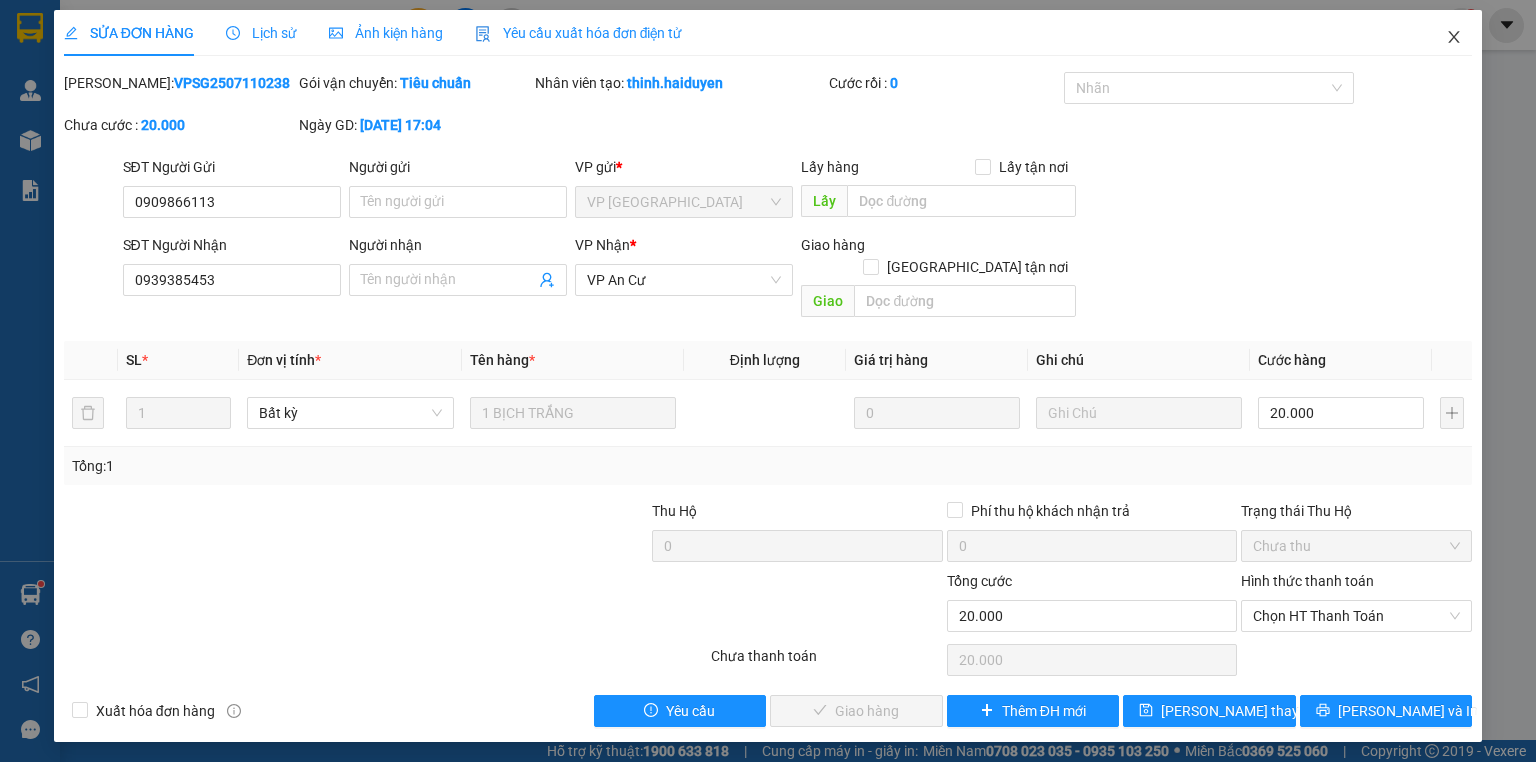 click 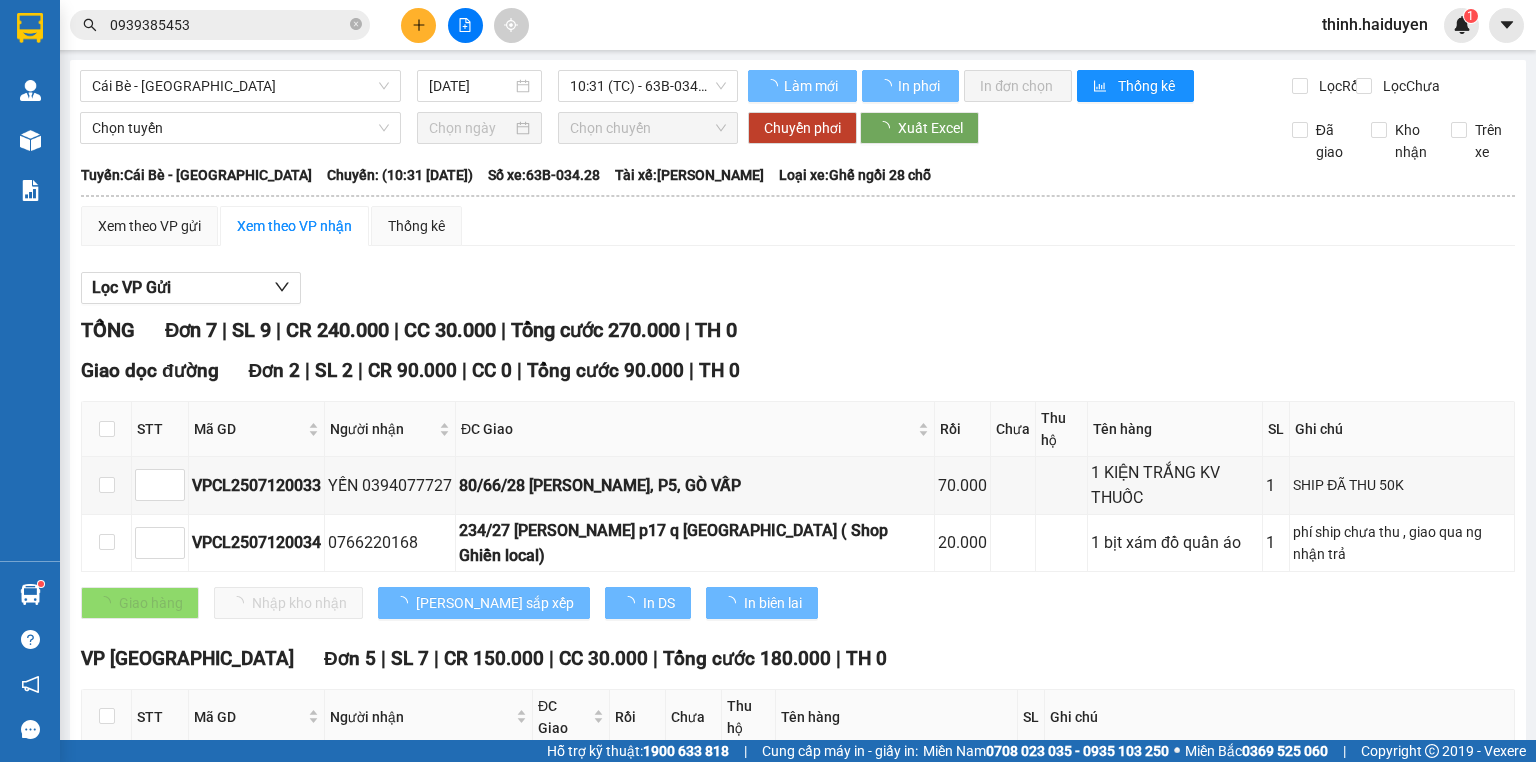 click on "Lọc VP Gửi" at bounding box center [798, 288] 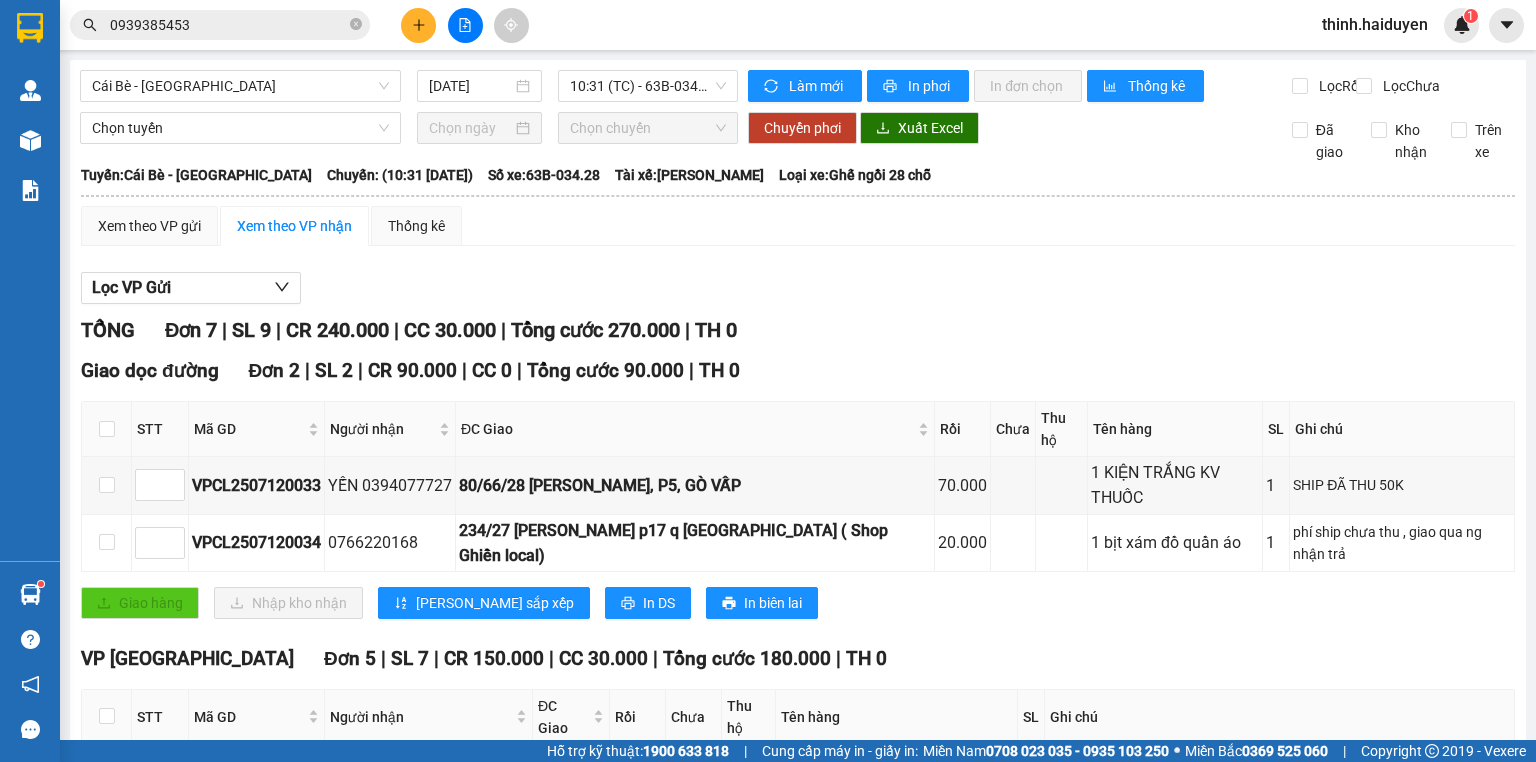 click at bounding box center [418, 25] 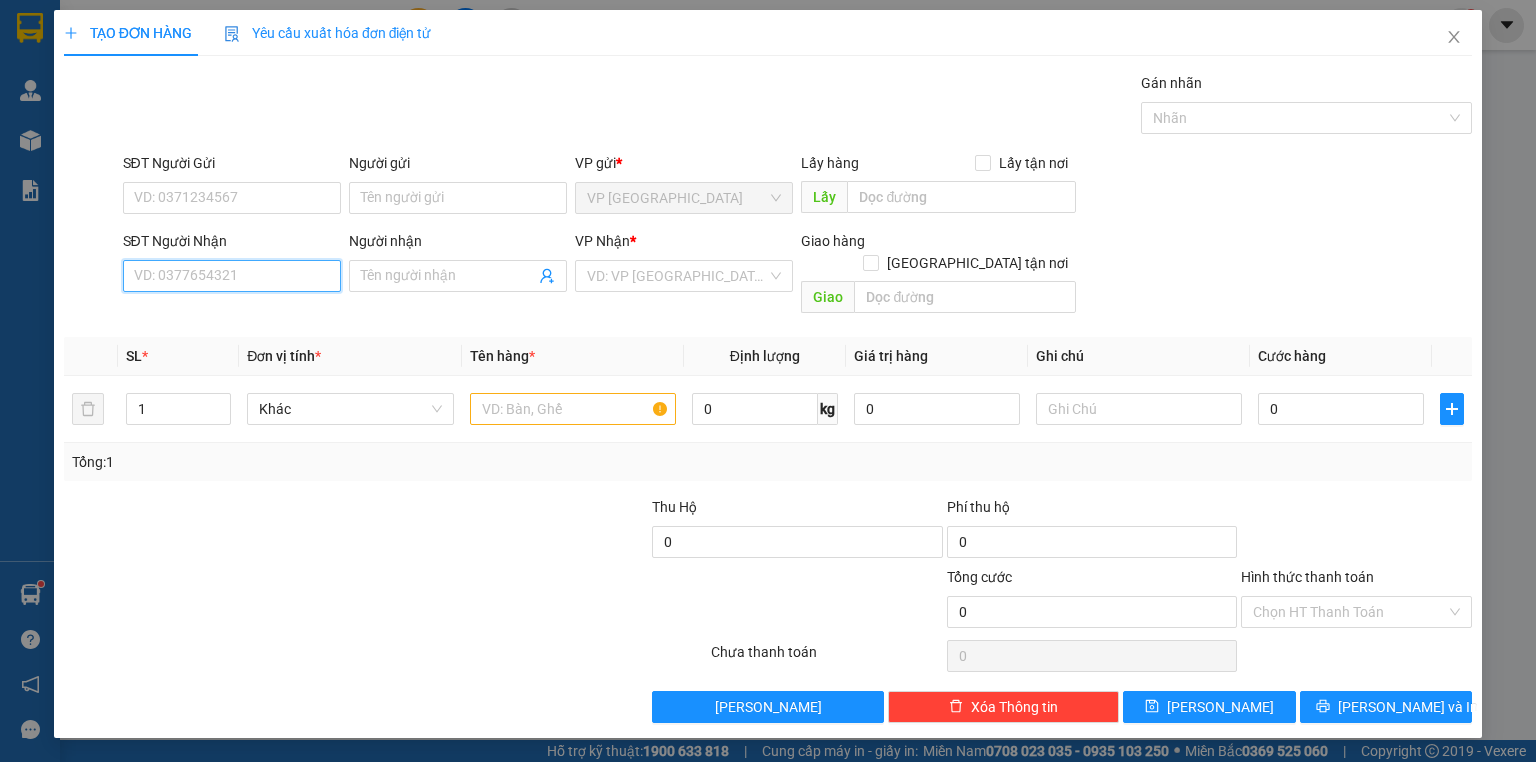 click on "SĐT Người Nhận" at bounding box center (232, 276) 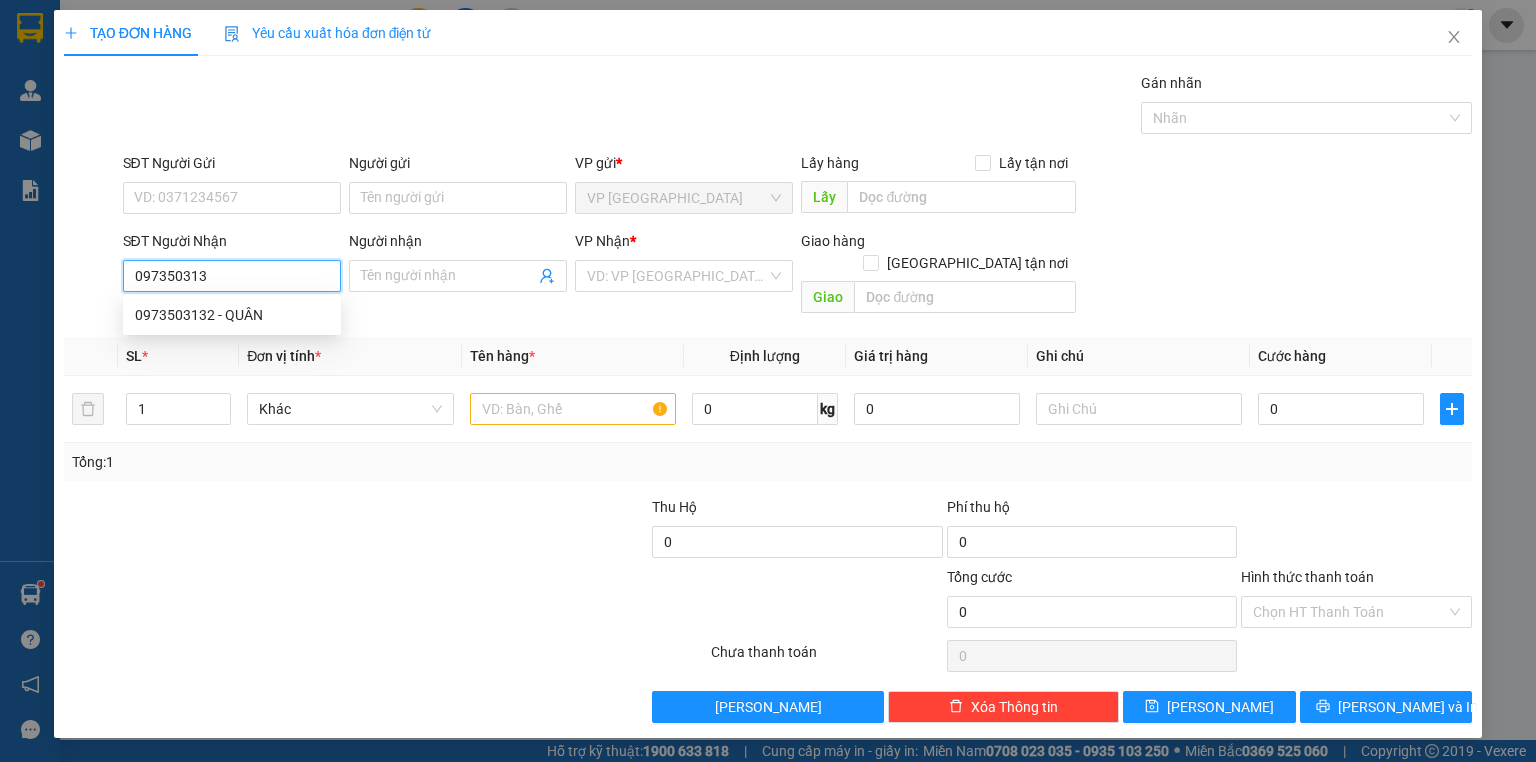 type on "0973503132" 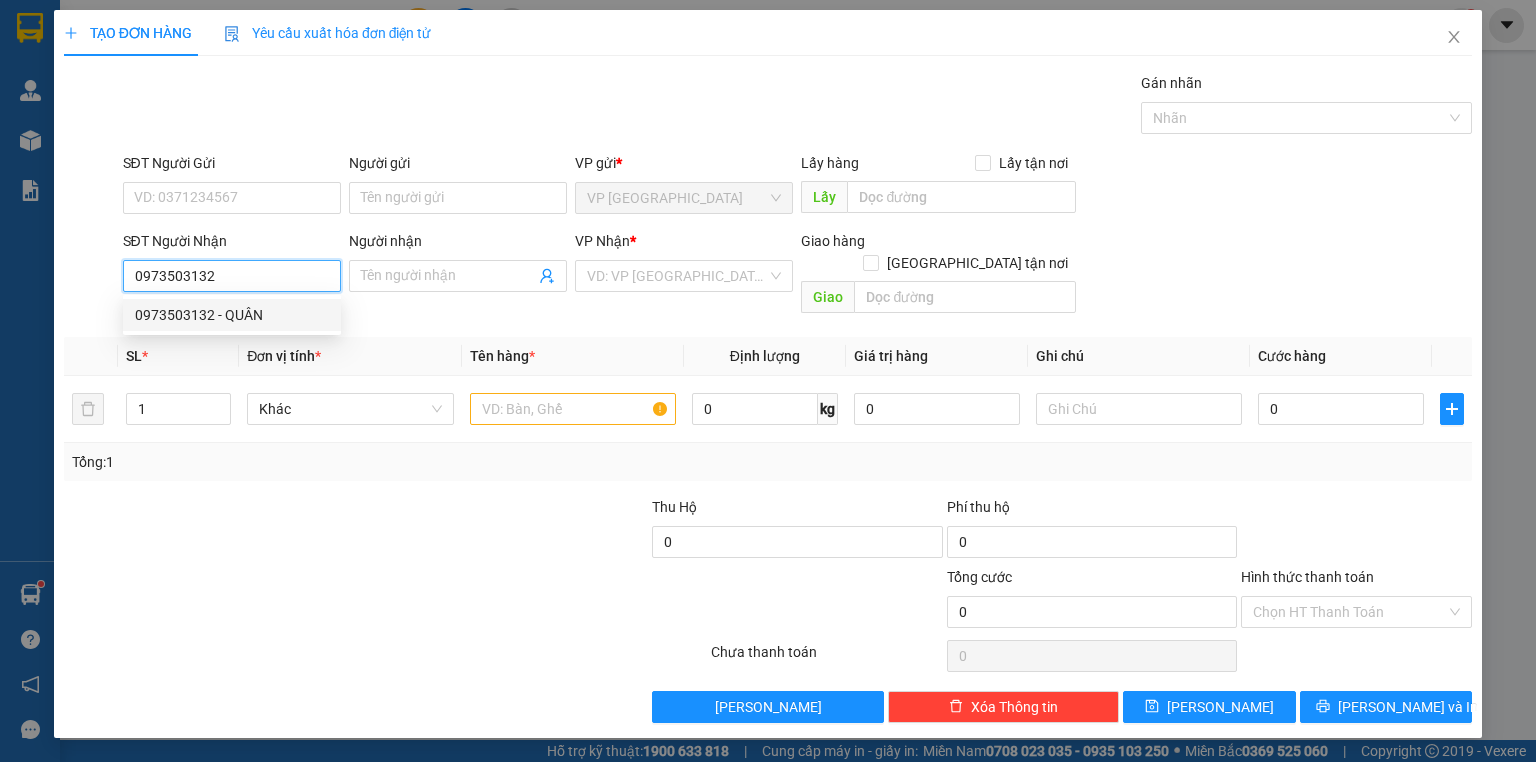 click on "0973503132 - QUÂN" at bounding box center [232, 315] 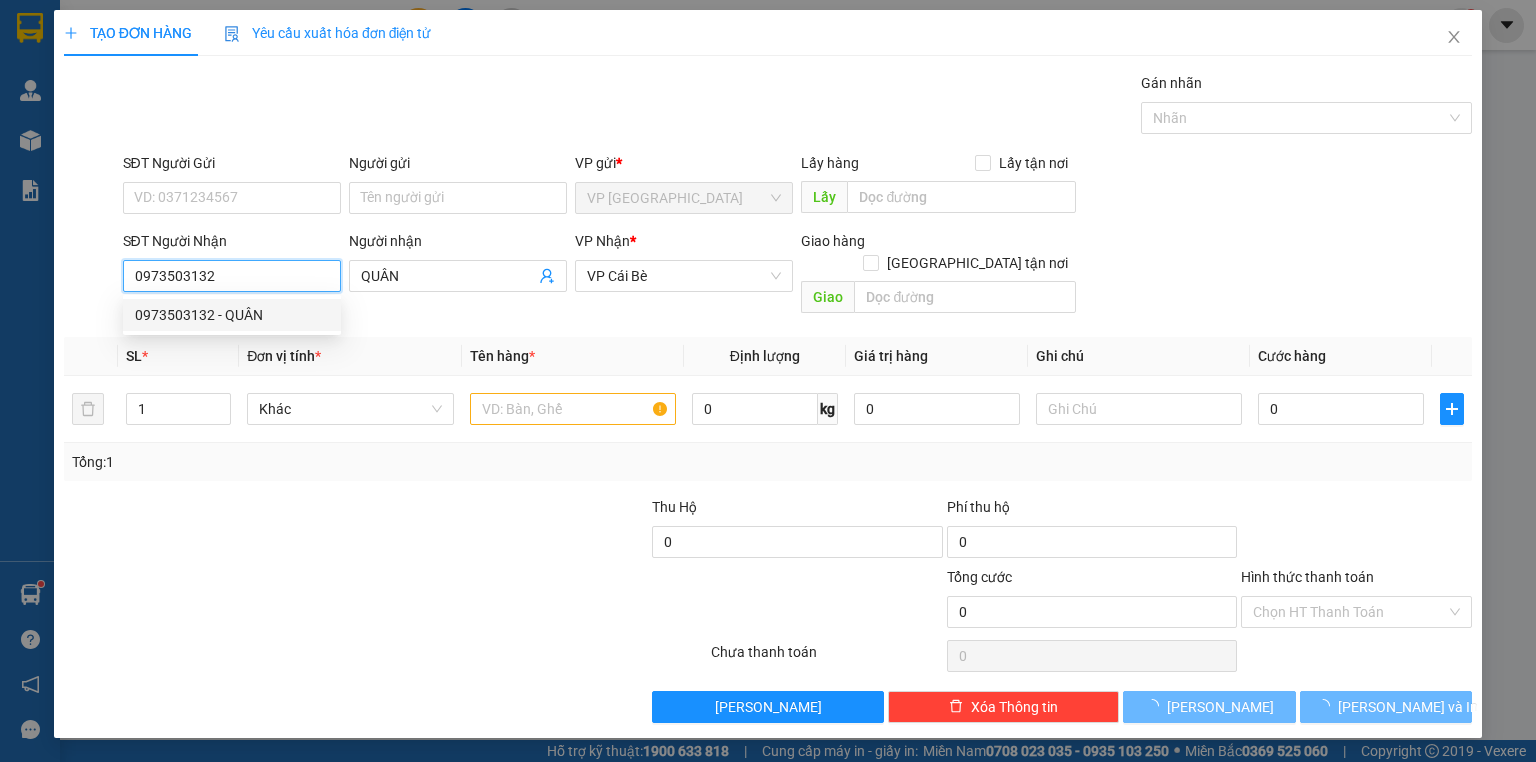 type on "30.000" 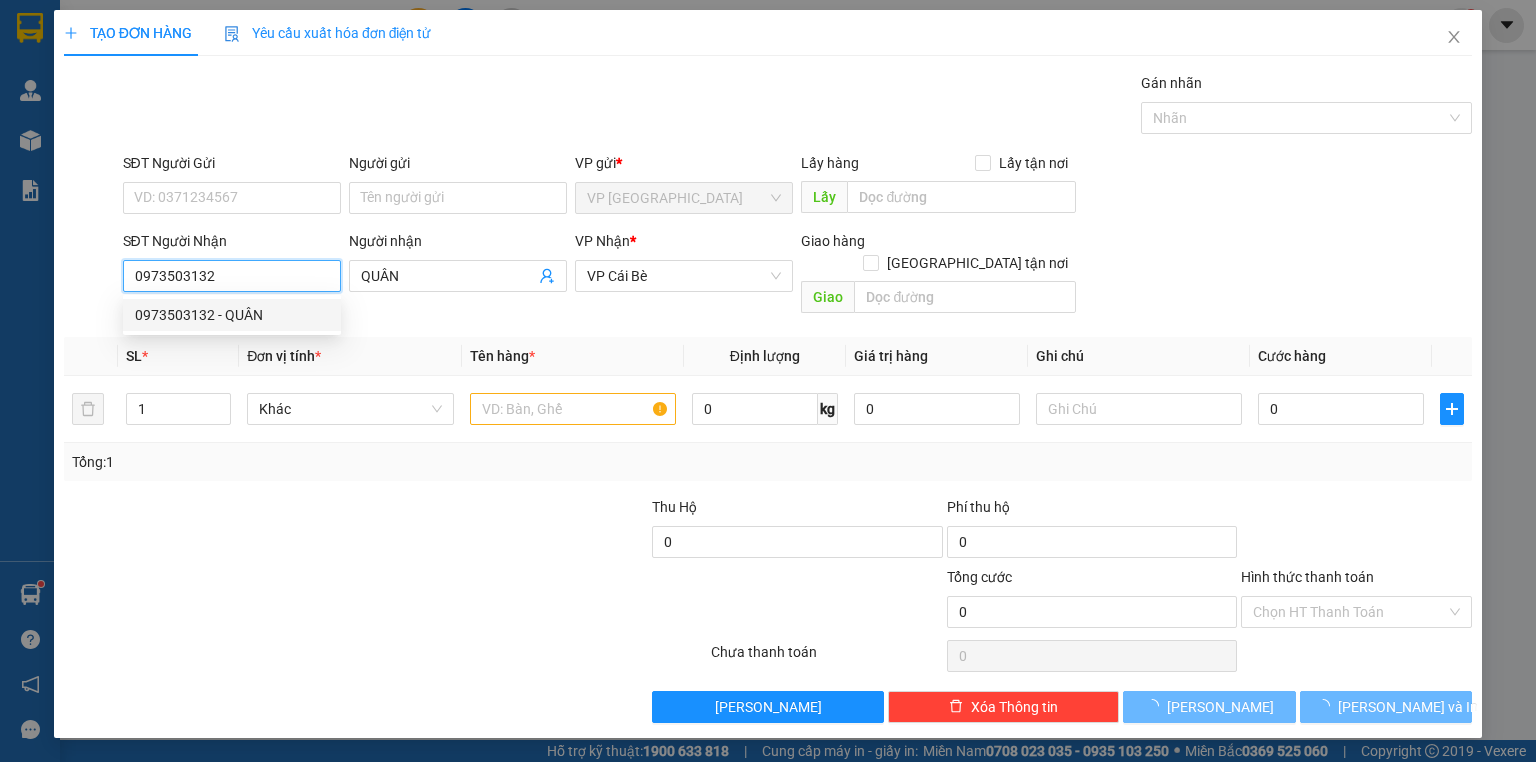 type on "30.000" 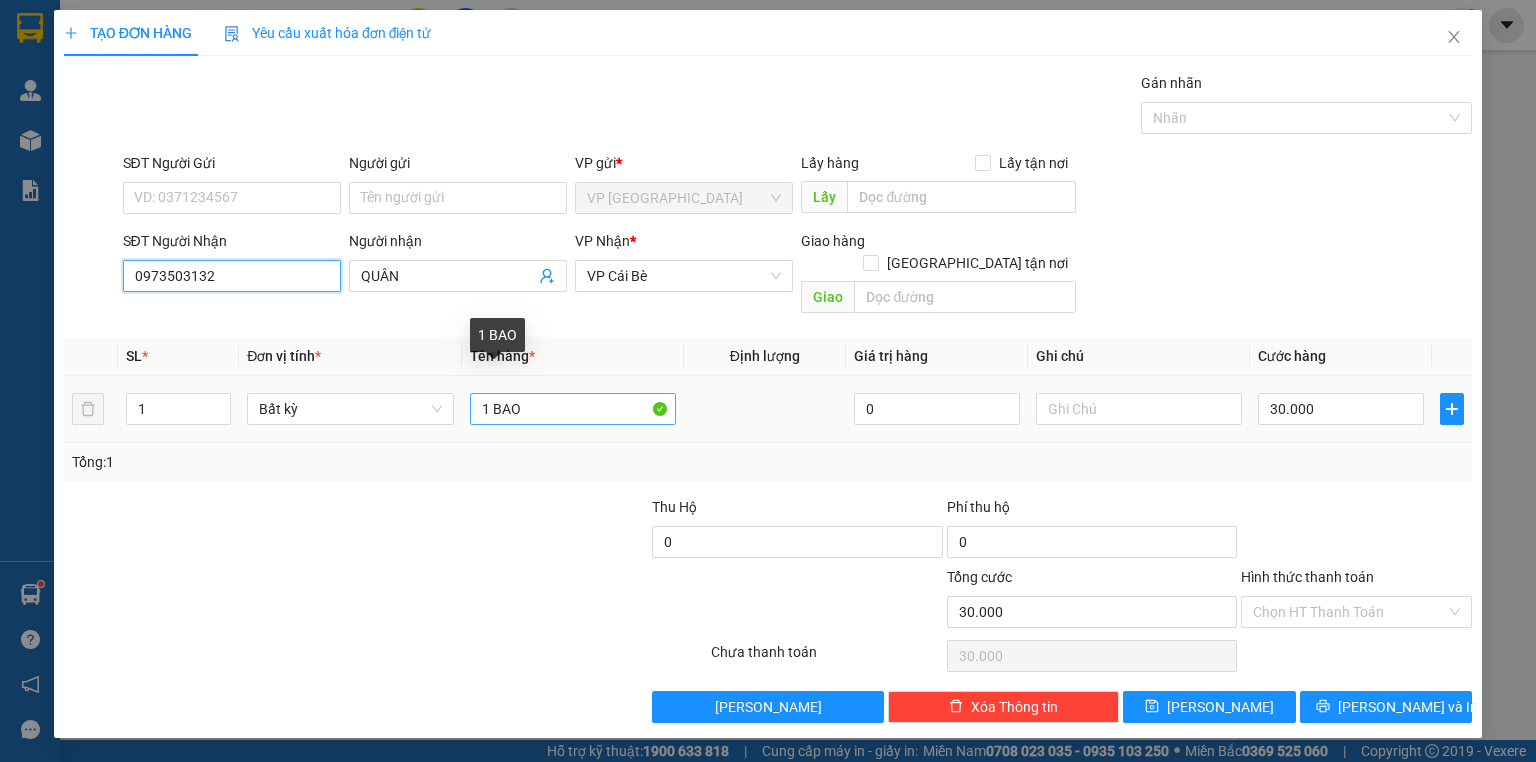 type on "0973503132" 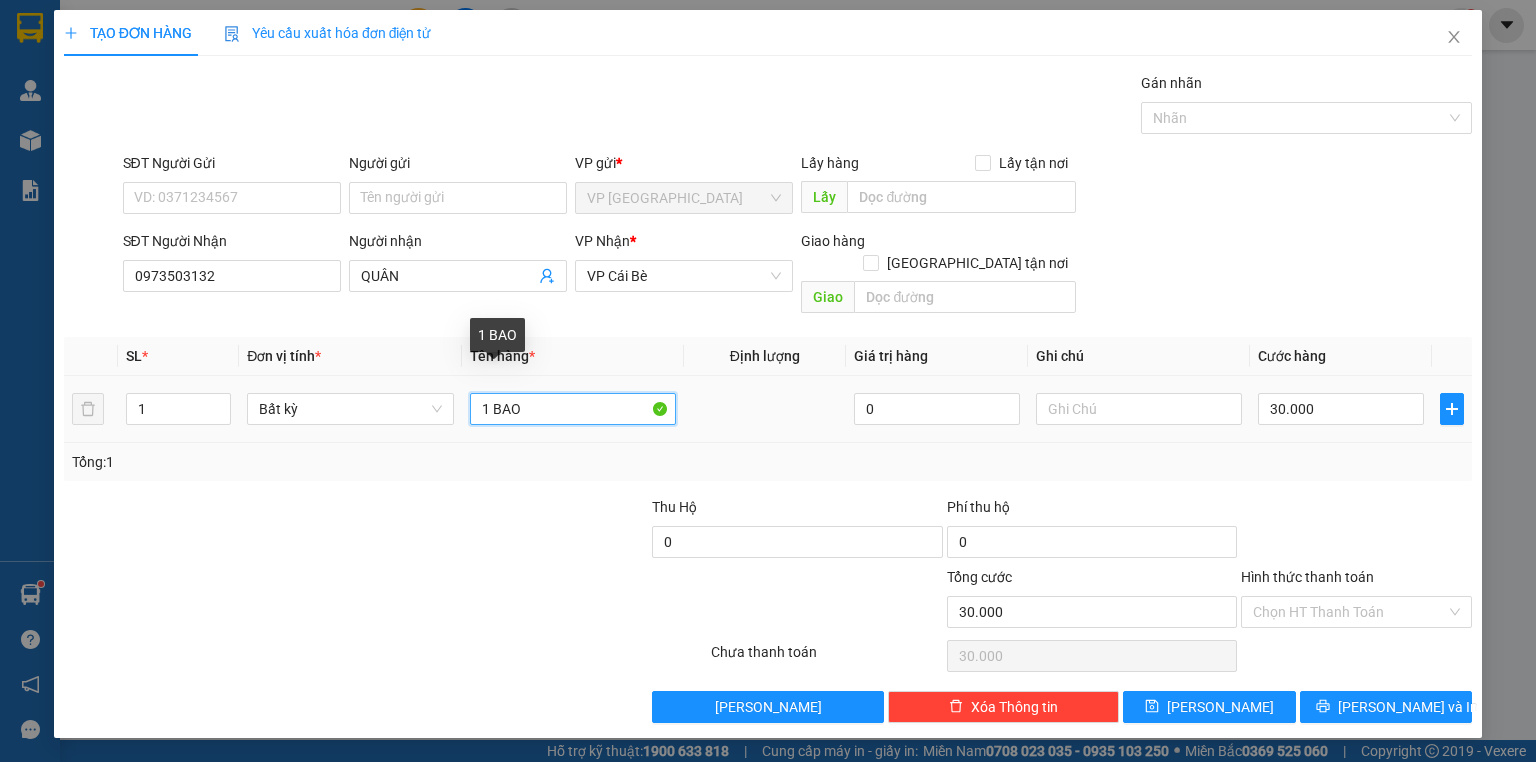 drag, startPoint x: 586, startPoint y: 401, endPoint x: 108, endPoint y: 320, distance: 484.8144 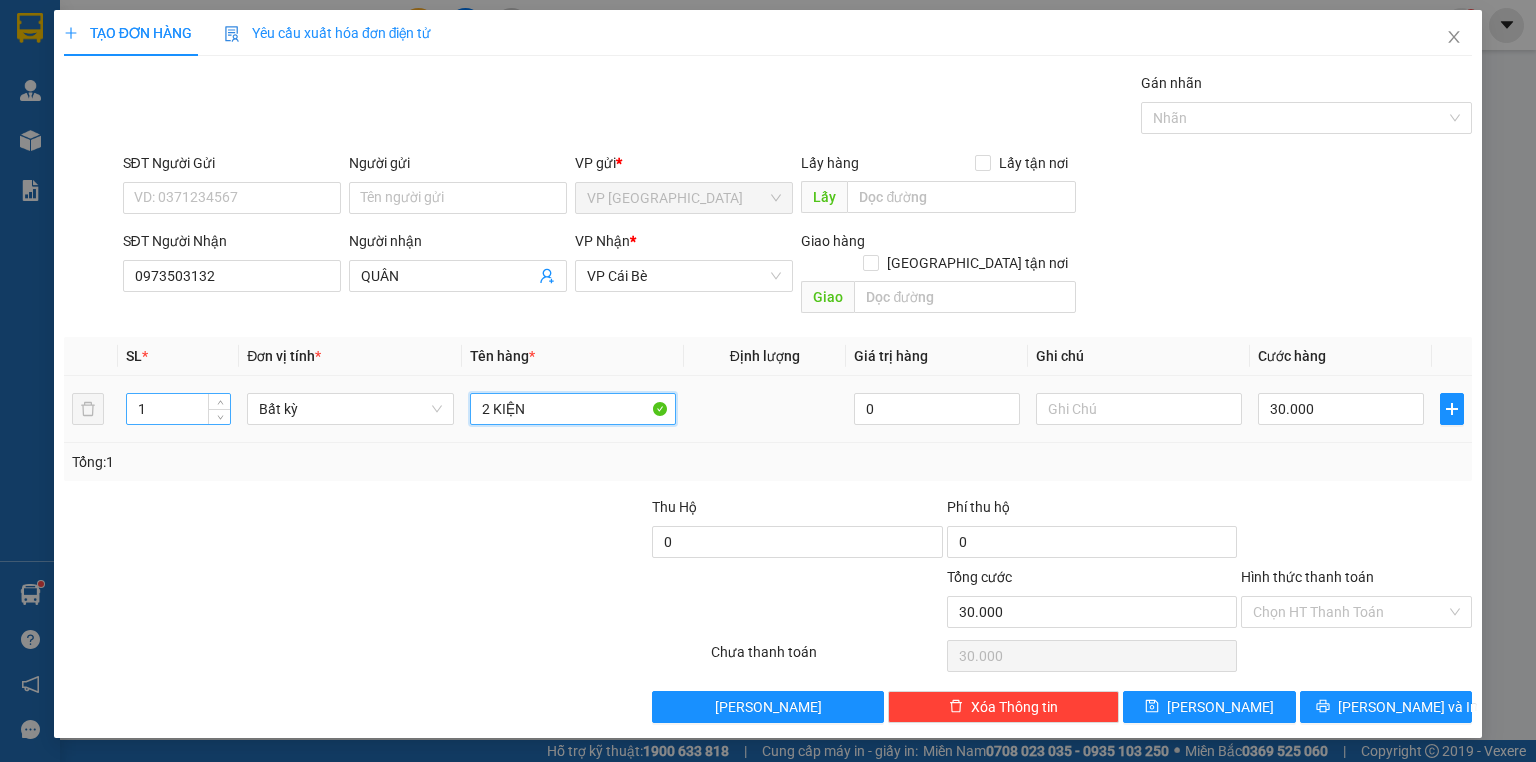 type on "2 KIỆN" 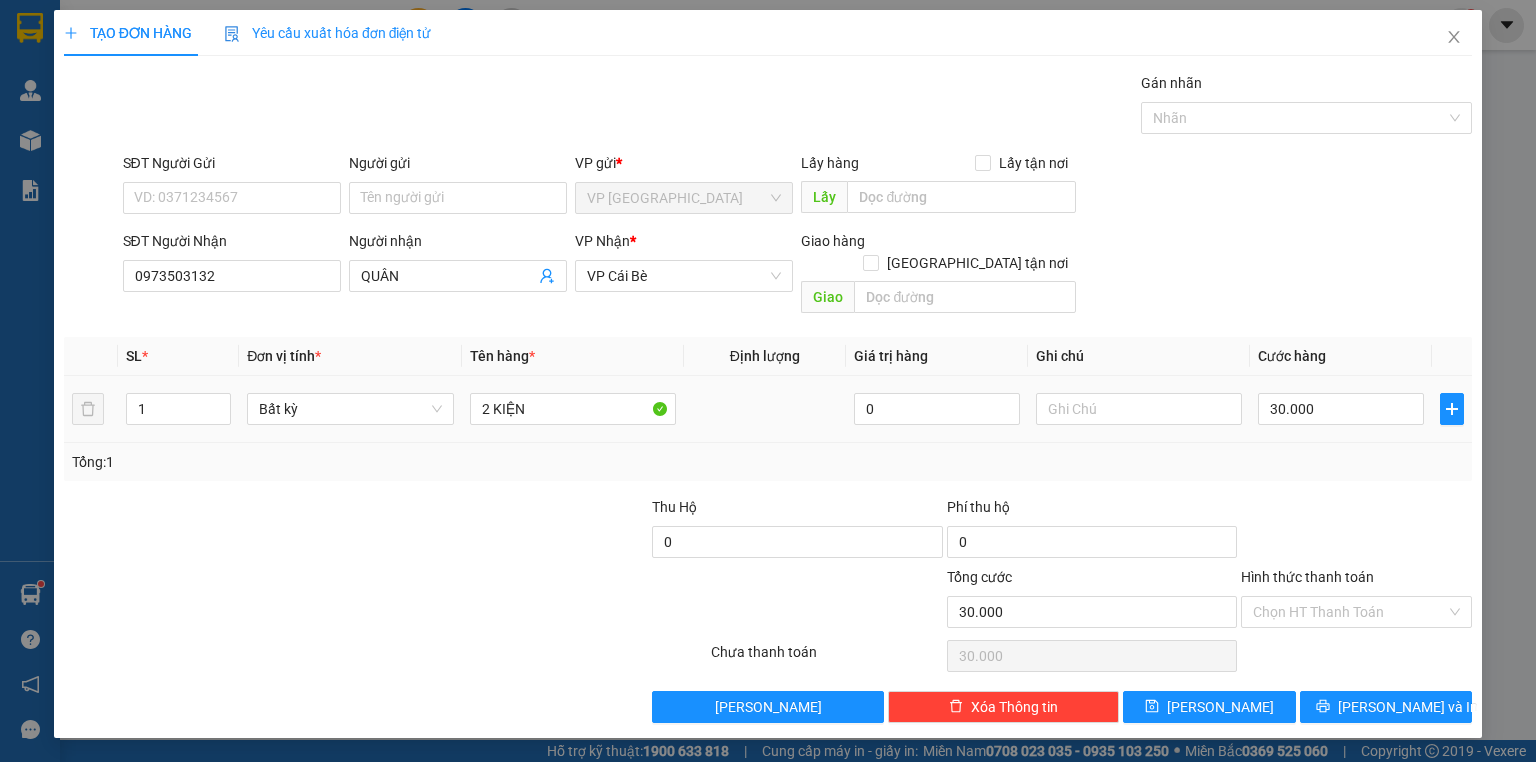 drag, startPoint x: 167, startPoint y: 371, endPoint x: 110, endPoint y: 369, distance: 57.035076 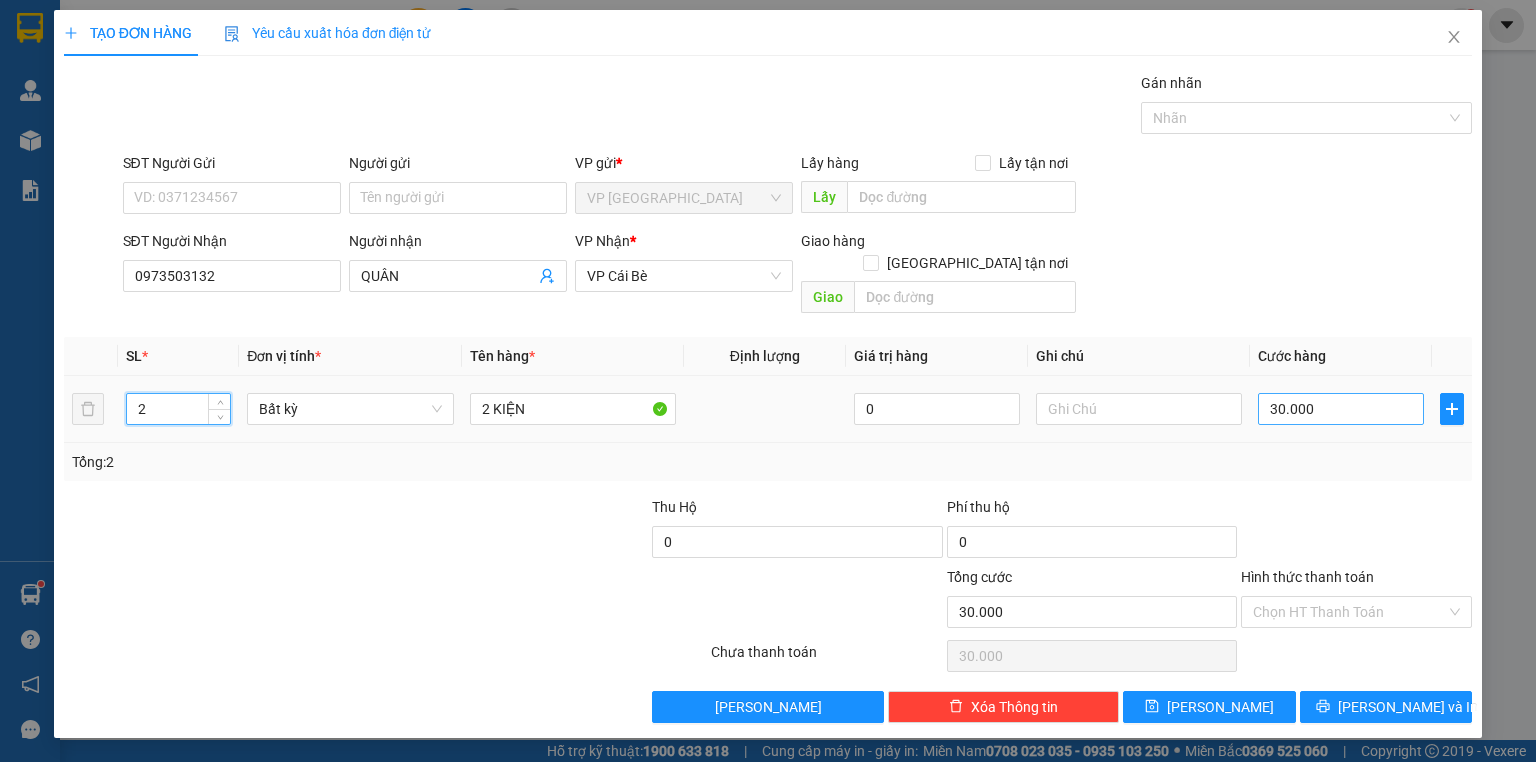 type on "2" 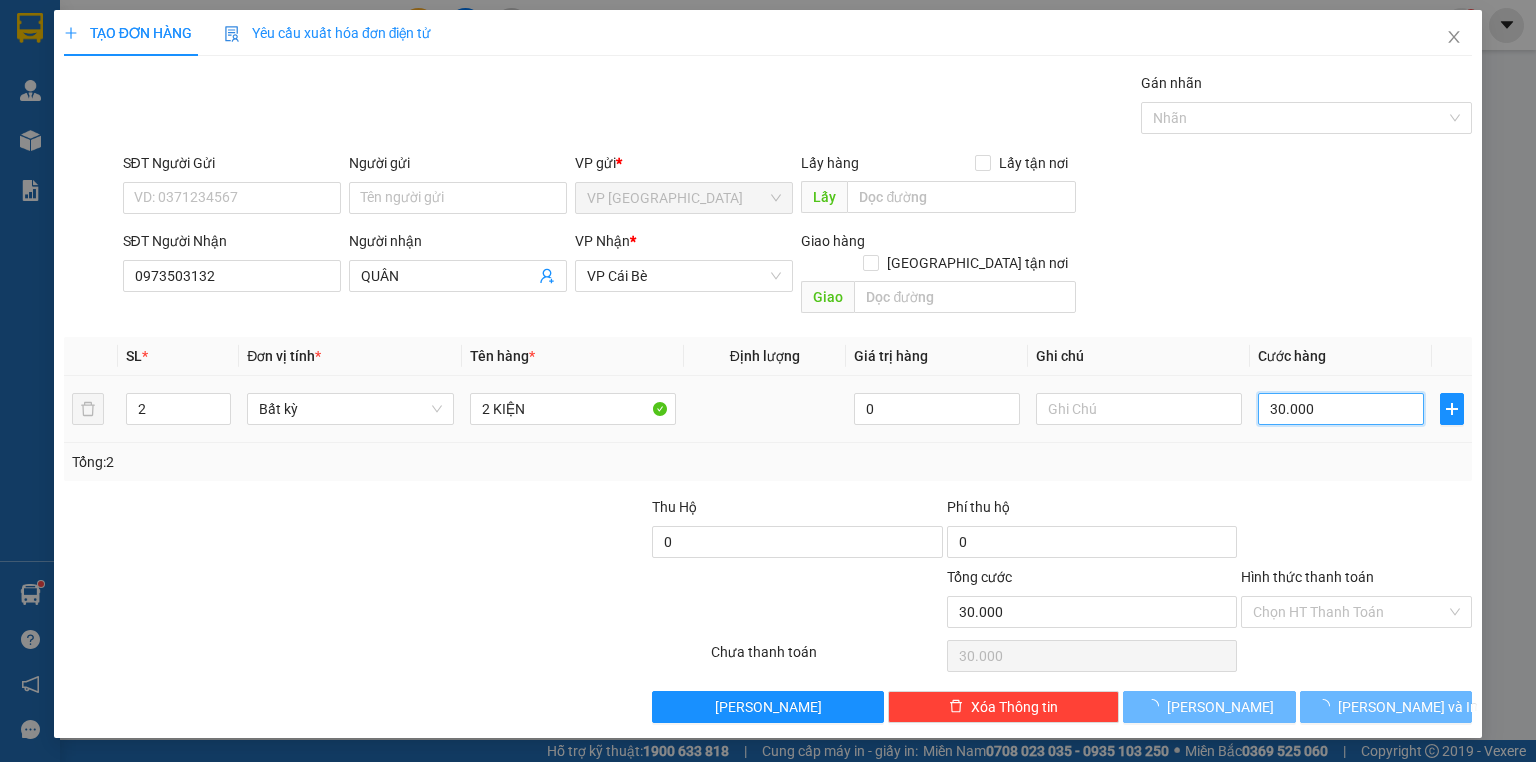 click on "30.000" at bounding box center [1341, 409] 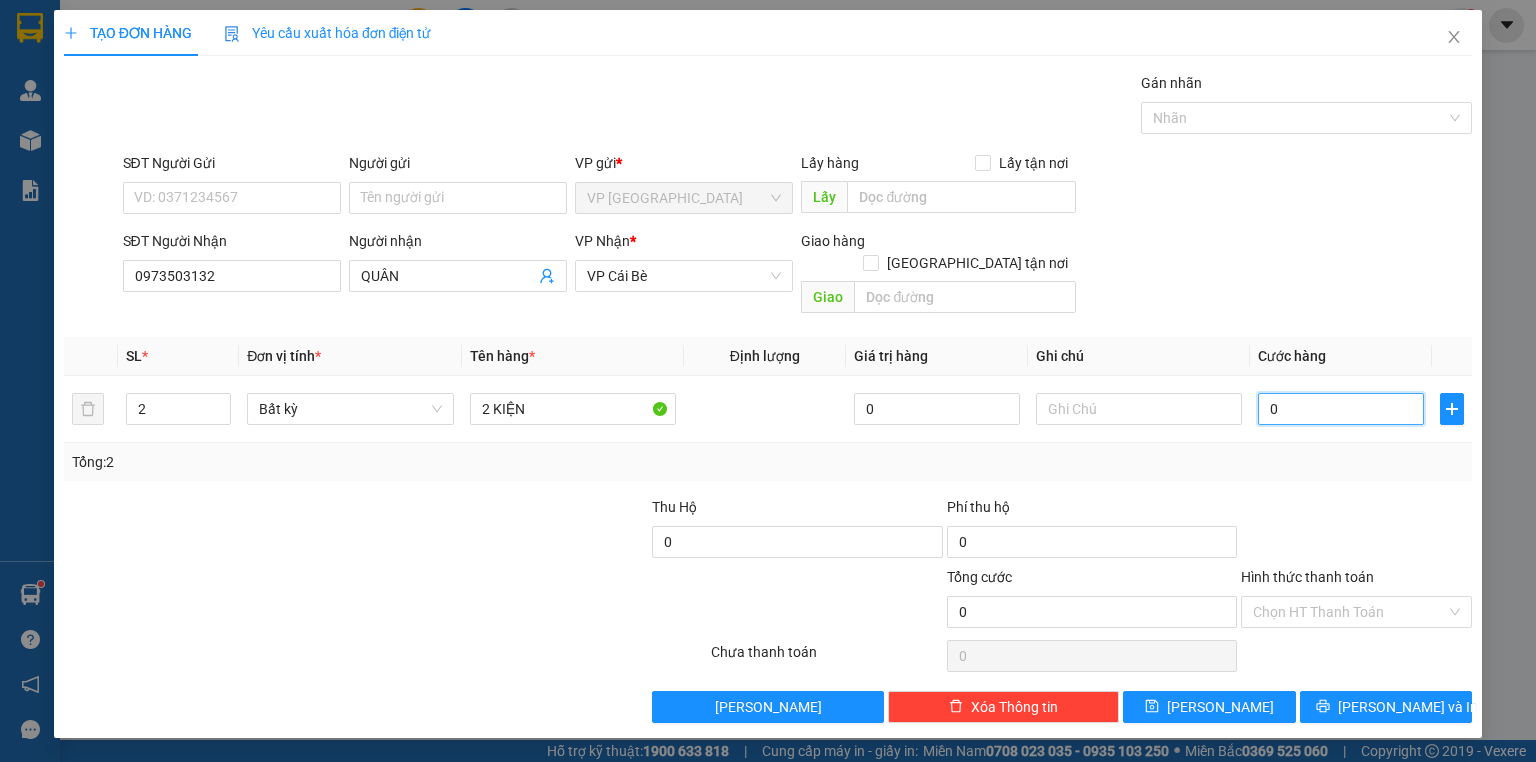 type on "1" 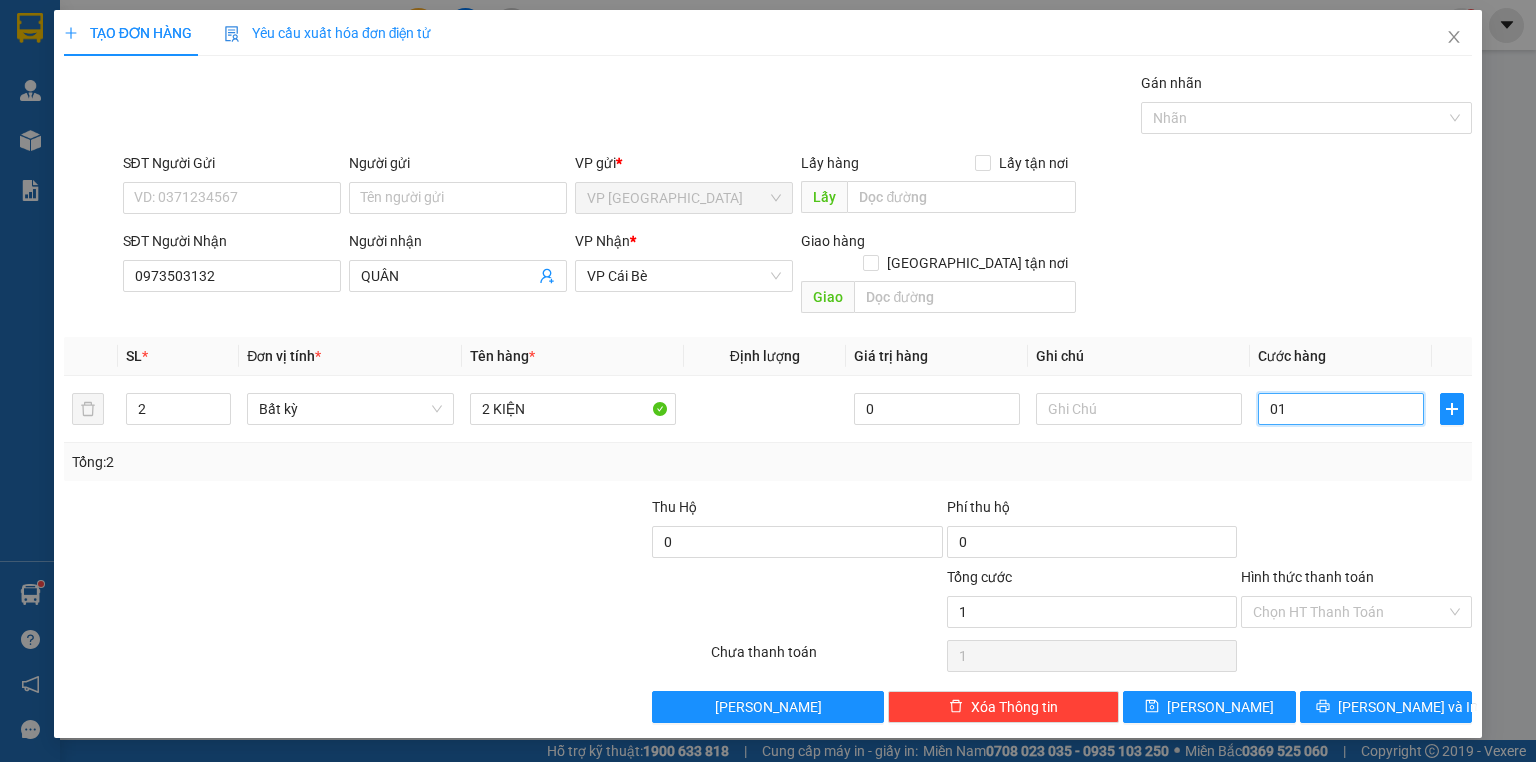 type on "10" 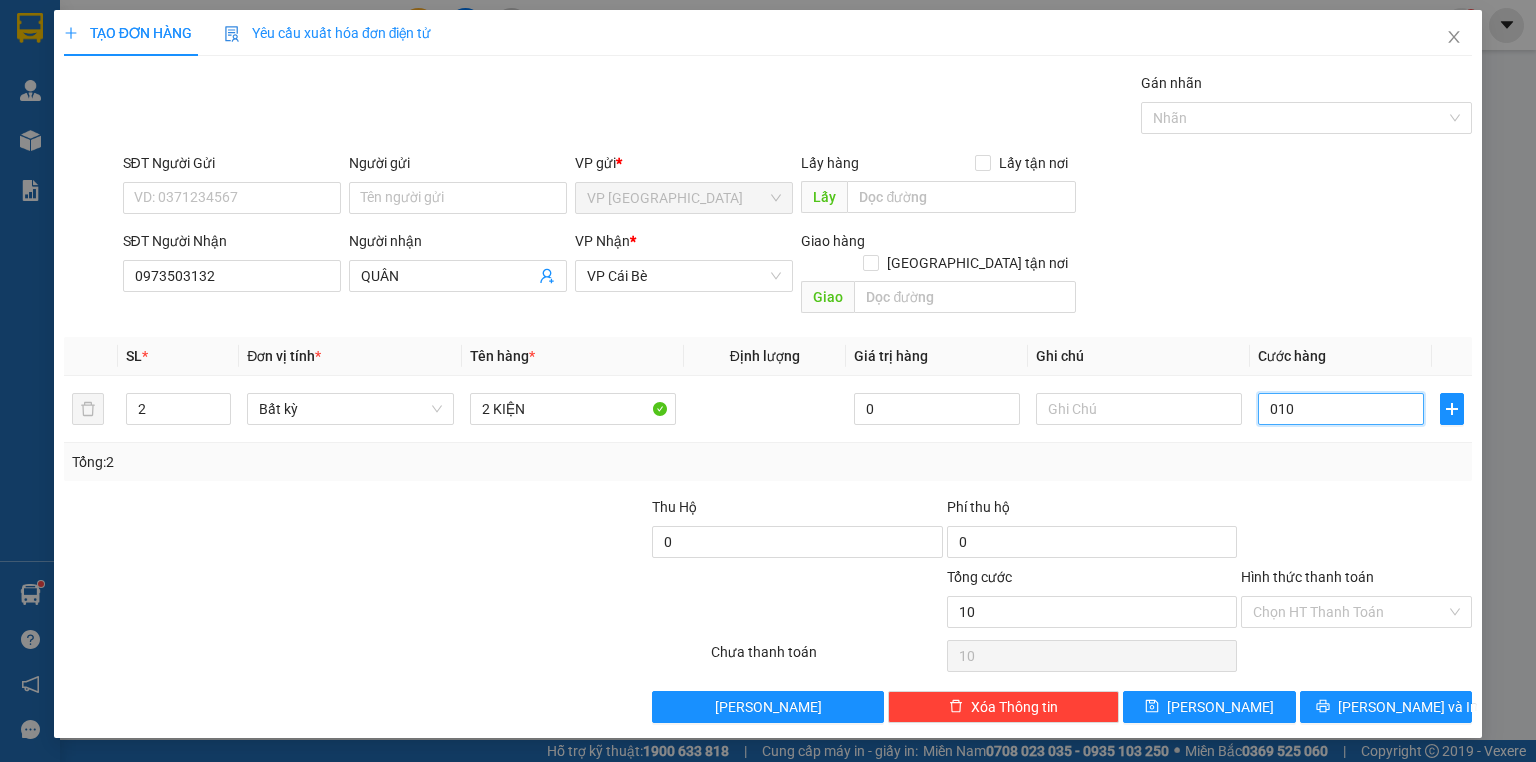 type on "100" 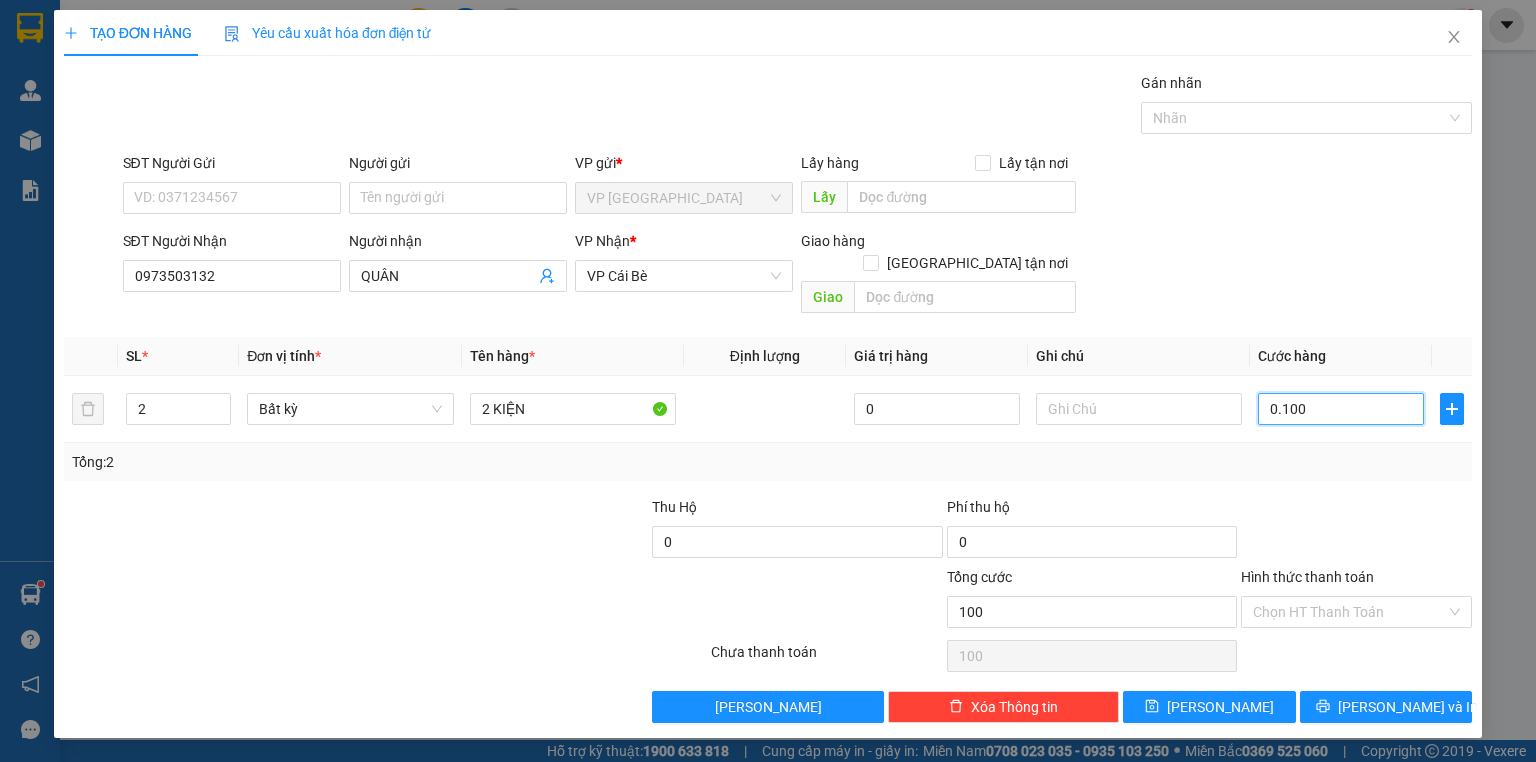 type on "1.000" 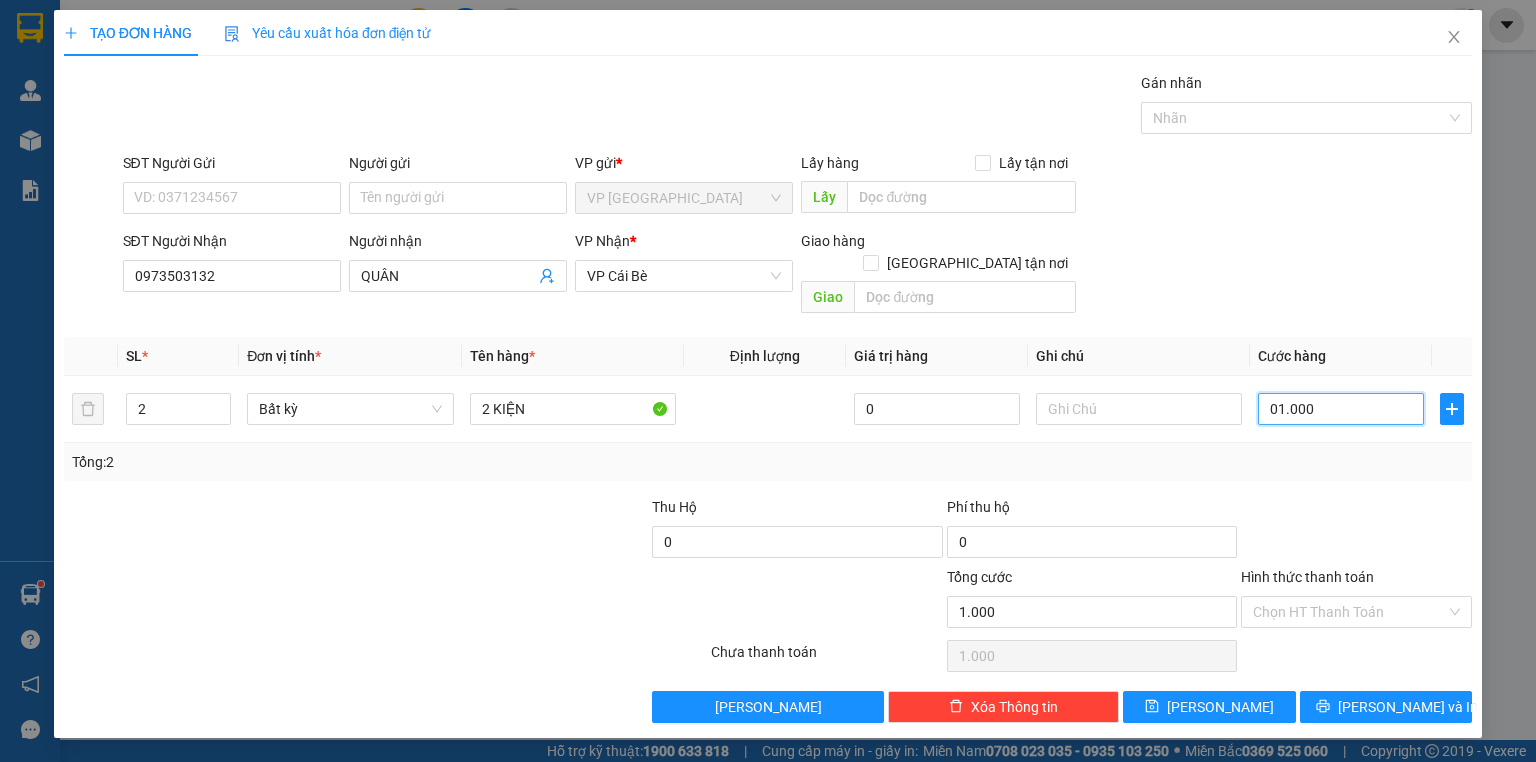 type on "10.000" 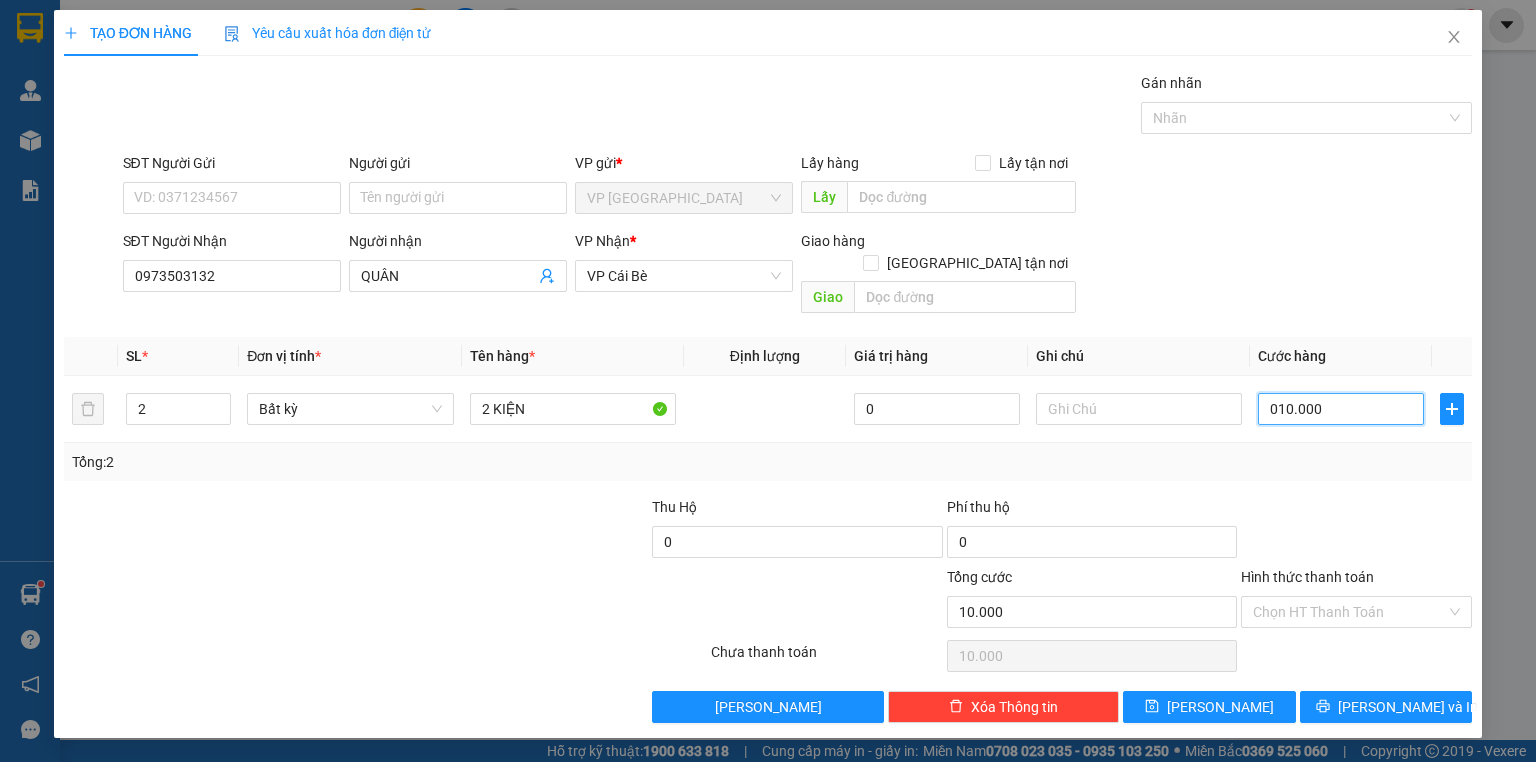 type on "100.000" 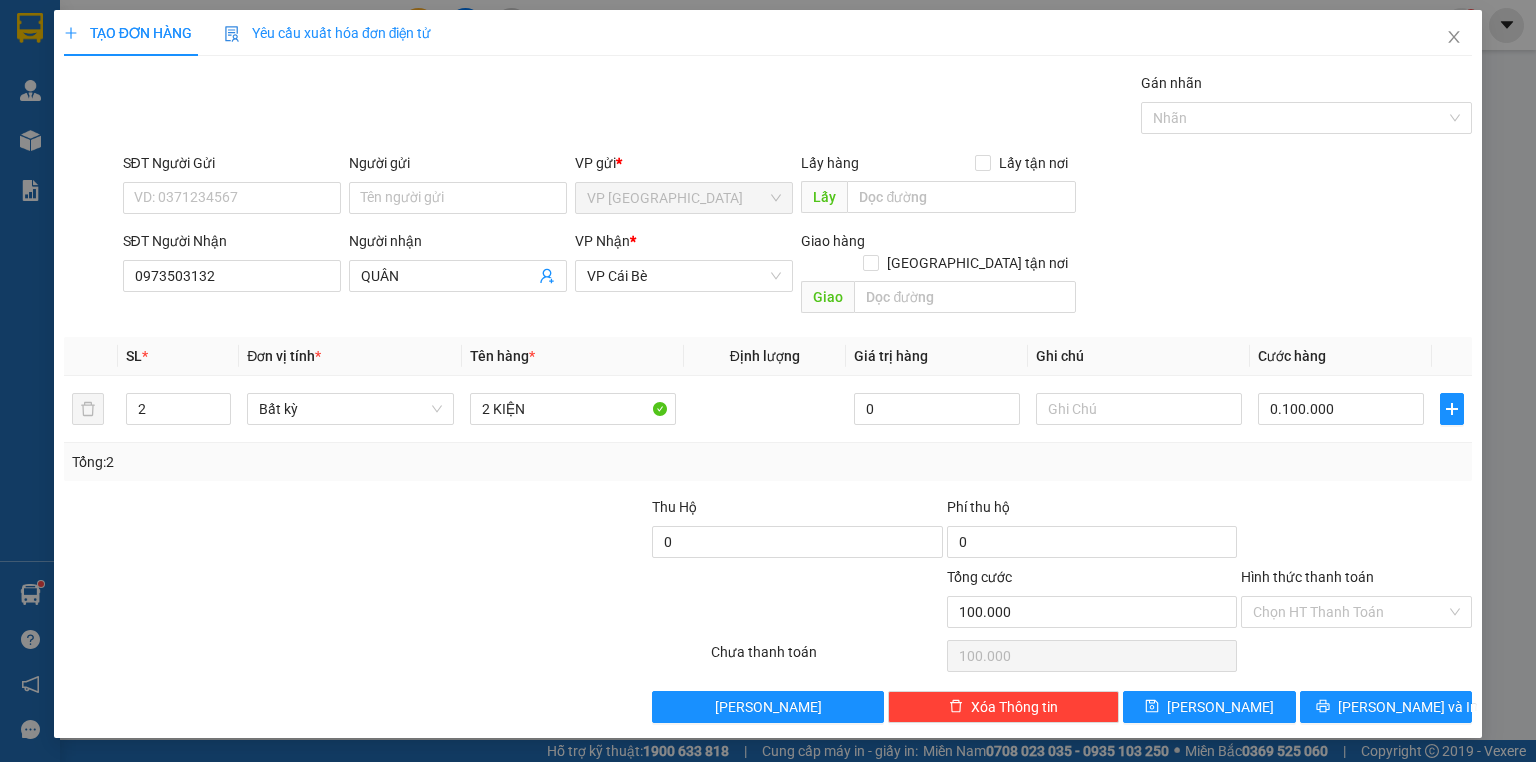 type on "100.000" 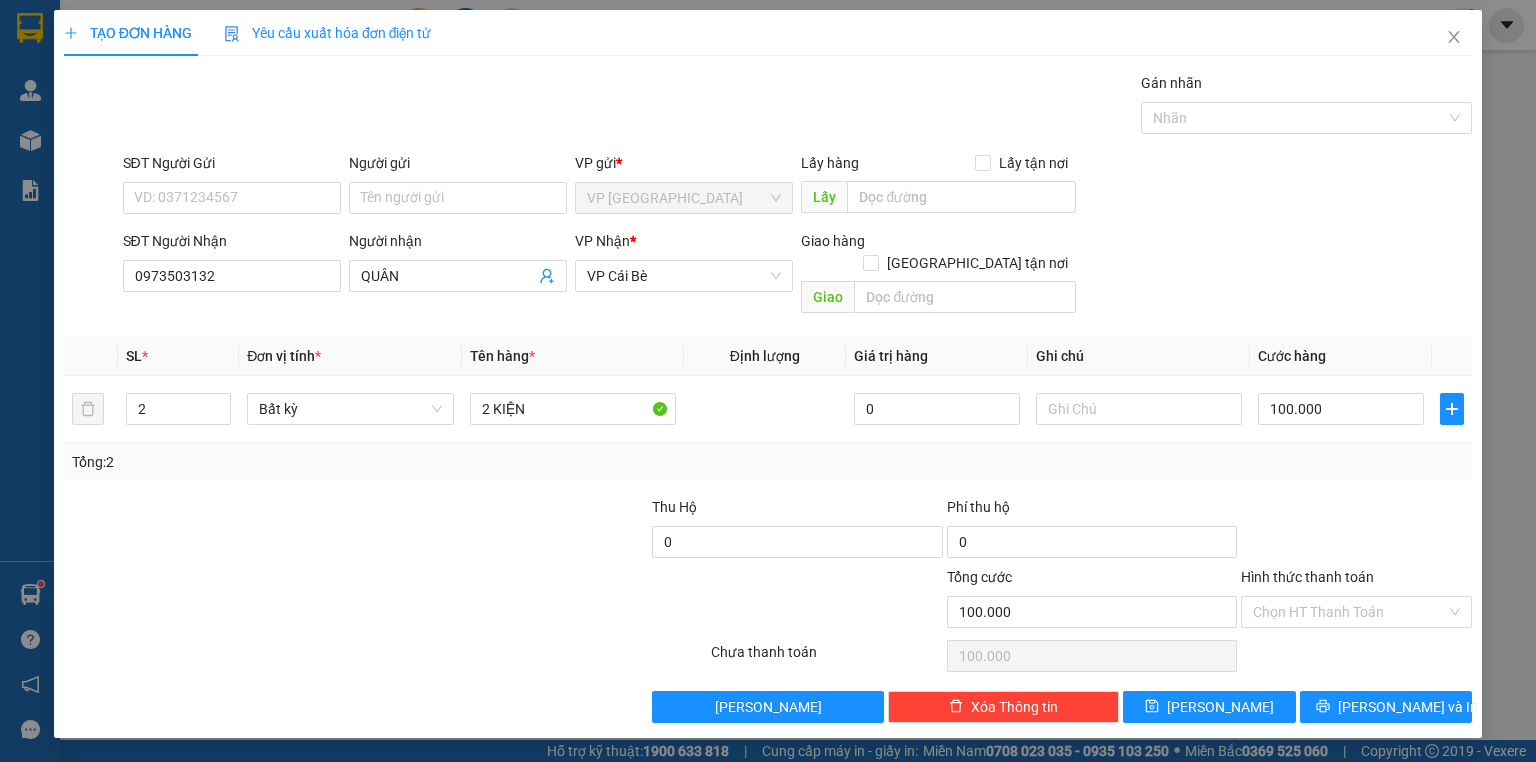 click on "Tổng:  2" at bounding box center (768, 462) 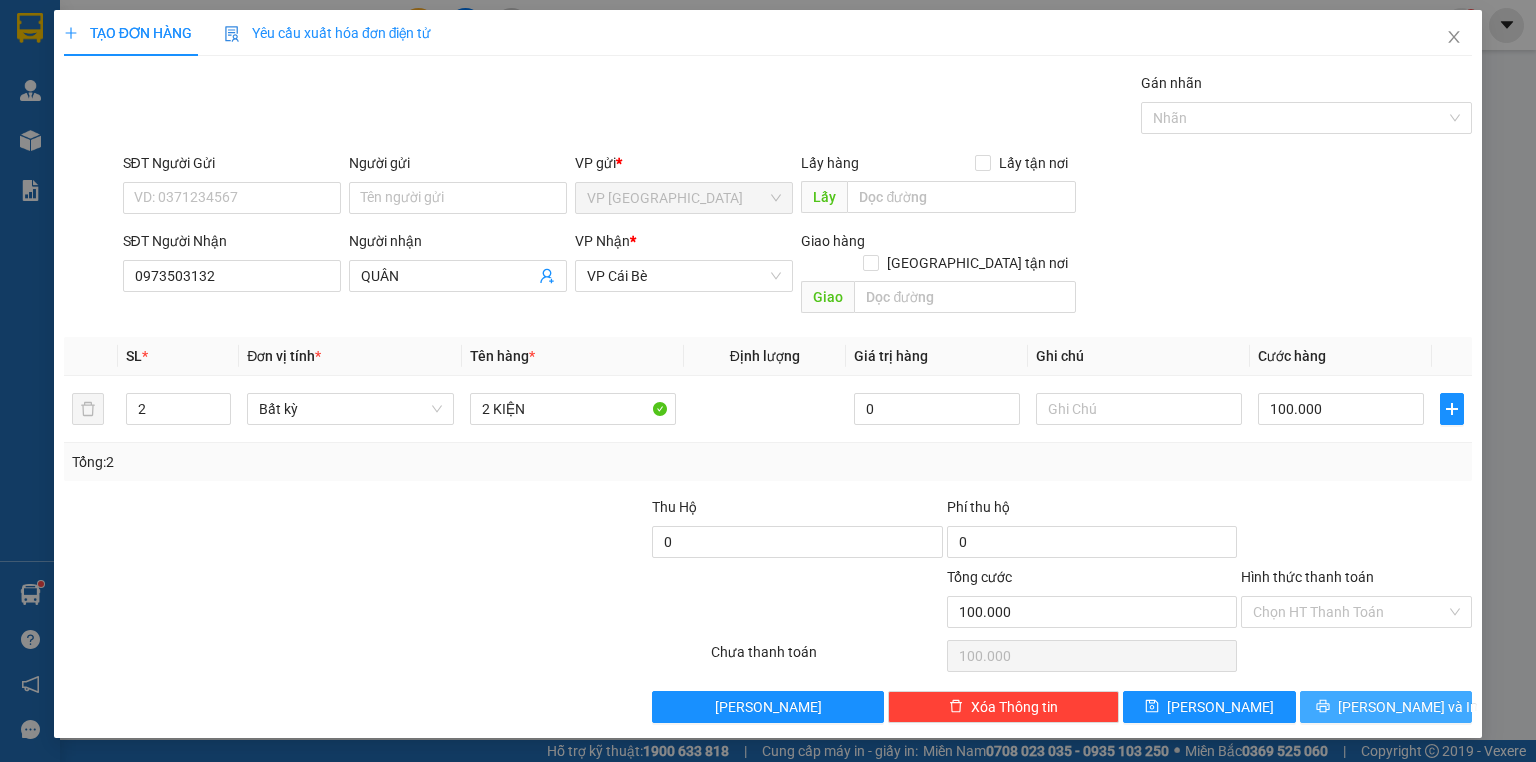 click on "Lưu và In" at bounding box center (1408, 707) 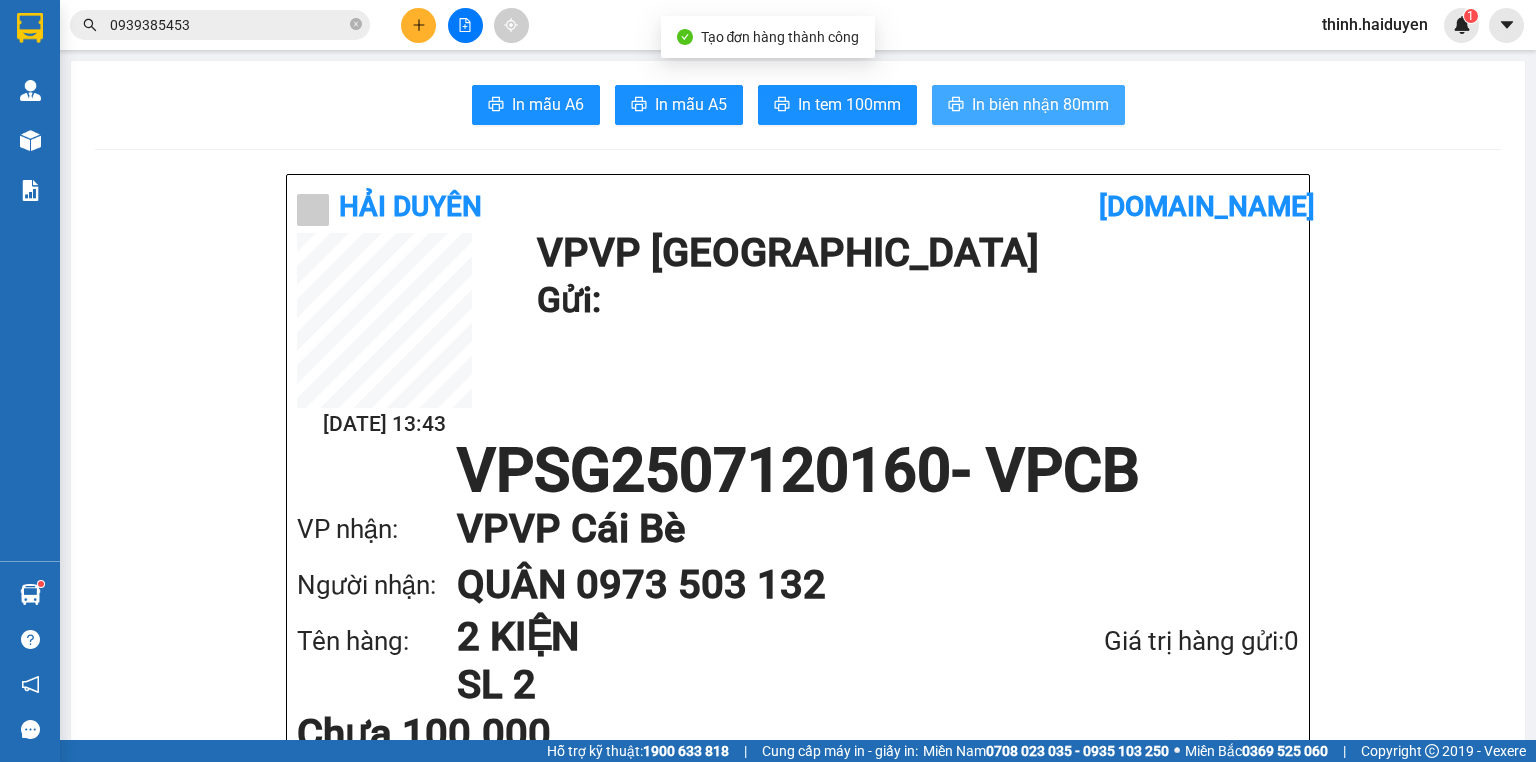 click on "In biên nhận 80mm" at bounding box center (1040, 104) 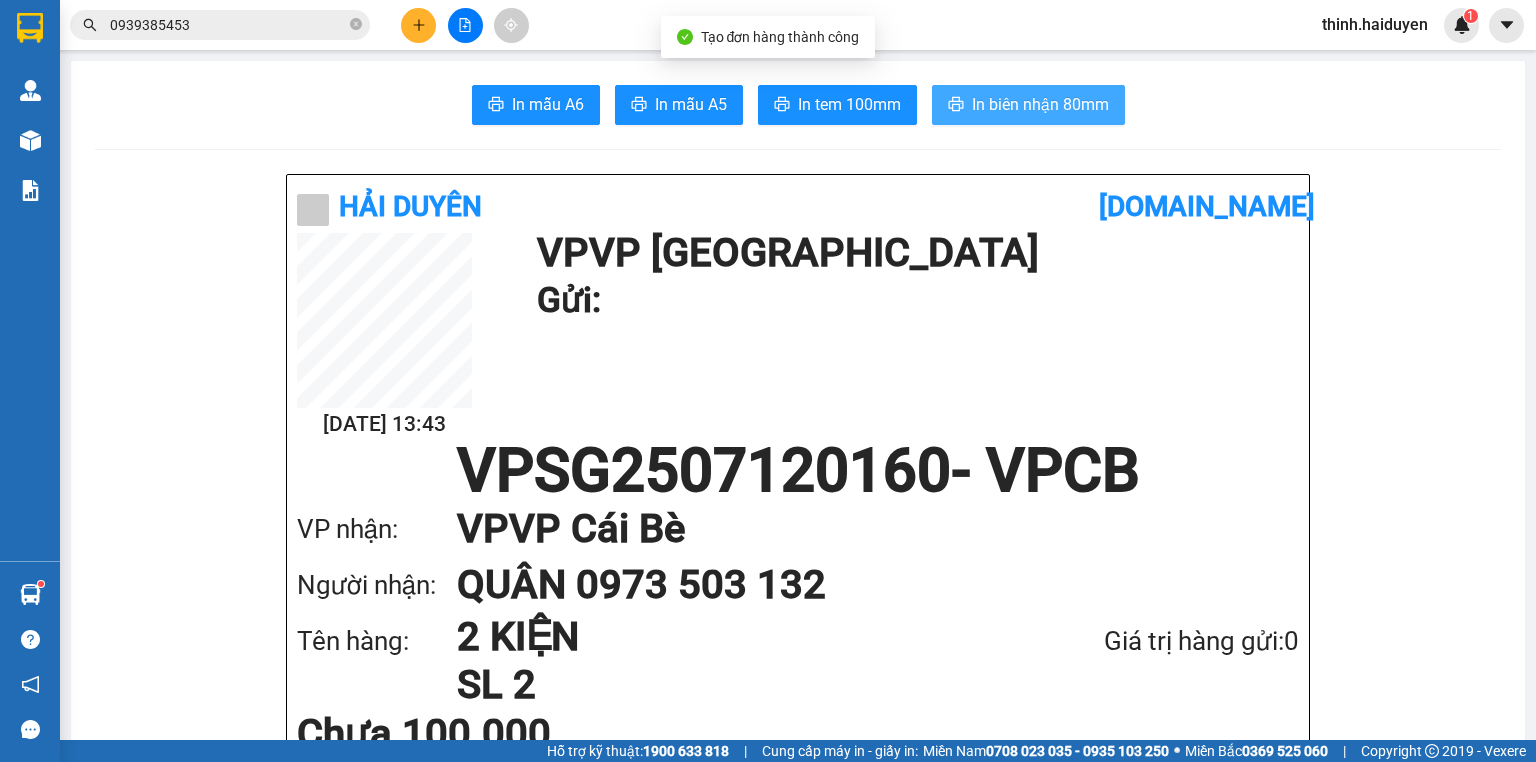 scroll, scrollTop: 0, scrollLeft: 0, axis: both 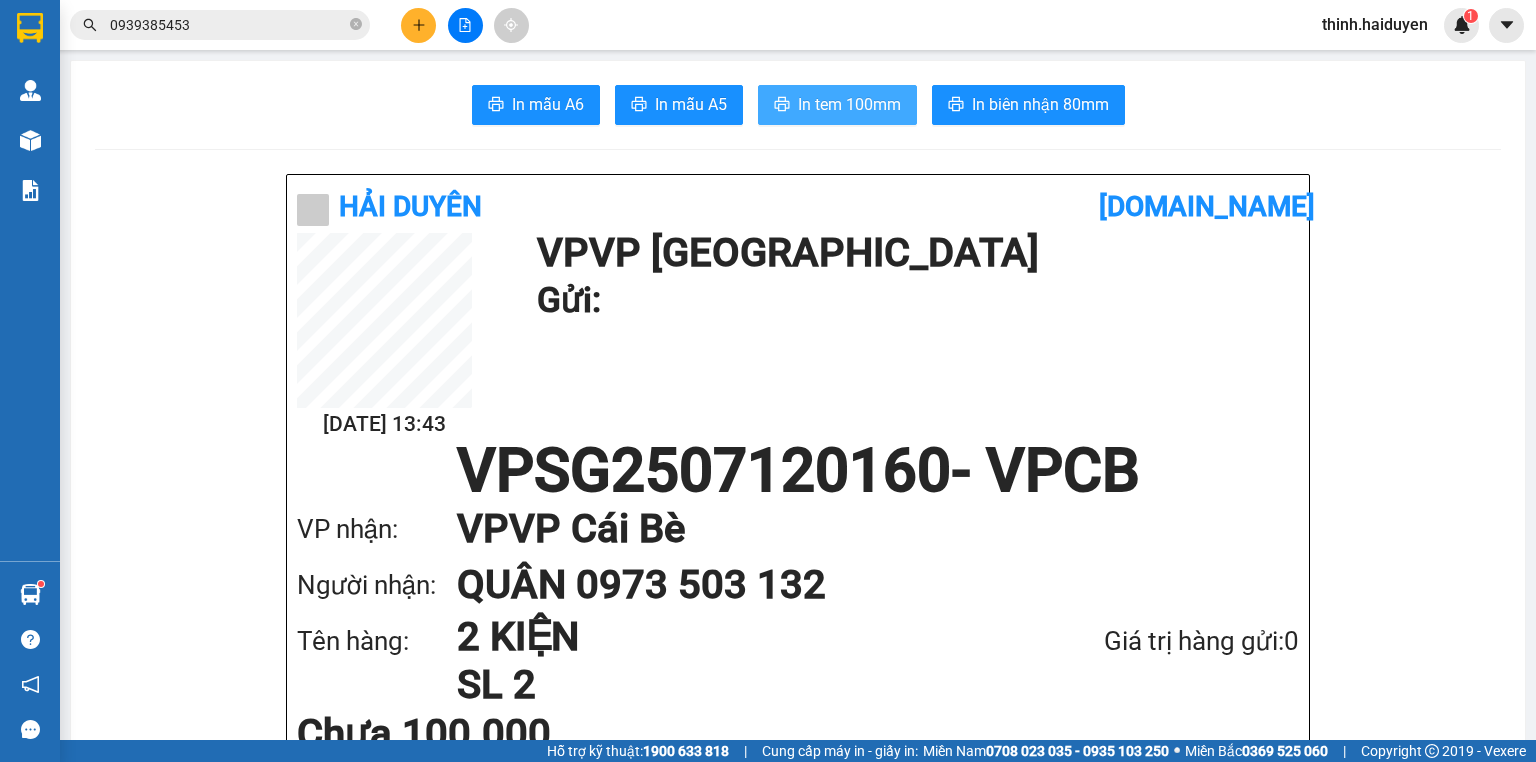 click on "In tem 100mm" at bounding box center (849, 104) 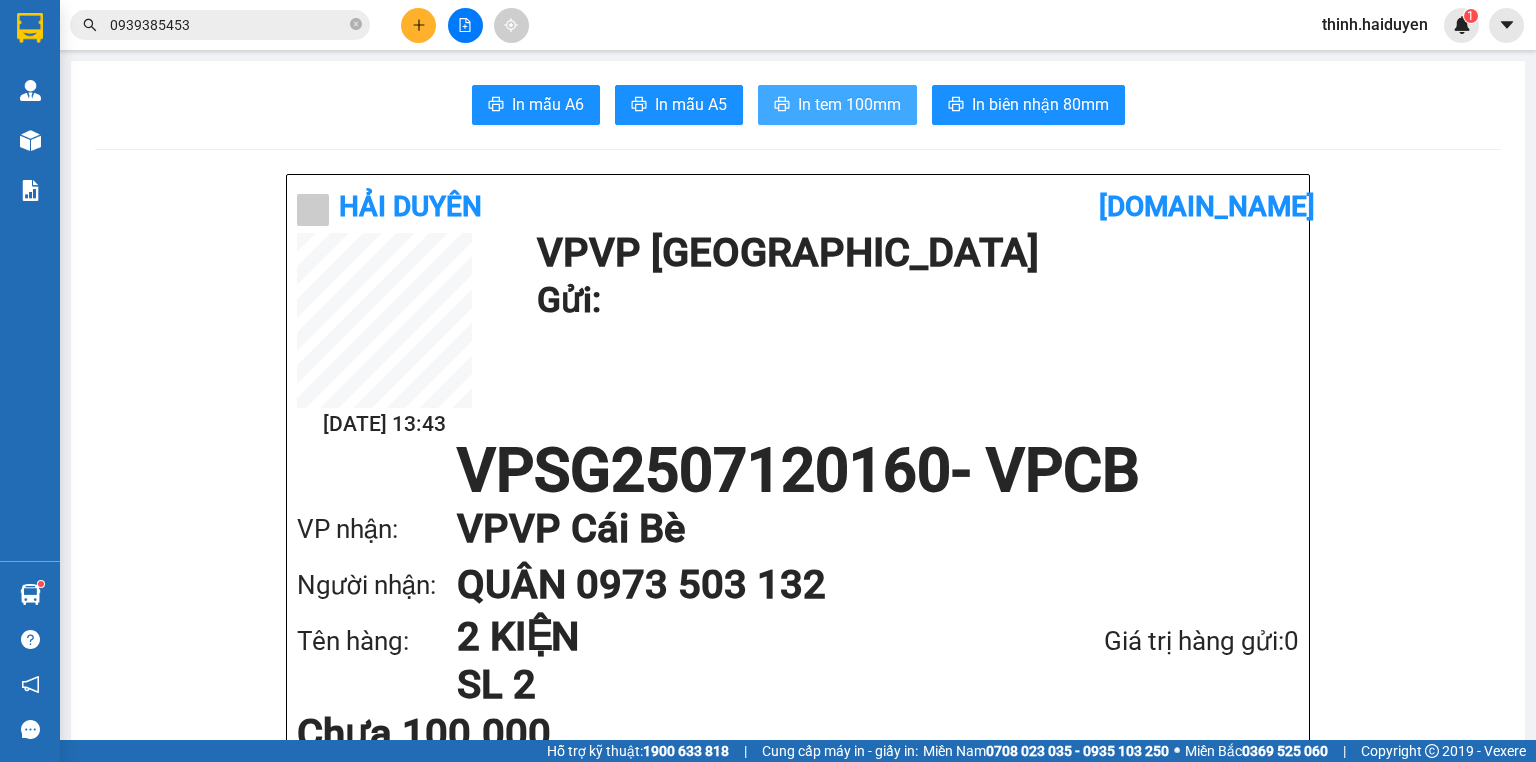 scroll, scrollTop: 0, scrollLeft: 0, axis: both 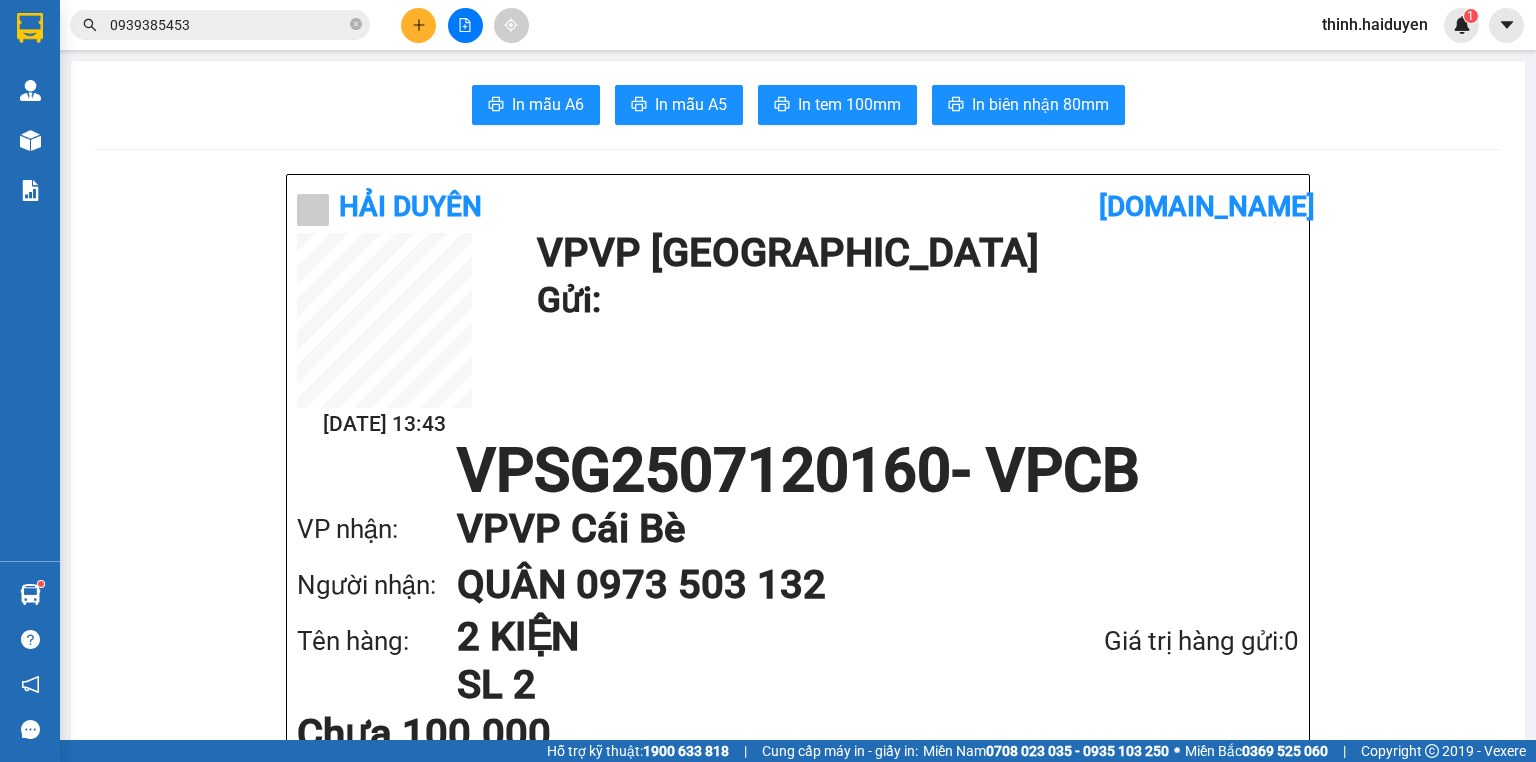 click at bounding box center [418, 25] 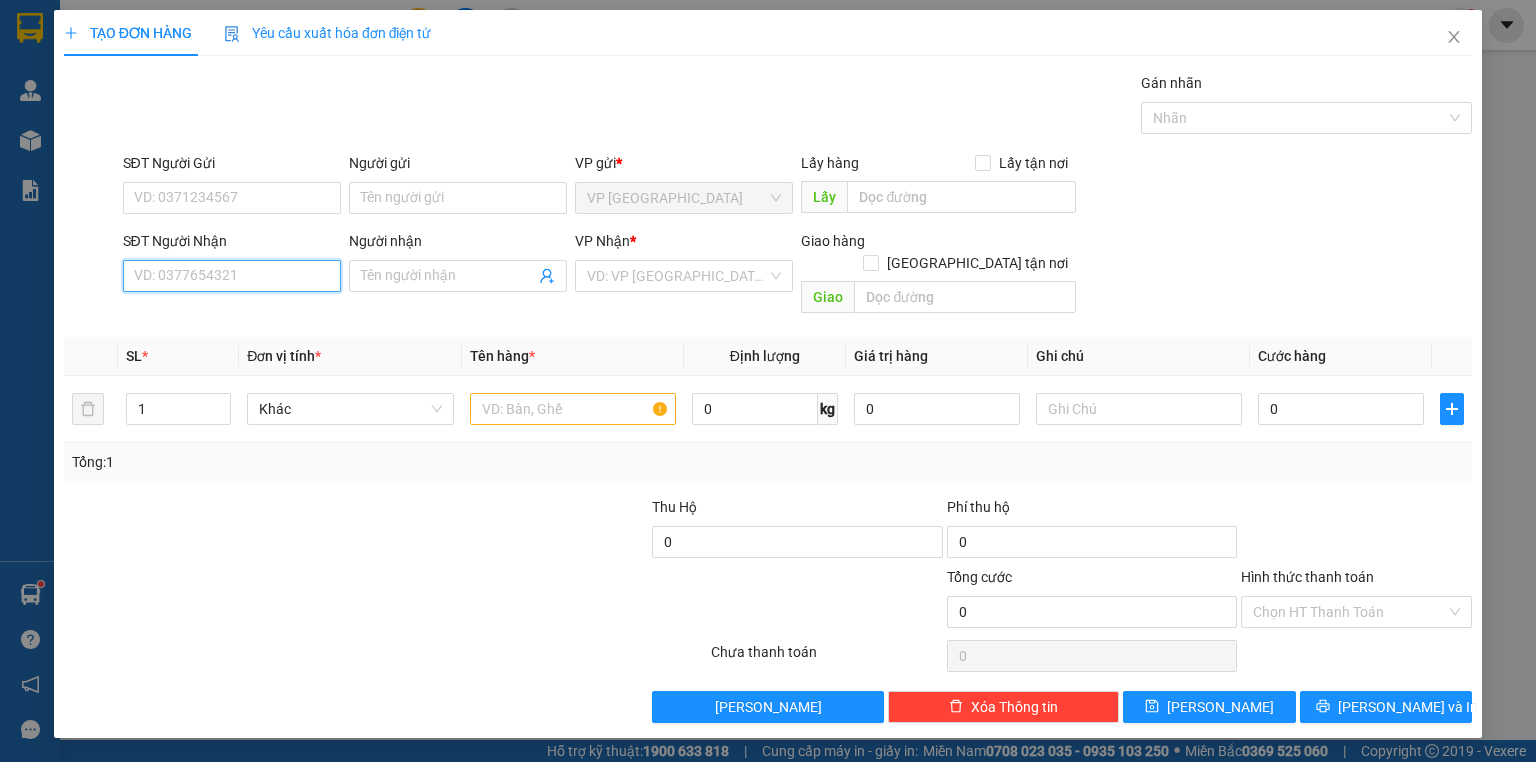 click on "SĐT Người Nhận" at bounding box center [232, 276] 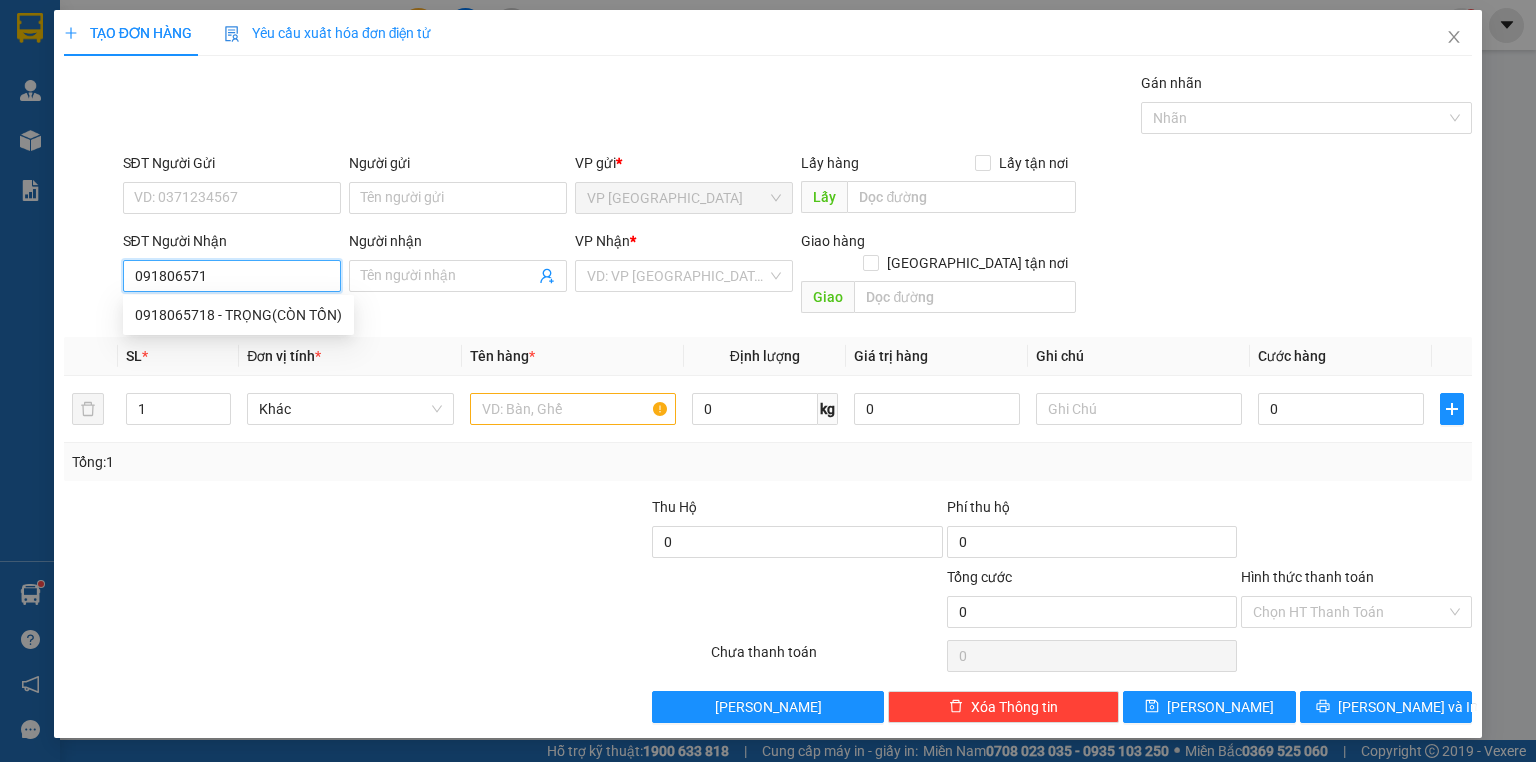 type on "0918065718" 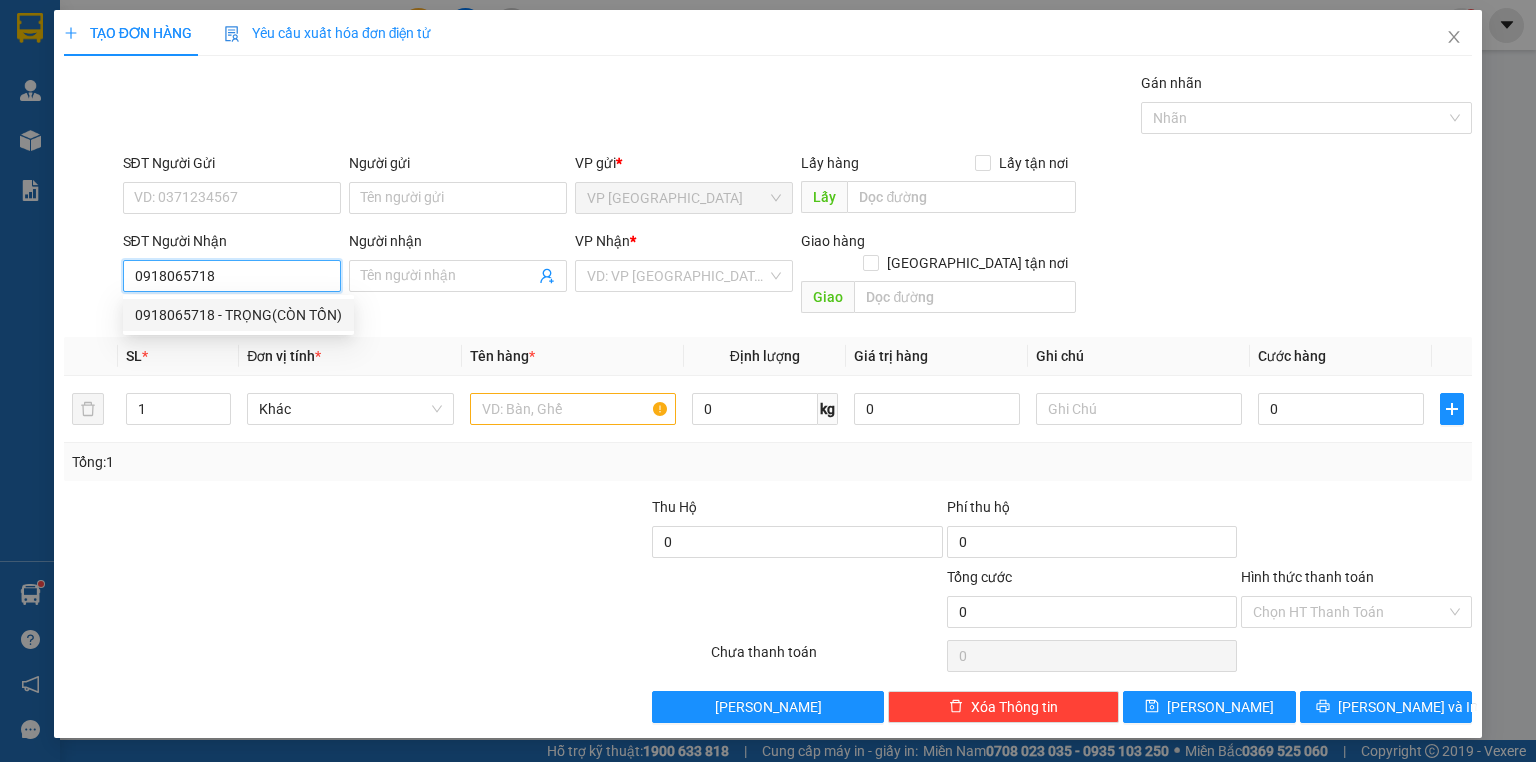 drag, startPoint x: 284, startPoint y: 304, endPoint x: 434, endPoint y: 305, distance: 150.00333 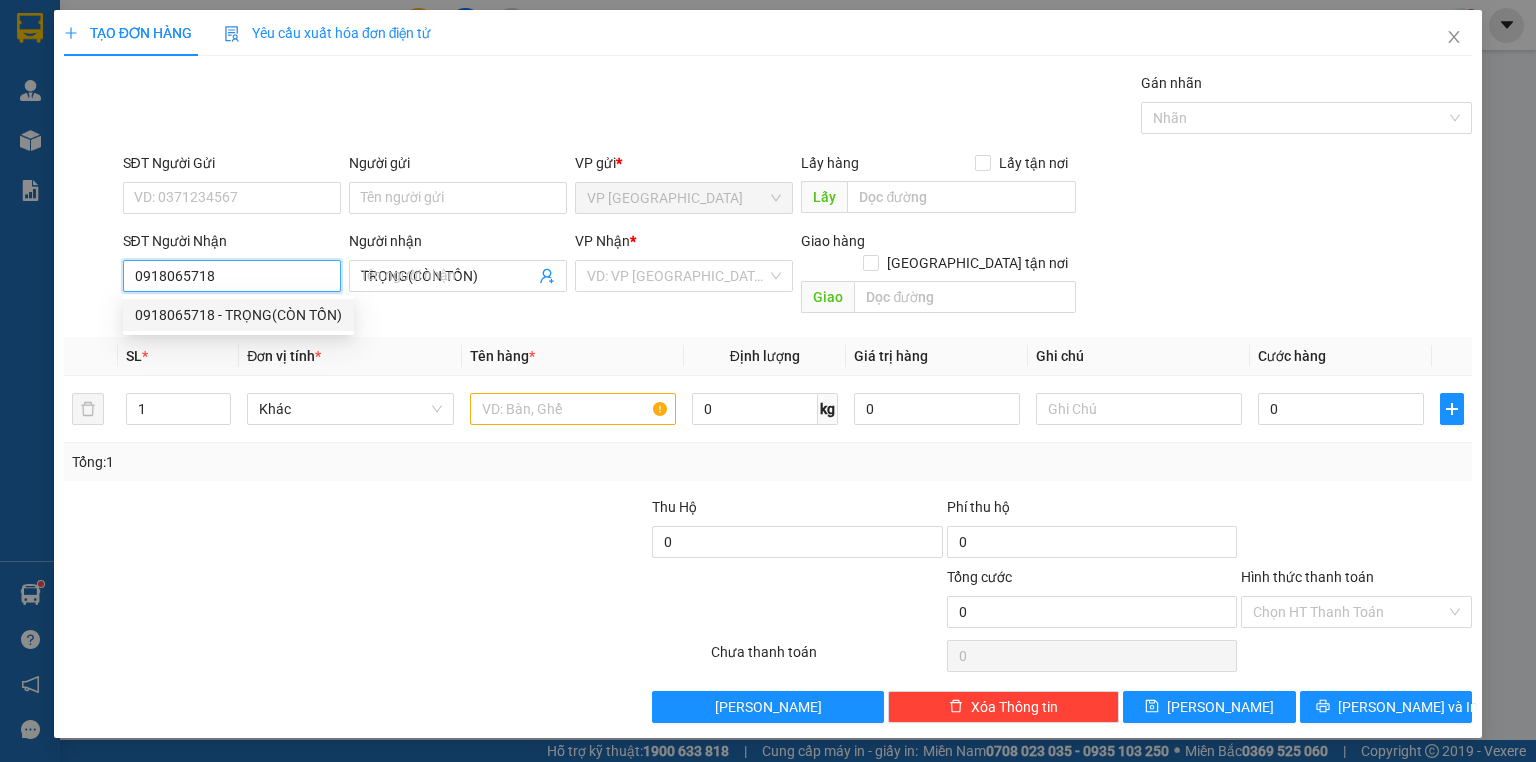 type on "1.000.000" 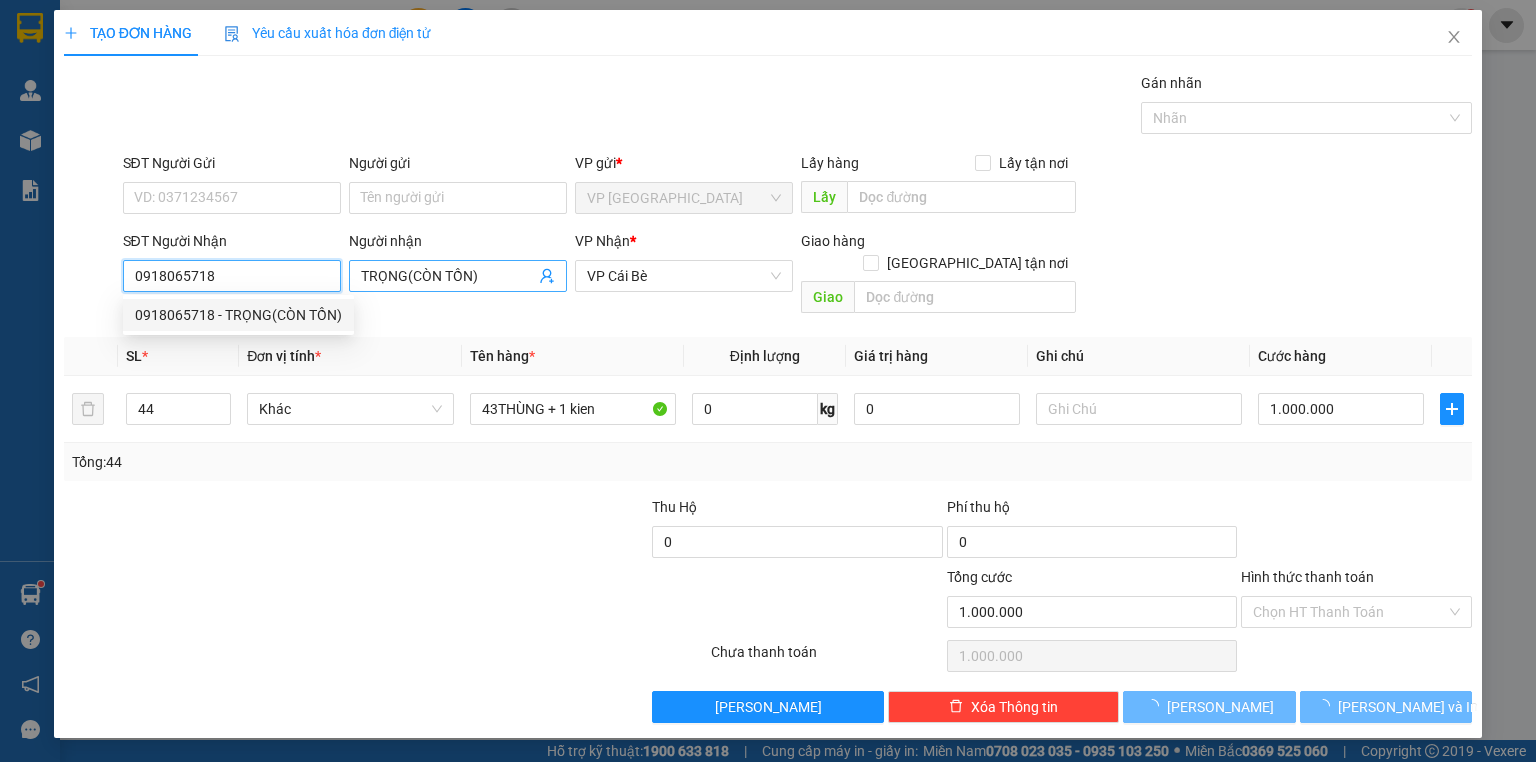 type on "0918065718" 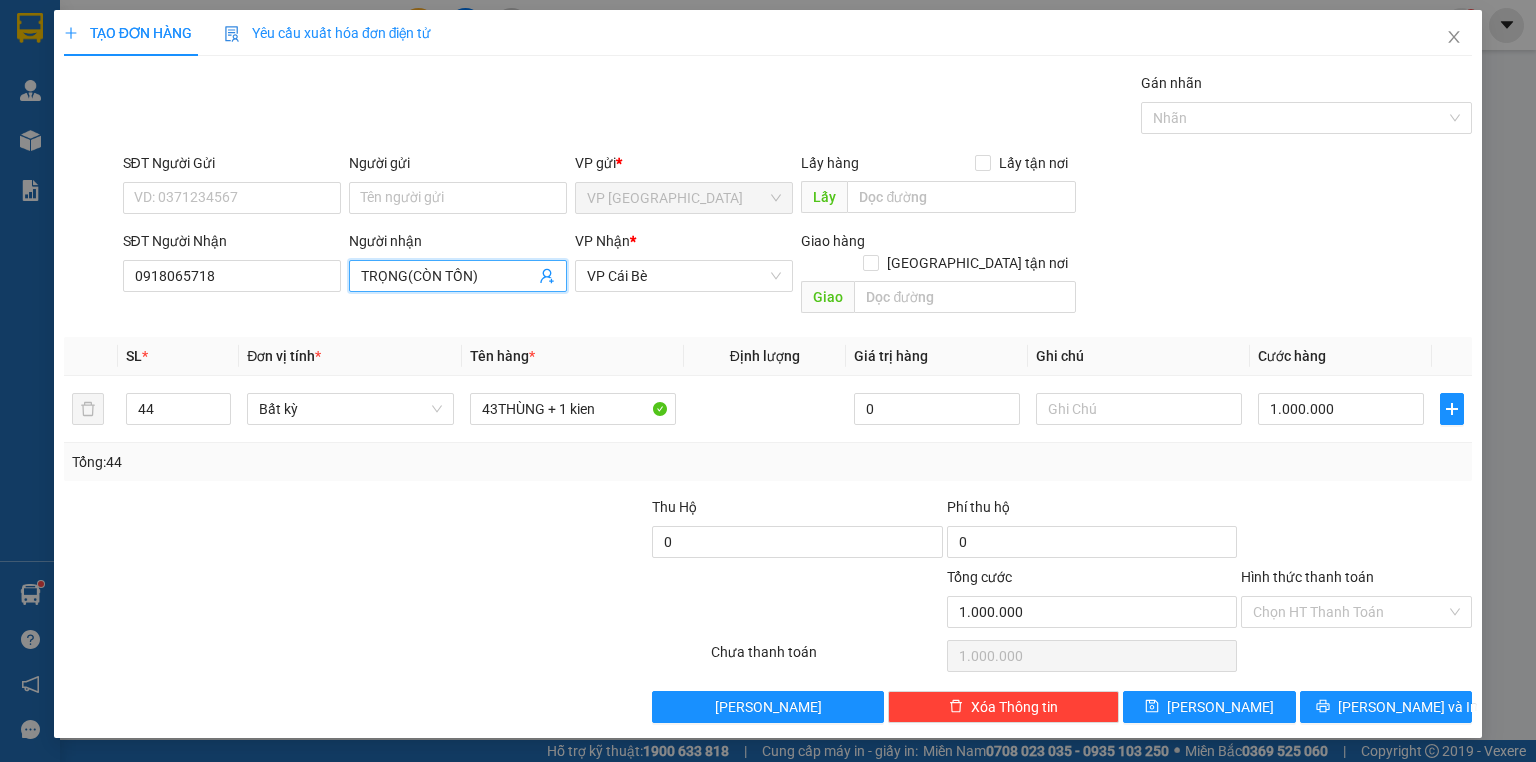 click on "TRỌNG(CÒN TỒN)" at bounding box center (448, 276) 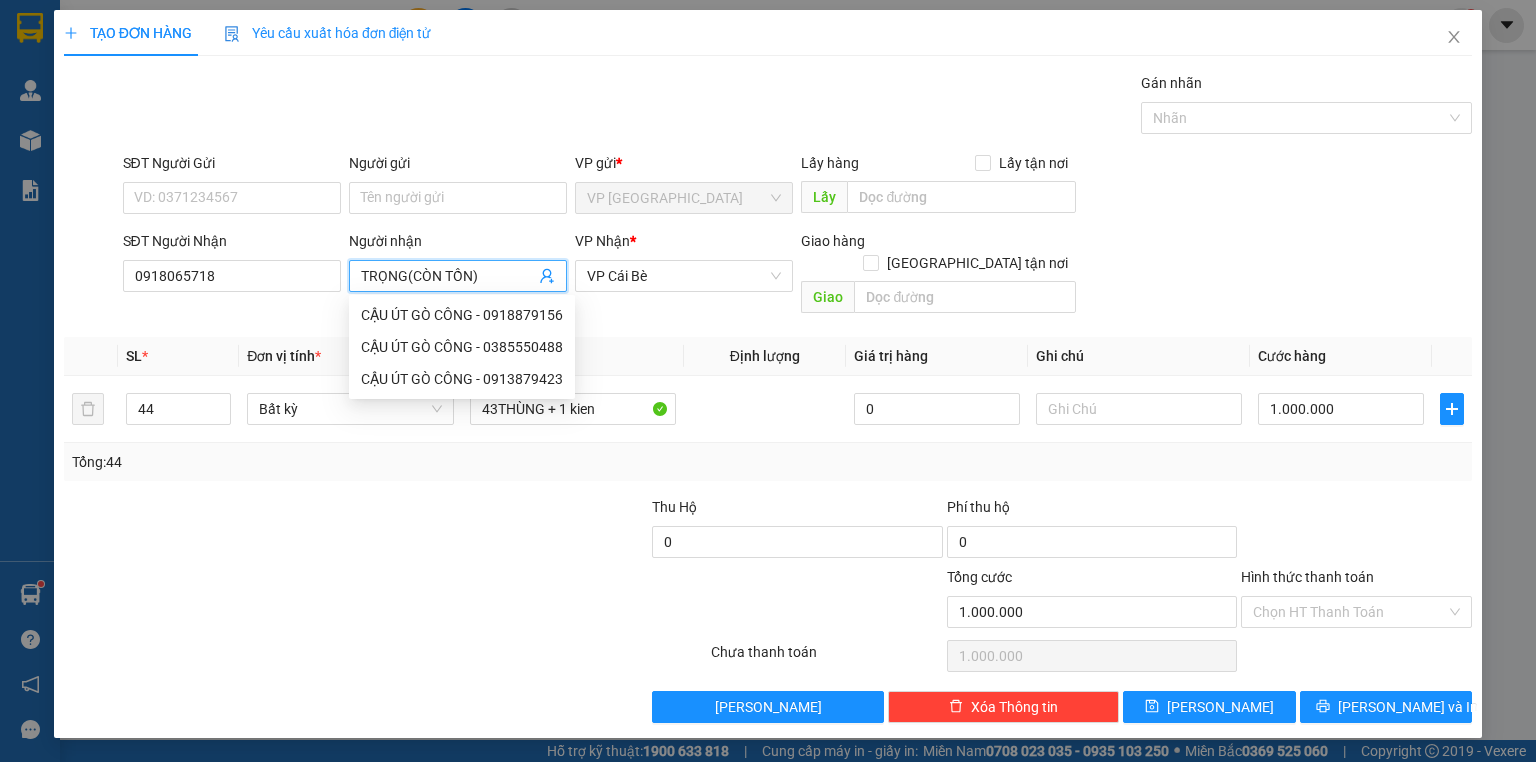 click on "TRỌNG(CÒN TỒN)" at bounding box center (448, 276) 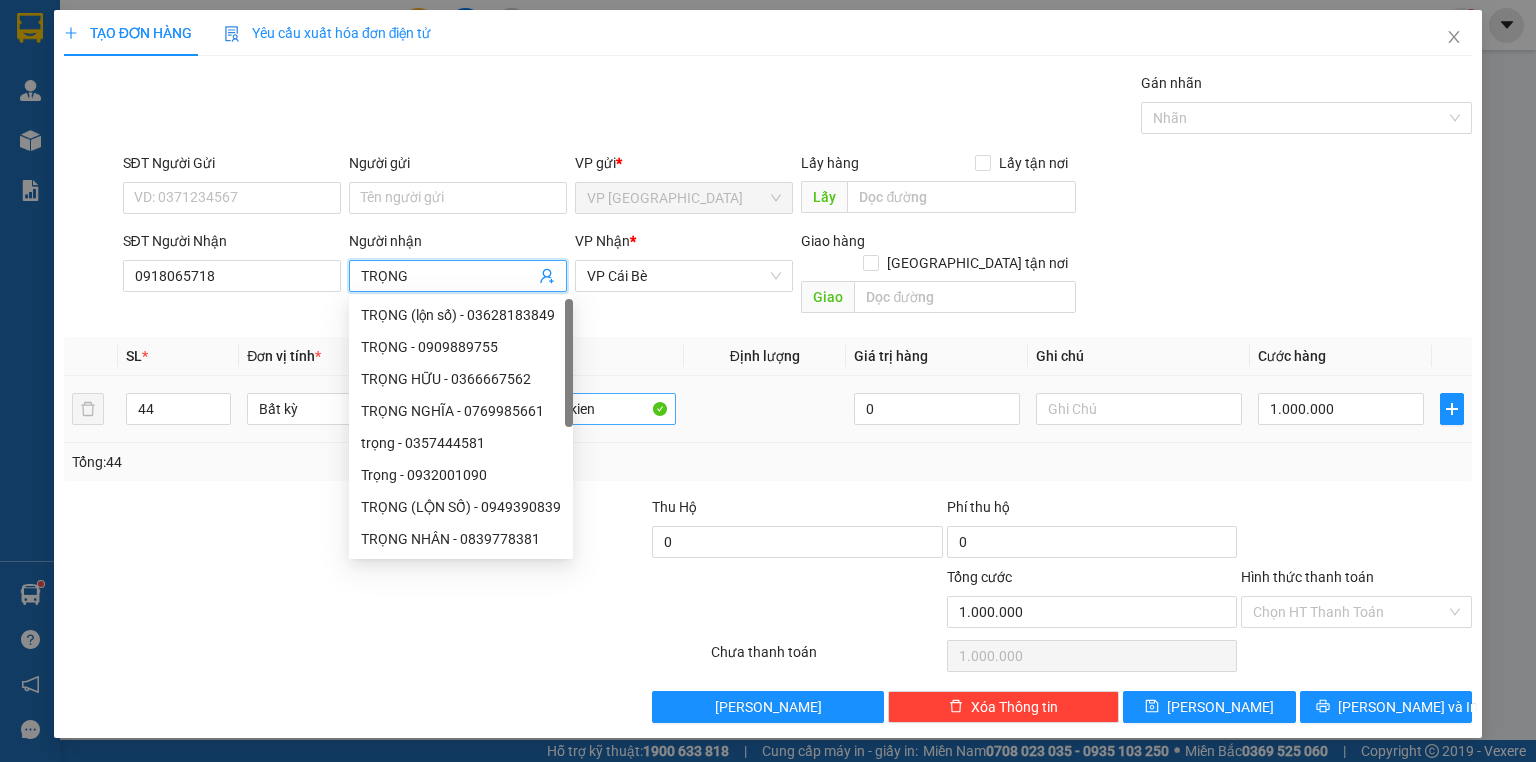 type on "TRỌNG" 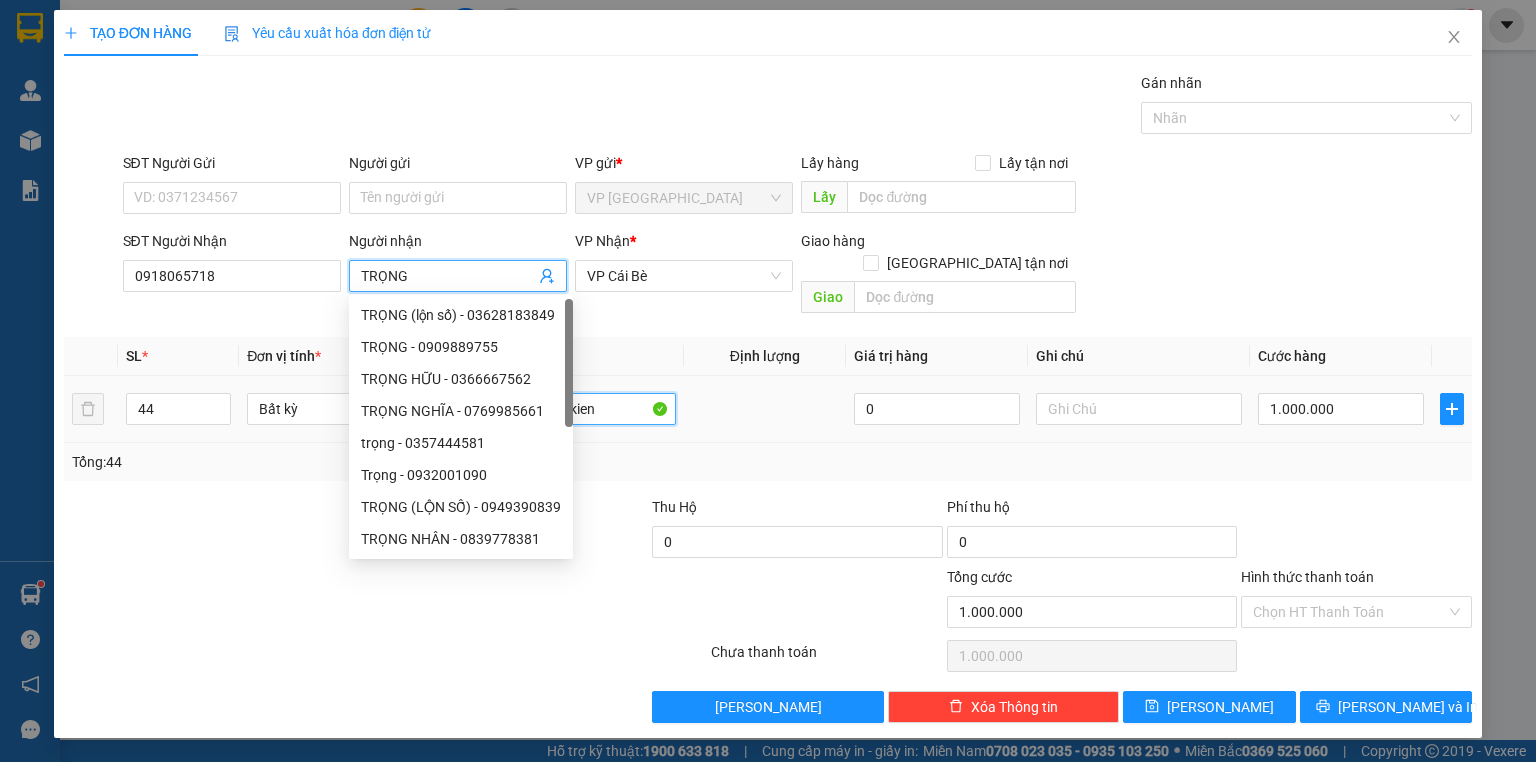 click on "43THÙNG + 1 kien" at bounding box center (573, 409) 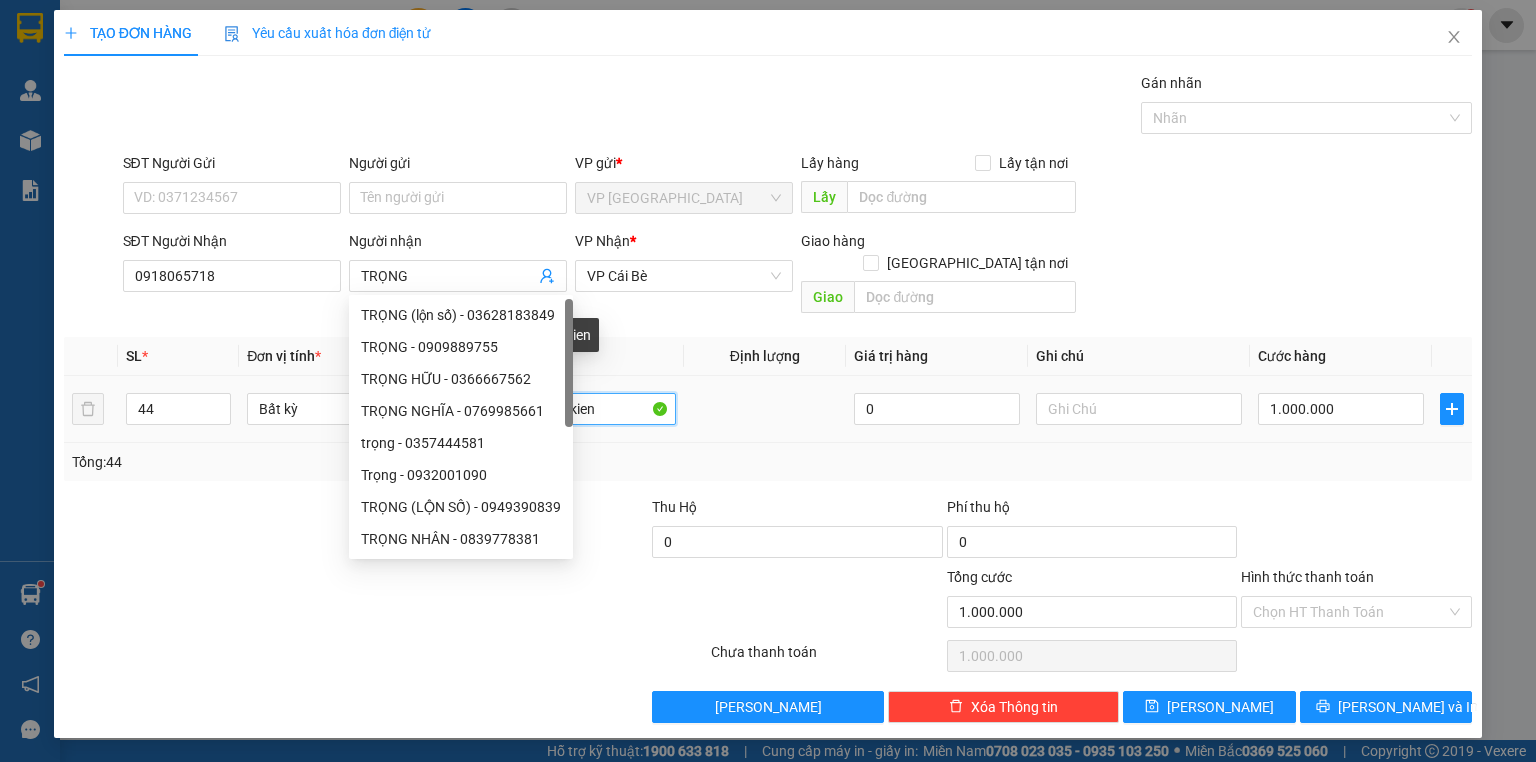 click on "43THÙNG + 1 kien" at bounding box center [573, 409] 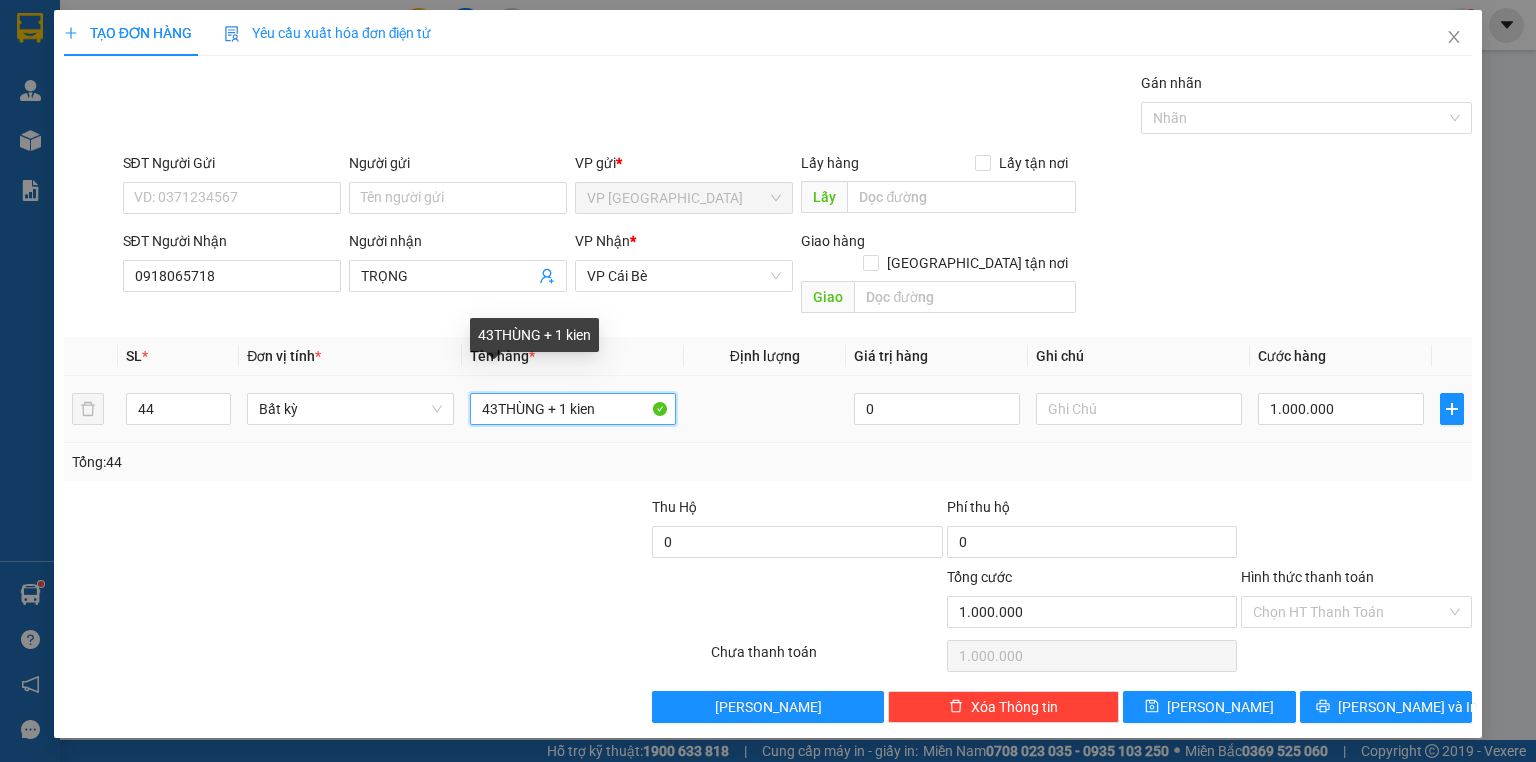 click on "43THÙNG + 1 kien" at bounding box center [573, 409] 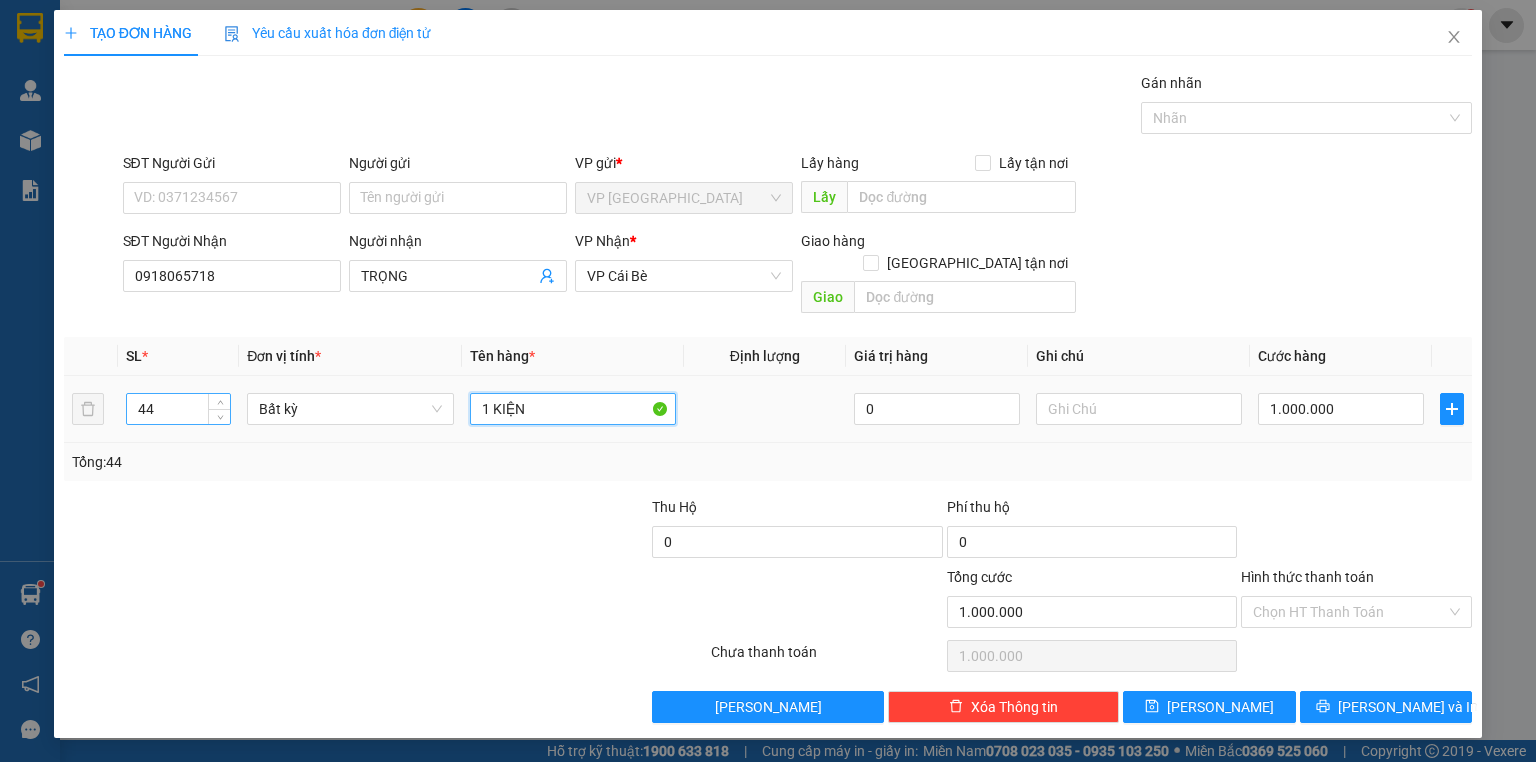 type on "1 KIỆN" 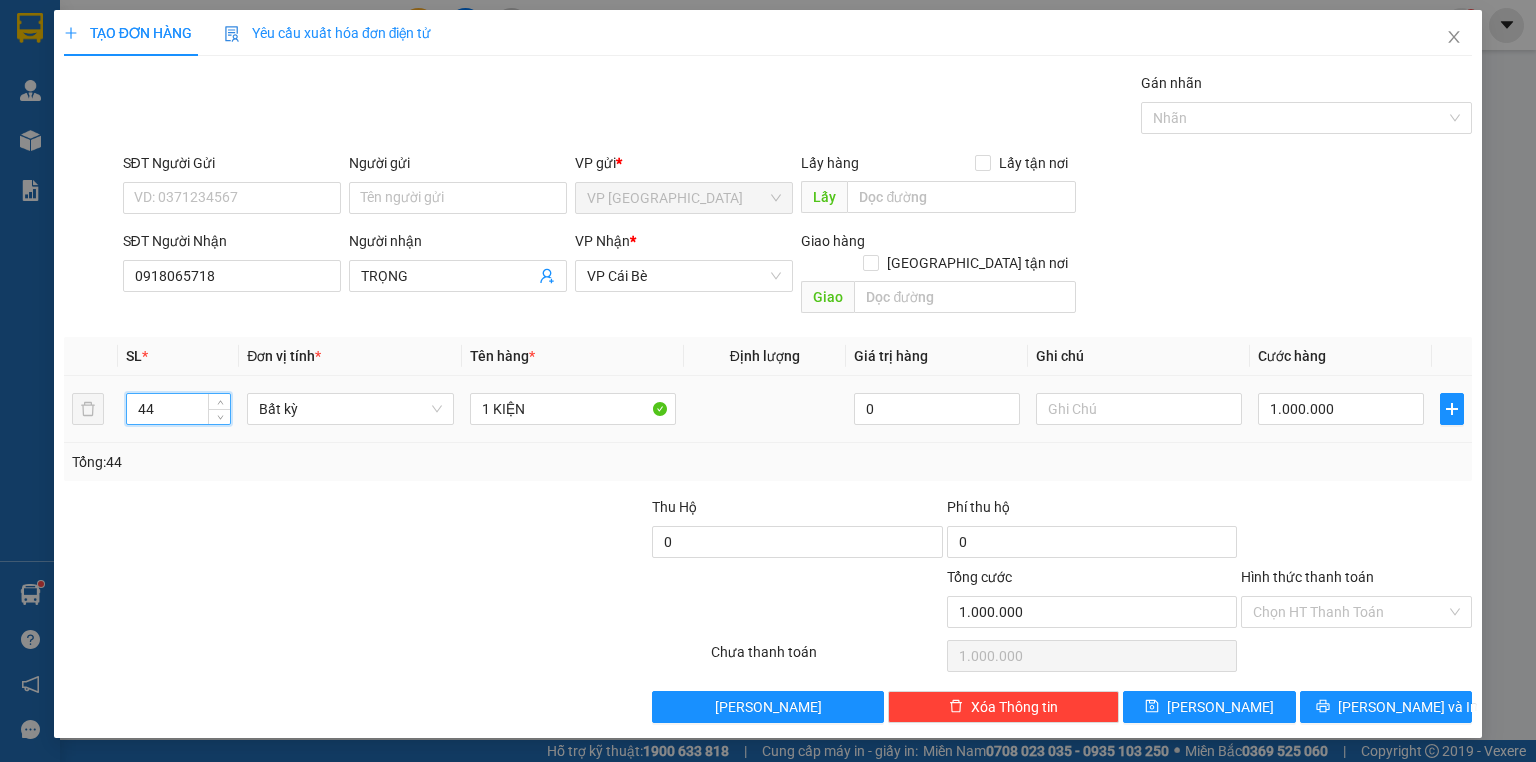 drag, startPoint x: 128, startPoint y: 372, endPoint x: 109, endPoint y: 360, distance: 22.472204 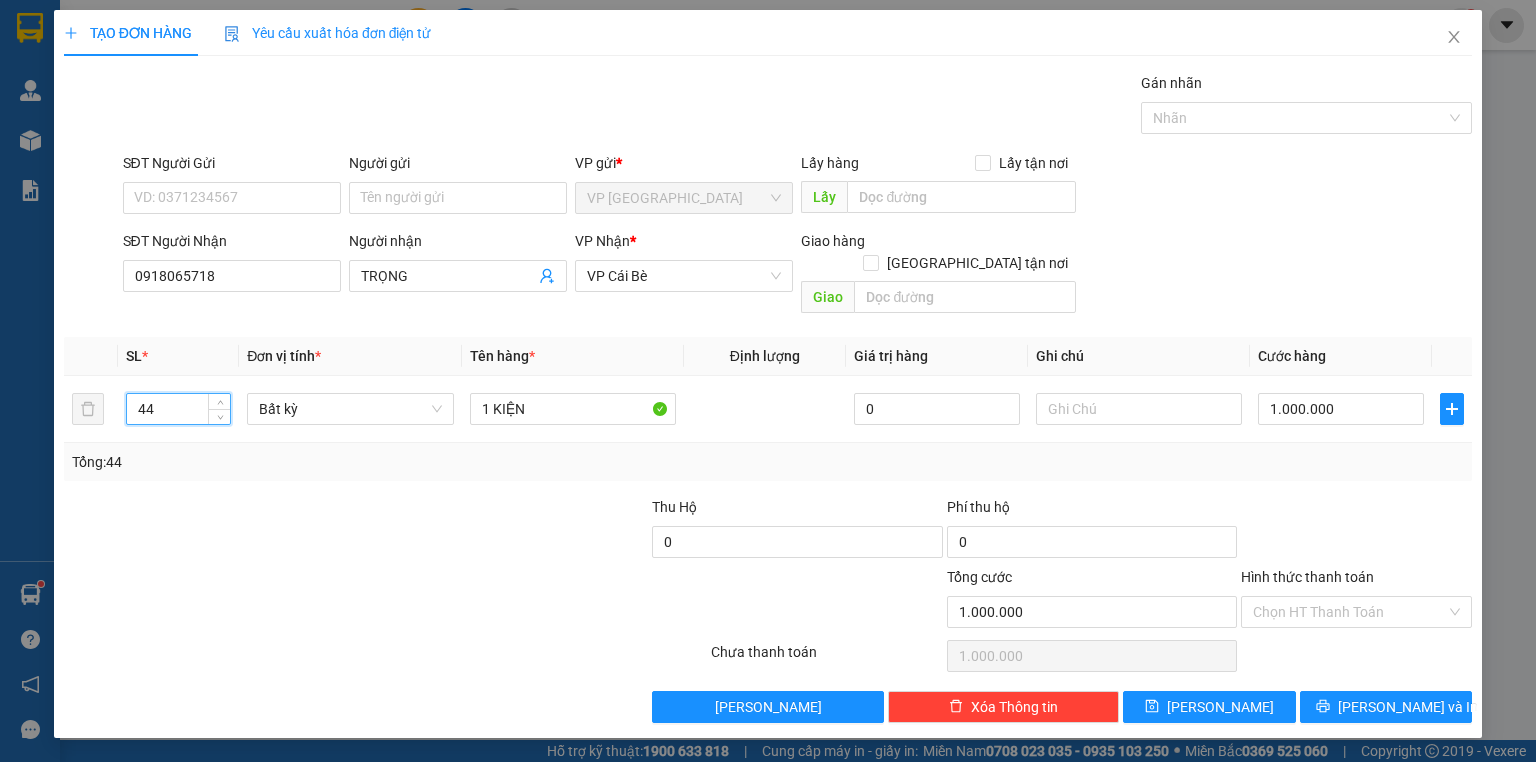 type on "1" 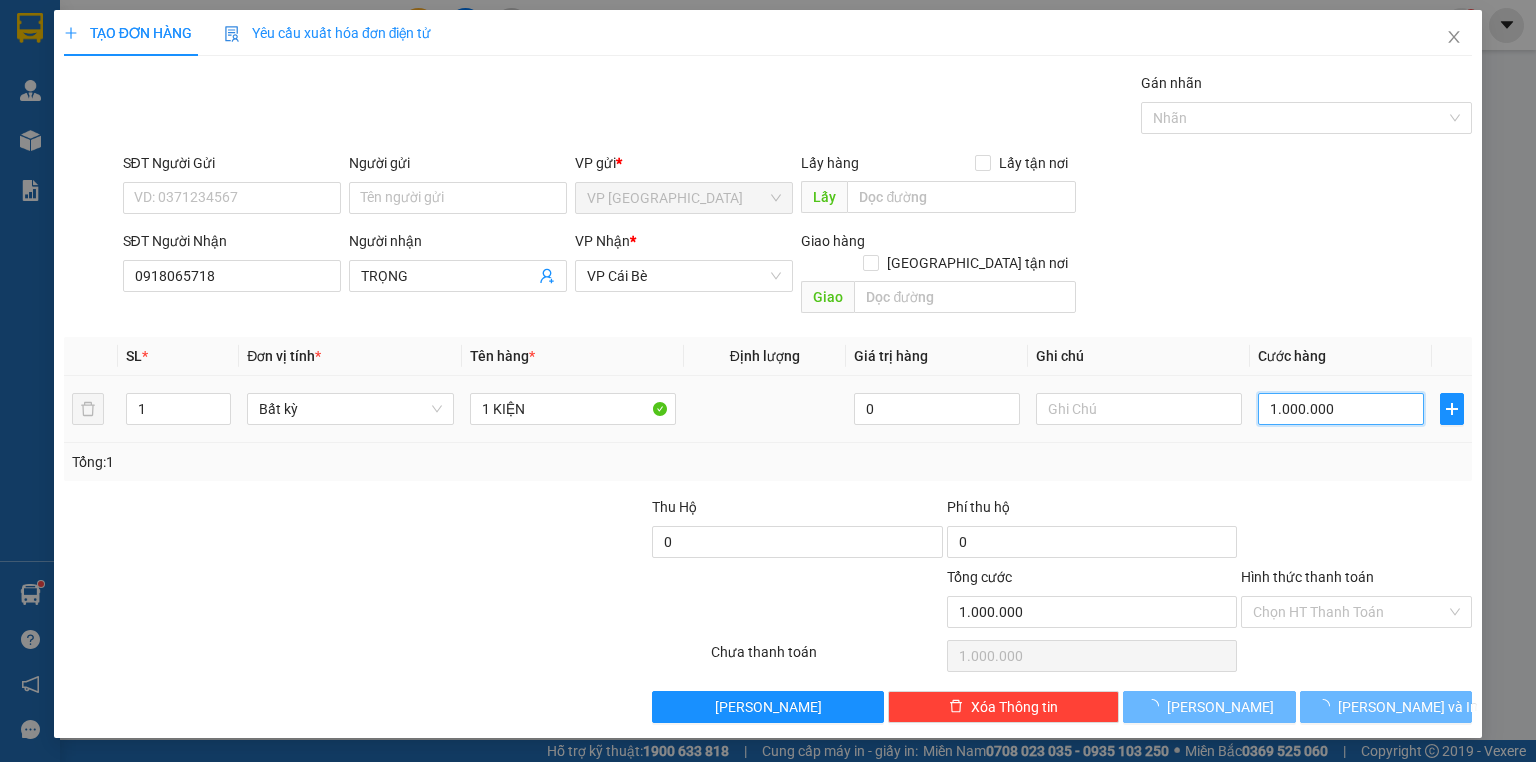 click on "1.000.000" at bounding box center (1341, 409) 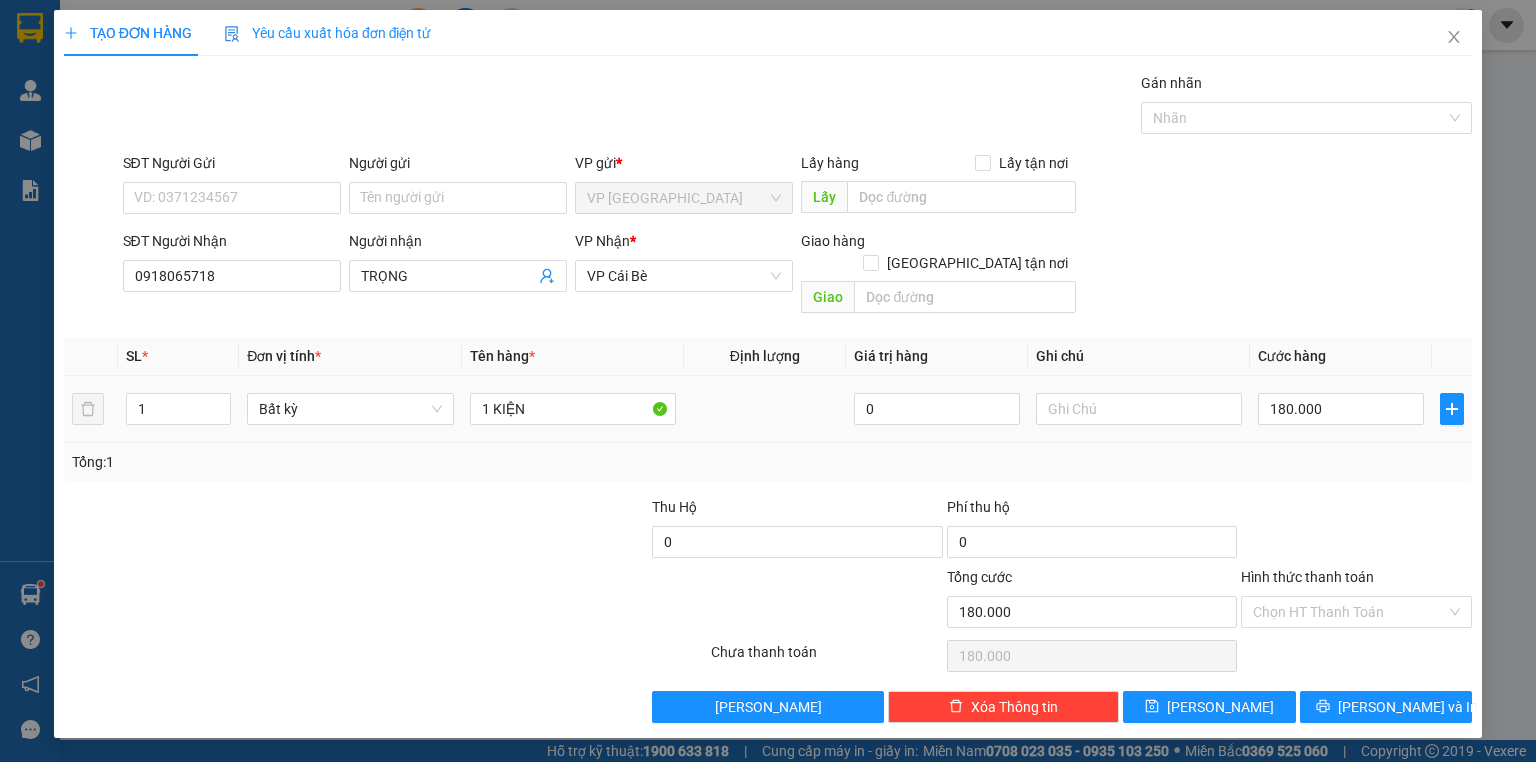 click on "Tổng:  1" at bounding box center (768, 462) 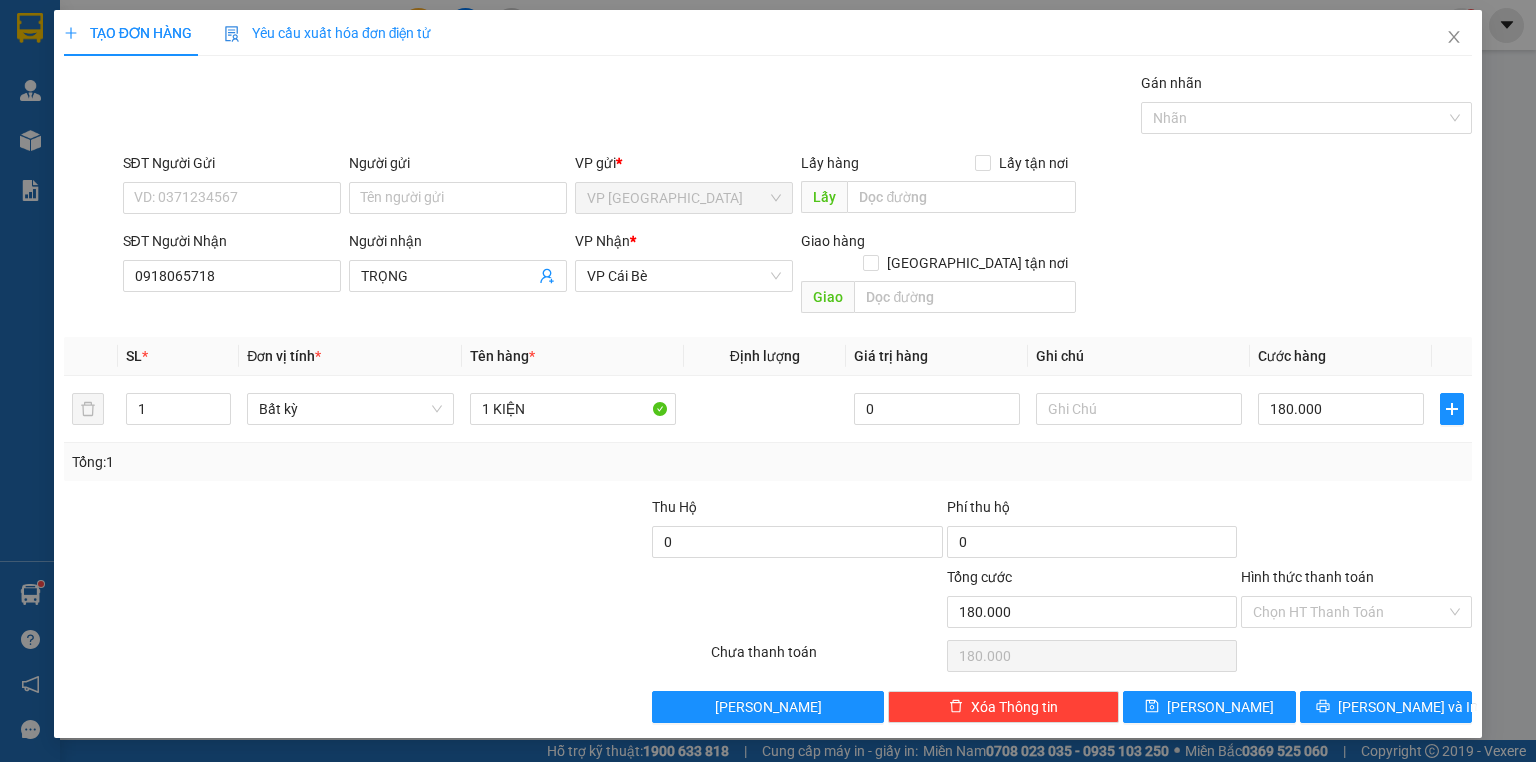 click on "Chọn HT Thanh Toán" at bounding box center (1356, 656) 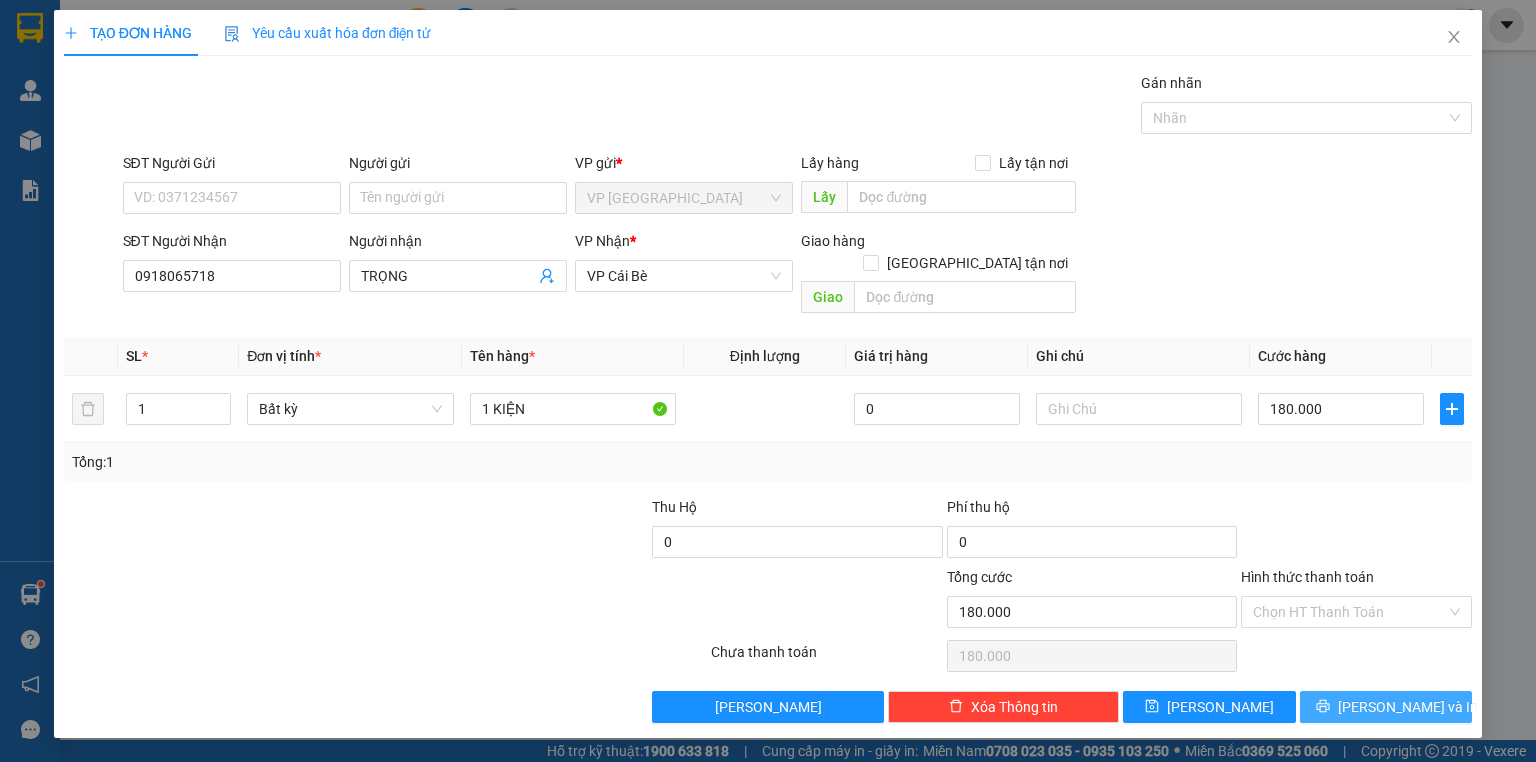 drag, startPoint x: 1375, startPoint y: 675, endPoint x: 1380, endPoint y: 693, distance: 18.681541 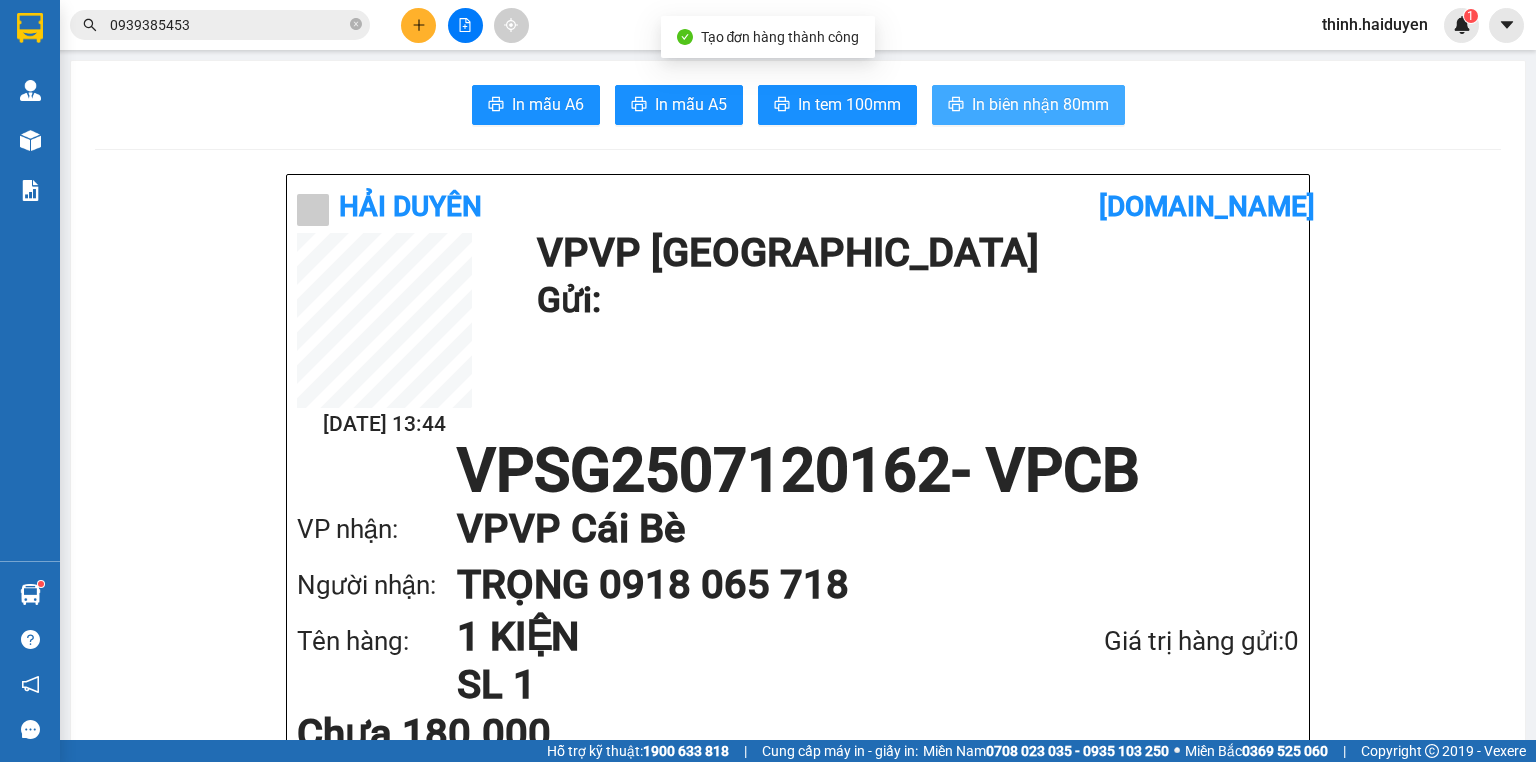 click on "In biên nhận 80mm" at bounding box center [1040, 104] 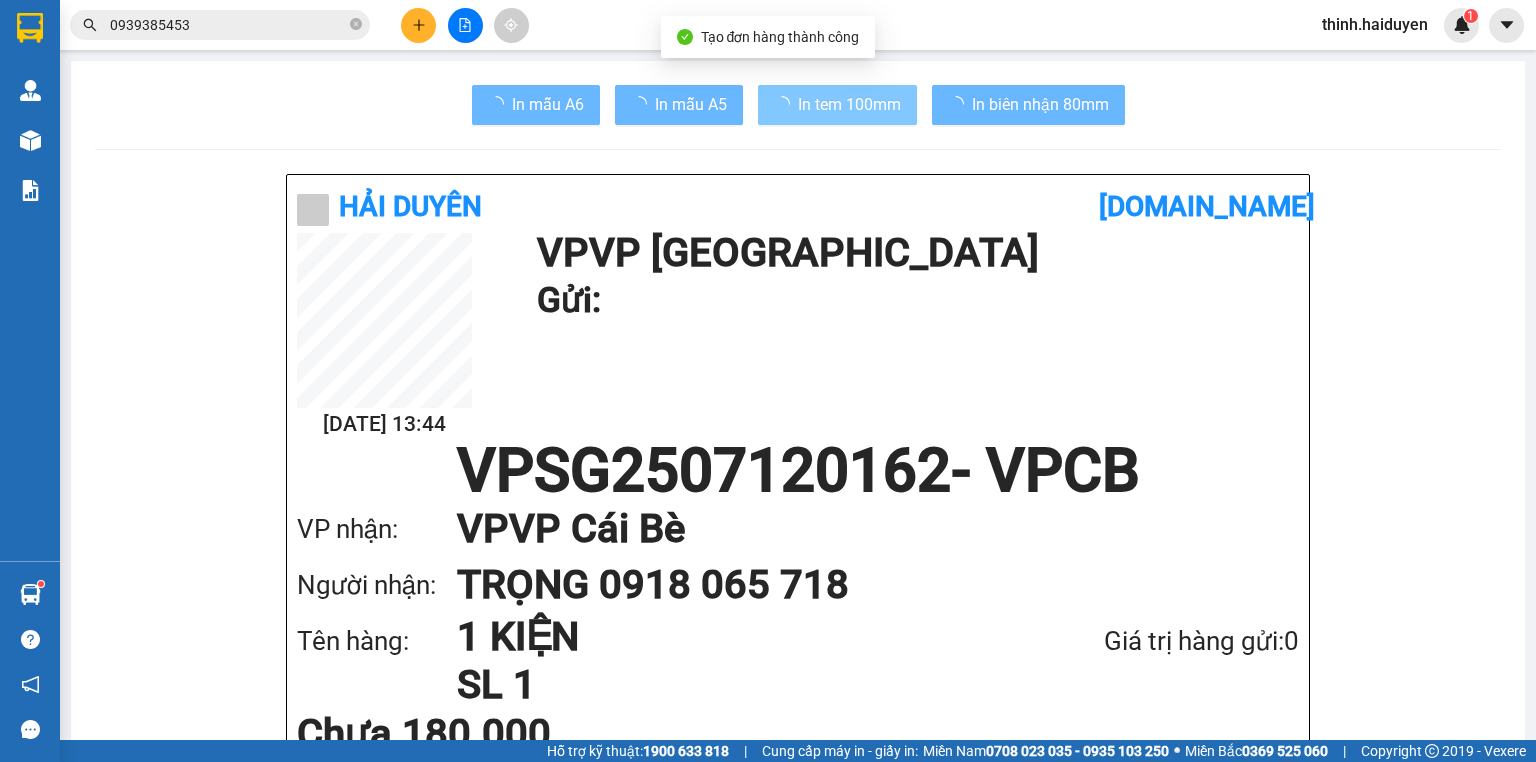 click on "In tem 100mm" at bounding box center (837, 105) 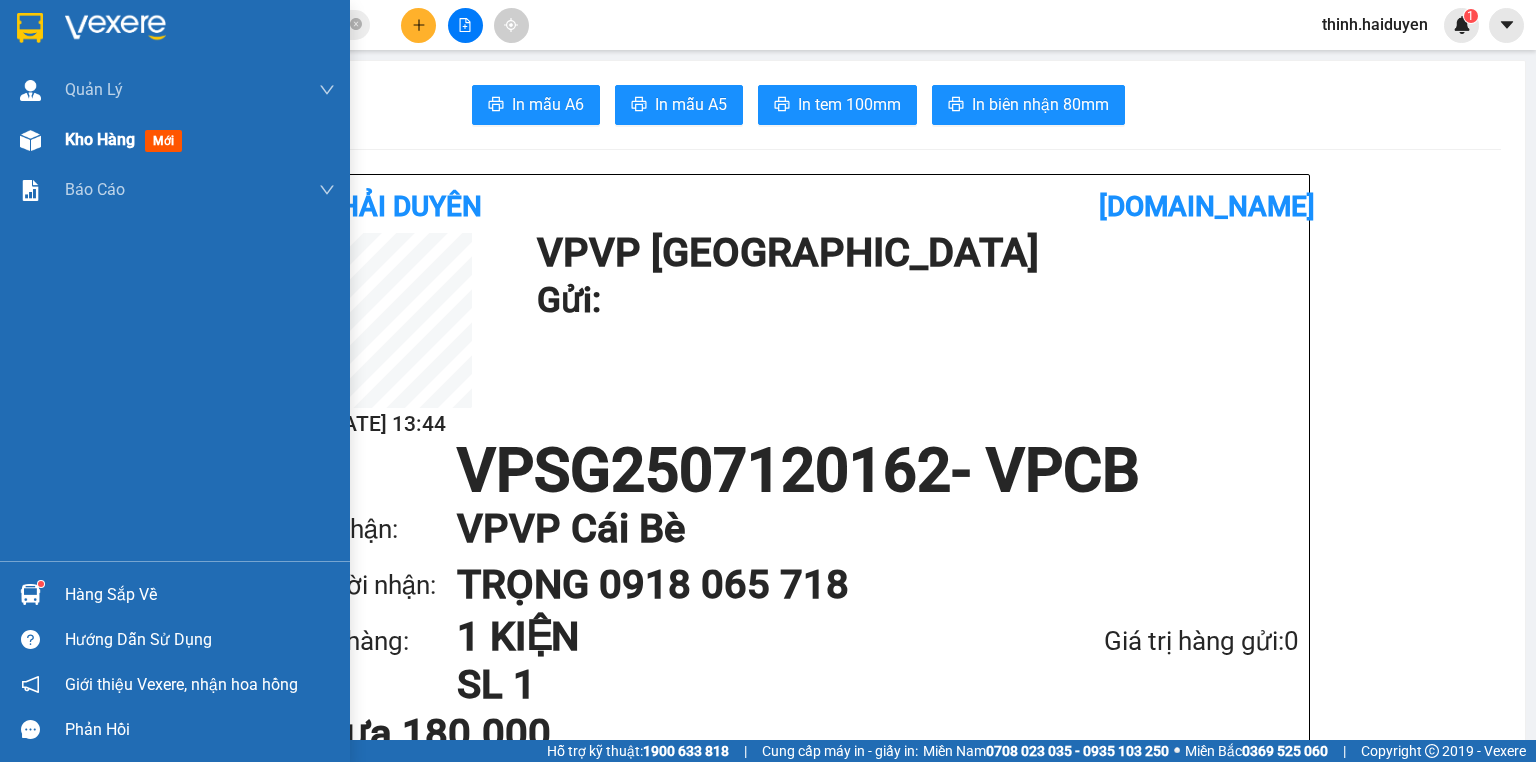 click on "Kho hàng" at bounding box center [100, 139] 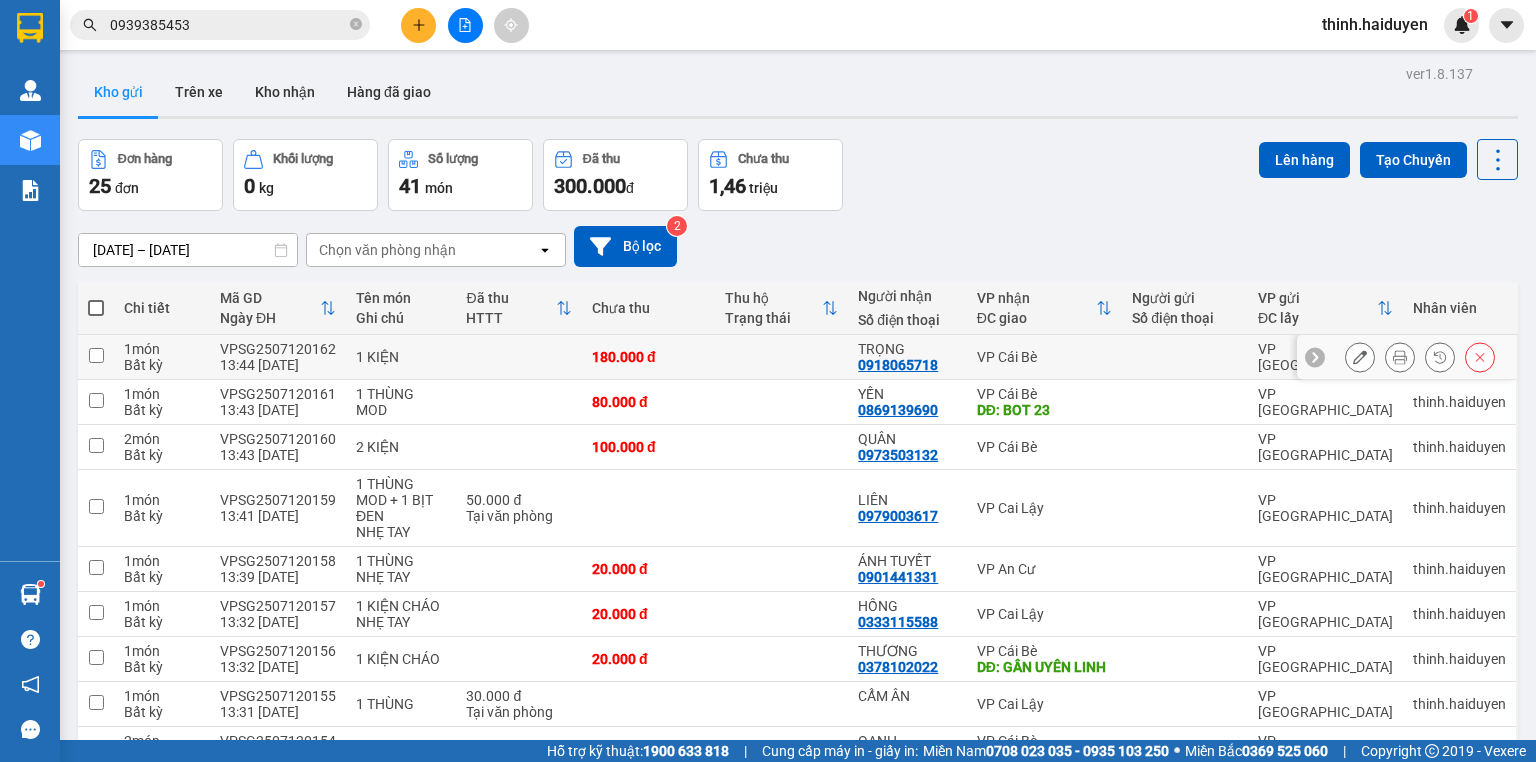 click at bounding box center (1360, 357) 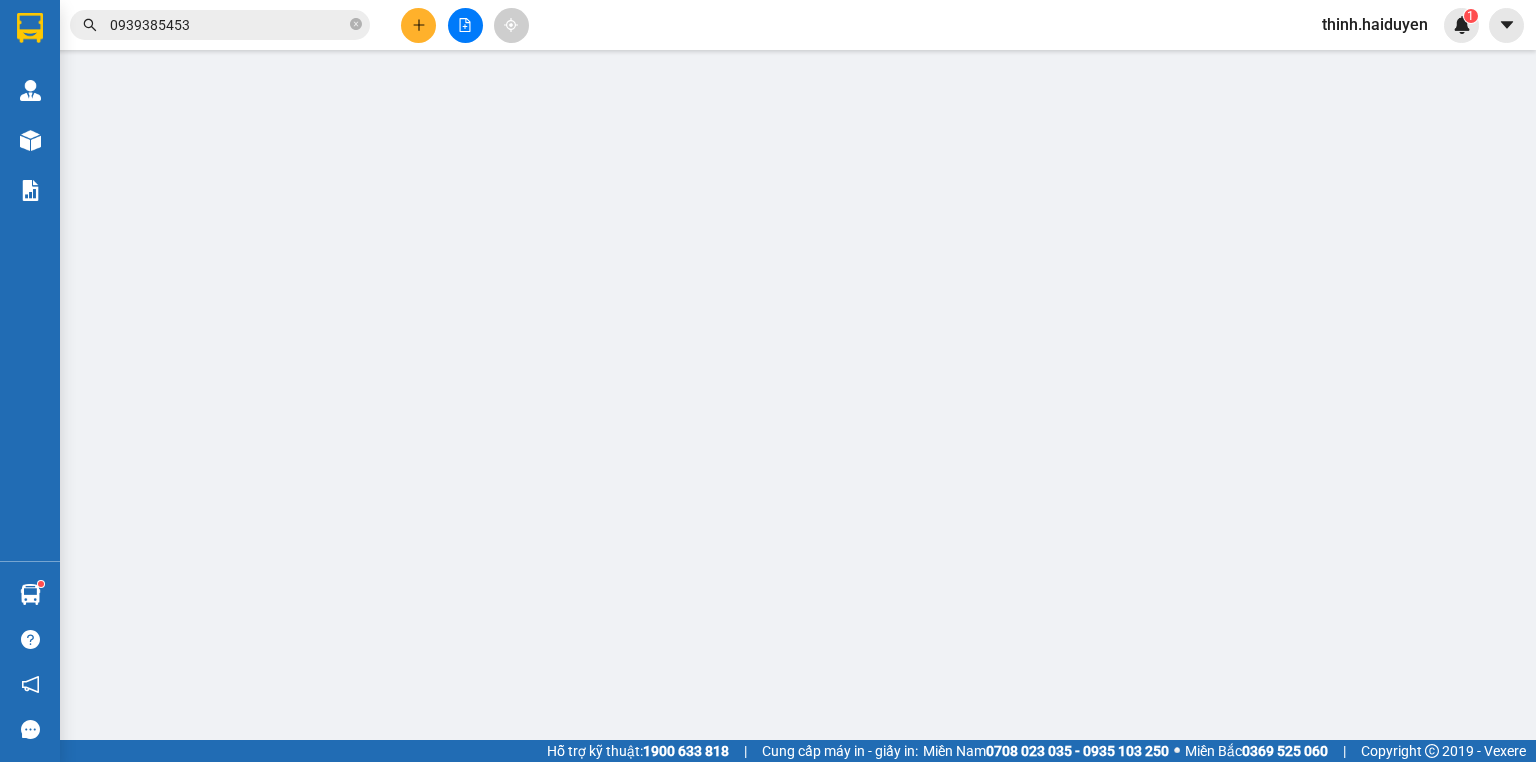 type on "0918065718" 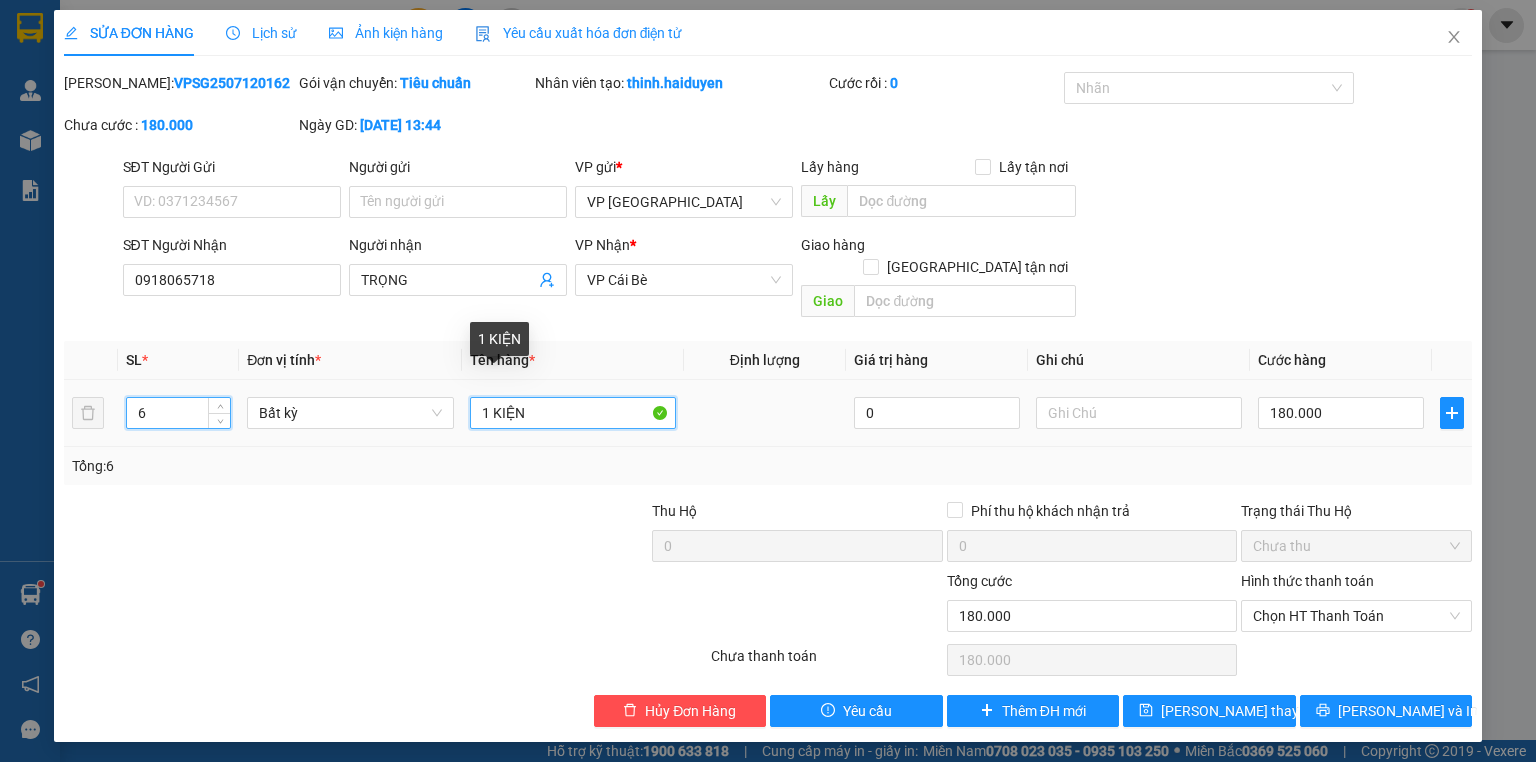 click on "1 KIỆN" at bounding box center [573, 413] 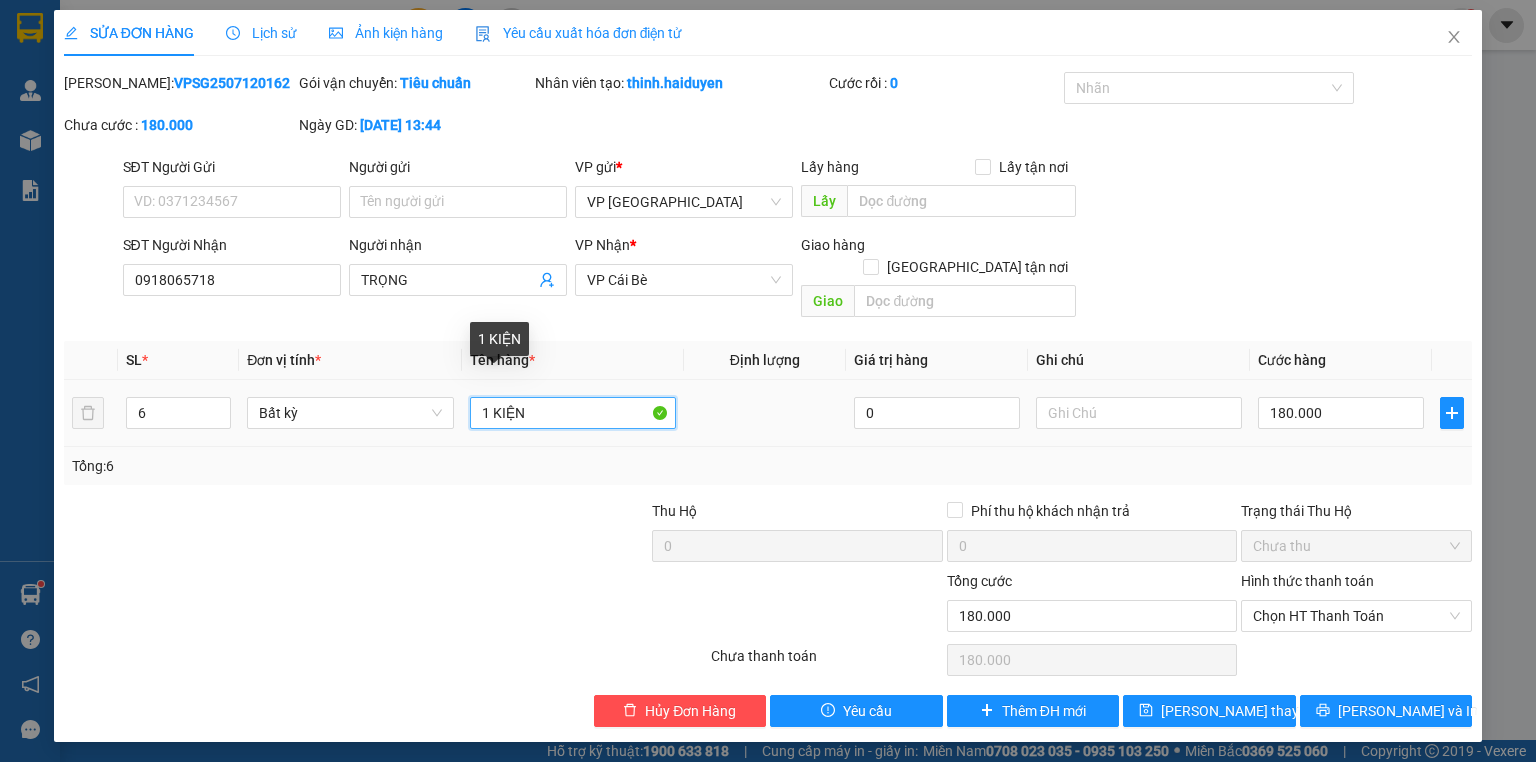 click on "1 KIỆN" at bounding box center [573, 413] 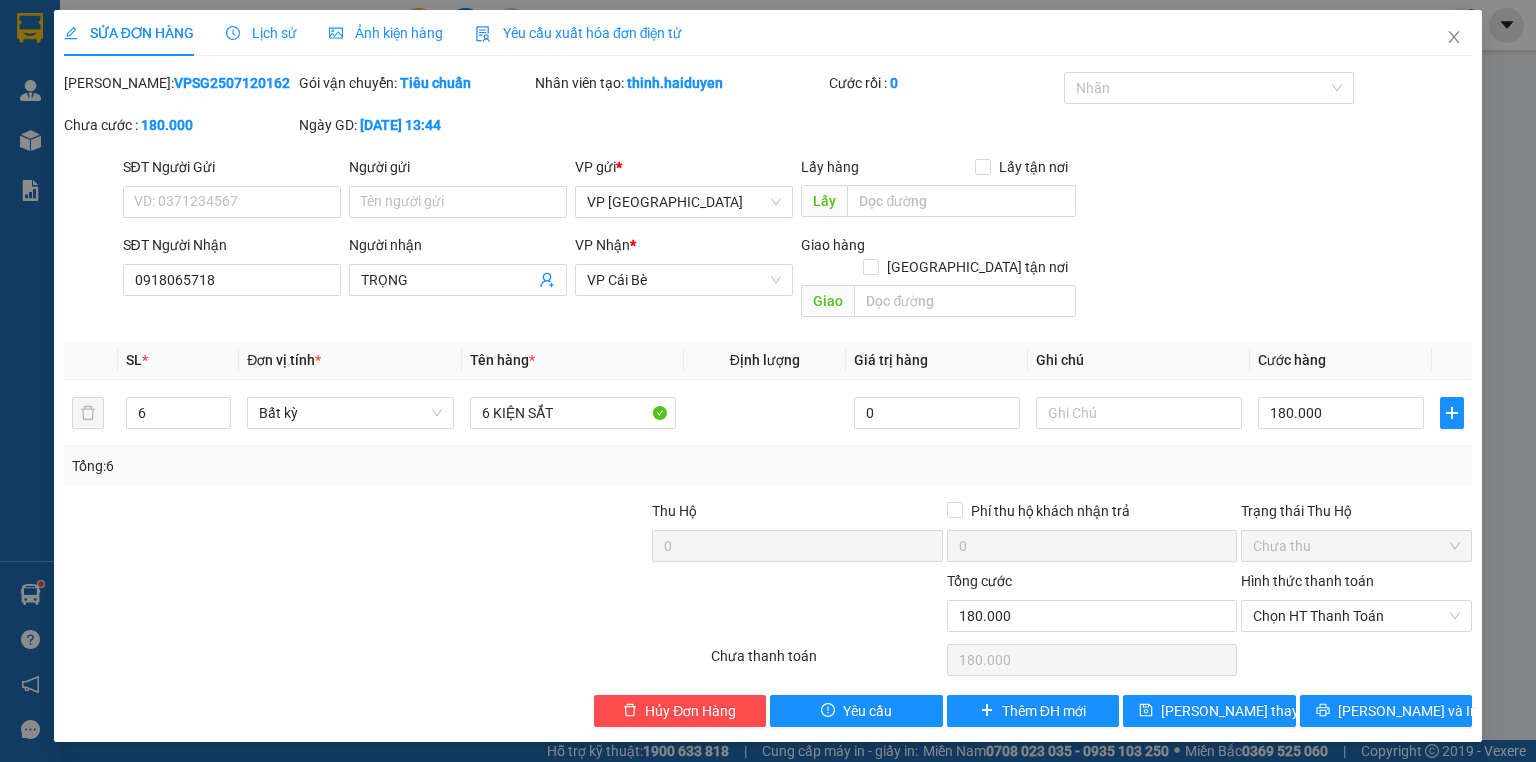 click on "Tổng:  6" at bounding box center [768, 466] 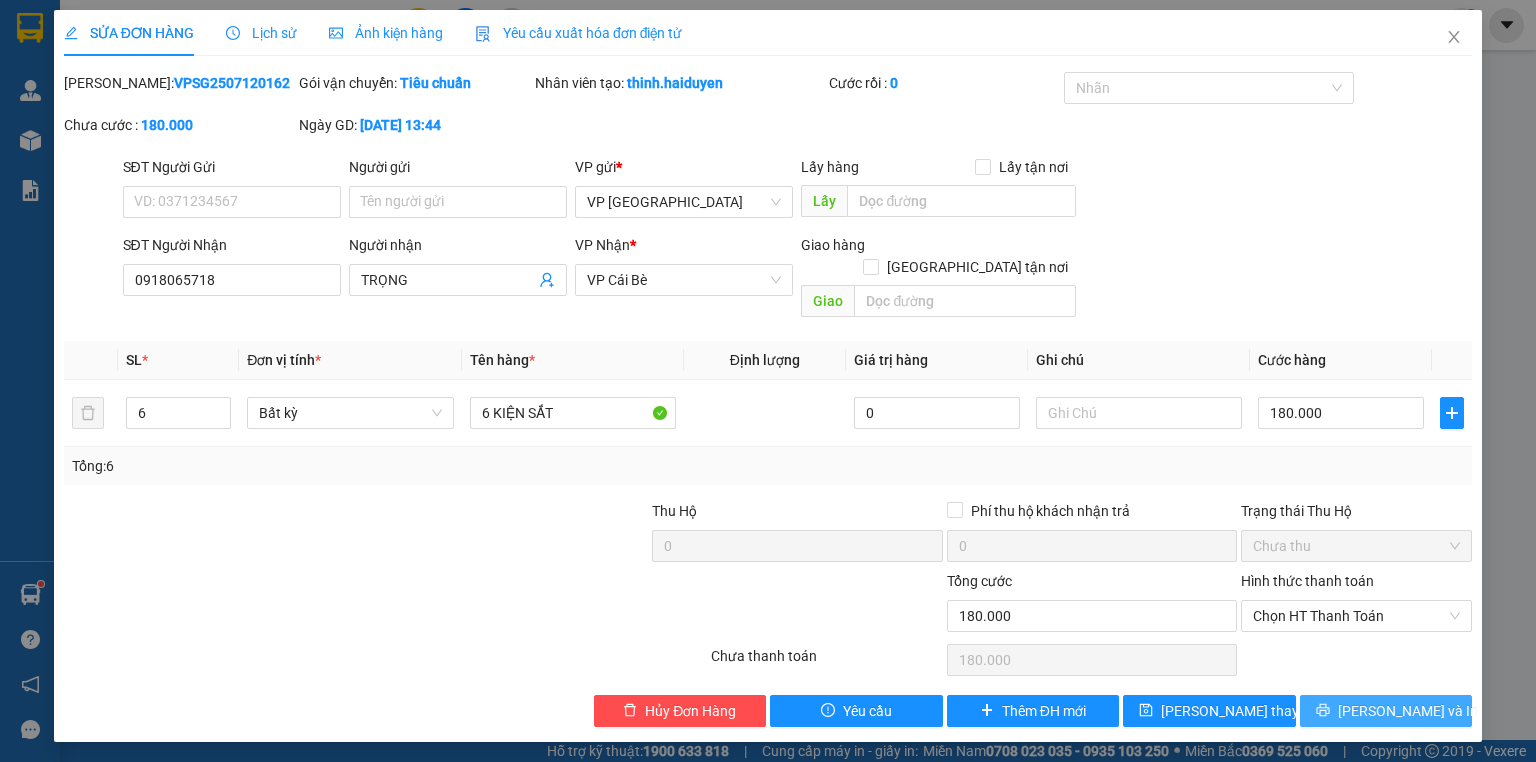 click on "Lưu và In" at bounding box center (1386, 711) 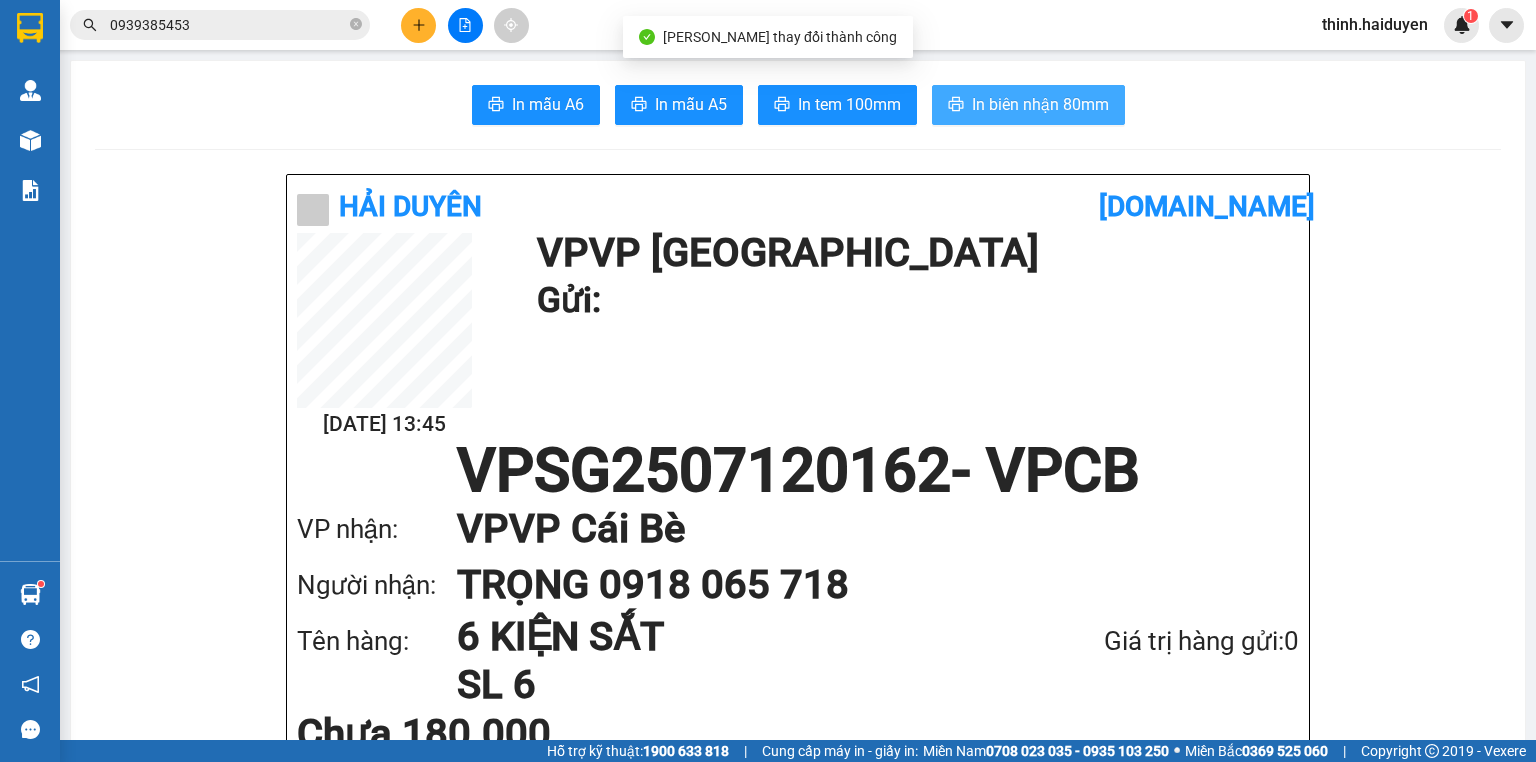 click on "In biên nhận 80mm" at bounding box center [1040, 104] 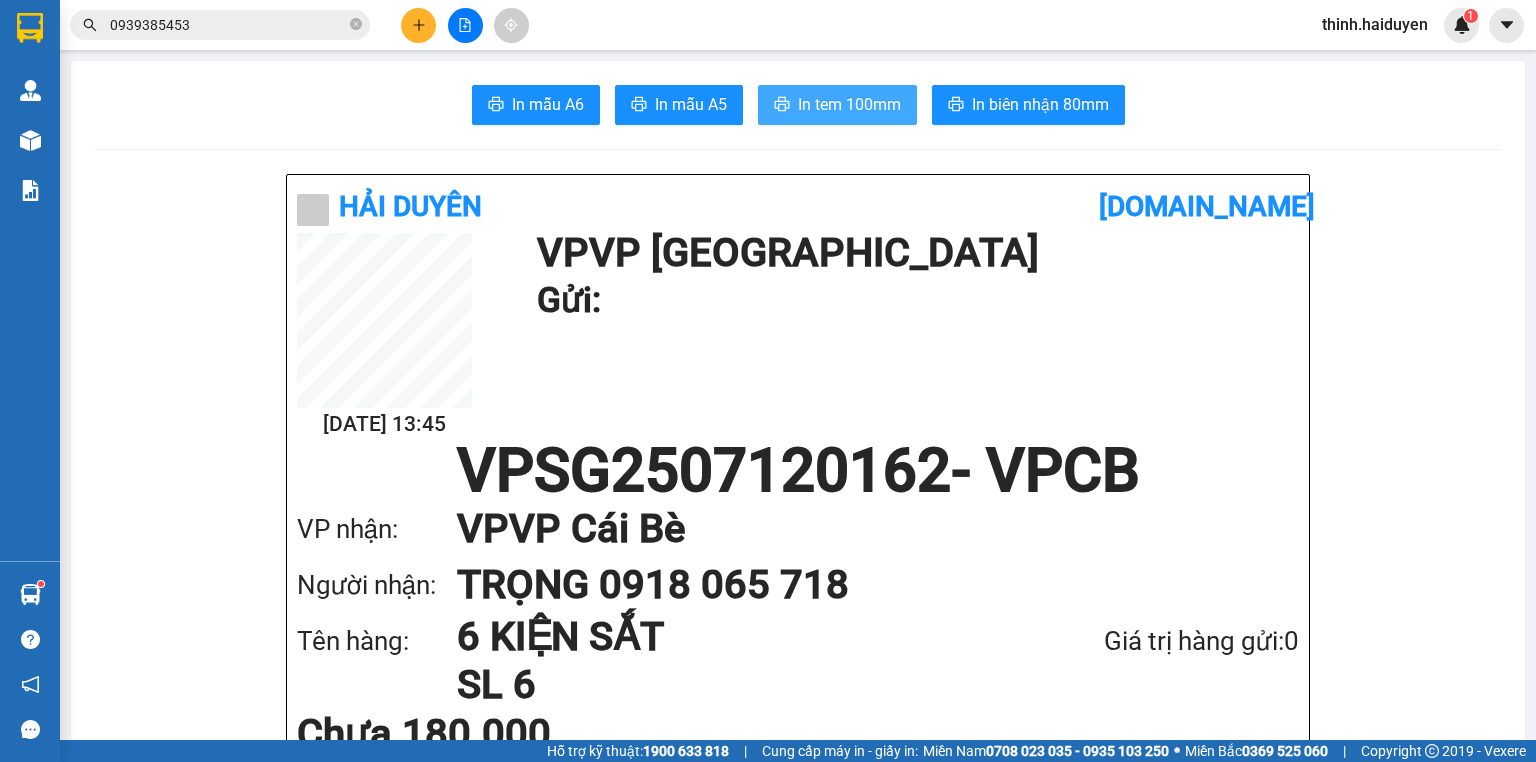 click on "In tem 100mm" at bounding box center [837, 105] 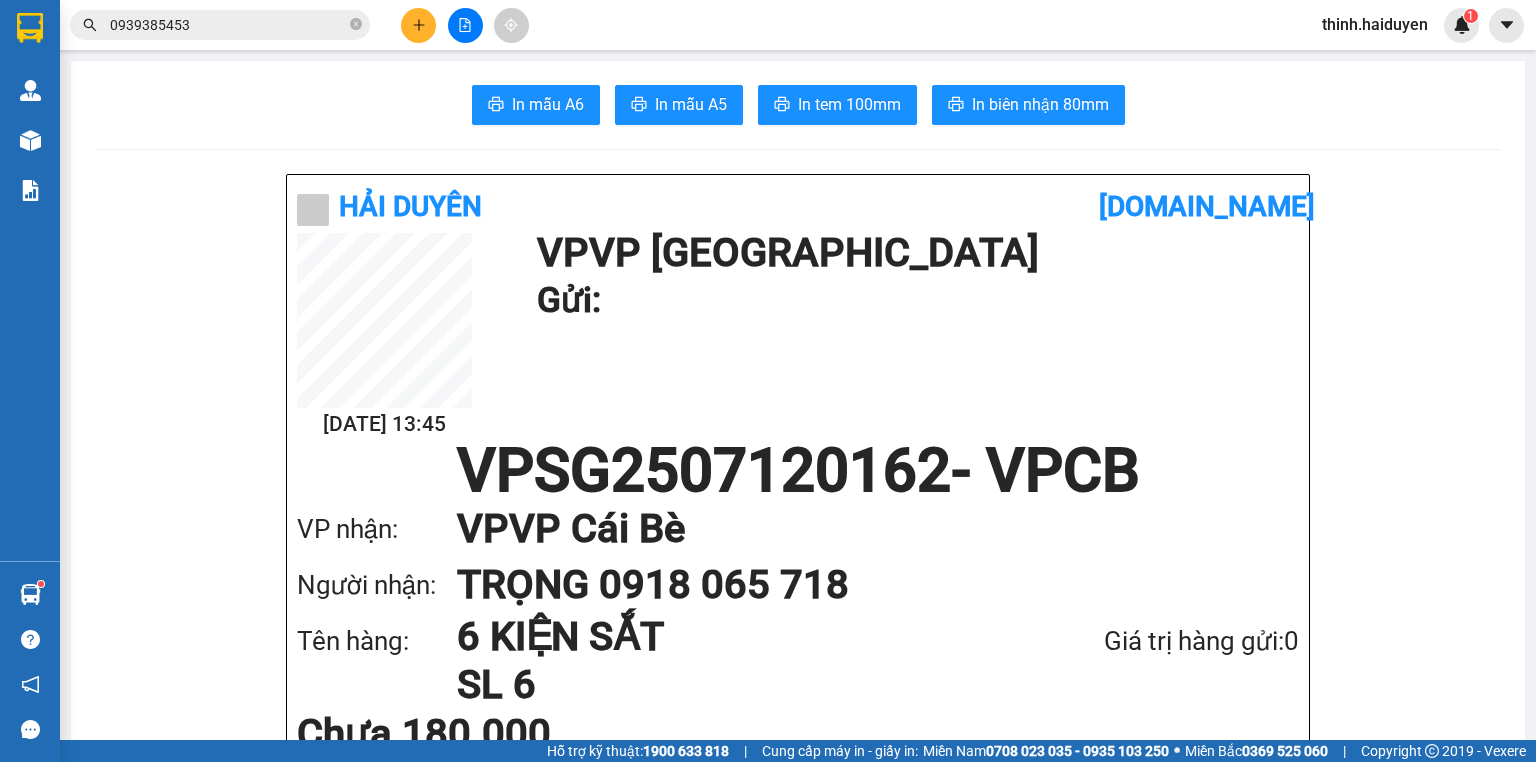click on "In mẫu A6
In mẫu A5
In tem 100mm
In biên nhận 80mm Hải Duyên vexere.com 12/07 13:45 VP  VP Sài Gòn Gửi:    VPSG2507120162  -   VPCB VP nhận: VP  VP Cái Bè Người nhận: TRỌNG    0918 065 718 Tên hàng: 6 KIỆN SẮT  SL 6 Giá trị hàng gửi:  0 Chưa   180.000 Tổng phải thu:   180.000 Hải Duyên VP VP Sài Gòn   97B Nguyễn Duy Dương, P9   0907420505, 0939242285 VP VP Cái Bè   436 Nguyễn Thái Học, Khu 2   0939993605, 0939989605 Mã GD :  VPSG2507120162 In ngày:  12/07/2025   13:45 Gửi khách hàng Gửi :       VP VP Sài Gòn Nhận :  TRỌNG  - 0918065718   VP VP Cái Bè Tên (giá trị hàng) SL Cước món hàng 6 KIỆN SẮT    (0) 6 180.000 Tổng cộng 6 180.000 Loading... Chưa : 180.000 VND Tổng phải thu : 180.000 VND Người gửi hàng xác nhận Quy định nhận/gửi hàng : Không vận chuyển hàng hóa trái quy định pháp luật. Khi đến nhận hàng, quý khách cần mang theo  CMND." at bounding box center [798, 1635] 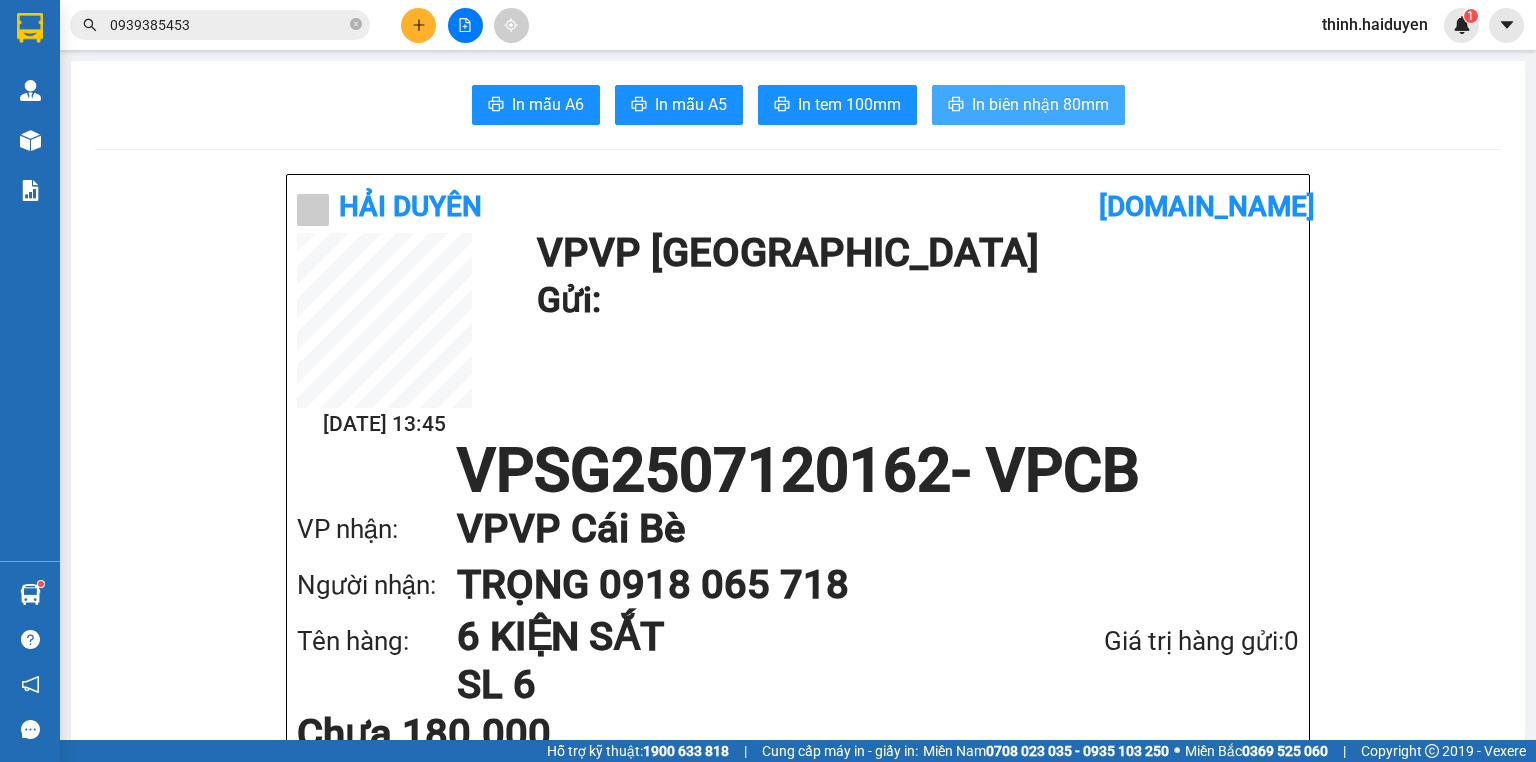 click on "In biên nhận 80mm" at bounding box center [1040, 104] 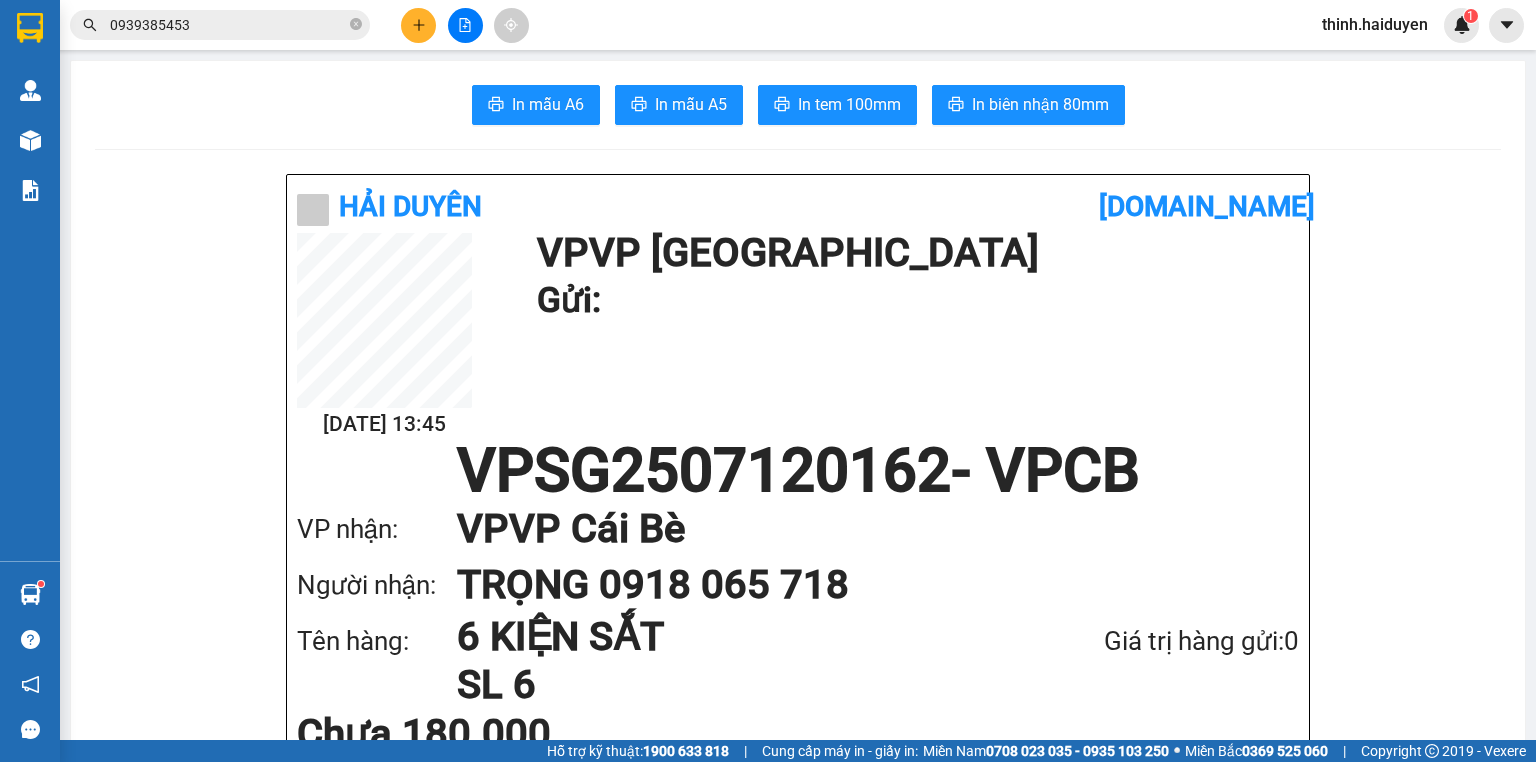click on "In mẫu A6
In mẫu A5
In tem 100mm
In biên nhận 80mm Hải Duyên vexere.com 12/07 13:45 VP  VP Sài Gòn Gửi:    VPSG2507120162  -   VPCB VP nhận: VP  VP Cái Bè Người nhận: TRỌNG    0918 065 718 Tên hàng: 6 KIỆN SẮT  SL 6 Giá trị hàng gửi:  0 Chưa   180.000 Tổng phải thu:   180.000 Hải Duyên VP VP Sài Gòn   97B Nguyễn Duy Dương, P9   0907420505, 0939242285 VP VP Cái Bè   436 Nguyễn Thái Học, Khu 2   0939993605, 0939989605 Mã GD :  VPSG2507120162 In ngày:  12/07/2025   13:45 Gửi khách hàng Gửi :       VP VP Sài Gòn Nhận :  TRỌNG  - 0918065718   VP VP Cái Bè Tên (giá trị hàng) SL Cước món hàng 6 KIỆN SẮT    (0) 6 180.000 Tổng cộng 6 180.000 Loading... Chưa : 180.000 VND Tổng phải thu : 180.000 VND Người gửi hàng xác nhận Quy định nhận/gửi hàng : Không vận chuyển hàng hóa trái quy định pháp luật. Khi đến nhận hàng, quý khách cần mang theo  CMND." at bounding box center [798, 1635] 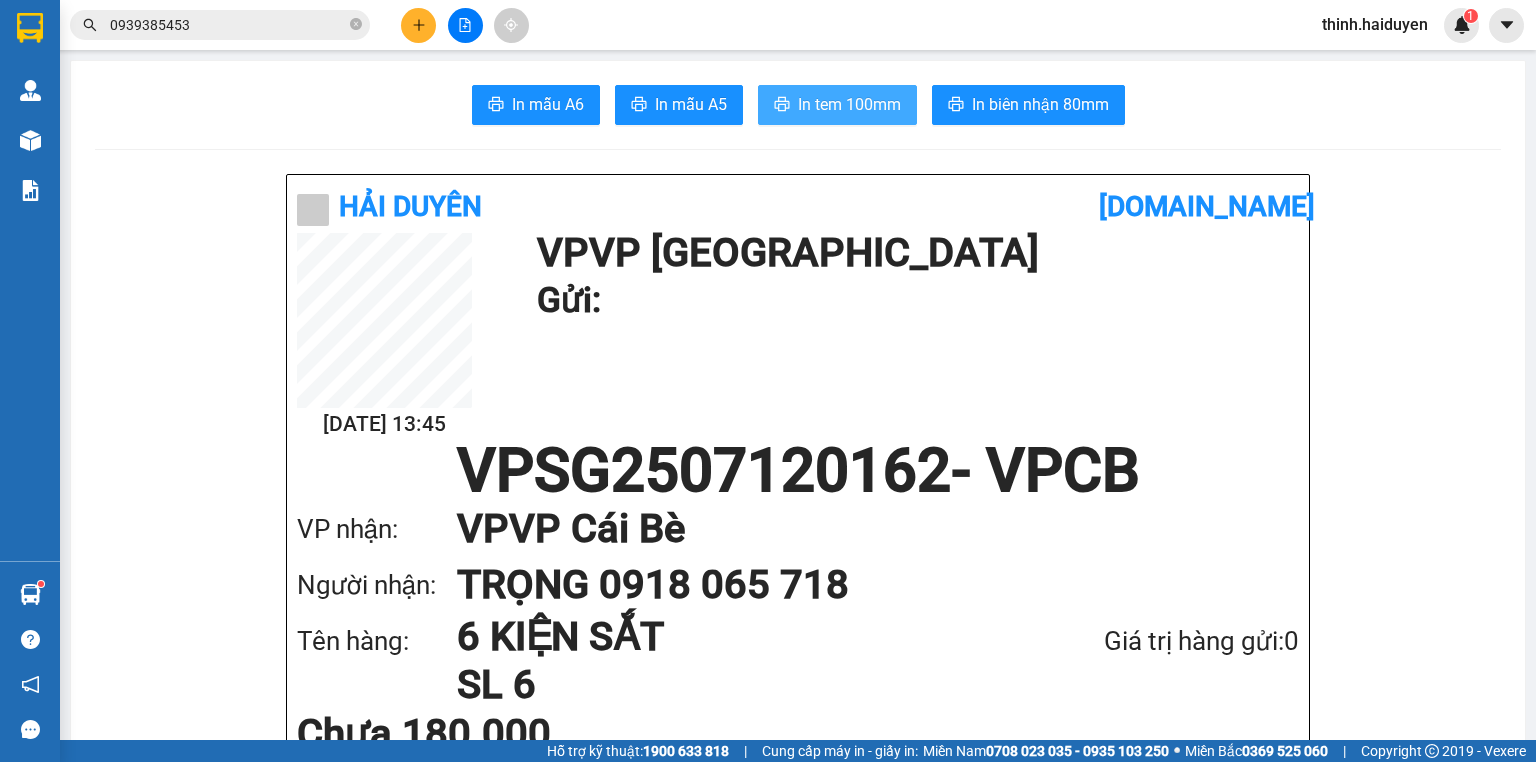 click on "In tem 100mm" at bounding box center [849, 104] 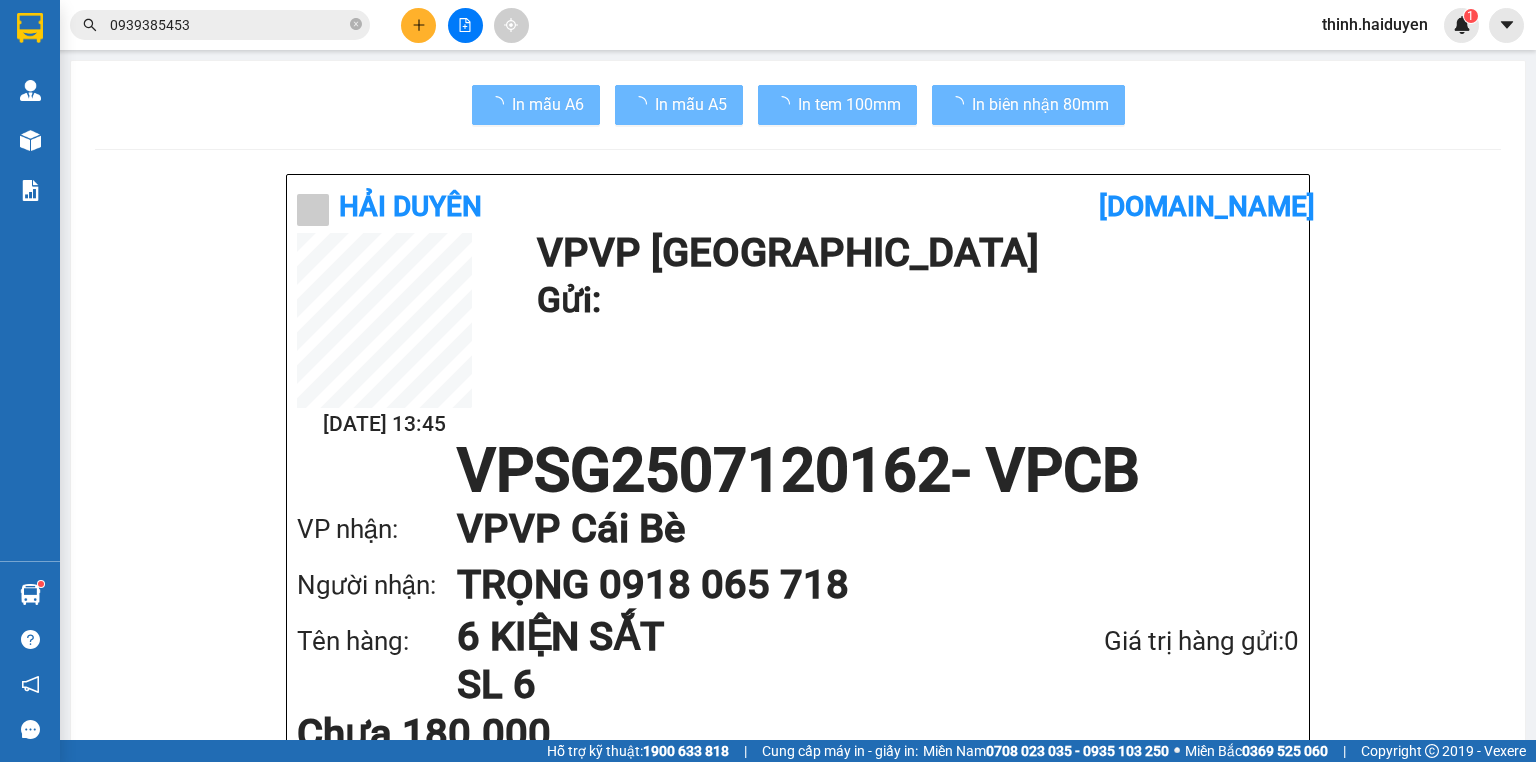 click on "Giá trị hàng gửi:  0" at bounding box center [1148, 641] 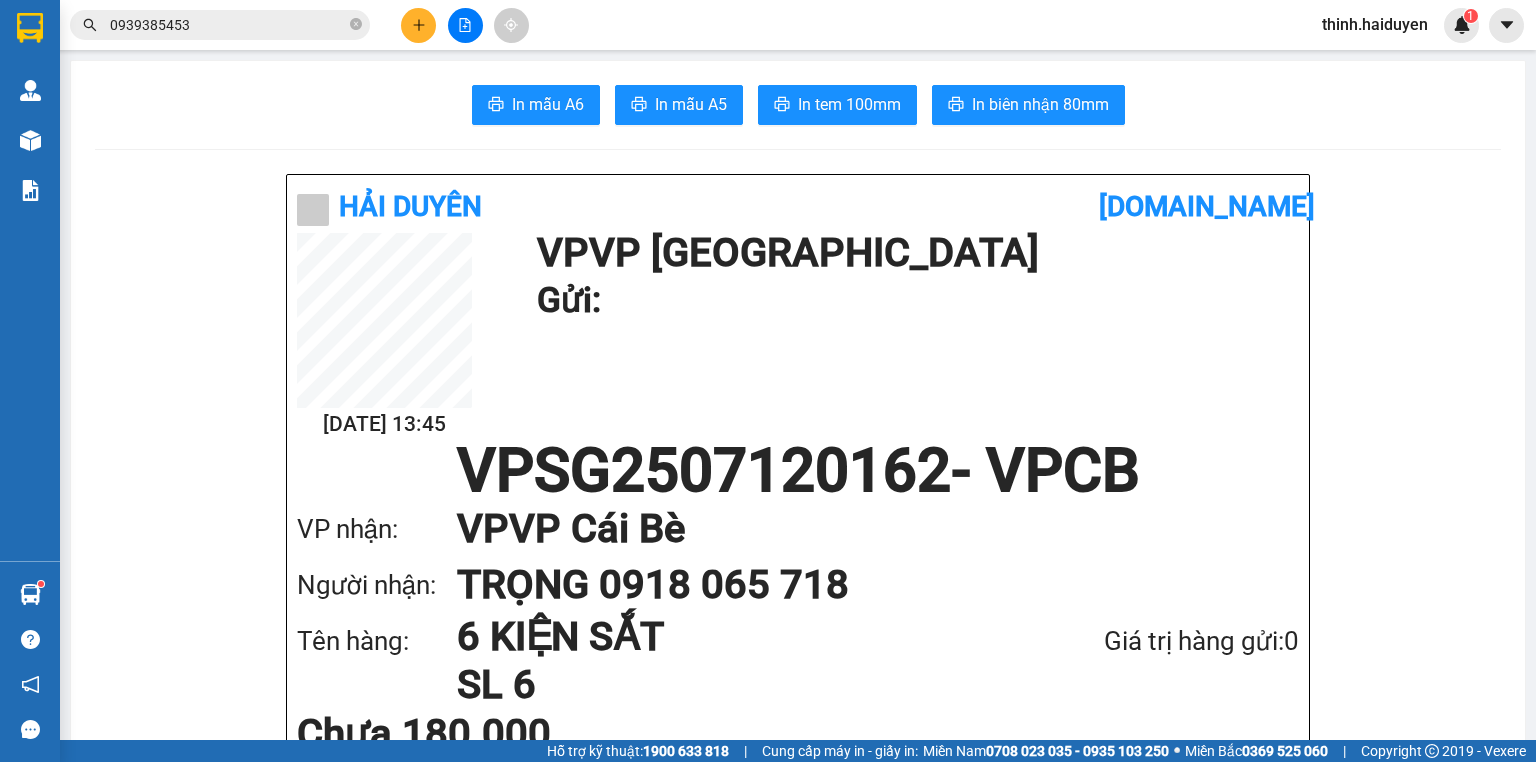 click on "Kết quả tìm kiếm ( 1 )  Bộ lọc  Gửi 3 ngày gần nhất Mã ĐH Trạng thái Món hàng Thu hộ Tổng cước Chưa cước Nhãn Người gửi VP Gửi Người nhận VP Nhận VPSG2507110238 17:04 - 11/07 VP Nhận   63F-004.98 05:36 - 12/07 1 BỊCH TRẮNG SL:  1 20.000 20.000 0909866113 VP Sài Gòn 0939385453 VP An Cư 1 0939385453" at bounding box center (195, 25) 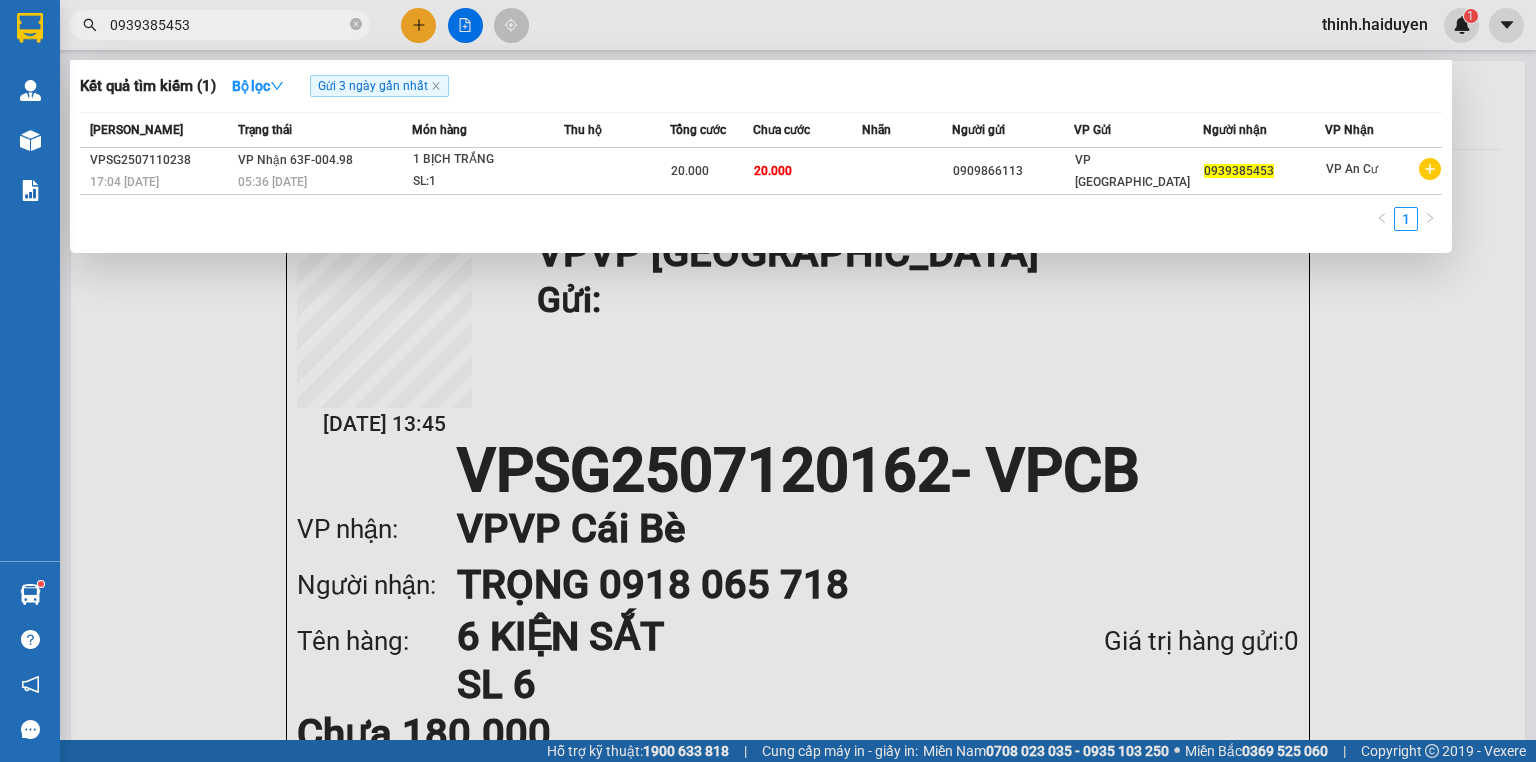 click on "0939385453" at bounding box center (228, 25) 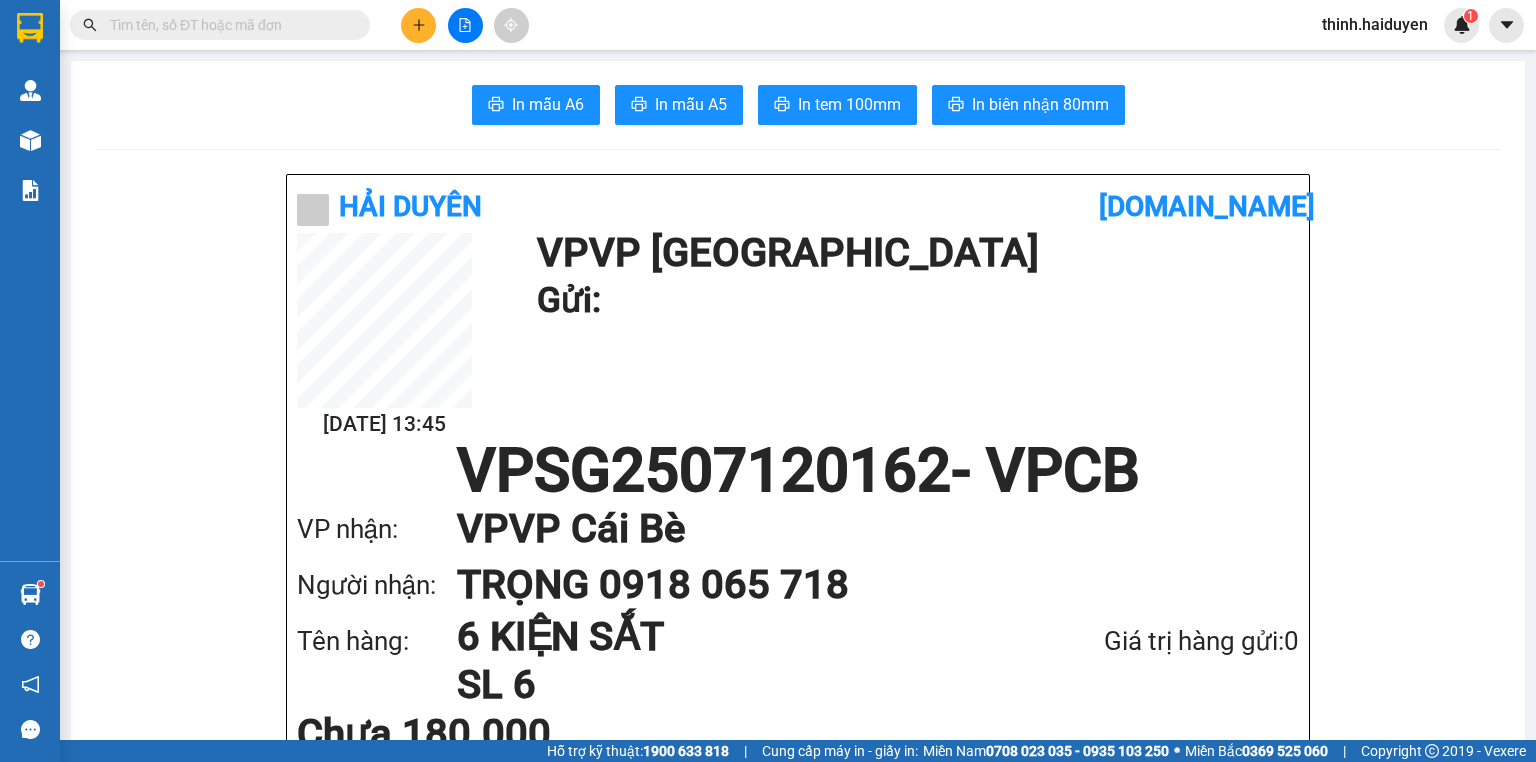 type 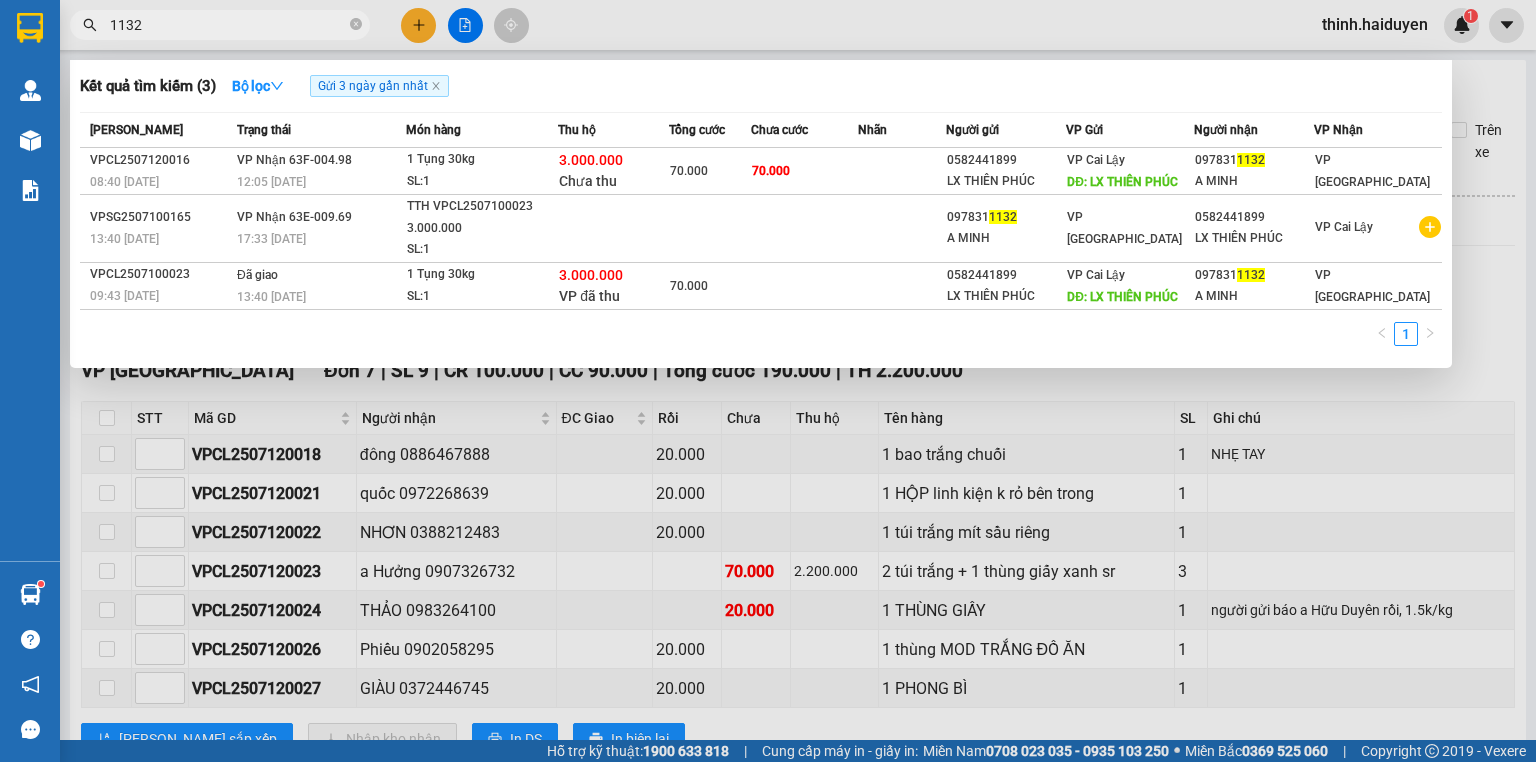 scroll, scrollTop: 0, scrollLeft: 0, axis: both 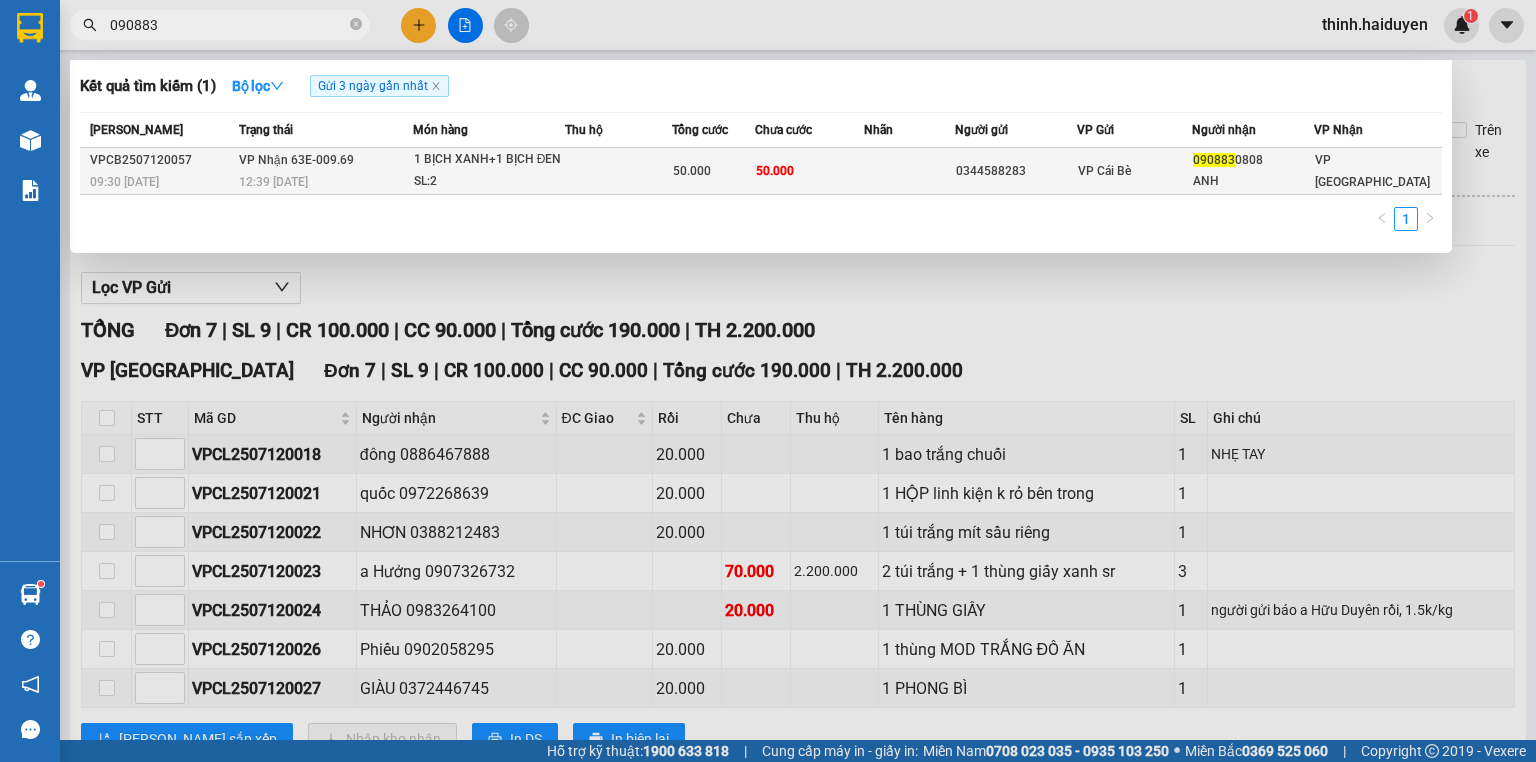 type on "090883" 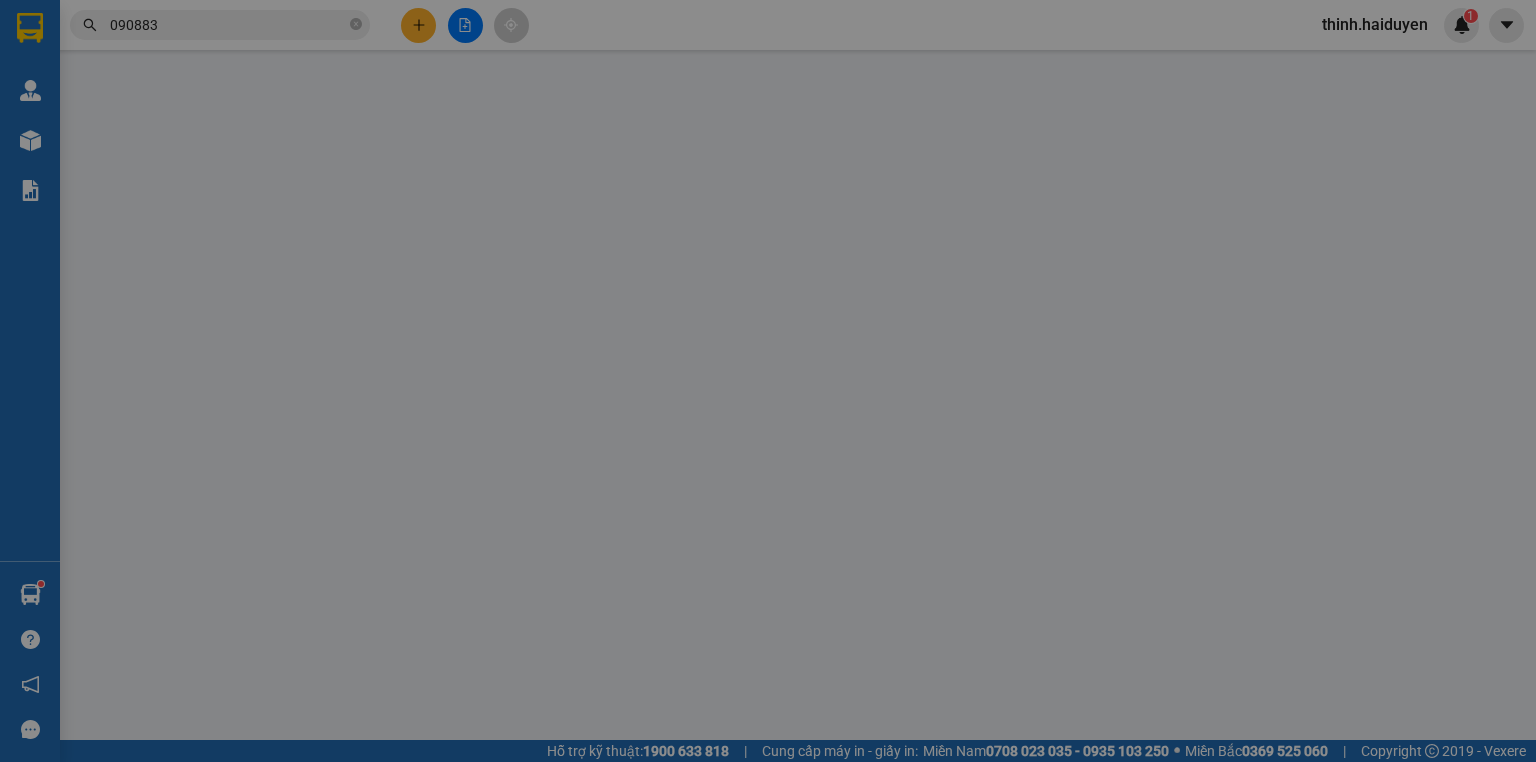 type on "0344588283" 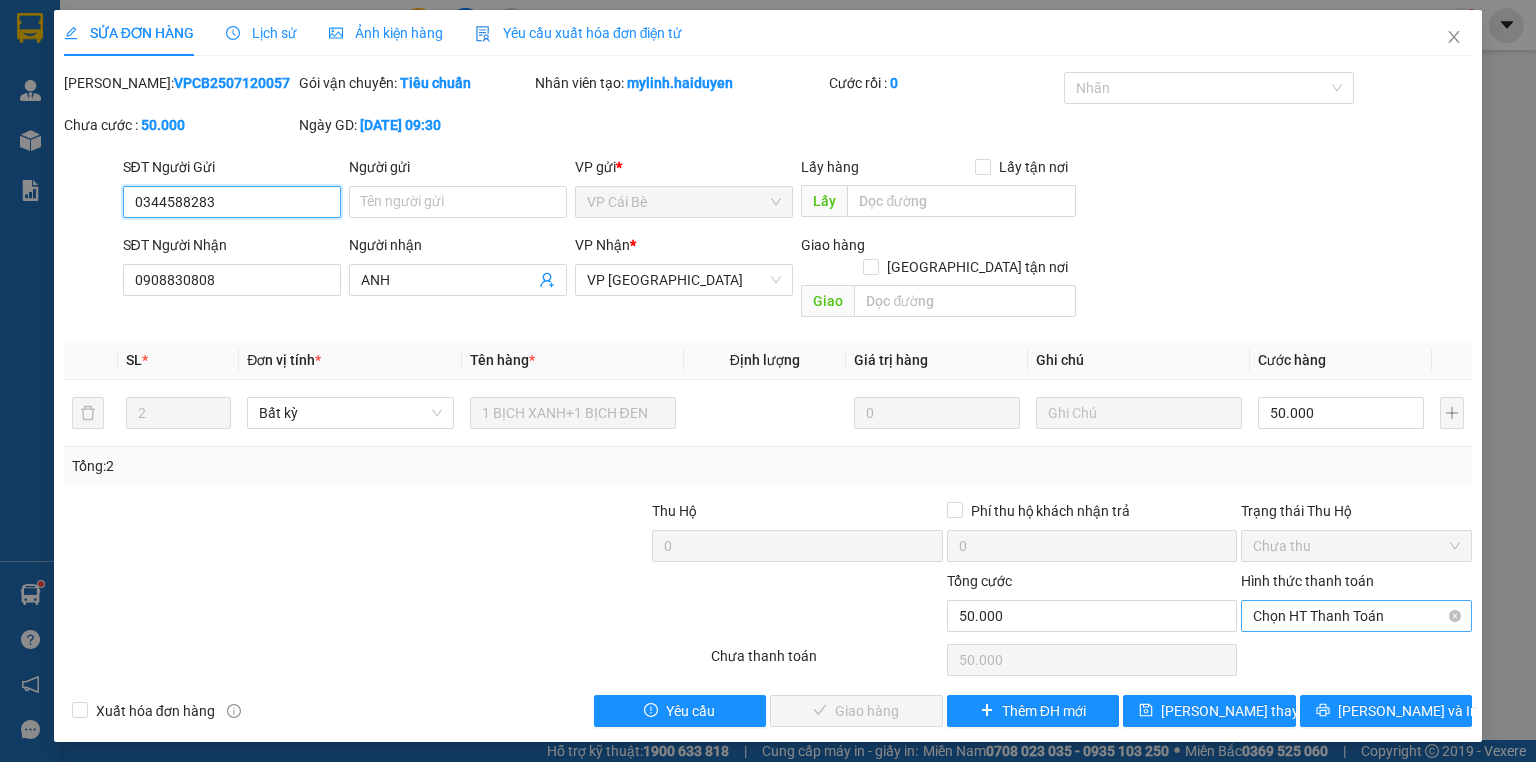 click on "Chọn HT Thanh Toán" at bounding box center [1356, 616] 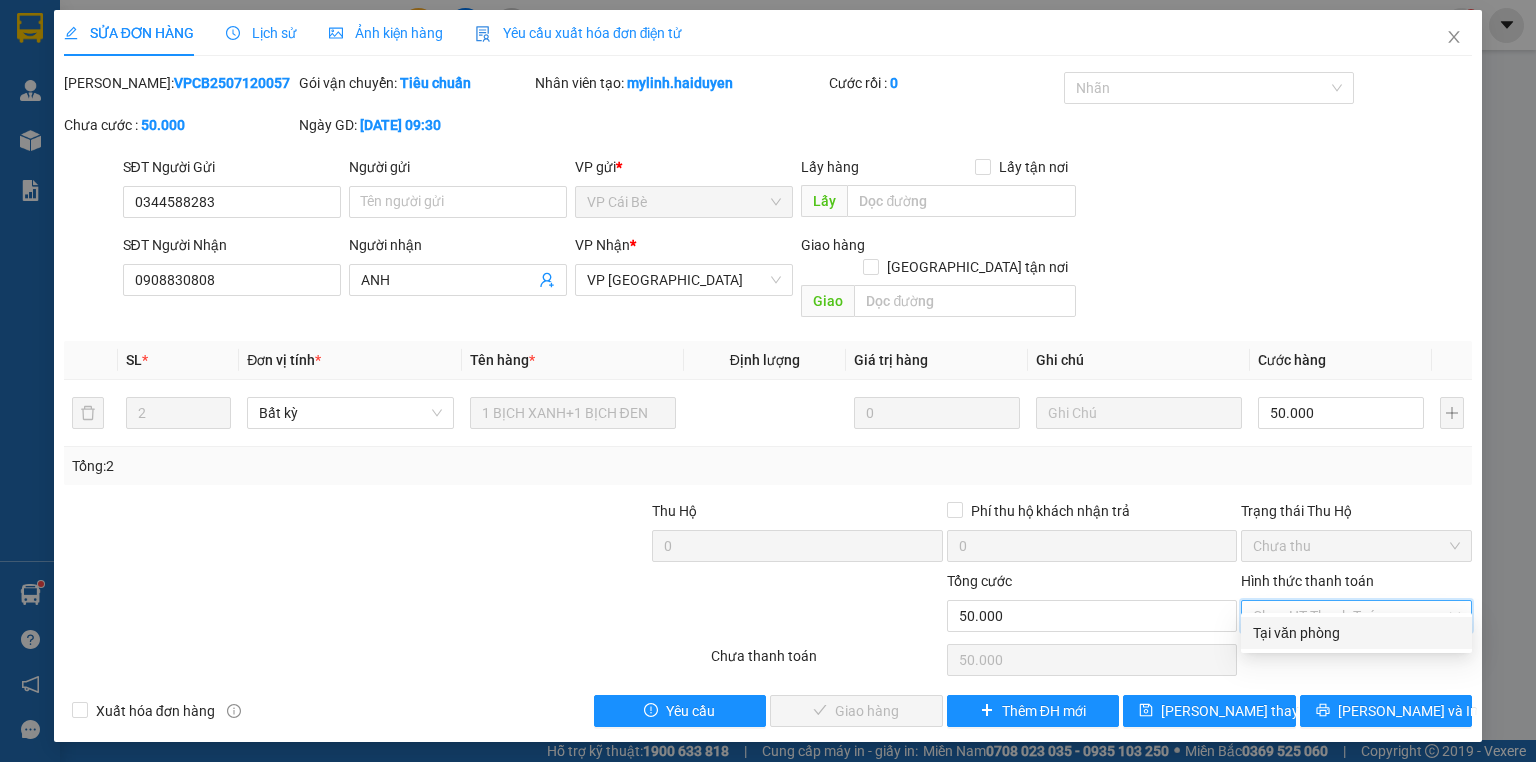 click on "Tại văn phòng" at bounding box center (1356, 633) 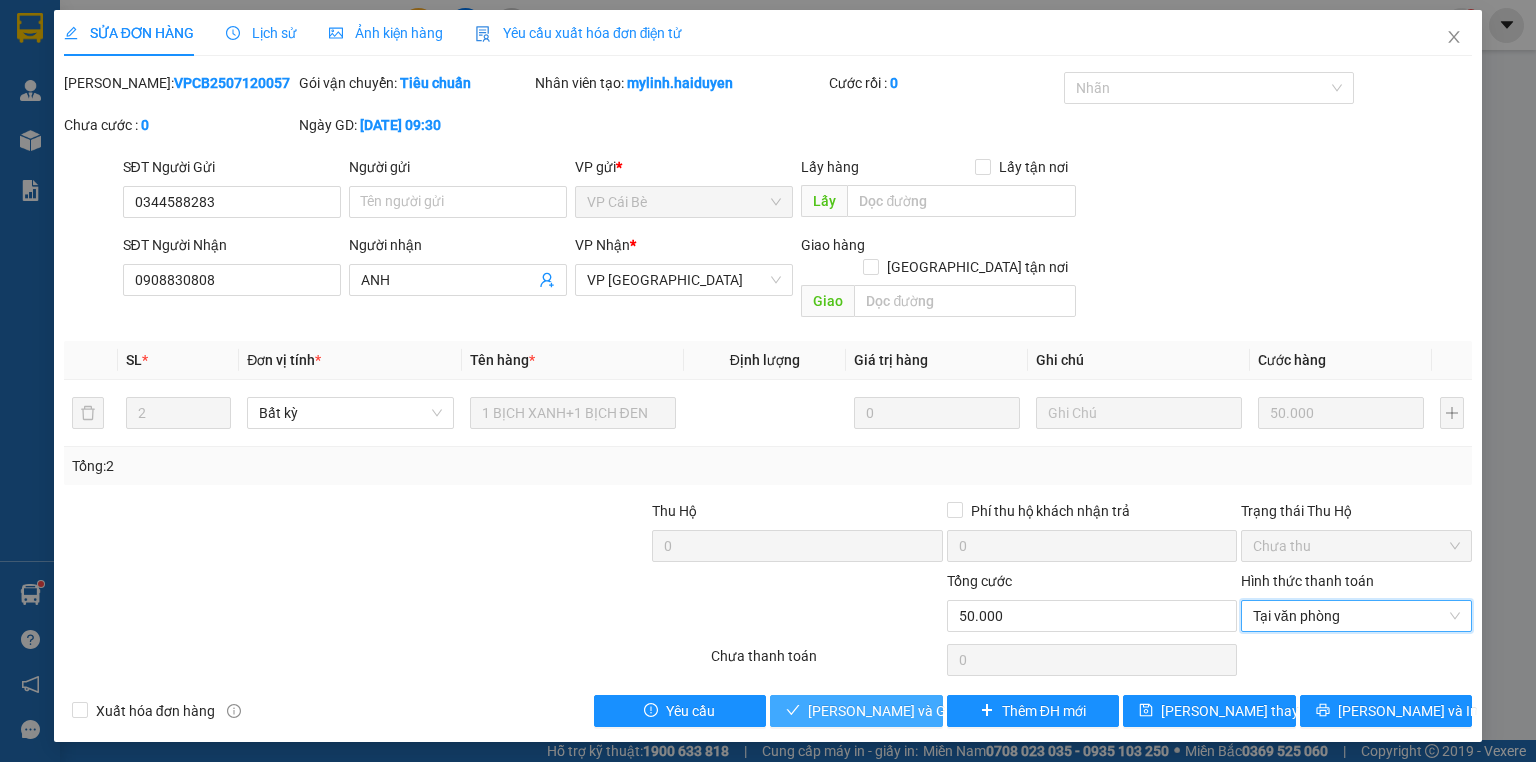 click on "[PERSON_NAME] và Giao hàng" at bounding box center [904, 711] 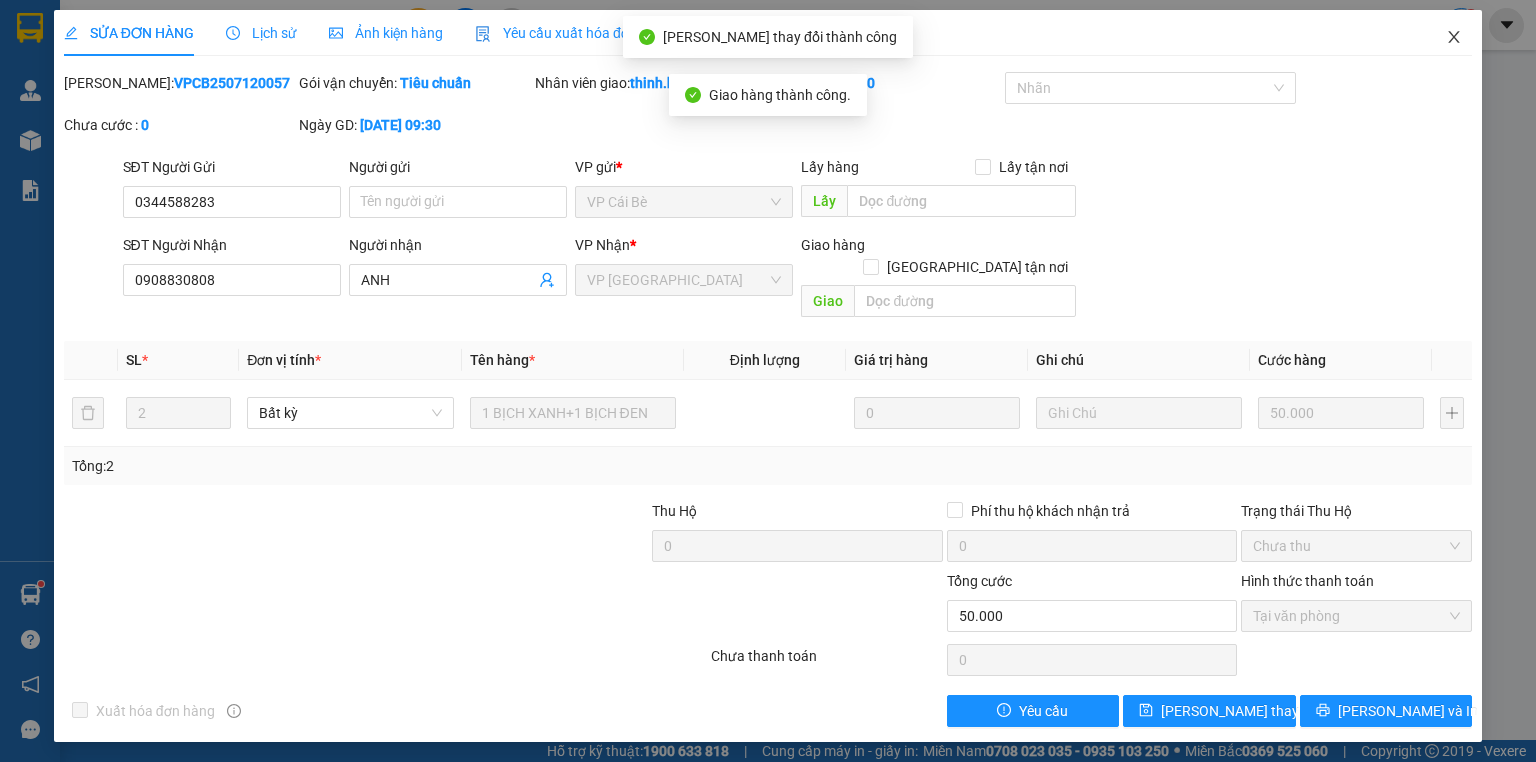 click 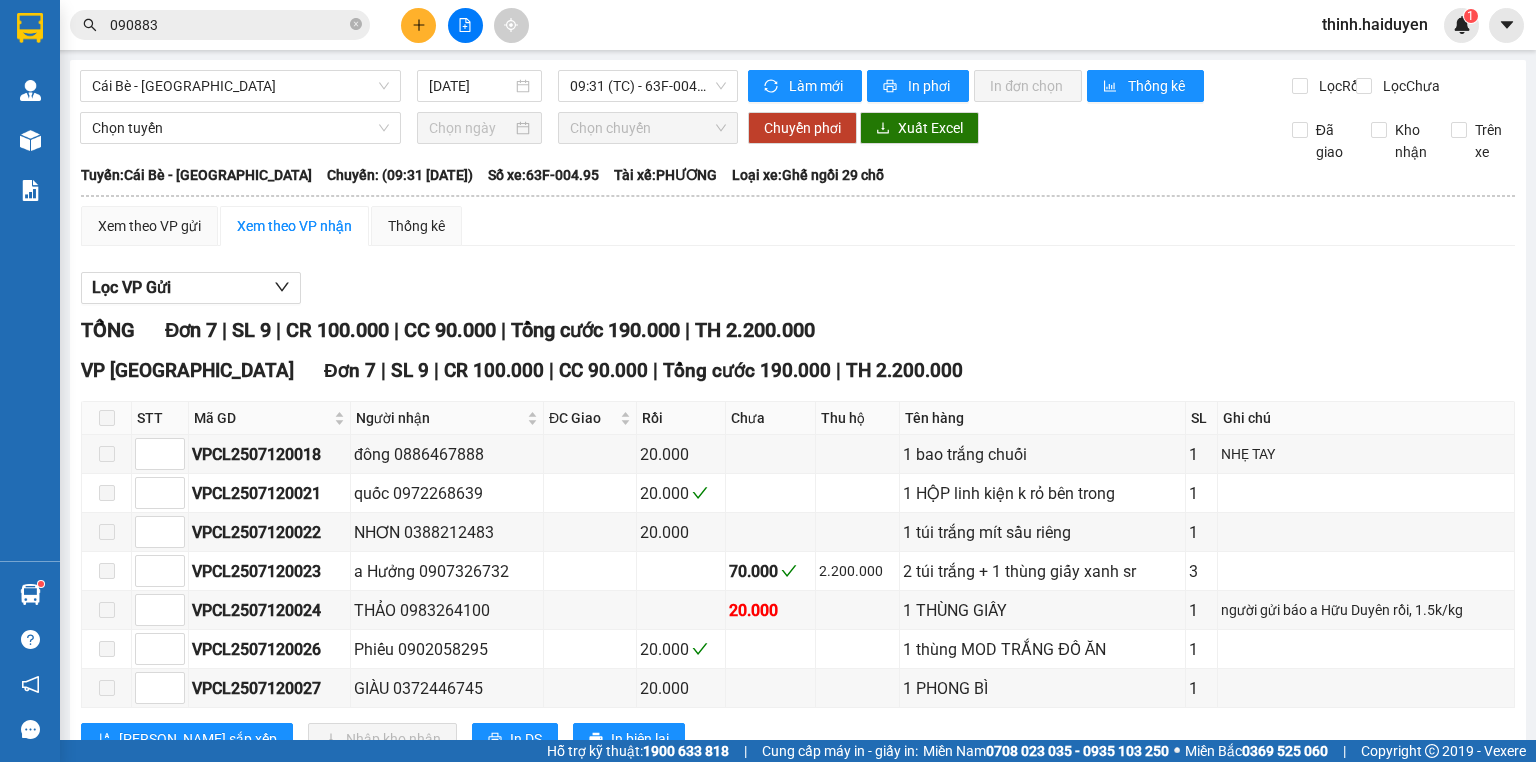 click at bounding box center (418, 25) 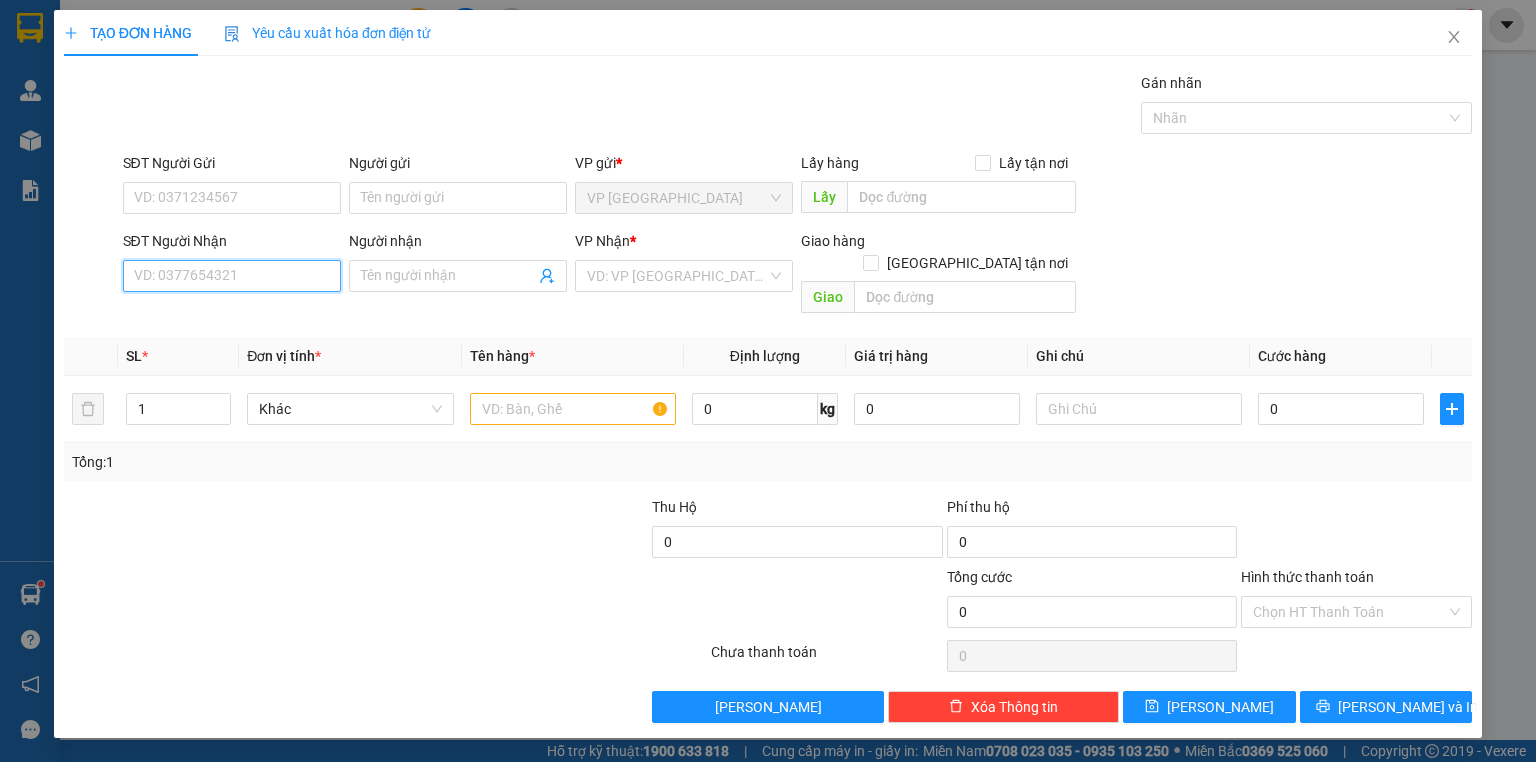 click on "SĐT Người Nhận" at bounding box center (232, 276) 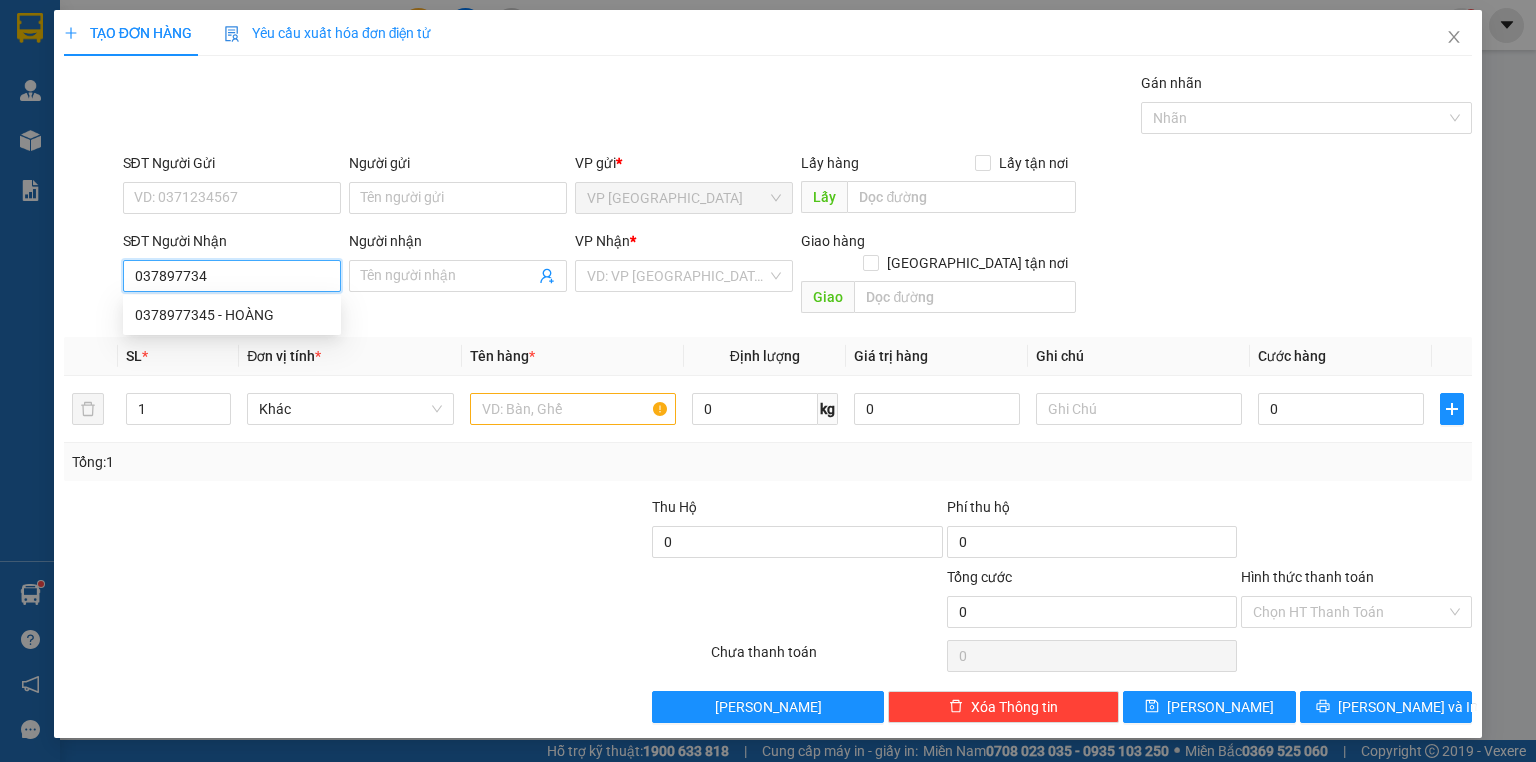 type on "0378977345" 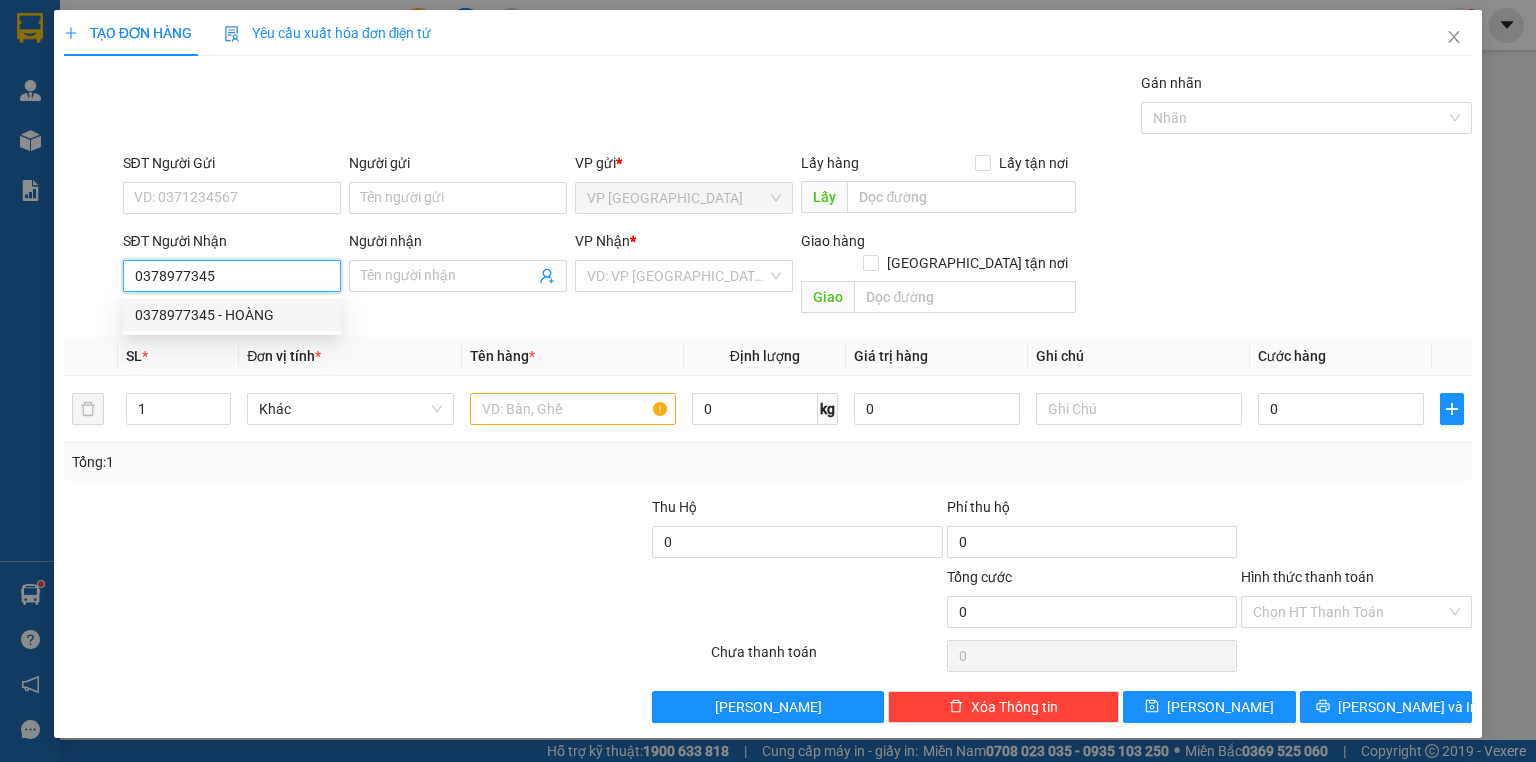 click on "0378977345 - HOÀNG" at bounding box center [232, 315] 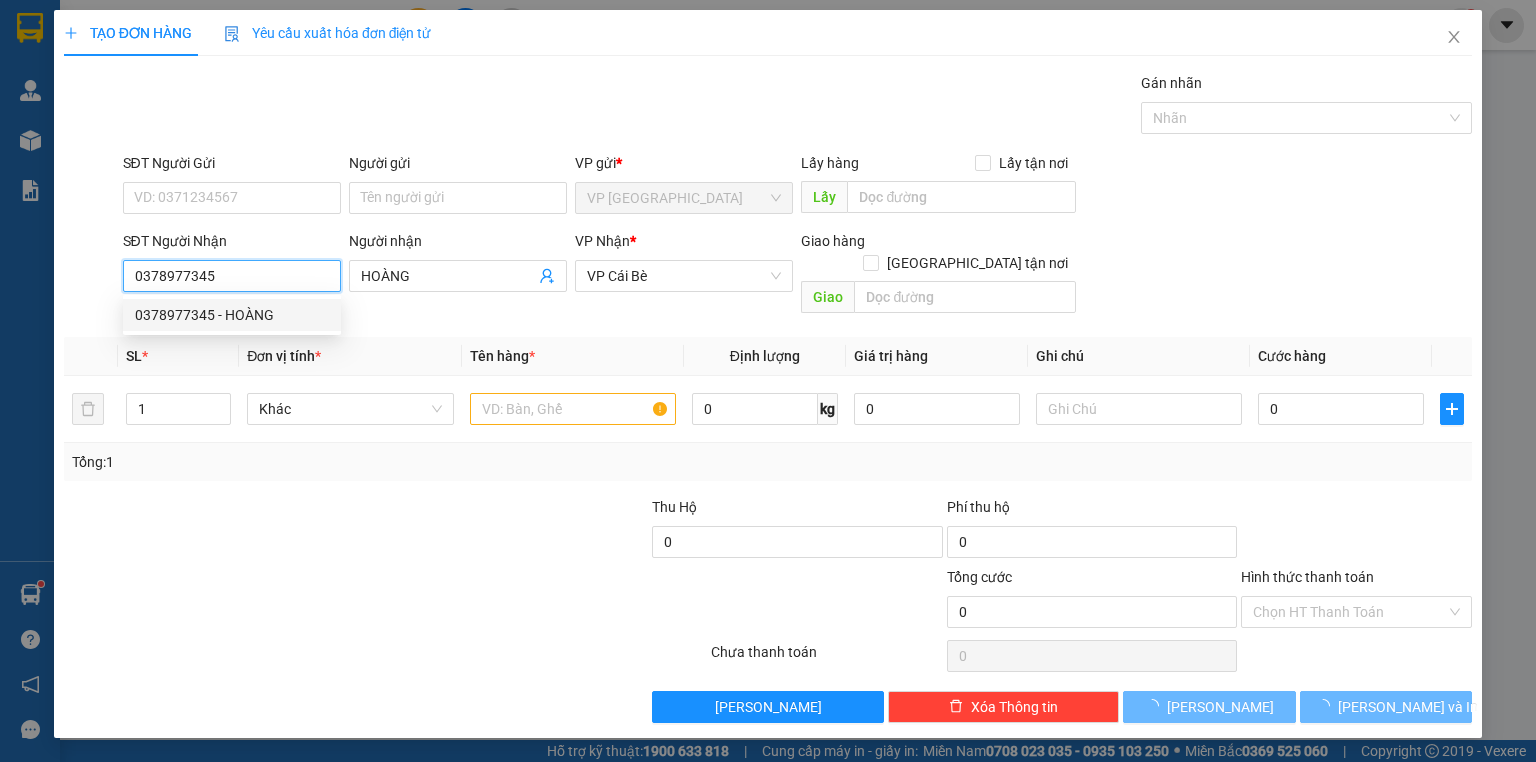 type on "20.000" 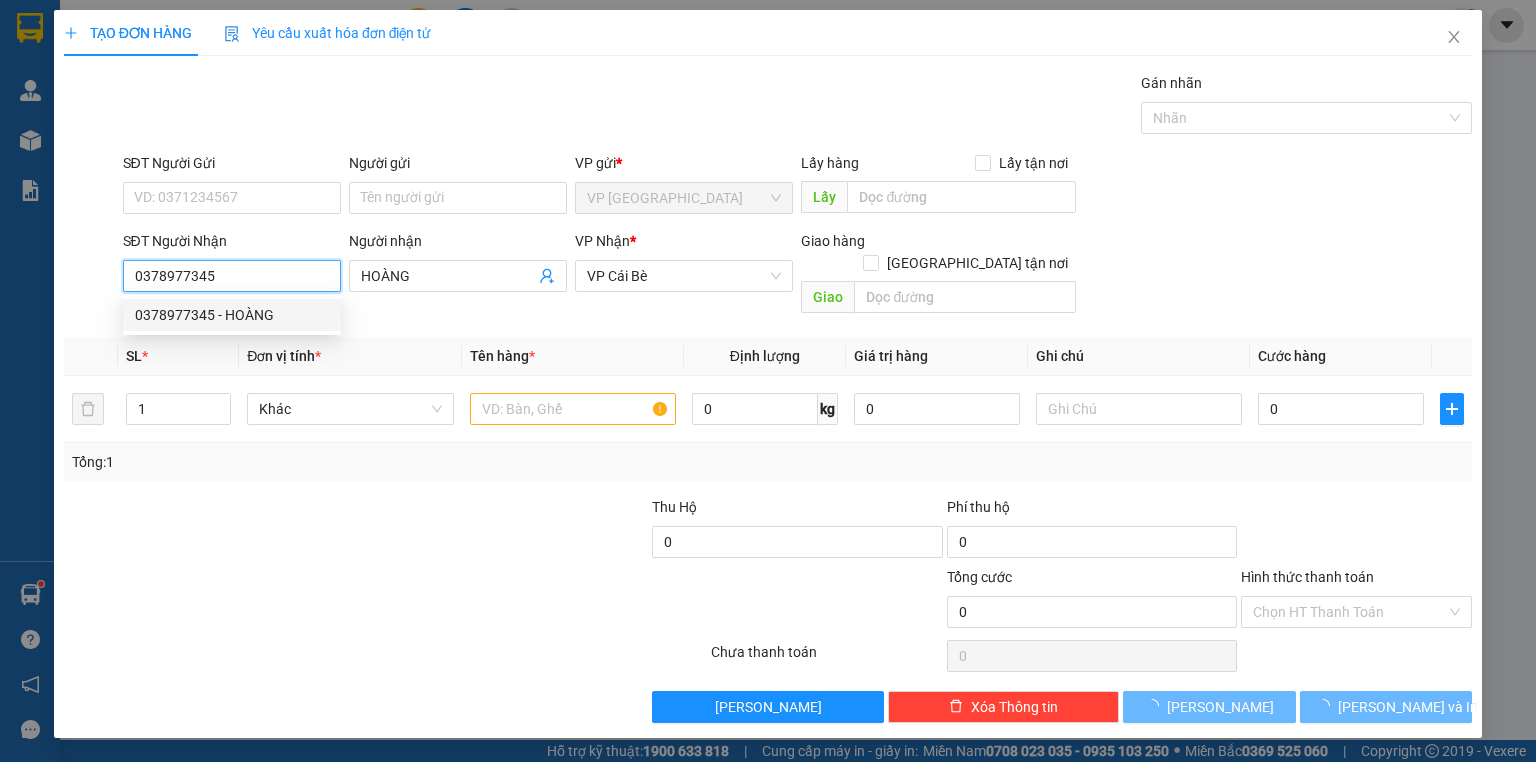 type on "20.000" 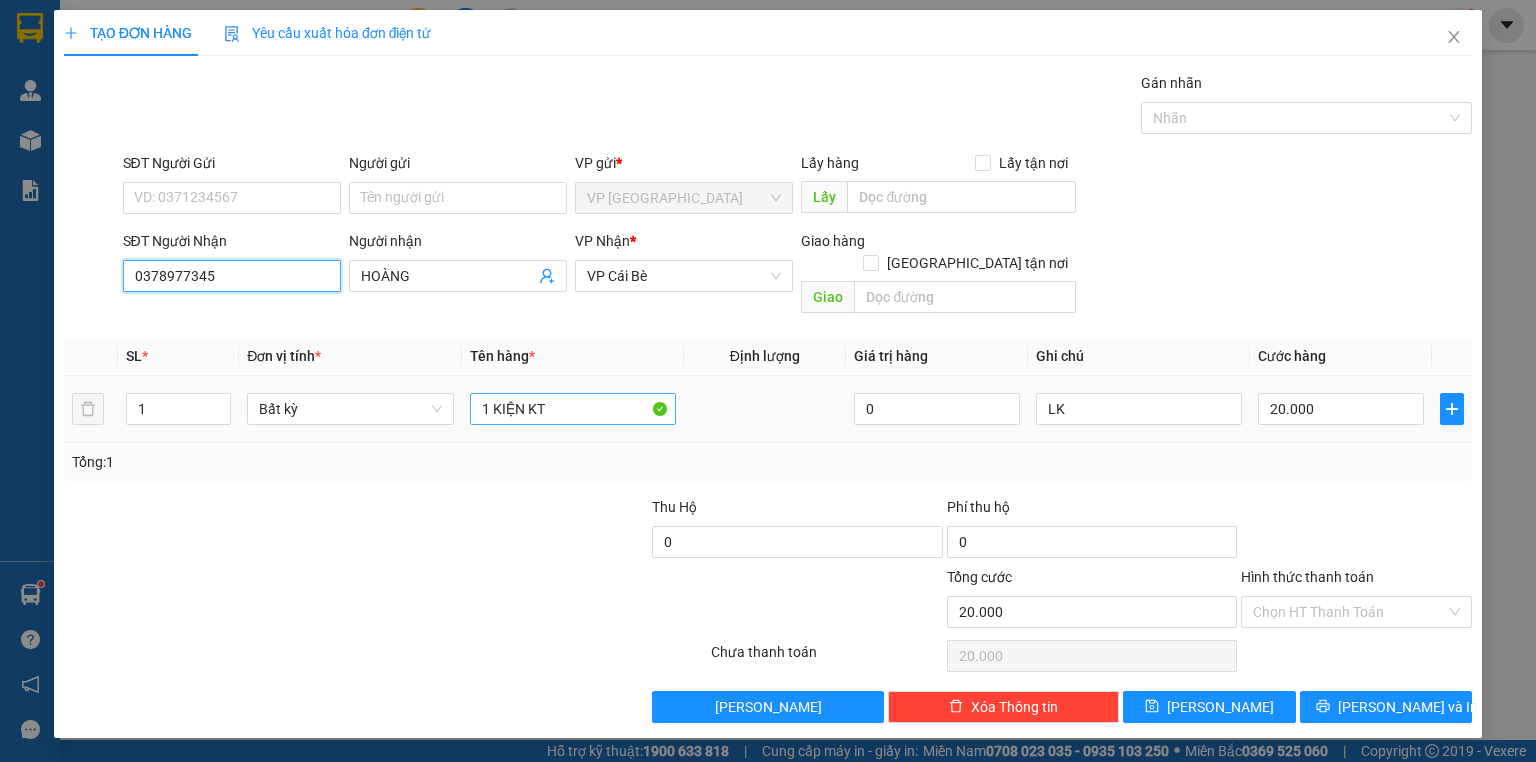 type on "0378977345" 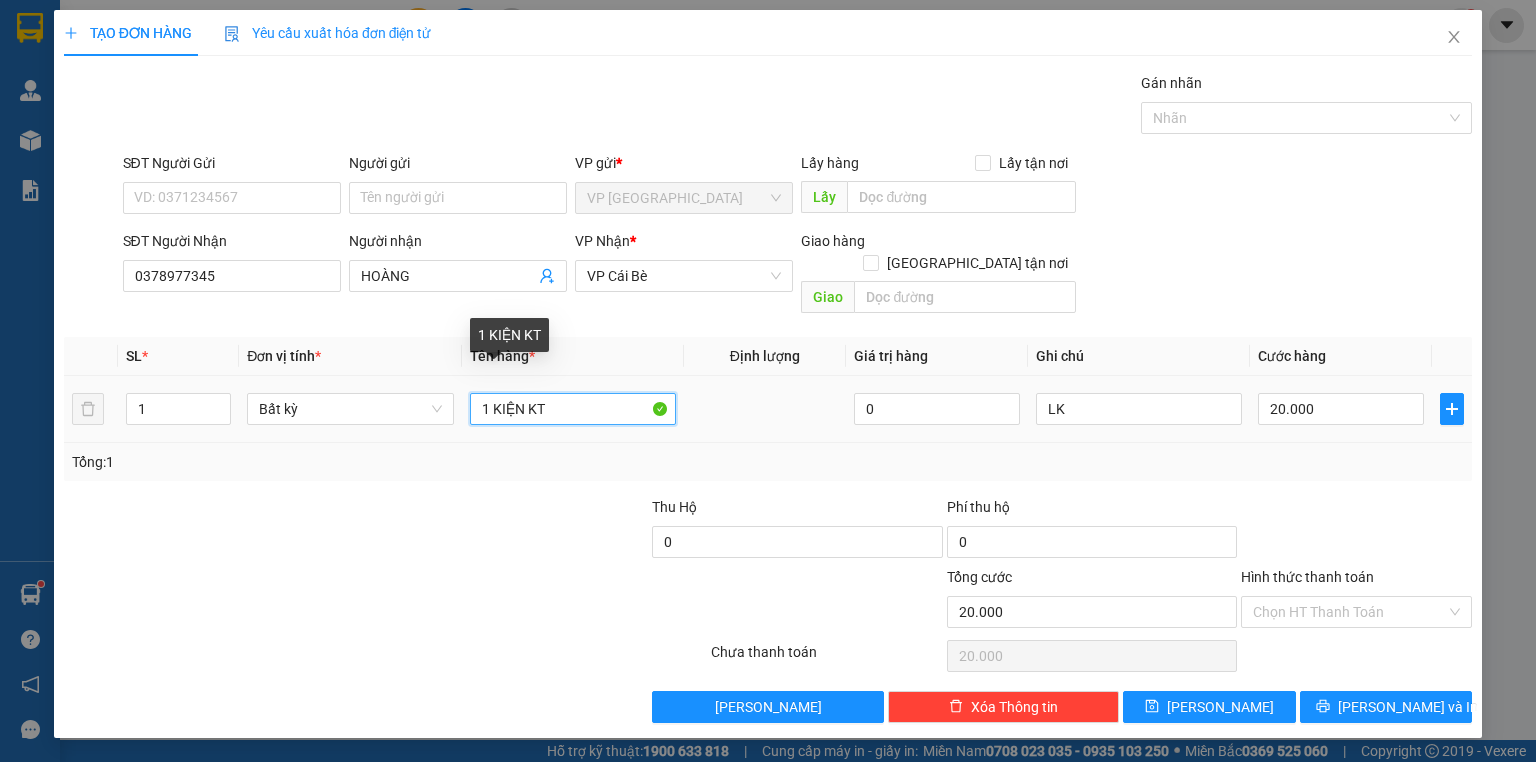 click on "1 KIỆN KT" at bounding box center [573, 409] 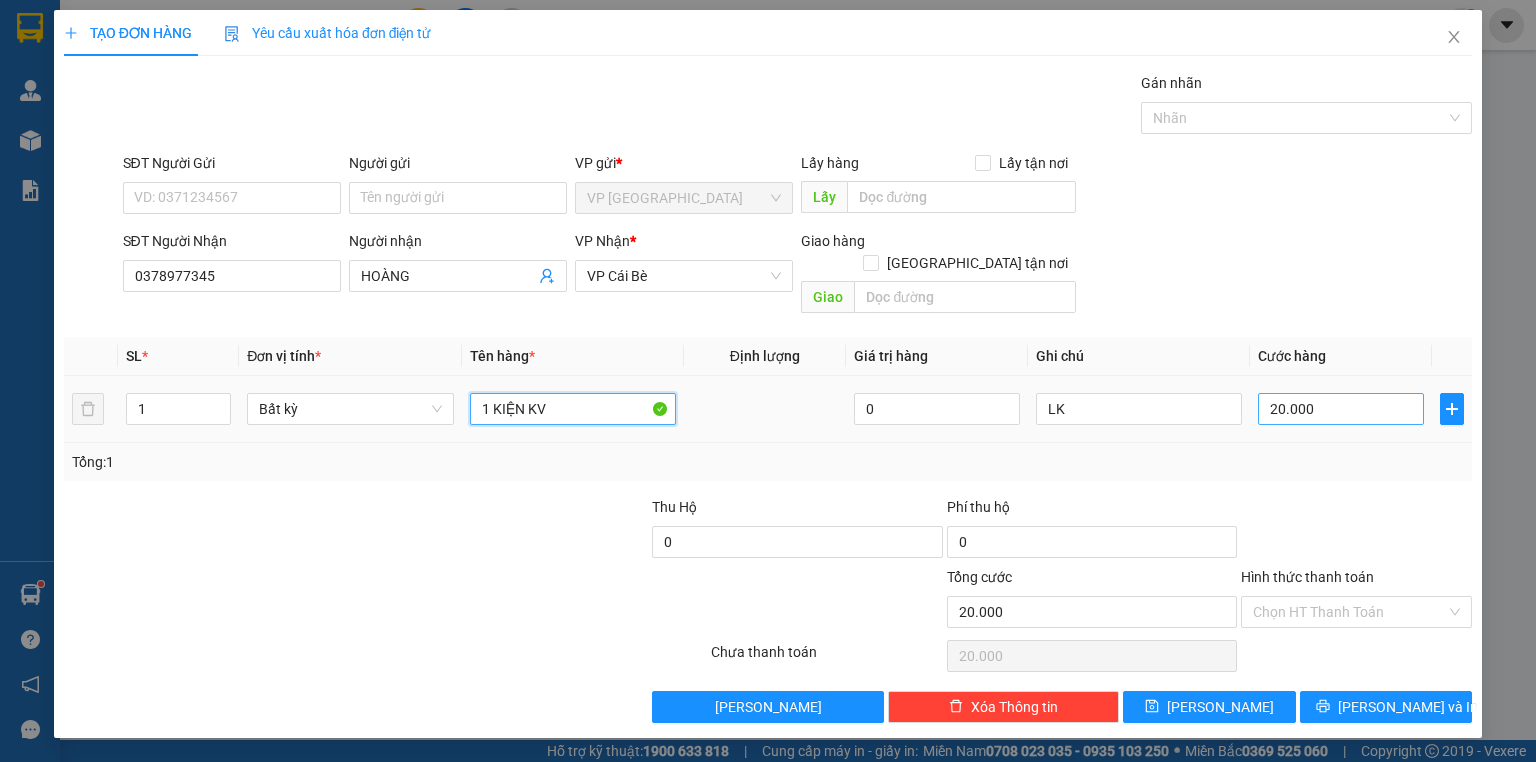 type on "1 KIỆN KV" 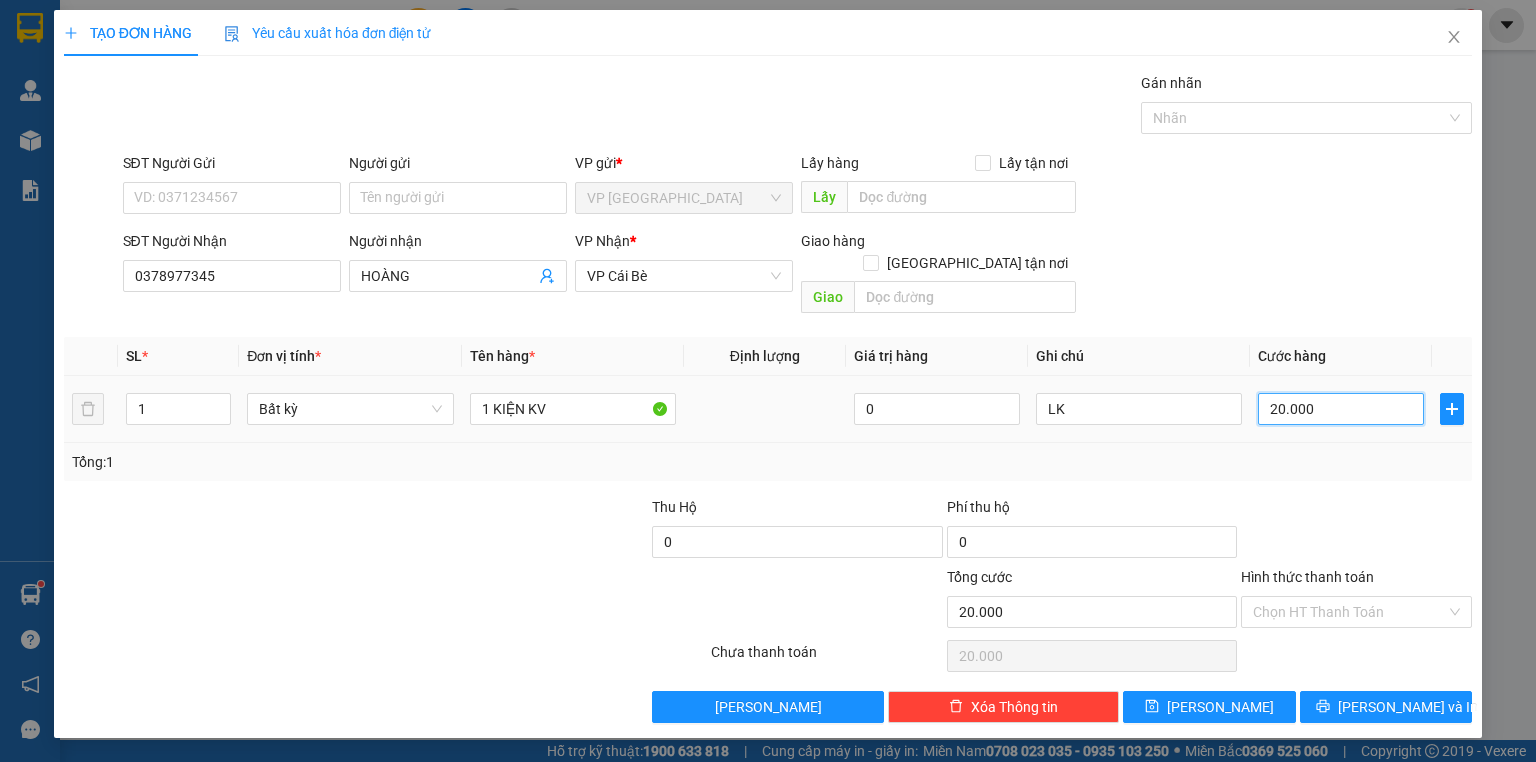 click on "20.000" at bounding box center [1341, 409] 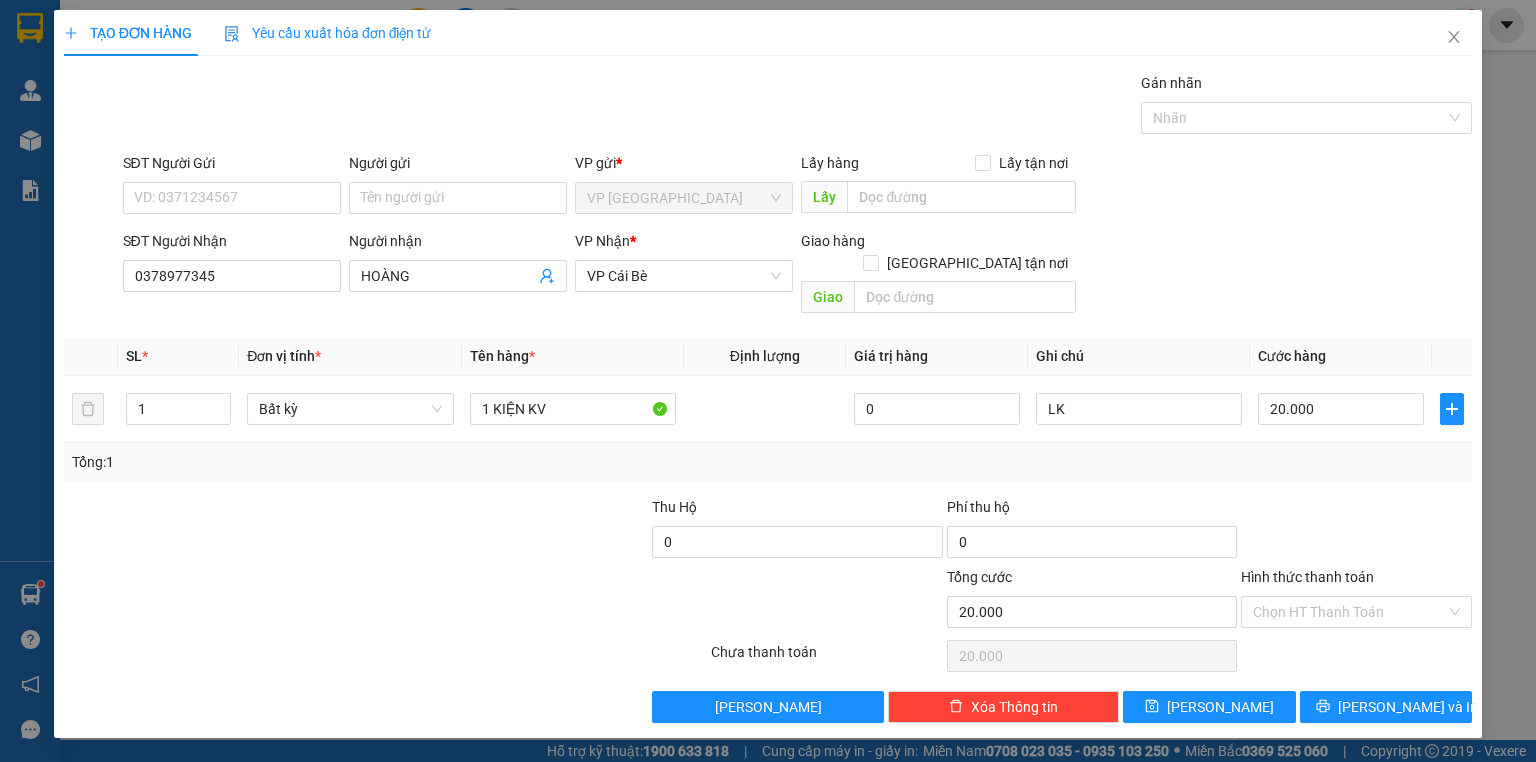click at bounding box center [1356, 531] 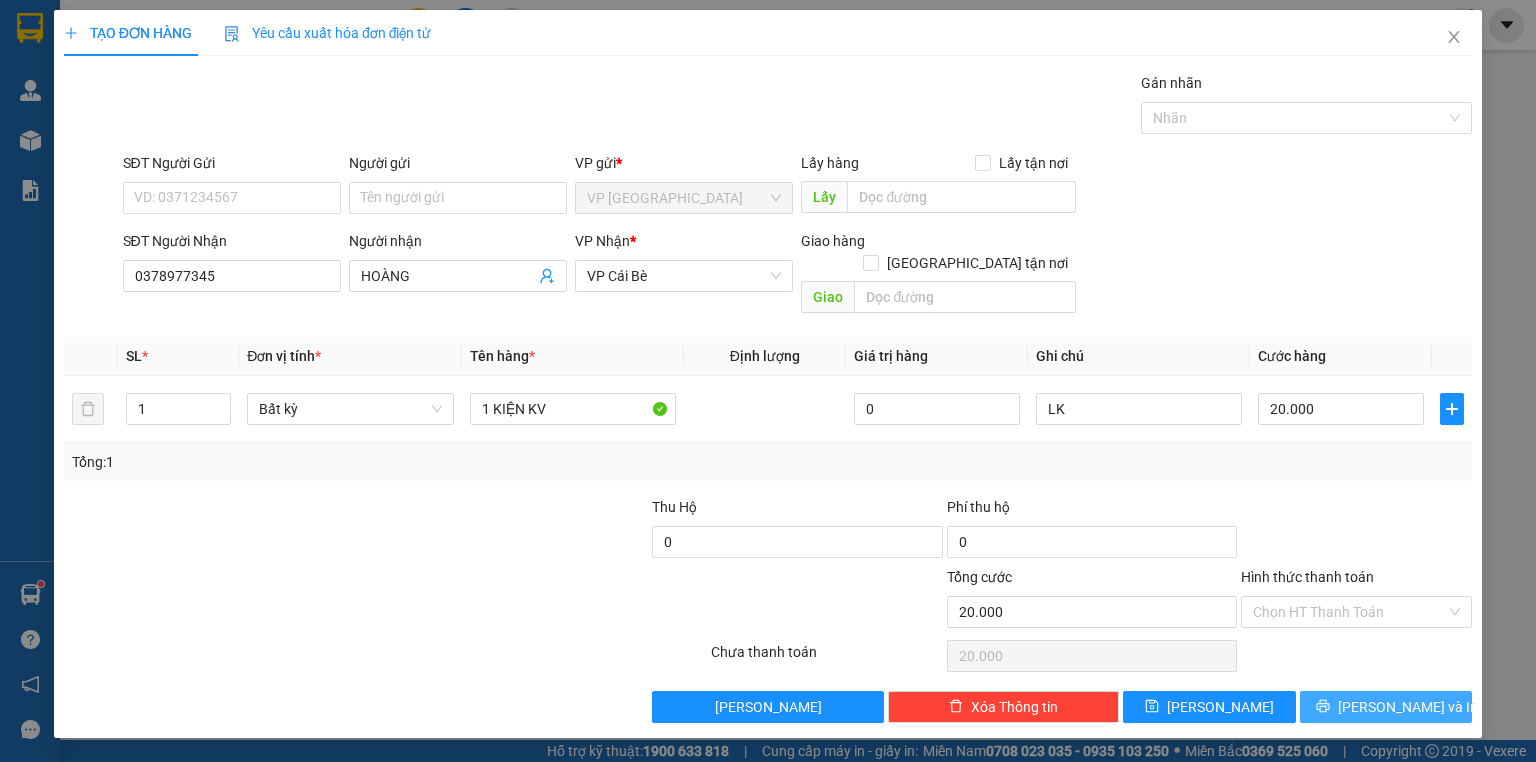 click on "[PERSON_NAME] và In" at bounding box center (1386, 707) 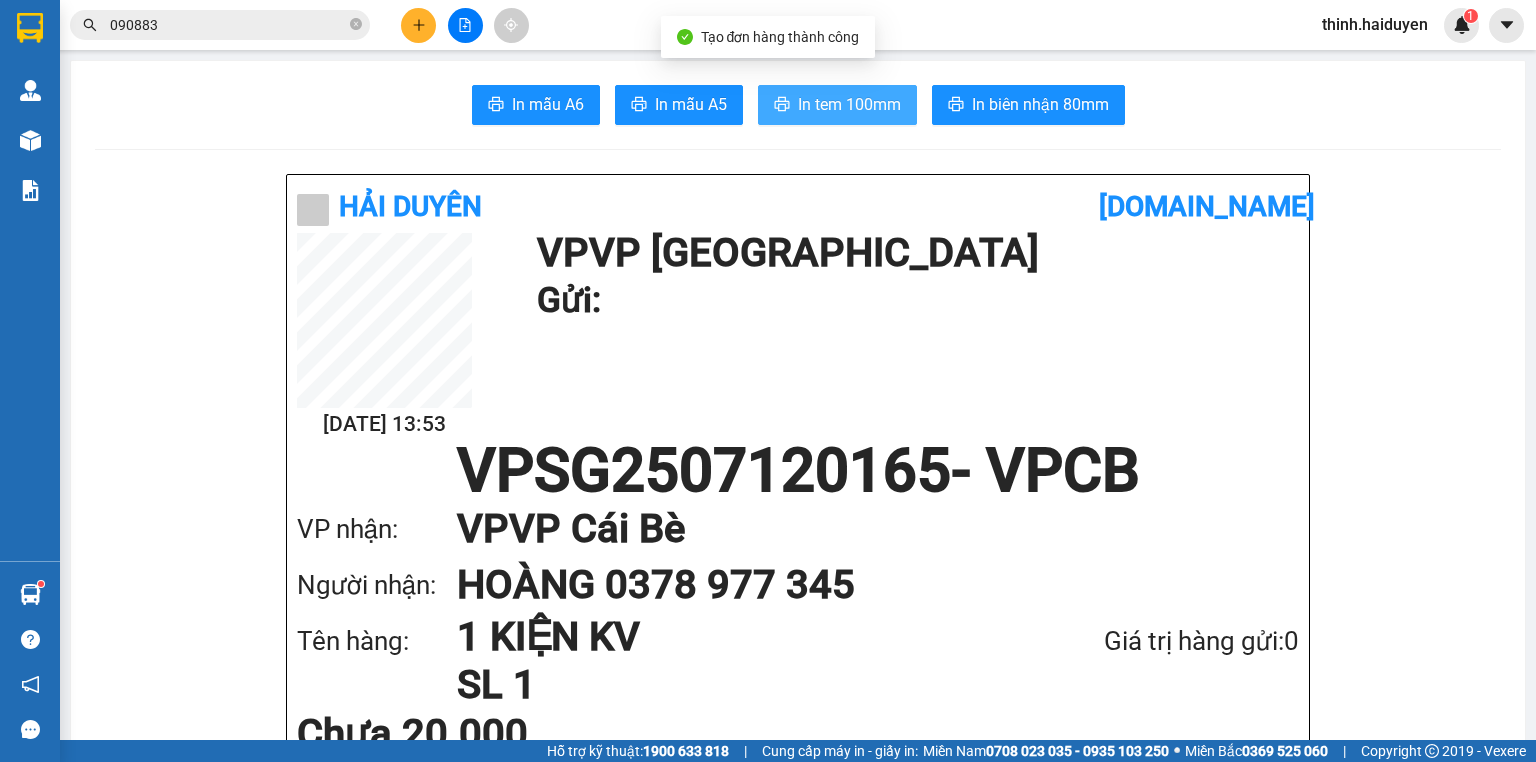 click on "In tem 100mm" at bounding box center (849, 104) 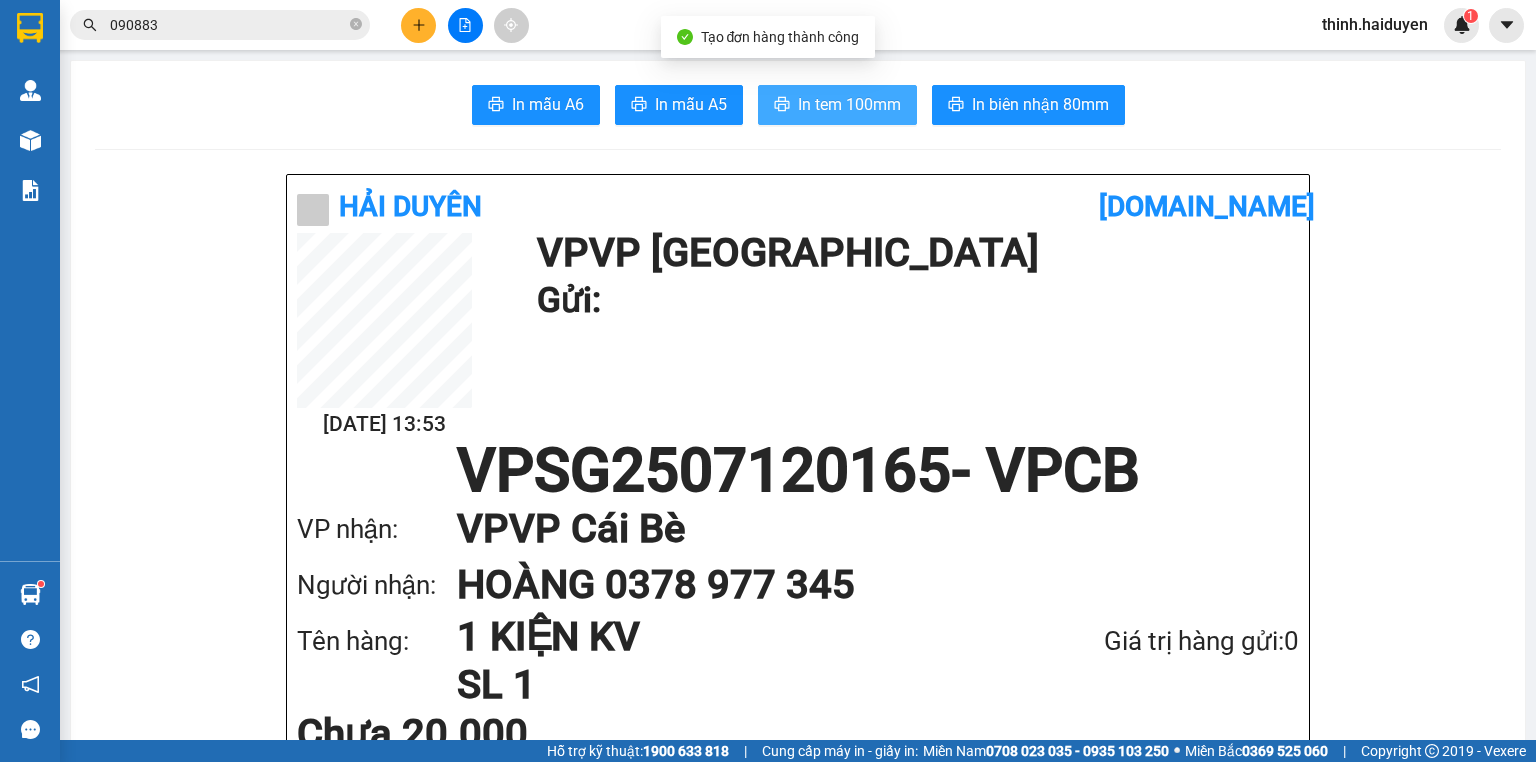 scroll, scrollTop: 0, scrollLeft: 0, axis: both 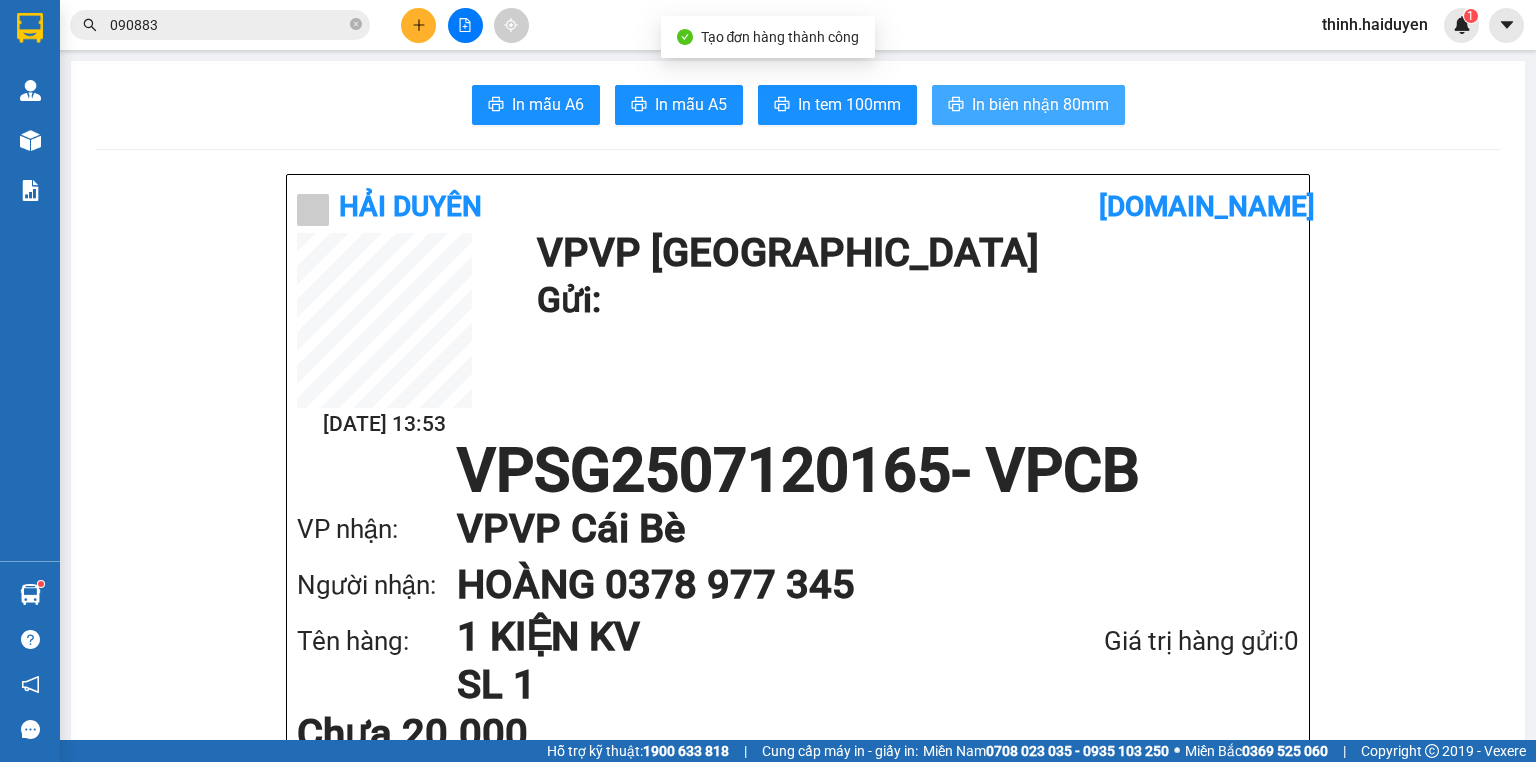 click on "In biên nhận 80mm" at bounding box center [1040, 104] 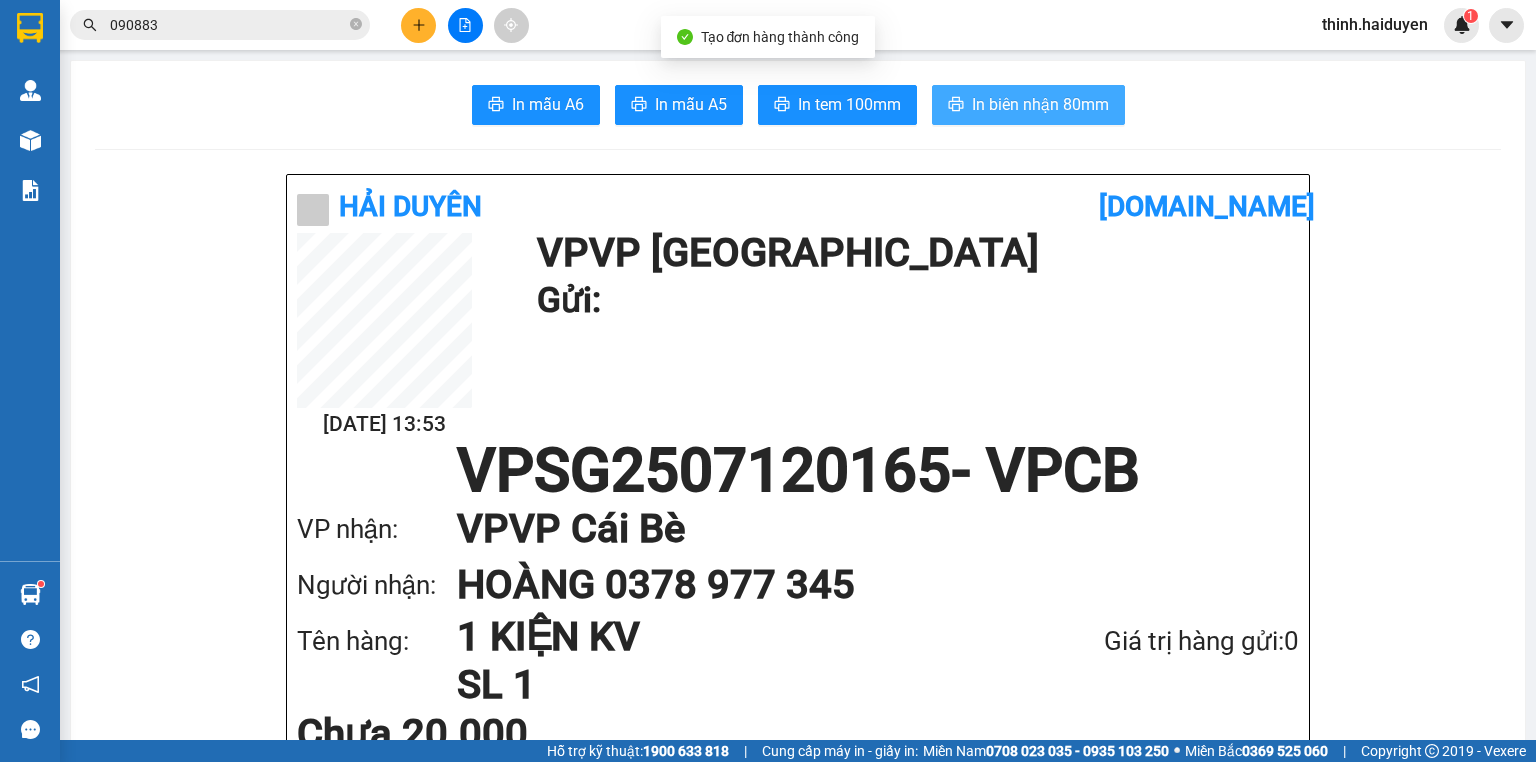 scroll, scrollTop: 0, scrollLeft: 0, axis: both 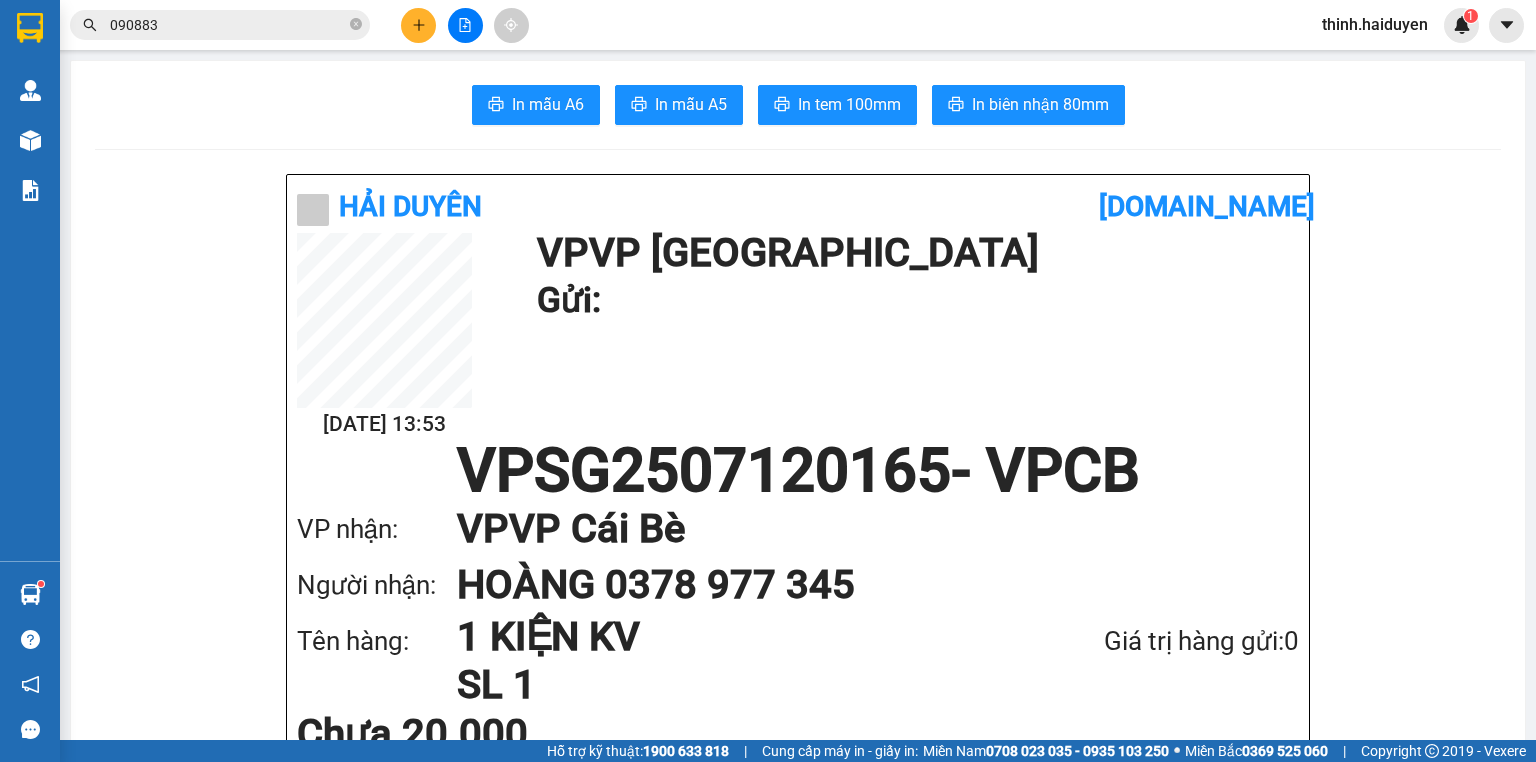 click at bounding box center [418, 25] 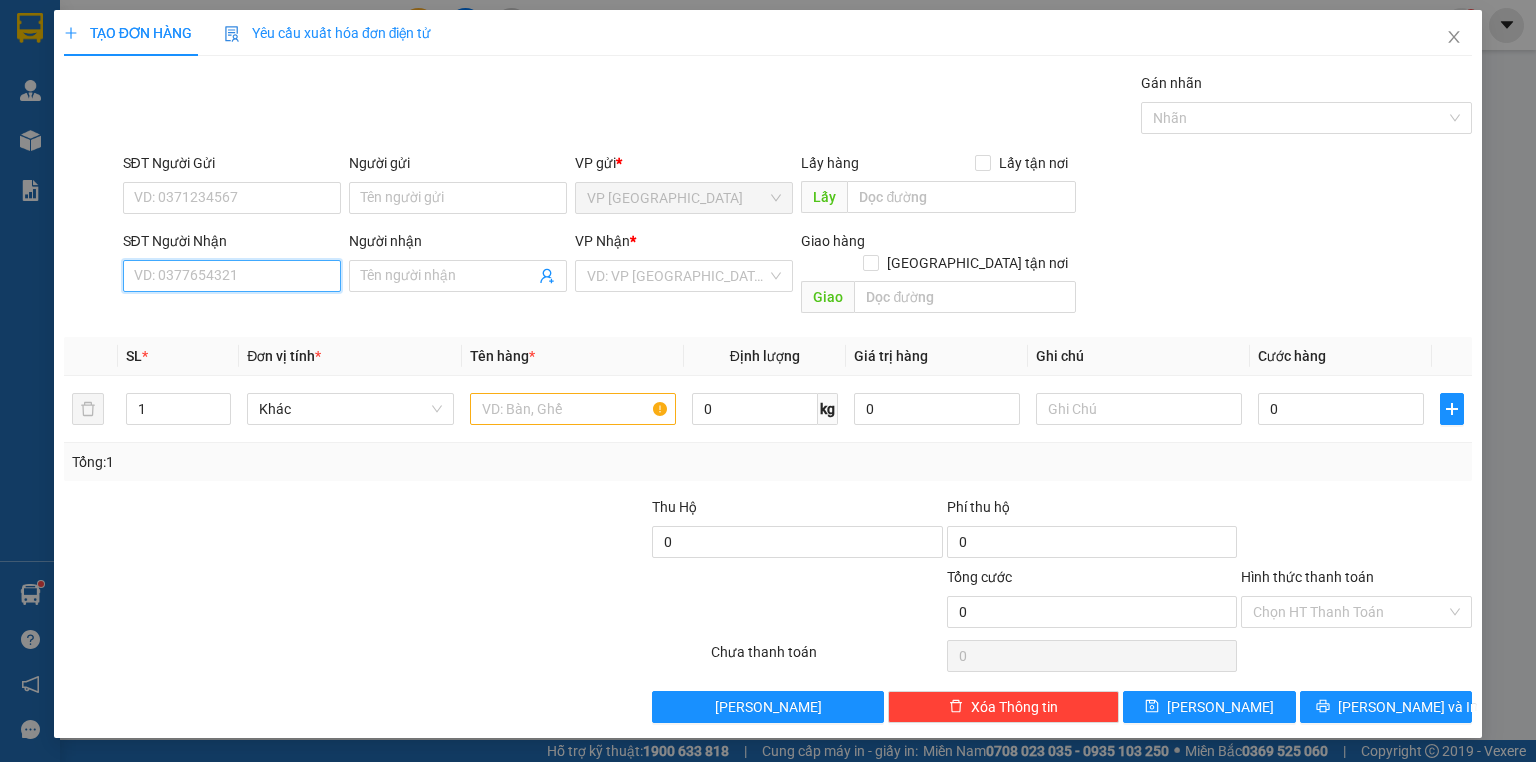 click on "SĐT Người Nhận" at bounding box center (232, 276) 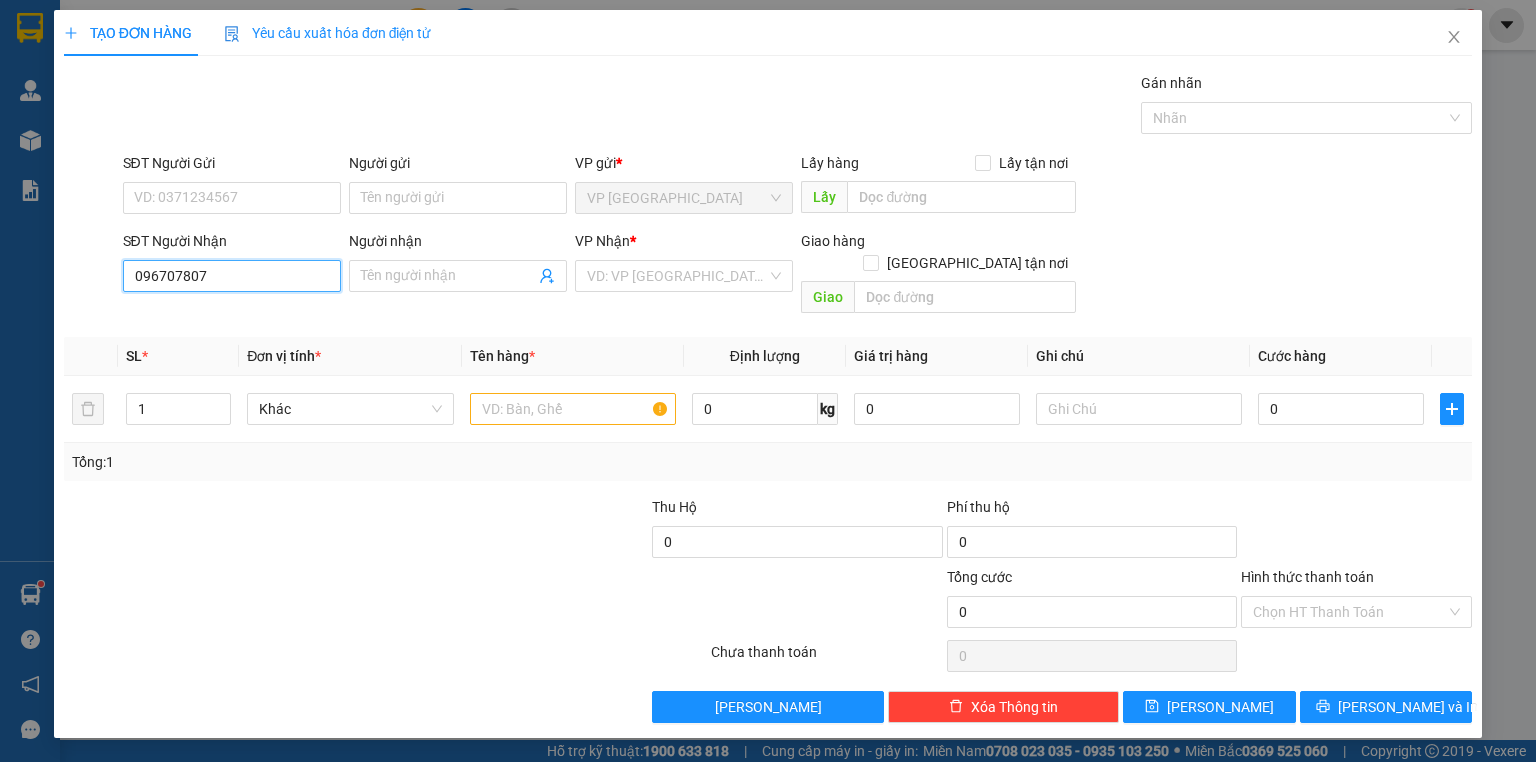 type on "0967078078" 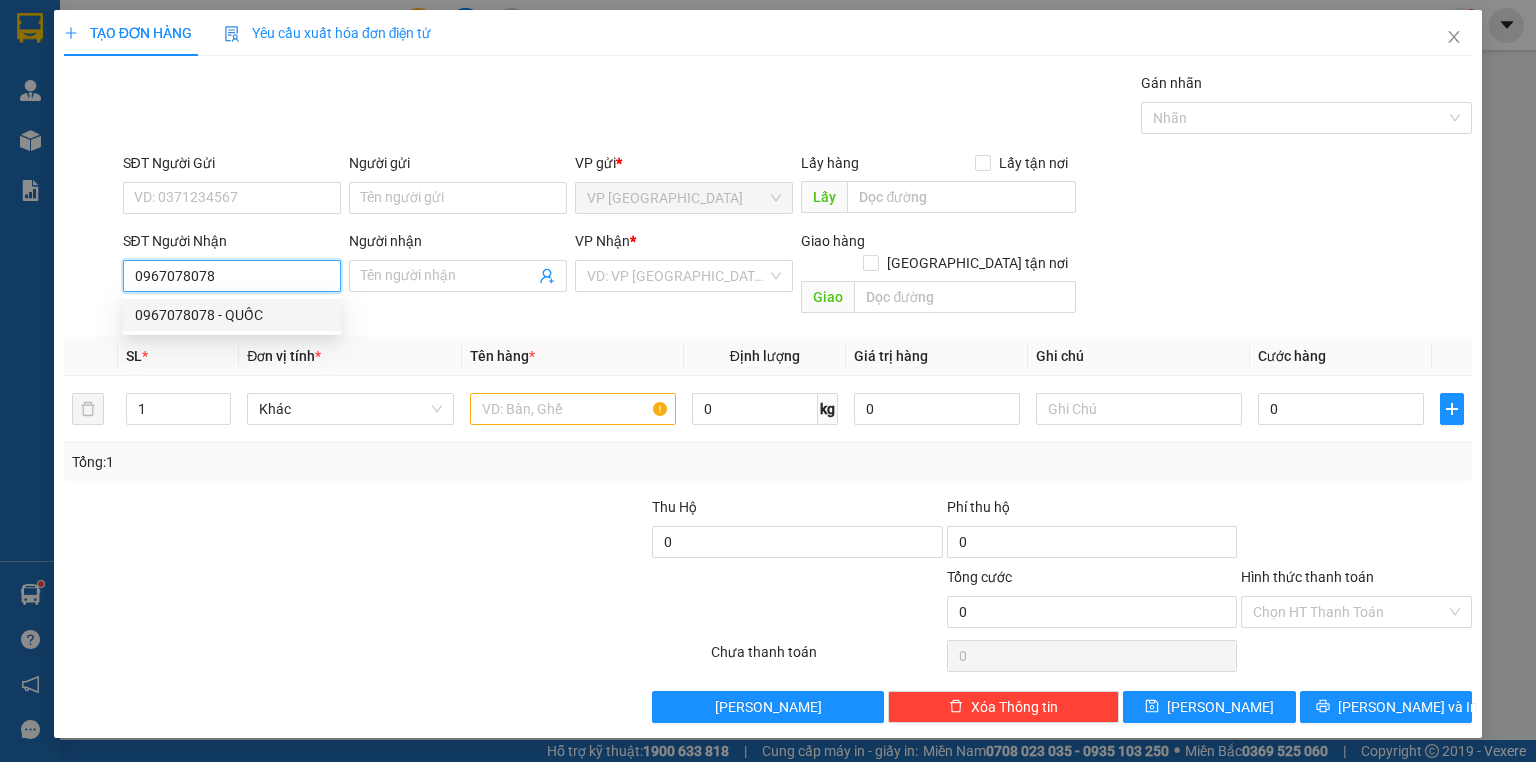 click on "0967078078 - QUỐC" at bounding box center [232, 315] 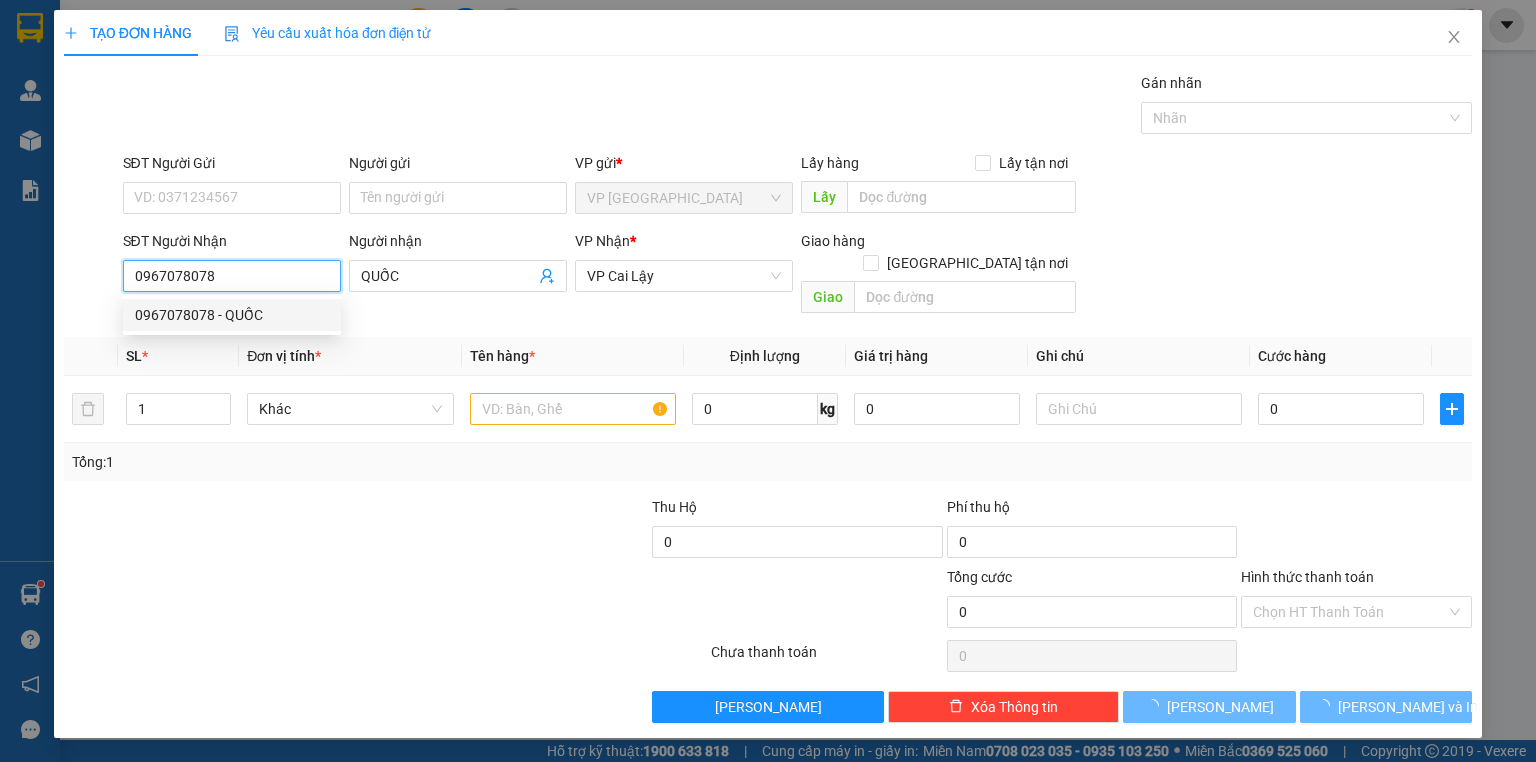 type on "QUỐC" 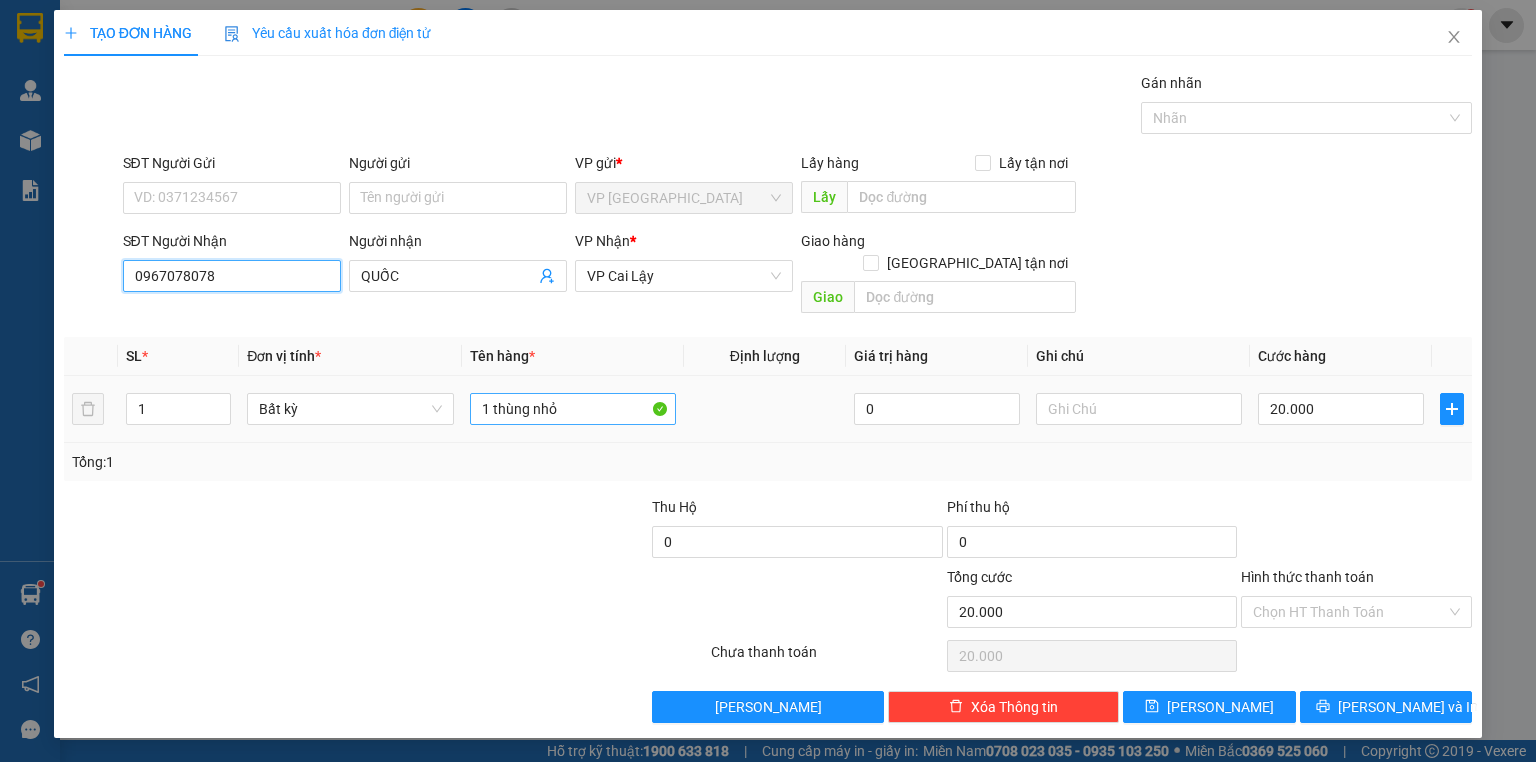 type on "0967078078" 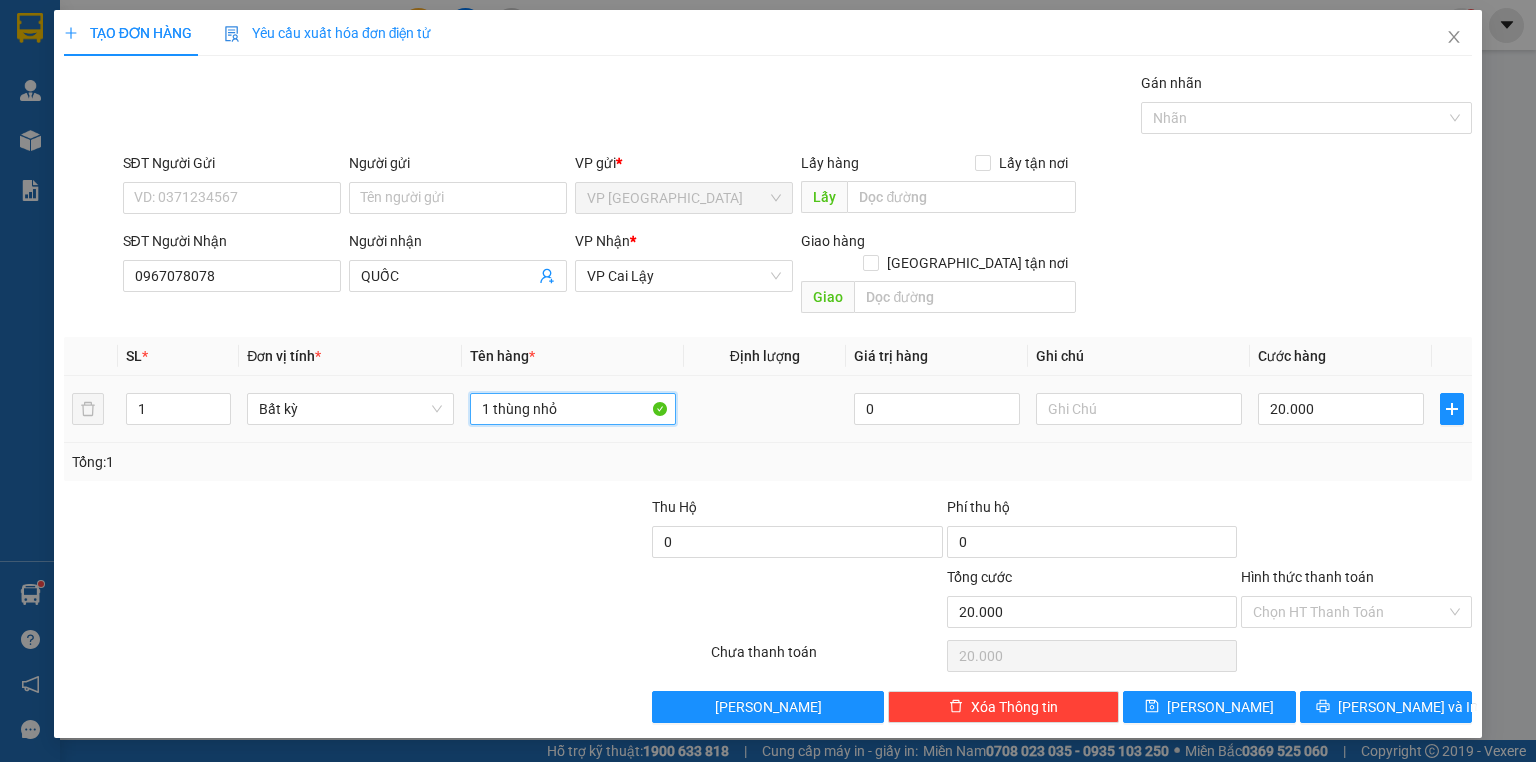 click on "1 thùng nhỏ" at bounding box center [573, 409] 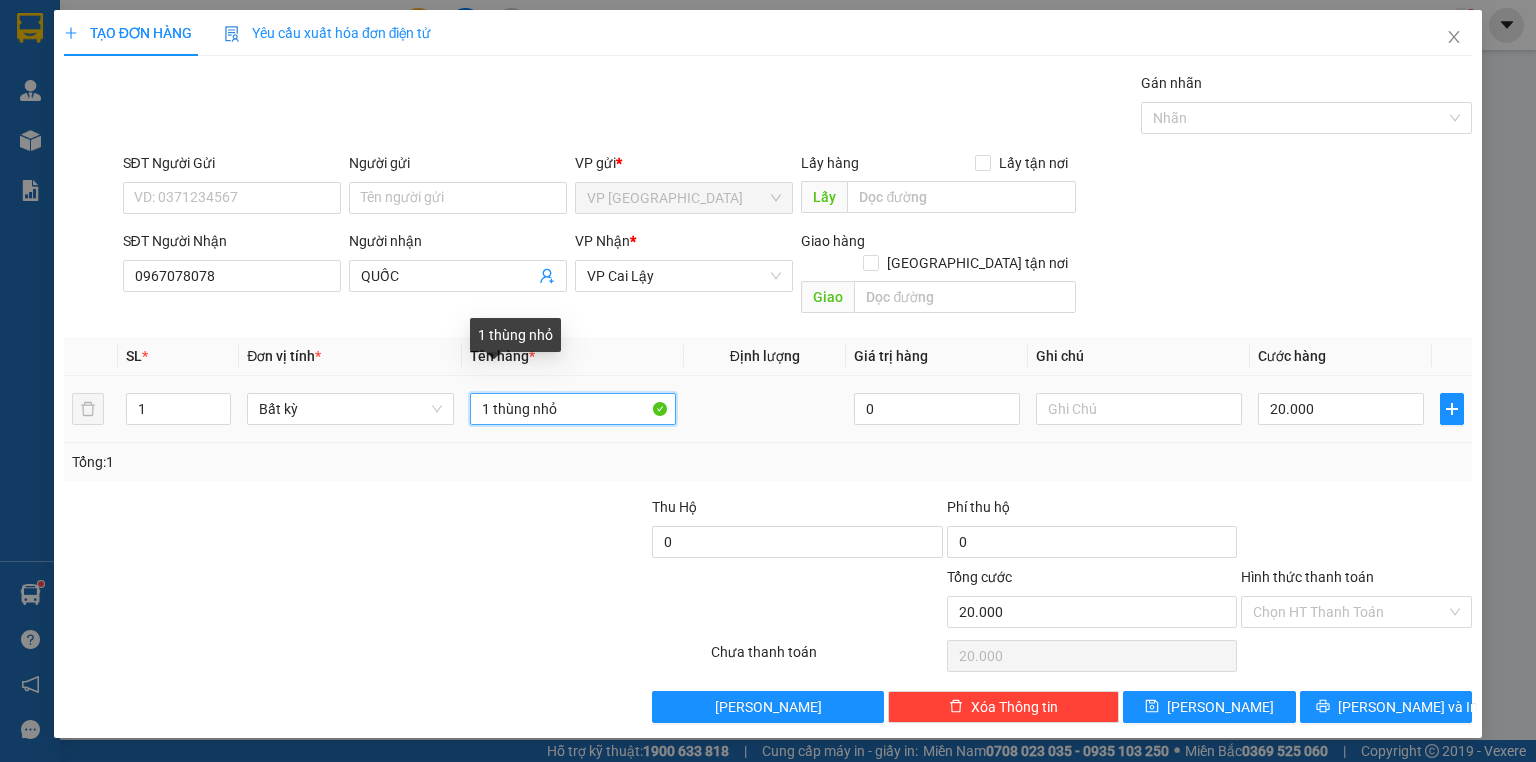 click on "1 thùng nhỏ" at bounding box center [573, 409] 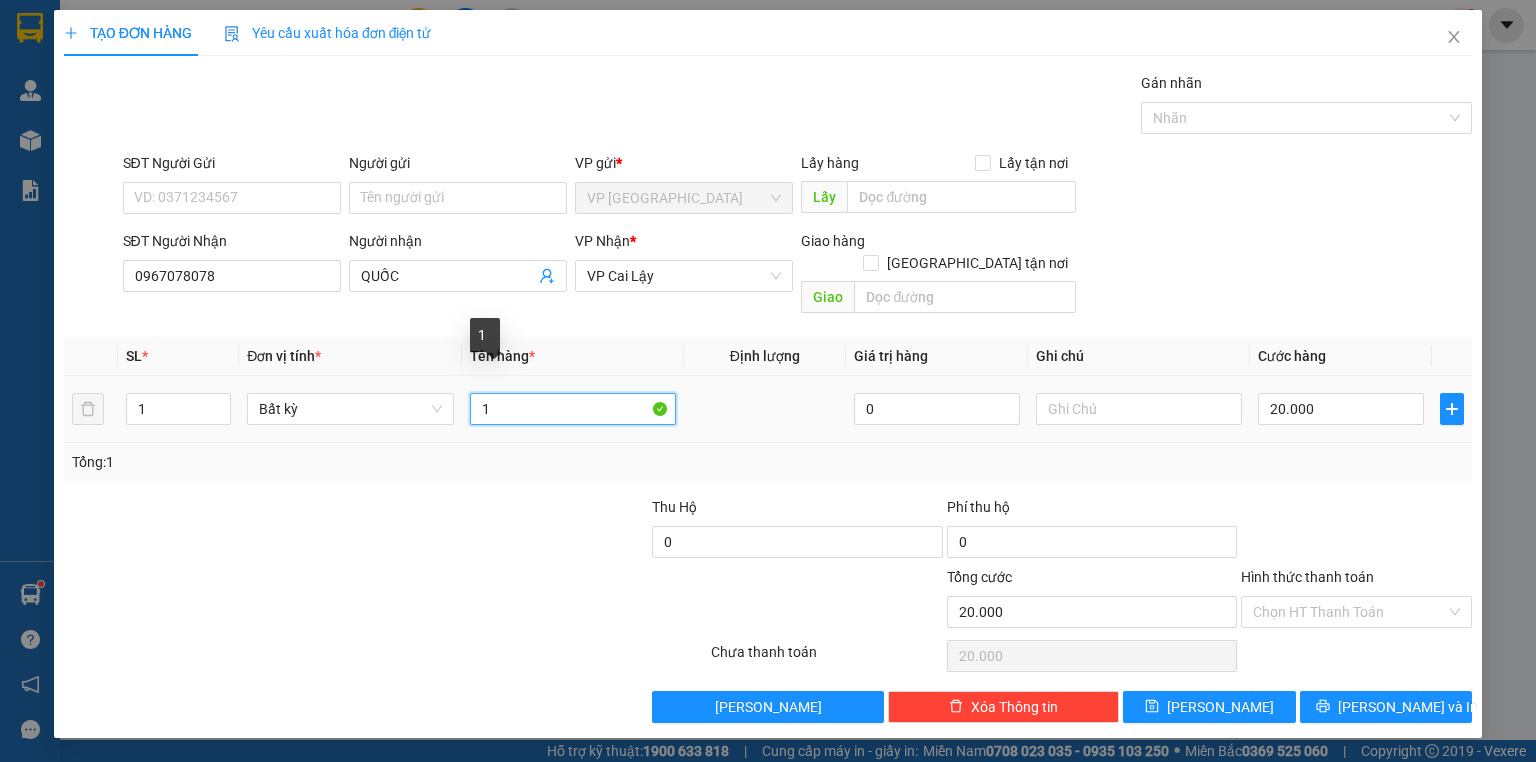 type on "1" 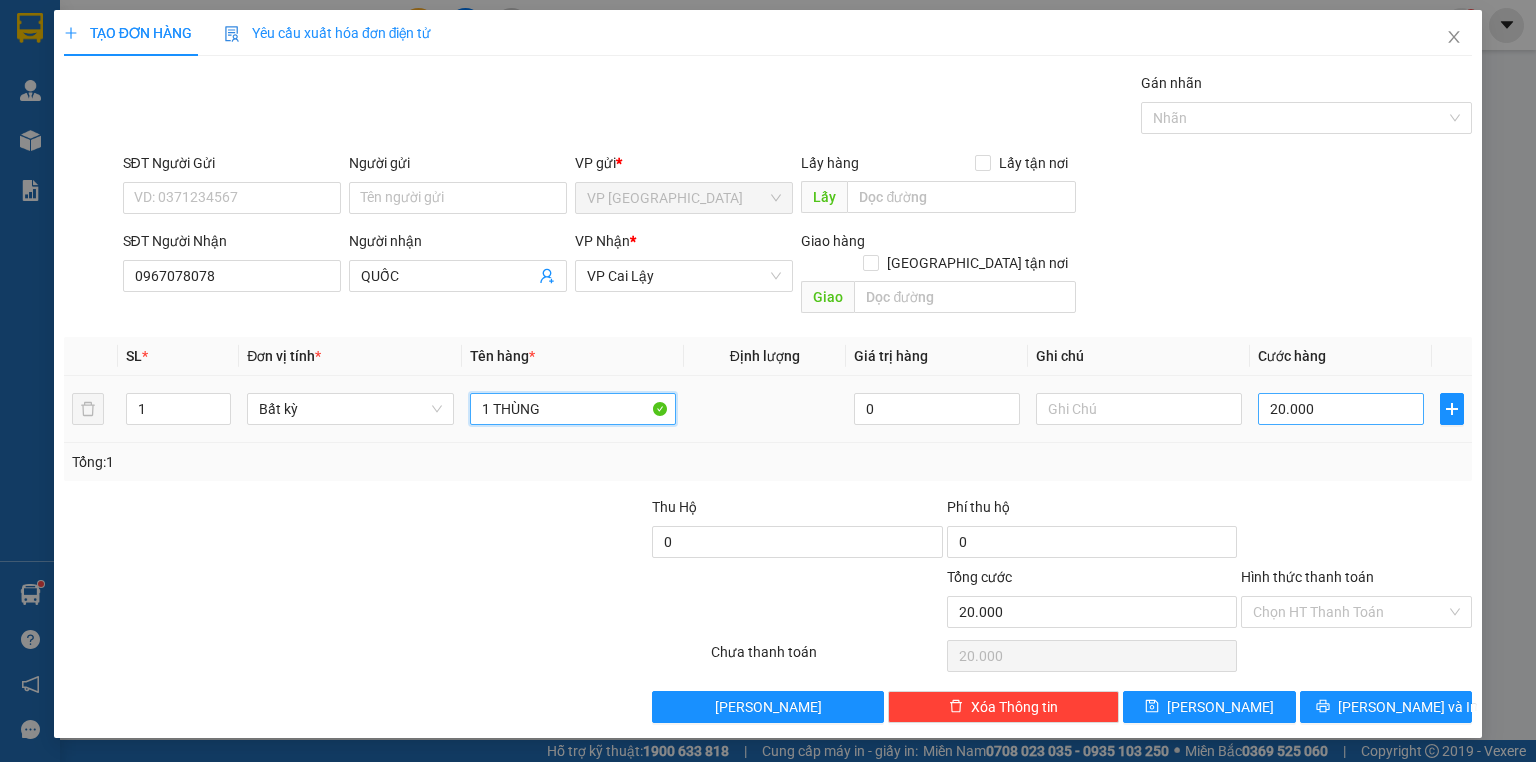 type on "1 THÙNG" 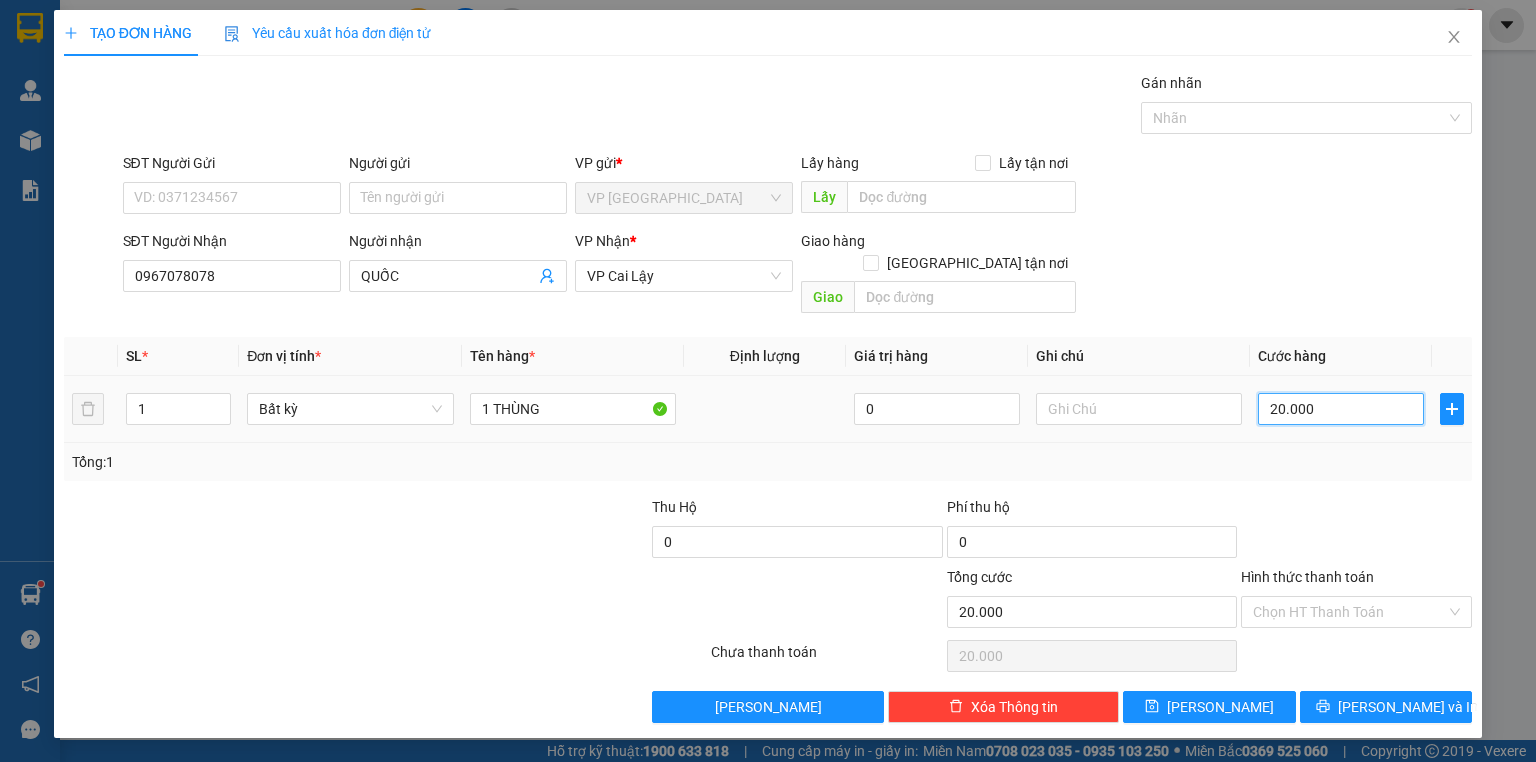 click on "20.000" at bounding box center [1341, 409] 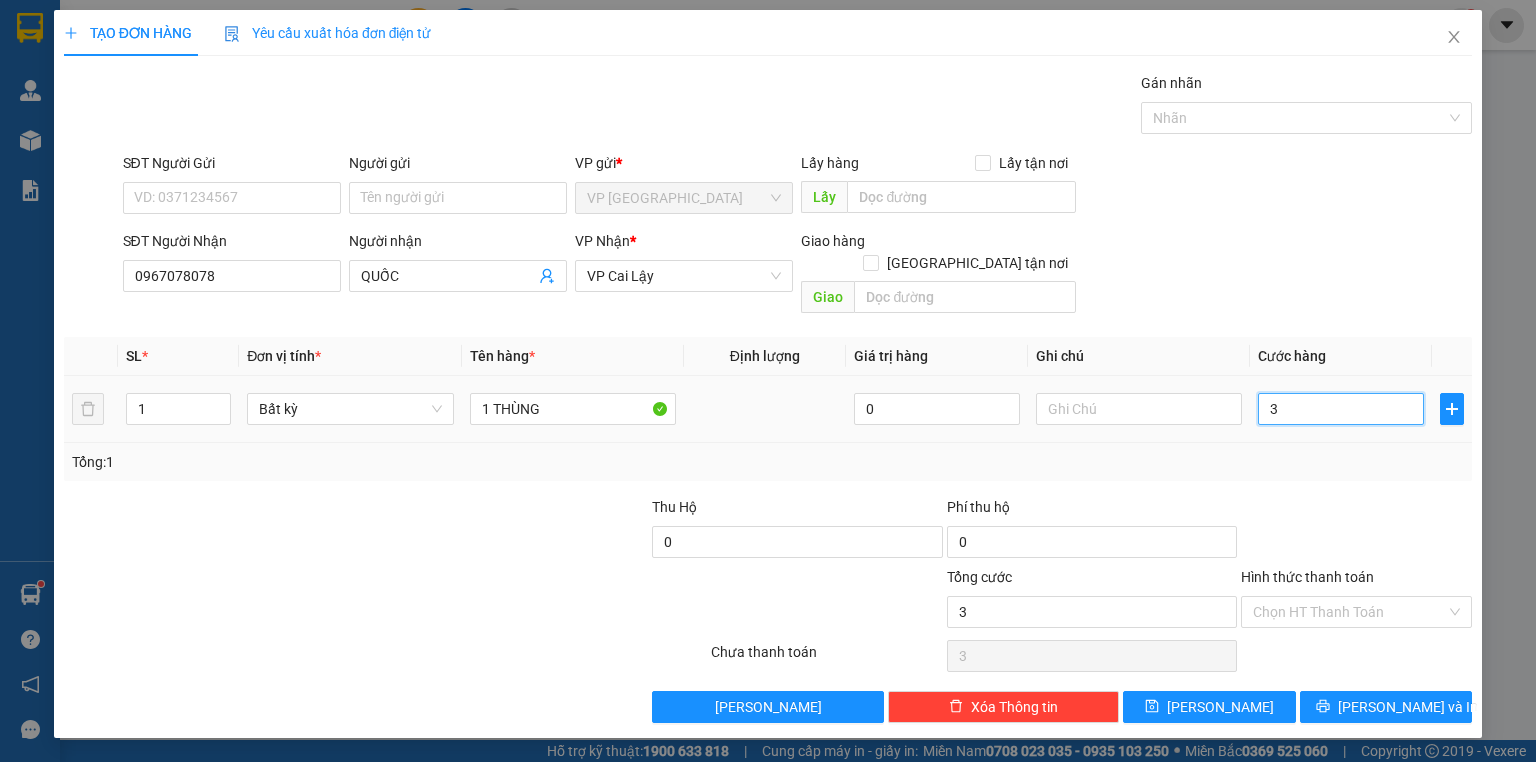 type on "30" 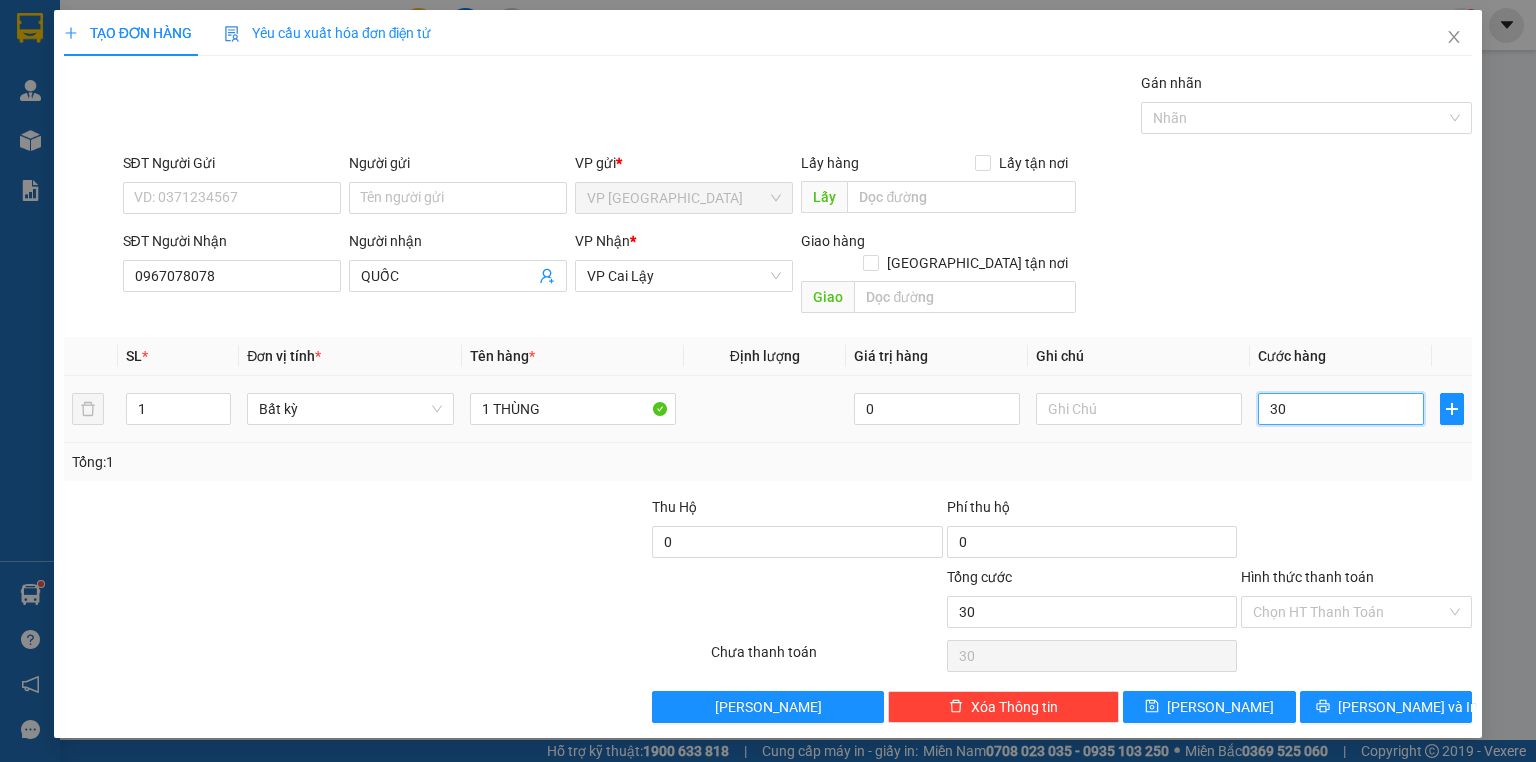 type on "30" 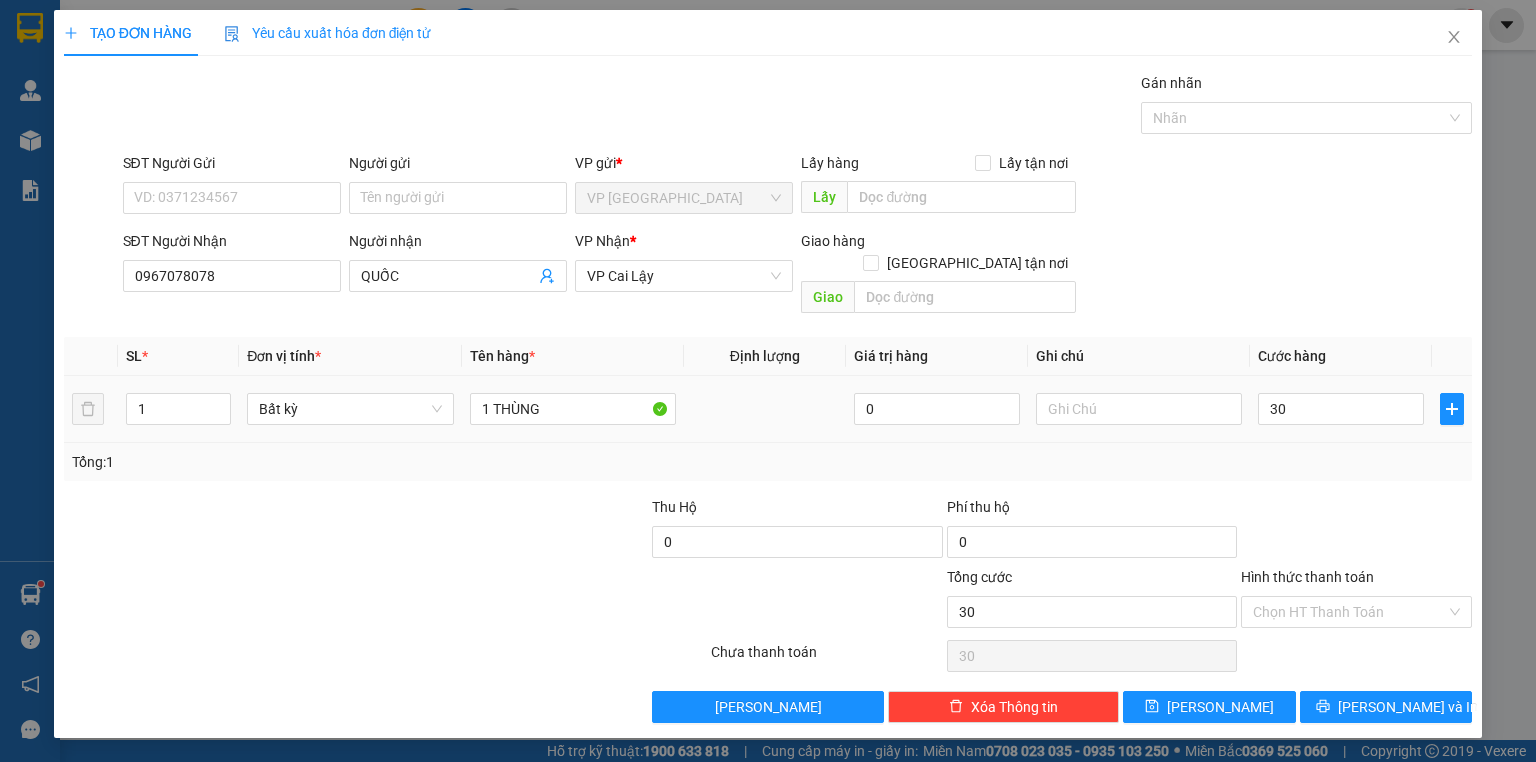 type on "30.000" 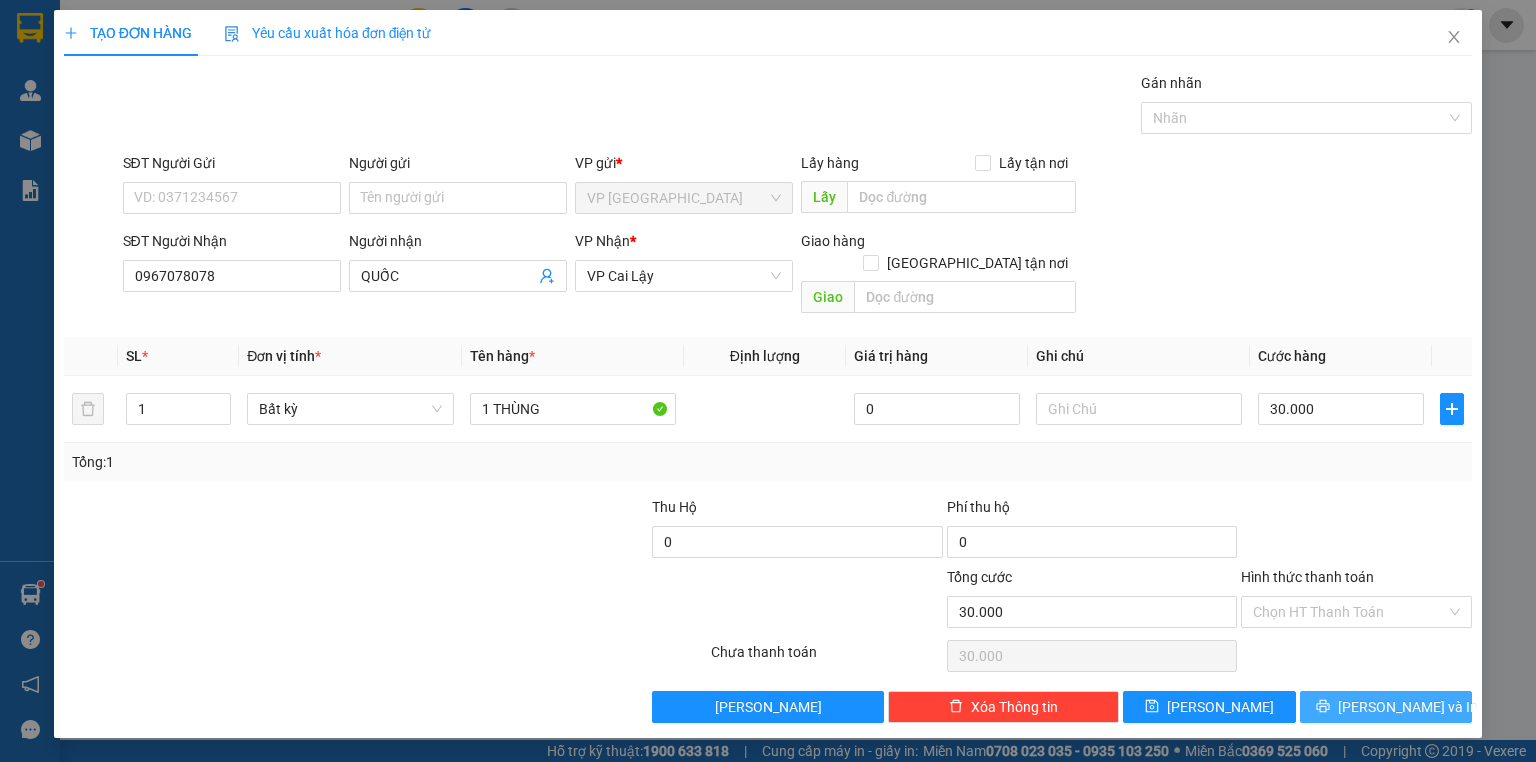 drag, startPoint x: 1318, startPoint y: 476, endPoint x: 1373, endPoint y: 686, distance: 217.08293 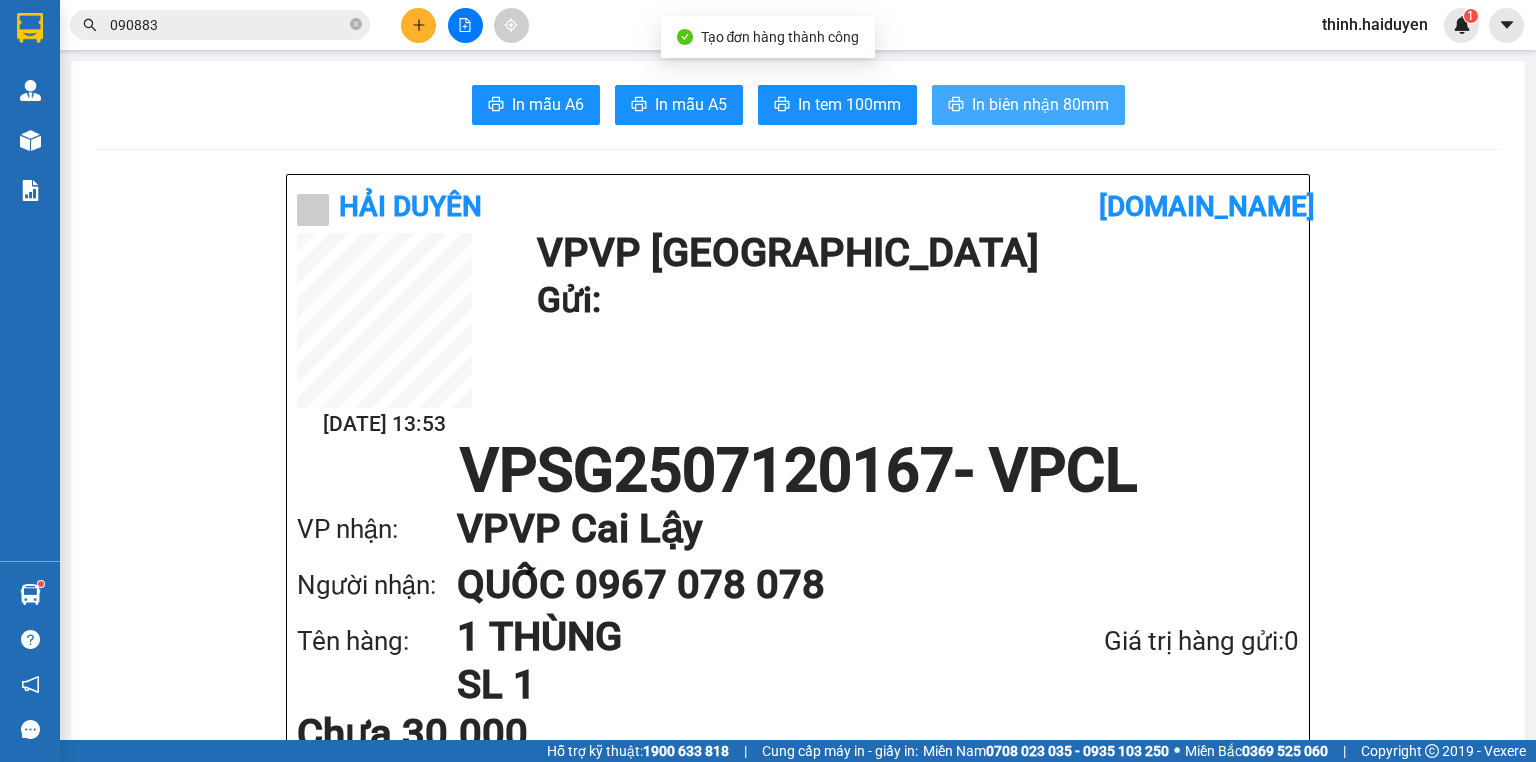 click on "In biên nhận 80mm" at bounding box center (1040, 104) 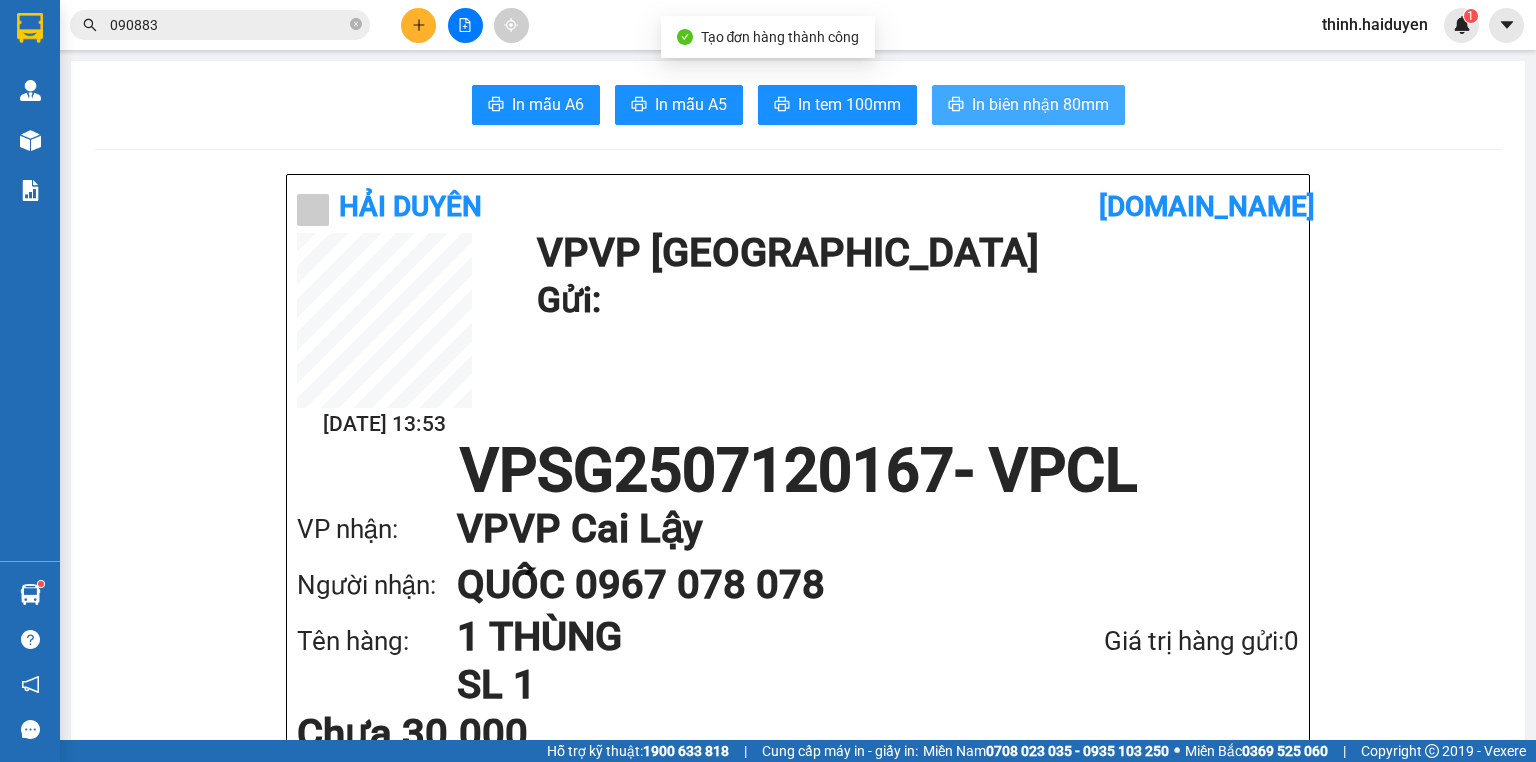 scroll, scrollTop: 0, scrollLeft: 0, axis: both 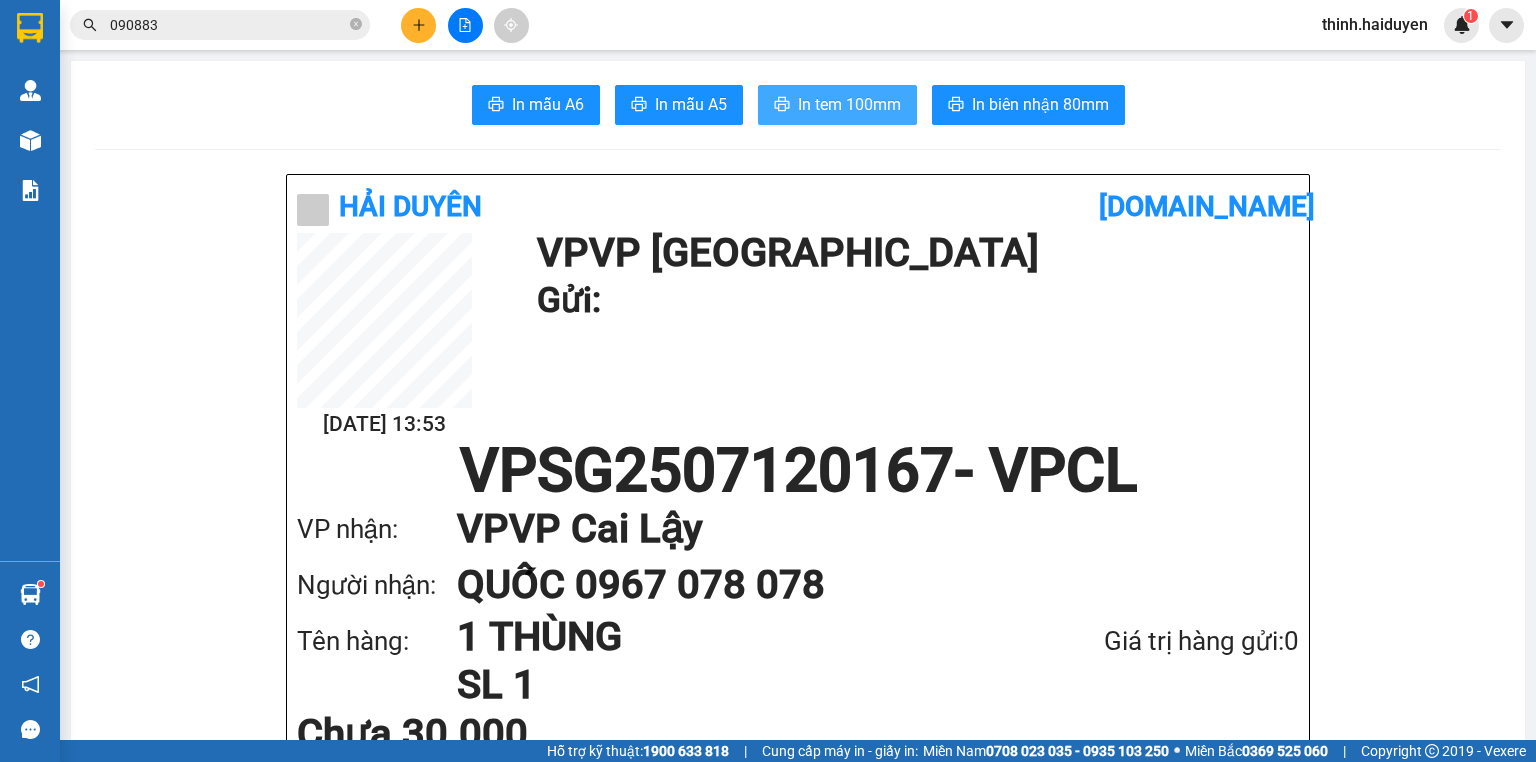 click on "In tem 100mm" at bounding box center [849, 104] 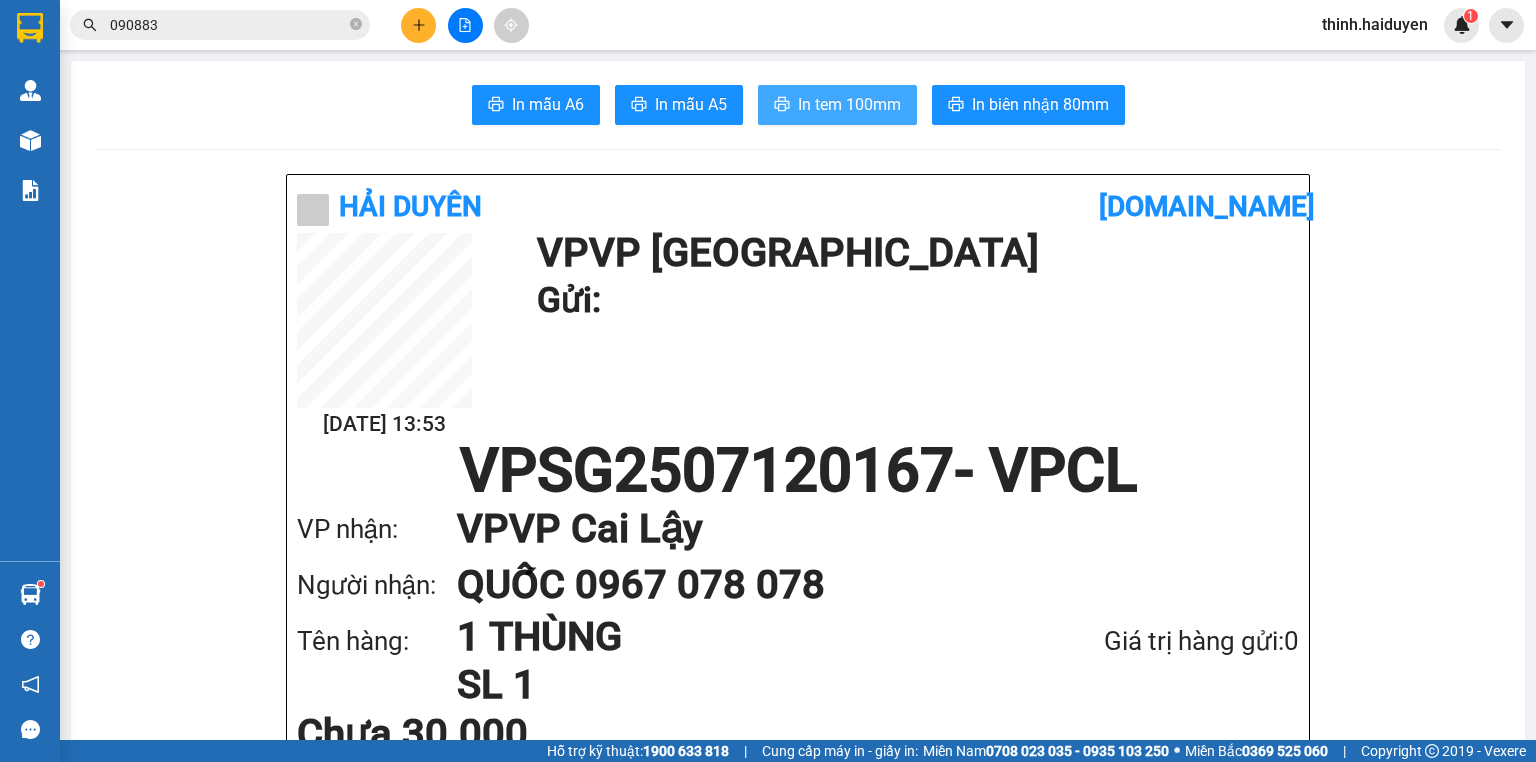 scroll, scrollTop: 0, scrollLeft: 0, axis: both 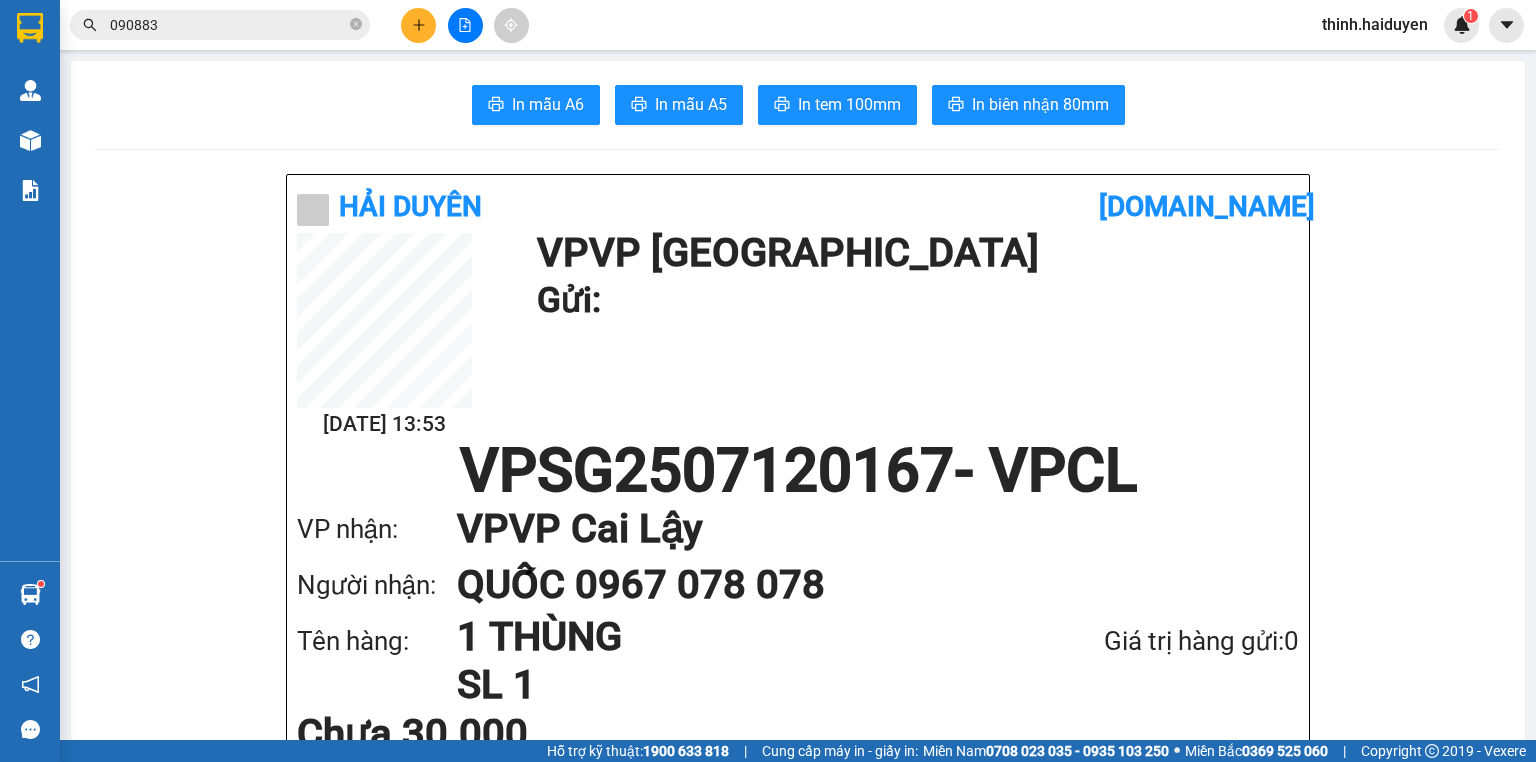click at bounding box center [465, 25] 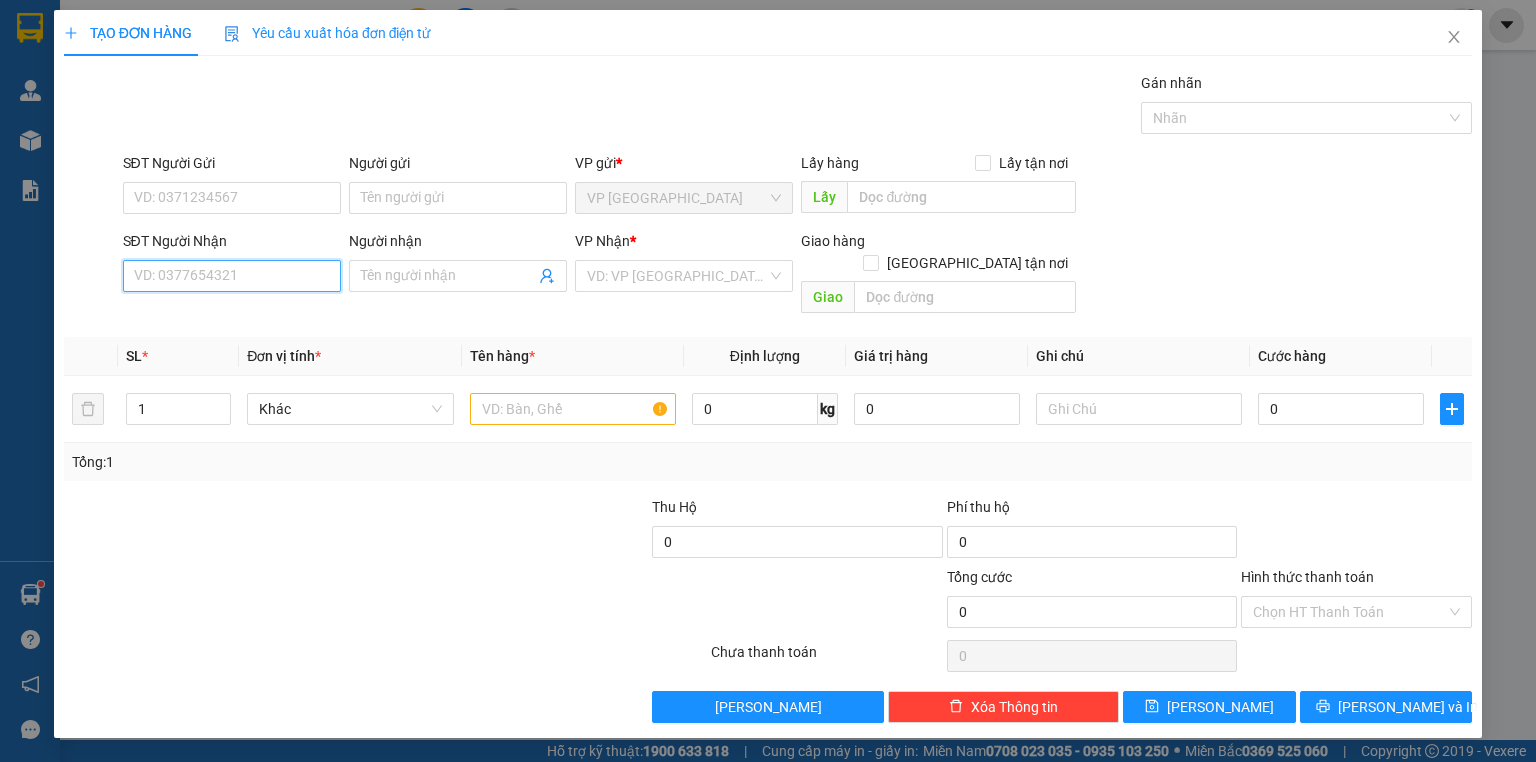 click on "SĐT Người Nhận" at bounding box center (232, 276) 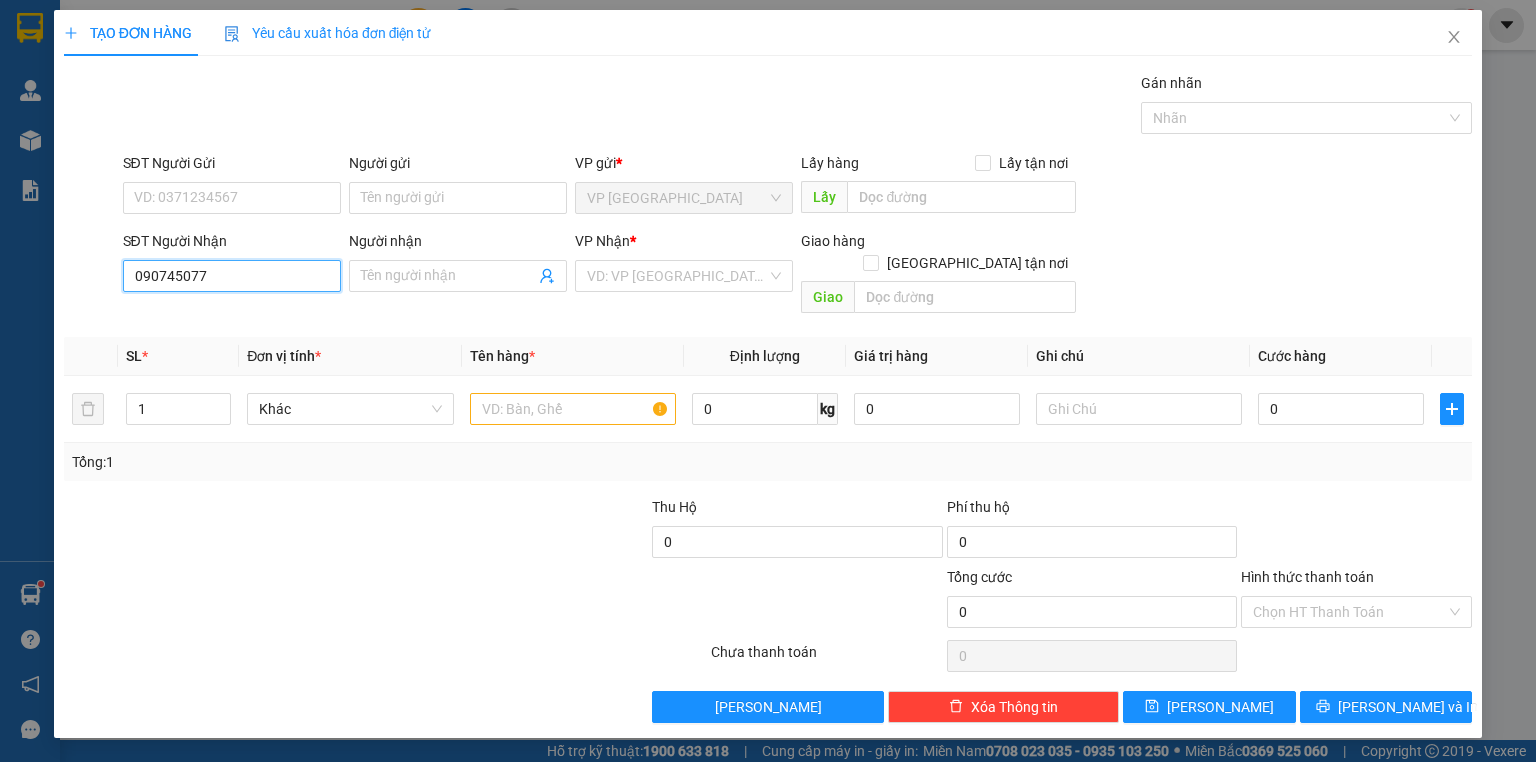 type on "0907450777" 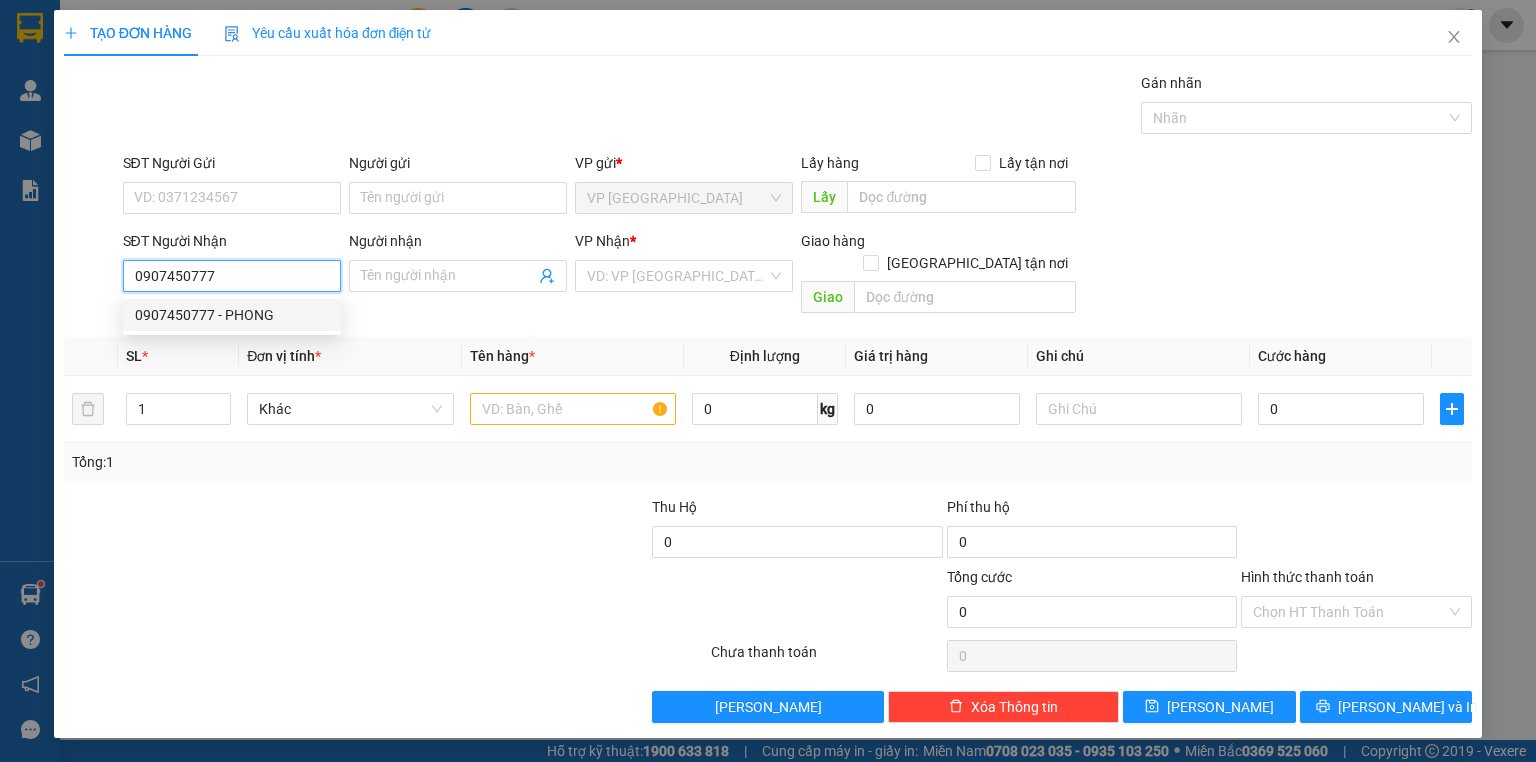click on "0907450777 - PHONG" at bounding box center [232, 315] 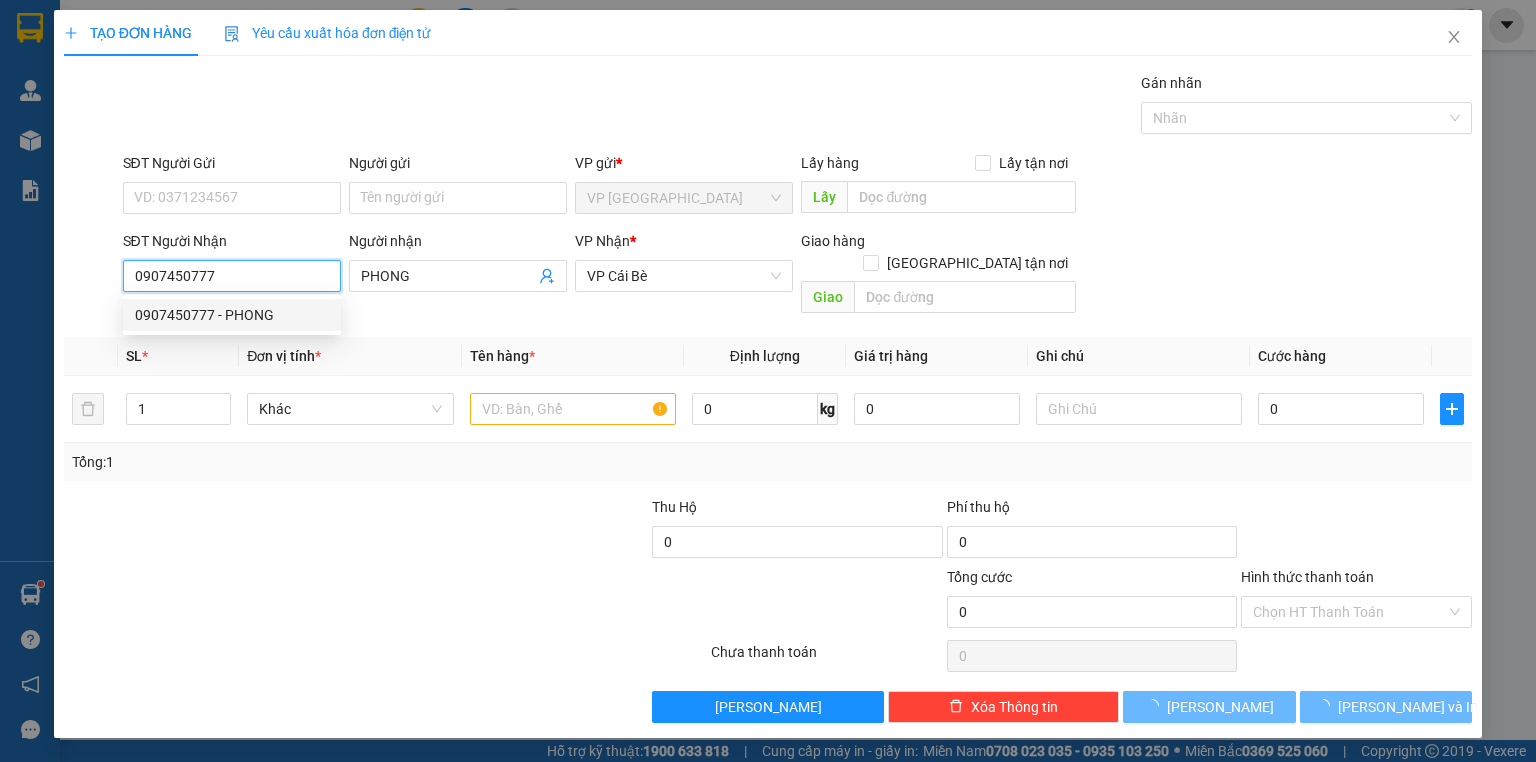 type on "20.000" 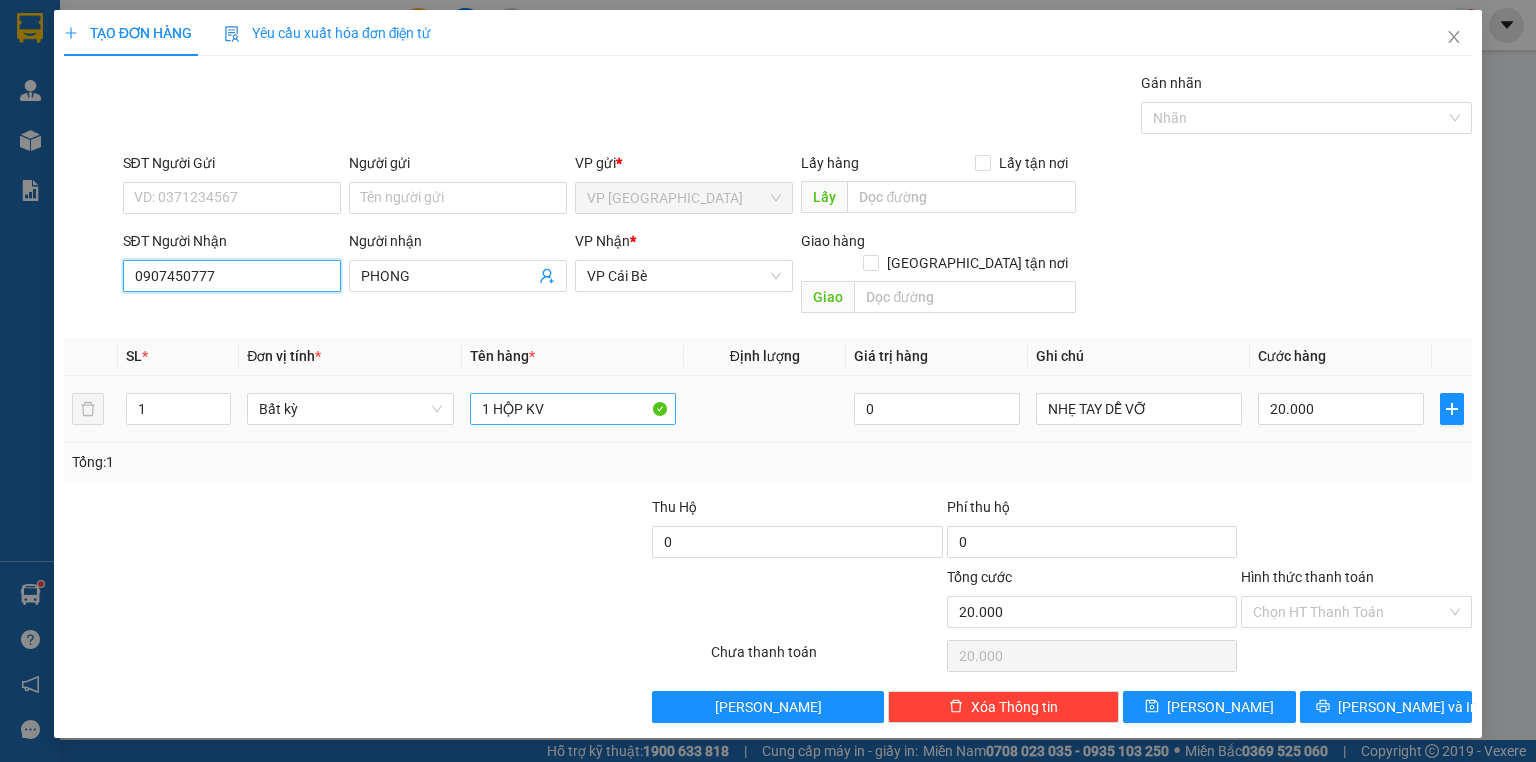type on "0907450777" 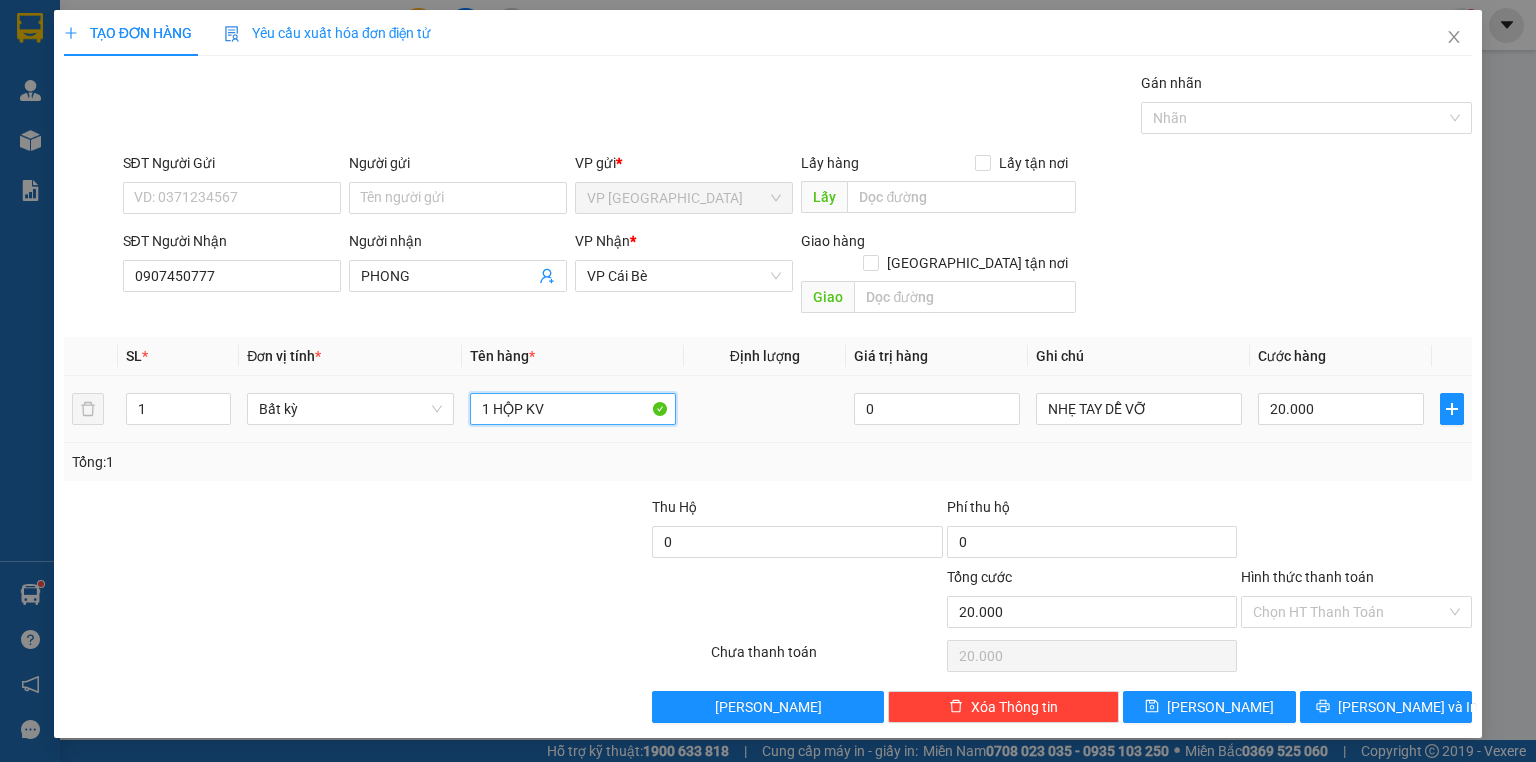 click on "1 HỘP KV" at bounding box center [573, 409] 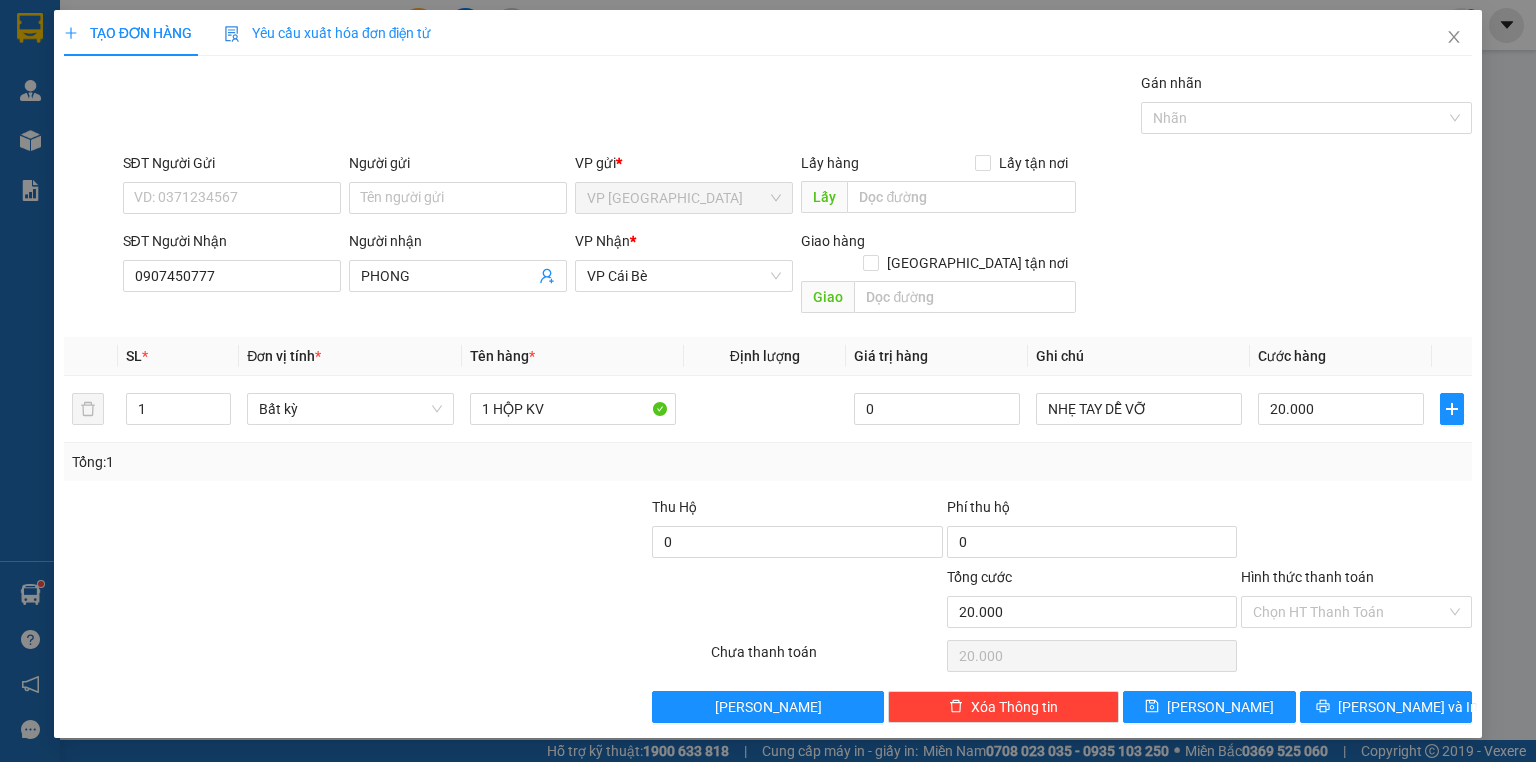 click at bounding box center [1356, 531] 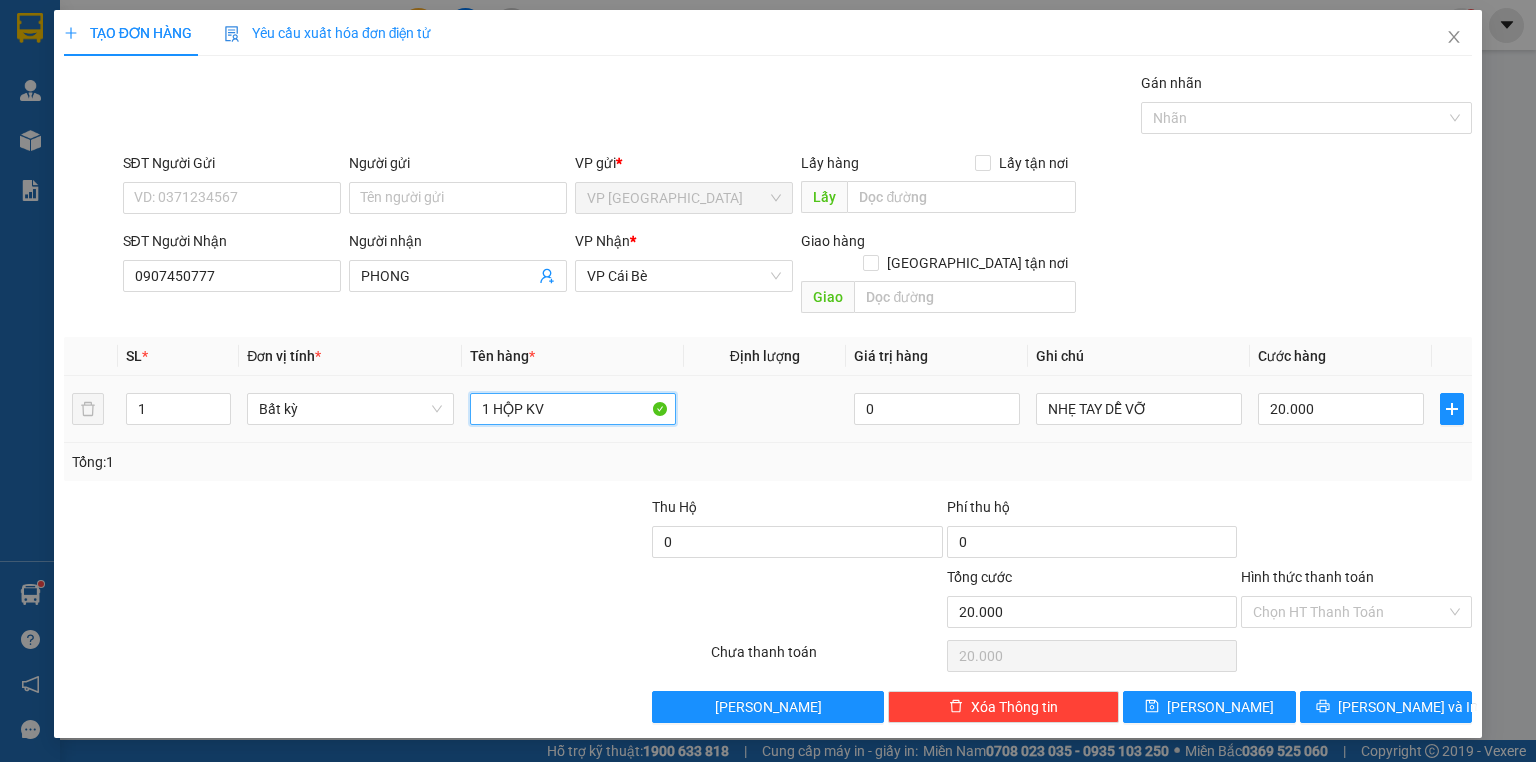 click on "1 HỘP KV" at bounding box center (573, 409) 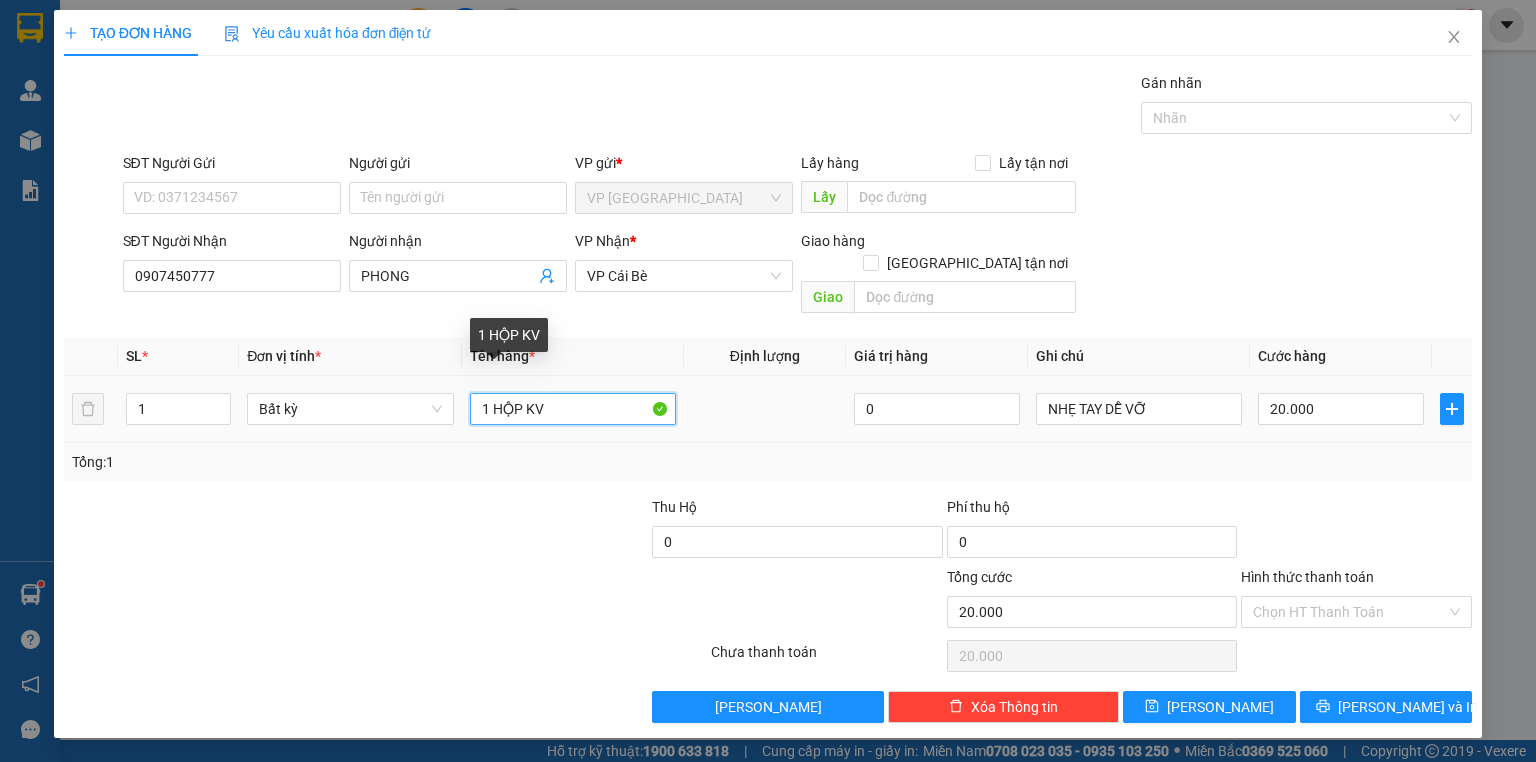 click on "1 HỘP KV" at bounding box center (573, 409) 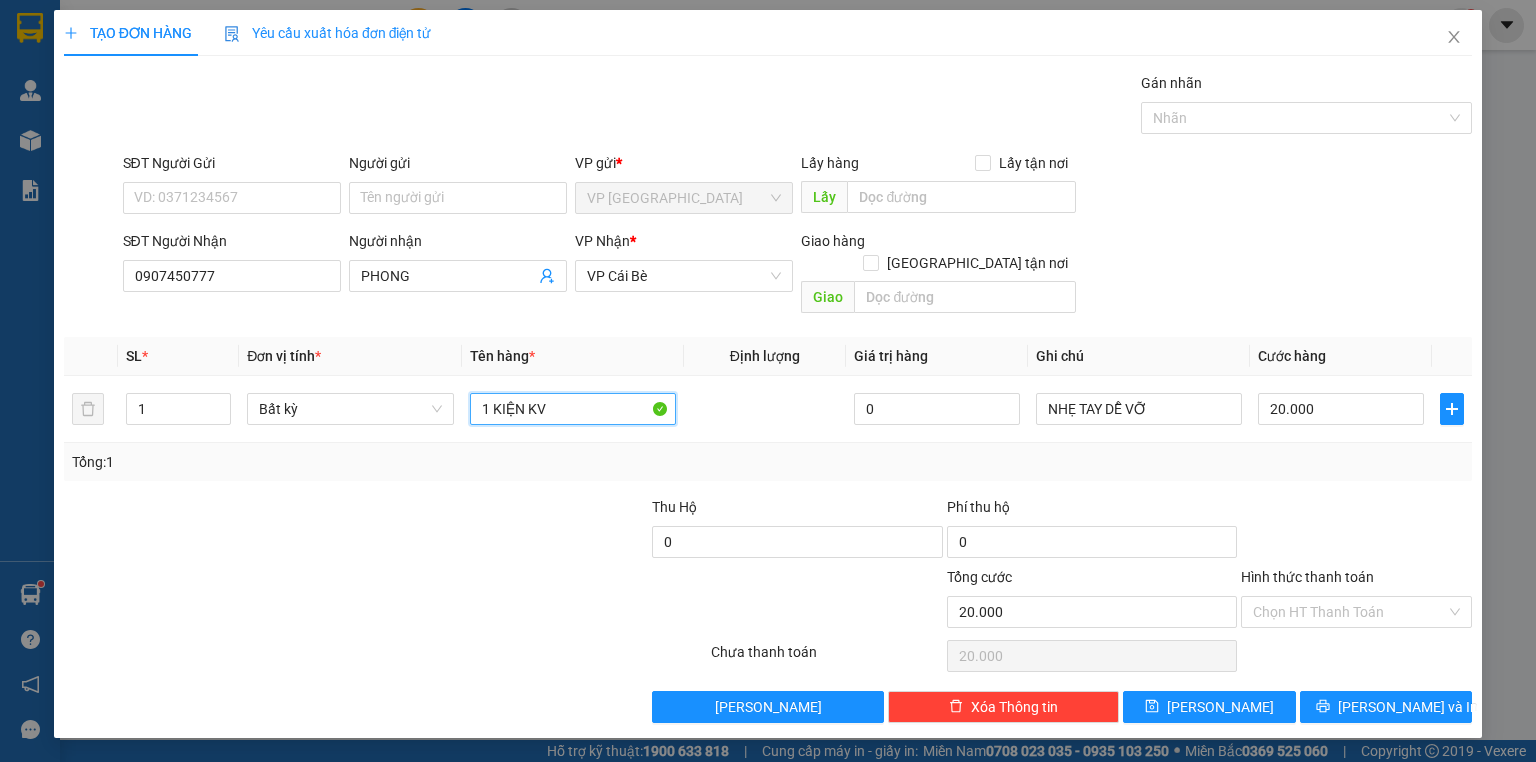 type on "1 KIỆN KV" 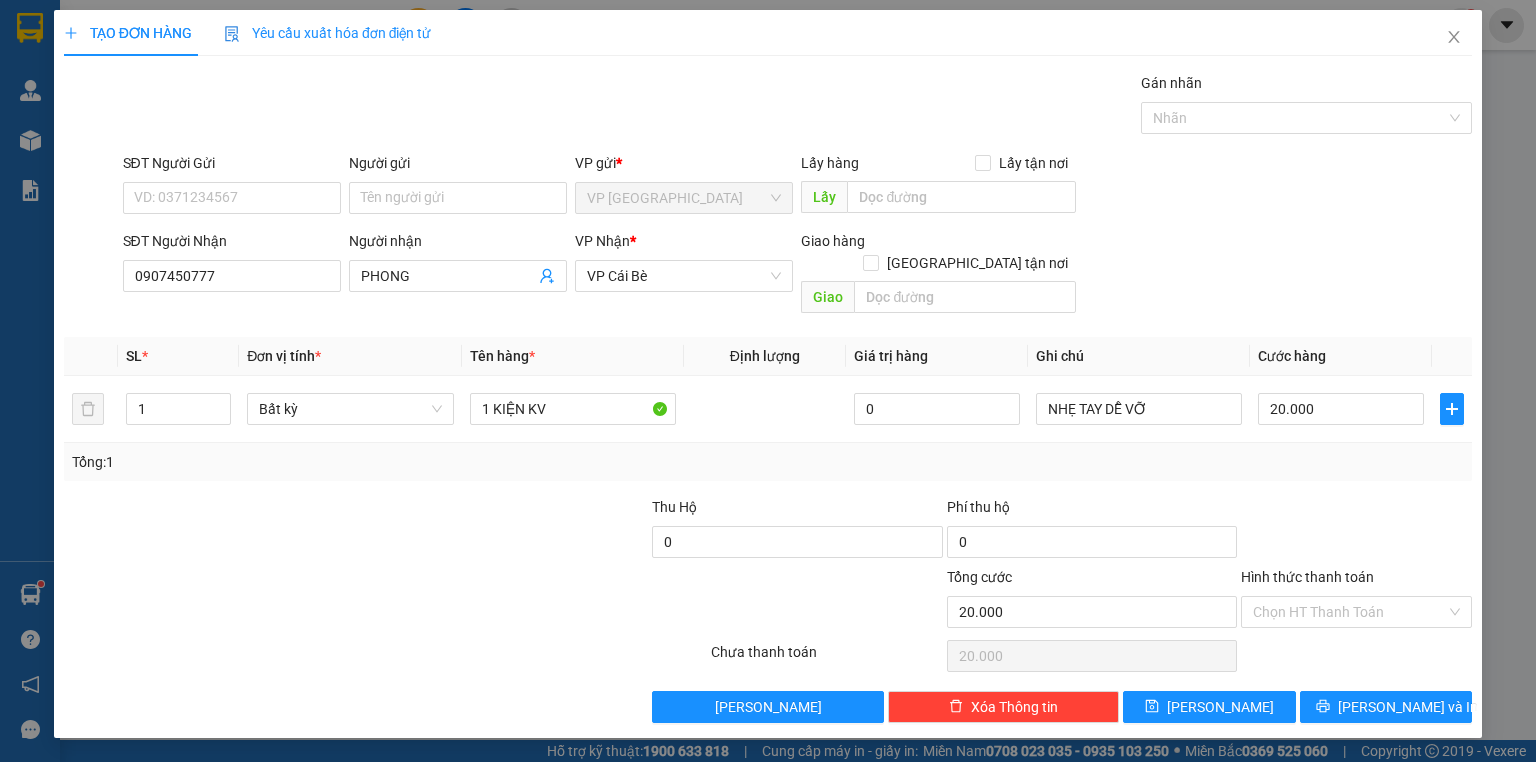 click at bounding box center (1356, 531) 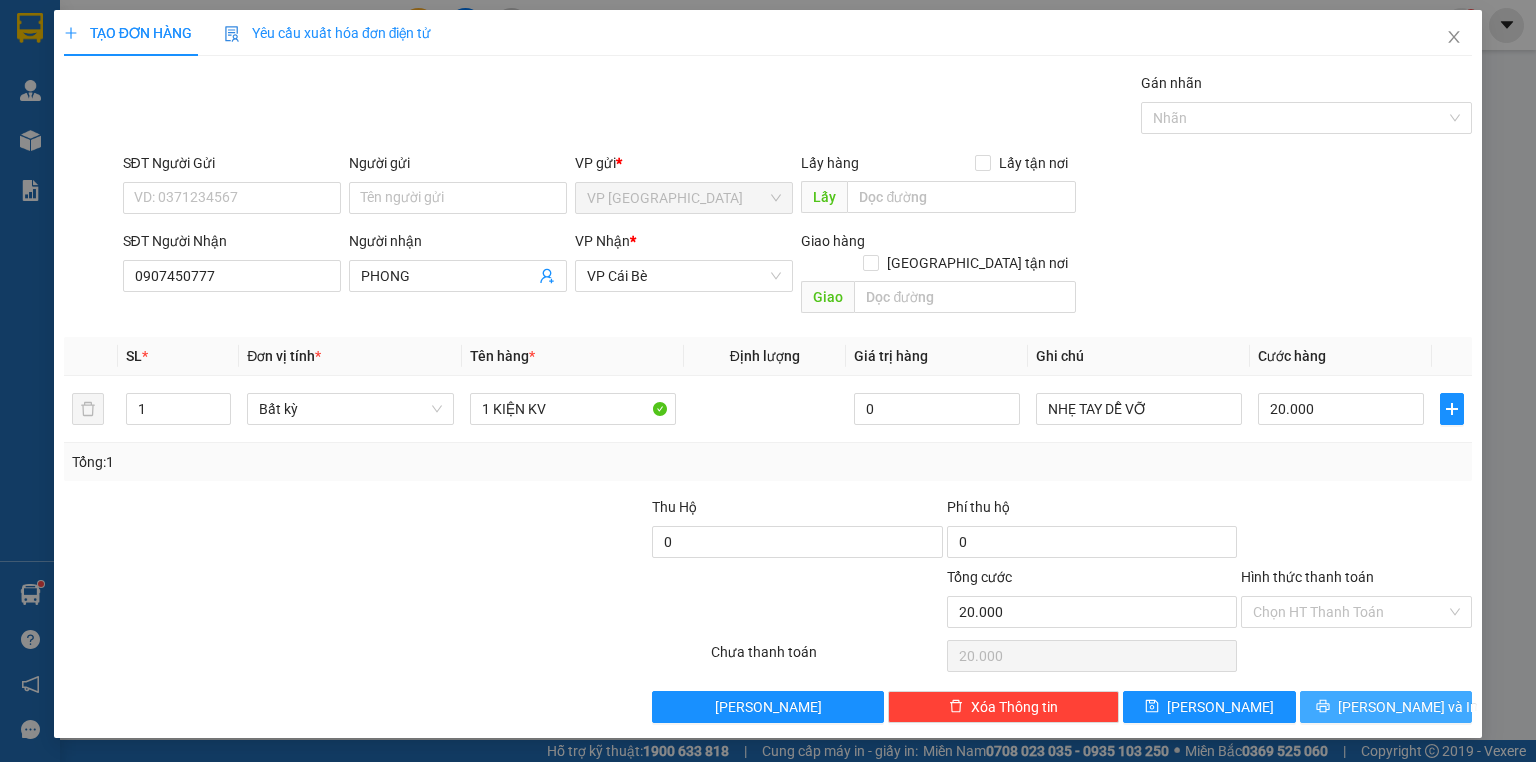 drag, startPoint x: 1400, startPoint y: 728, endPoint x: 1380, endPoint y: 678, distance: 53.851646 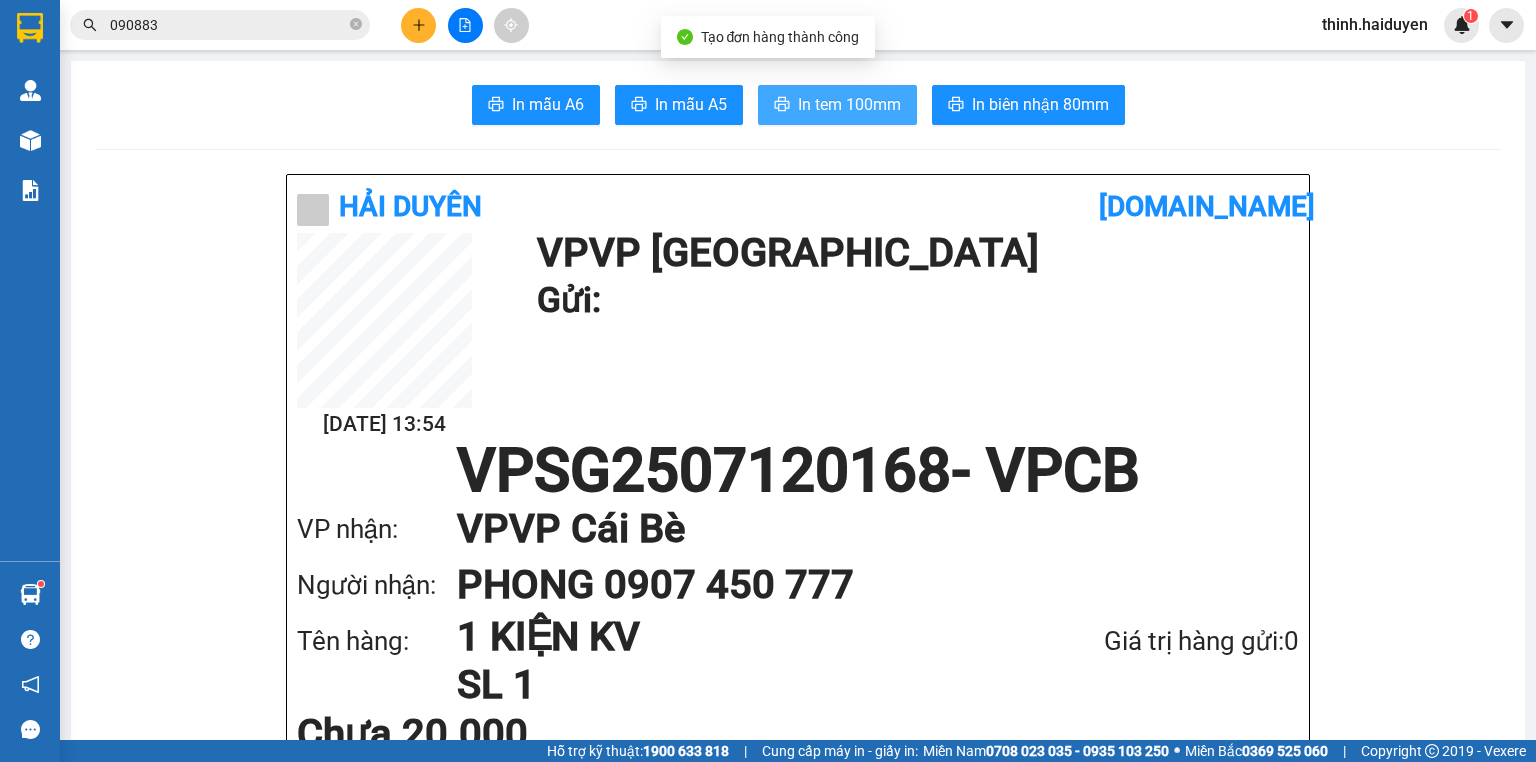click on "In tem 100mm" at bounding box center (837, 105) 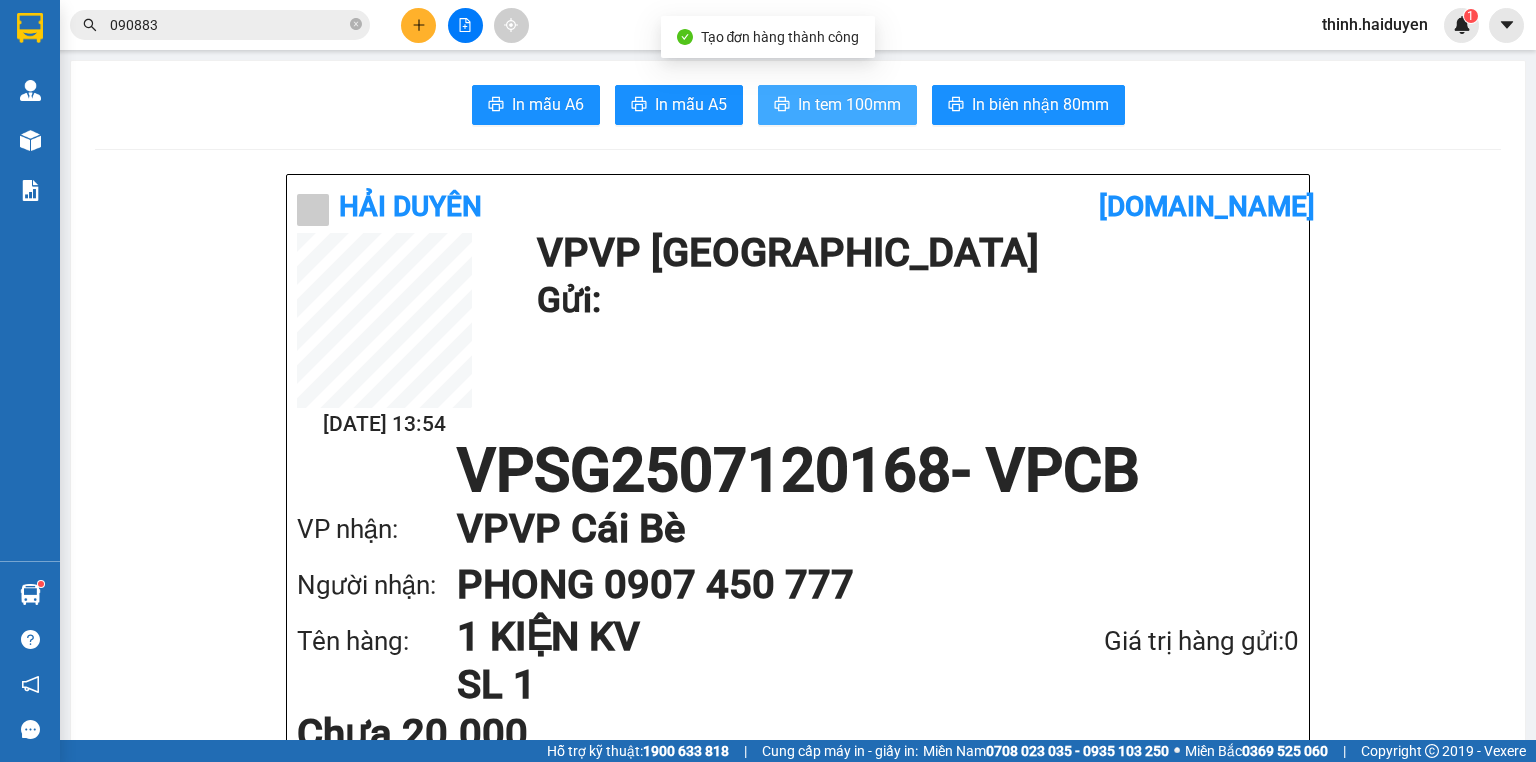 scroll, scrollTop: 0, scrollLeft: 0, axis: both 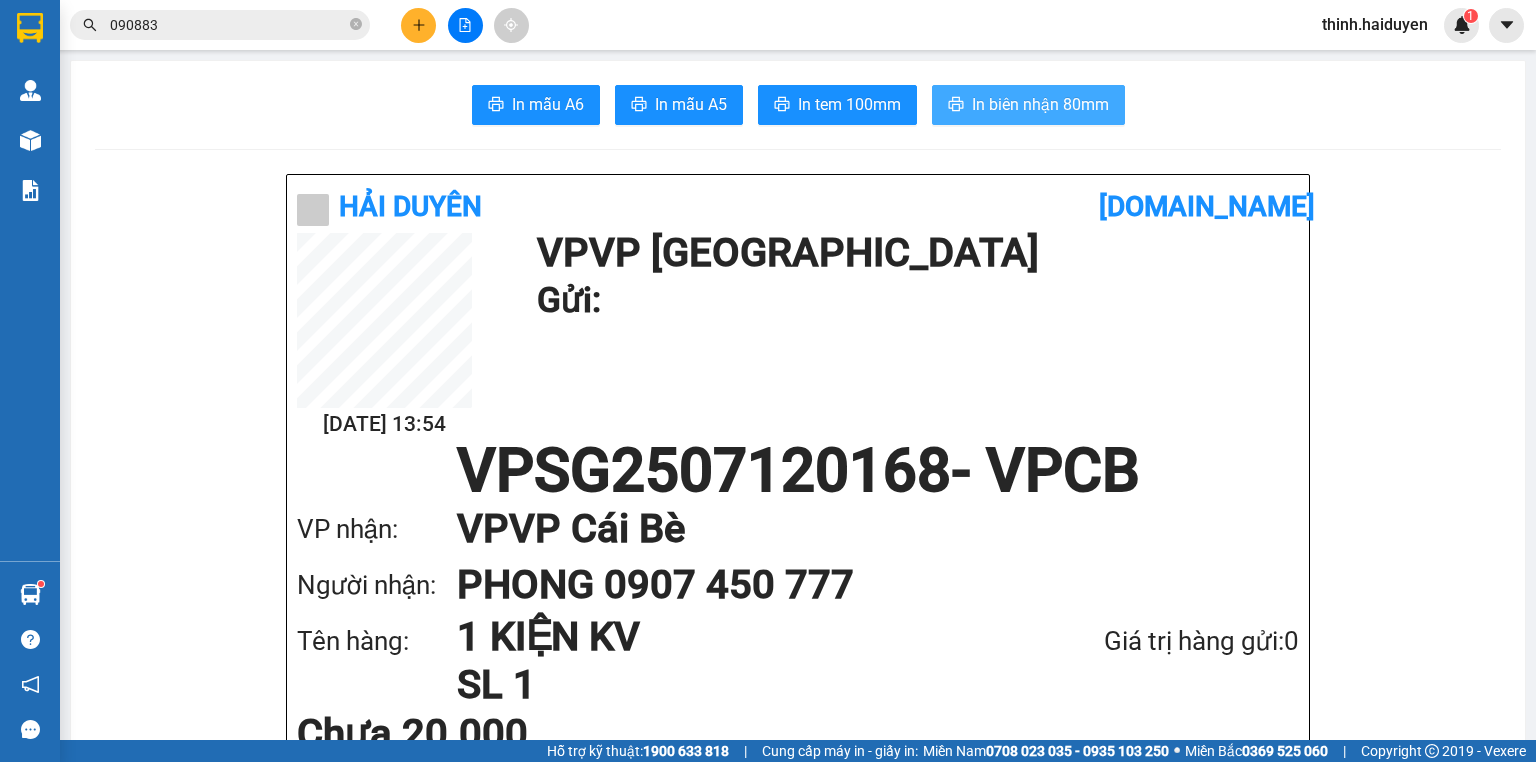 drag, startPoint x: 990, startPoint y: 140, endPoint x: 1005, endPoint y: 90, distance: 52.201534 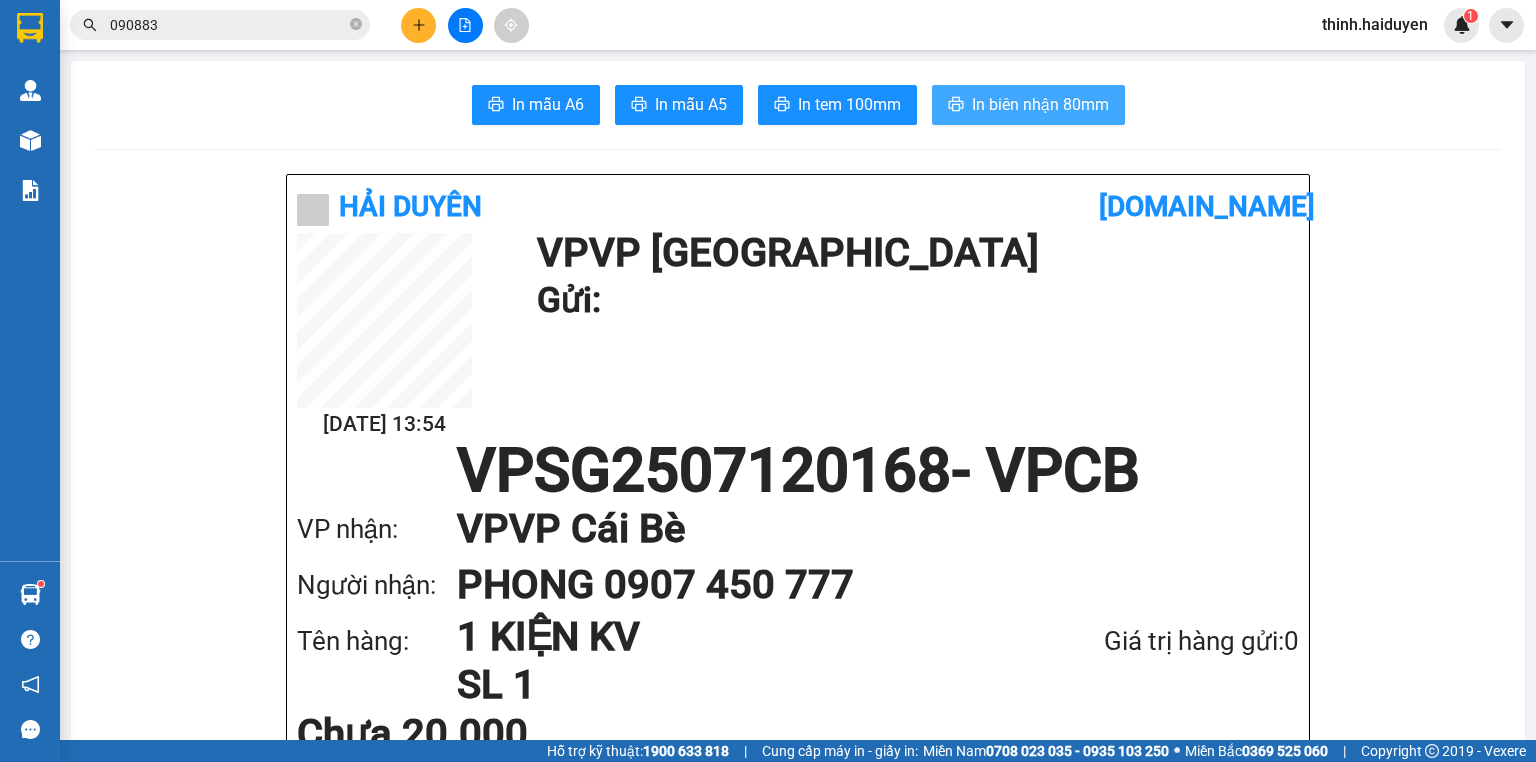 click on "In biên nhận 80mm" at bounding box center [1028, 105] 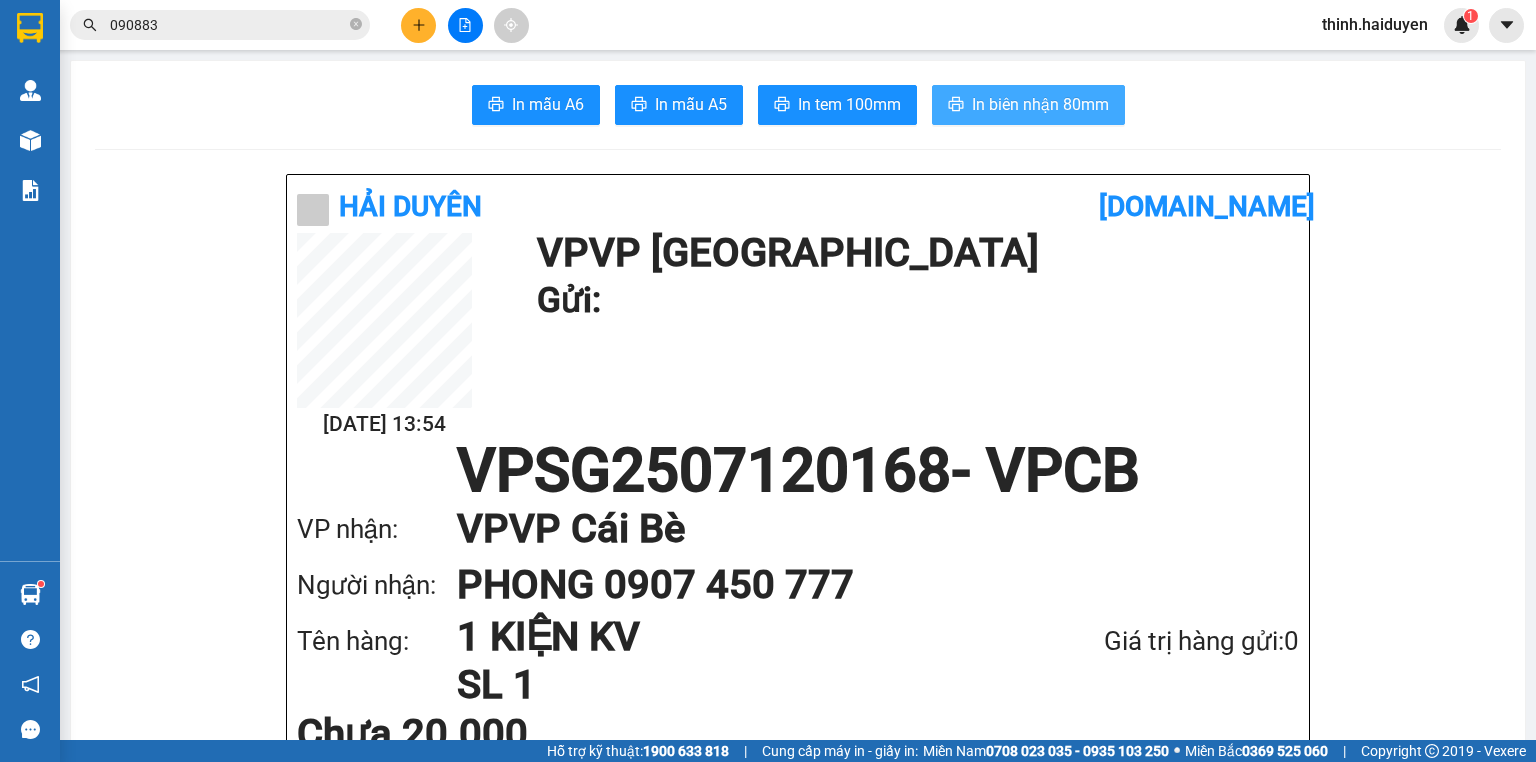 scroll, scrollTop: 0, scrollLeft: 0, axis: both 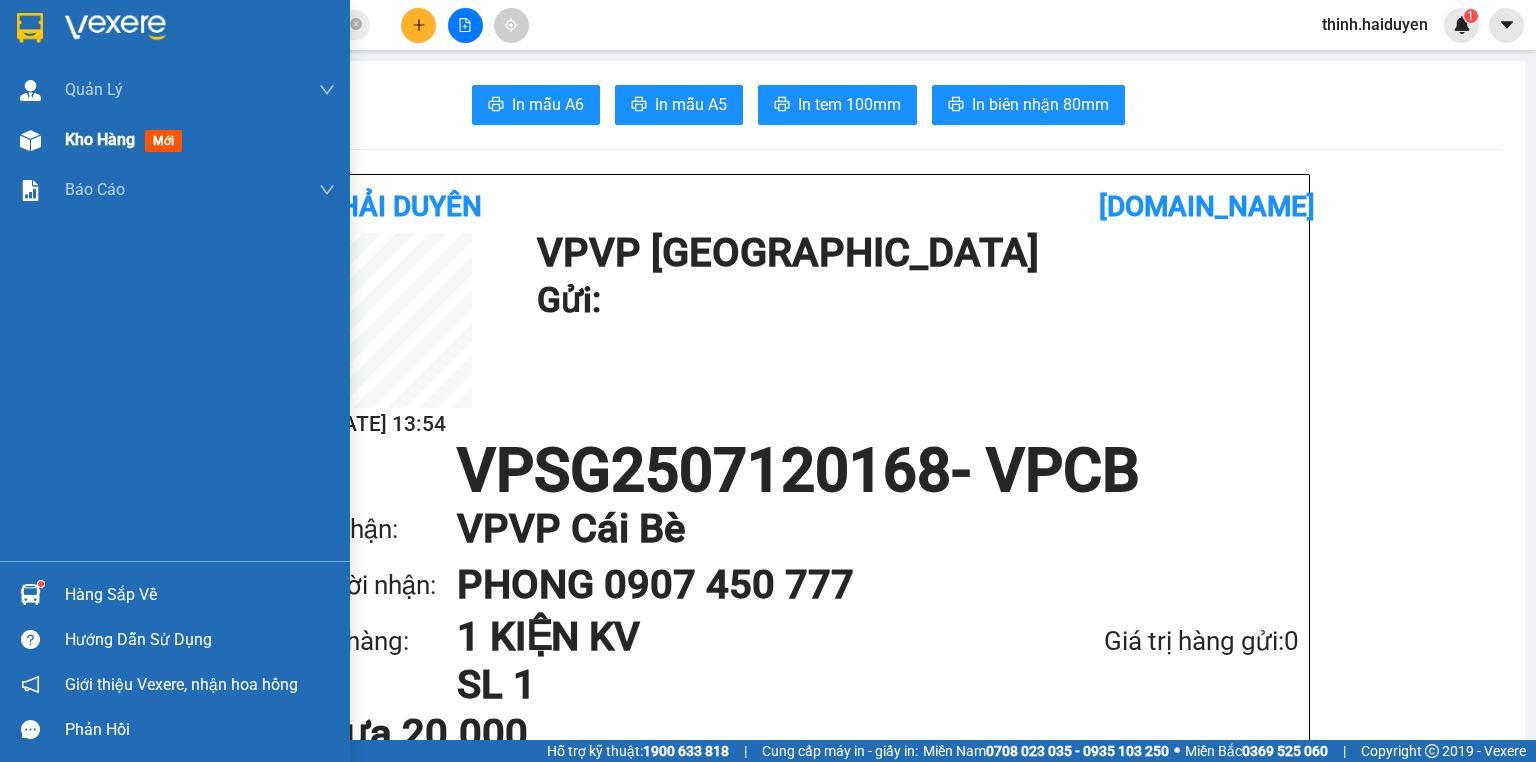 click on "Kho hàng" at bounding box center [100, 139] 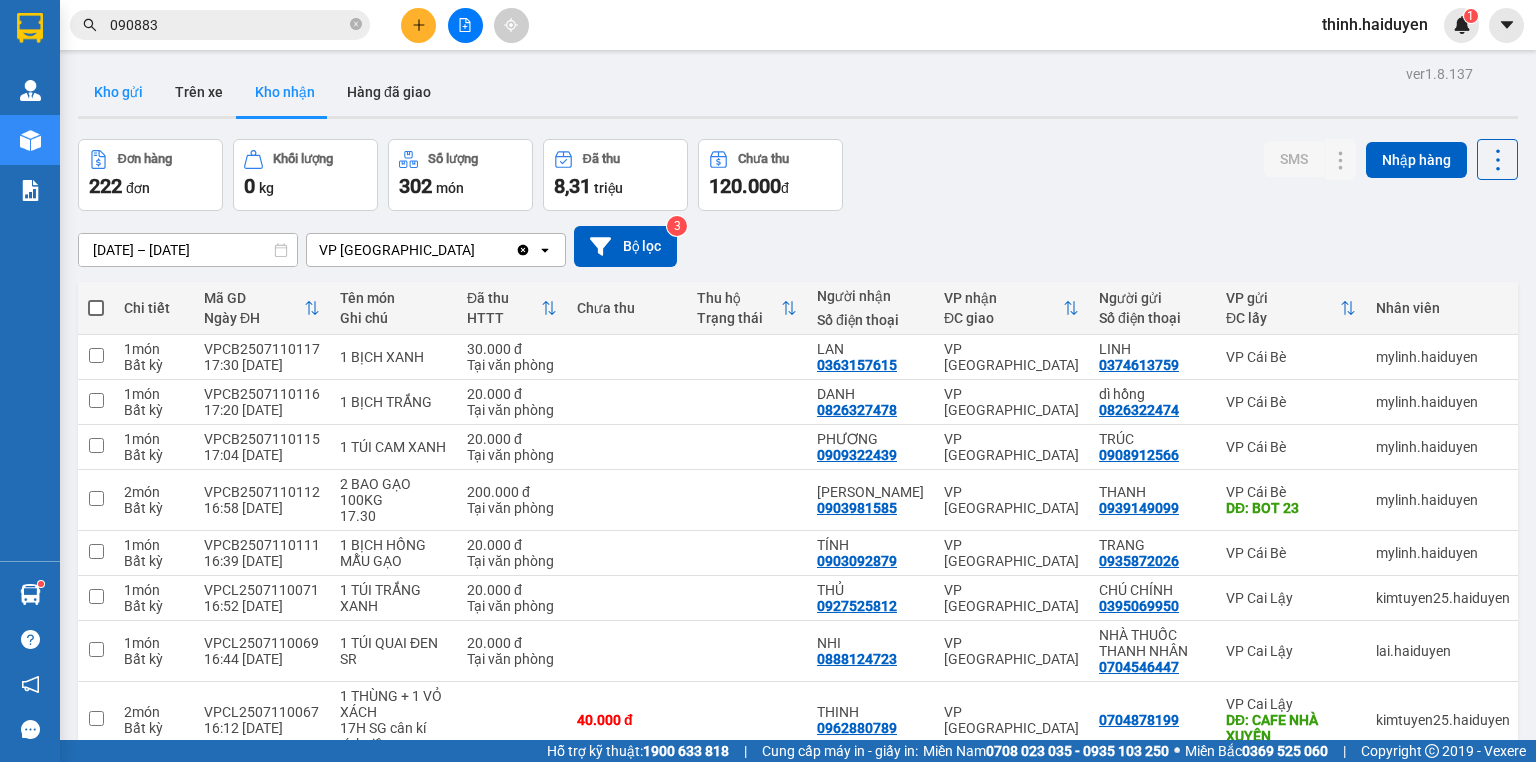 click on "Kho gửi" at bounding box center (118, 92) 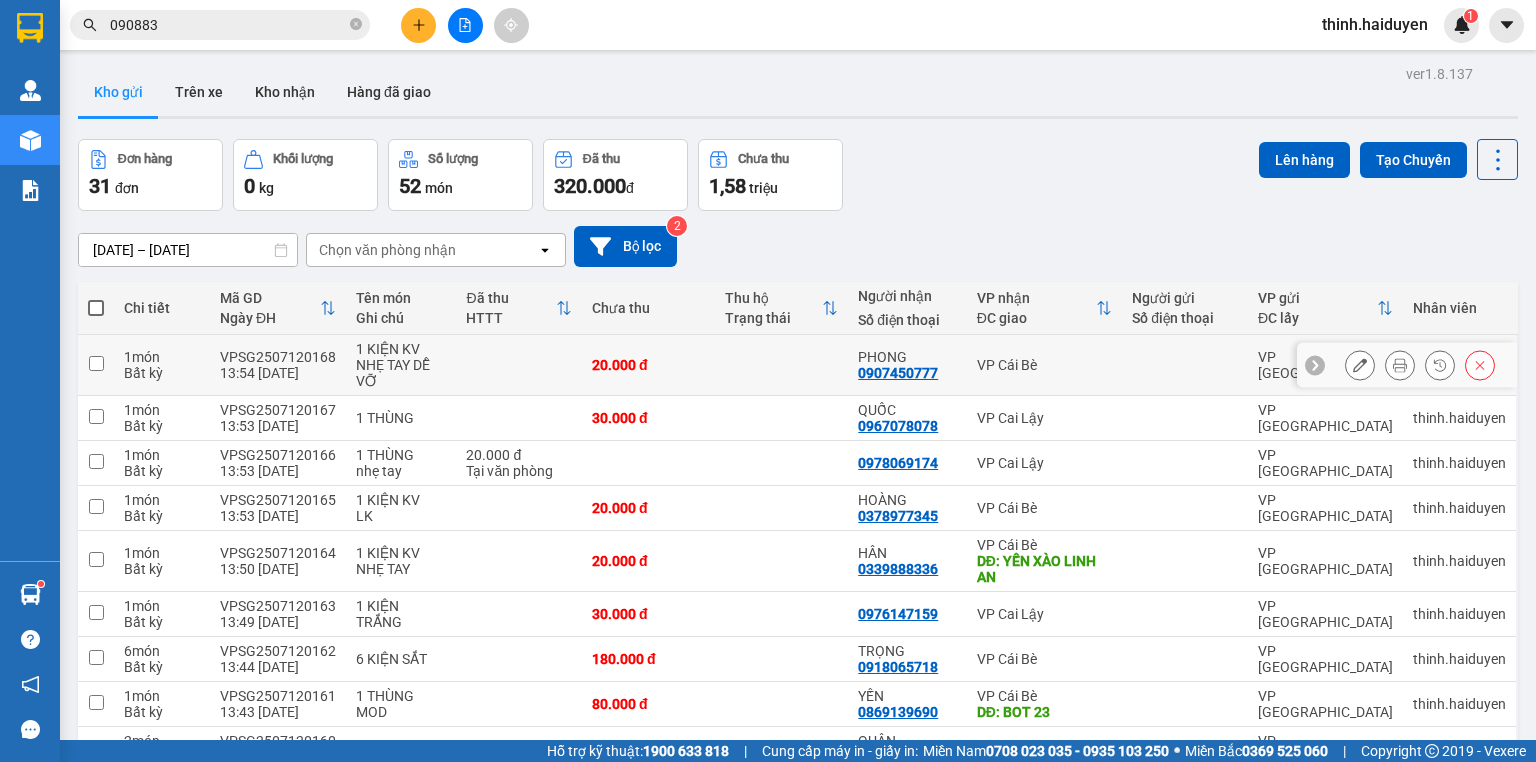 click 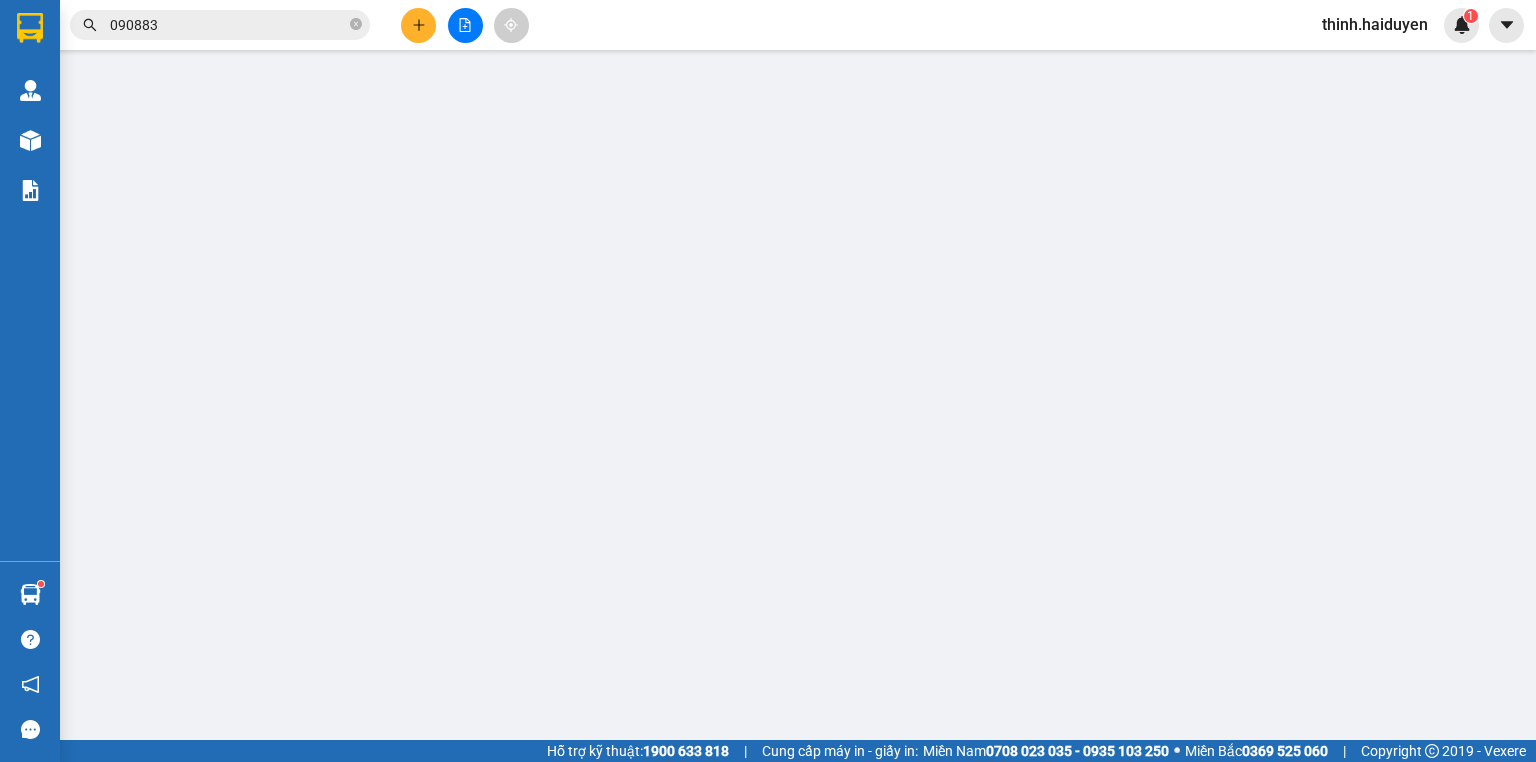 type on "0907450777" 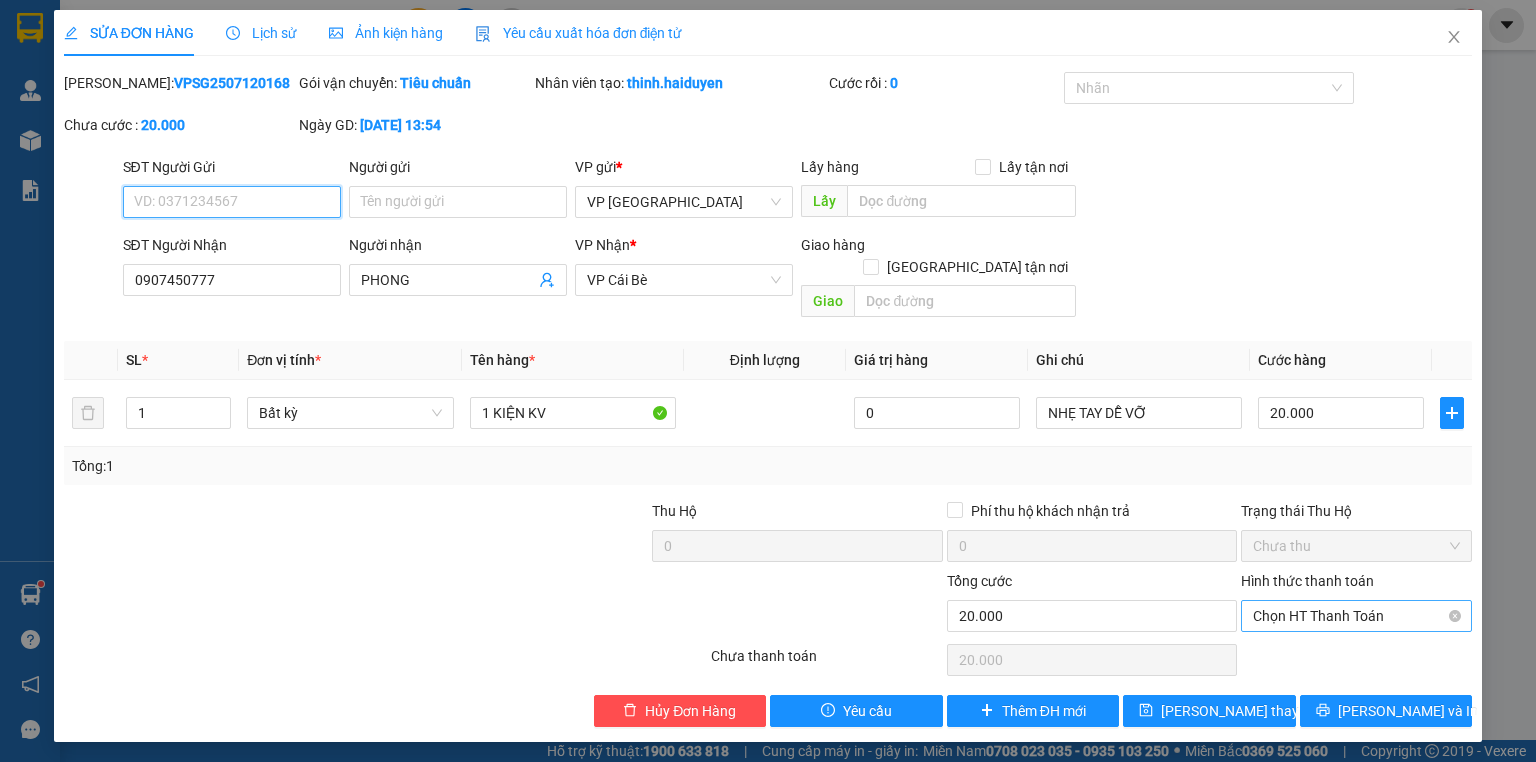click on "Chọn HT Thanh Toán" at bounding box center [1356, 616] 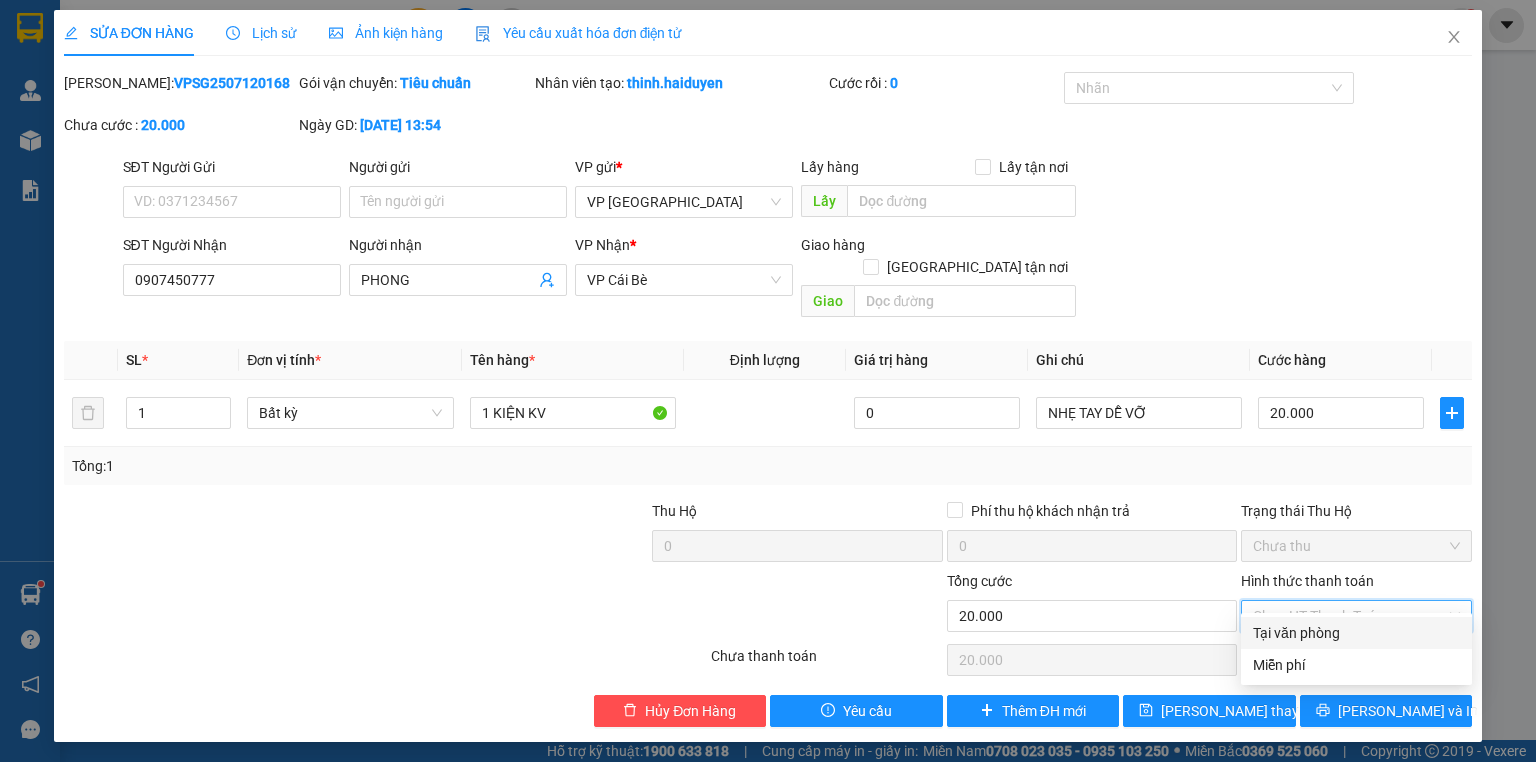 click on "Tại văn phòng" at bounding box center [1356, 633] 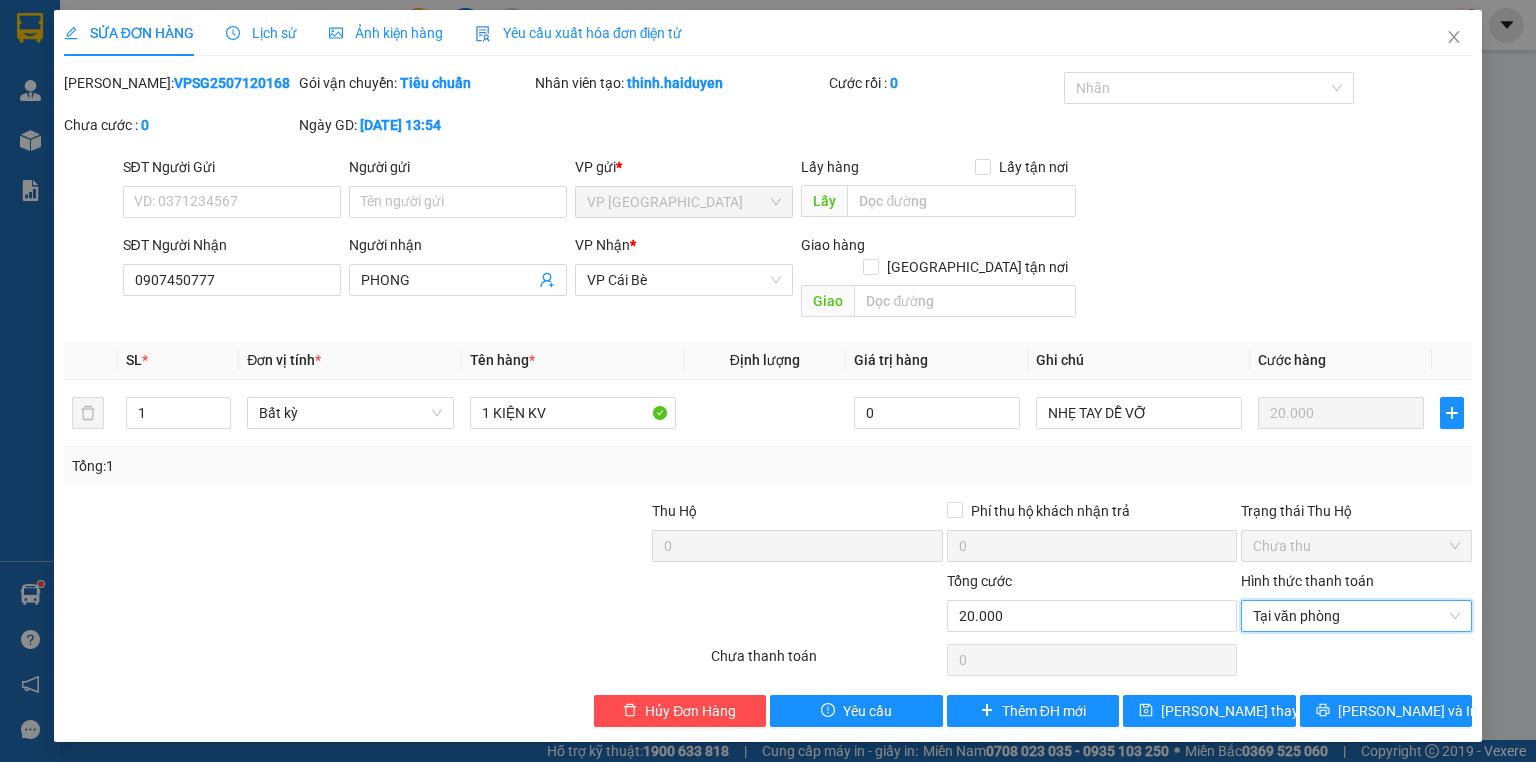 click on "SỬA ĐƠN HÀNG Lịch sử Ảnh kiện hàng Yêu cầu xuất hóa đơn điện tử Total Paid Fee 0 Total UnPaid Fee 20.000 Cash Collection Total Fee Mã ĐH:  VPSG2507120168 Gói vận chuyển:   Tiêu chuẩn Nhân viên tạo:   thinh.haiduyen Cước rồi :   0   Nhãn Chưa cước :   0 Ngày GD:   [DATE] 13:54 SĐT Người Gửi VD: 0371234567 Người gửi Tên người gửi VP gửi  * VP [GEOGRAPHIC_DATA] Lấy hàng Lấy tận nơi Lấy SĐT Người Nhận 0907450777 Người nhận PHONG VP Nhận  * VP Cái Bè Giao hàng Giao tận nơi Giao SL  * Đơn vị tính  * Tên hàng  * Định lượng Giá trị hàng Ghi chú Cước hàng                   1 Bất kỳ 1 KIỆN KV 0 NHẸ TAY DỄ VỠ 20.000 Tổng:  1 Thu Hộ 0 Phí thu hộ khách nhận trả 0 Trạng thái Thu Hộ   Chưa thu Tổng cước 20.000 Hình thức thanh toán Tại văn phòng Tại văn phòng Số tiền thu trước 0 Tại văn phòng Chưa thanh toán 0 Hủy Đơn Hàng" at bounding box center (768, 376) 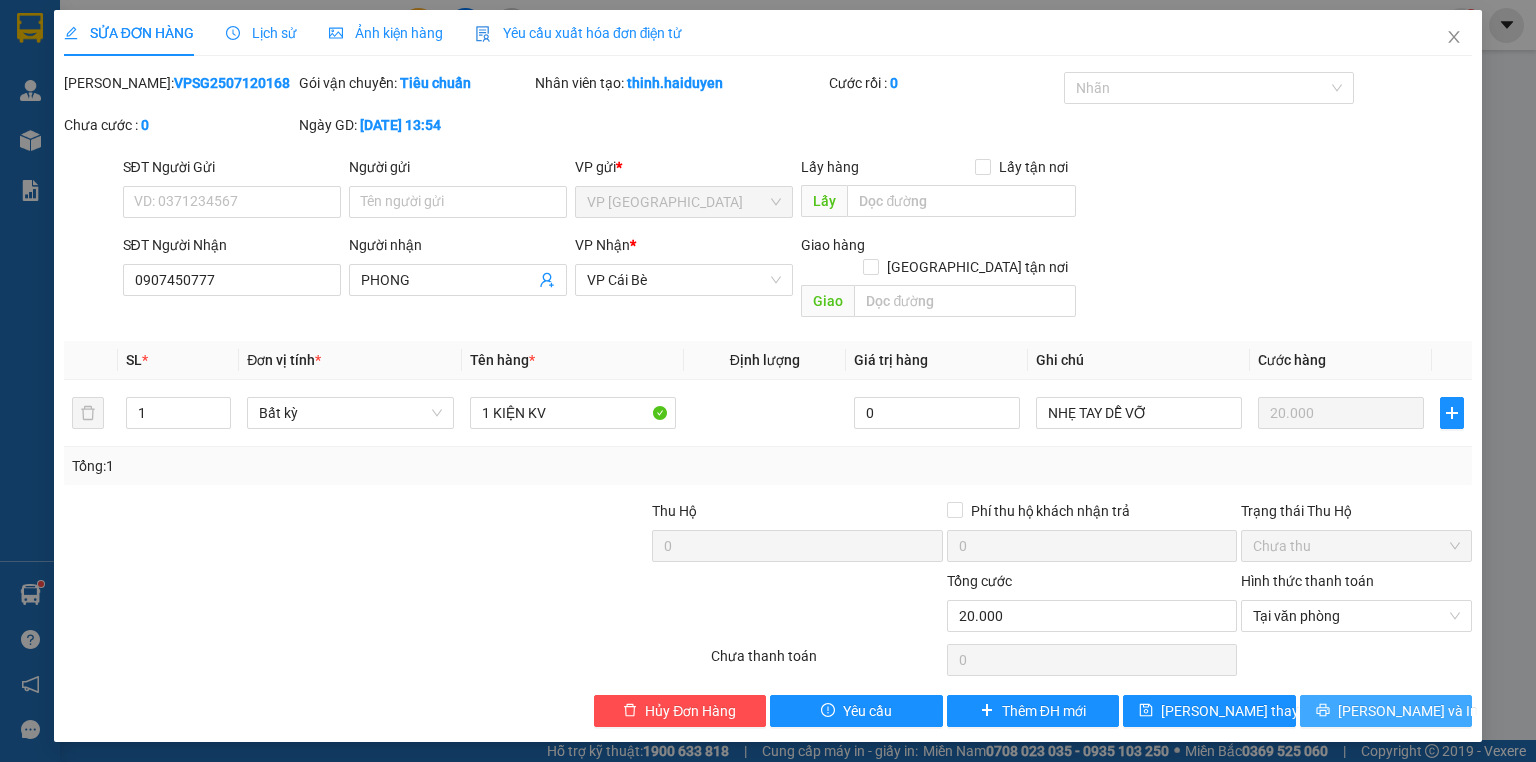click on "[PERSON_NAME] và In" at bounding box center (1408, 711) 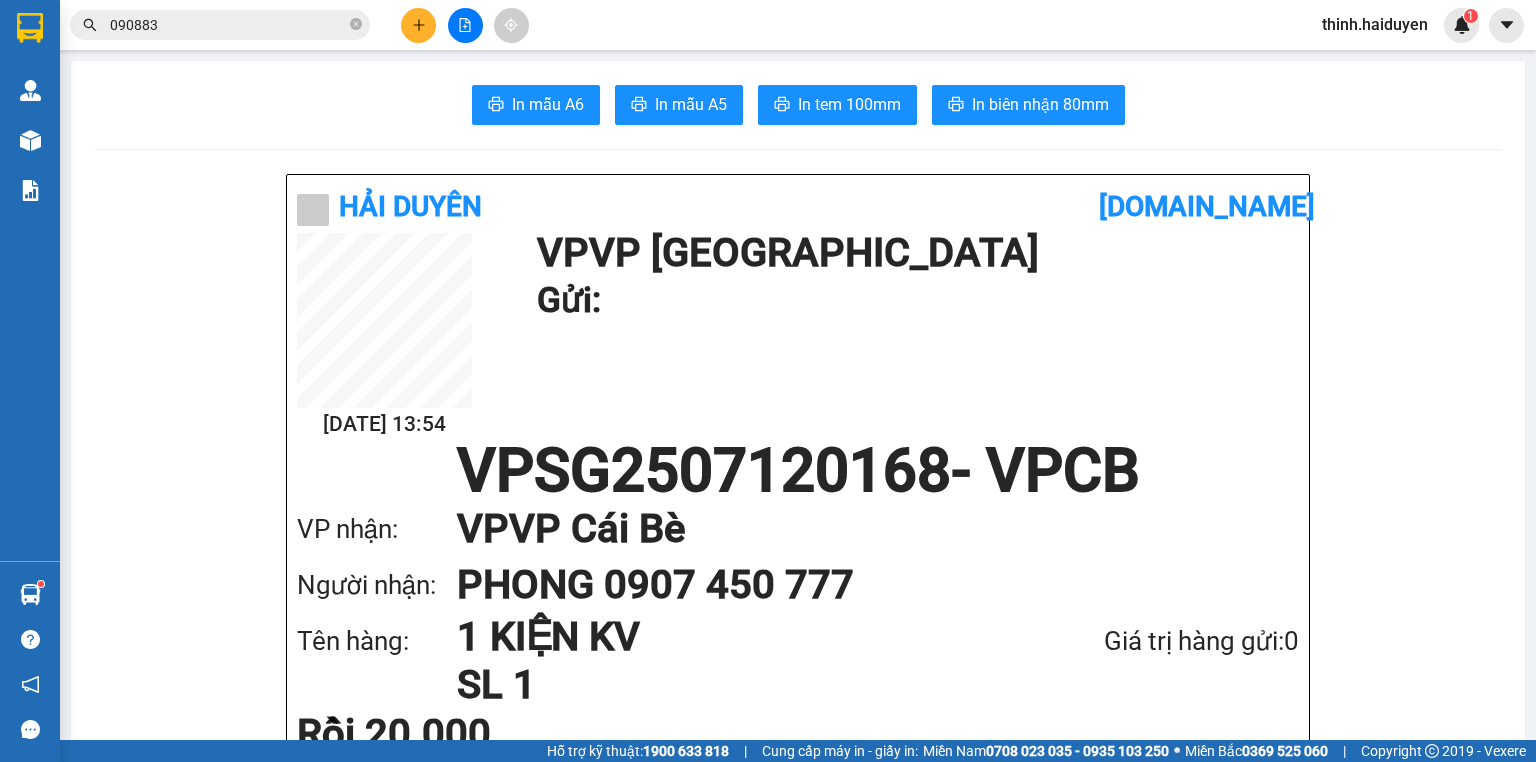 click on "090883" at bounding box center (228, 25) 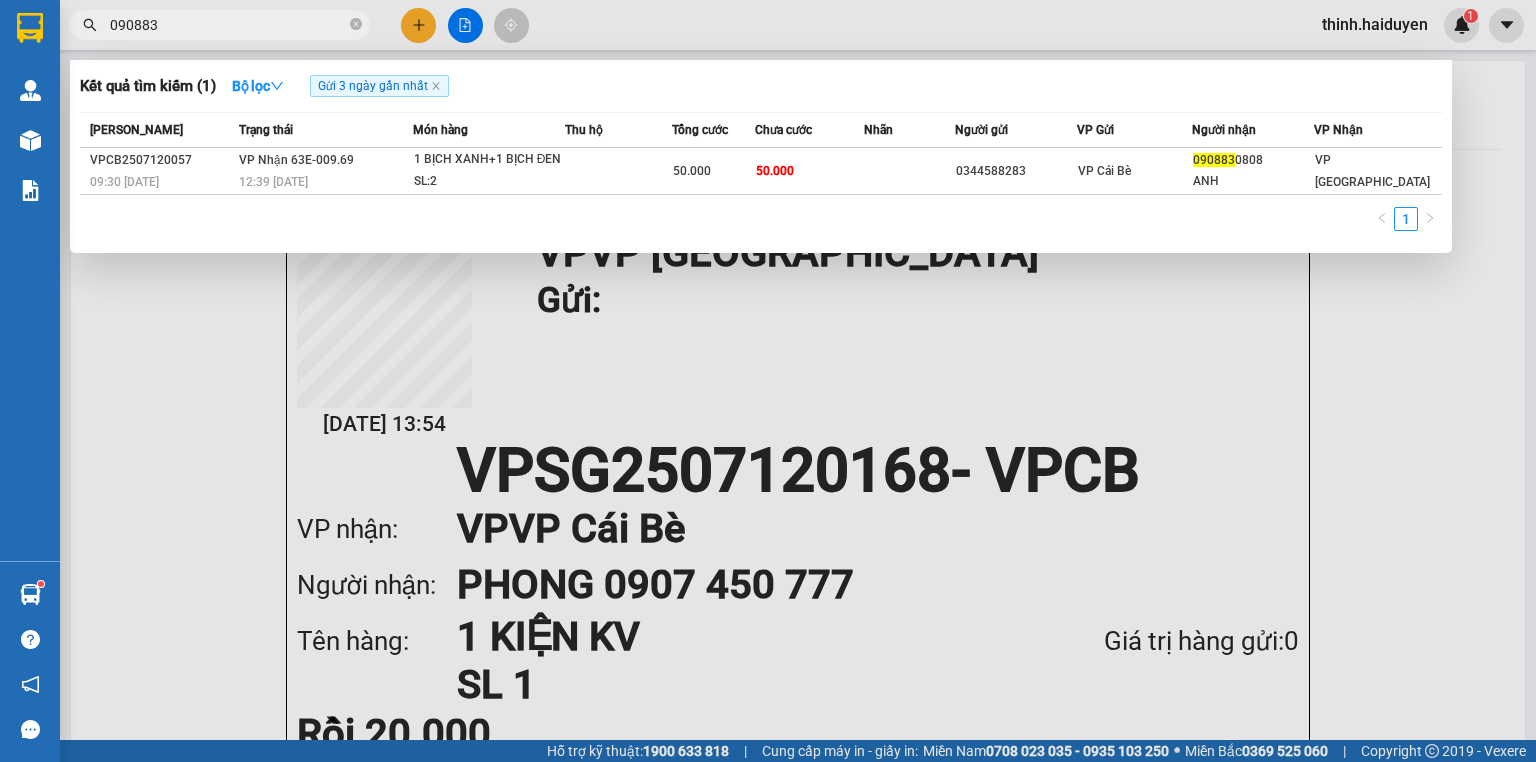 click on "090883" at bounding box center [228, 25] 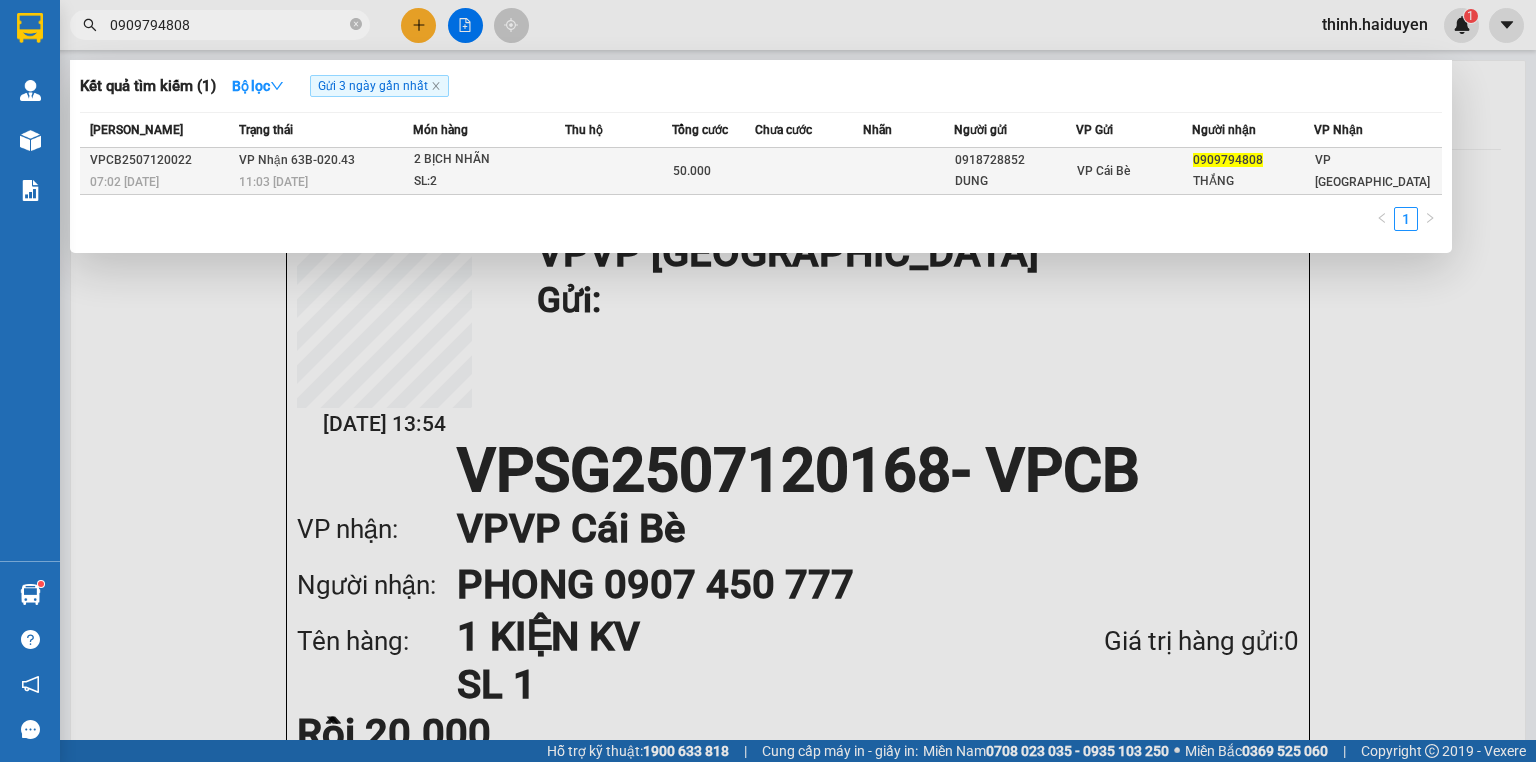 type on "0909794808" 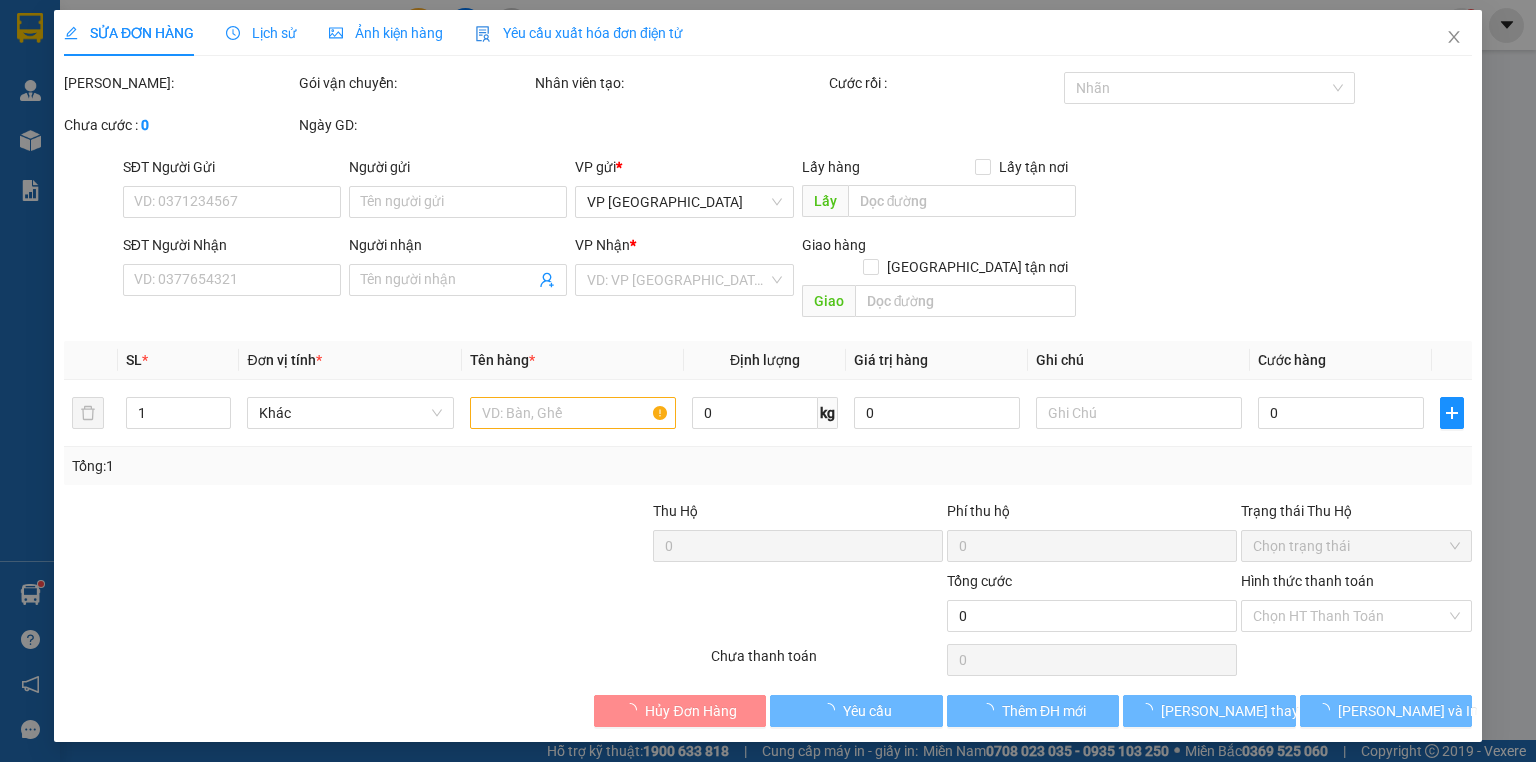 type on "0918728852" 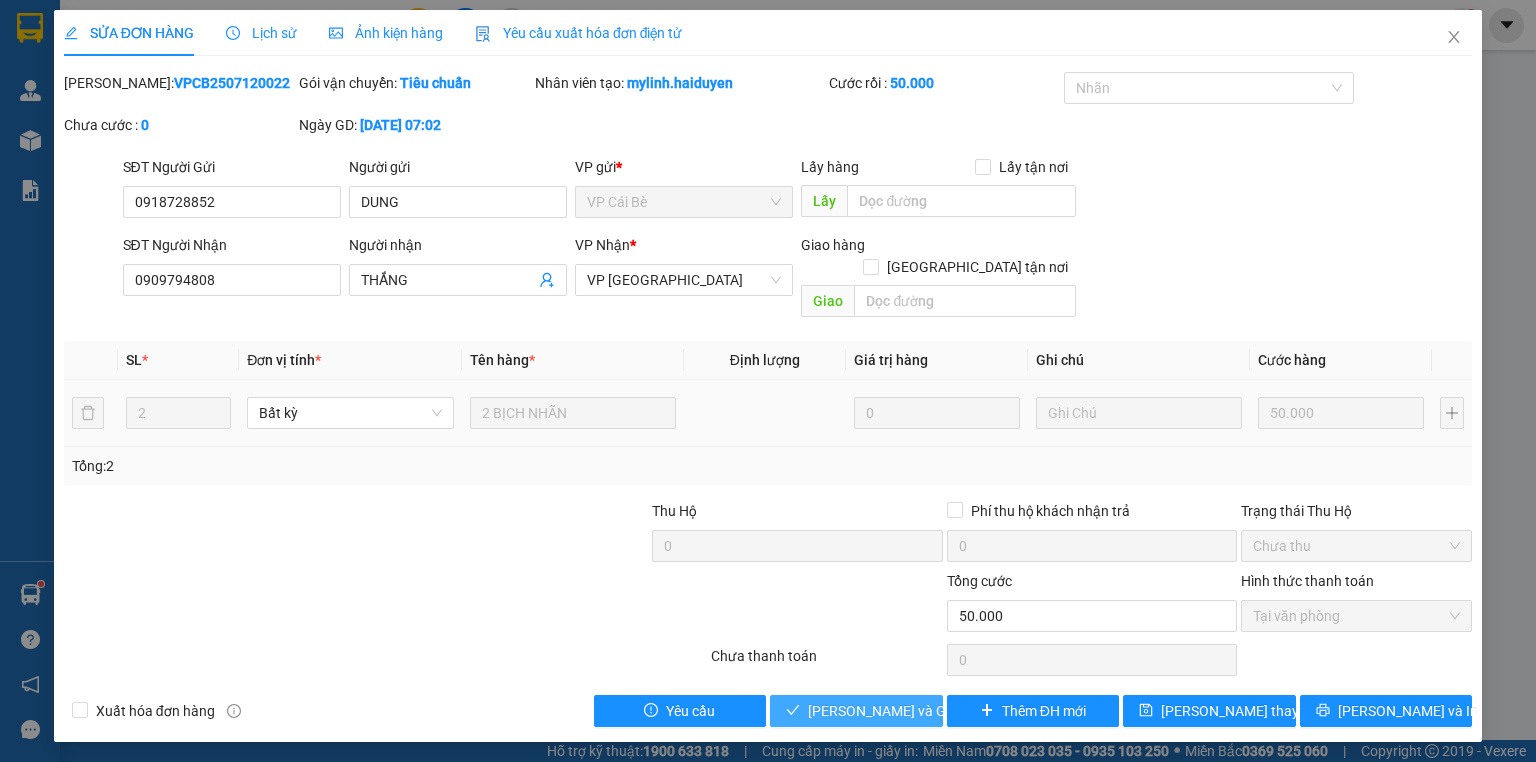 click on "[PERSON_NAME] và Giao hàng" at bounding box center (904, 711) 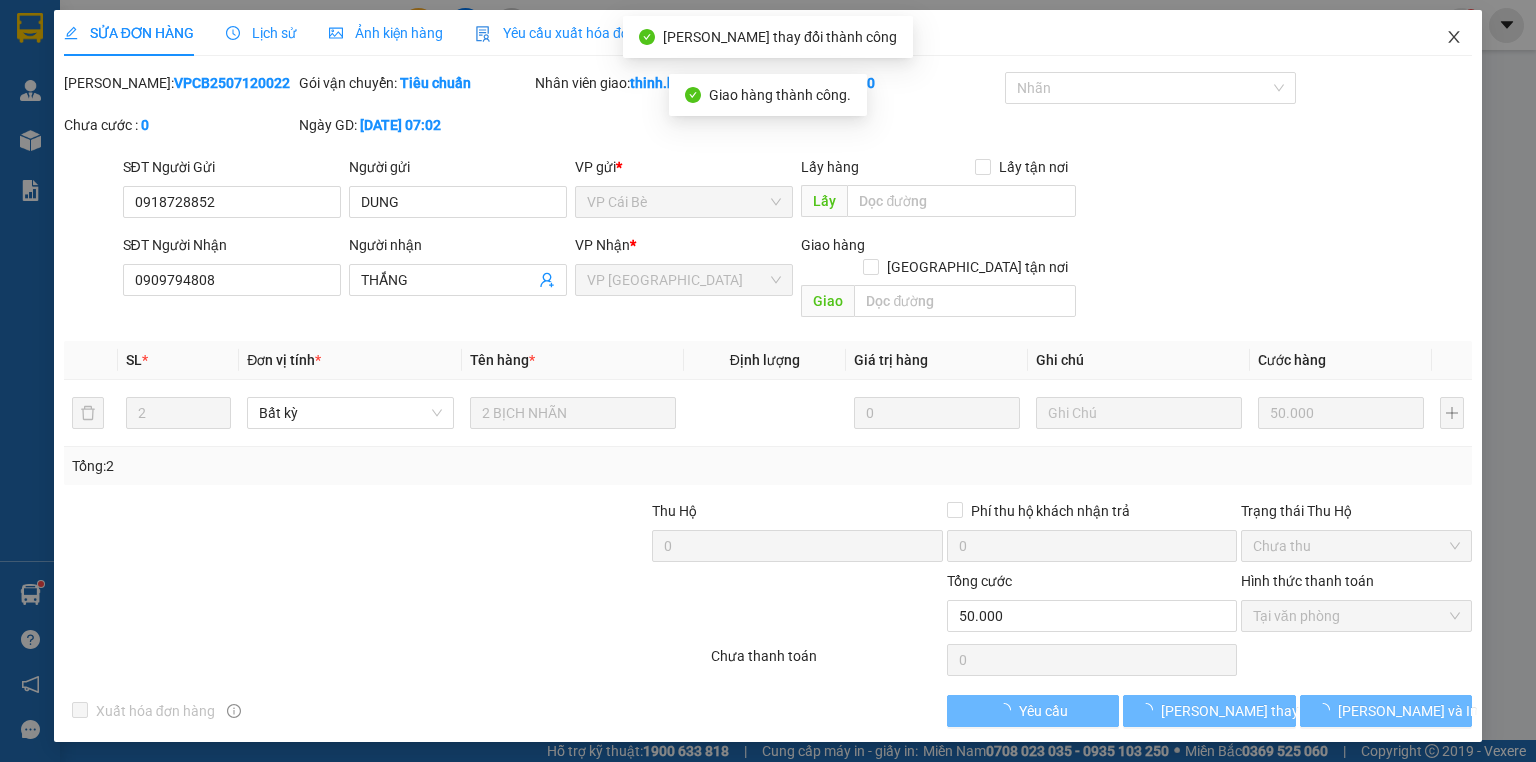 click 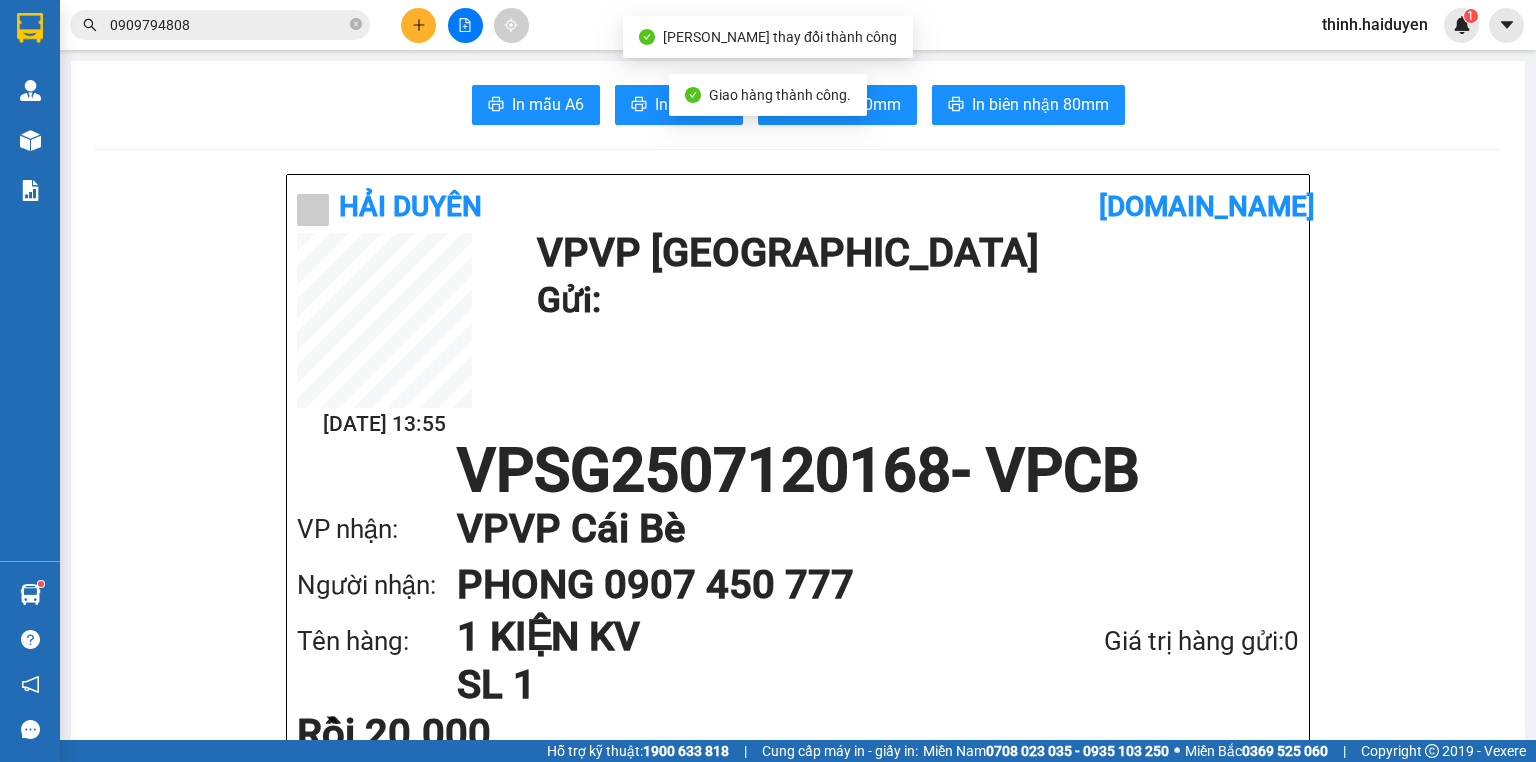 click on "Hải Duyên [DOMAIN_NAME] [DATE] 13:55 VP  VP Sài Gòn Gửi:    VPSG2507120168  -   VPCB VP nhận: VP  VP Cái Bè Người nhận: PHONG   0907 450 777 Tên hàng: 1 KIỆN KV  SL 1 Giá trị hàng gửi:  0 Rồi   20.000 Tổng phải thu:   0 NHẸ TAY DỄ VỠ Hải Duyên VP VP [GEOGRAPHIC_DATA]   97B [PERSON_NAME], P9   0907420505, 0939242285 VP VP Cái Bè   [GEOGRAPHIC_DATA][PERSON_NAME], Khu 2   0939993605, 0939989605 Mã GD :  VPSG2507120168 In ngày:  [DATE]   13:55 Gửi khách hàng Gửi :       VP VP [GEOGRAPHIC_DATA] Nhận :  PHONG - 0907450777   VP VP Cái Bè Ghi chú:  NHẸ TAY DỄ VỠ   Tên (giá trị hàng) SL Cước món hàng 1 KIỆN KV    (0) 1 20.000 Tổng cộng 1 20.000 Loading... Rồi : 20.000 VND Tổng phải thu : 0 VND Người gửi hàng xác nhận Quy định nhận/gửi hàng : Không vận chuyển hàng hóa trái quy định pháp luật. Khi đến nhận hàng, quý khách cần mang theo  CMND. Hàng gửi bị mất, nhà xe đền Quý khách vui lòng" at bounding box center (798, 1731) 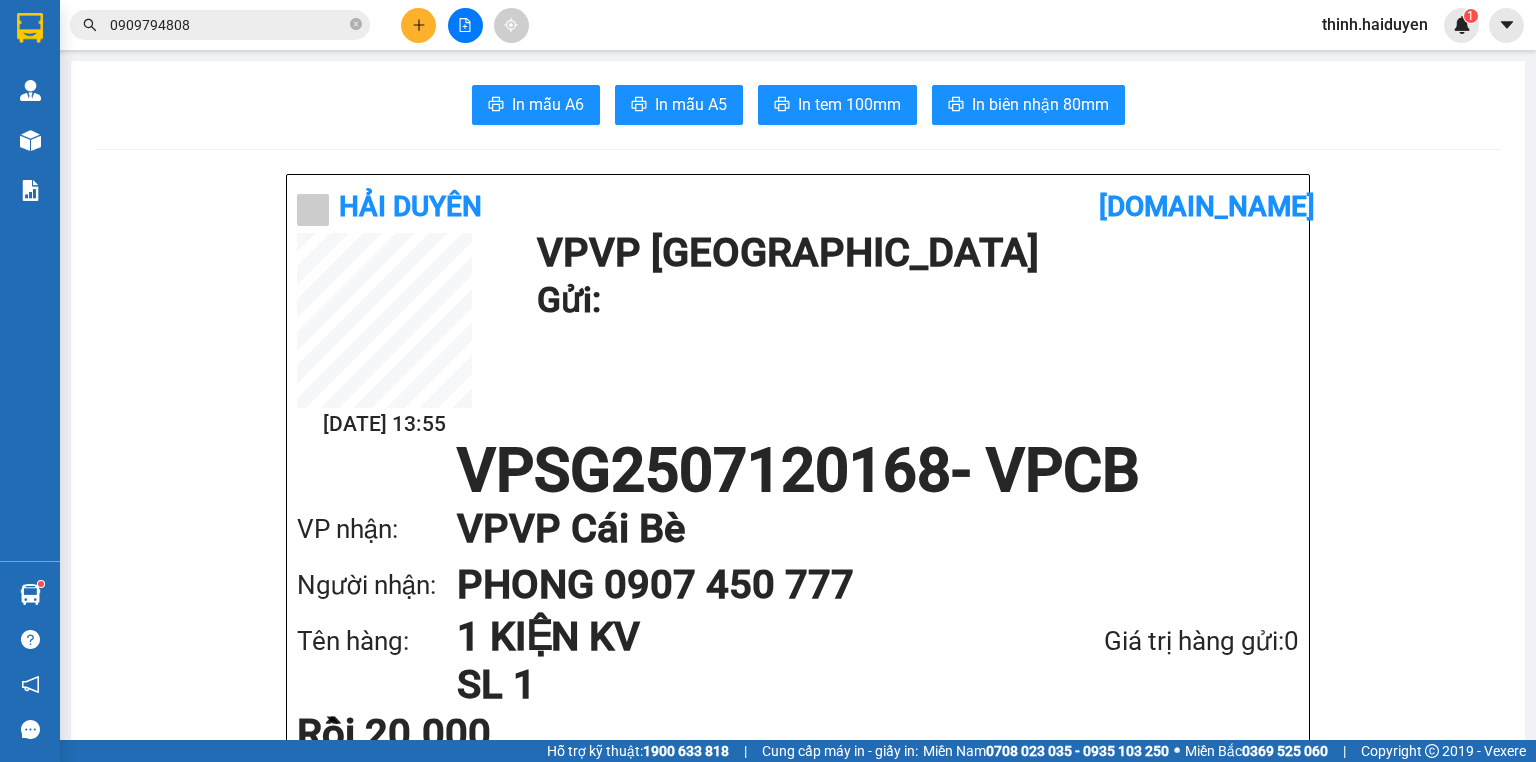 click at bounding box center [465, 25] 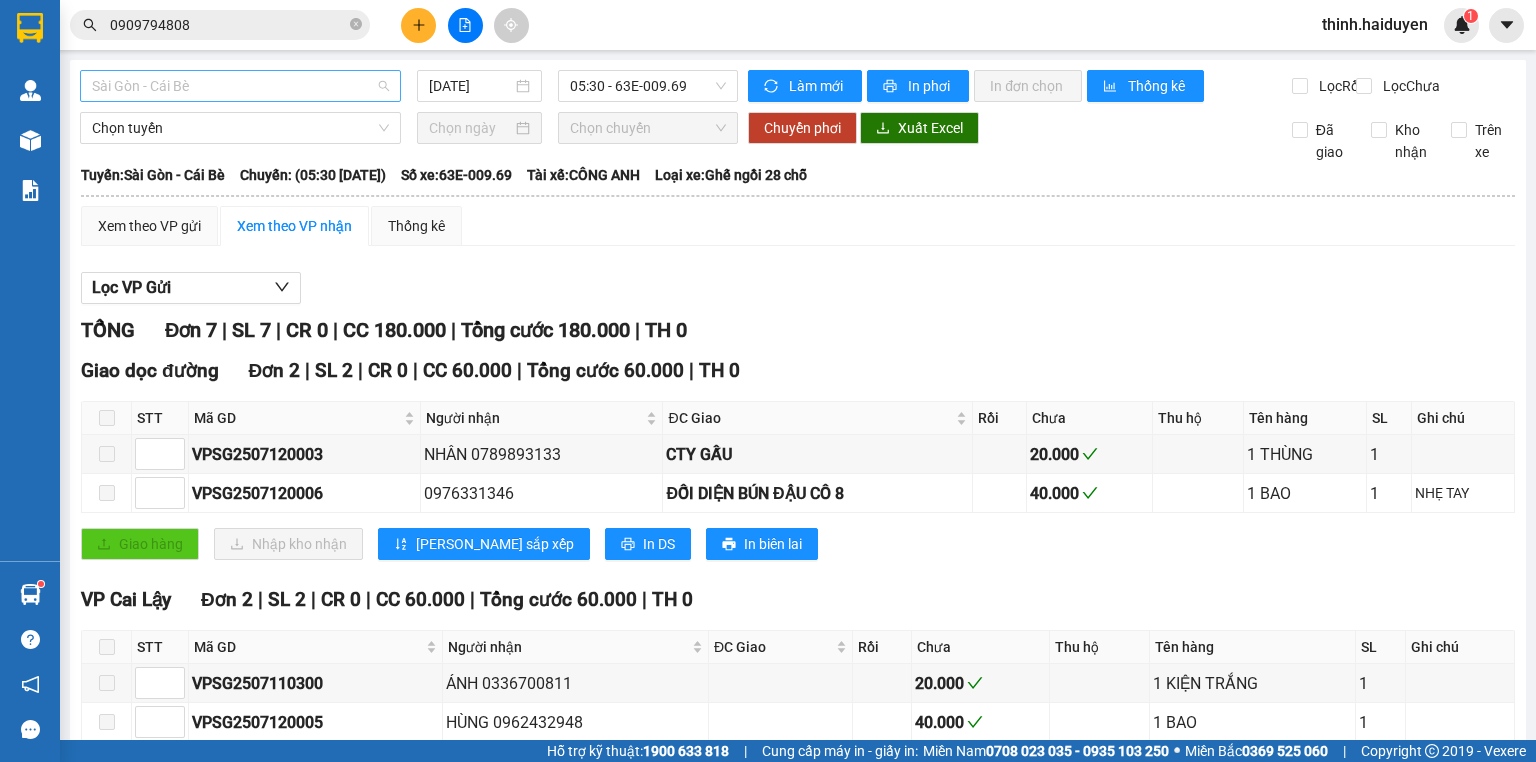 click on "Sài Gòn - Cái Bè" at bounding box center [240, 86] 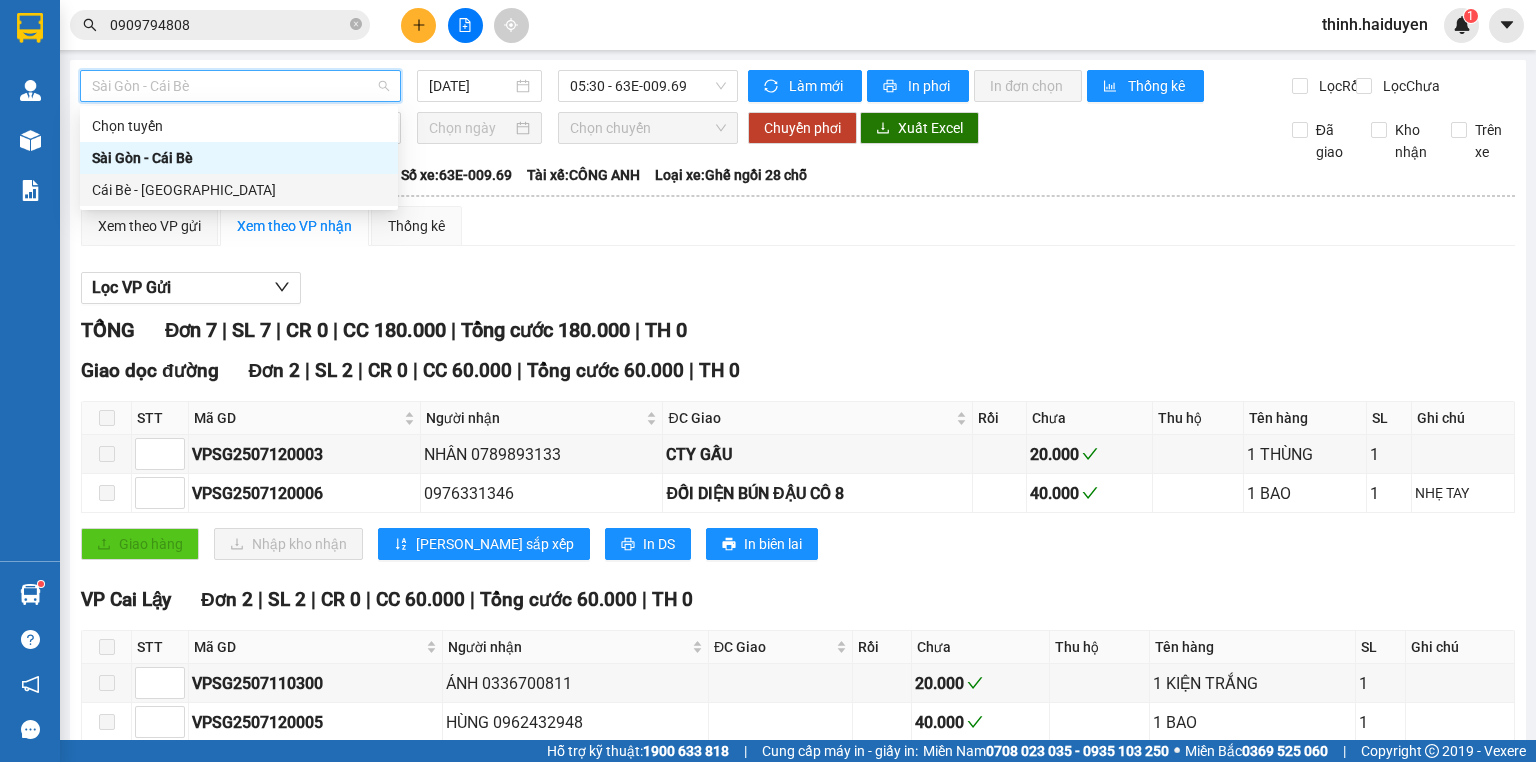 drag, startPoint x: 200, startPoint y: 182, endPoint x: 392, endPoint y: 122, distance: 201.15666 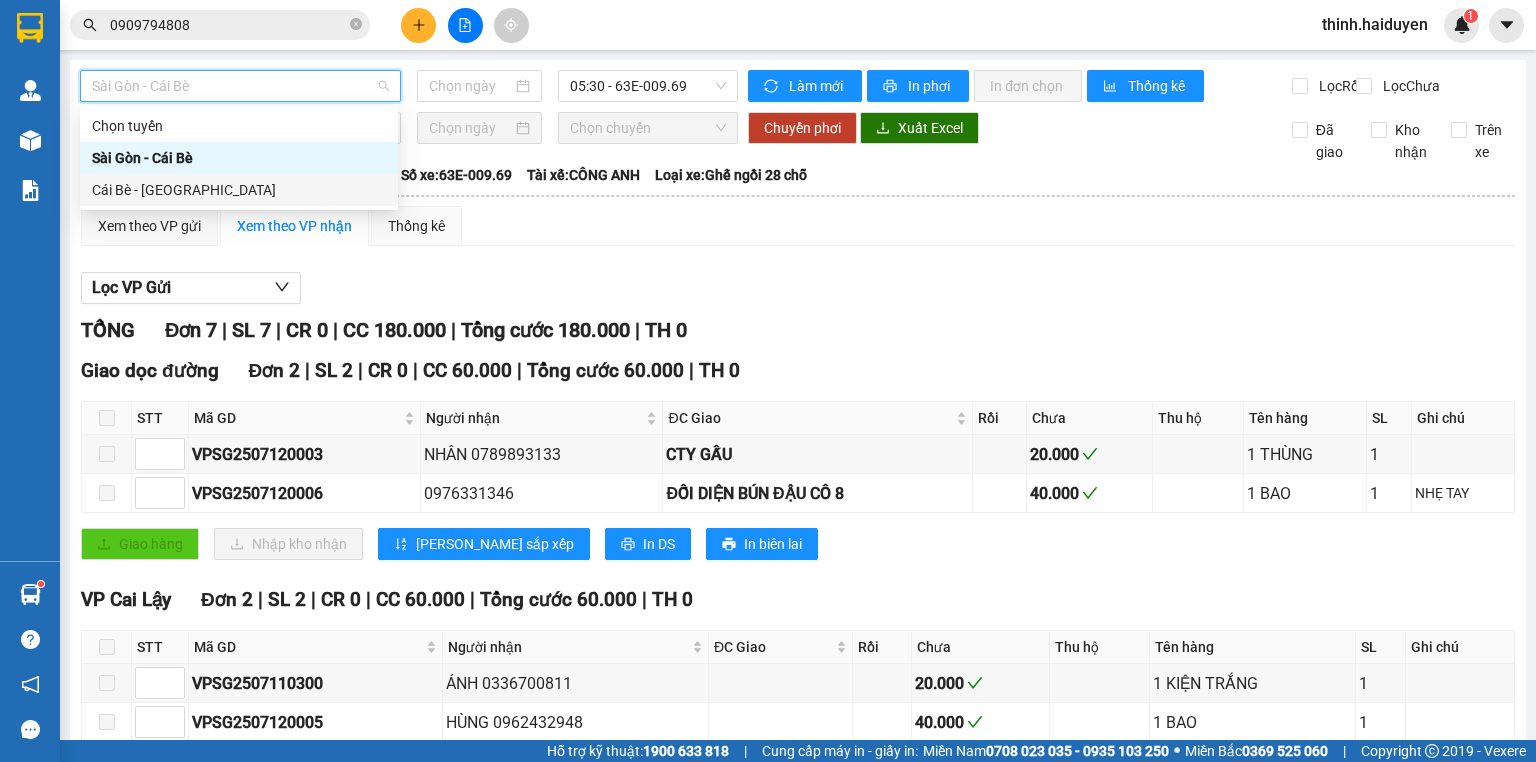 type on "[DATE]" 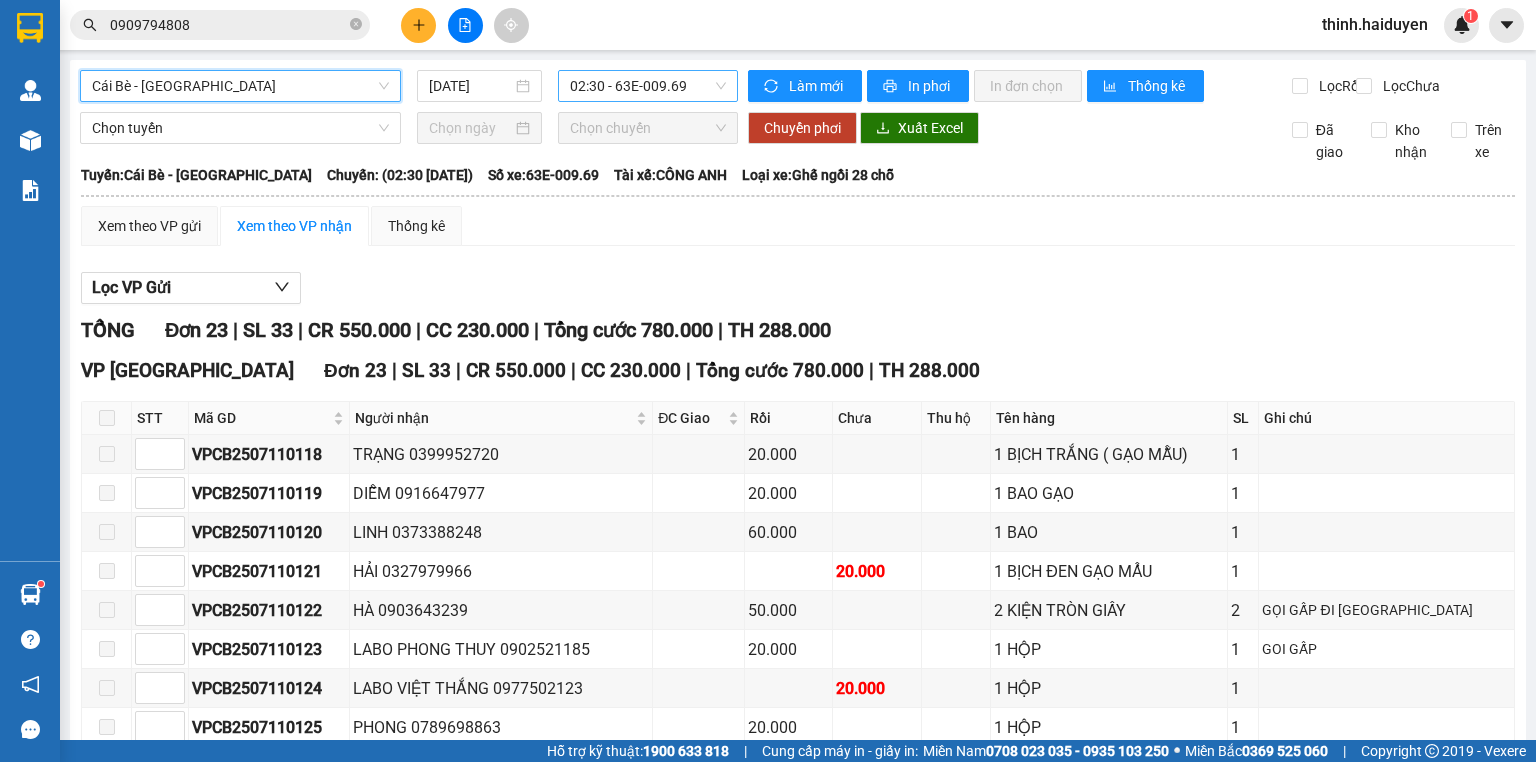 click on "02:30     - 63E-009.69" at bounding box center [648, 86] 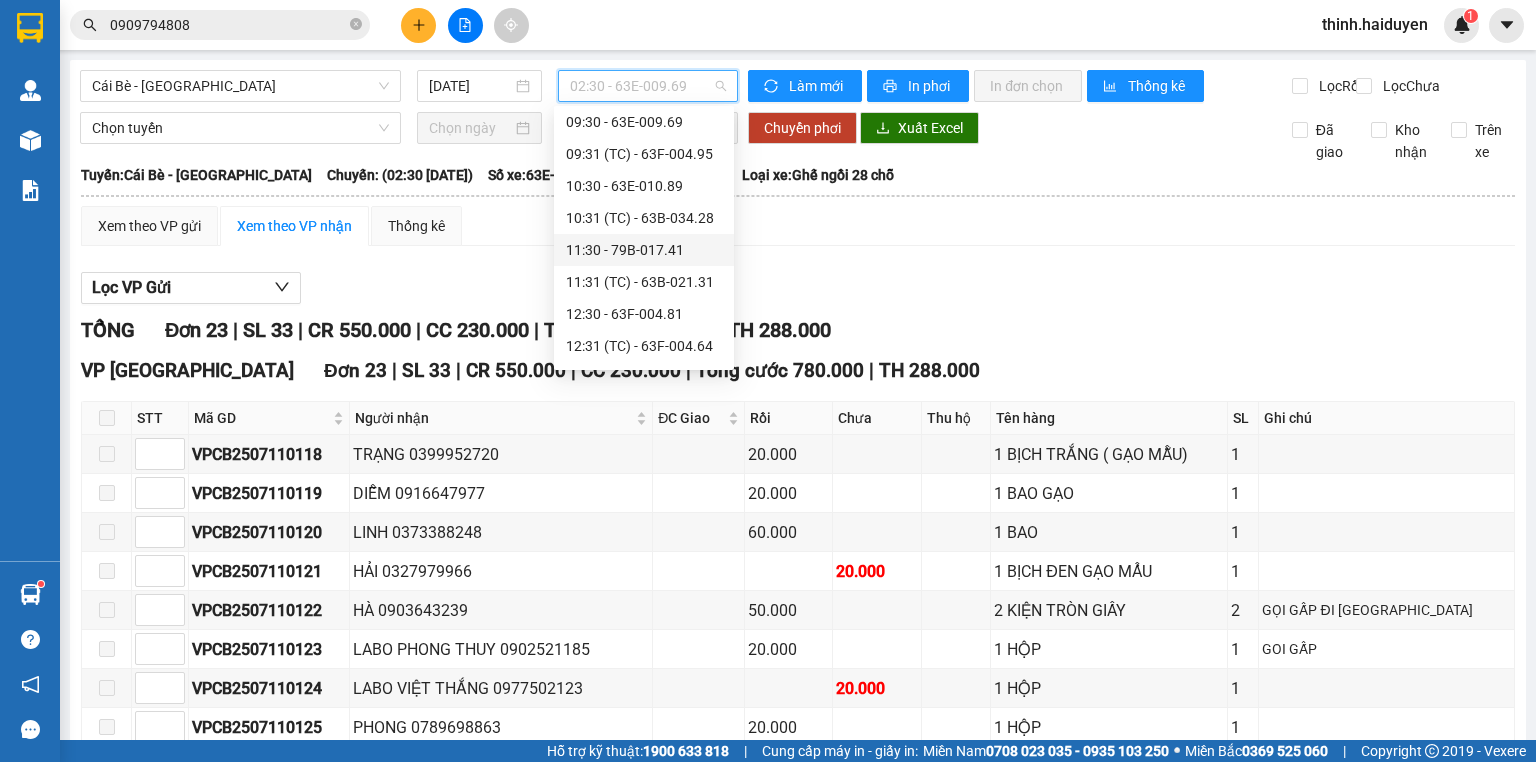 scroll, scrollTop: 480, scrollLeft: 0, axis: vertical 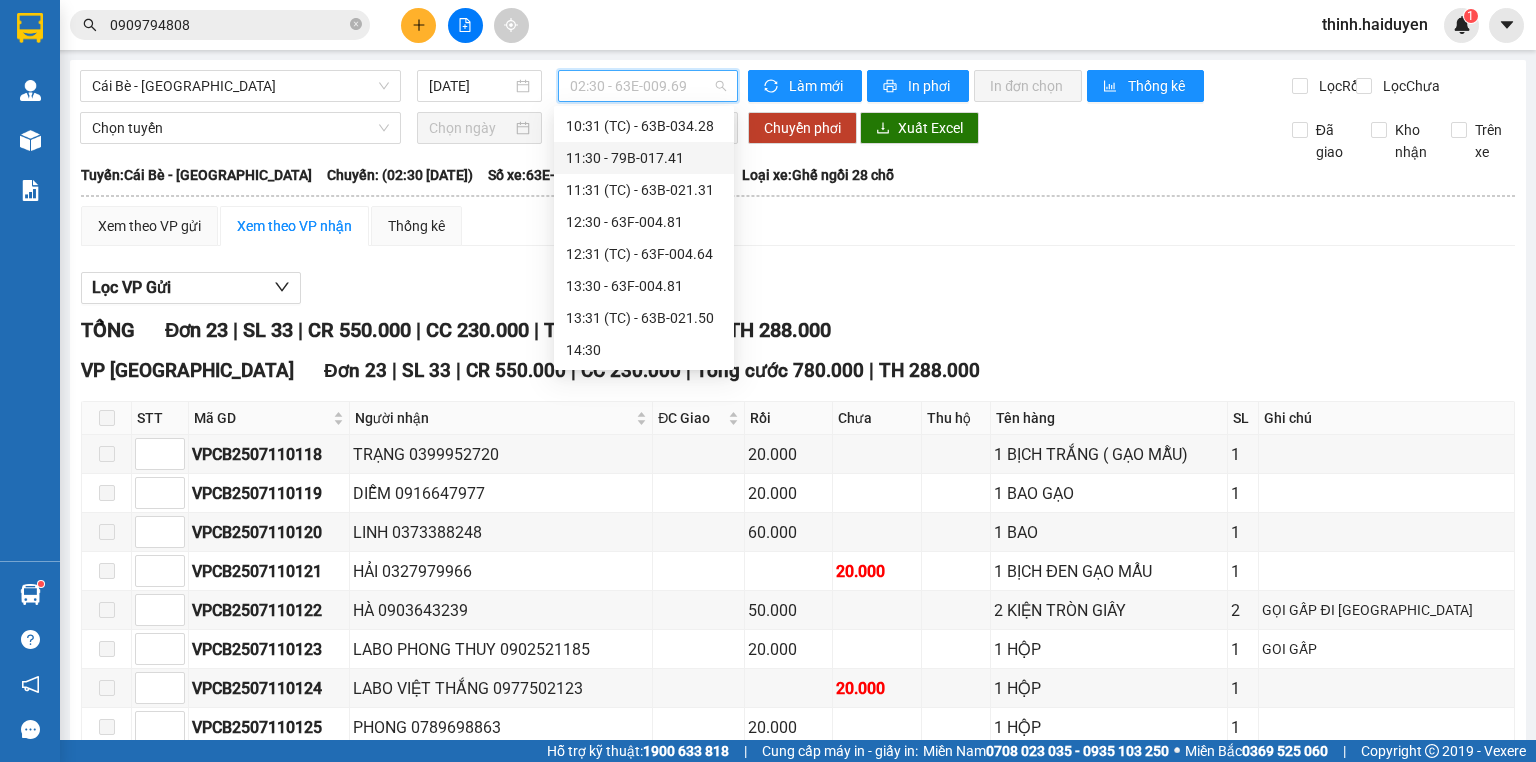 click on "11:30     - 79B-017.41" at bounding box center (644, 158) 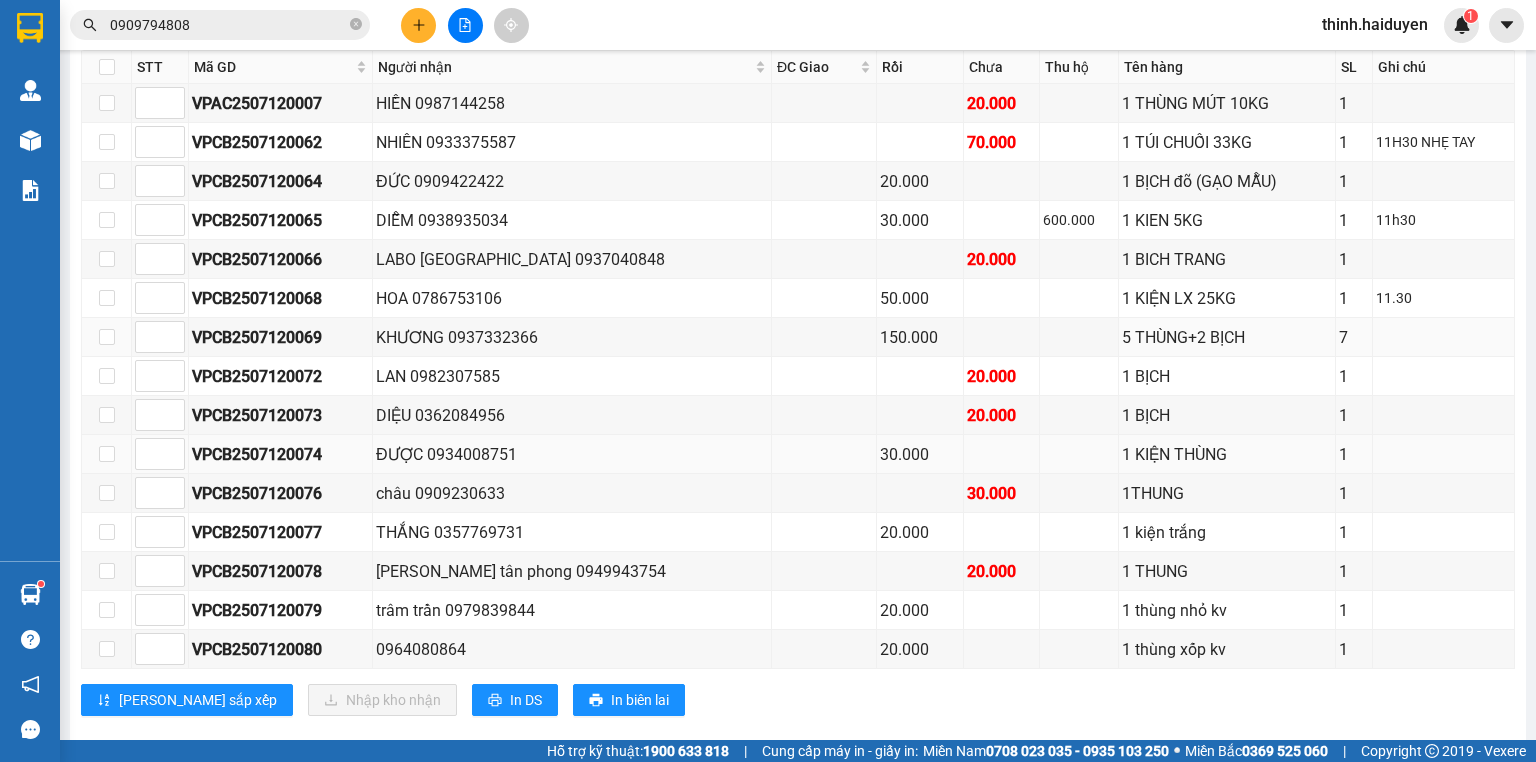 scroll, scrollTop: 578, scrollLeft: 0, axis: vertical 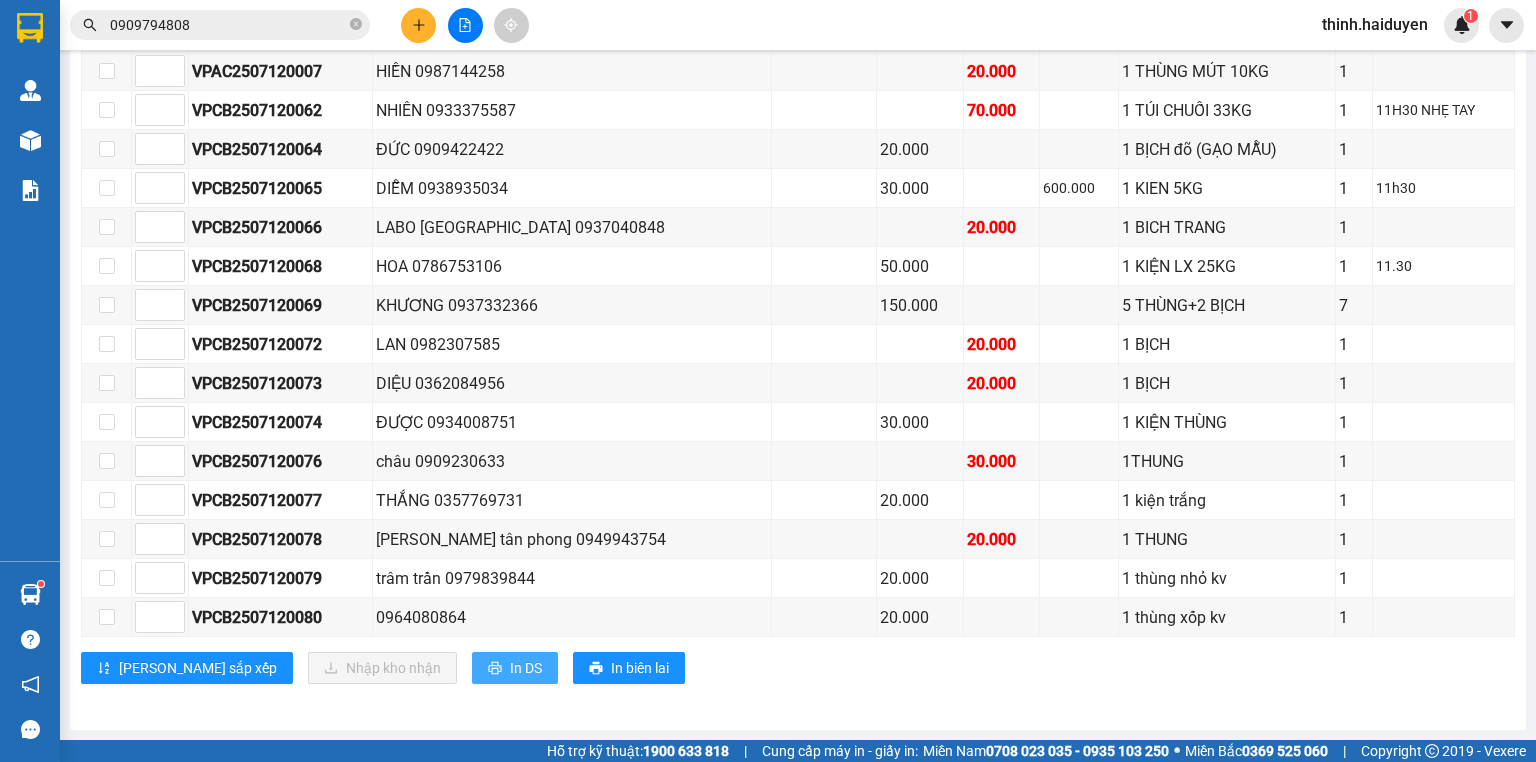 click on "In DS" at bounding box center [515, 668] 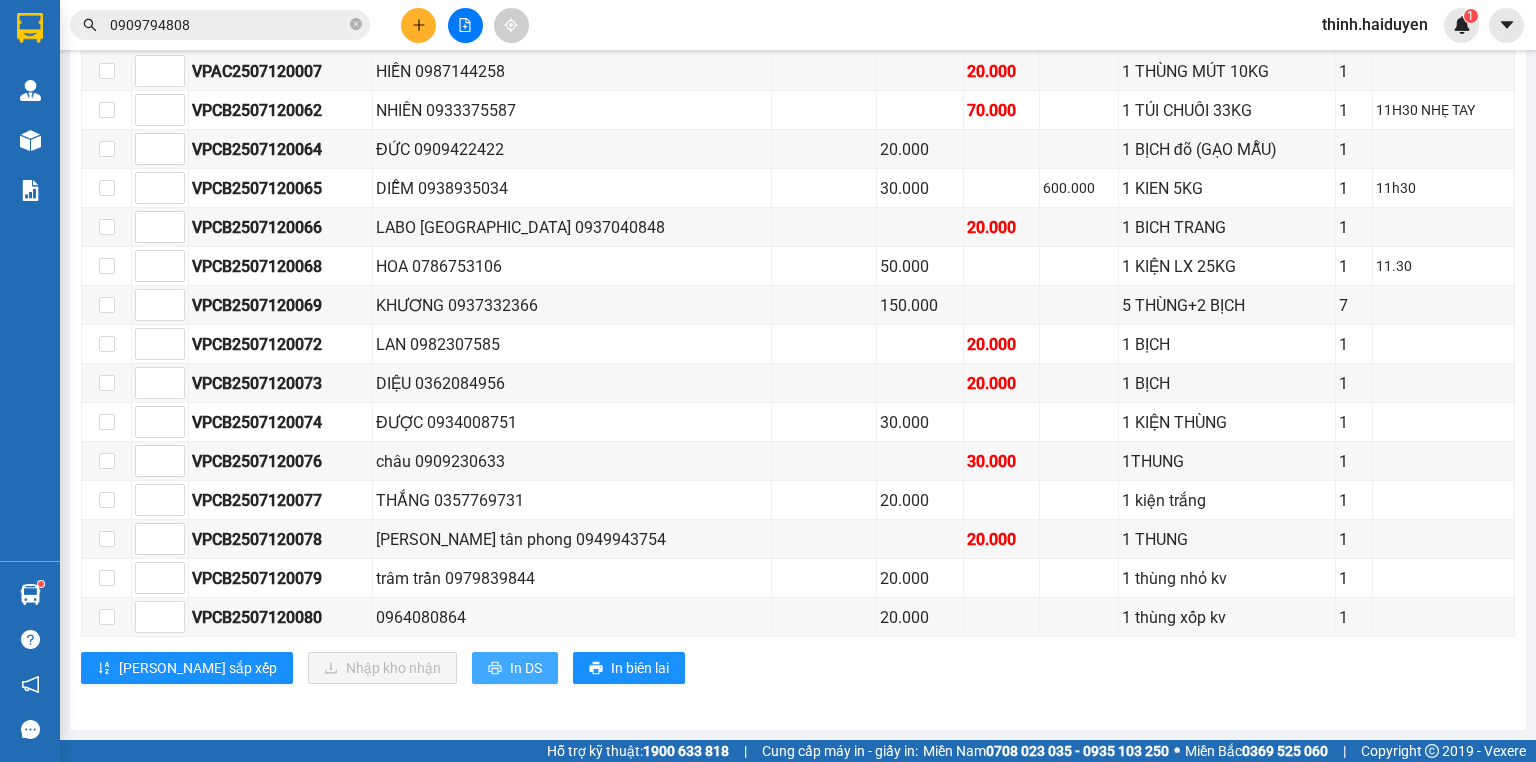 scroll, scrollTop: 0, scrollLeft: 0, axis: both 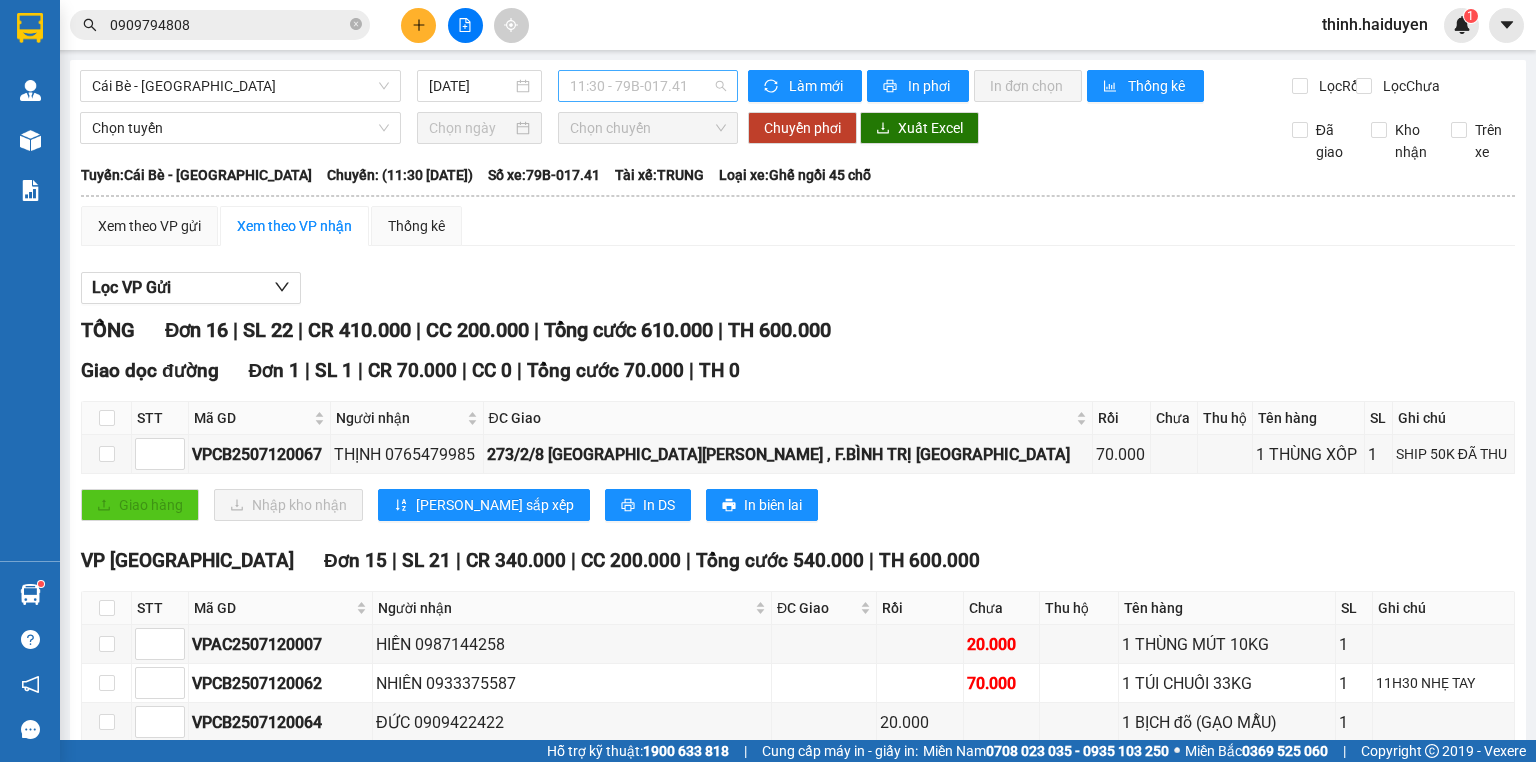 click on "11:30     - 79B-017.41" at bounding box center [648, 86] 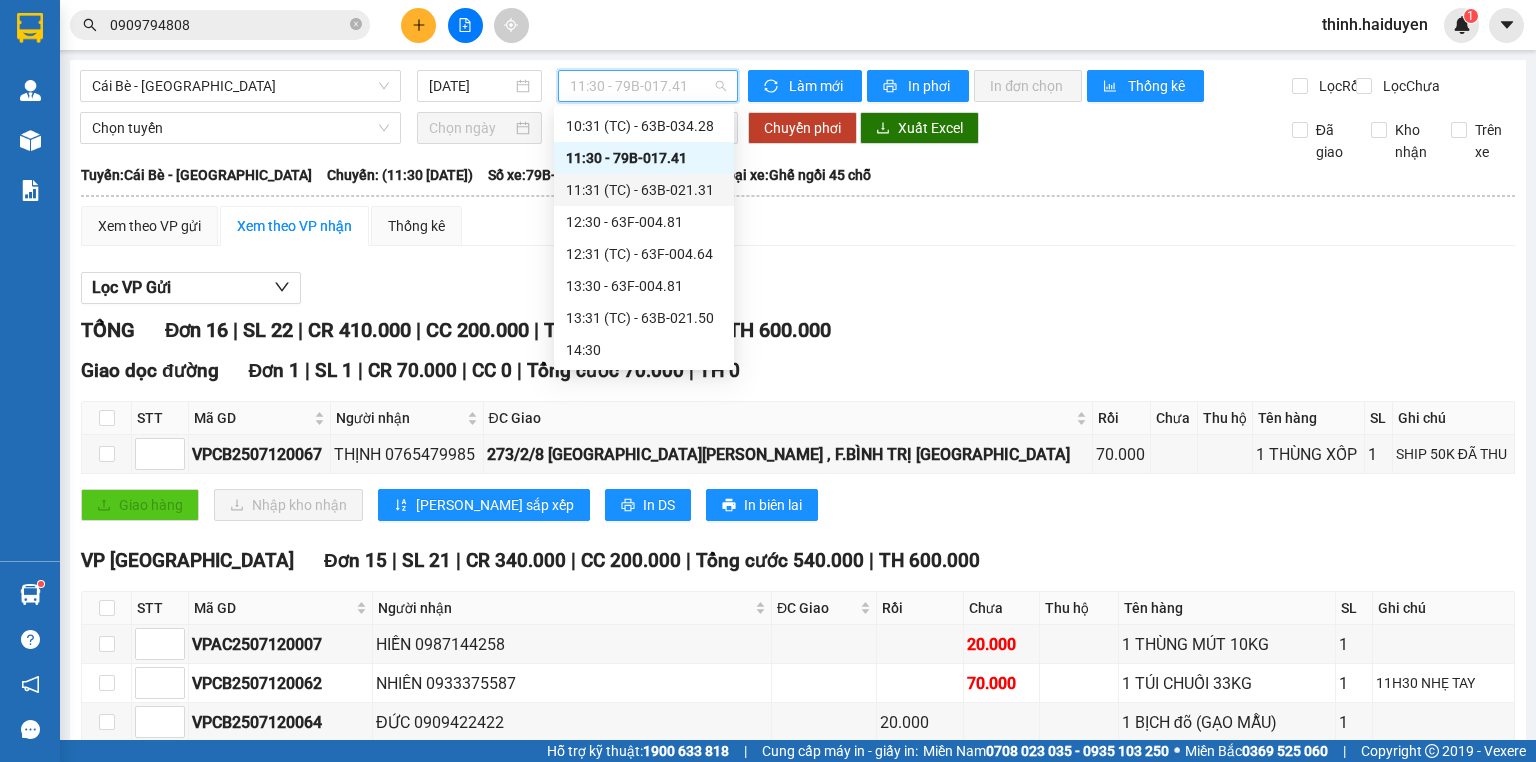 drag, startPoint x: 629, startPoint y: 186, endPoint x: 653, endPoint y: 177, distance: 25.632011 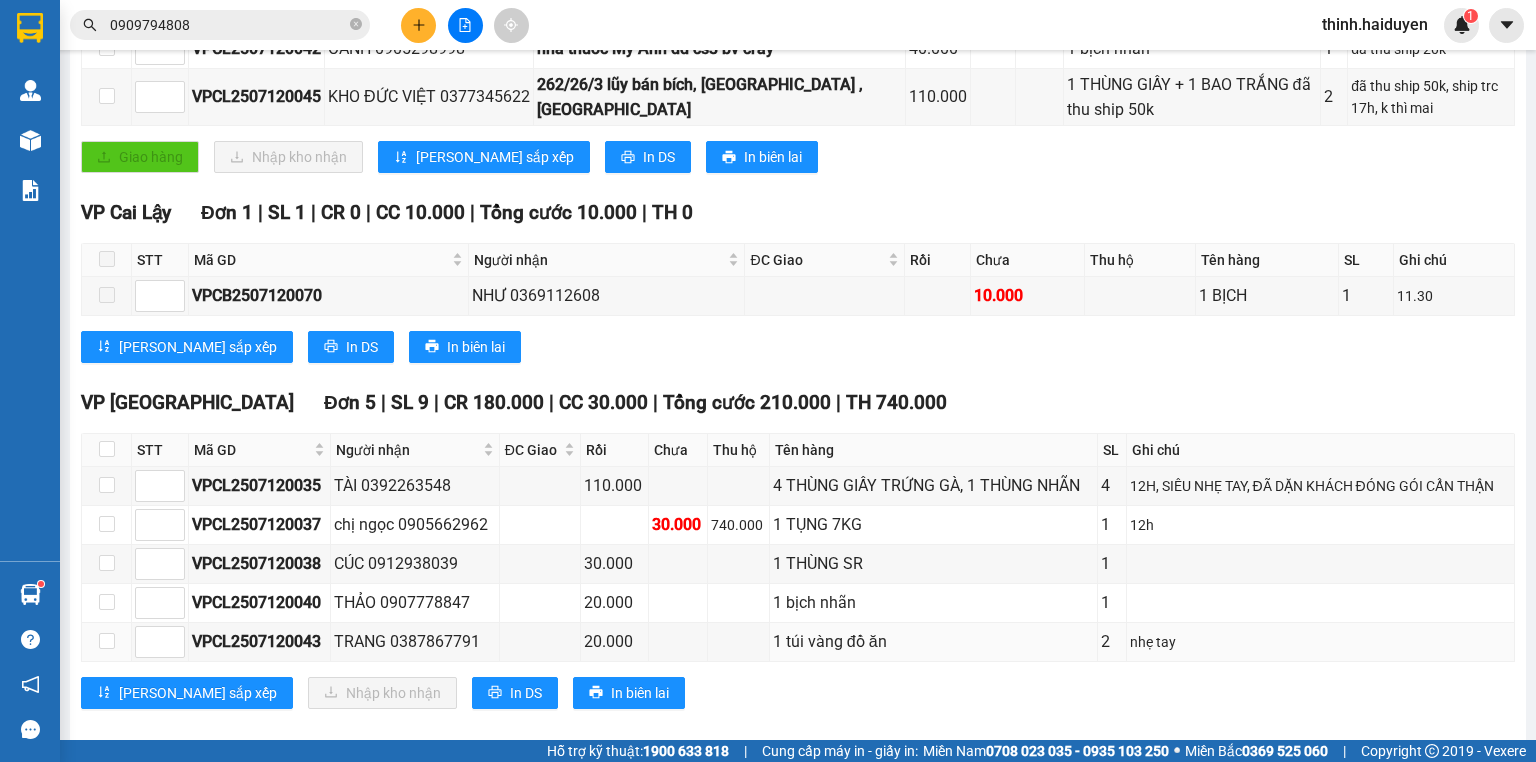 scroll, scrollTop: 519, scrollLeft: 0, axis: vertical 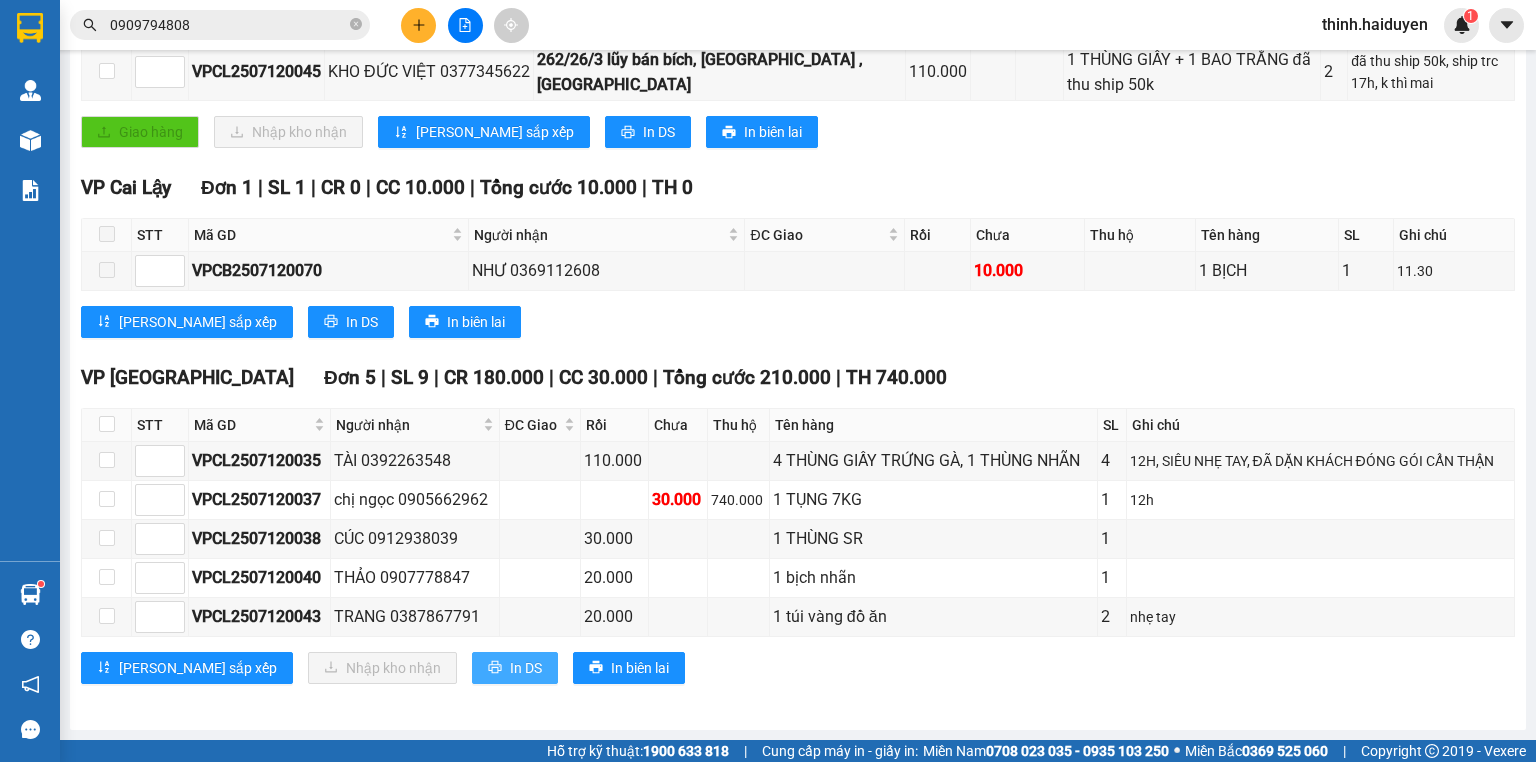 click on "In DS" at bounding box center (526, 668) 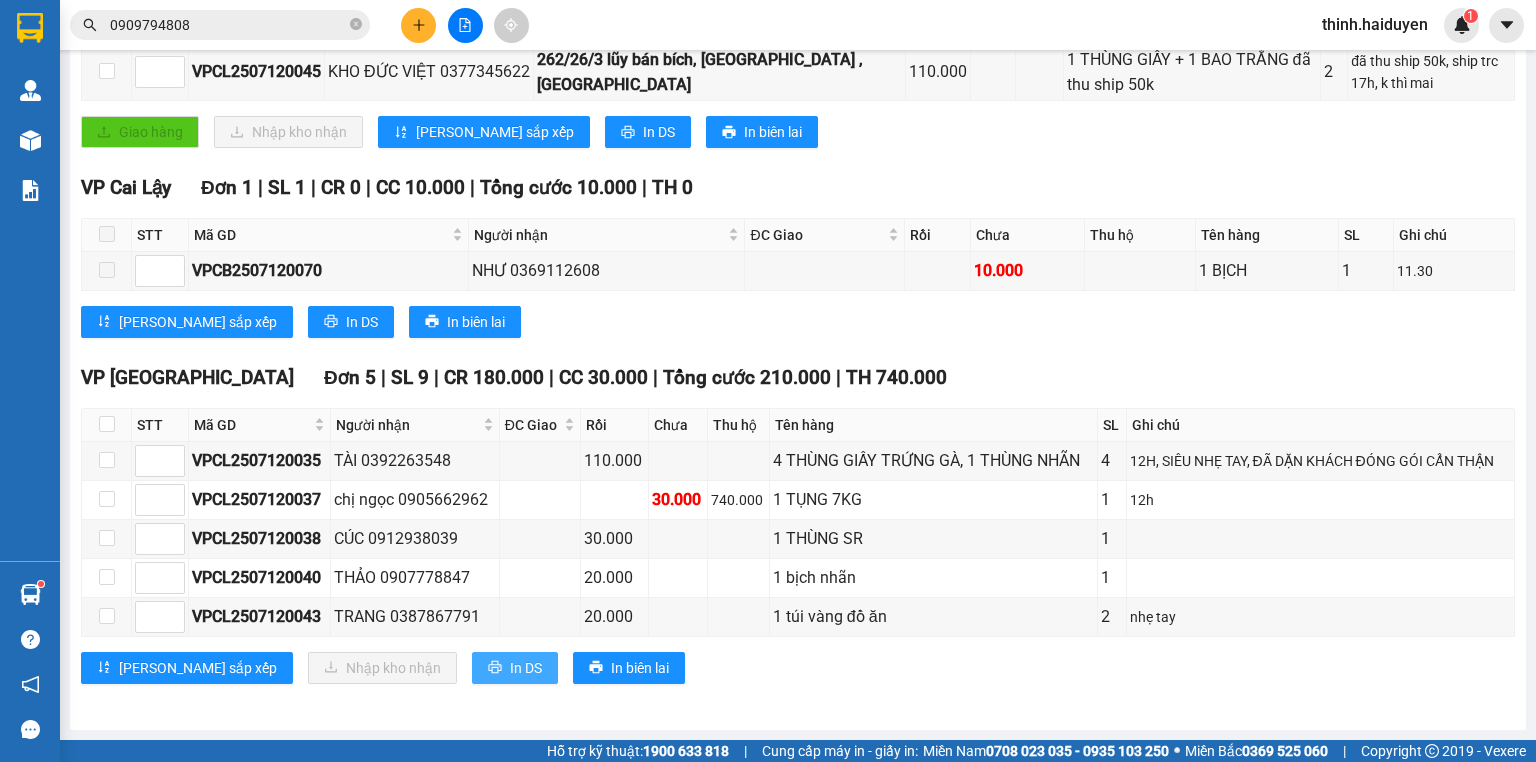 scroll, scrollTop: 0, scrollLeft: 0, axis: both 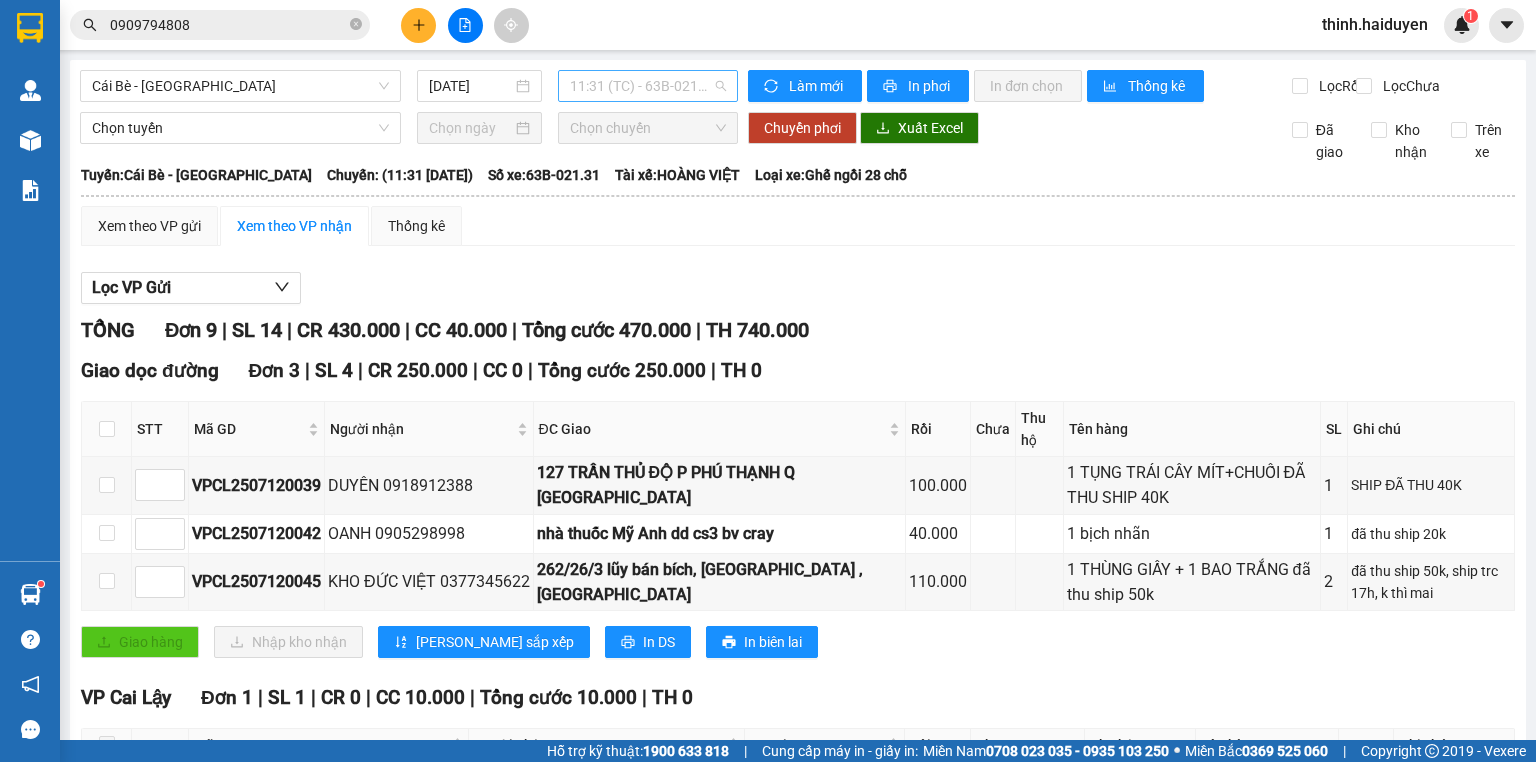 click on "11:31   (TC)   - 63B-021.31" at bounding box center [648, 86] 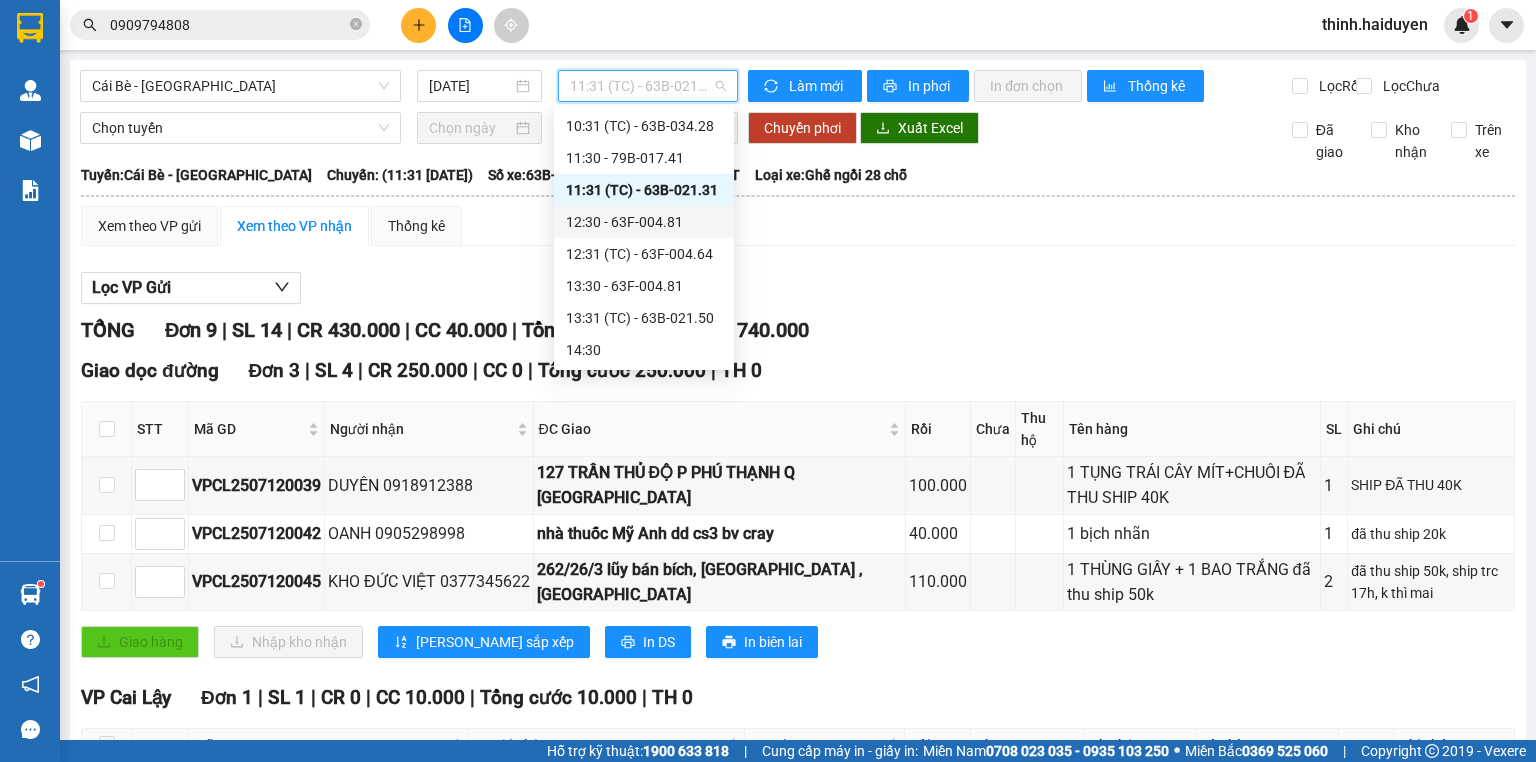 click on "12:30     - 63F-004.81" at bounding box center [644, 222] 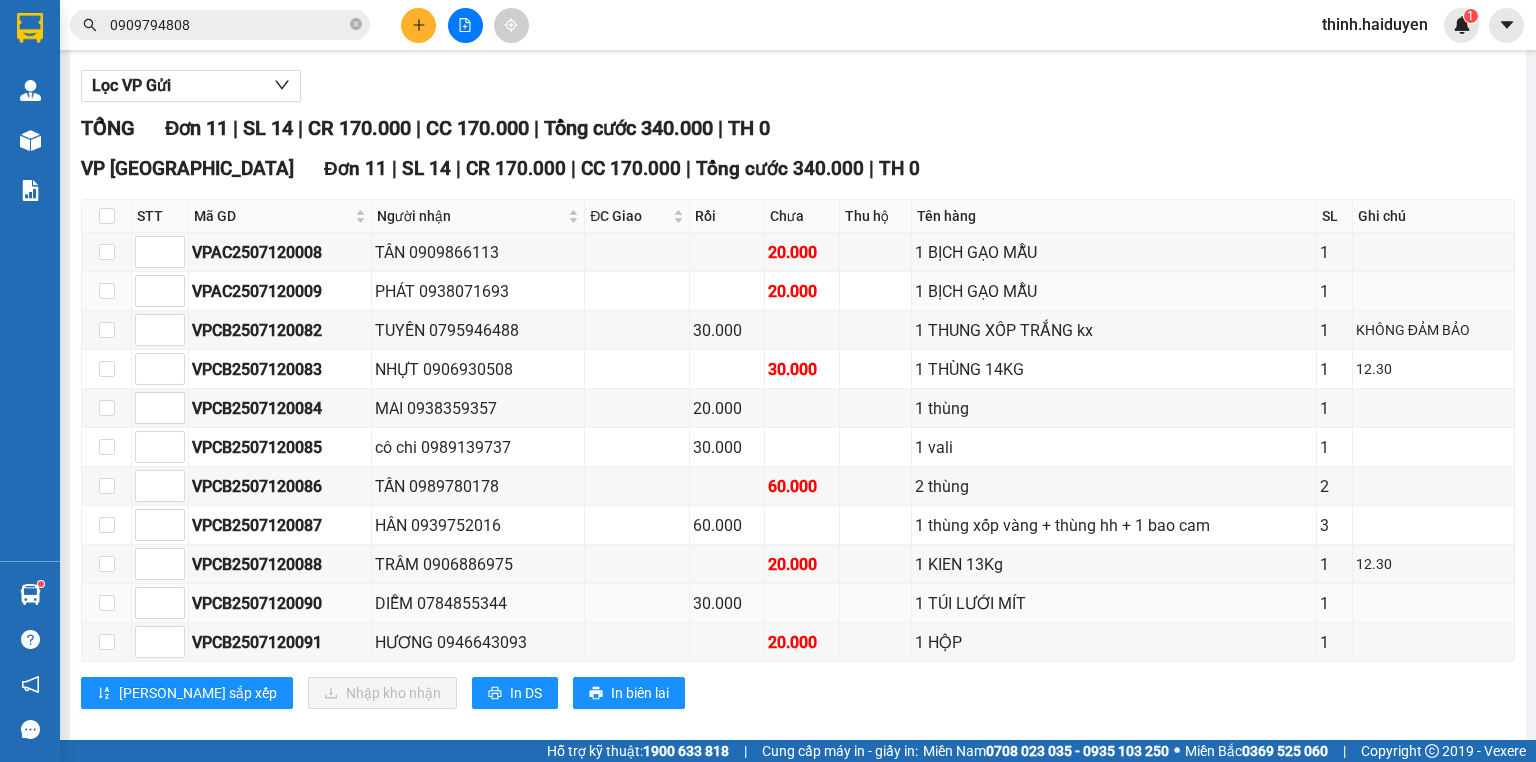 scroll, scrollTop: 236, scrollLeft: 0, axis: vertical 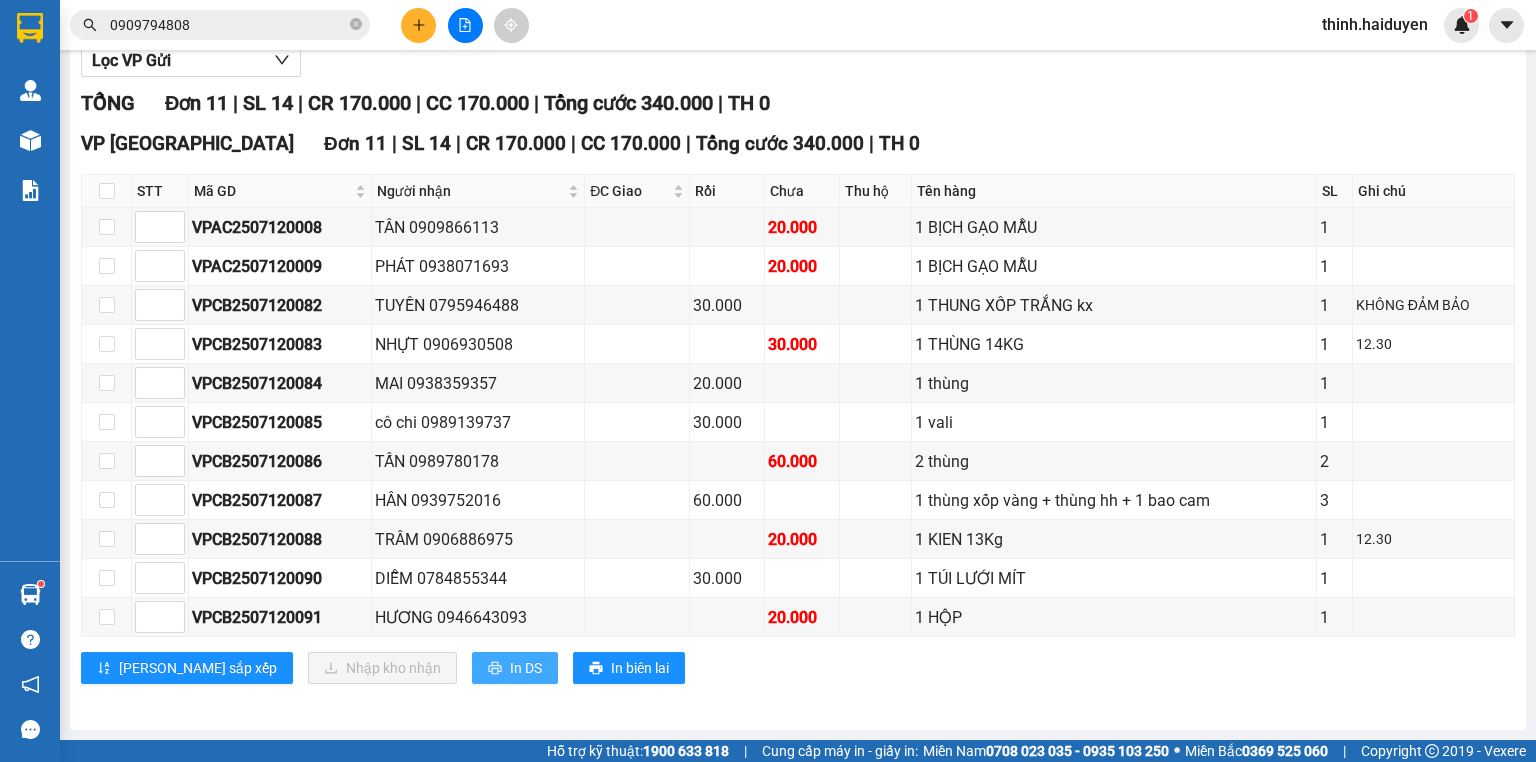 click 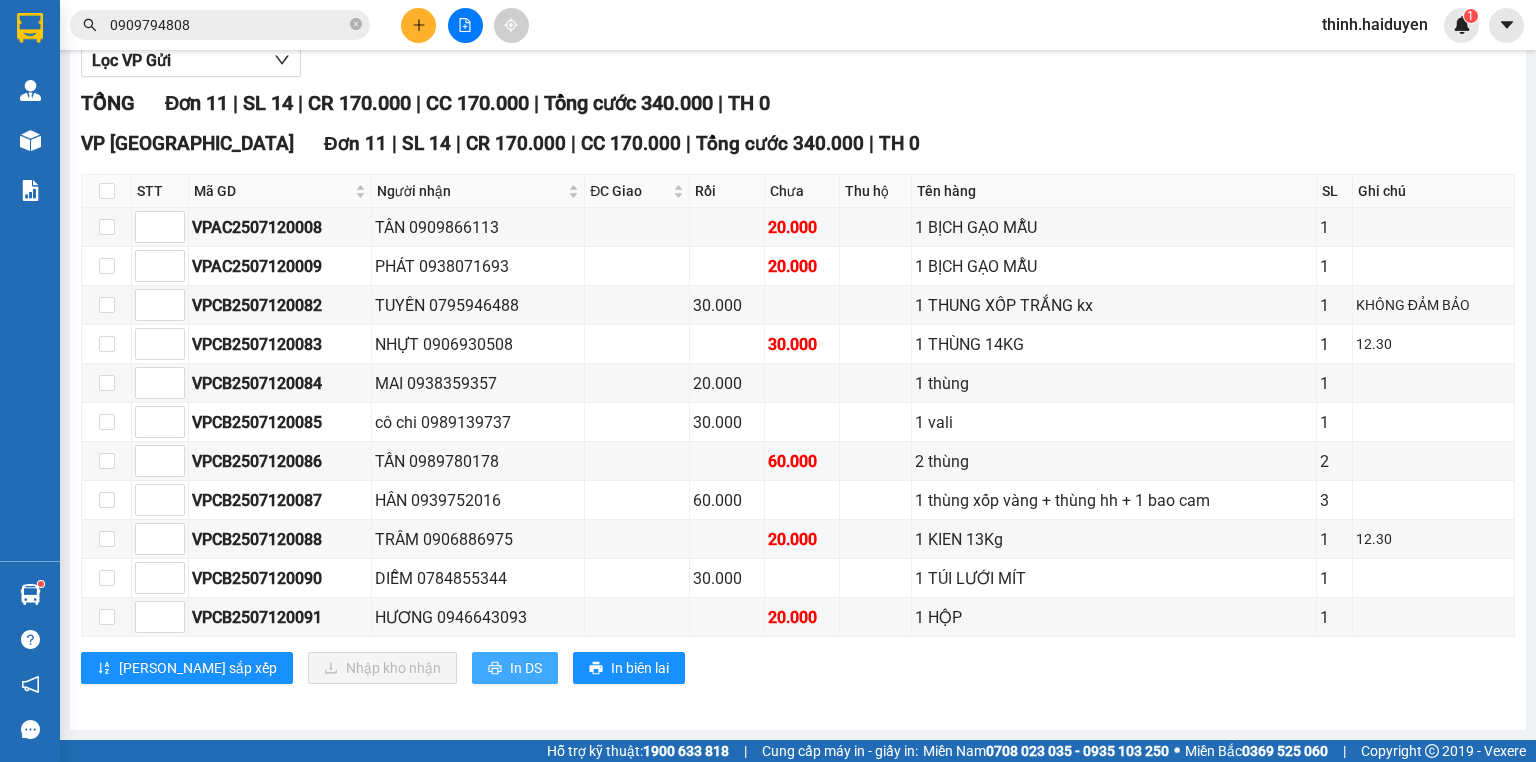 scroll, scrollTop: 0, scrollLeft: 0, axis: both 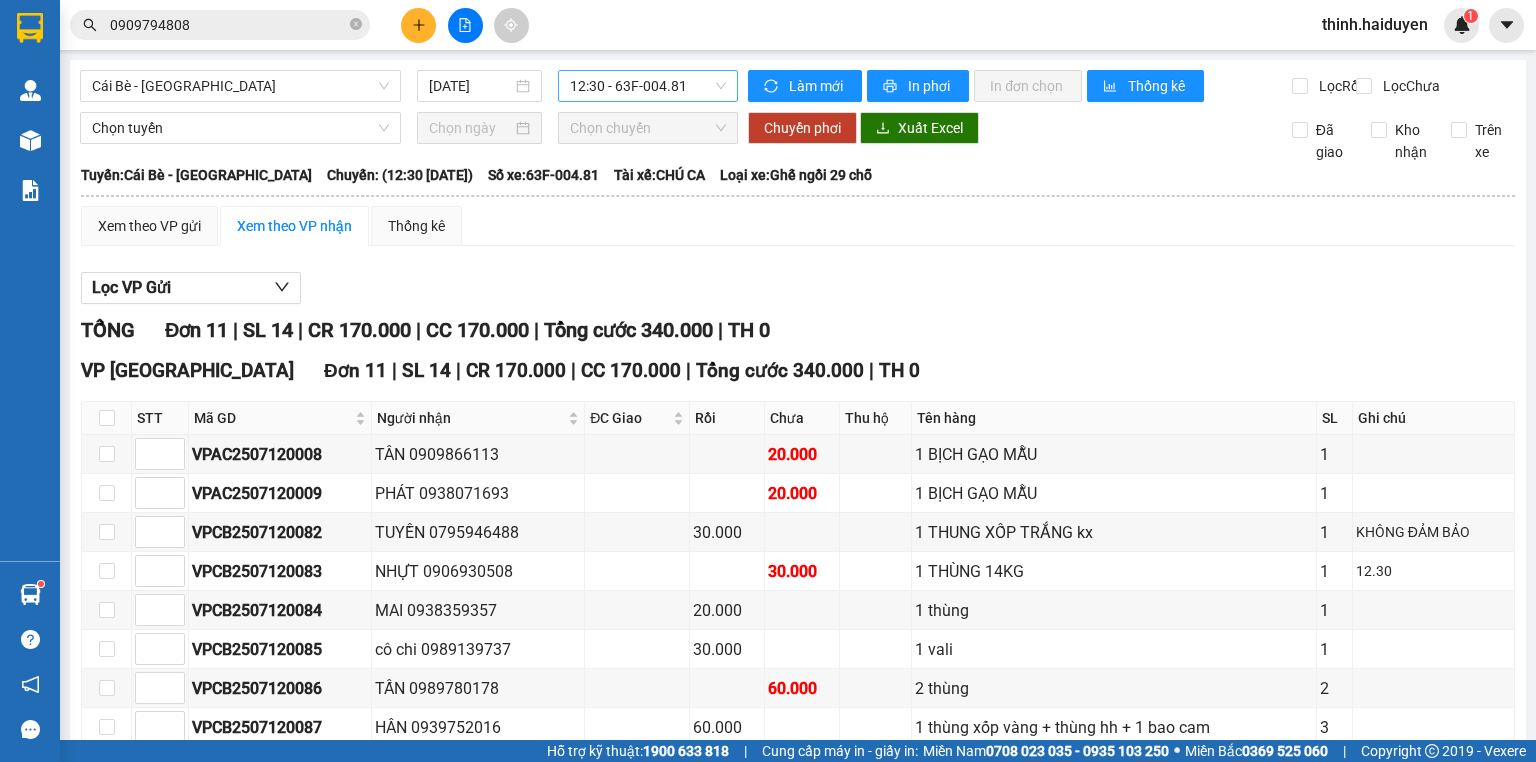 click on "12:30     - 63F-004.81" at bounding box center (648, 86) 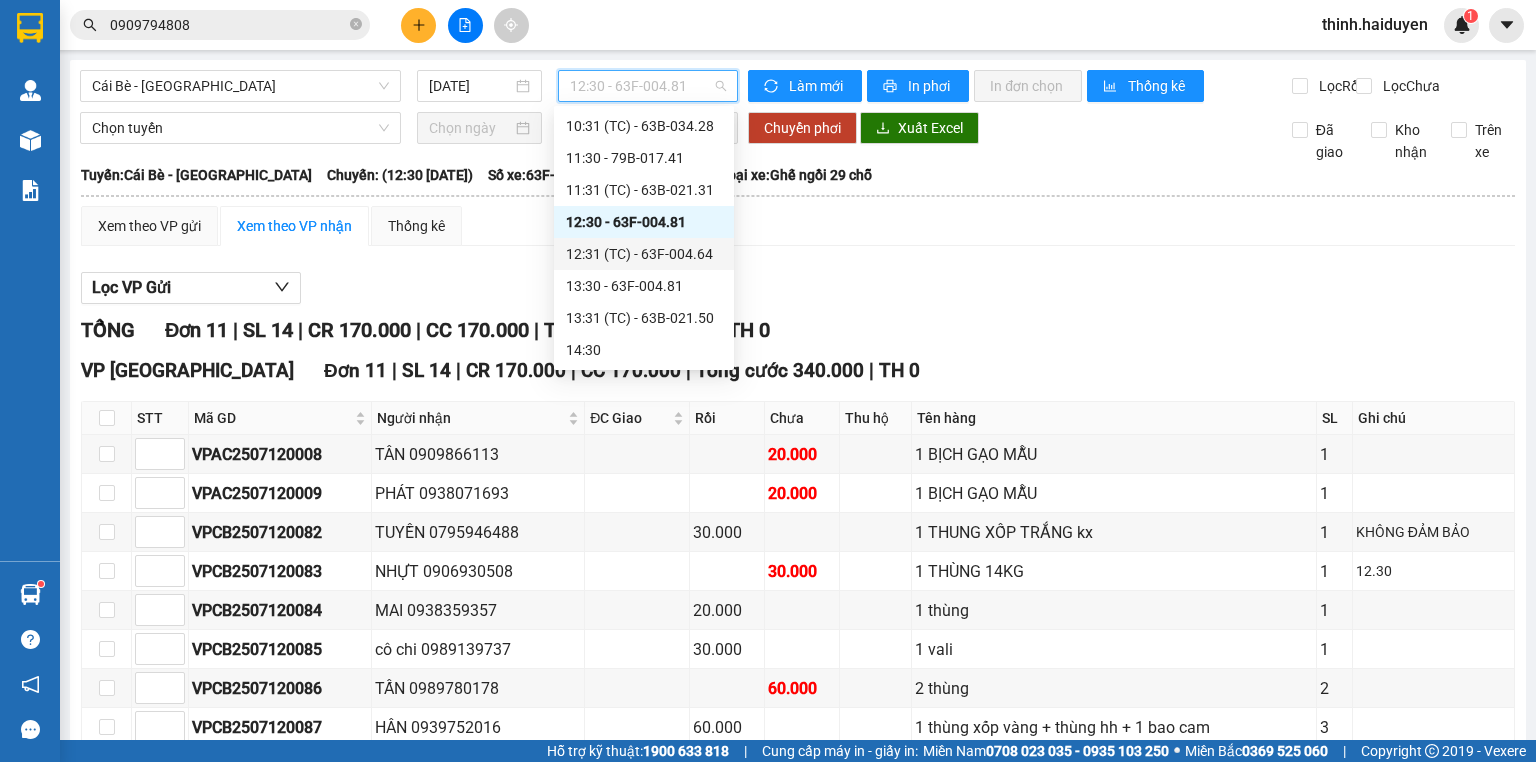 click on "12:31   (TC)   - 63F-004.64" at bounding box center [644, 254] 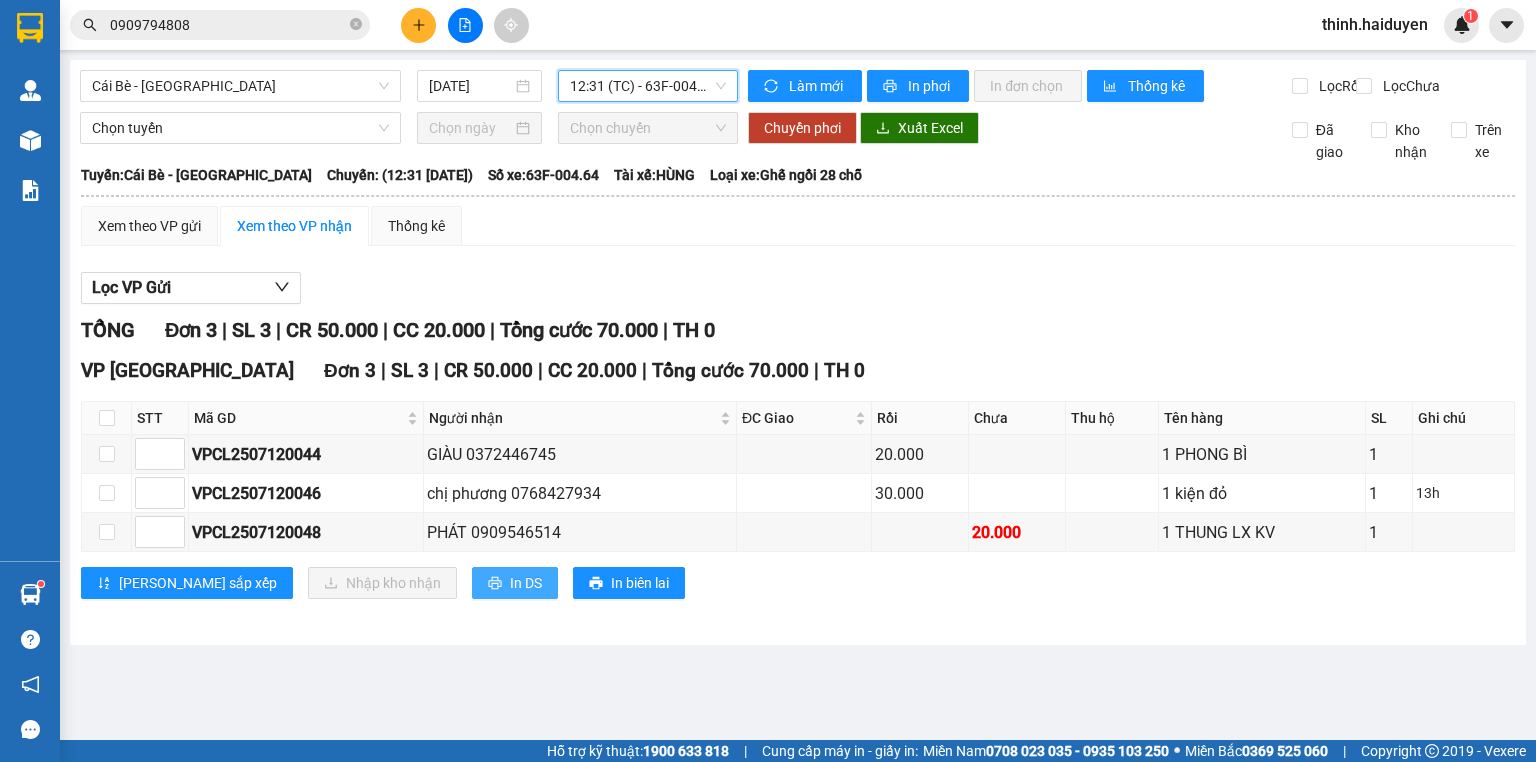 click on "In DS" at bounding box center [515, 583] 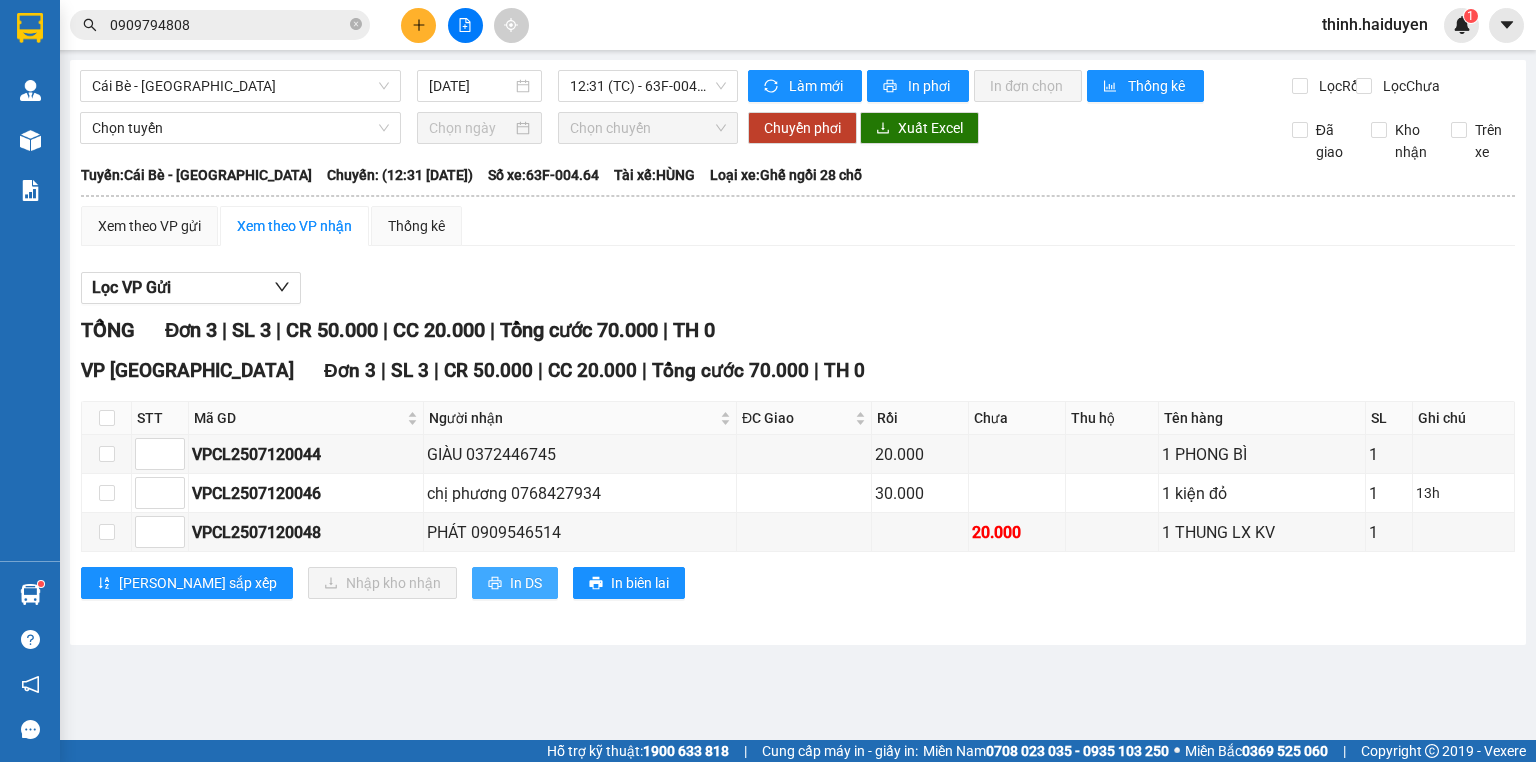 scroll, scrollTop: 0, scrollLeft: 0, axis: both 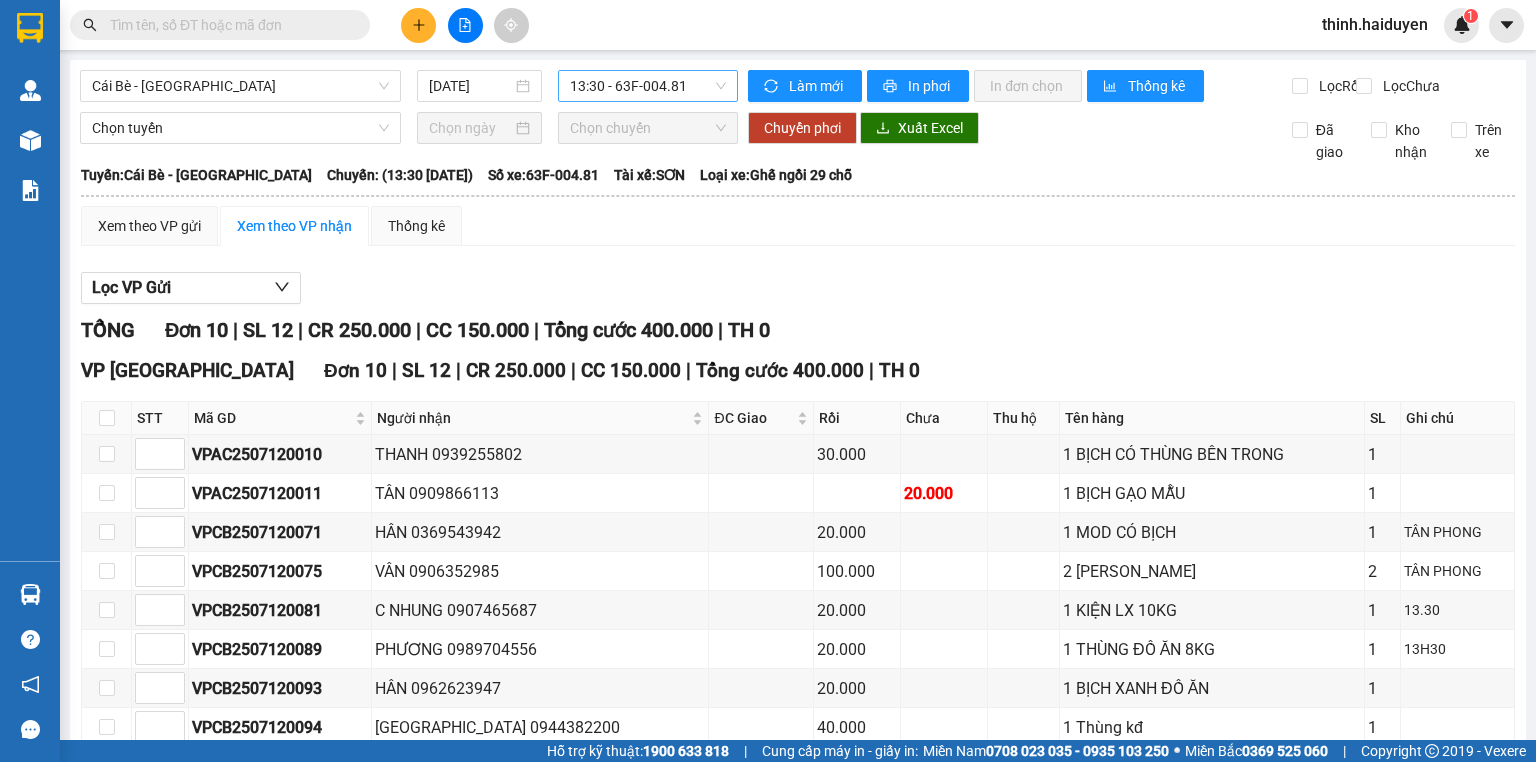 click on "13:30     - 63F-004.81" at bounding box center [648, 86] 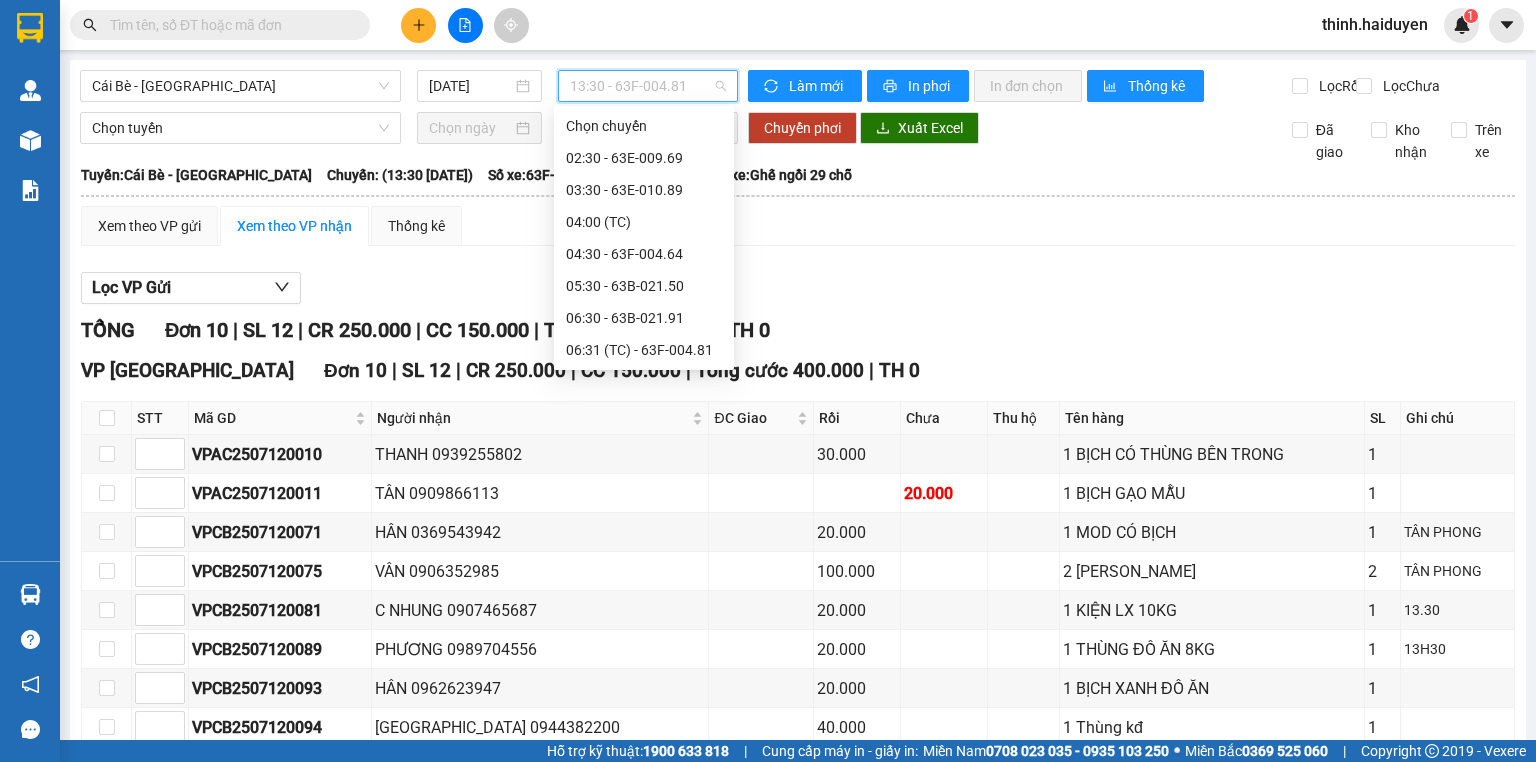 scroll, scrollTop: 416, scrollLeft: 0, axis: vertical 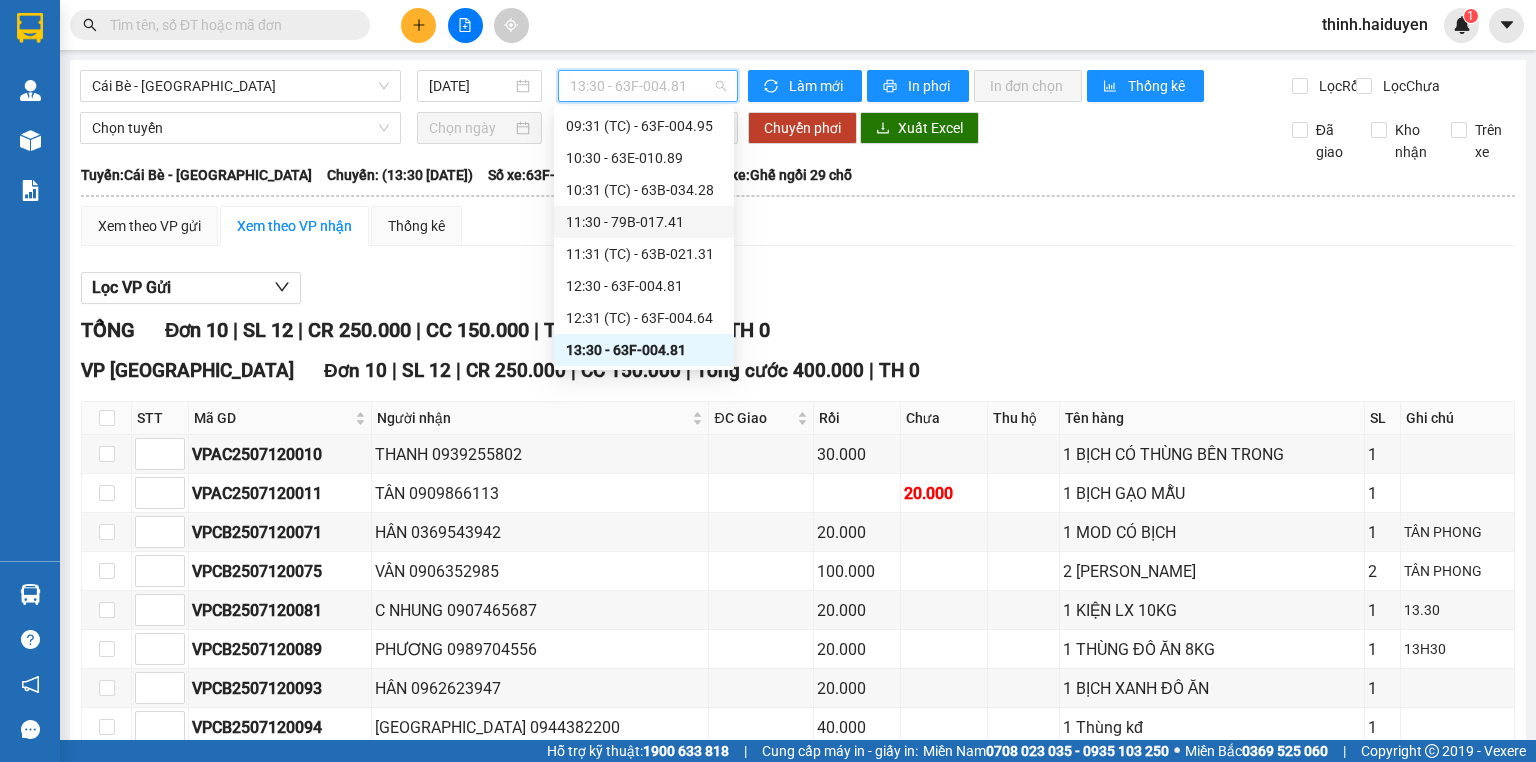 click on "11:30     - 79B-017.41" at bounding box center (644, 222) 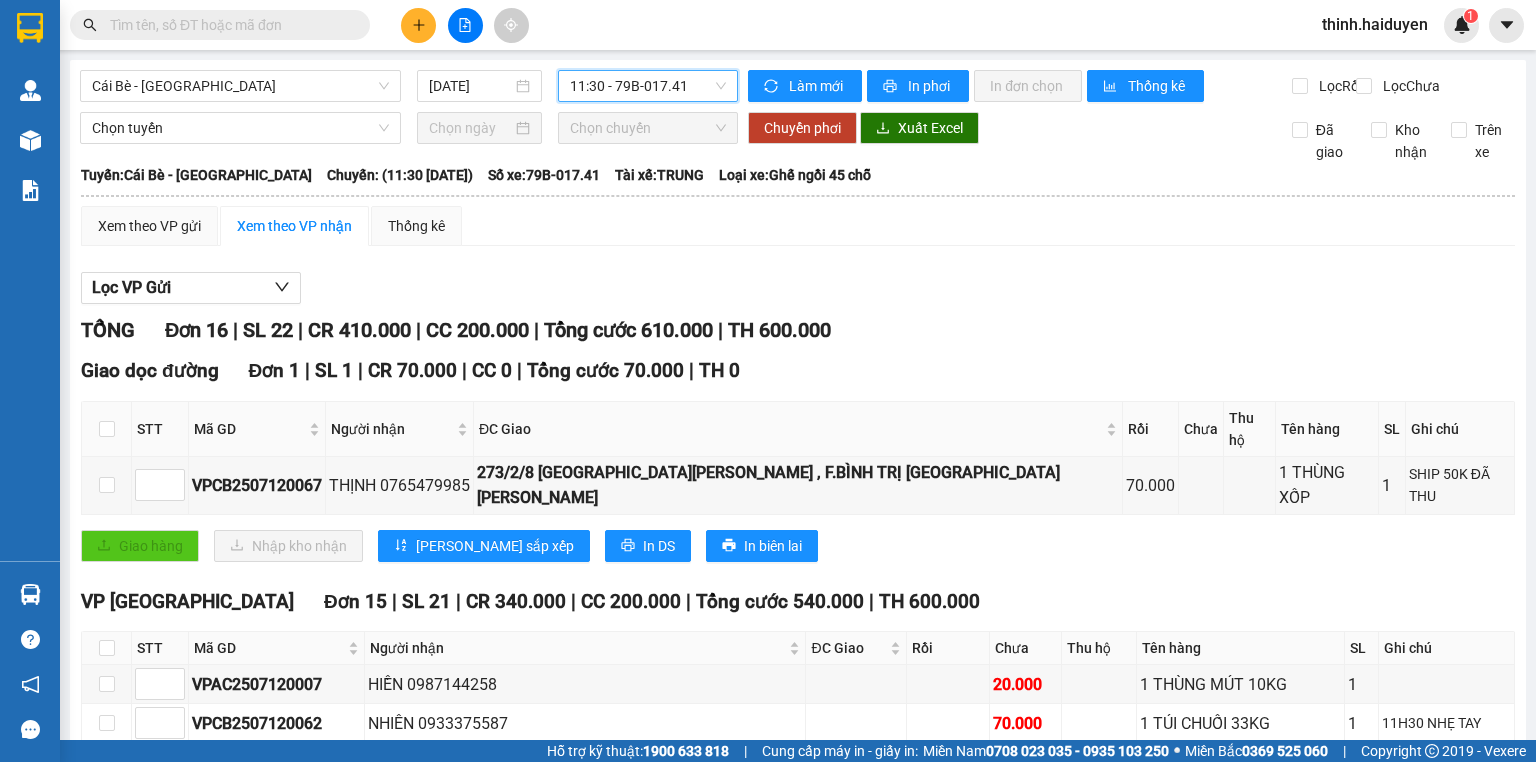 click on "11:30     - 79B-017.41" at bounding box center [648, 86] 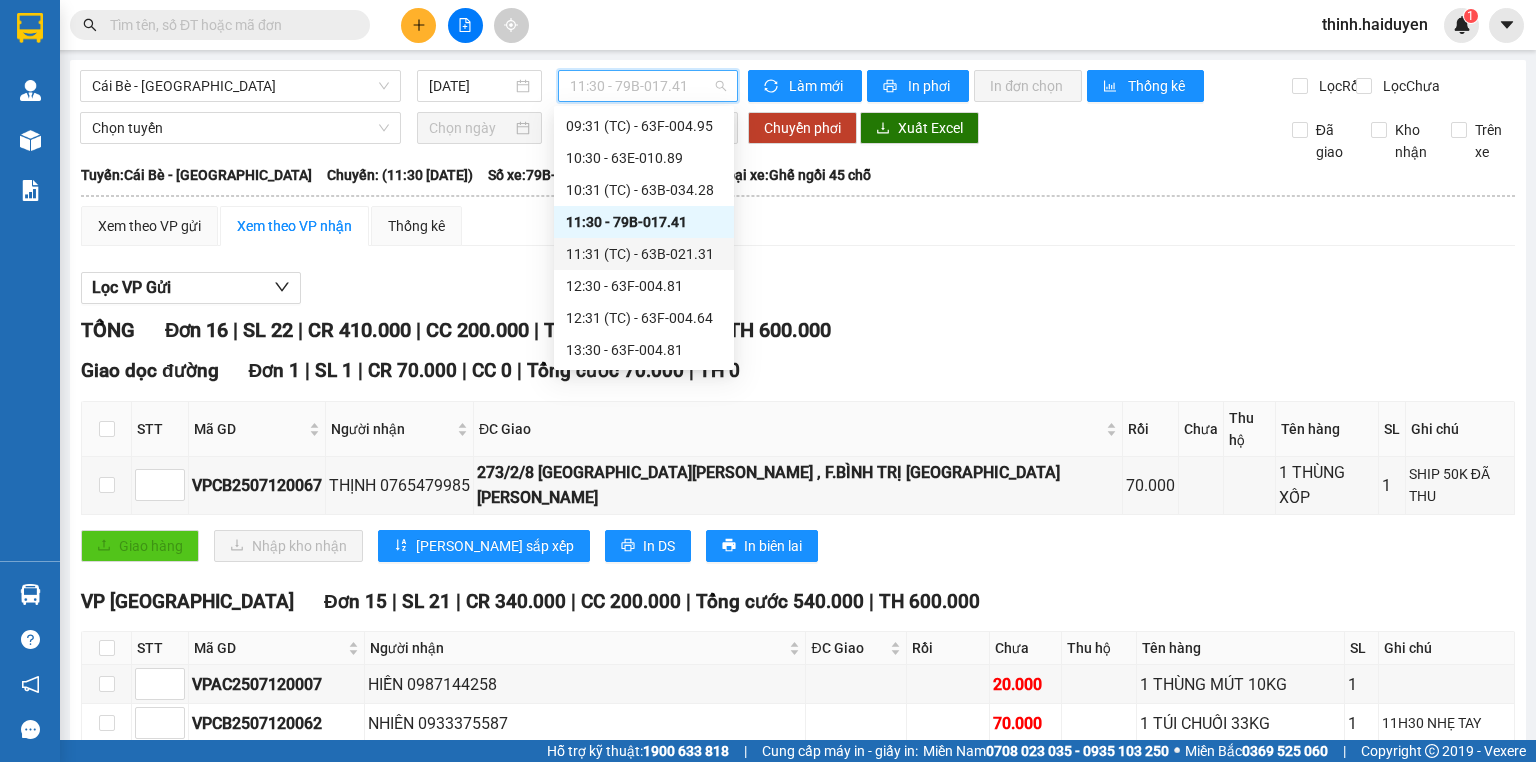 click on "11:31   (TC)   - 63B-021.31" at bounding box center [644, 254] 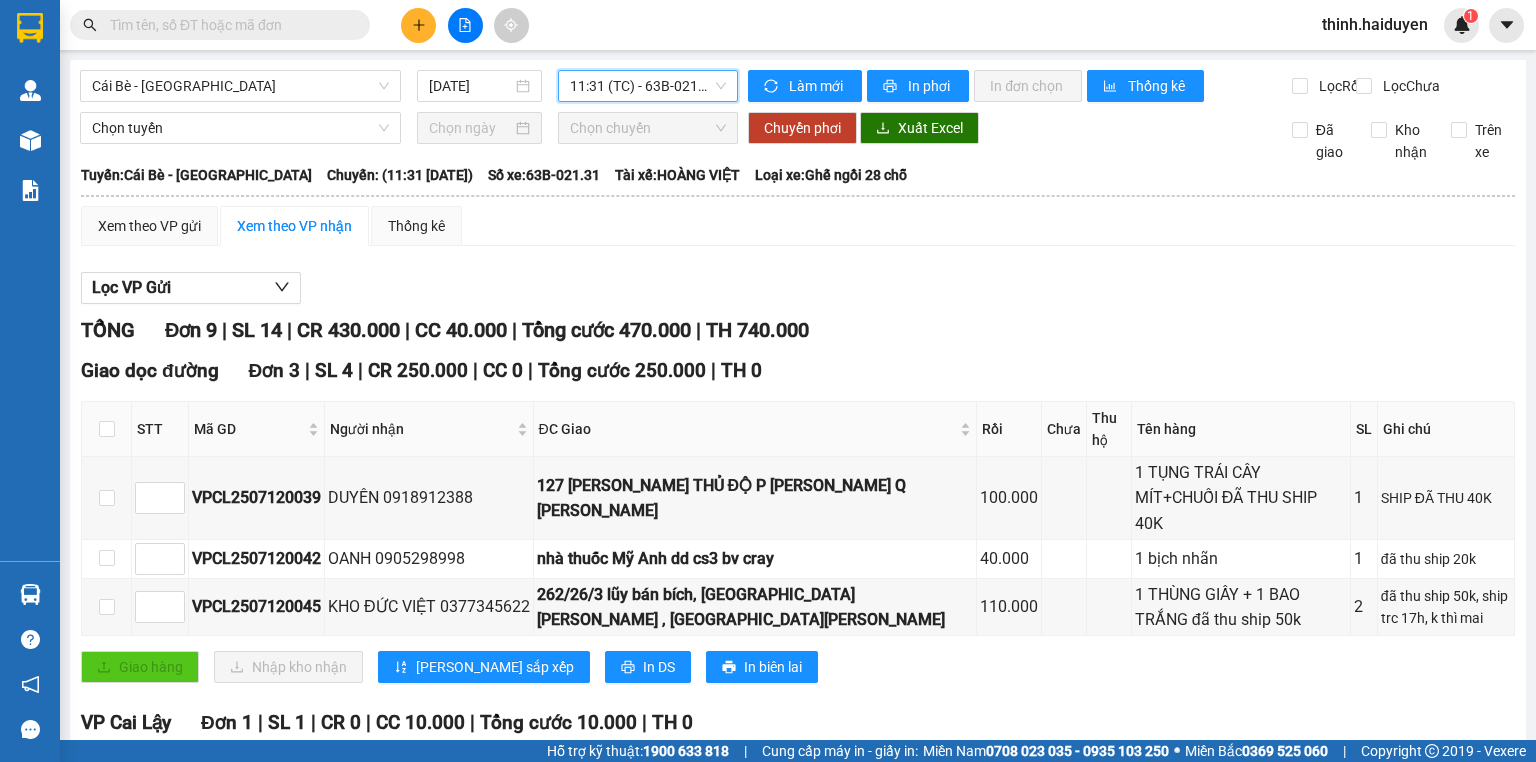 drag, startPoint x: 624, startPoint y: 85, endPoint x: 617, endPoint y: 191, distance: 106.23088 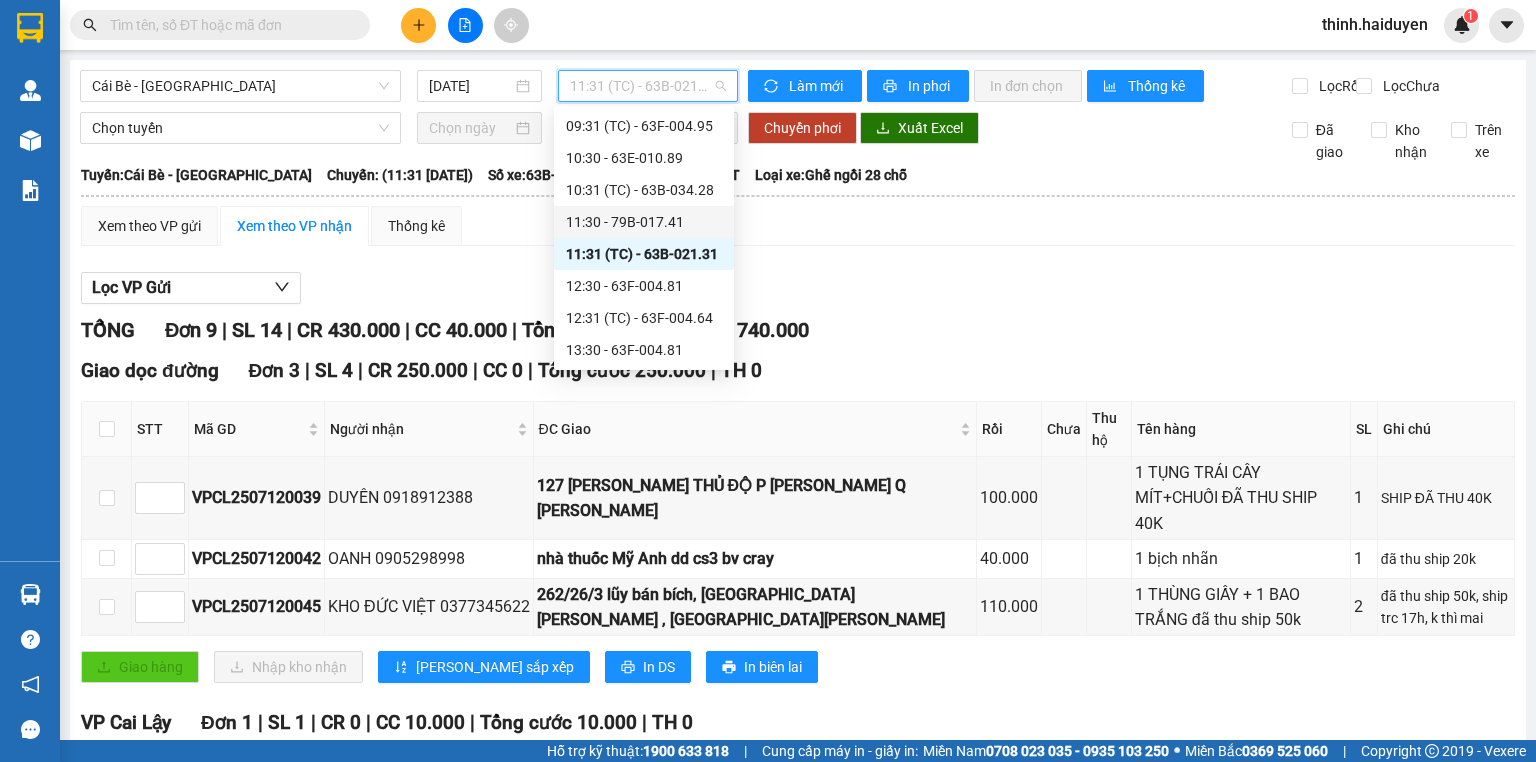 click on "11:30     - 79B-017.41" at bounding box center (644, 222) 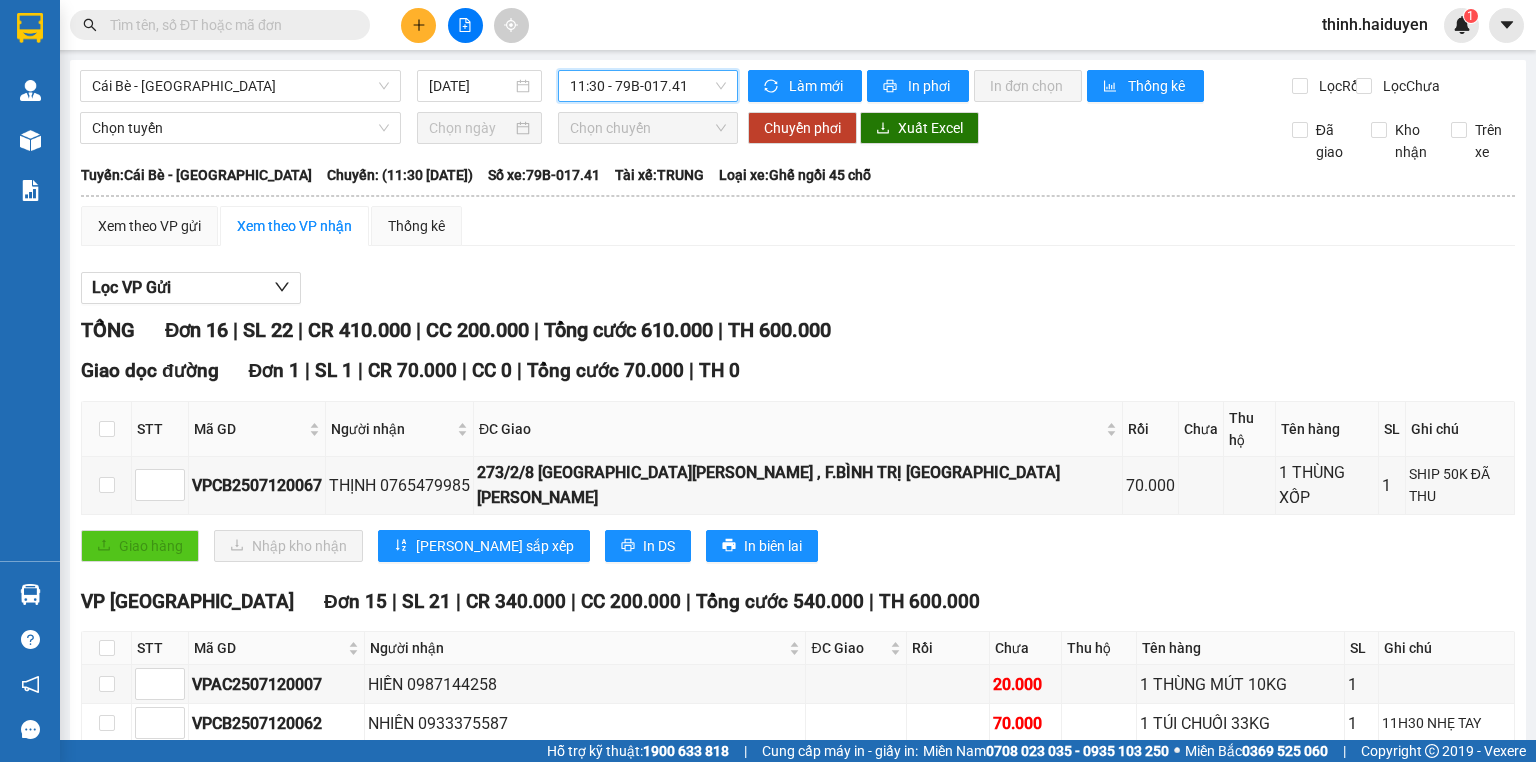 click on "11:30     - 79B-017.41" at bounding box center (648, 86) 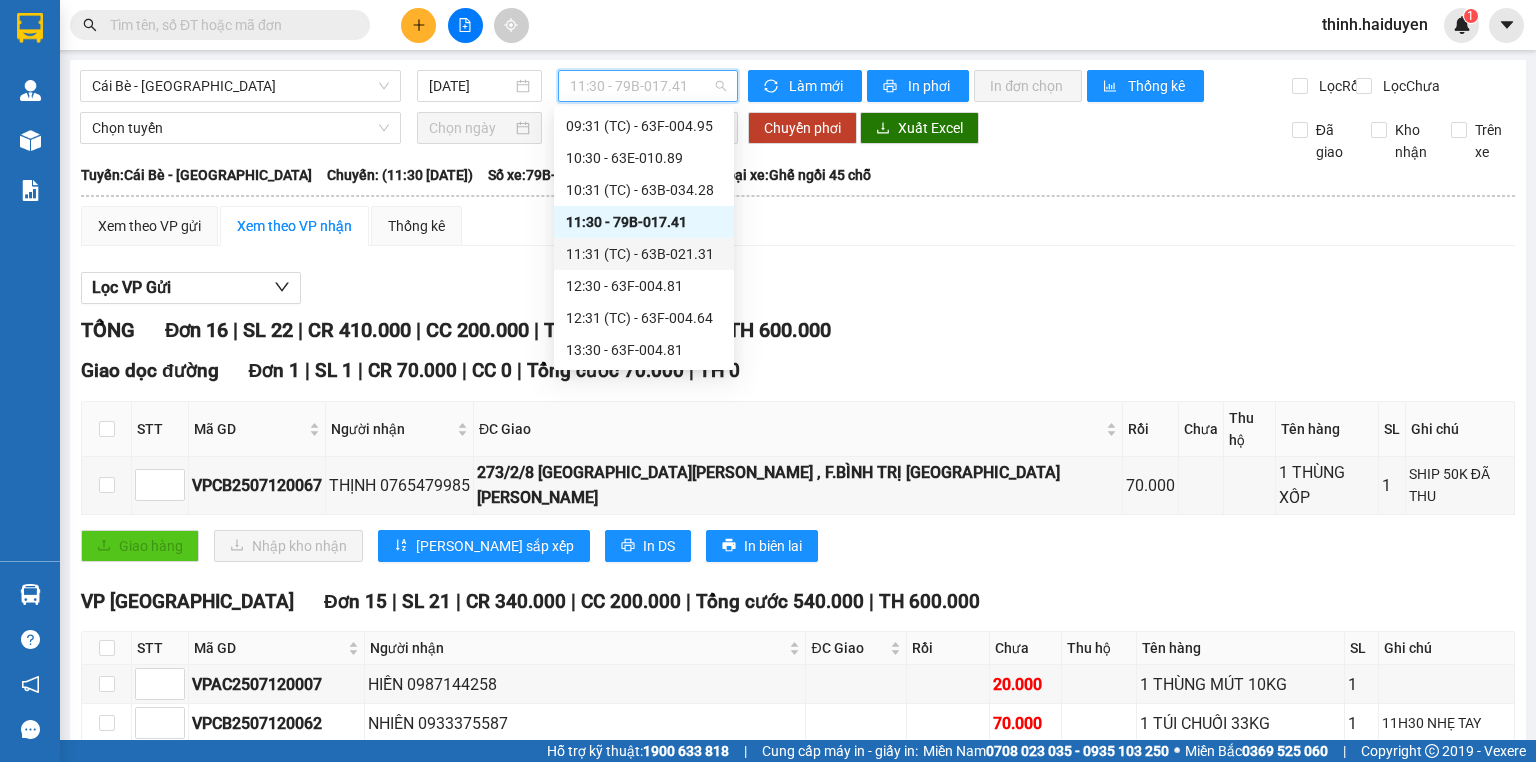 click on "11:31   (TC)   - 63B-021.31" at bounding box center (644, 254) 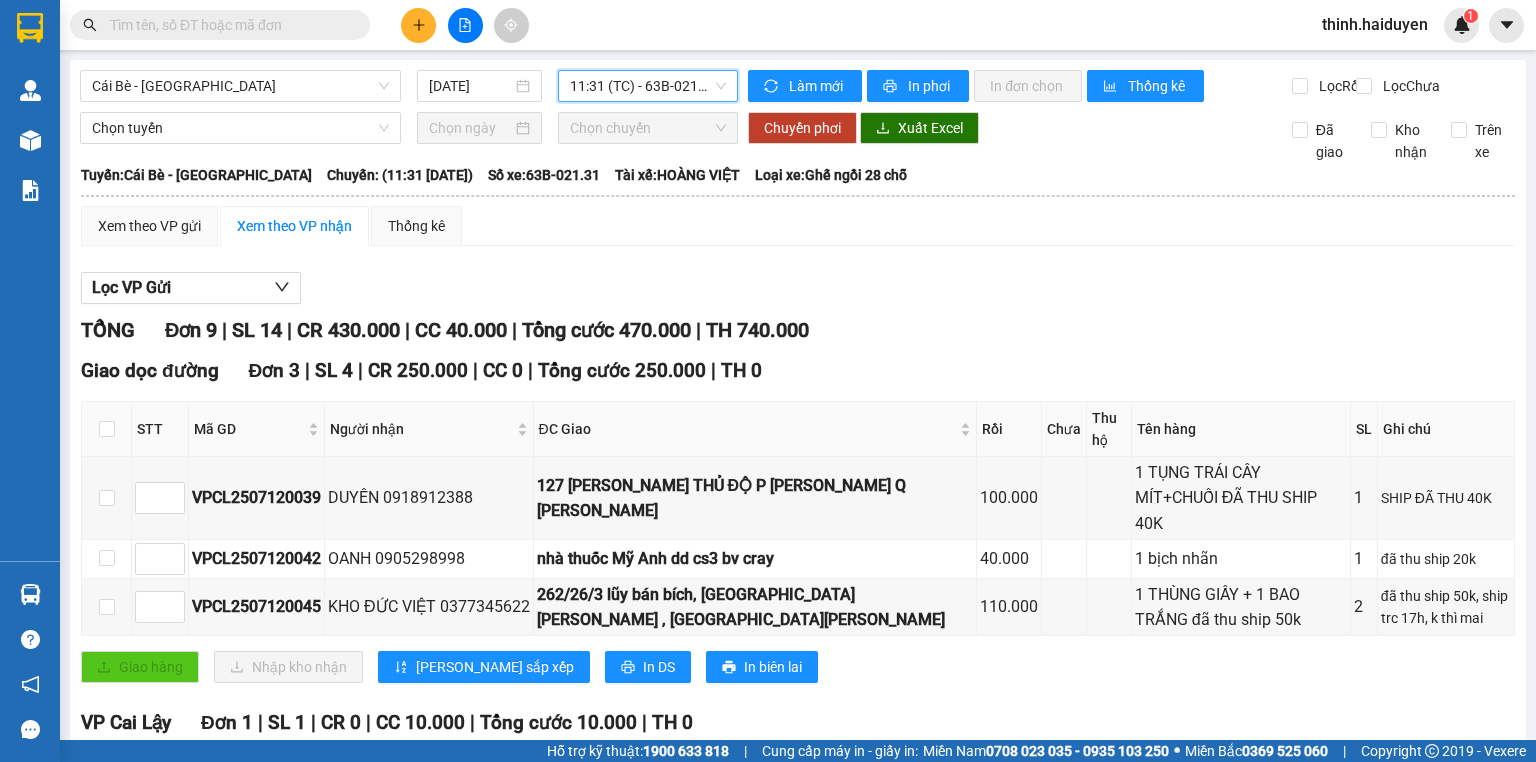 click on "11:31   (TC)   - 63B-021.31" at bounding box center (648, 86) 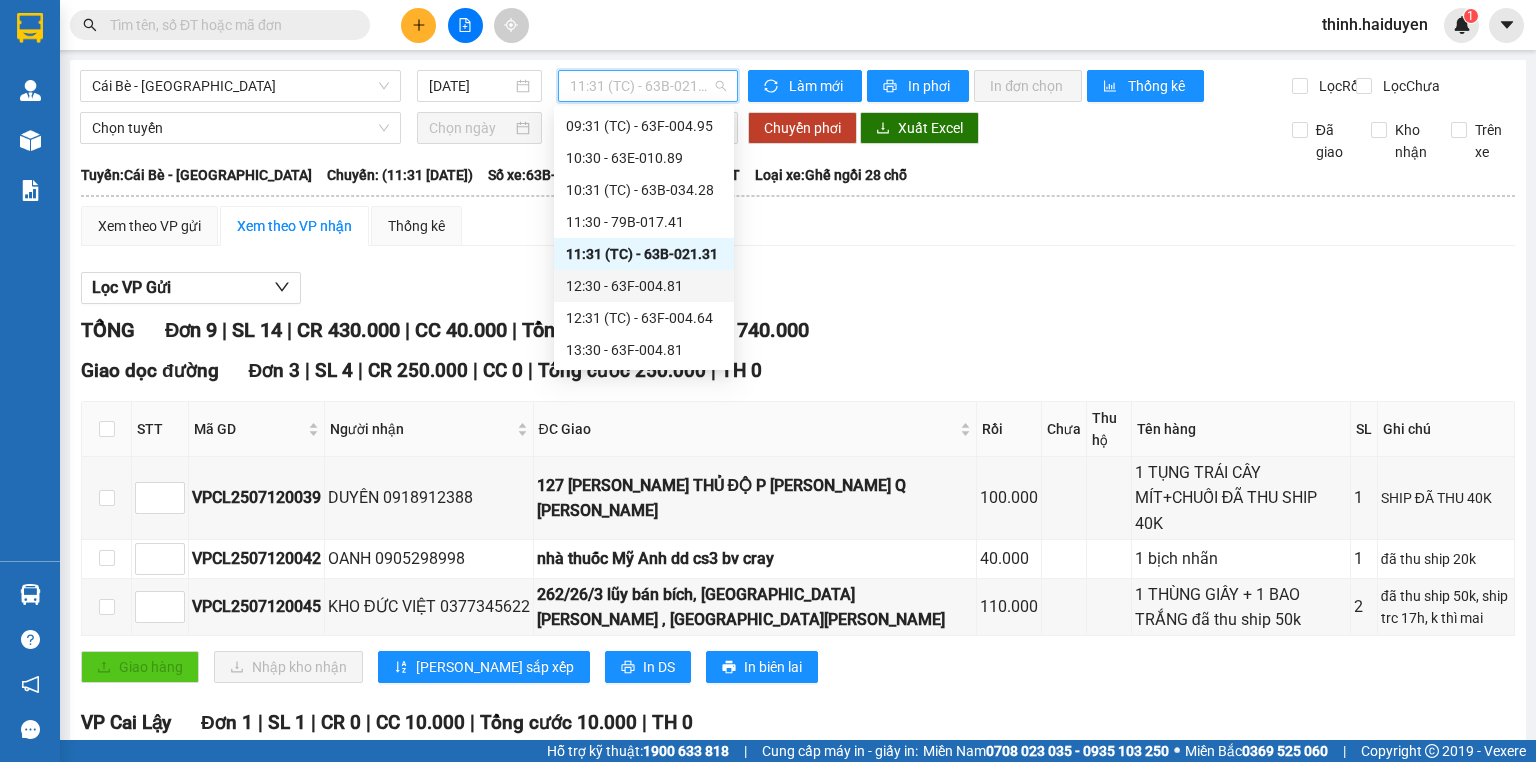 click on "12:30     - 63F-004.81" at bounding box center [644, 286] 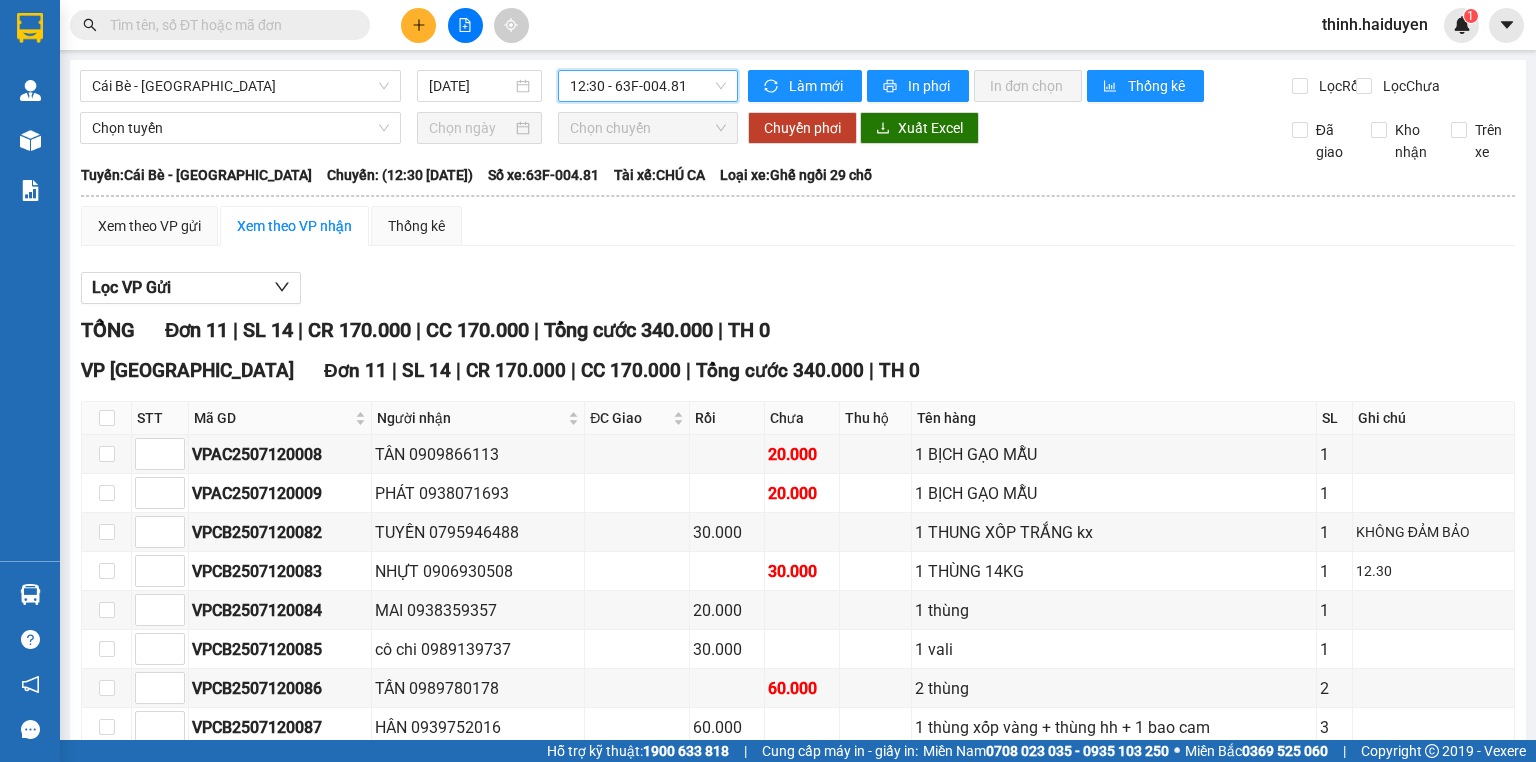 click on "12:30     - 63F-004.81" at bounding box center [648, 86] 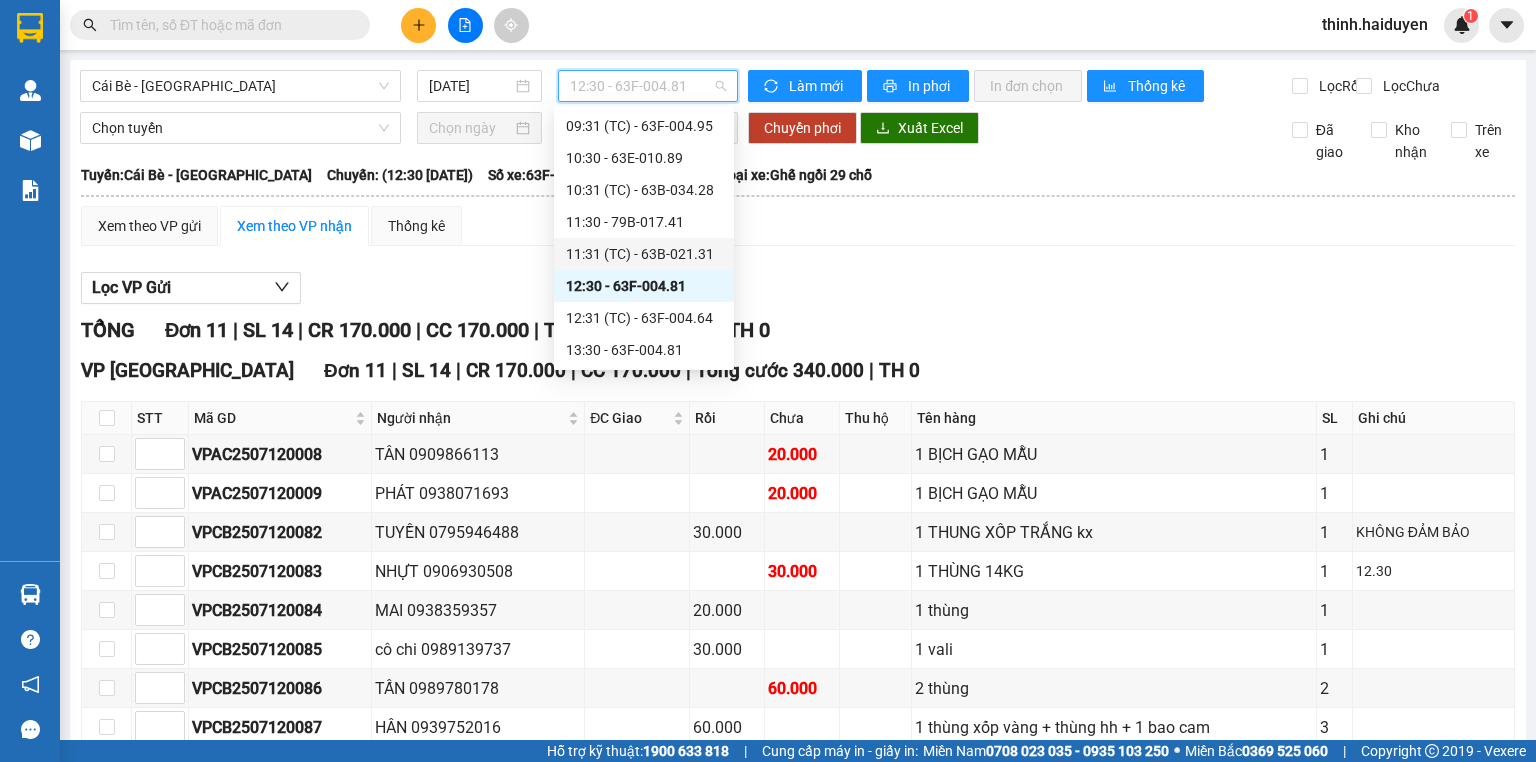 click on "11:31   (TC)   - 63B-021.31" at bounding box center [644, 254] 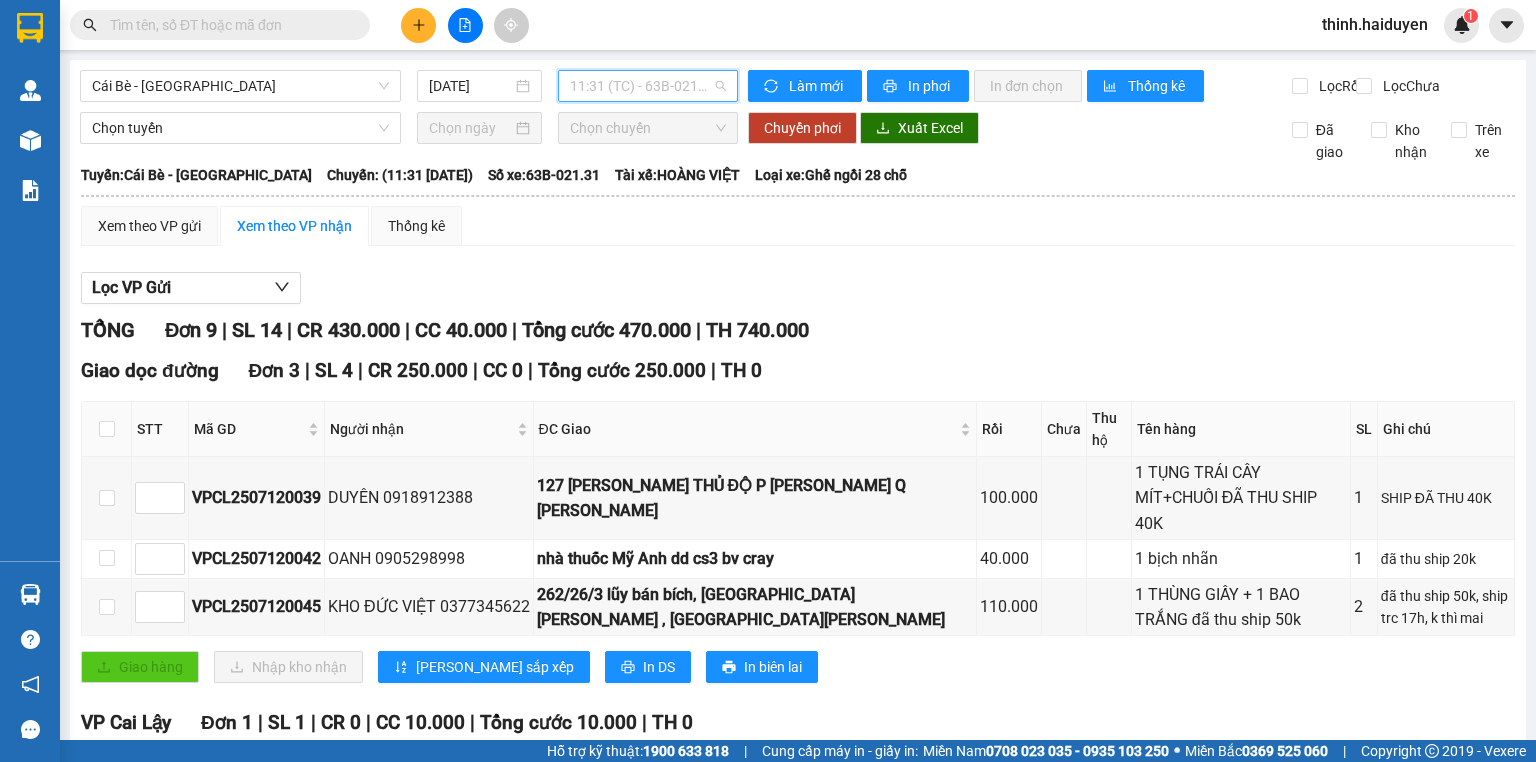 click on "11:31   (TC)   - 63B-021.31" at bounding box center (648, 86) 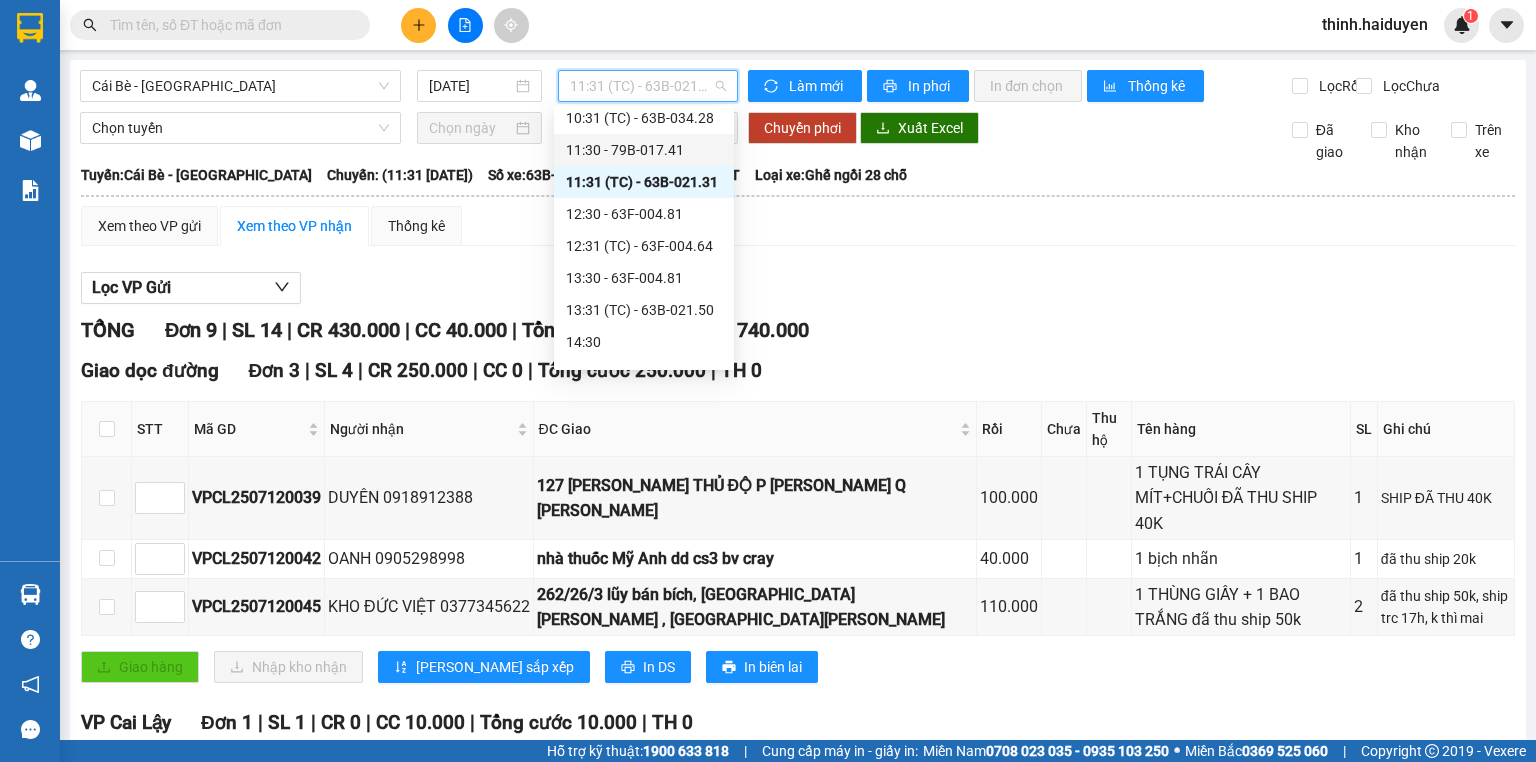scroll, scrollTop: 608, scrollLeft: 0, axis: vertical 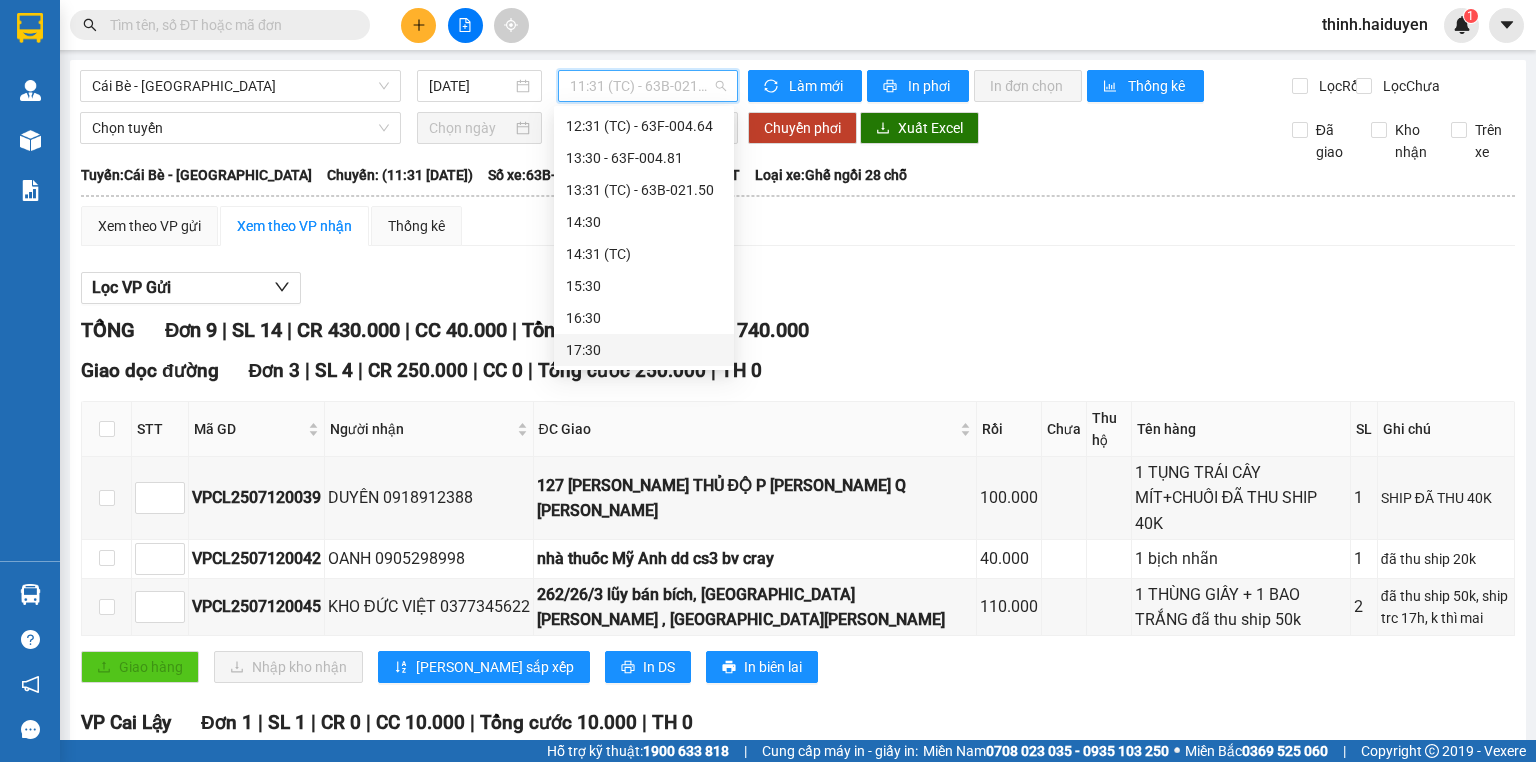 click on "17:30" at bounding box center [644, 350] 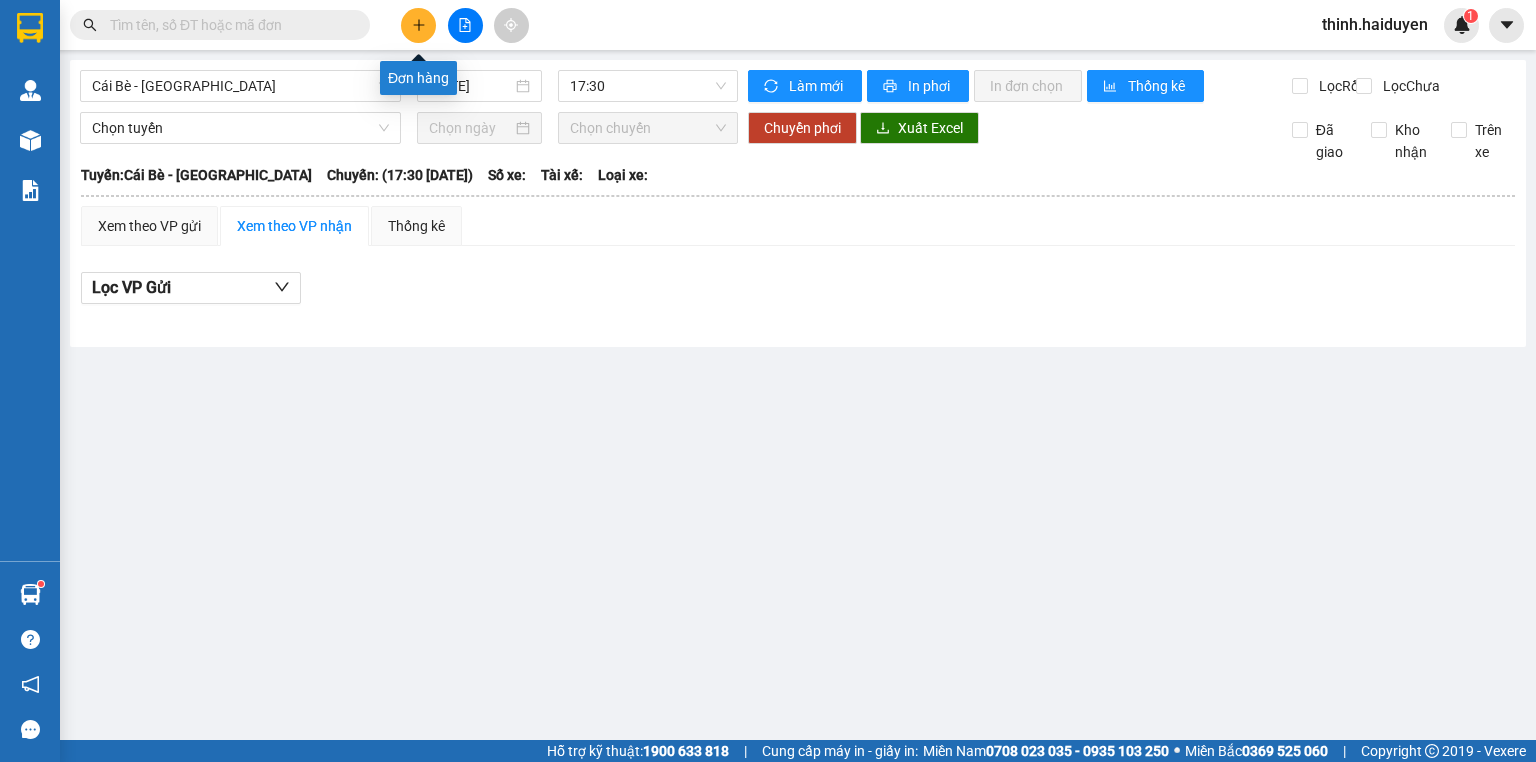 click at bounding box center (418, 25) 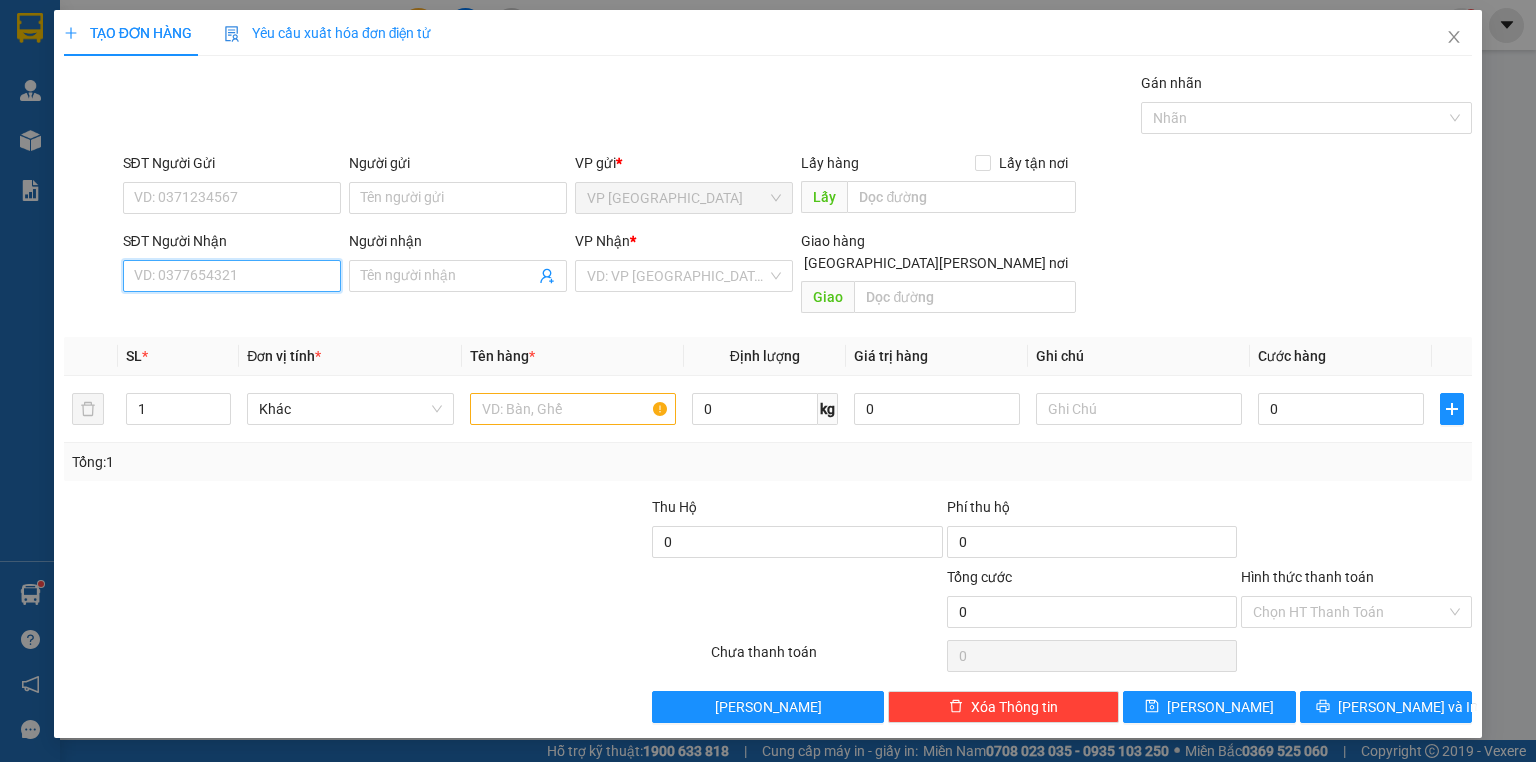 click on "SĐT Người Nhận" at bounding box center [232, 276] 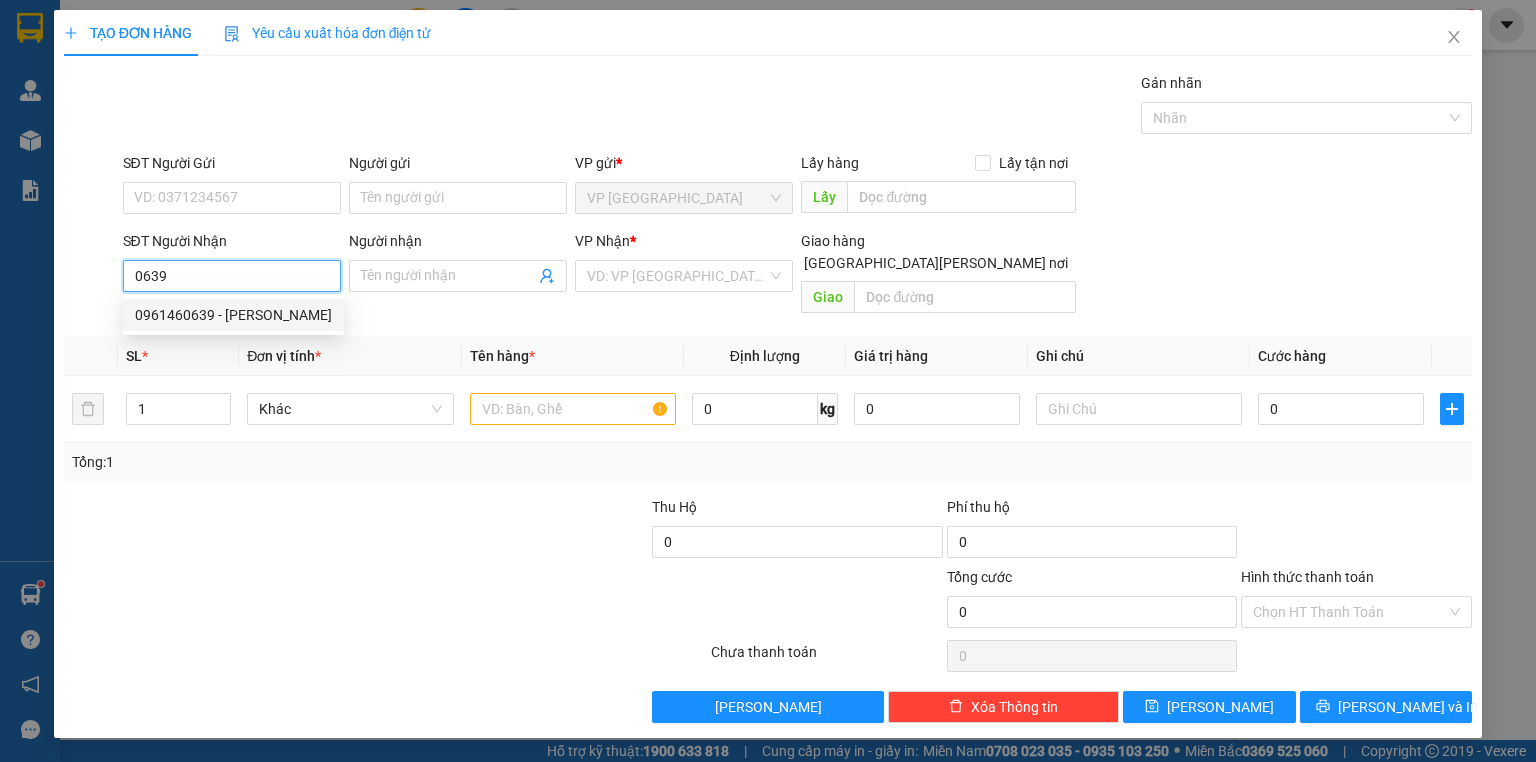 click on "0961460639 - [PERSON_NAME]" at bounding box center (233, 315) 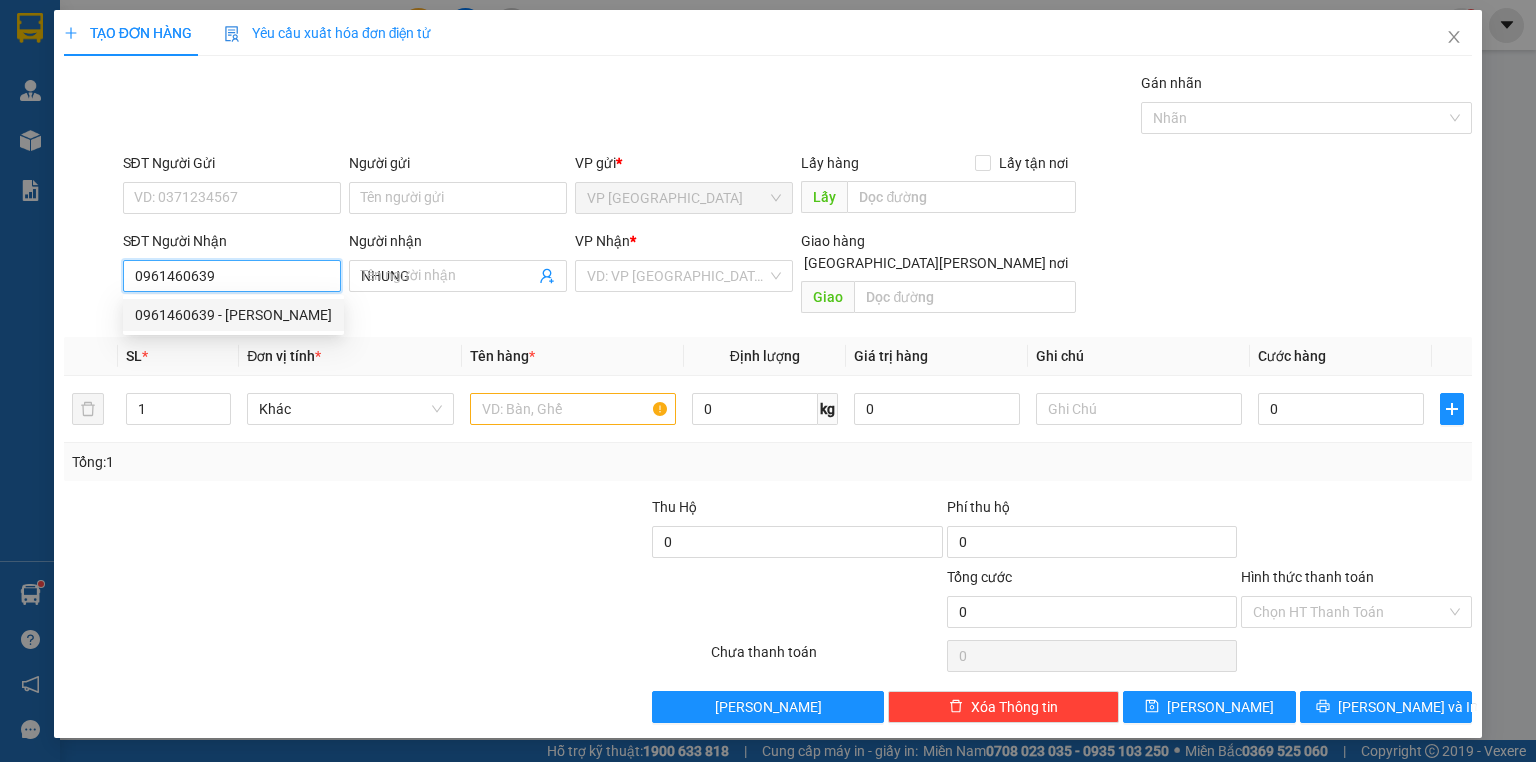 type on "80.000" 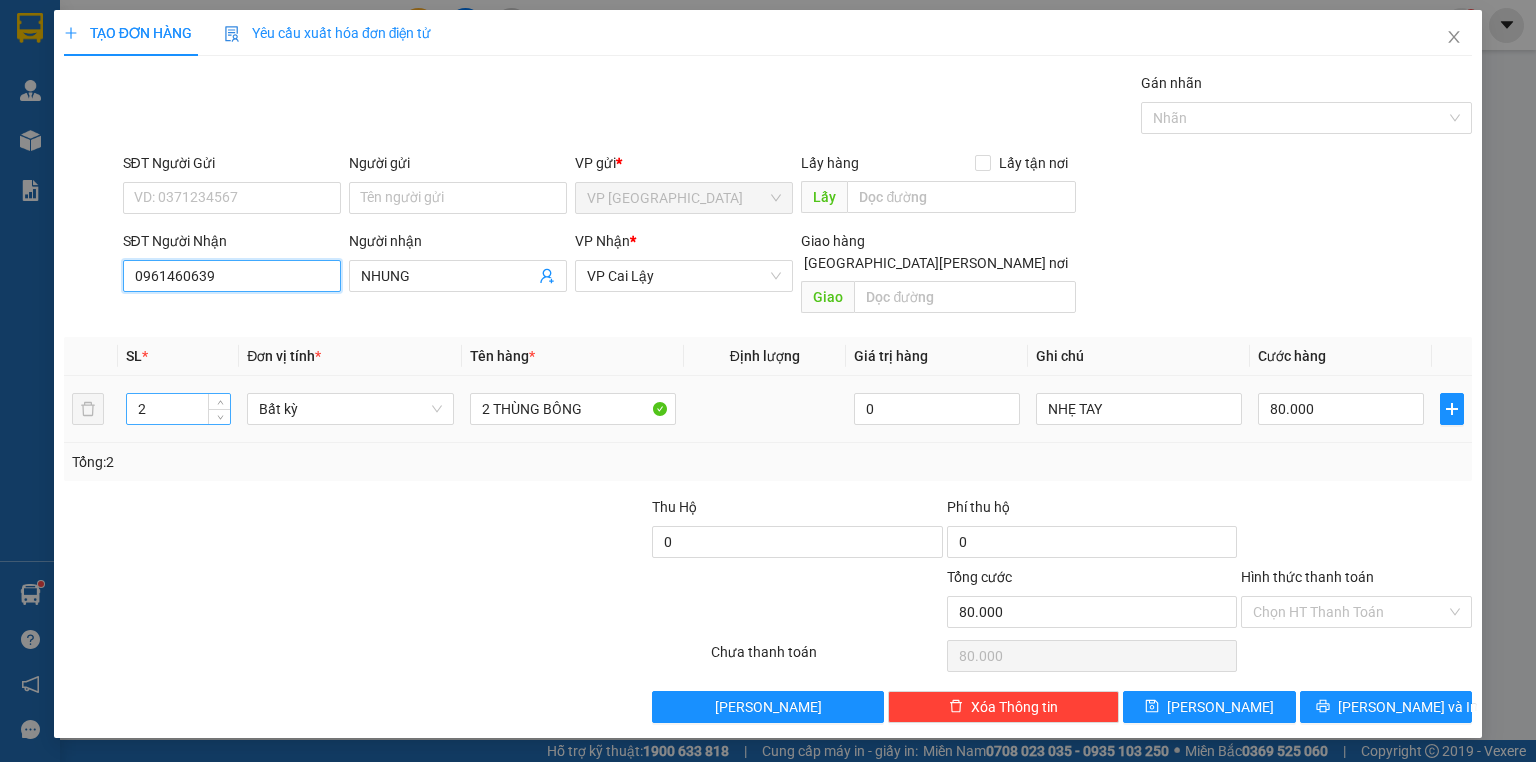 type on "0961460639" 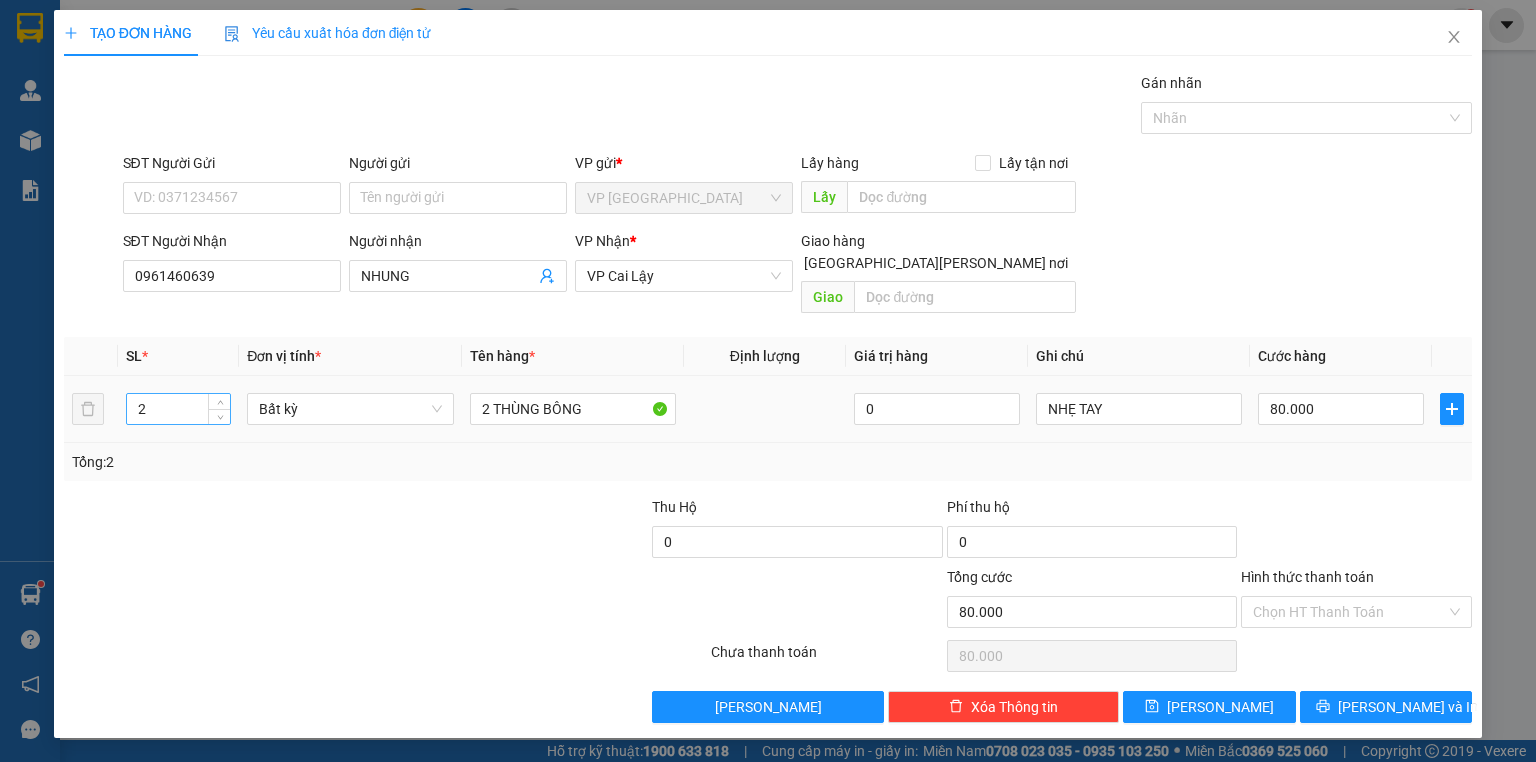 click on "2" at bounding box center (178, 409) 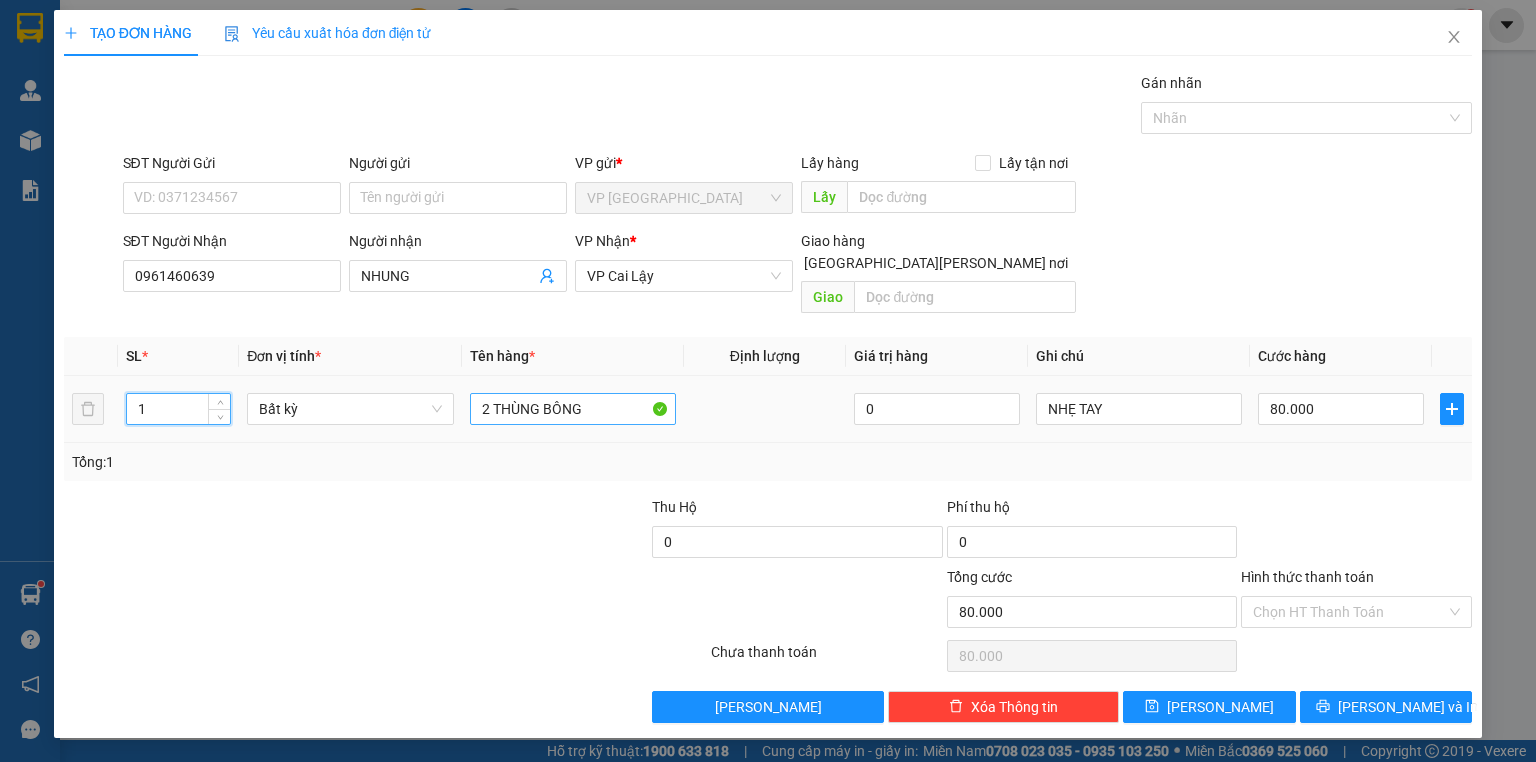 type on "1" 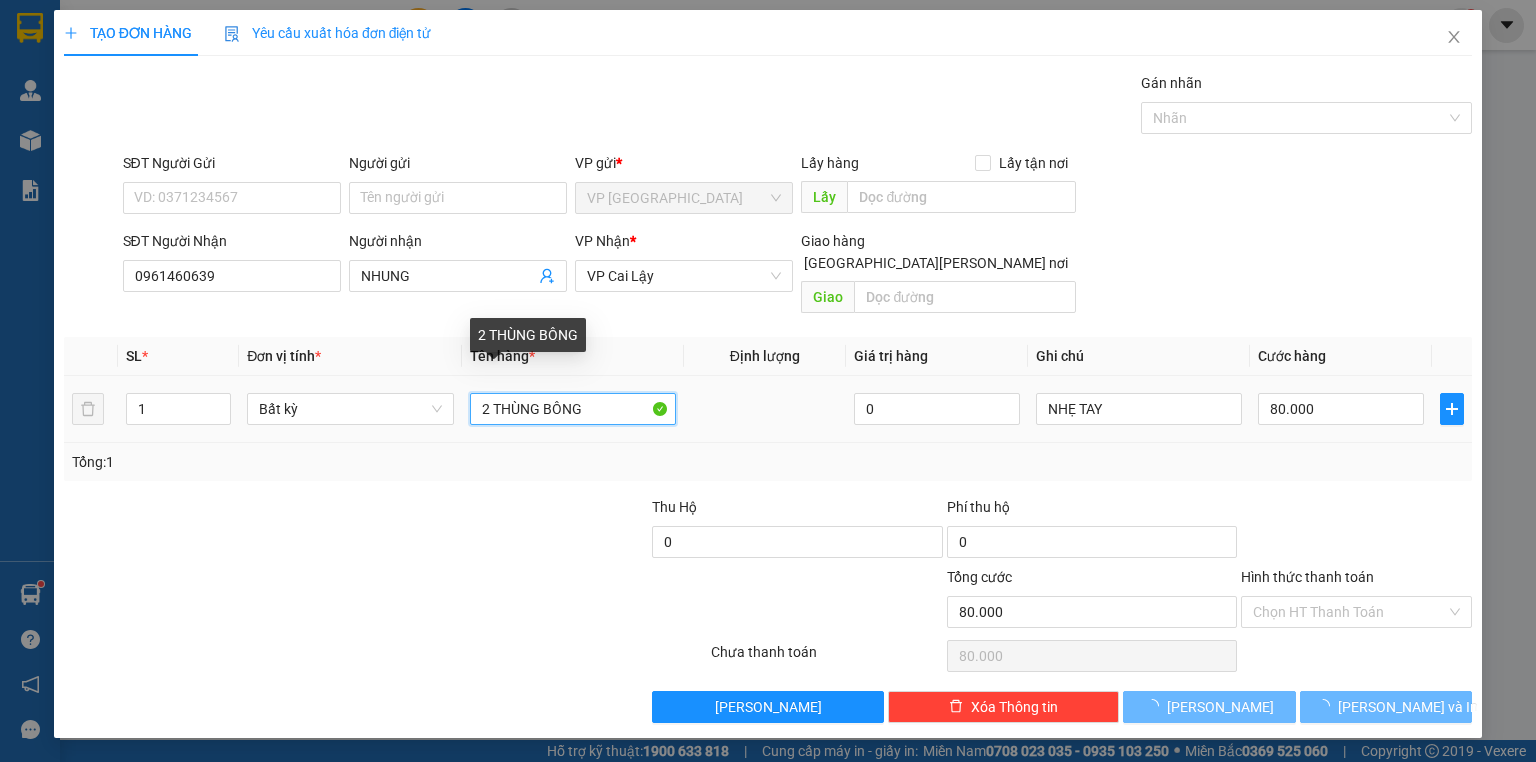 click on "2 THÙNG BÔNG" at bounding box center [573, 409] 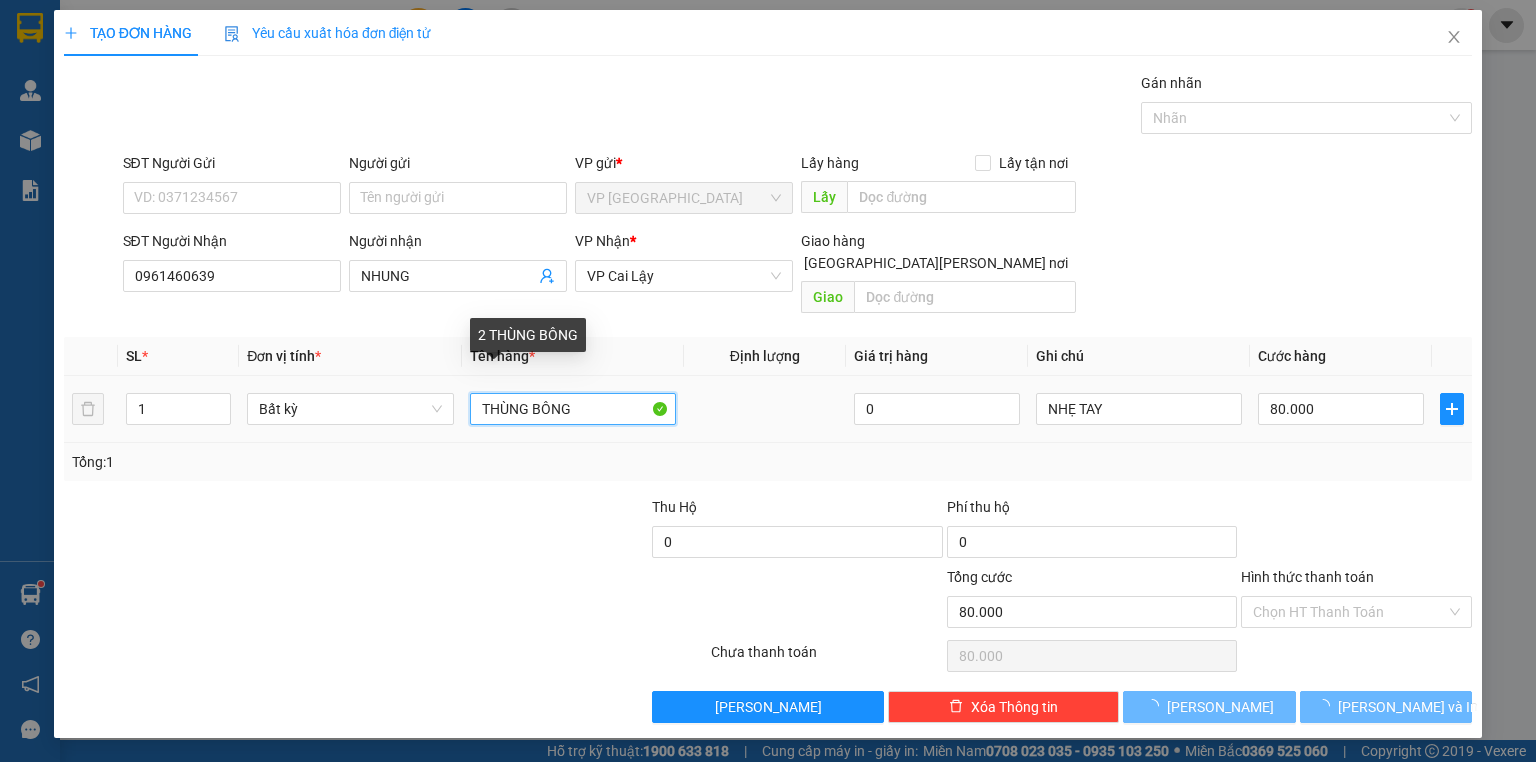 type on "0" 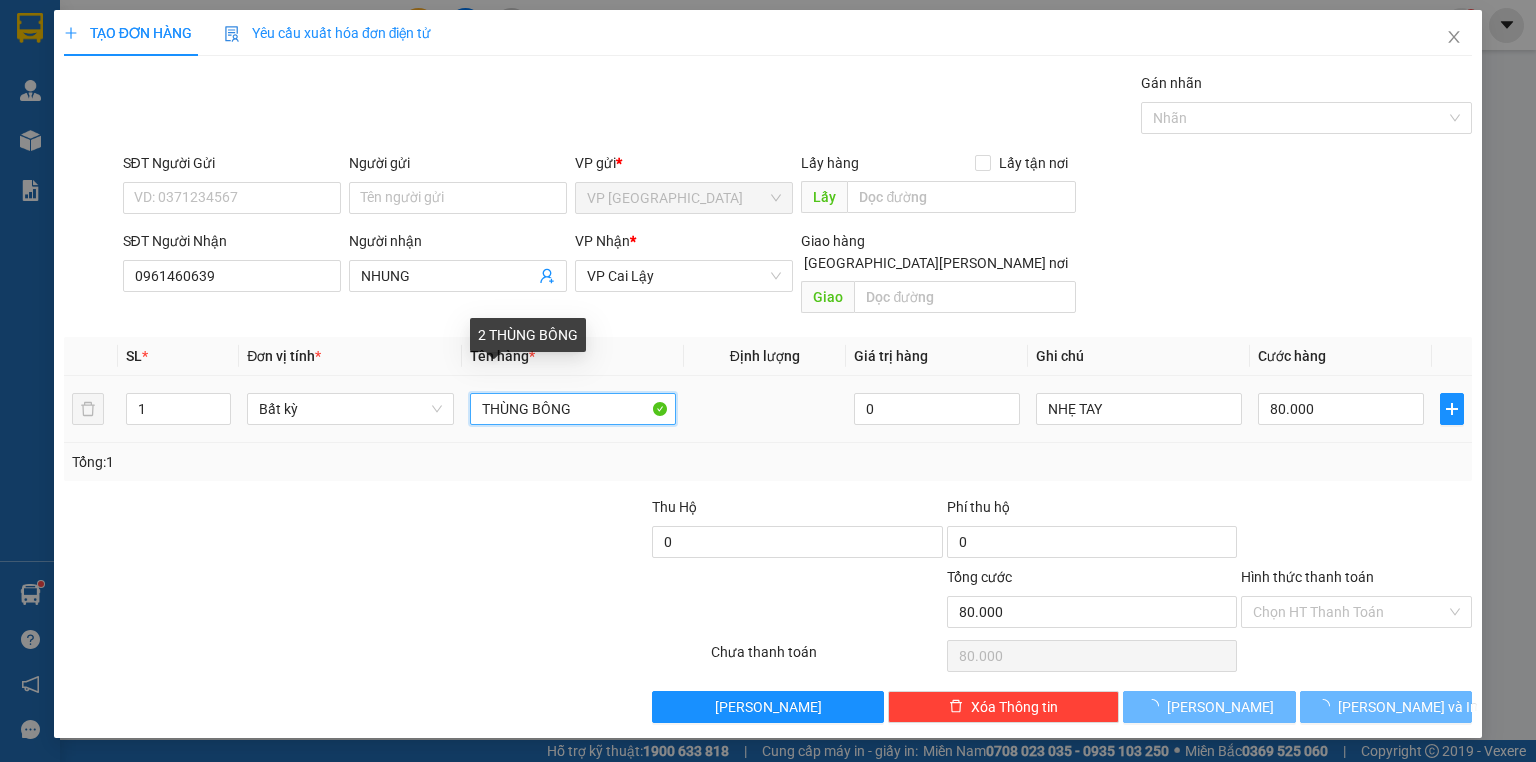 type on "0" 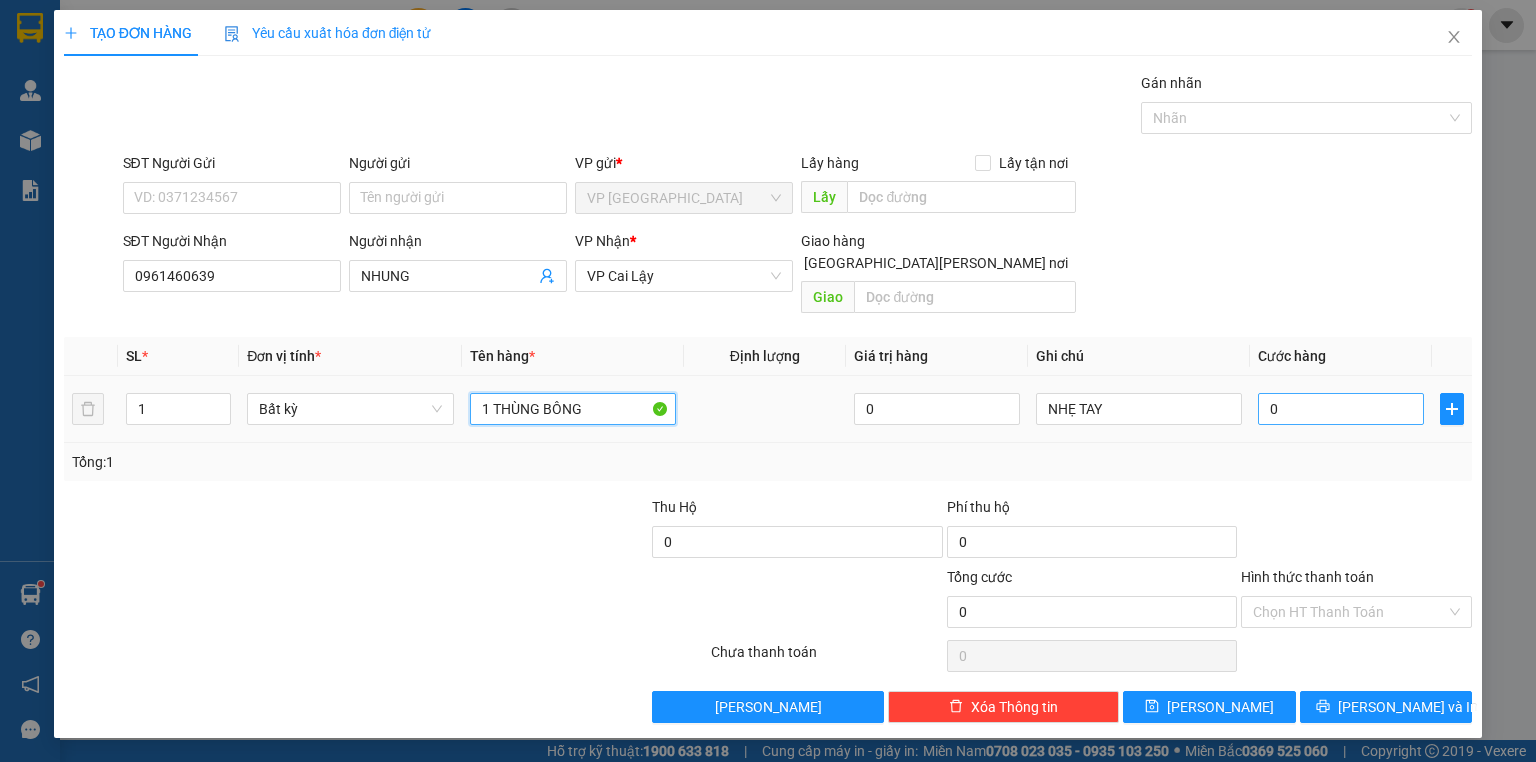 type on "1 THÙNG BÔNG" 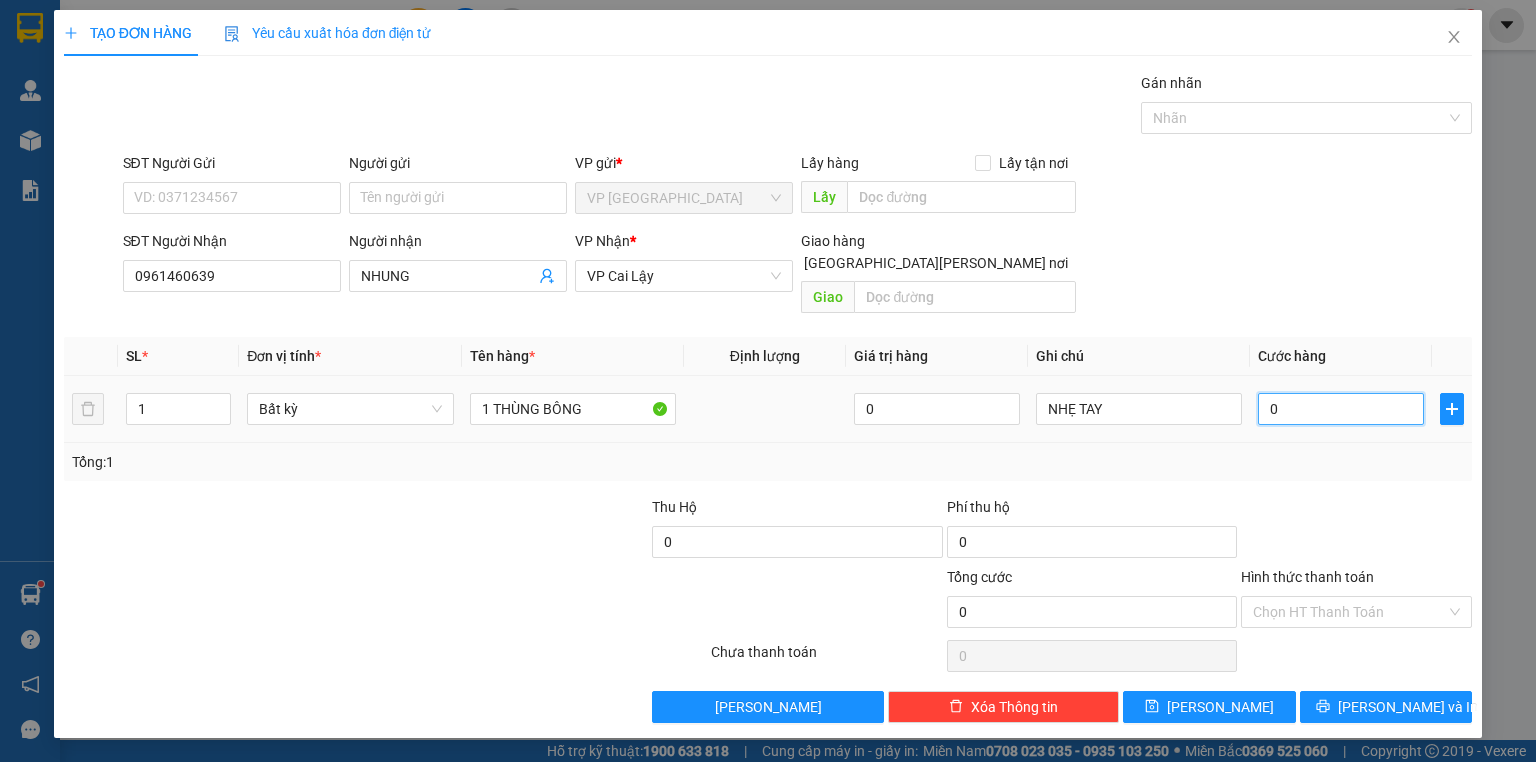 click on "0" at bounding box center [1341, 409] 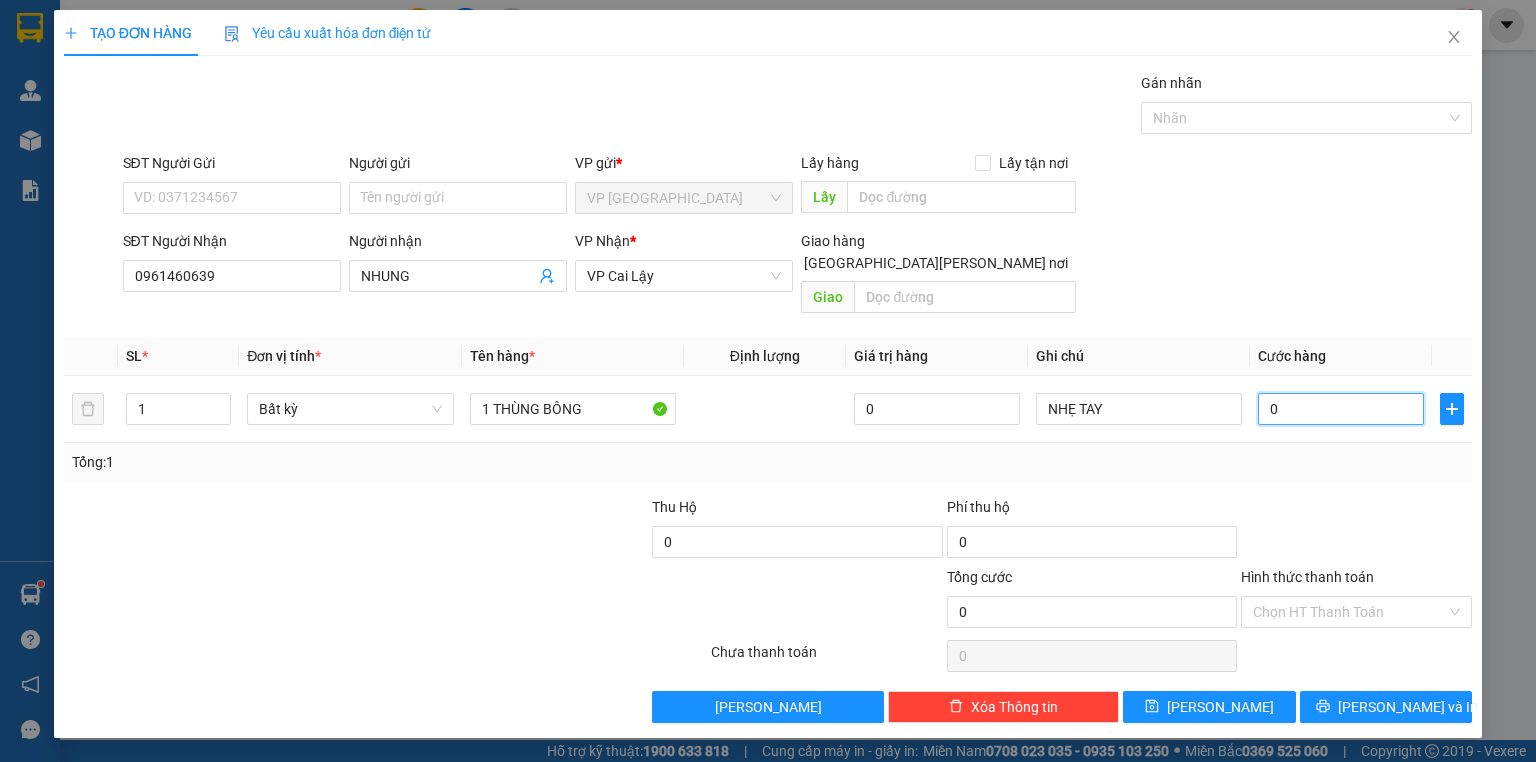 type on "5" 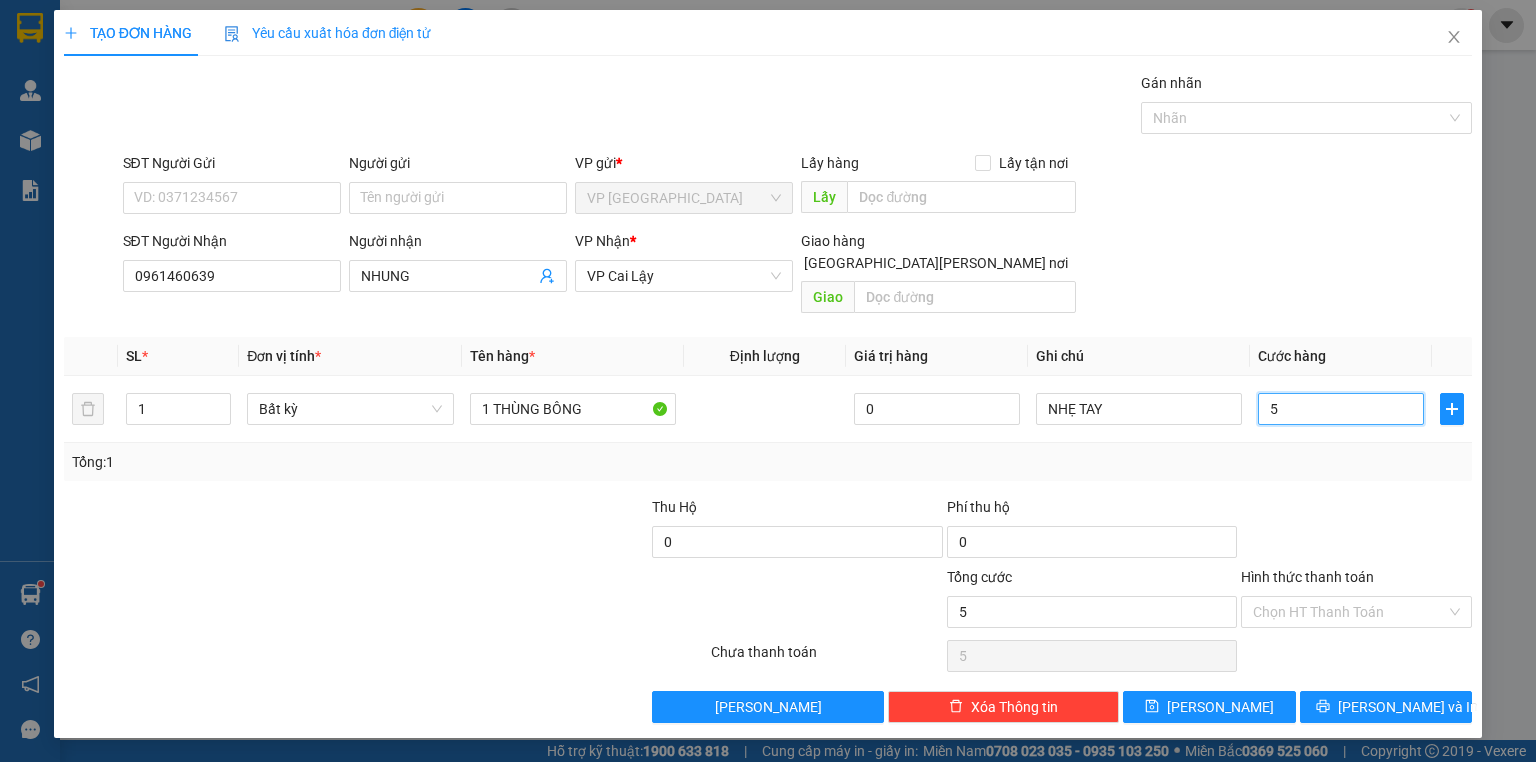 type on "50" 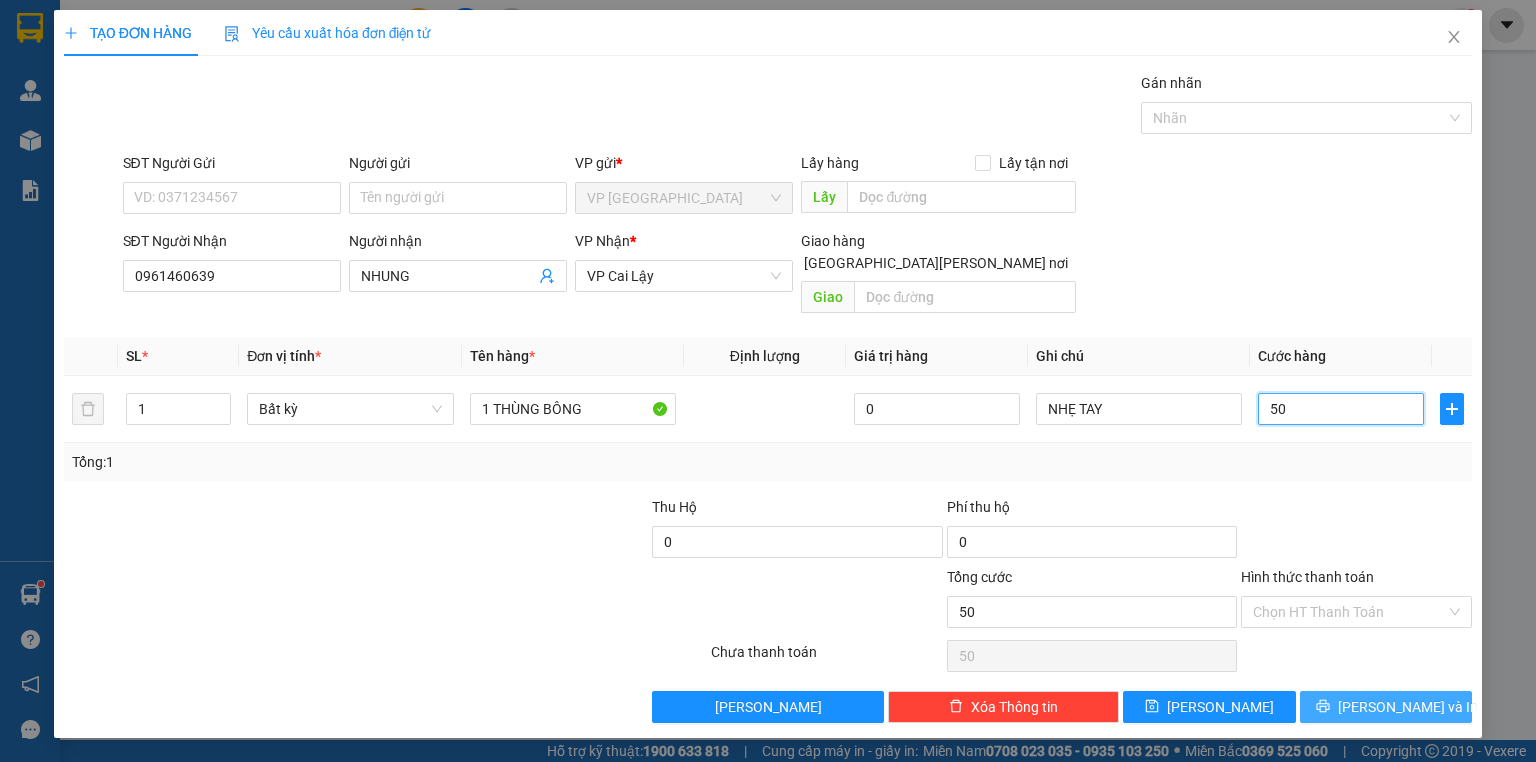 type on "50" 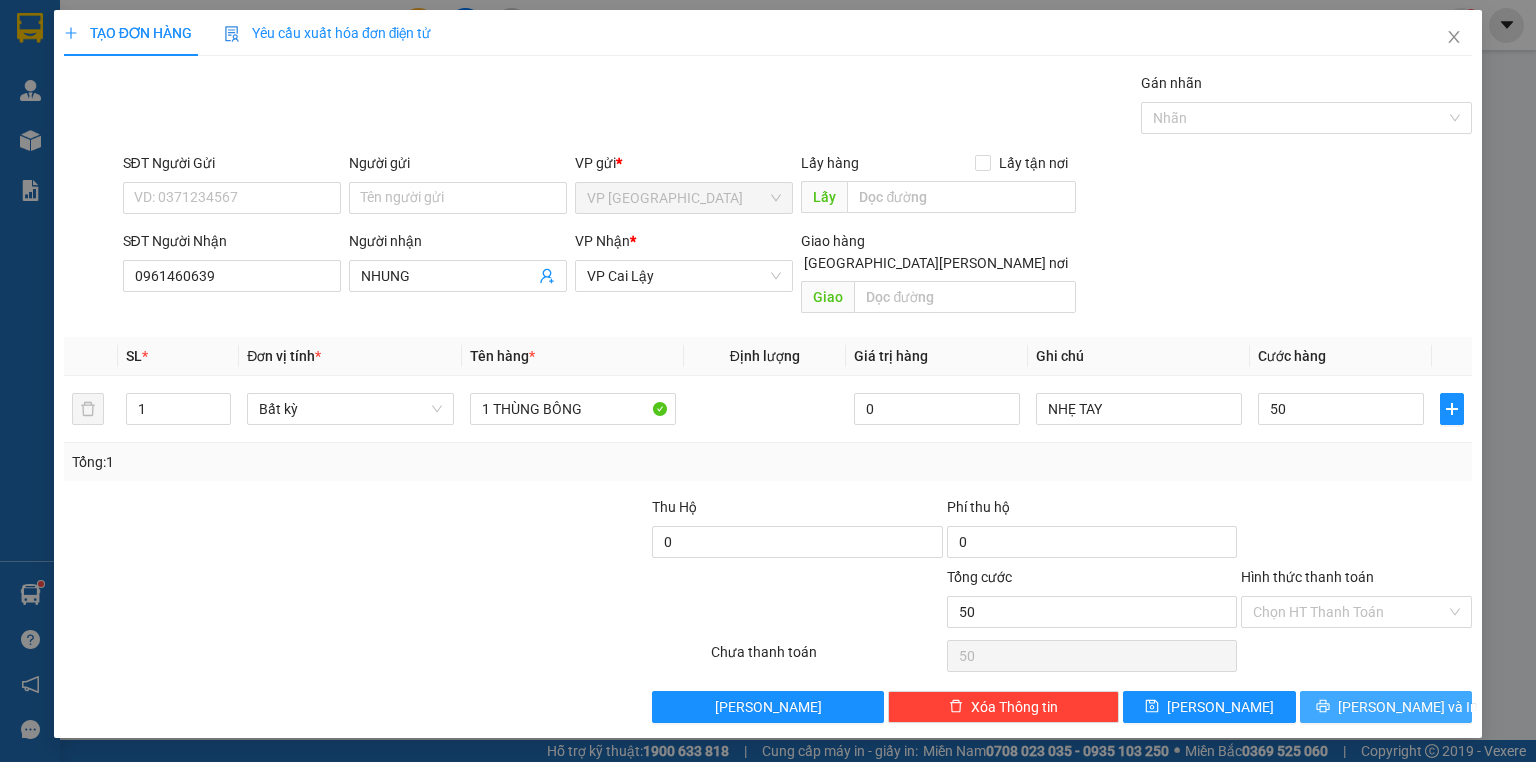 type on "50.000" 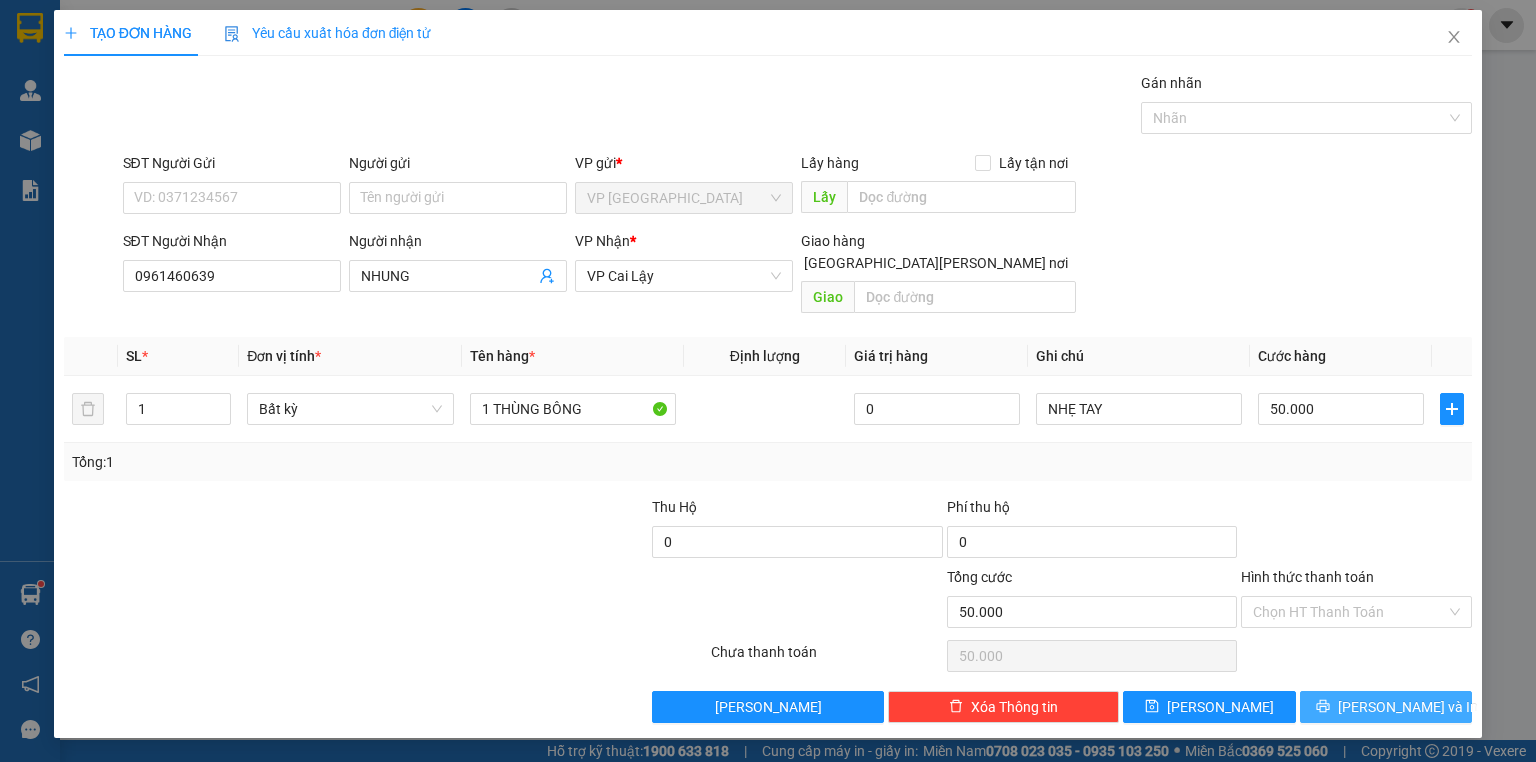 click on "[PERSON_NAME] và In" at bounding box center (1386, 707) 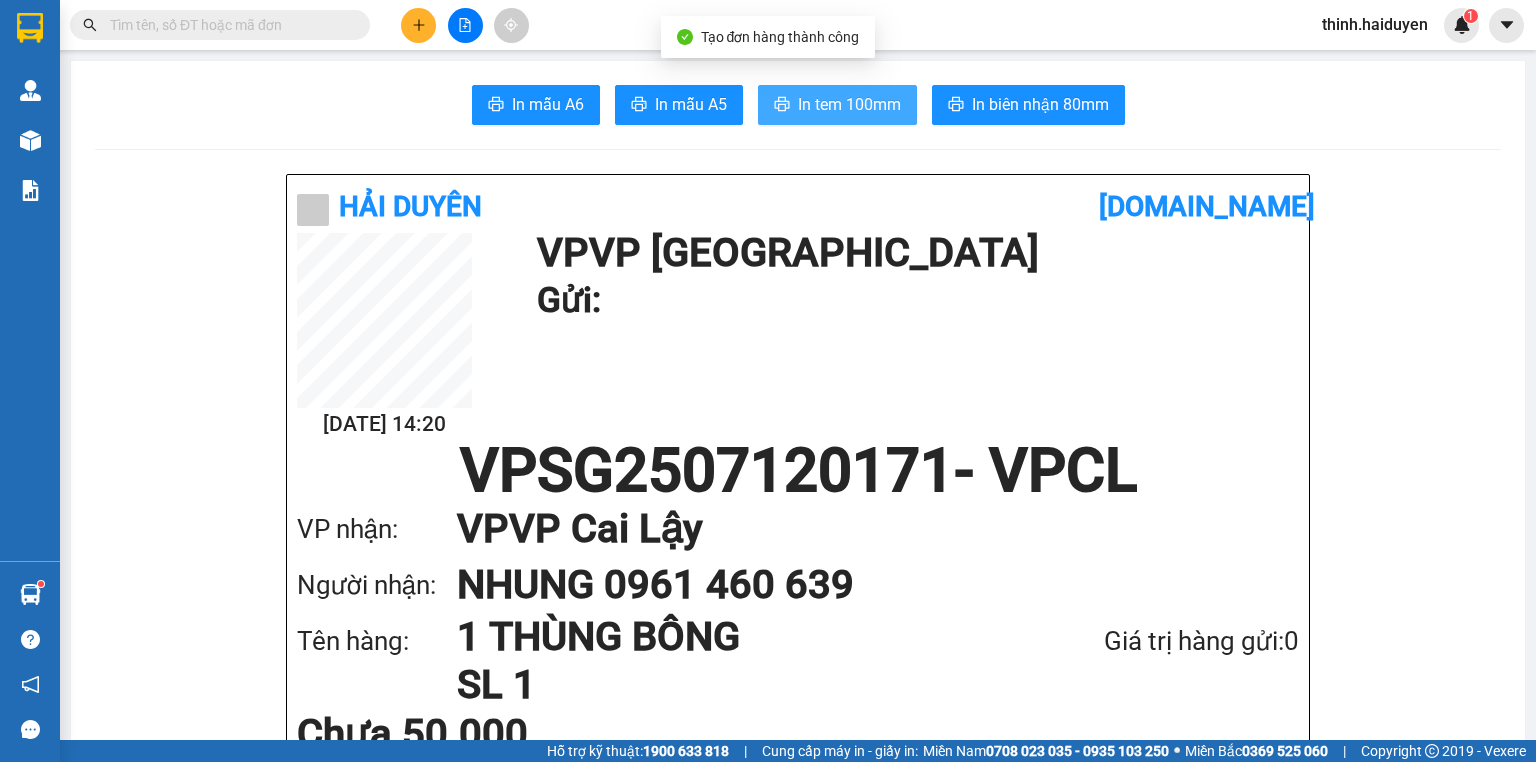 click on "In tem 100mm" at bounding box center [849, 104] 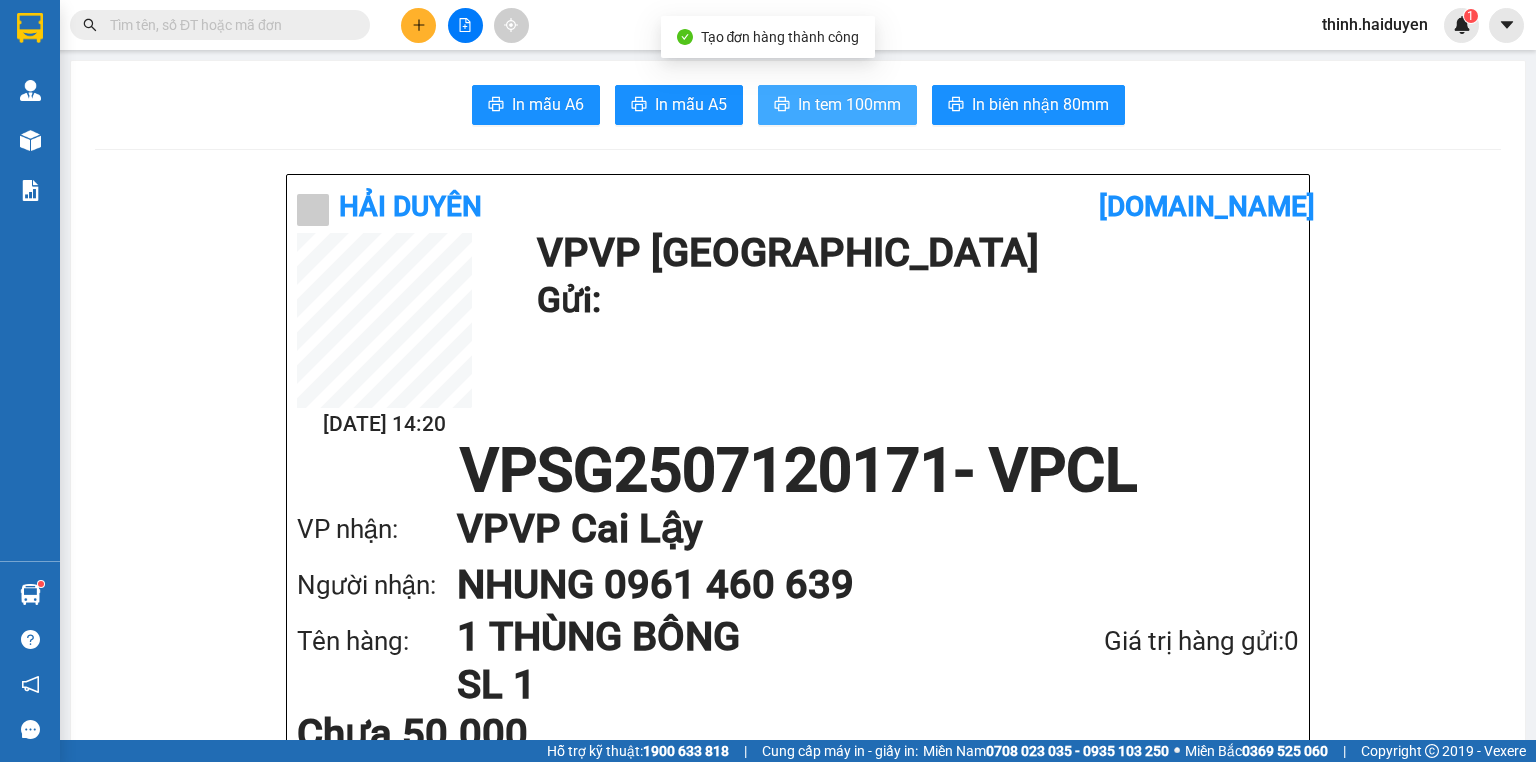 type 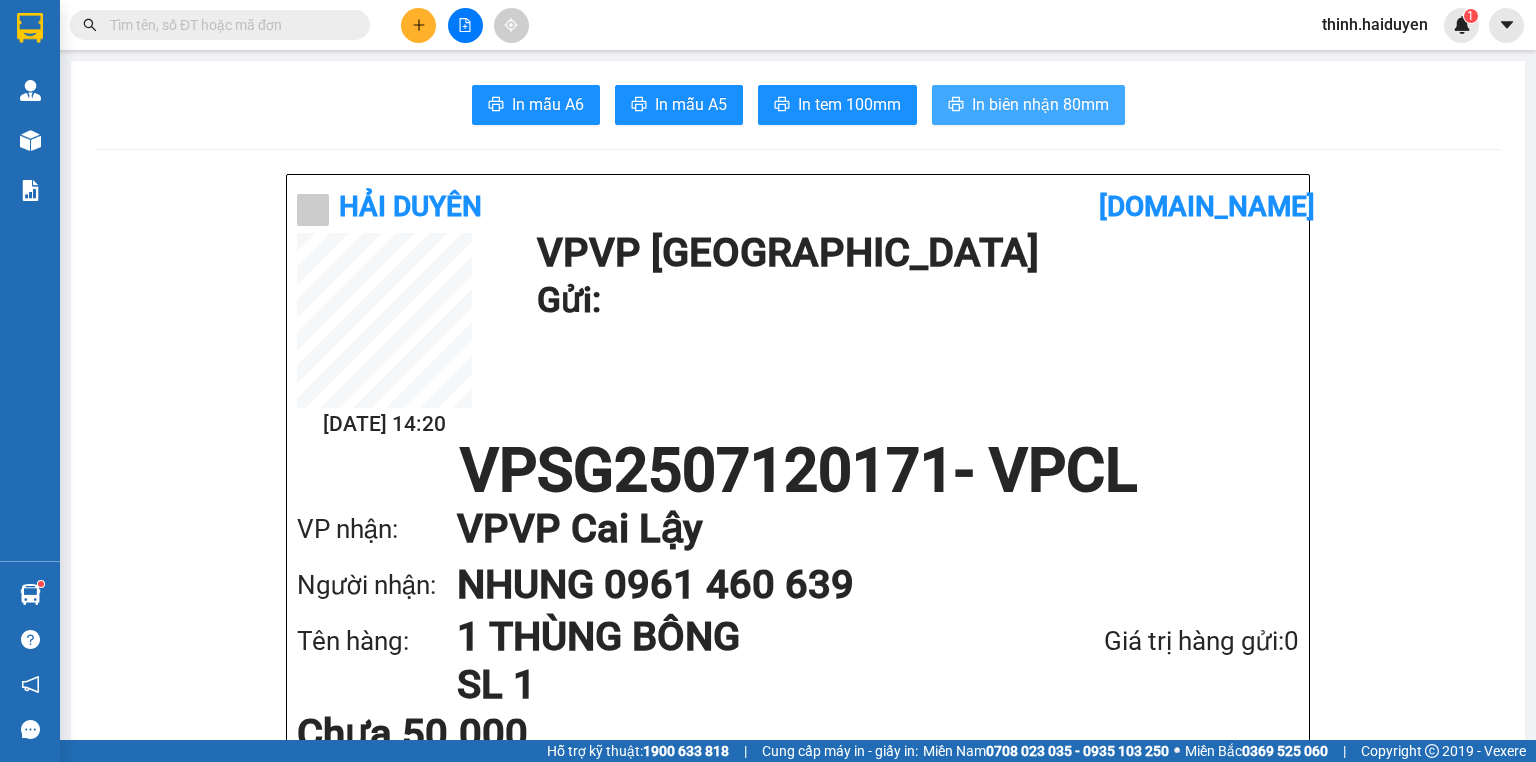 click on "In biên nhận 80mm" at bounding box center [1028, 105] 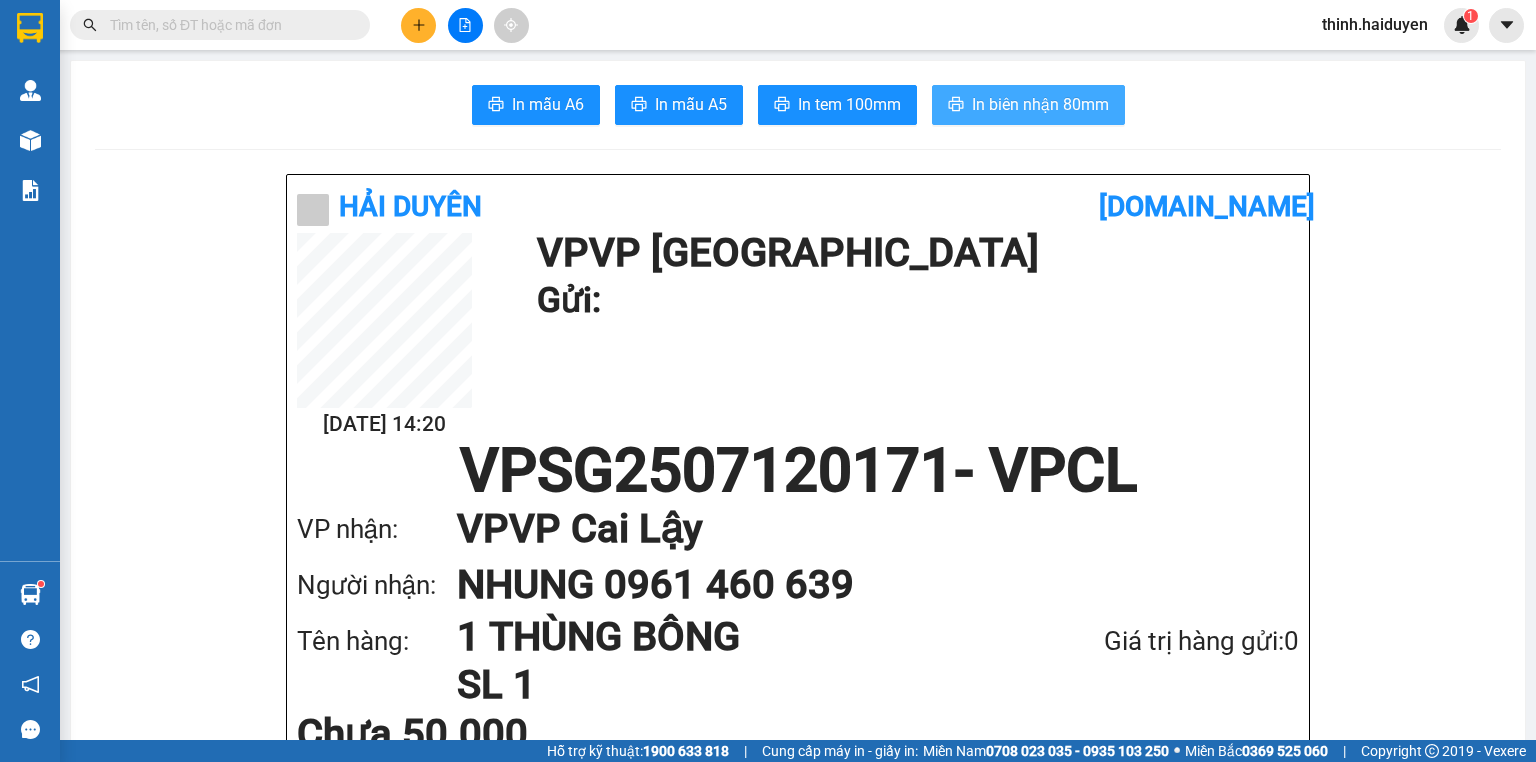 scroll, scrollTop: 0, scrollLeft: 0, axis: both 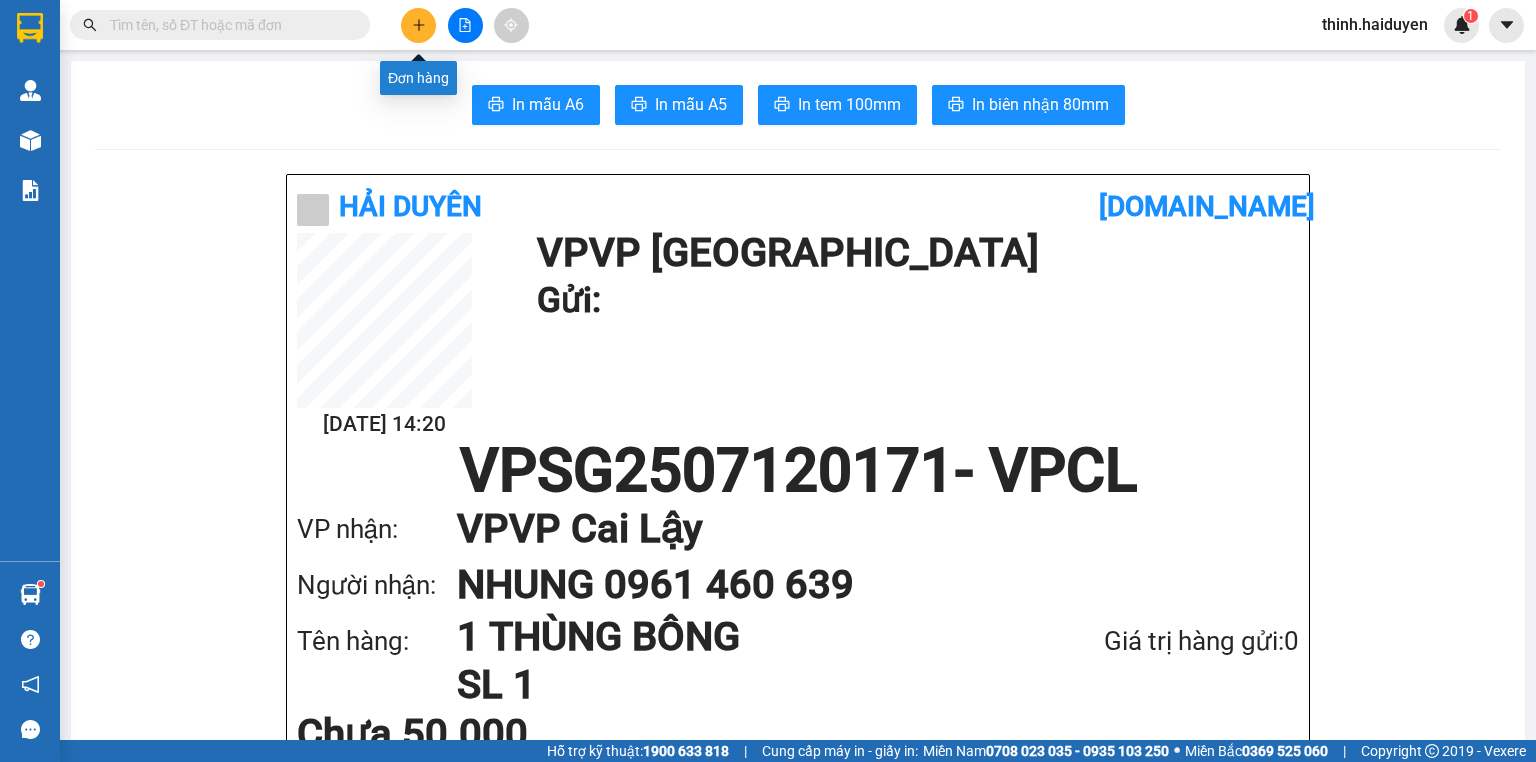 click at bounding box center (418, 25) 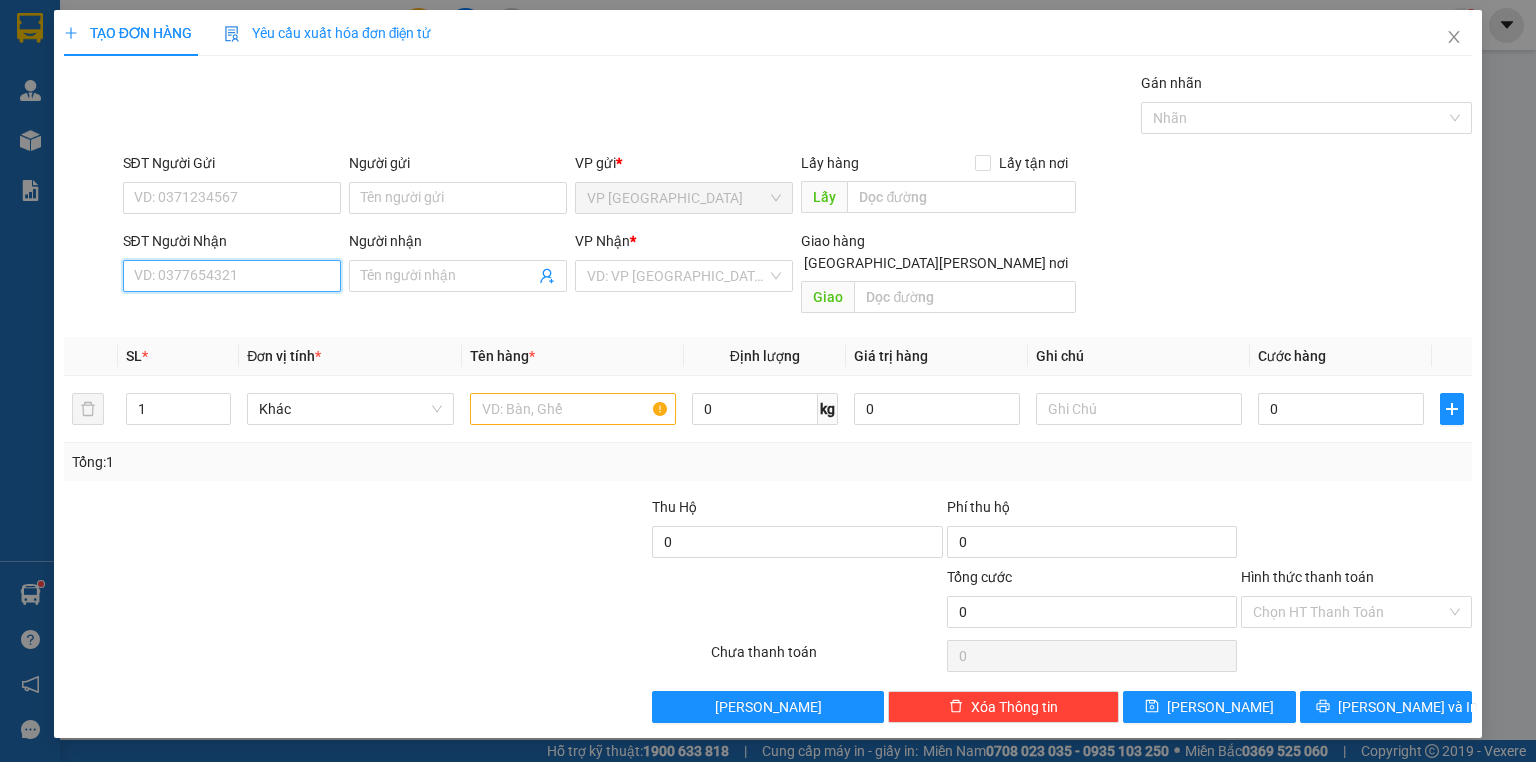 click on "SĐT Người Nhận" at bounding box center (232, 276) 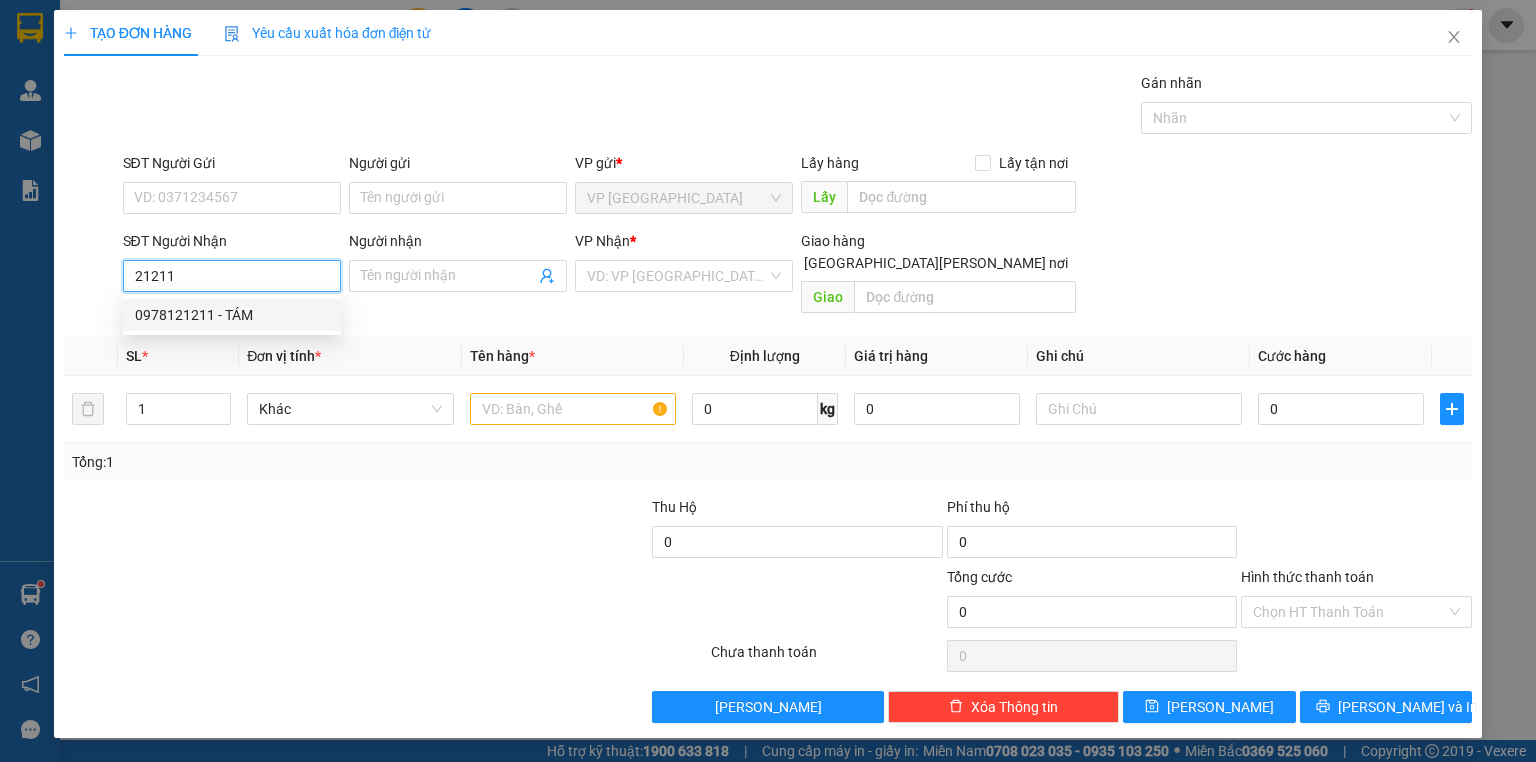 drag, startPoint x: 186, startPoint y: 316, endPoint x: 246, endPoint y: 316, distance: 60 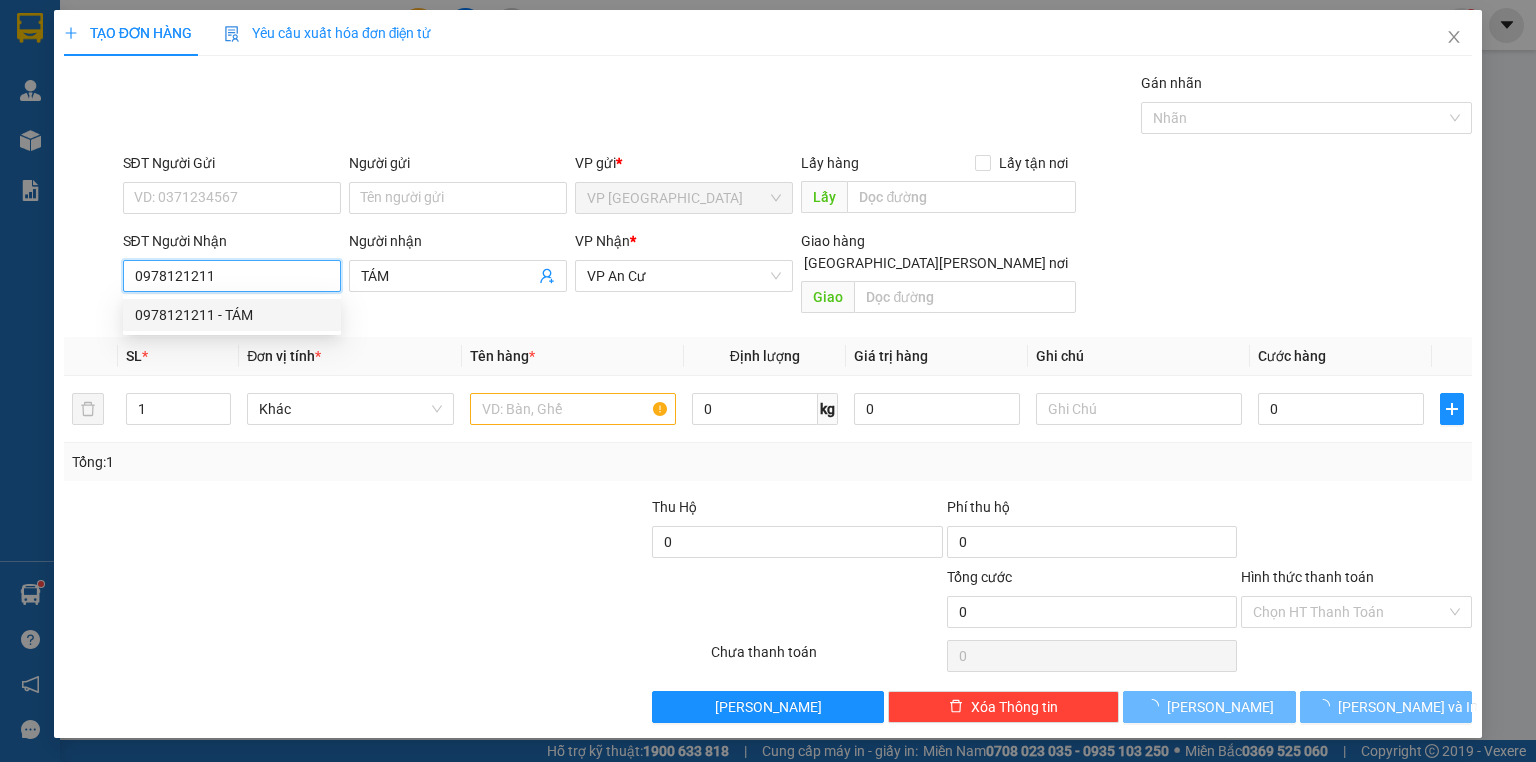 type on "40.000" 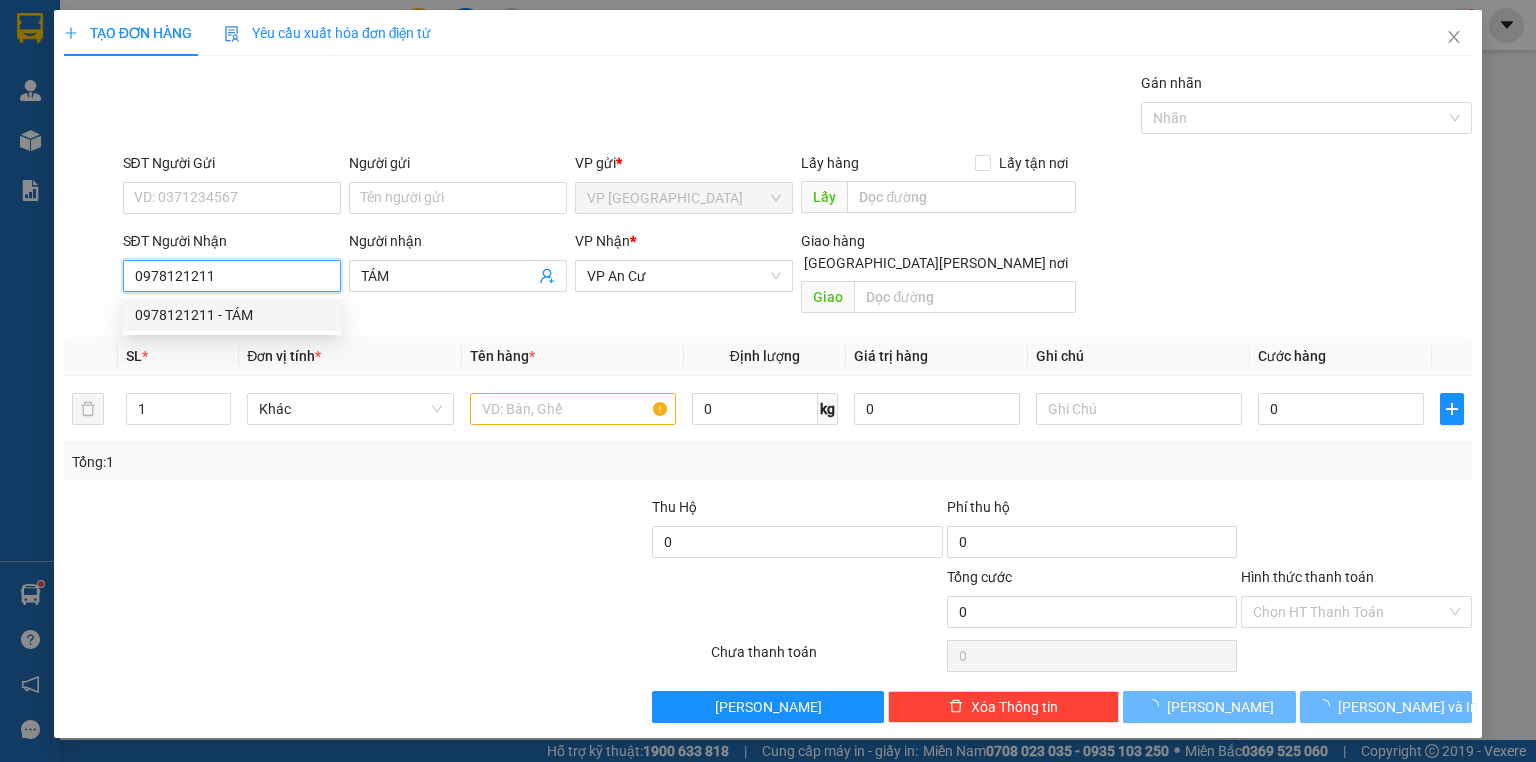 type on "40.000" 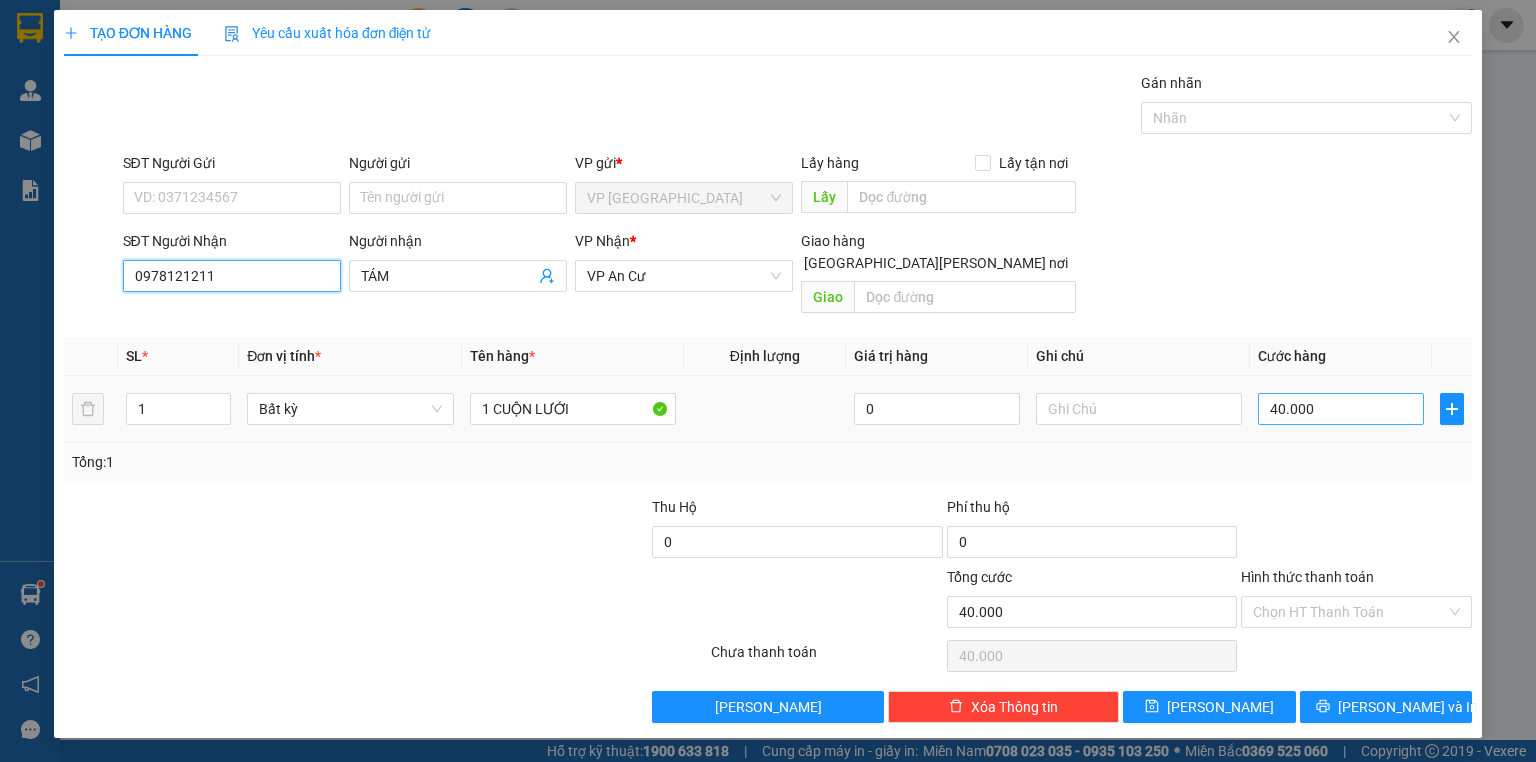 type on "0978121211" 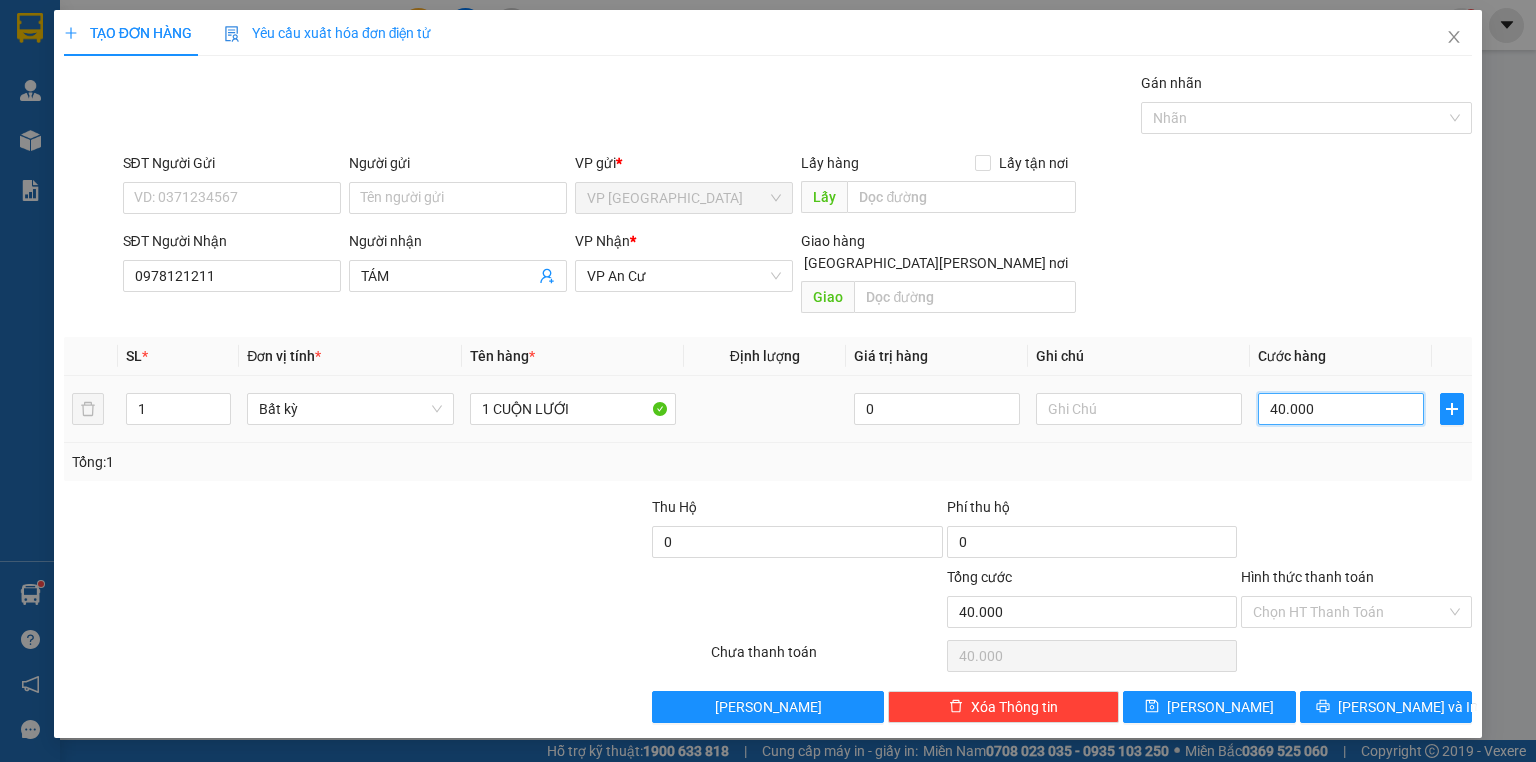 click on "40.000" at bounding box center (1341, 409) 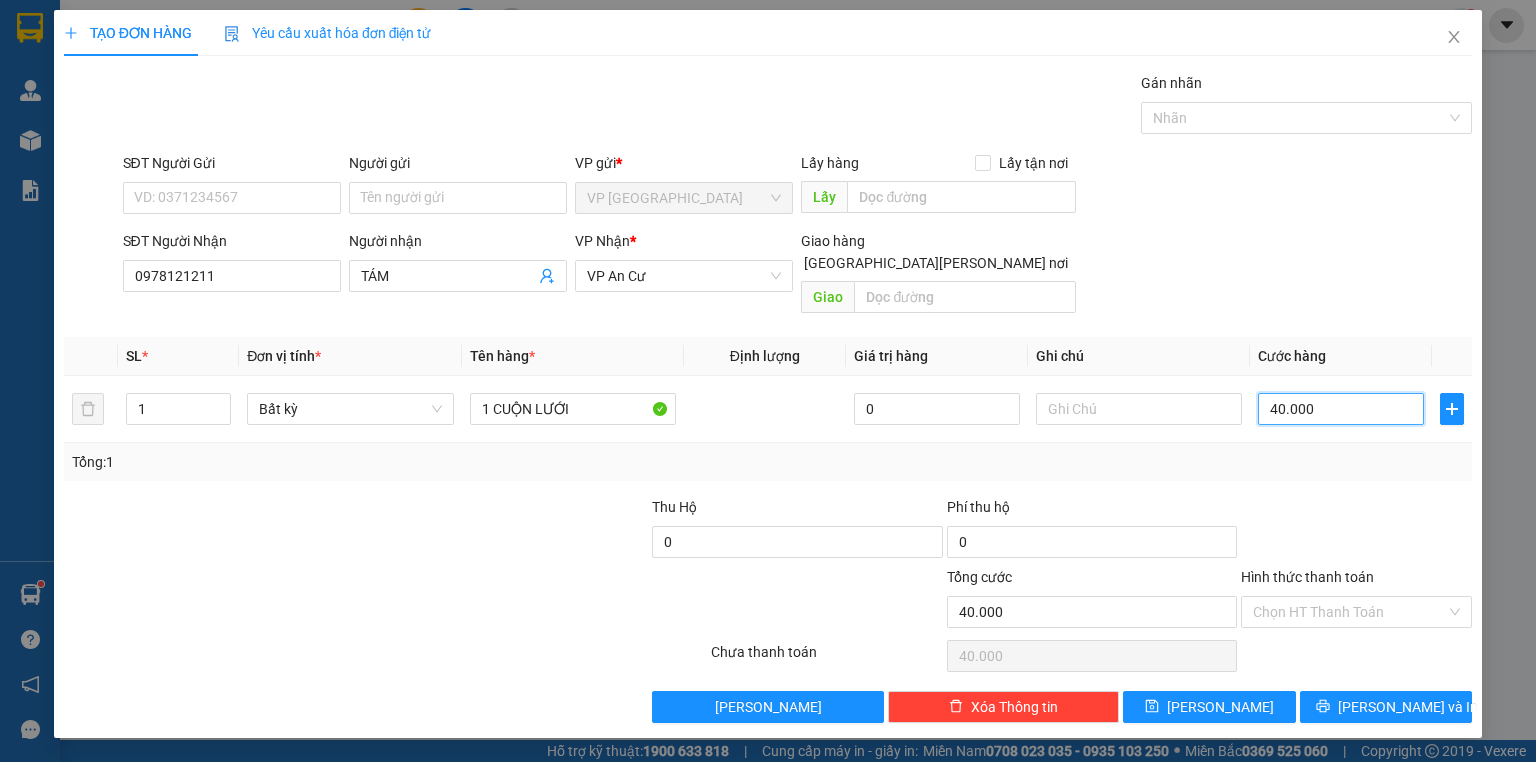 type on "2" 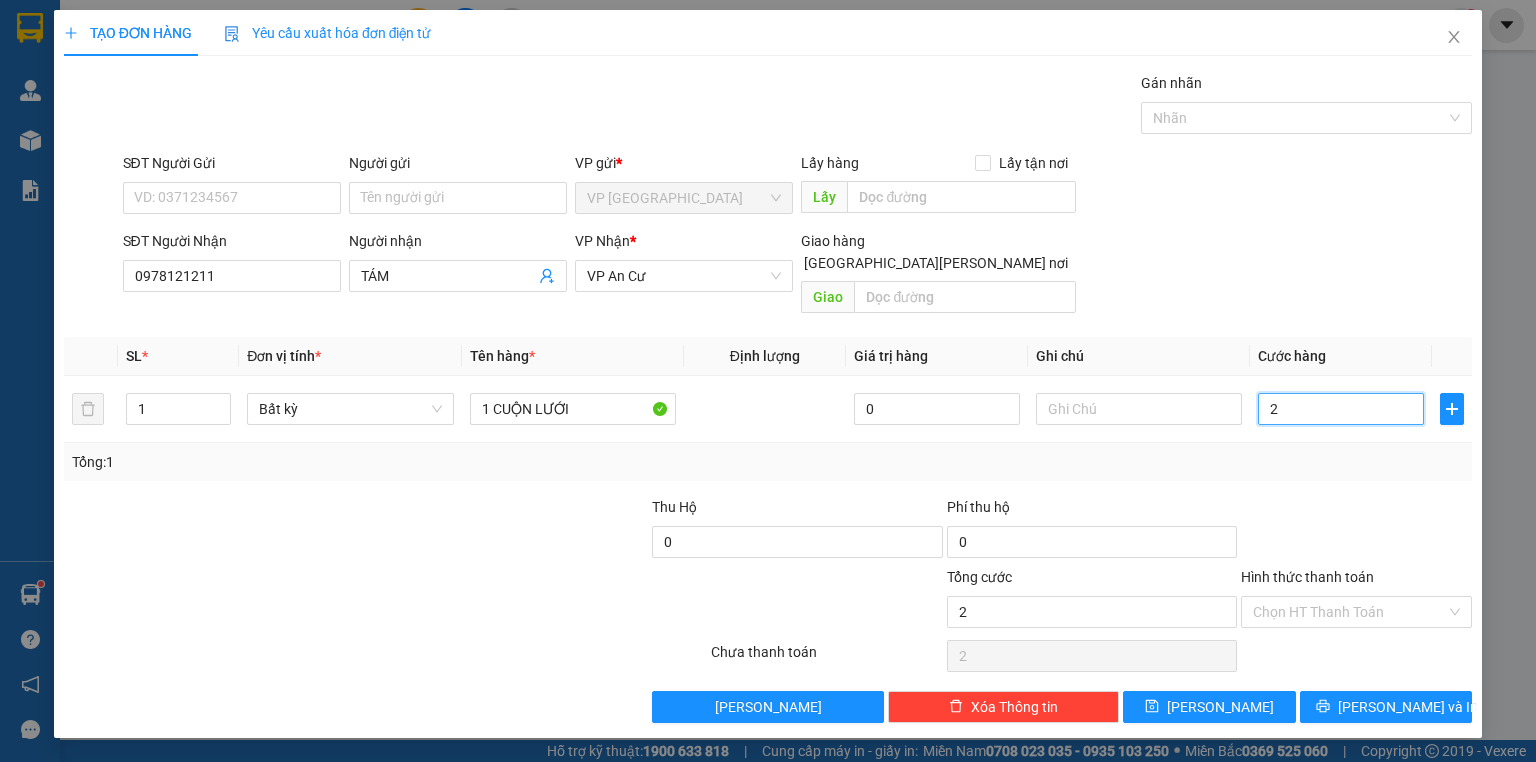 type on "20" 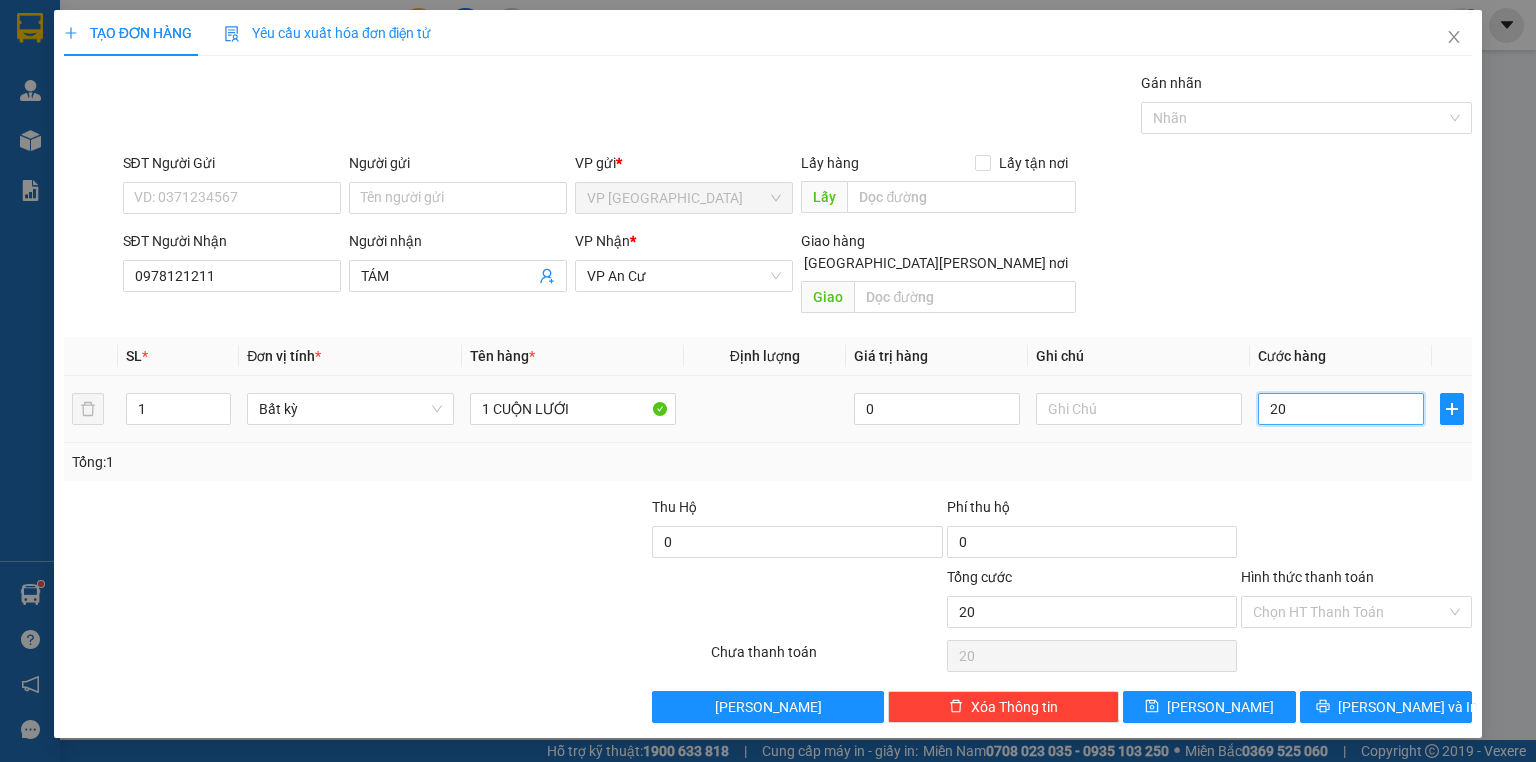 type on "20" 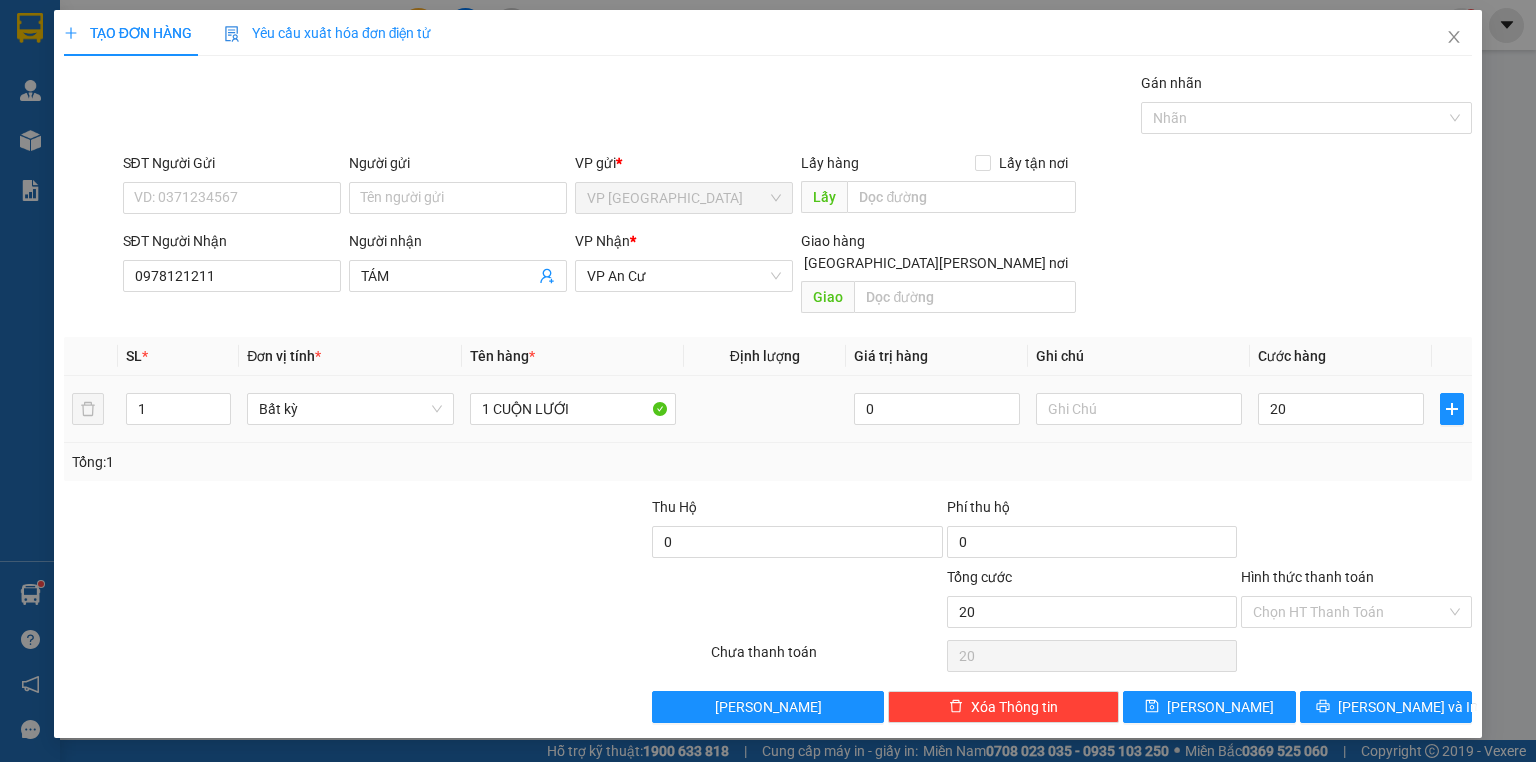 type on "20.000" 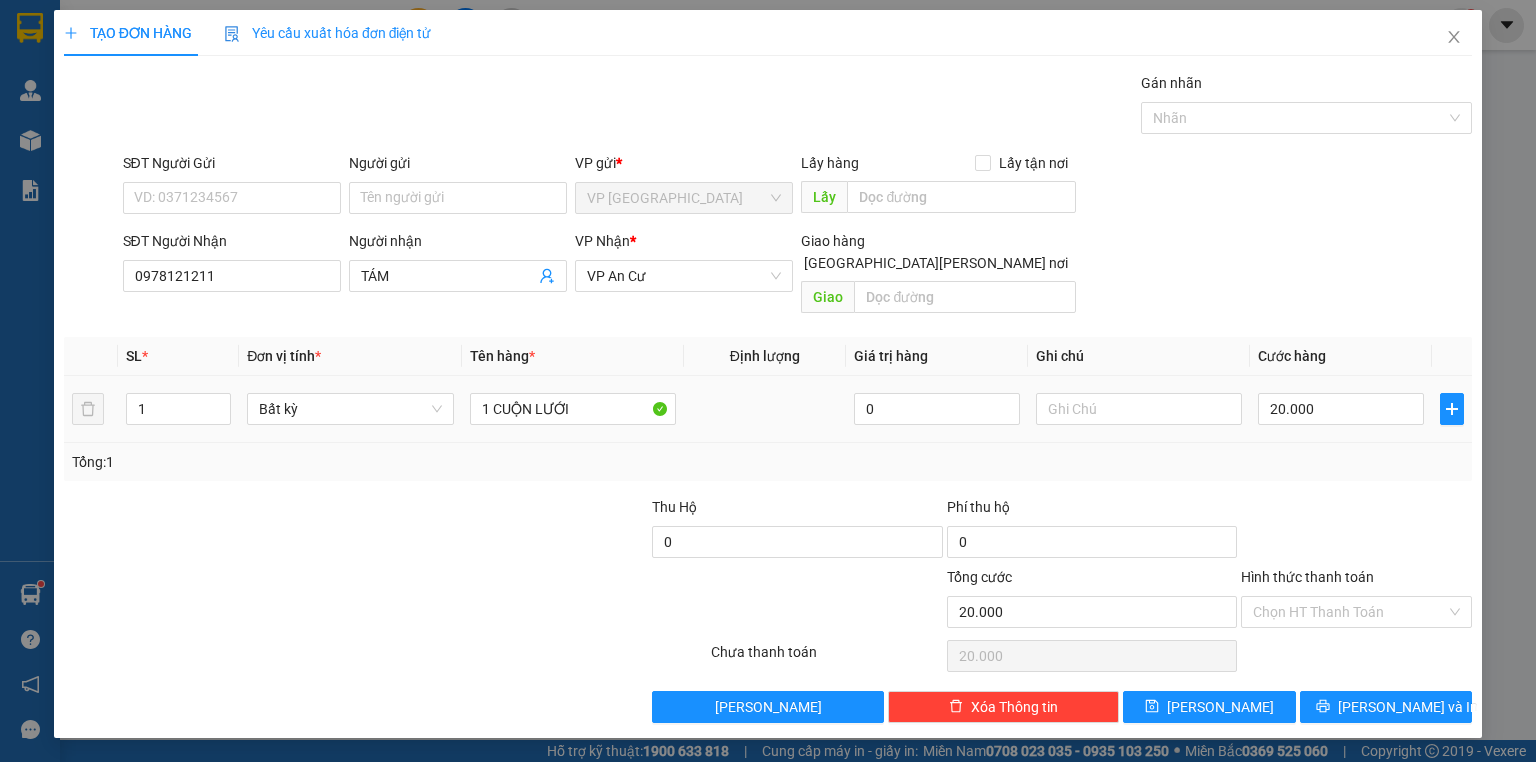 click on "Tổng:  1" at bounding box center [768, 462] 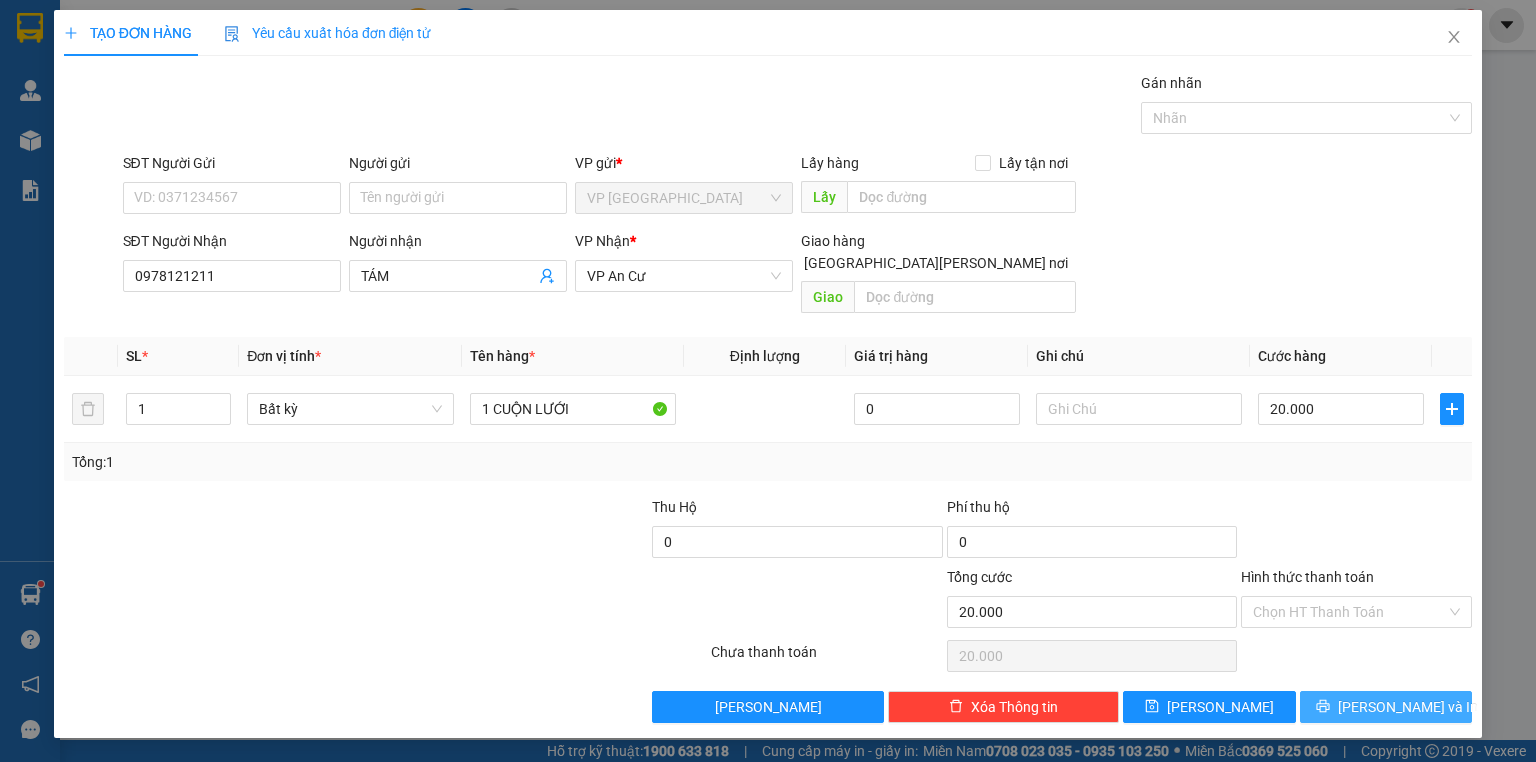 drag, startPoint x: 1386, startPoint y: 687, endPoint x: 1375, endPoint y: 684, distance: 11.401754 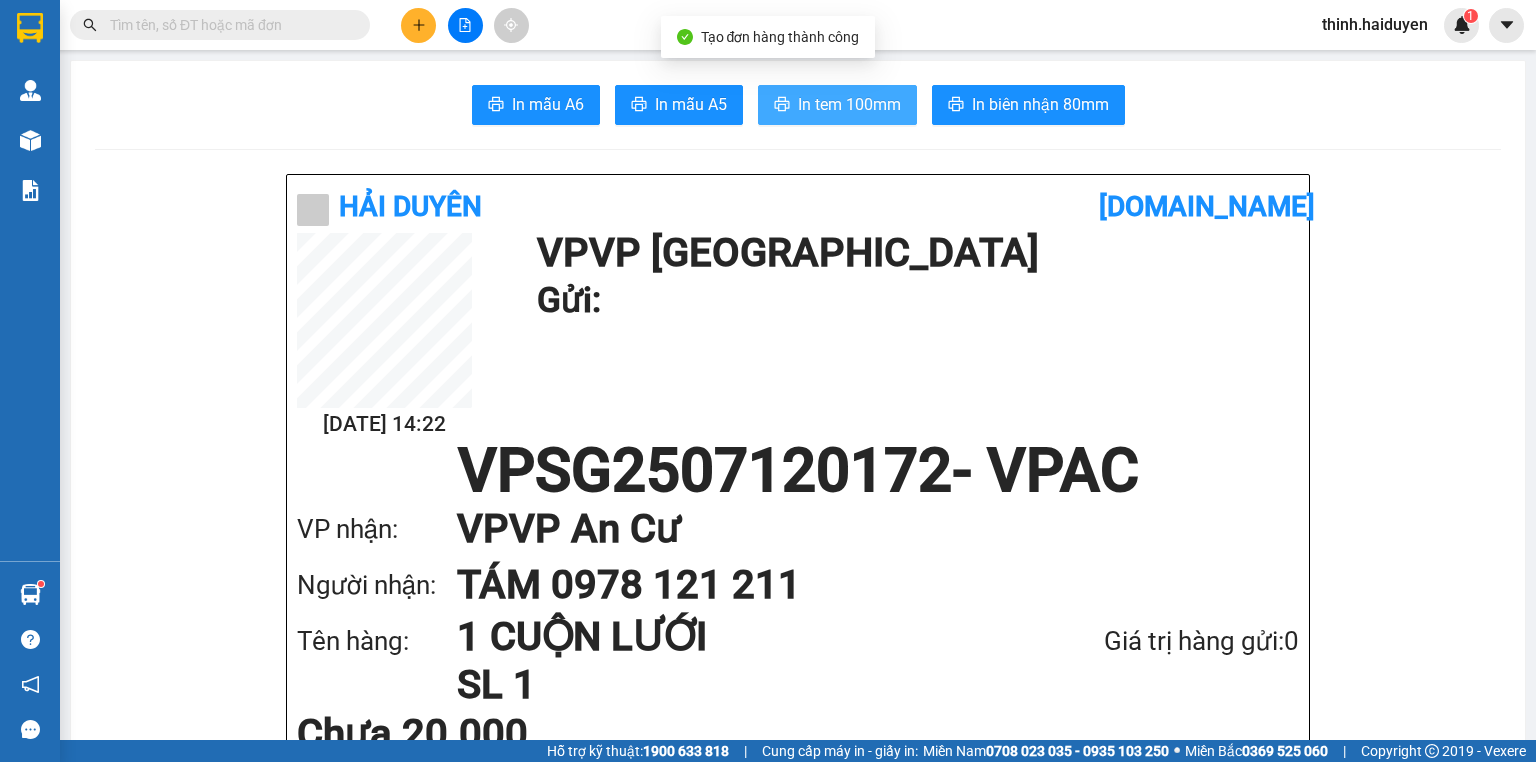 click on "In tem 100mm" at bounding box center (837, 105) 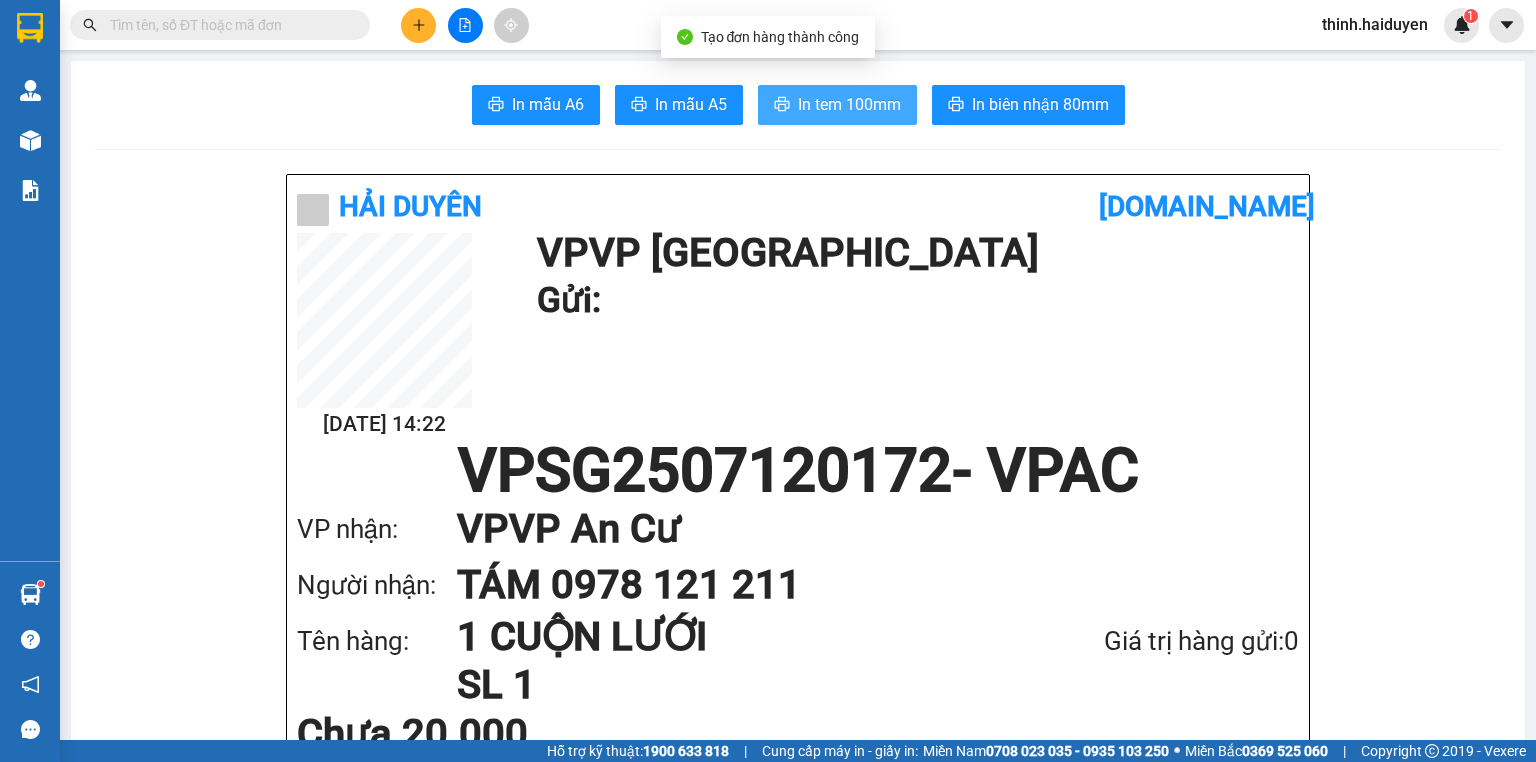 scroll, scrollTop: 0, scrollLeft: 0, axis: both 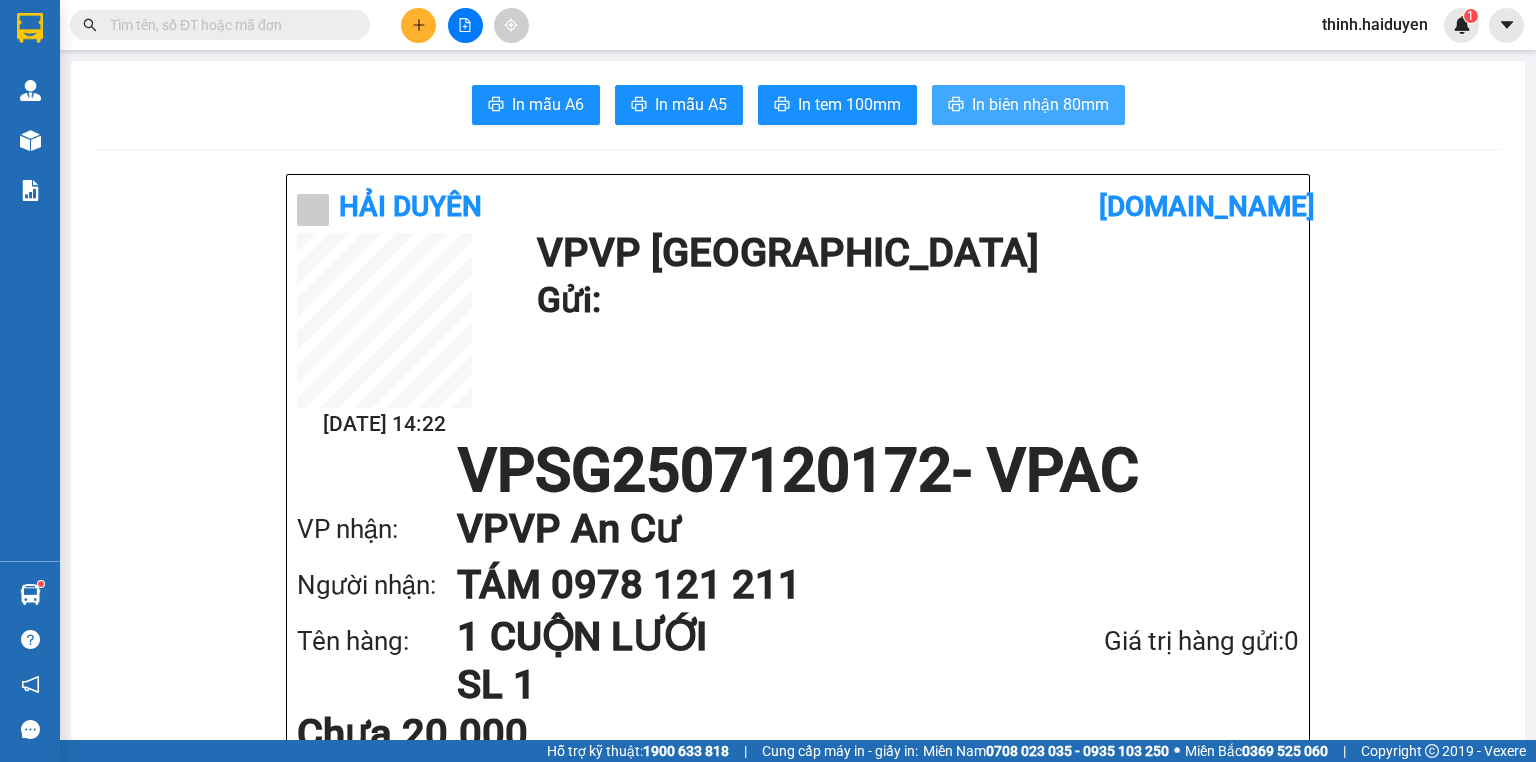 click on "In biên nhận 80mm" at bounding box center (1040, 104) 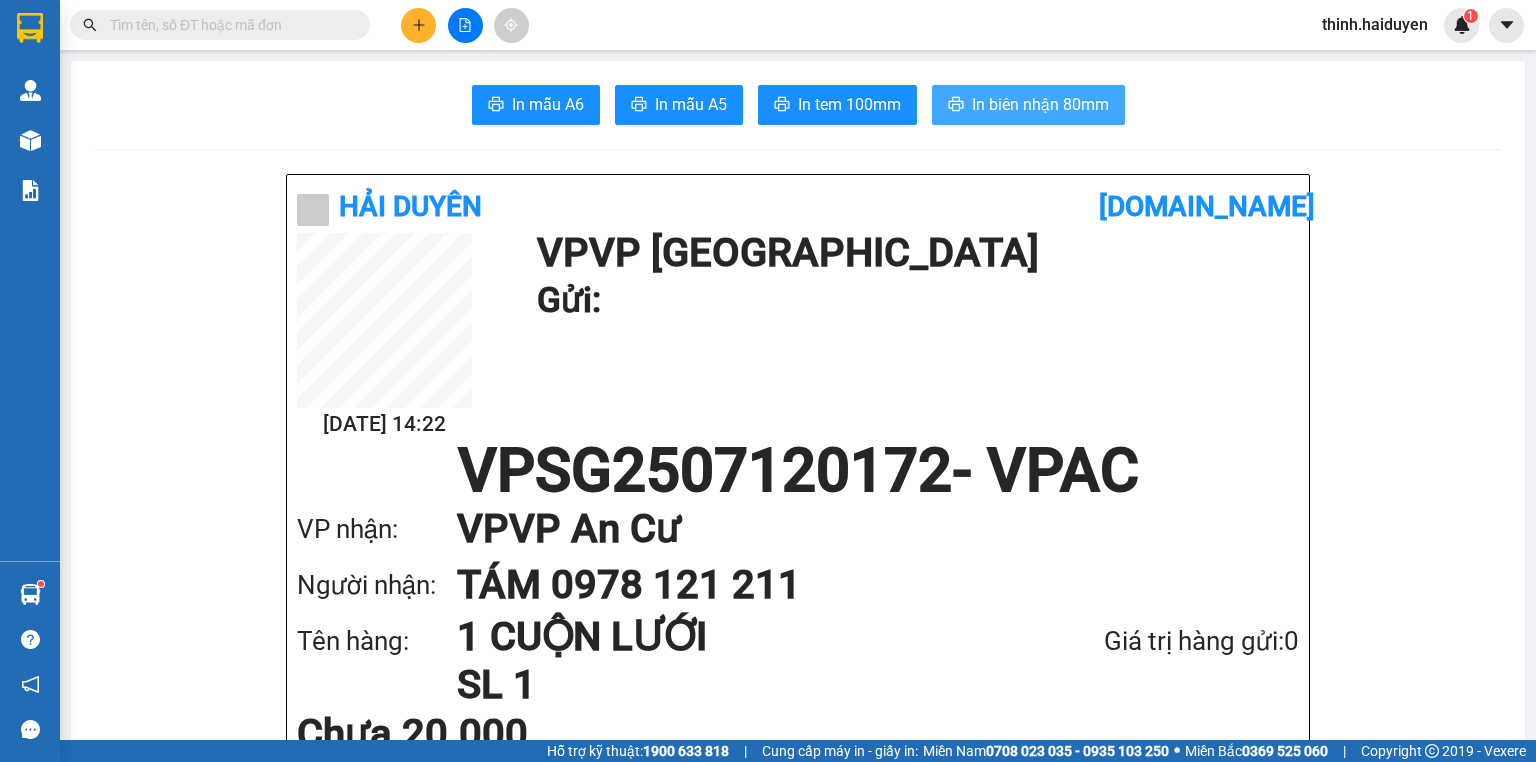 scroll, scrollTop: 0, scrollLeft: 0, axis: both 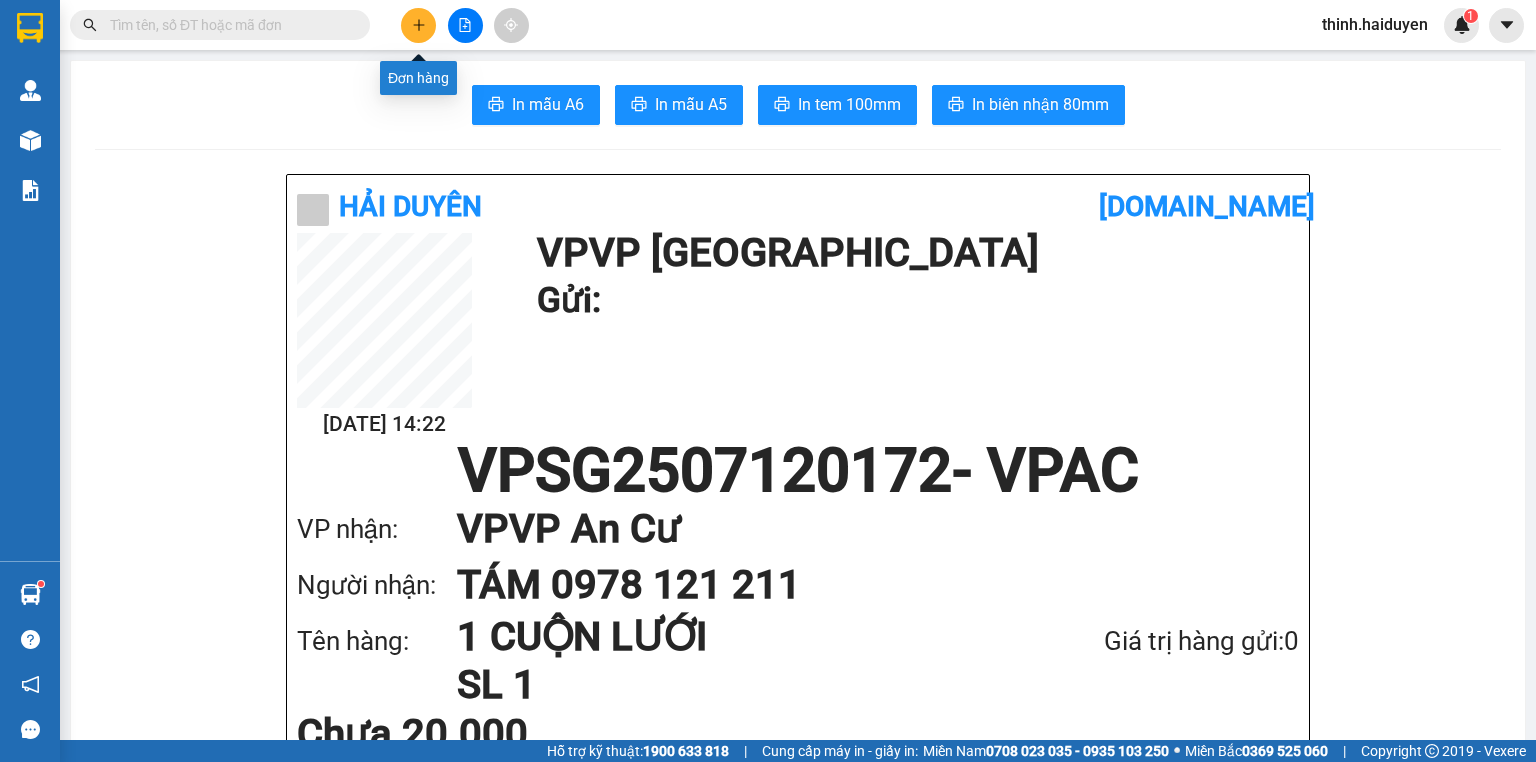 click at bounding box center [418, 25] 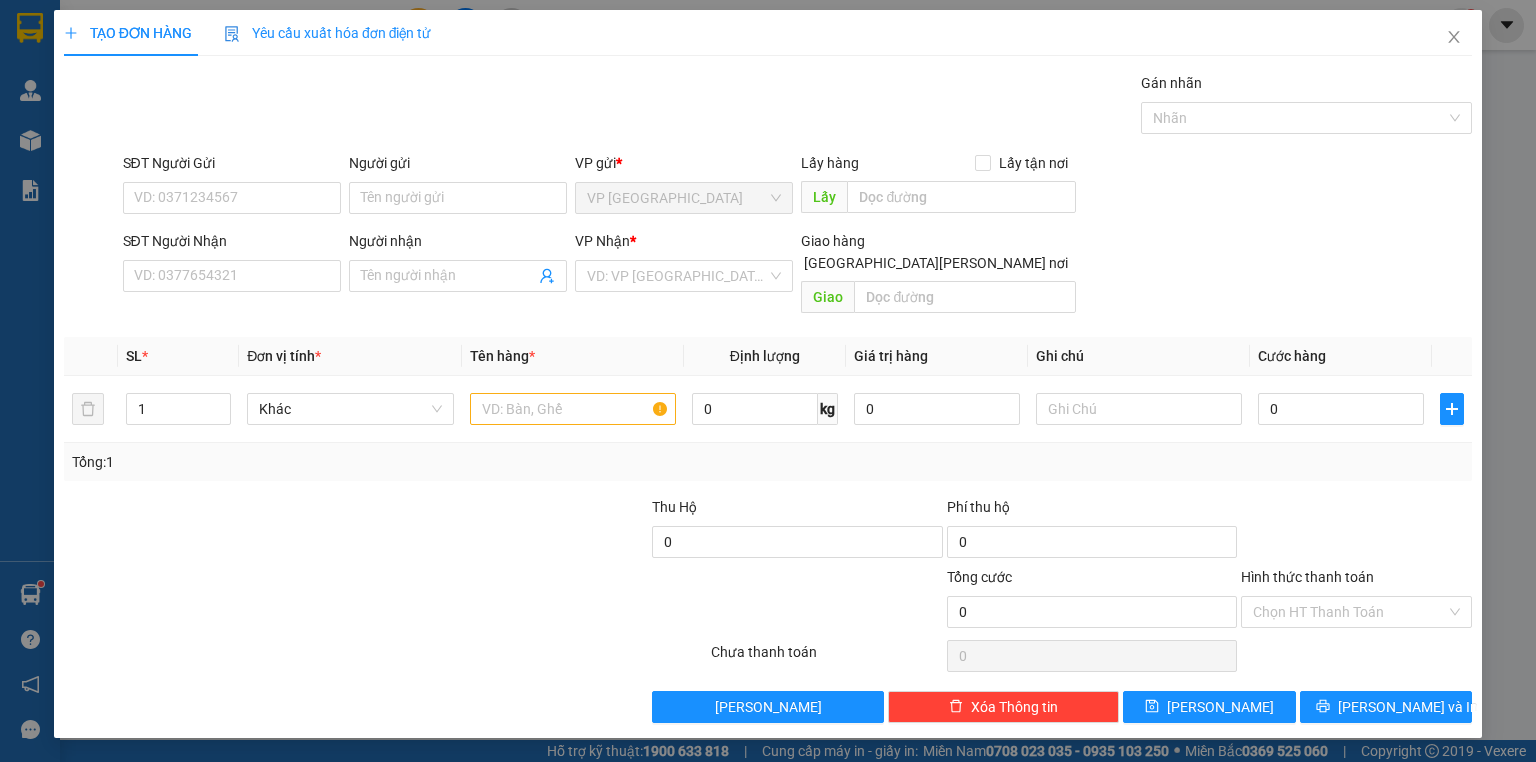 click on "SĐT Người Nhận VD: 0377654321" at bounding box center [232, 265] 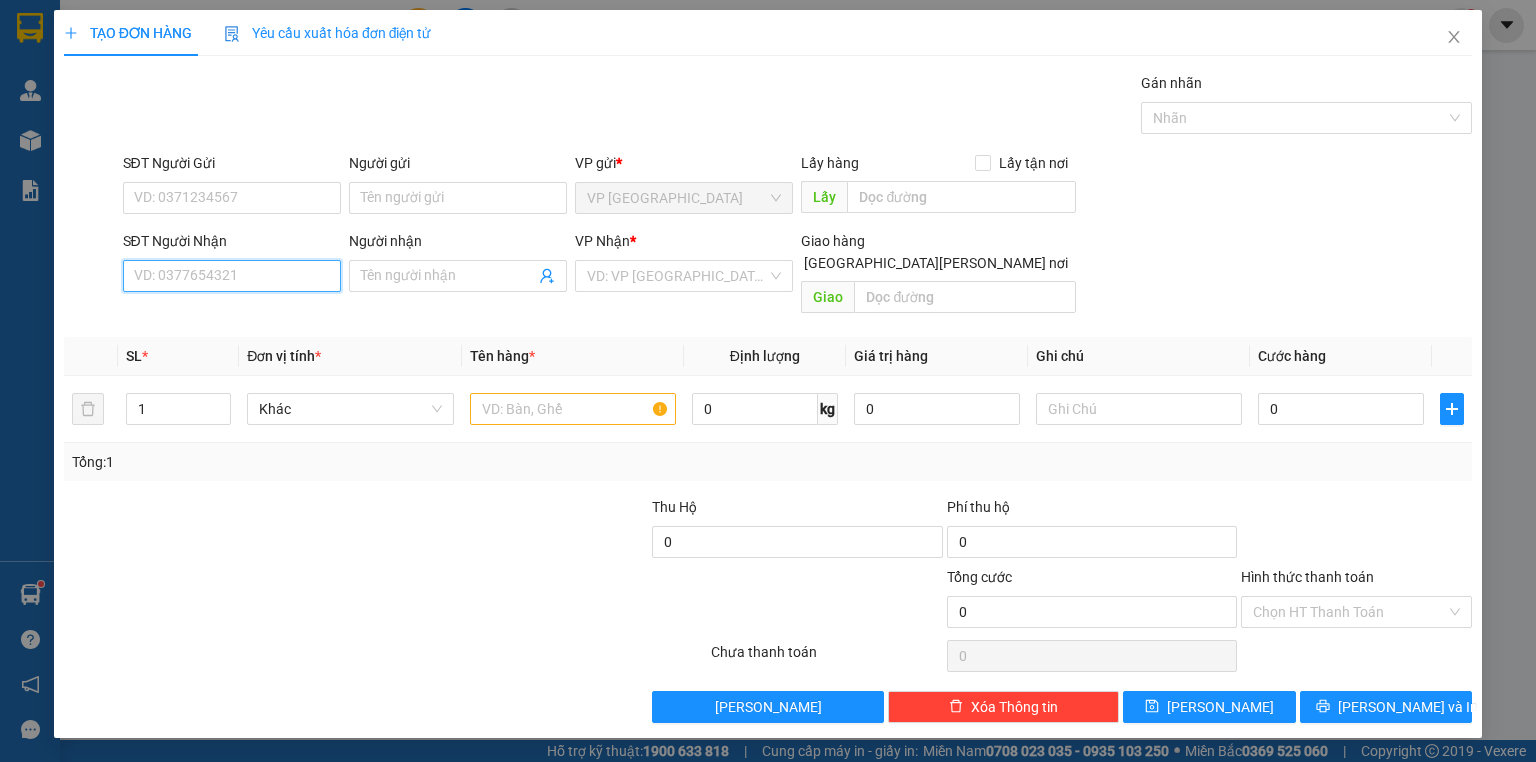 click on "SĐT Người Nhận" at bounding box center (232, 276) 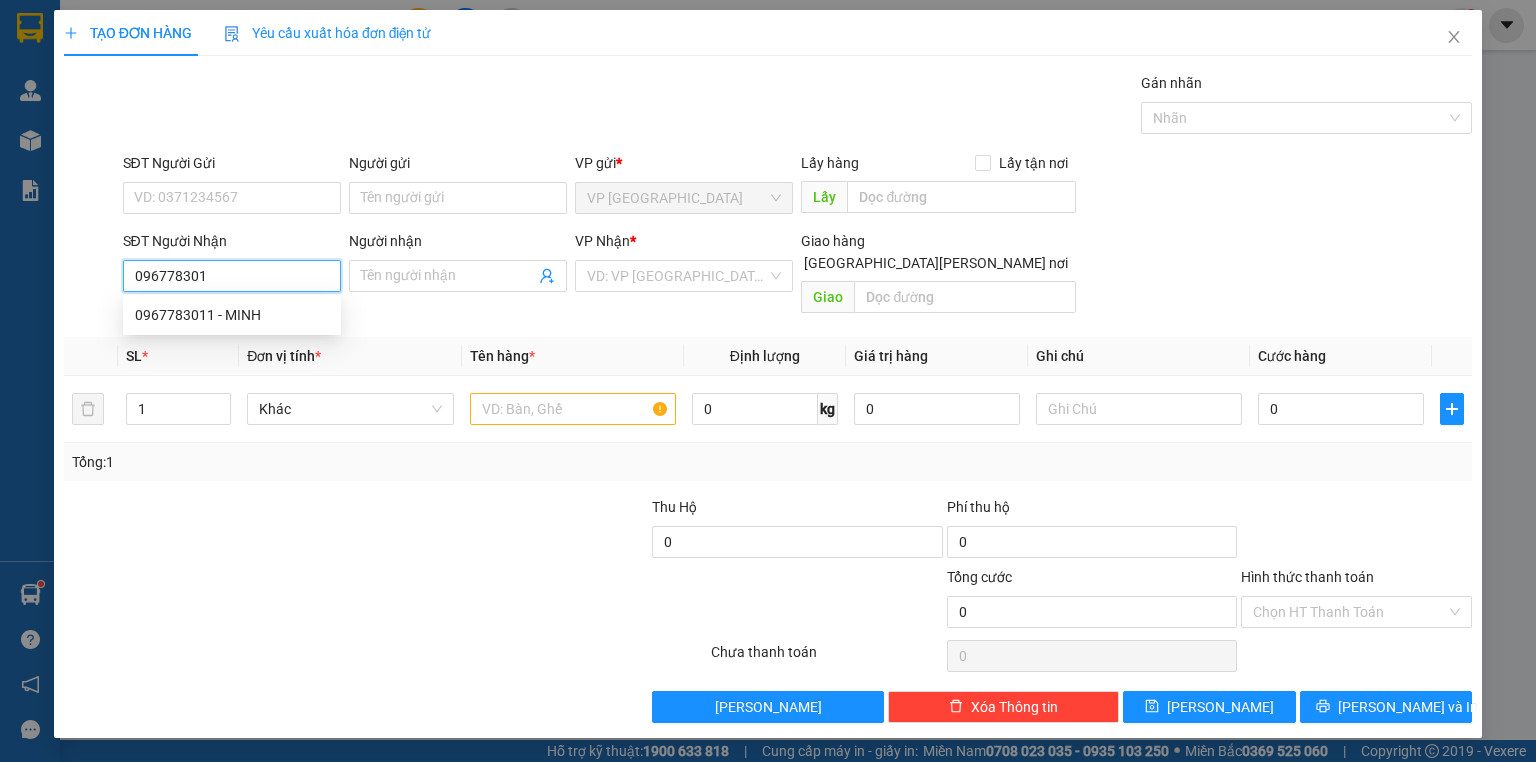 type on "0967783011" 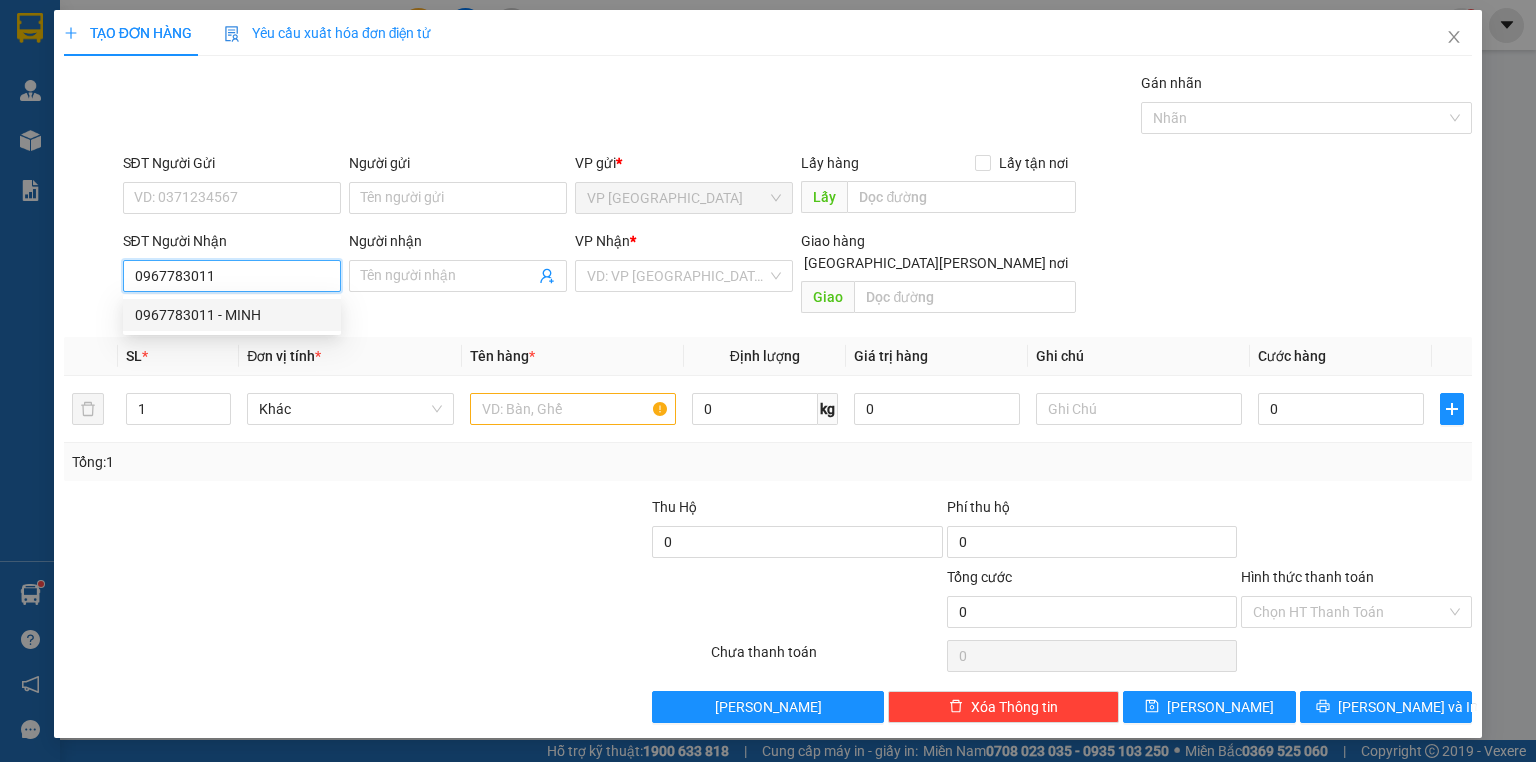 click on "0967783011 - MINH" at bounding box center (232, 315) 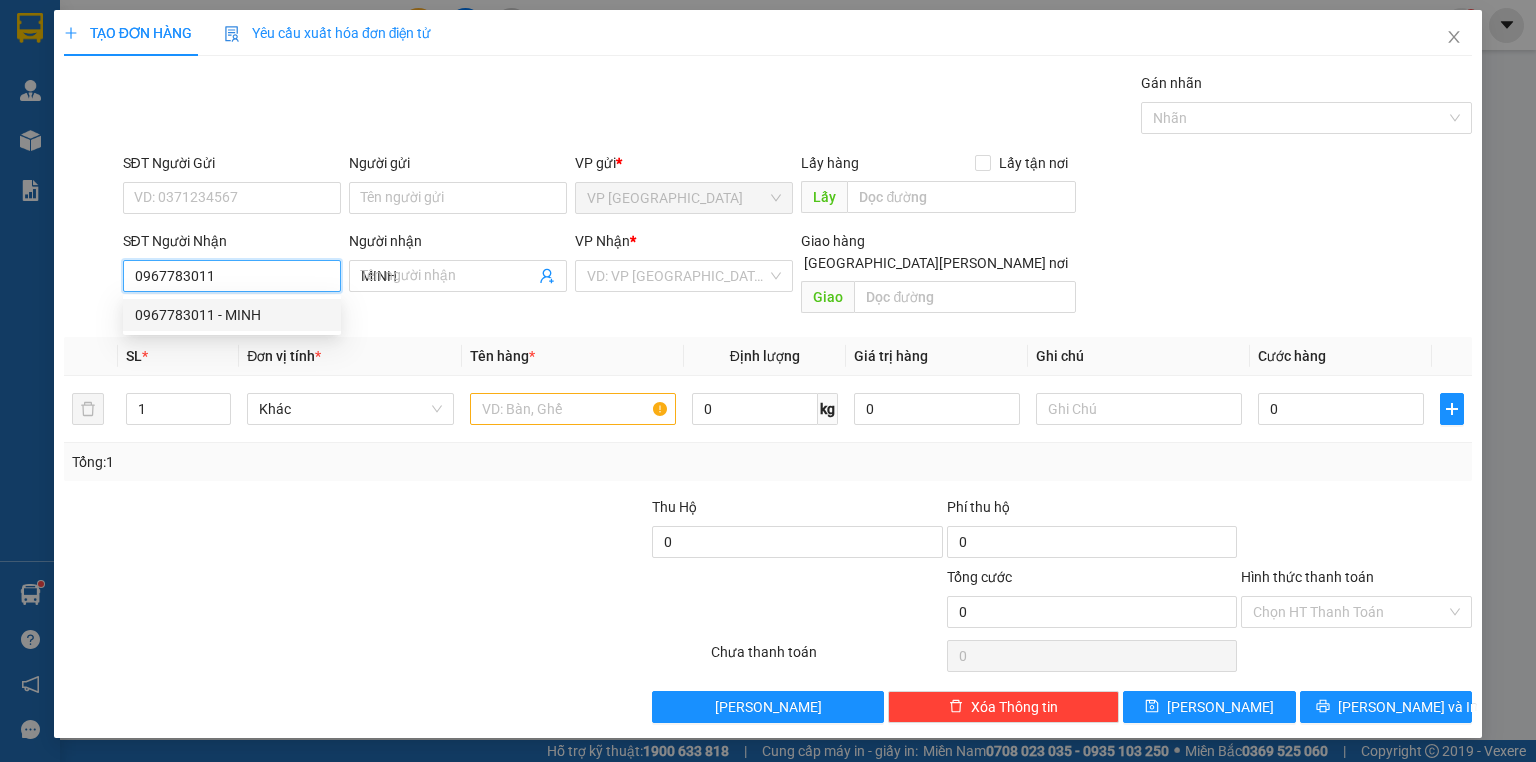 type on "20.000" 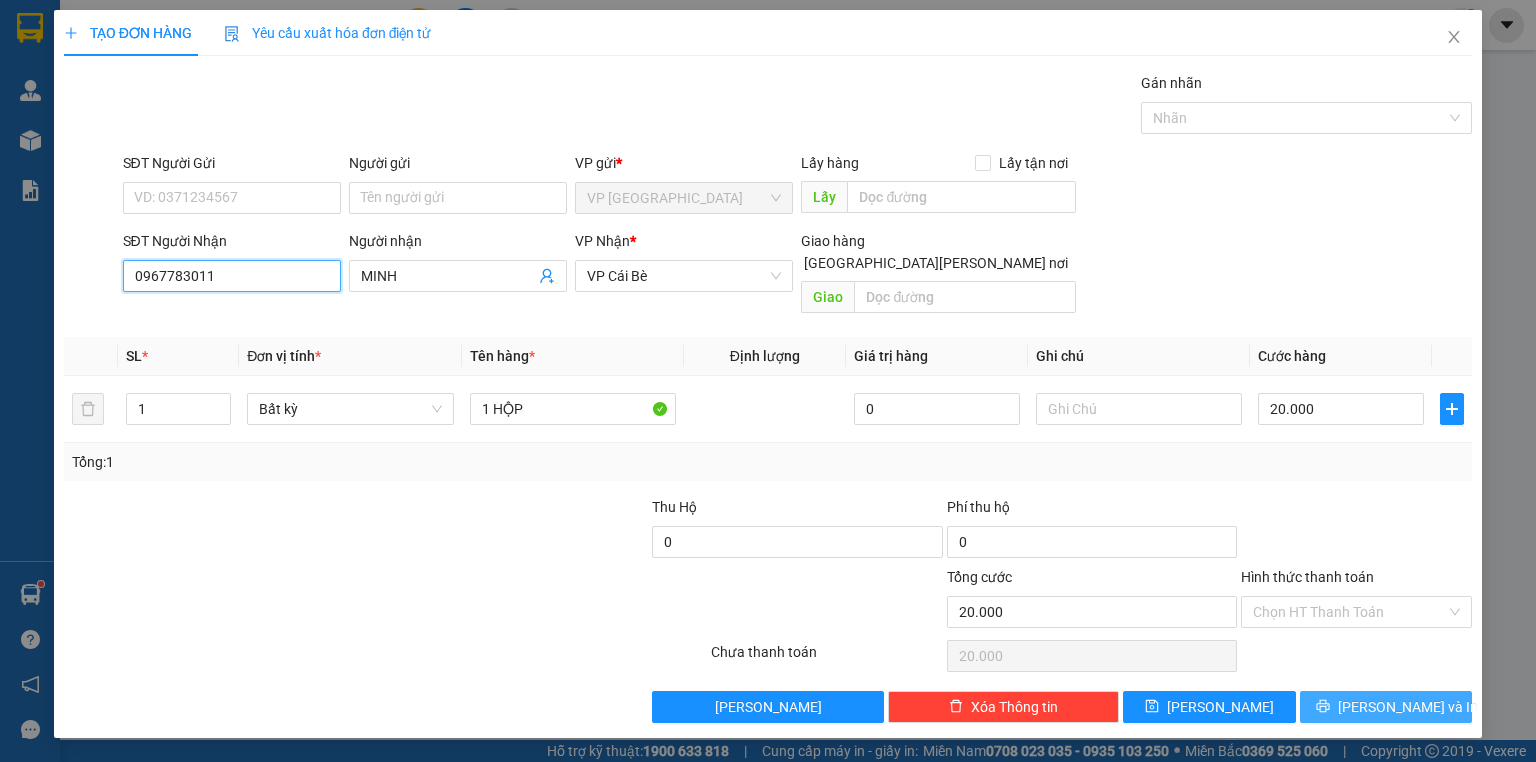 type on "0967783011" 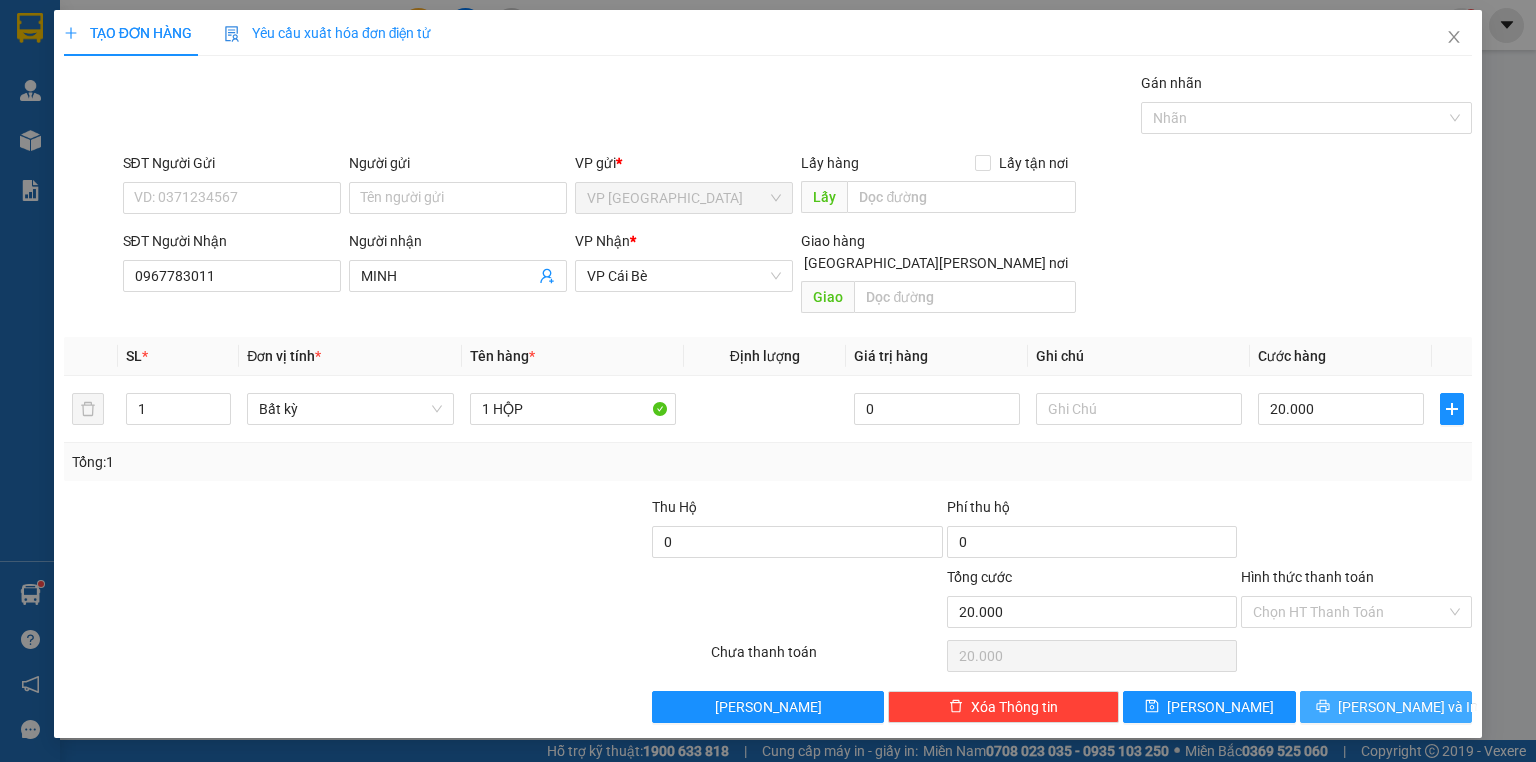 click on "Lưu và In" at bounding box center (1386, 707) 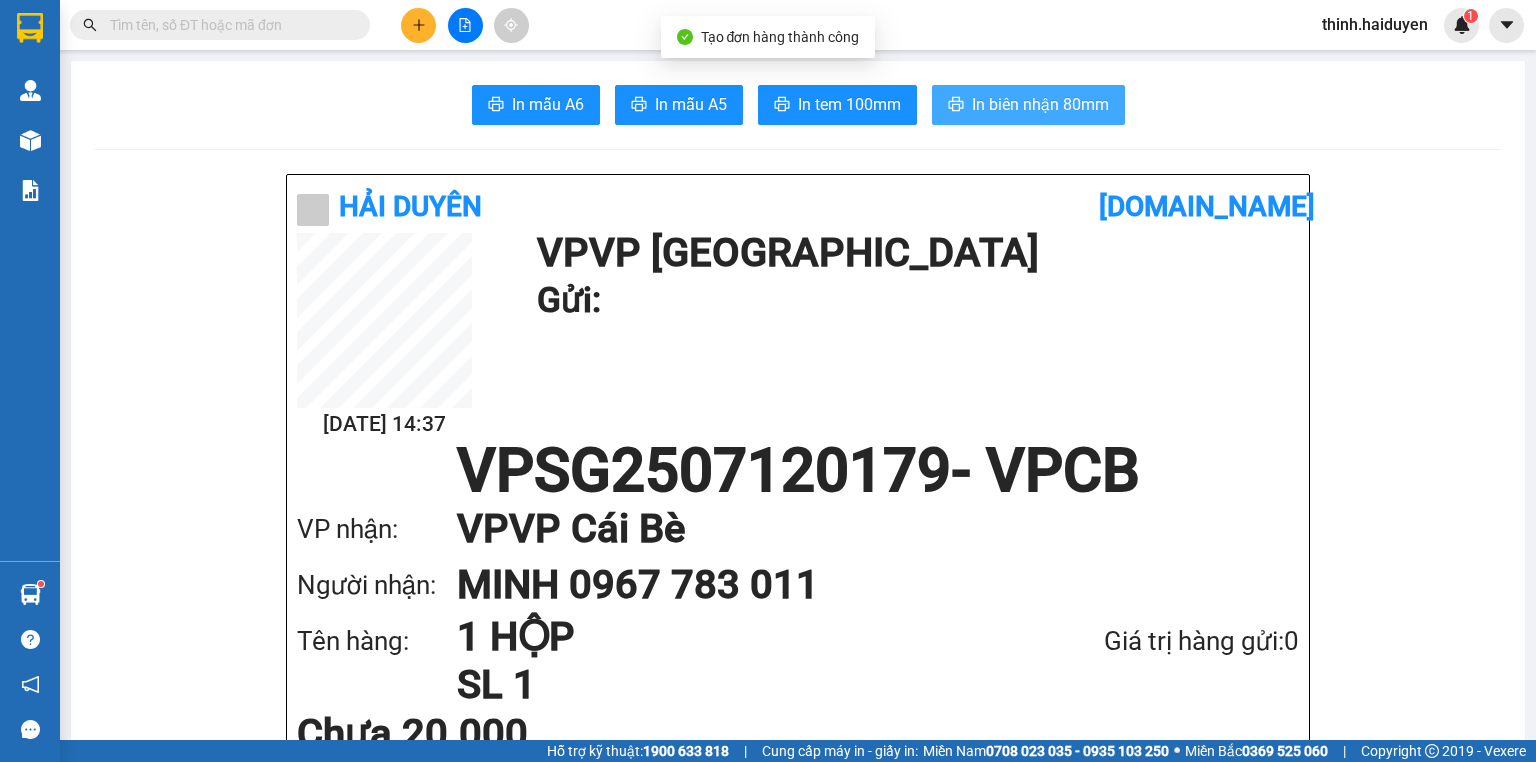 click on "In biên nhận 80mm" at bounding box center [1040, 104] 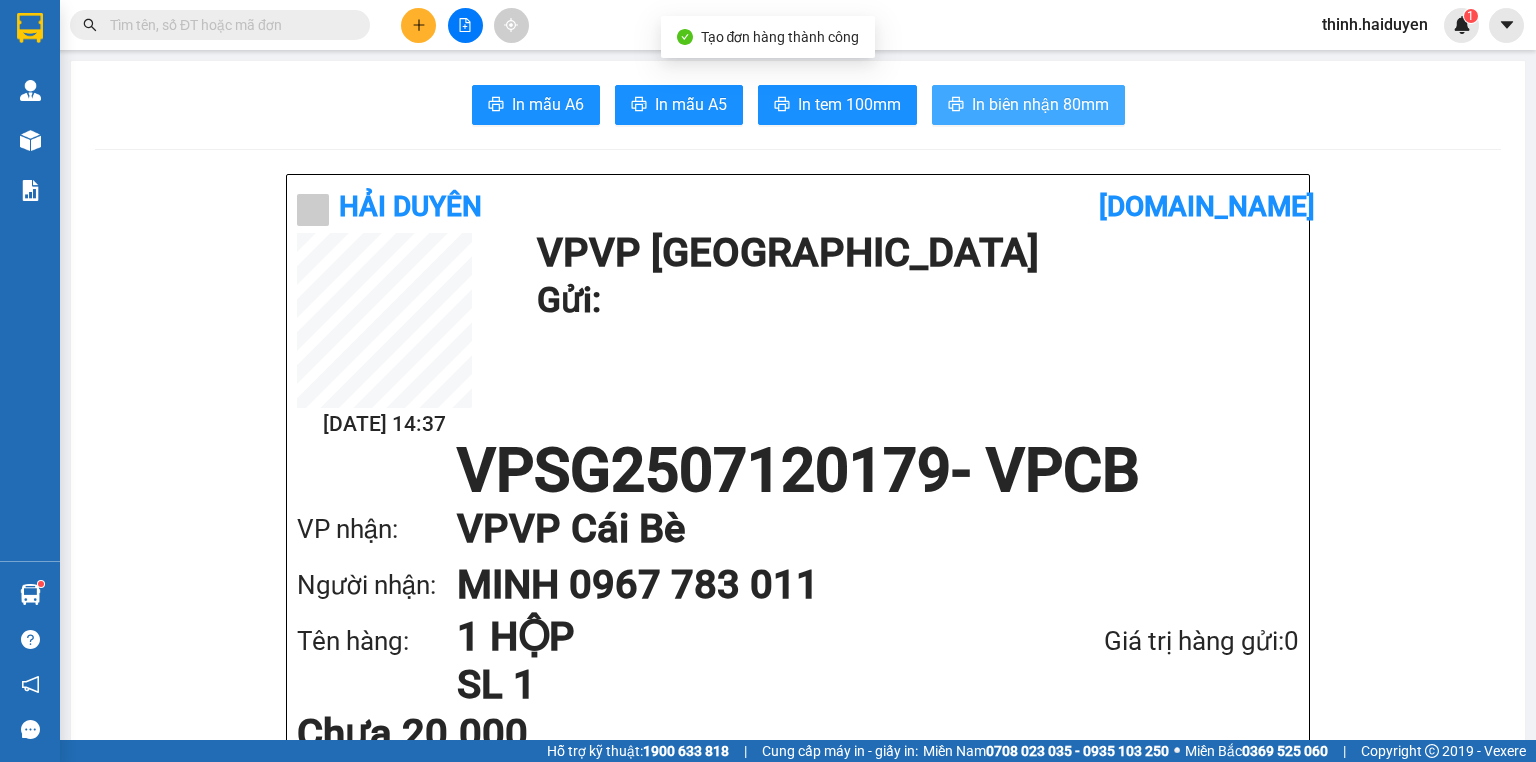scroll, scrollTop: 0, scrollLeft: 0, axis: both 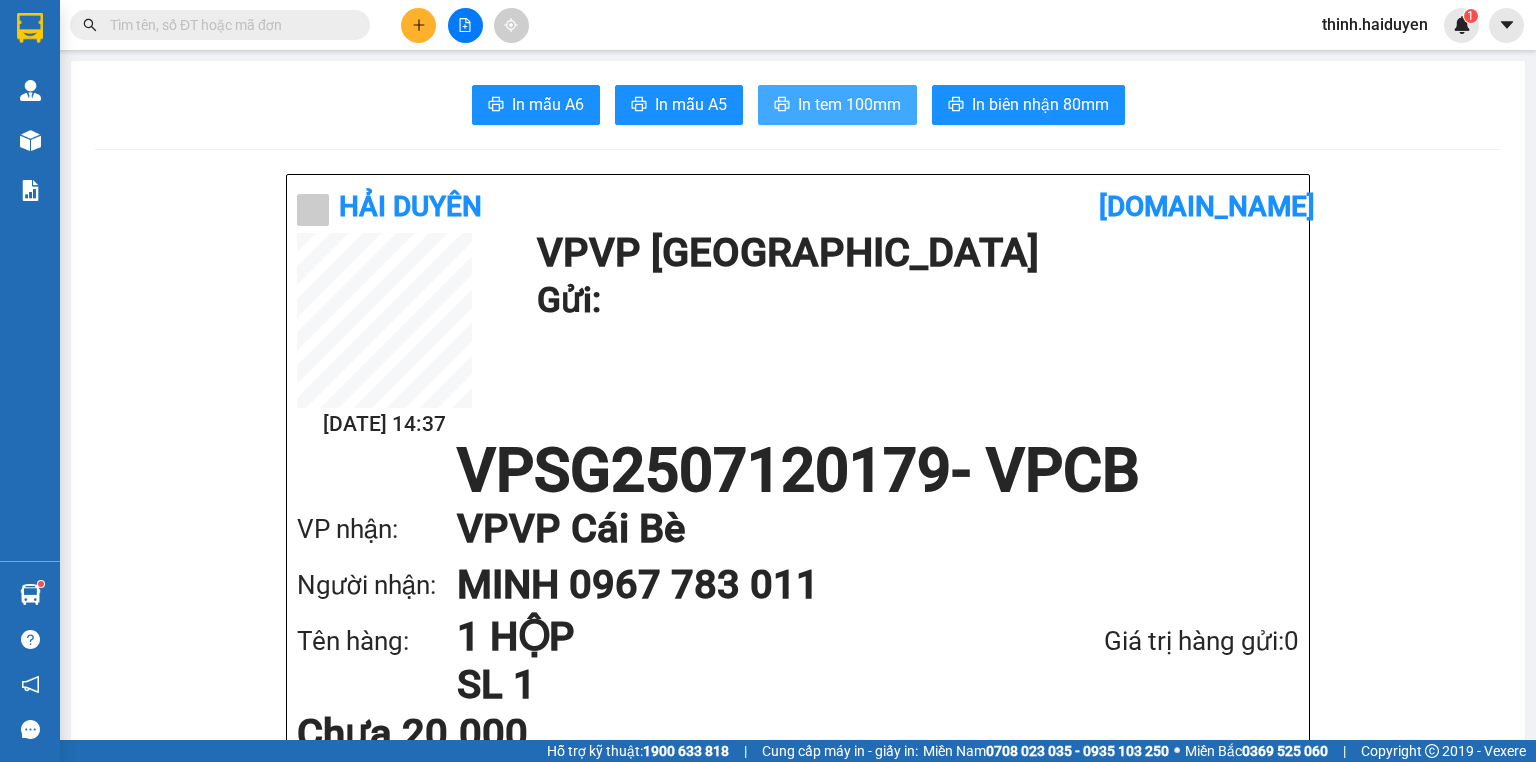 click on "In tem 100mm" at bounding box center [849, 104] 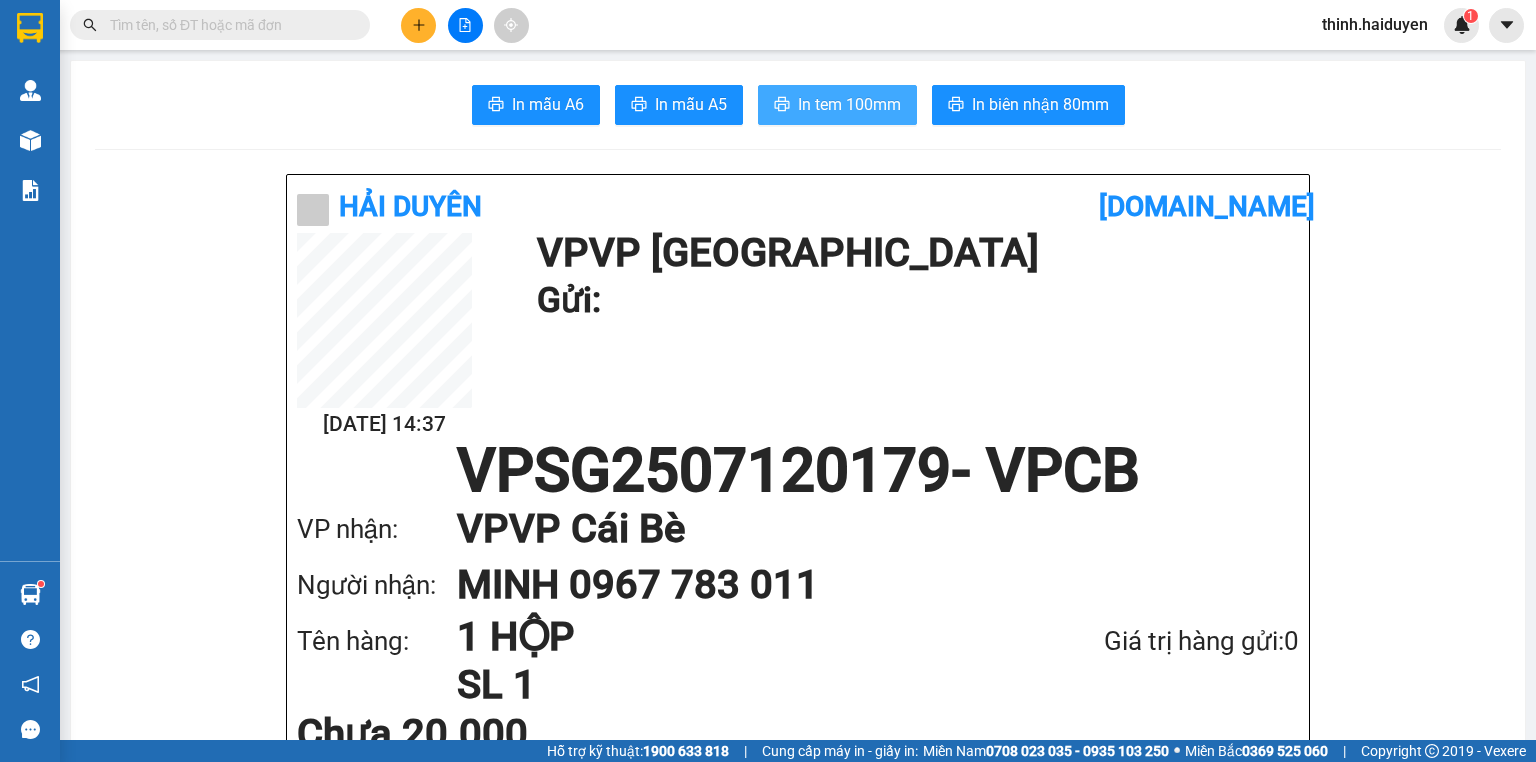 scroll, scrollTop: 0, scrollLeft: 0, axis: both 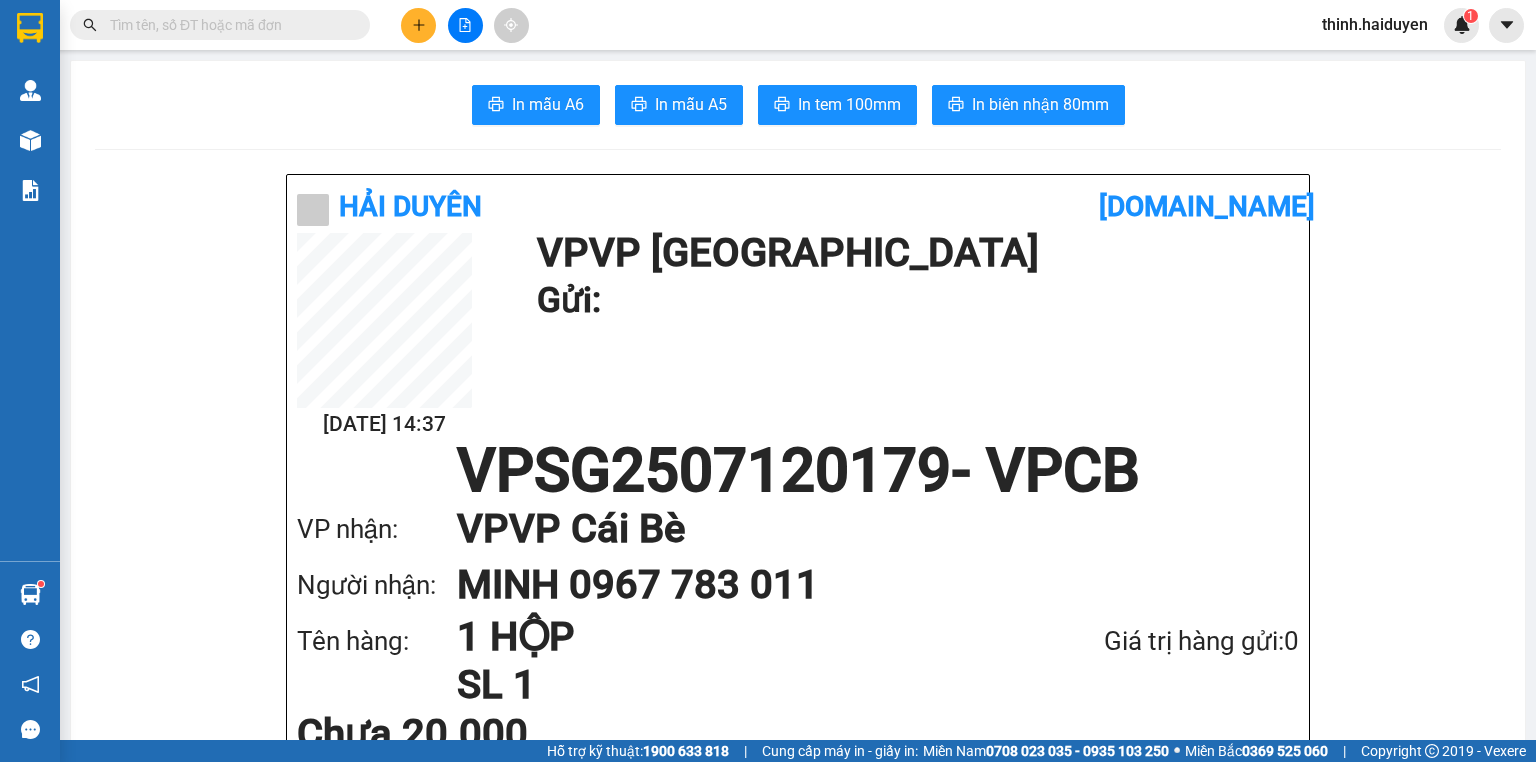 click at bounding box center [228, 25] 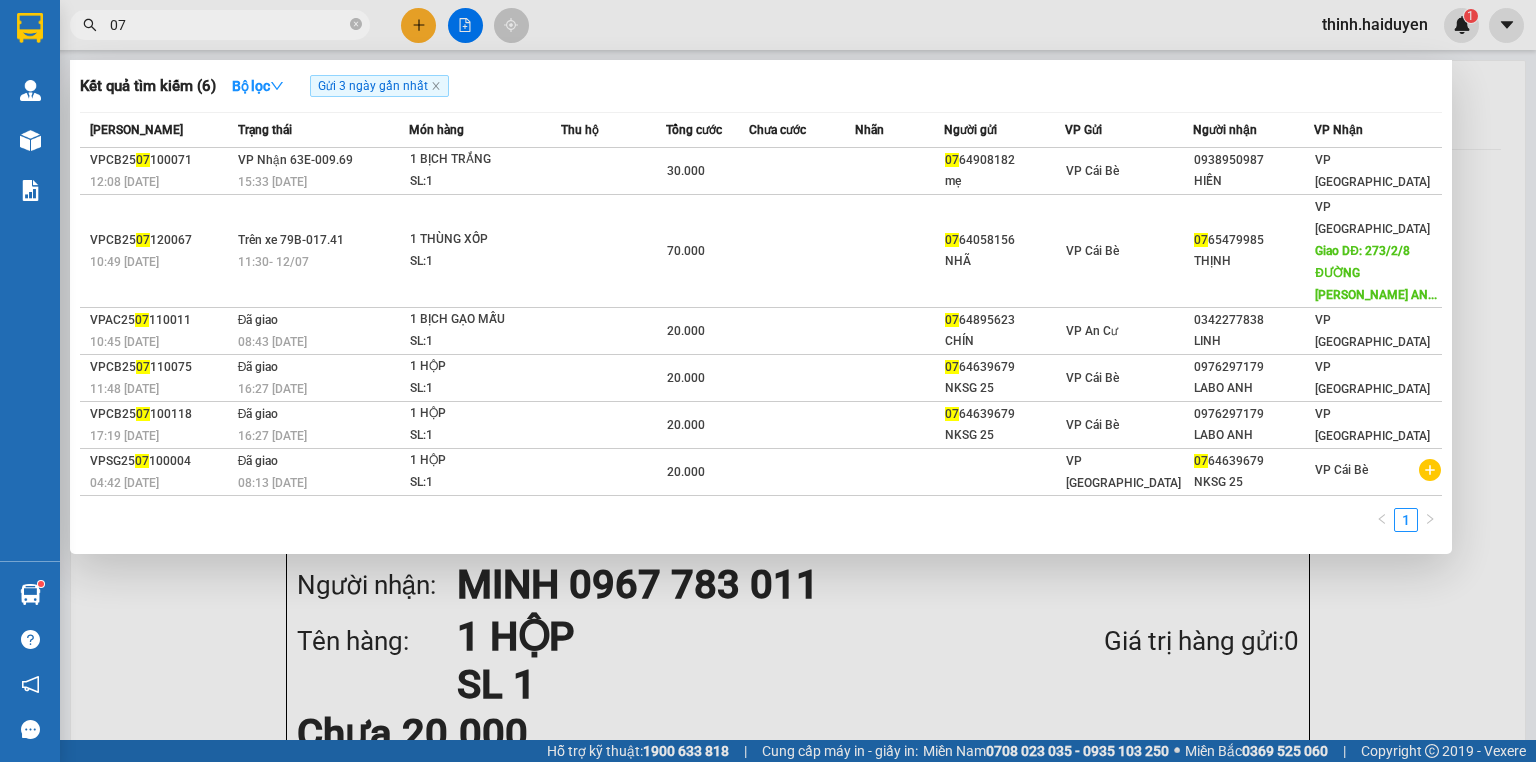 type on "0" 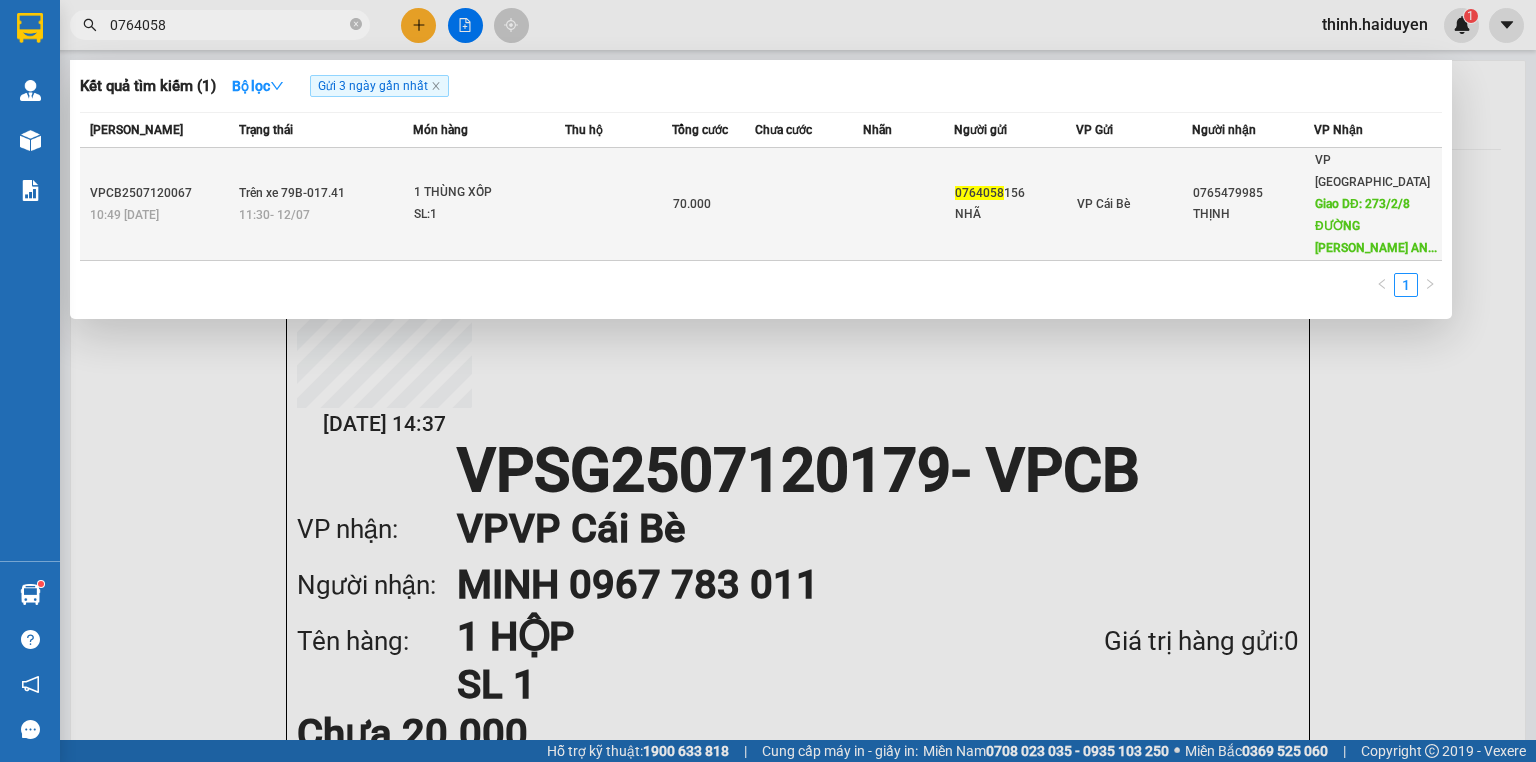 type on "0764058" 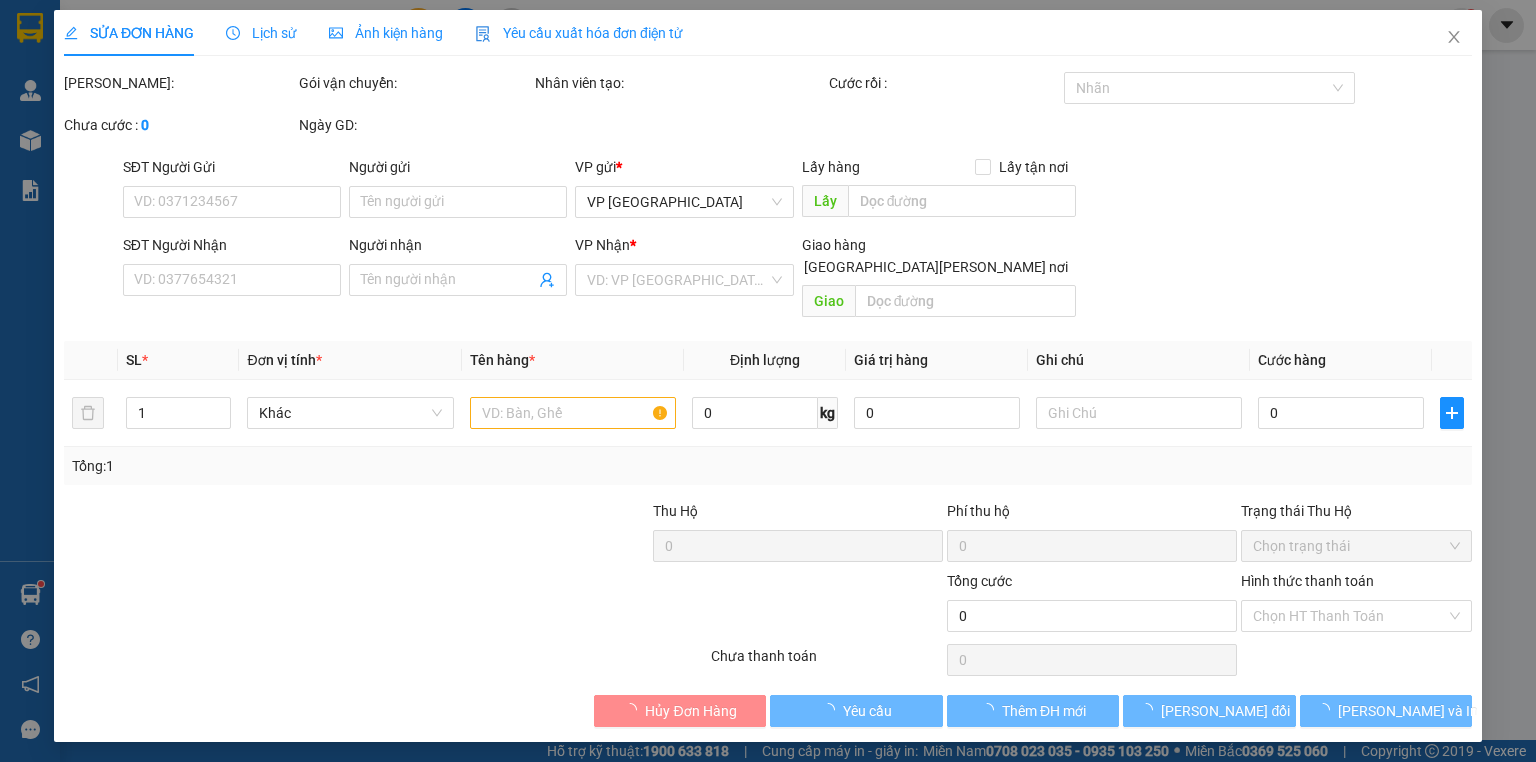 type on "0764058156" 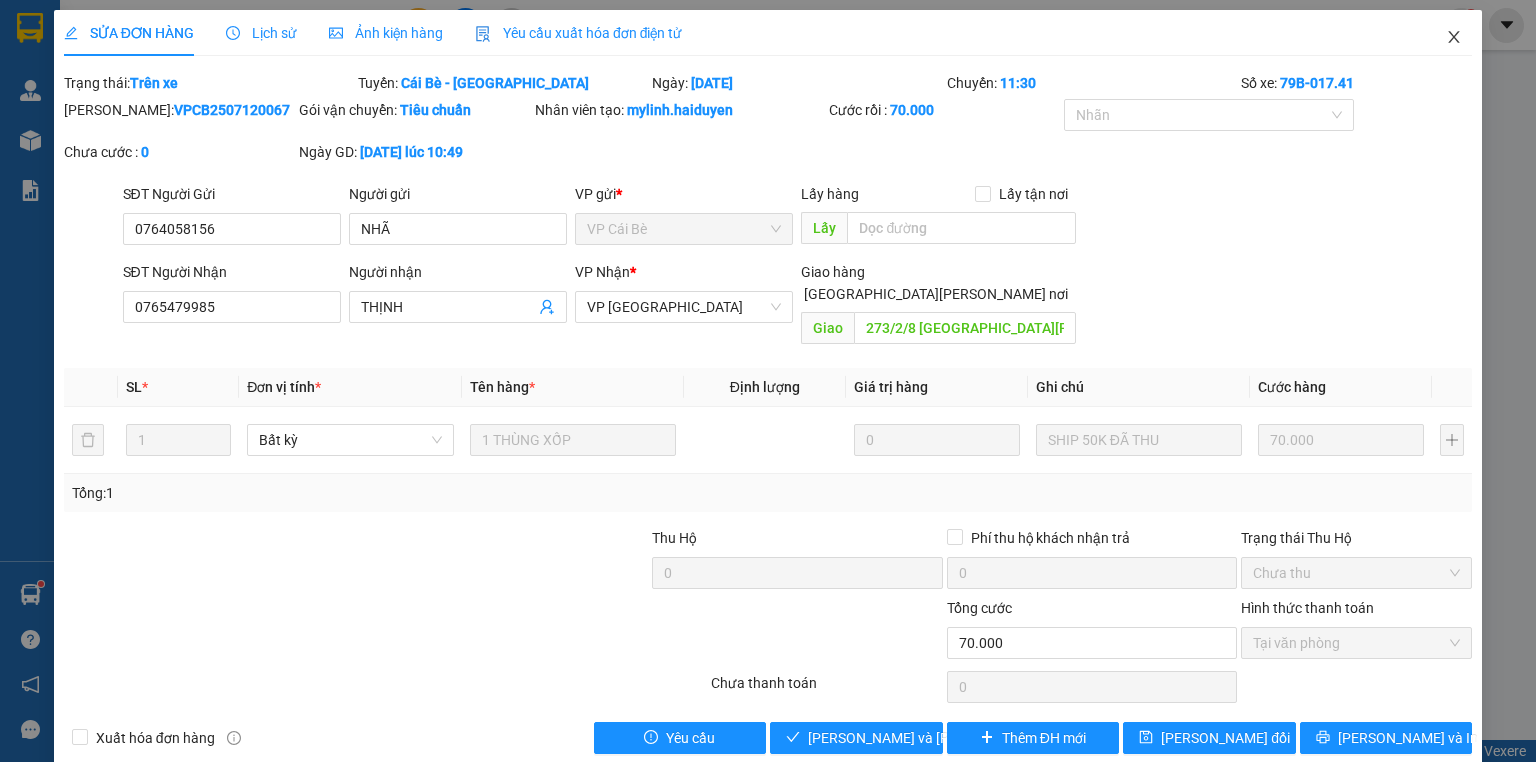 click 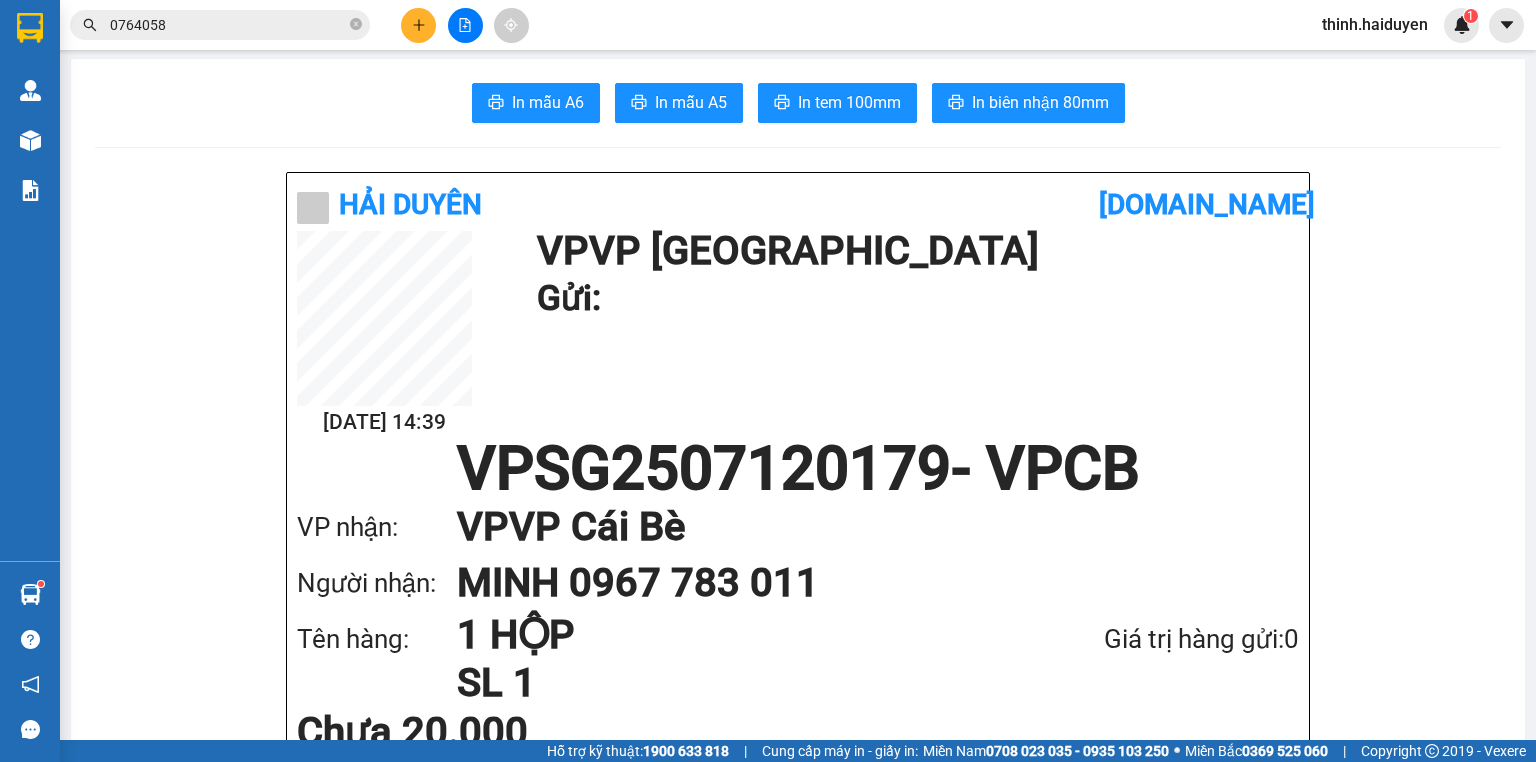 scroll, scrollTop: 0, scrollLeft: 0, axis: both 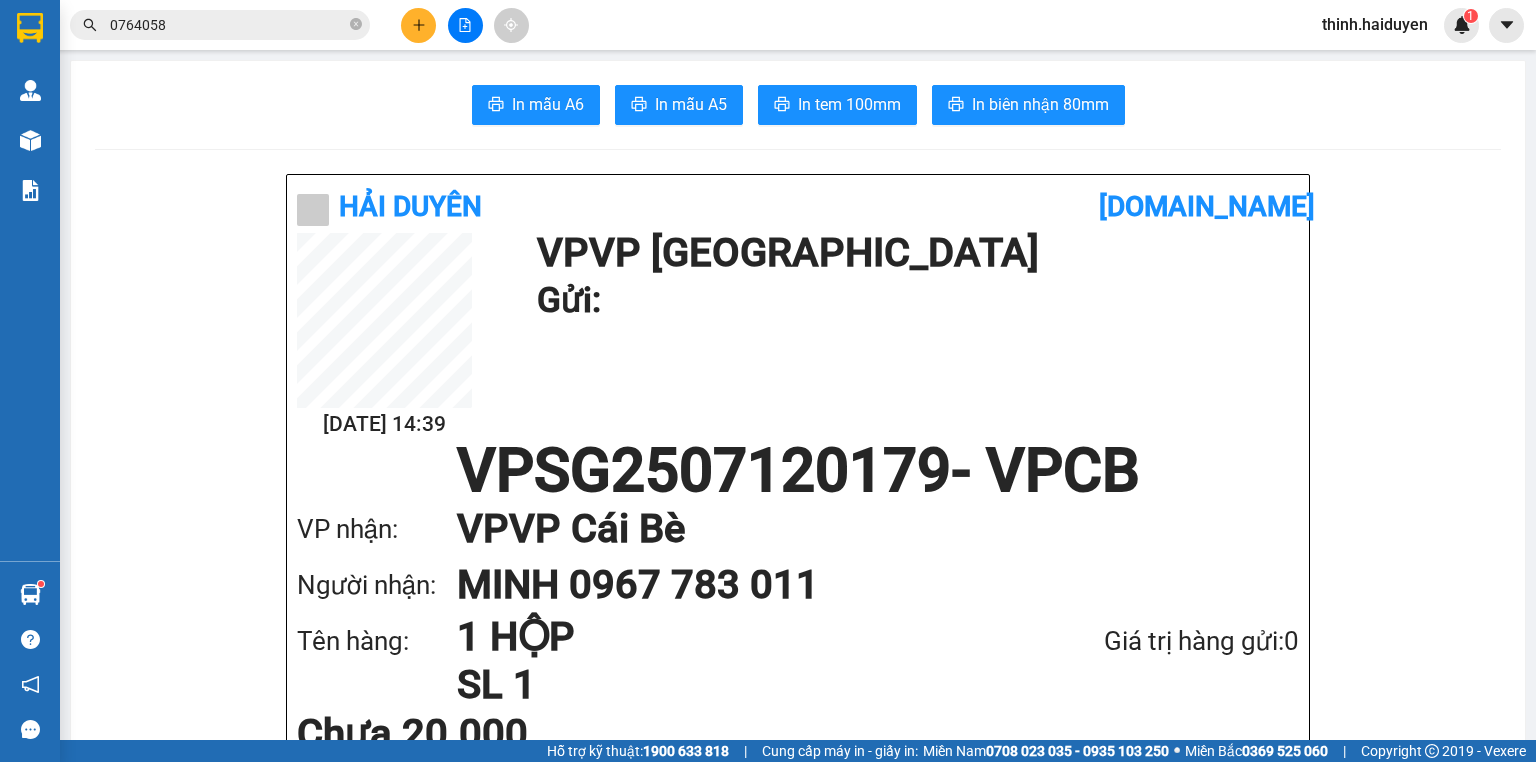 click on "0764058" at bounding box center (228, 25) 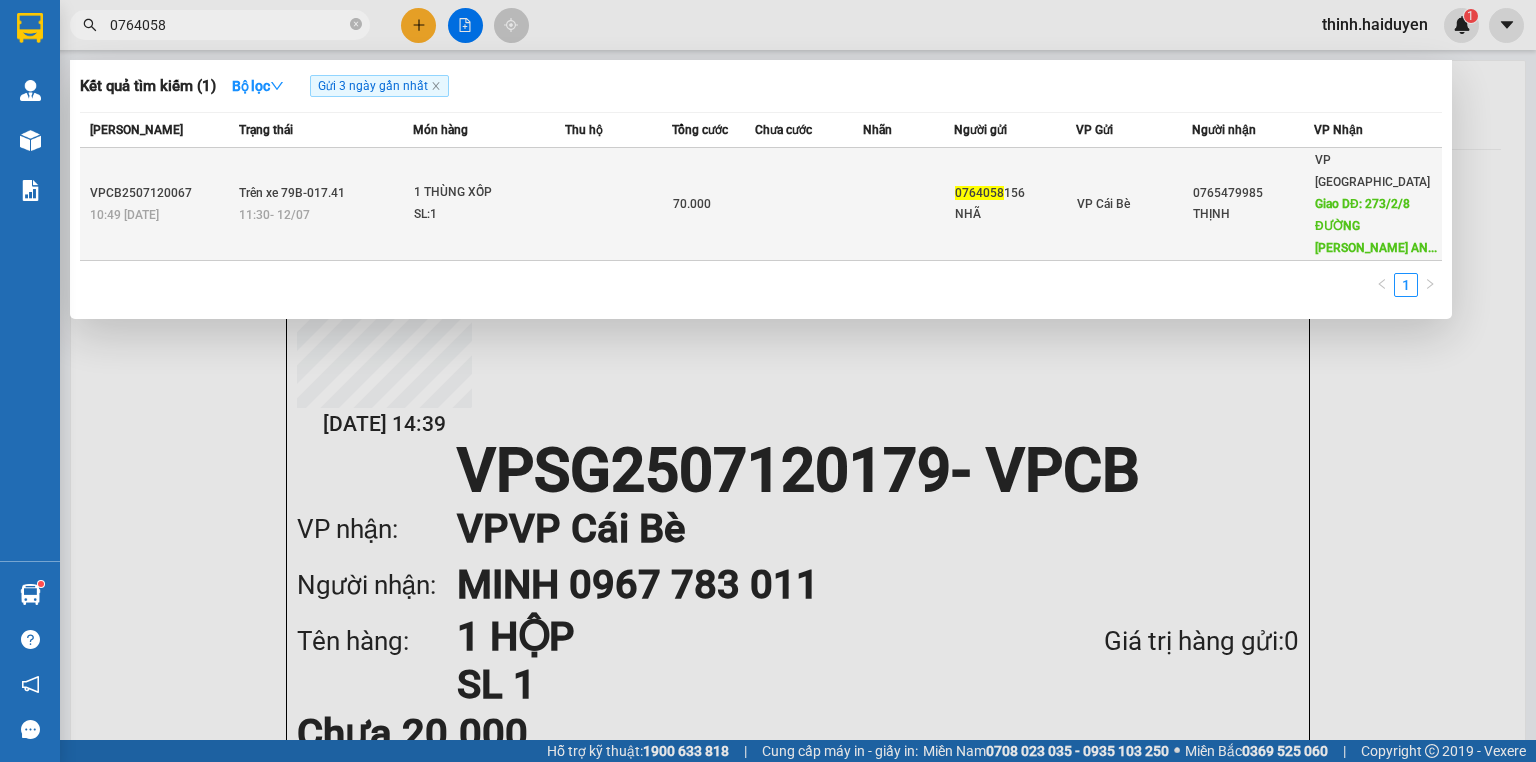 click on "Giao DĐ: 273/2/8 ĐƯỜNG PHAN AN..." at bounding box center (1376, 226) 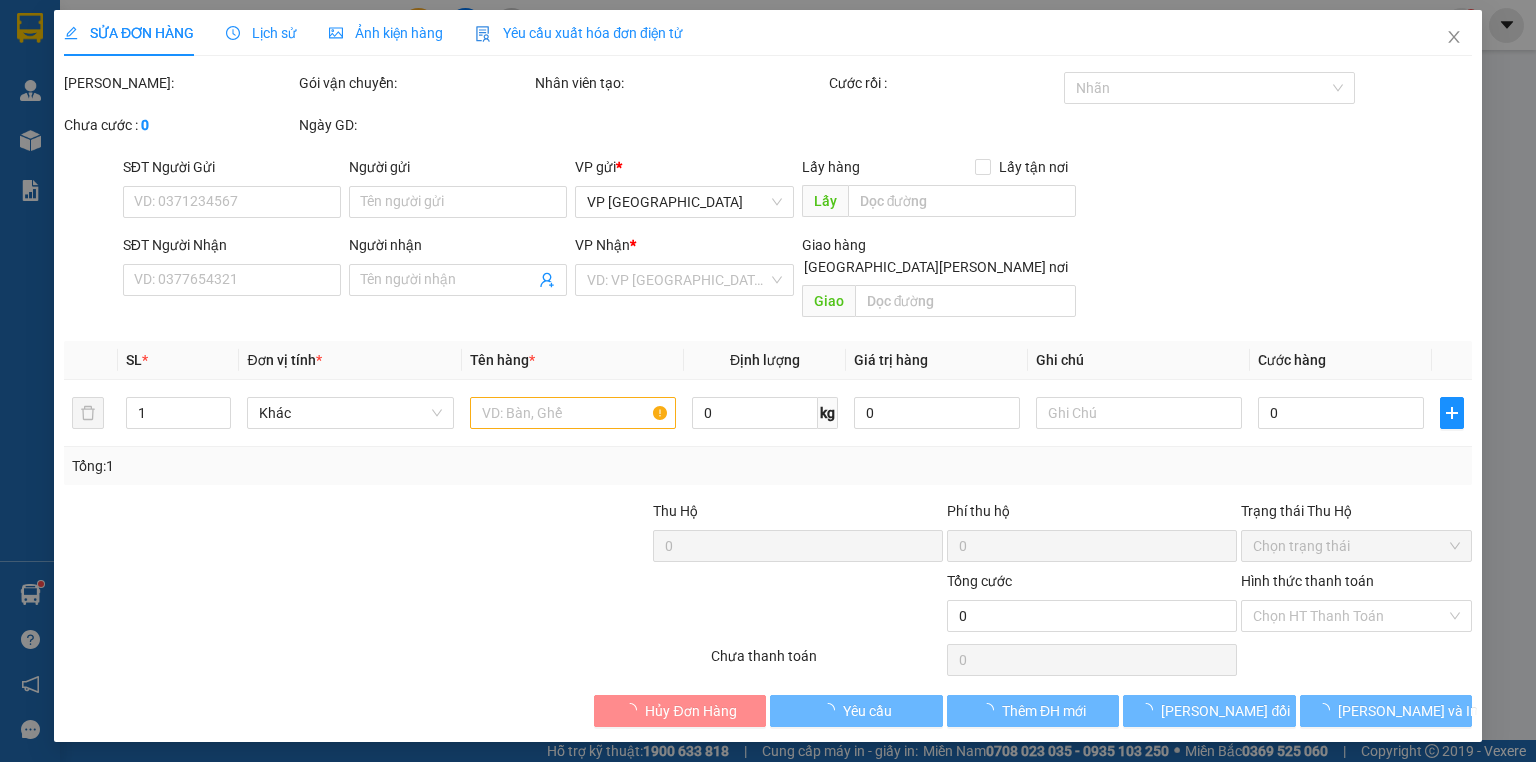 type on "0764058156" 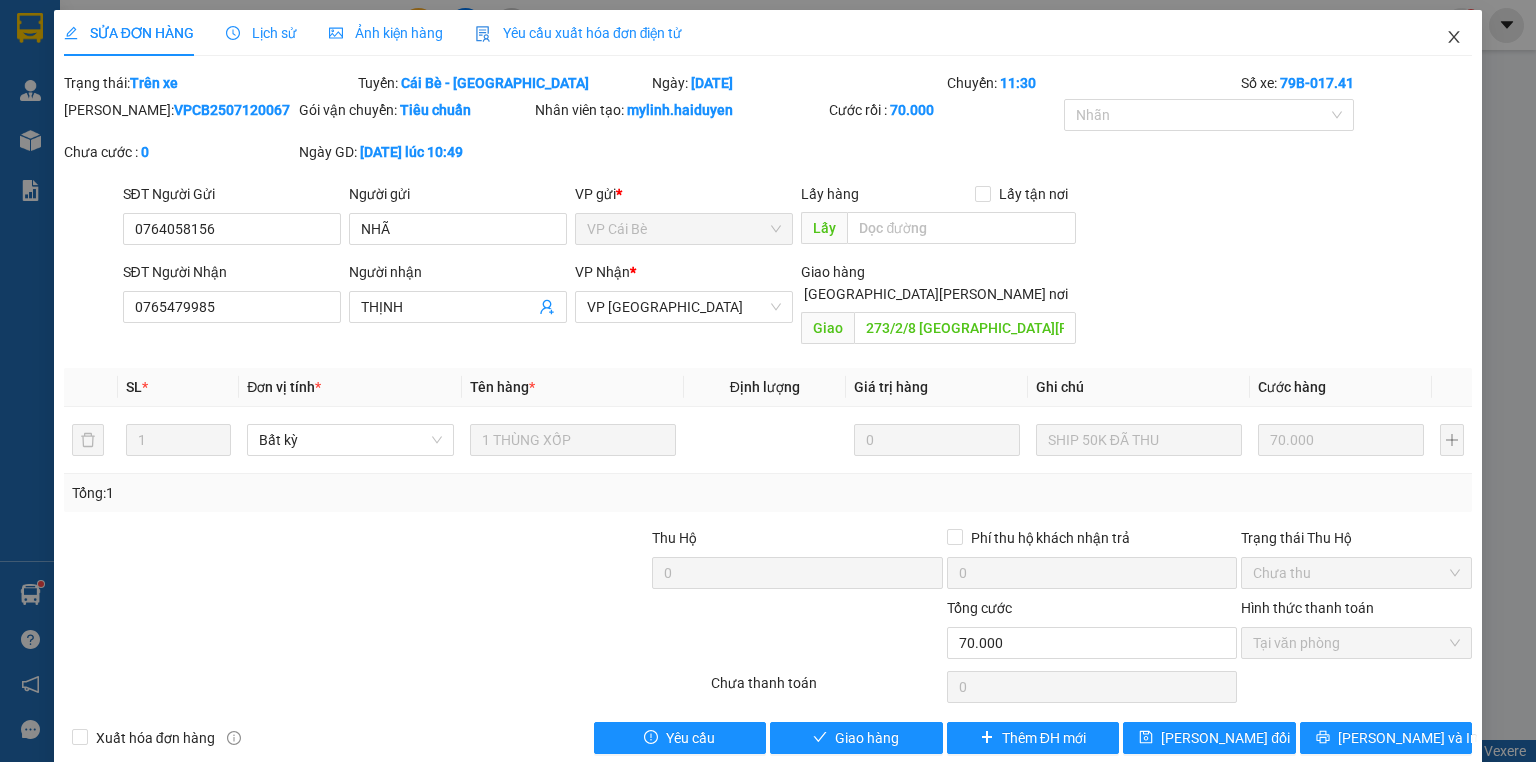 click 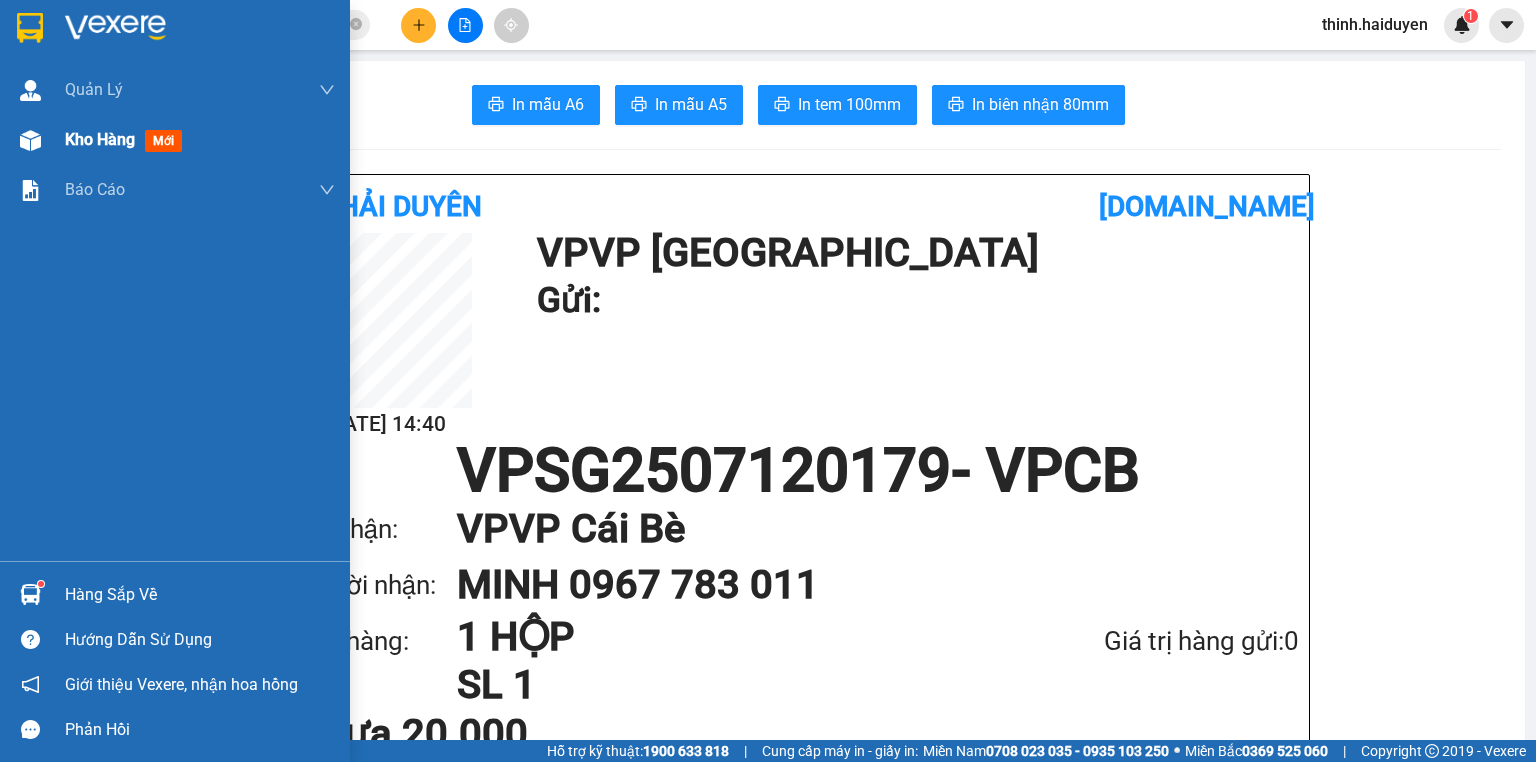 click on "Kho hàng" at bounding box center (100, 139) 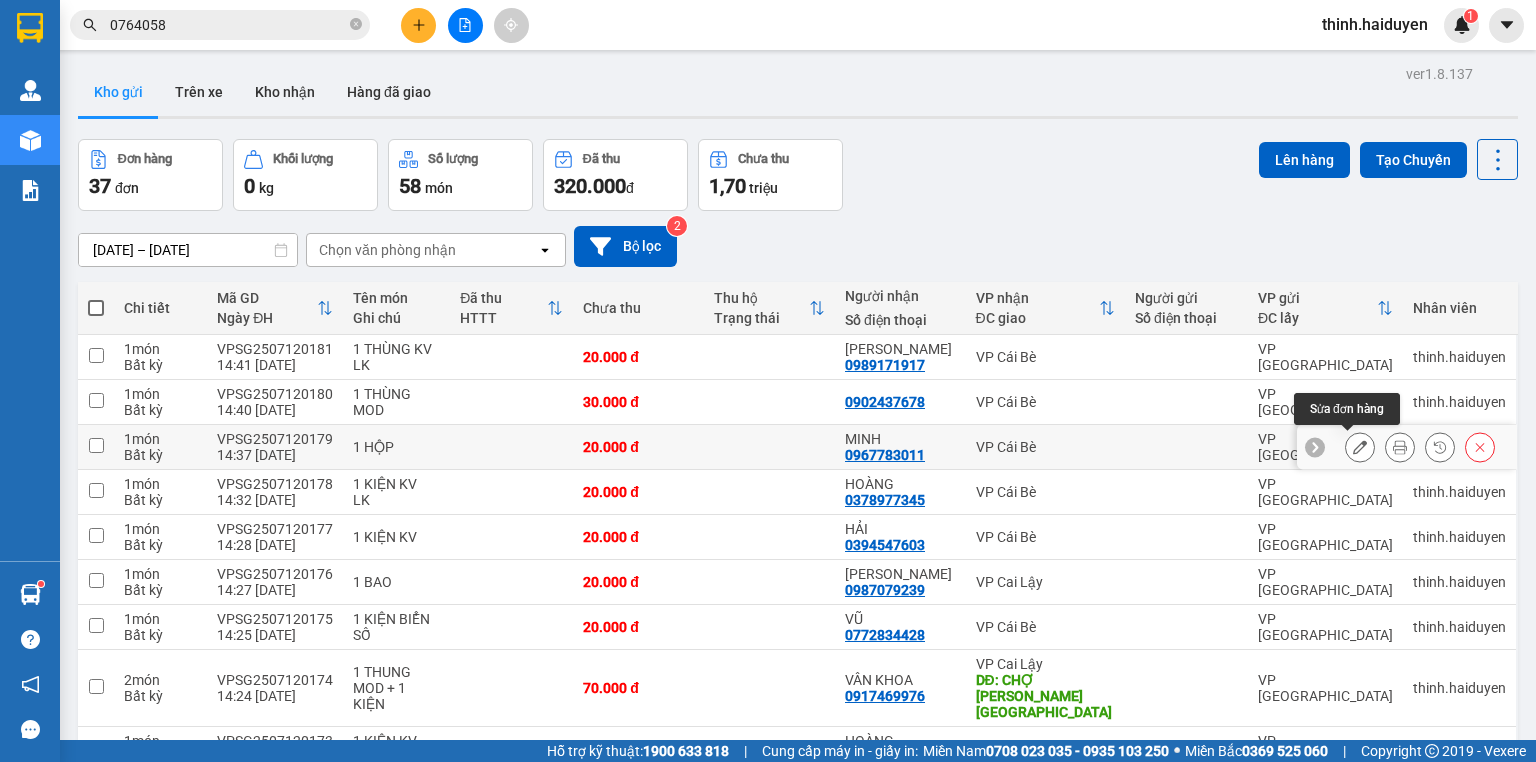 click 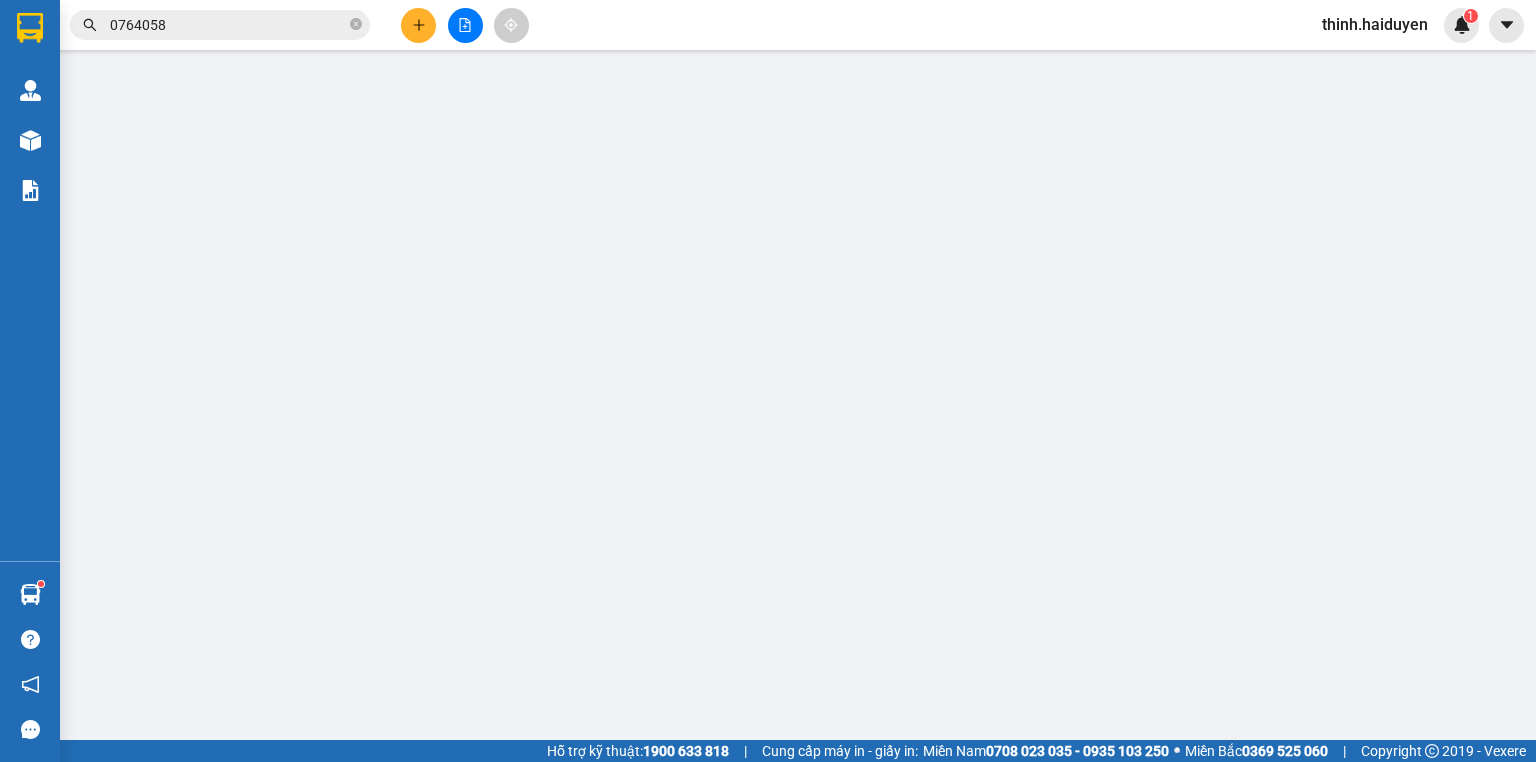 type on "0967783011" 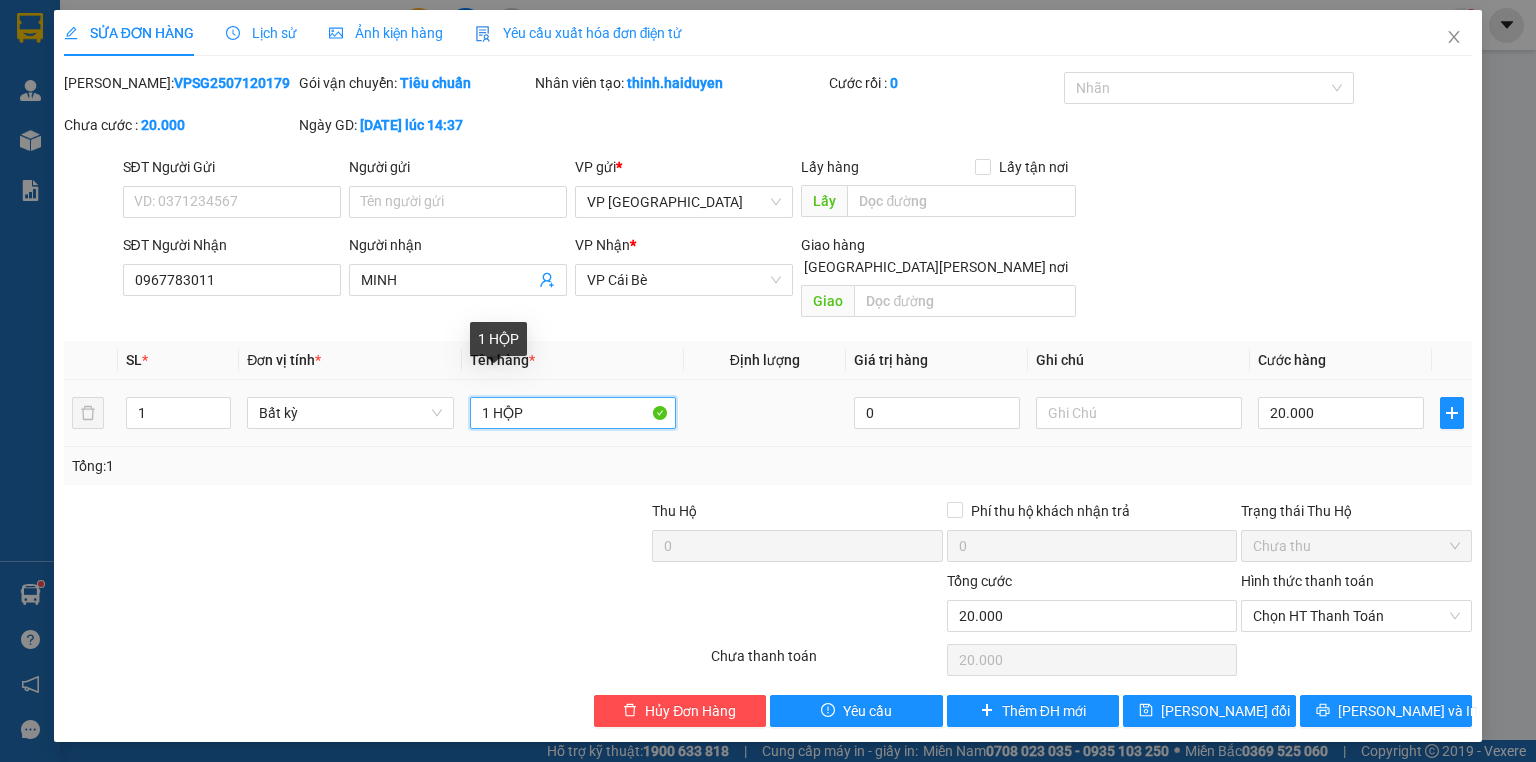 click on "1 HỘP" at bounding box center [573, 413] 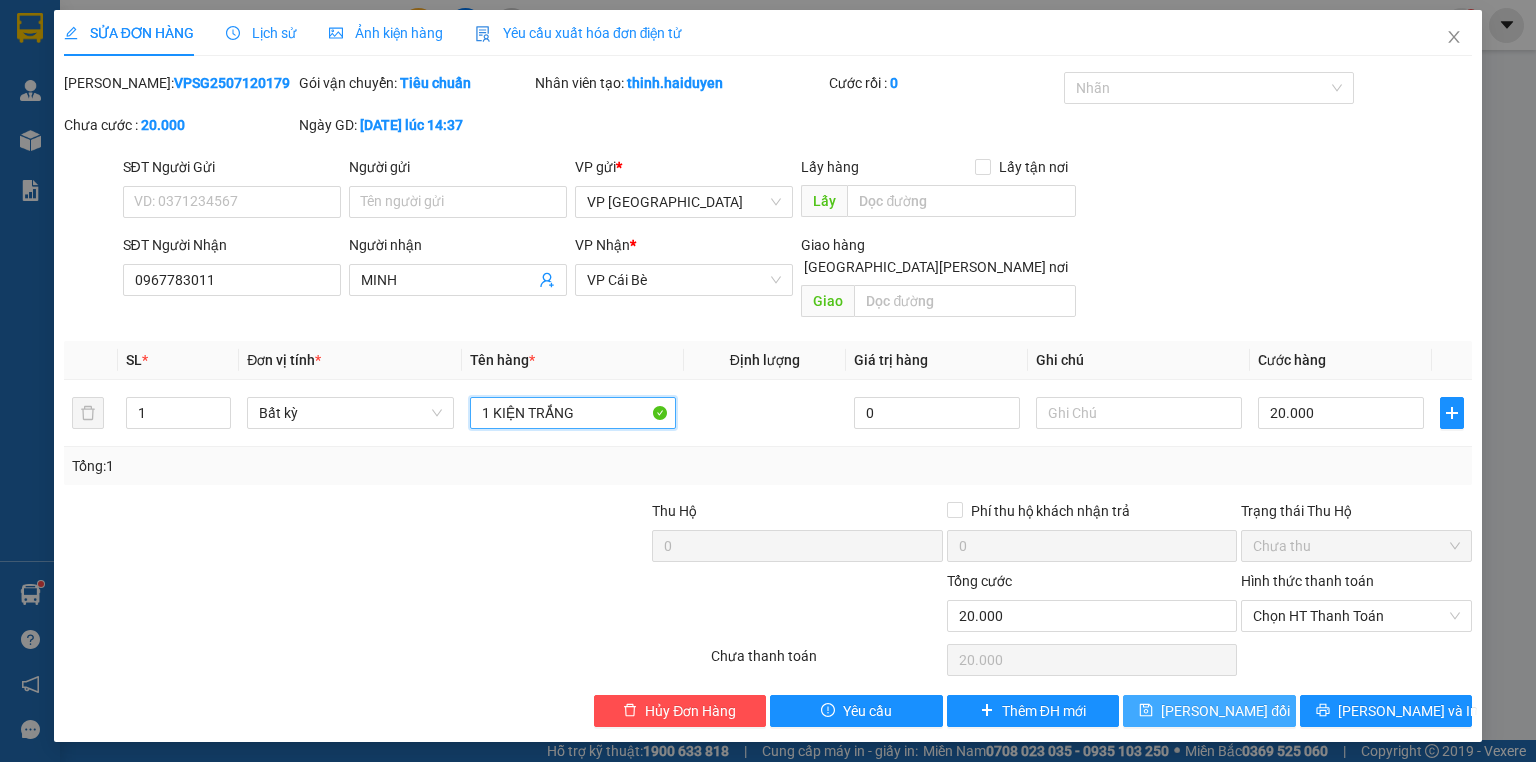 type on "1 KIỆN TRẮNG" 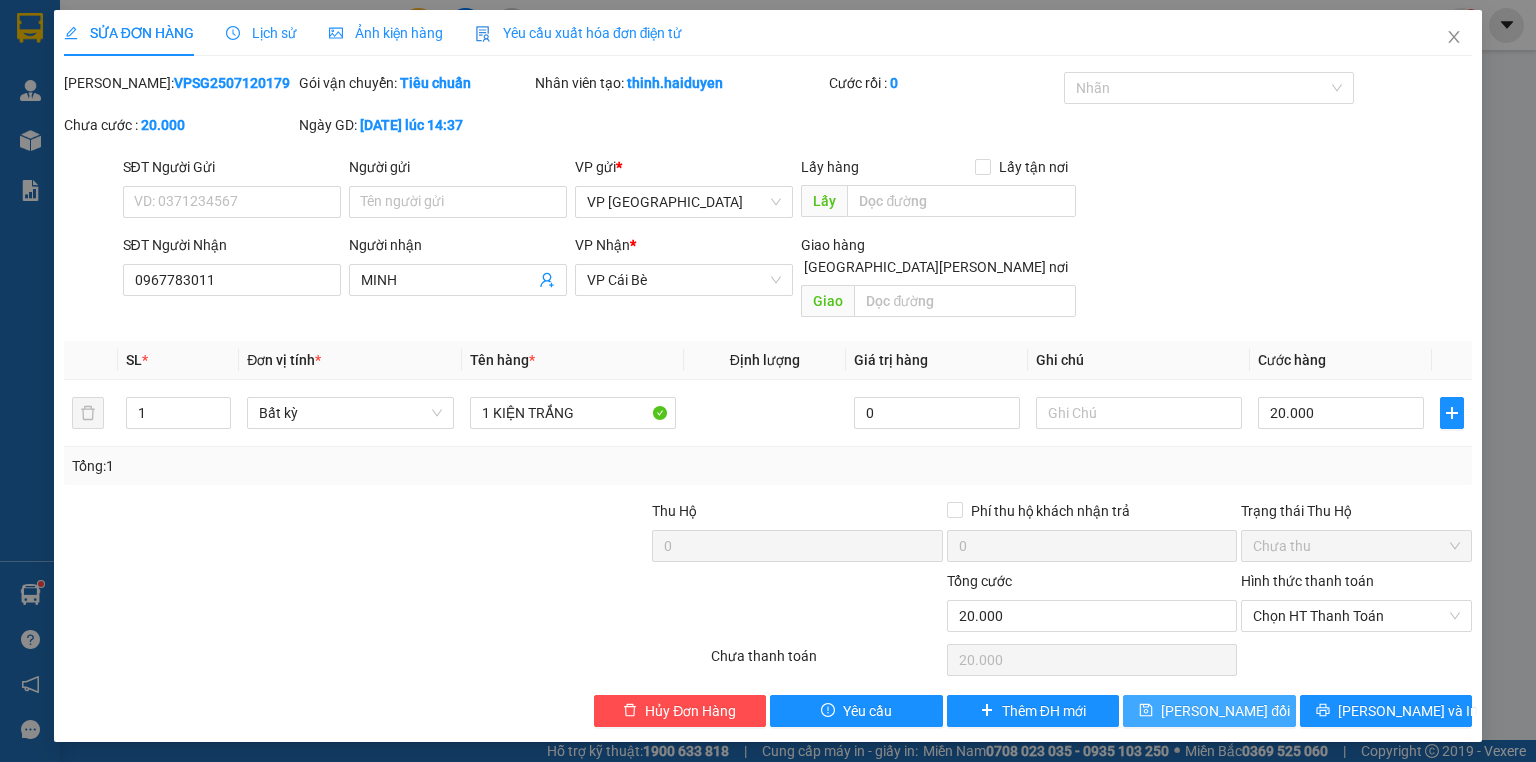 click on "Lưu thay đổi" at bounding box center (1225, 711) 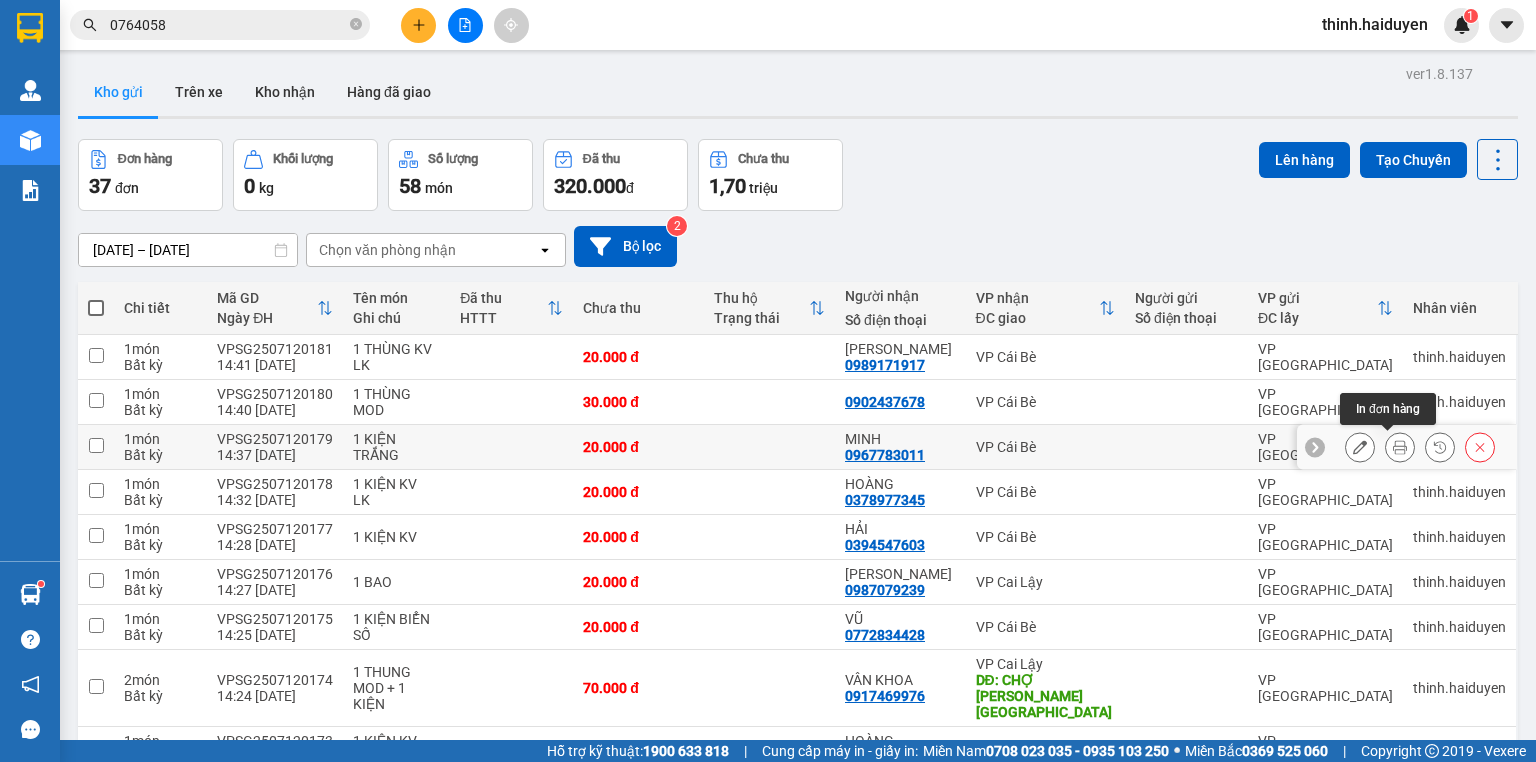 click 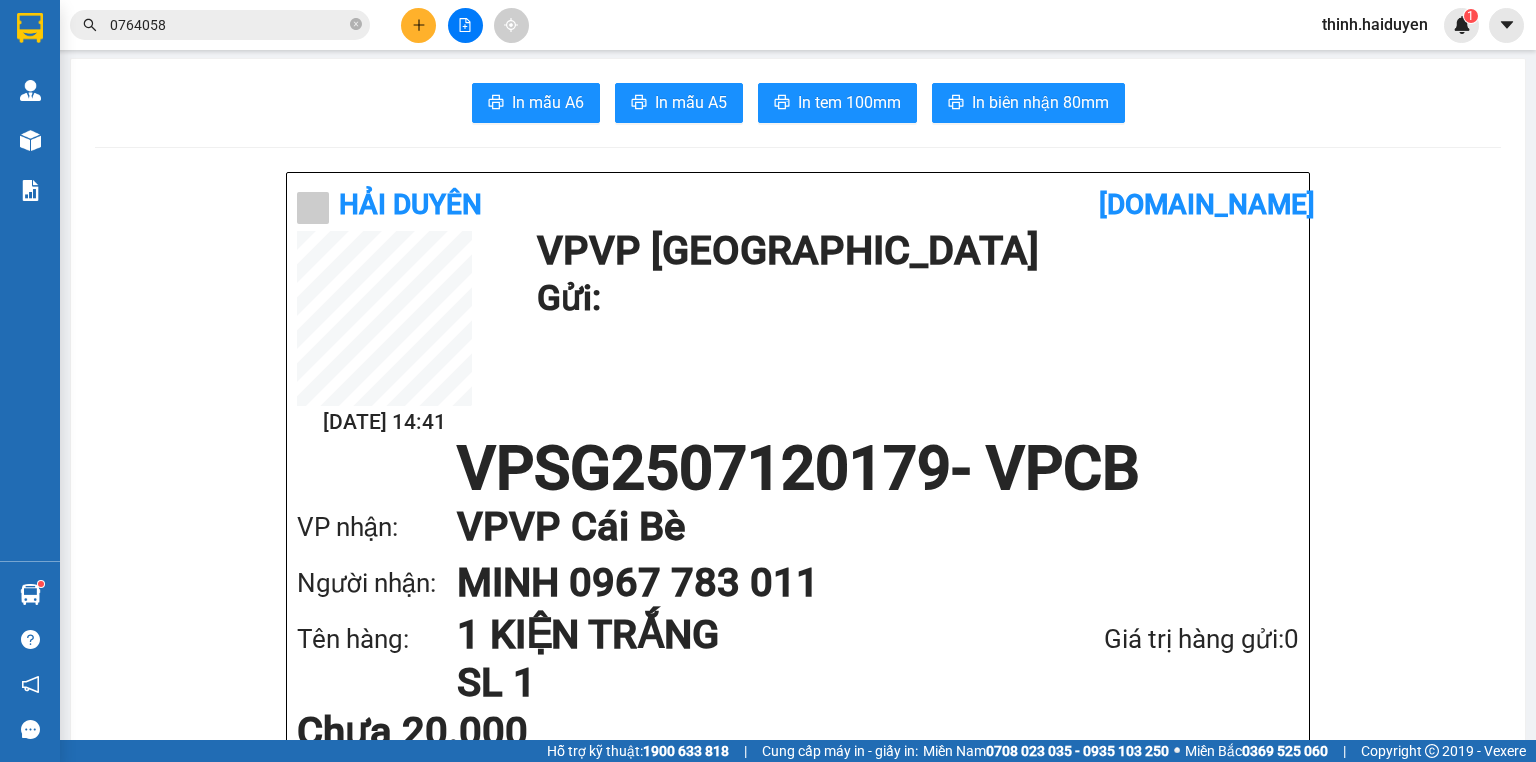 scroll, scrollTop: 0, scrollLeft: 0, axis: both 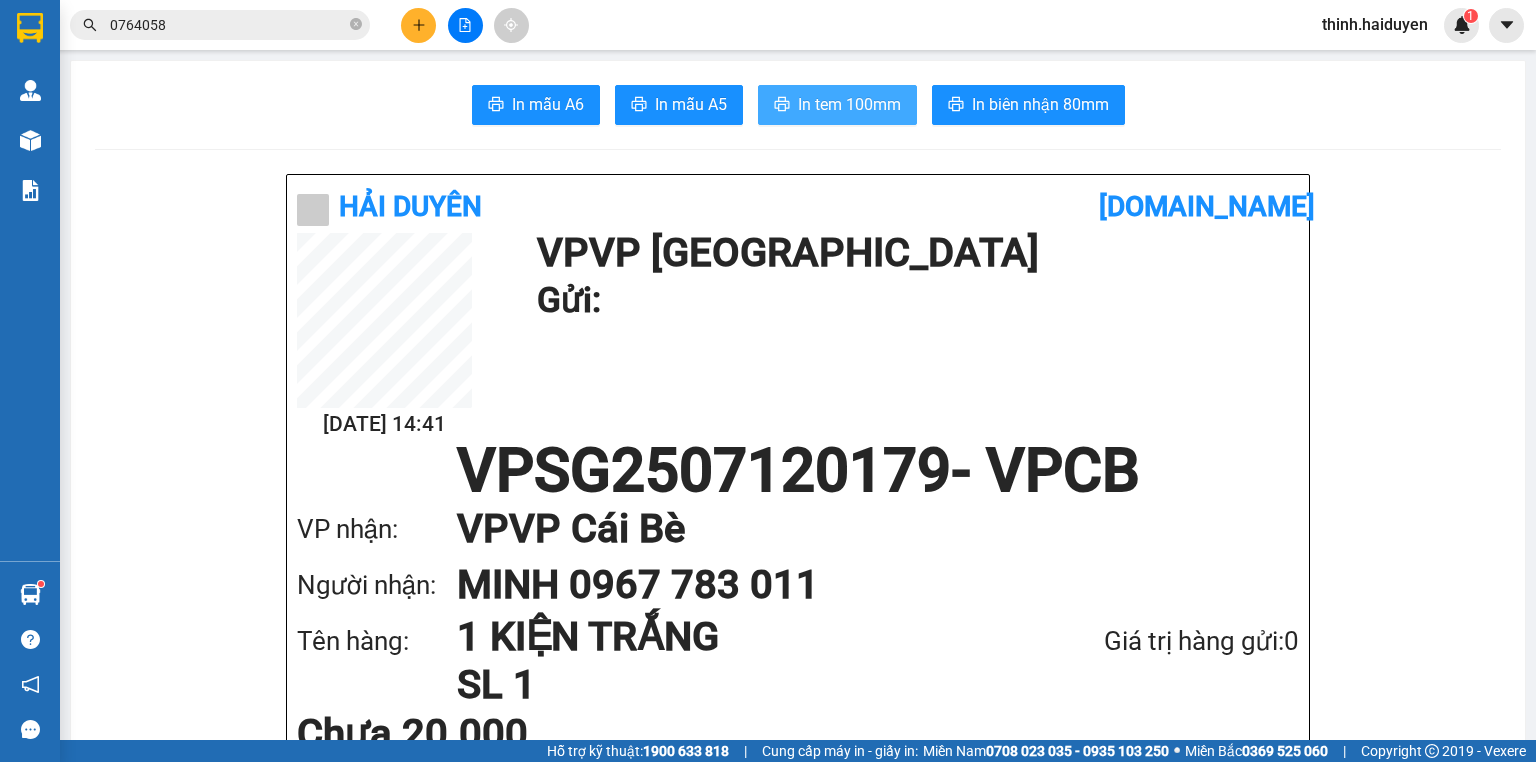 click on "In tem 100mm" at bounding box center (837, 105) 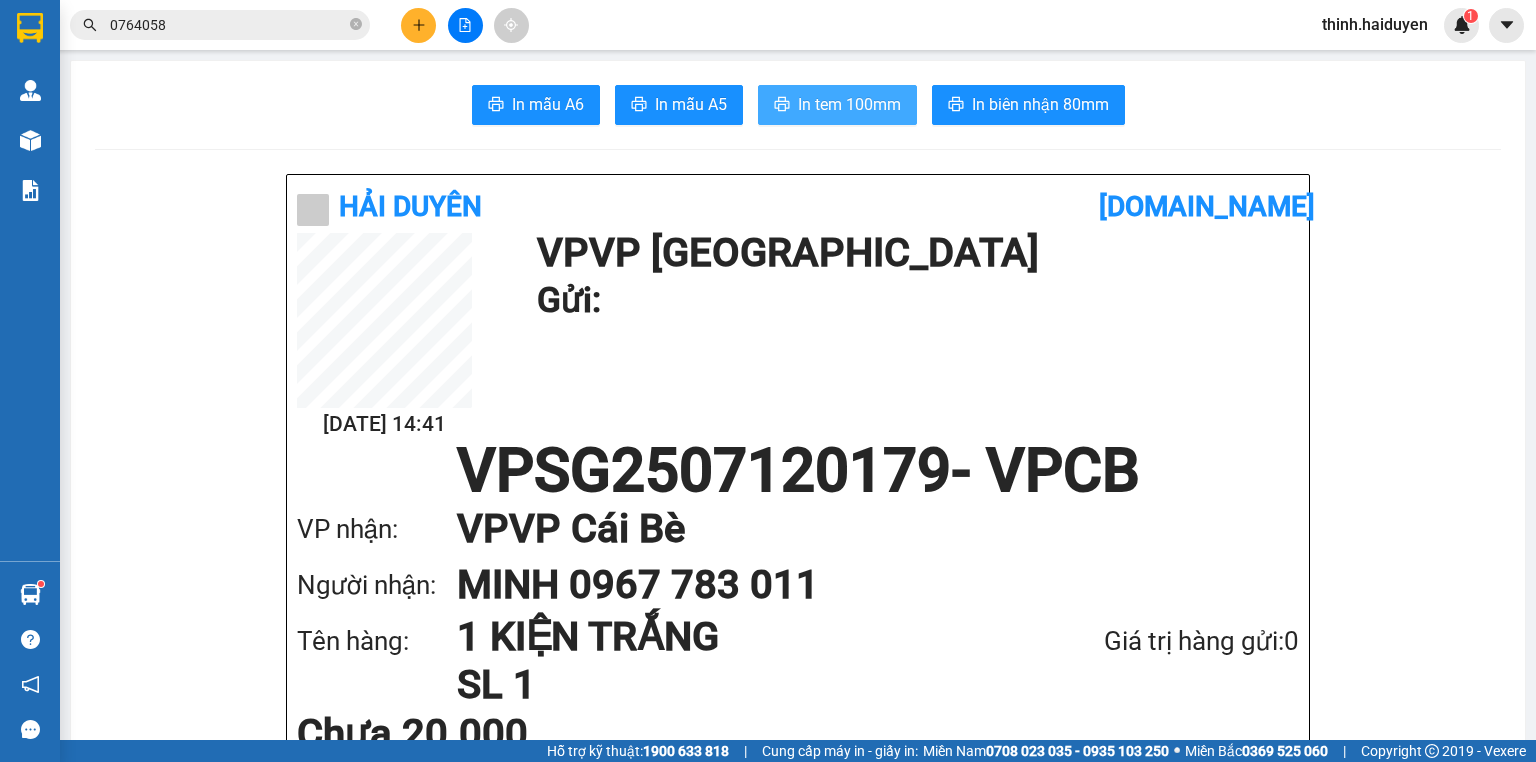 scroll, scrollTop: 0, scrollLeft: 0, axis: both 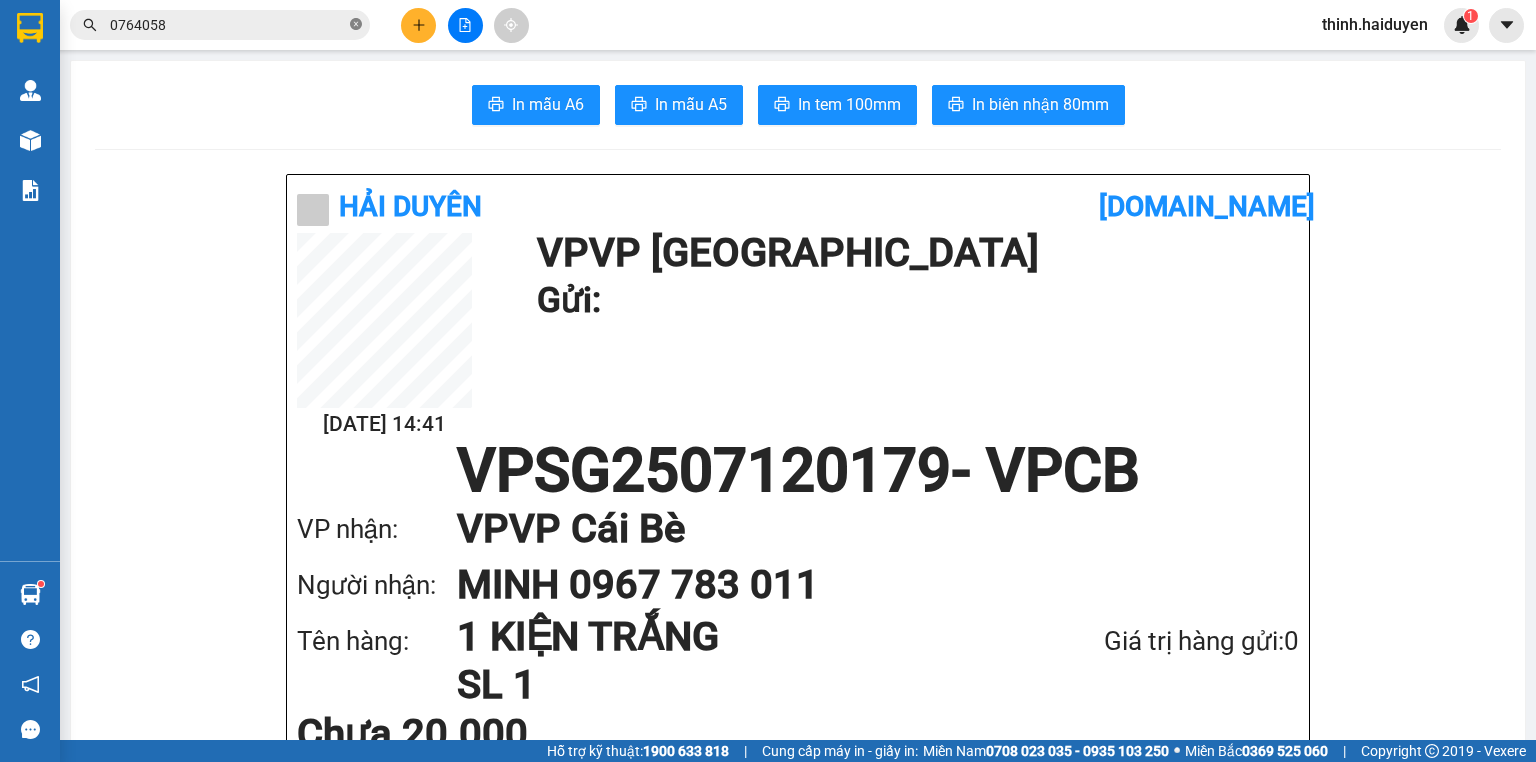 click 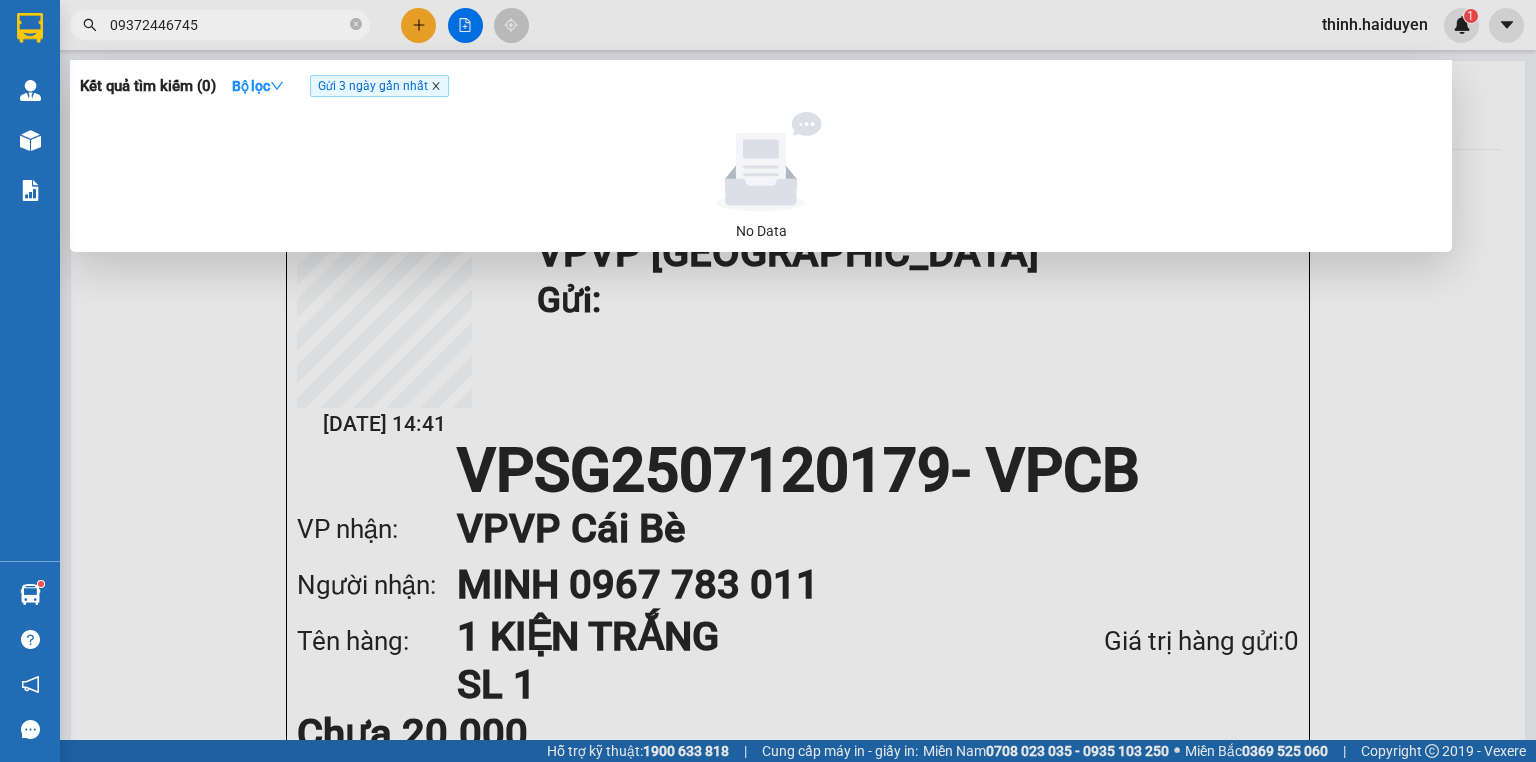 click 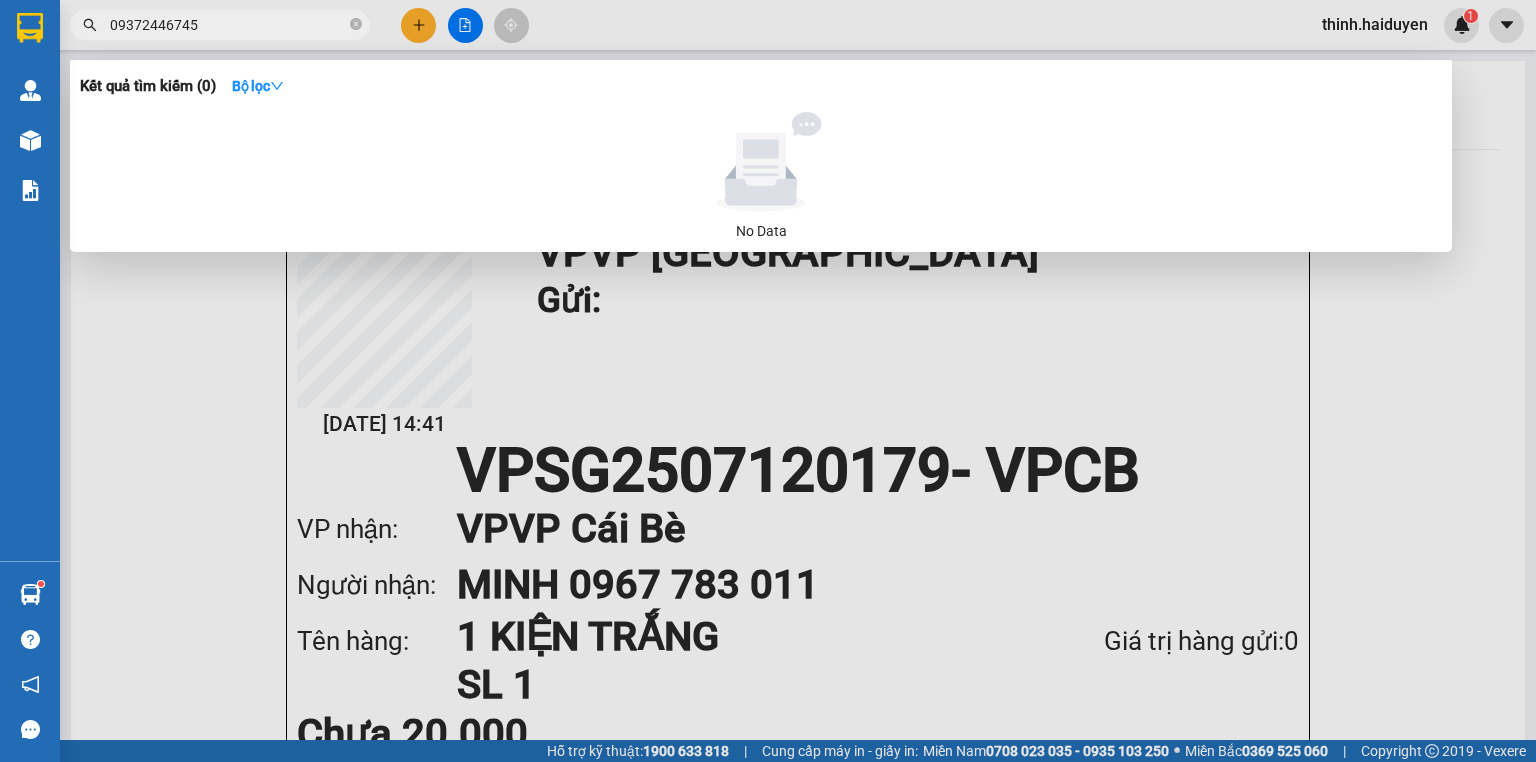 click on "09372446745" at bounding box center [228, 25] 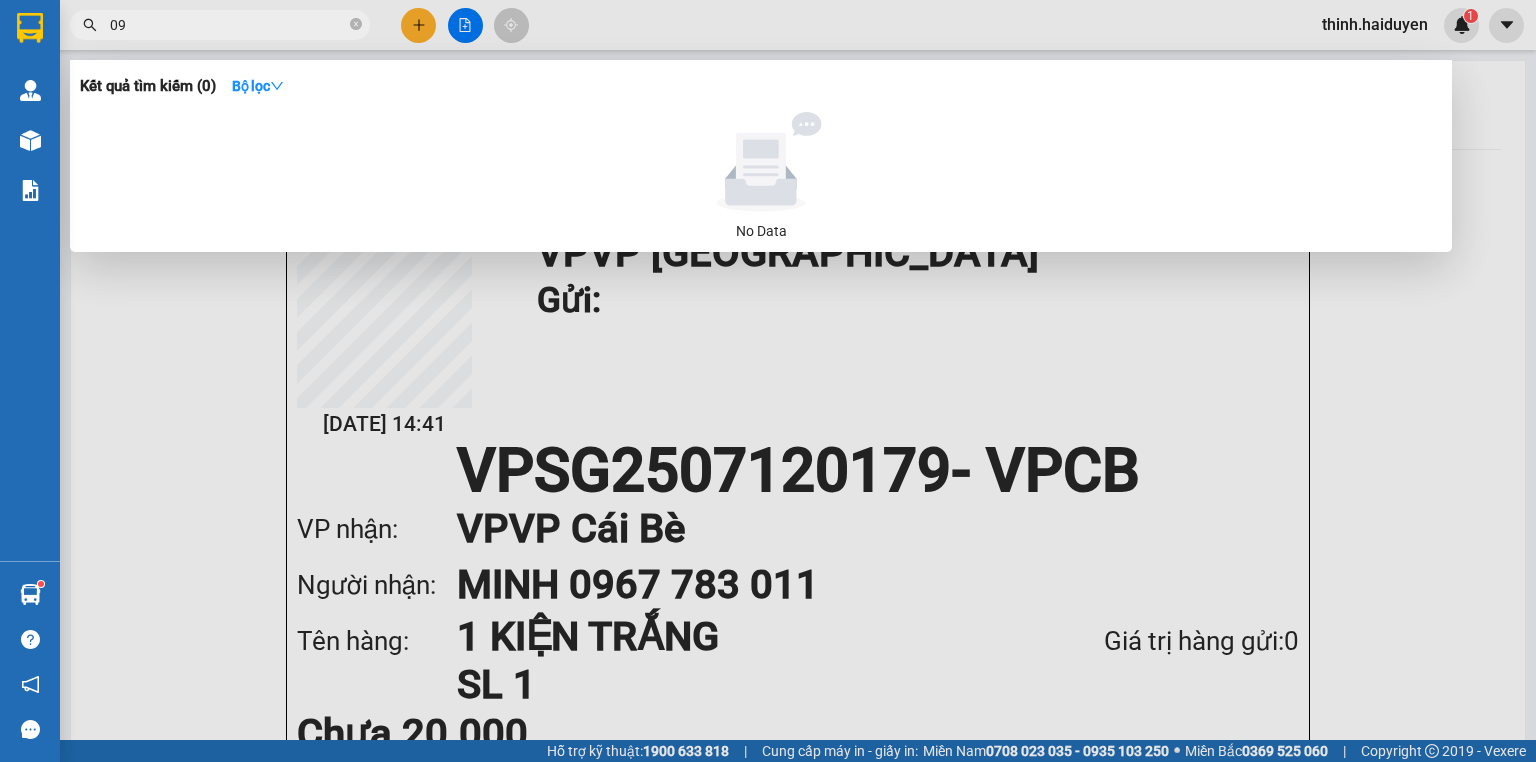 type on "0" 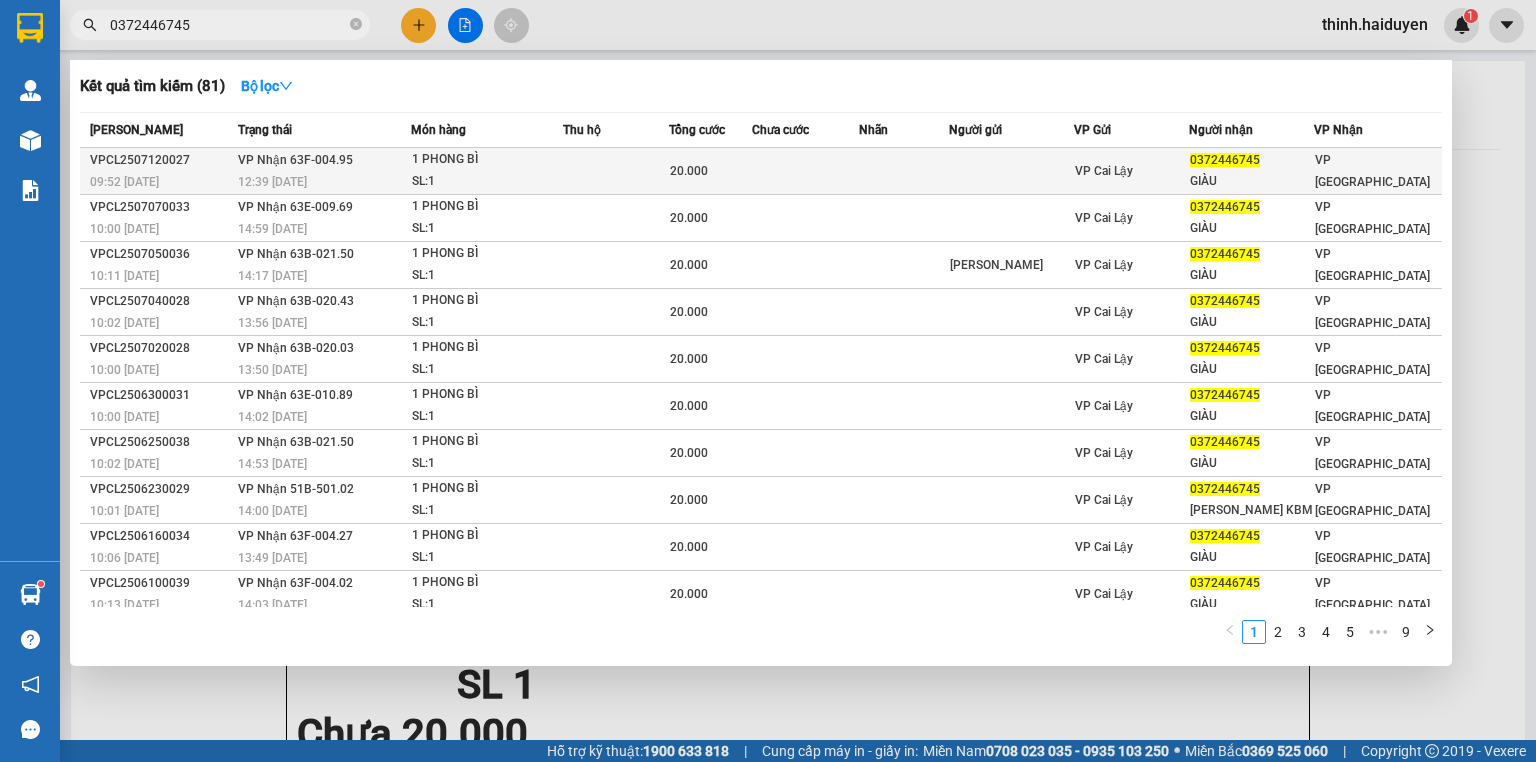 type on "0372446745" 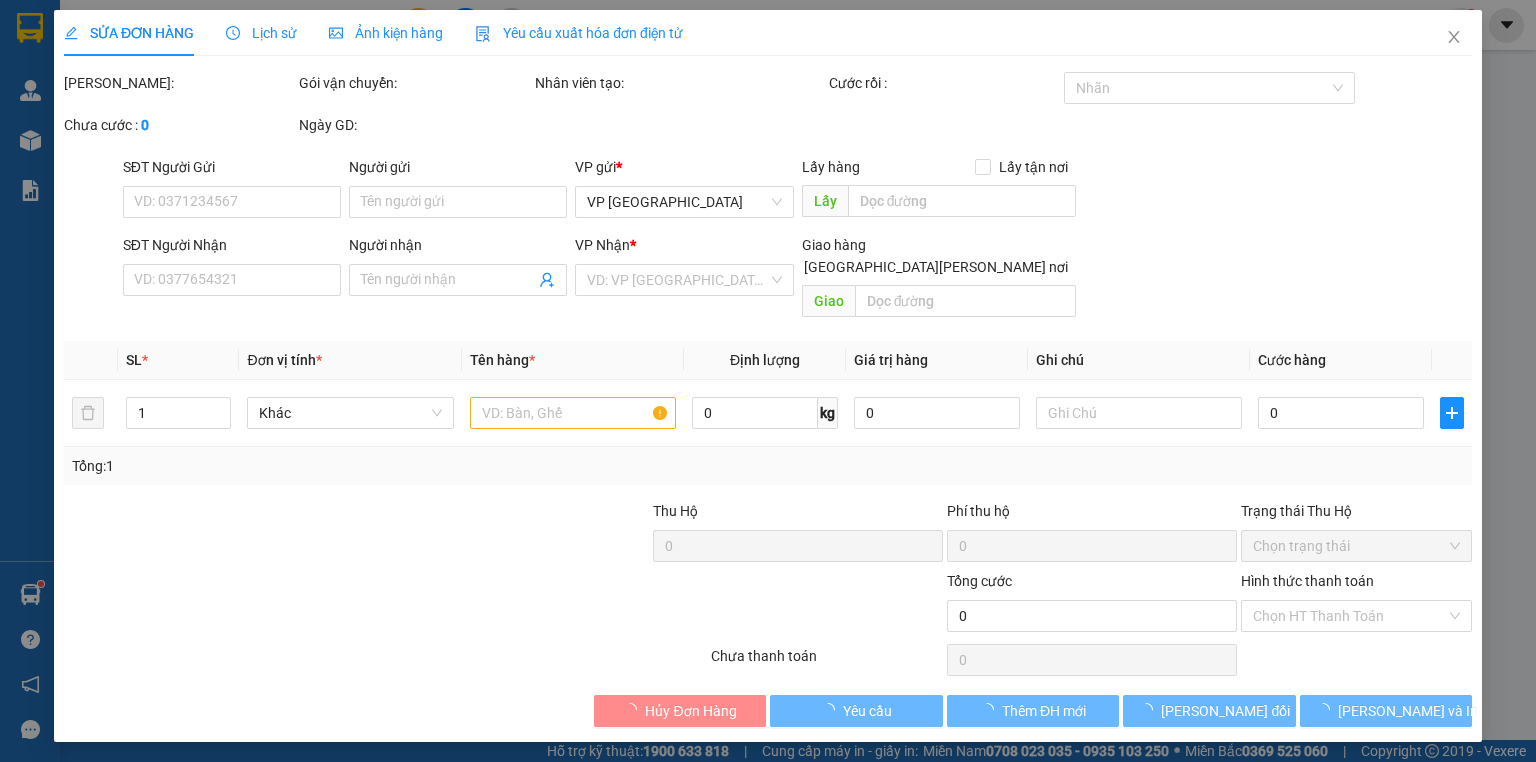 type on "0372446745" 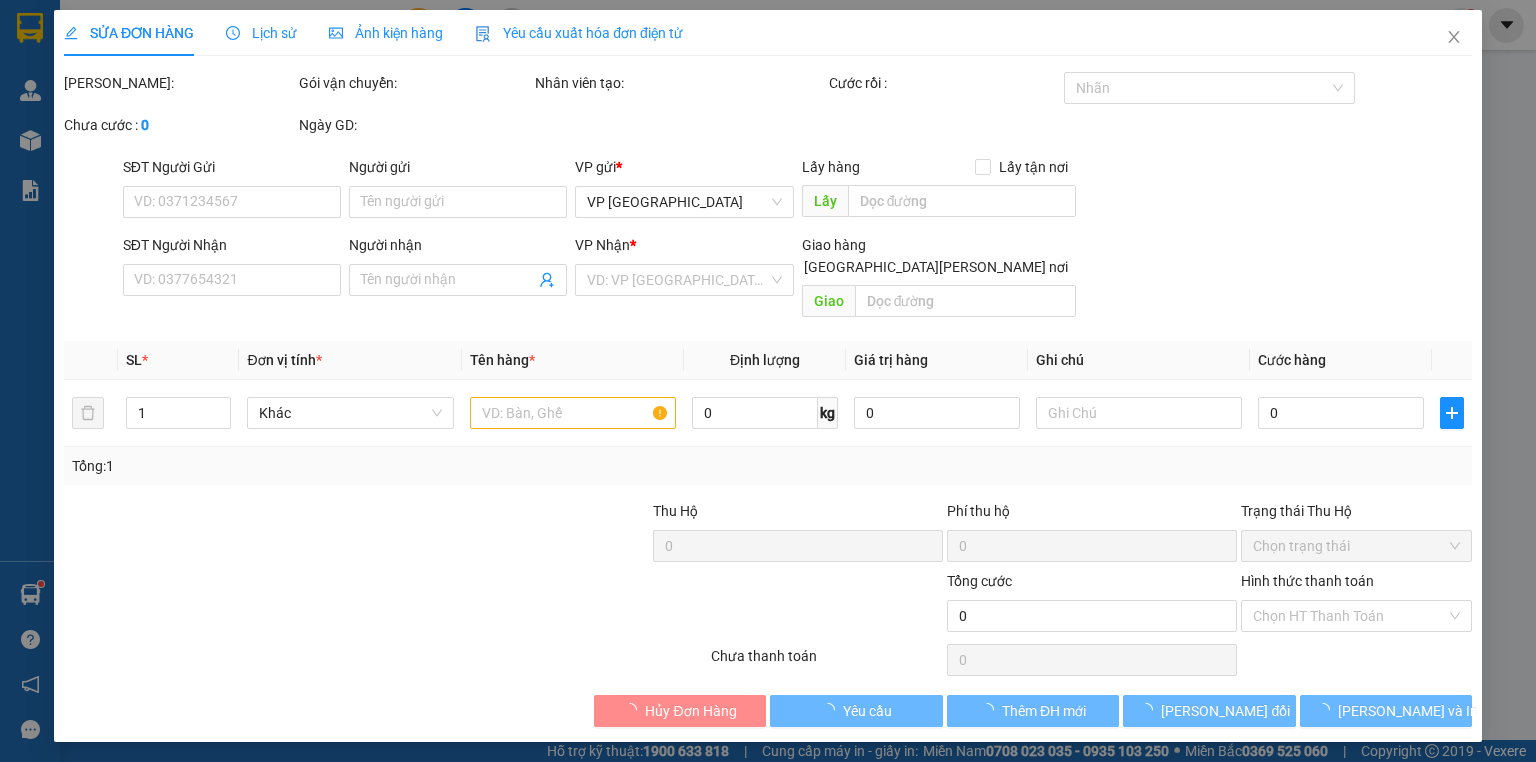 type on "GIÀU" 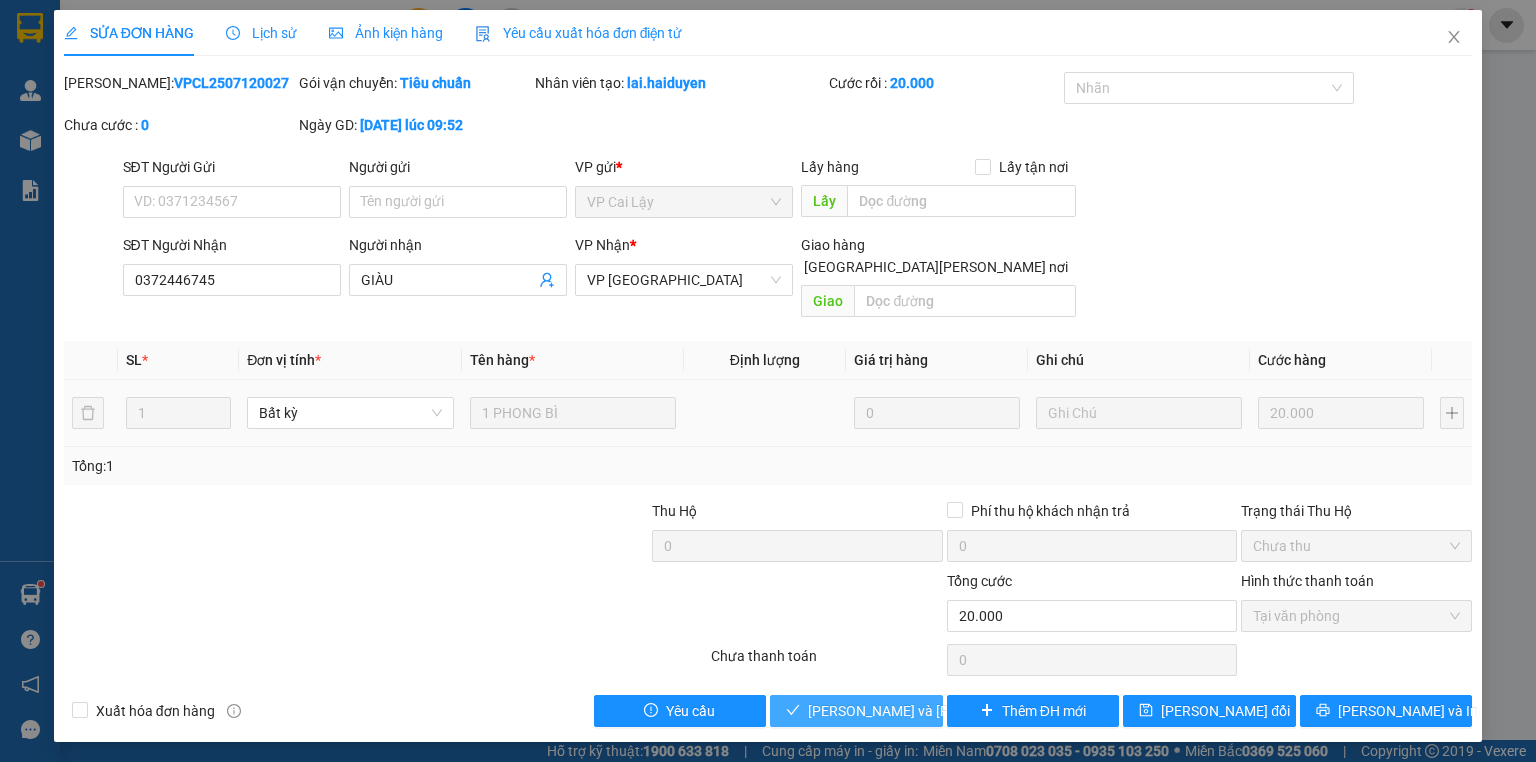 click on "Lưu và Giao hàng" at bounding box center (943, 711) 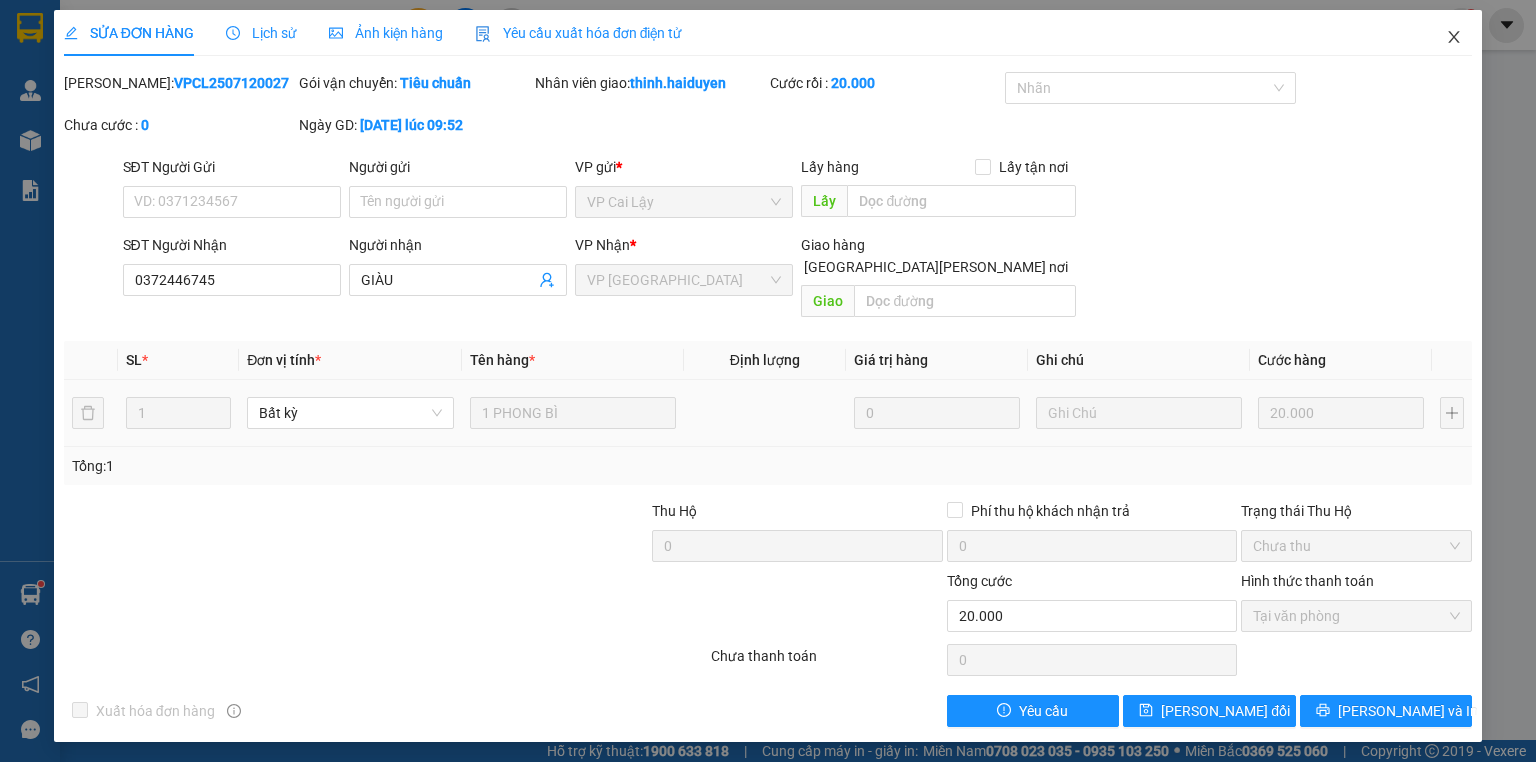 click 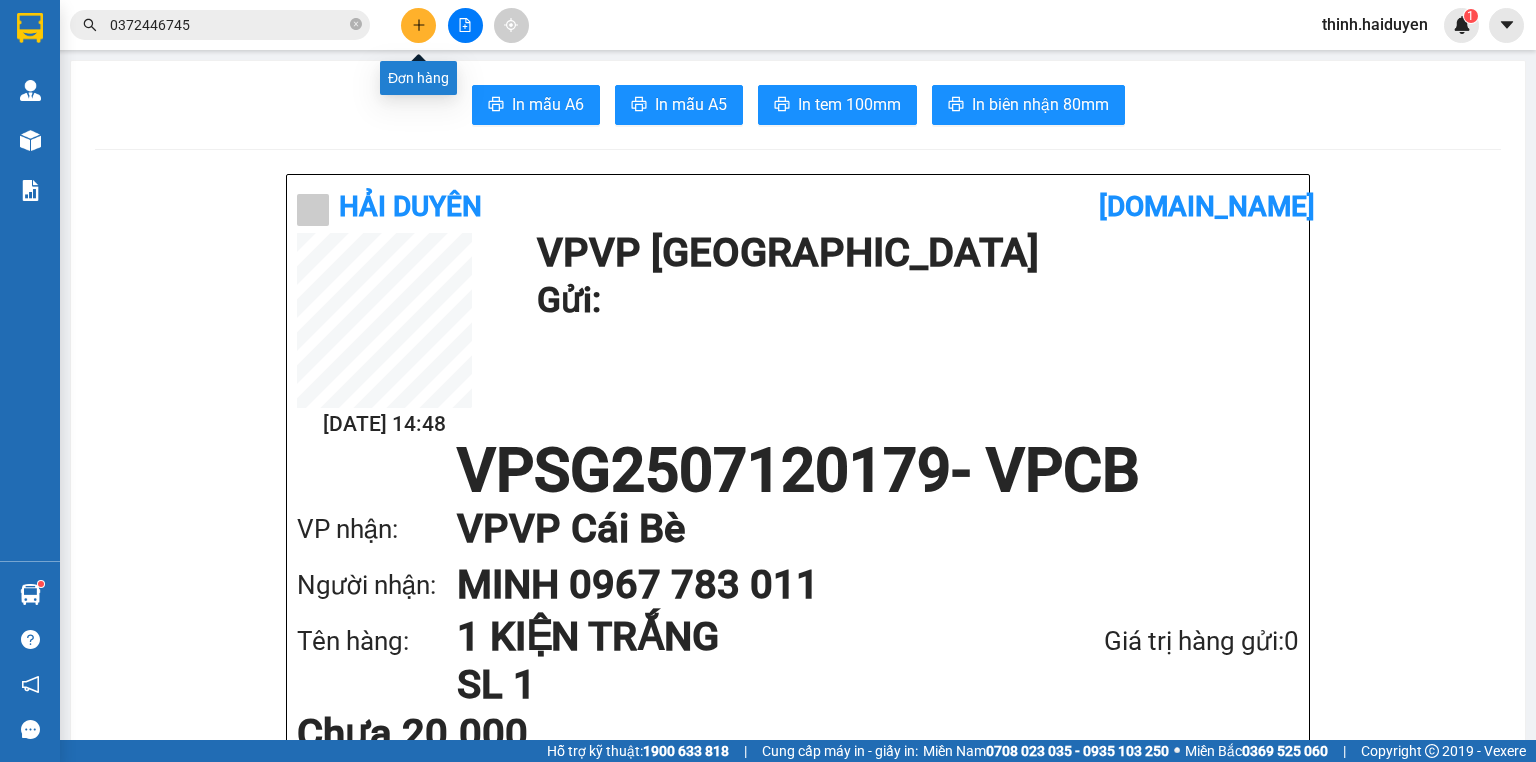 click 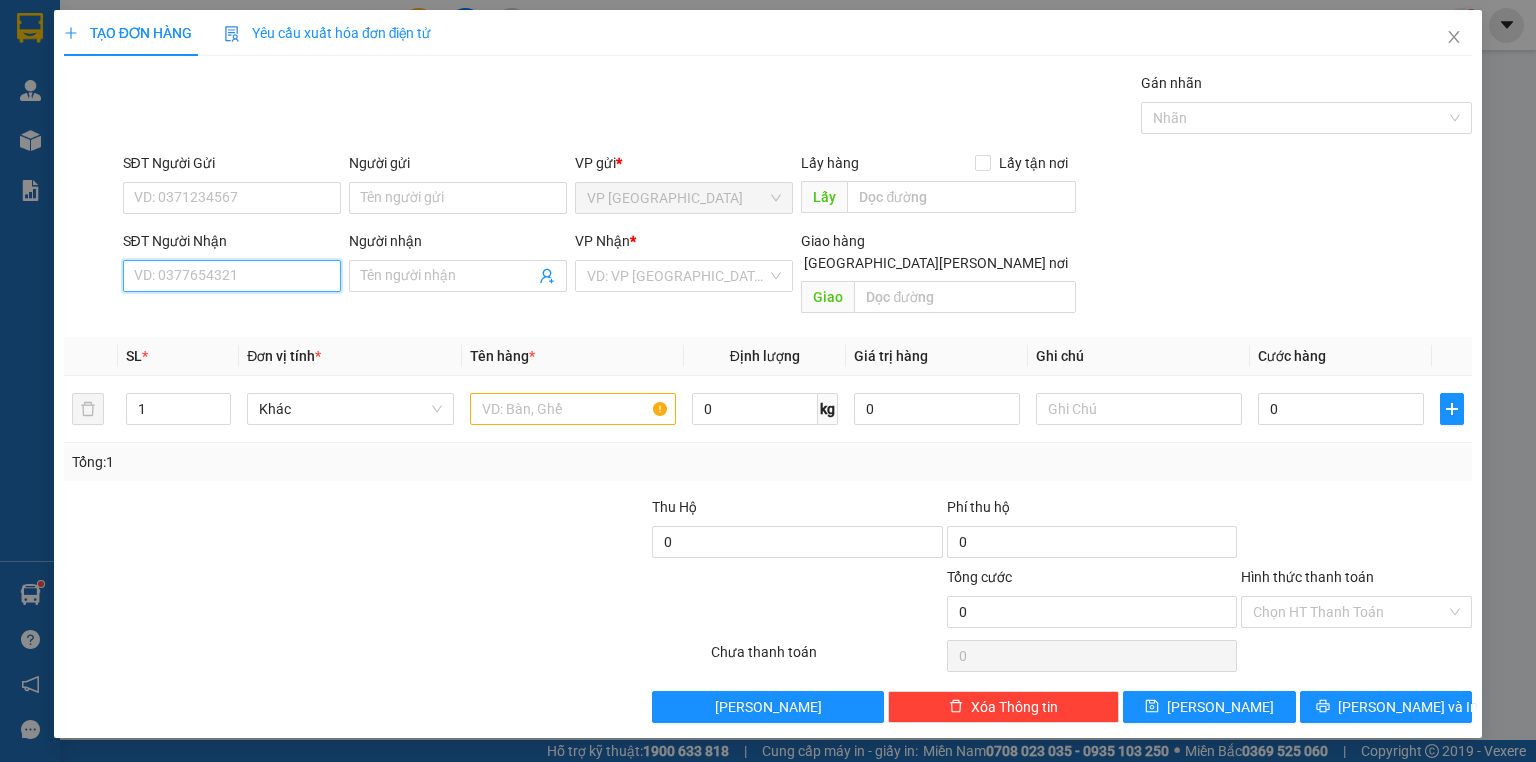 click on "SĐT Người Nhận" at bounding box center (232, 276) 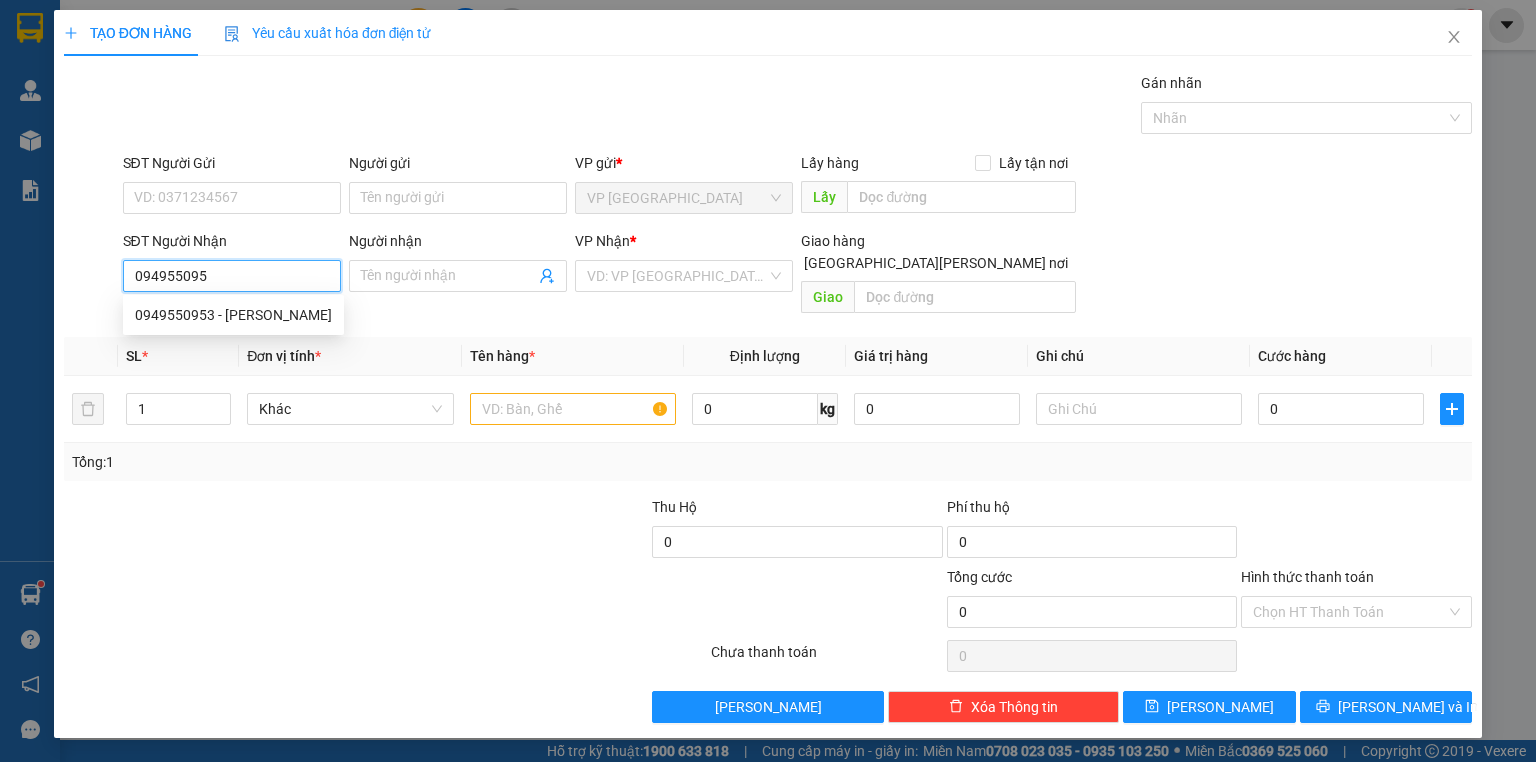 type on "0949550953" 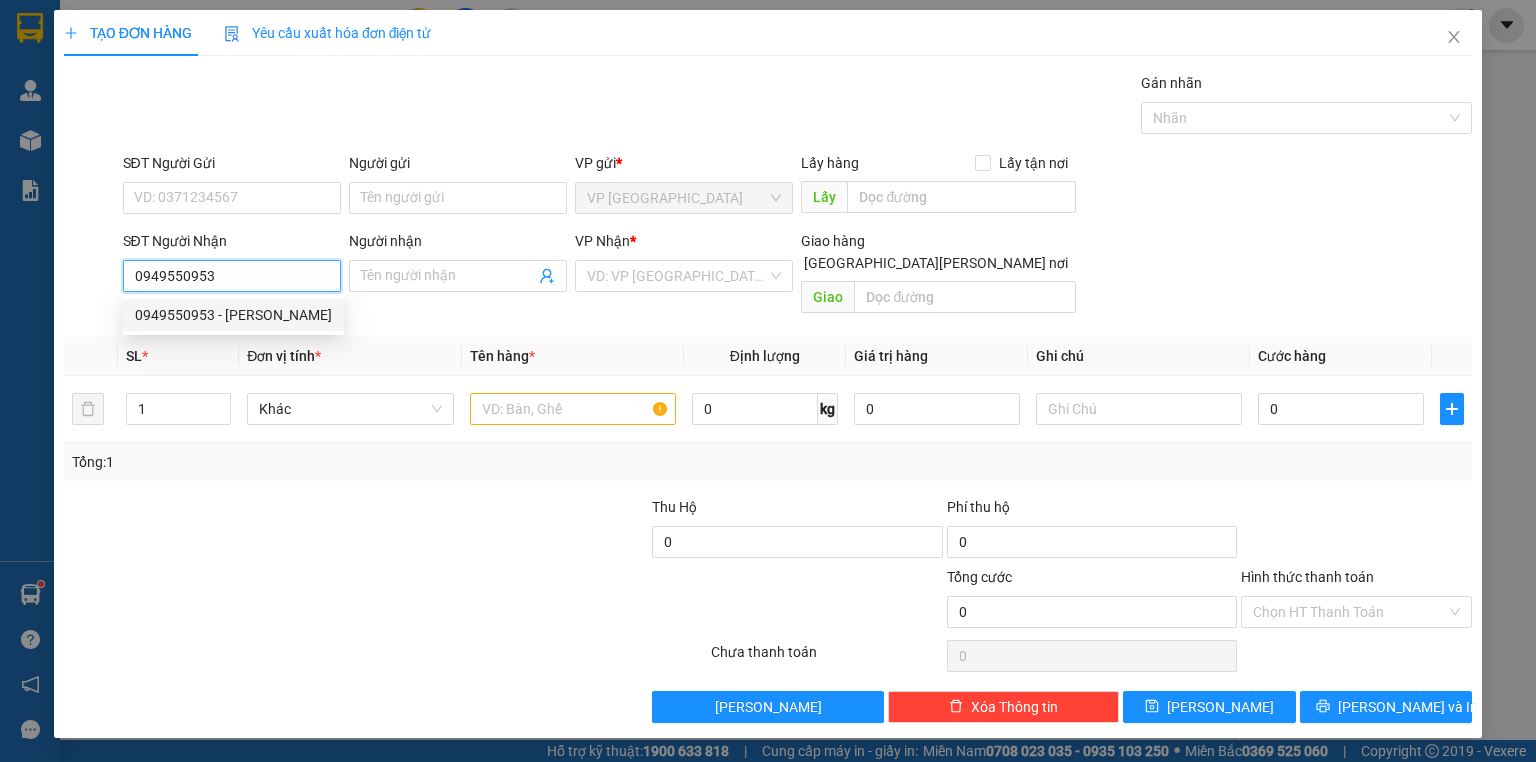 click on "0949550953 - CHÚ VŨ" at bounding box center (233, 315) 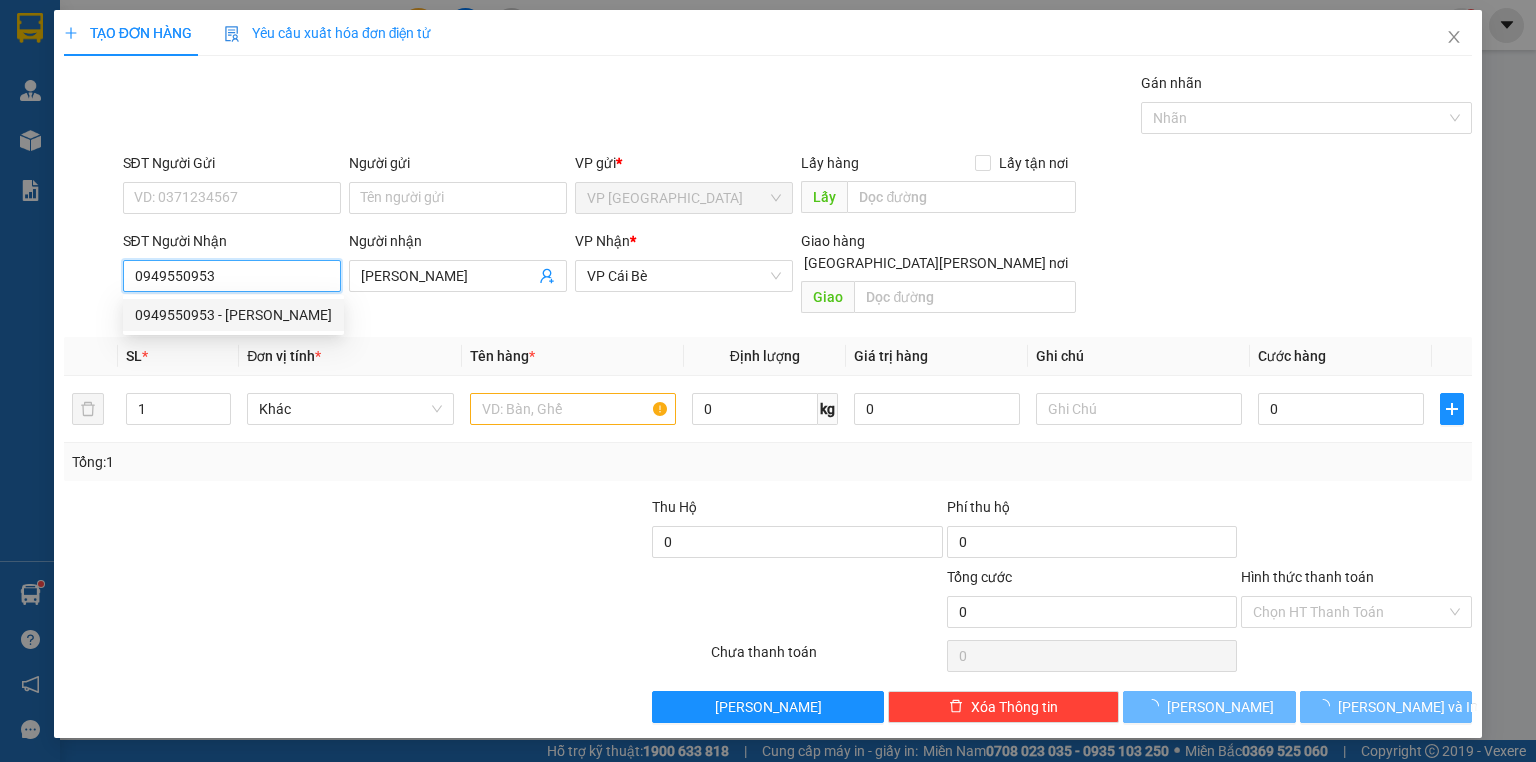 type on "20.000" 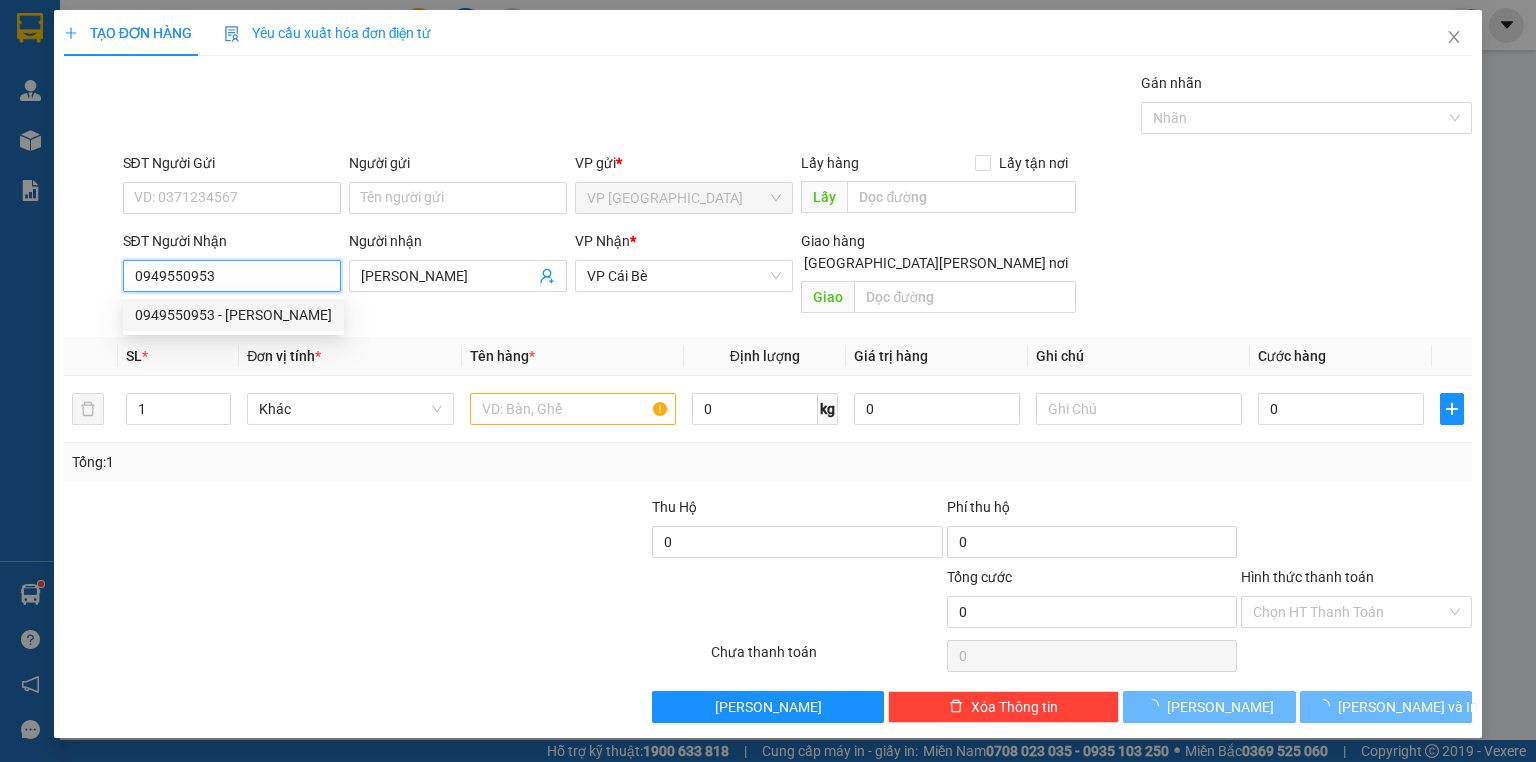 type on "20.000" 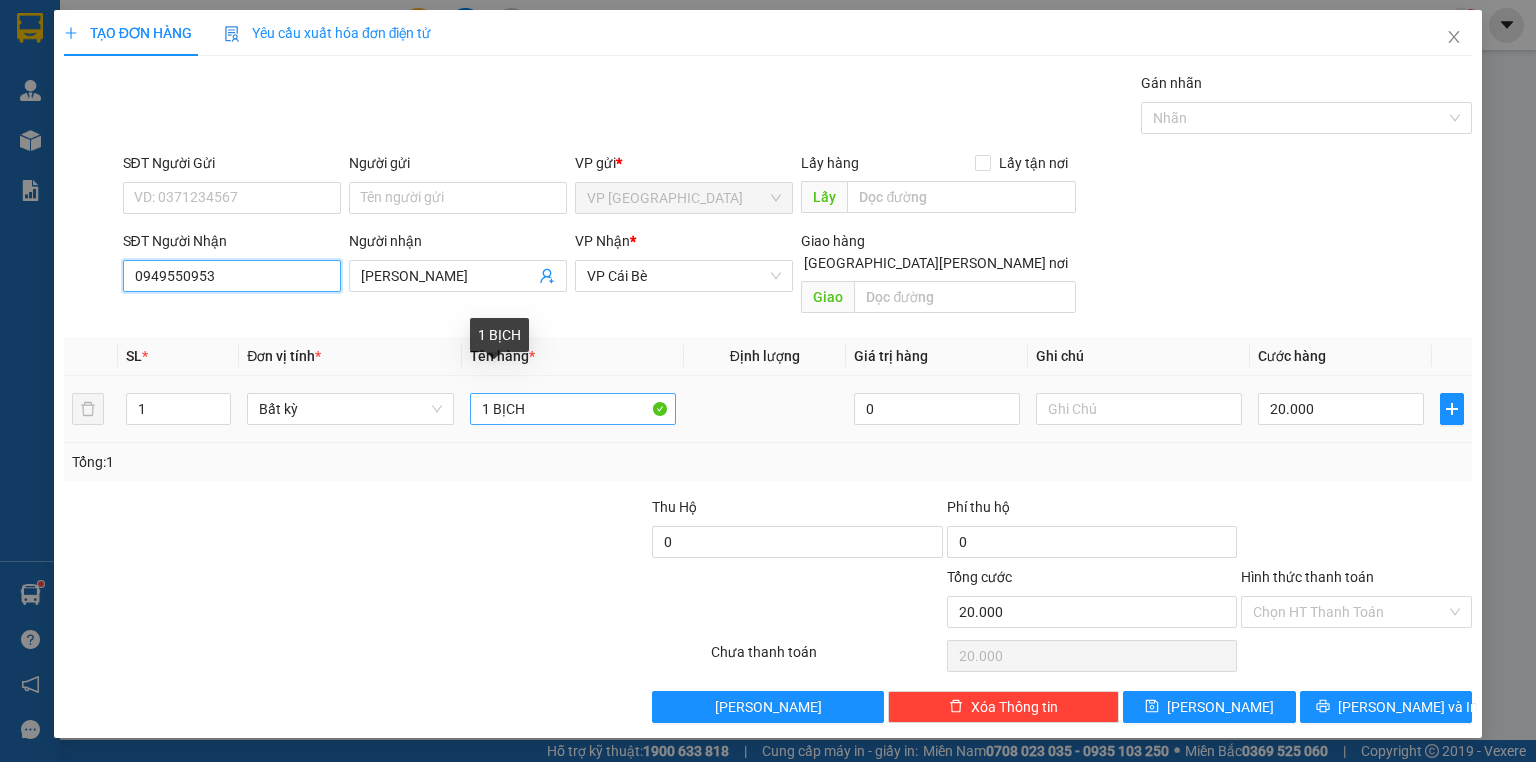 type on "0949550953" 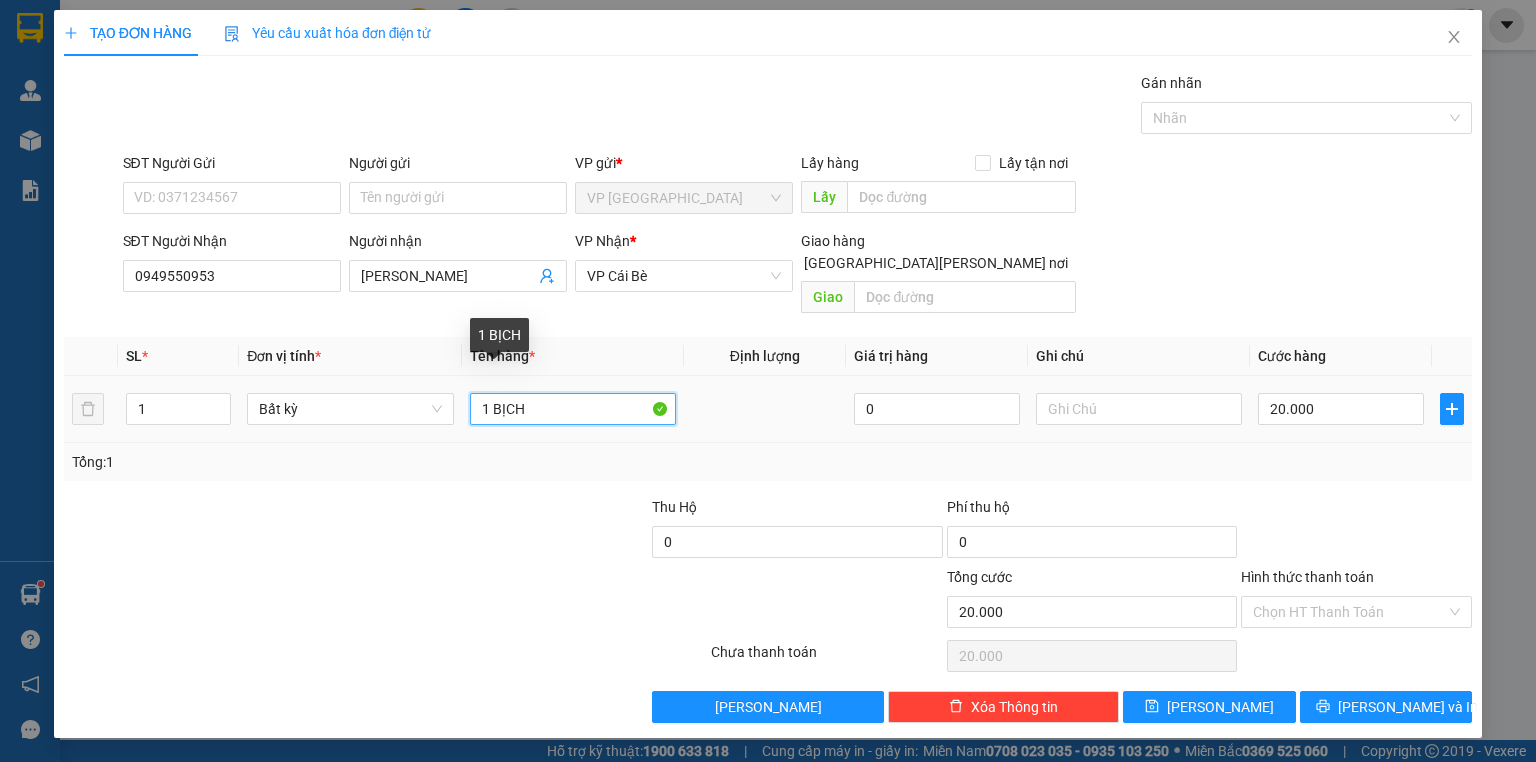 click on "1 BỊCH" at bounding box center (573, 409) 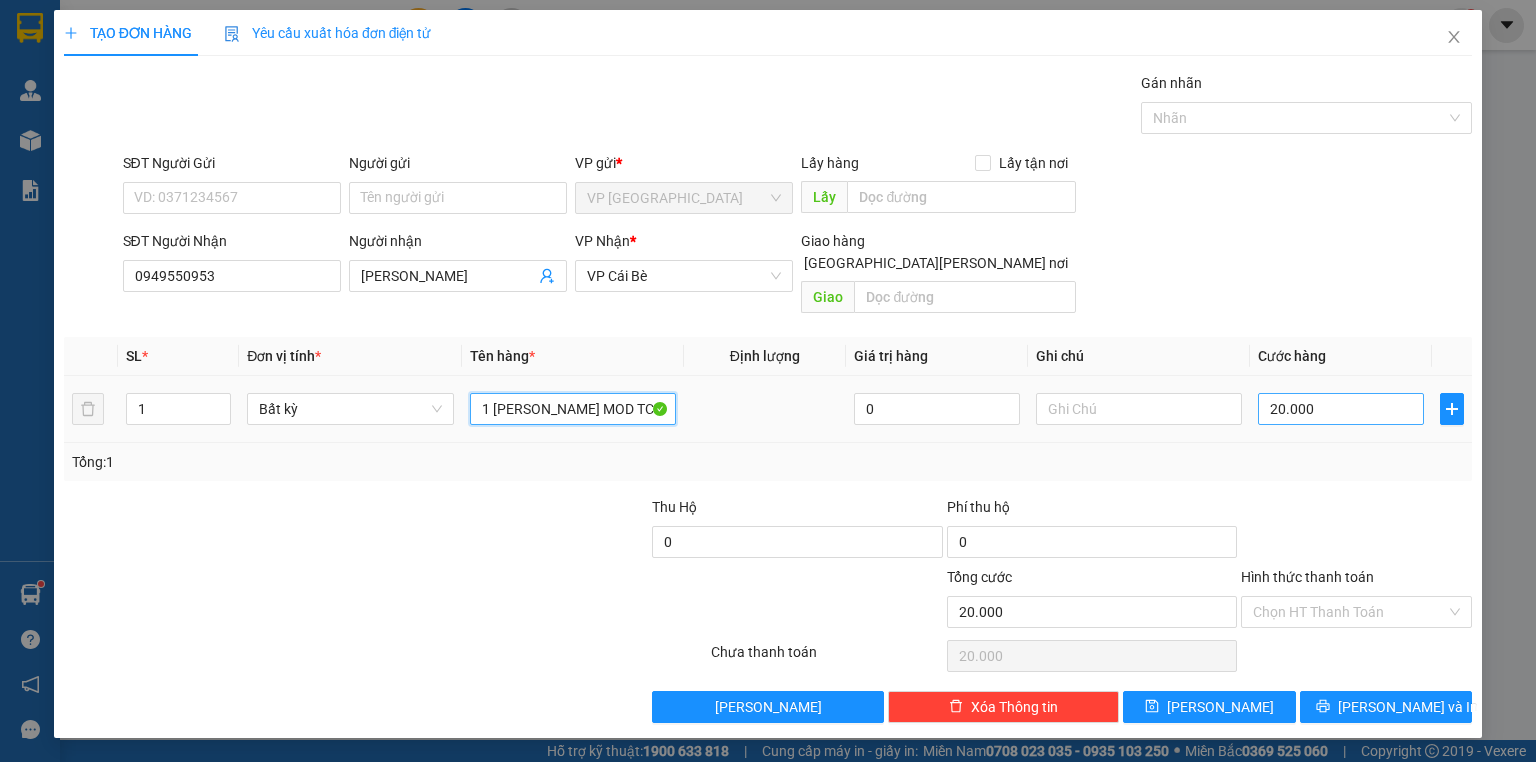 type on "1 KIỆN THÙNG MOD TC" 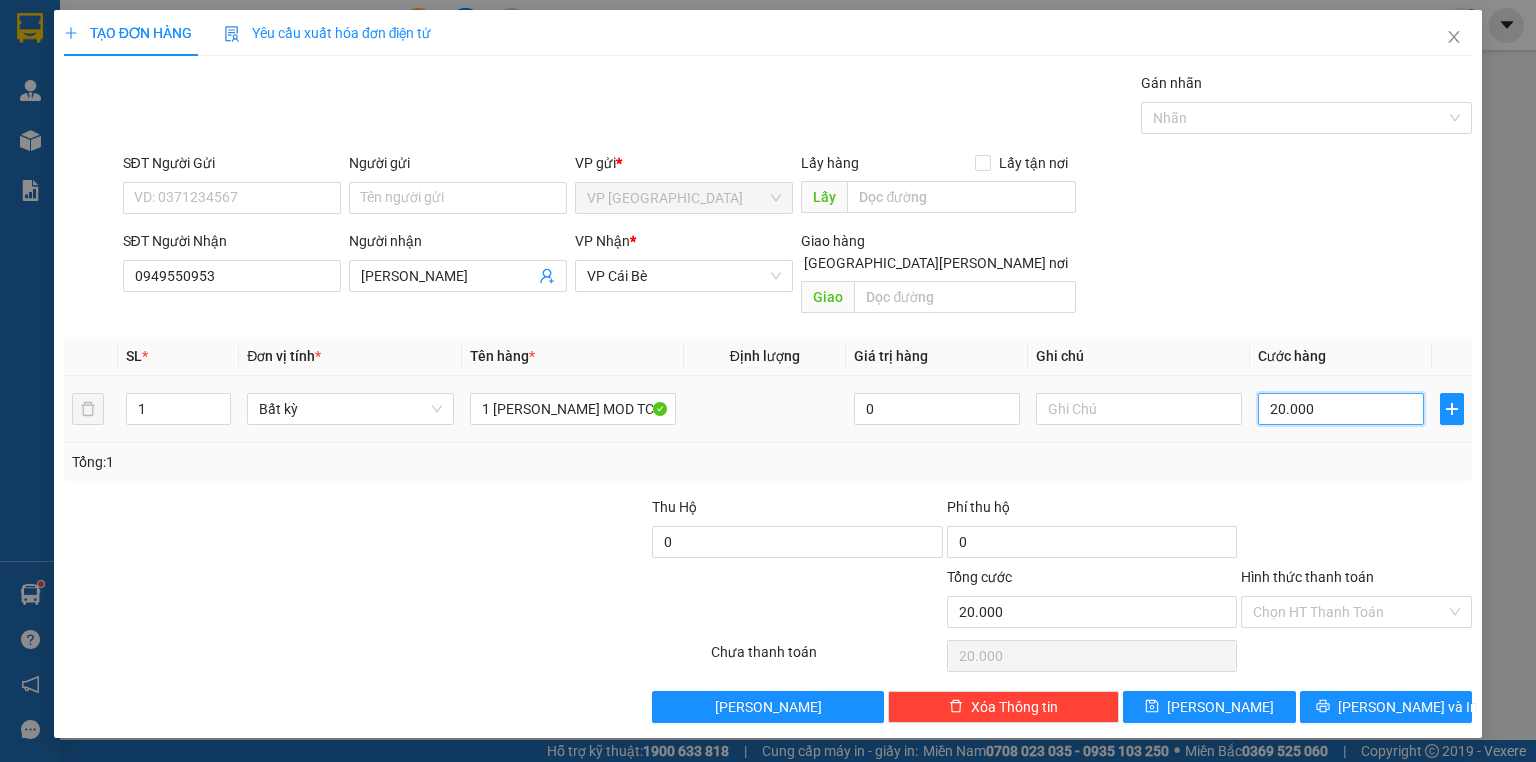 click on "20.000" at bounding box center [1341, 409] 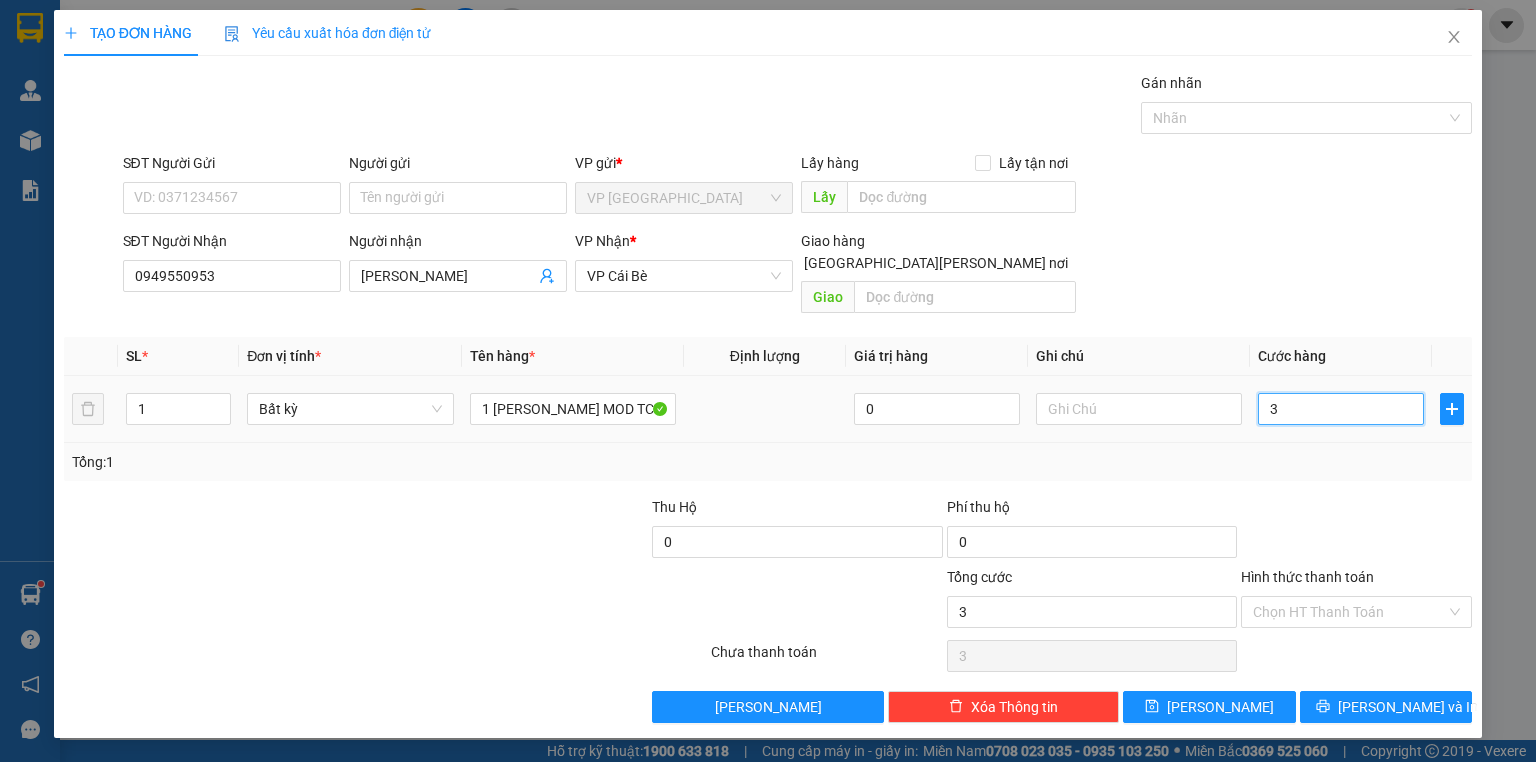 type on "30" 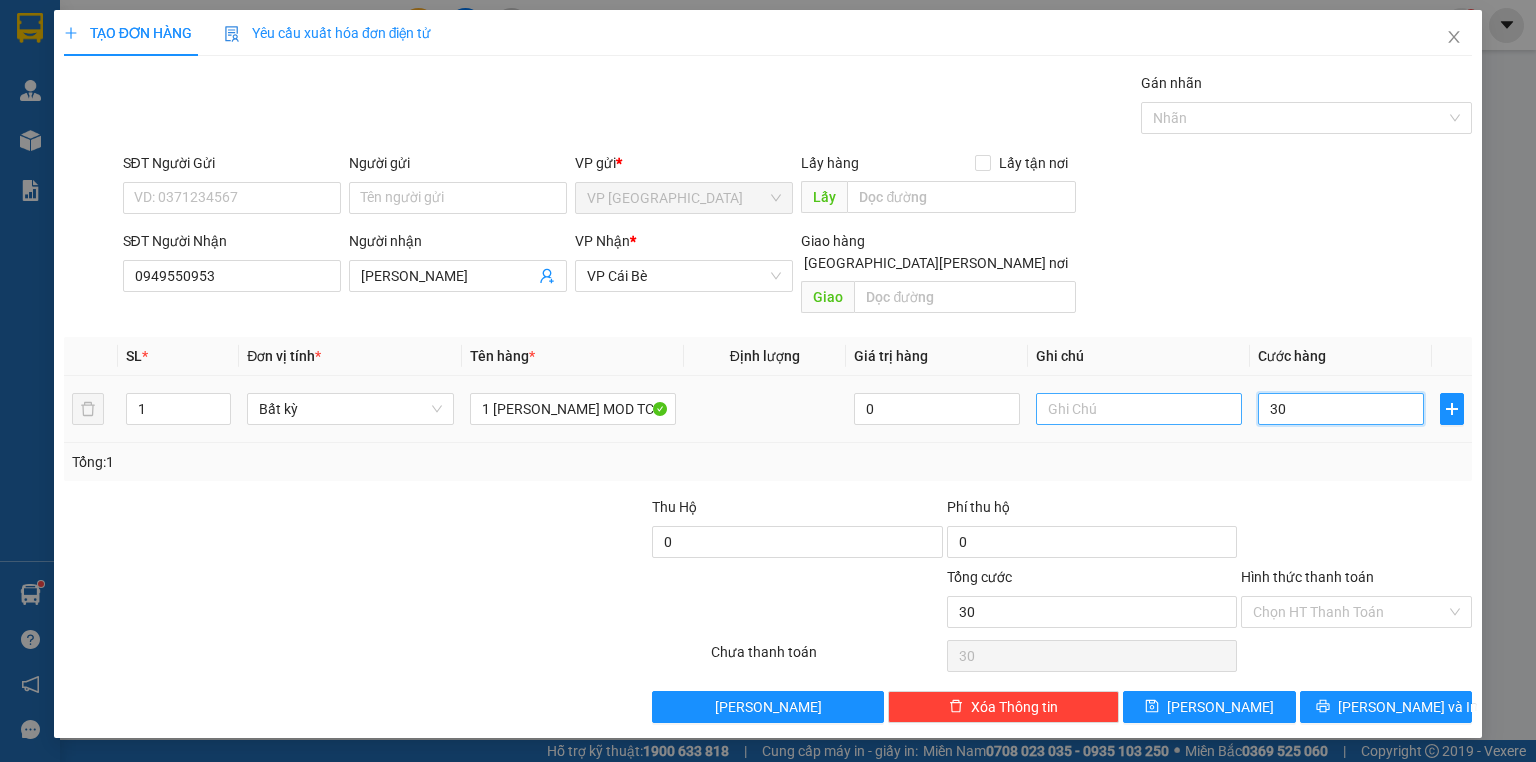 type on "30" 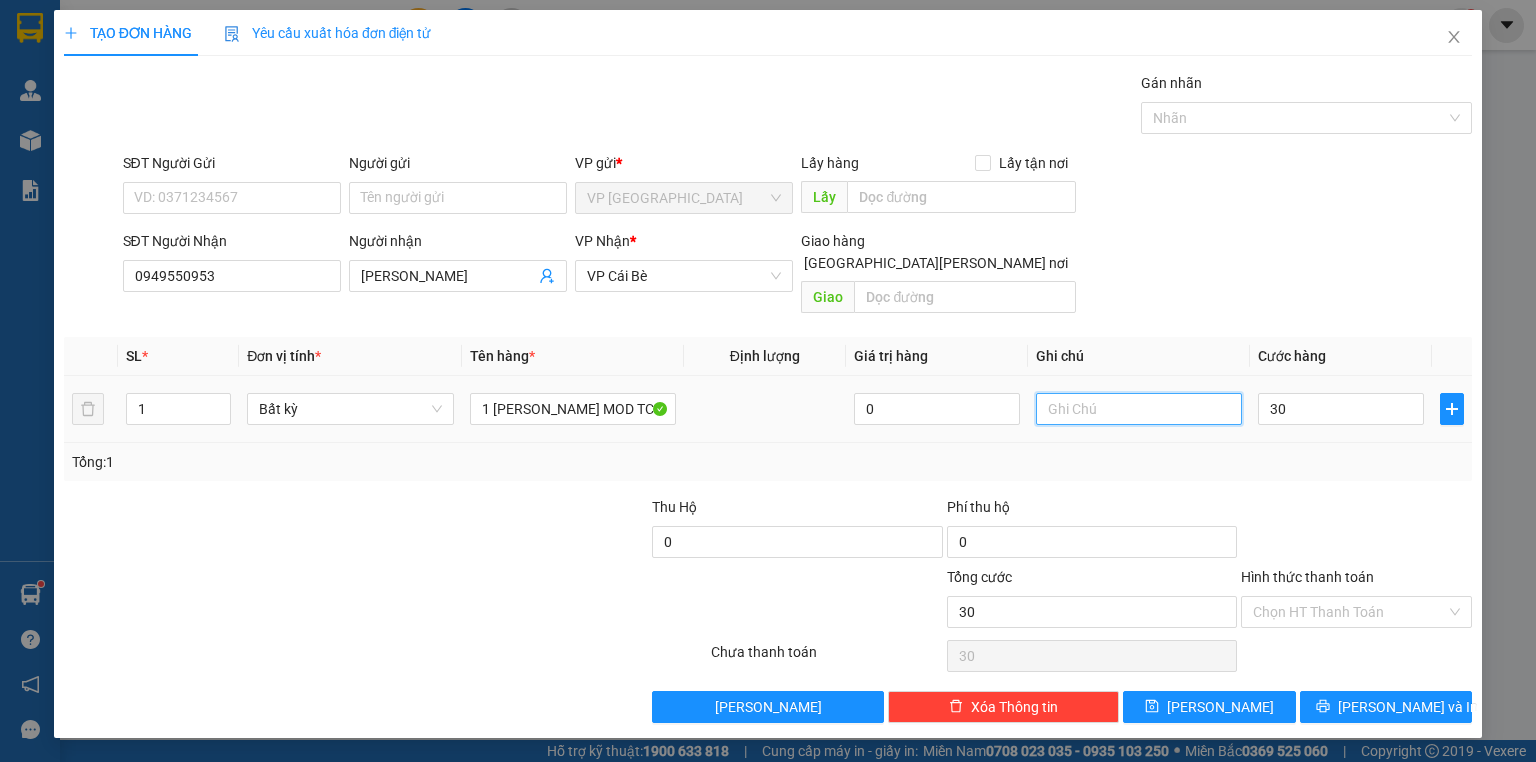 type on "30.000" 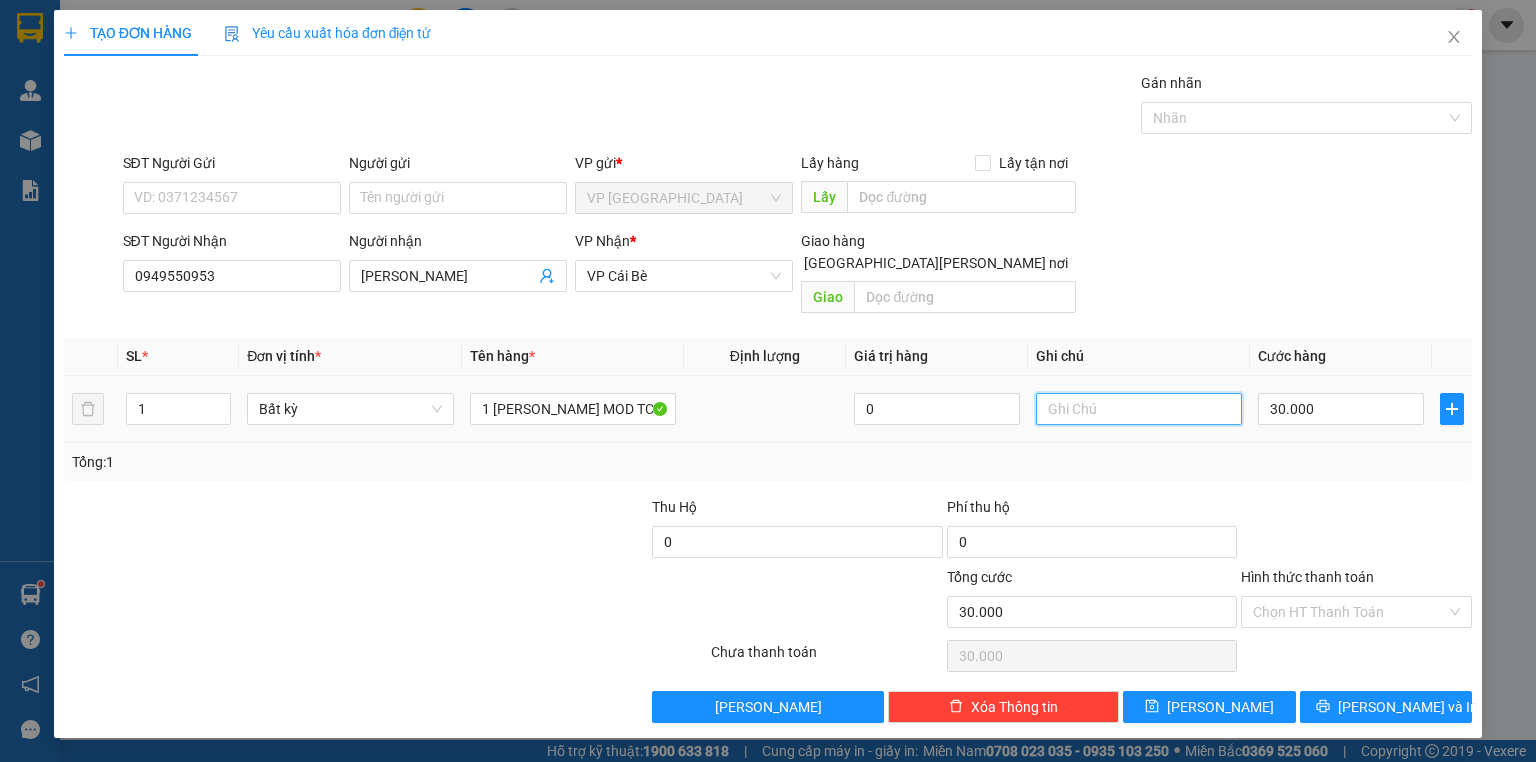 click at bounding box center [1139, 409] 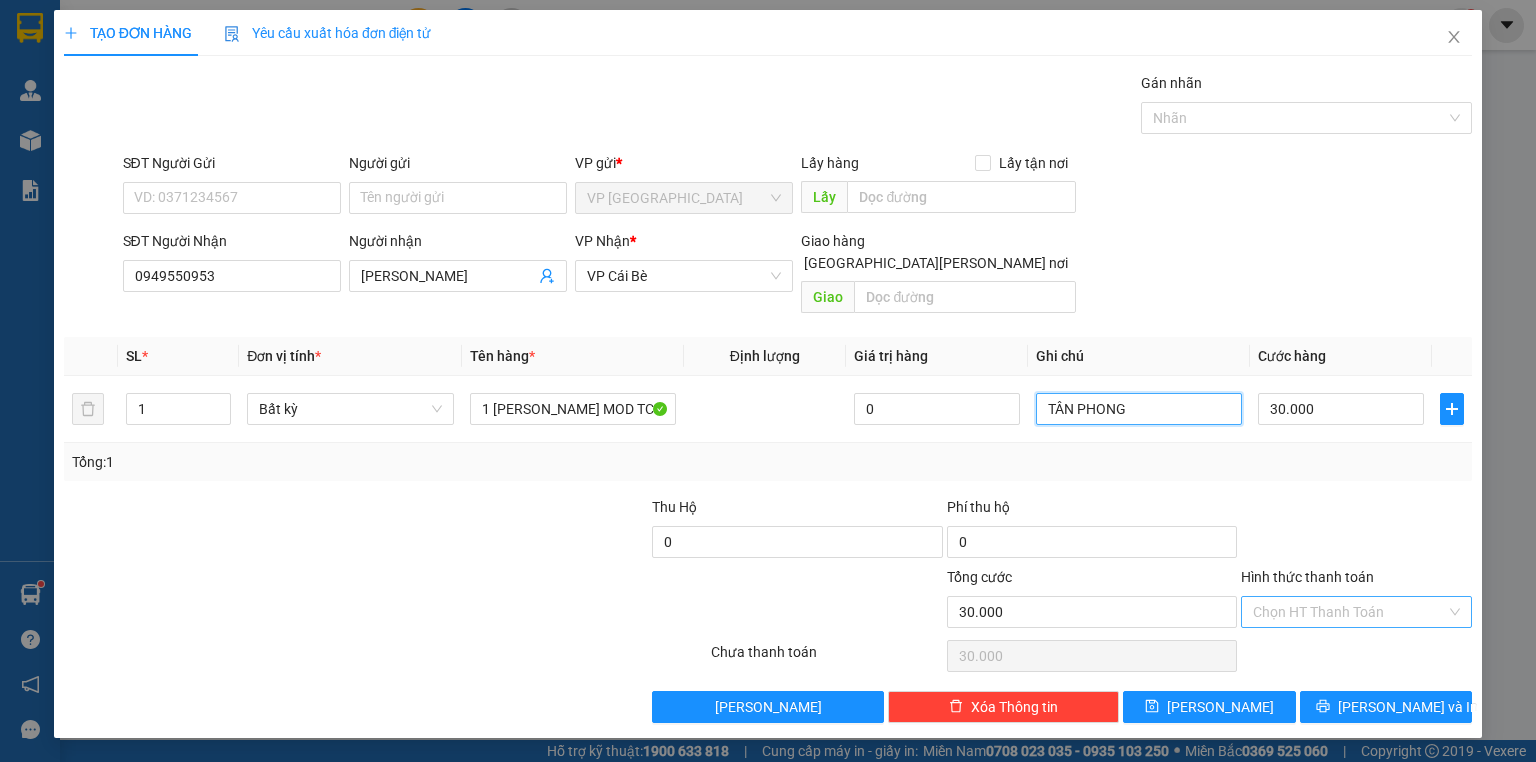 type on "TÂN PHONG" 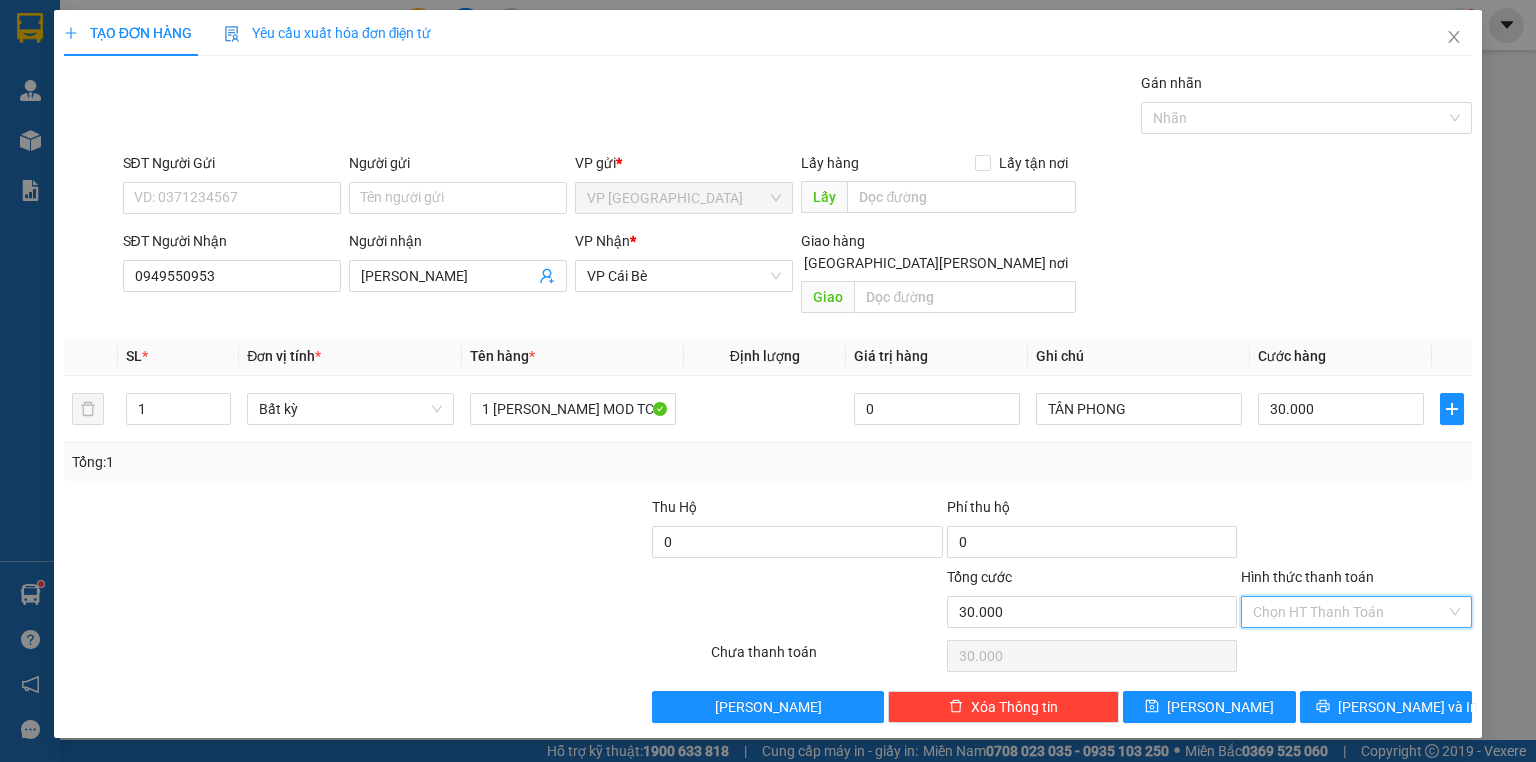 click on "Hình thức thanh toán" at bounding box center (1349, 612) 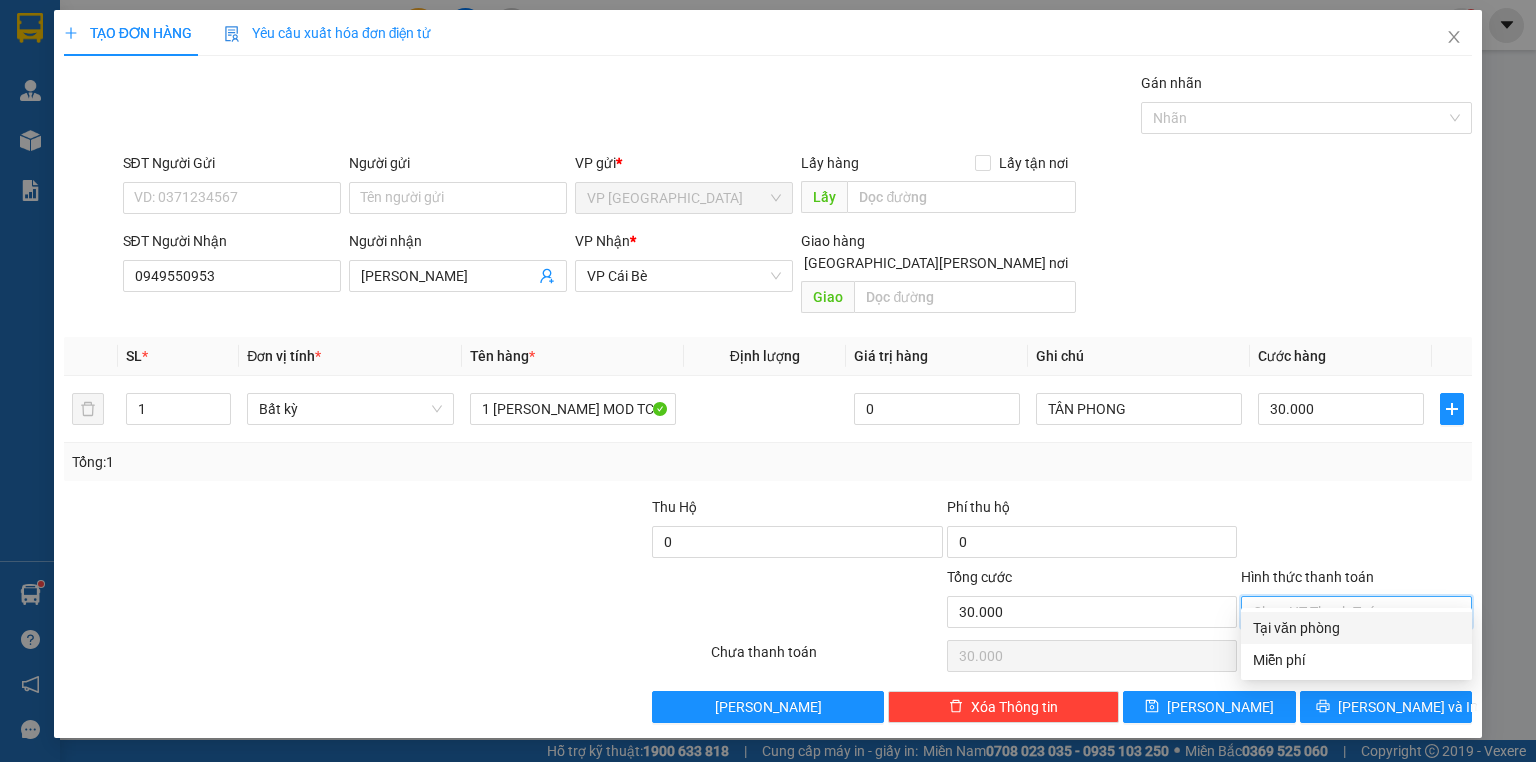 click on "Tại văn phòng" at bounding box center [1356, 628] 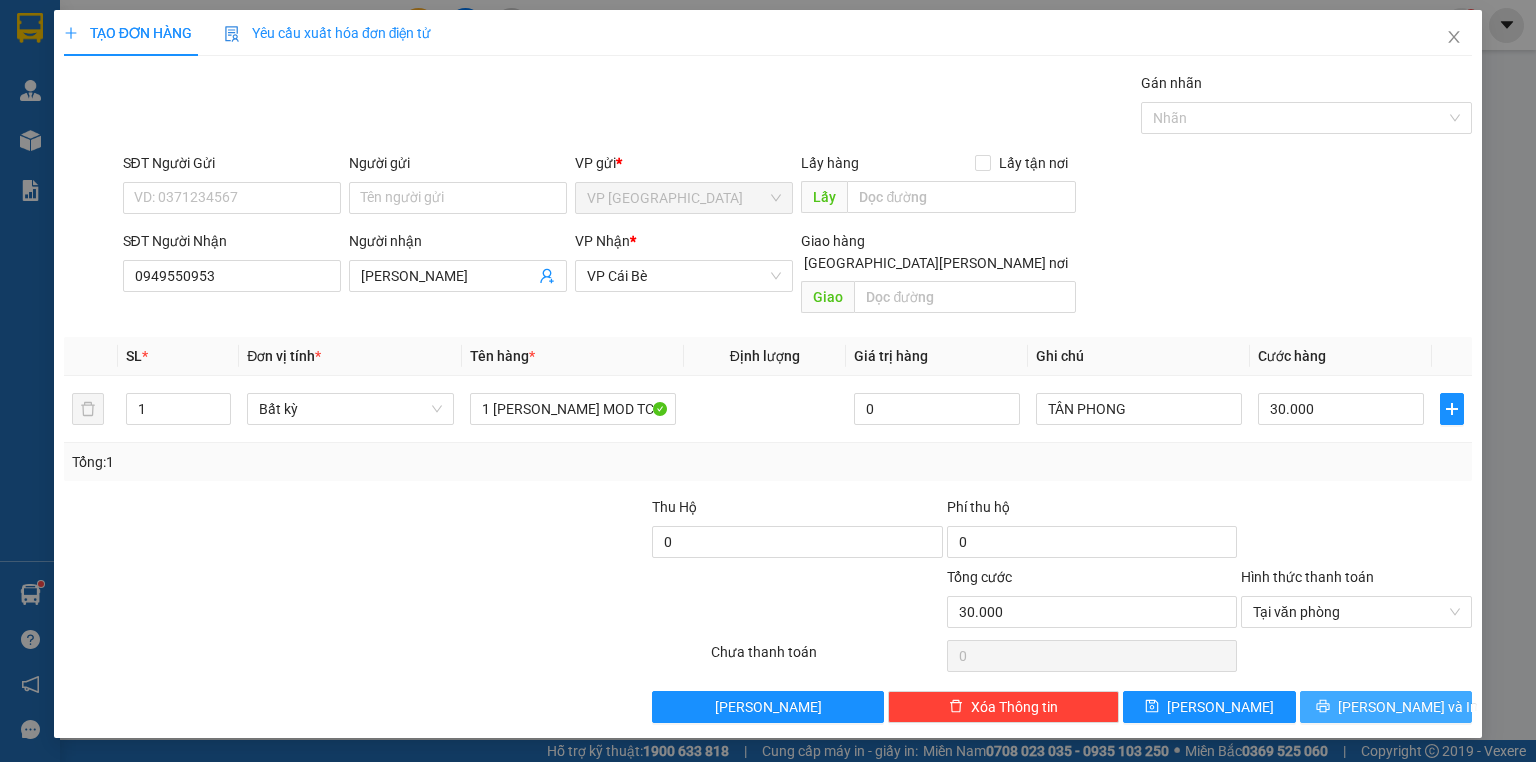 click on "Lưu và In" at bounding box center [1408, 707] 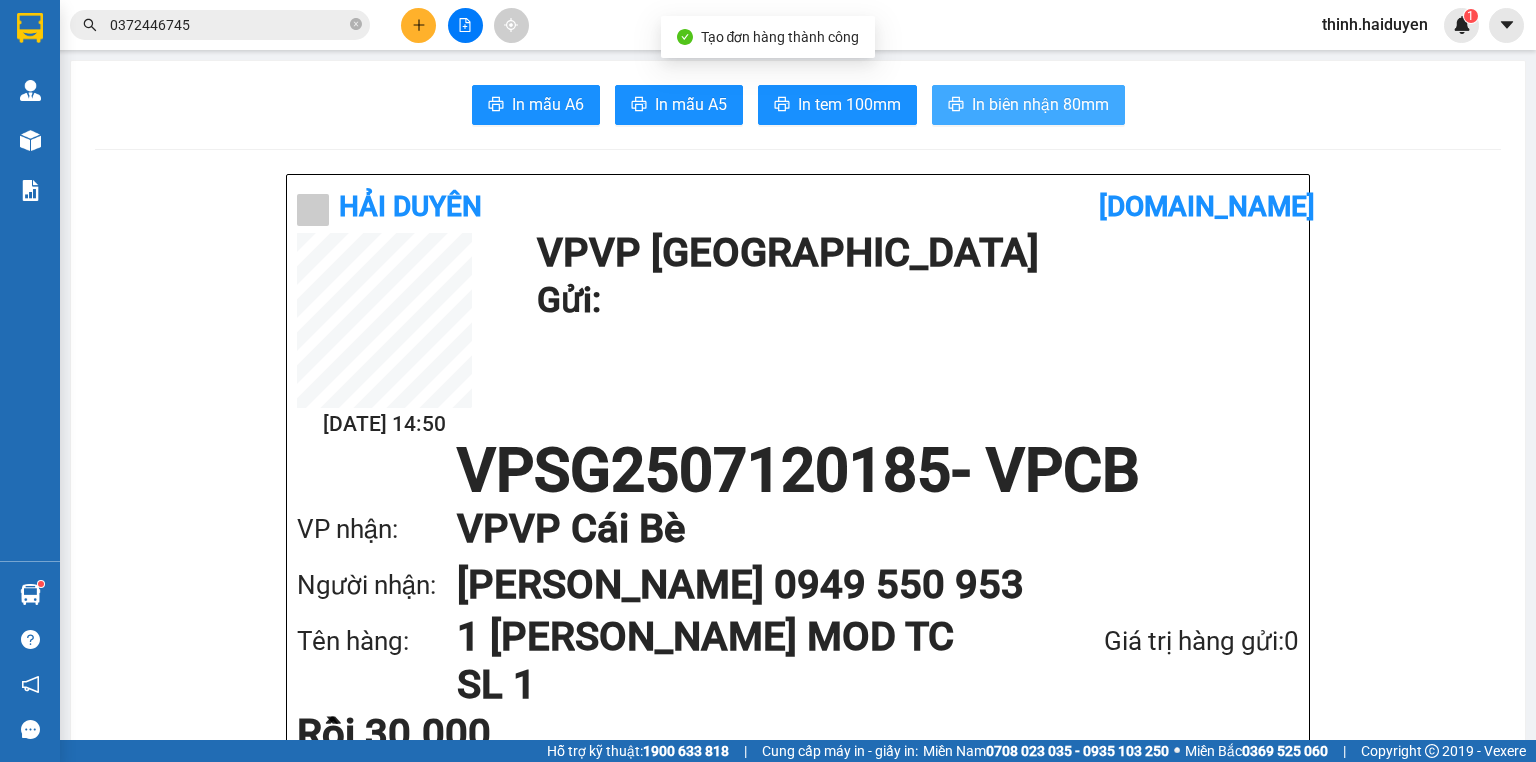 click on "In biên nhận 80mm" at bounding box center (1040, 104) 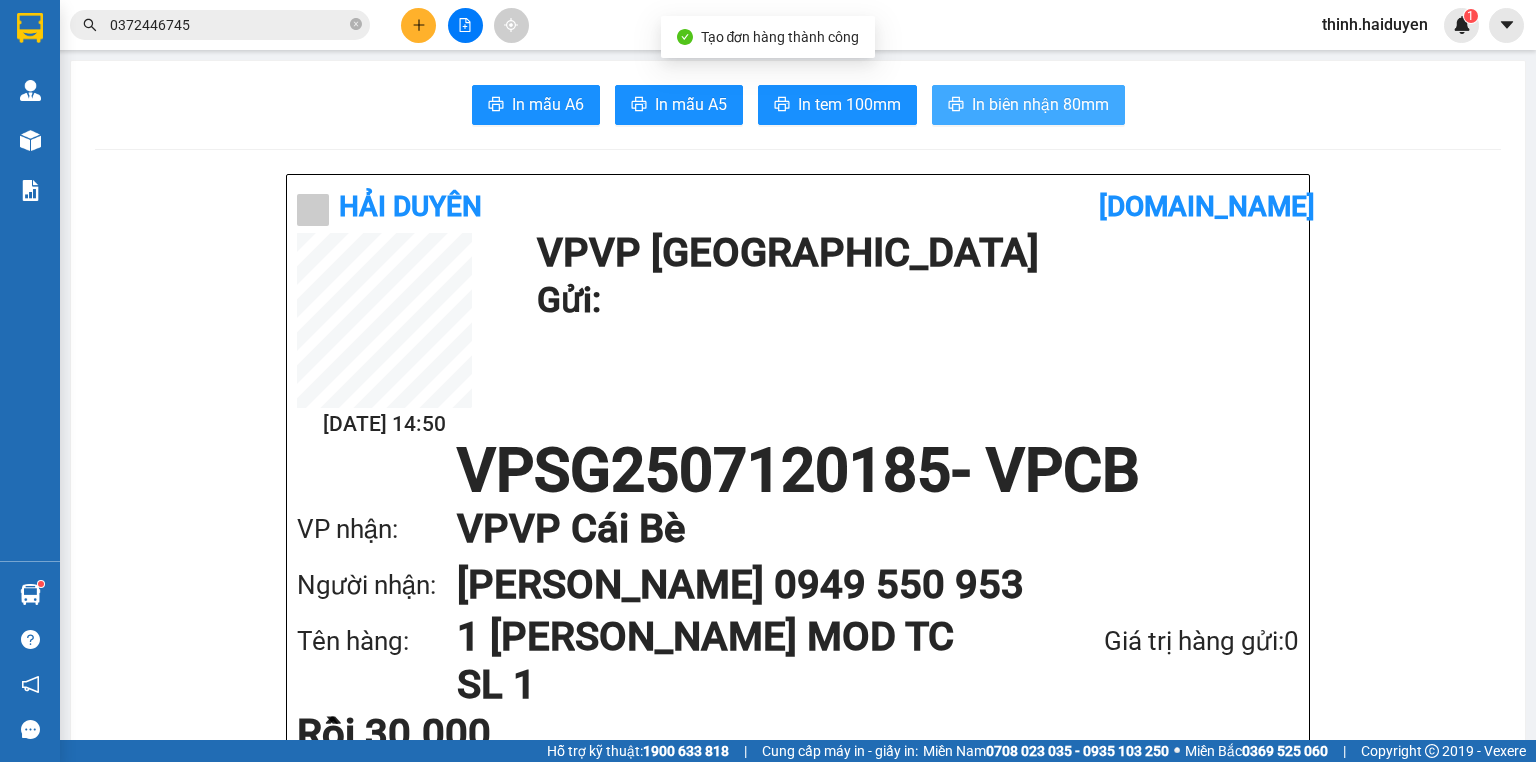 scroll, scrollTop: 0, scrollLeft: 0, axis: both 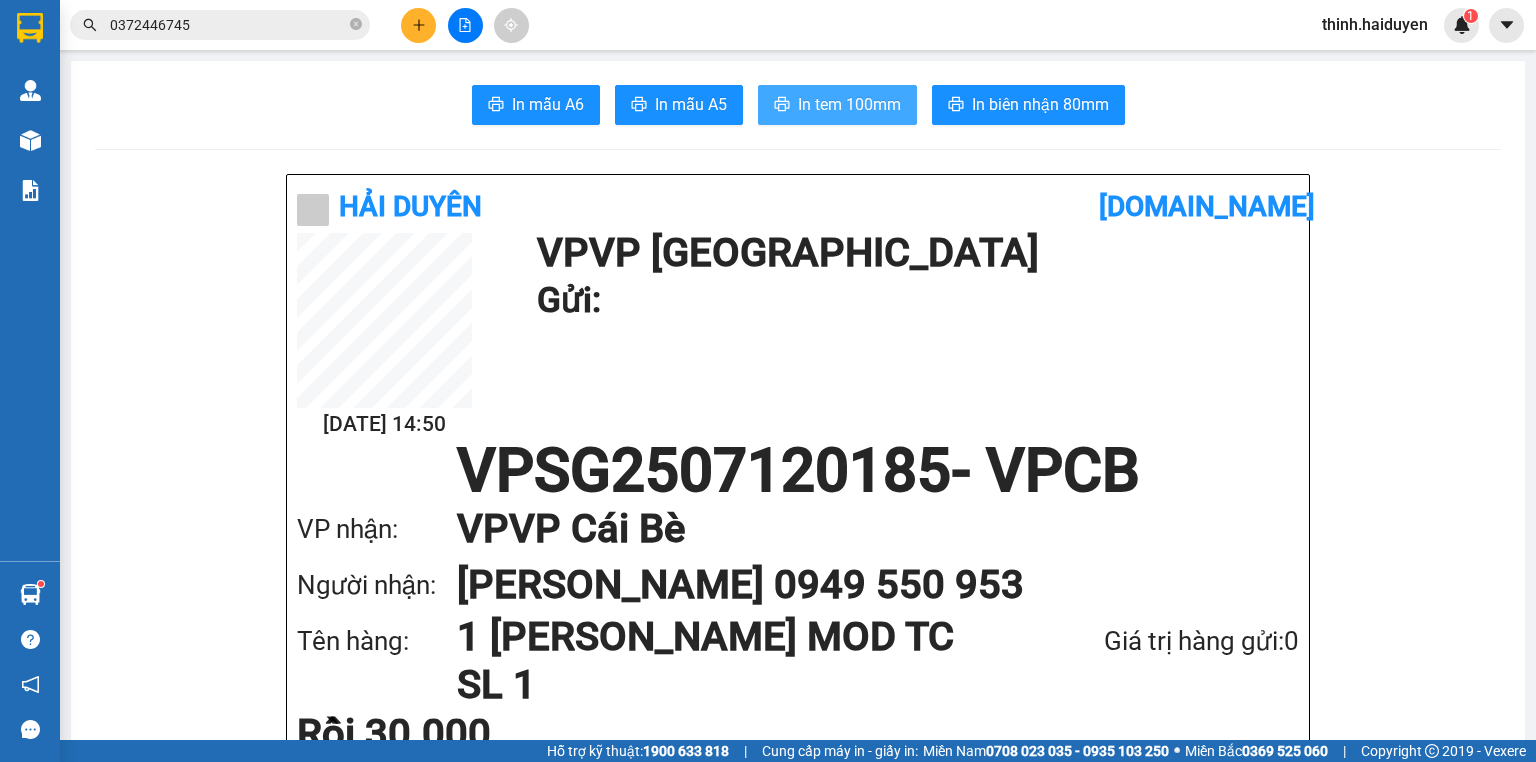 click on "In tem 100mm" at bounding box center [849, 104] 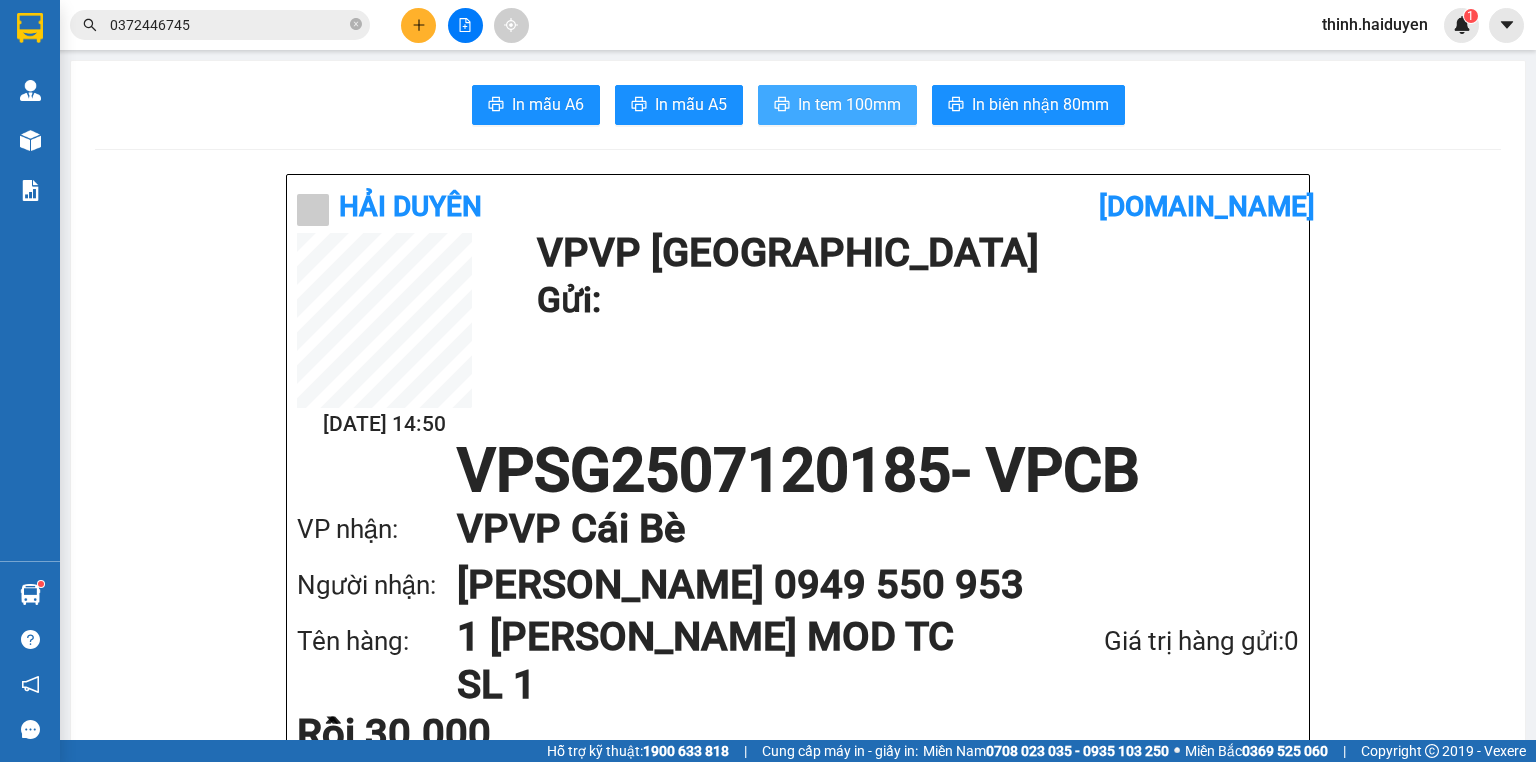 scroll, scrollTop: 0, scrollLeft: 0, axis: both 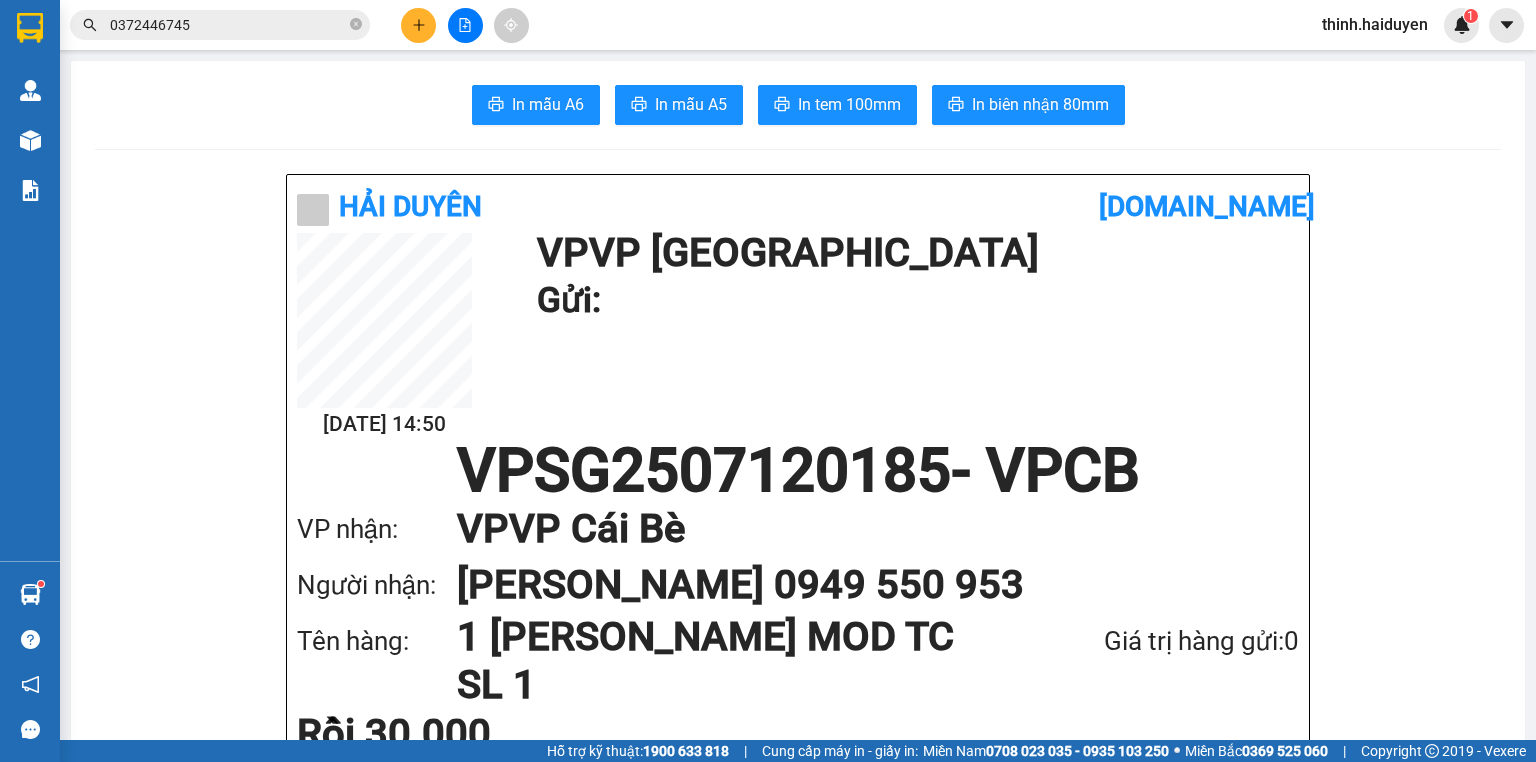 click on "0372446745" at bounding box center [228, 25] 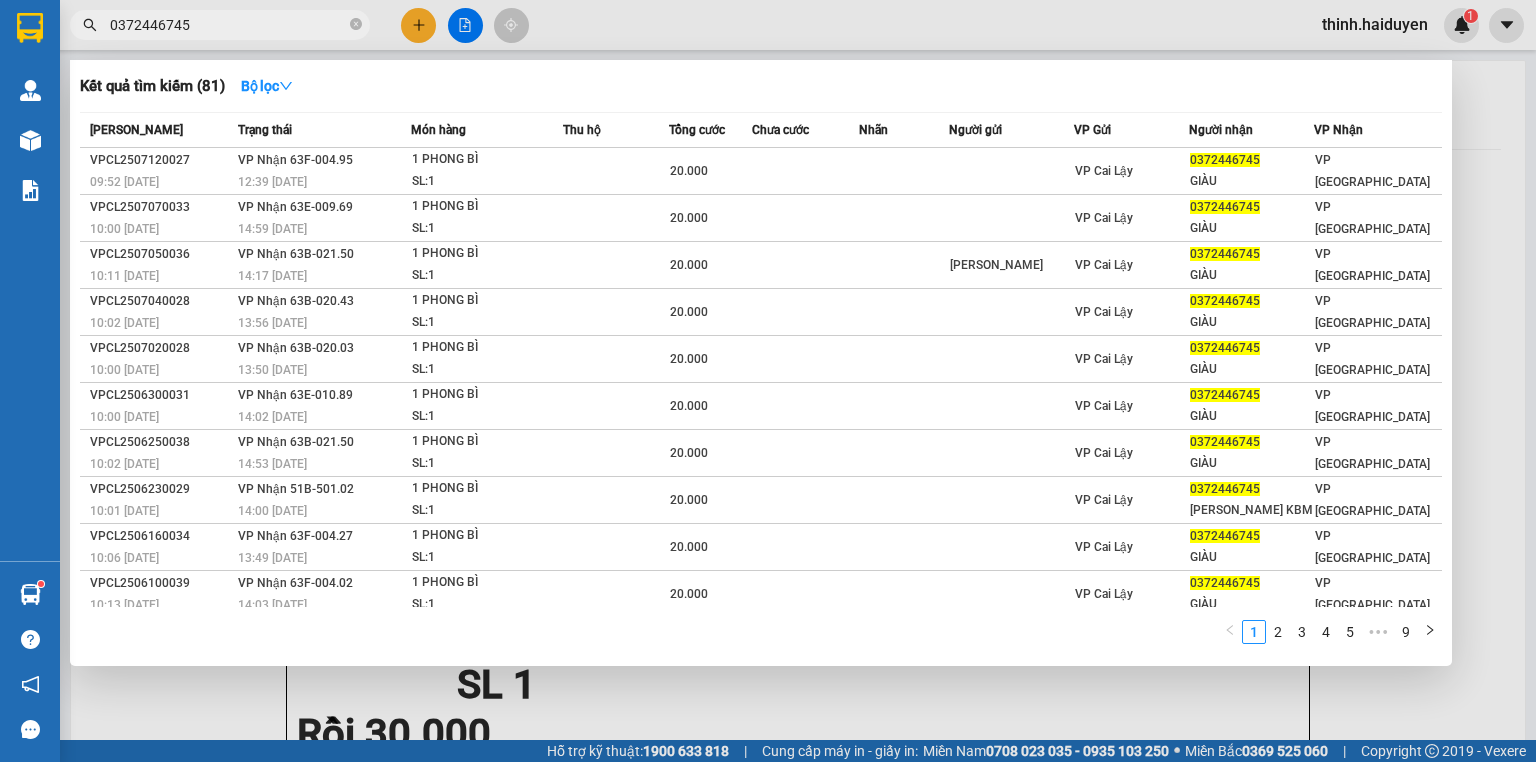 click on "0372446745" at bounding box center [228, 25] 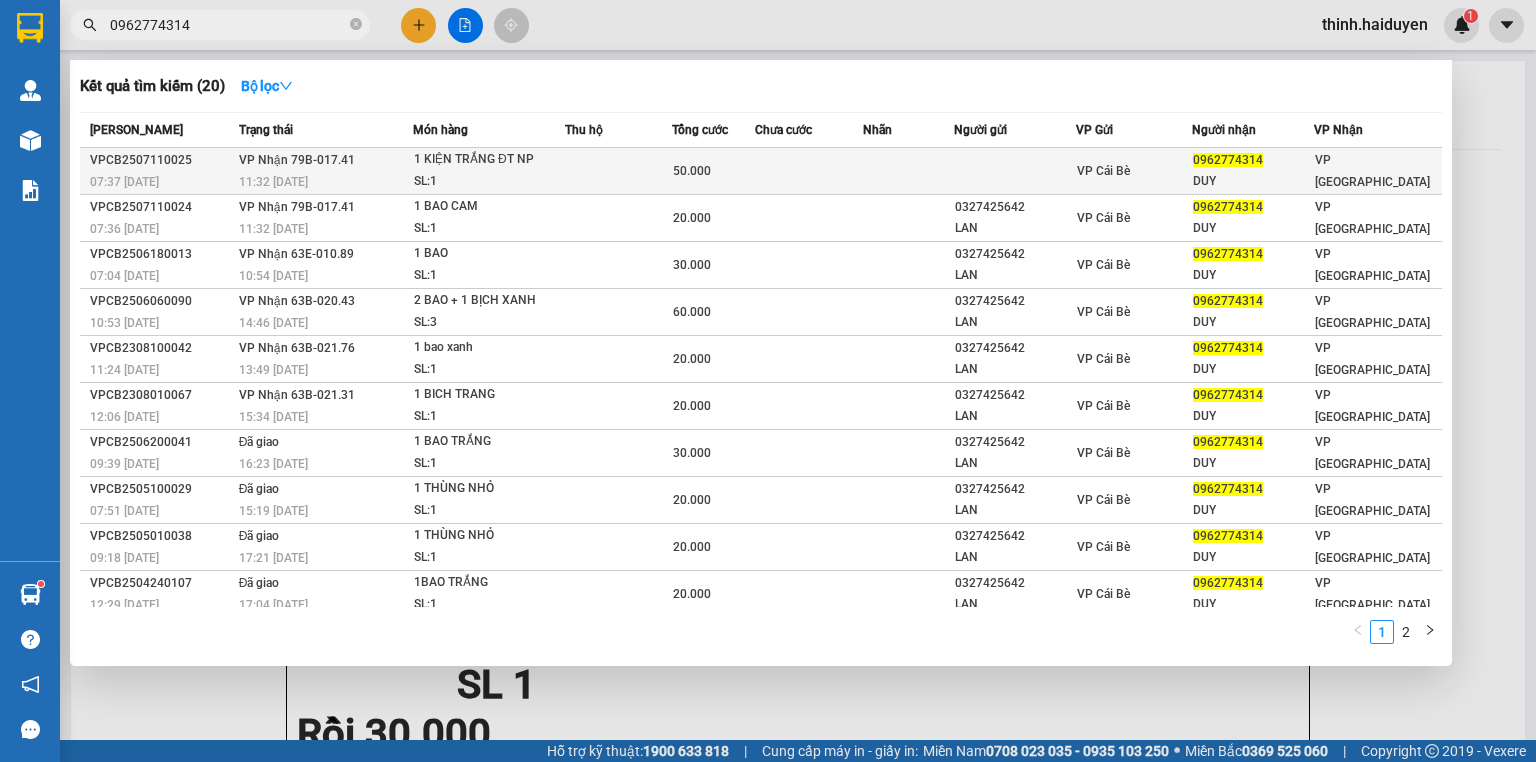 type on "0962774314" 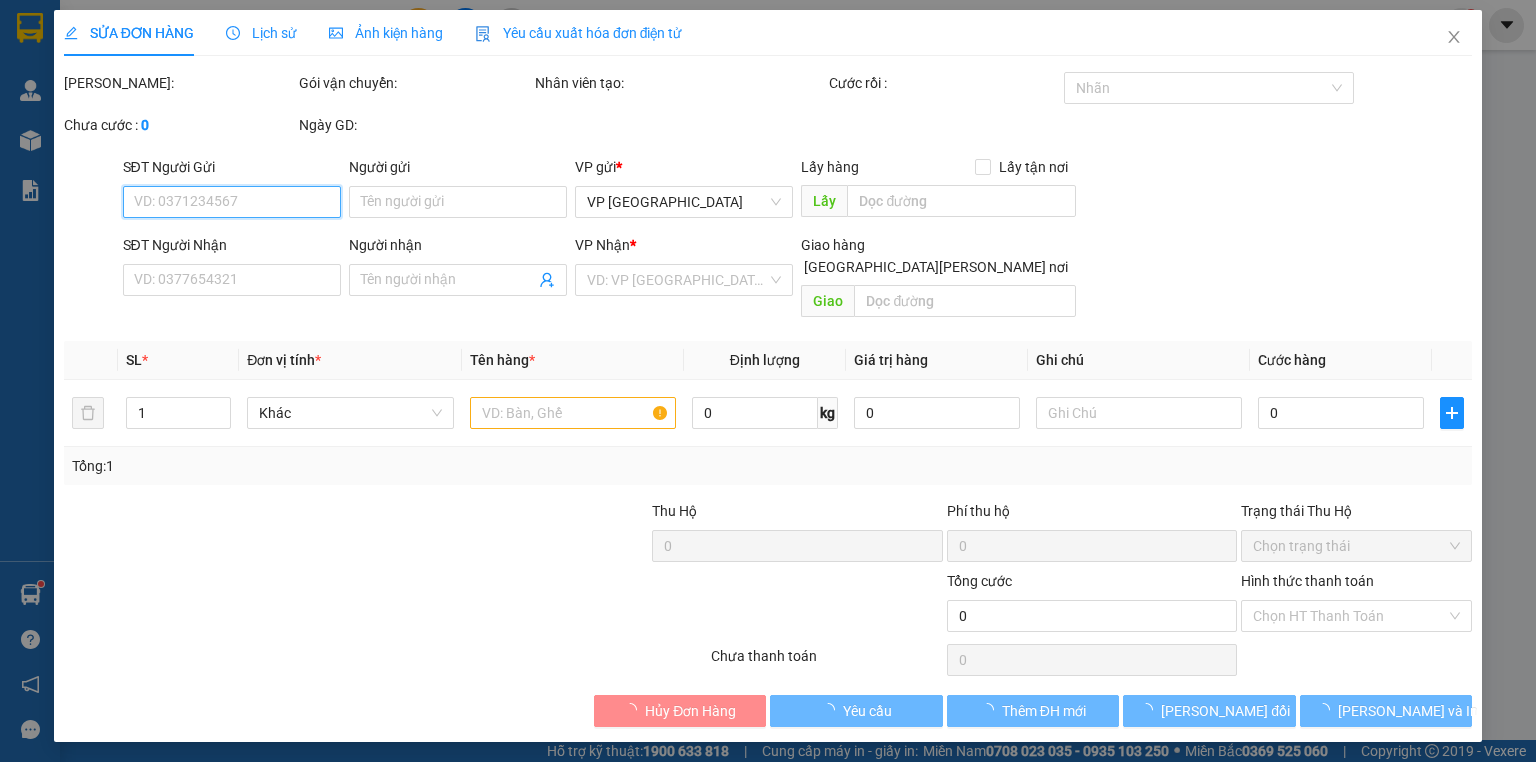 type on "0962774314" 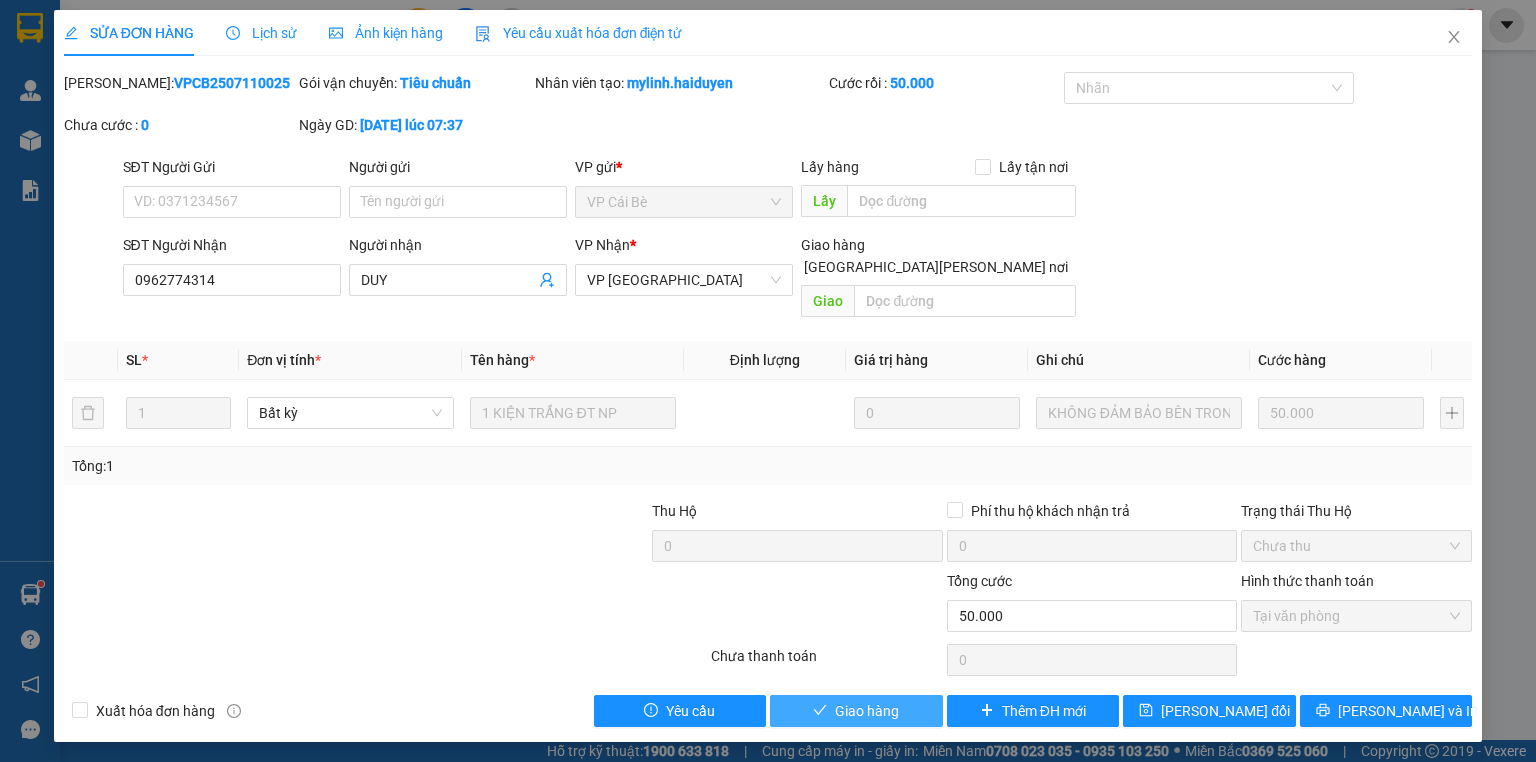 click on "Giao hàng" at bounding box center (867, 711) 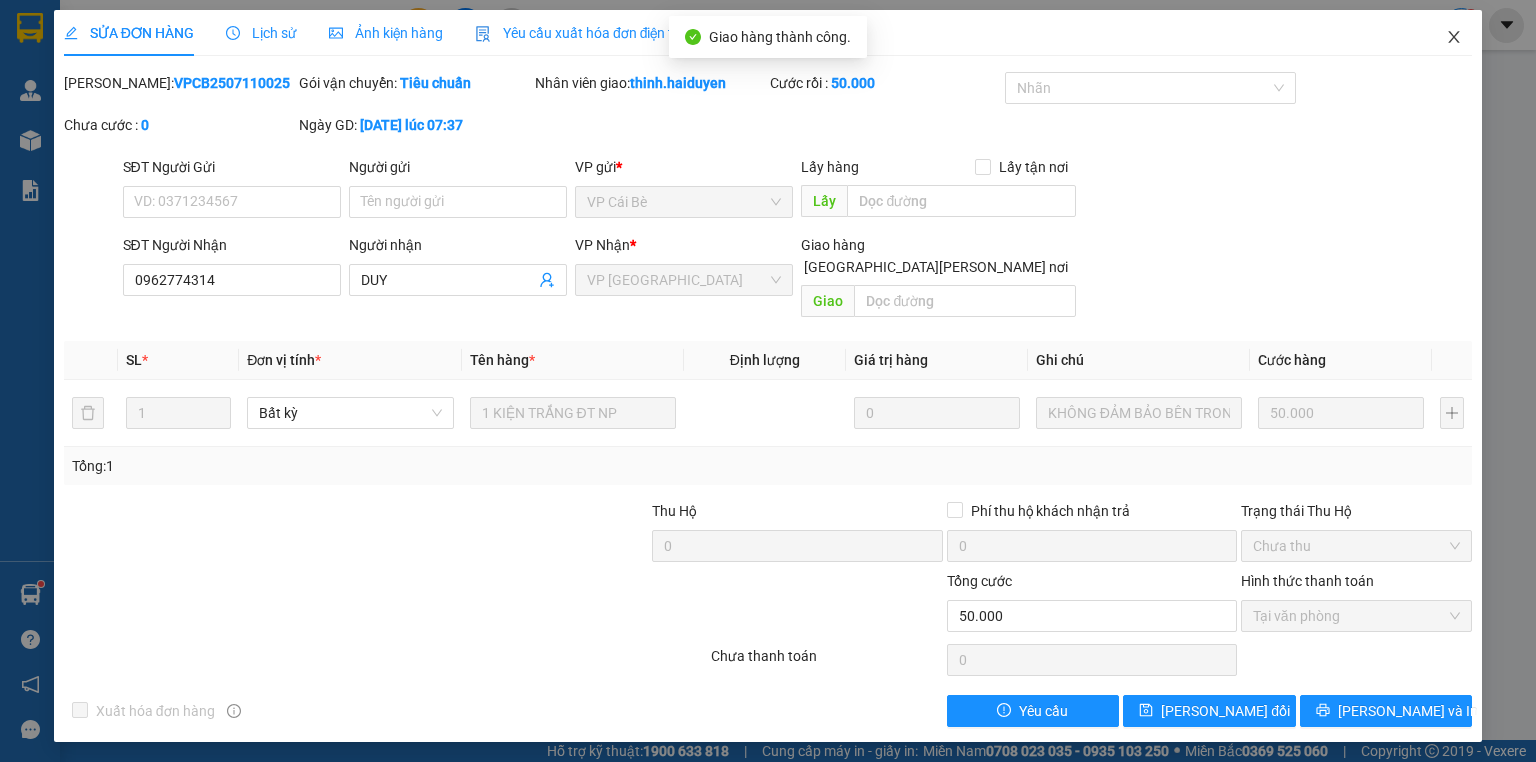 click 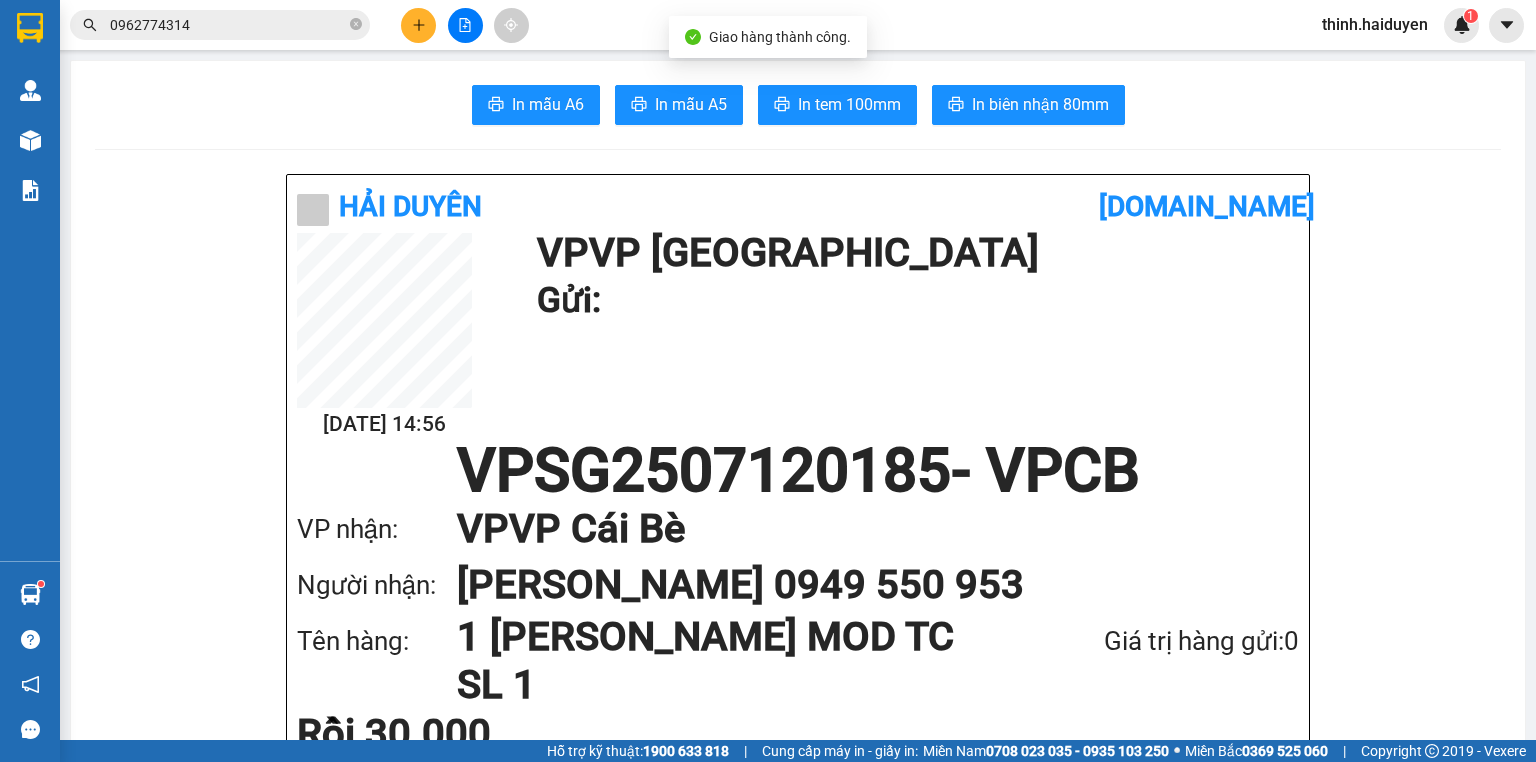 click on "0962774314" at bounding box center [228, 25] 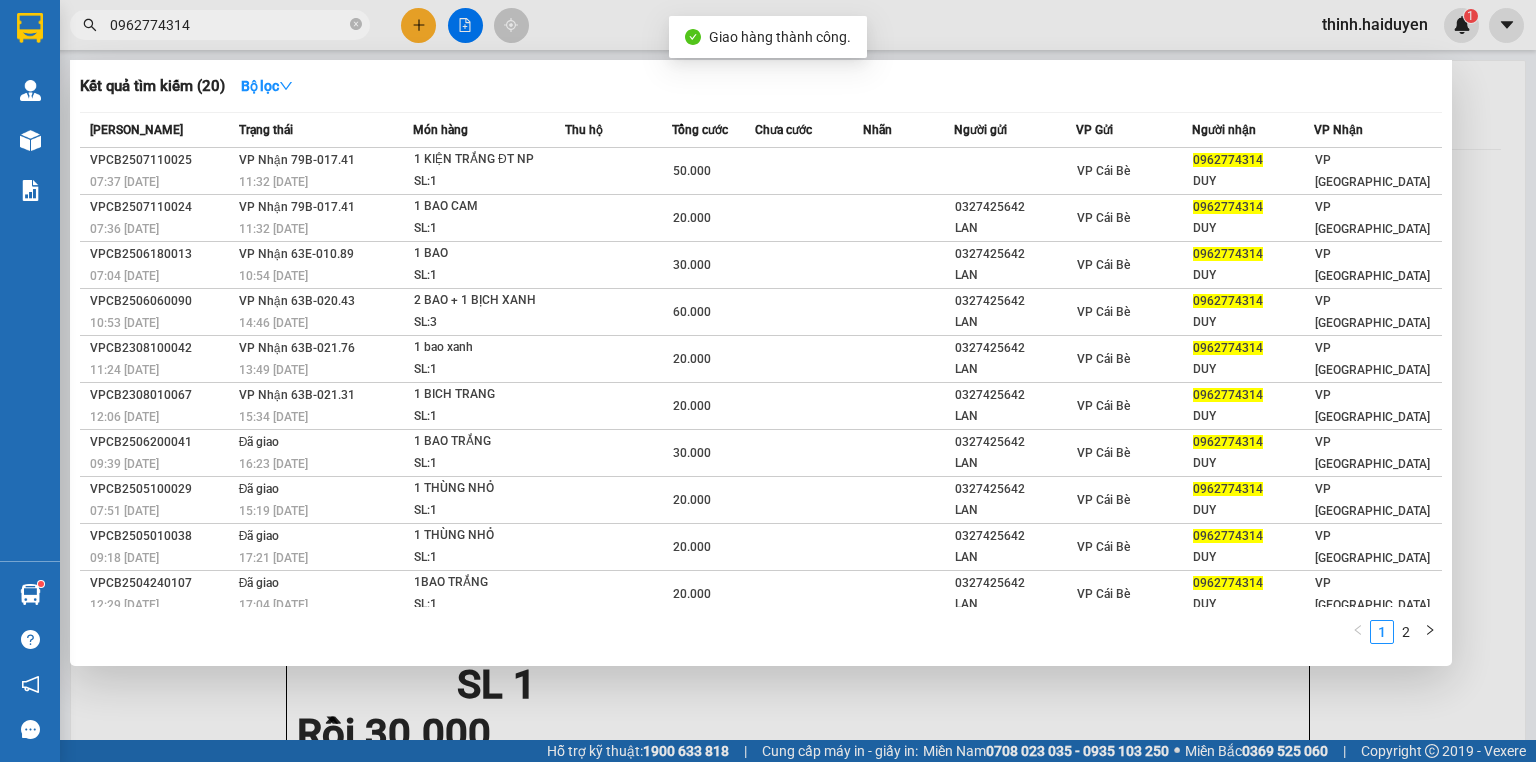 click on "0962774314" at bounding box center (228, 25) 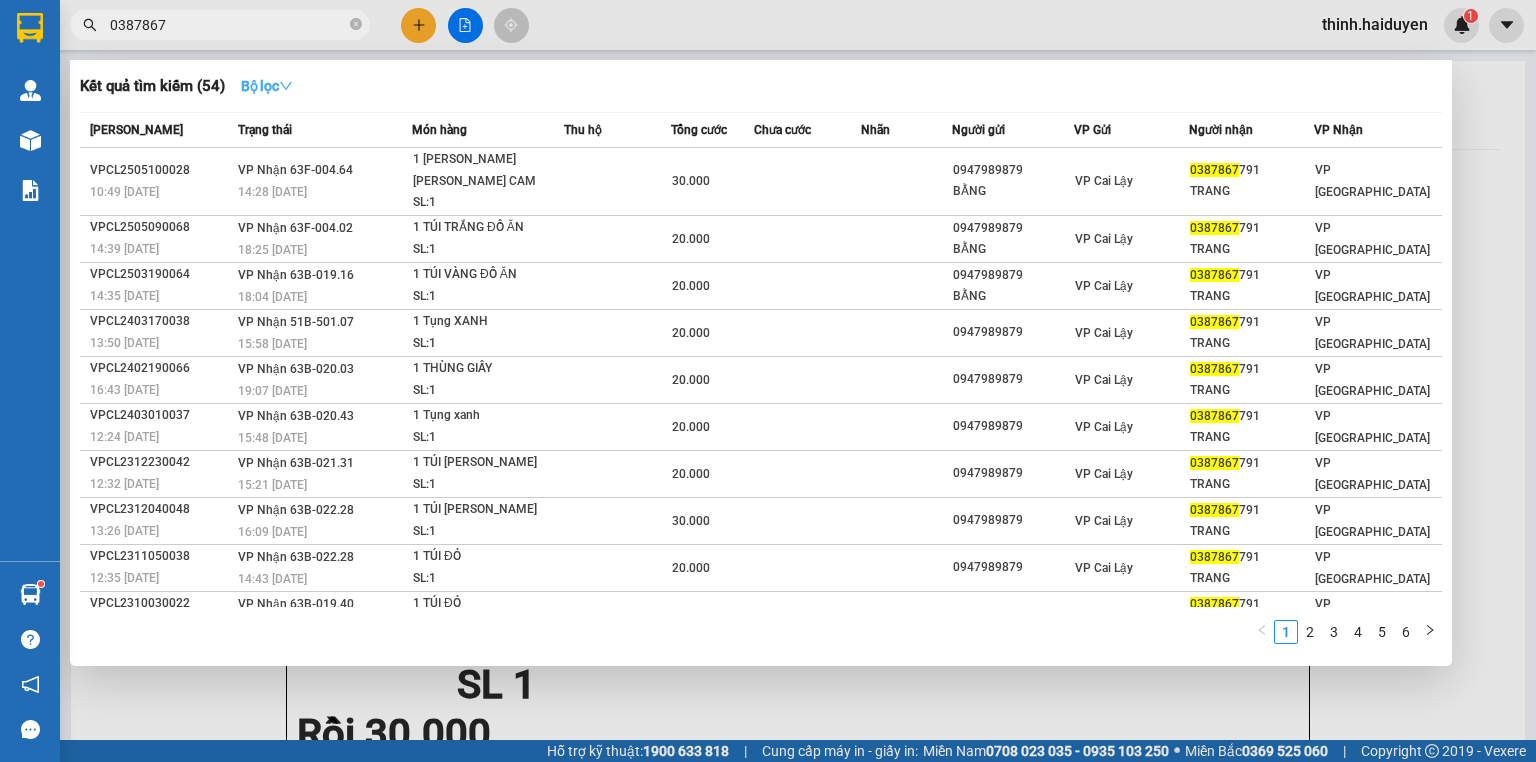 type on "0387867" 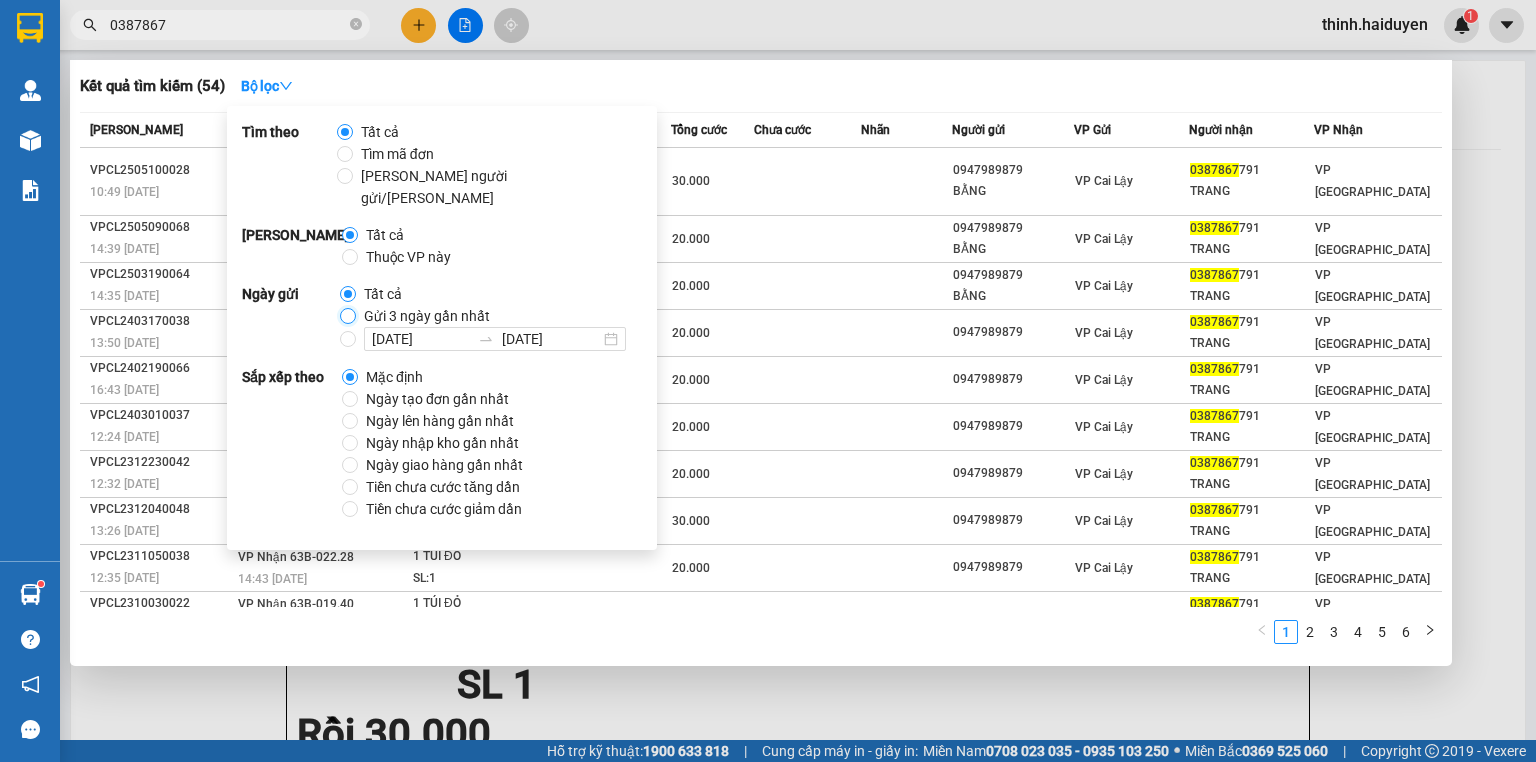 click on "Gửi 3 ngày gần nhất" at bounding box center (348, 316) 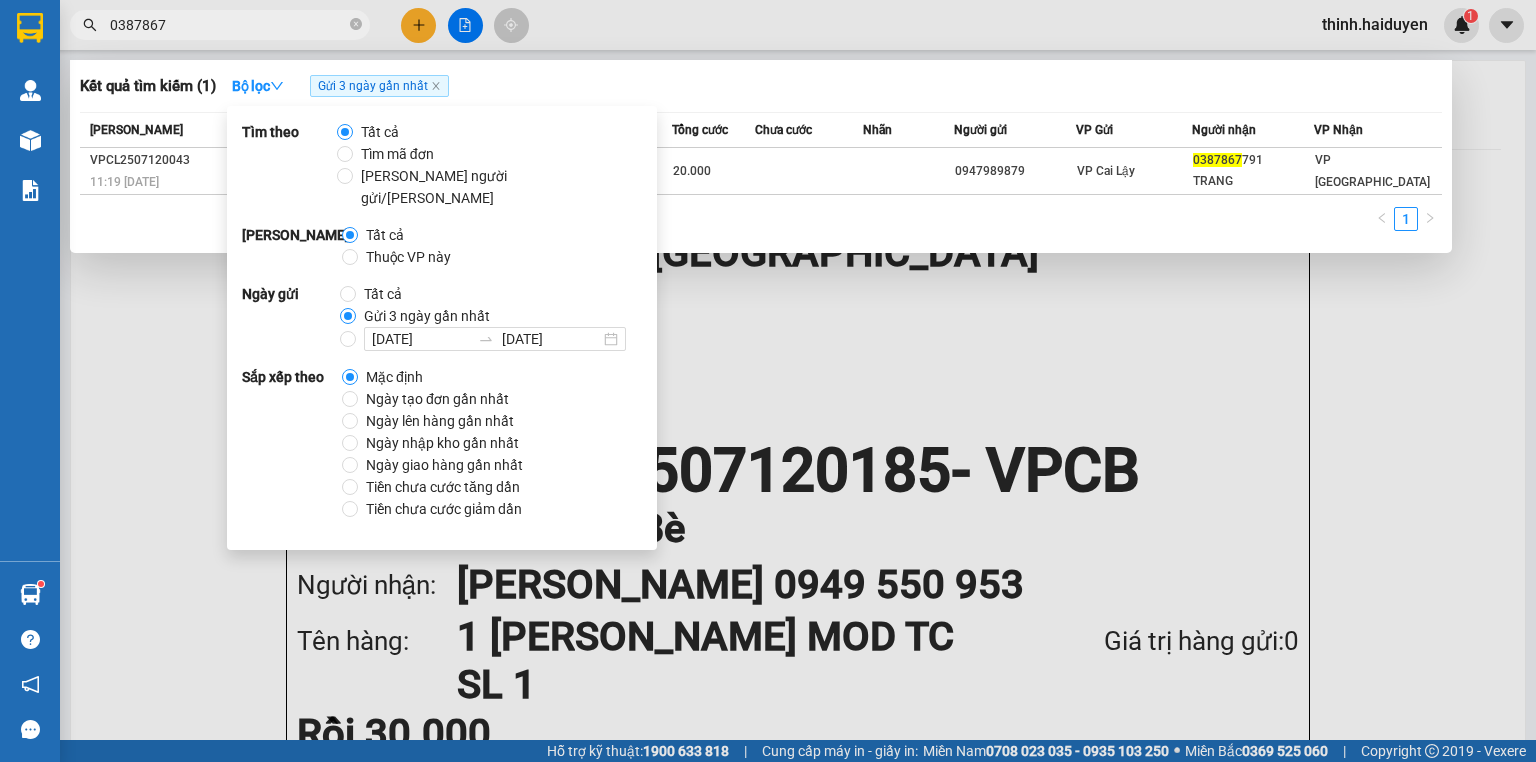 click at bounding box center (768, 381) 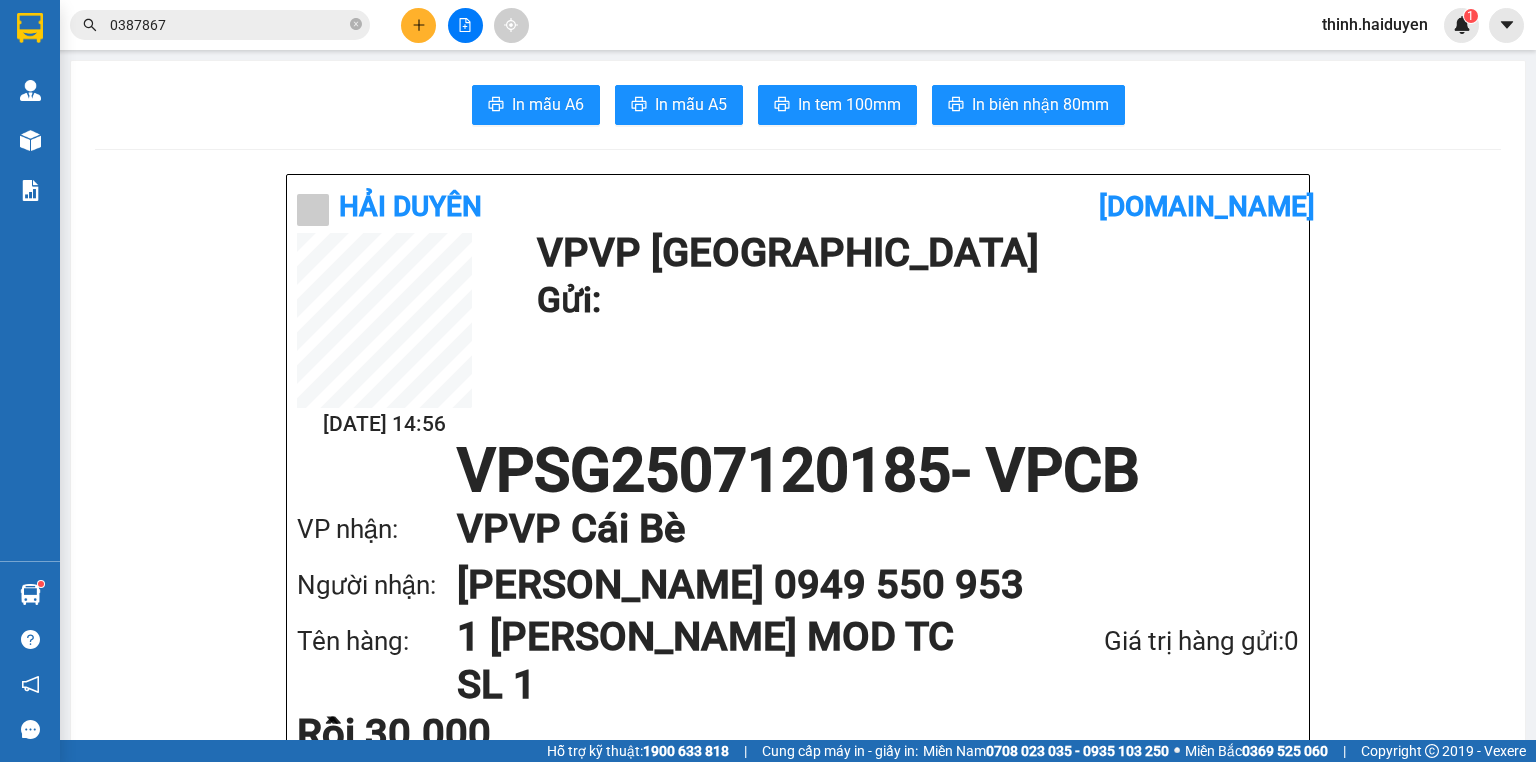 click on "0387867" at bounding box center [228, 25] 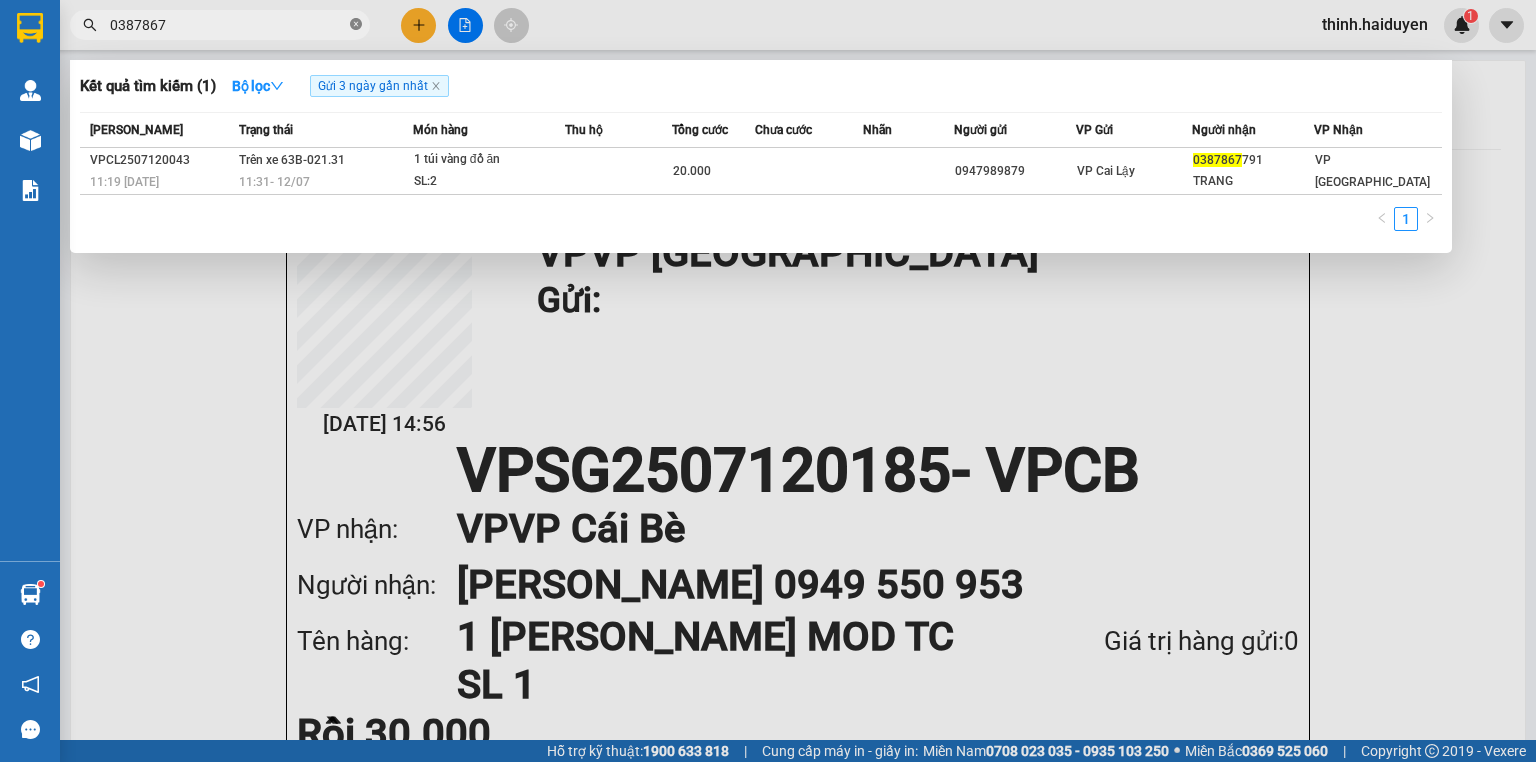 click 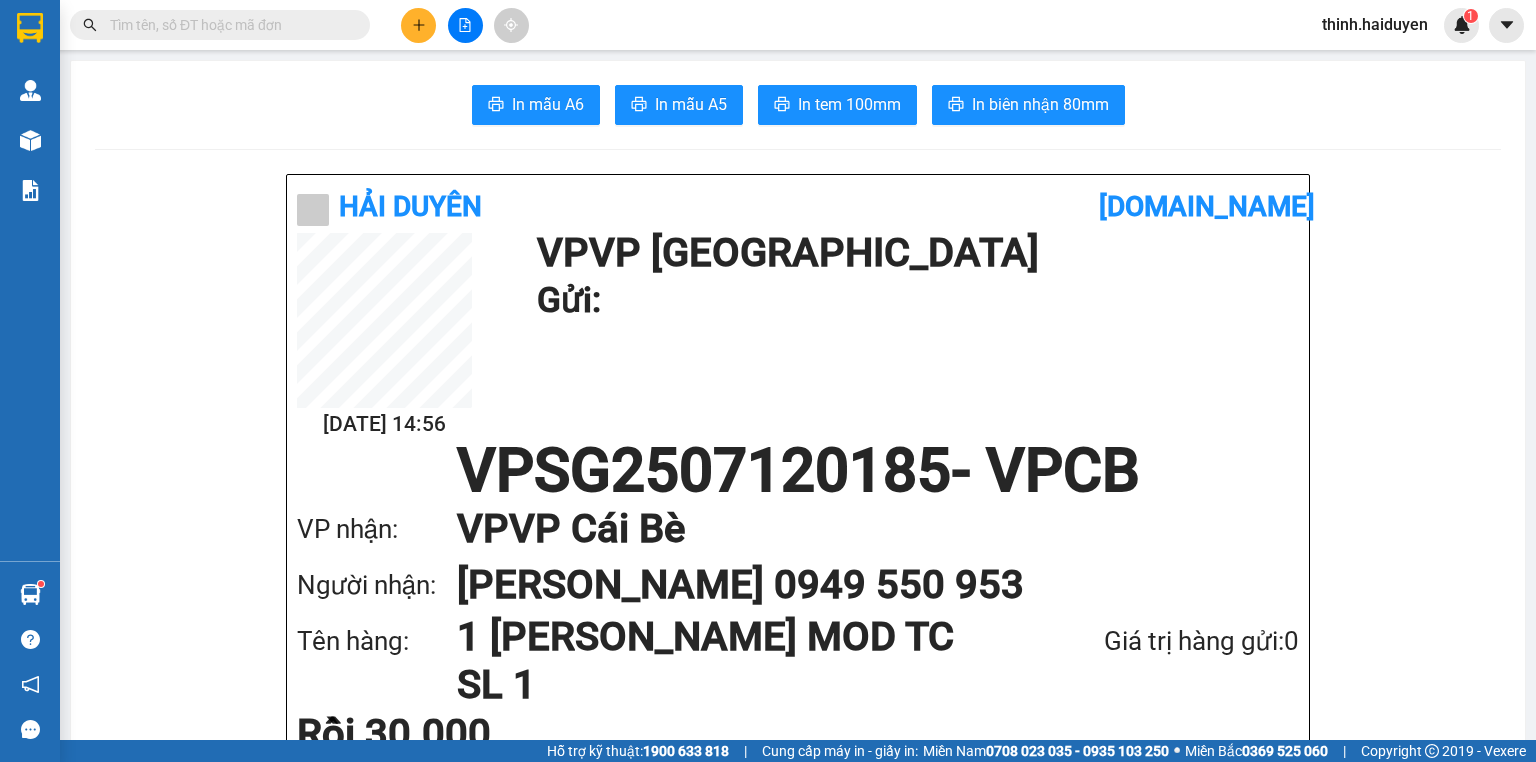 click at bounding box center (228, 25) 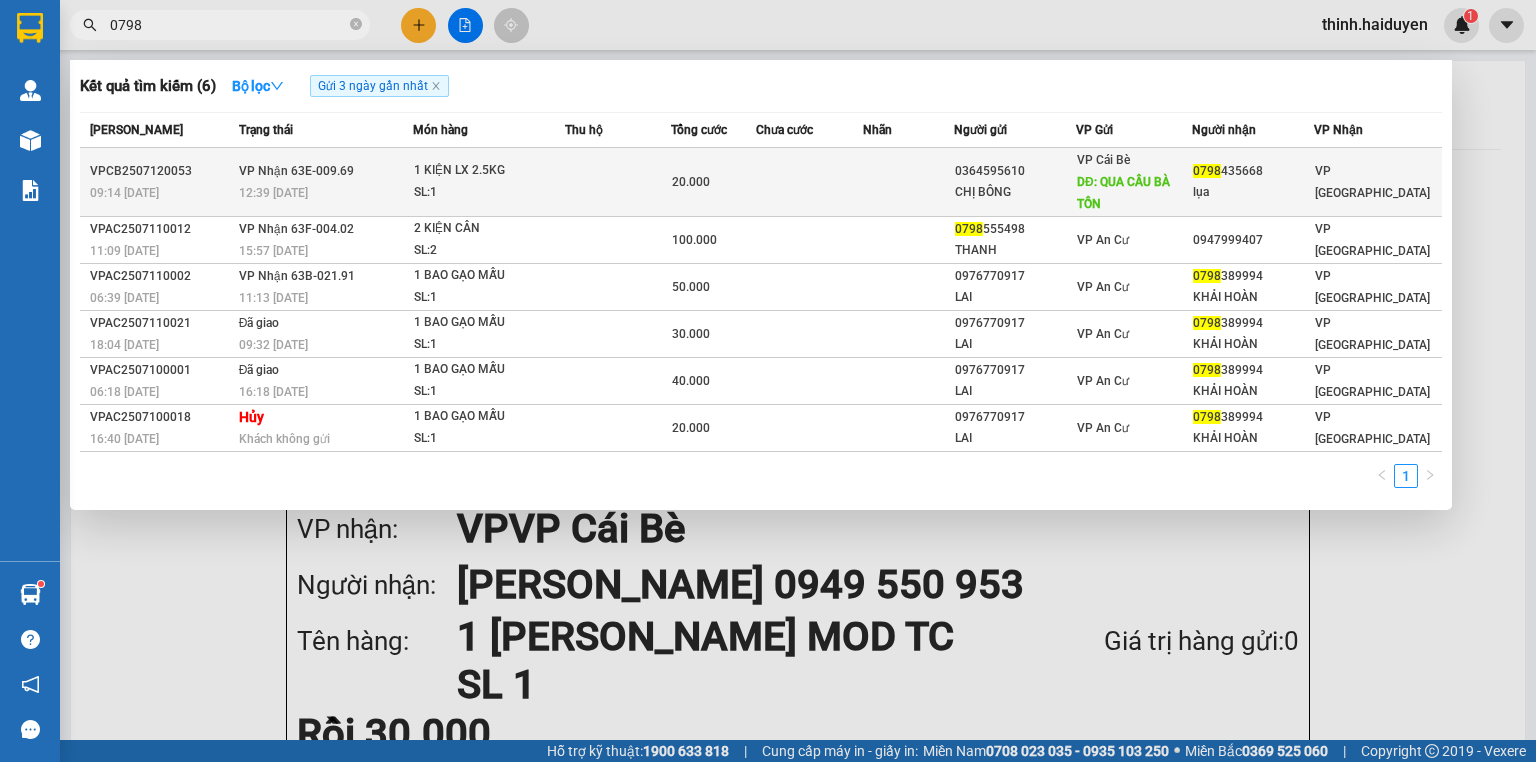 type on "0798" 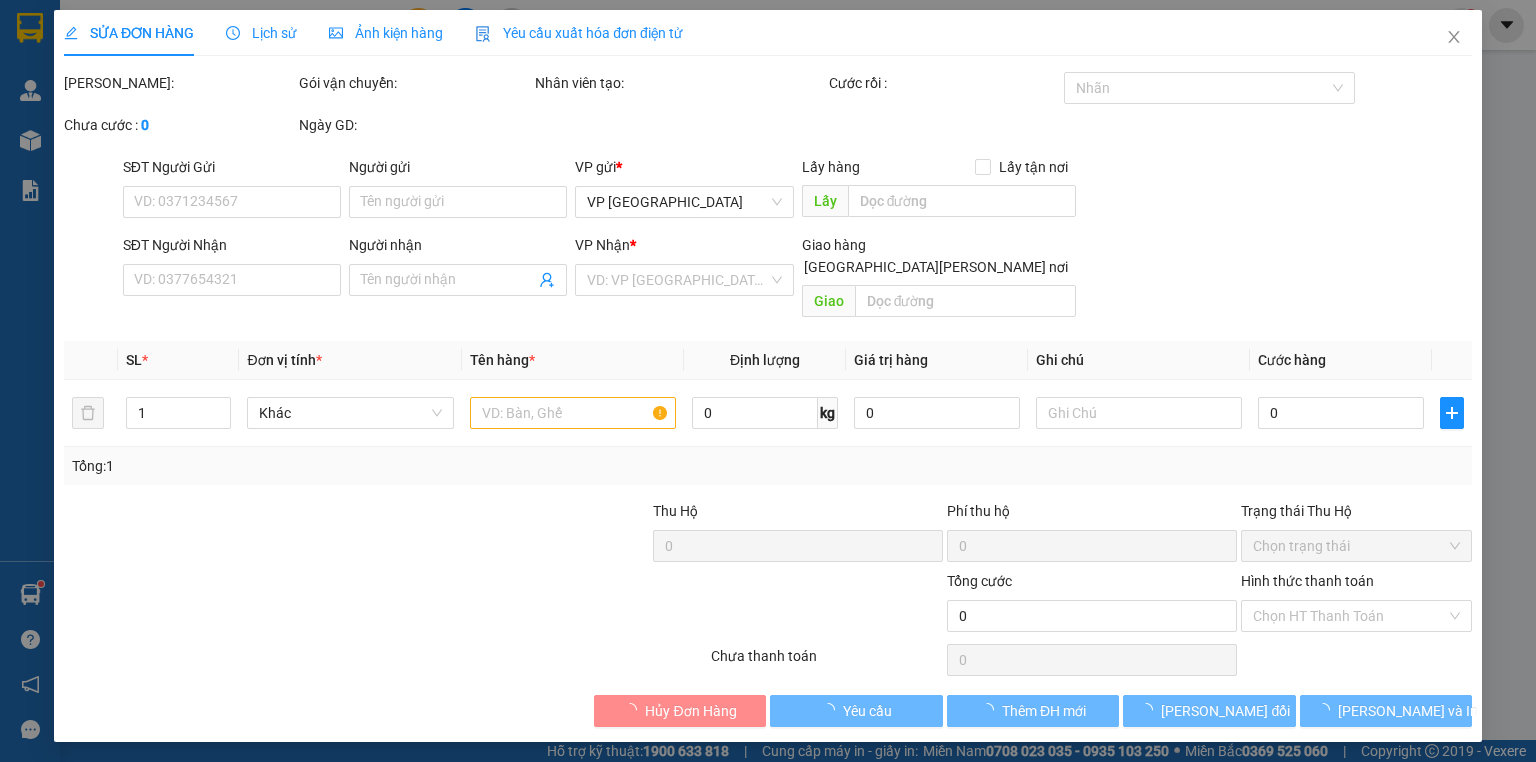 type on "0364595610" 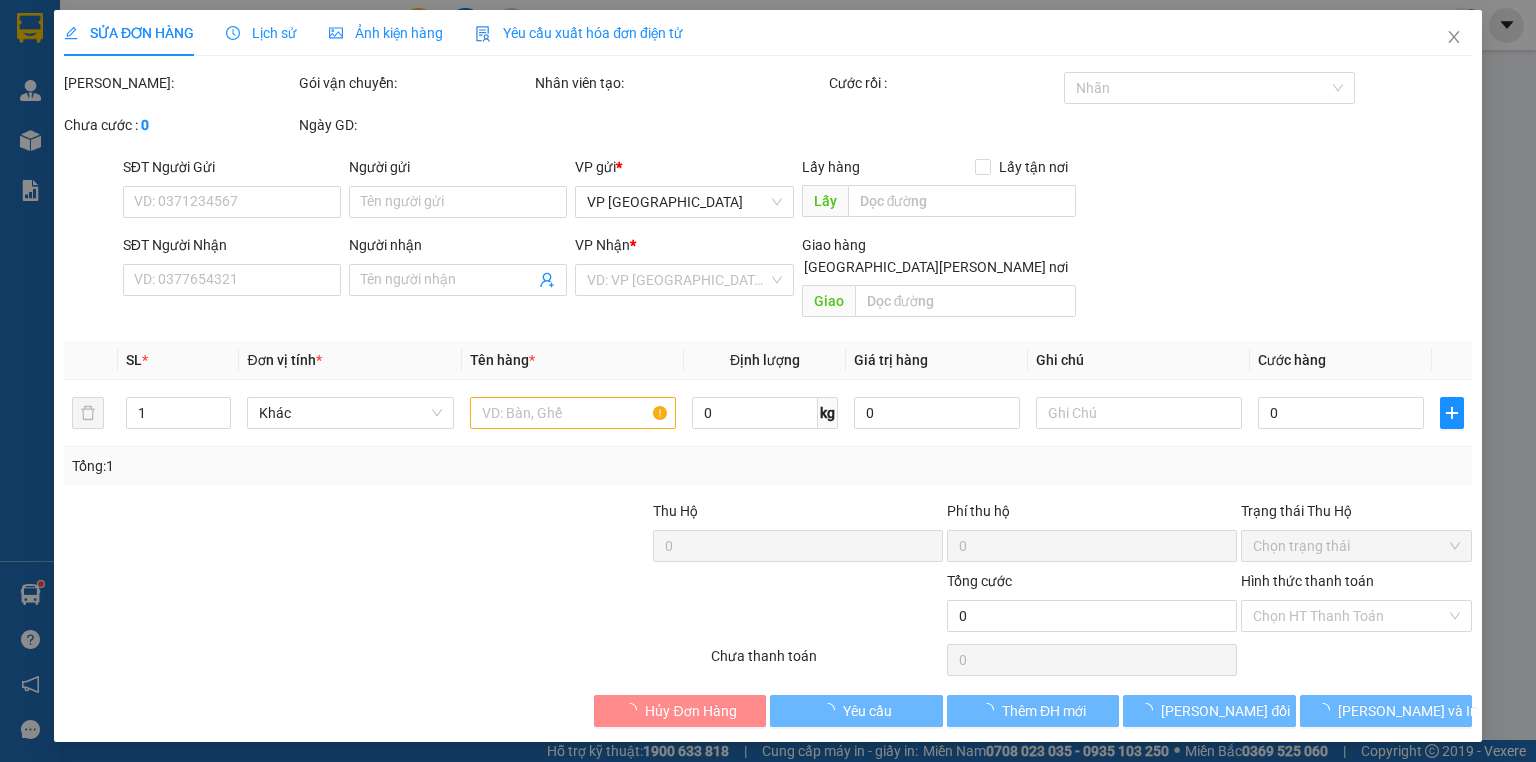 type on "CHỊ BÔNG" 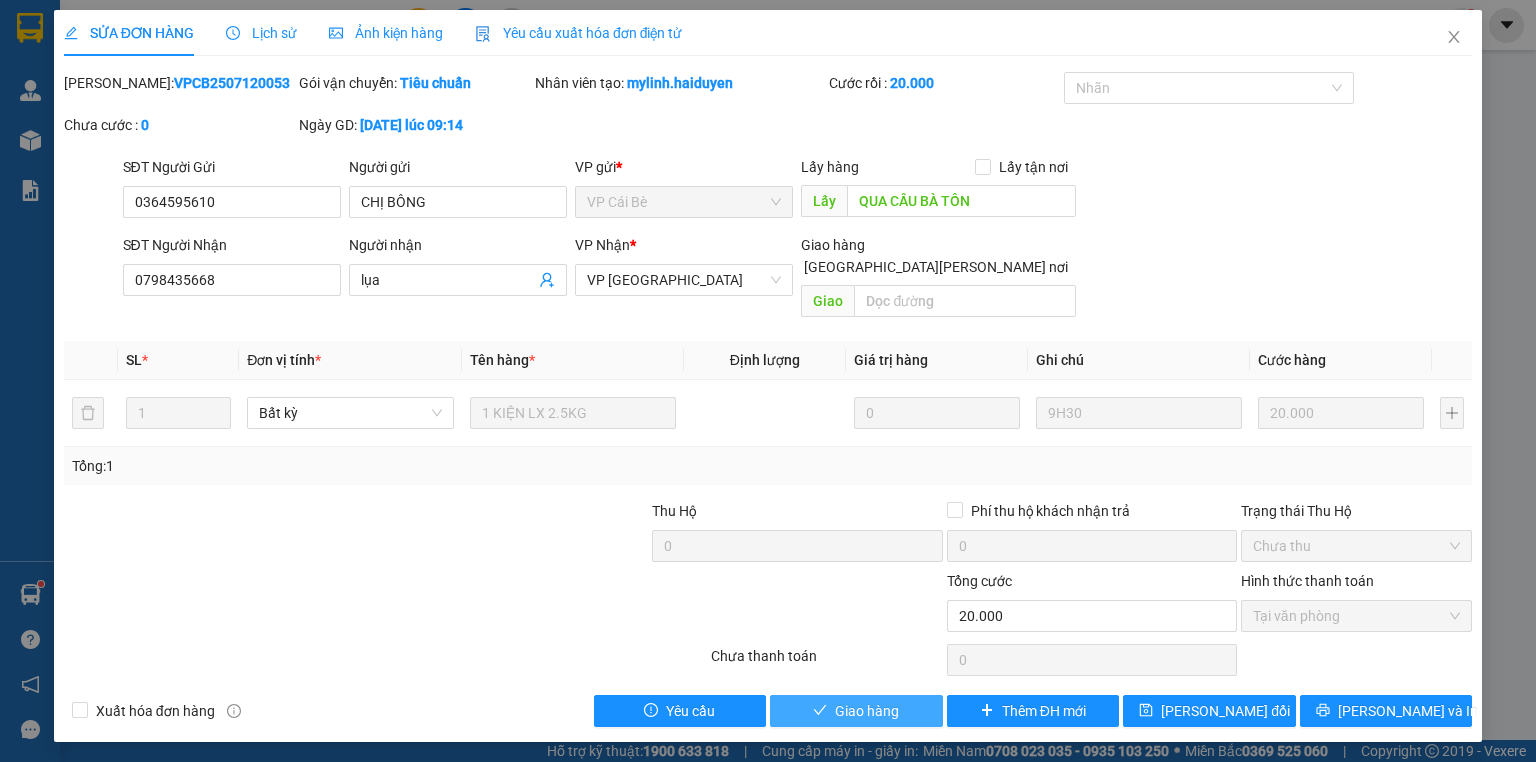click on "Giao hàng" at bounding box center [867, 711] 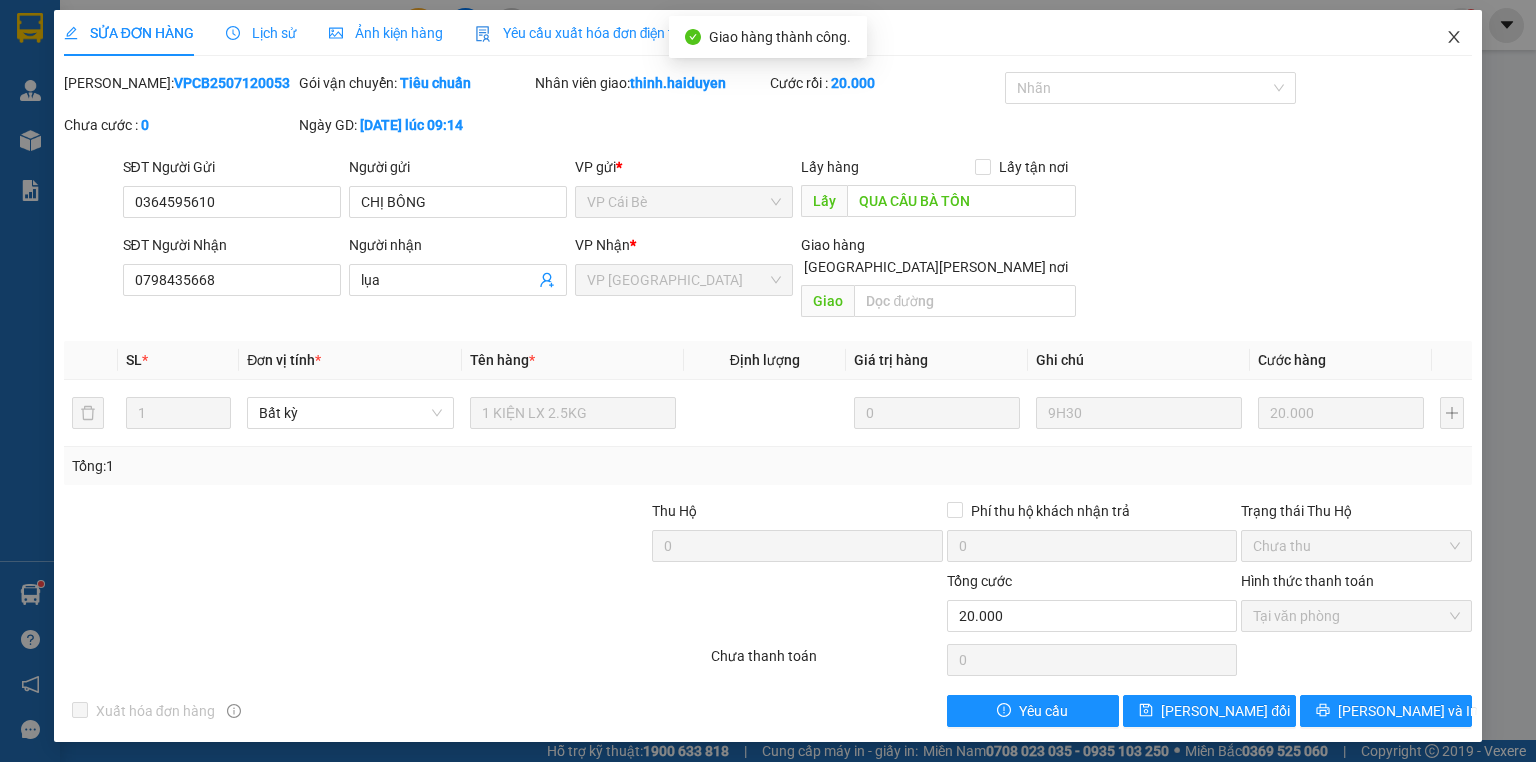 click 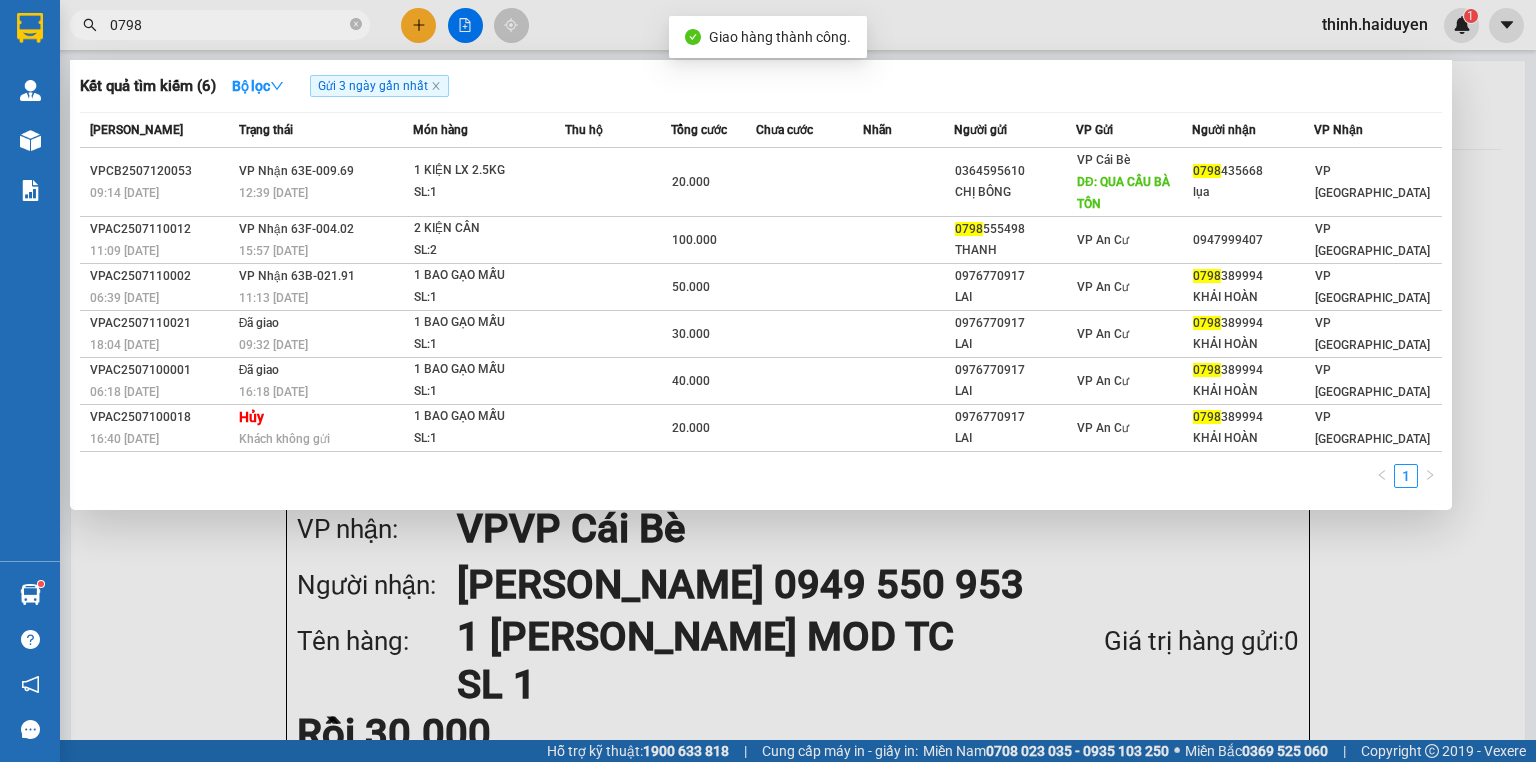 click on "0798" at bounding box center [228, 25] 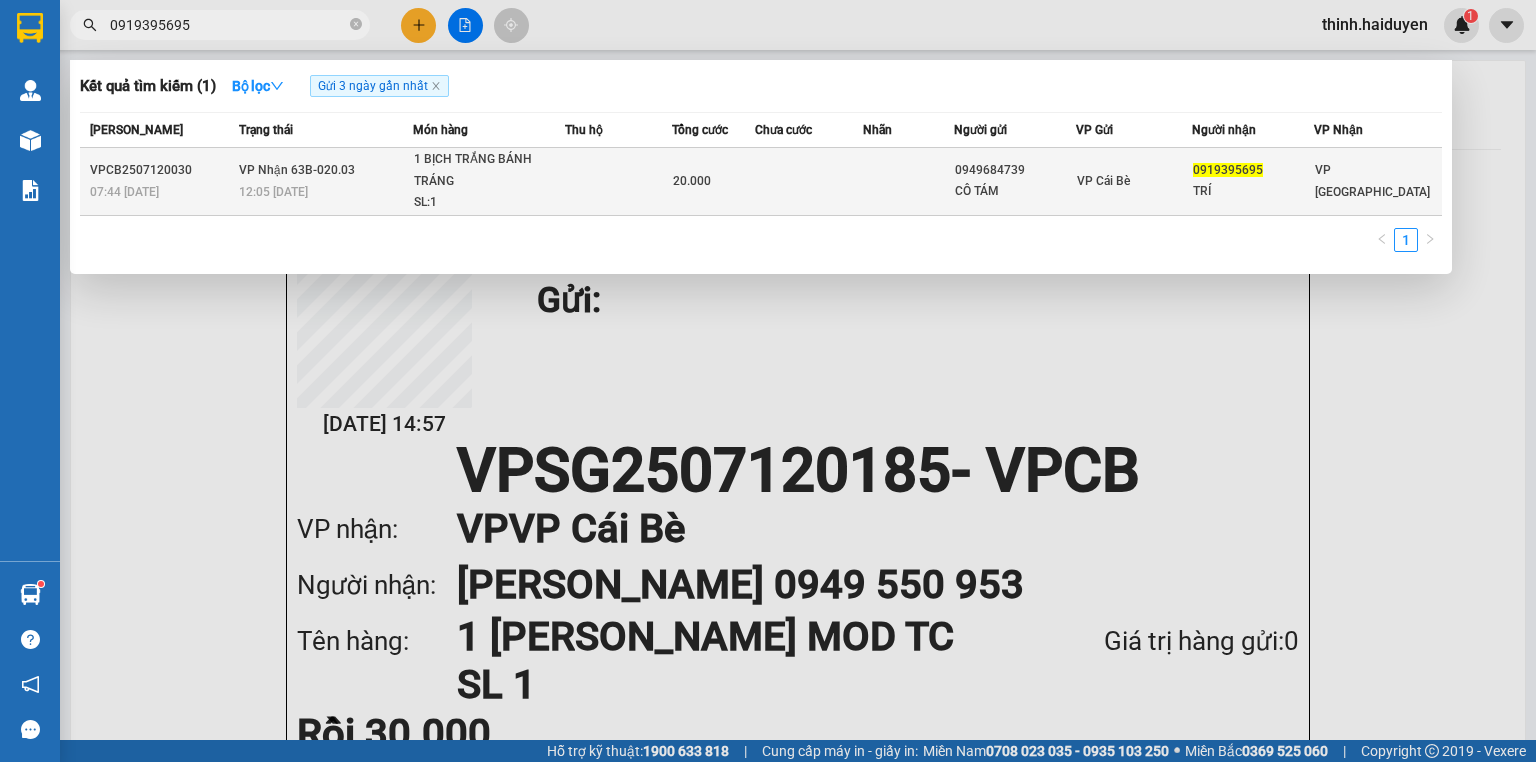type on "0919395695" 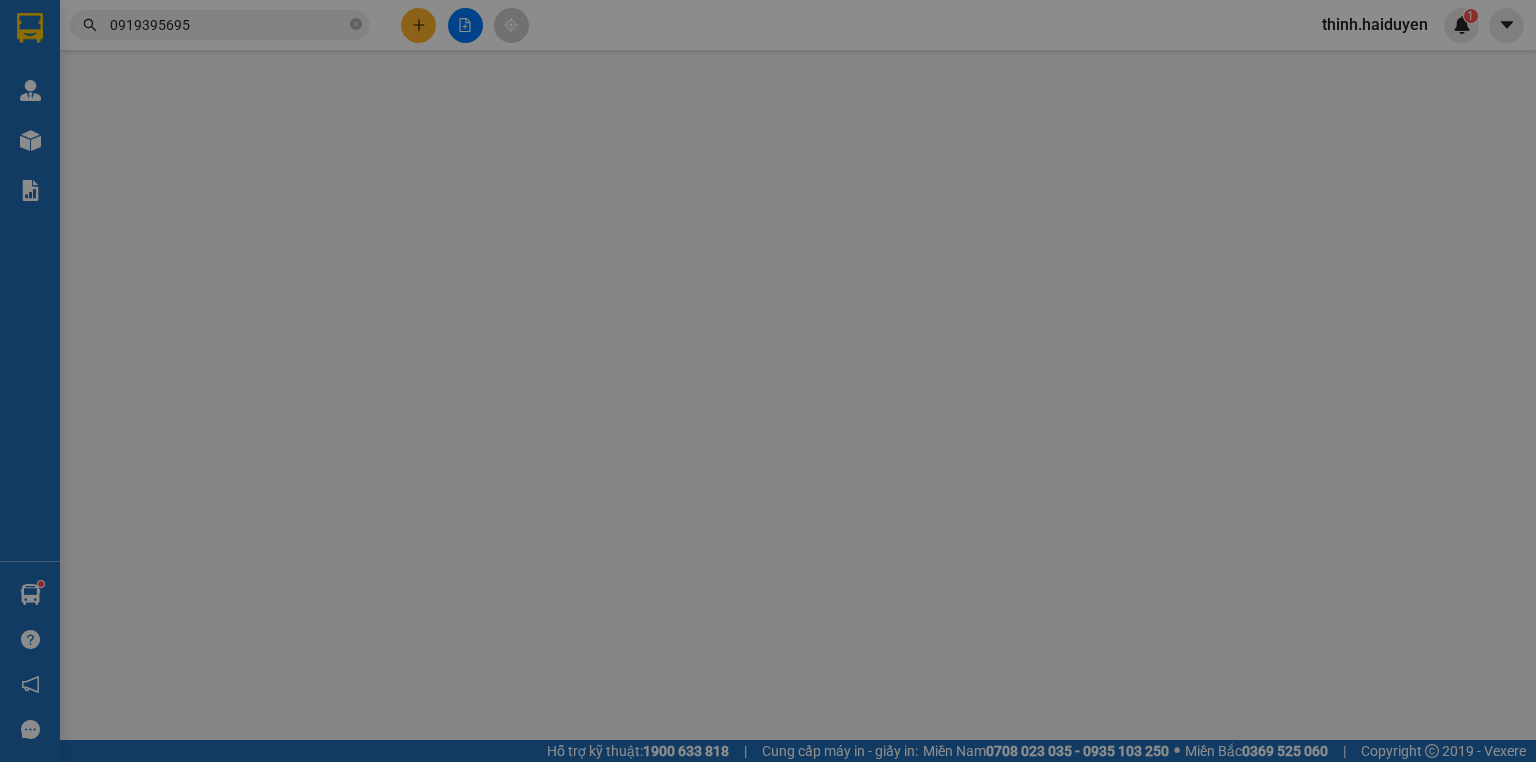 type on "0949684739" 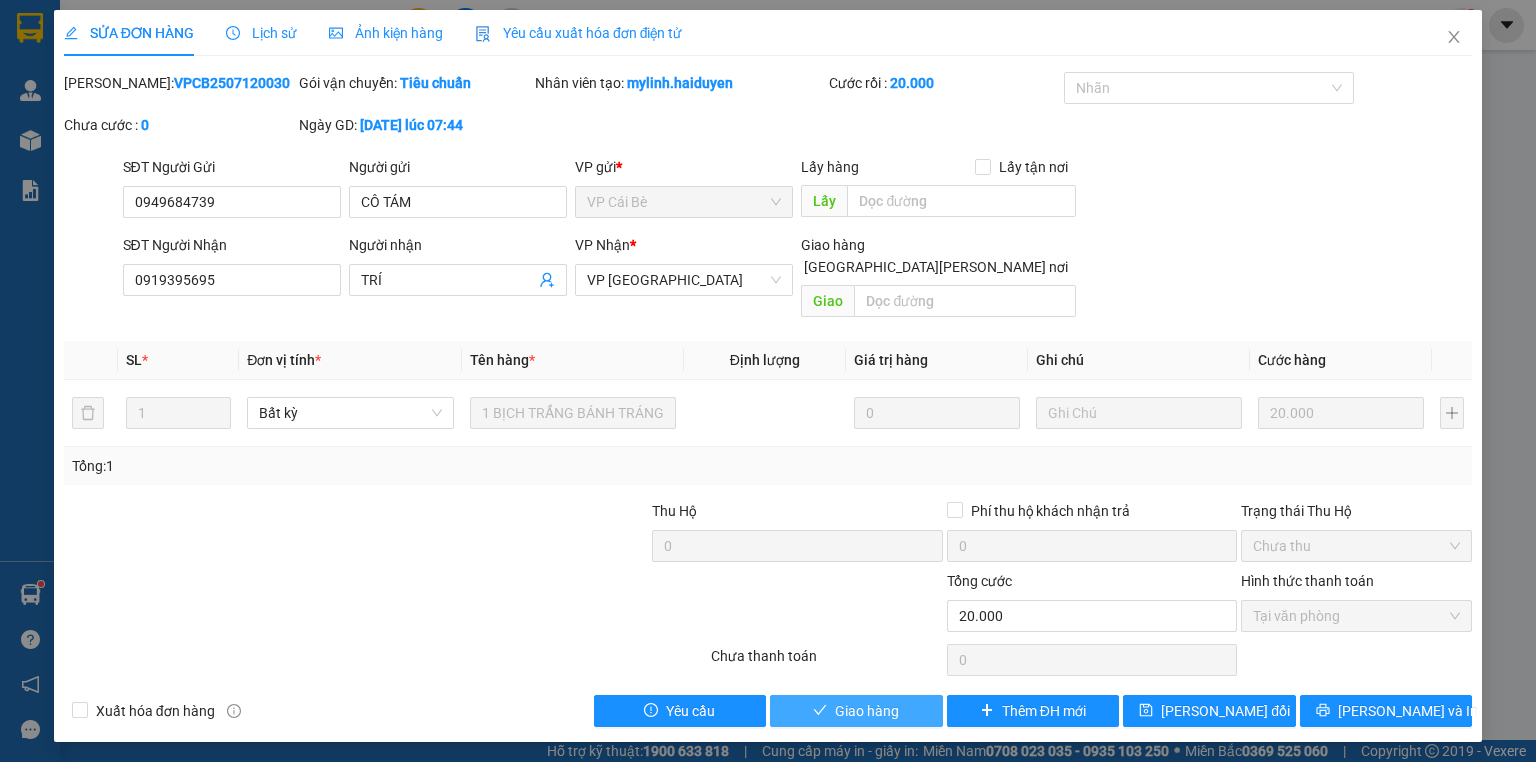 click on "Giao hàng" at bounding box center (867, 711) 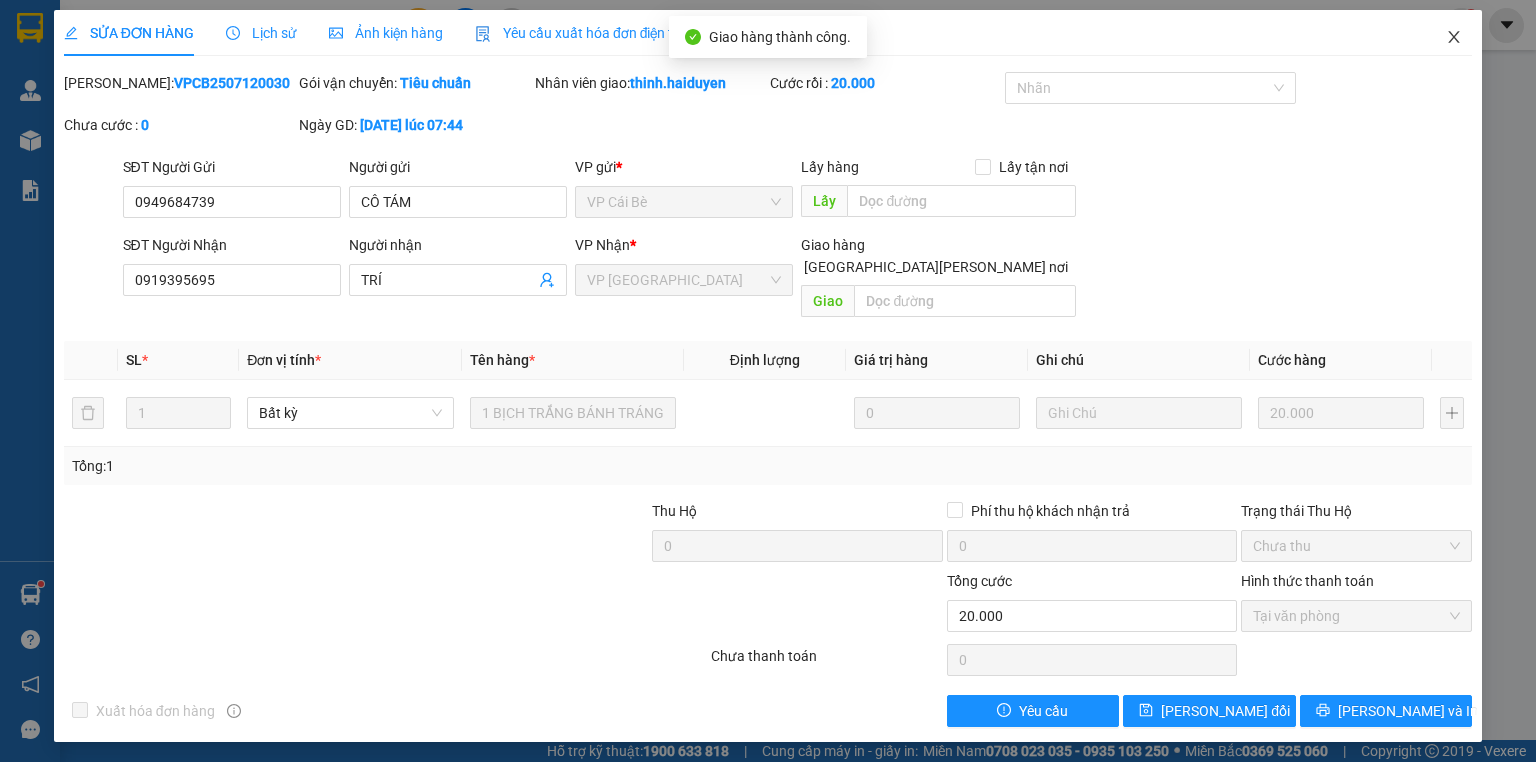 click 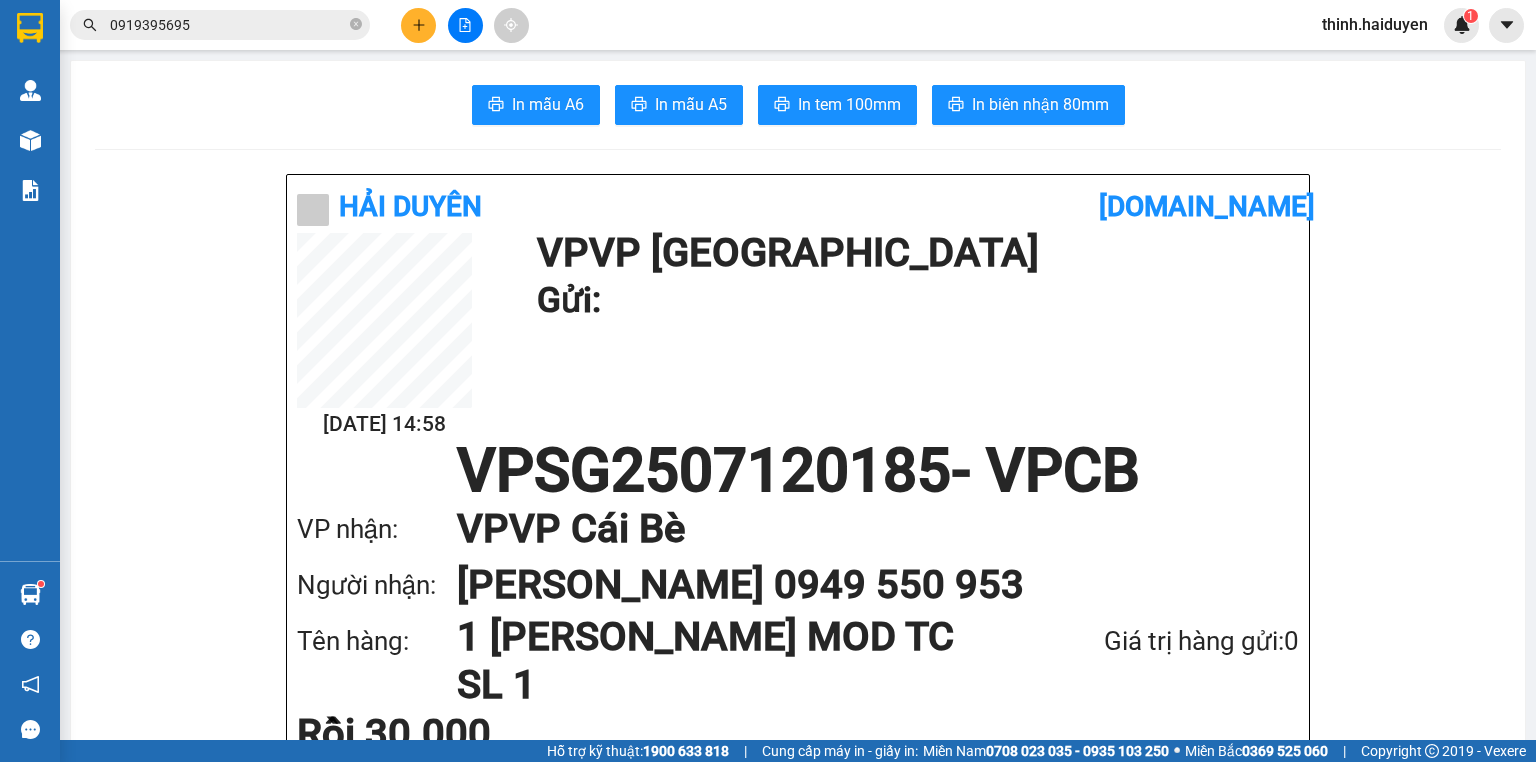 click on "Kết quả tìm kiếm ( 1 )  Bộ lọc  Gửi 3 ngày gần nhất Mã ĐH Trạng thái Món hàng Thu hộ Tổng cước Chưa cước Nhãn Người gửi VP Gửi Người nhận VP Nhận VPCB2507120030 07:44 - 12/07 VP Nhận   63B-020.03 12:05 - 12/07 1 BỊCH TRẮNG BÁNH TRÁNG SL:  1 20.000 0949684739 CÔ TÁM VP Cái Bè 0919395695 TRÍ VP Sài Gòn 1 0919395695" at bounding box center [195, 25] 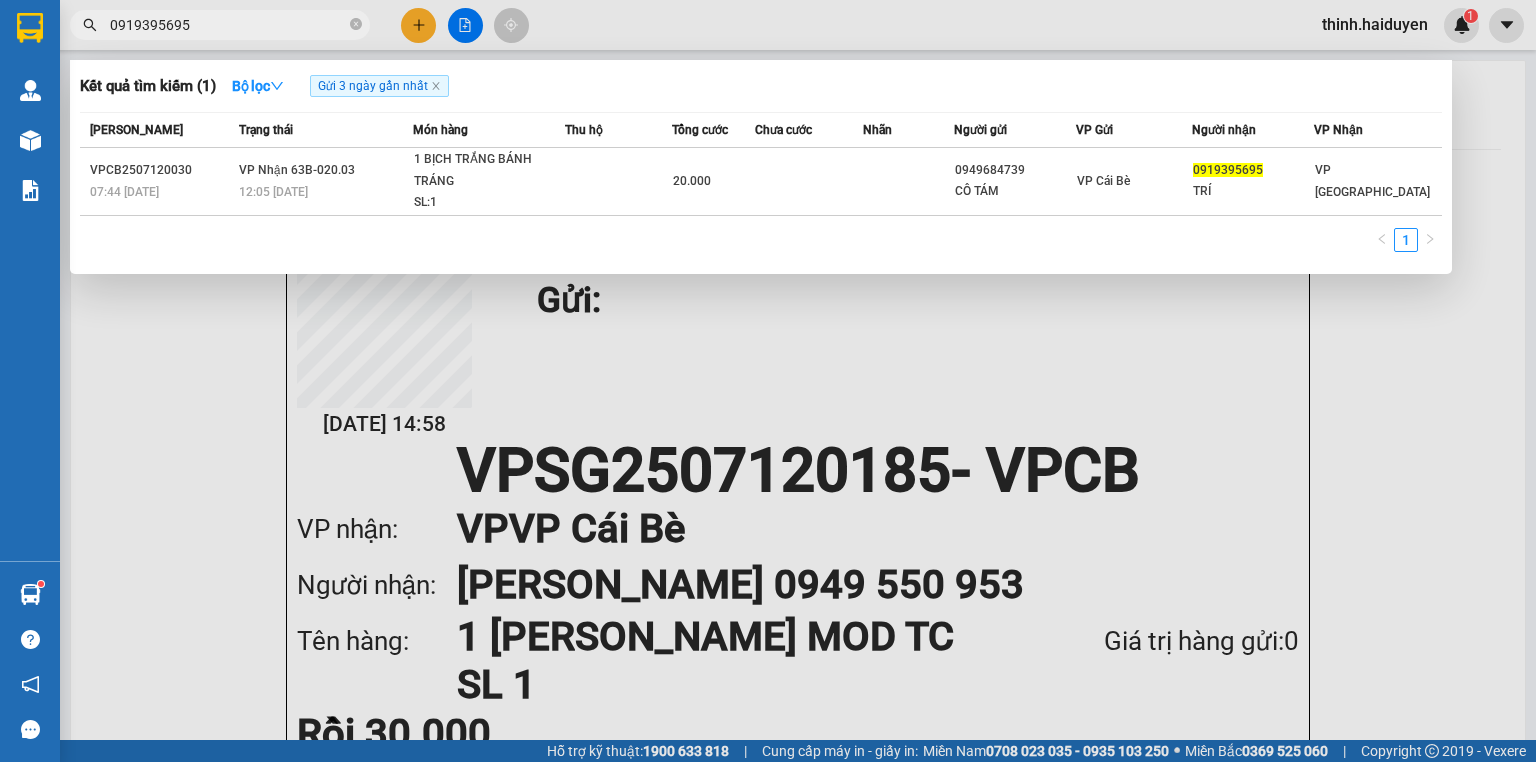click on "0919395695" at bounding box center [228, 25] 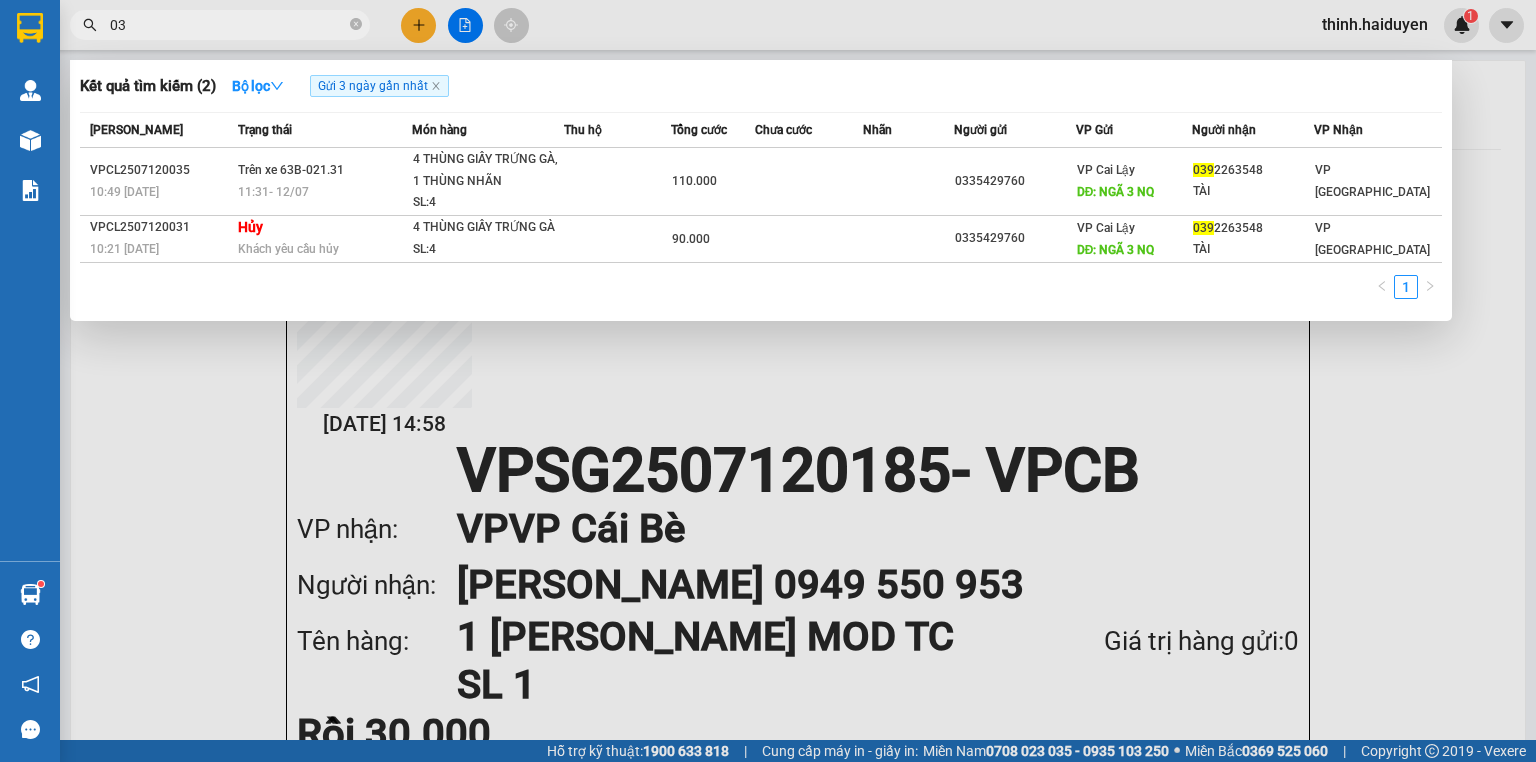 type on "0" 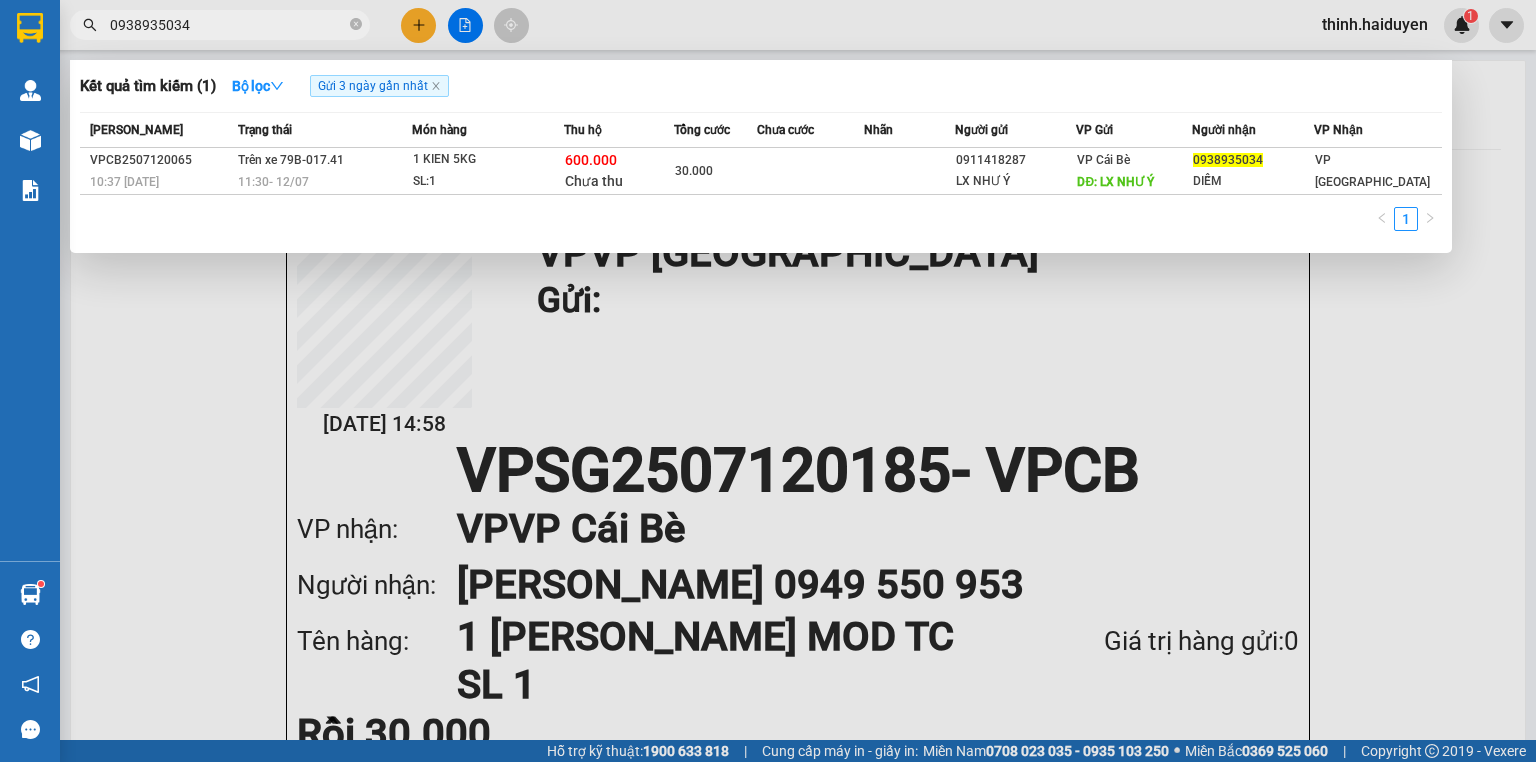 type on "0938935034" 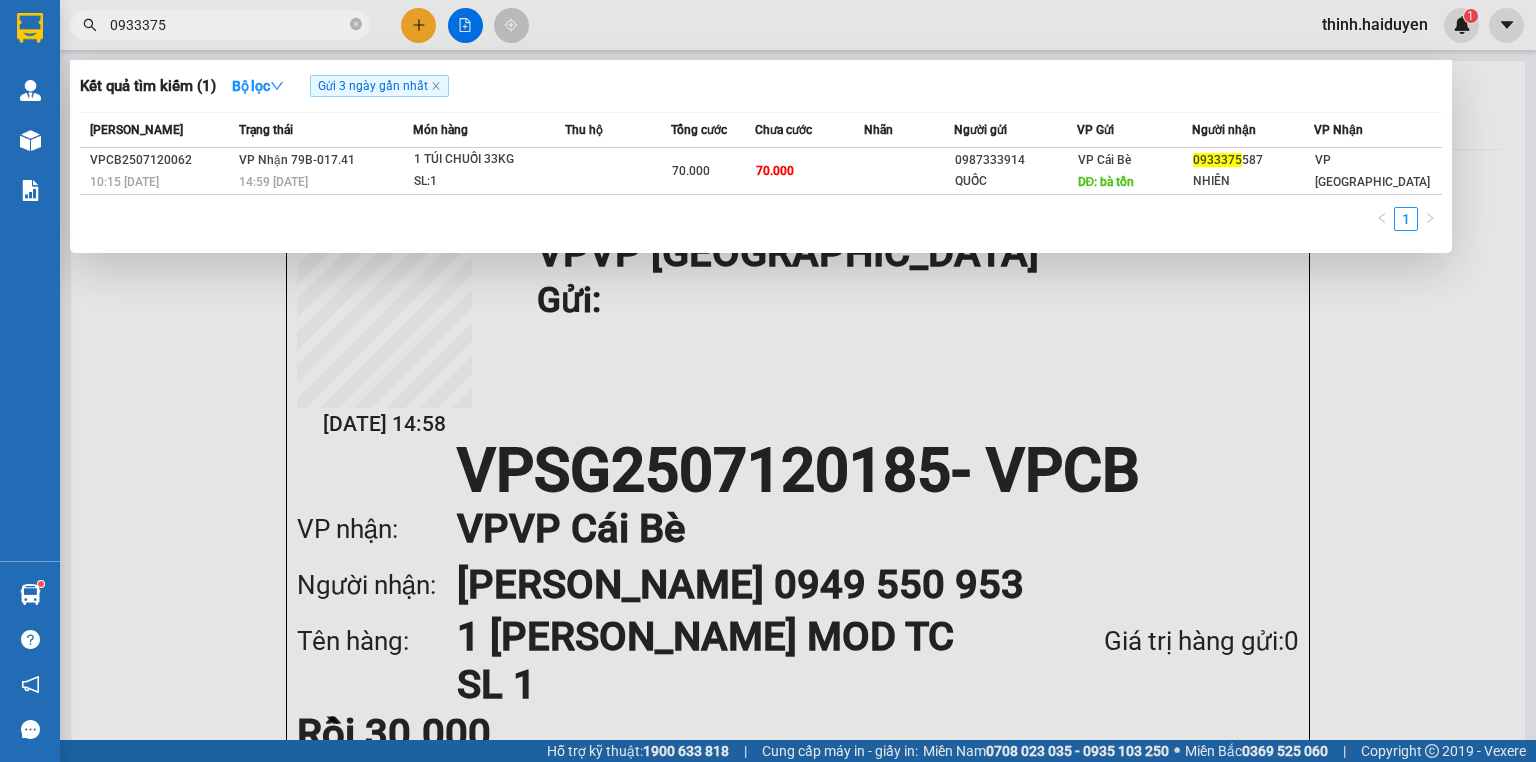 type on "0933375" 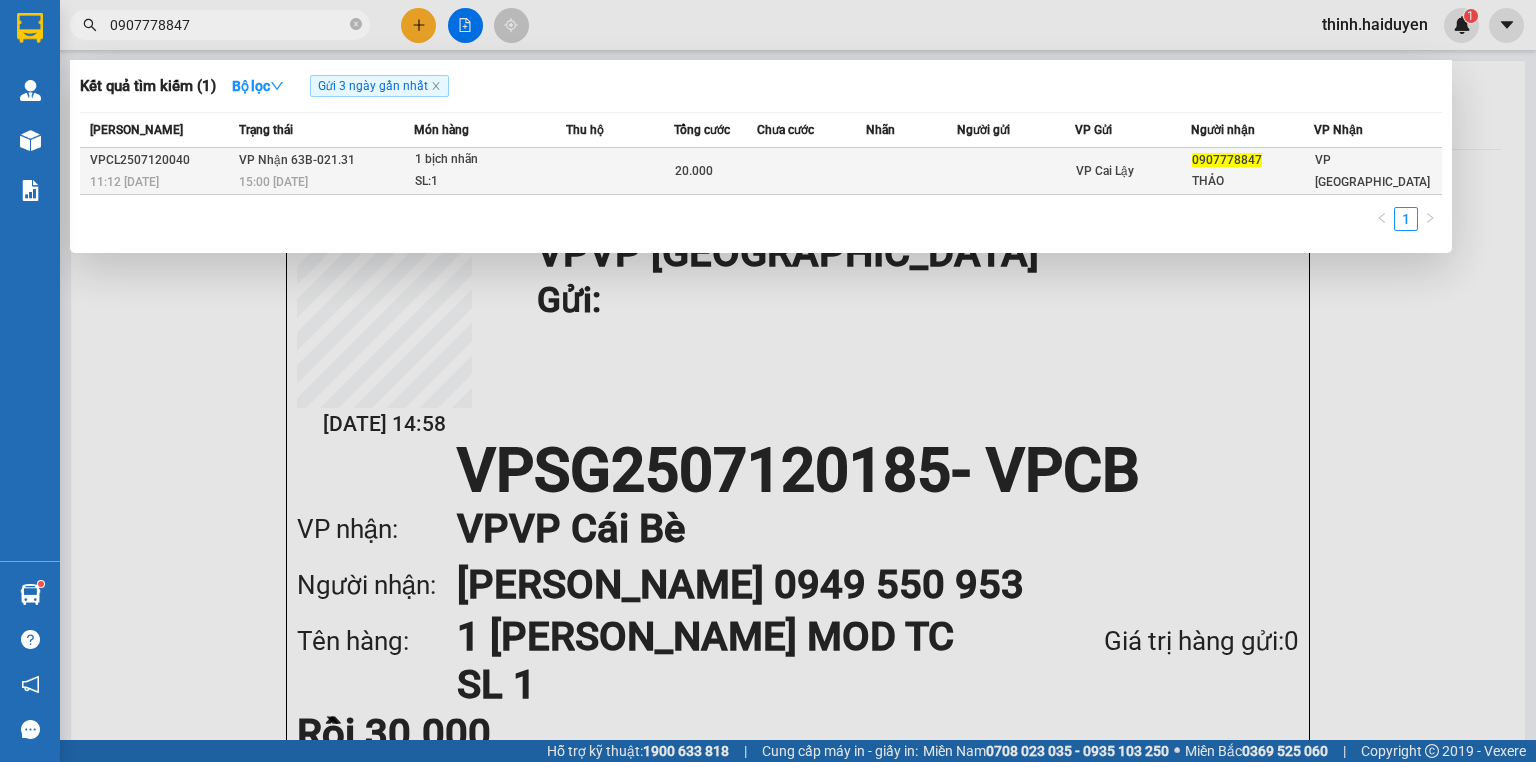 type on "0907778847" 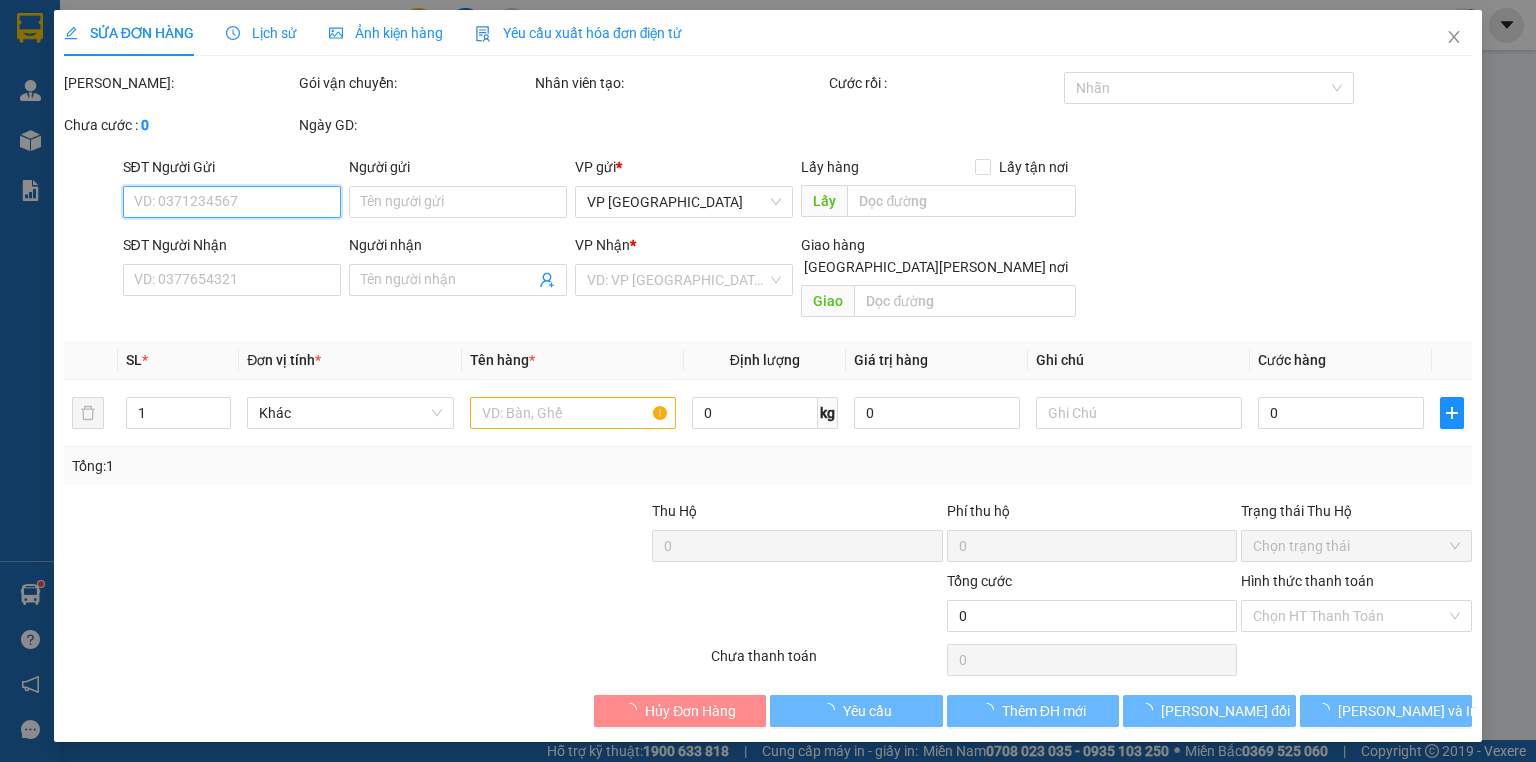 type on "0907778847" 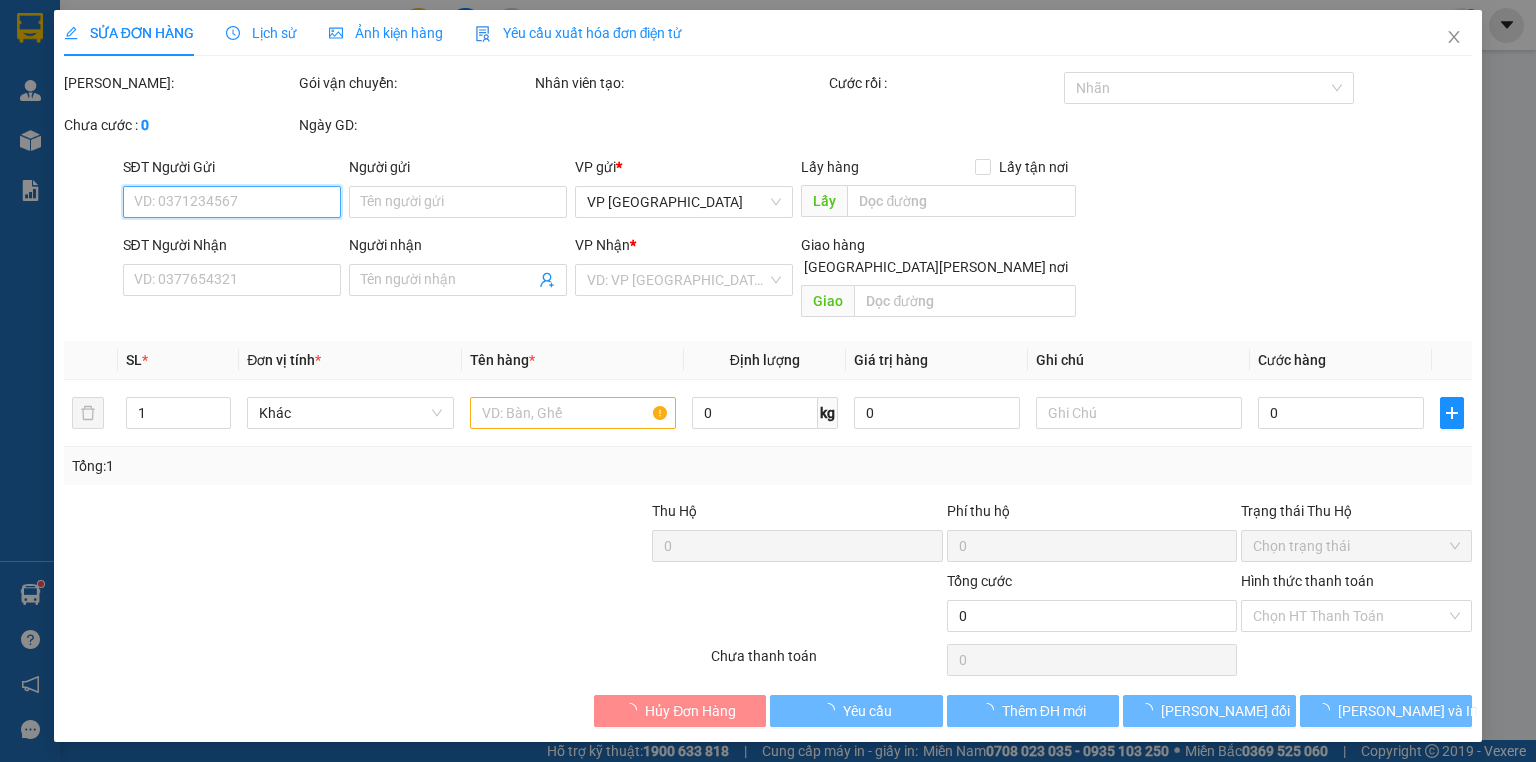type on "THẢO" 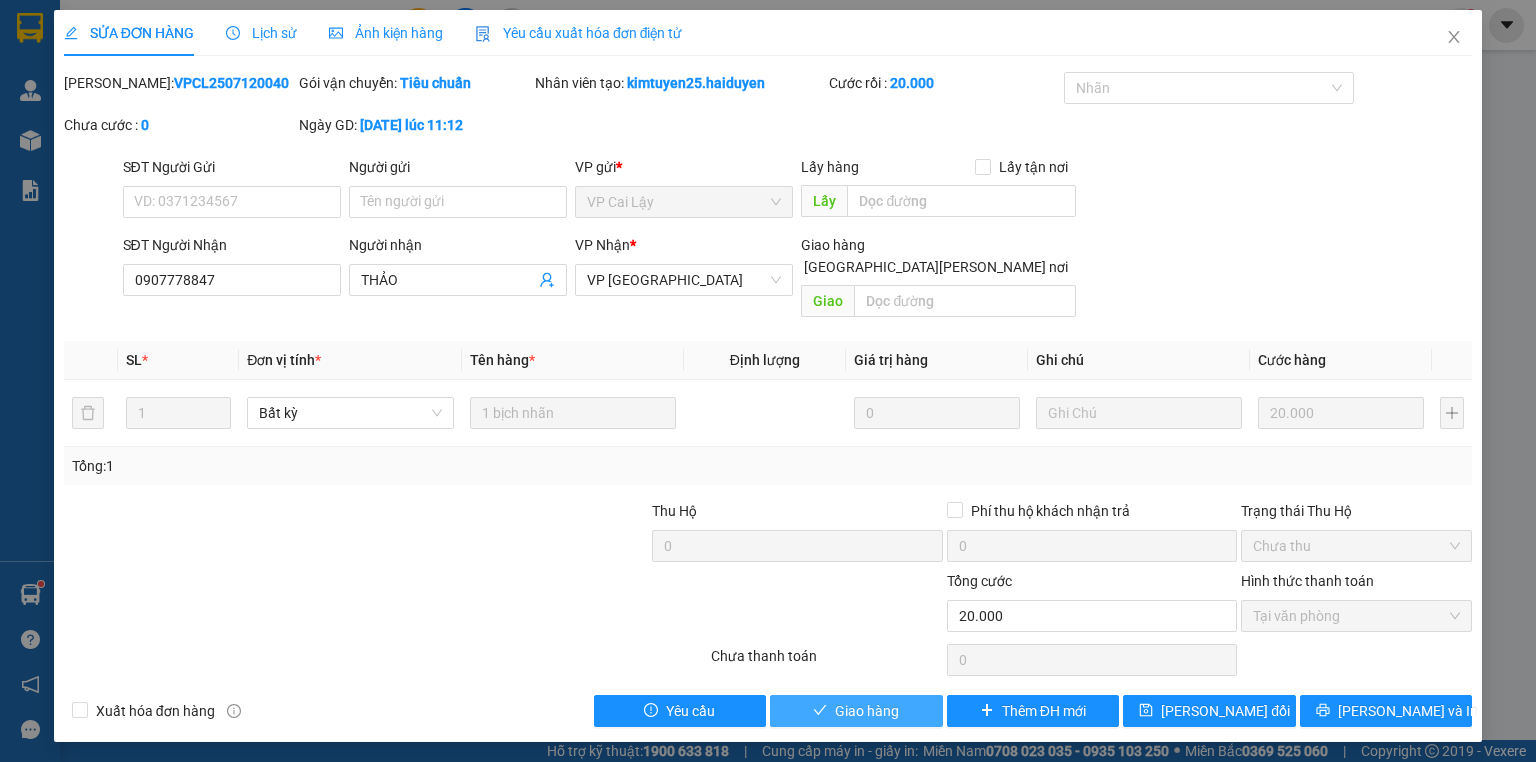 click on "Giao hàng" at bounding box center (867, 711) 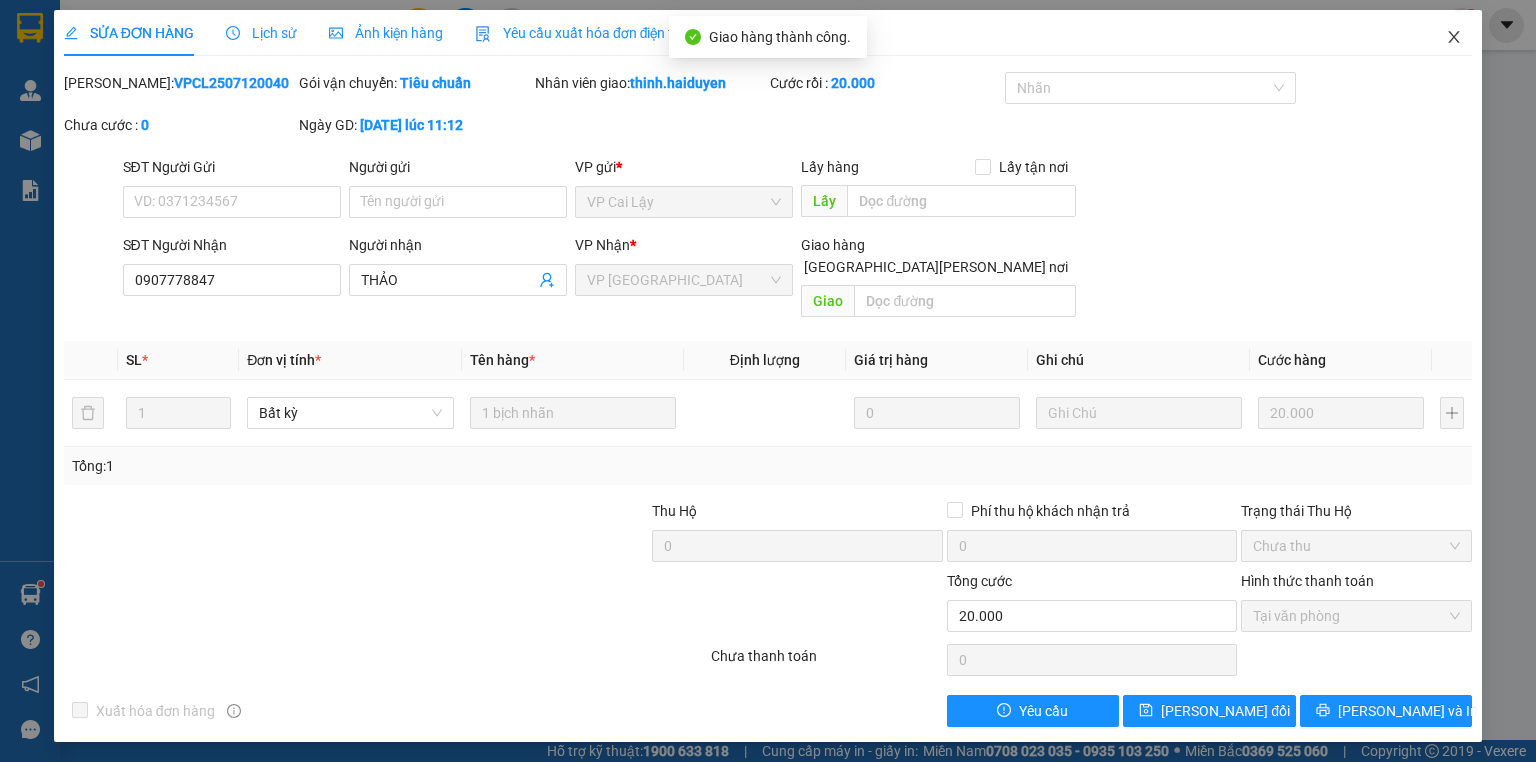 click 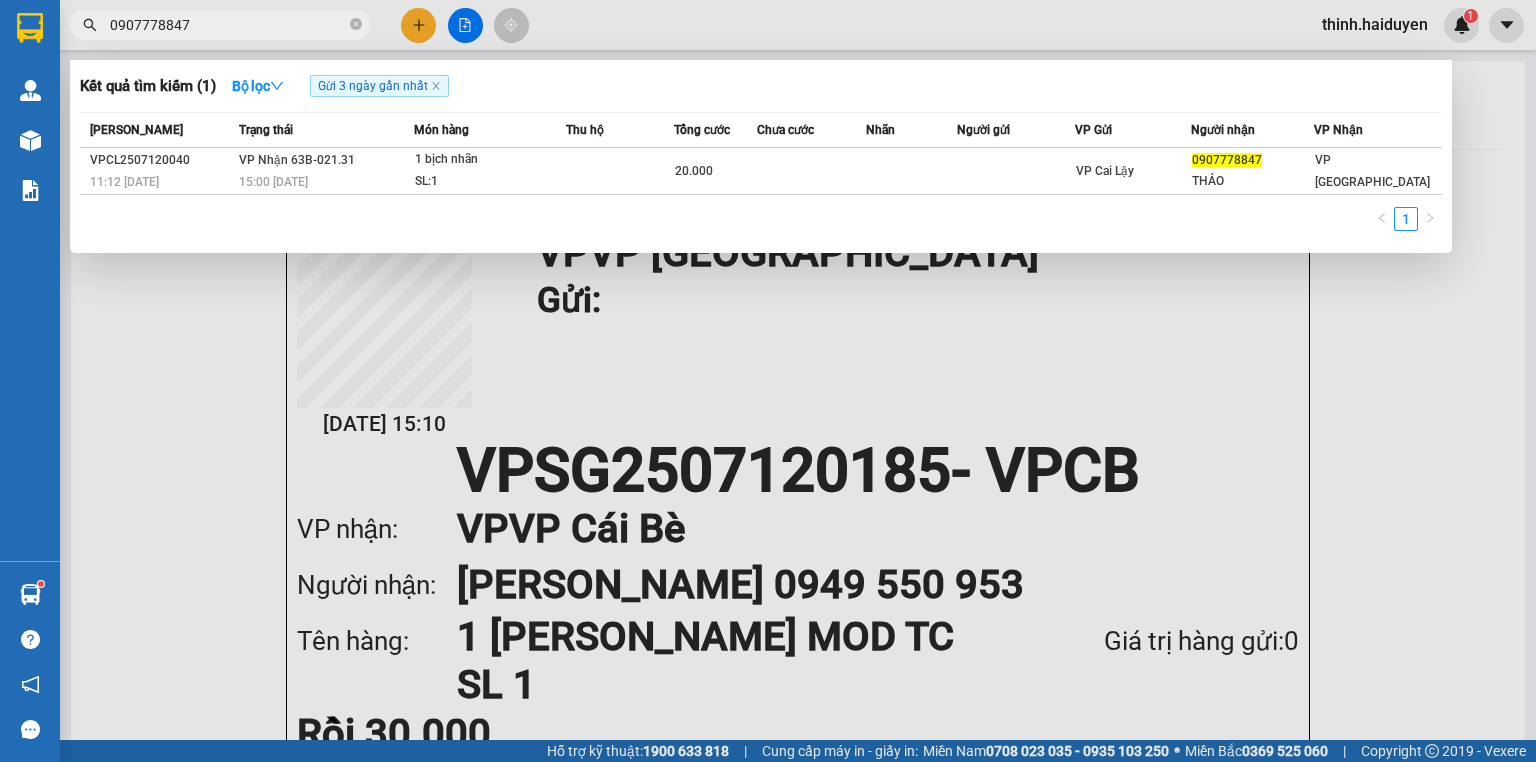 drag, startPoint x: 275, startPoint y: 9, endPoint x: 273, endPoint y: 26, distance: 17.117243 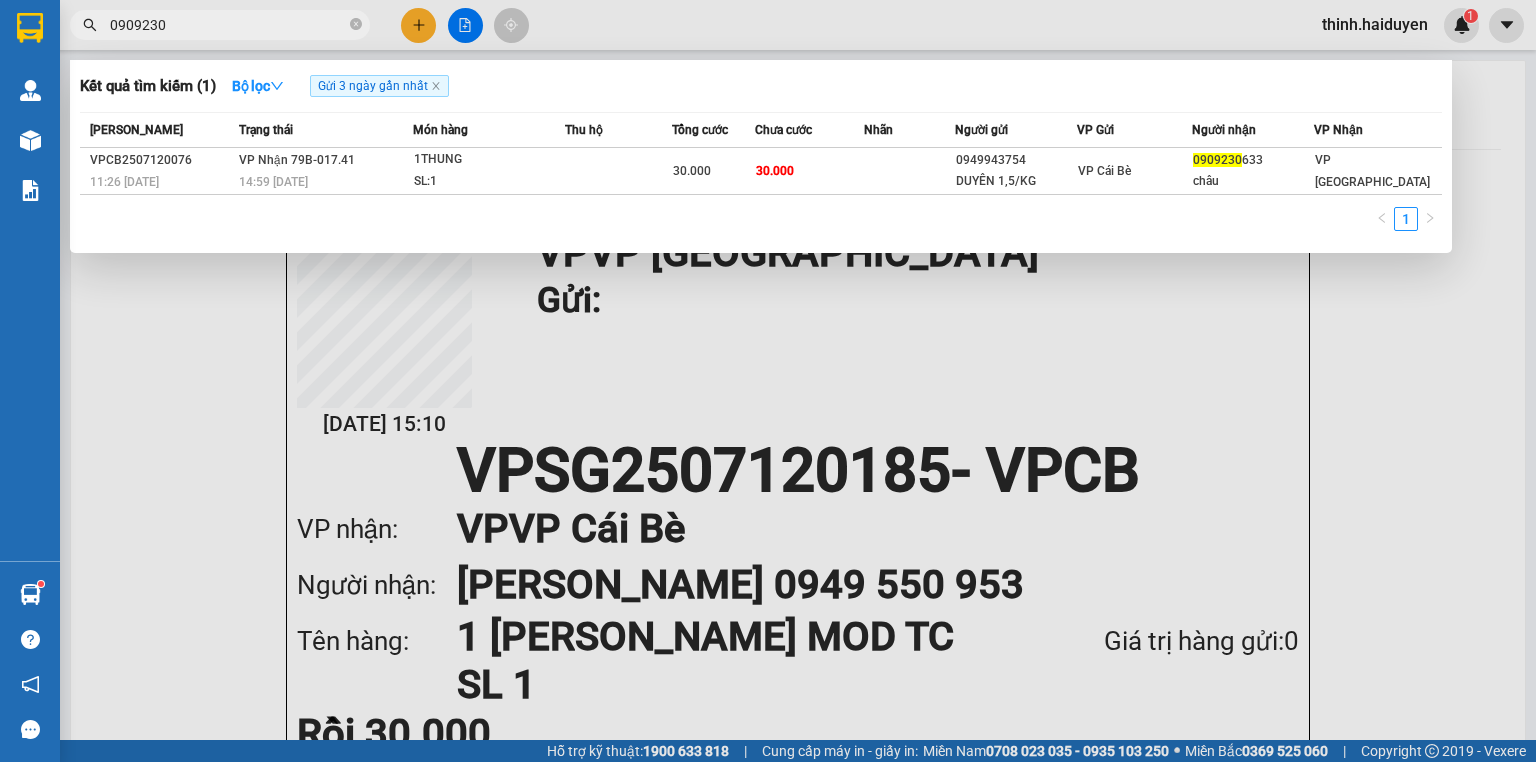 type on "0909230" 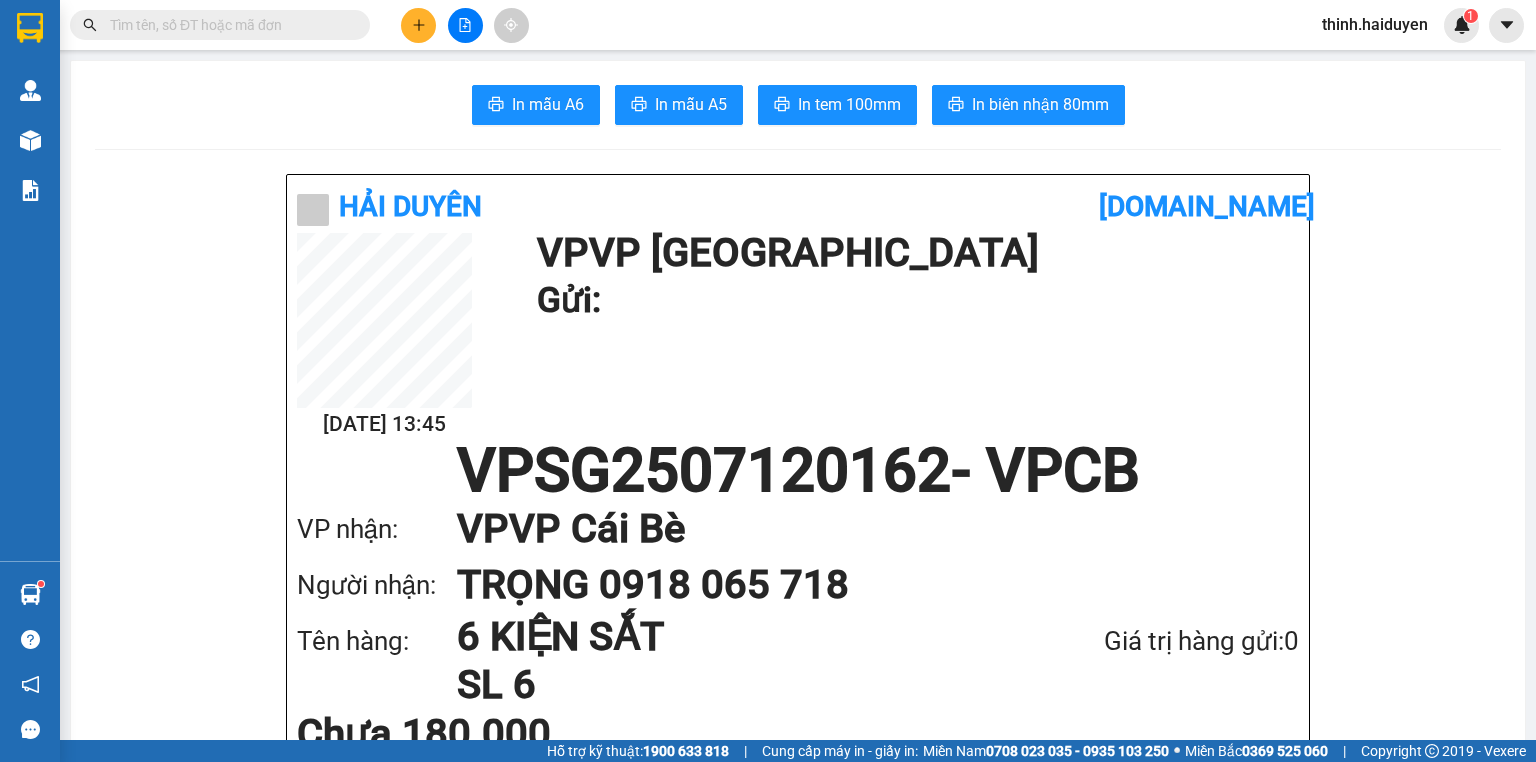 scroll, scrollTop: 0, scrollLeft: 0, axis: both 